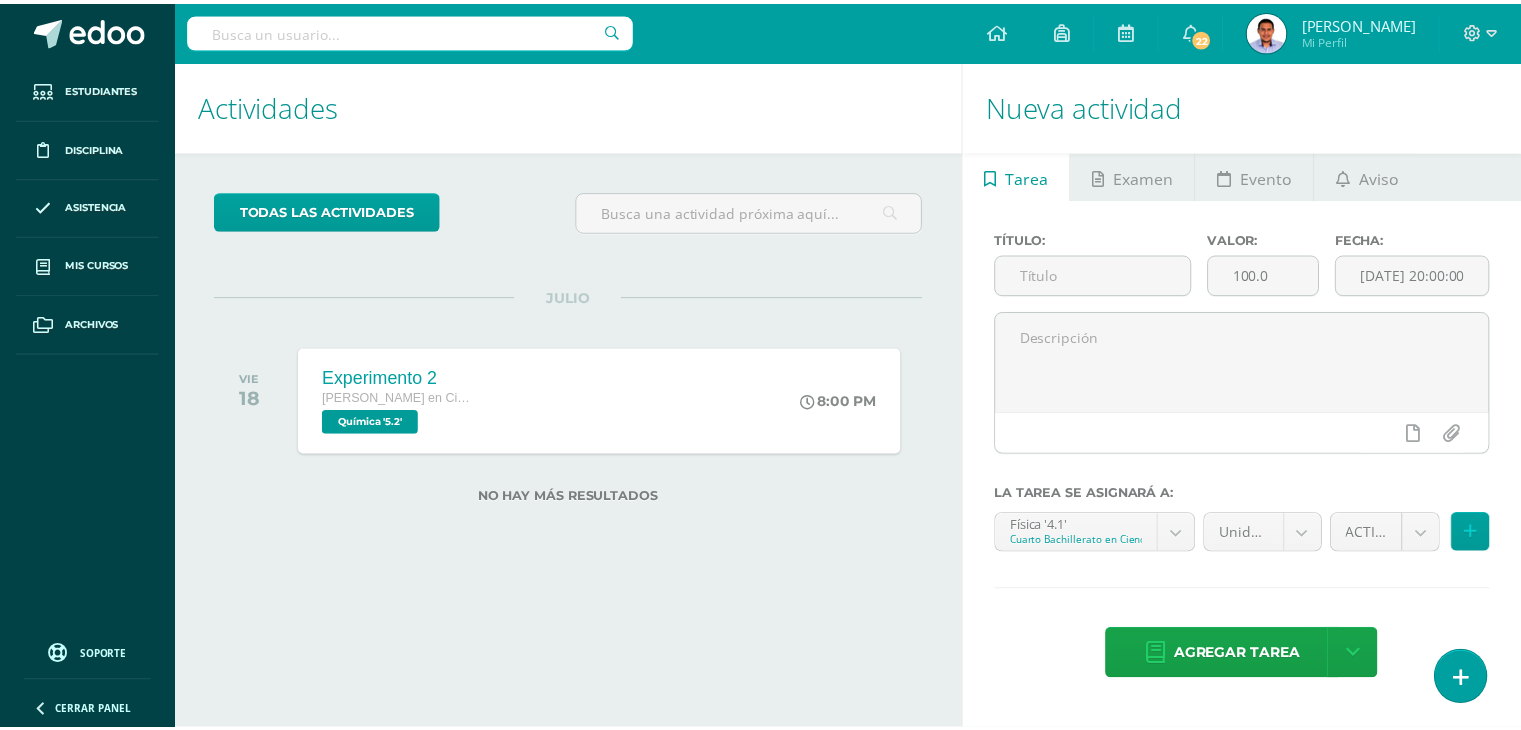 scroll, scrollTop: 0, scrollLeft: 0, axis: both 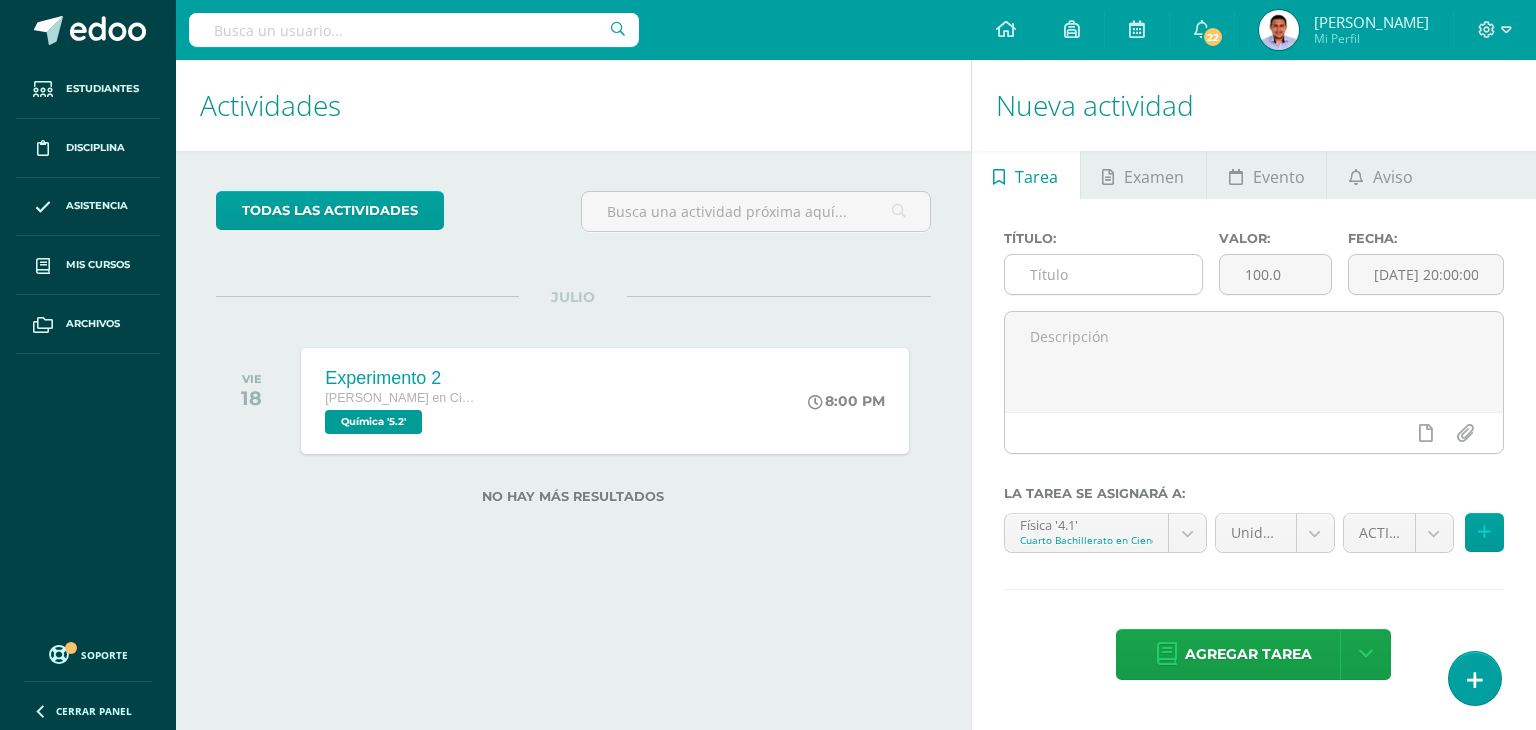 click at bounding box center [1103, 274] 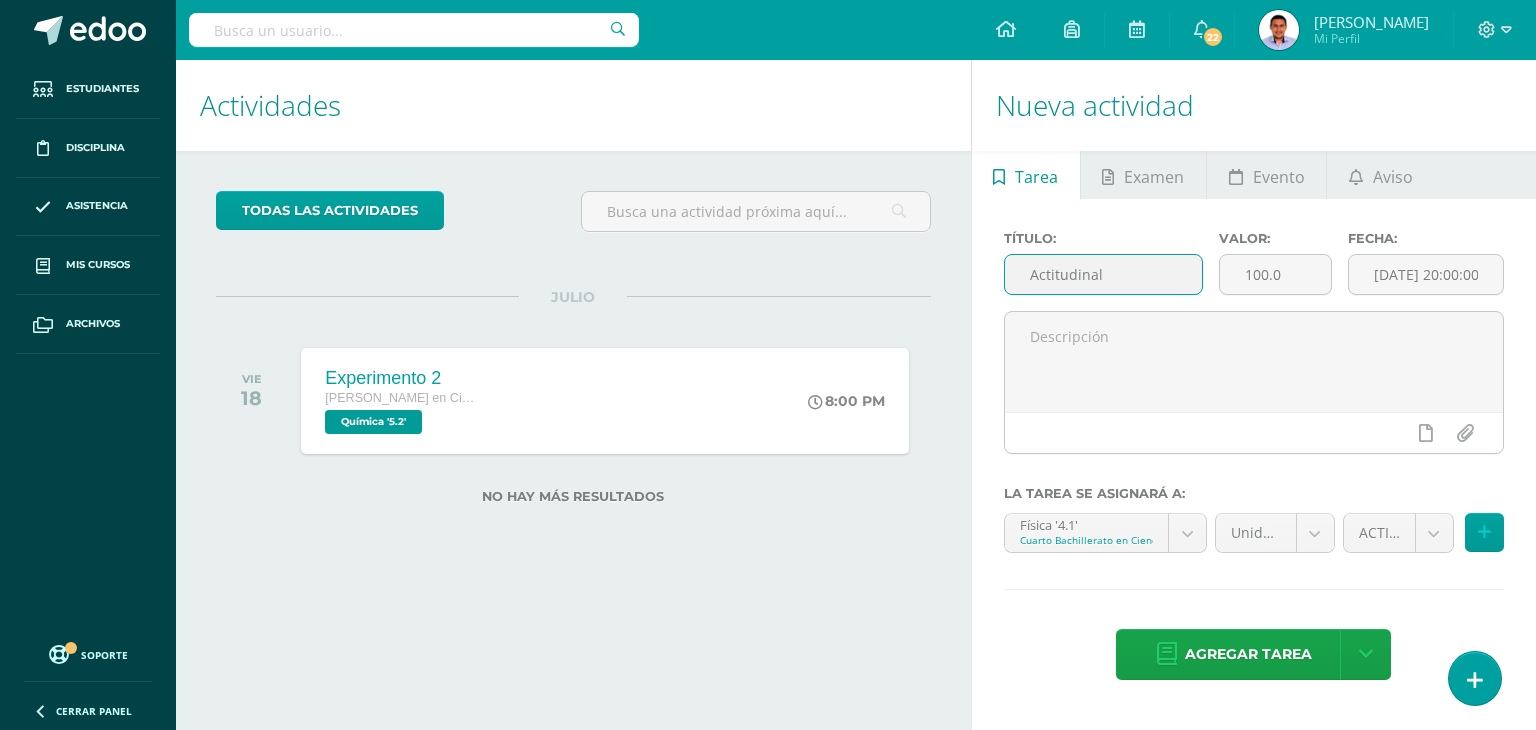 drag, startPoint x: 1054, startPoint y: 259, endPoint x: 909, endPoint y: 271, distance: 145.4957 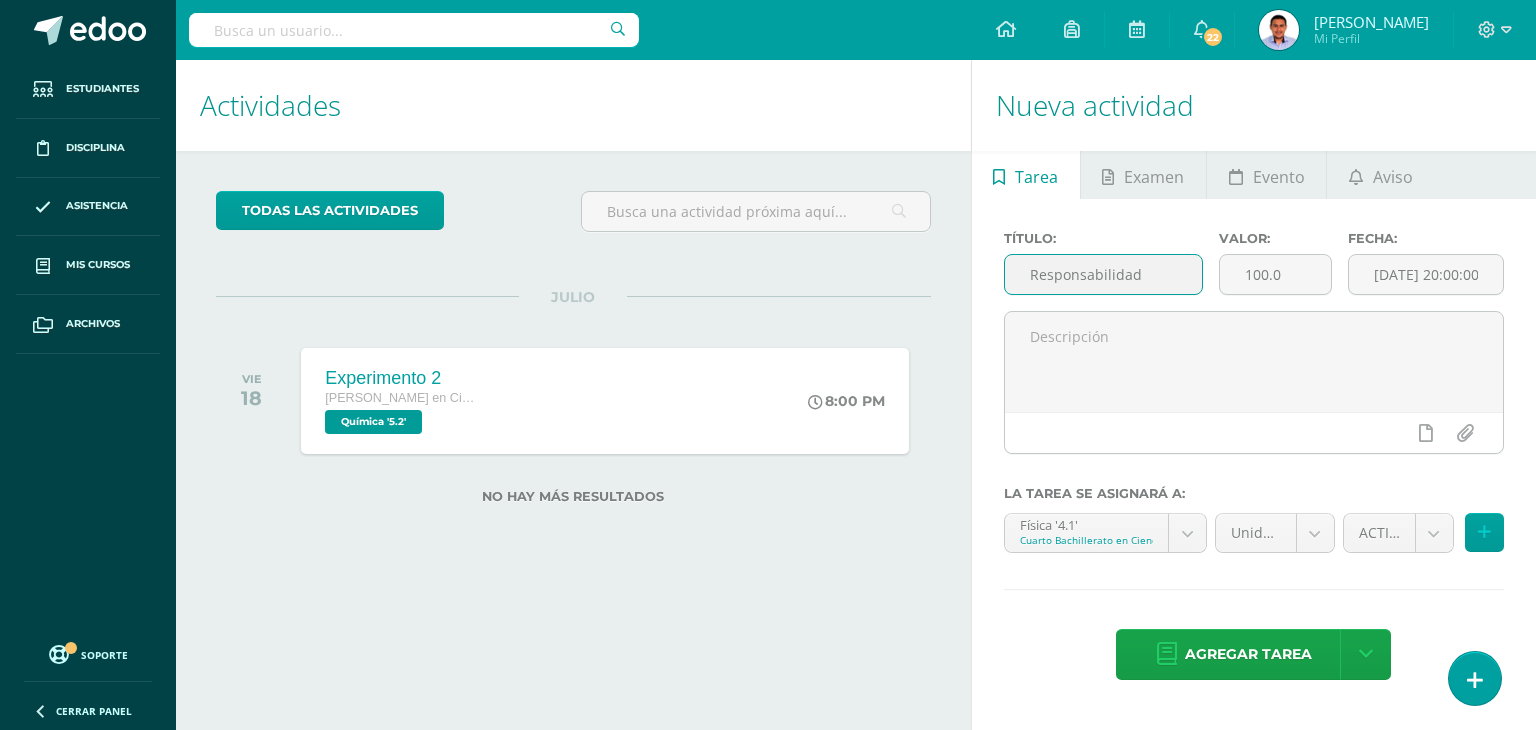 type on "Responsabilidad" 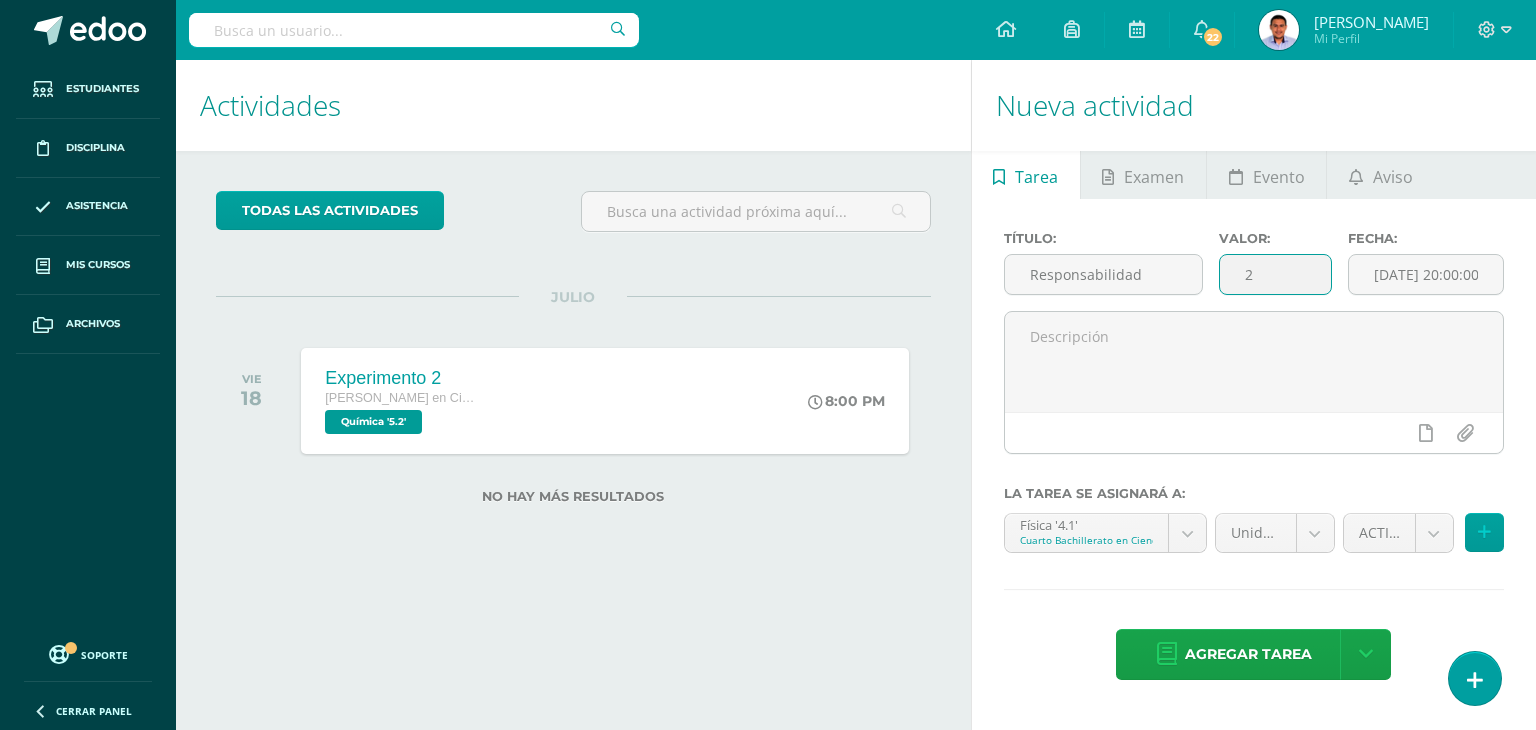 type on "2" 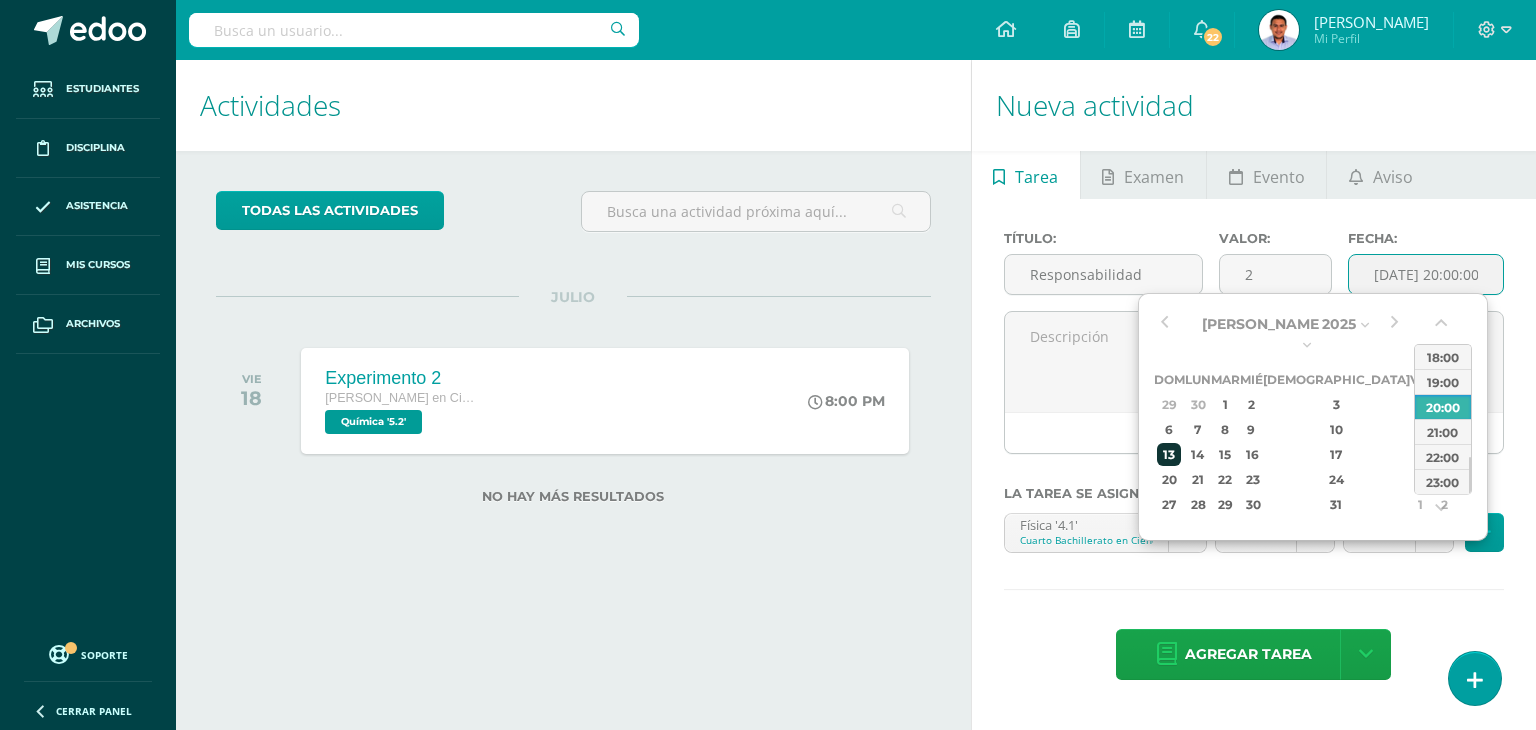 click on "13" at bounding box center [1169, 454] 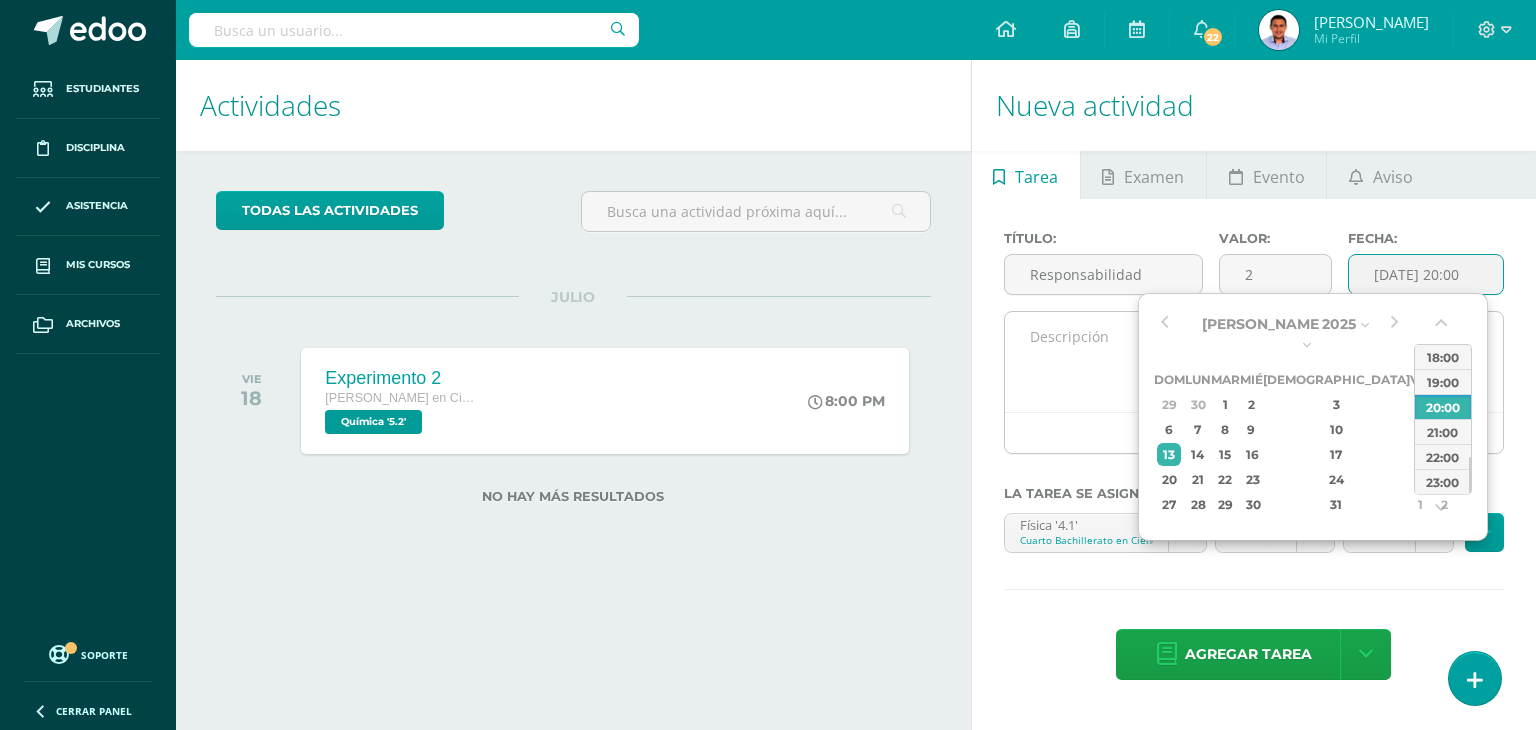 click at bounding box center (1254, 362) 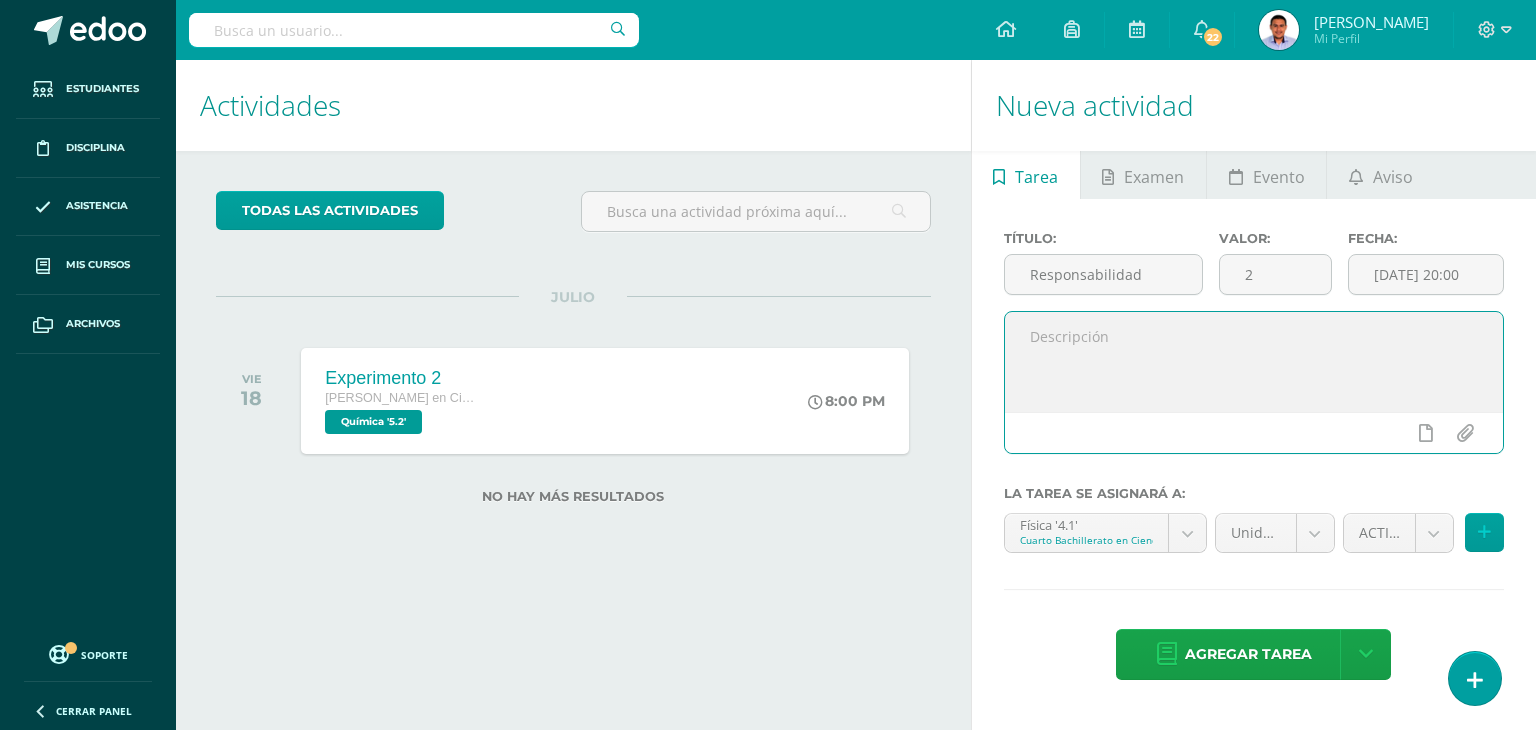 paste on "Entrega puntual de tareas, realización de ejercicios en clase y trabajos, cumplimiento con la presentación de materiales asignados." 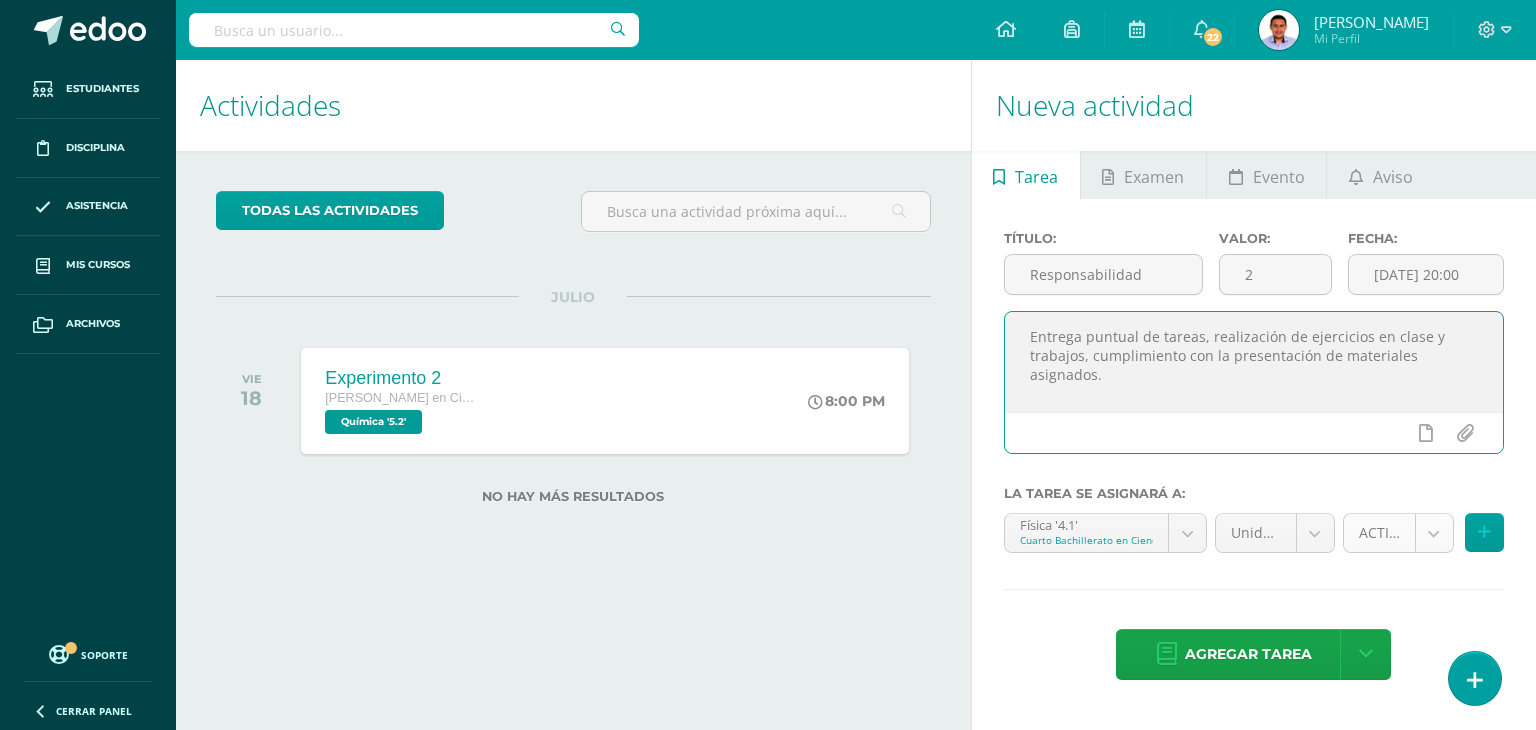 type on "Entrega puntual de tareas, realización de ejercicios en clase y trabajos, cumplimiento con la presentación de materiales asignados." 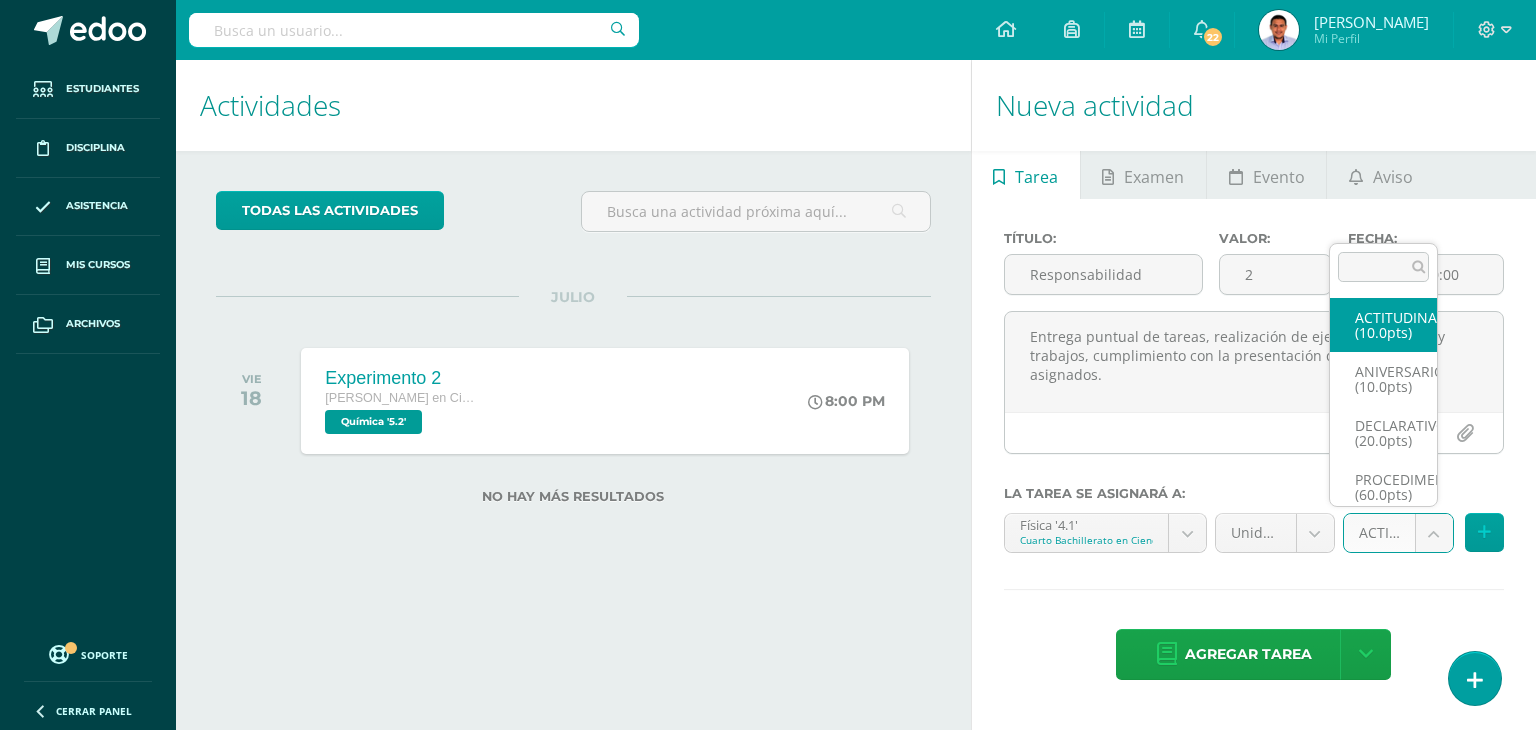 click on "Estudiantes Disciplina Asistencia Mis cursos Archivos Soporte
Centro de ayuda
Últimas actualizaciones
10+ Cerrar panel
Física
Cuarto
Bachillerato en Ciencias y Letras
"4.1"
Actividades Estudiantes Planificación Dosificación
Física
Cuarto
Bachillerato en Ciencias y Letras
"4.2"
Actividades Estudiantes Planificación Dosificación
Física
Cuarto
Bachillerato en Ciencias y Letras
"4.3"
Actividades Estudiantes Planificación Dosificación
Física
Actividades 22" at bounding box center (768, 365) 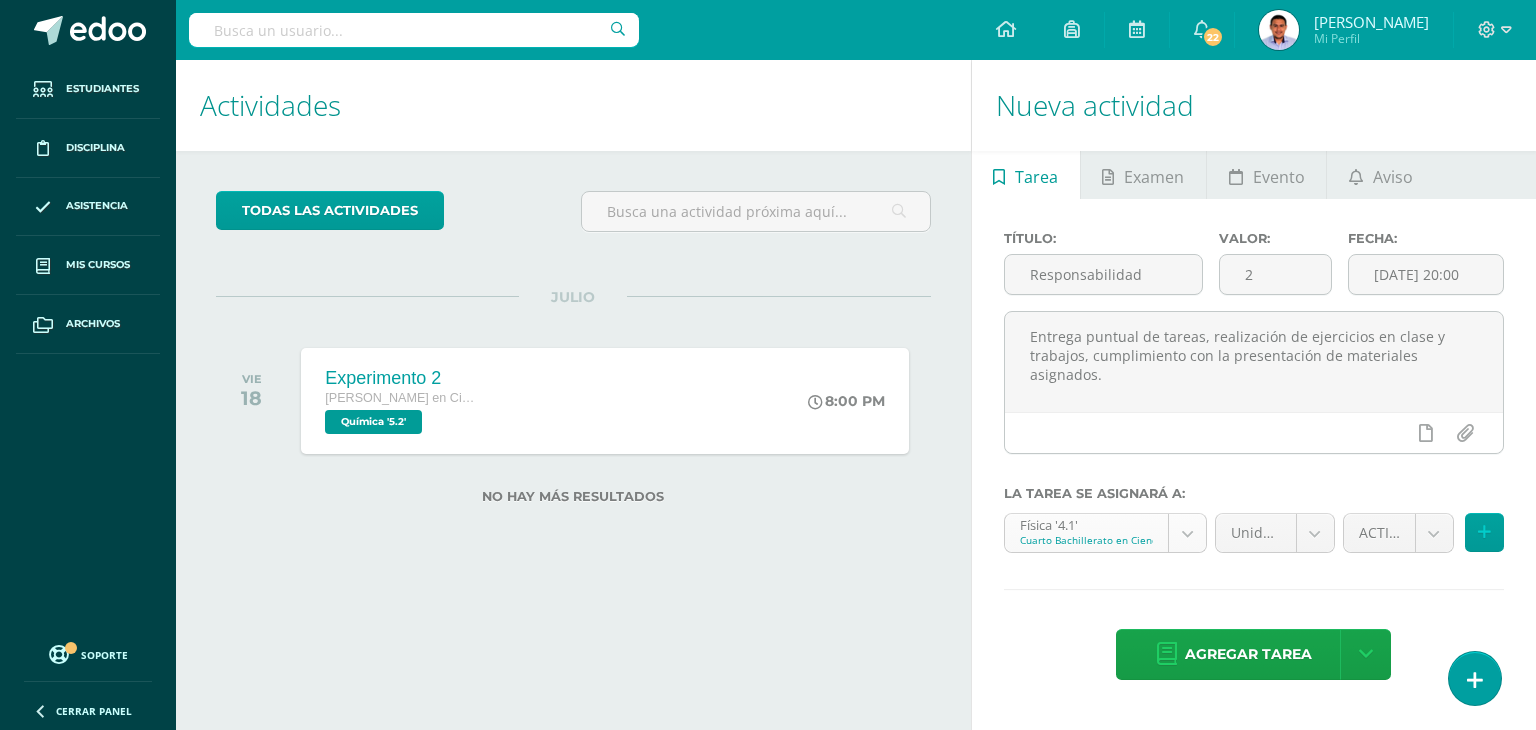 click on "Estudiantes Disciplina Asistencia Mis cursos Archivos Soporte
Centro de ayuda
Últimas actualizaciones
10+ Cerrar panel
Física
Cuarto
Bachillerato en Ciencias y Letras
"4.1"
Actividades Estudiantes Planificación Dosificación
Física
Cuarto
Bachillerato en Ciencias y Letras
"4.2"
Actividades Estudiantes Planificación Dosificación
Física
Cuarto
Bachillerato en Ciencias y Letras
"4.3"
Actividades Estudiantes Planificación Dosificación
Física
Actividades 22" at bounding box center (768, 365) 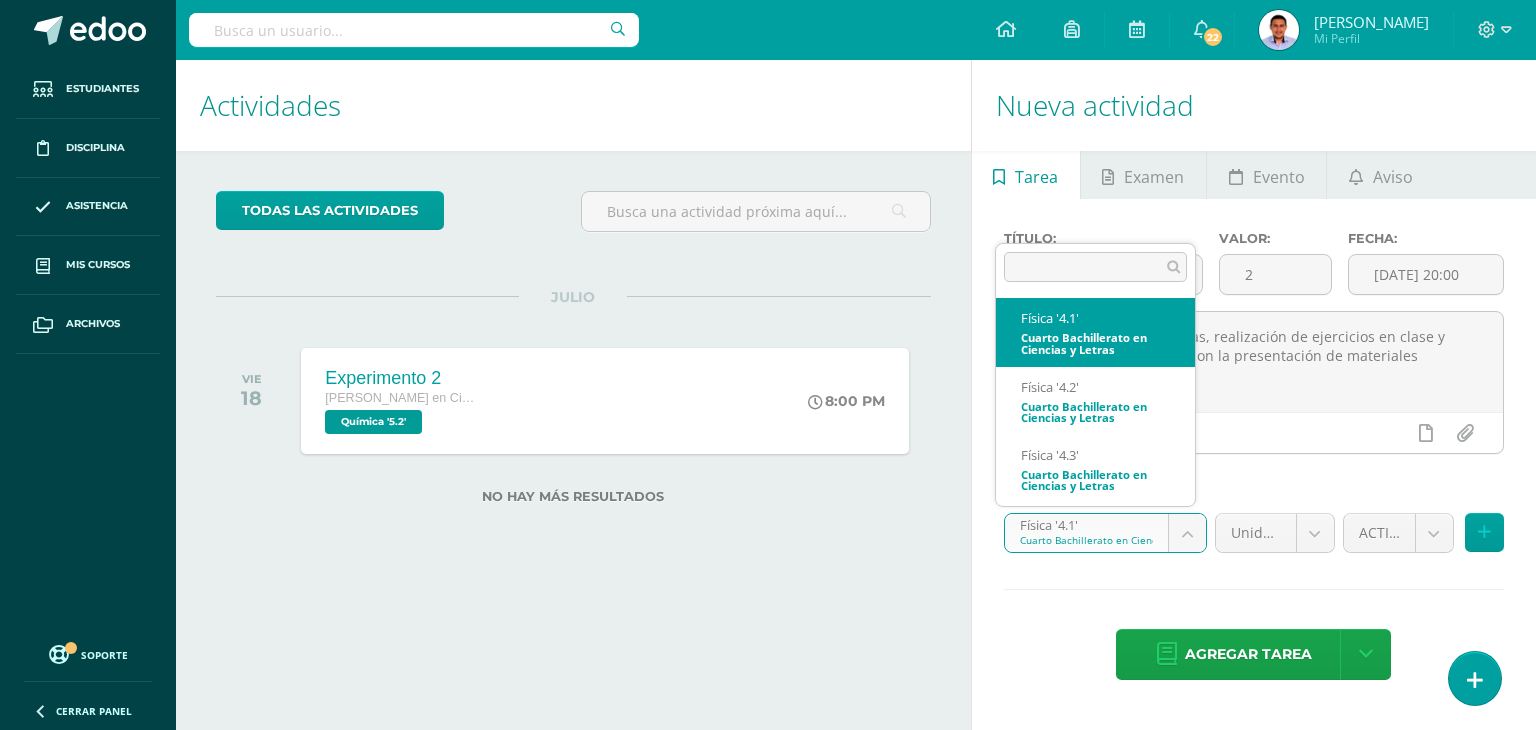 click on "Estudiantes Disciplina Asistencia Mis cursos Archivos Soporte
Centro de ayuda
Últimas actualizaciones
10+ Cerrar panel
Física
Cuarto
Bachillerato en Ciencias y Letras
"4.1"
Actividades Estudiantes Planificación Dosificación
Física
Cuarto
Bachillerato en Ciencias y Letras
"4.2"
Actividades Estudiantes Planificación Dosificación
Física
Cuarto
Bachillerato en Ciencias y Letras
"4.3"
Actividades Estudiantes Planificación Dosificación
Física
Actividades 22" at bounding box center [768, 365] 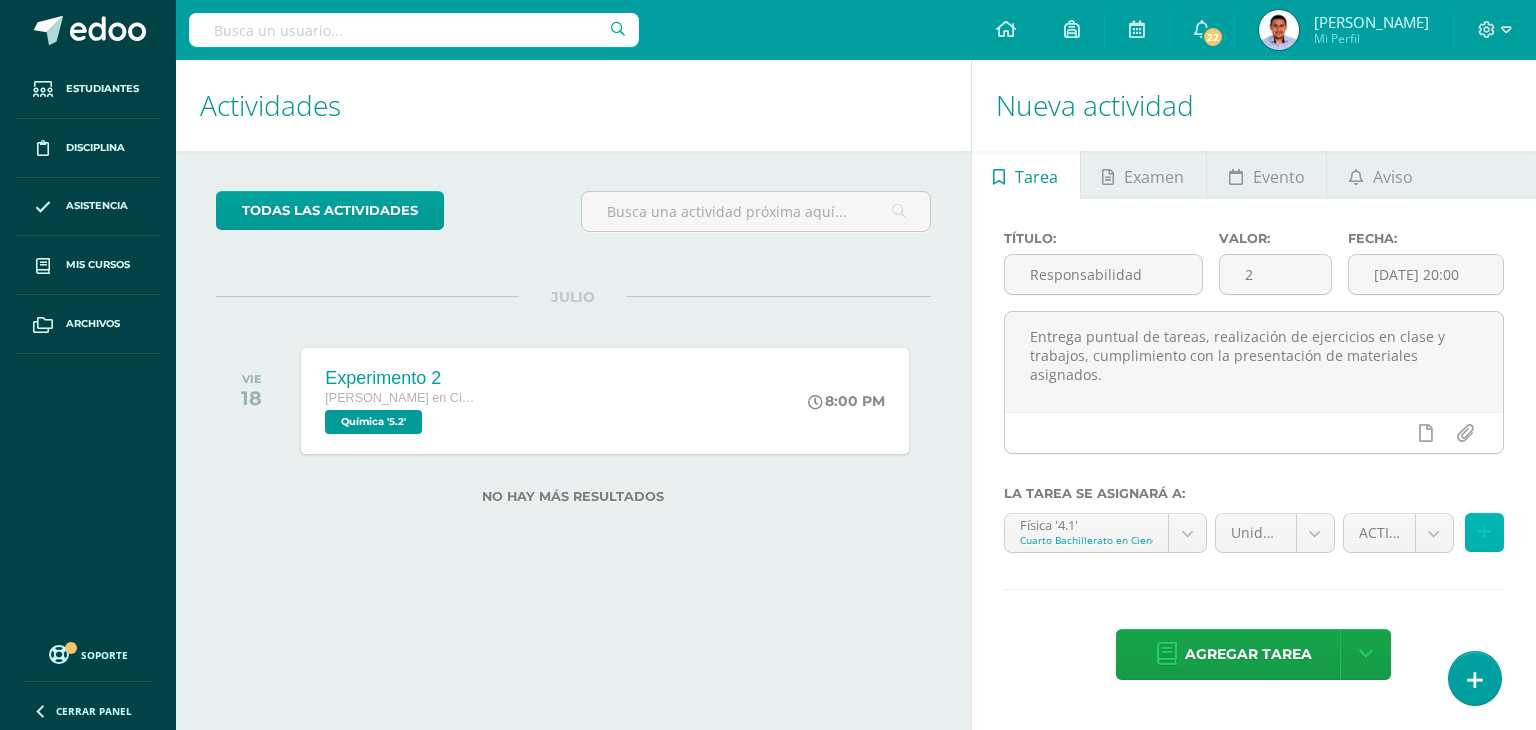 click at bounding box center (1484, 532) 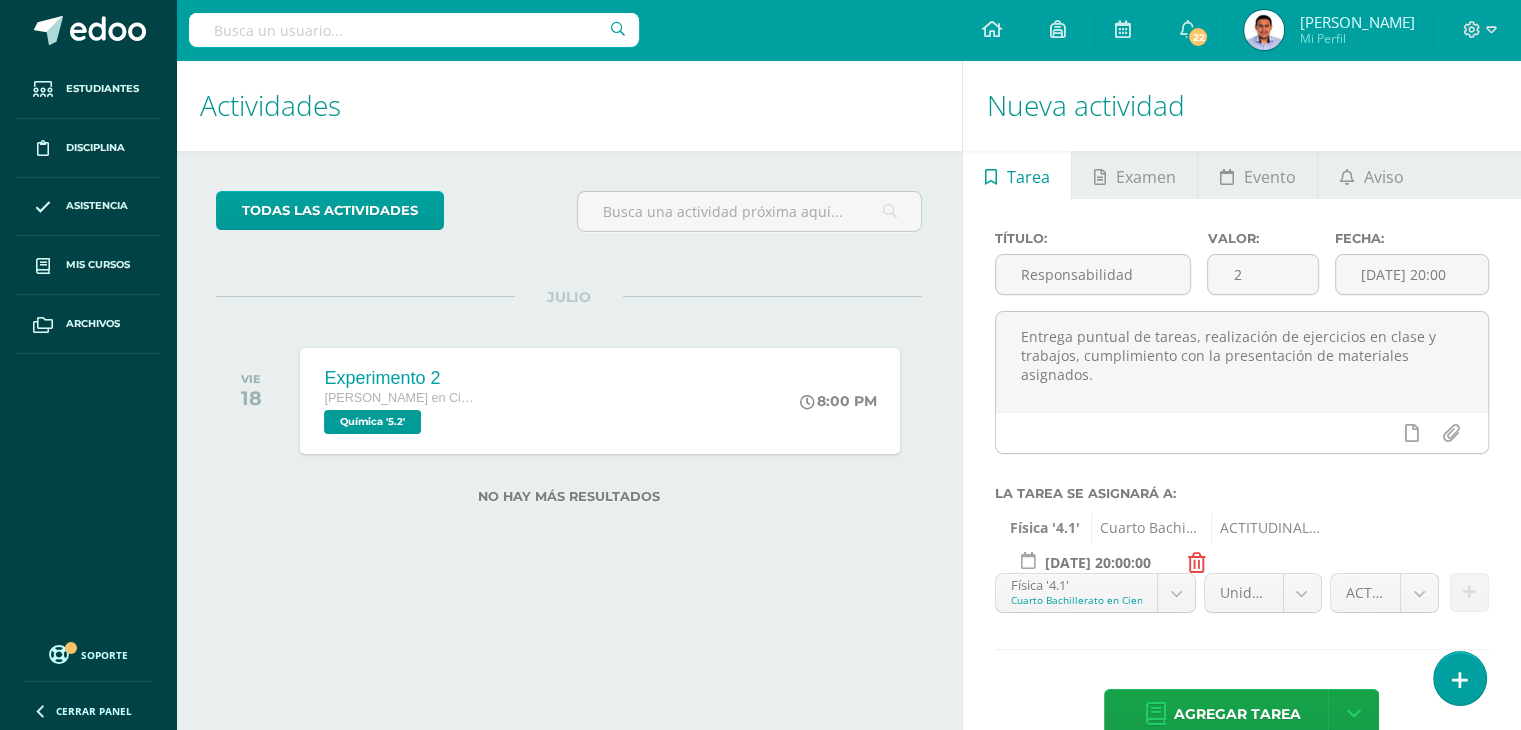 scroll, scrollTop: 45, scrollLeft: 0, axis: vertical 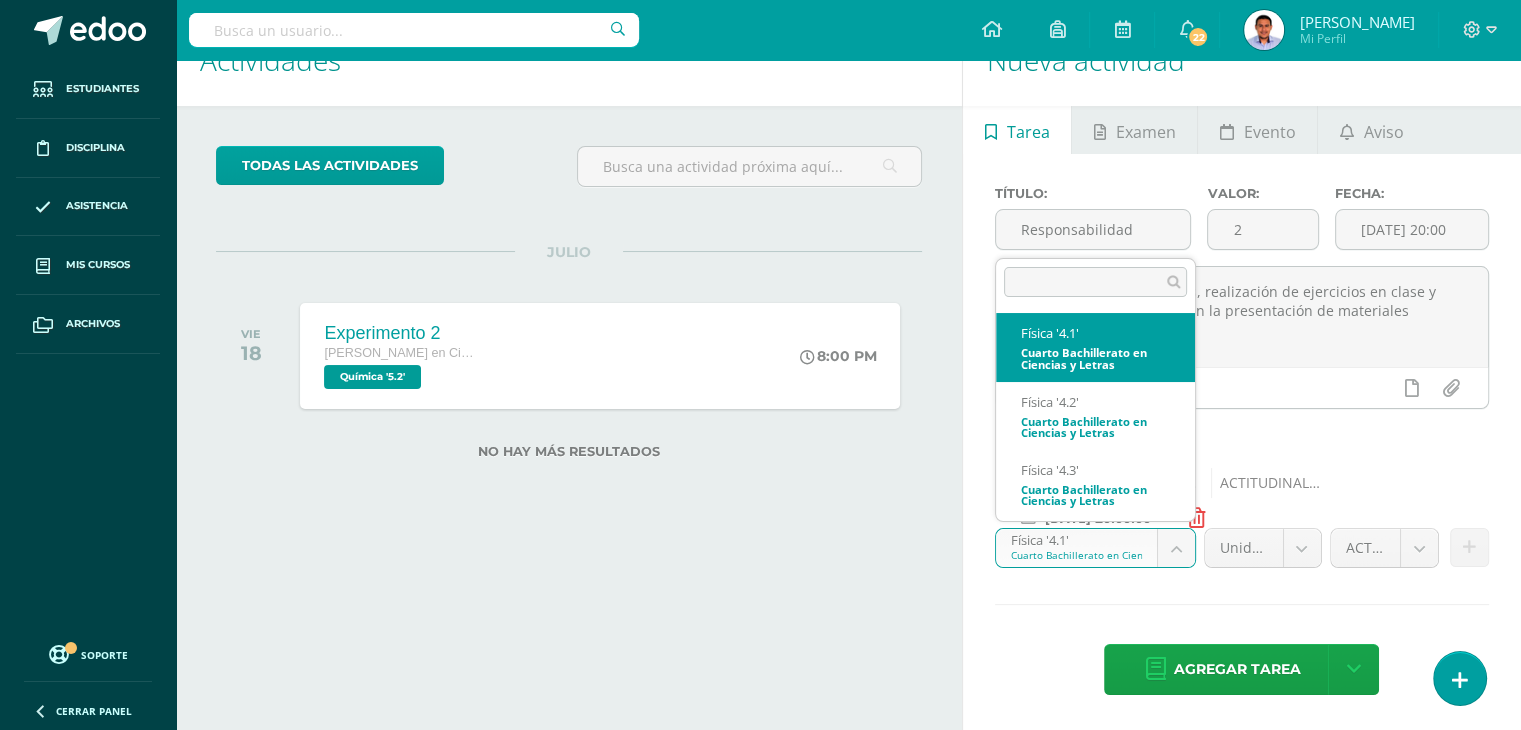 click on "Estudiantes Disciplina Asistencia Mis cursos Archivos Soporte
Centro de ayuda
Últimas actualizaciones
10+ Cerrar panel
Física
Cuarto
Bachillerato en Ciencias y Letras
"4.1"
Actividades Estudiantes Planificación Dosificación
Física
Cuarto
Bachillerato en Ciencias y Letras
"4.2"
Actividades Estudiantes Planificación Dosificación
Física
Cuarto
Bachillerato en Ciencias y Letras
"4.3"
Actividades Estudiantes Planificación Dosificación
Física
Actividades 22" at bounding box center (760, 320) 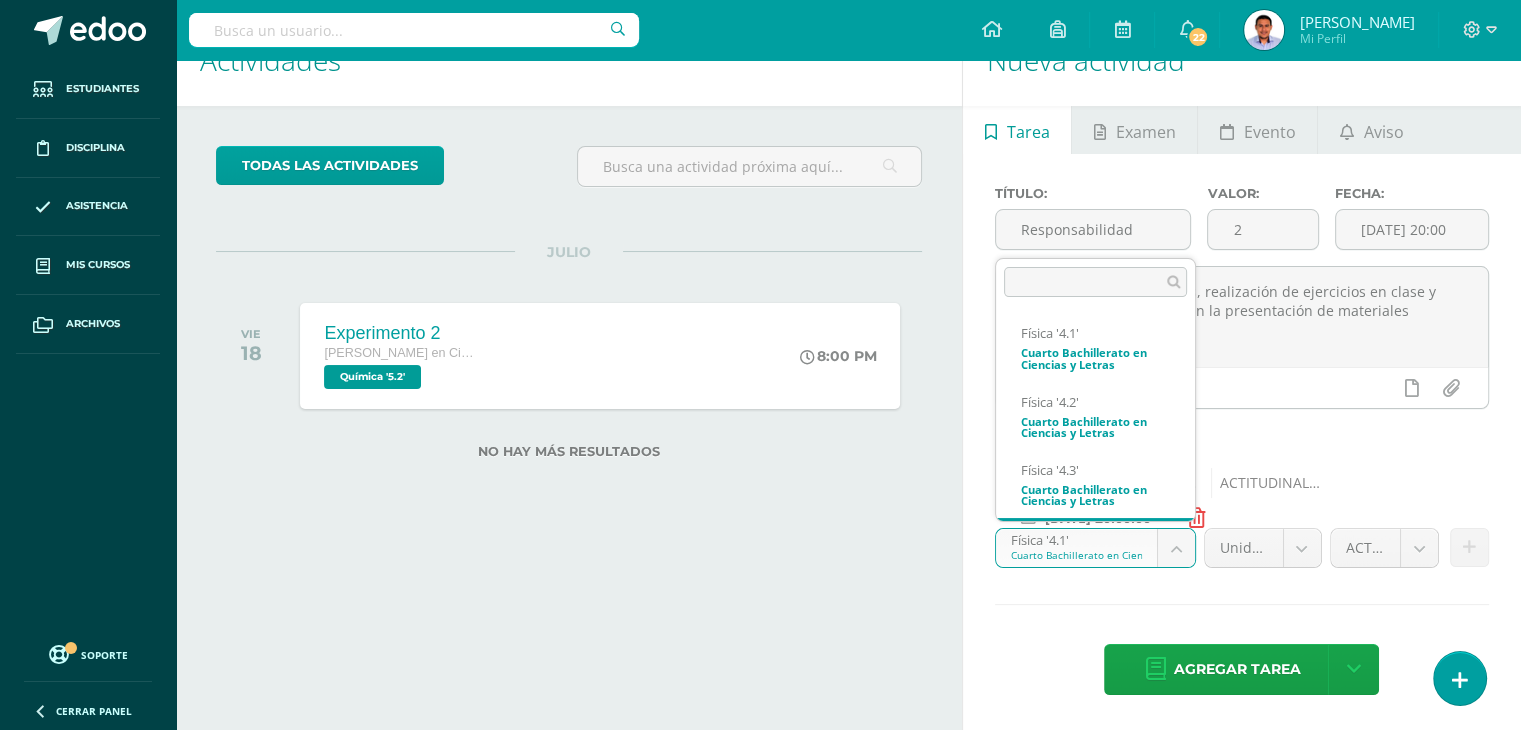 scroll, scrollTop: 64, scrollLeft: 0, axis: vertical 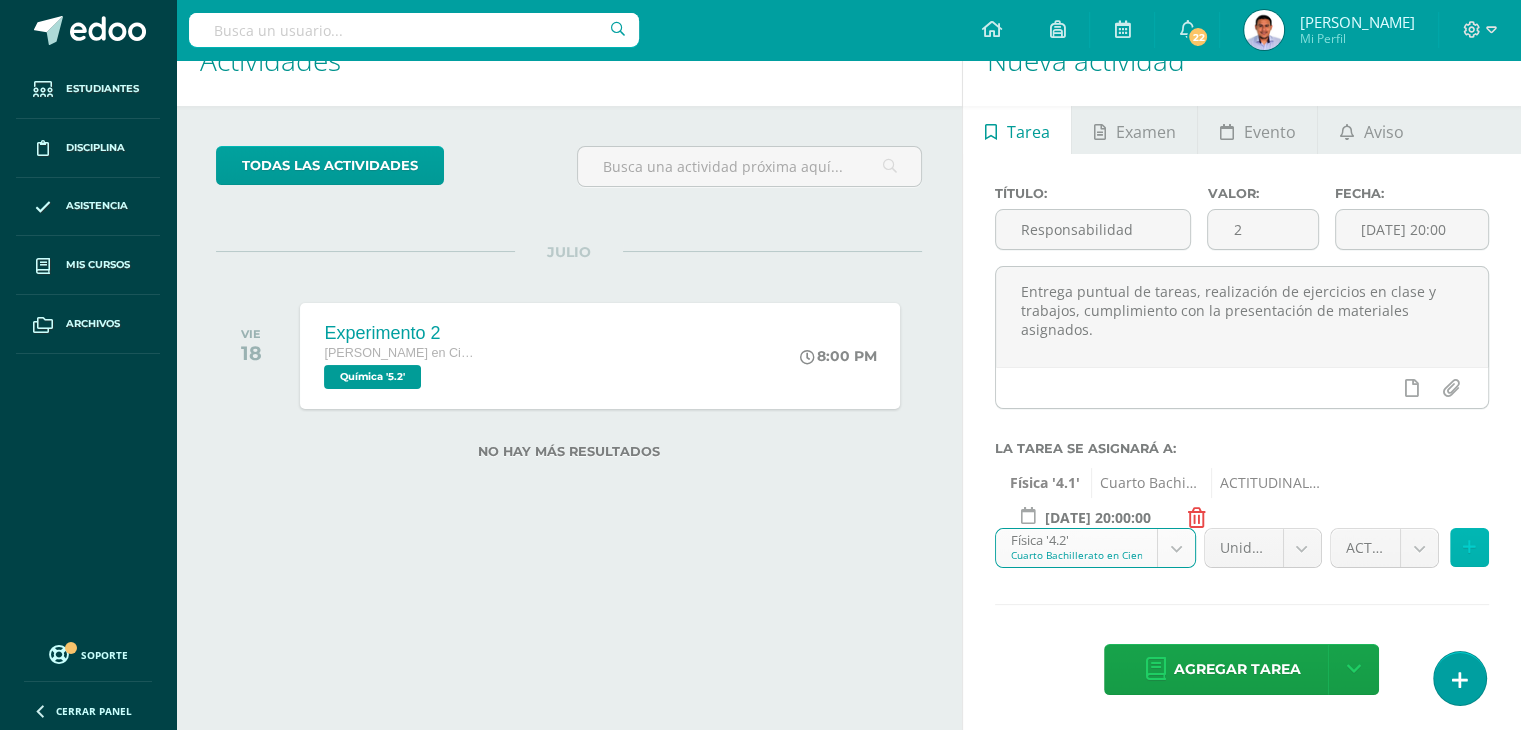 click at bounding box center (1469, 547) 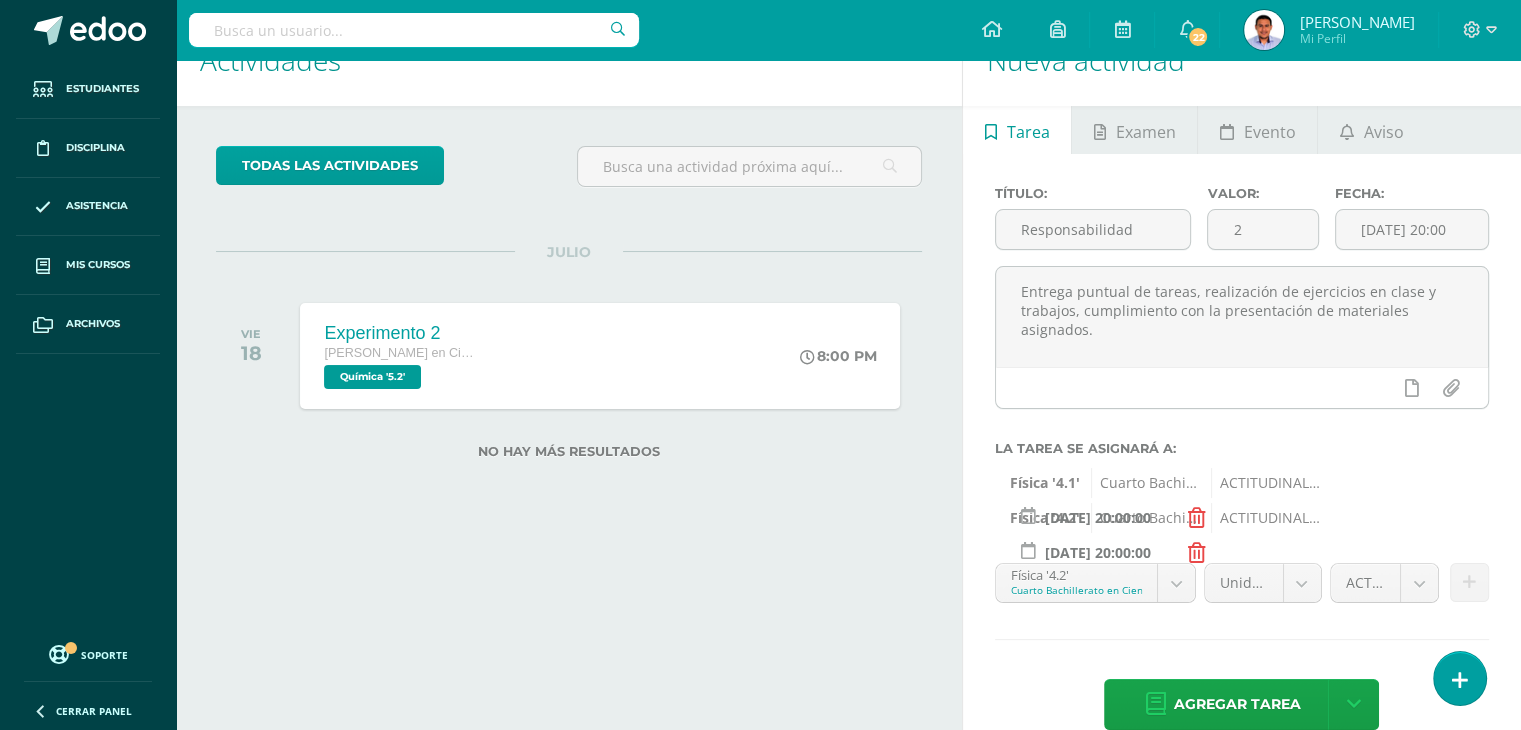 click on "Estudiantes Disciplina Asistencia Mis cursos Archivos Soporte
Centro de ayuda
Últimas actualizaciones
10+ Cerrar panel
Física
Cuarto
Bachillerato en Ciencias y Letras
"4.1"
Actividades Estudiantes Planificación Dosificación
Física
Cuarto
Bachillerato en Ciencias y Letras
"4.2"
Actividades Estudiantes Planificación Dosificación
Física
Cuarto
Bachillerato en Ciencias y Letras
"4.3"
Actividades Estudiantes Planificación Dosificación
Física
Actividades 22" at bounding box center (760, 320) 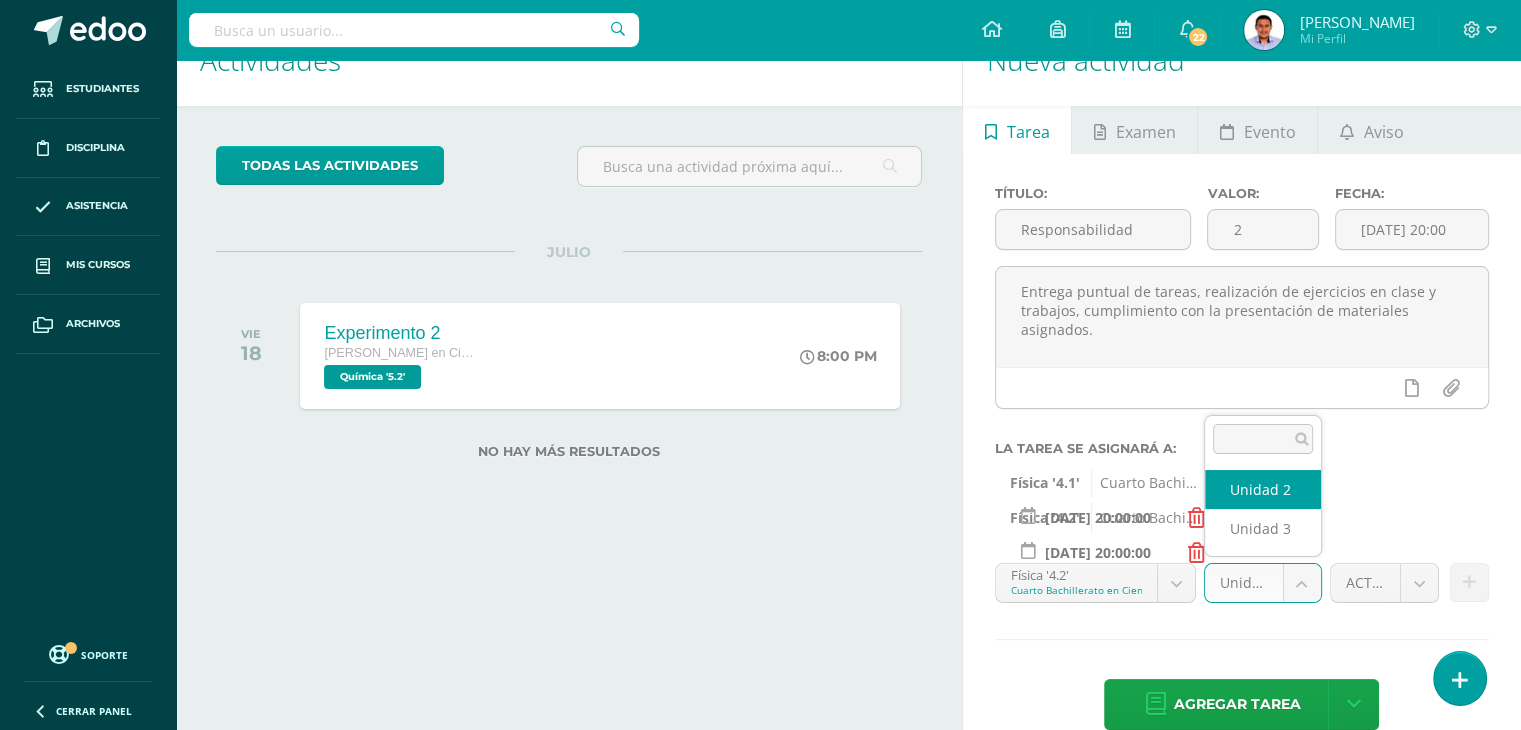 click on "Estudiantes Disciplina Asistencia Mis cursos Archivos Soporte
Centro de ayuda
Últimas actualizaciones
10+ Cerrar panel
Física
Cuarto
Bachillerato en Ciencias y Letras
"4.1"
Actividades Estudiantes Planificación Dosificación
Física
Cuarto
Bachillerato en Ciencias y Letras
"4.2"
Actividades Estudiantes Planificación Dosificación
Física
Cuarto
Bachillerato en Ciencias y Letras
"4.3"
Actividades Estudiantes Planificación Dosificación
Física
Actividades 22" at bounding box center [760, 320] 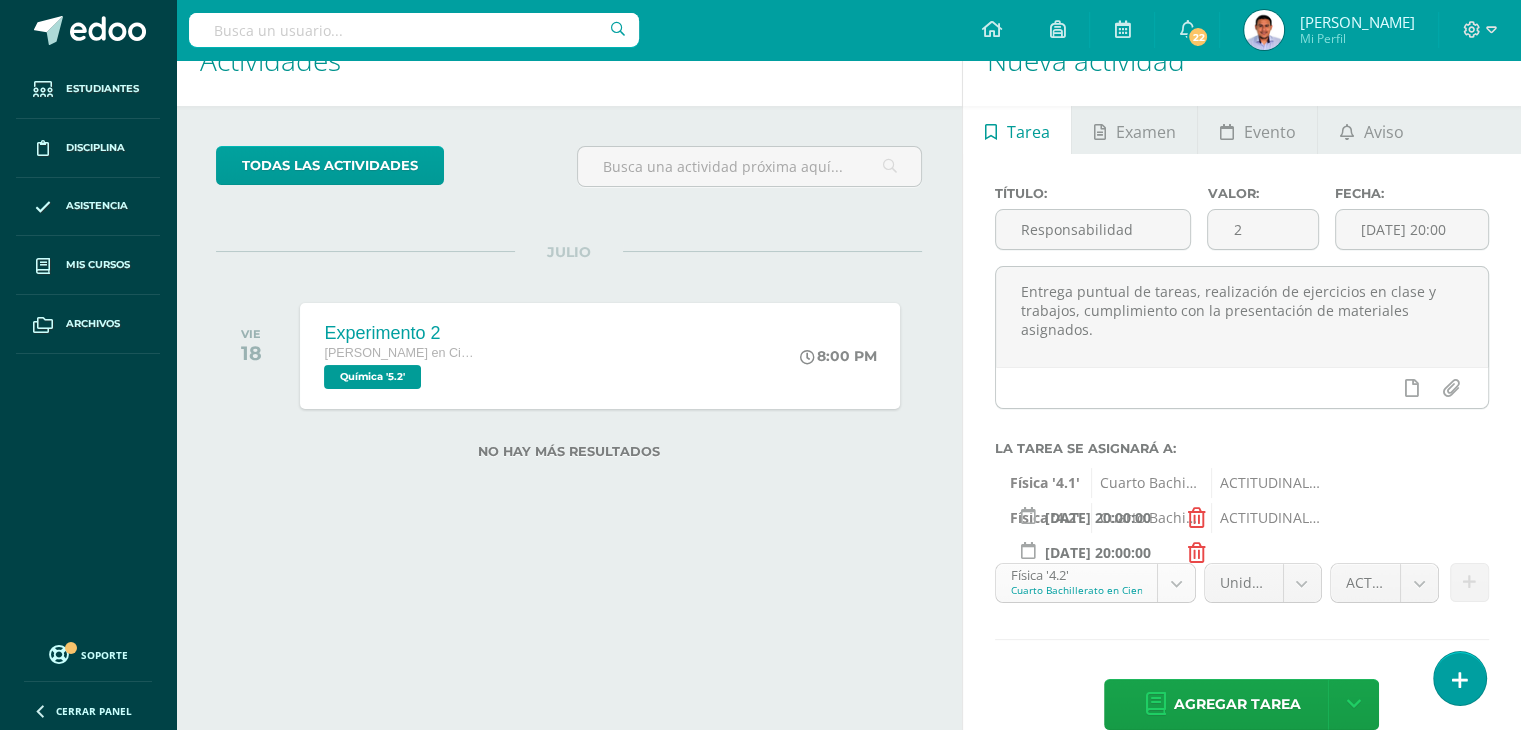 click on "Estudiantes Disciplina Asistencia Mis cursos Archivos Soporte
Centro de ayuda
Últimas actualizaciones
10+ Cerrar panel
Física
Cuarto
Bachillerato en Ciencias y Letras
"4.1"
Actividades Estudiantes Planificación Dosificación
Física
Cuarto
Bachillerato en Ciencias y Letras
"4.2"
Actividades Estudiantes Planificación Dosificación
Física
Cuarto
Bachillerato en Ciencias y Letras
"4.3"
Actividades Estudiantes Planificación Dosificación
Física
Actividades 22" at bounding box center [760, 320] 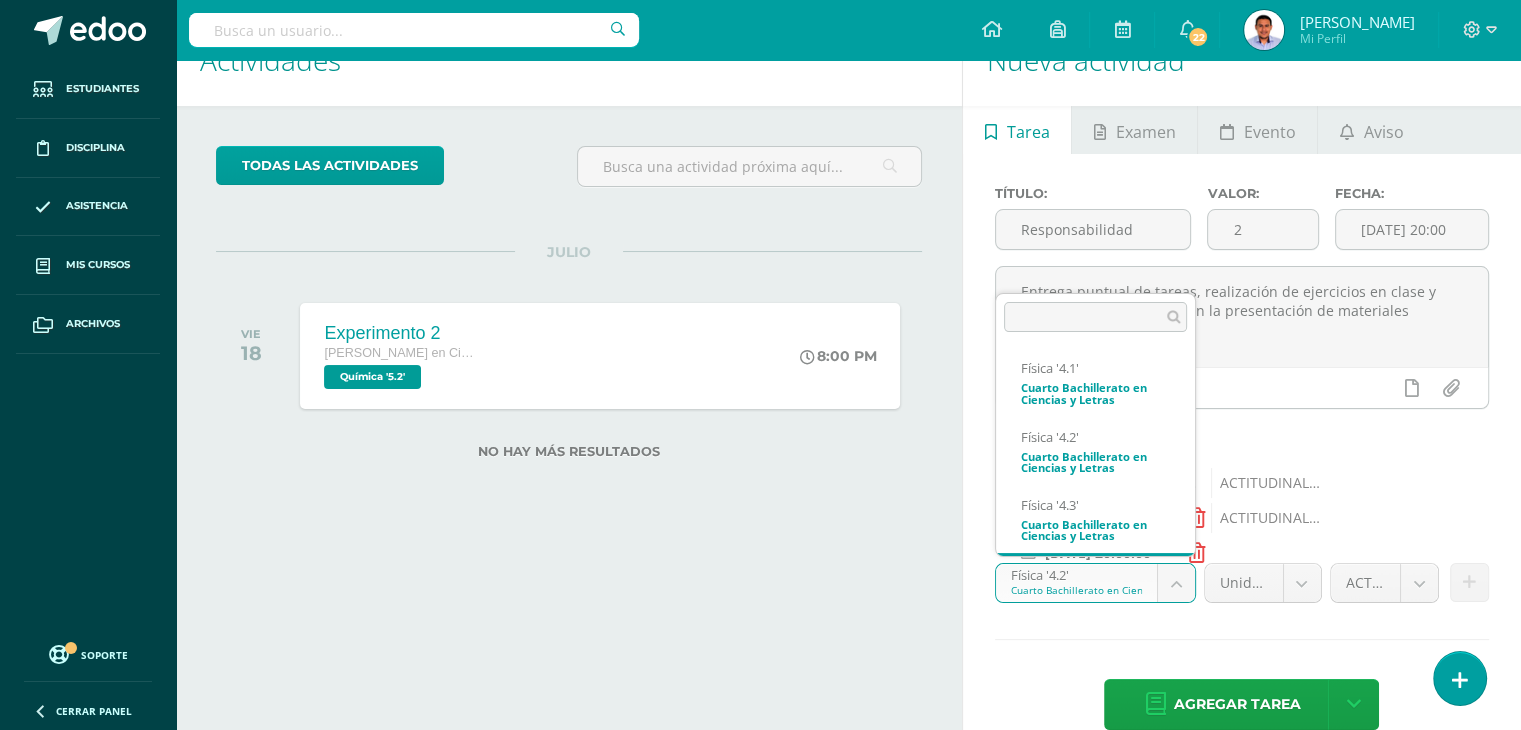 scroll, scrollTop: 64, scrollLeft: 0, axis: vertical 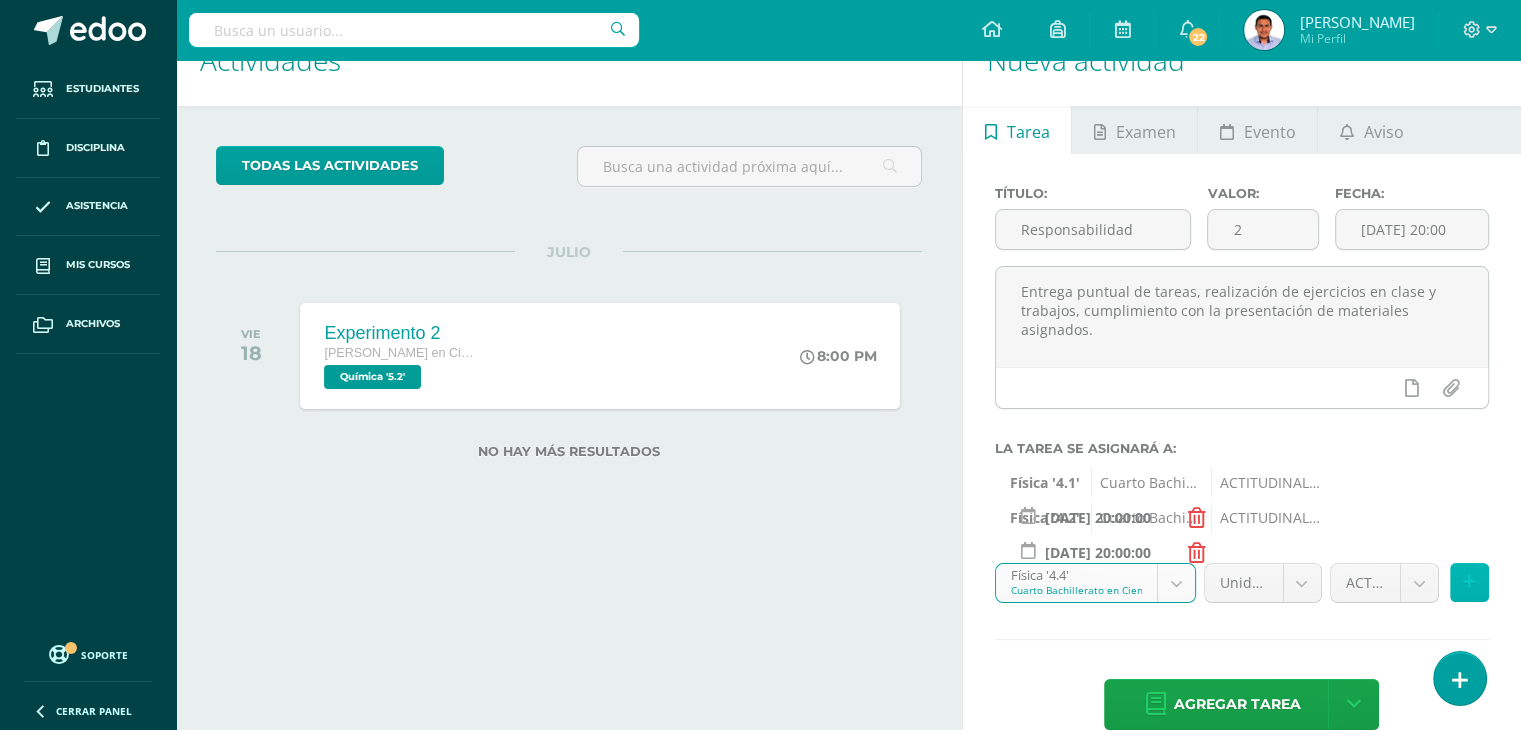 click at bounding box center [1469, 582] 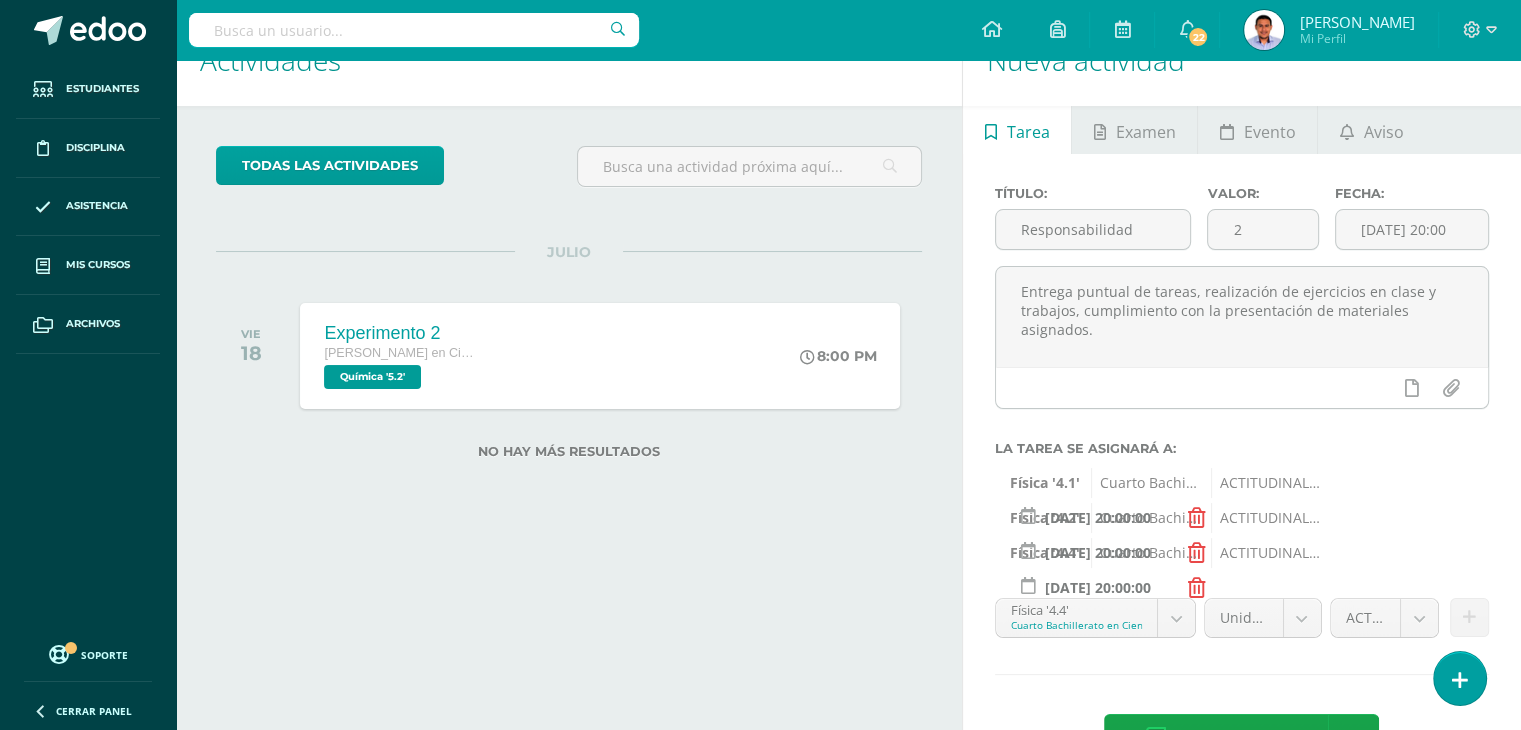 click on "Estudiantes Disciplina Asistencia Mis cursos Archivos Soporte
Centro de ayuda
Últimas actualizaciones
10+ Cerrar panel
Física
Cuarto
Bachillerato en Ciencias y Letras
"4.1"
Actividades Estudiantes Planificación Dosificación
Física
Cuarto
Bachillerato en Ciencias y Letras
"4.2"
Actividades Estudiantes Planificación Dosificación
Física
Cuarto
Bachillerato en Ciencias y Letras
"4.3"
Actividades Estudiantes Planificación Dosificación
Física
Actividades 22" at bounding box center [760, 320] 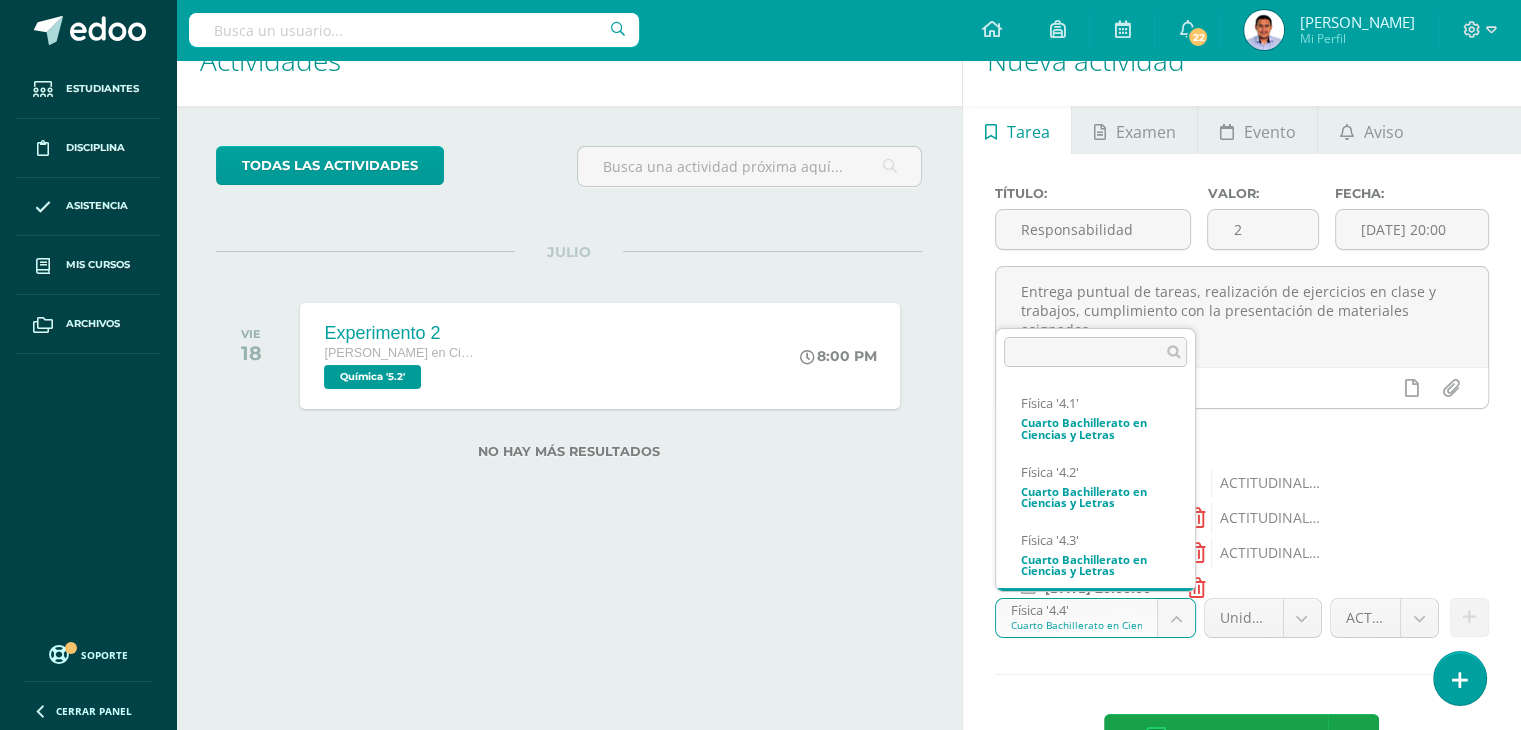 scroll, scrollTop: 64, scrollLeft: 0, axis: vertical 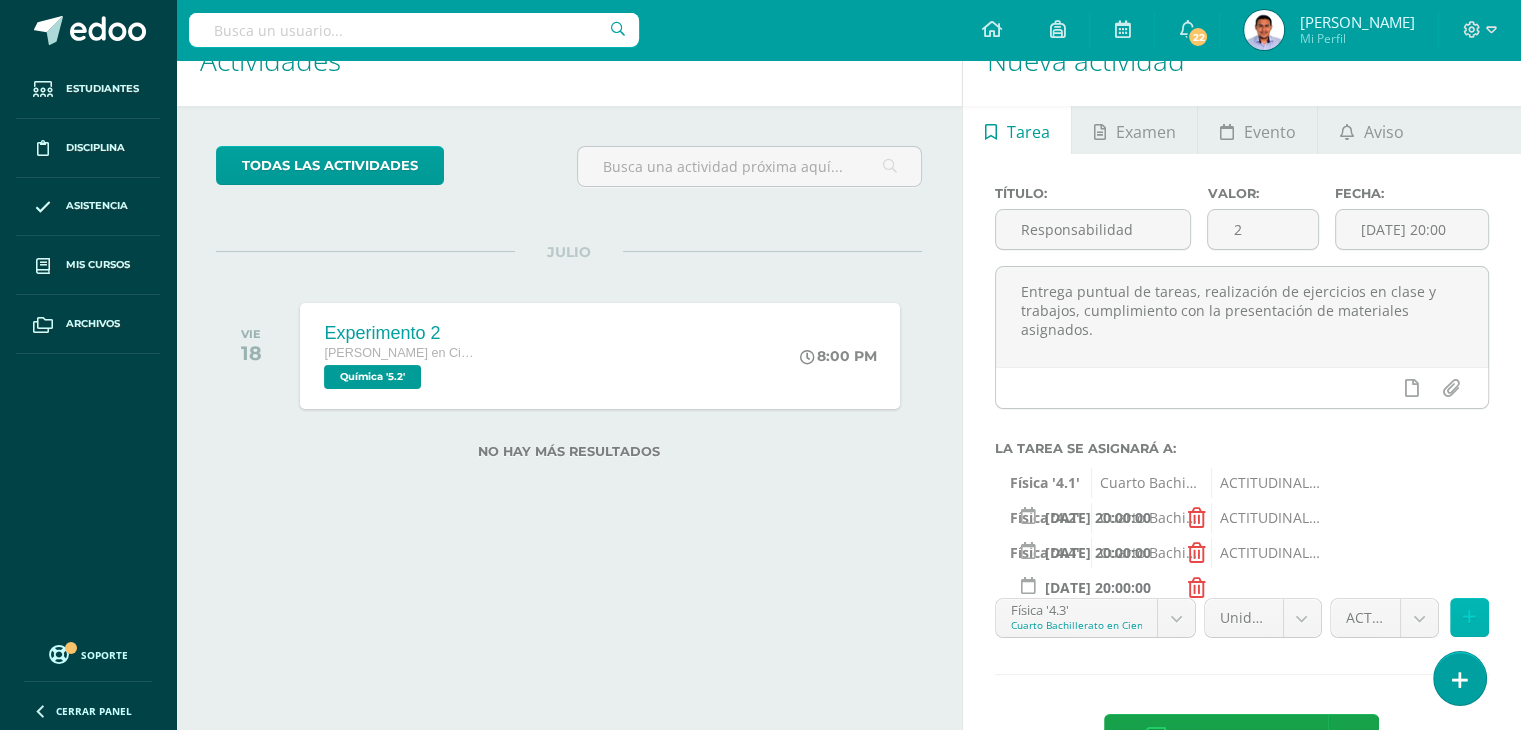 click at bounding box center [1469, 617] 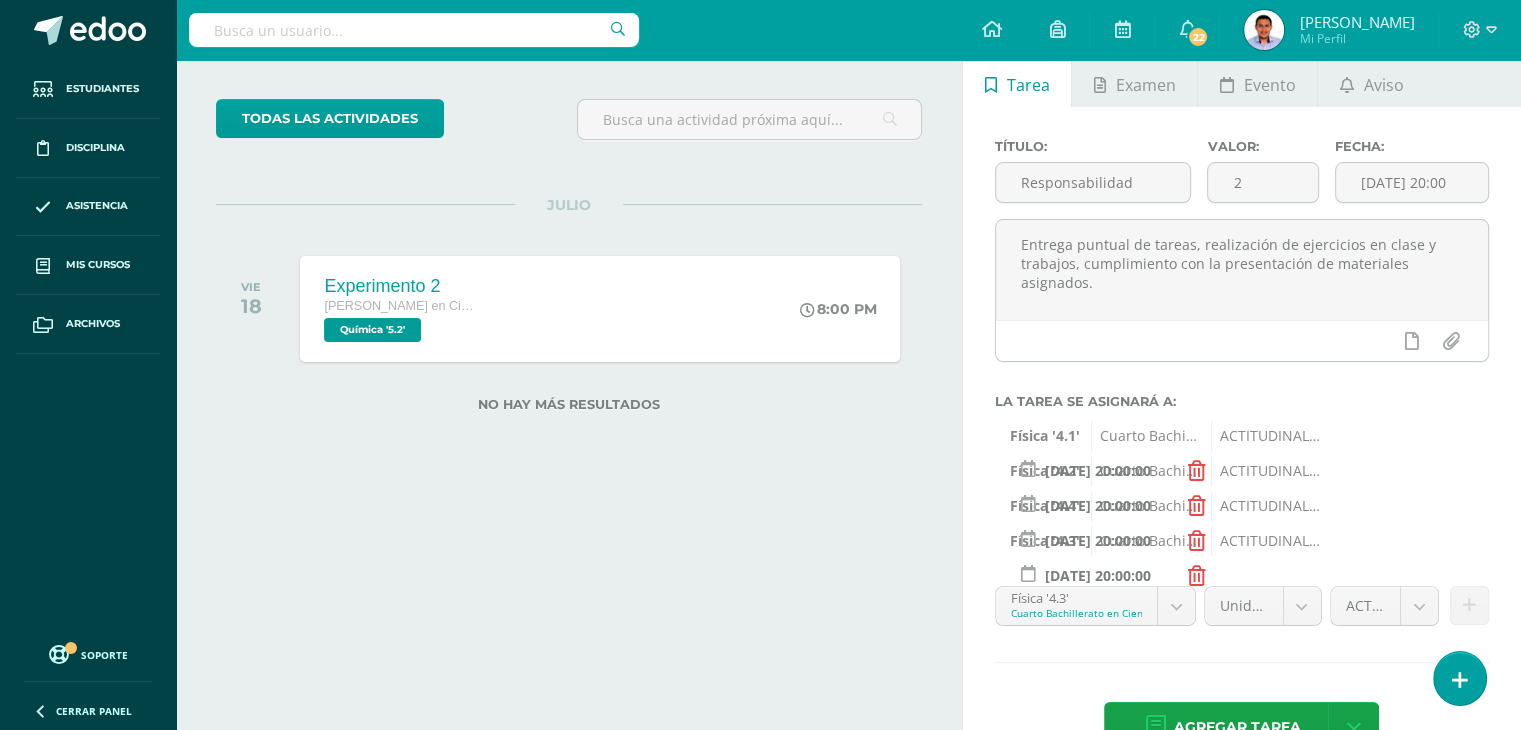 scroll, scrollTop: 150, scrollLeft: 0, axis: vertical 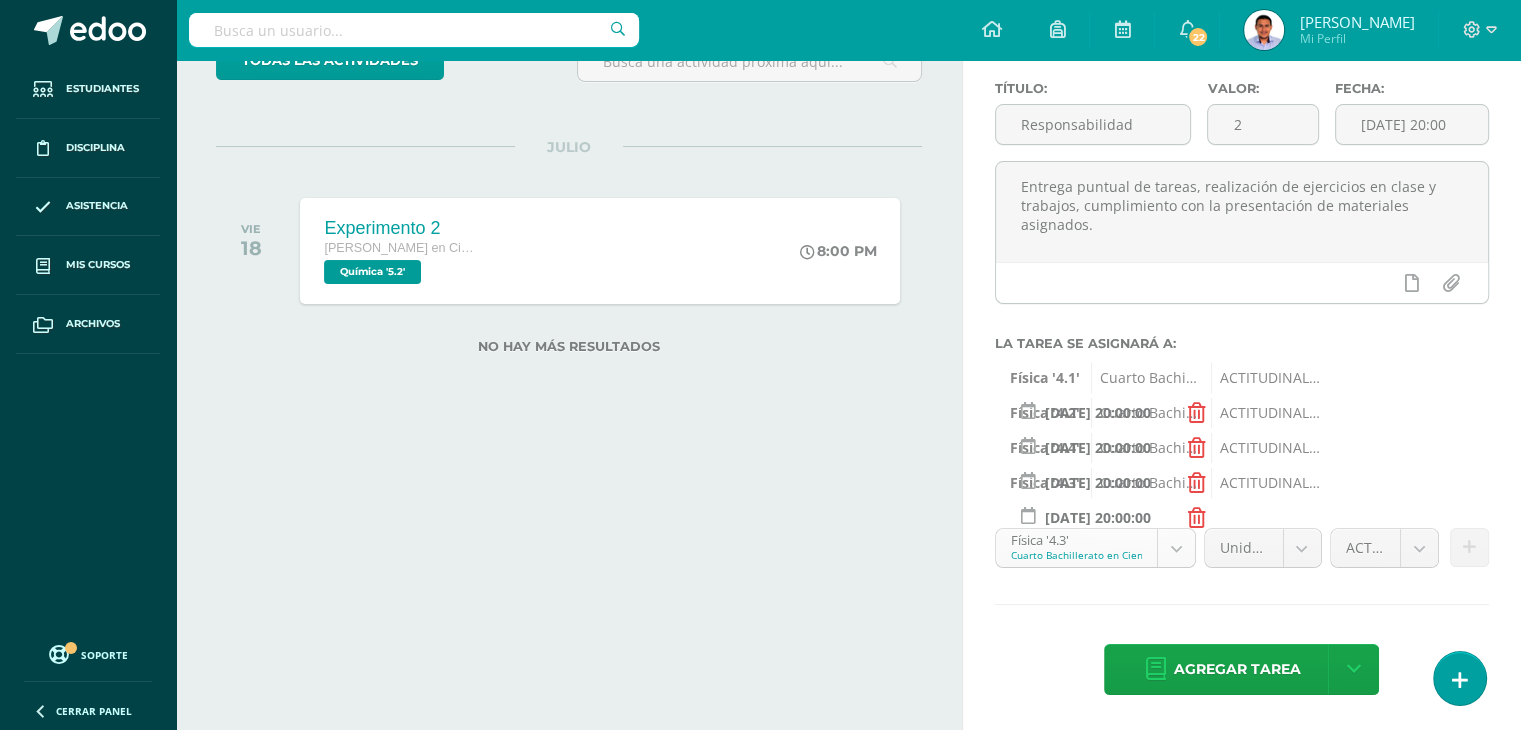 click on "Estudiantes Disciplina Asistencia Mis cursos Archivos Soporte
Centro de ayuda
Últimas actualizaciones
10+ Cerrar panel
Física
Cuarto
Bachillerato en Ciencias y Letras
"4.1"
Actividades Estudiantes Planificación Dosificación
Física
Cuarto
Bachillerato en Ciencias y Letras
"4.2"
Actividades Estudiantes Planificación Dosificación
Física
Cuarto
Bachillerato en Ciencias y Letras
"4.3"
Actividades Estudiantes Planificación Dosificación
Física
Actividades 22" at bounding box center (760, 215) 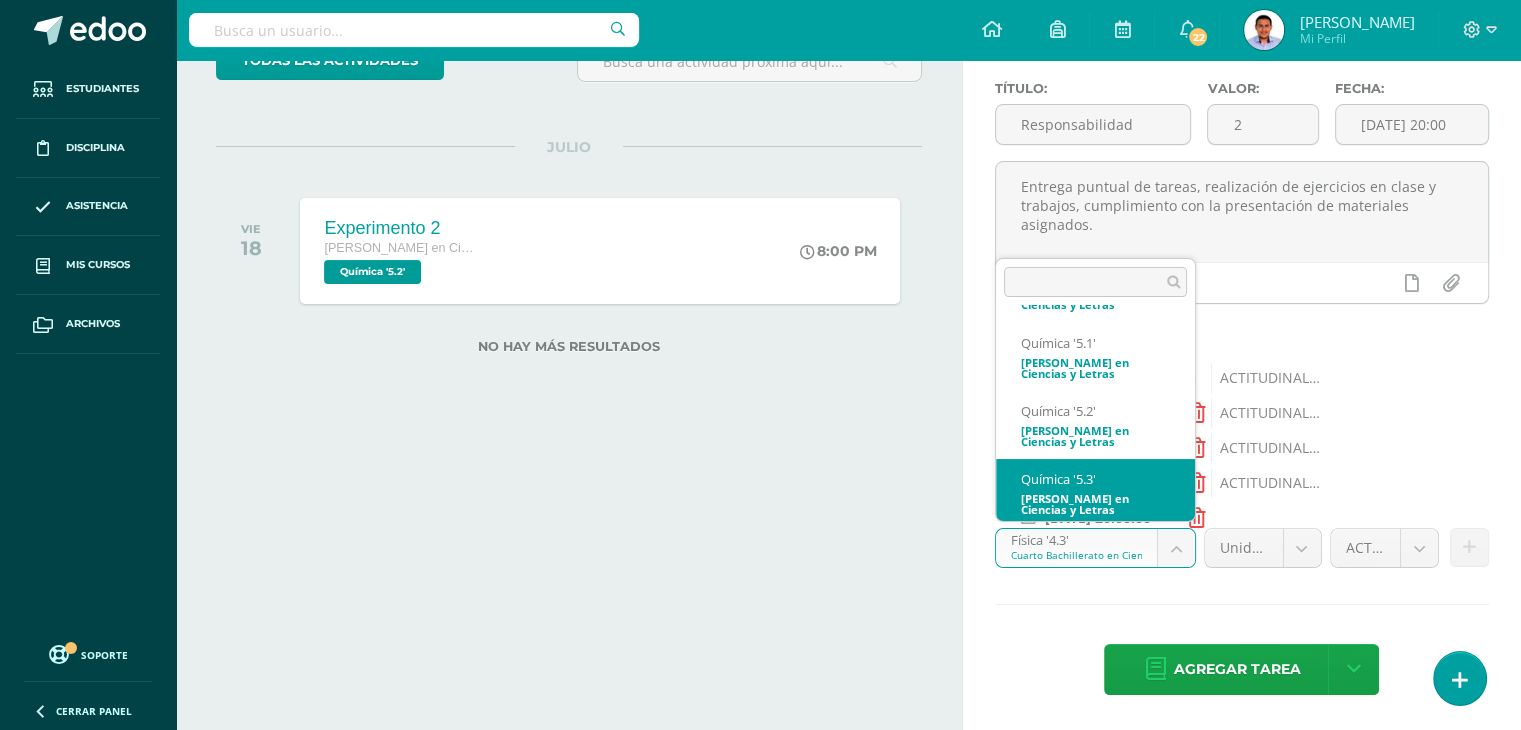 scroll, scrollTop: 269, scrollLeft: 0, axis: vertical 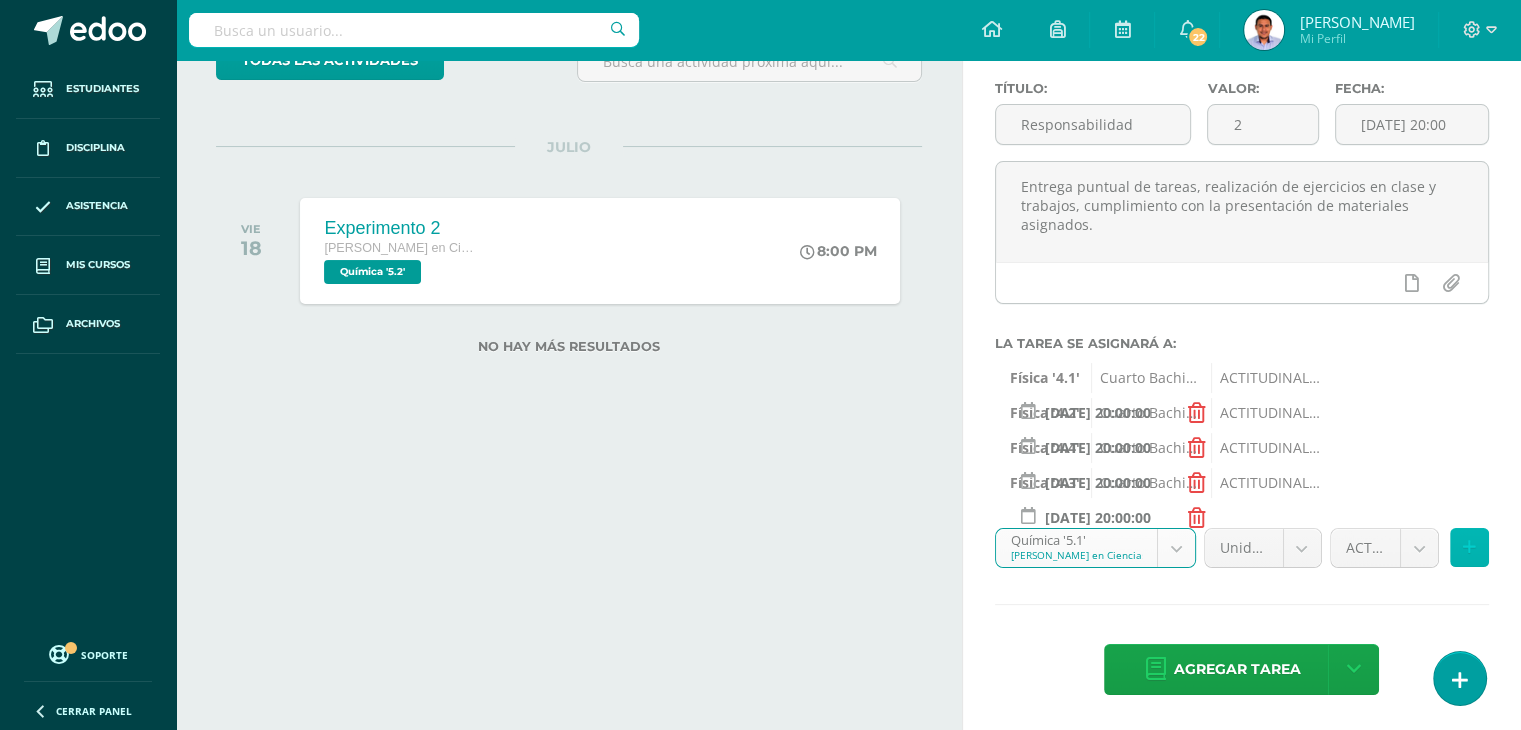 click at bounding box center [1469, 547] 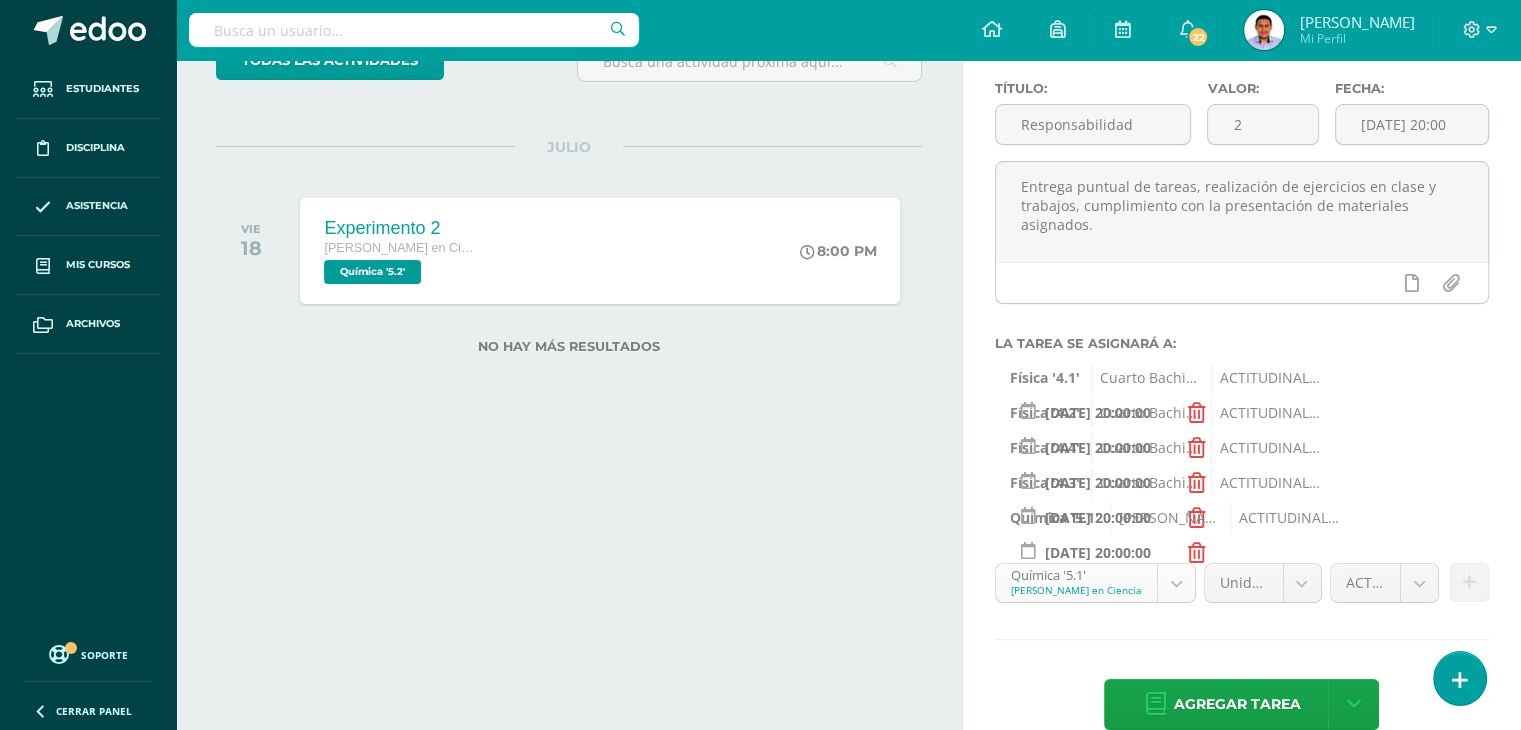 click on "Estudiantes Disciplina Asistencia Mis cursos Archivos Soporte
Centro de ayuda
Últimas actualizaciones
10+ Cerrar panel
Física
Cuarto
Bachillerato en Ciencias y Letras
"4.1"
Actividades Estudiantes Planificación Dosificación
Física
Cuarto
Bachillerato en Ciencias y Letras
"4.2"
Actividades Estudiantes Planificación Dosificación
Física
Cuarto
Bachillerato en Ciencias y Letras
"4.3"
Actividades Estudiantes Planificación Dosificación
Física
Actividades 22" at bounding box center (760, 215) 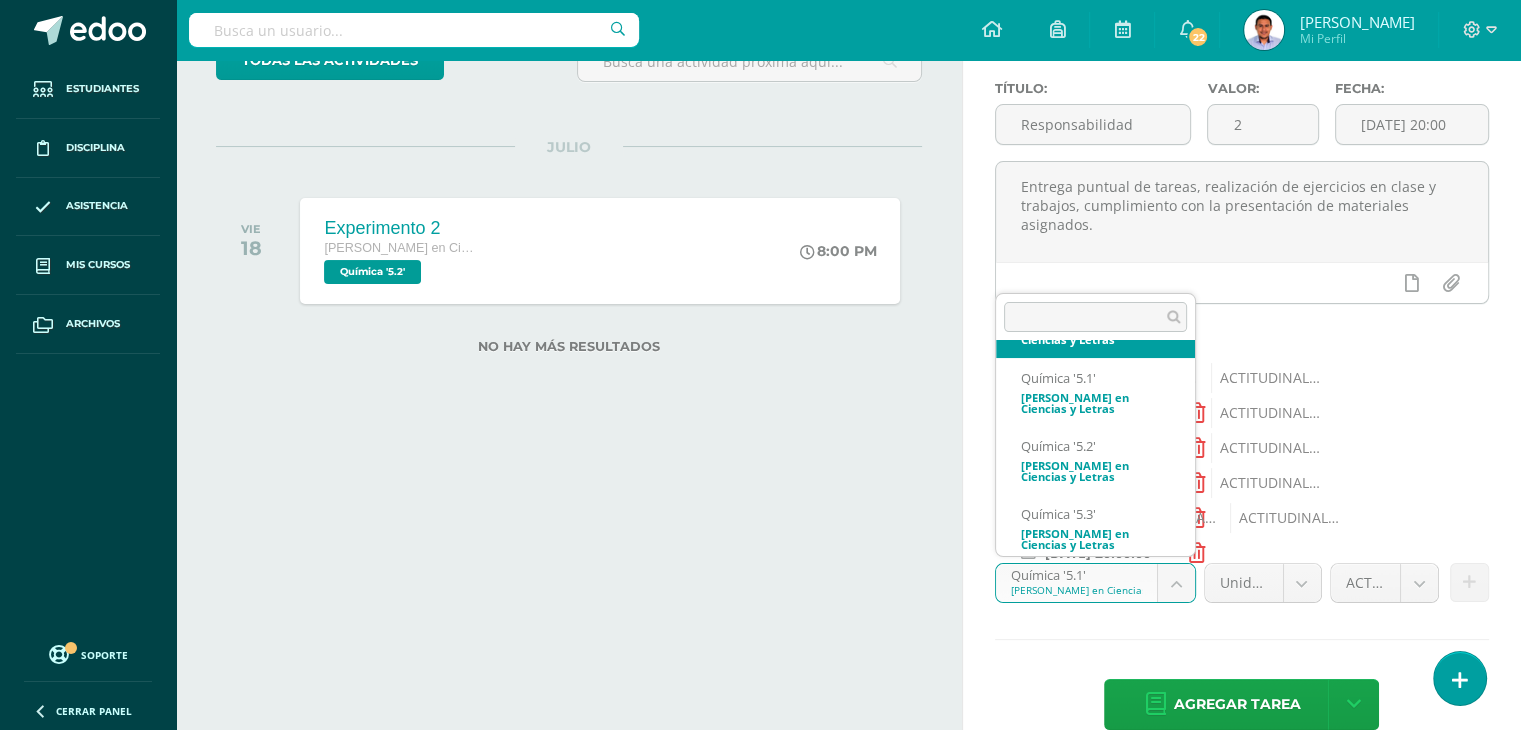 scroll, scrollTop: 277, scrollLeft: 0, axis: vertical 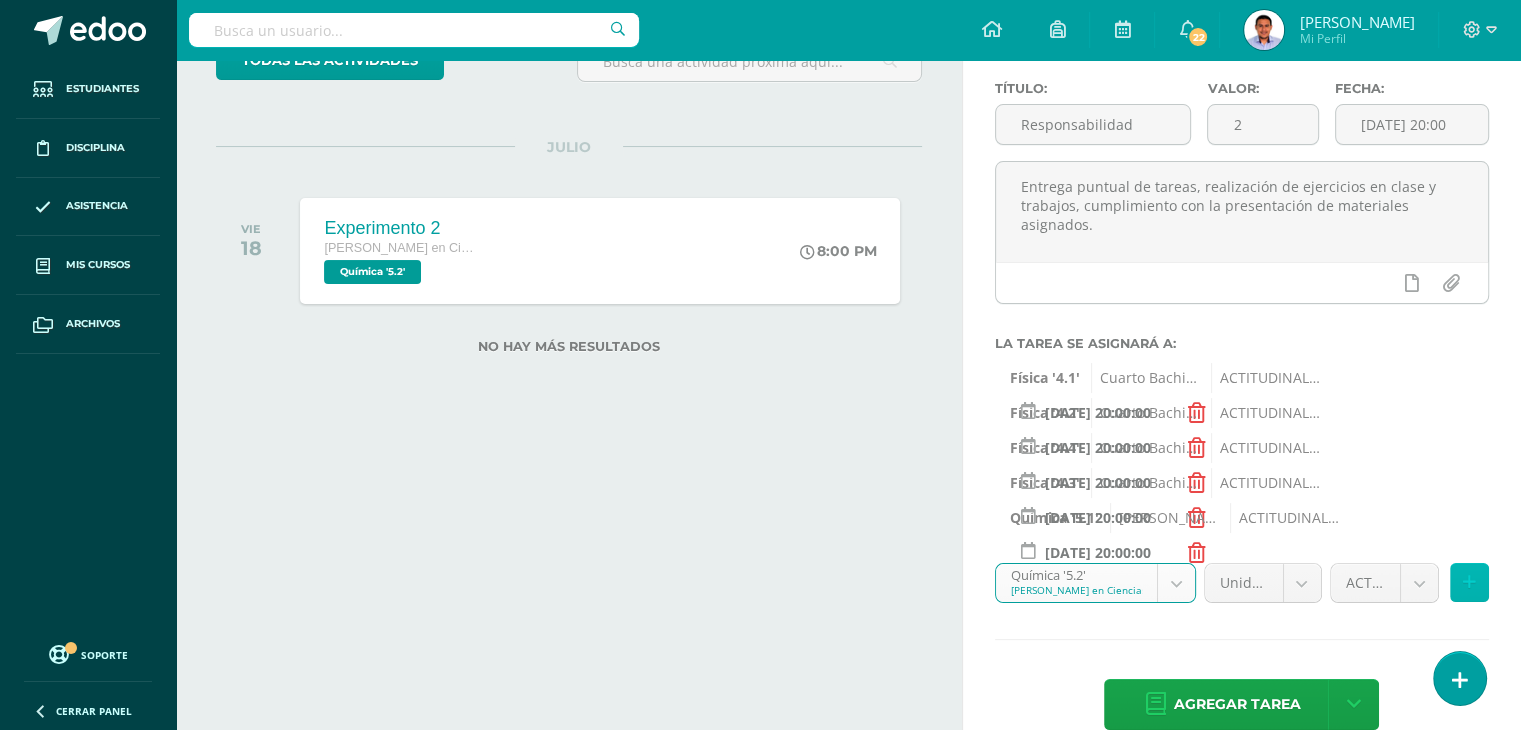 click at bounding box center [1469, 582] 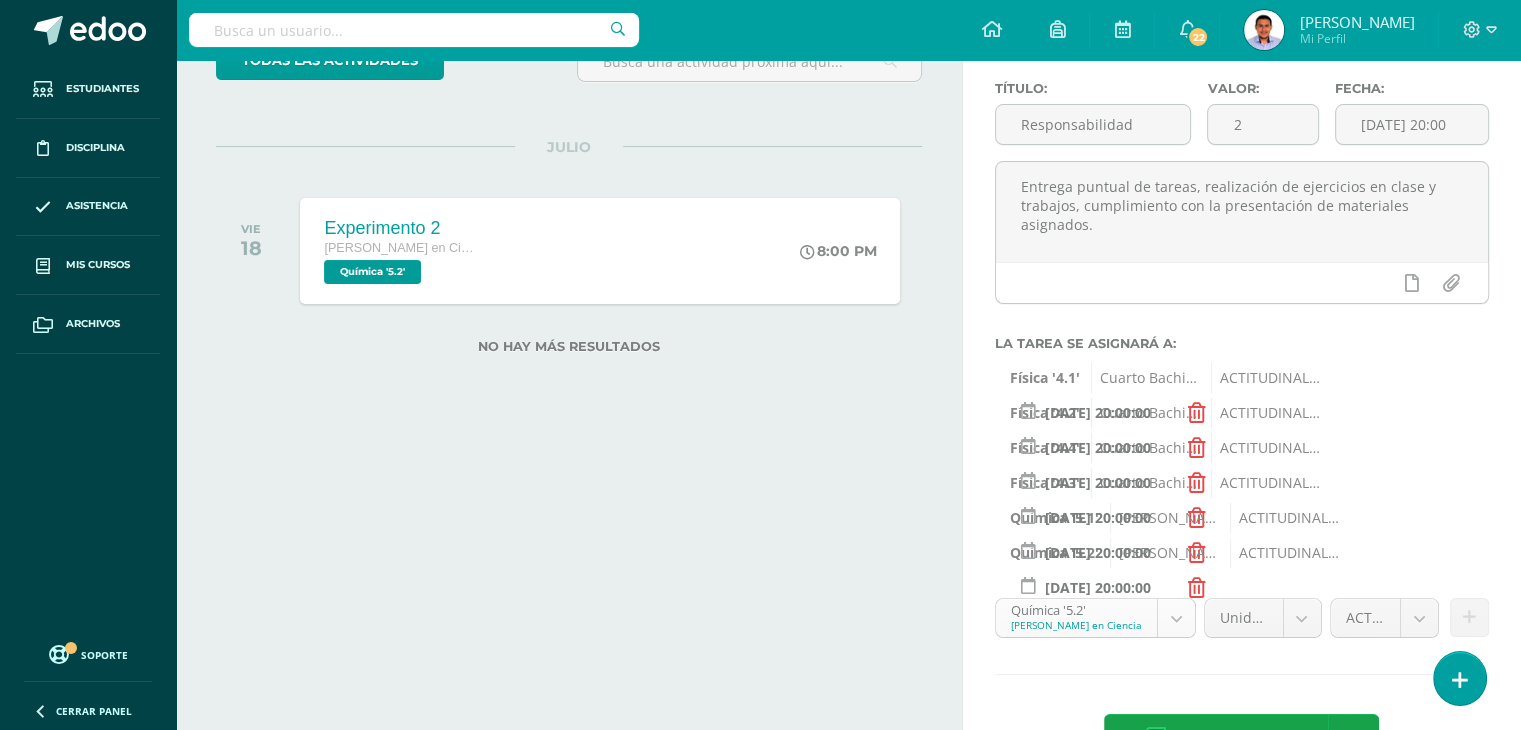 click on "Estudiantes Disciplina Asistencia Mis cursos Archivos Soporte
Centro de ayuda
Últimas actualizaciones
10+ Cerrar panel
Física
Cuarto
Bachillerato en Ciencias y Letras
"4.1"
Actividades Estudiantes Planificación Dosificación
Física
Cuarto
Bachillerato en Ciencias y Letras
"4.2"
Actividades Estudiantes Planificación Dosificación
Física
Cuarto
Bachillerato en Ciencias y Letras
"4.3"
Actividades Estudiantes Planificación Dosificación
Física
Actividades 22" at bounding box center (760, 215) 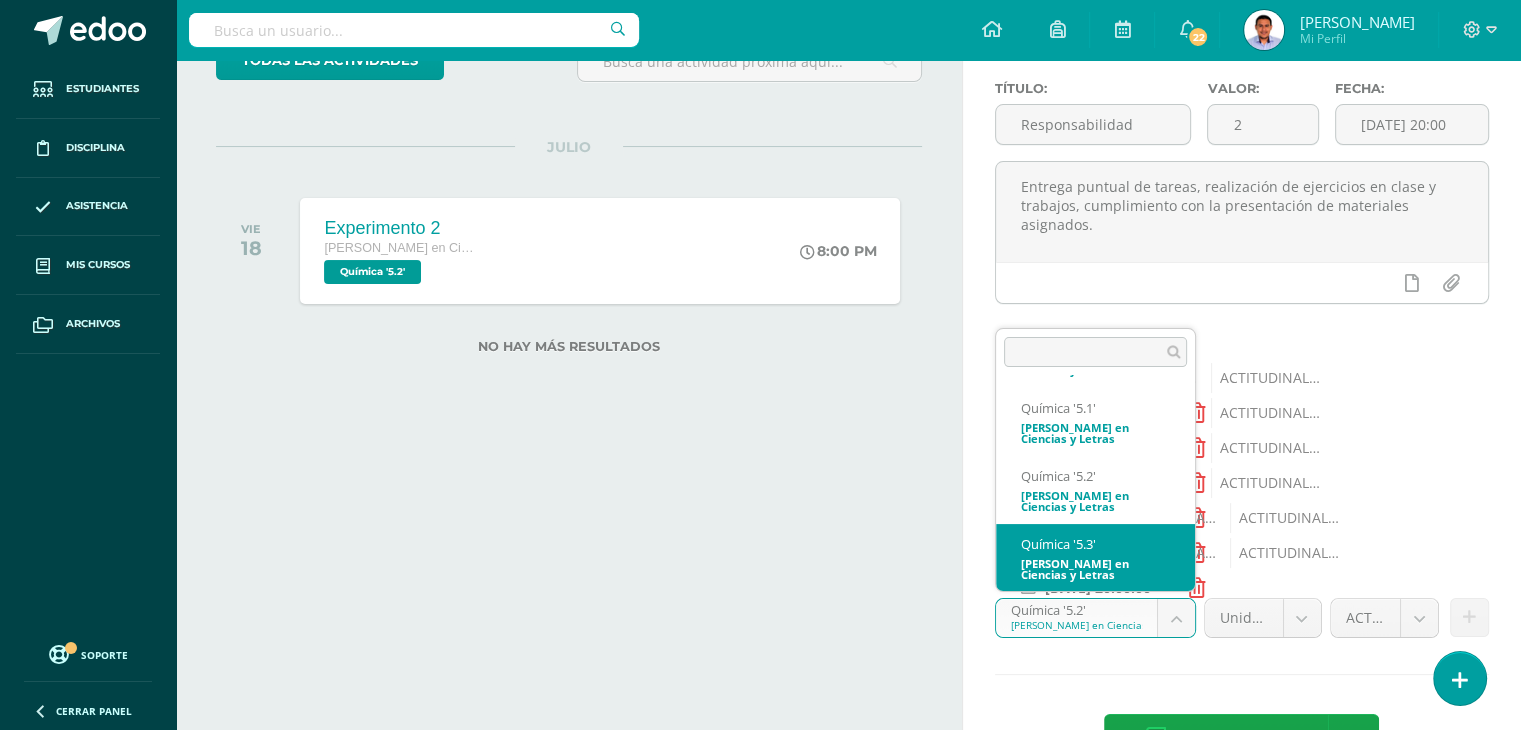 scroll, scrollTop: 277, scrollLeft: 0, axis: vertical 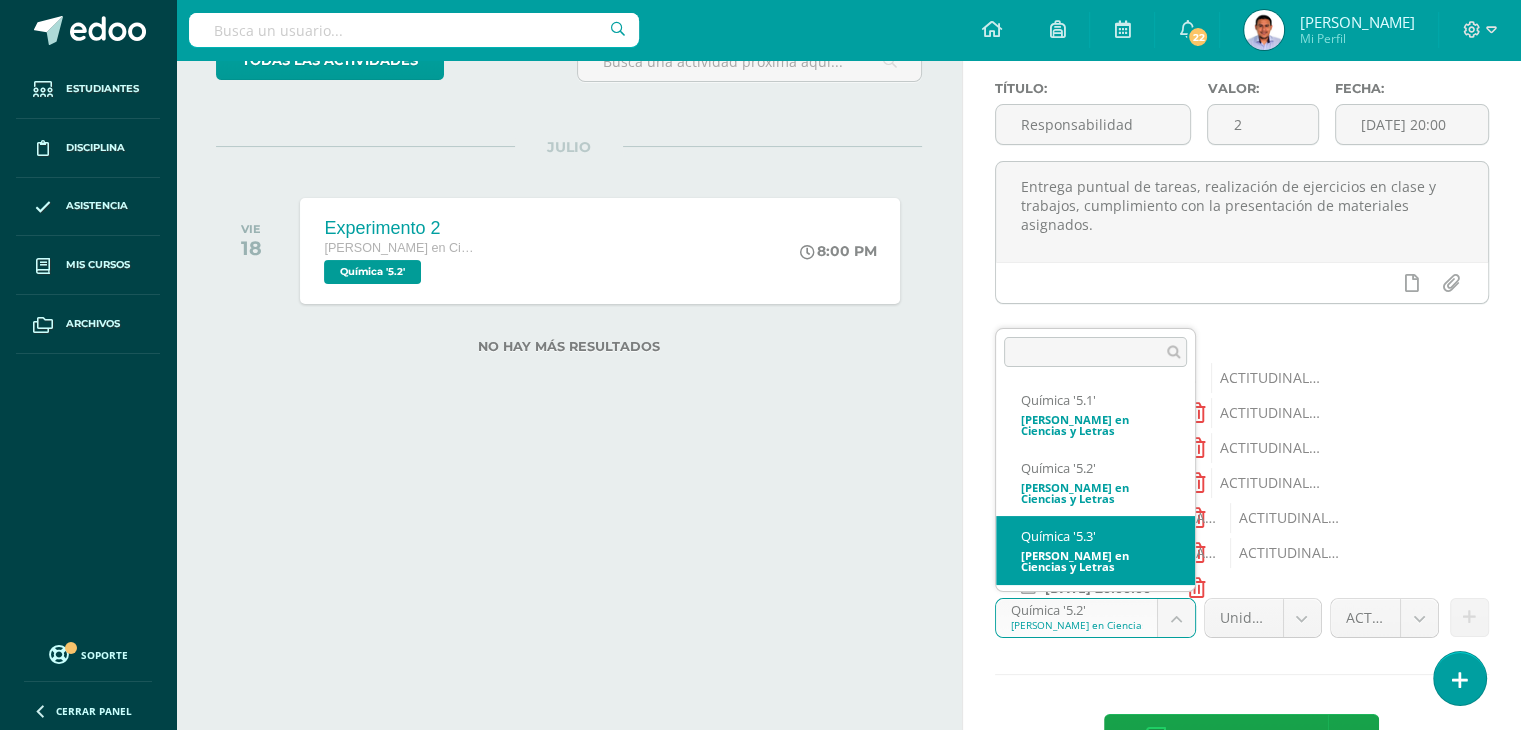 select on "34765" 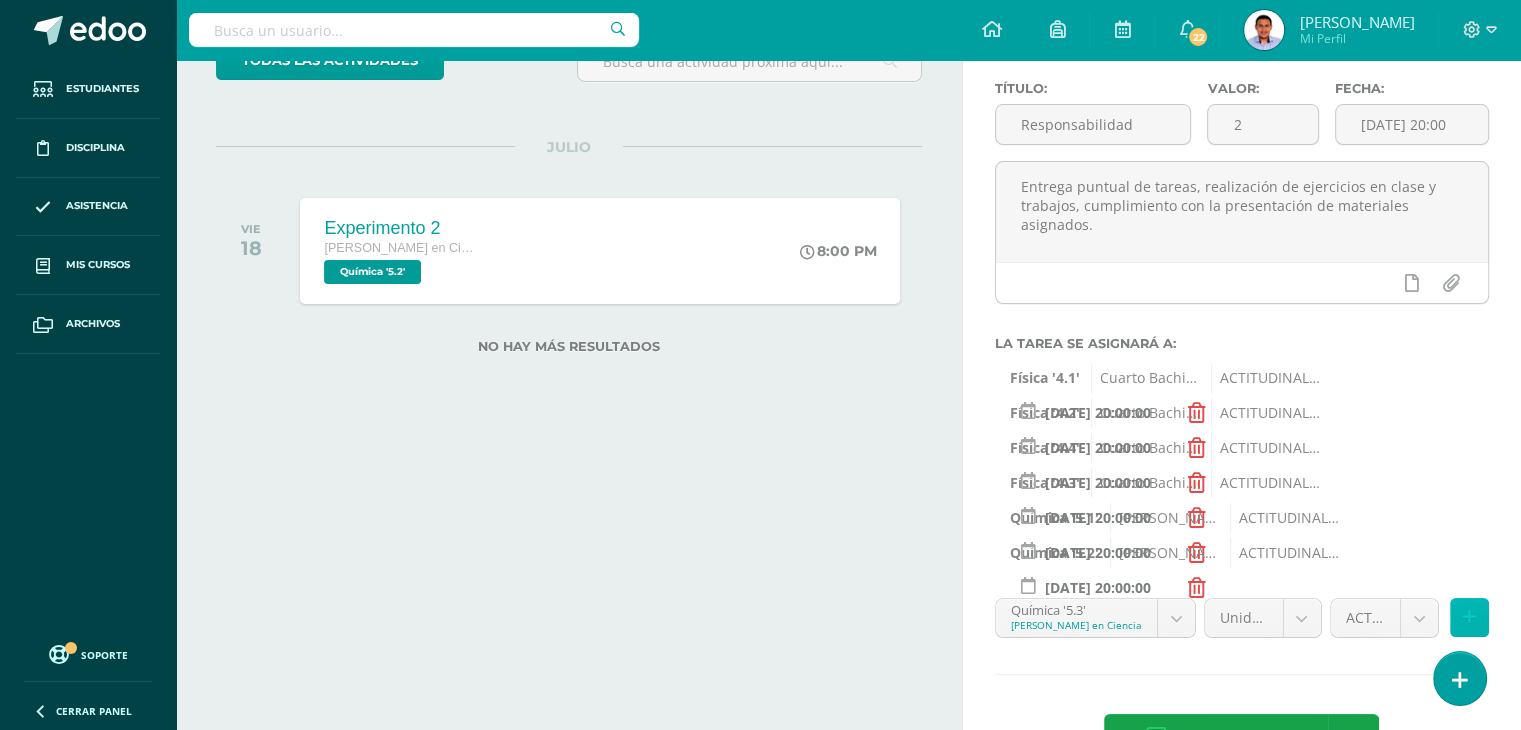 click at bounding box center (1469, 617) 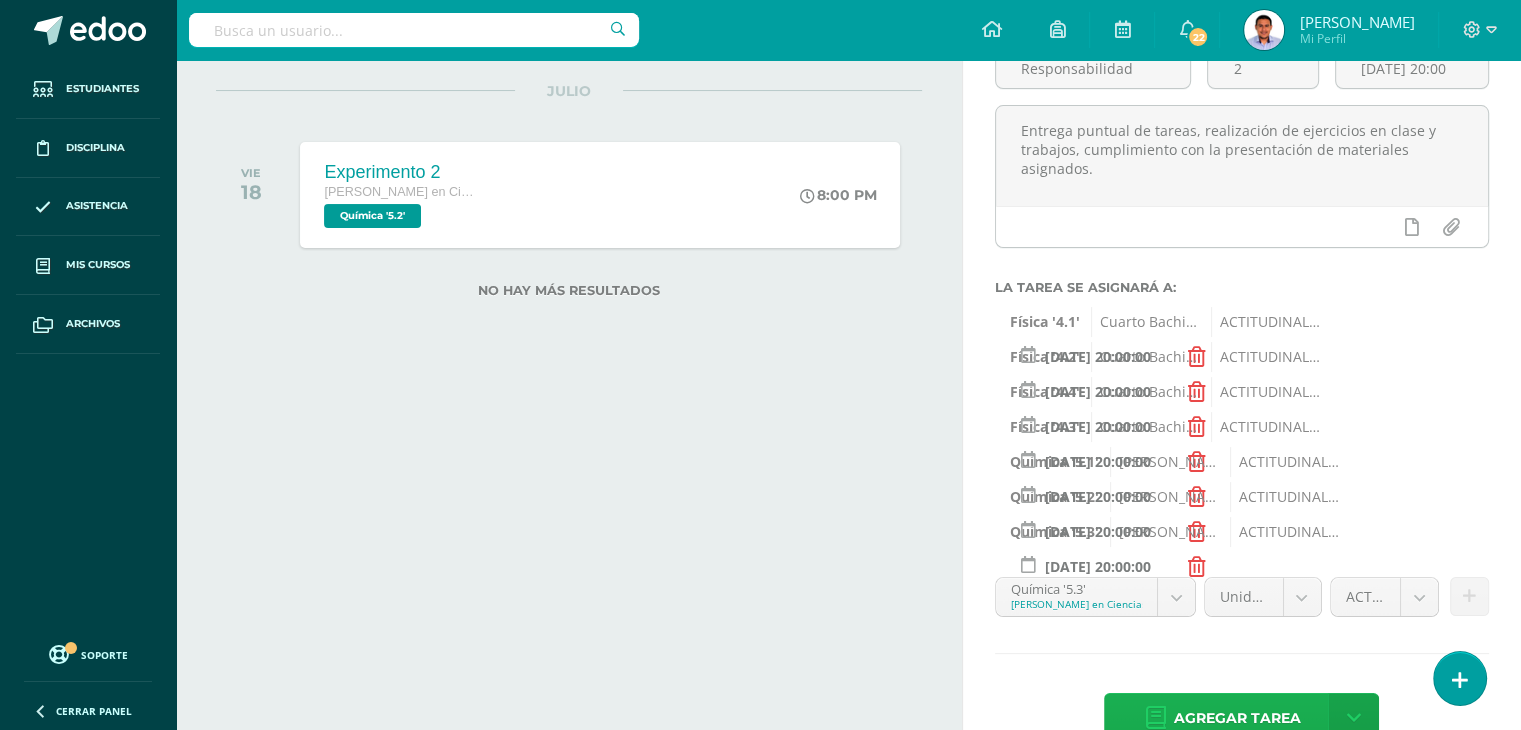 scroll, scrollTop: 255, scrollLeft: 0, axis: vertical 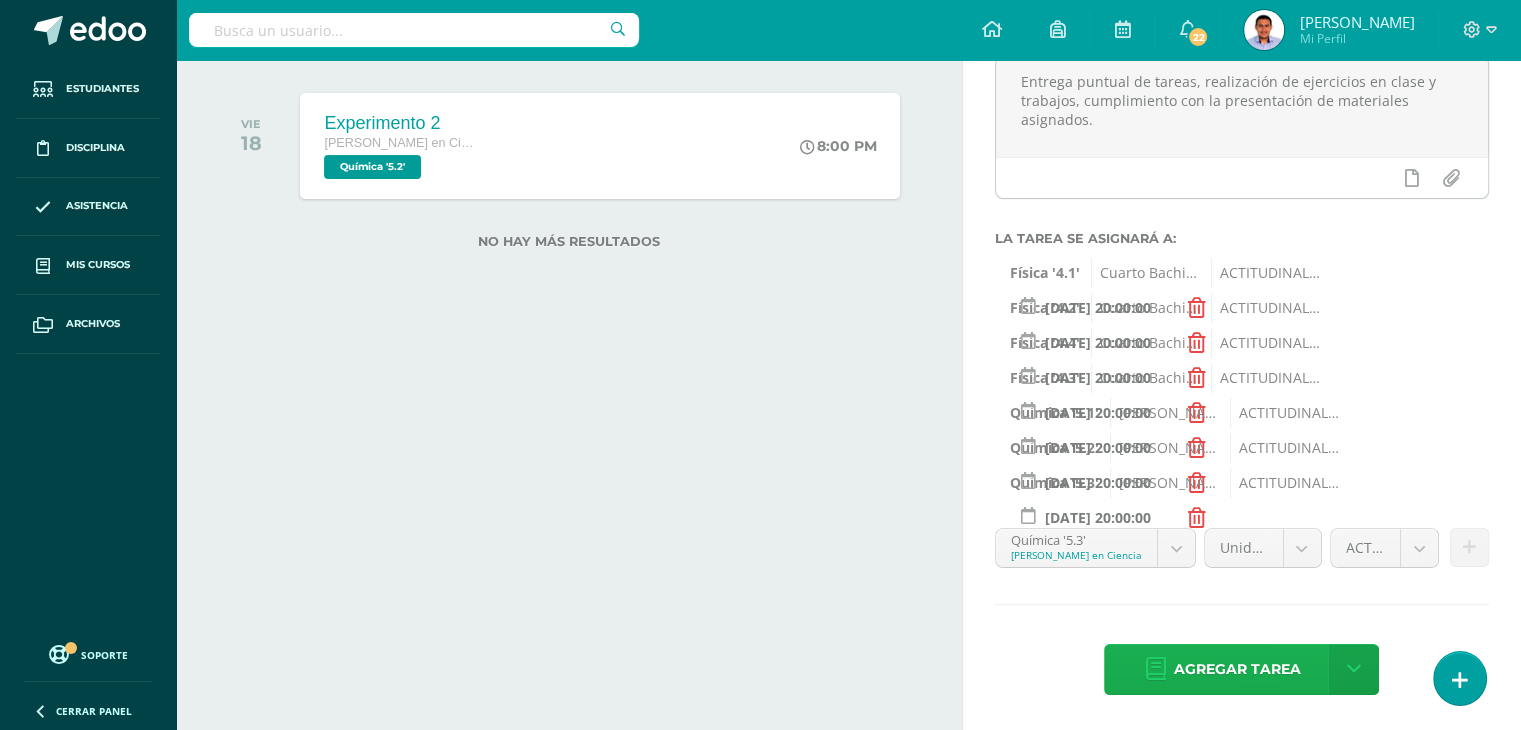 click on "Agregar tarea" at bounding box center (1236, 669) 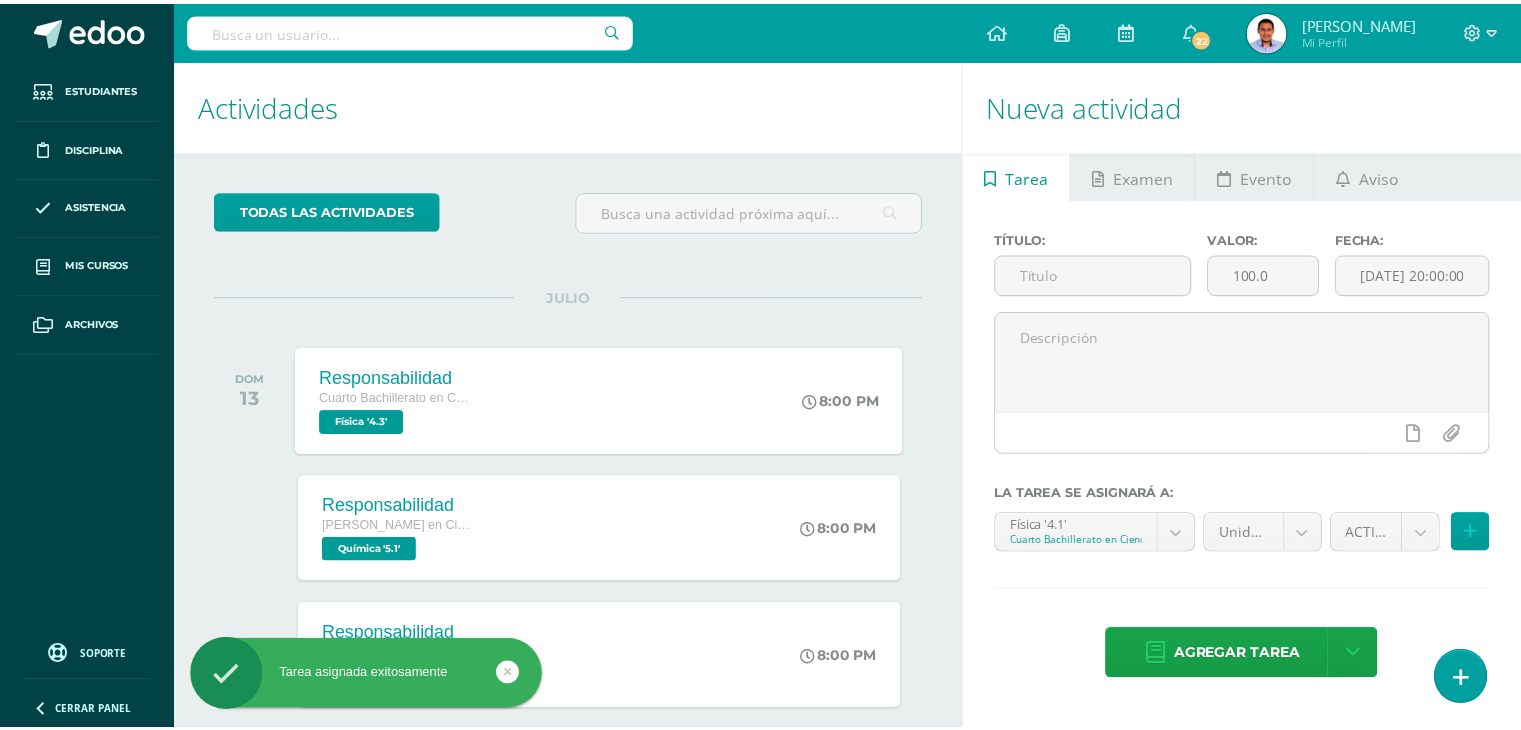 scroll, scrollTop: 0, scrollLeft: 0, axis: both 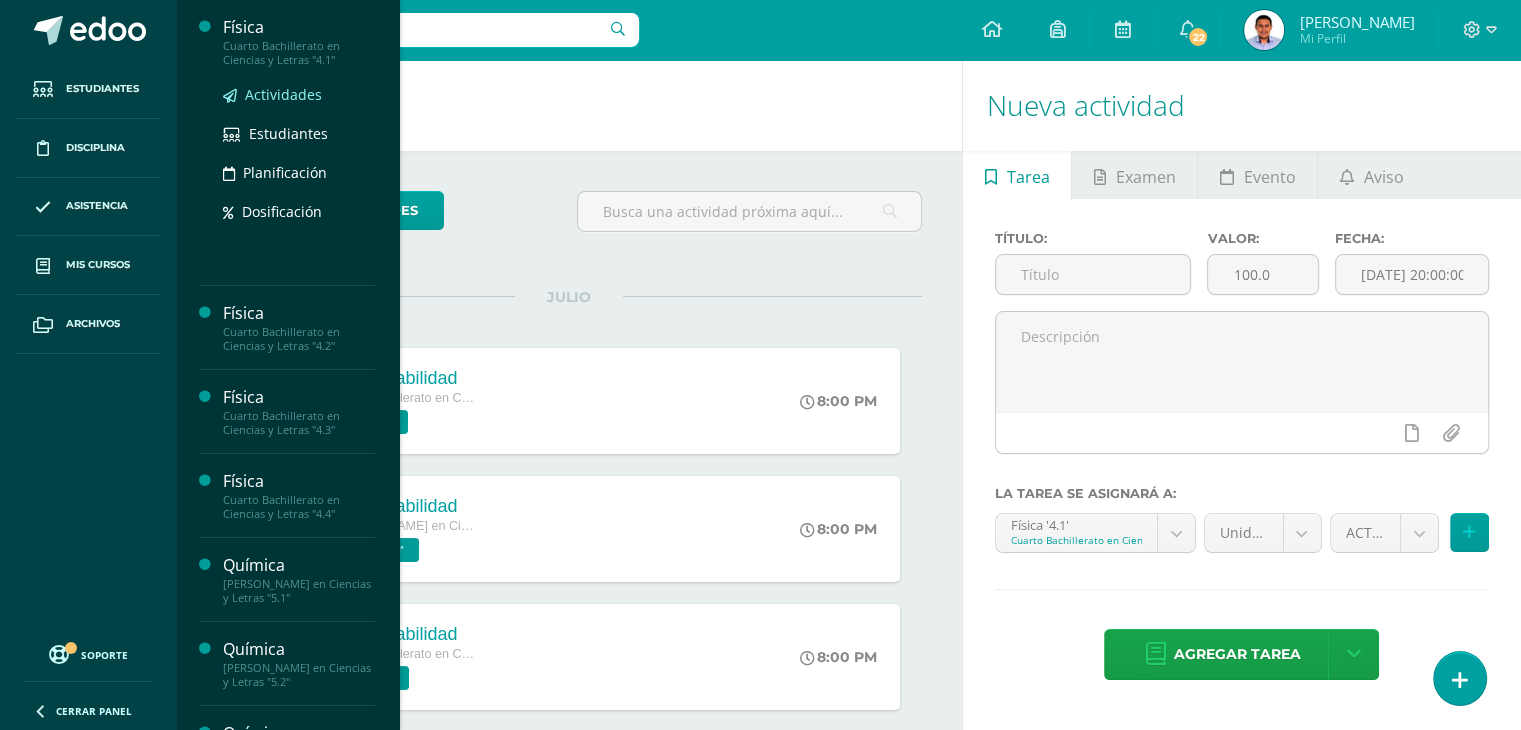 click on "Actividades" at bounding box center (283, 94) 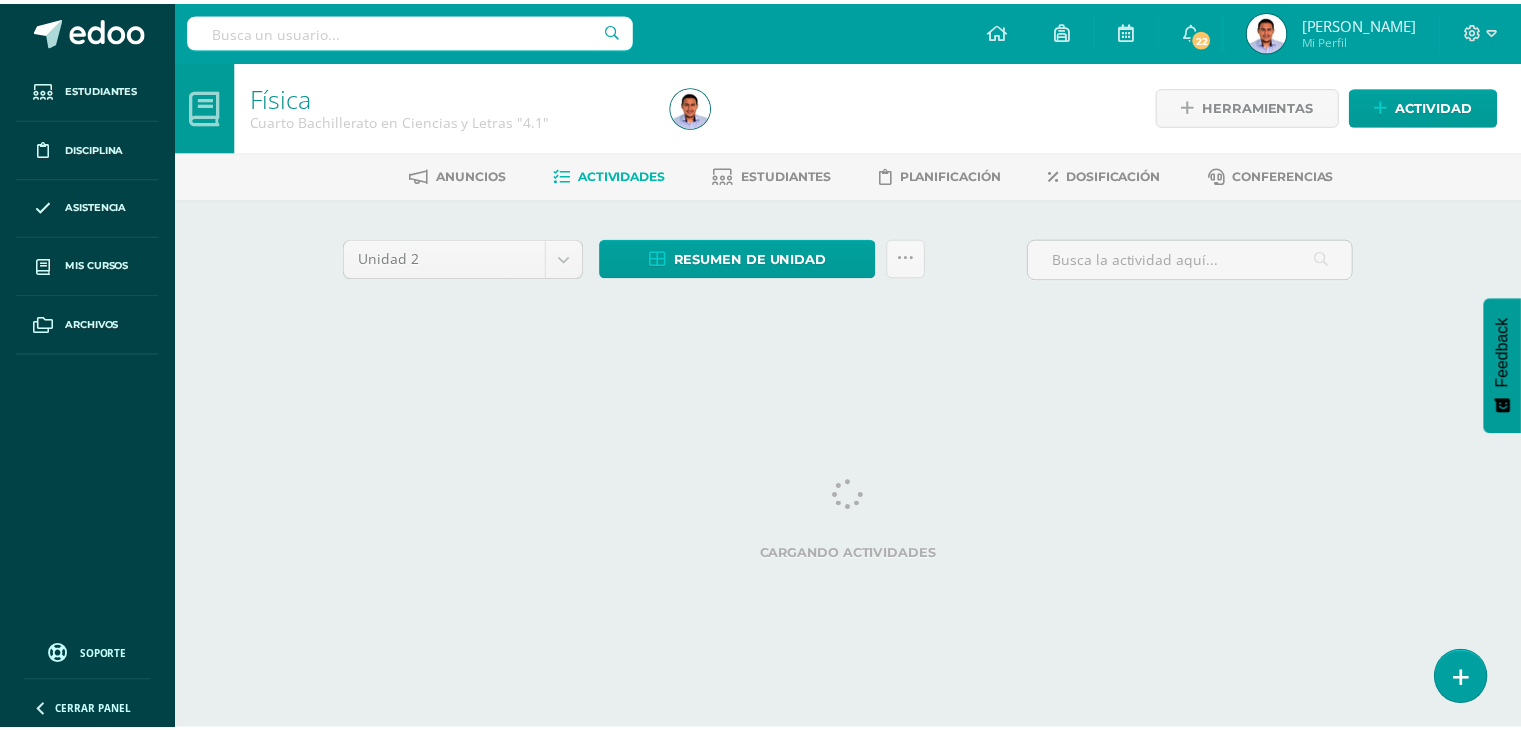 scroll, scrollTop: 0, scrollLeft: 0, axis: both 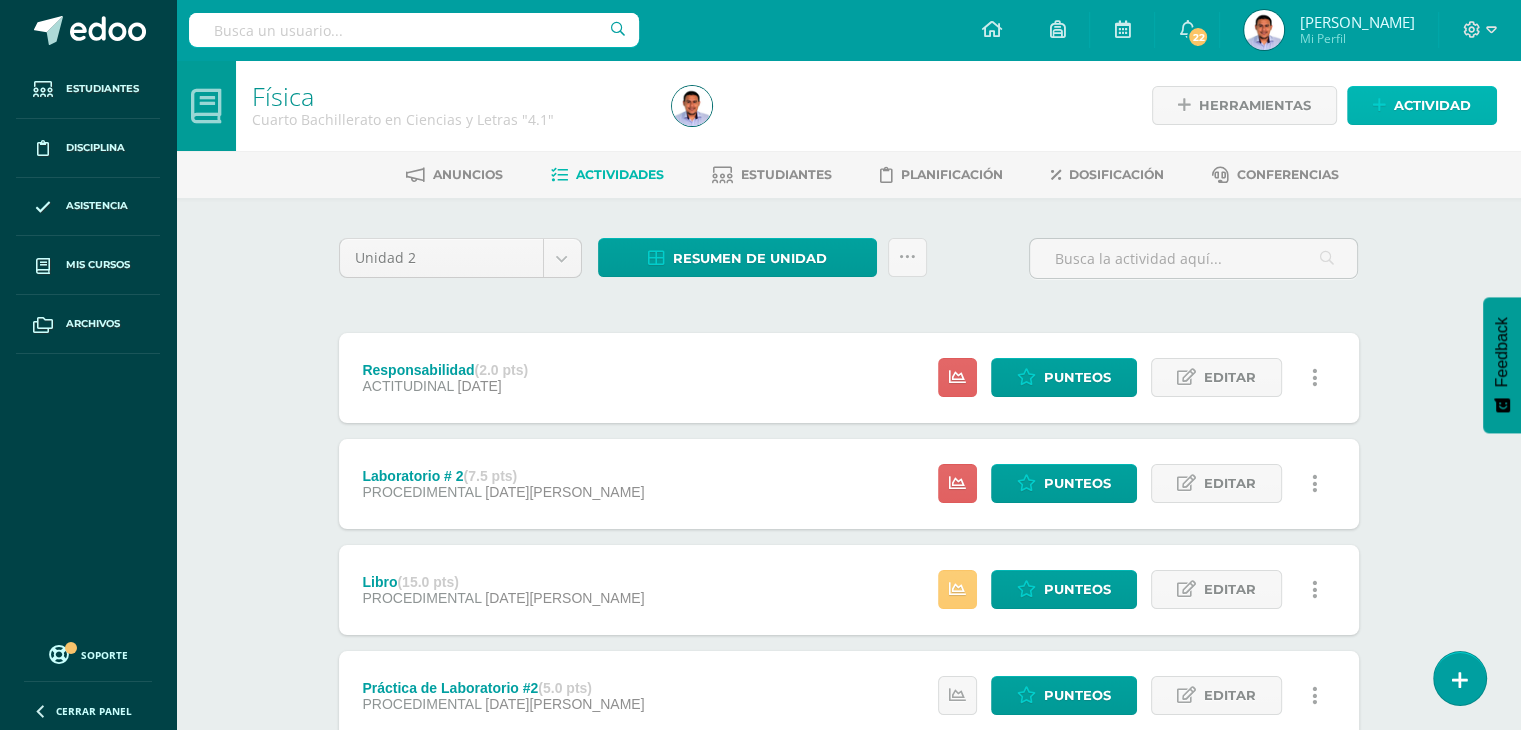 click on "Actividad" at bounding box center [1432, 105] 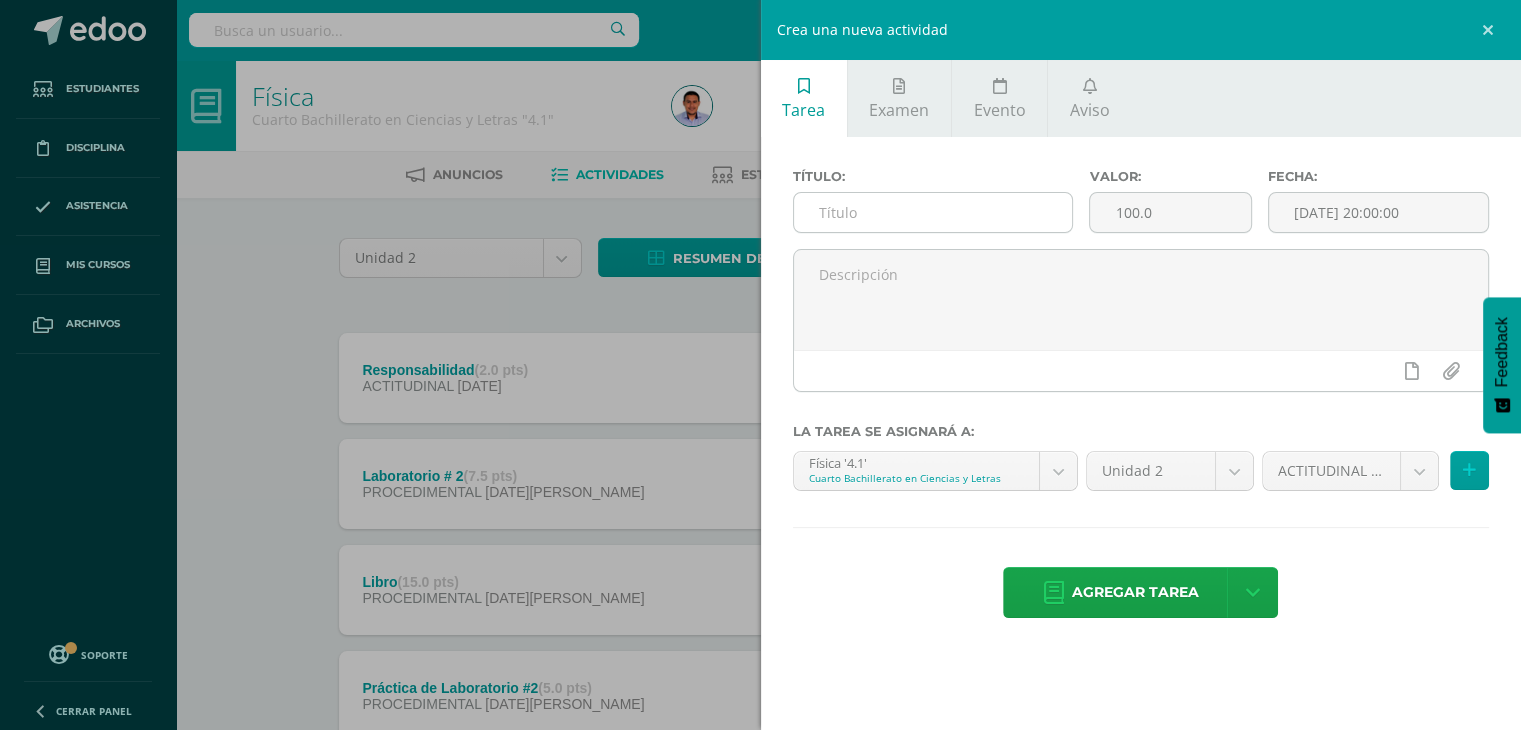 click at bounding box center [933, 212] 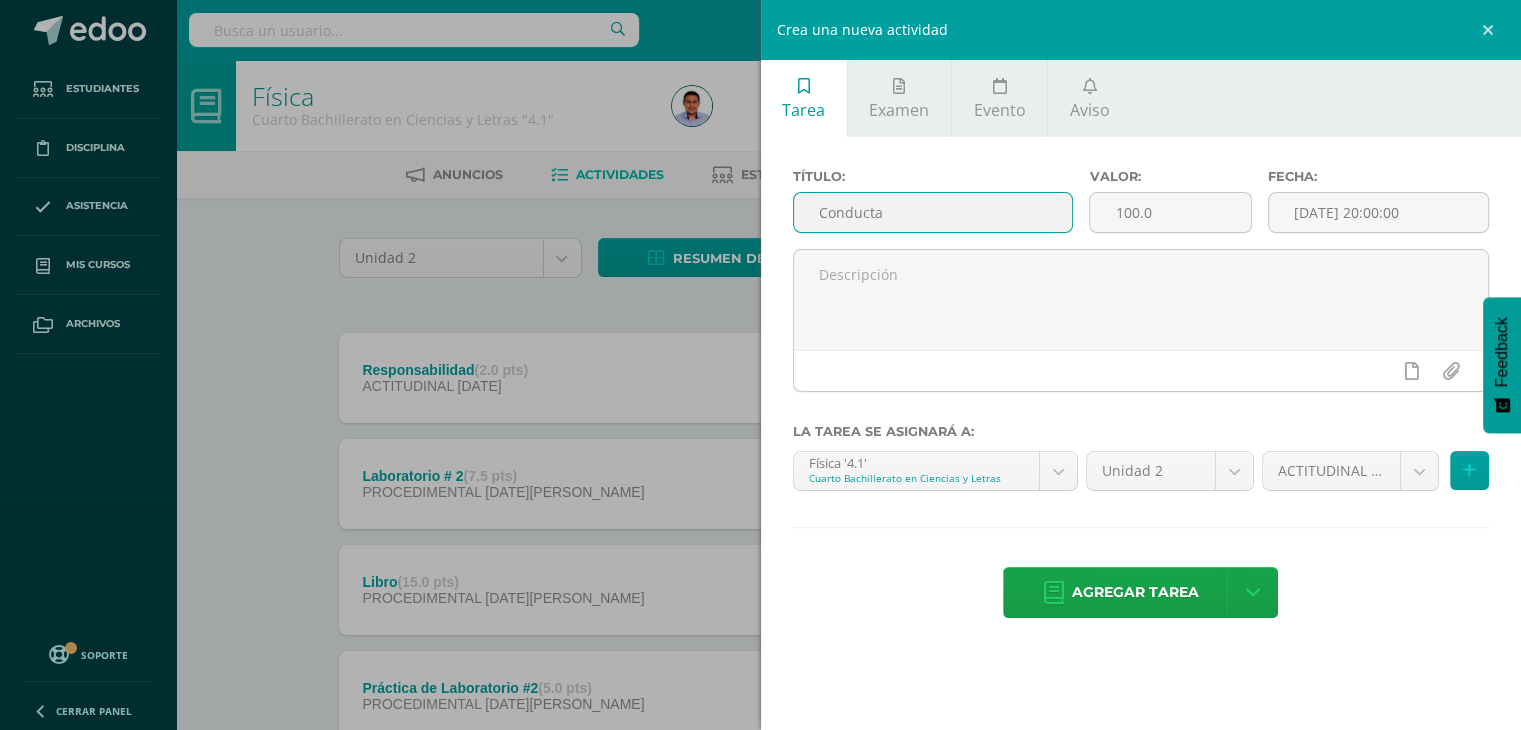 type on "Conducta" 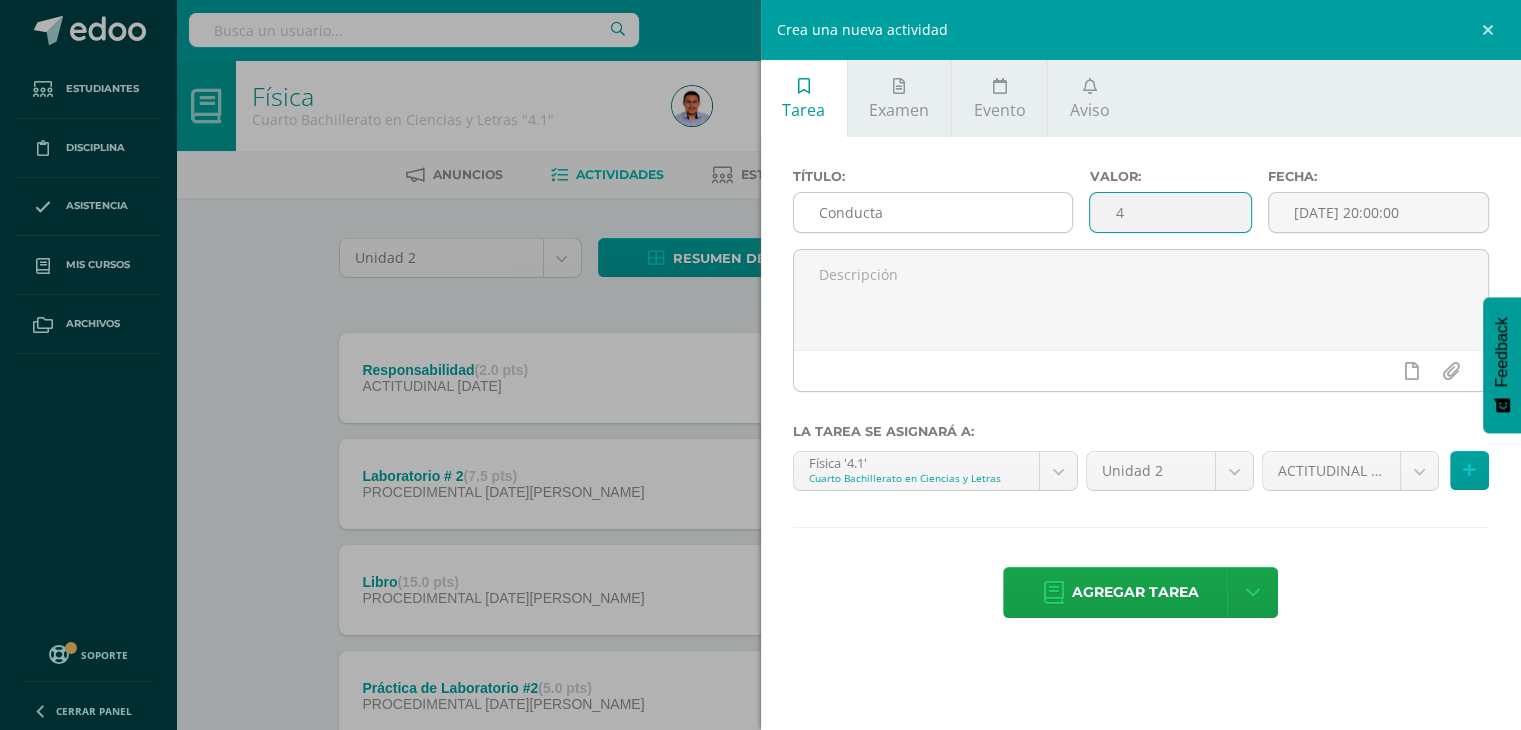 type on "4" 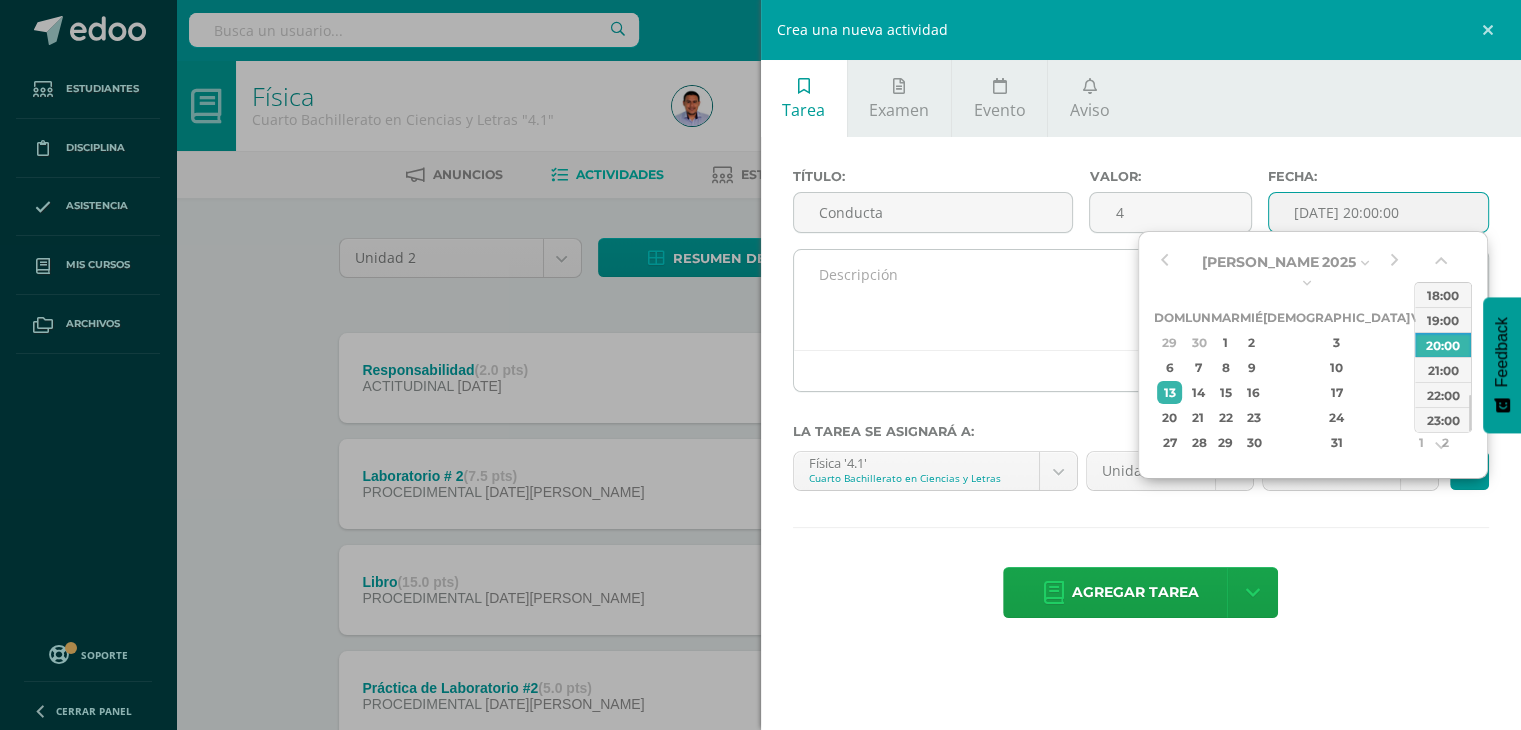 click at bounding box center (1141, 300) 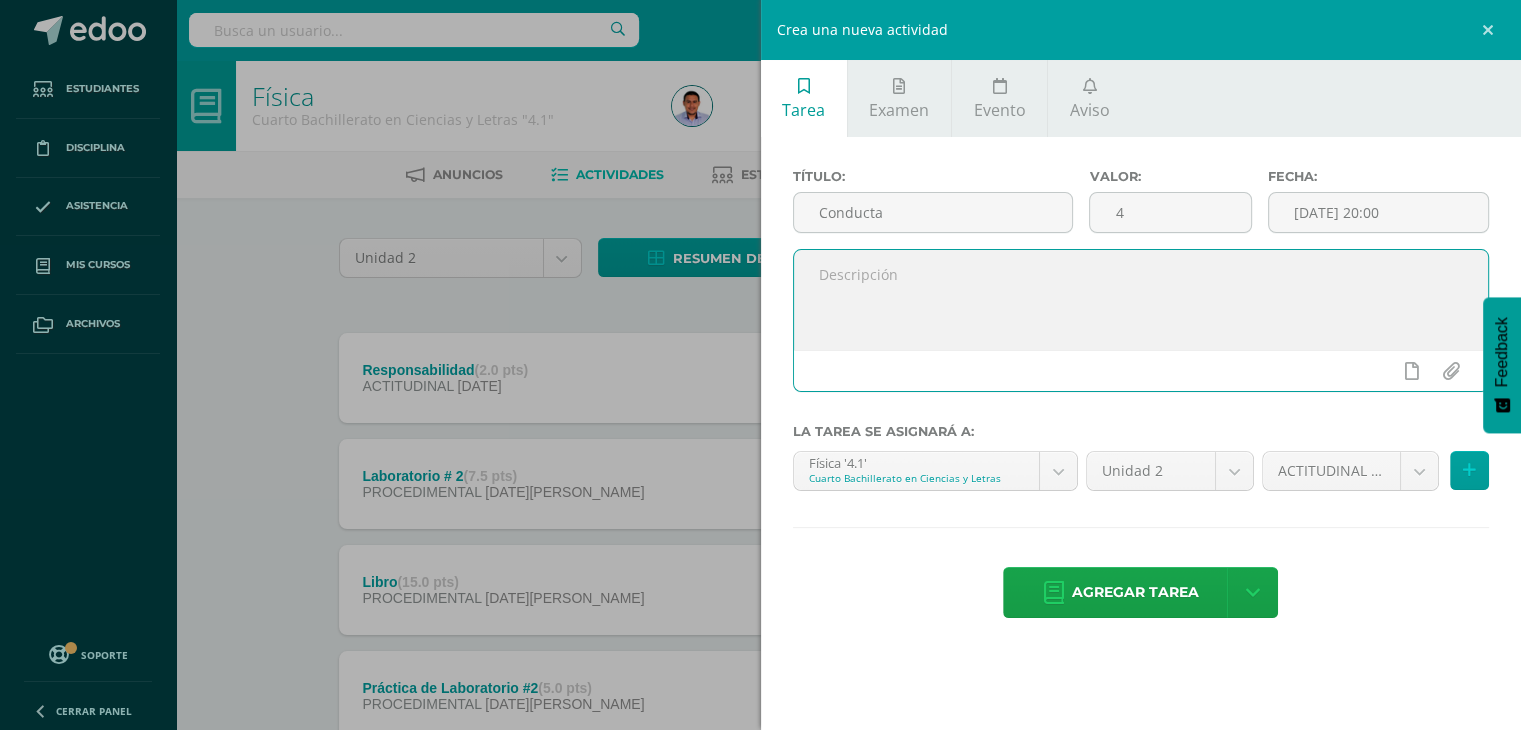 paste on "Comportamiento dentro y fuera del aula, respeto y actitud positiva con toda la comunidad educativa. Demostración de interés, escucha con atención y colaboración. Proactividad respetuosa en clase hacia cualquier miembro de la comunidad educativa." 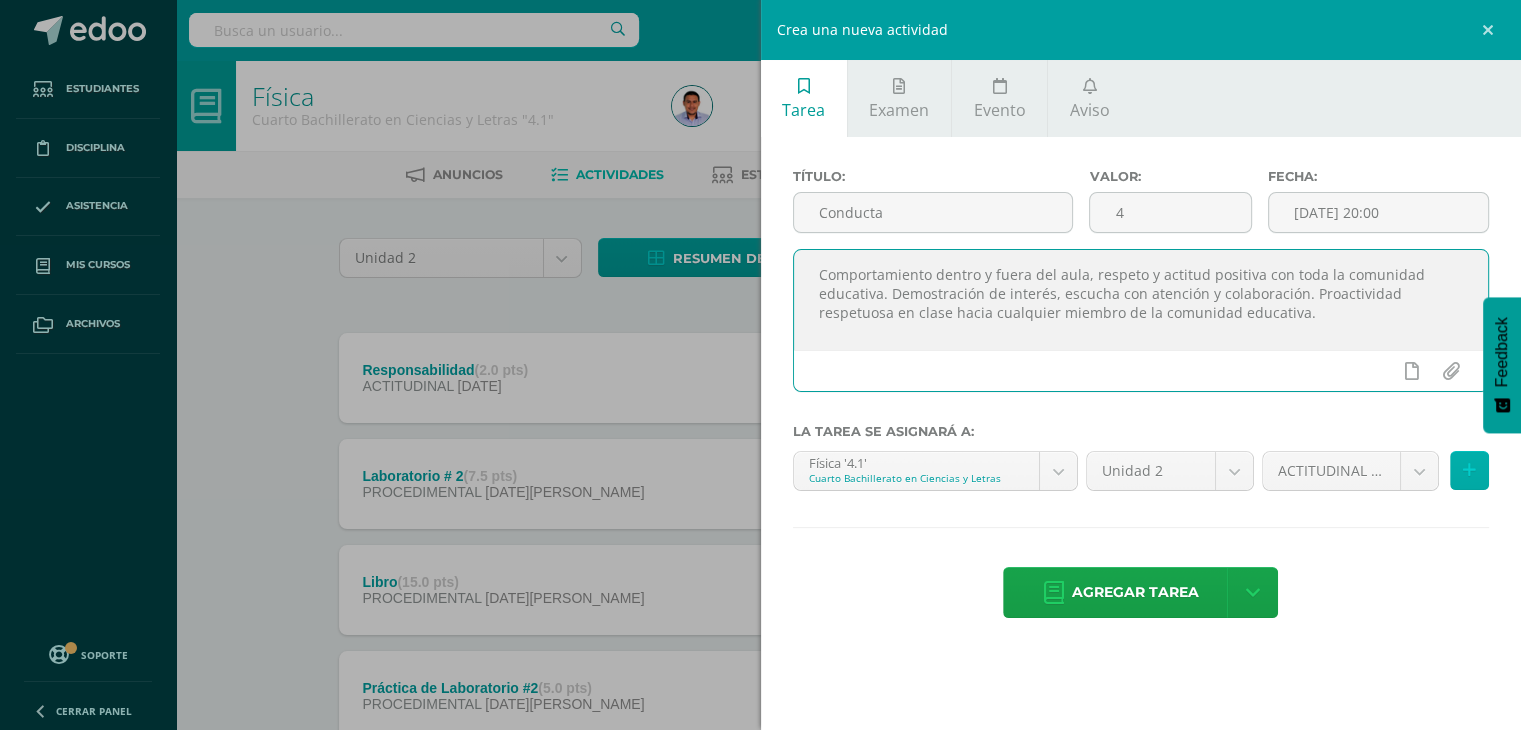 type on "Comportamiento dentro y fuera del aula, respeto y actitud positiva con toda la comunidad educativa. Demostración de interés, escucha con atención y colaboración. Proactividad respetuosa en clase hacia cualquier miembro de la comunidad educativa." 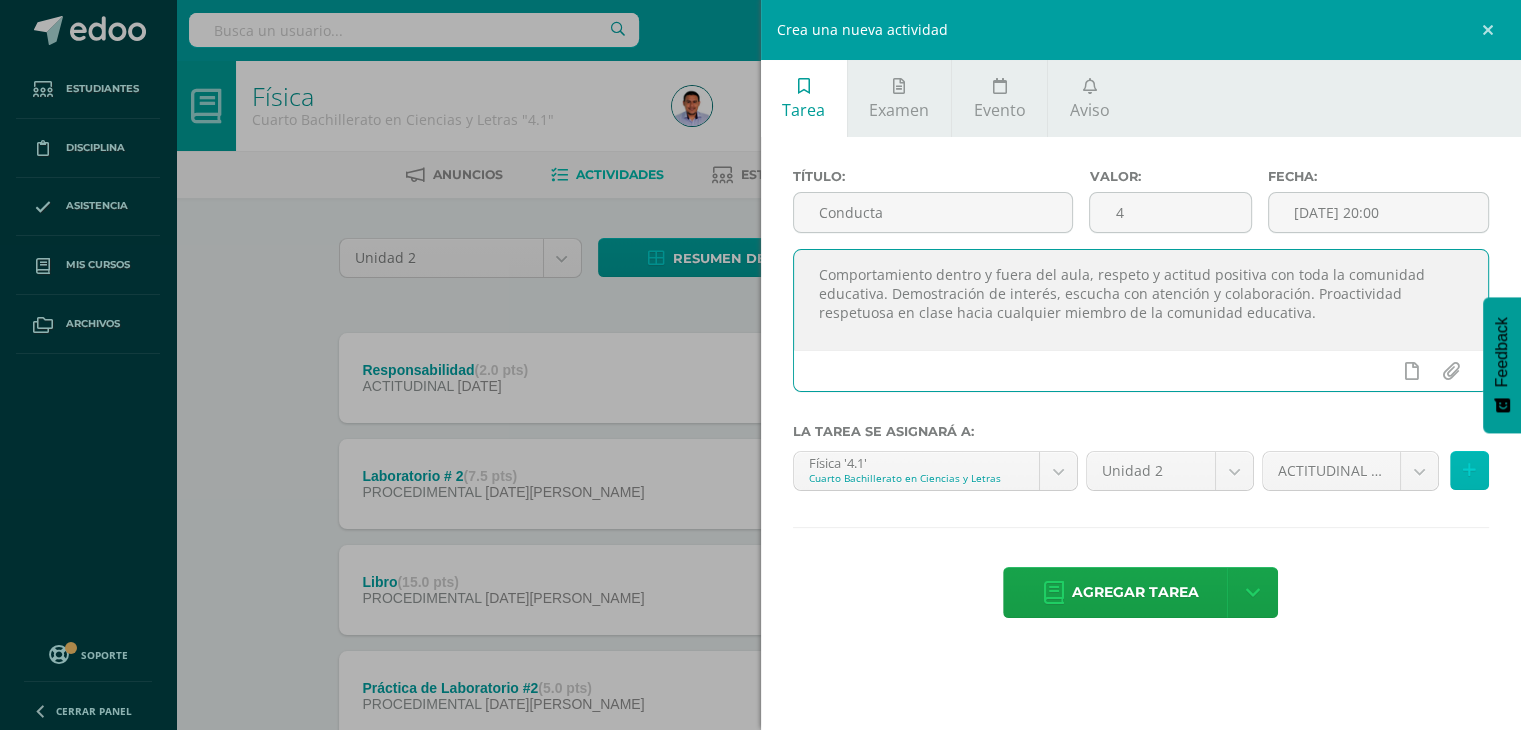 click at bounding box center (1469, 470) 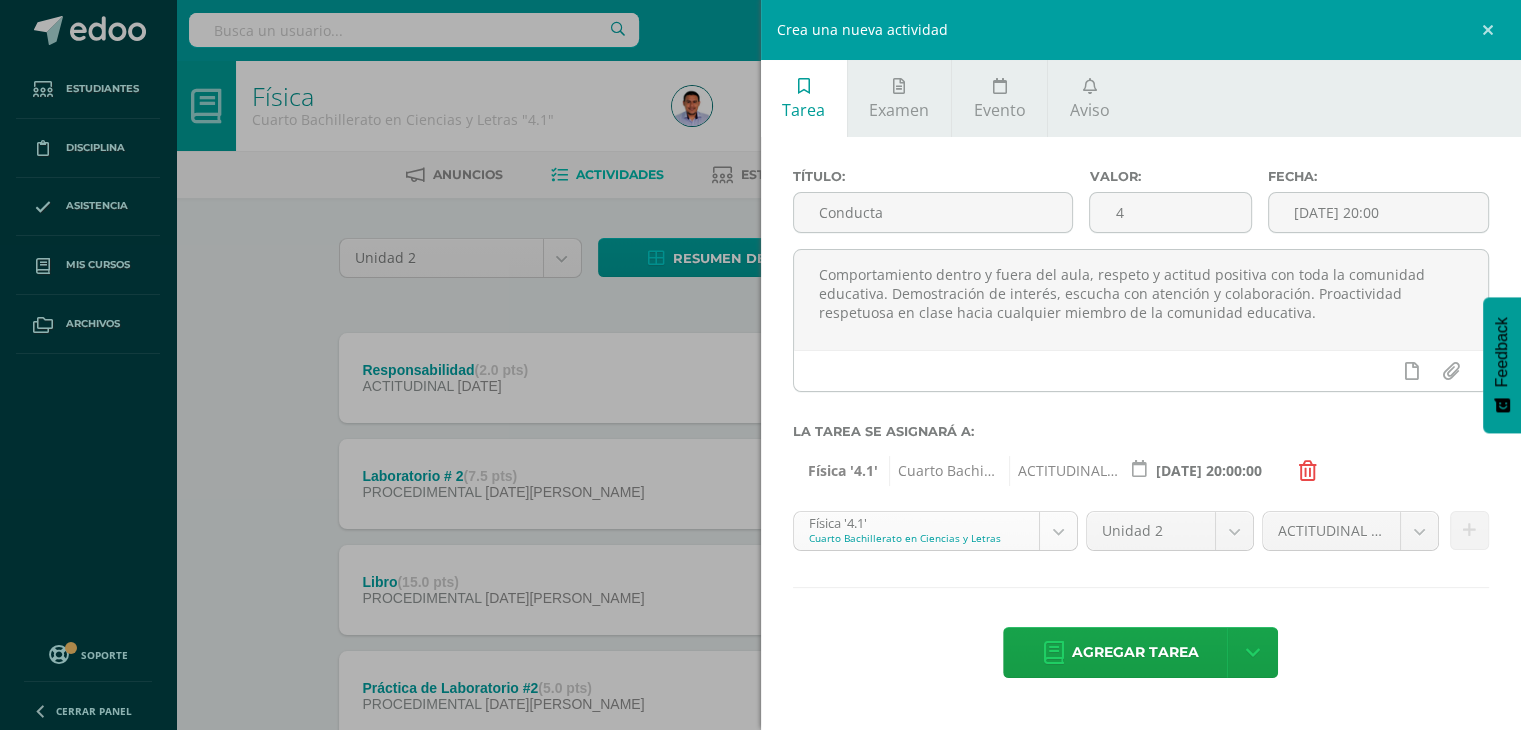 click on "Estudiantes Disciplina Asistencia Mis cursos Archivos Soporte
Centro de ayuda
Últimas actualizaciones
10+ Cerrar panel
Física
Cuarto
Bachillerato en Ciencias y Letras
"4.1"
Actividades Estudiantes Planificación Dosificación
Física
Cuarto
Bachillerato en Ciencias y Letras
"4.2"
Actividades Estudiantes Planificación Dosificación
Física
Cuarto
Bachillerato en Ciencias y Letras
"4.3"
Actividades Estudiantes Planificación Dosificación
Física
Actividades 22" at bounding box center (760, 751) 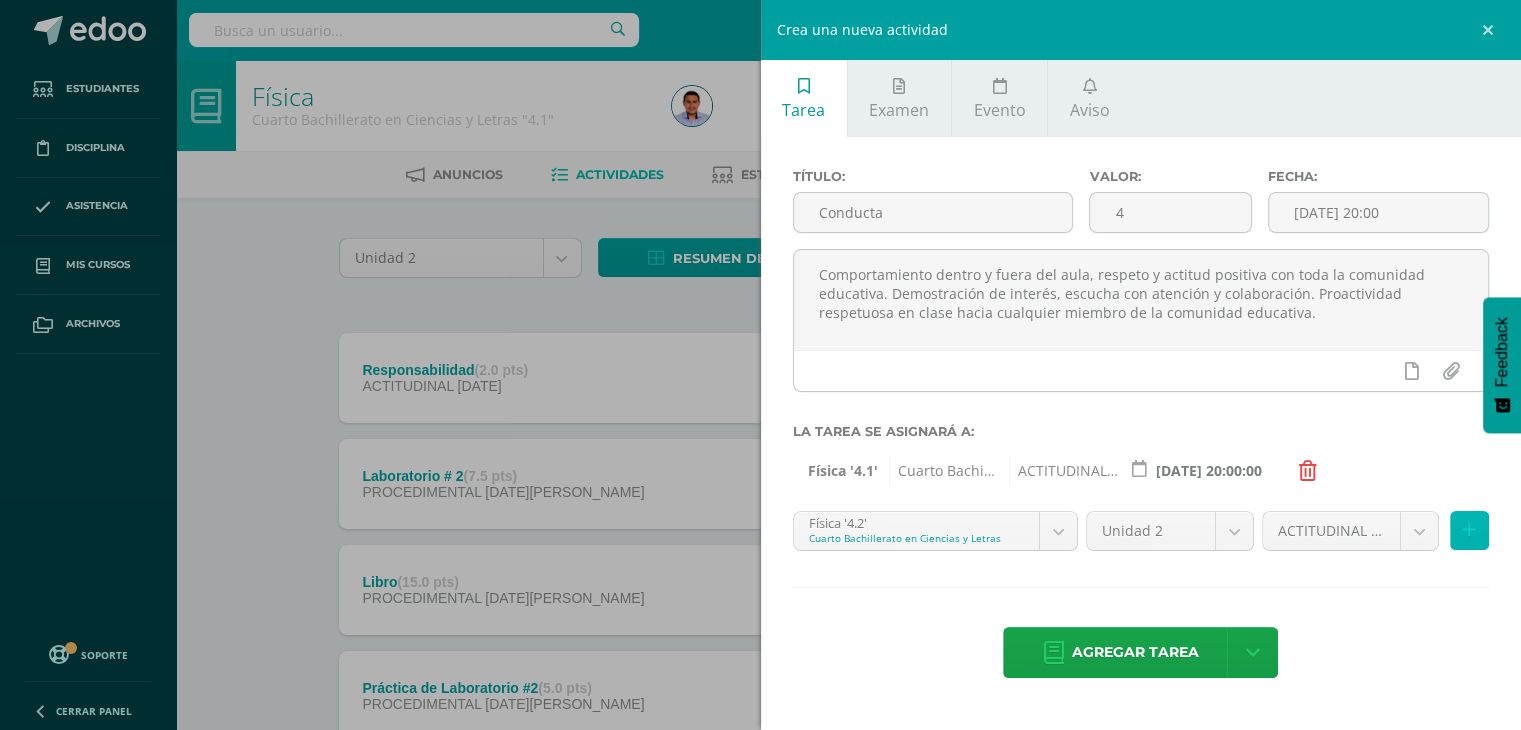click at bounding box center (1469, 530) 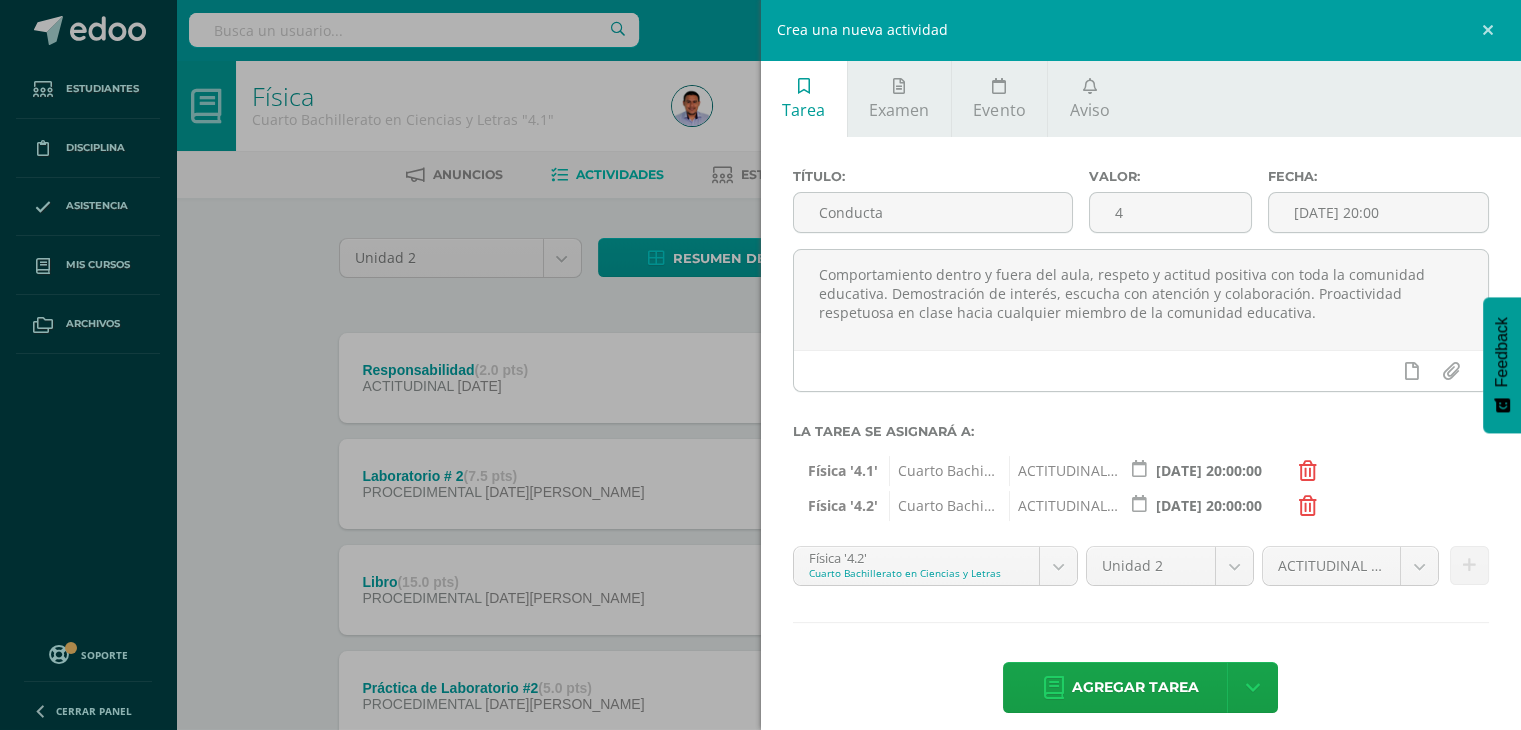 scroll, scrollTop: 18, scrollLeft: 0, axis: vertical 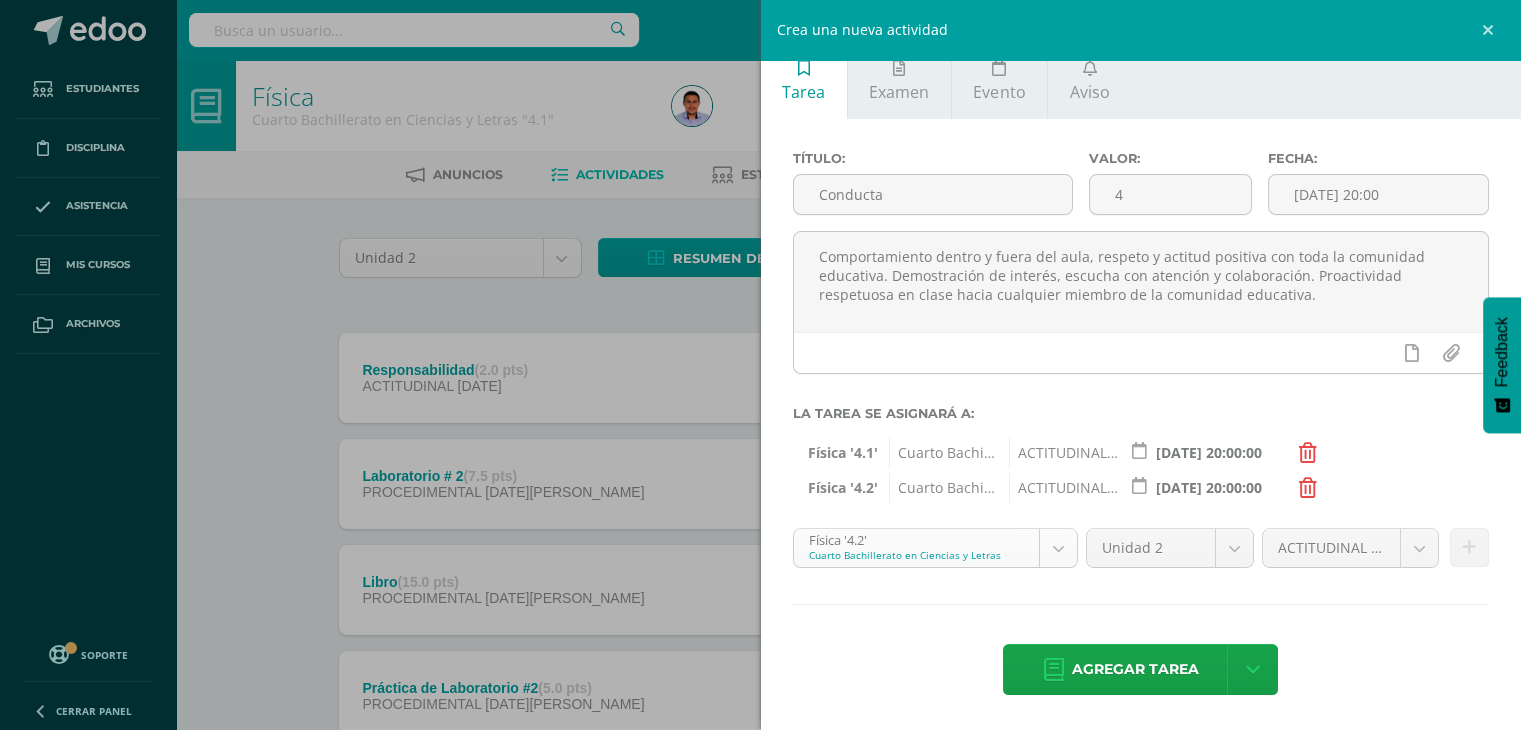 click on "Estudiantes Disciplina Asistencia Mis cursos Archivos Soporte
Centro de ayuda
Últimas actualizaciones
10+ Cerrar panel
Física
Cuarto
Bachillerato en Ciencias y Letras
"4.1"
Actividades Estudiantes Planificación Dosificación
Física
Cuarto
Bachillerato en Ciencias y Letras
"4.2"
Actividades Estudiantes Planificación Dosificación
Física
Cuarto
Bachillerato en Ciencias y Letras
"4.3"
Actividades Estudiantes Planificación Dosificación
Física
Actividades 22" at bounding box center [760, 751] 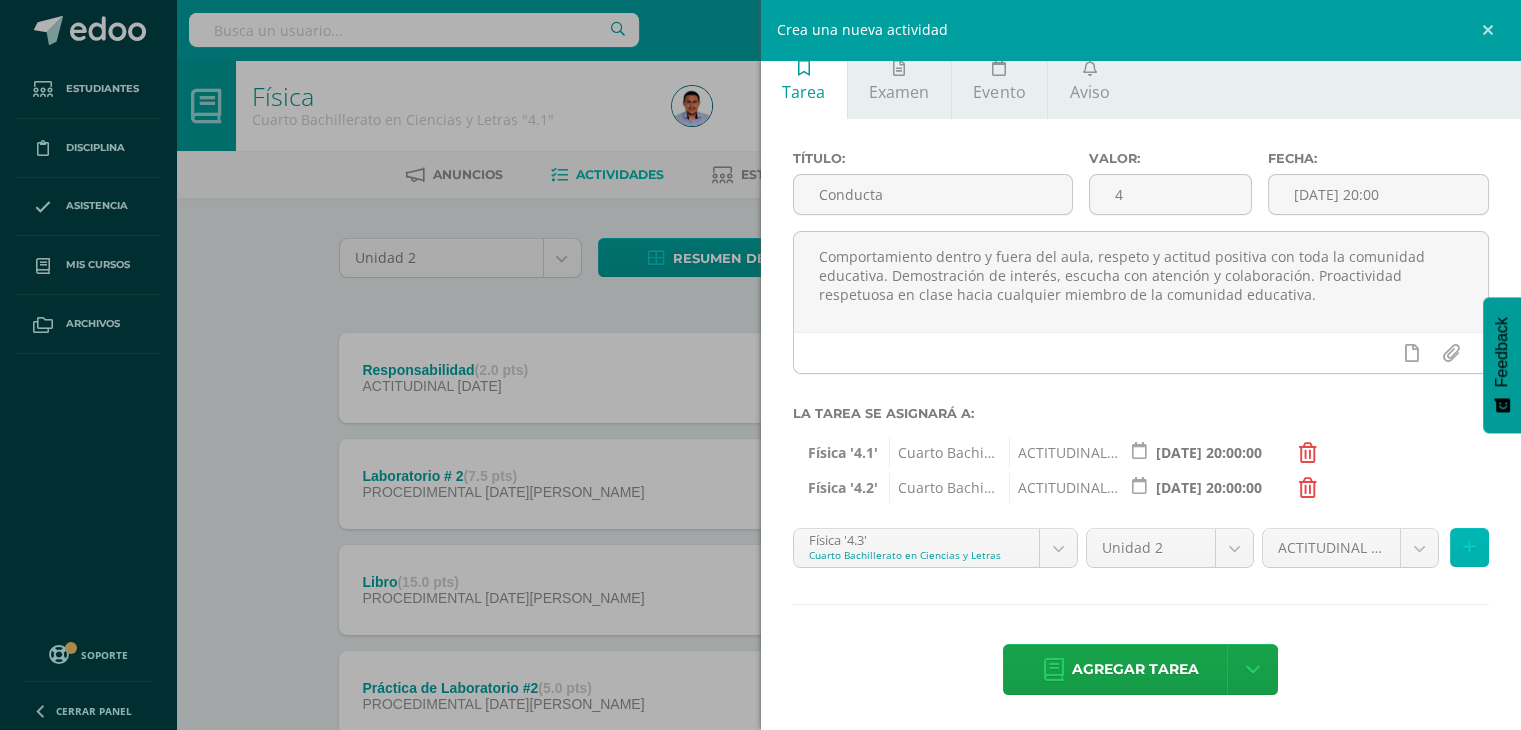 click at bounding box center [1469, 547] 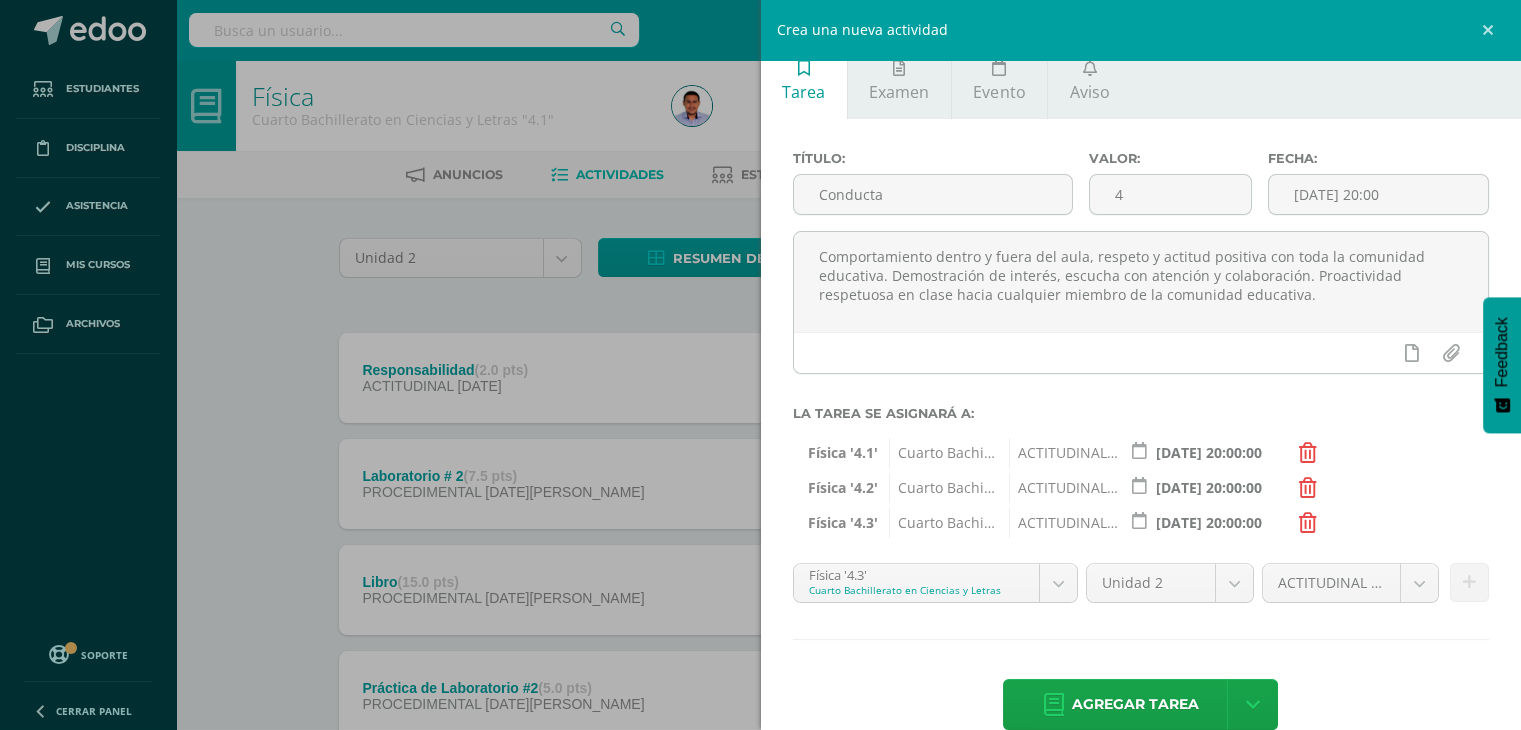 click on "Estudiantes Disciplina Asistencia Mis cursos Archivos Soporte
Centro de ayuda
Últimas actualizaciones
10+ Cerrar panel
Física
Cuarto
Bachillerato en Ciencias y Letras
"4.1"
Actividades Estudiantes Planificación Dosificación
Física
Cuarto
Bachillerato en Ciencias y Letras
"4.2"
Actividades Estudiantes Planificación Dosificación
Física
Cuarto
Bachillerato en Ciencias y Letras
"4.3"
Actividades Estudiantes Planificación Dosificación
Física
Actividades 22" at bounding box center (760, 751) 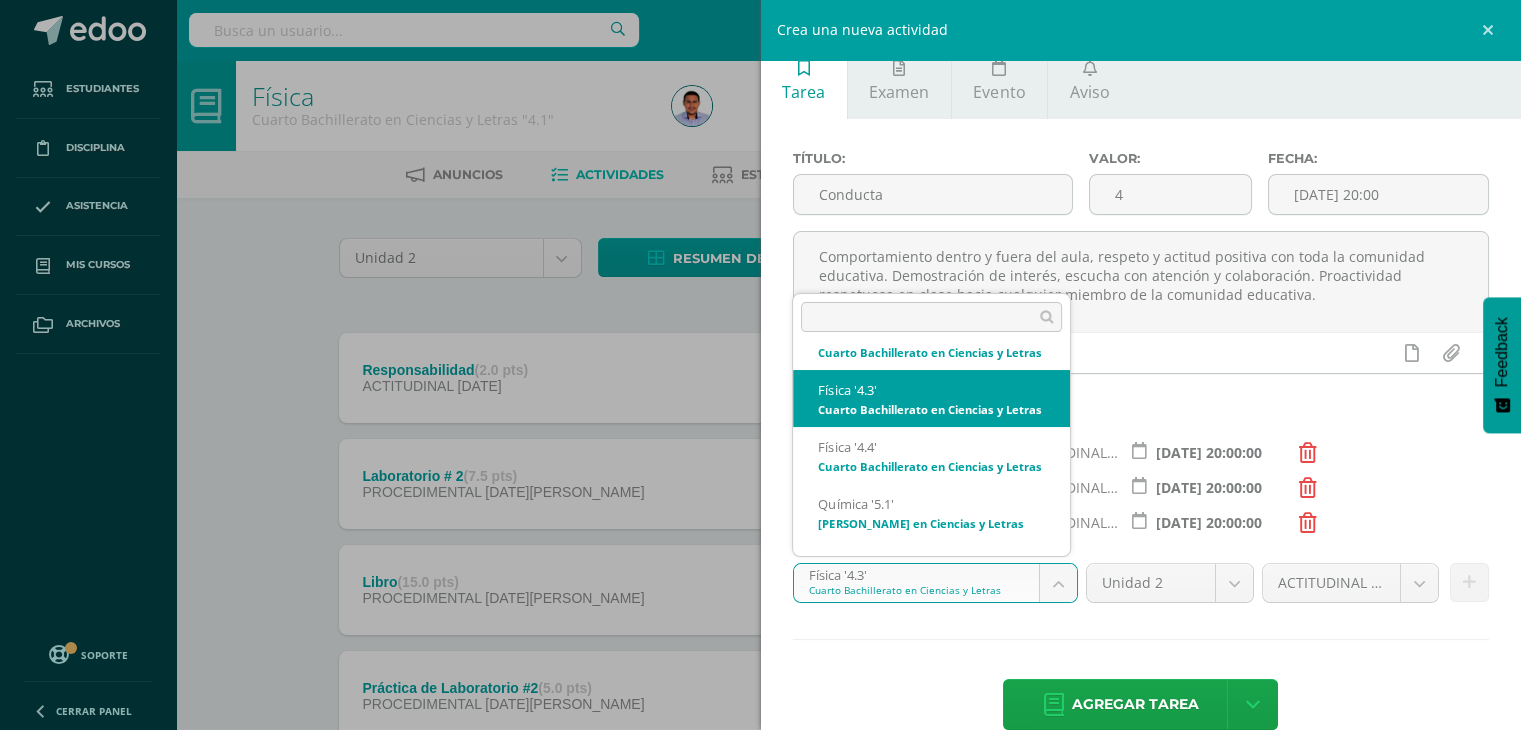 scroll, scrollTop: 164, scrollLeft: 0, axis: vertical 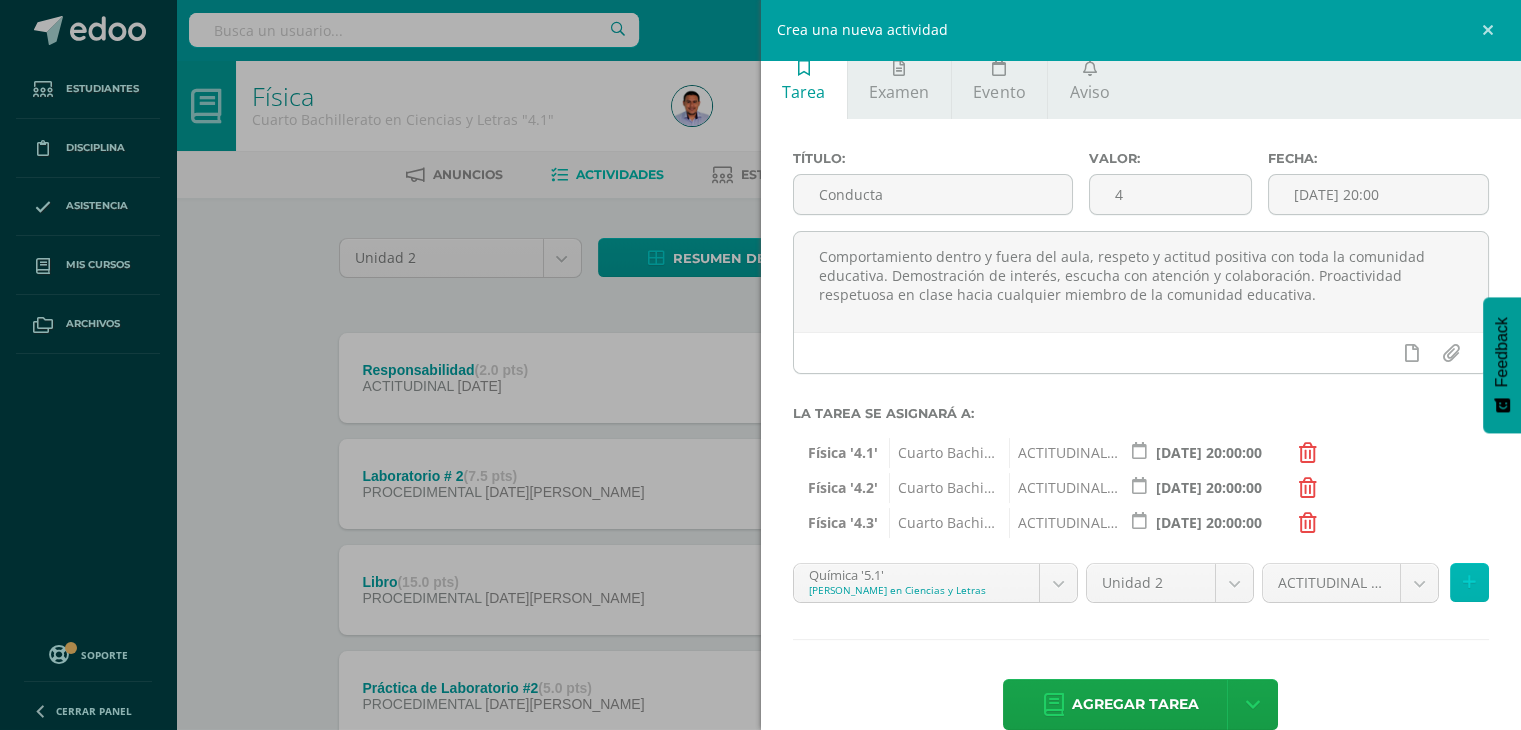click at bounding box center [1469, 582] 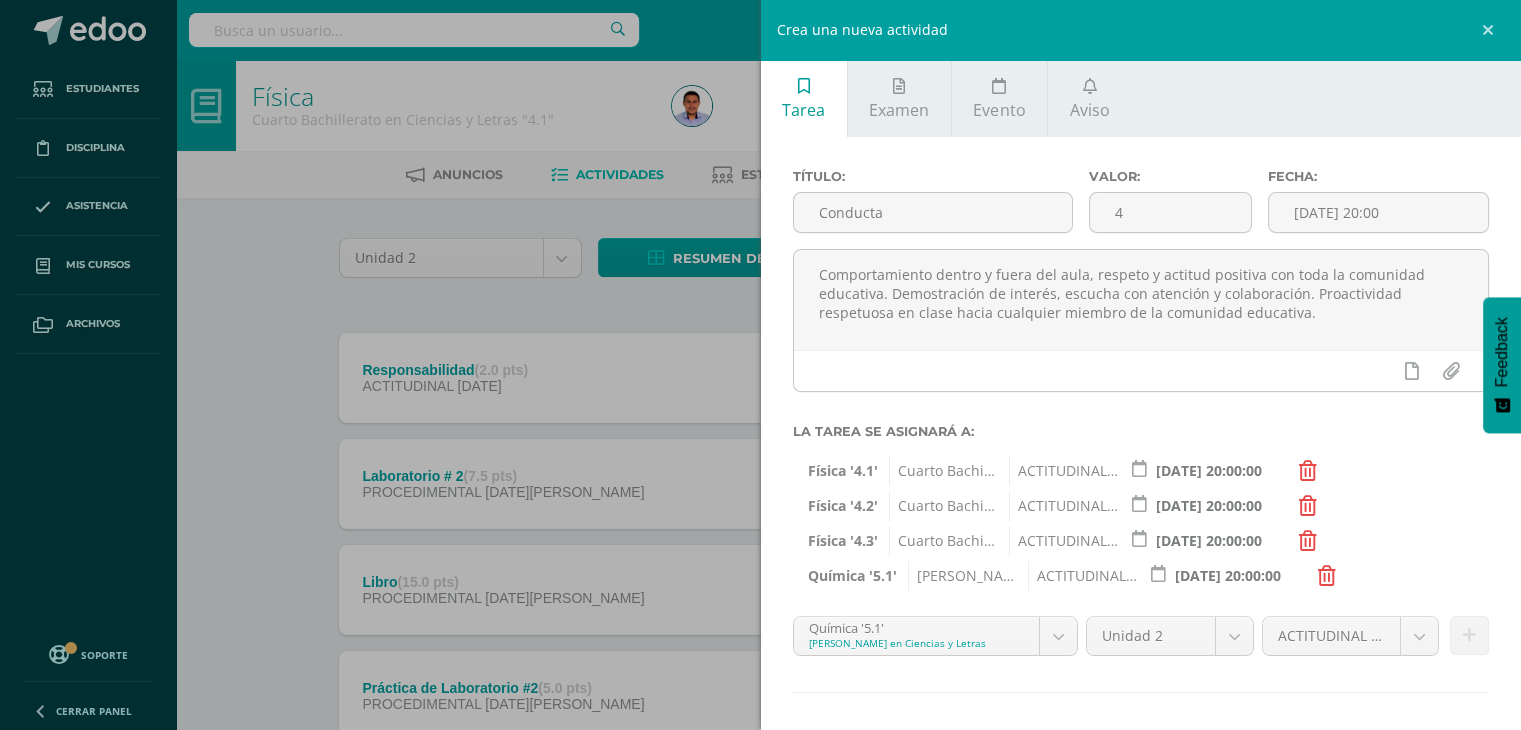 scroll, scrollTop: 88, scrollLeft: 0, axis: vertical 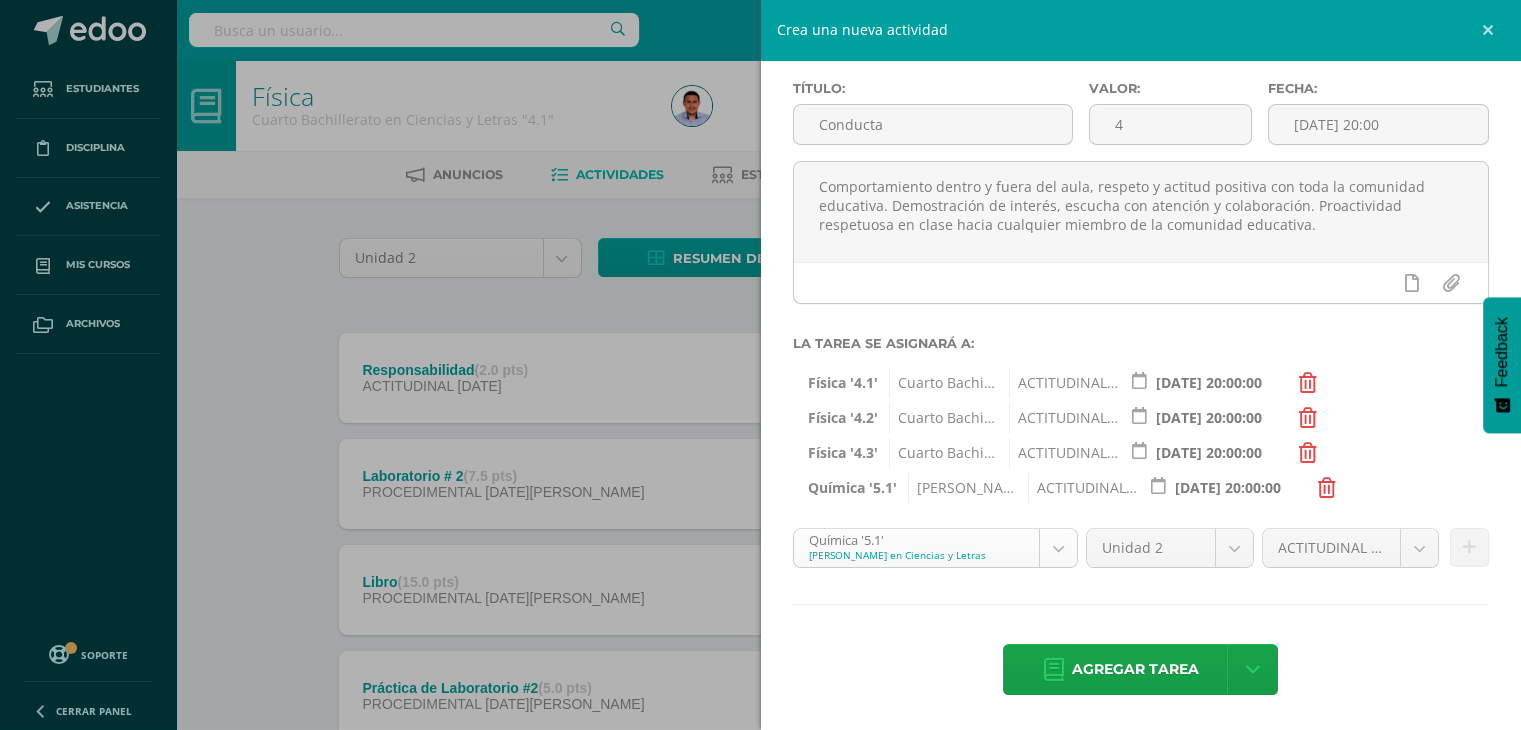 click on "Estudiantes Disciplina Asistencia Mis cursos Archivos Soporte
Centro de ayuda
Últimas actualizaciones
10+ Cerrar panel
Física
Cuarto
Bachillerato en Ciencias y Letras
"4.1"
Actividades Estudiantes Planificación Dosificación
Física
Cuarto
Bachillerato en Ciencias y Letras
"4.2"
Actividades Estudiantes Planificación Dosificación
Física
Cuarto
Bachillerato en Ciencias y Letras
"4.3"
Actividades Estudiantes Planificación Dosificación
Física
Actividades 22" at bounding box center [760, 751] 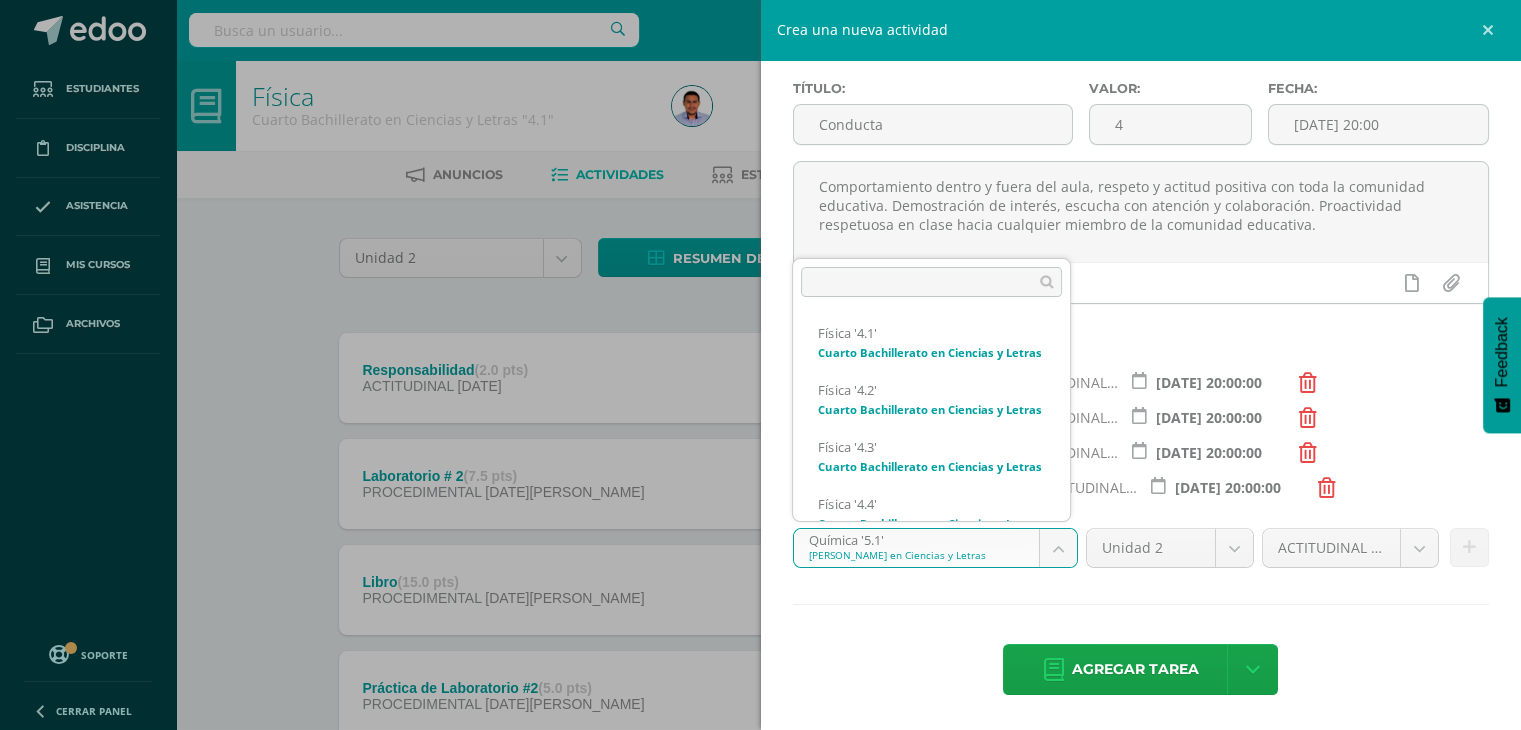 scroll, scrollTop: 133, scrollLeft: 0, axis: vertical 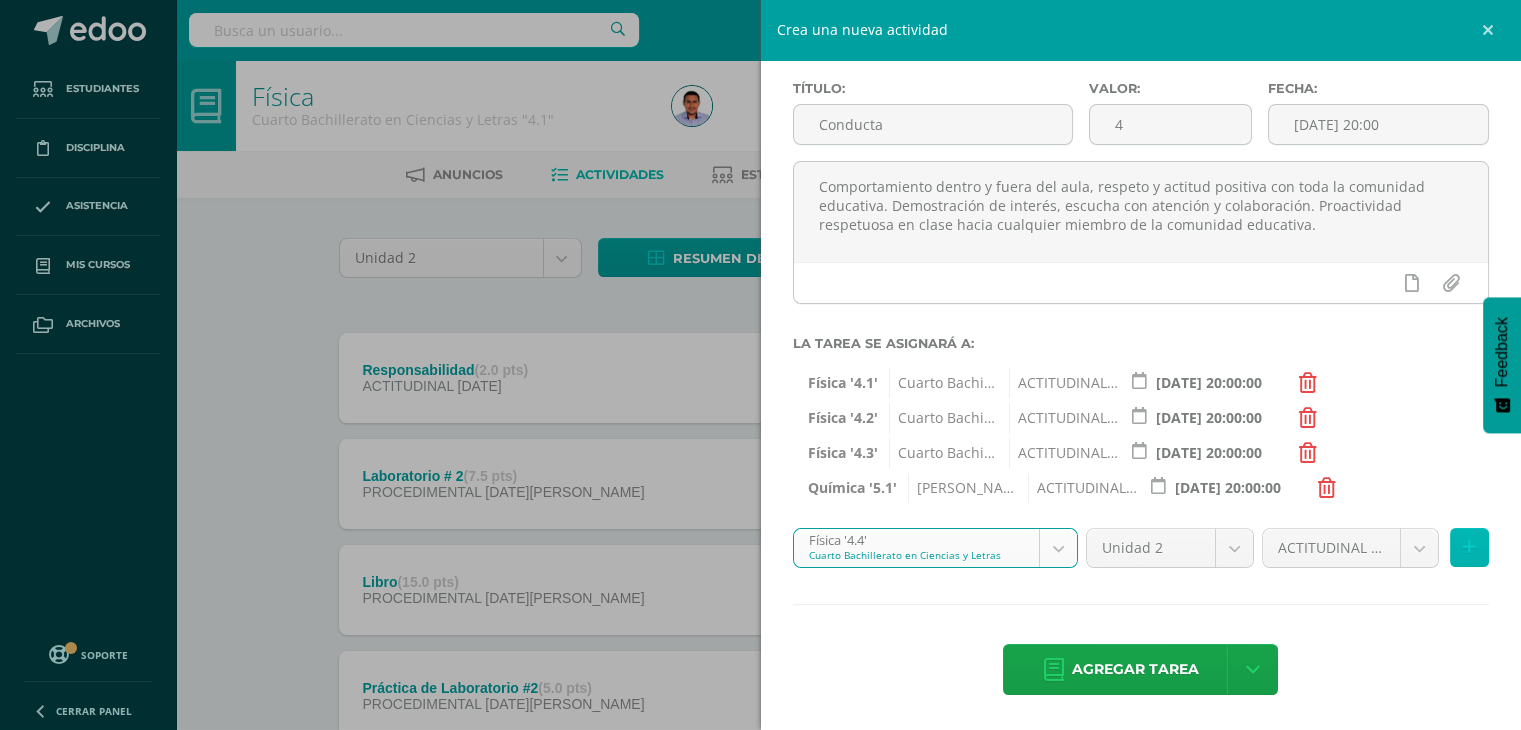 click at bounding box center [1469, 547] 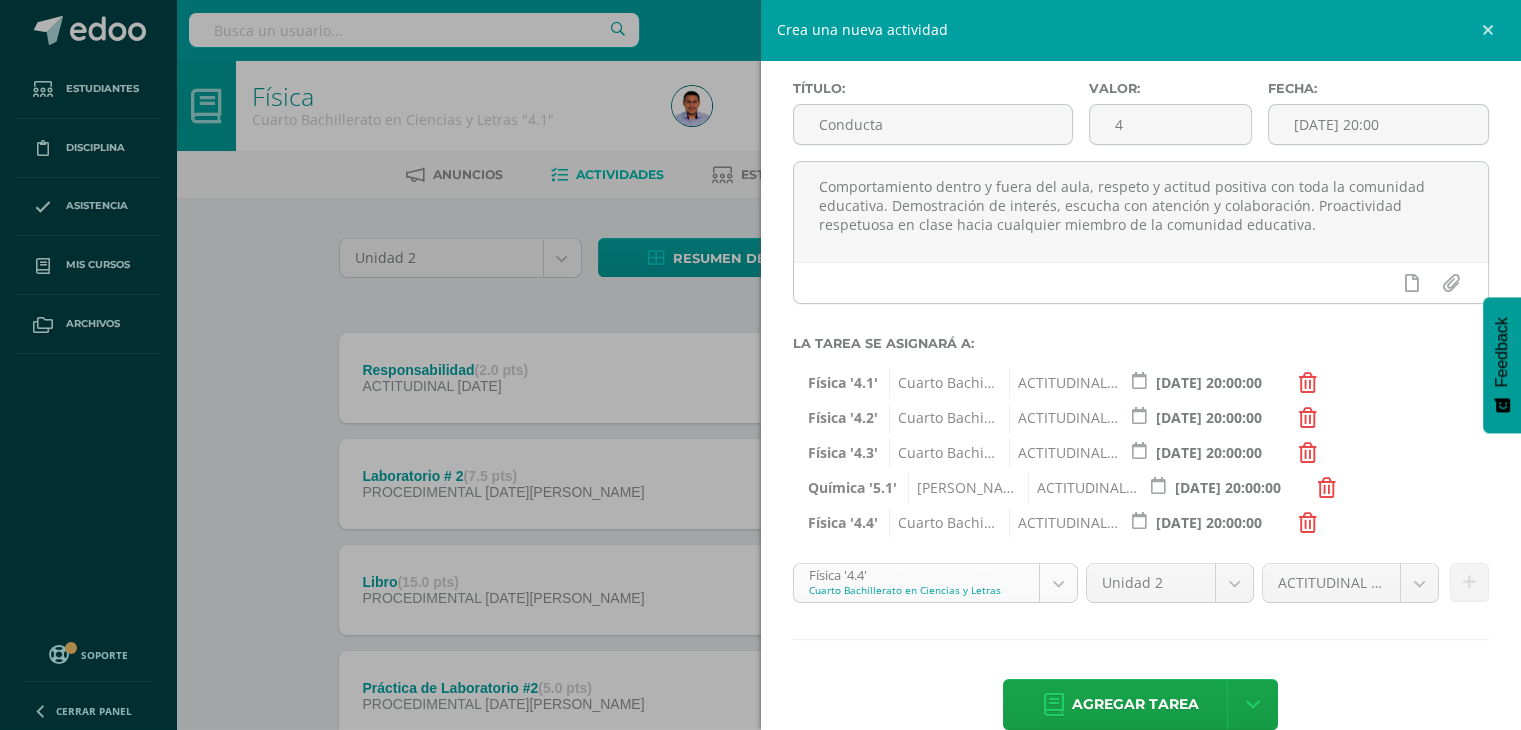 click on "Estudiantes Disciplina Asistencia Mis cursos Archivos Soporte
Centro de ayuda
Últimas actualizaciones
10+ Cerrar panel
Física
Cuarto
Bachillerato en Ciencias y Letras
"4.1"
Actividades Estudiantes Planificación Dosificación
Física
Cuarto
Bachillerato en Ciencias y Letras
"4.2"
Actividades Estudiantes Planificación Dosificación
Física
Cuarto
Bachillerato en Ciencias y Letras
"4.3"
Actividades Estudiantes Planificación Dosificación
Física
Actividades 22" at bounding box center (760, 751) 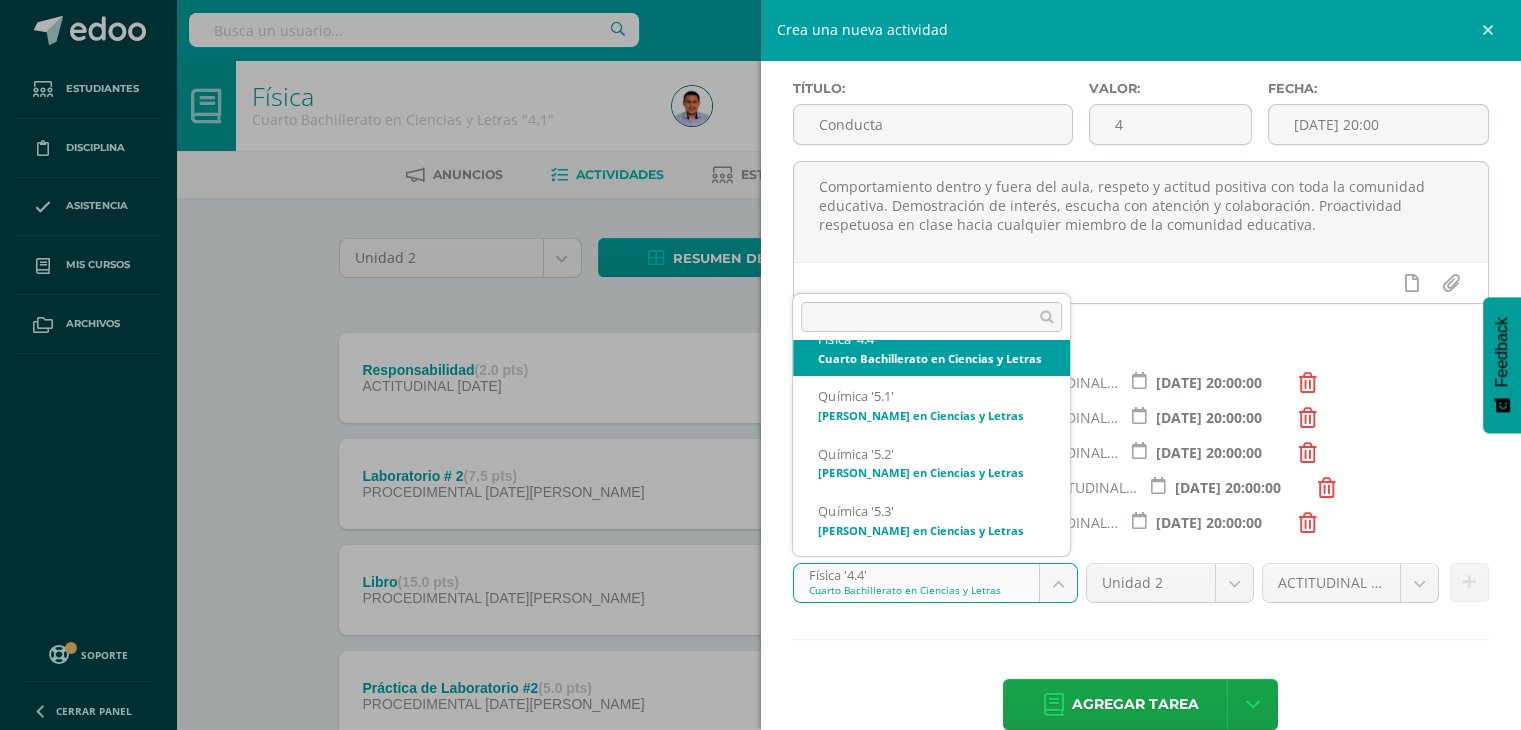 scroll, scrollTop: 269, scrollLeft: 0, axis: vertical 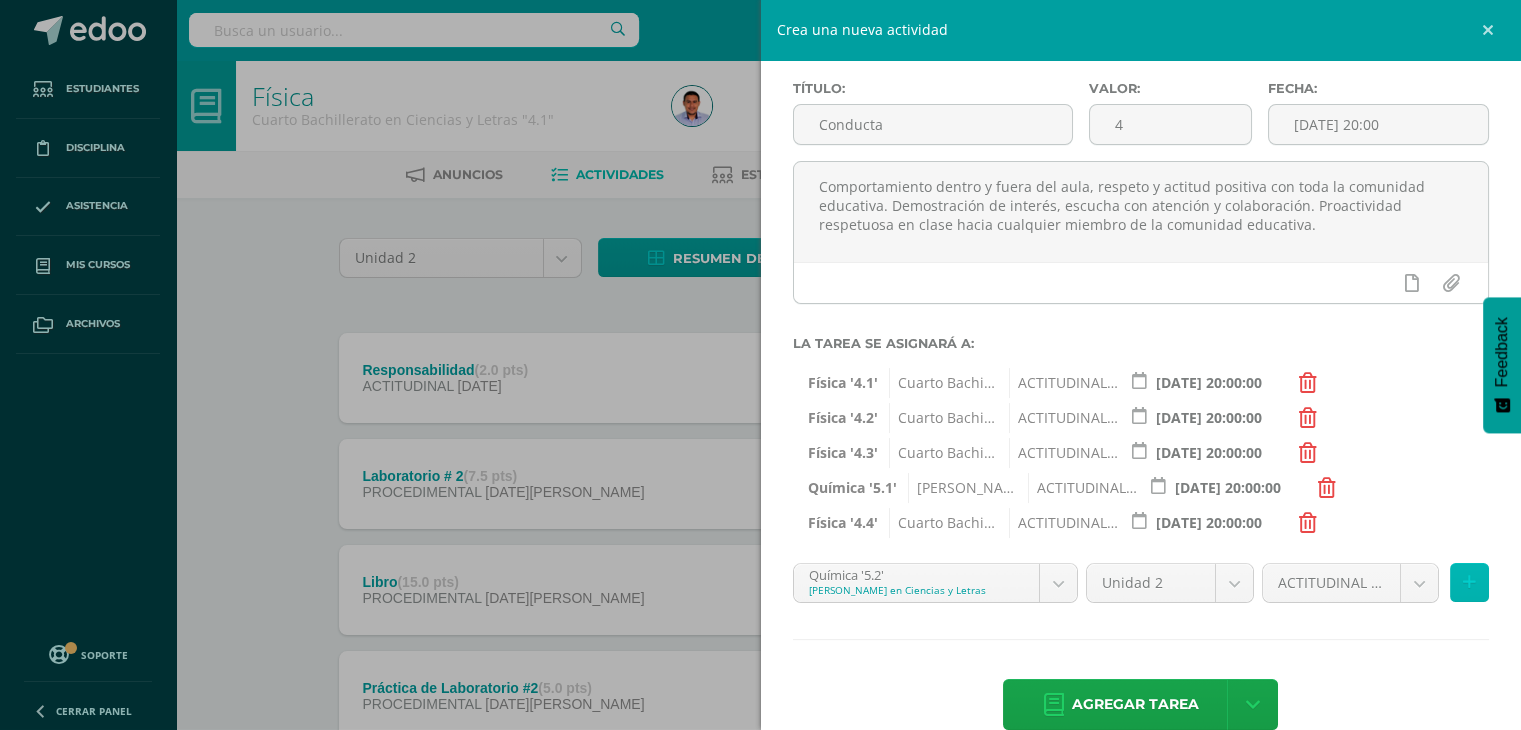 click at bounding box center (1469, 582) 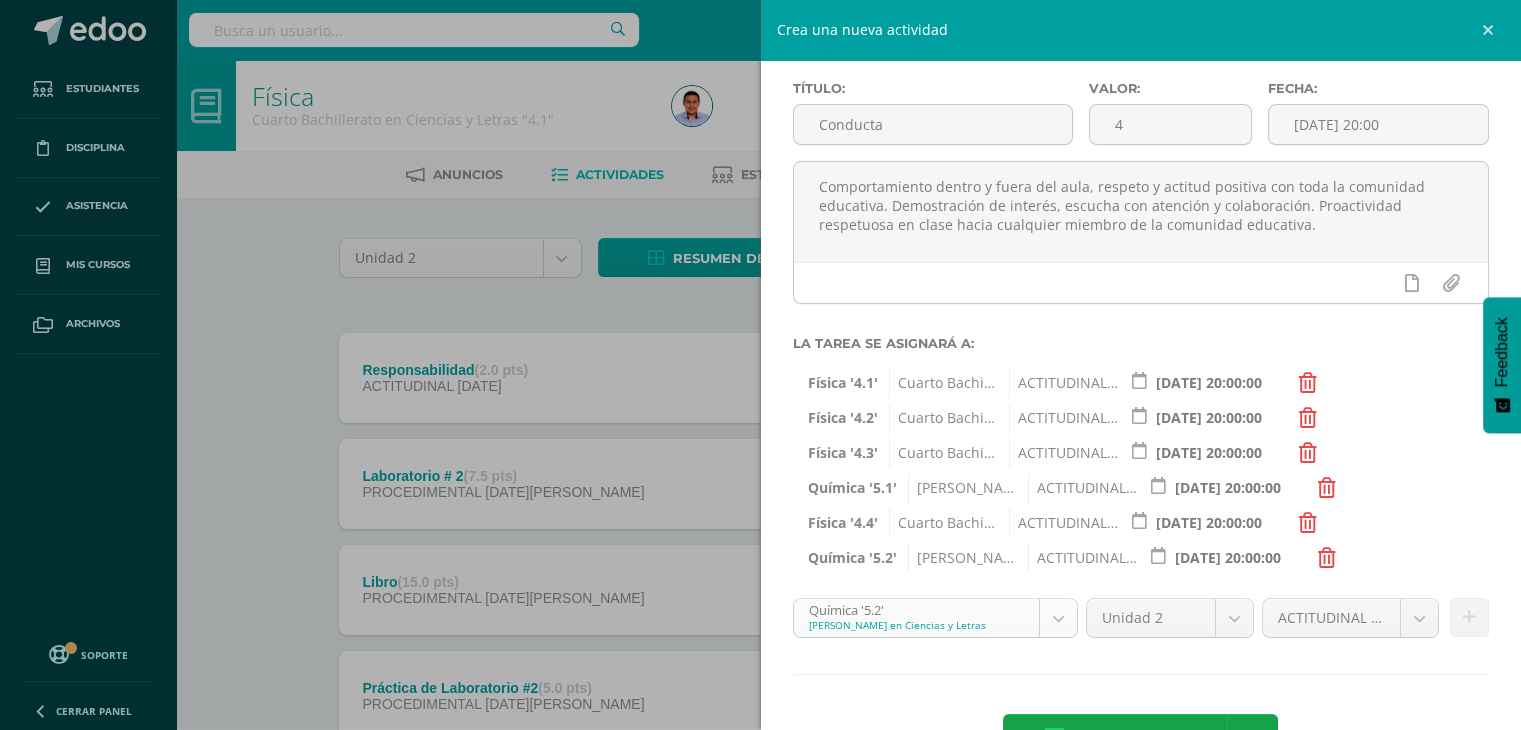 click on "Estudiantes Disciplina Asistencia Mis cursos Archivos Soporte
Centro de ayuda
Últimas actualizaciones
10+ Cerrar panel
Física
Cuarto
Bachillerato en Ciencias y Letras
"4.1"
Actividades Estudiantes Planificación Dosificación
Física
Cuarto
Bachillerato en Ciencias y Letras
"4.2"
Actividades Estudiantes Planificación Dosificación
Física
Cuarto
Bachillerato en Ciencias y Letras
"4.3"
Actividades Estudiantes Planificación Dosificación
Física
Actividades 22" at bounding box center [760, 751] 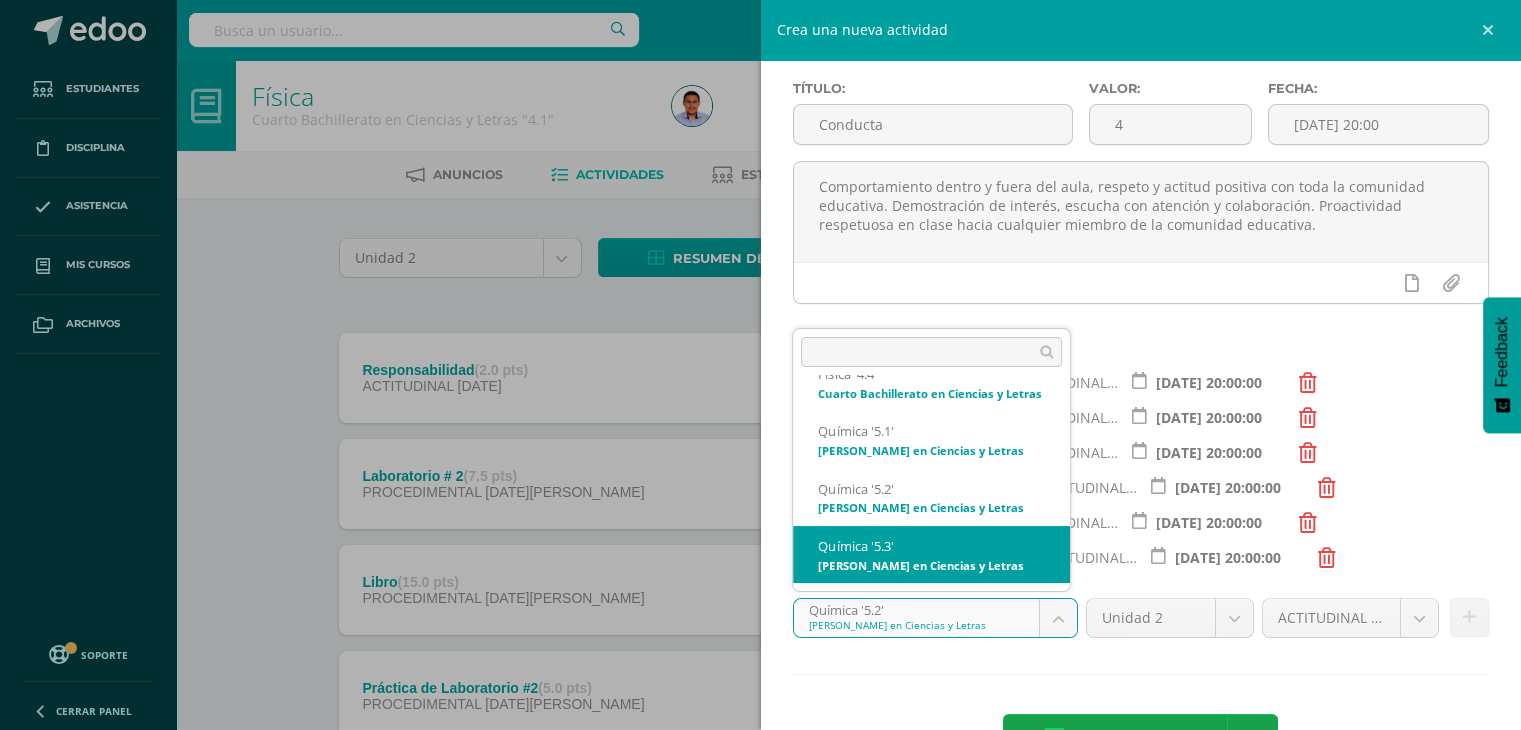 scroll, scrollTop: 277, scrollLeft: 0, axis: vertical 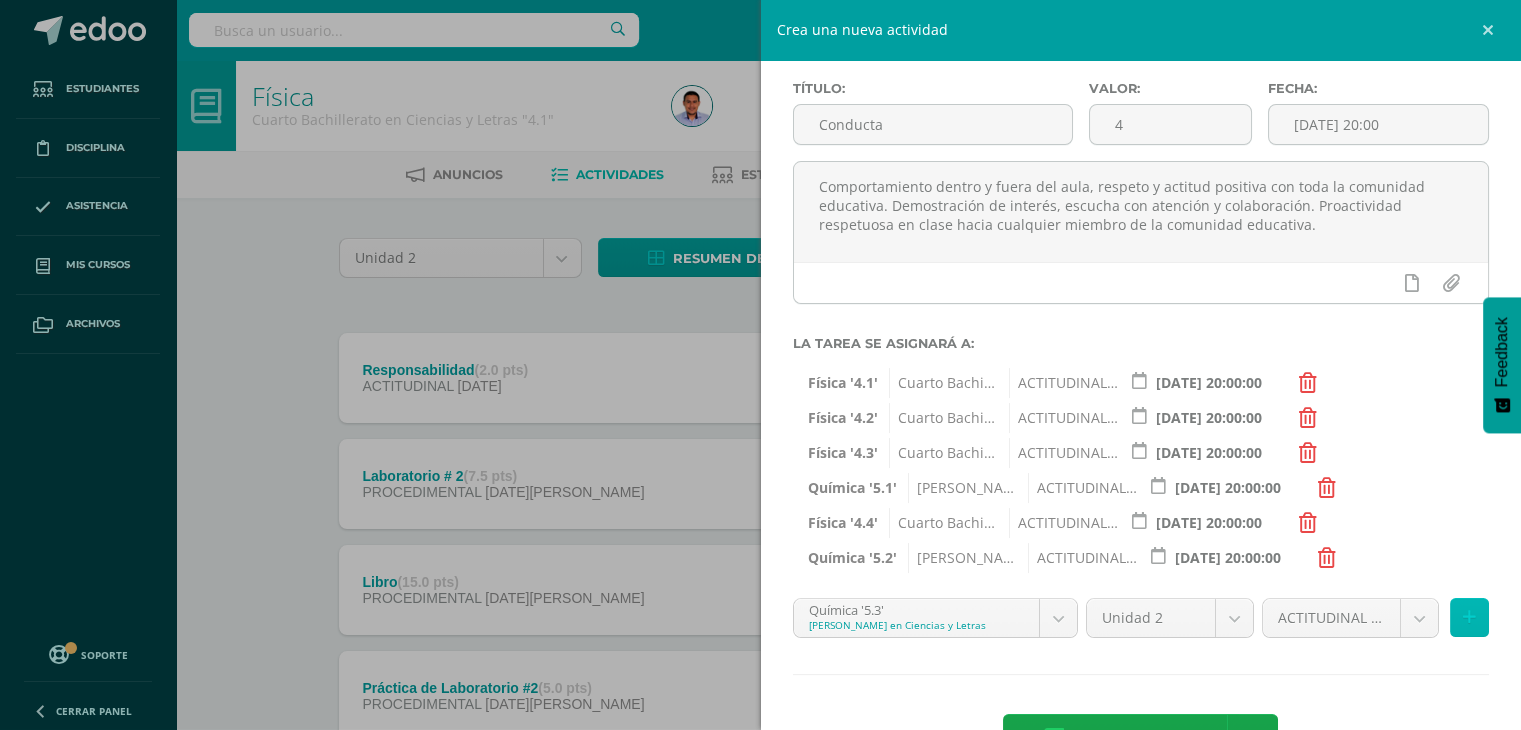 click at bounding box center (1469, 617) 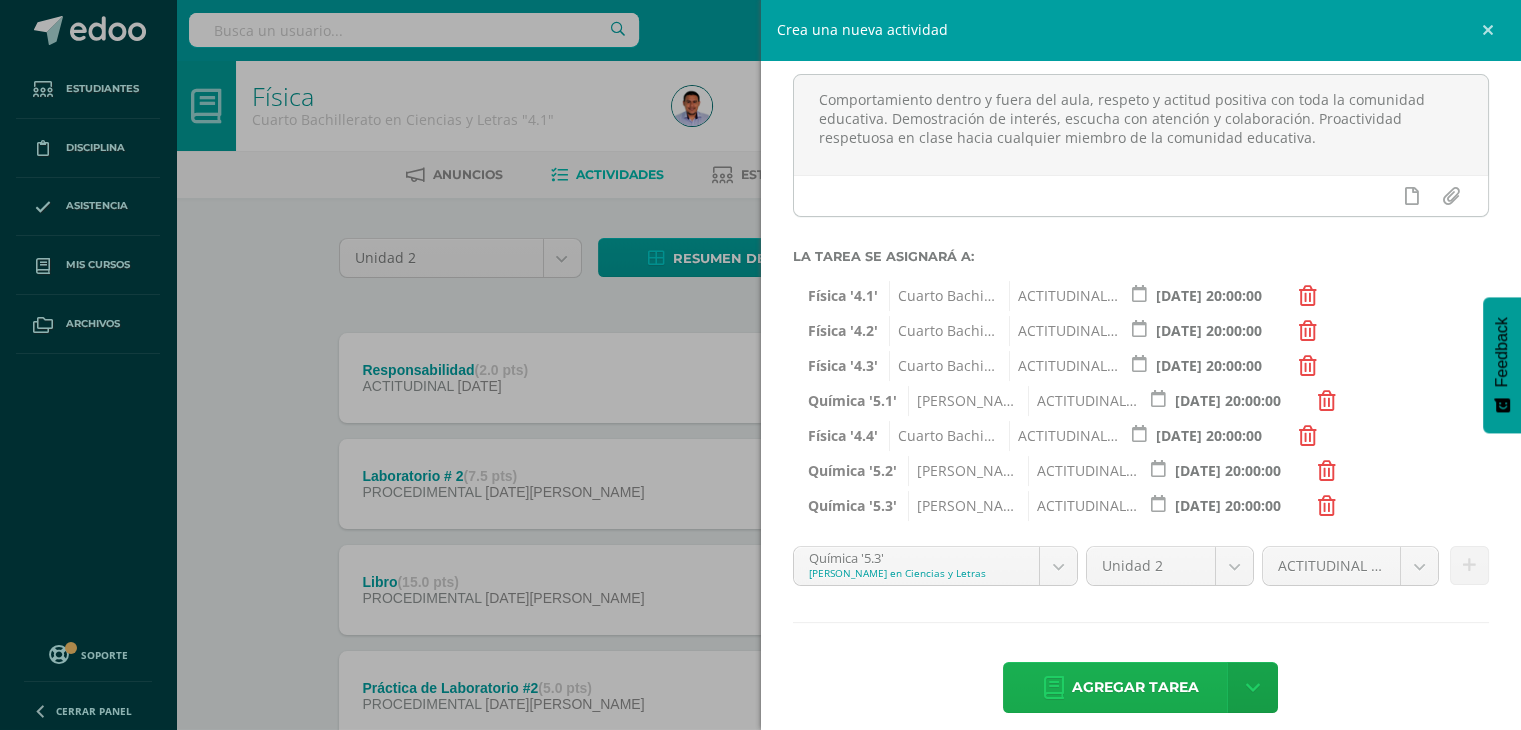 scroll, scrollTop: 192, scrollLeft: 0, axis: vertical 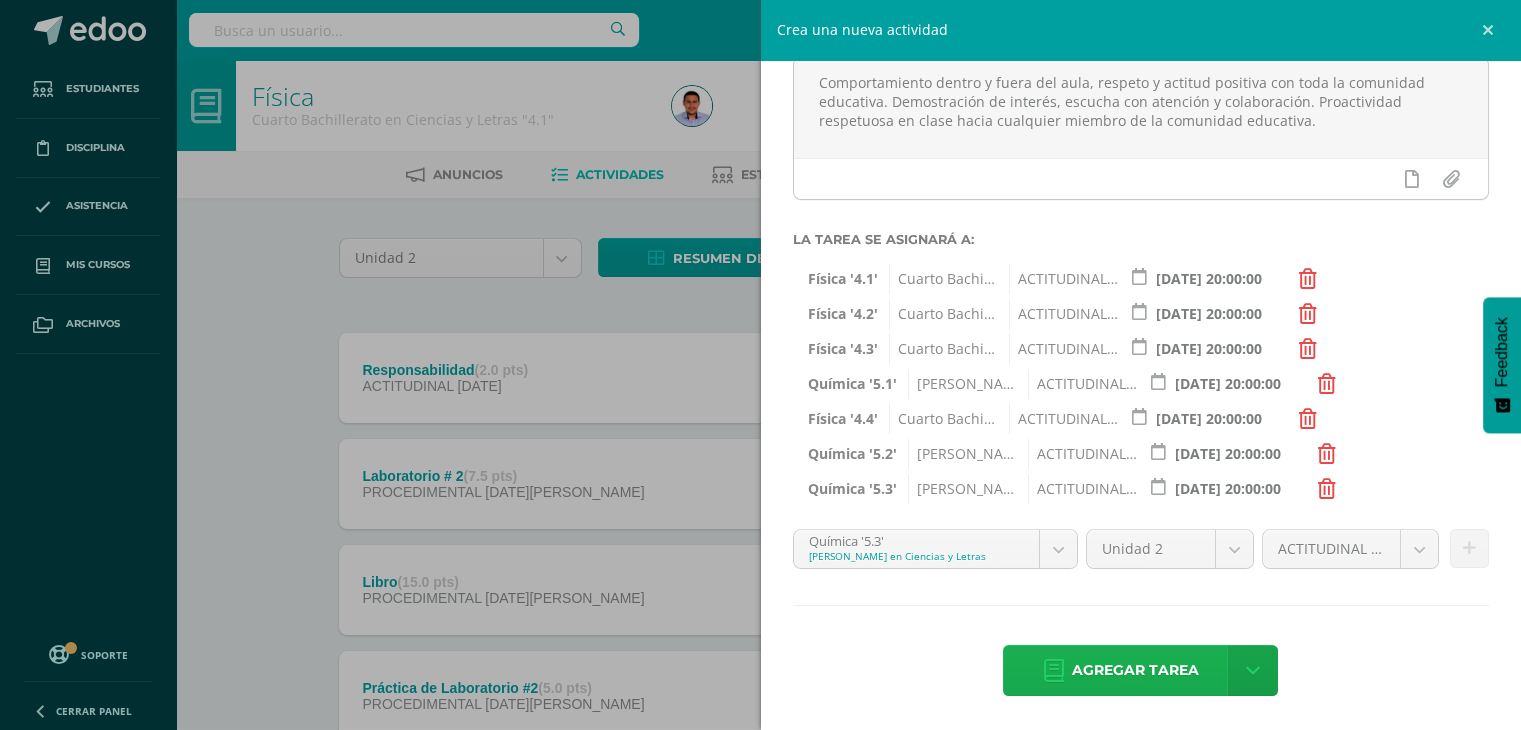 click on "Agregar tarea" at bounding box center (1135, 670) 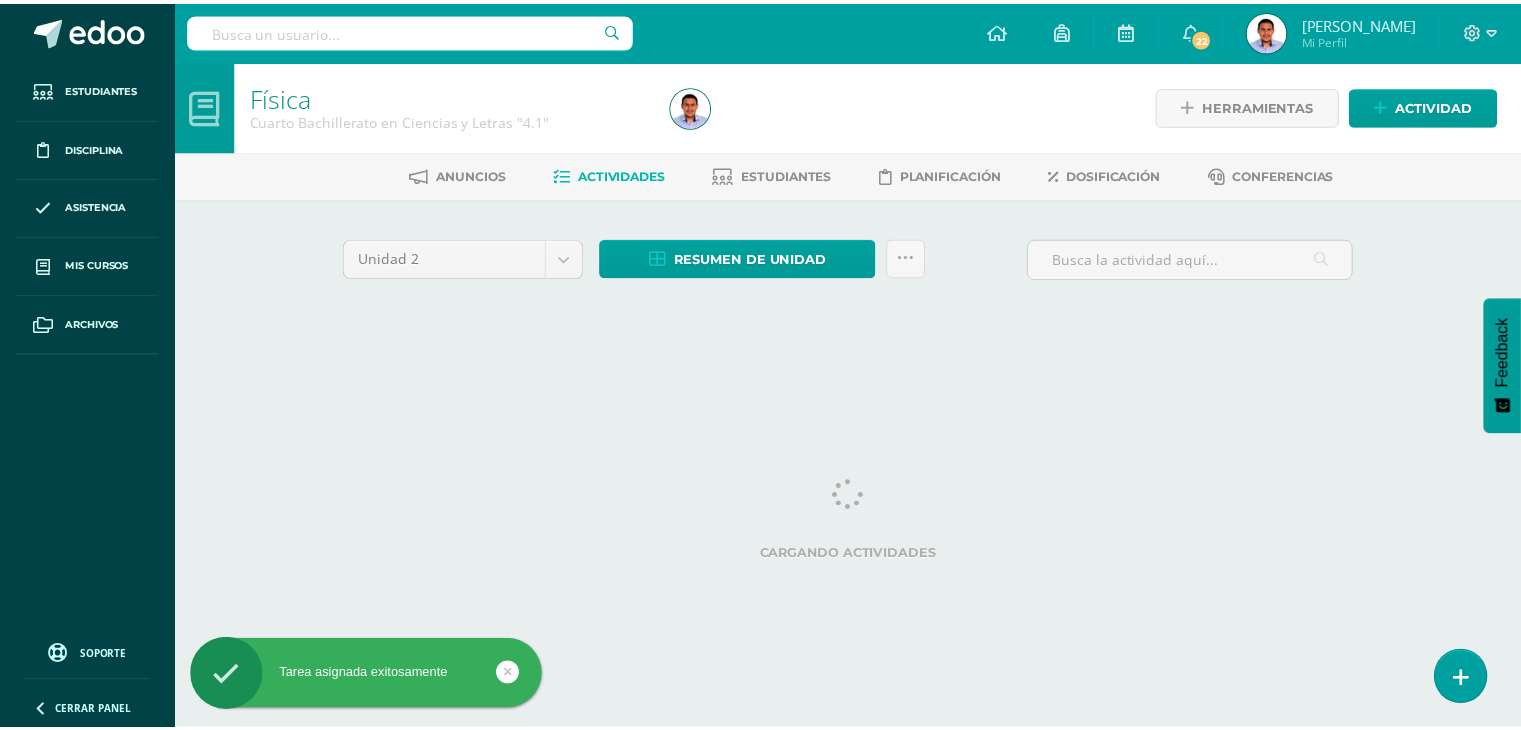 scroll, scrollTop: 0, scrollLeft: 0, axis: both 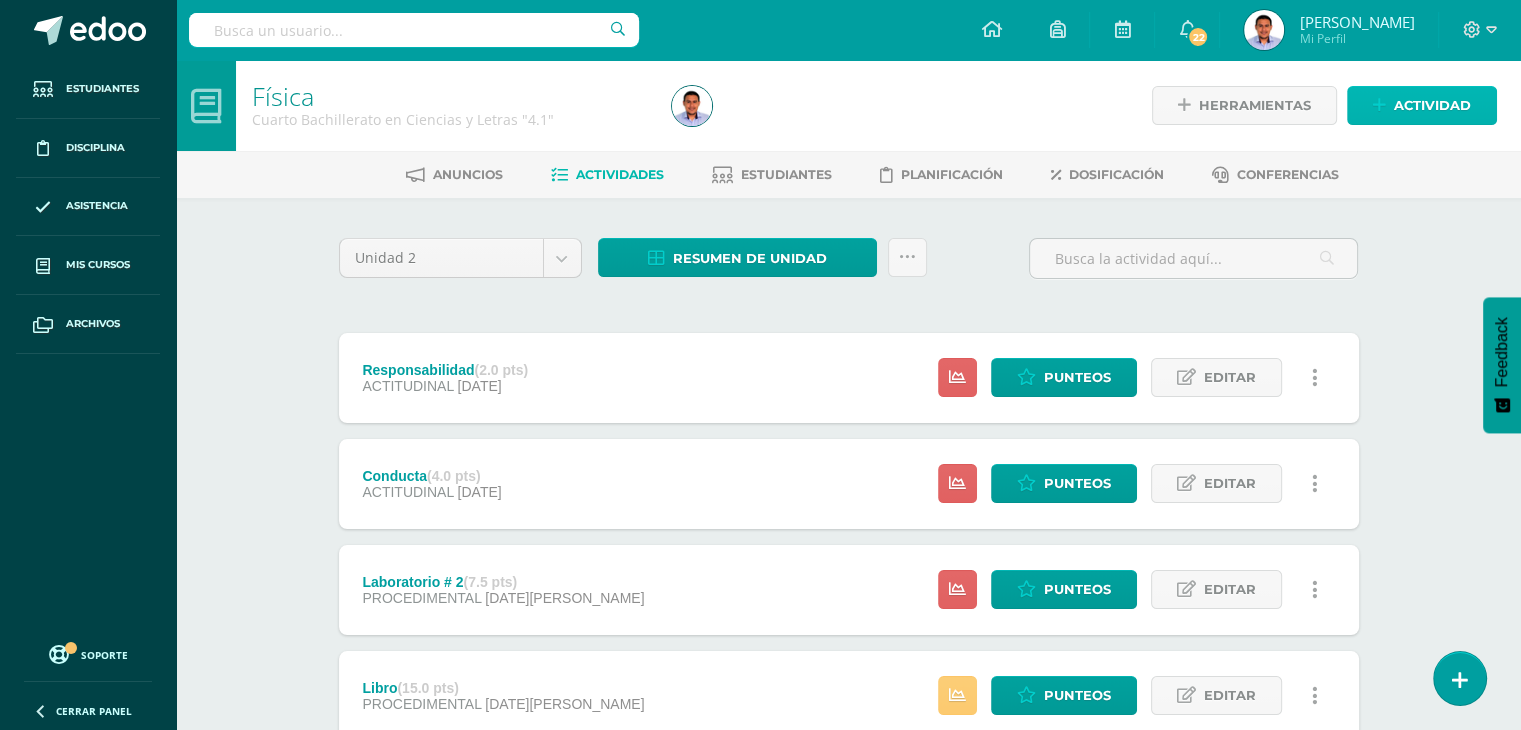 click on "Actividad" at bounding box center (1432, 105) 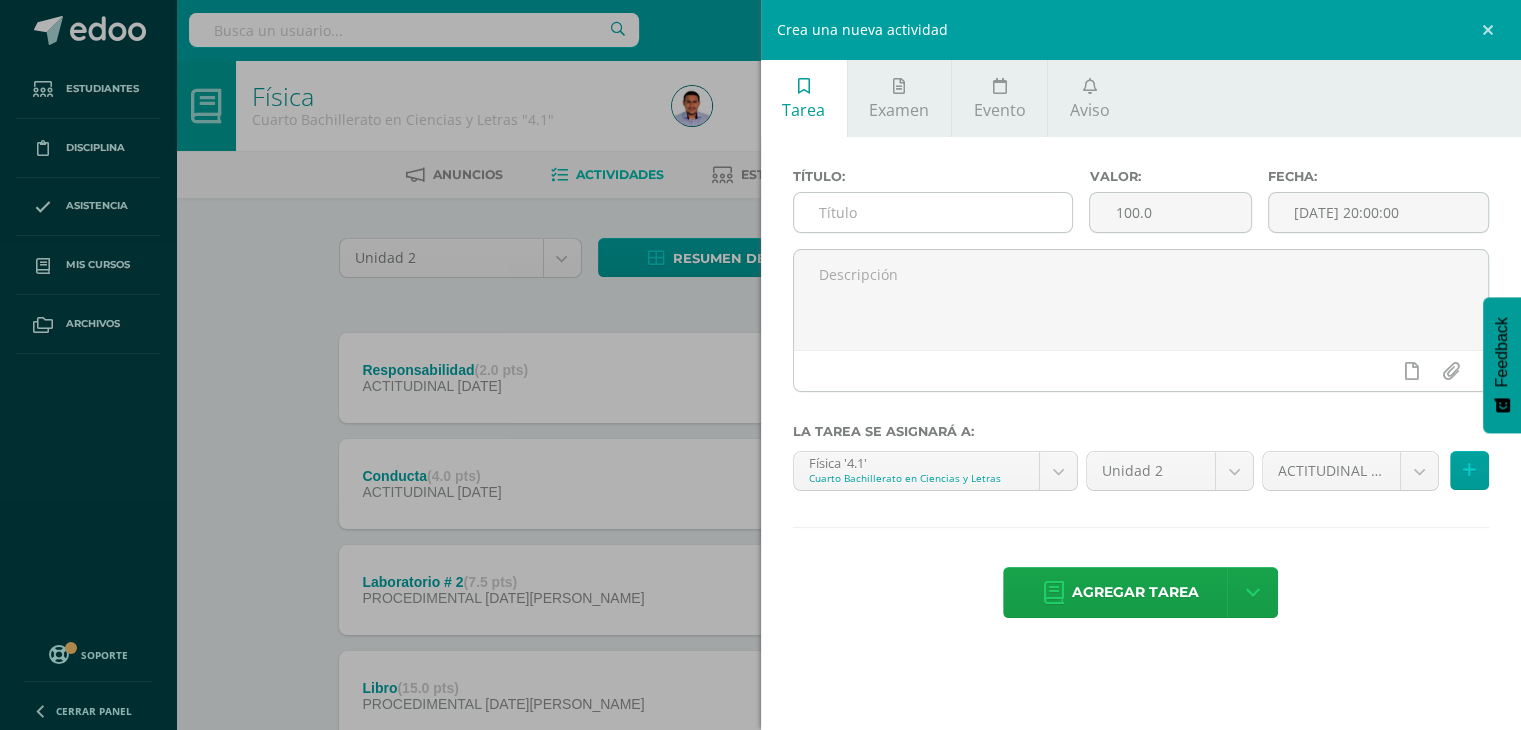 click at bounding box center [933, 212] 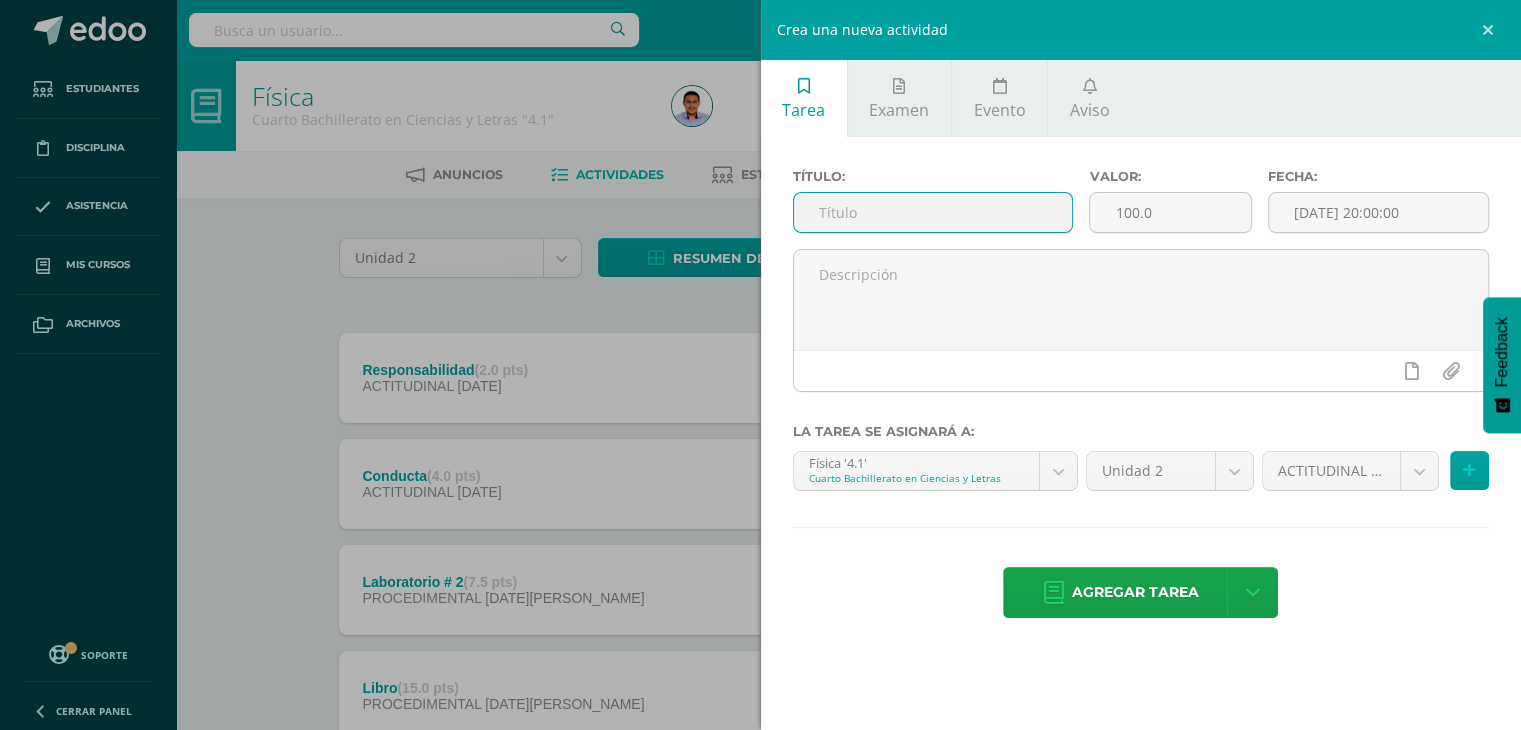 paste on "Asistencia/Presentación" 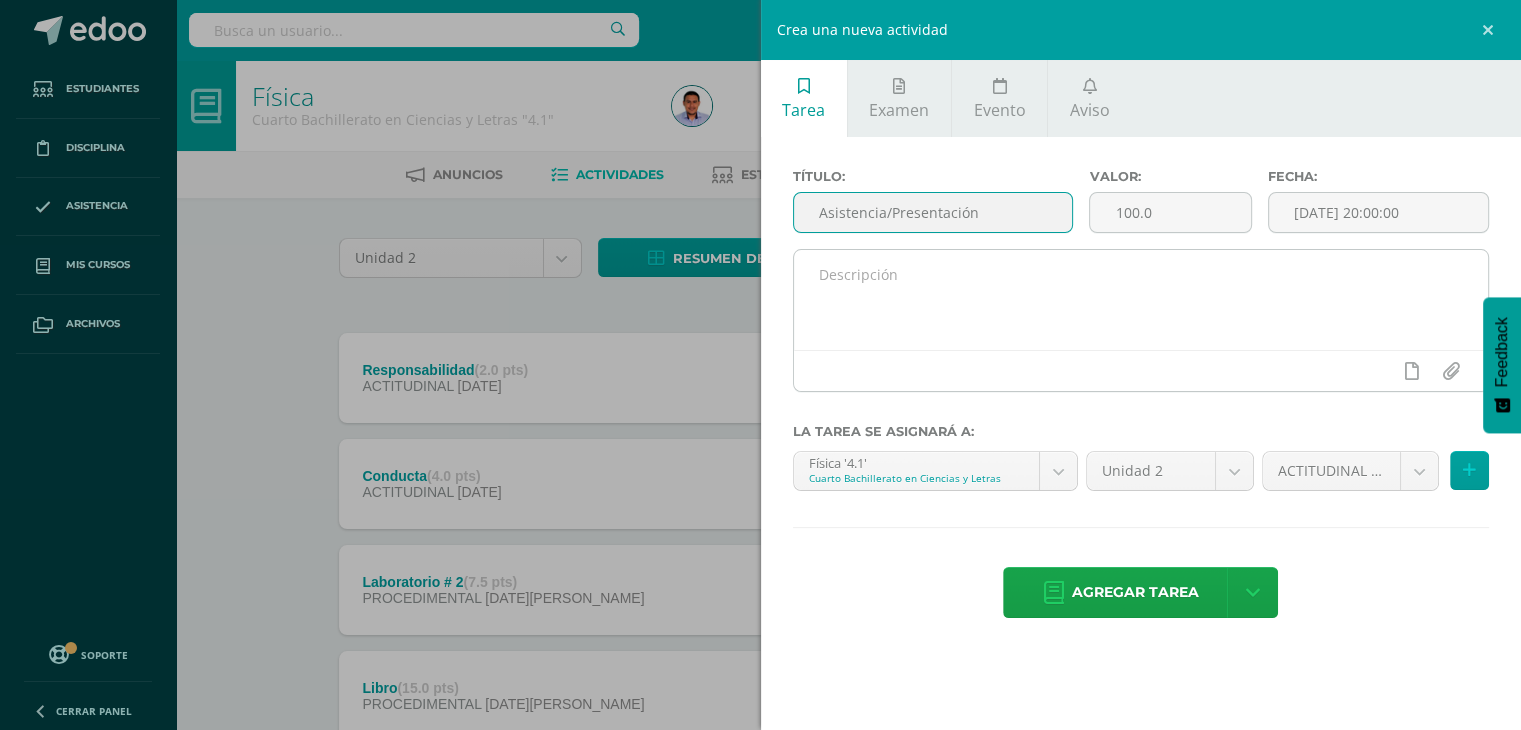 type on "Asistencia/Presentación" 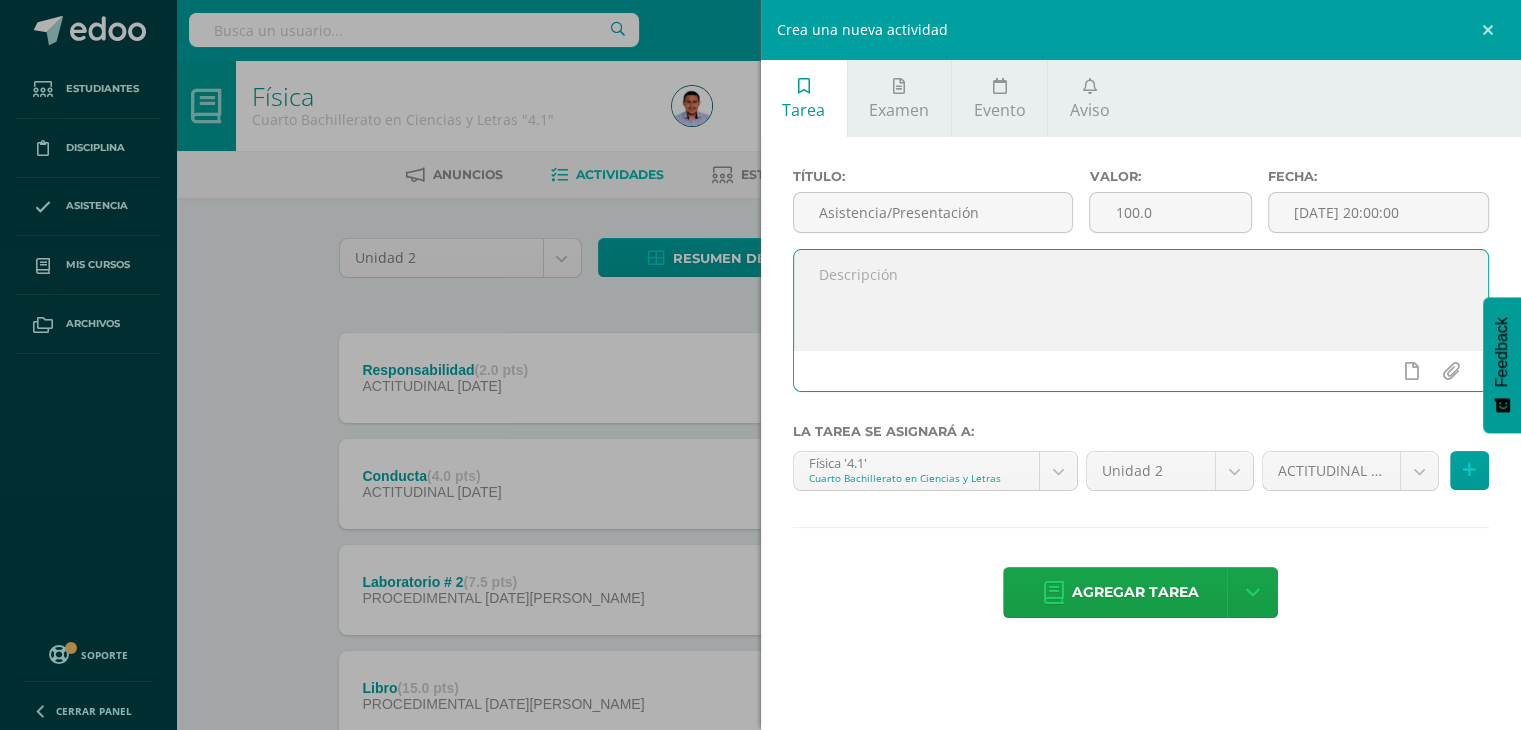 click at bounding box center [1141, 300] 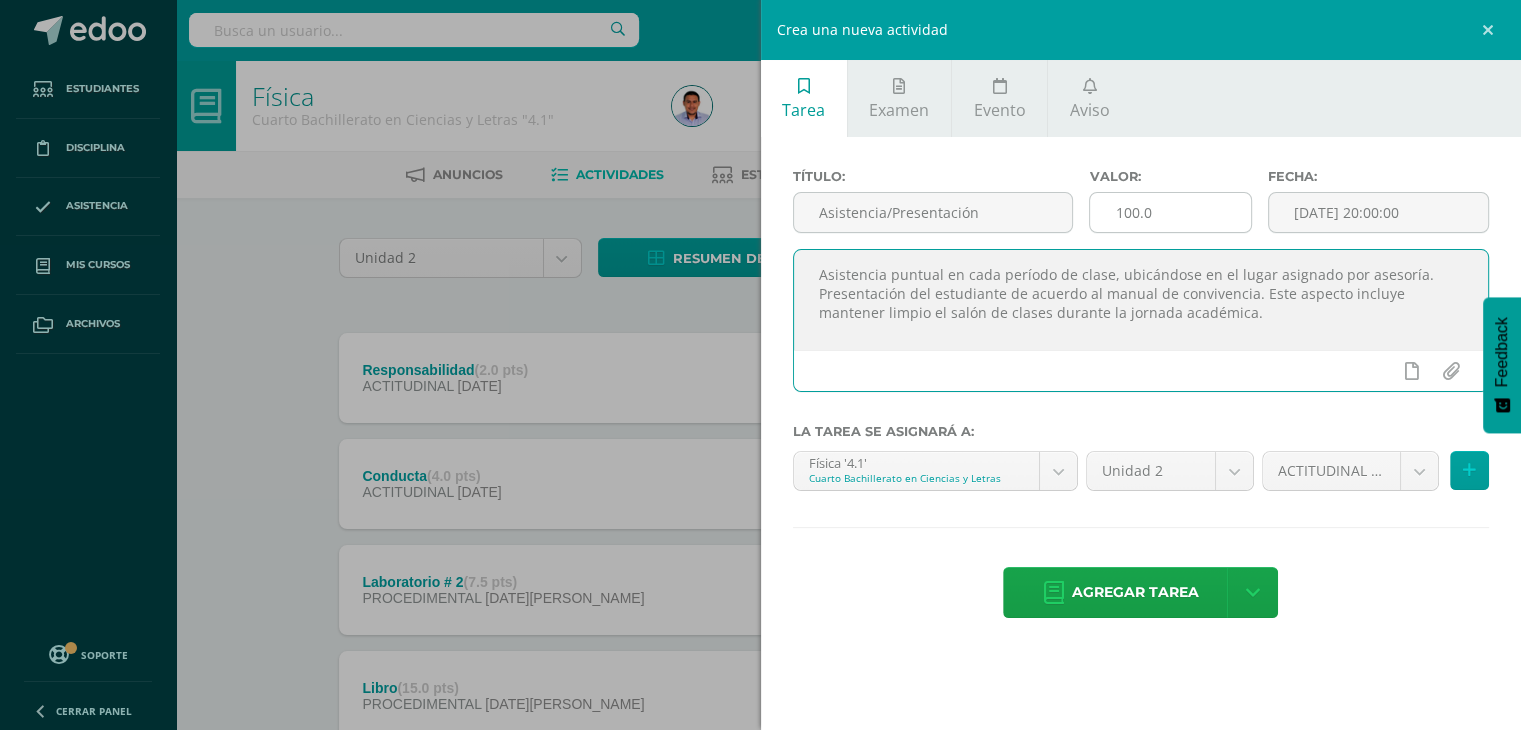 type on "Asistencia puntual en cada período de clase, ubicándose en el lugar asignado por asesoría. Presentación del estudiante de acuerdo al manual de convivencia. Este aspecto incluye mantener limpio el salón de clases durante la jornada académica." 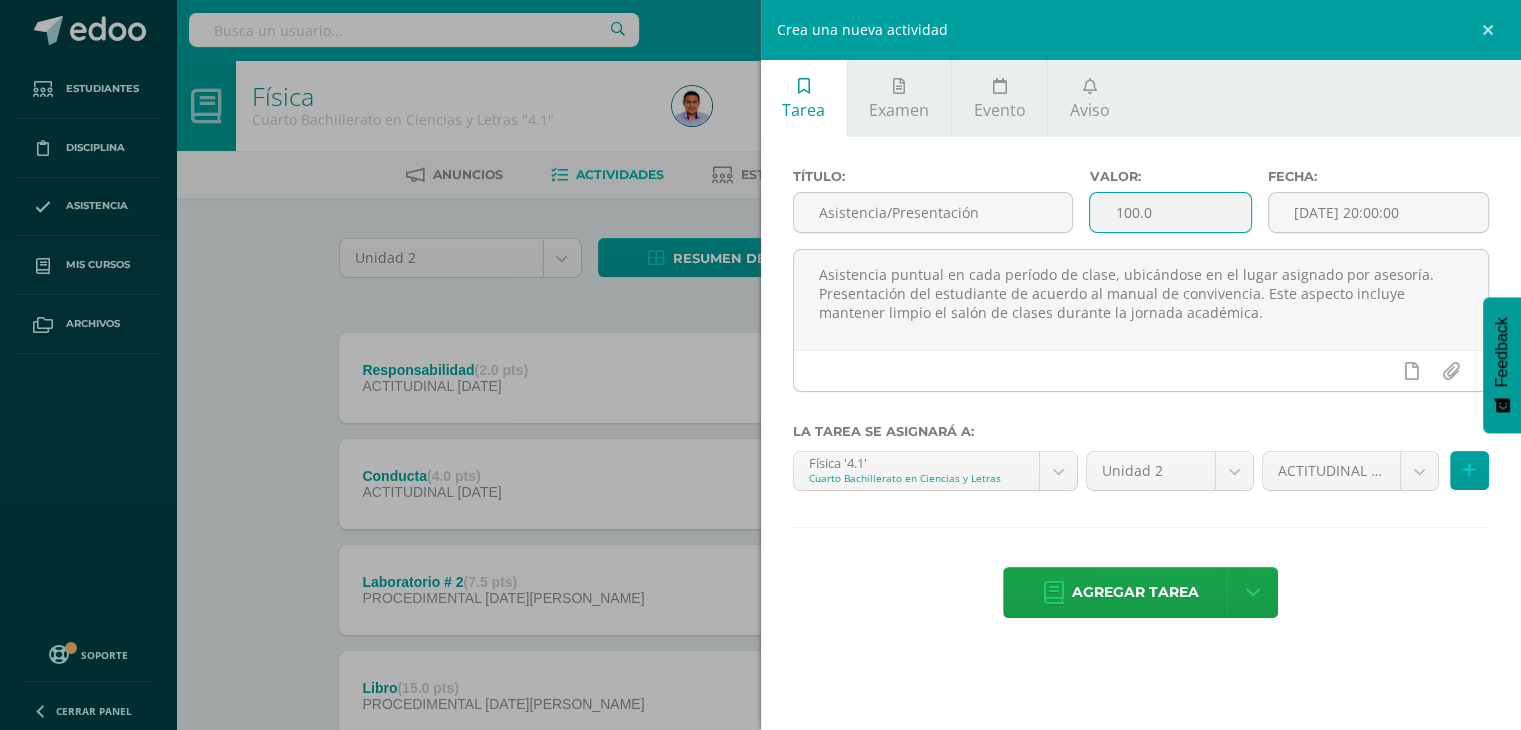 click on "100.0" at bounding box center (1170, 212) 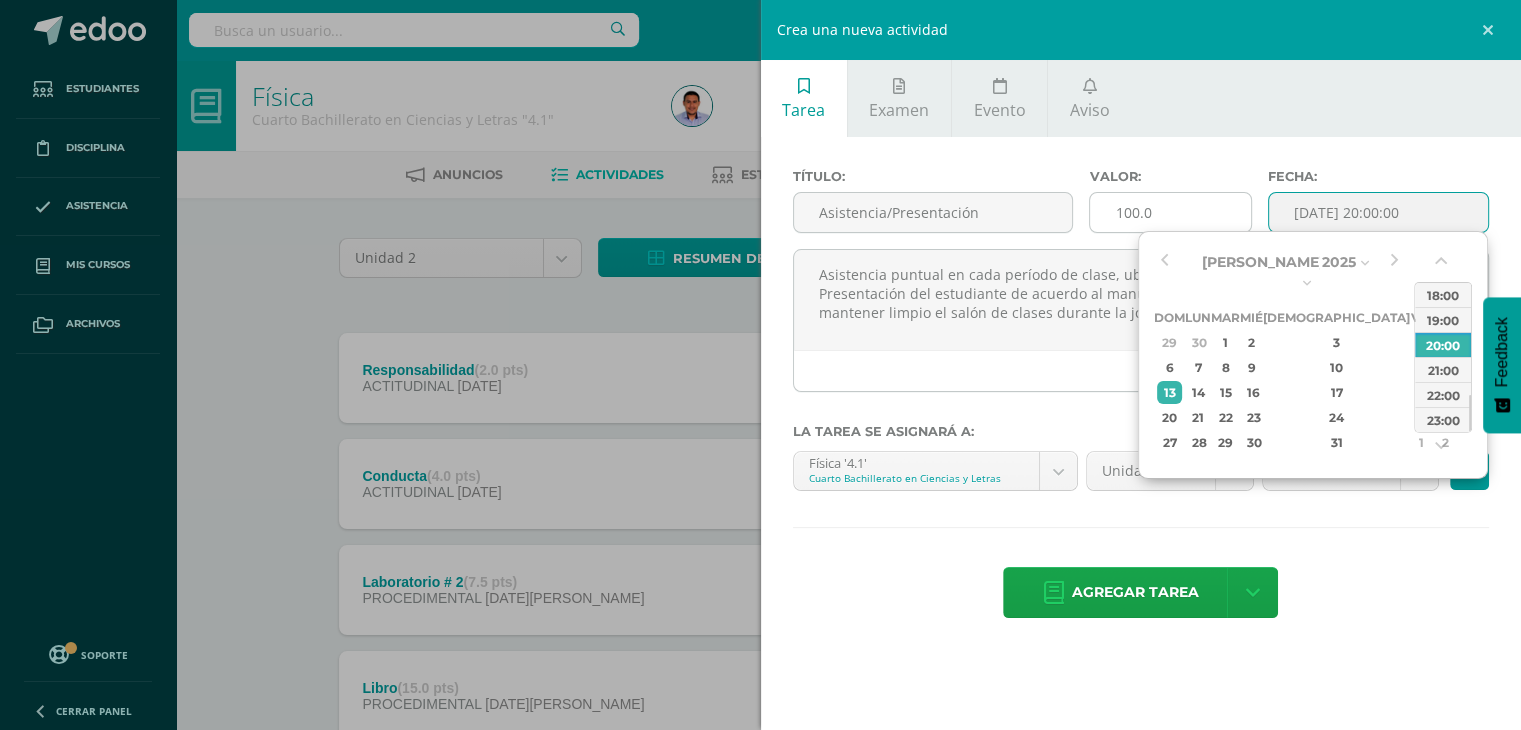 type on "2025-07-13 20:00" 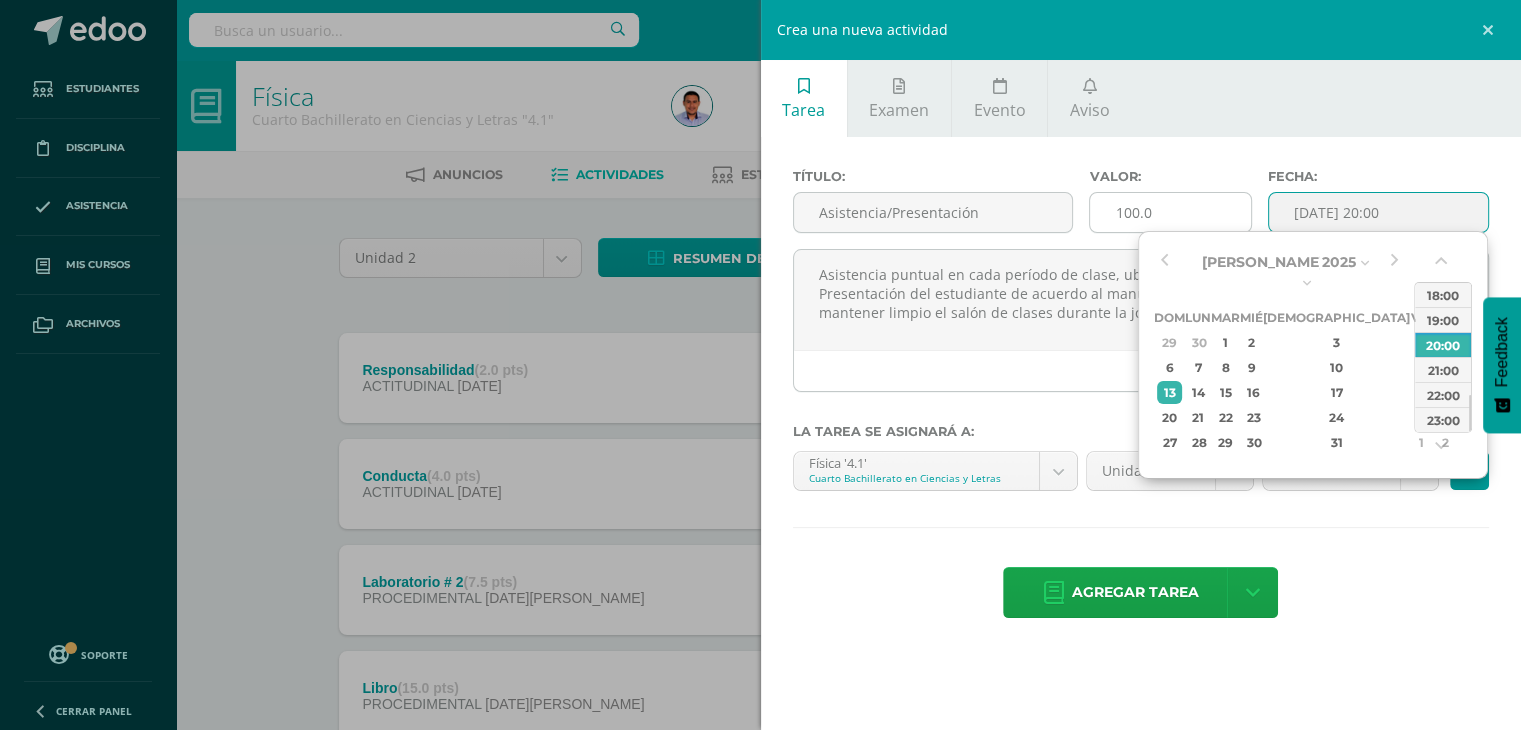 click on "100.0" at bounding box center [1170, 212] 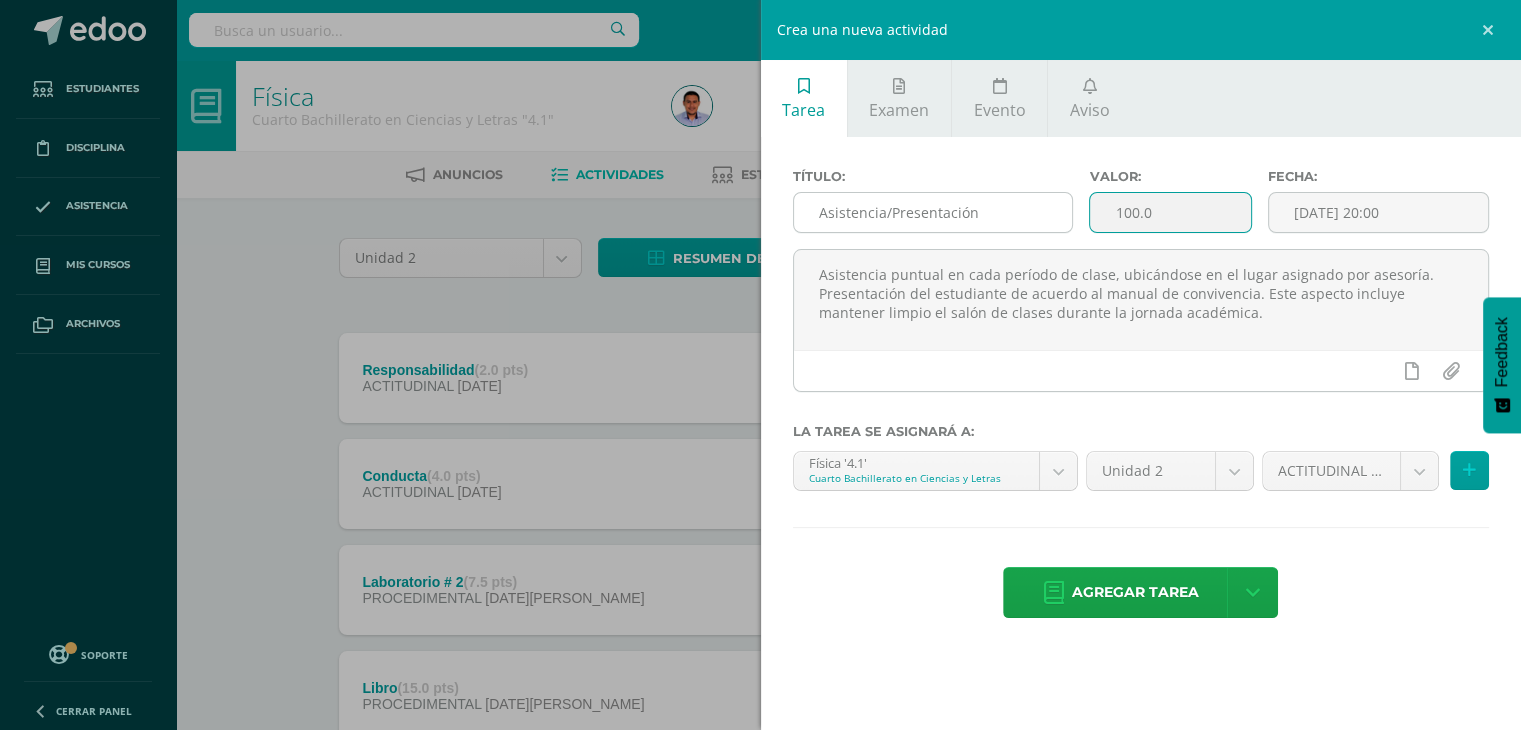drag, startPoint x: 1164, startPoint y: 210, endPoint x: 1061, endPoint y: 209, distance: 103.00485 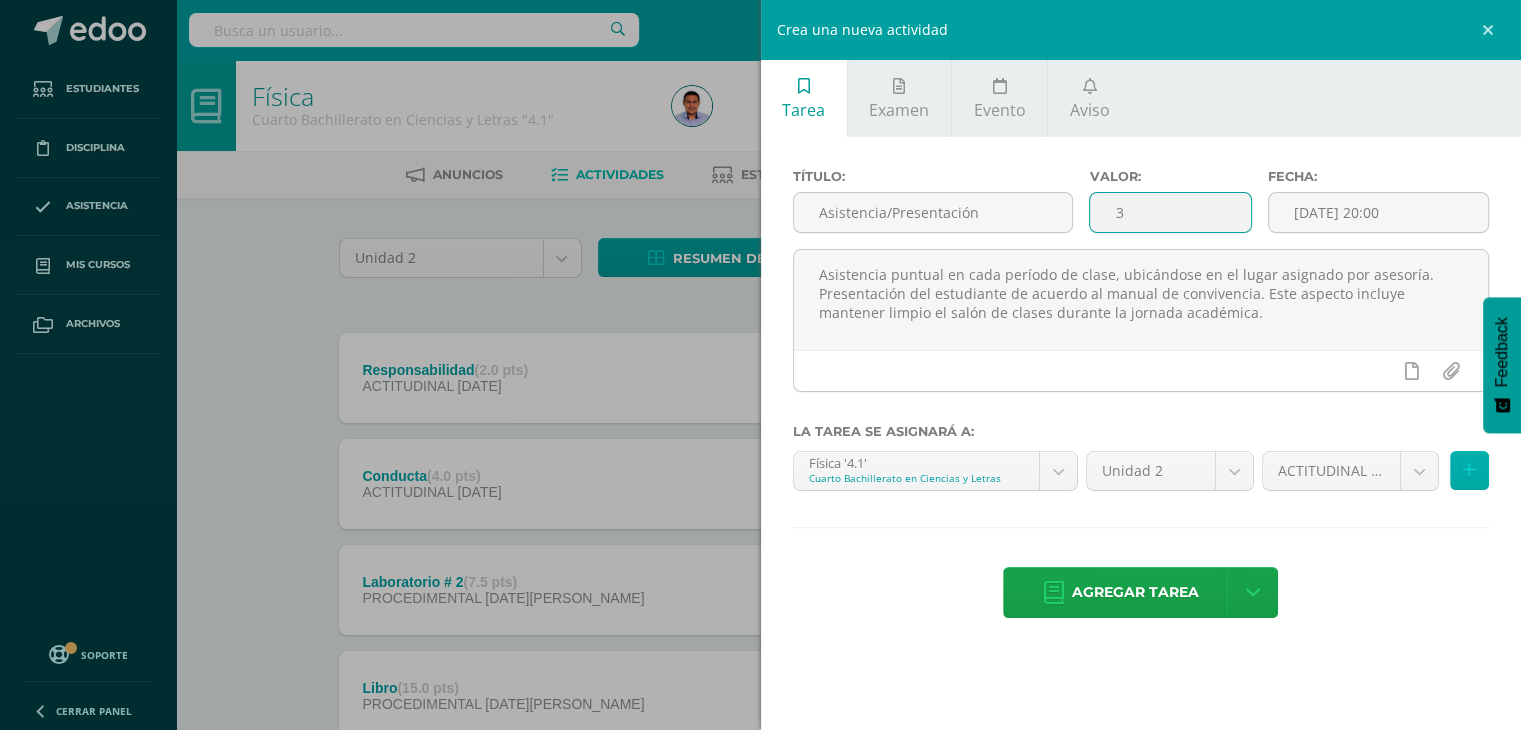 type on "3" 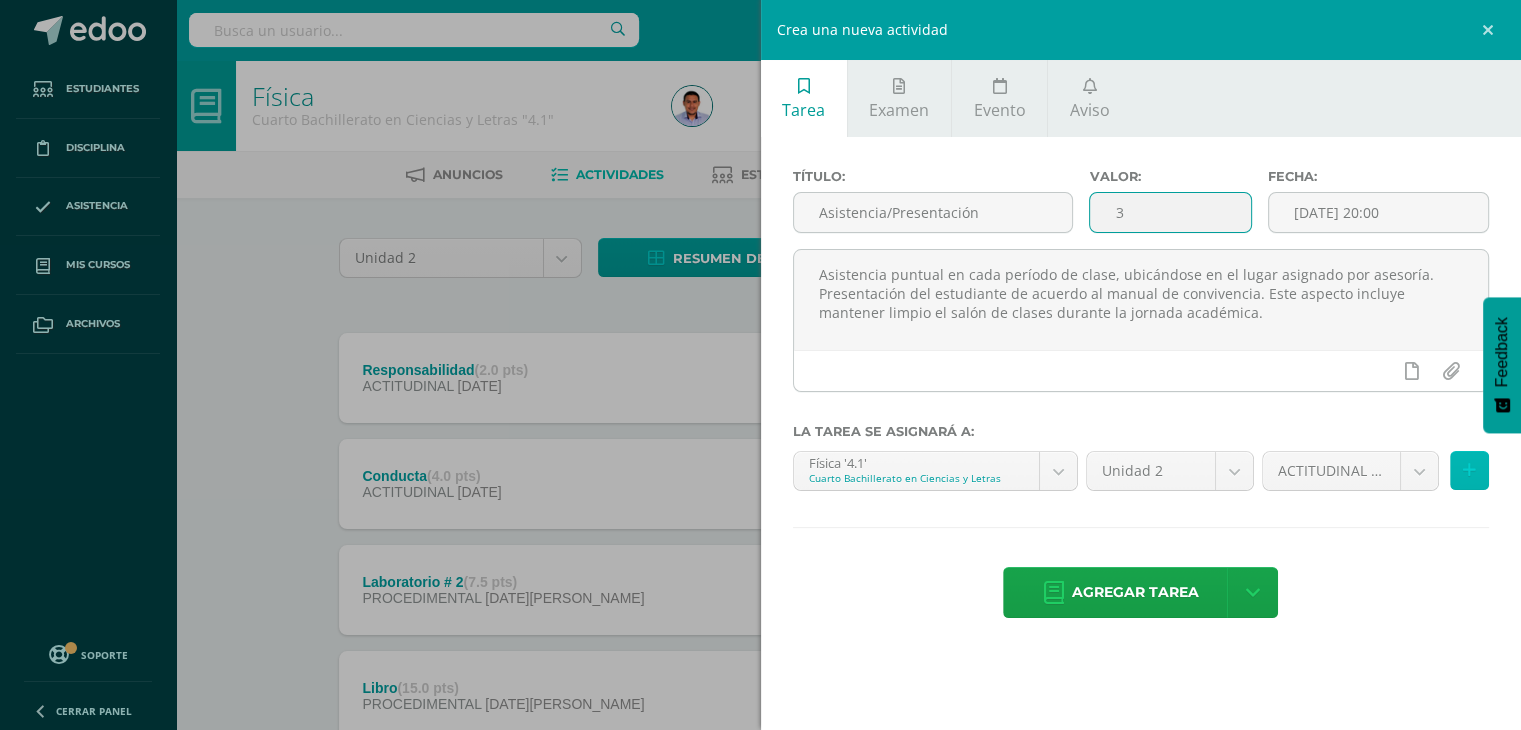 click at bounding box center (1469, 470) 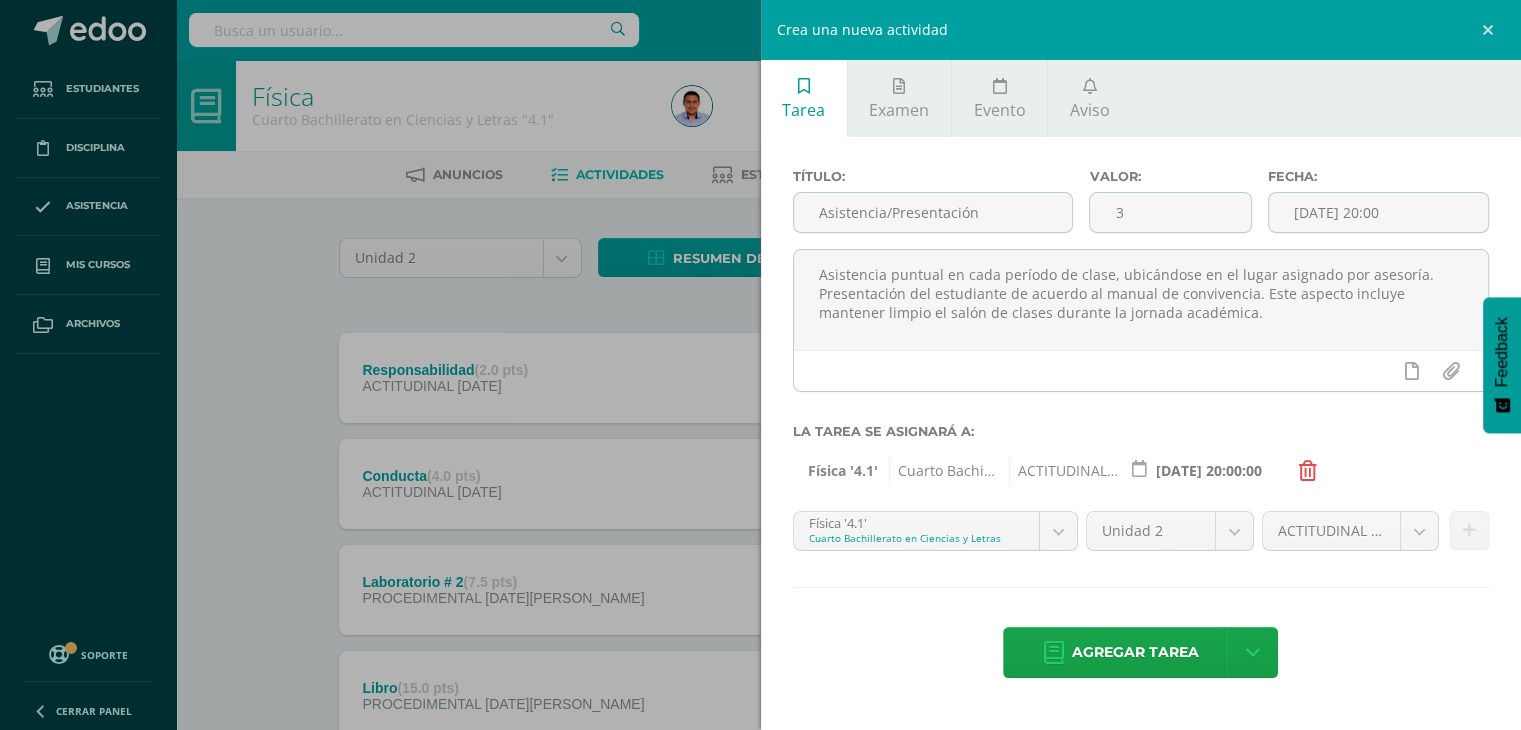 scroll, scrollTop: 200, scrollLeft: 0, axis: vertical 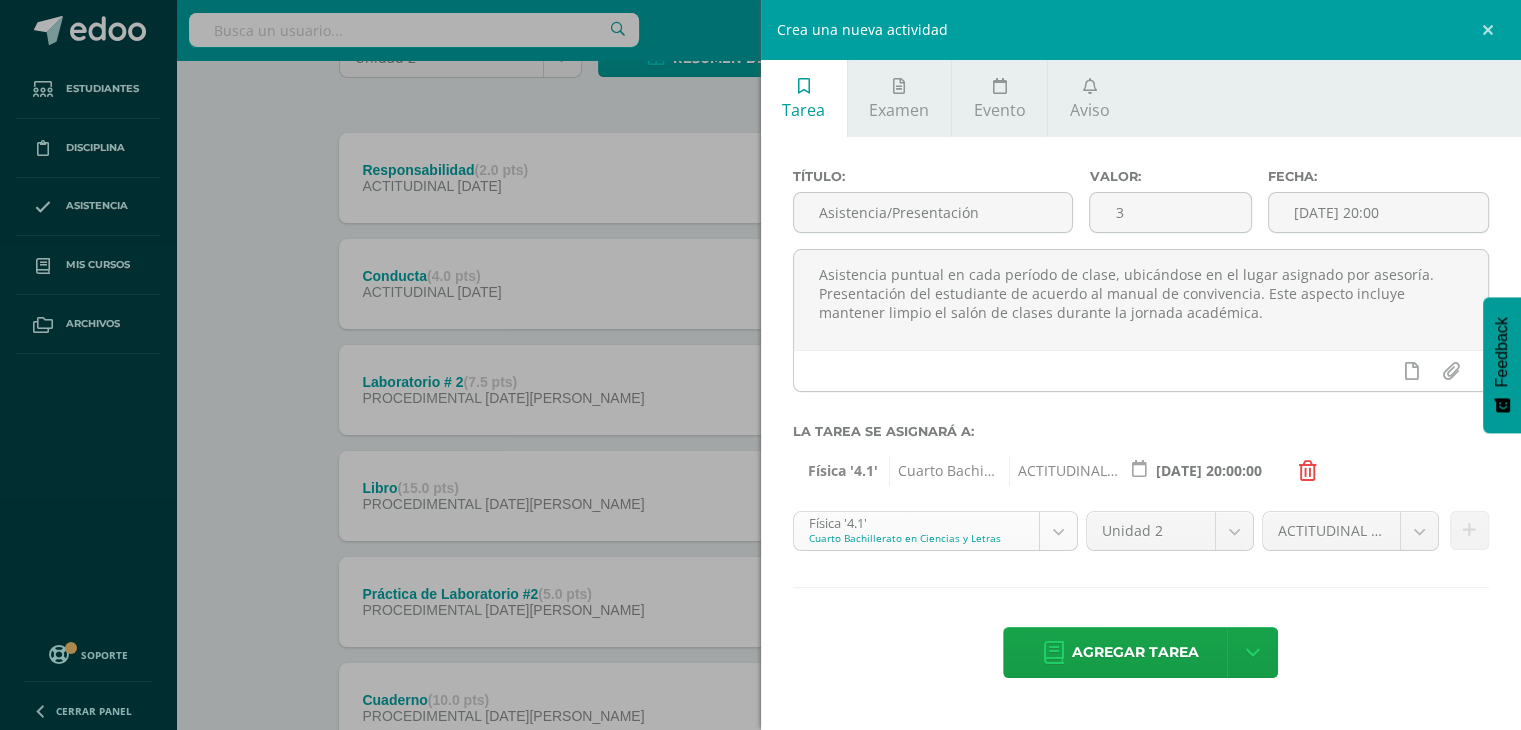 click on "Tarea asignada exitosamente         Estudiantes Disciplina Asistencia Mis cursos Archivos Soporte
Centro de ayuda
Últimas actualizaciones
10+ Cerrar panel
Física
Cuarto
Bachillerato en Ciencias y Letras
"4.1"
Actividades Estudiantes Planificación Dosificación
Física
Cuarto
Bachillerato en Ciencias y Letras
"4.2"
Actividades Estudiantes Planificación Dosificación
Física
Cuarto
Bachillerato en Ciencias y Letras
"4.3"
Actividades Estudiantes Planificación Dosificación Actividades Estudiantes 22 0" at bounding box center (760, 551) 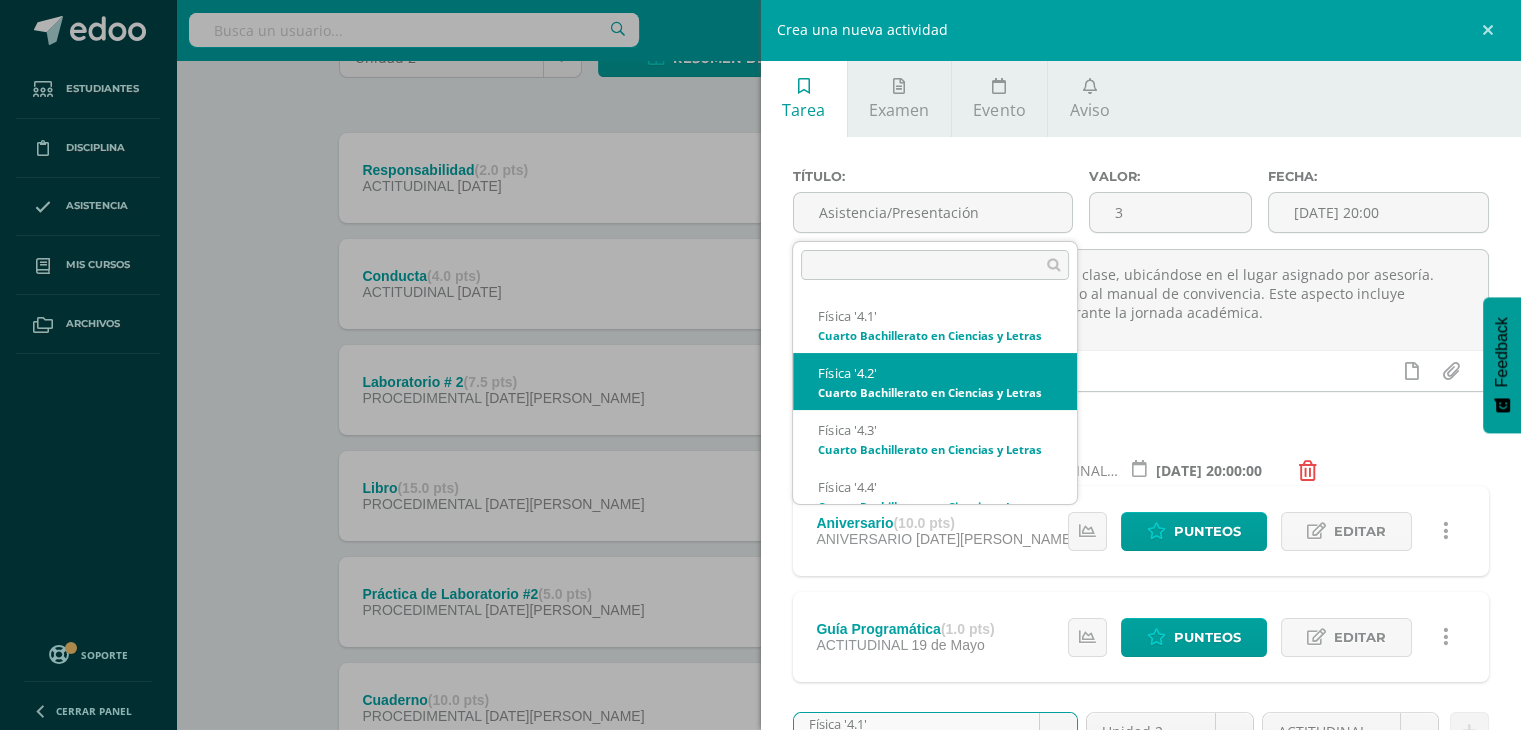 select on "33810" 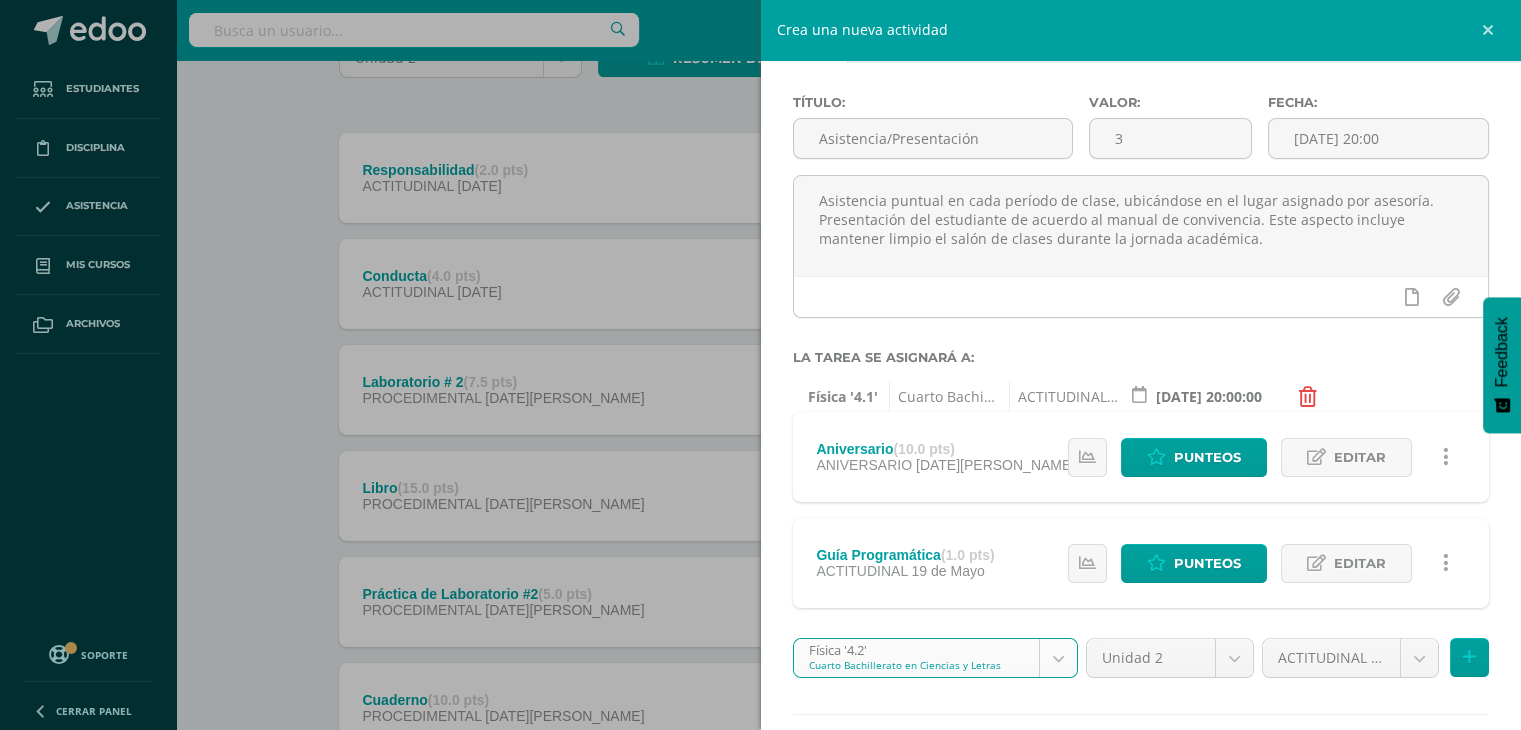 scroll, scrollTop: 0, scrollLeft: 0, axis: both 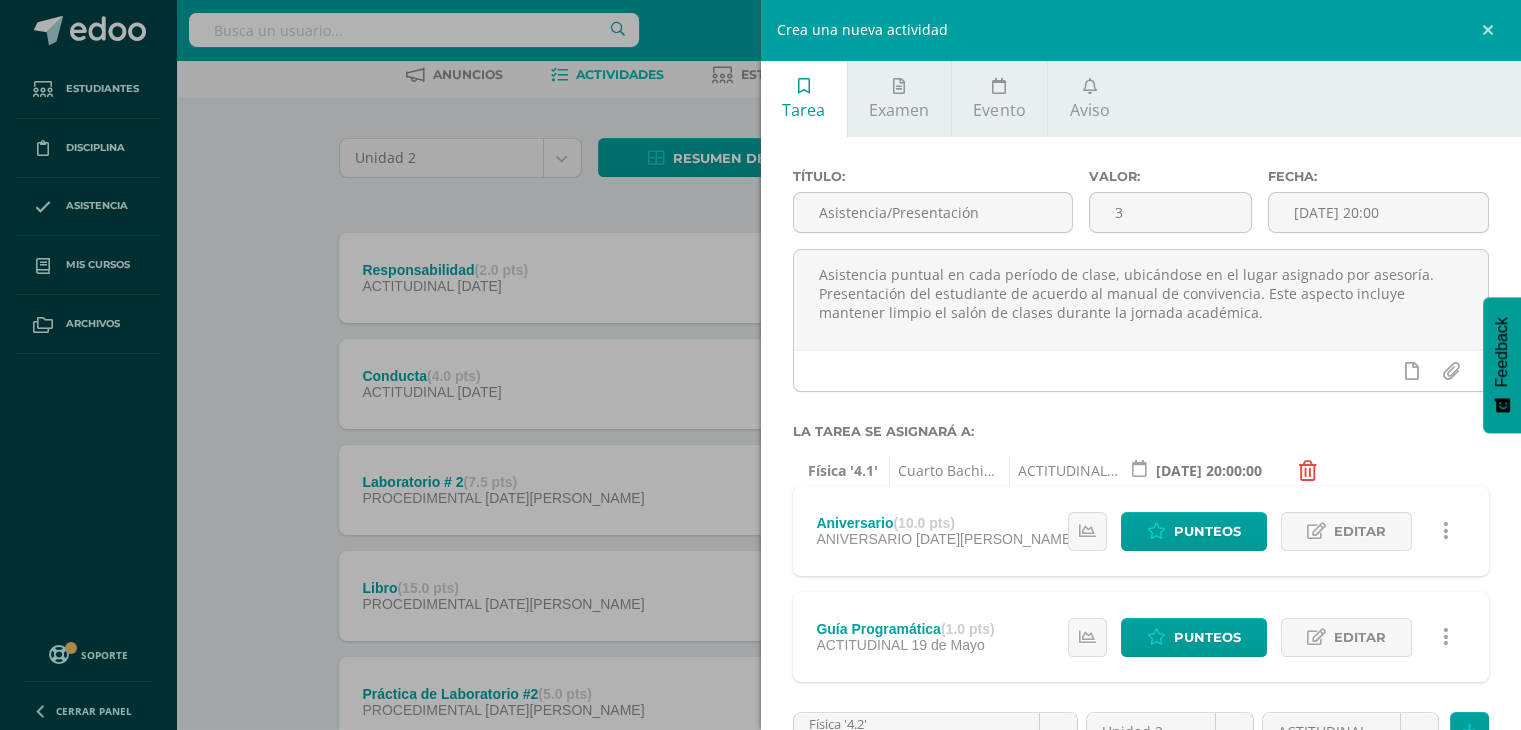 click at bounding box center [1308, 471] 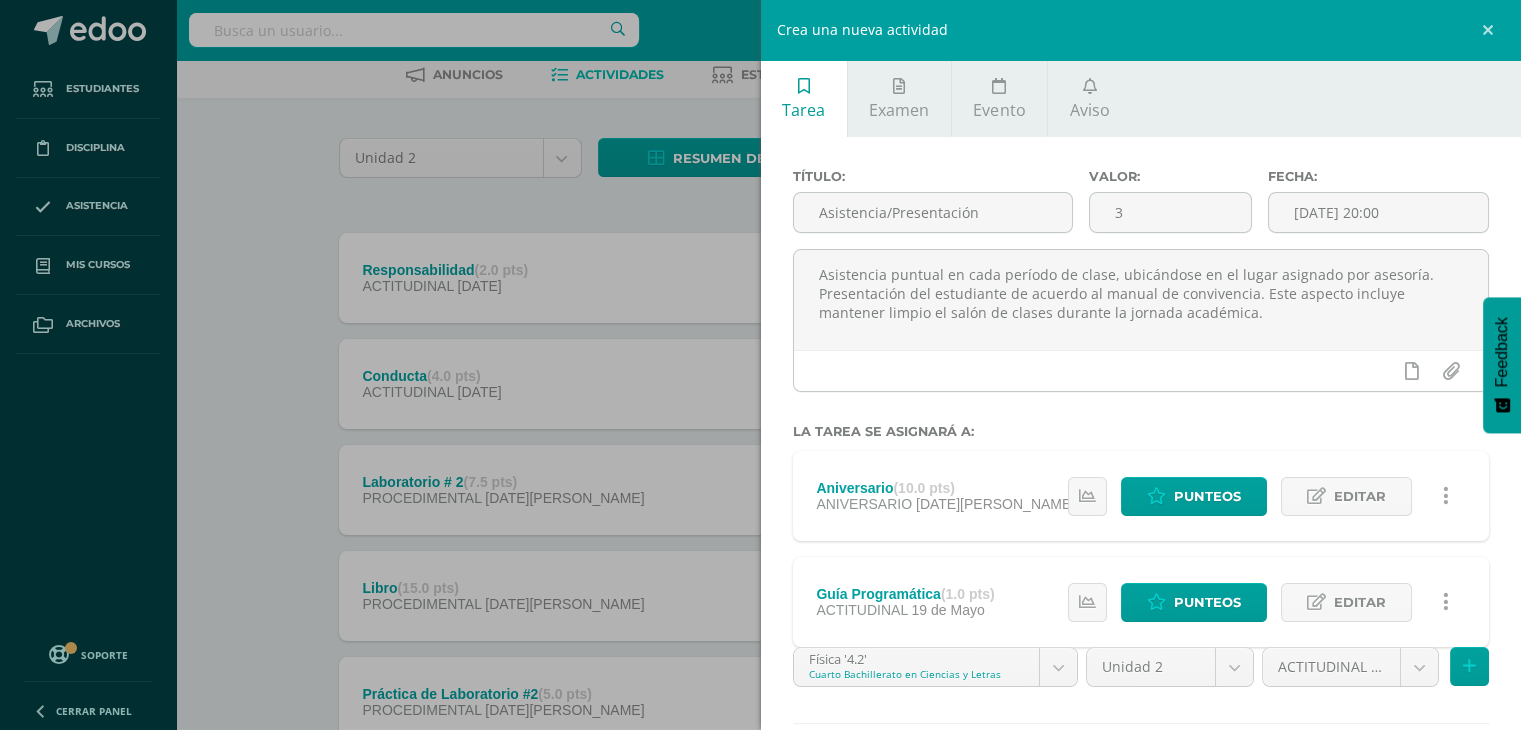 click at bounding box center (1446, 496) 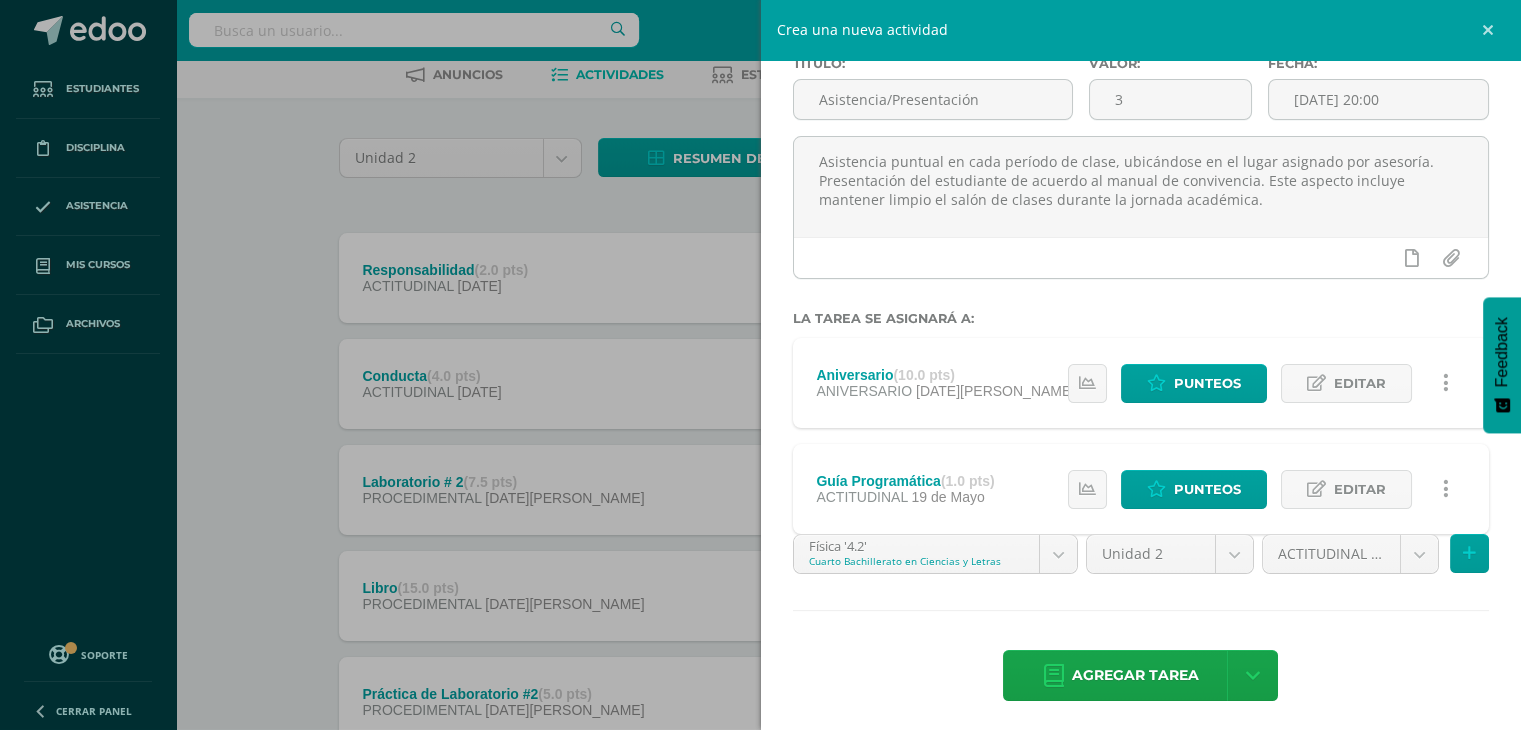 scroll, scrollTop: 119, scrollLeft: 0, axis: vertical 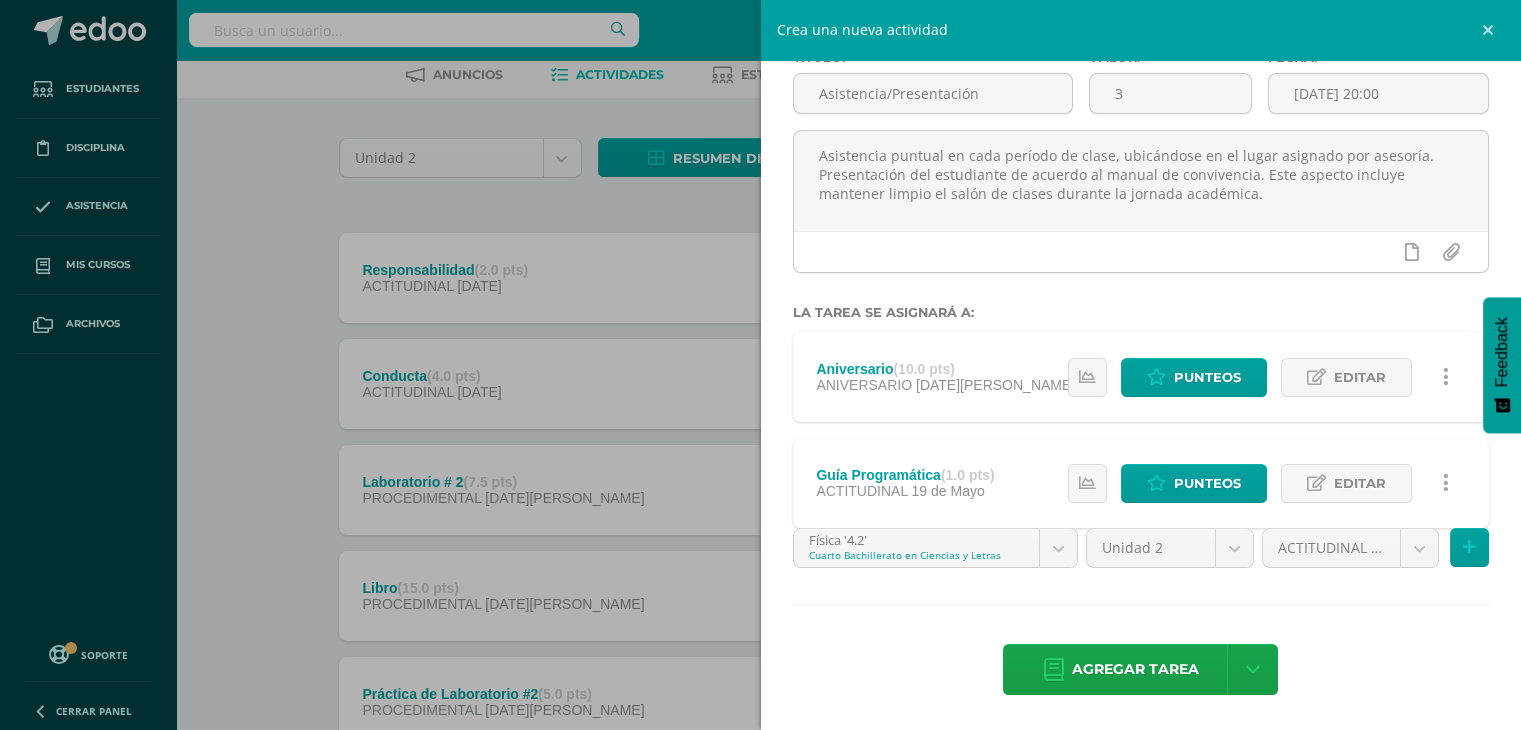 click on "Título: Asistencia/Presentación Valor: 3 Fecha: 2025-07-13 20:00 Asistencia puntual en cada período de clase, ubicándose en el lugar asignado por asesoría. Presentación del estudiante de acuerdo al manual de convivencia. Este aspecto incluye mantener limpio el salón de clases durante la jornada académica. La tarea se asignará a:
Aniversario  (10.0 pts)
ANIVERSARIO
30 de Mayo
Estatus de Actividad:
0
Estudiantes sin calificar
0
Estudiantes con cero
Media
98.3
100
87" at bounding box center (1141, 374) 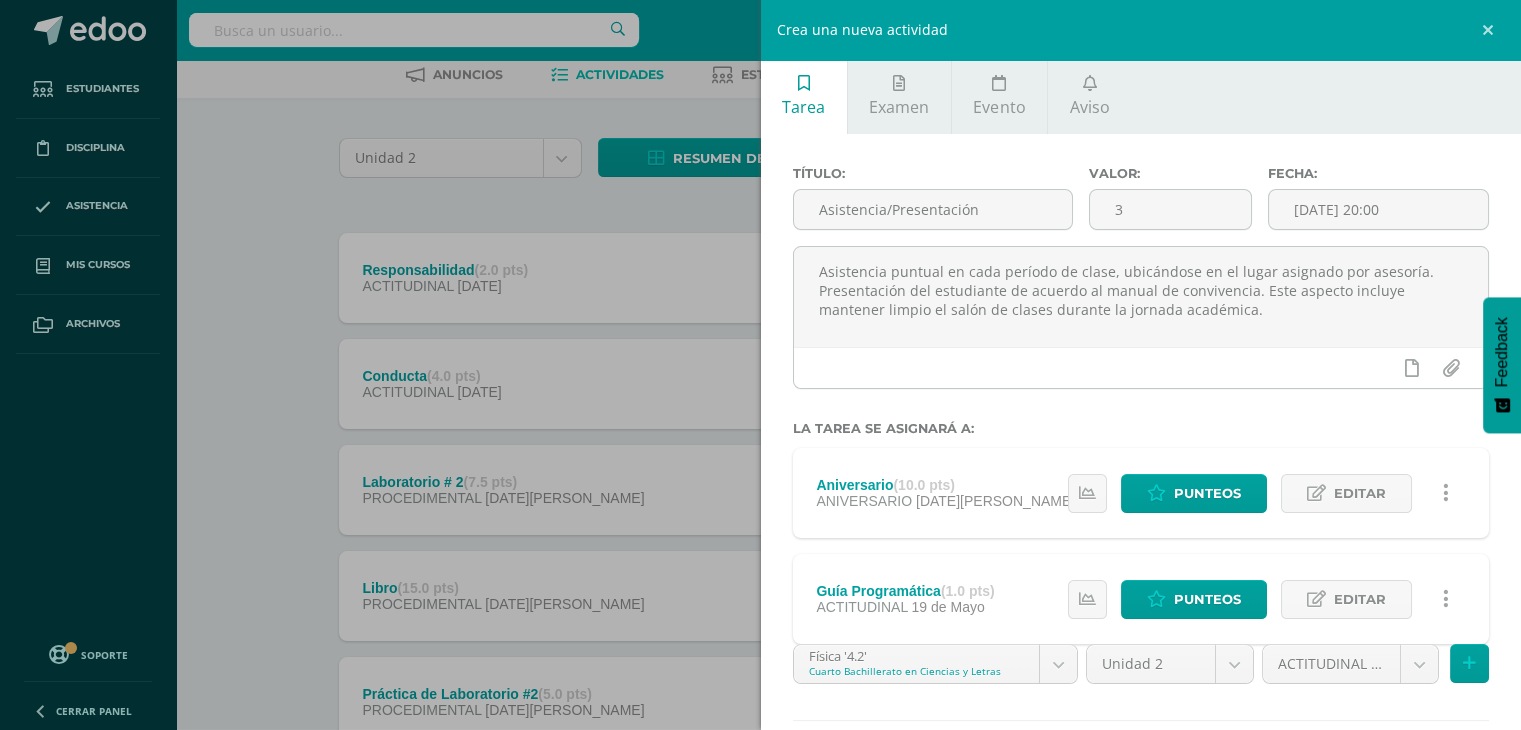 scroll, scrollTop: 0, scrollLeft: 0, axis: both 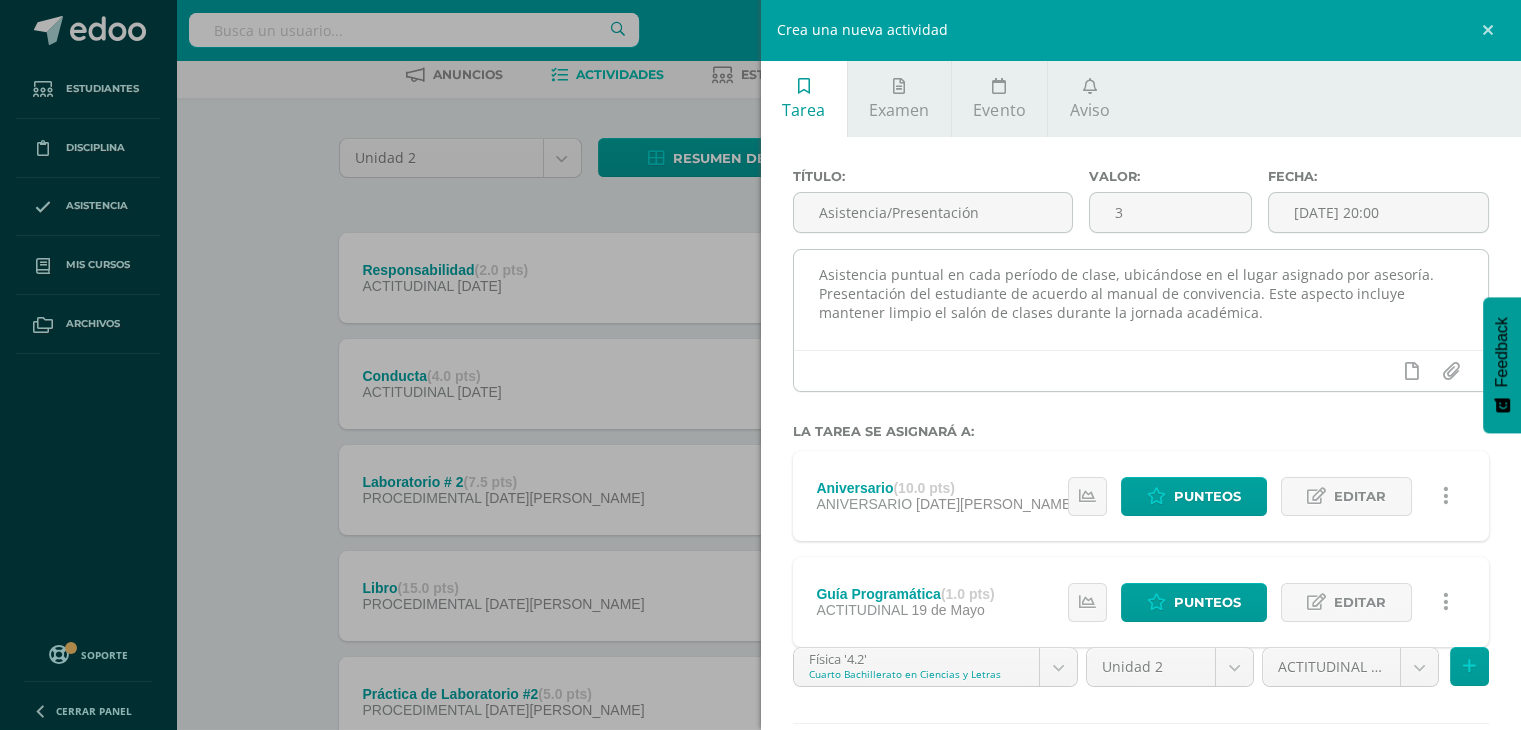 click on "Asistencia puntual en cada período de clase, ubicándose en el lugar asignado por asesoría. Presentación del estudiante de acuerdo al manual de convivencia. Este aspecto incluye mantener limpio el salón de clases durante la jornada académica." at bounding box center [1141, 300] 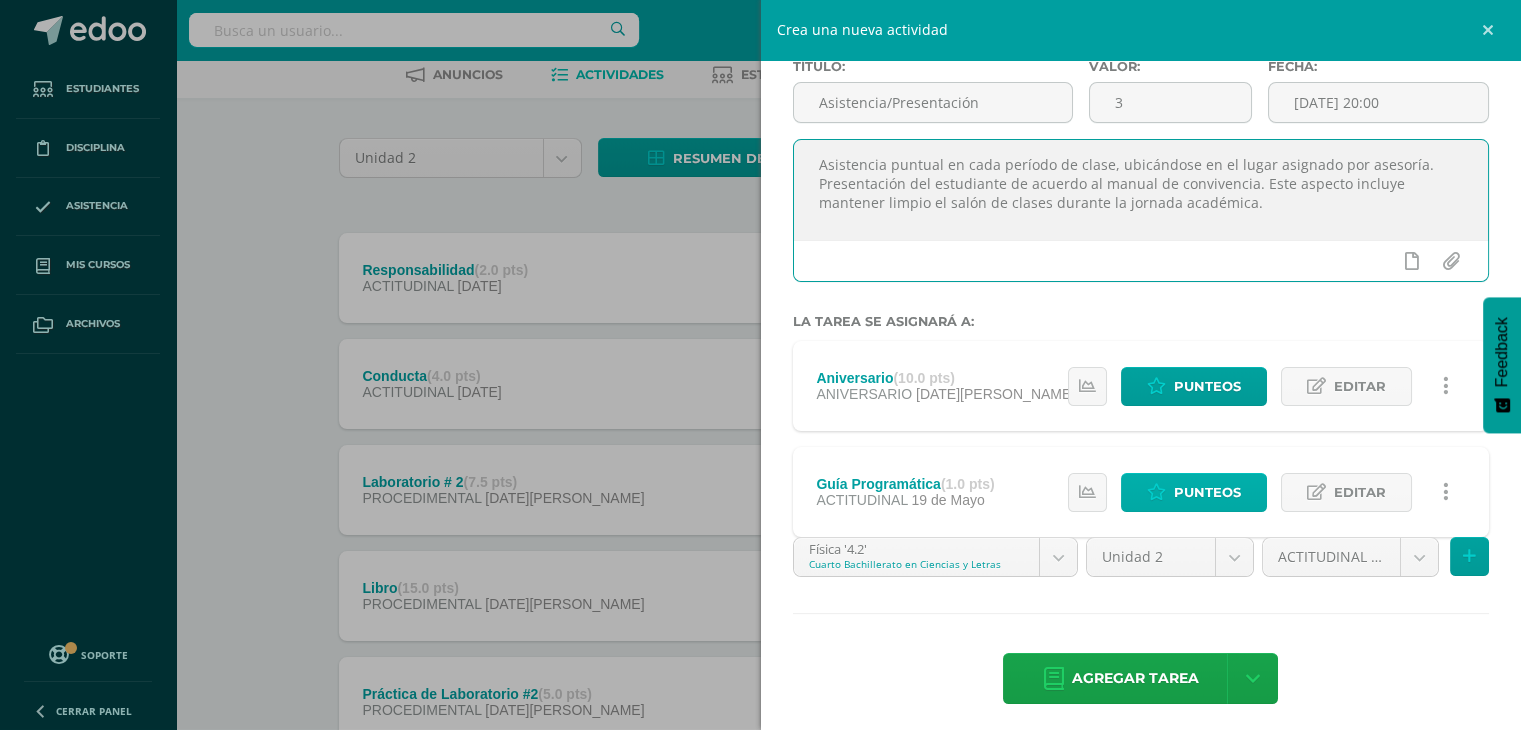 scroll, scrollTop: 119, scrollLeft: 0, axis: vertical 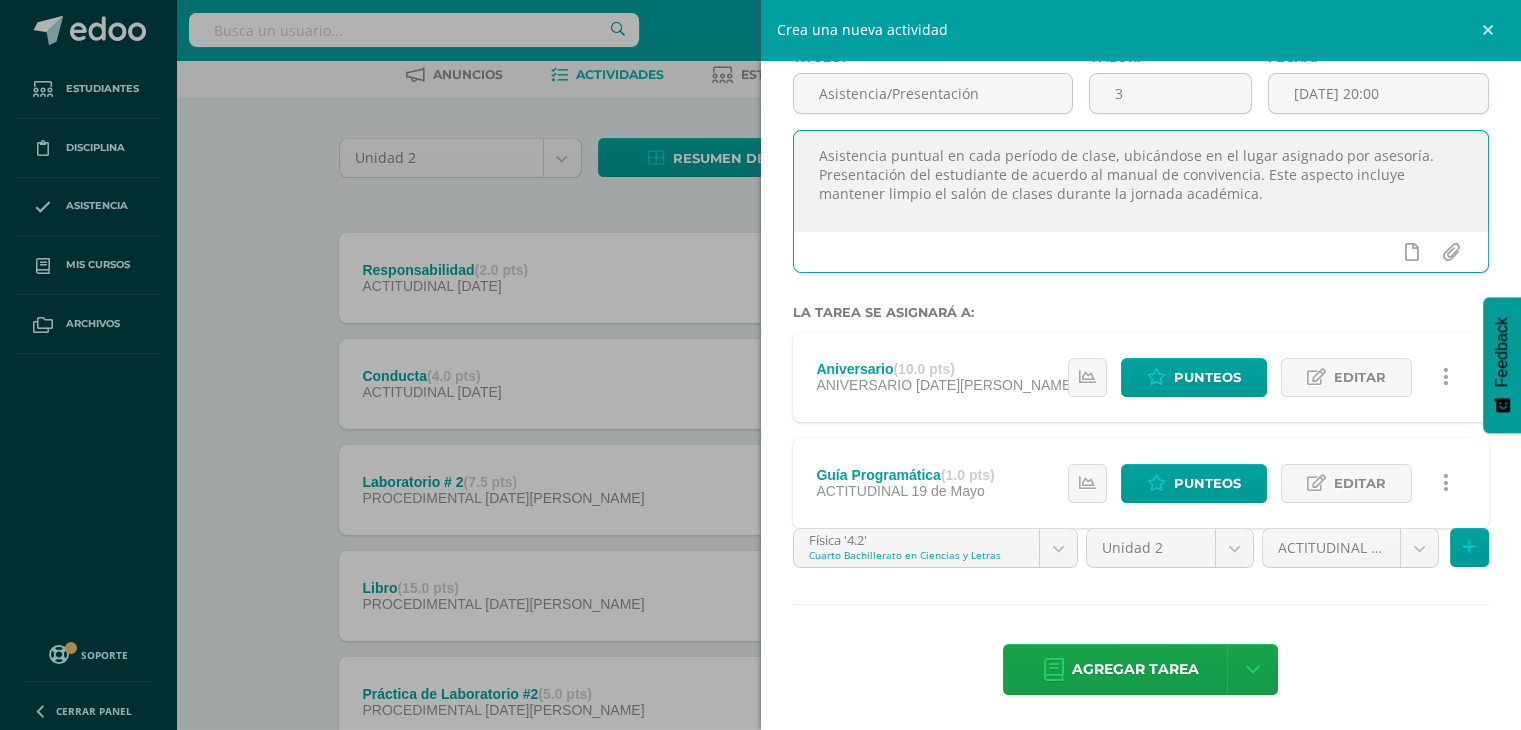 click on "Crea una nueva actividad
Tarea Examen Evento Aviso Título: Asistencia/Presentación Valor: 3 Fecha: 2025-07-13 20:00 Asistencia puntual en cada período de clase, ubicándose en el lugar asignado por asesoría. Presentación del estudiante de acuerdo al manual de convivencia. Este aspecto incluye mantener limpio el salón de clases durante la jornada académica. La tarea se asignará a:
Aniversario  (10.0 pts)
ANIVERSARIO
30 de Mayo
Estatus de Actividad:
0
Estudiantes sin calificar
0
Estudiantes con cero
Media
98.3" at bounding box center [760, 365] 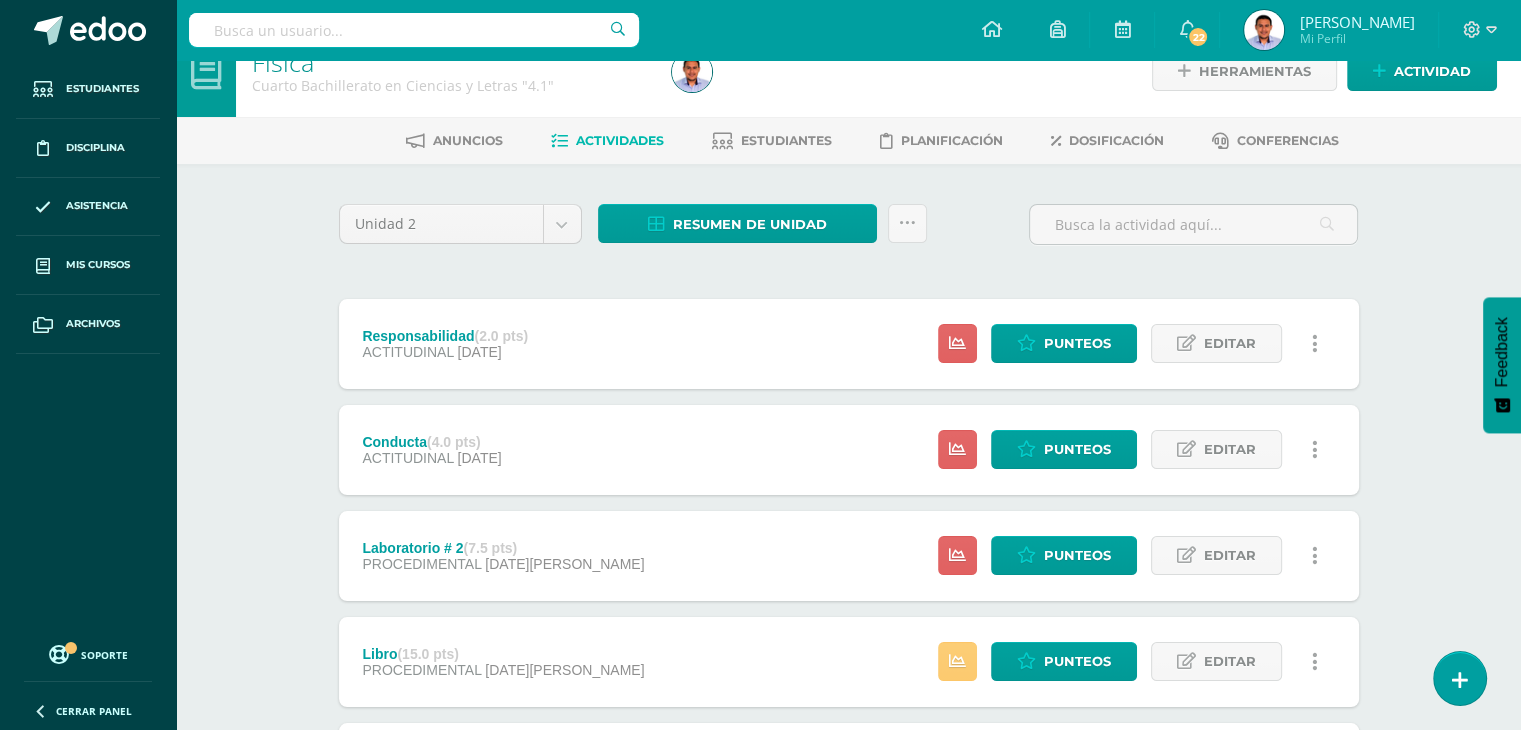 scroll, scrollTop: 0, scrollLeft: 0, axis: both 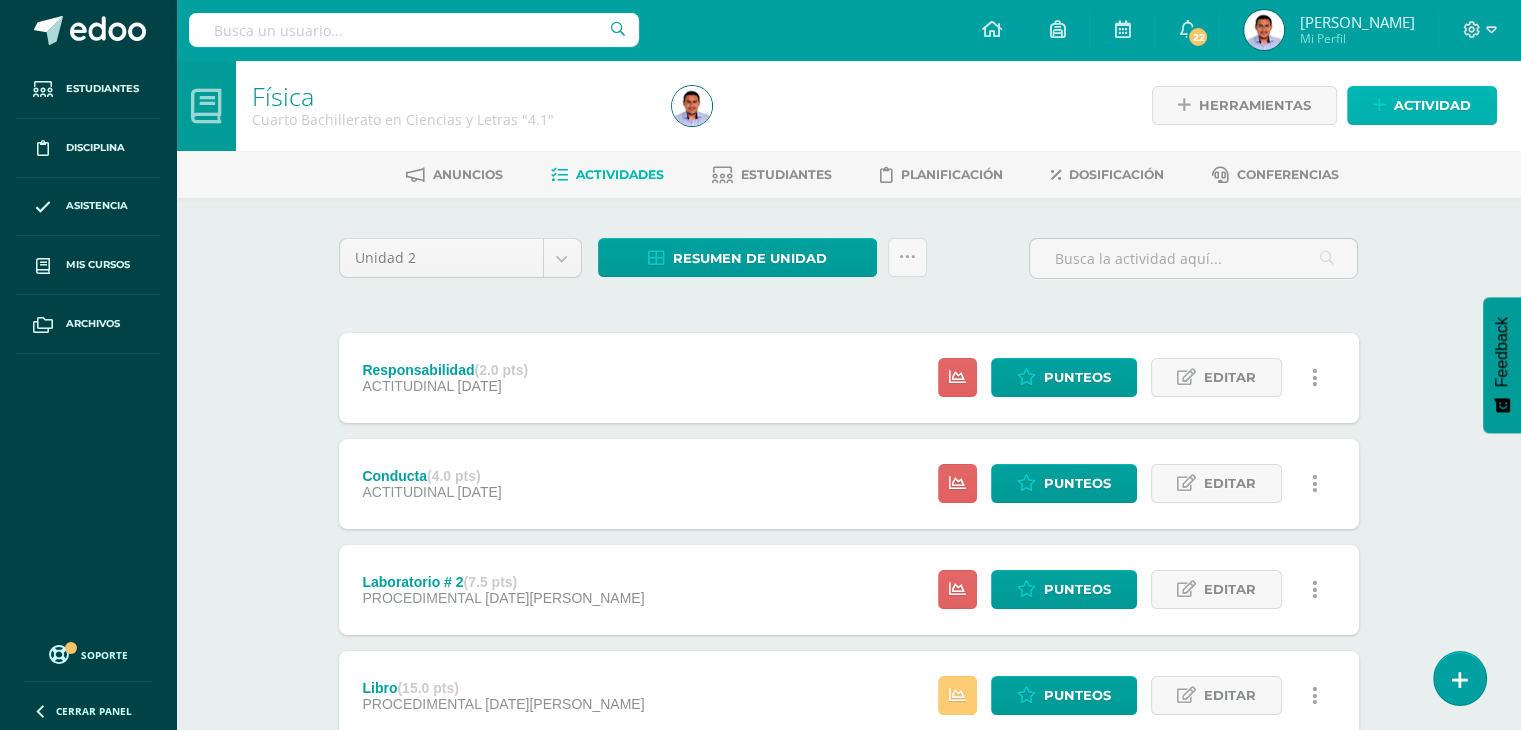click on "Actividad" at bounding box center [1422, 105] 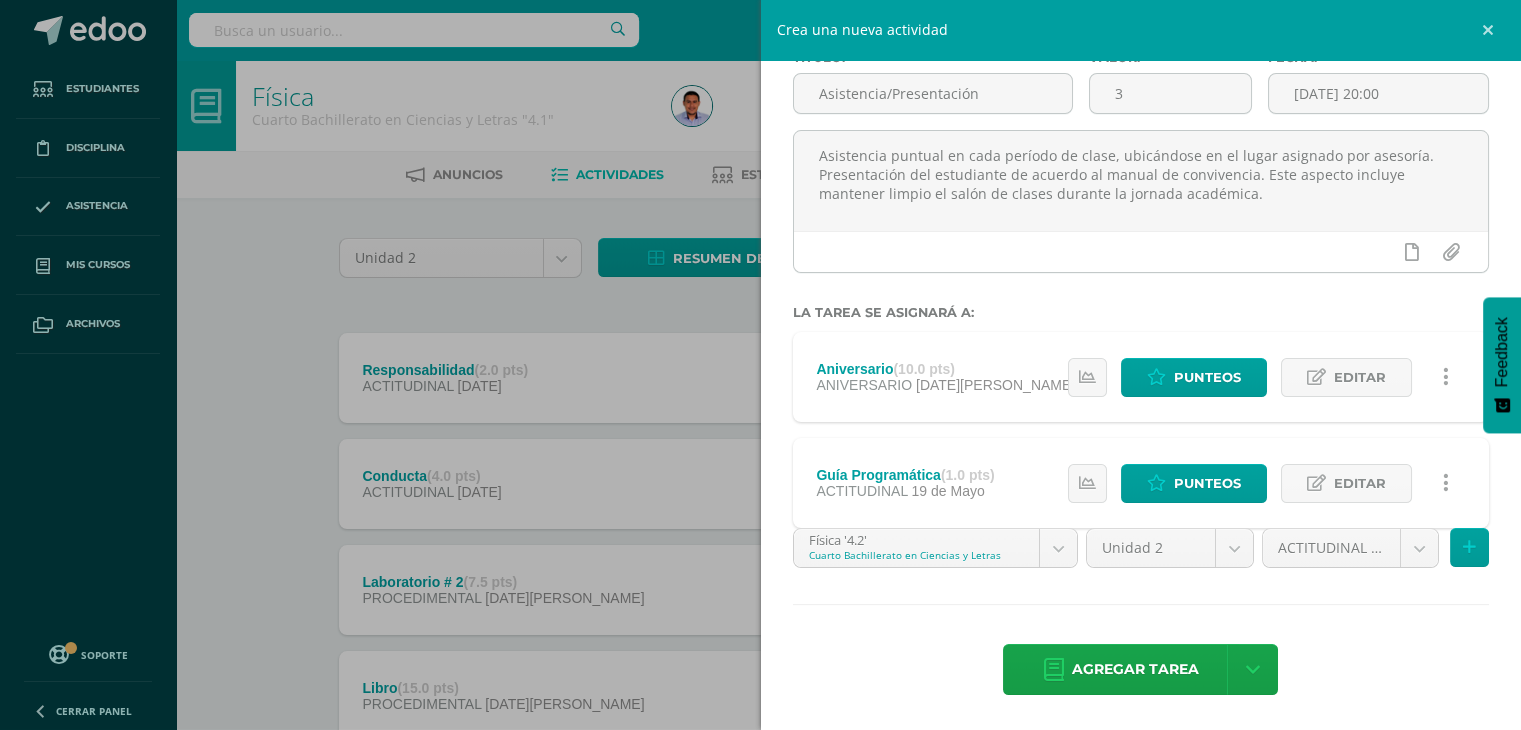 click at bounding box center (1445, 377) 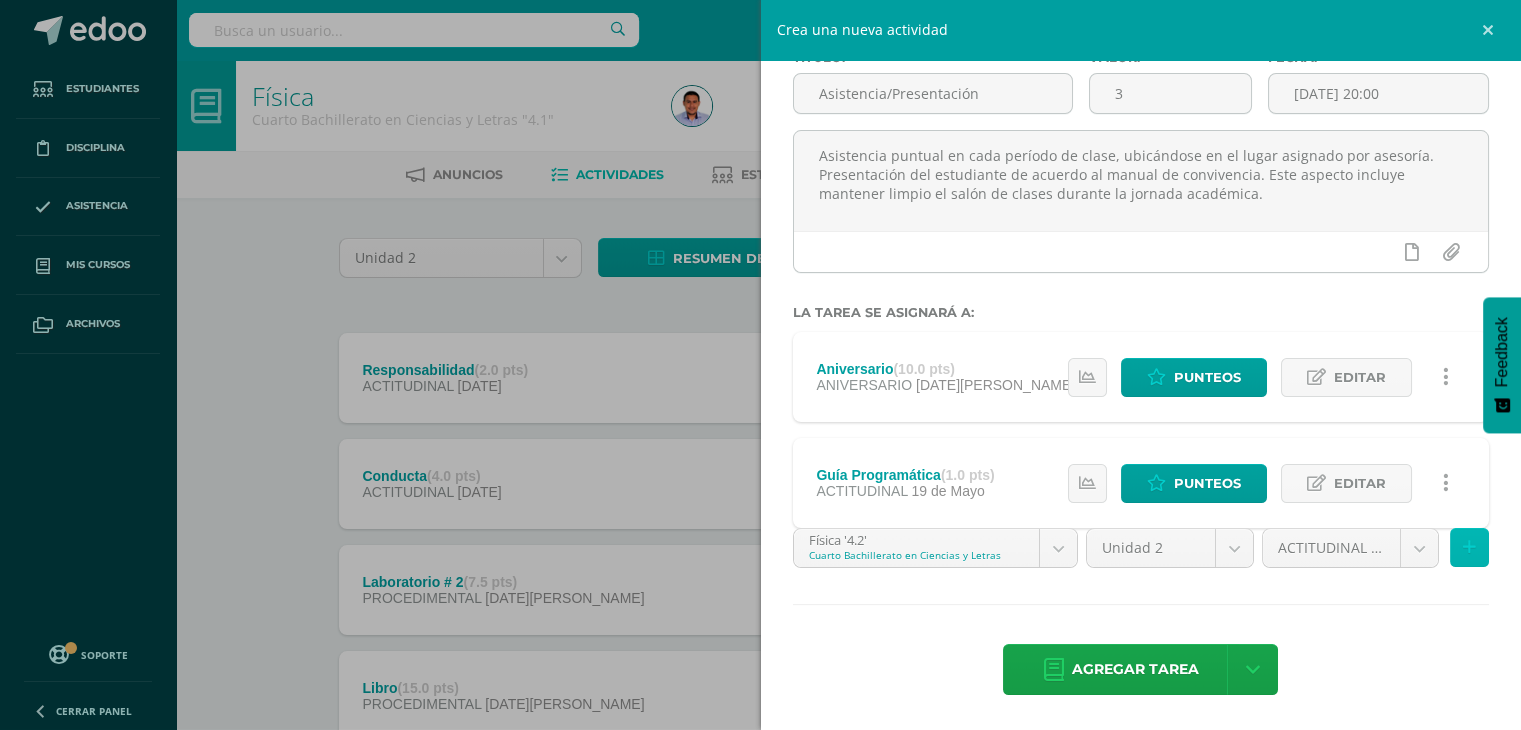 click at bounding box center (1469, 547) 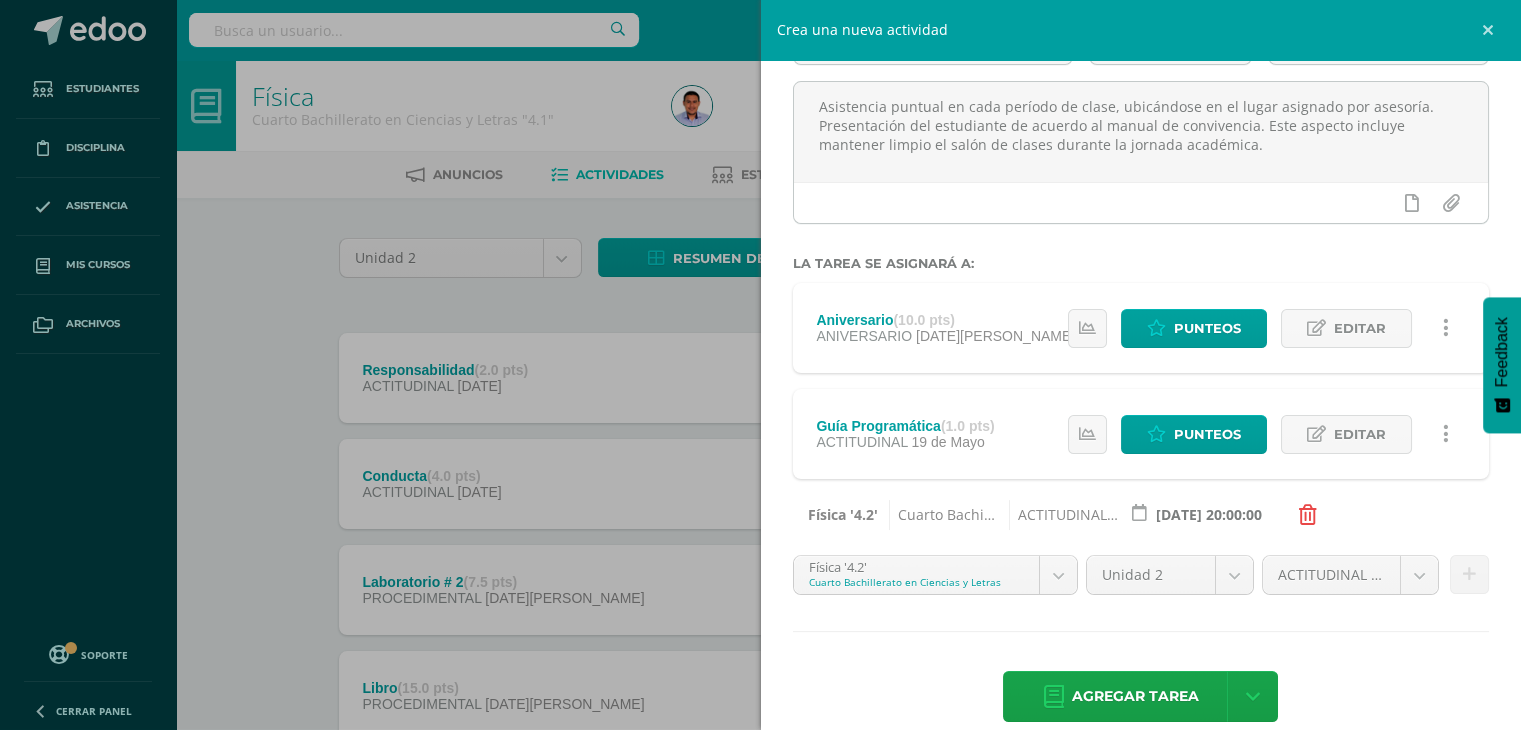 scroll, scrollTop: 195, scrollLeft: 0, axis: vertical 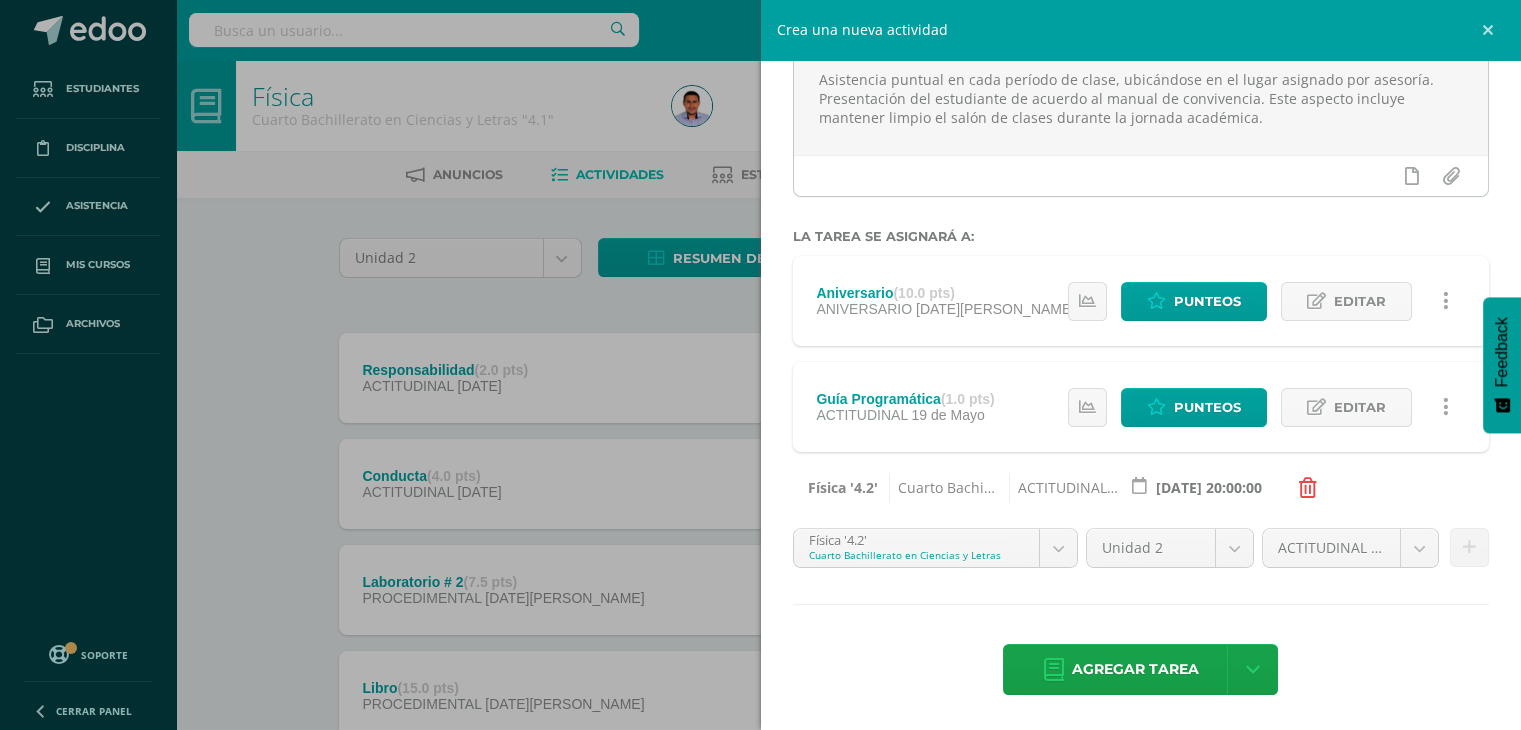 click on "Tarea asignada exitosamente         Estudiantes Disciplina Asistencia Mis cursos Archivos Soporte
Centro de ayuda
Últimas actualizaciones
10+ Cerrar panel
Física
Cuarto
Bachillerato en Ciencias y Letras
"4.1"
Actividades Estudiantes Planificación Dosificación
Física
Cuarto
Bachillerato en Ciencias y Letras
"4.2"
Actividades Estudiantes Planificación Dosificación
Física
Cuarto
Bachillerato en Ciencias y Letras
"4.3"
Actividades Estudiantes Planificación Dosificación Actividades Estudiantes 22 0" at bounding box center (760, 755) 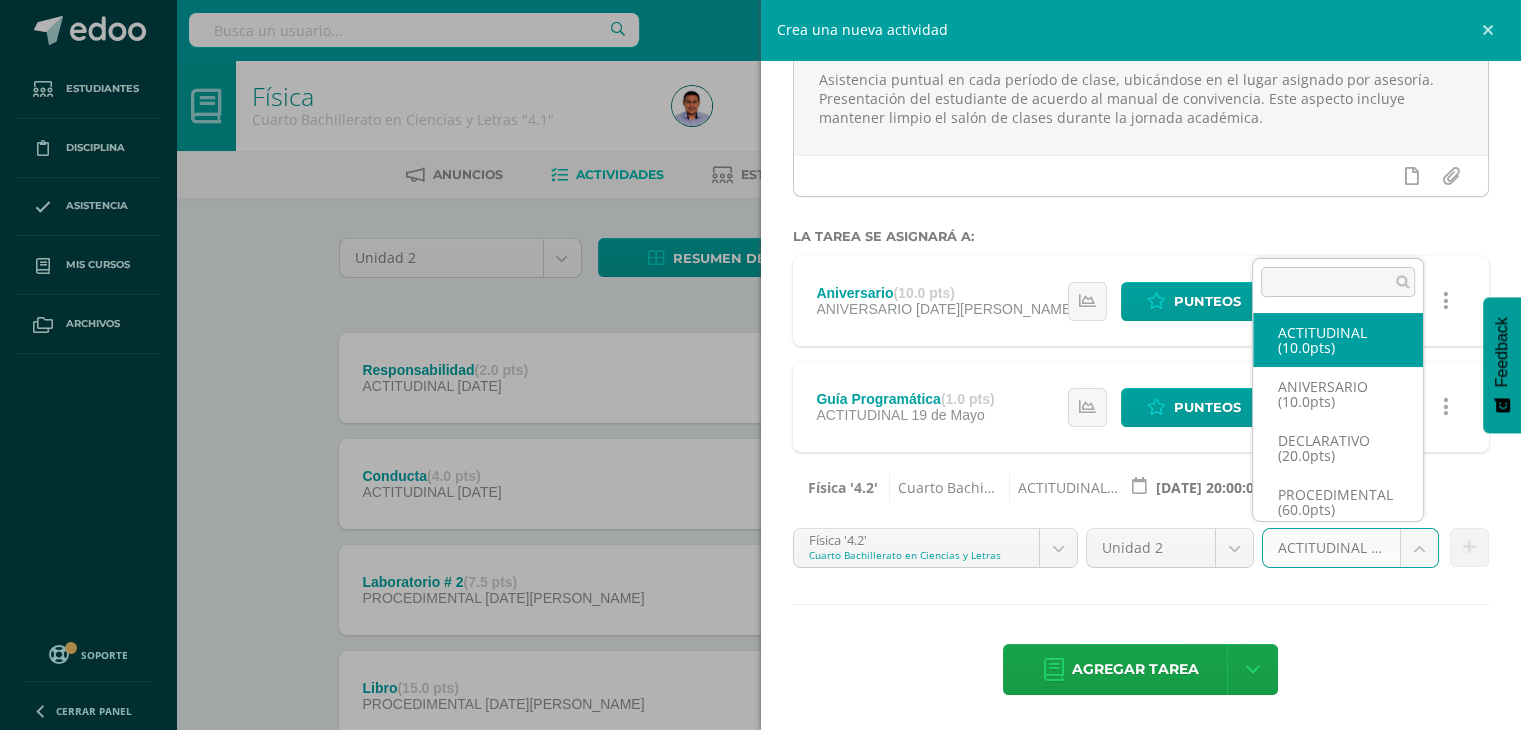 click on "Tarea asignada exitosamente         Estudiantes Disciplina Asistencia Mis cursos Archivos Soporte
Centro de ayuda
Últimas actualizaciones
10+ Cerrar panel
Física
Cuarto
Bachillerato en Ciencias y Letras
"4.1"
Actividades Estudiantes Planificación Dosificación
Física
Cuarto
Bachillerato en Ciencias y Letras
"4.2"
Actividades Estudiantes Planificación Dosificación
Física
Cuarto
Bachillerato en Ciencias y Letras
"4.3"
Actividades Estudiantes Planificación Dosificación Actividades Estudiantes 22 0" at bounding box center [760, 755] 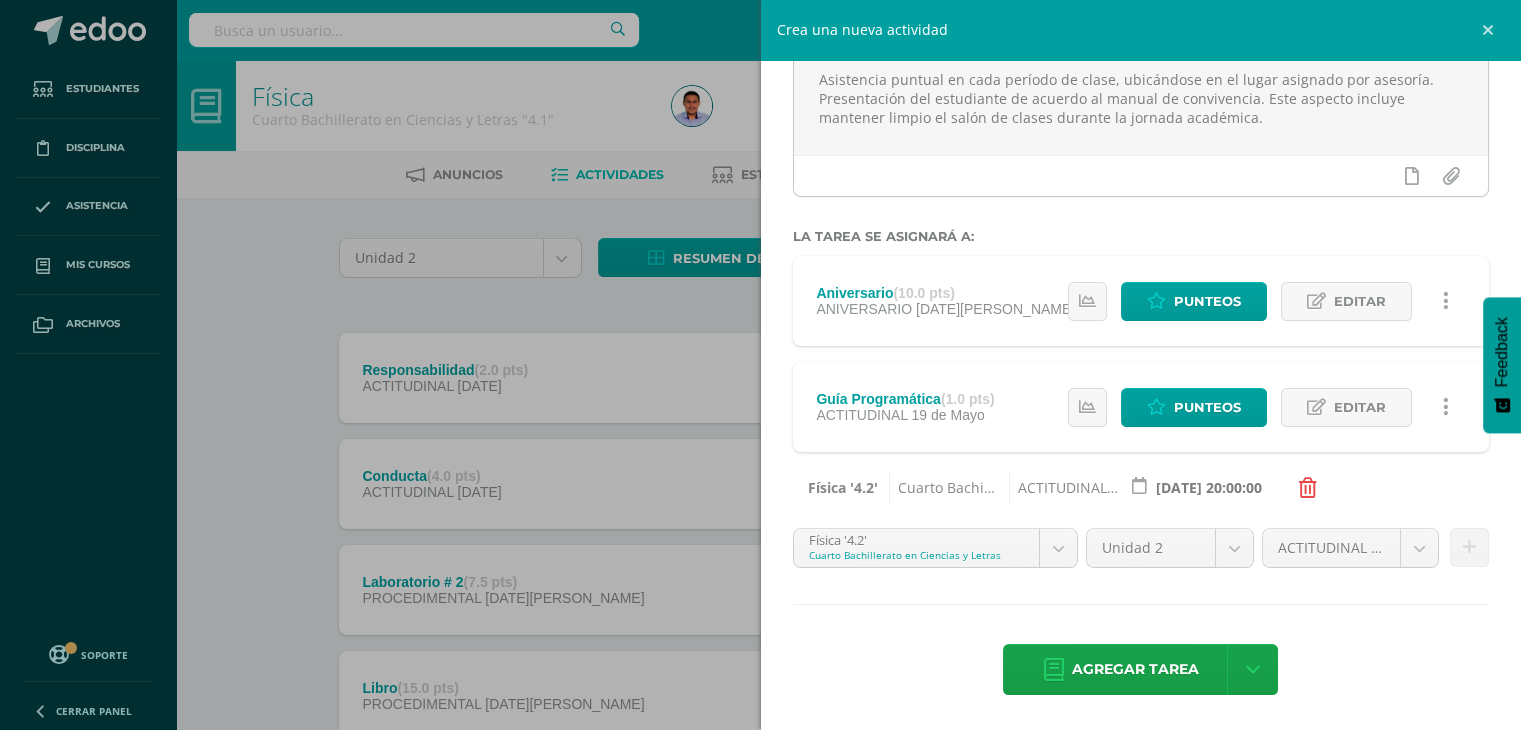 click on "Agregar tarea
Agregar tarea y ocultar" at bounding box center [1141, 671] 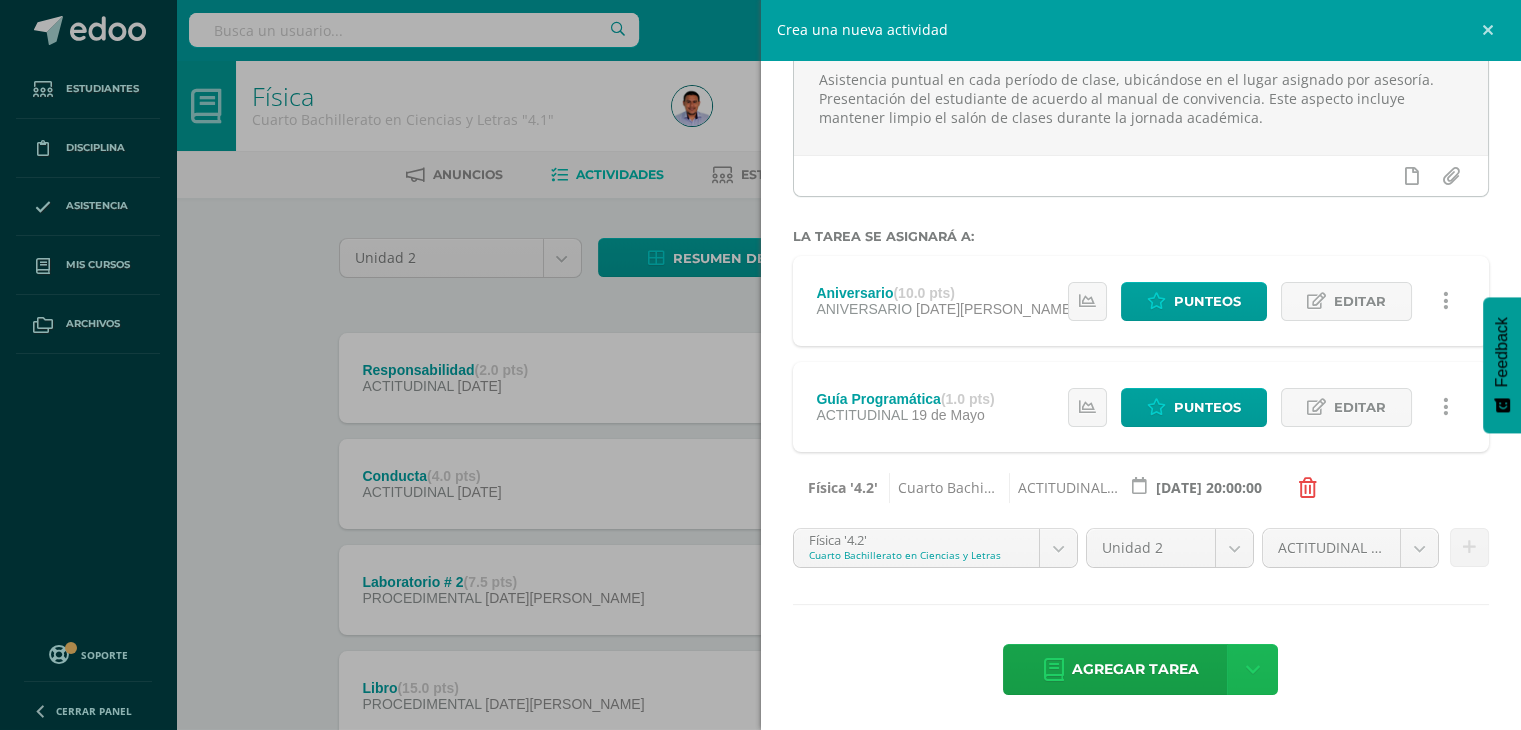 click at bounding box center (1253, 670) 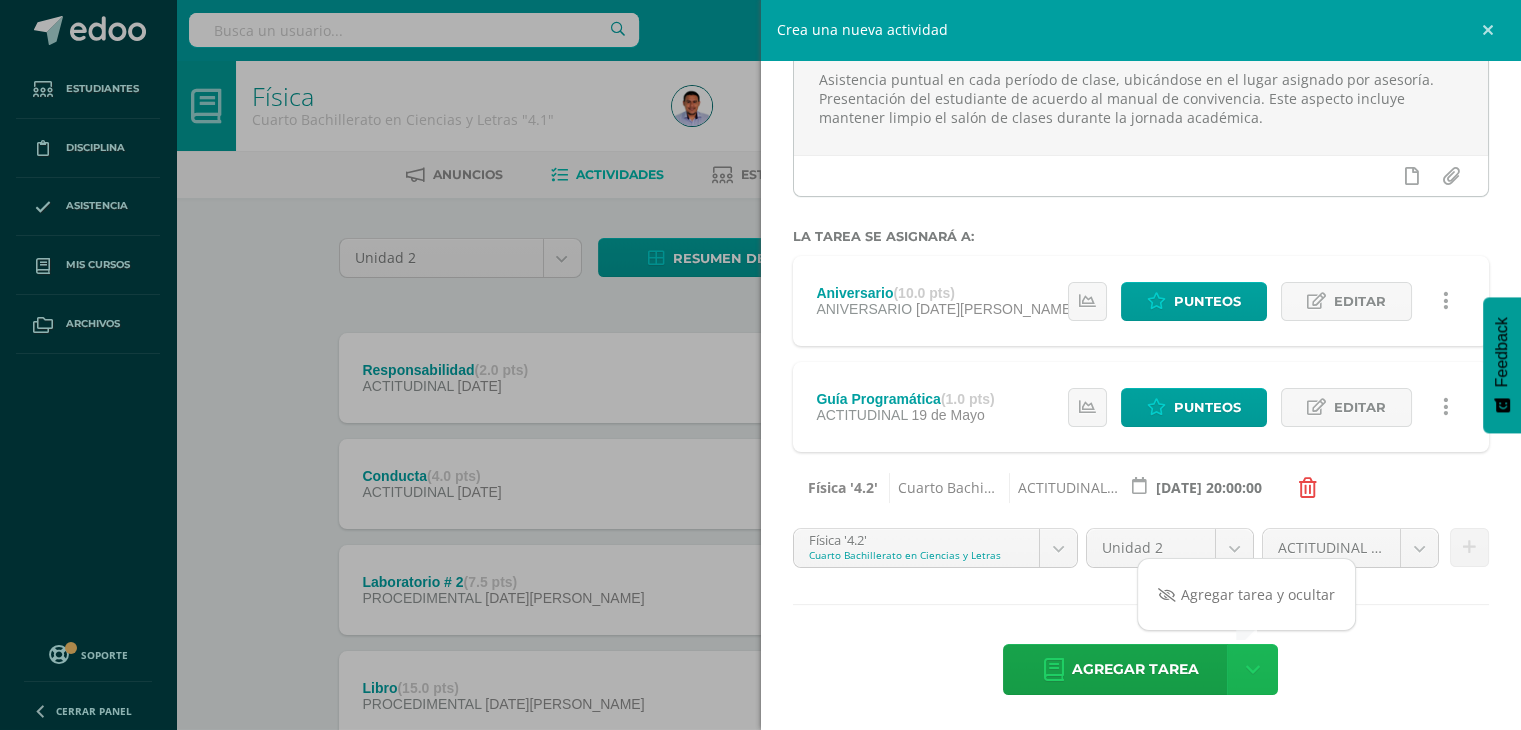 click at bounding box center (1253, 670) 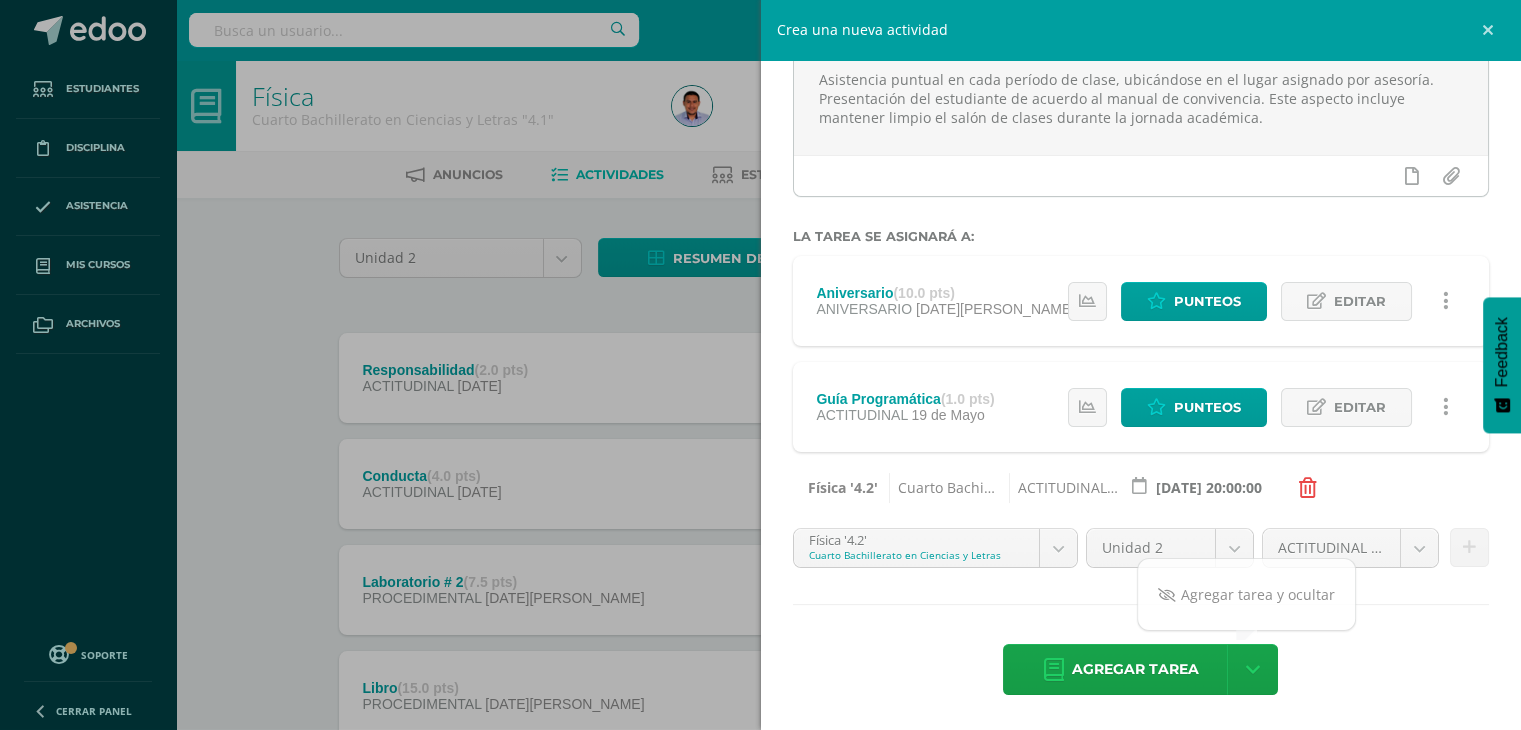 click on "Crea una nueva actividad
Tarea Examen Evento Aviso Título: Asistencia/Presentación Valor: 3 Fecha: 2025-07-13 20:00 Asistencia puntual en cada período de clase, ubicándose en el lugar asignado por asesoría. Presentación del estudiante de acuerdo al manual de convivencia. Este aspecto incluye mantener limpio el salón de clases durante la jornada académica. La tarea se asignará a:
Aniversario  (10.0 pts)
ANIVERSARIO
30 de Mayo
Estatus de Actividad:
0
Estudiantes sin calificar
0
Estudiantes con cero
Media
98.3" at bounding box center [760, 365] 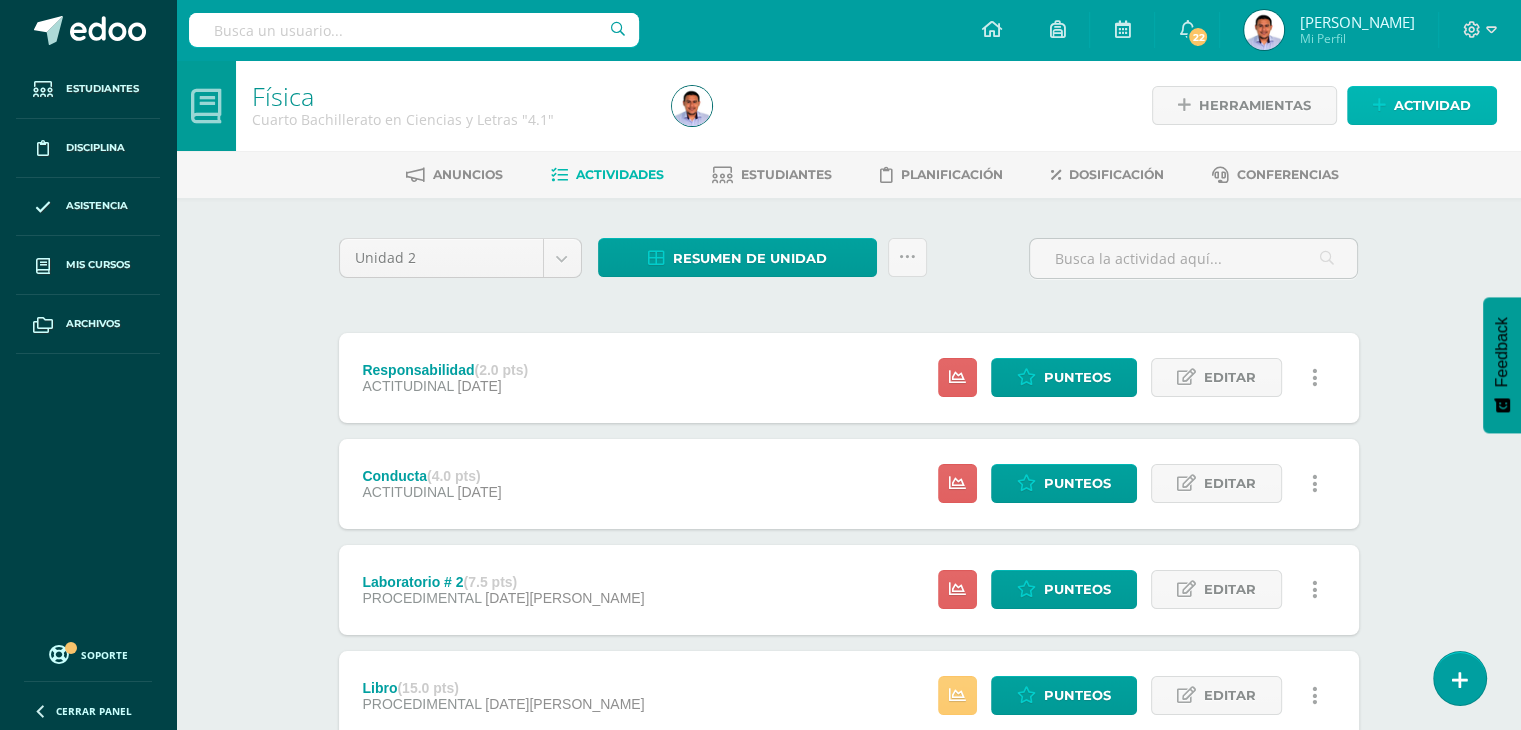 click on "Actividad" at bounding box center [1432, 105] 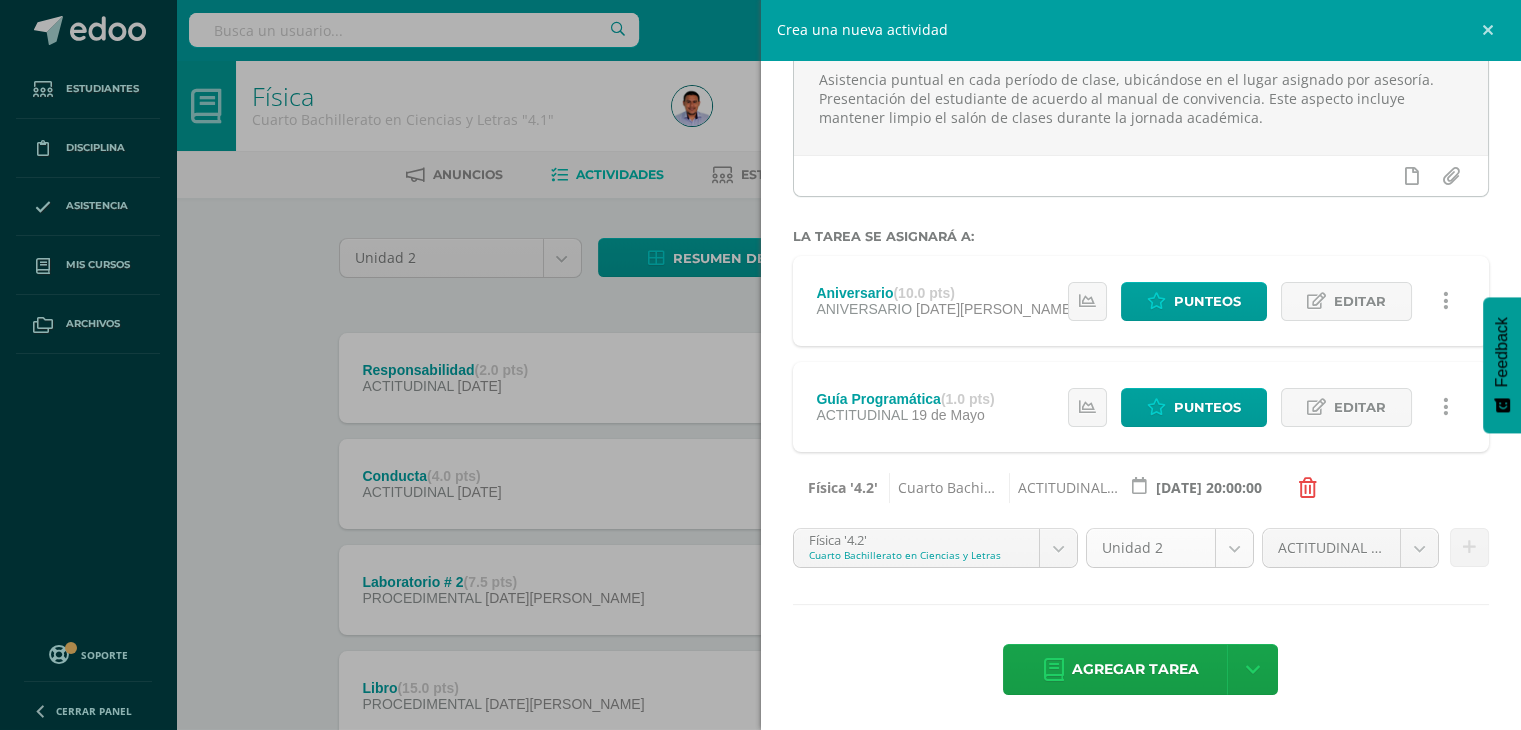 scroll, scrollTop: 0, scrollLeft: 0, axis: both 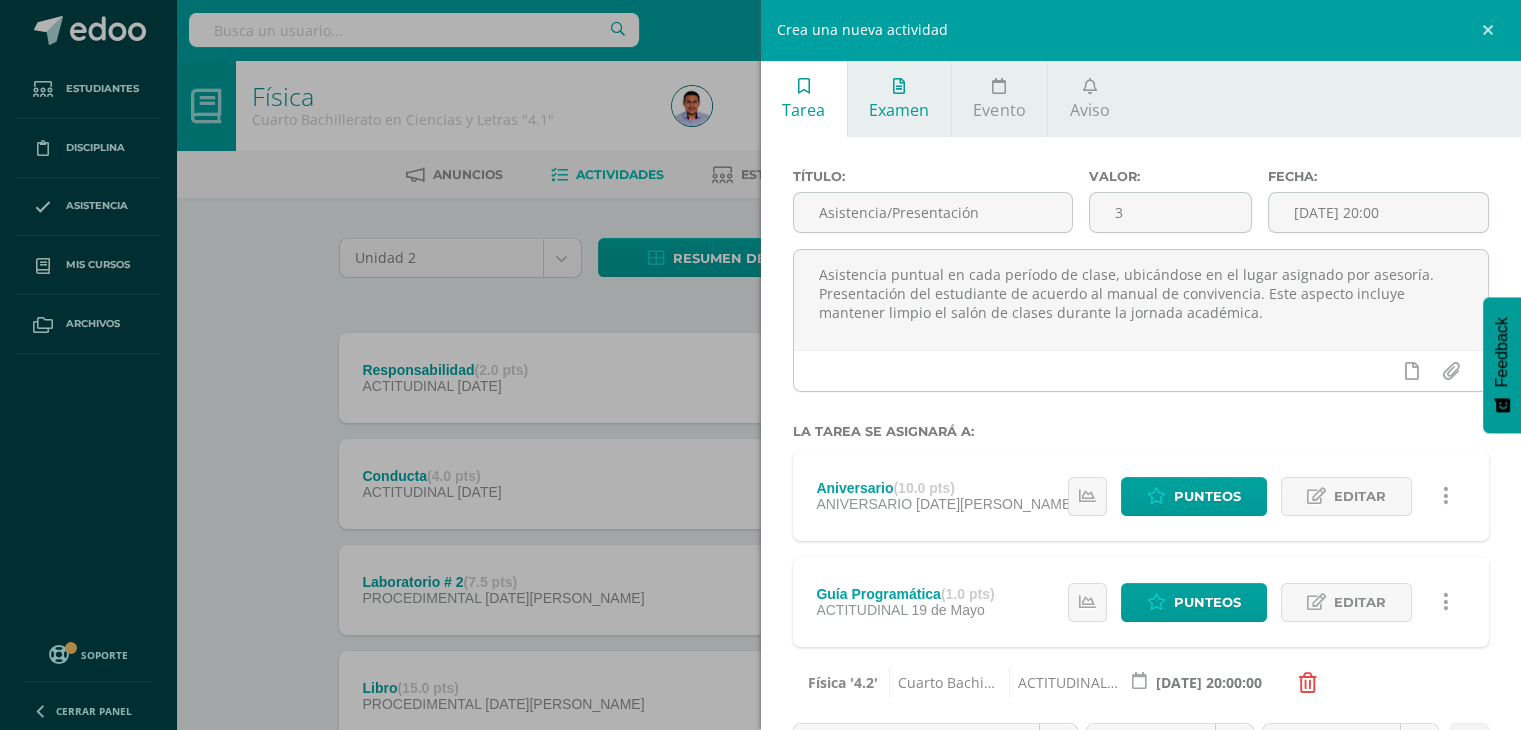 click on "Examen" at bounding box center [899, 98] 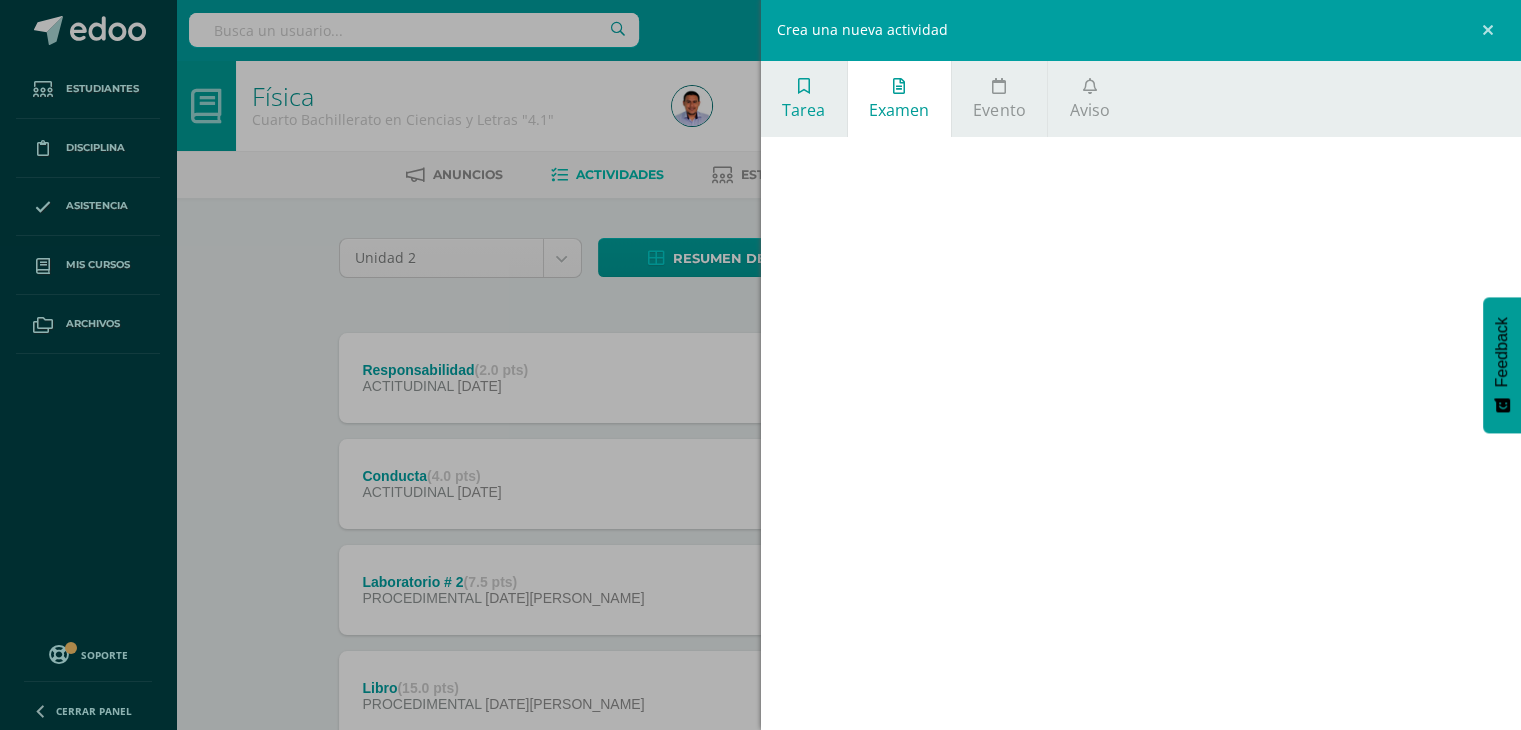 scroll, scrollTop: 0, scrollLeft: 0, axis: both 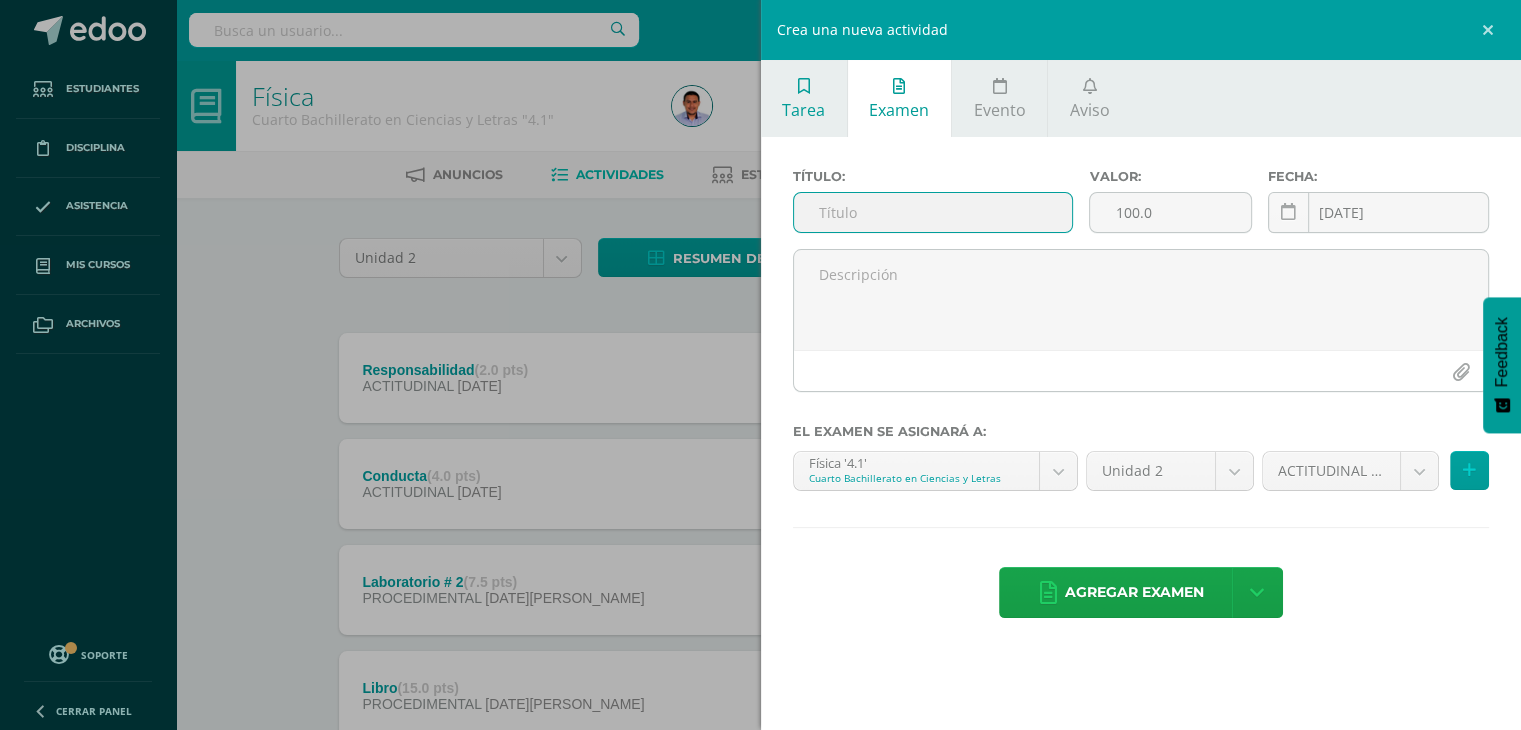 click on "Tarea" at bounding box center (803, 110) 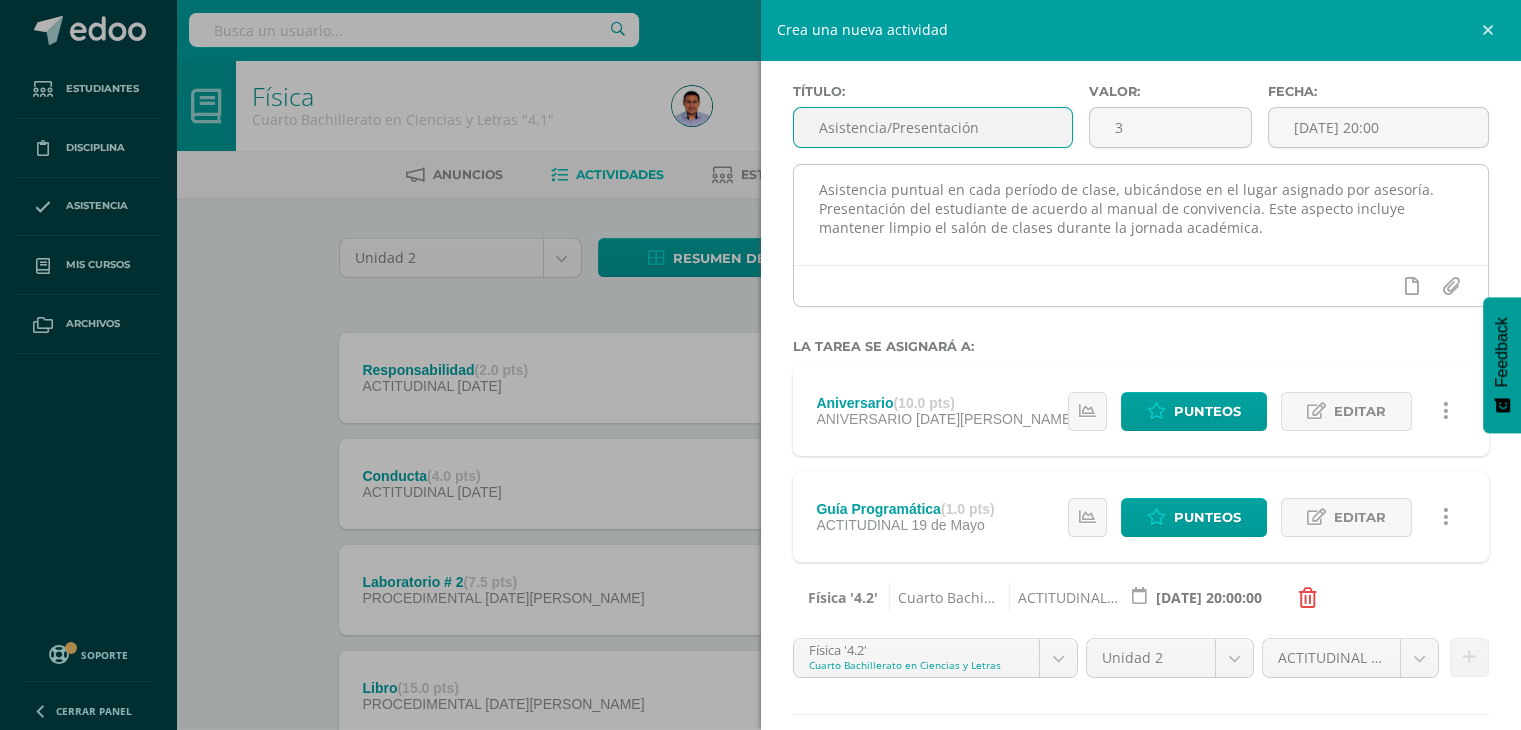 scroll, scrollTop: 195, scrollLeft: 0, axis: vertical 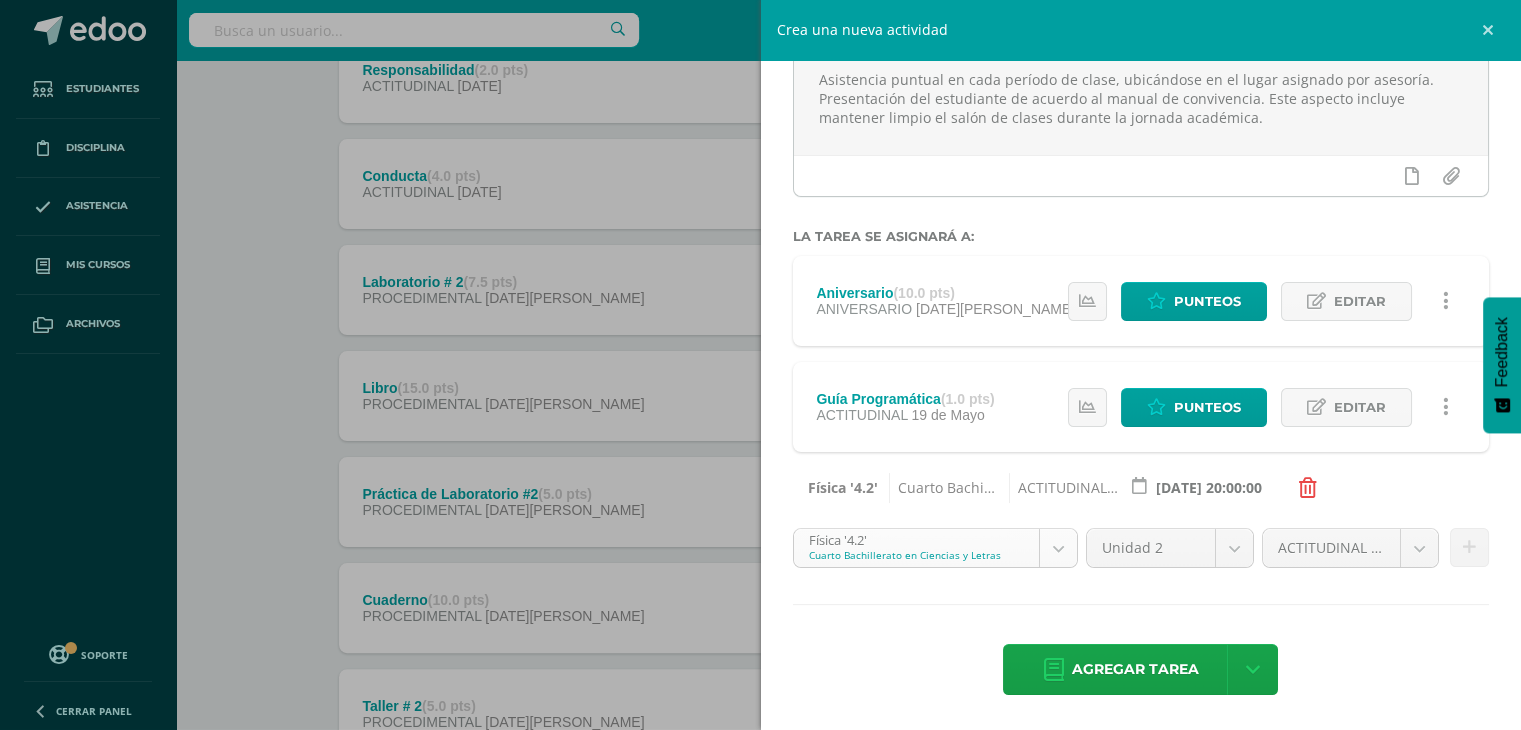 click on "Tarea asignada exitosamente         Estudiantes Disciplina Asistencia Mis cursos Archivos Soporte
Centro de ayuda
Últimas actualizaciones
10+ Cerrar panel
Física
Cuarto
Bachillerato en Ciencias y Letras
"4.1"
Actividades Estudiantes Planificación Dosificación
Física
Cuarto
Bachillerato en Ciencias y Letras
"4.2"
Actividades Estudiantes Planificación Dosificación
Física
Cuarto
Bachillerato en Ciencias y Letras
"4.3"
Actividades Estudiantes Planificación Dosificación Actividades Estudiantes 22 0" at bounding box center [760, 455] 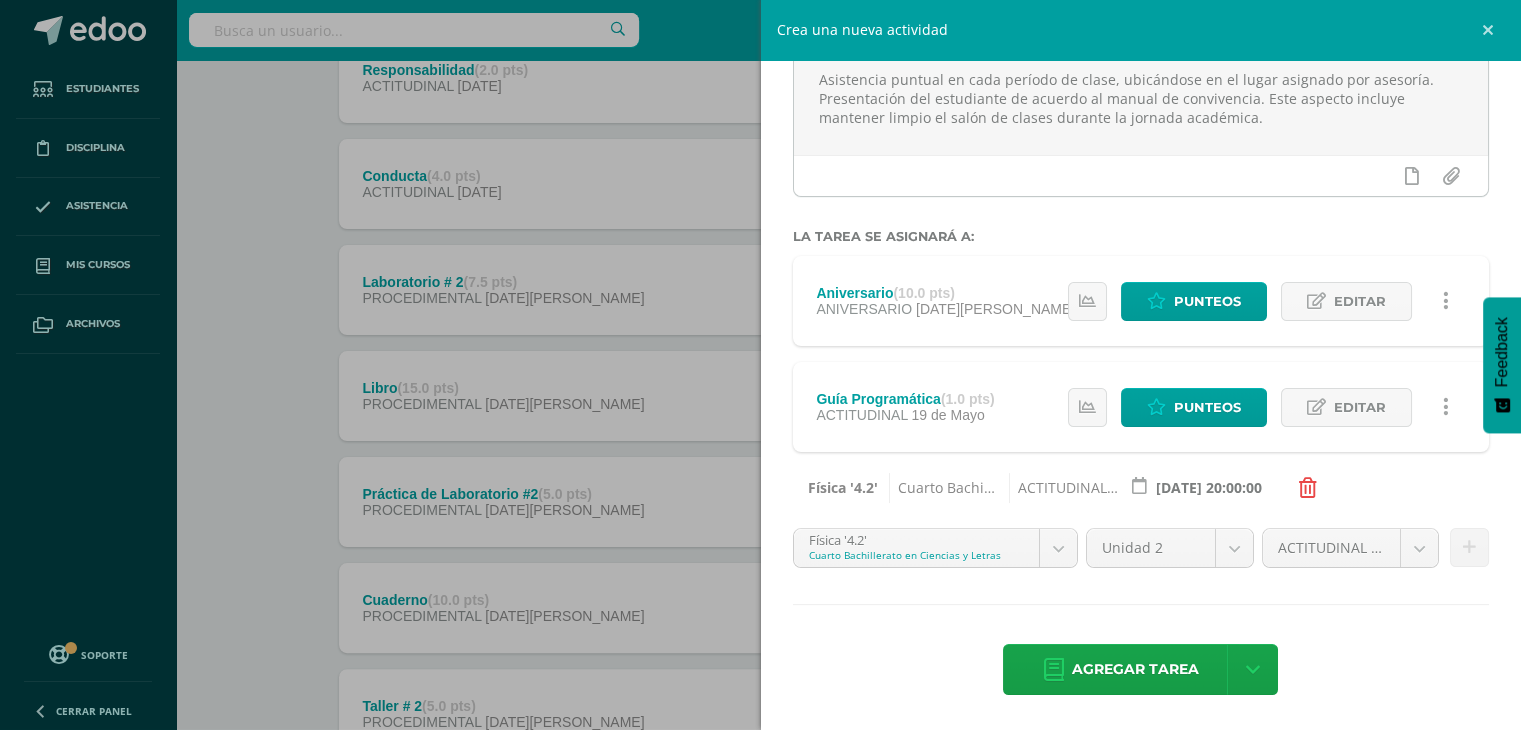 click on "Física '4.2'
Cuarto Bachillerato en Ciencias y Letras
ACTITUDINAL (10.0pts)
2025-07-13 20:00:00" at bounding box center [1141, 483] 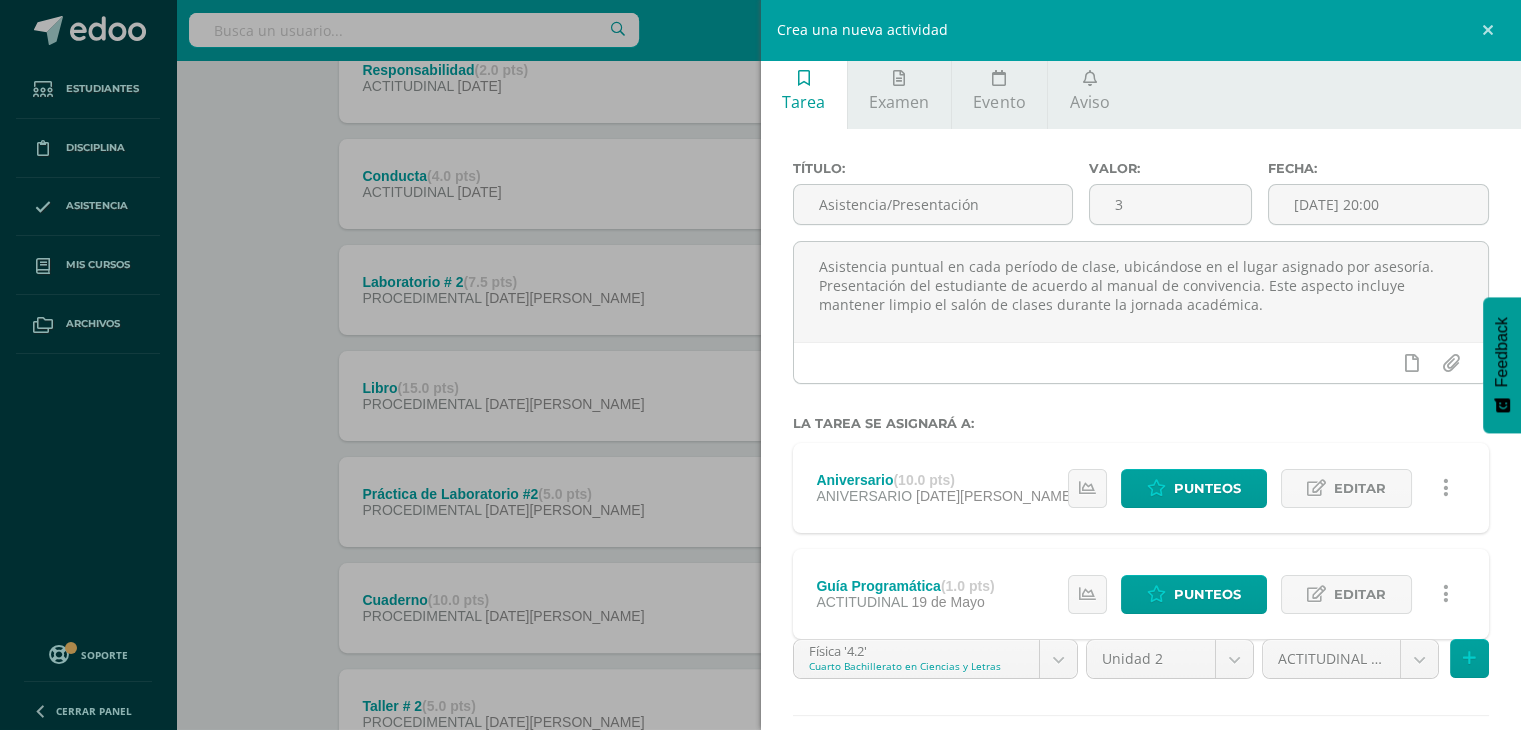 scroll, scrollTop: 0, scrollLeft: 0, axis: both 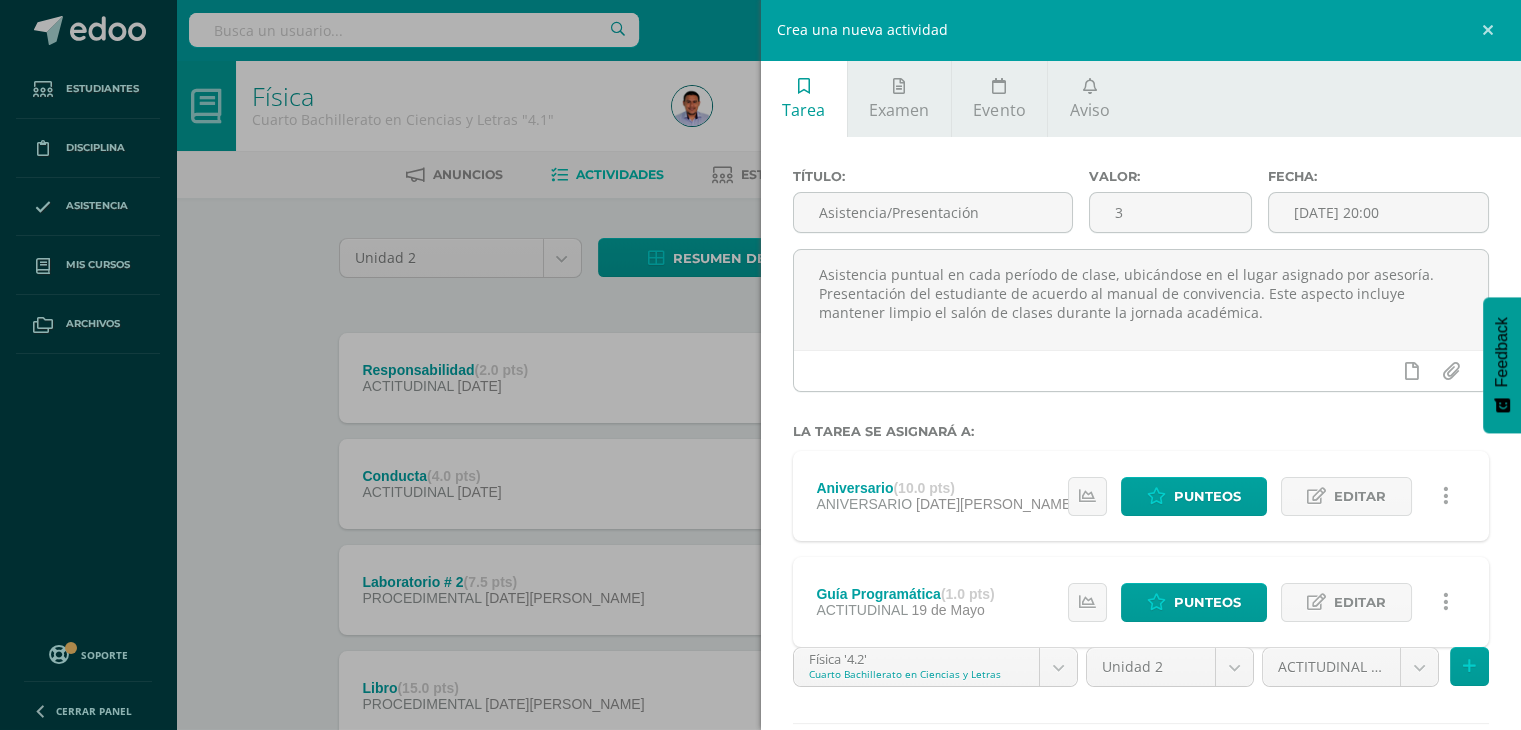 click at bounding box center [1491, 30] 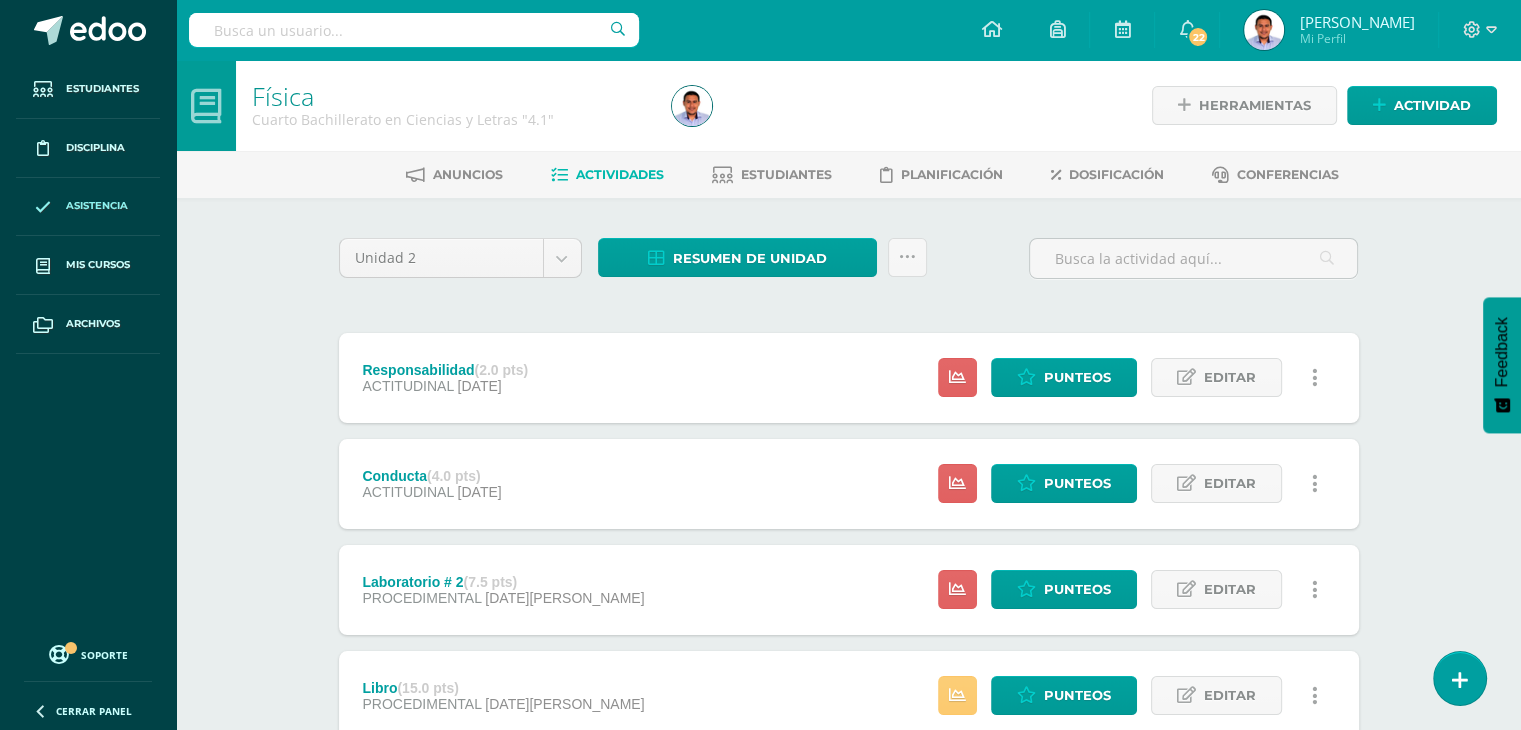 click on "Asistencia" at bounding box center [97, 206] 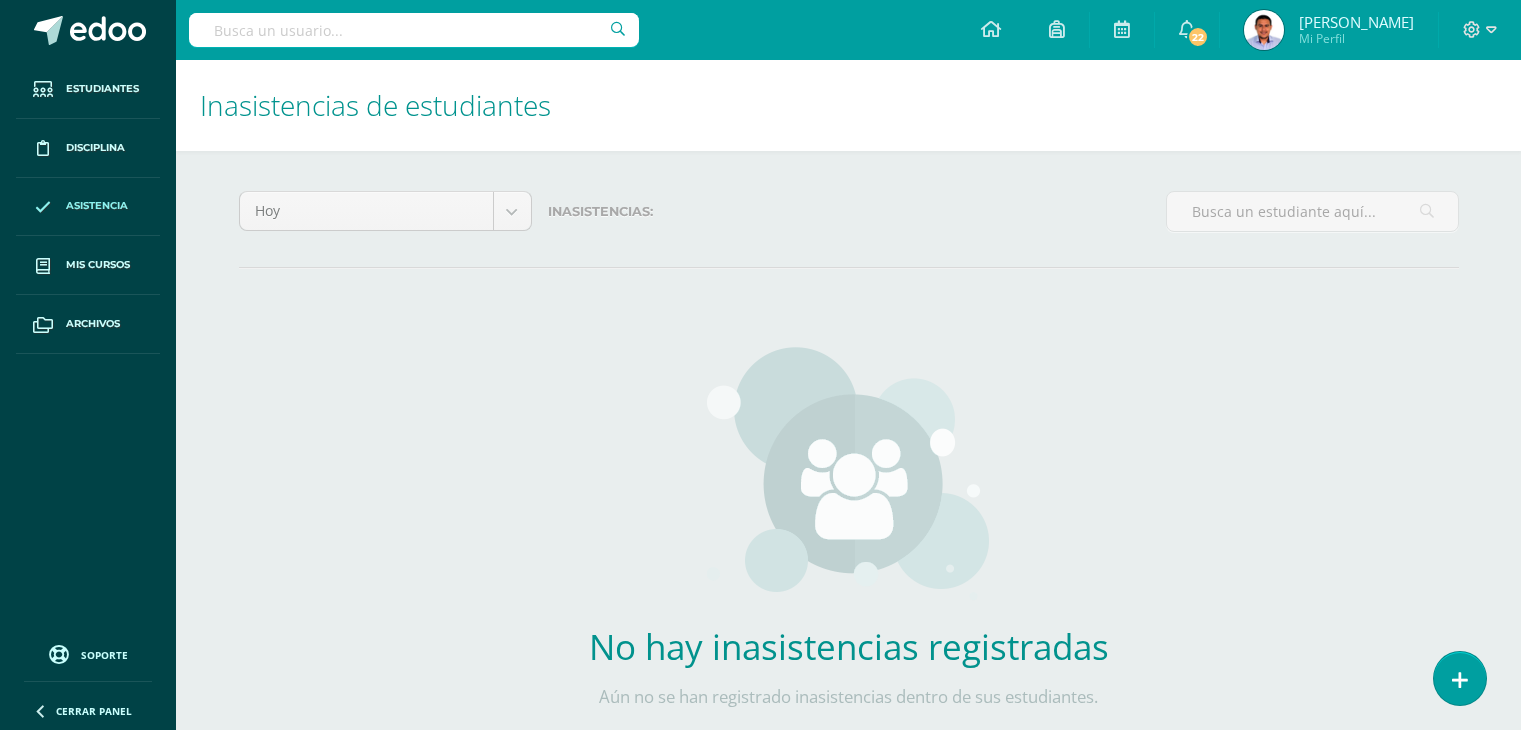 scroll, scrollTop: 0, scrollLeft: 0, axis: both 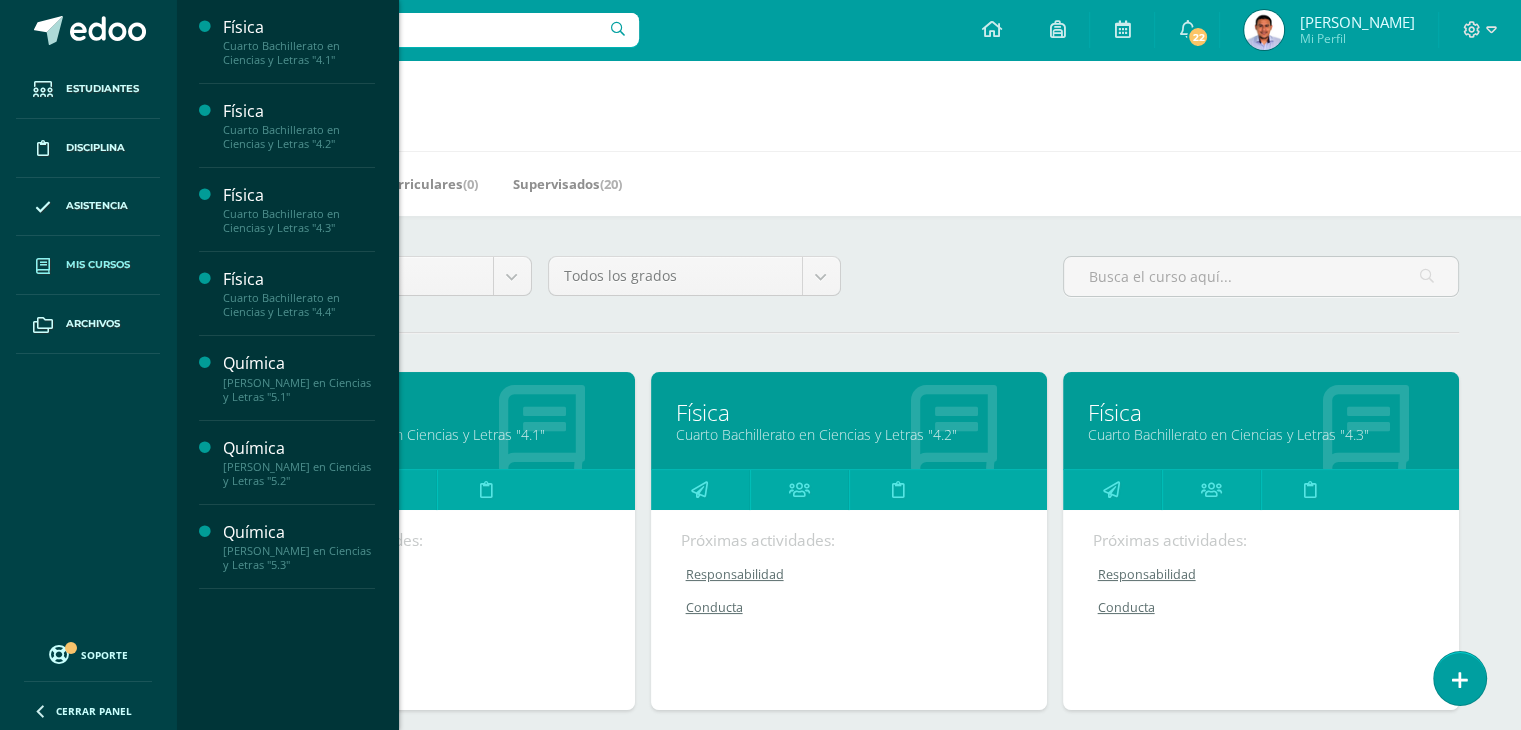 click on "Conducta" at bounding box center [438, 607] 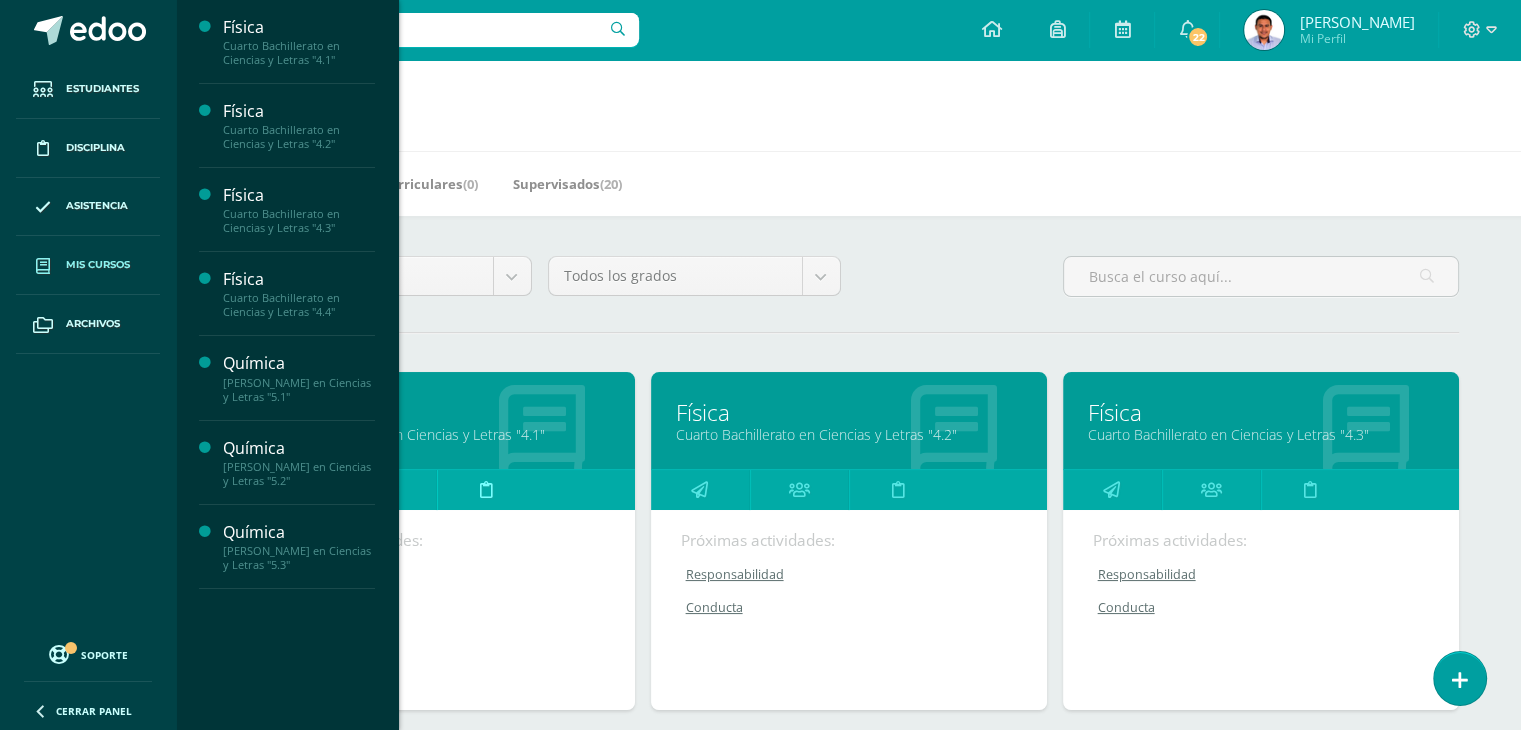 click at bounding box center (486, 490) 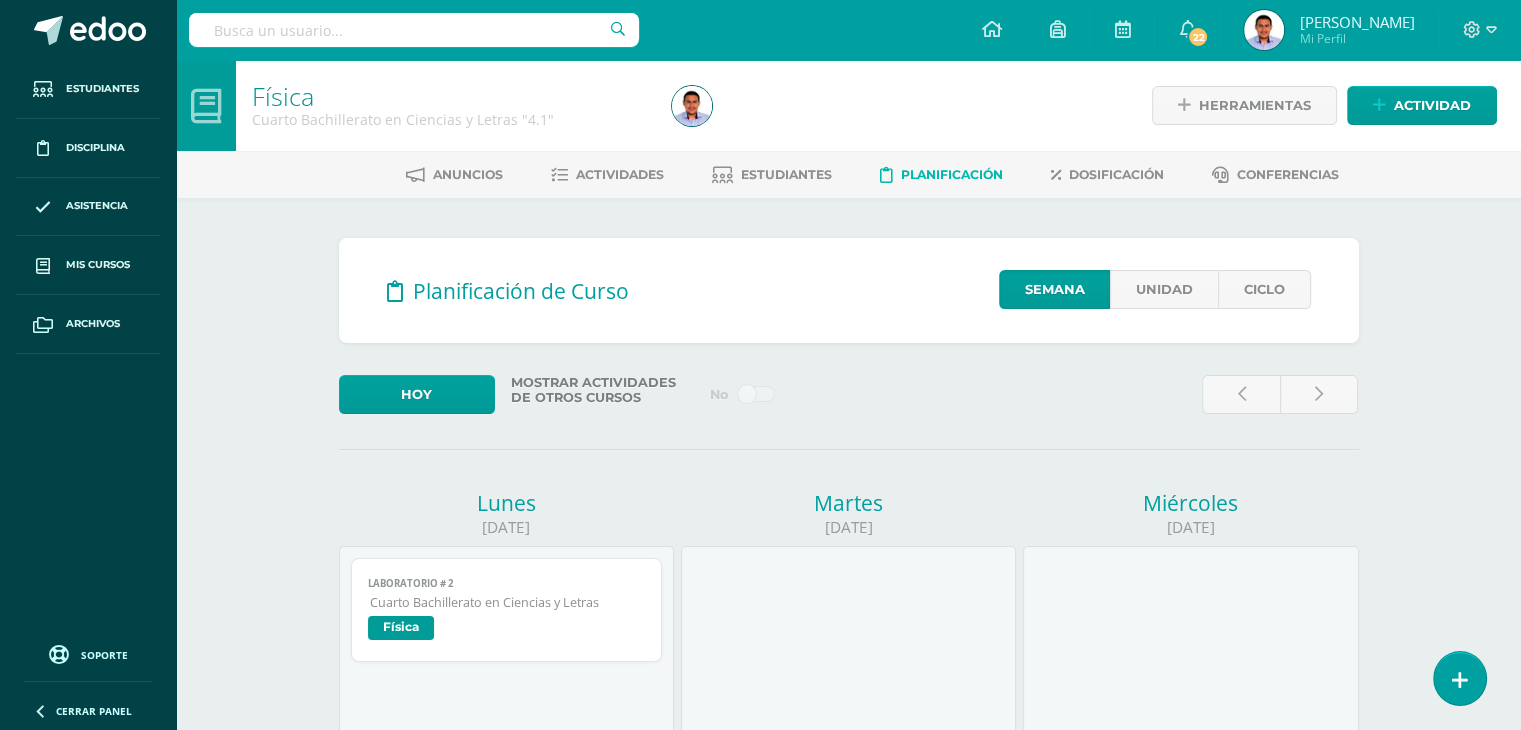 scroll, scrollTop: 0, scrollLeft: 0, axis: both 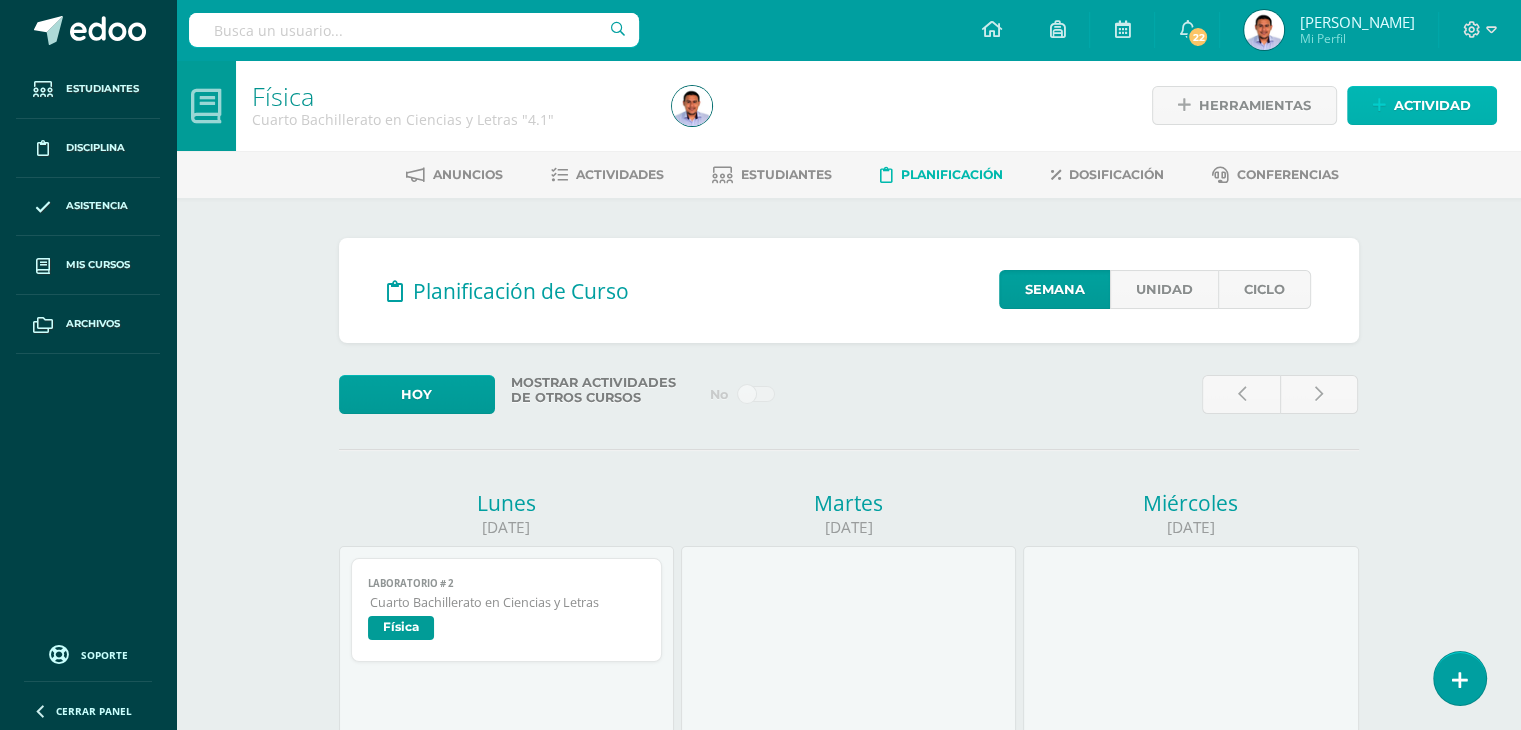 click on "Actividad" at bounding box center (1432, 105) 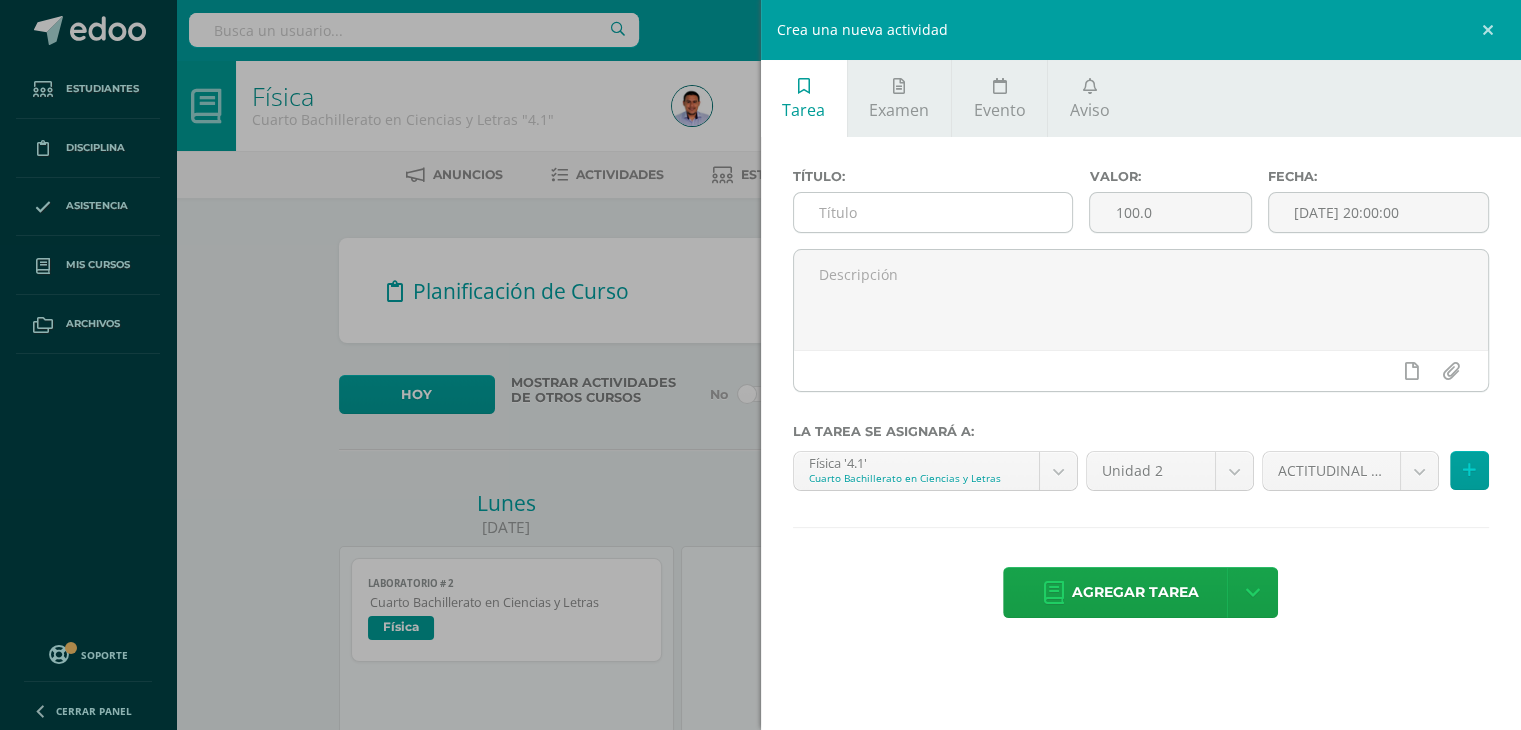 click at bounding box center [933, 212] 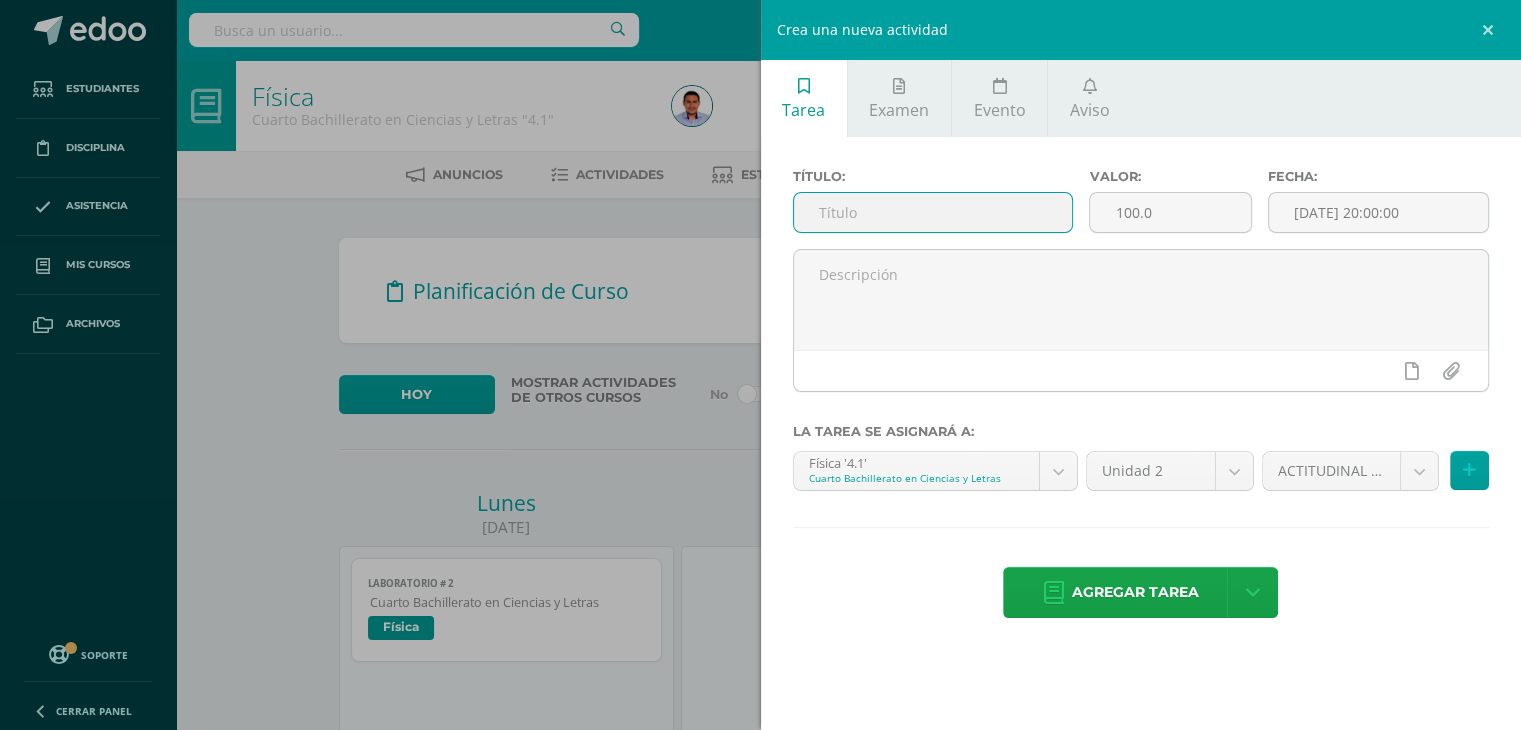 paste on "Asistencia/Presentación" 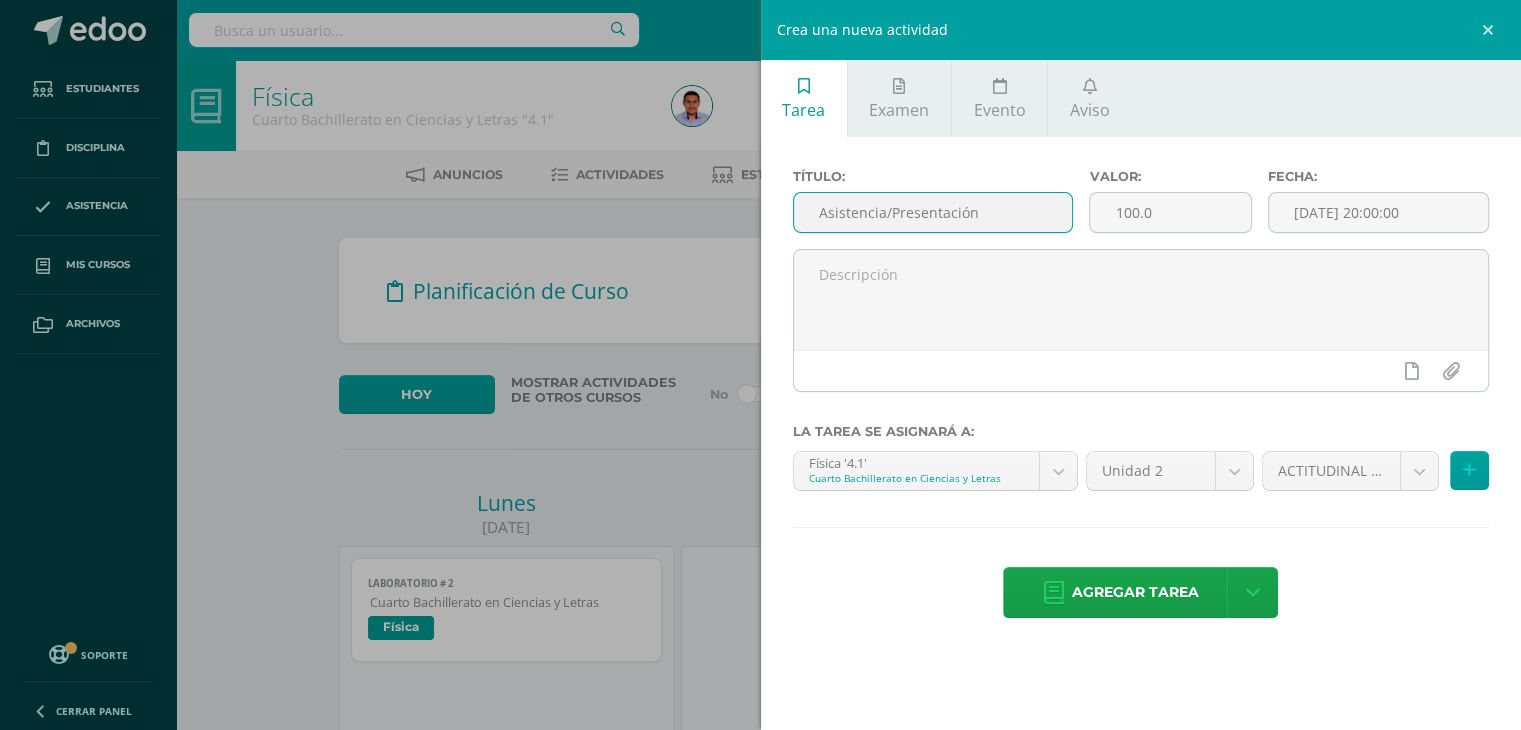 type on "Asistencia/Presentación" 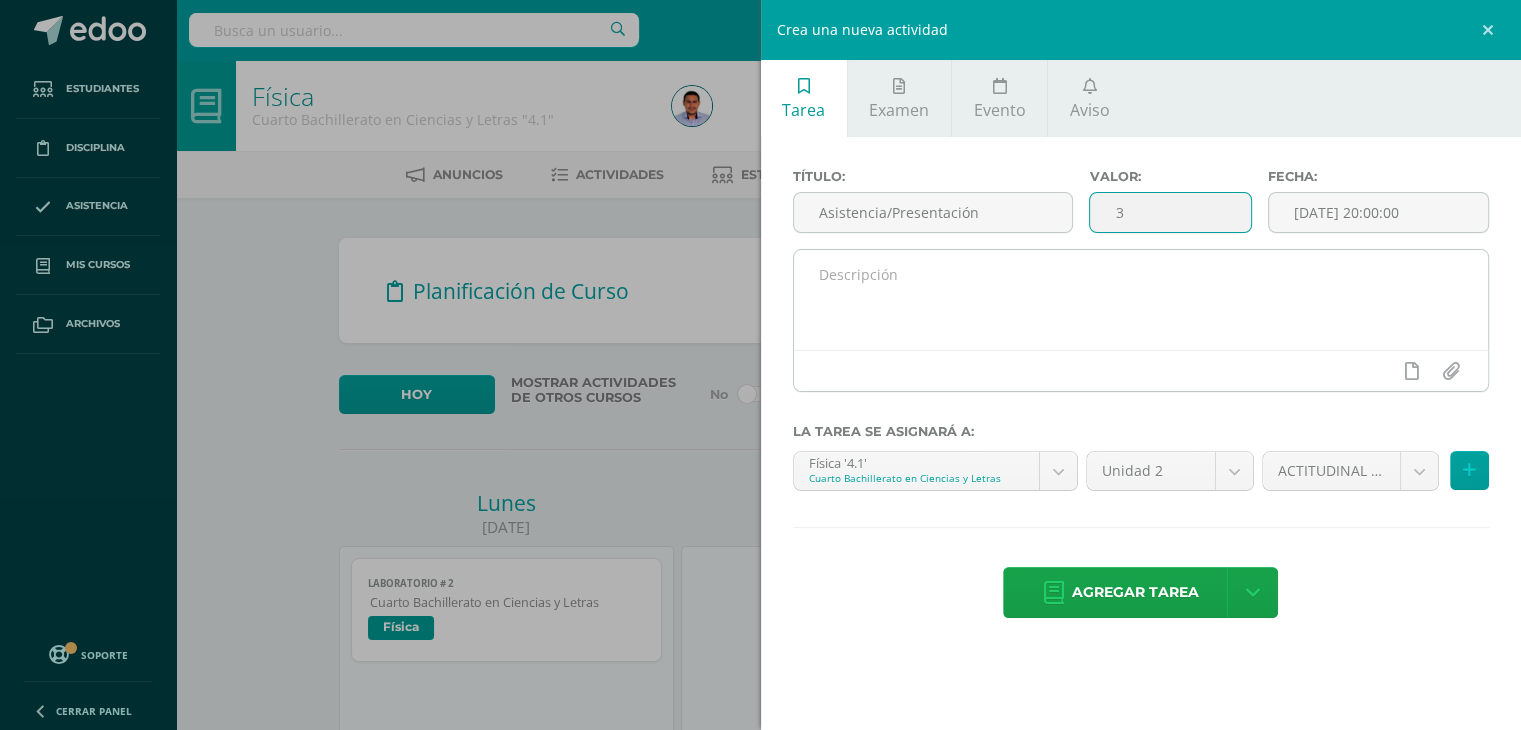 type on "3" 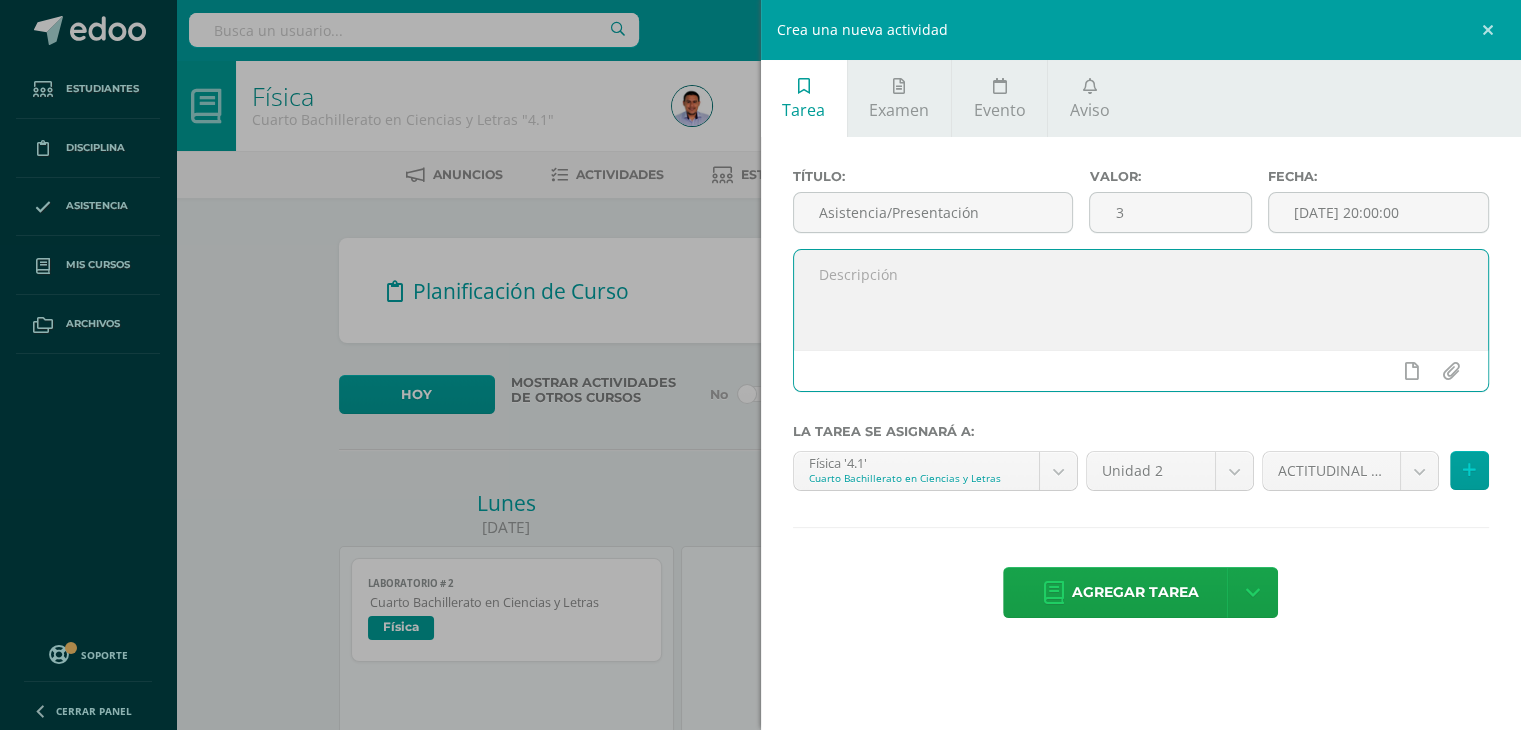 paste on "Asistencia puntual en cada período de clase, ubicándose en el lugar asignado por asesoría. Presentación del estudiante de acuerdo al manual de convivencia. Este aspecto incluye mantener limpio el salón de clases durante la jornada académica." 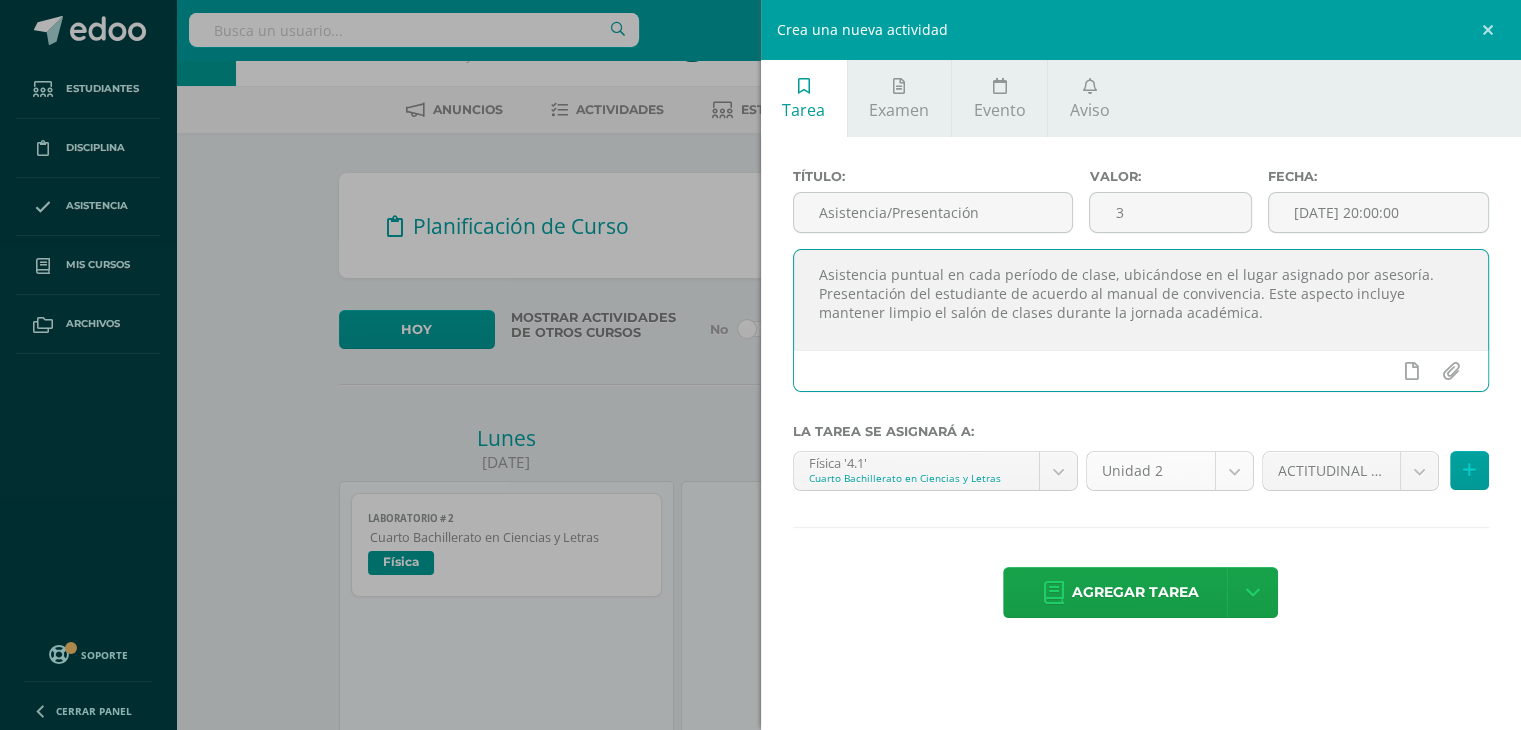 scroll, scrollTop: 100, scrollLeft: 0, axis: vertical 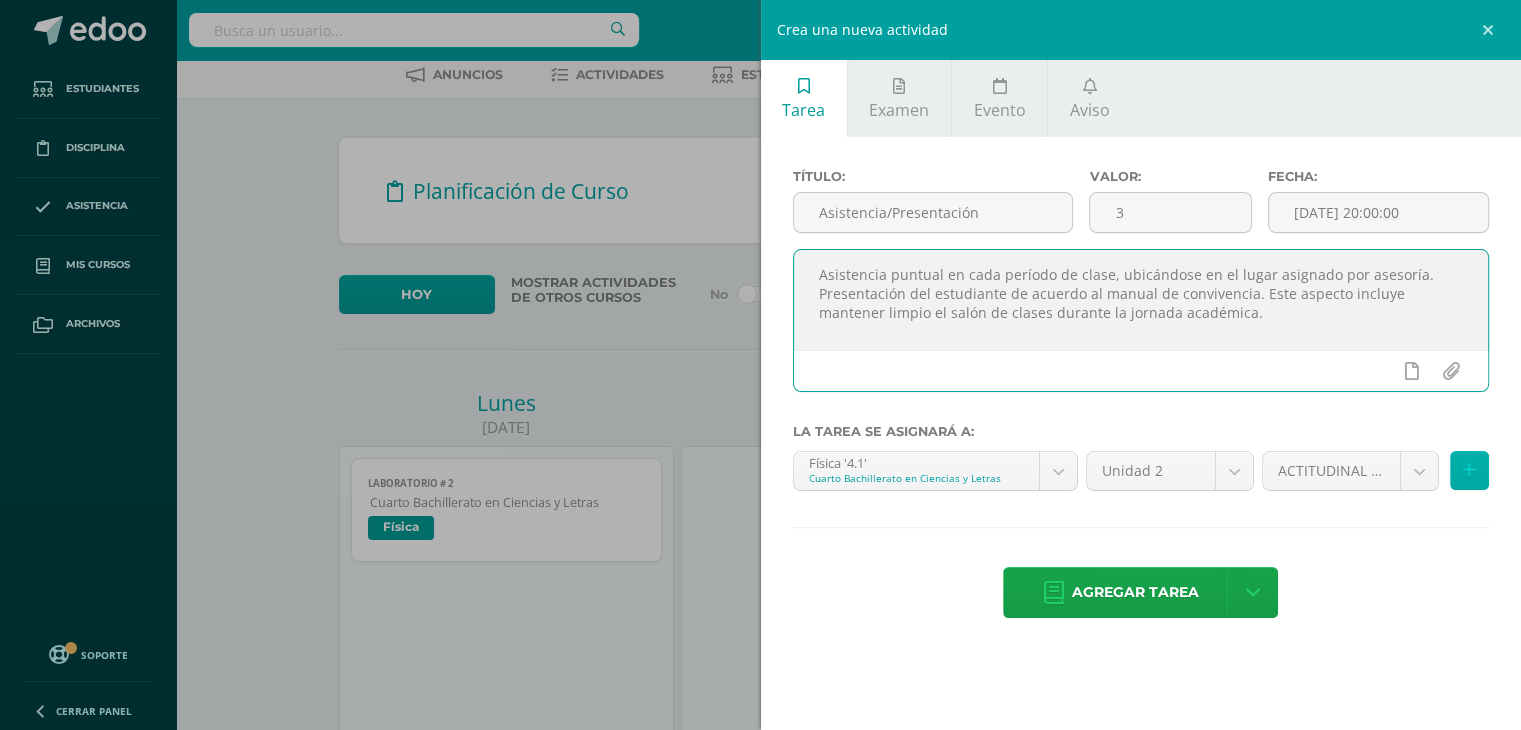 type on "Asistencia puntual en cada período de clase, ubicándose en el lugar asignado por asesoría. Presentación del estudiante de acuerdo al manual de convivencia. Este aspecto incluye mantener limpio el salón de clases durante la jornada académica." 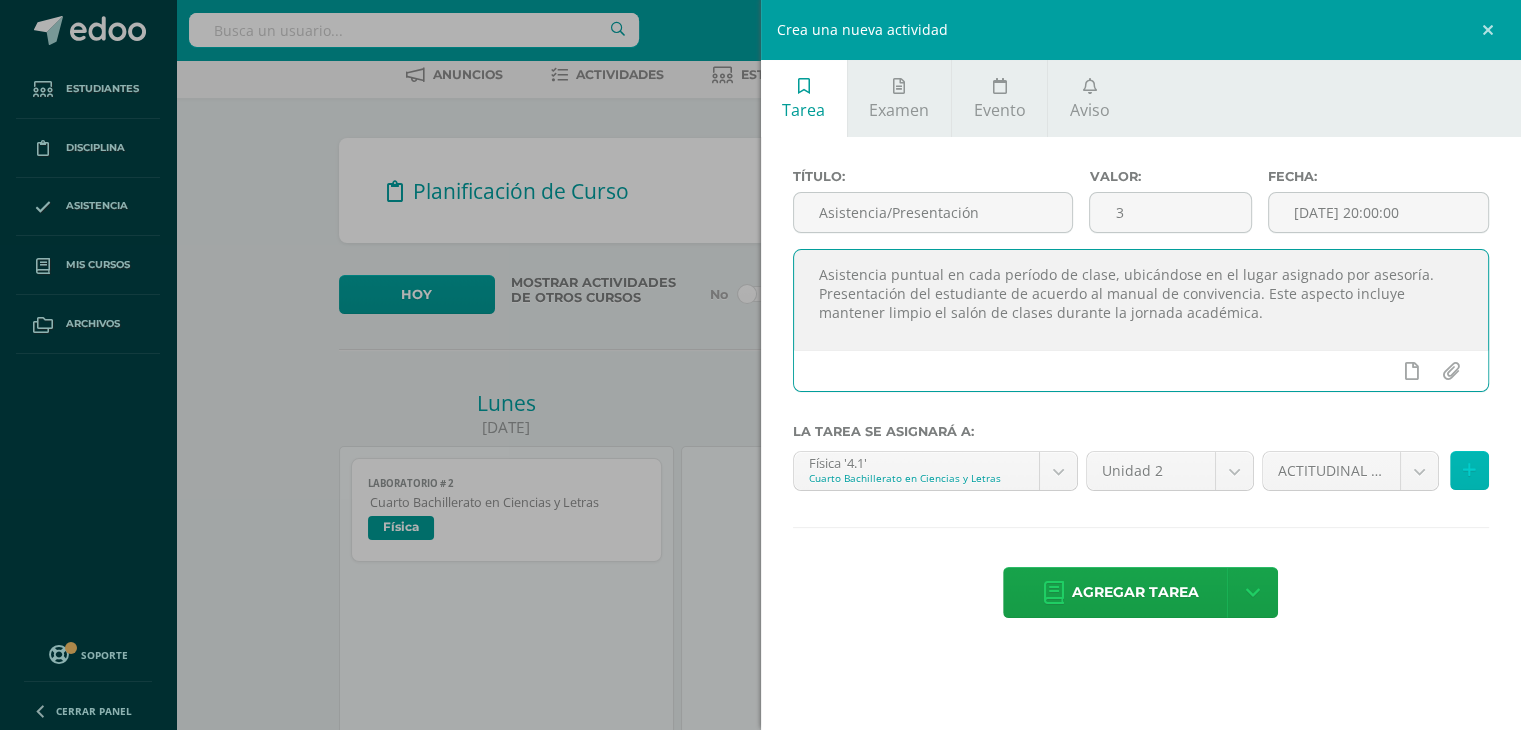 click at bounding box center [1469, 470] 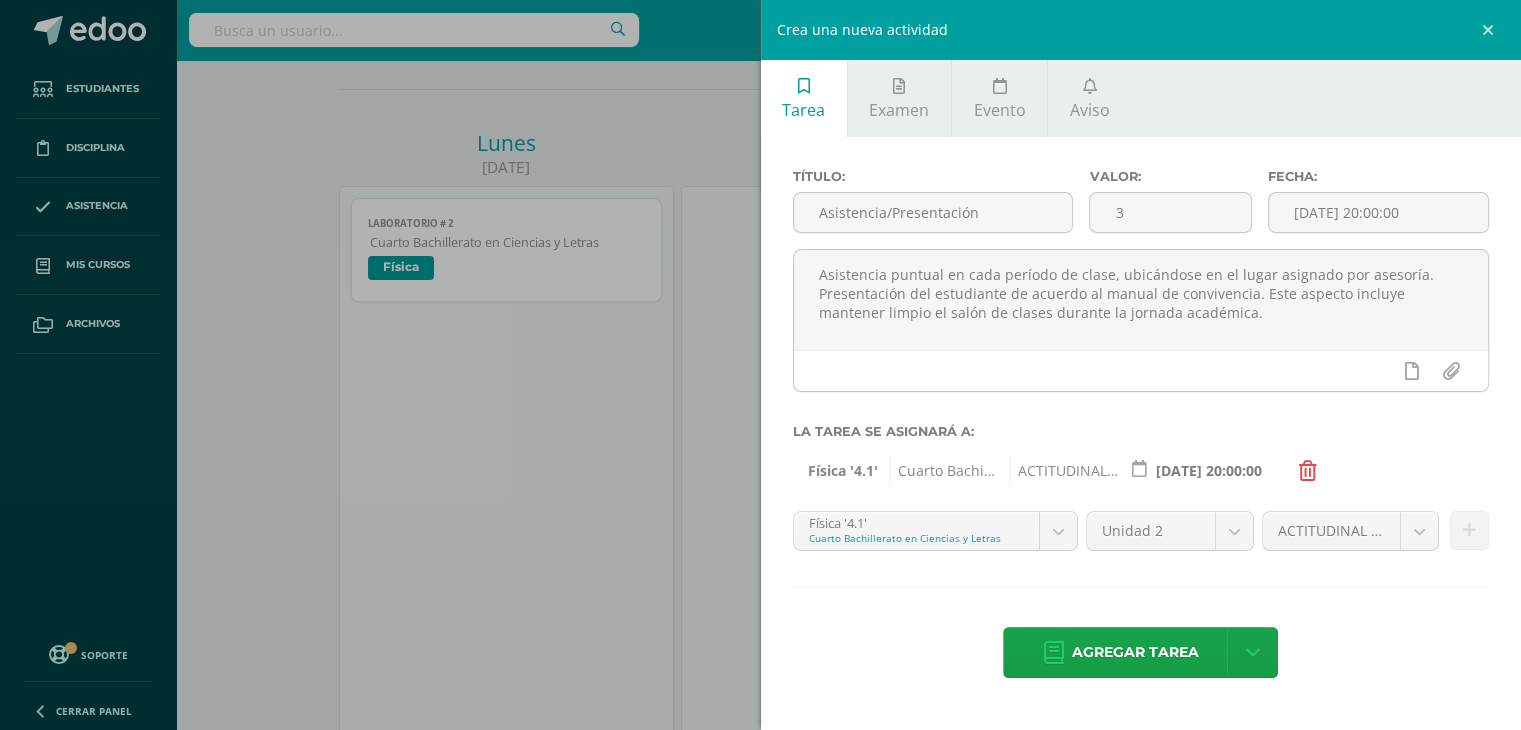 scroll, scrollTop: 400, scrollLeft: 0, axis: vertical 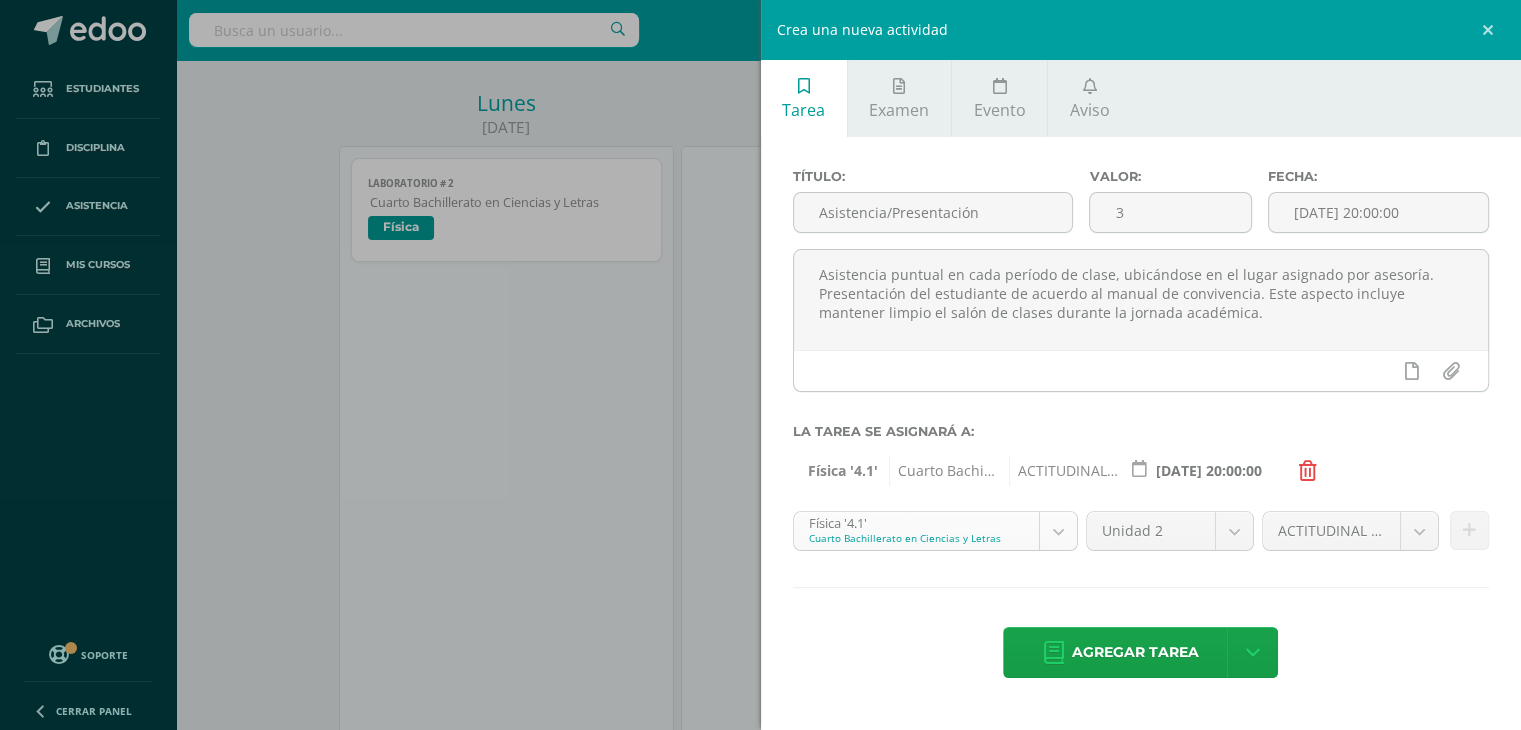 click on "Estudiantes Disciplina Asistencia Mis cursos Archivos Soporte
Centro de ayuda
Últimas actualizaciones
10+ Cerrar panel
Física
Cuarto
Bachillerato en Ciencias y Letras
"4.1"
Actividades Estudiantes Planificación Dosificación
Física
Cuarto
Bachillerato en Ciencias y Letras
"4.2"
Actividades Estudiantes Planificación Dosificación
Física
Cuarto
Bachillerato en Ciencias y Letras
"4.3"
Actividades Estudiantes Planificación Dosificación
Física
Actividades 22" at bounding box center [760, 2327] 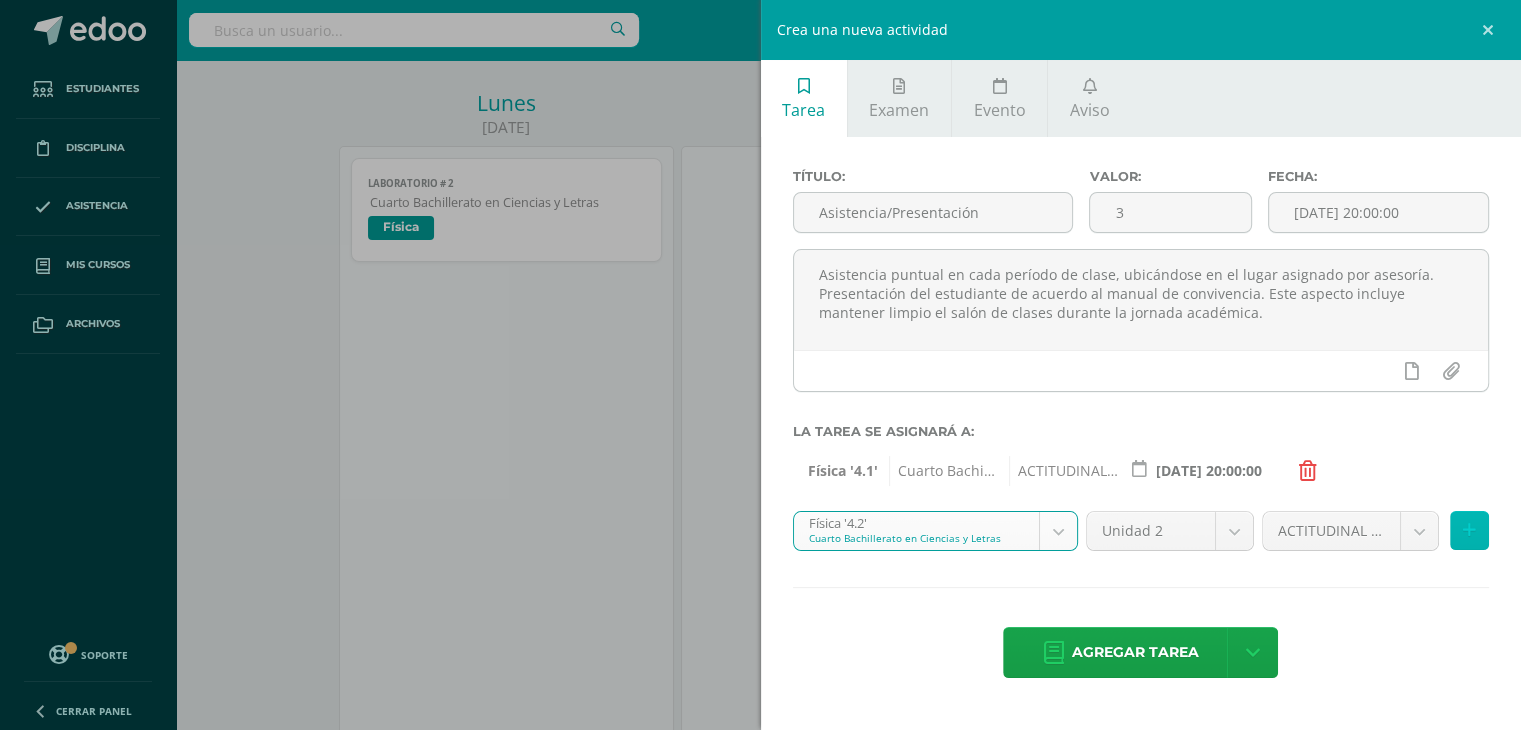 click at bounding box center [1469, 530] 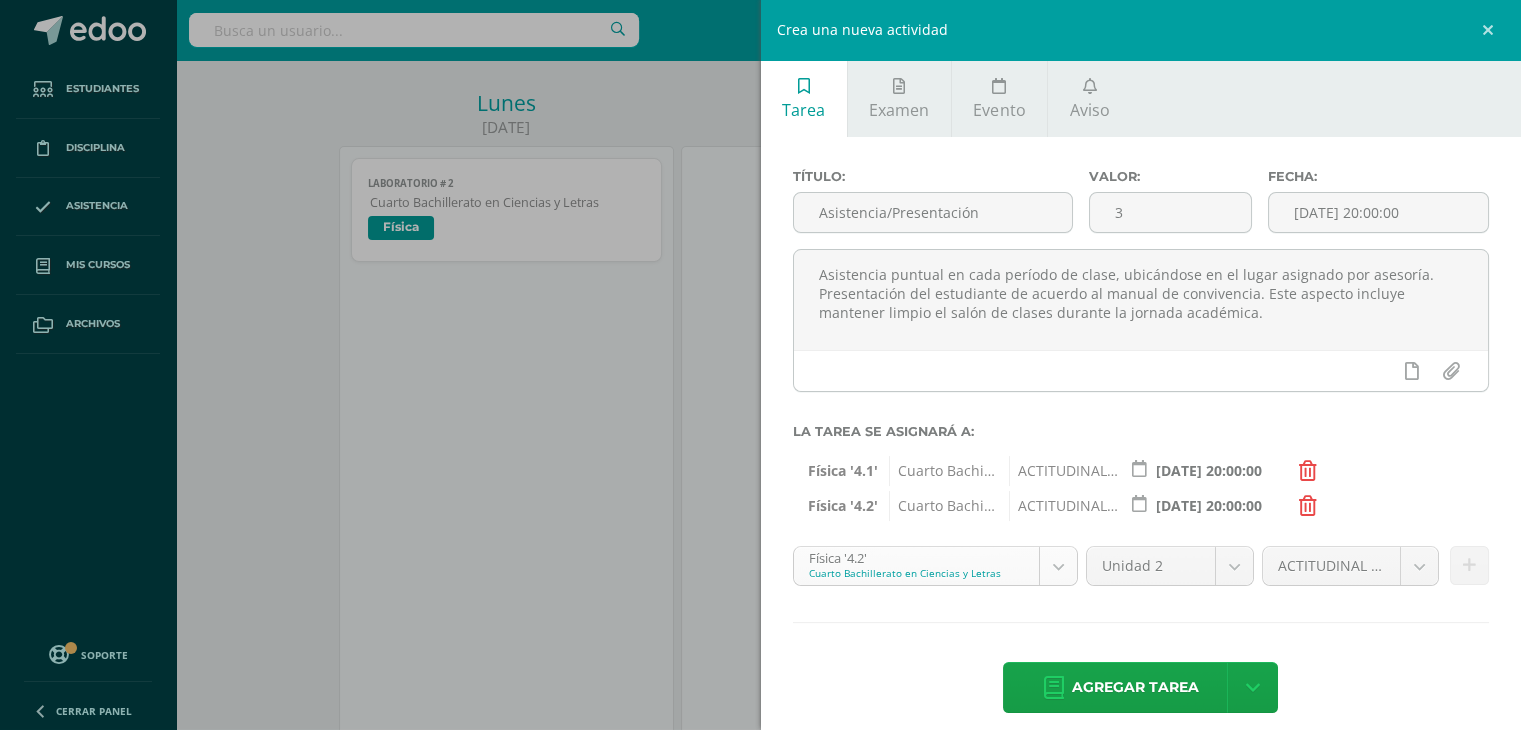 click on "Estudiantes Disciplina Asistencia Mis cursos Archivos Soporte
Centro de ayuda
Últimas actualizaciones
10+ Cerrar panel
Física
Cuarto
Bachillerato en Ciencias y Letras
"4.1"
Actividades Estudiantes Planificación Dosificación
Física
Cuarto
Bachillerato en Ciencias y Letras
"4.2"
Actividades Estudiantes Planificación Dosificación
Física
Cuarto
Bachillerato en Ciencias y Letras
"4.3"
Actividades Estudiantes Planificación Dosificación
Física
Actividades 22" at bounding box center (760, 2327) 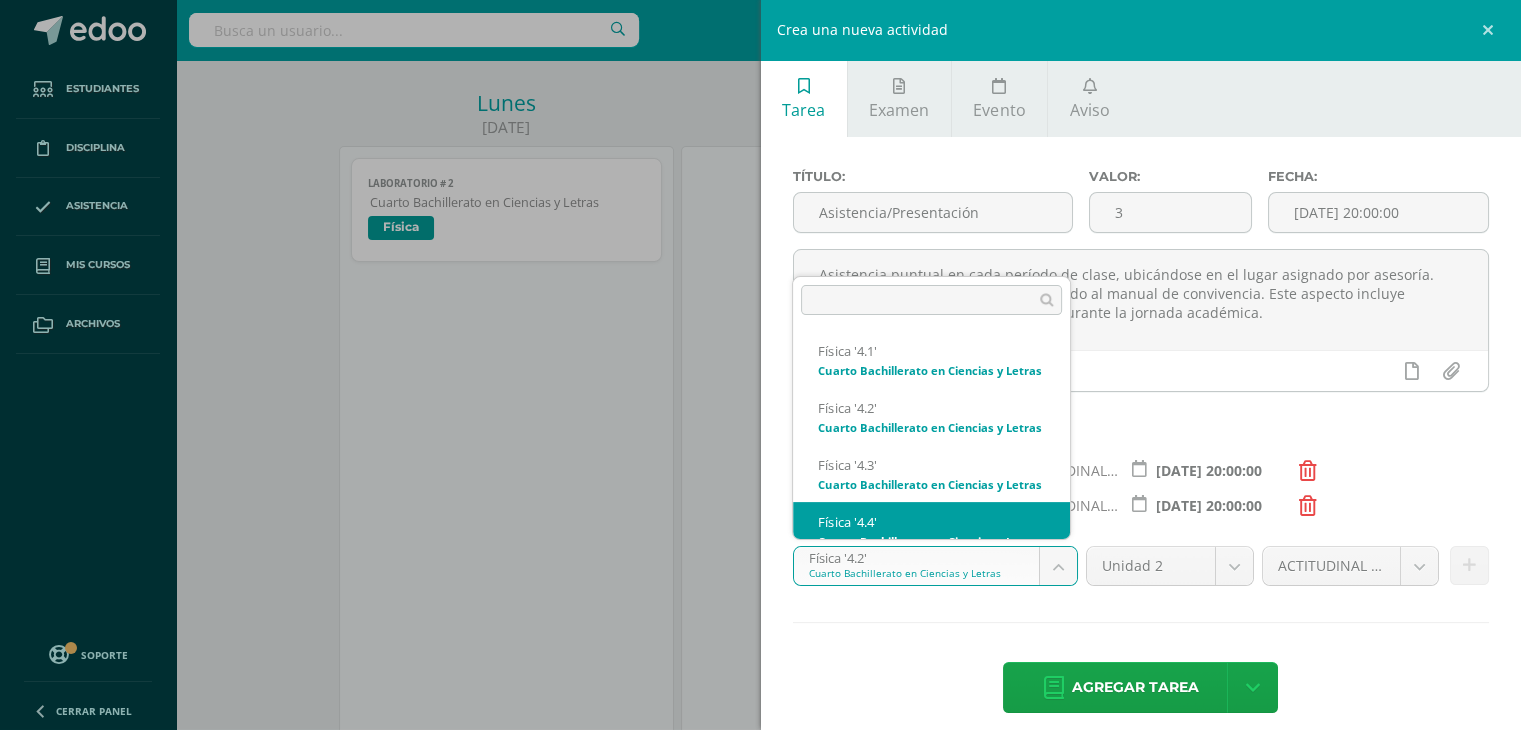 scroll, scrollTop: 64, scrollLeft: 0, axis: vertical 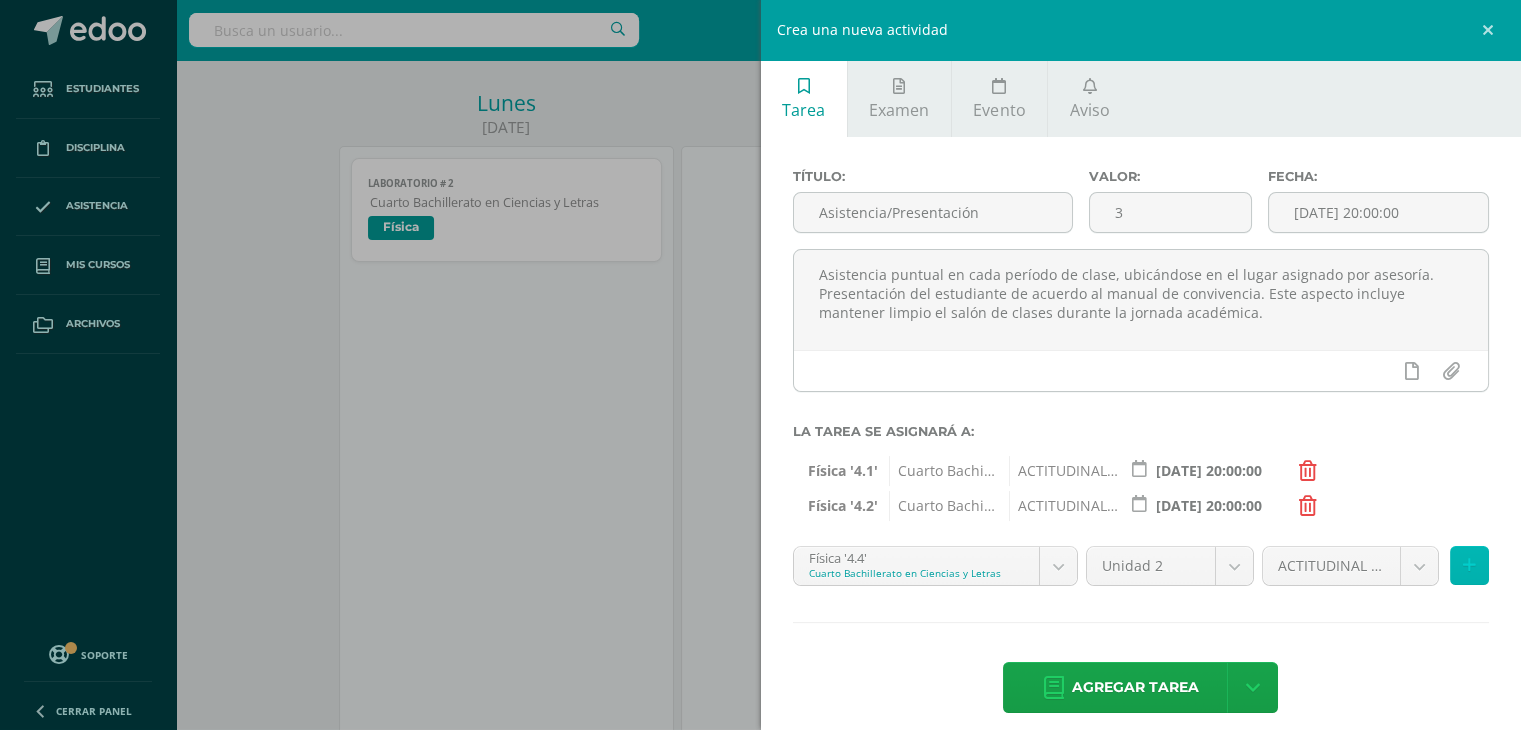 click at bounding box center [1469, 565] 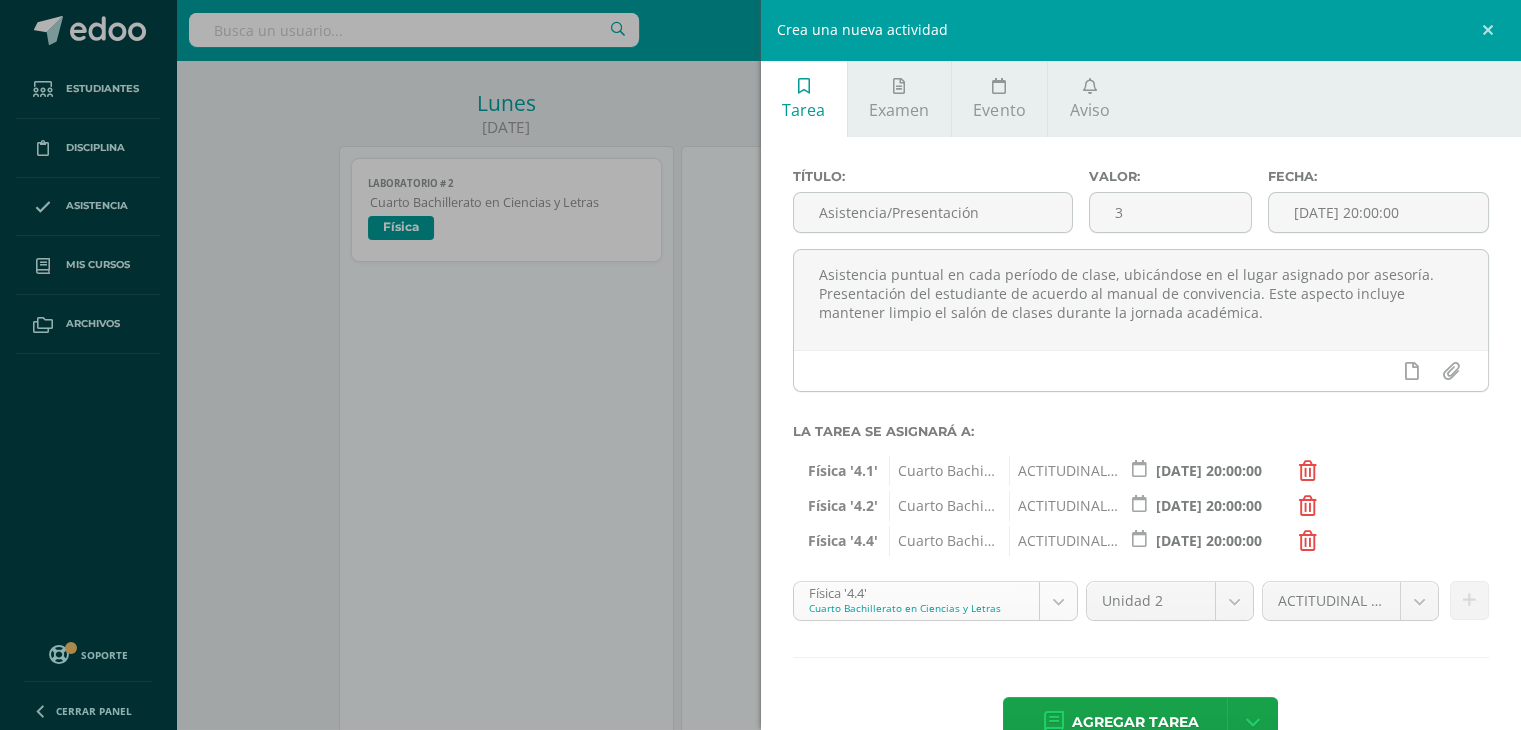 click on "Estudiantes Disciplina Asistencia Mis cursos Archivos Soporte
Centro de ayuda
Últimas actualizaciones
10+ Cerrar panel
Física
Cuarto
Bachillerato en Ciencias y Letras
"4.1"
Actividades Estudiantes Planificación Dosificación
Física
Cuarto
Bachillerato en Ciencias y Letras
"4.2"
Actividades Estudiantes Planificación Dosificación
Física
Cuarto
Bachillerato en Ciencias y Letras
"4.3"
Actividades Estudiantes Planificación Dosificación
Física
Actividades 22" at bounding box center (760, 2327) 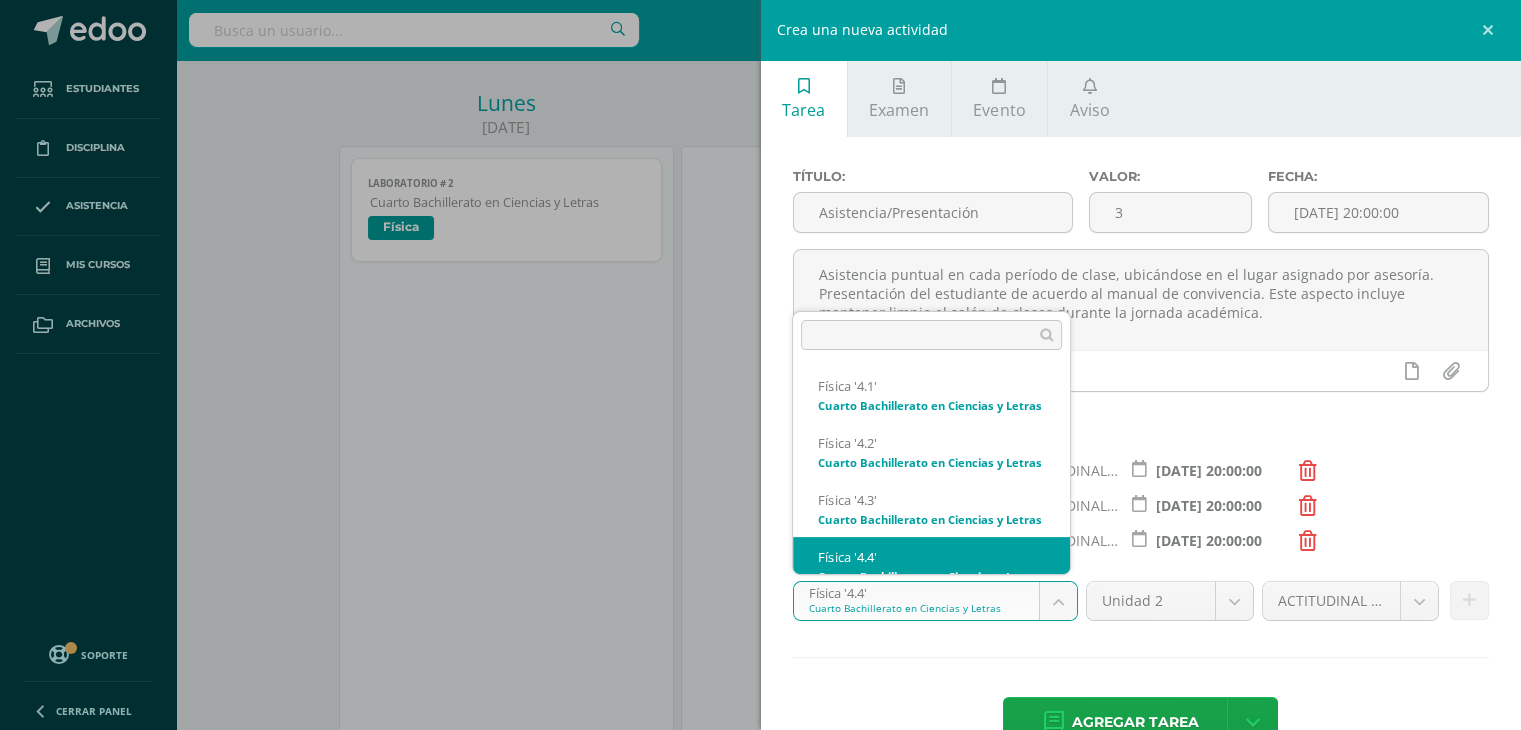 scroll, scrollTop: 64, scrollLeft: 0, axis: vertical 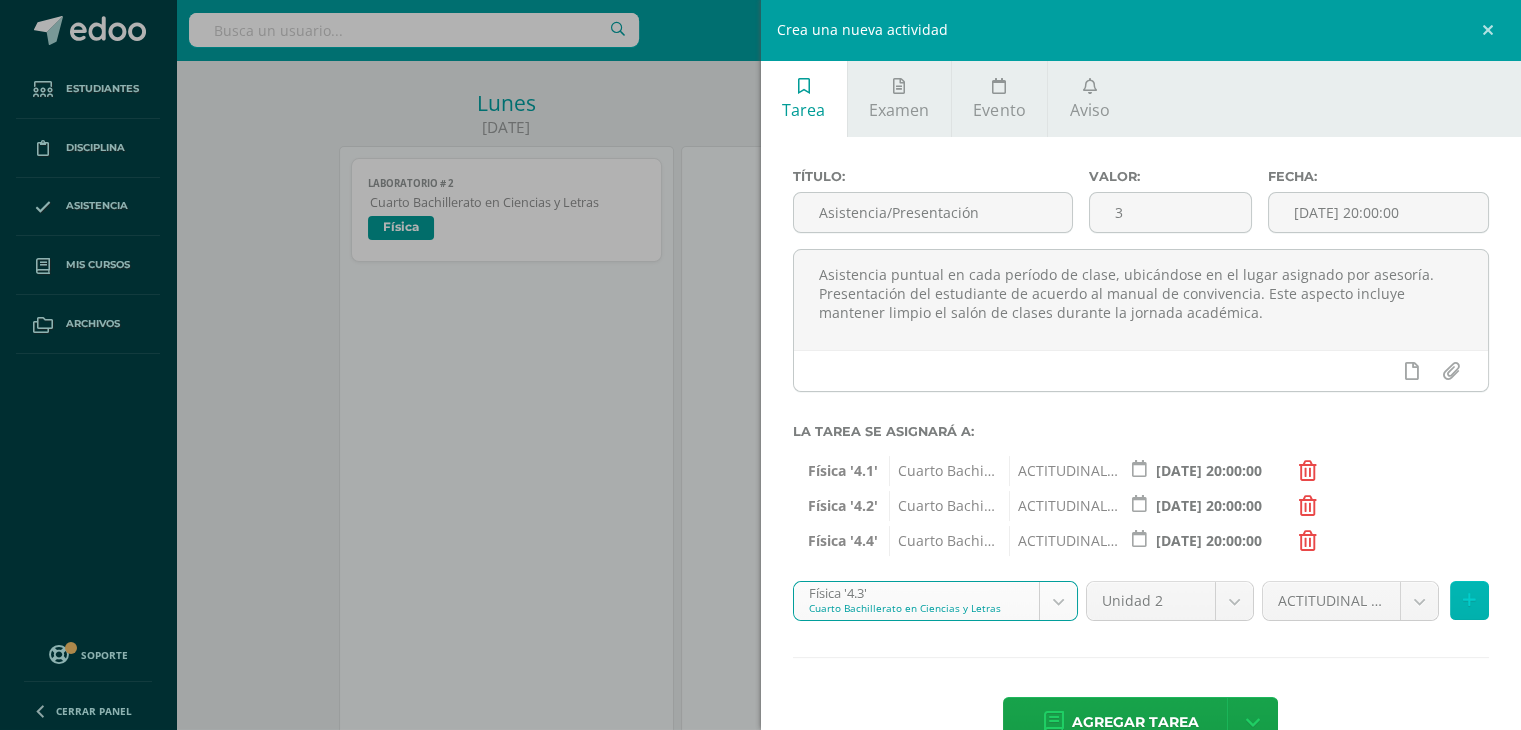 click at bounding box center [1469, 600] 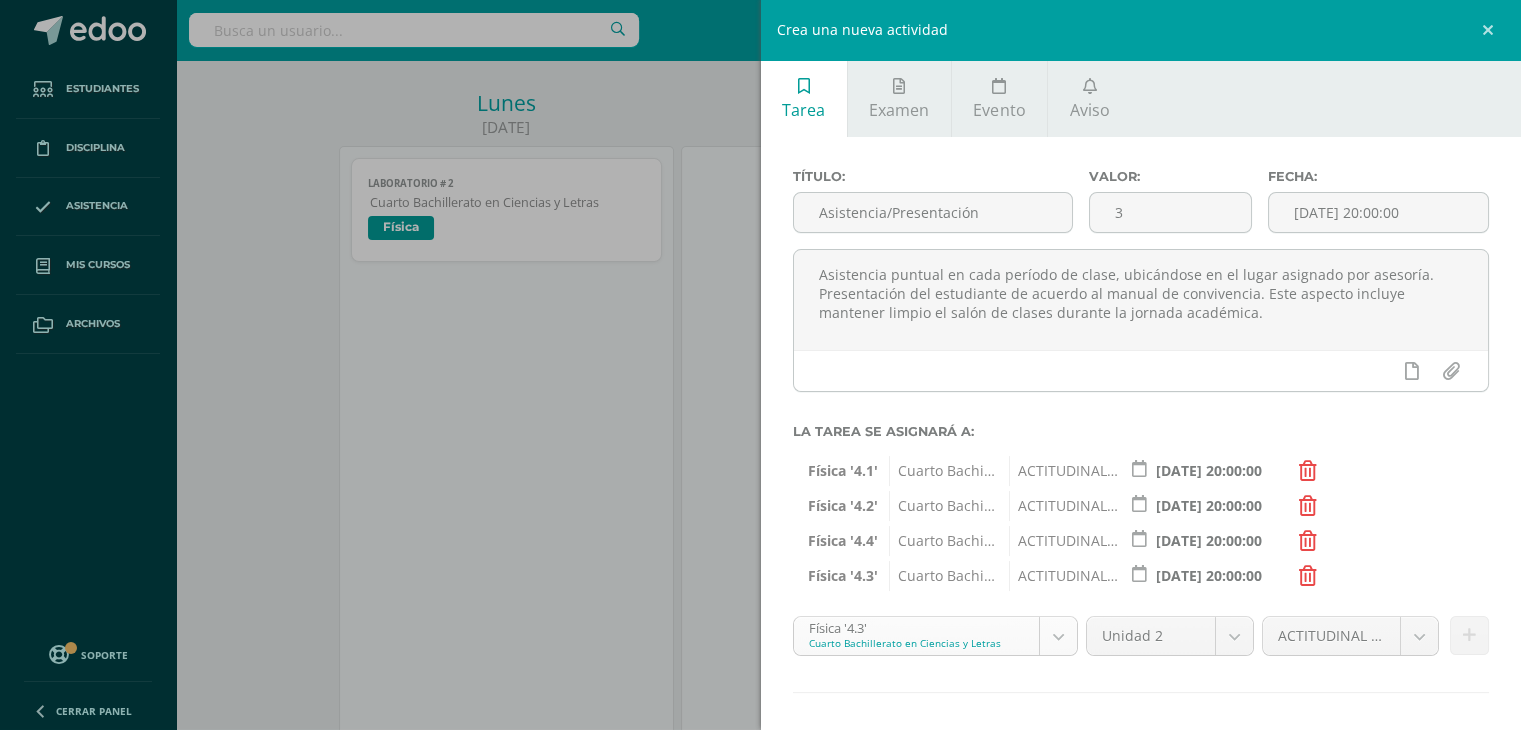 click on "Estudiantes Disciplina Asistencia Mis cursos Archivos Soporte
Centro de ayuda
Últimas actualizaciones
10+ Cerrar panel
Física
Cuarto
Bachillerato en Ciencias y Letras
"4.1"
Actividades Estudiantes Planificación Dosificación
Física
Cuarto
Bachillerato en Ciencias y Letras
"4.2"
Actividades Estudiantes Planificación Dosificación
Física
Cuarto
Bachillerato en Ciencias y Letras
"4.3"
Actividades Estudiantes Planificación Dosificación
Física
Actividades 22" at bounding box center (760, 2327) 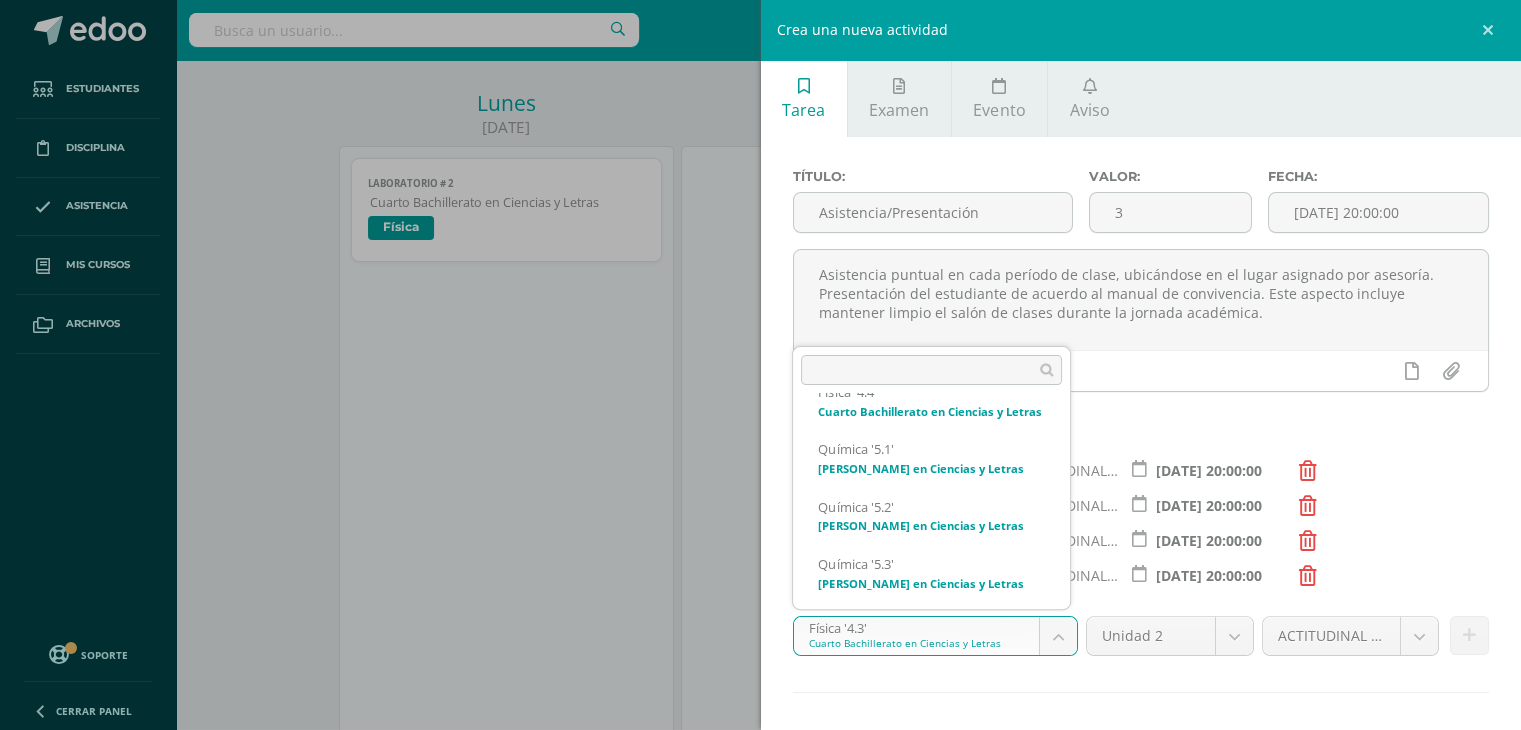 scroll, scrollTop: 201, scrollLeft: 0, axis: vertical 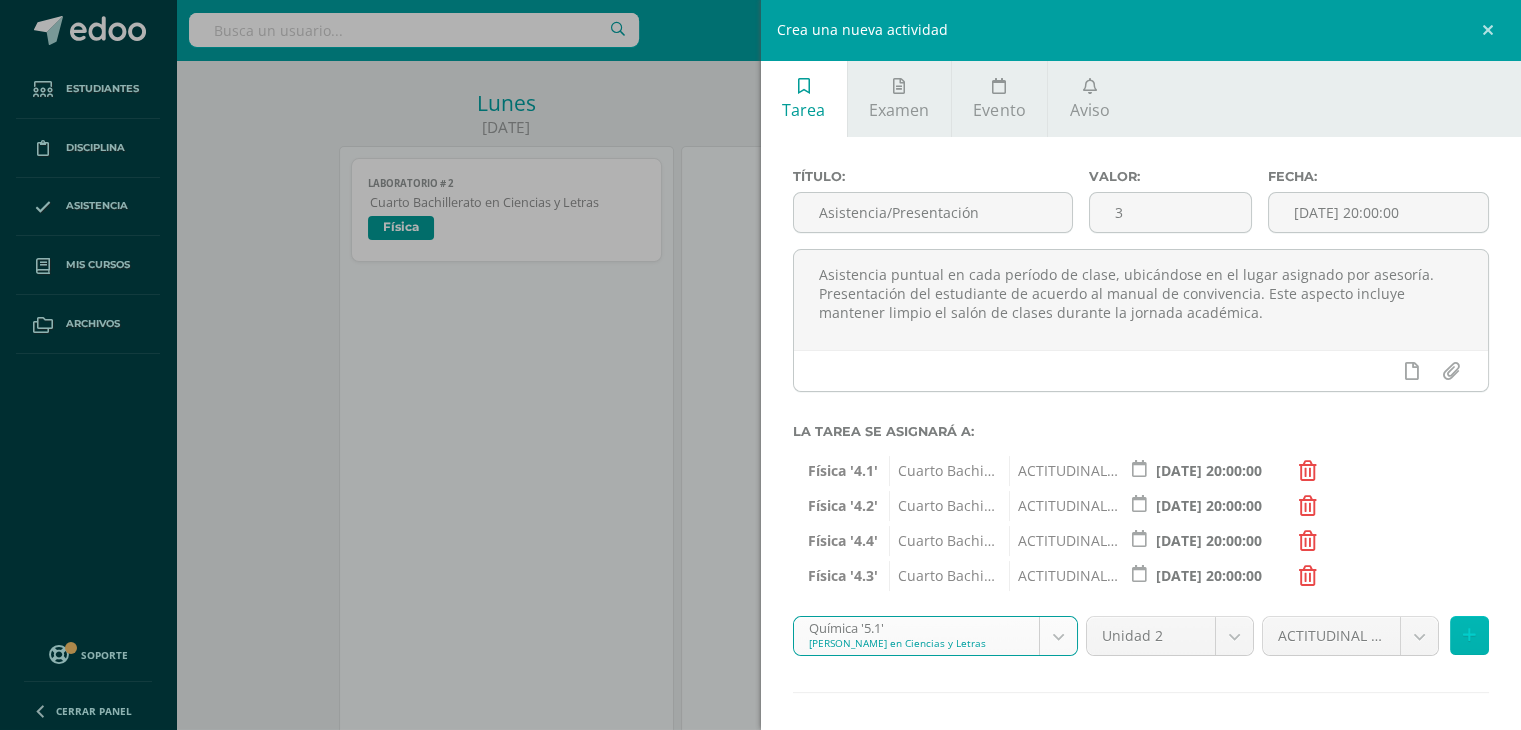click at bounding box center (1469, 635) 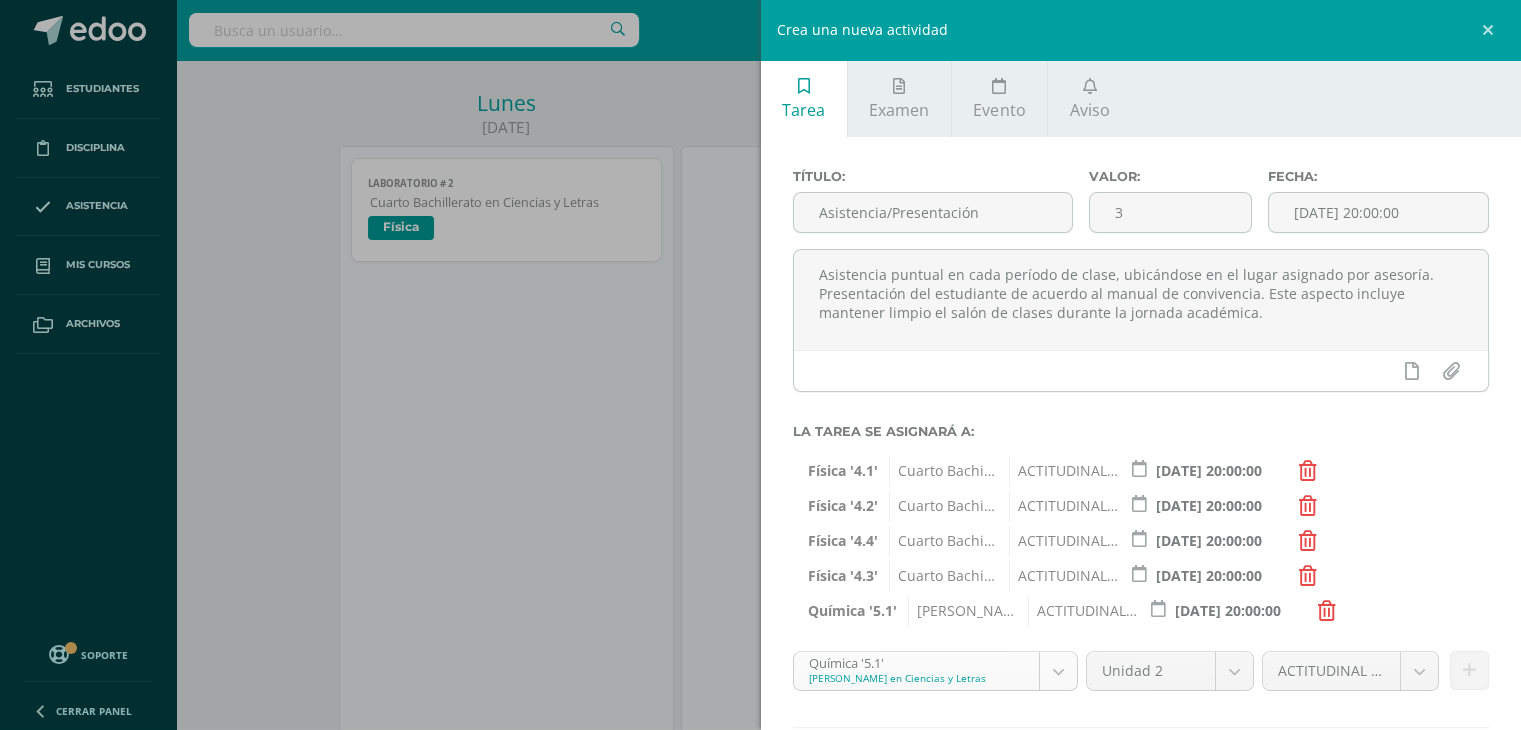 click on "Estudiantes Disciplina Asistencia Mis cursos Archivos Soporte
Centro de ayuda
Últimas actualizaciones
10+ Cerrar panel
Física
Cuarto
Bachillerato en Ciencias y Letras
"4.1"
Actividades Estudiantes Planificación Dosificación
Física
Cuarto
Bachillerato en Ciencias y Letras
"4.2"
Actividades Estudiantes Planificación Dosificación
Física
Cuarto
Bachillerato en Ciencias y Letras
"4.3"
Actividades Estudiantes Planificación Dosificación
Física
Actividades 22" at bounding box center [760, 2327] 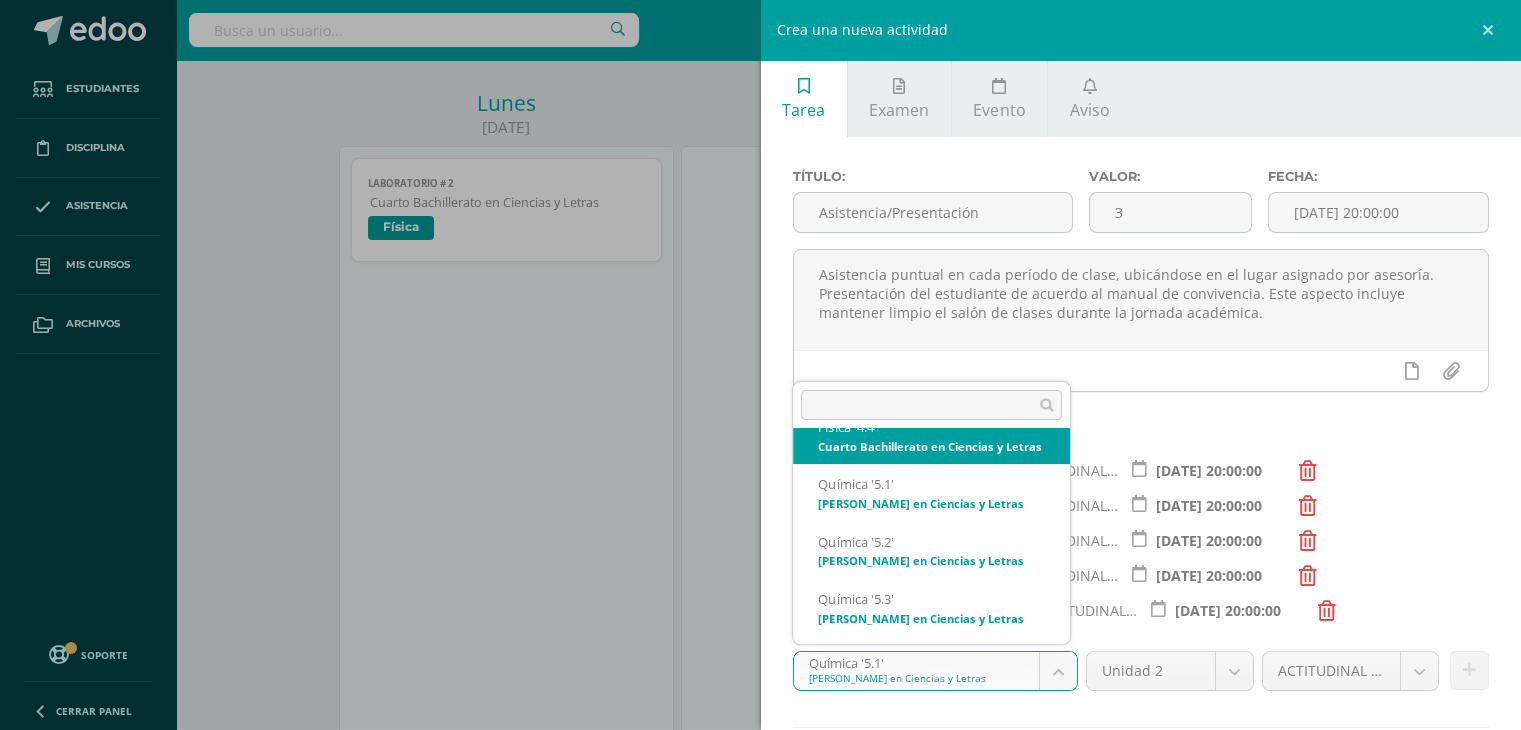 scroll, scrollTop: 277, scrollLeft: 0, axis: vertical 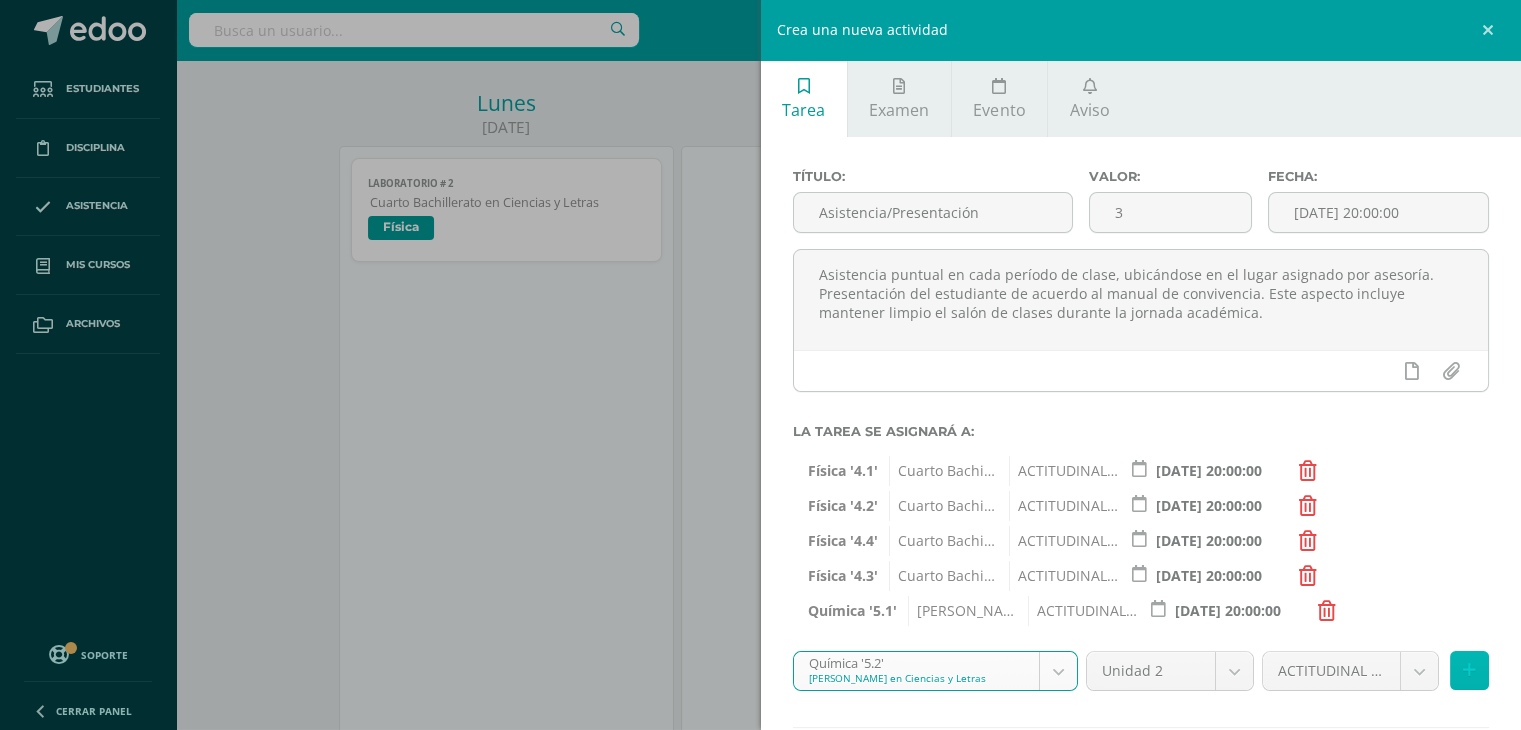 click at bounding box center [1469, 670] 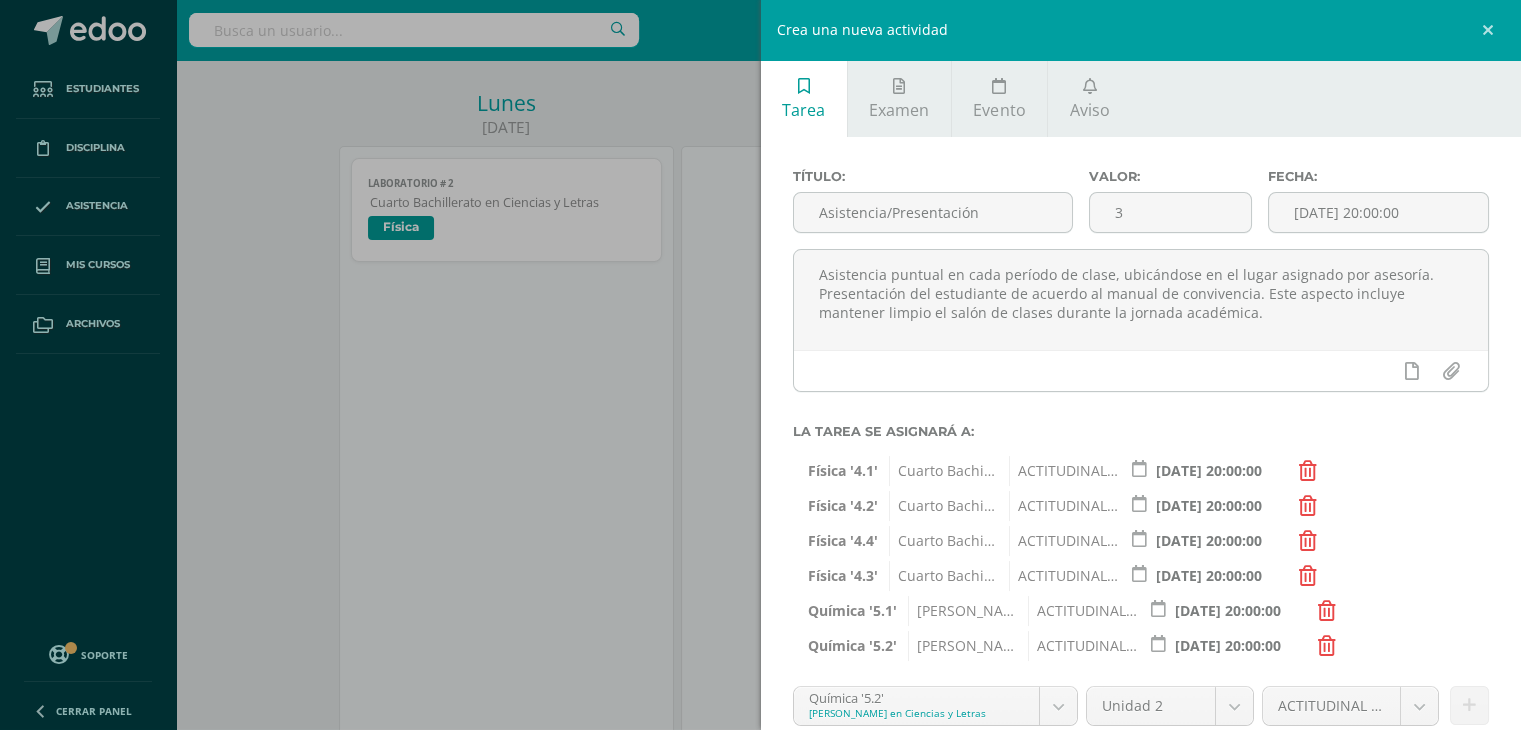 scroll, scrollTop: 158, scrollLeft: 0, axis: vertical 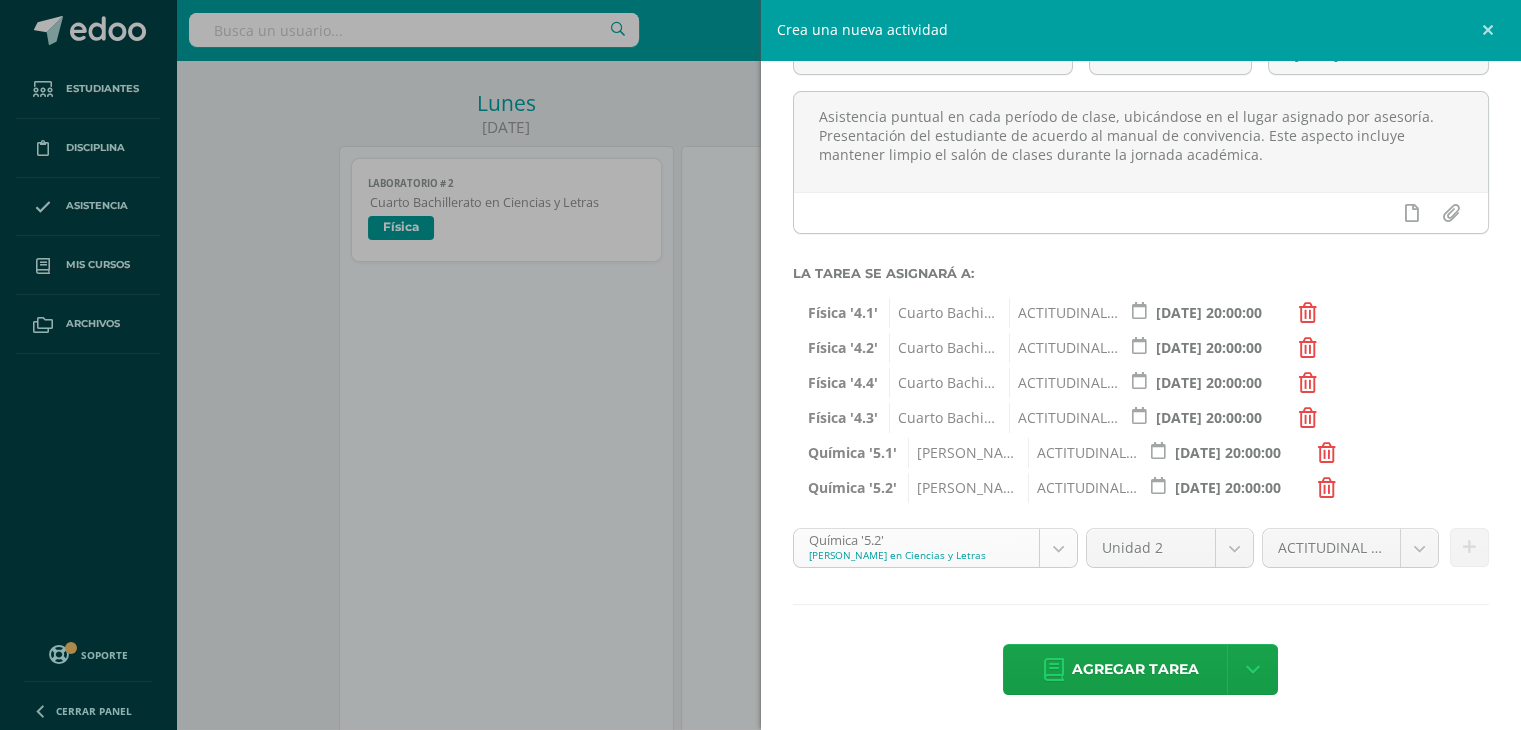 click on "Estudiantes Disciplina Asistencia Mis cursos Archivos Soporte
Centro de ayuda
Últimas actualizaciones
10+ Cerrar panel
Física
Cuarto
Bachillerato en Ciencias y Letras
"4.1"
Actividades Estudiantes Planificación Dosificación
Física
Cuarto
Bachillerato en Ciencias y Letras
"4.2"
Actividades Estudiantes Planificación Dosificación
Física
Cuarto
Bachillerato en Ciencias y Letras
"4.3"
Actividades Estudiantes Planificación Dosificación
Física
Actividades 22" at bounding box center (760, 2327) 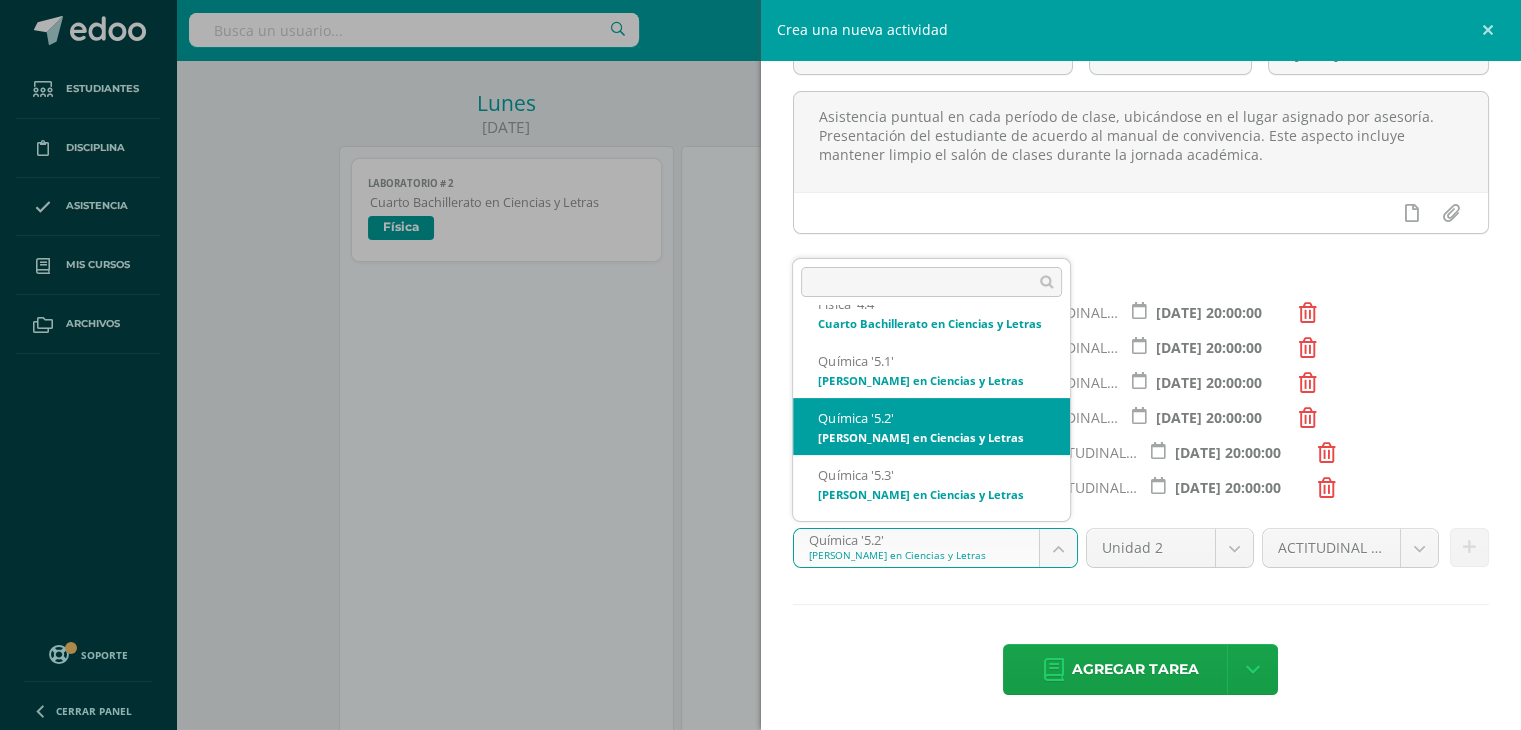 scroll, scrollTop: 277, scrollLeft: 0, axis: vertical 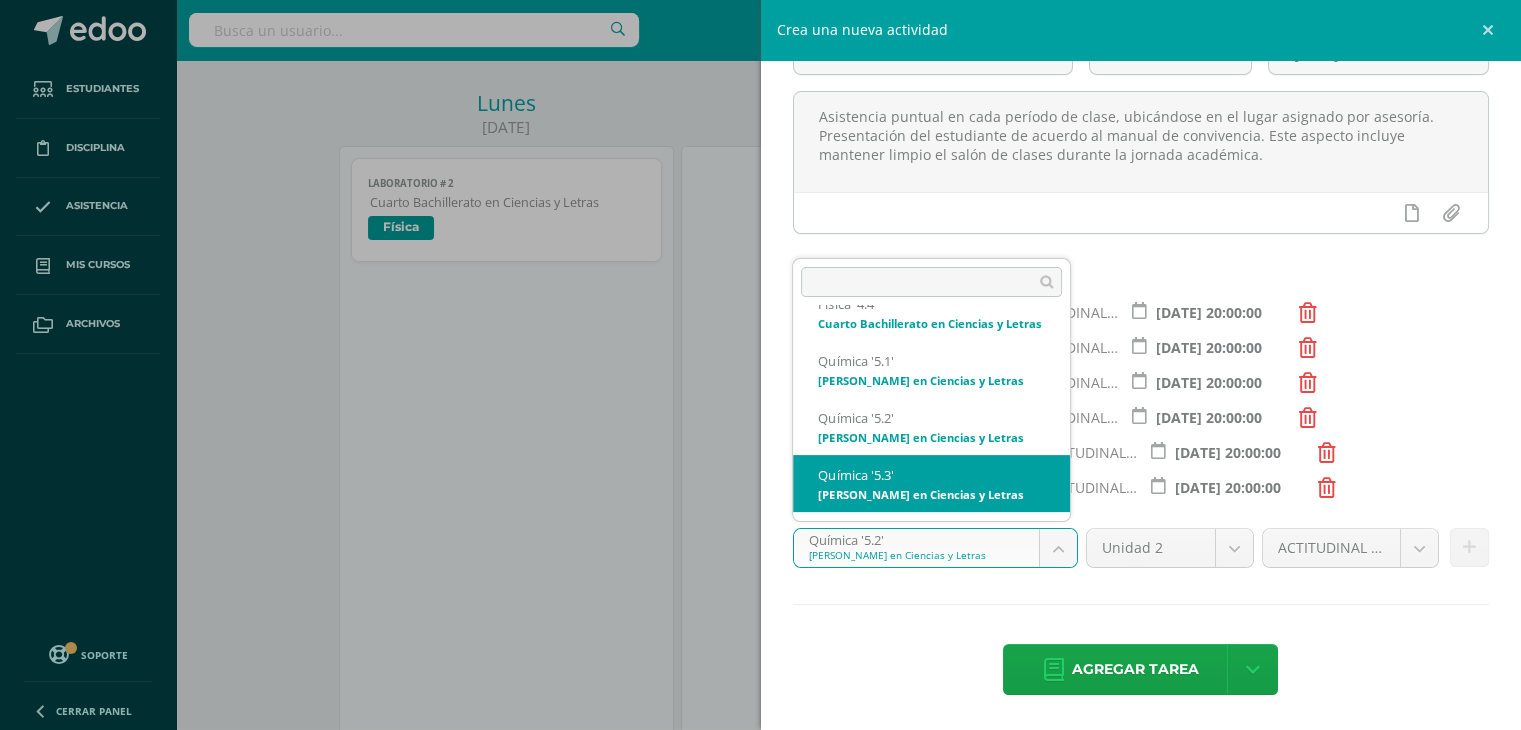 select on "34765" 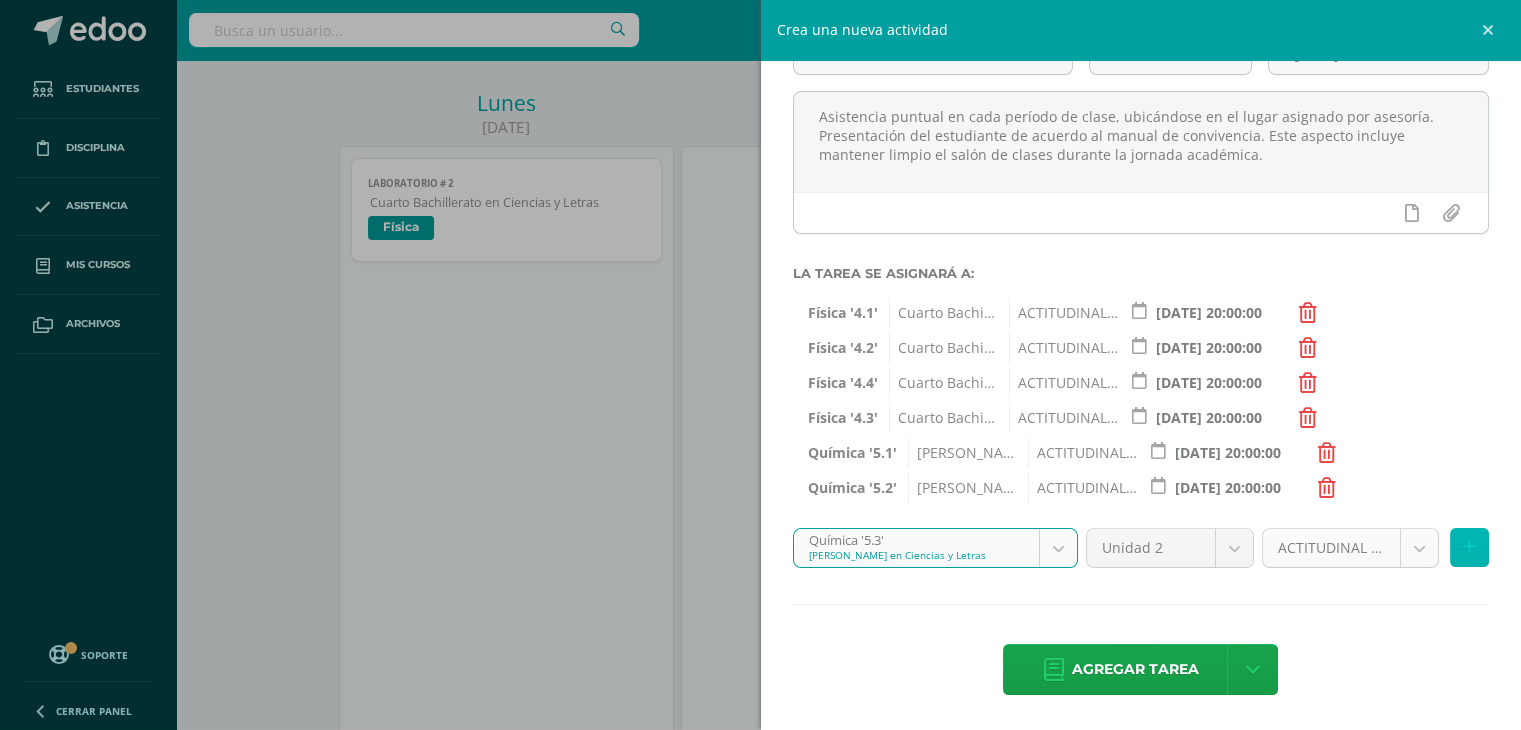 drag, startPoint x: 1454, startPoint y: 542, endPoint x: 1312, endPoint y: 585, distance: 148.36778 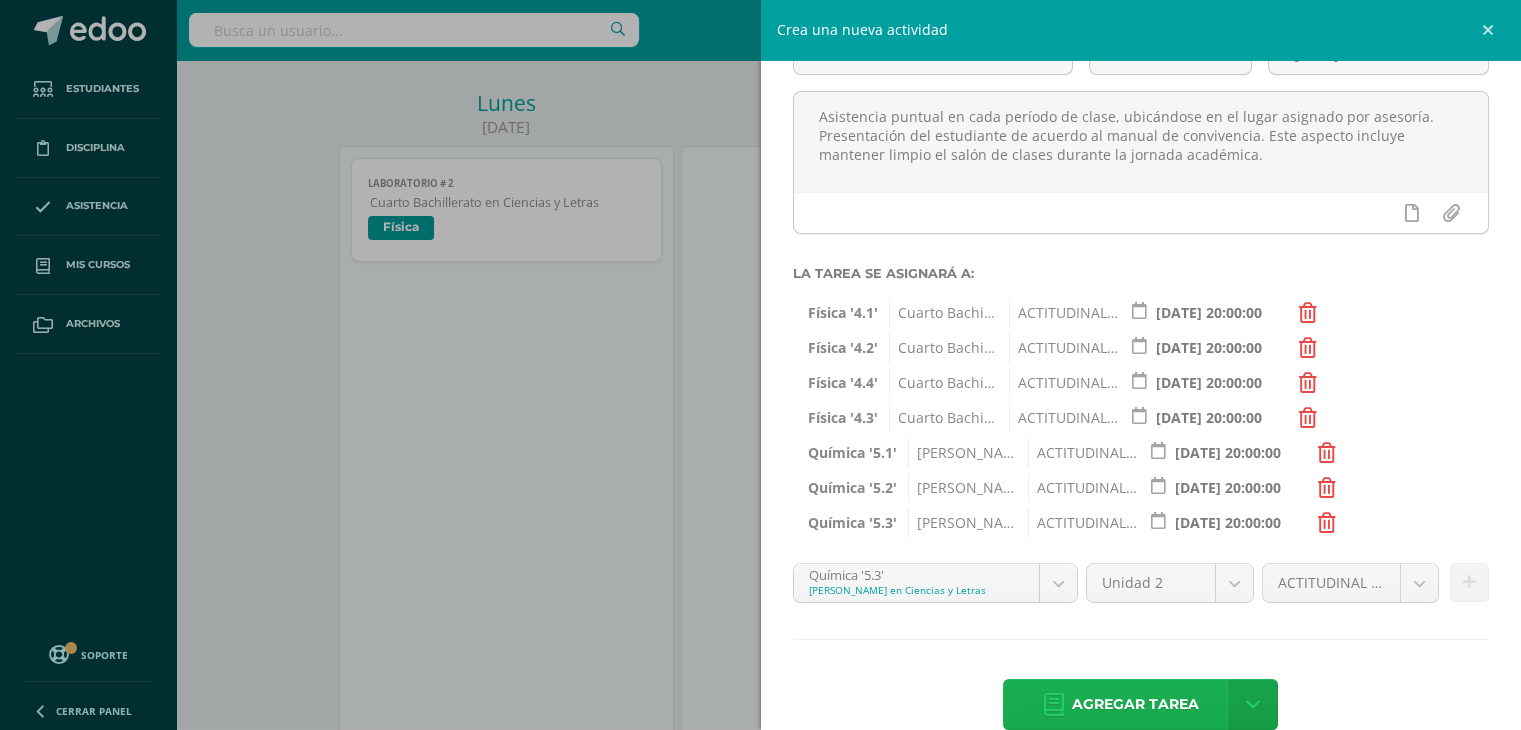 click on "Agregar tarea" at bounding box center (1135, 704) 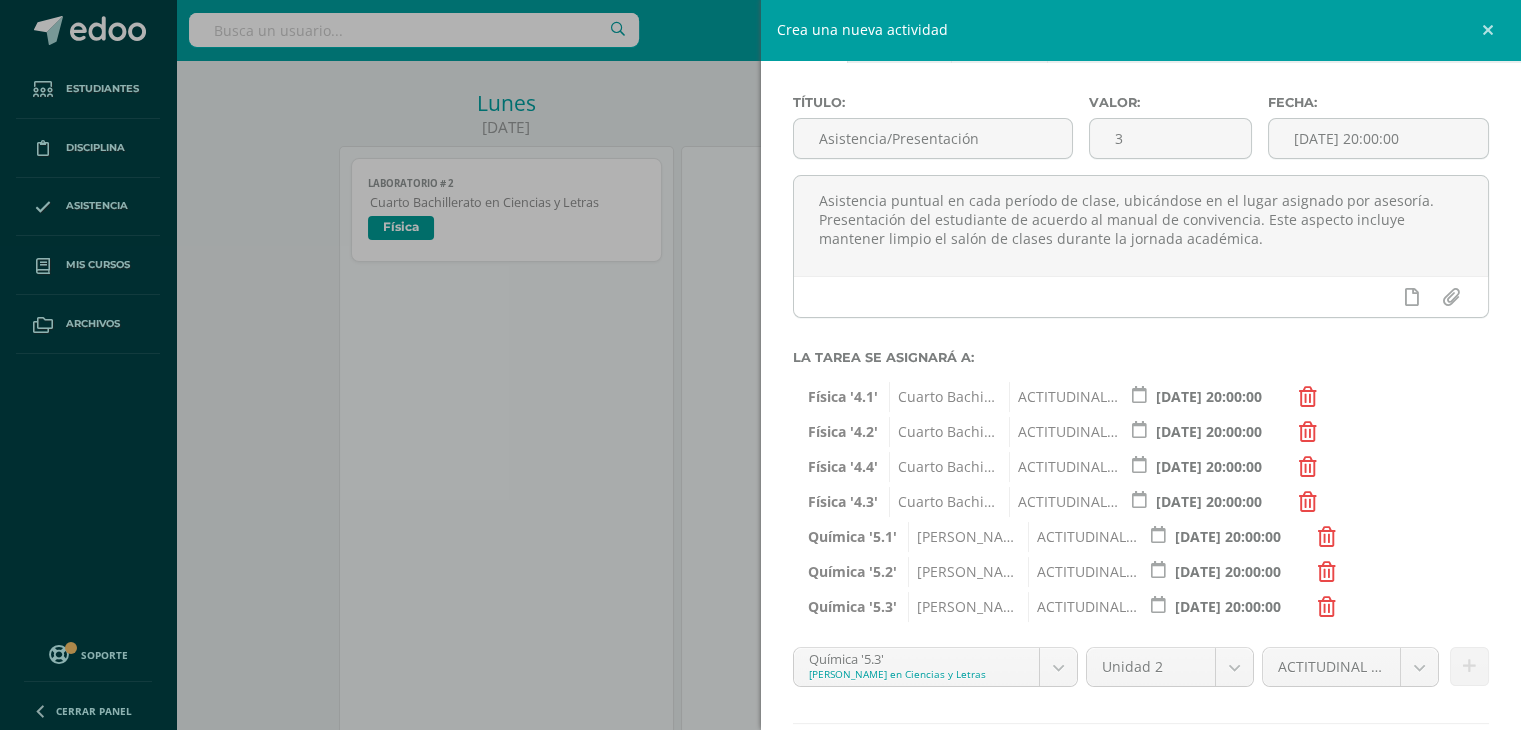 scroll, scrollTop: 0, scrollLeft: 0, axis: both 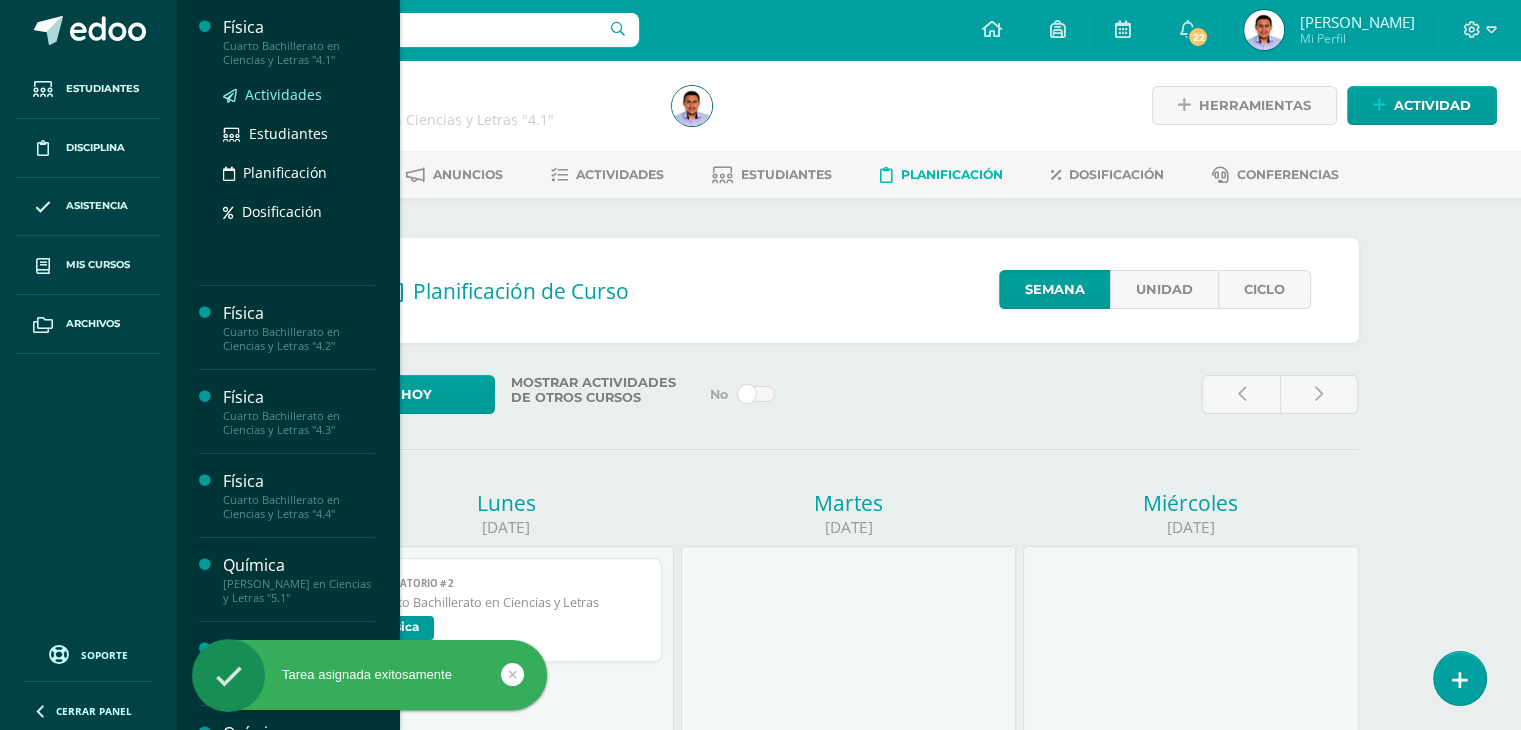 click on "Actividades" at bounding box center [283, 94] 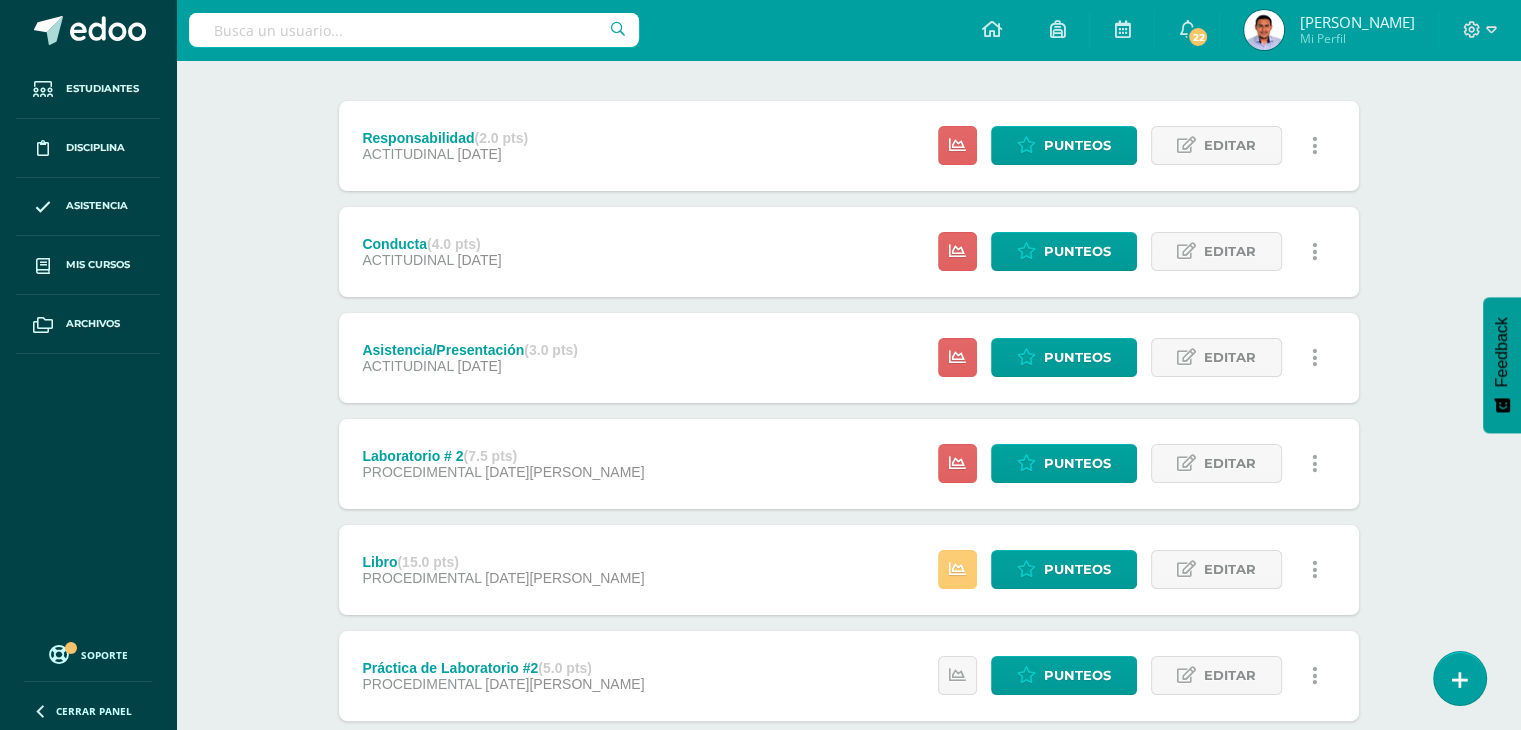 scroll, scrollTop: 198, scrollLeft: 0, axis: vertical 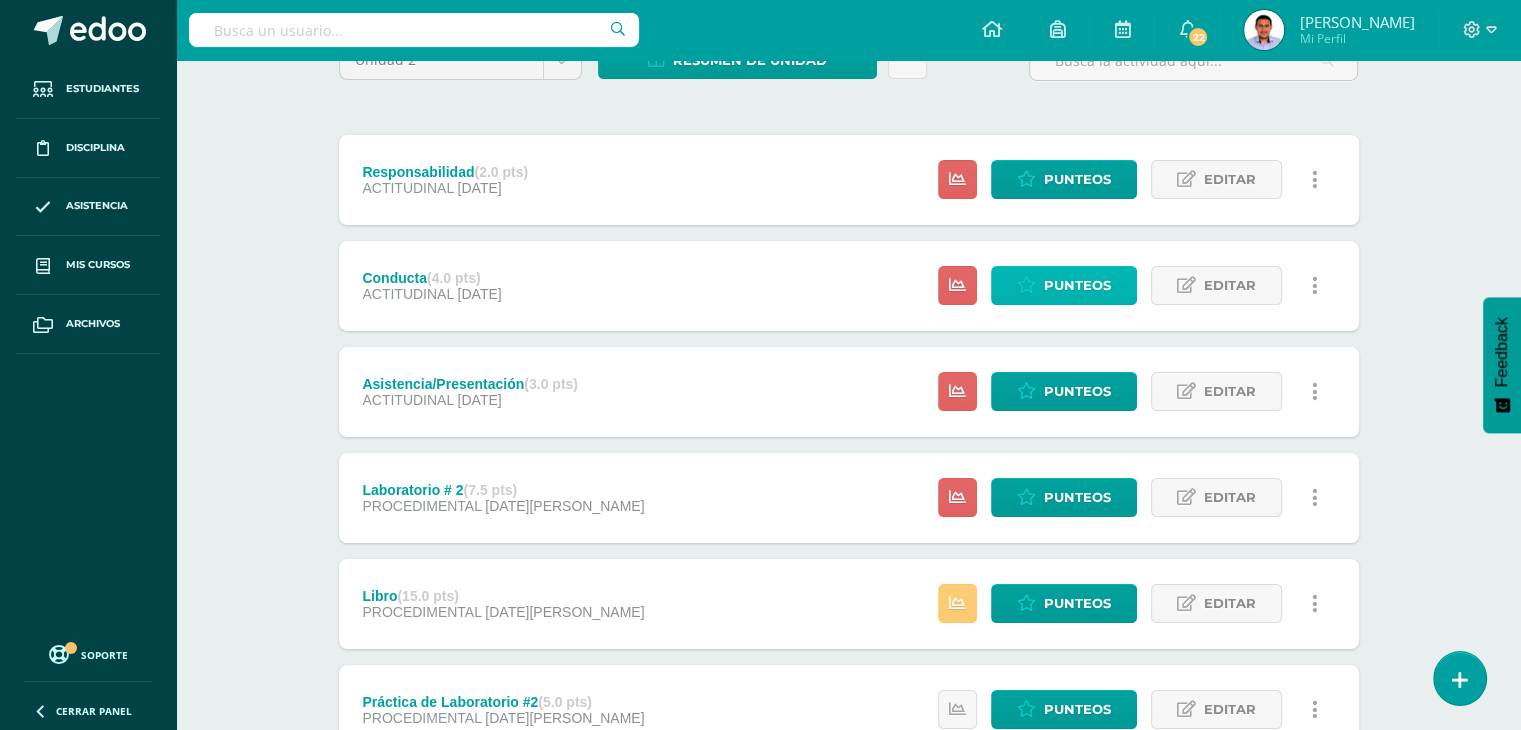 click on "Punteos" at bounding box center [1064, 285] 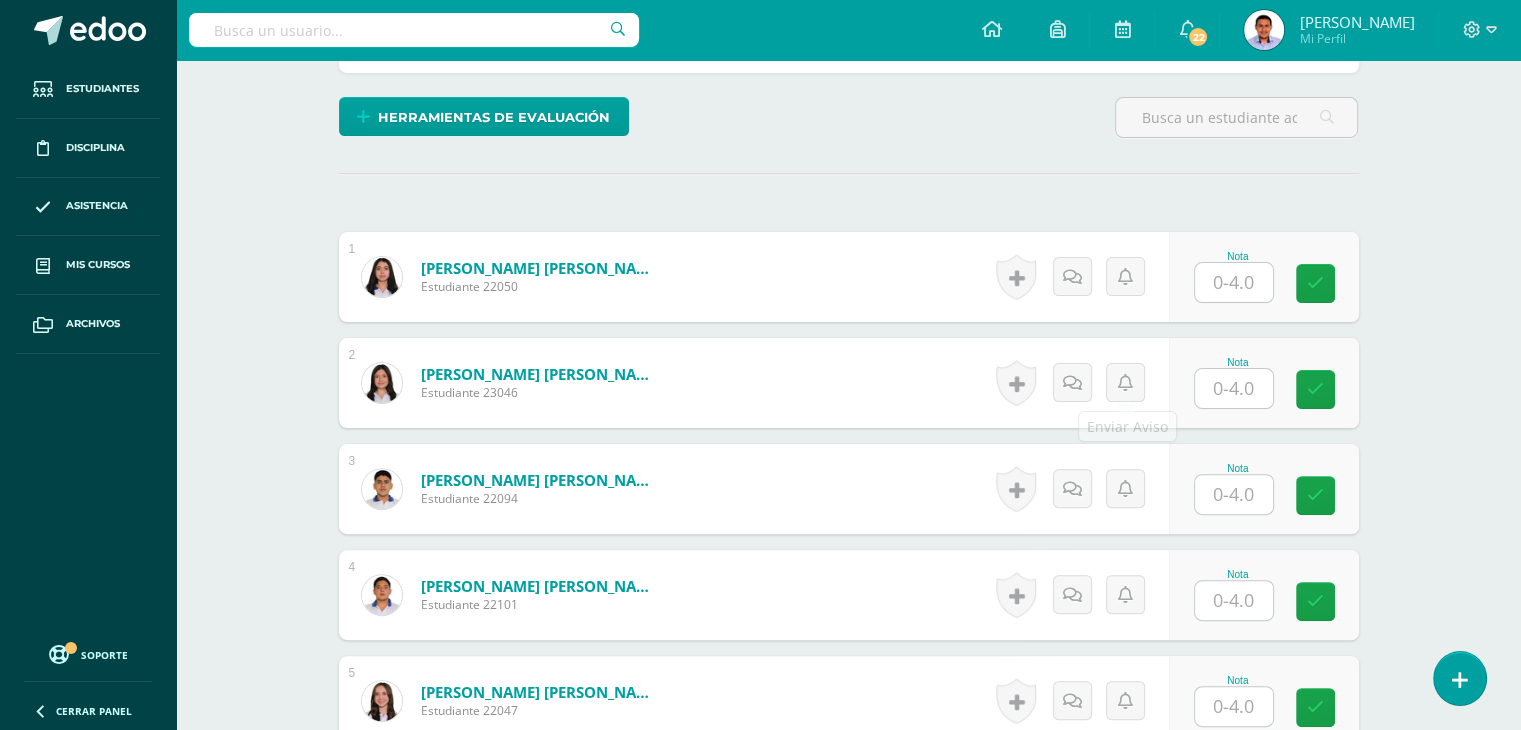 scroll, scrollTop: 502, scrollLeft: 0, axis: vertical 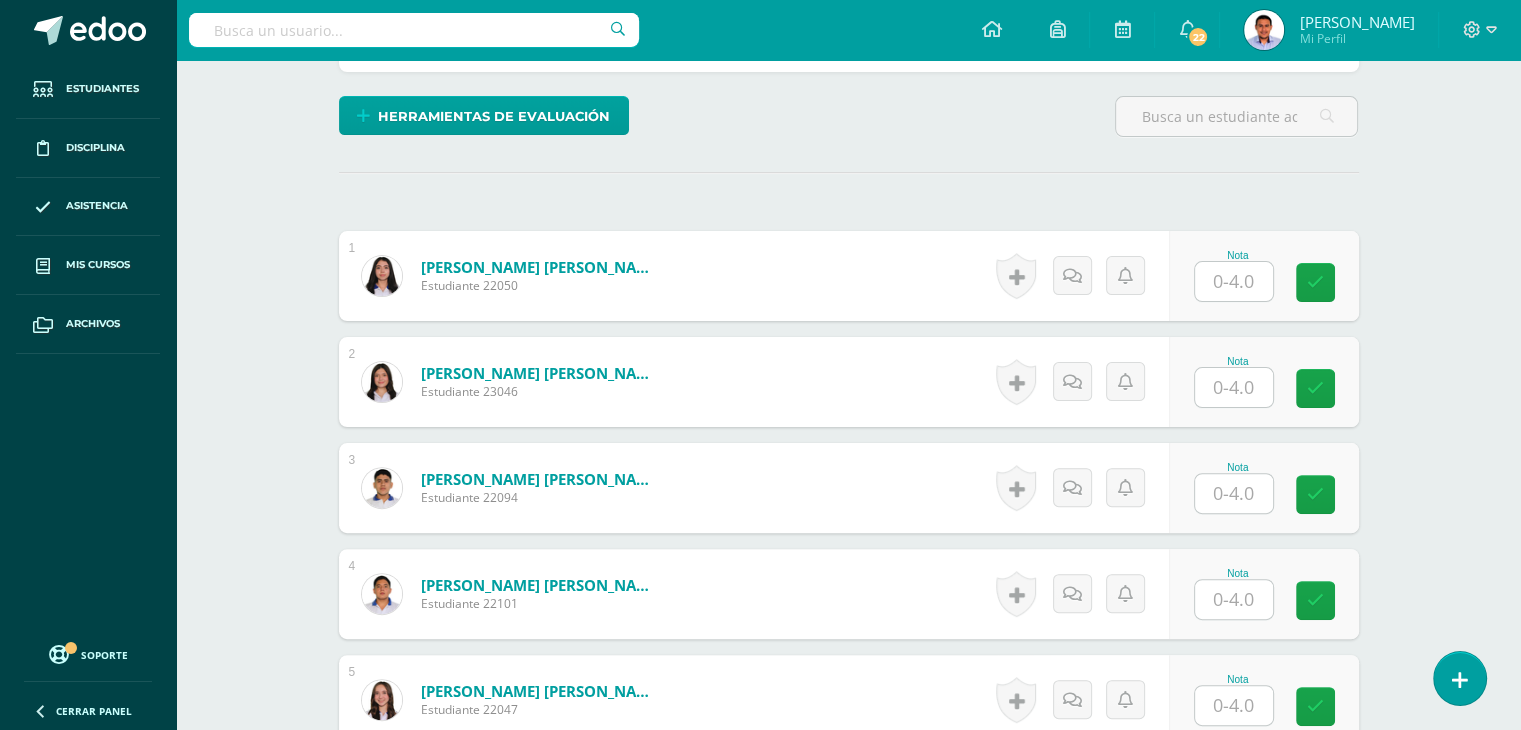 click at bounding box center [1234, 281] 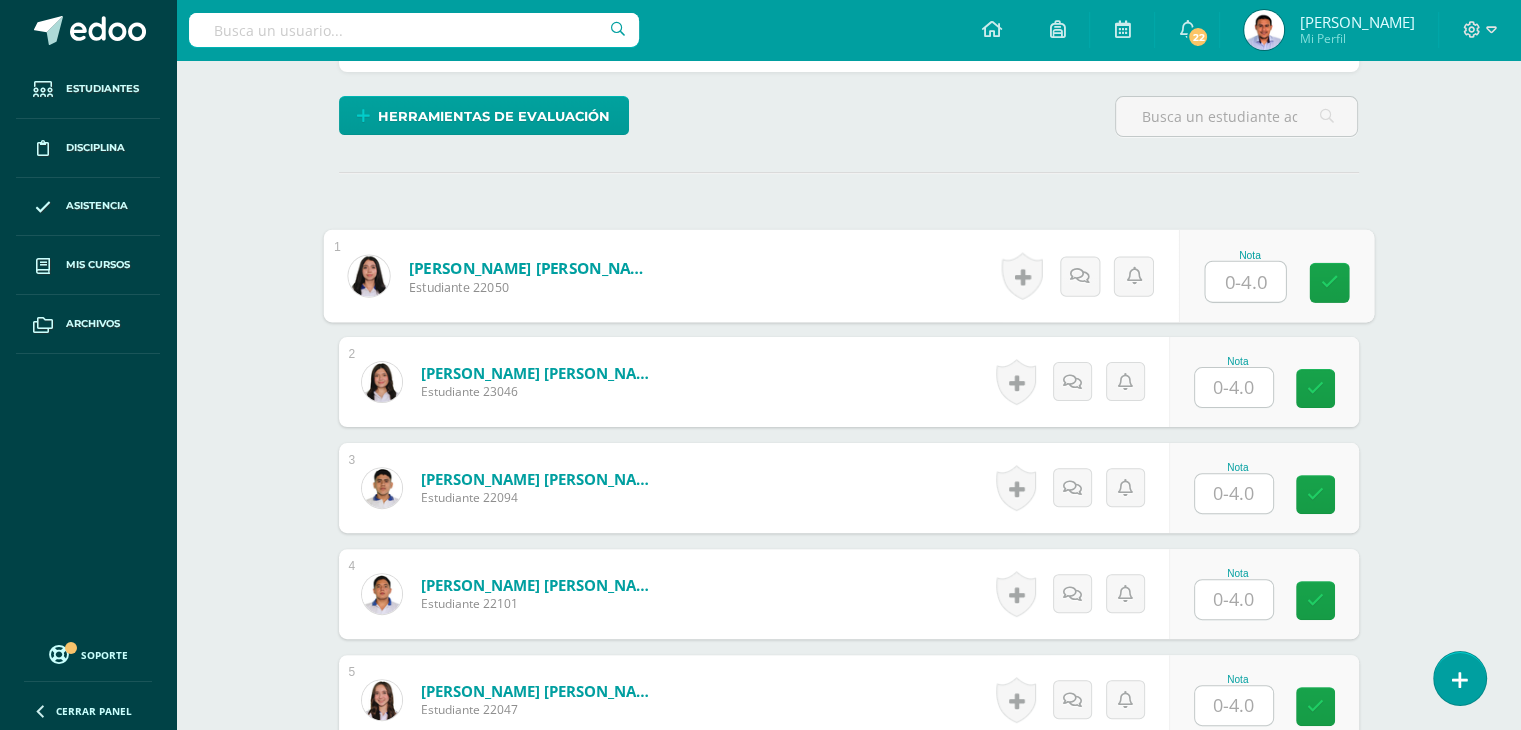 scroll, scrollTop: 503, scrollLeft: 0, axis: vertical 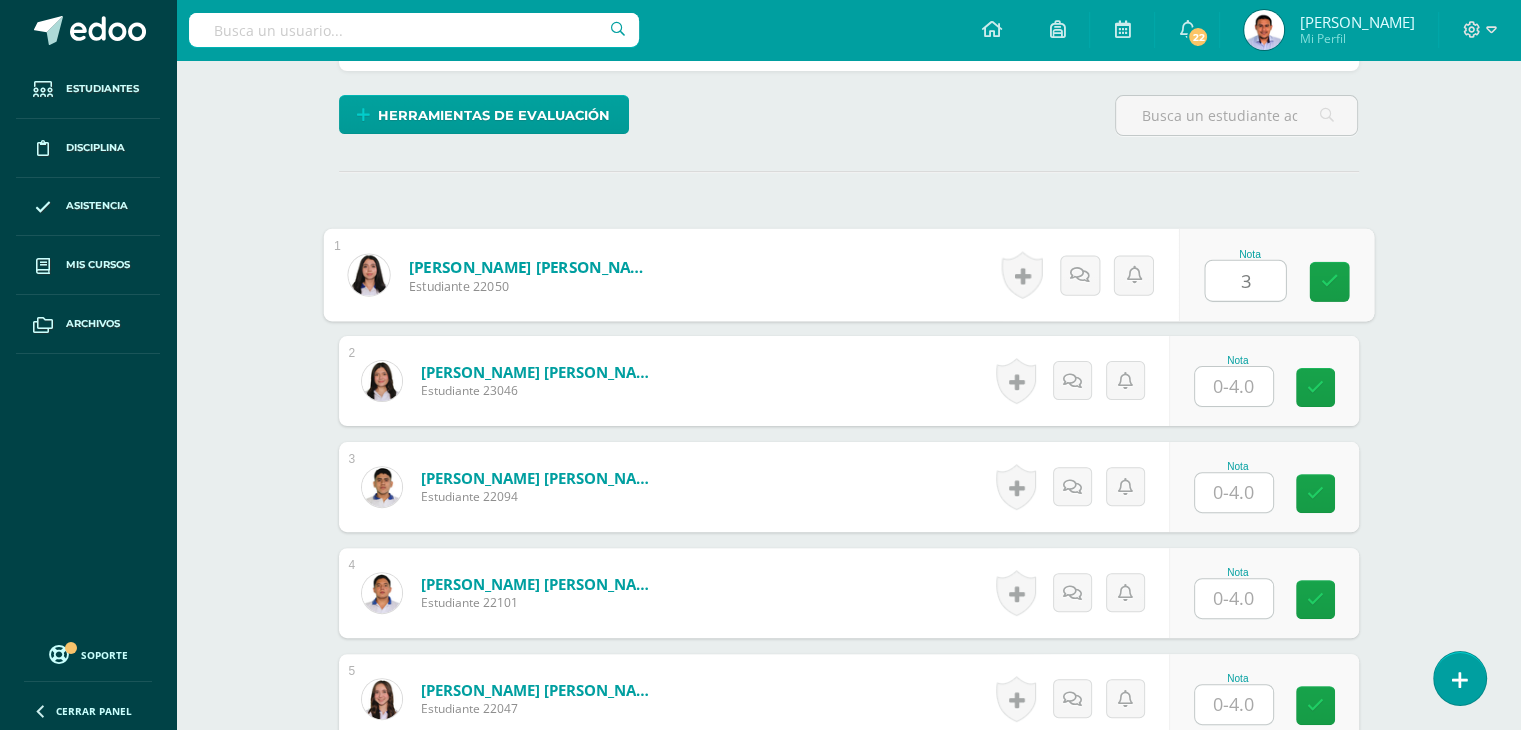 type on "3" 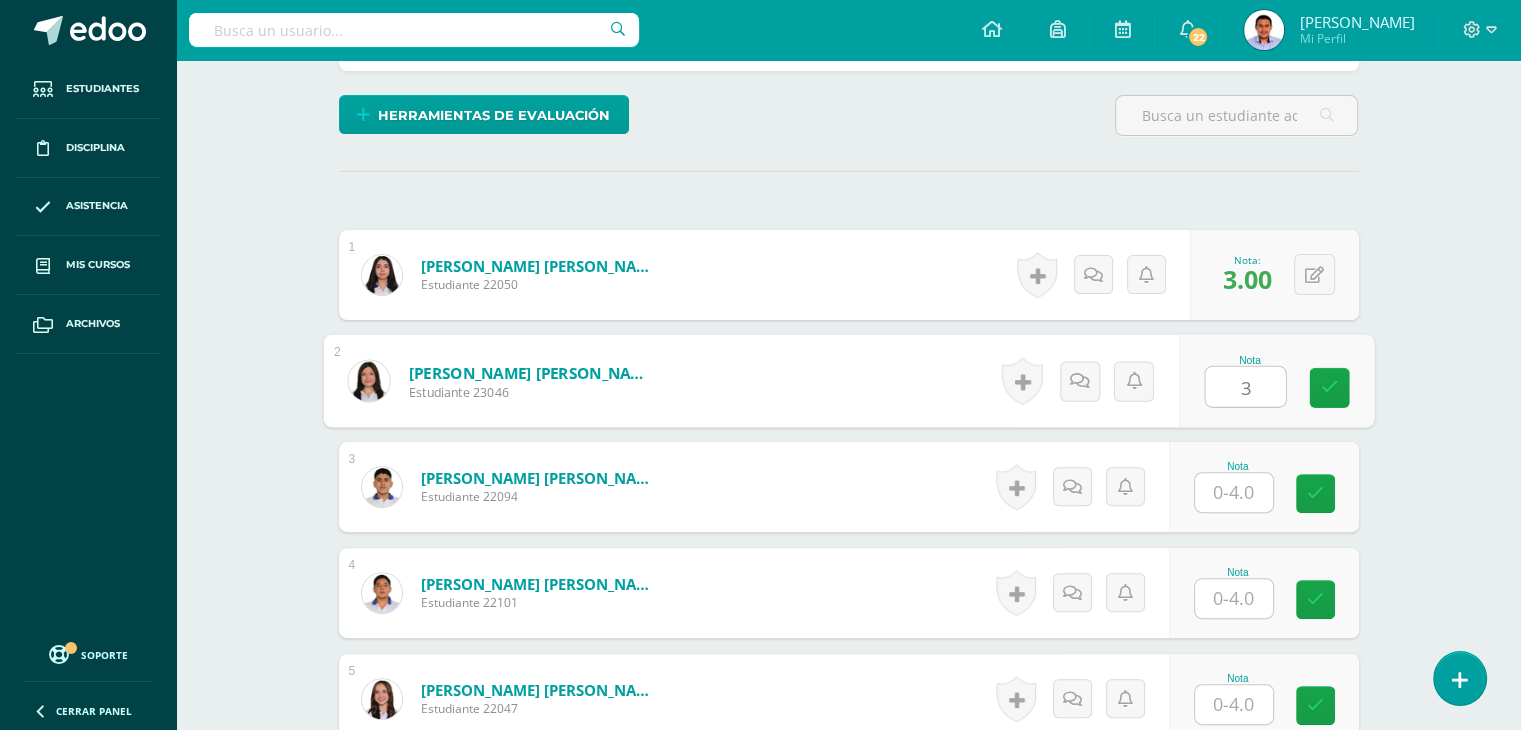 type on "3" 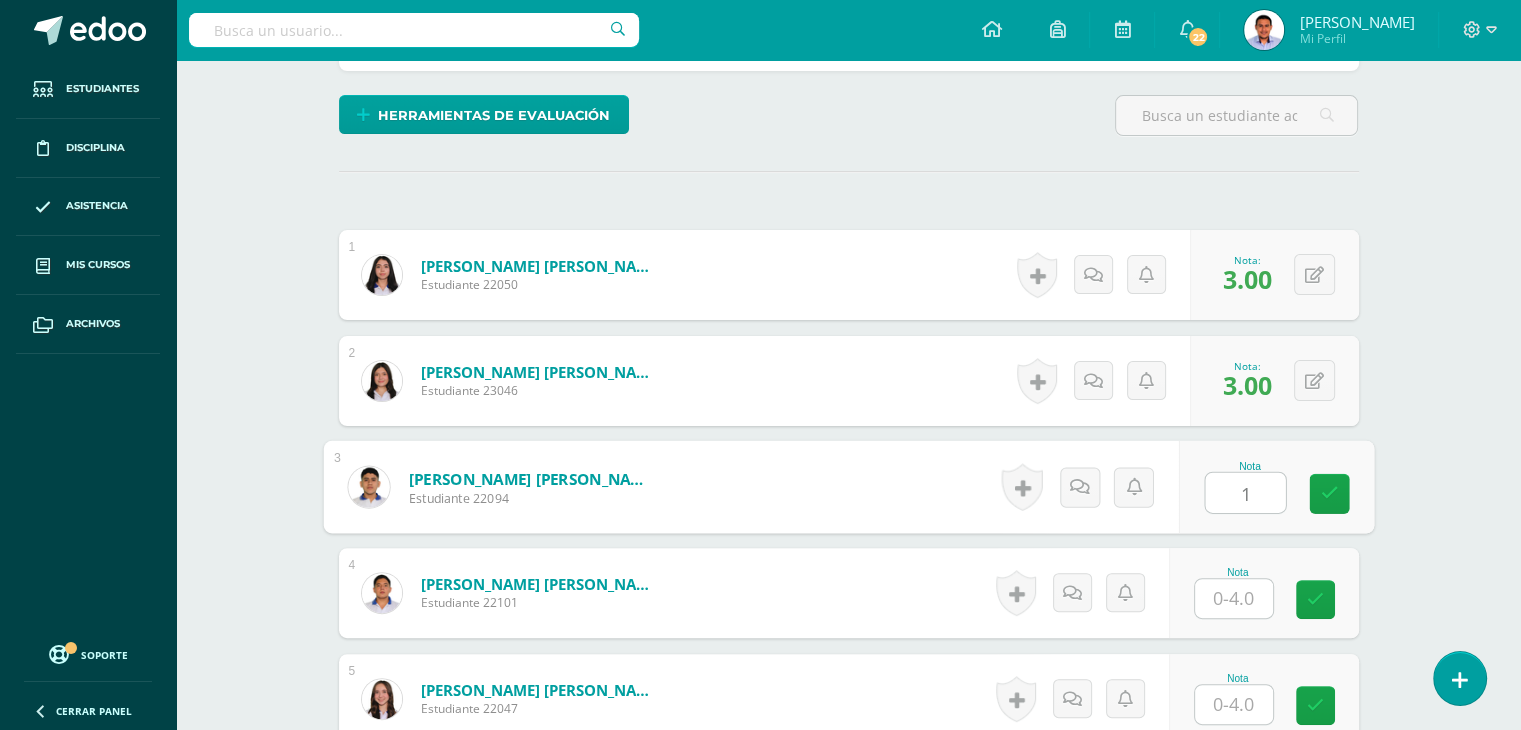type on "1" 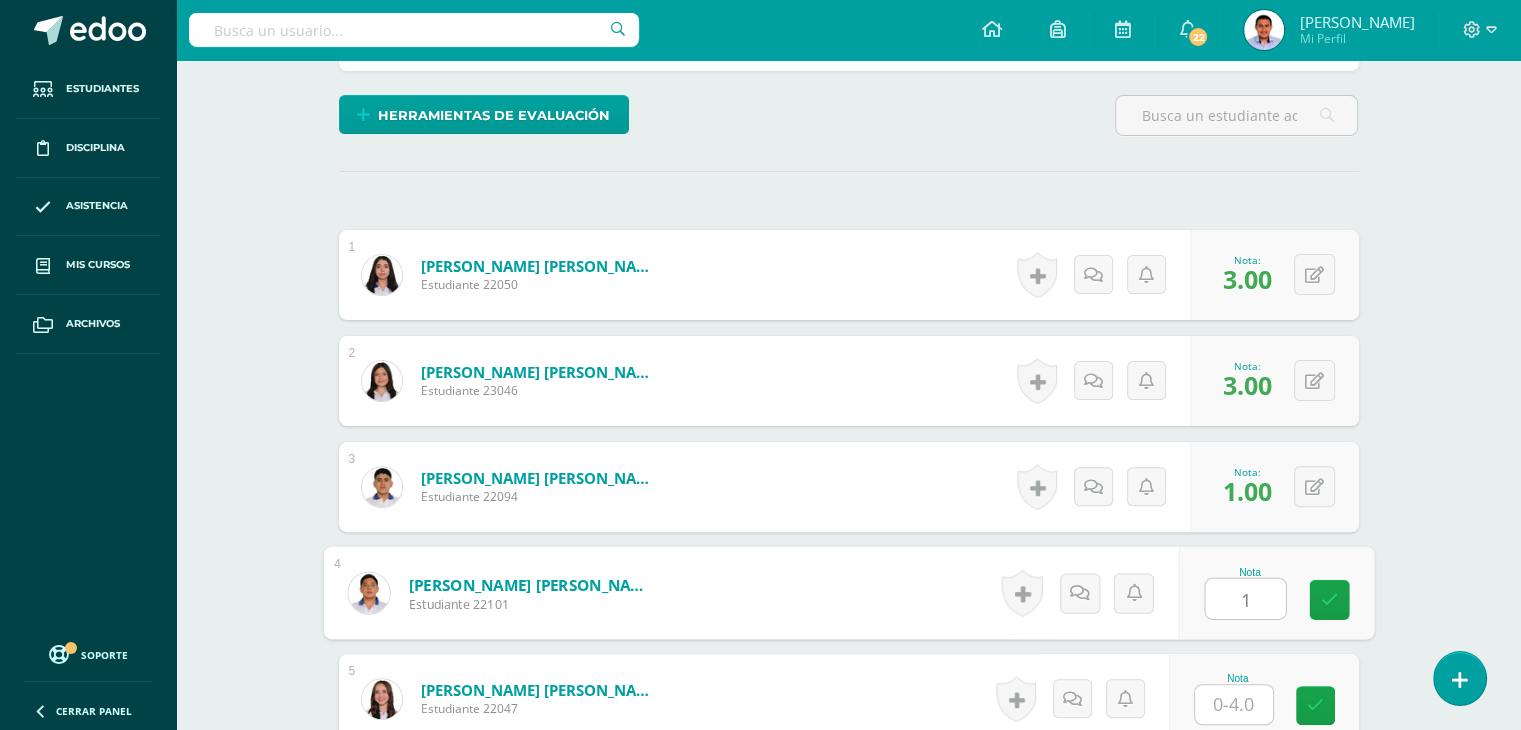 type on "1" 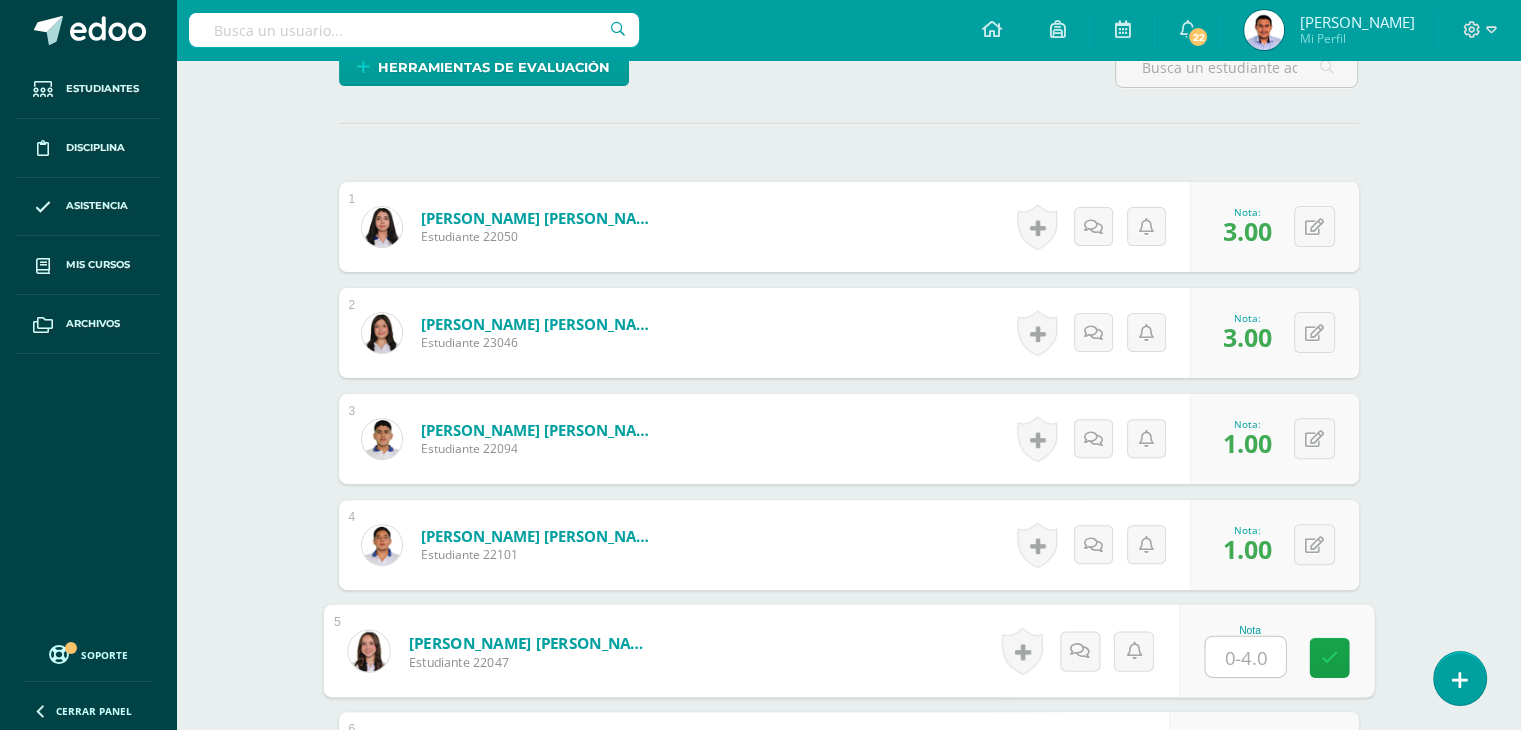 scroll, scrollTop: 803, scrollLeft: 0, axis: vertical 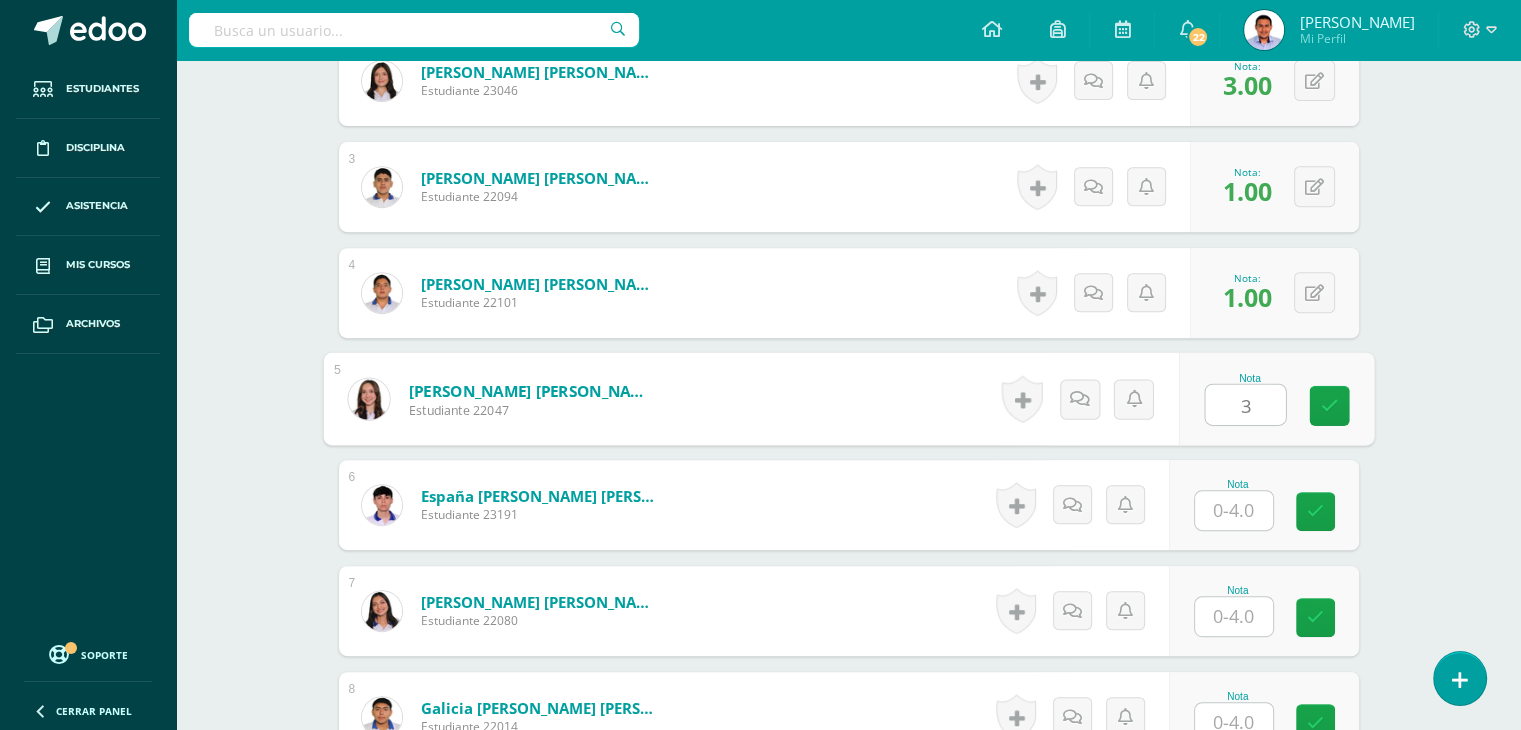 type on "3" 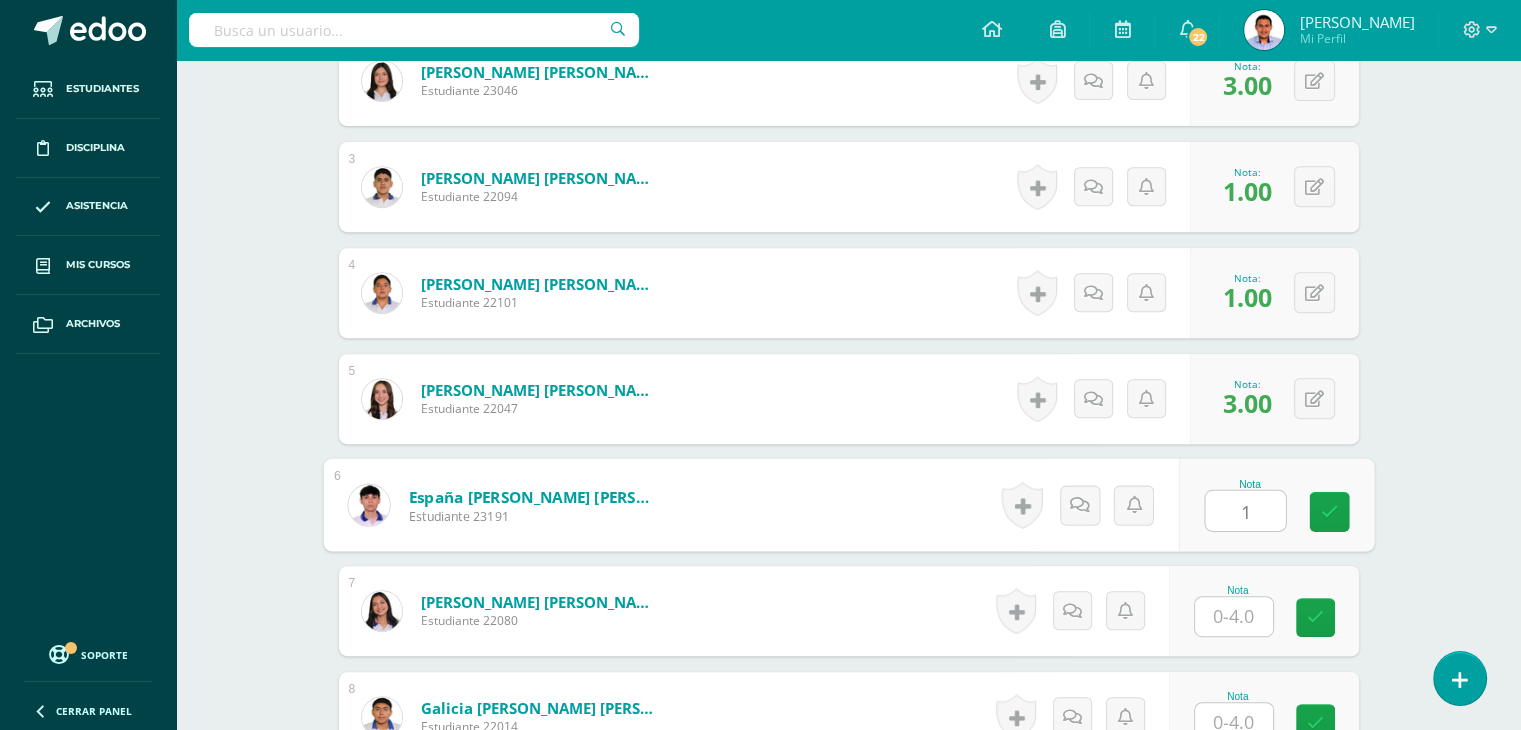 type on "1" 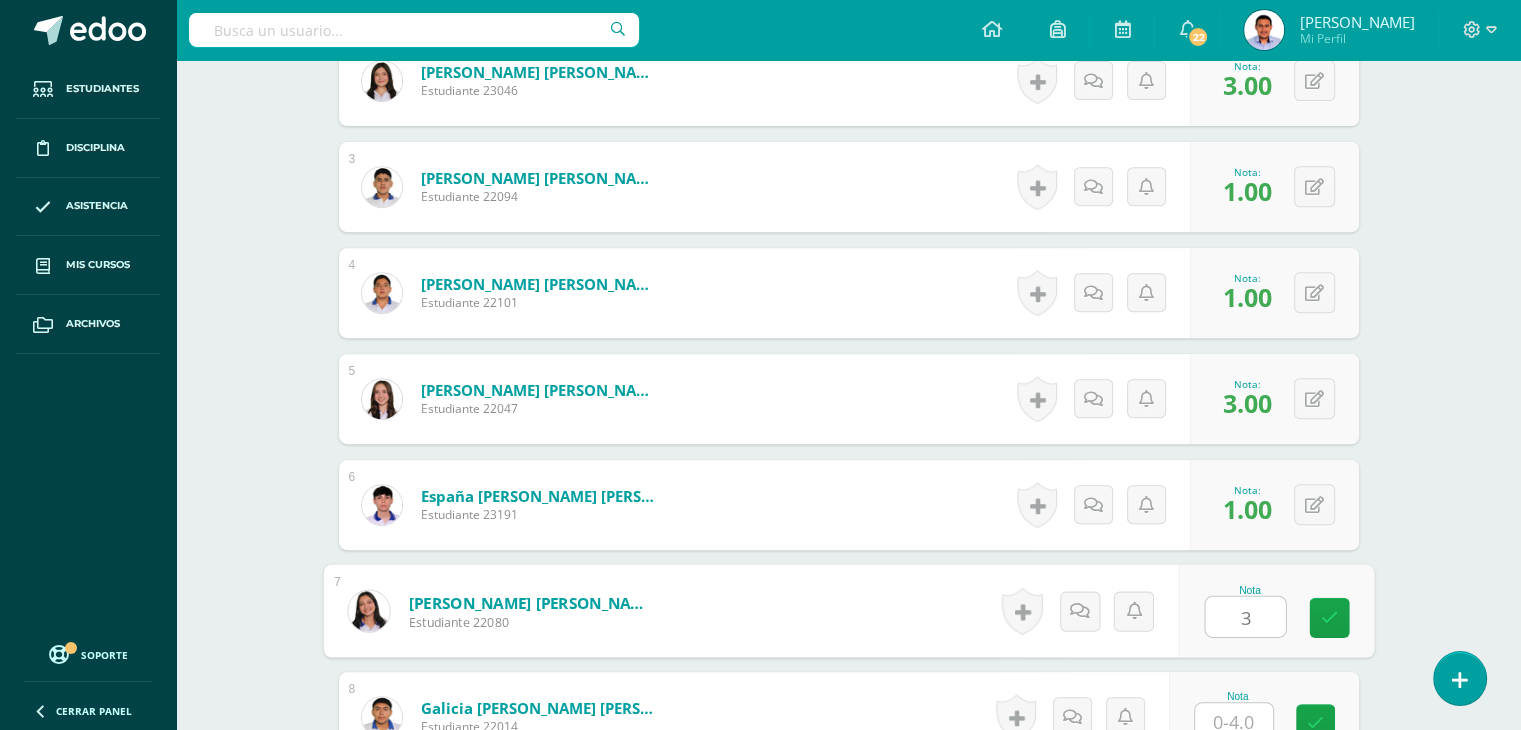 type on "3" 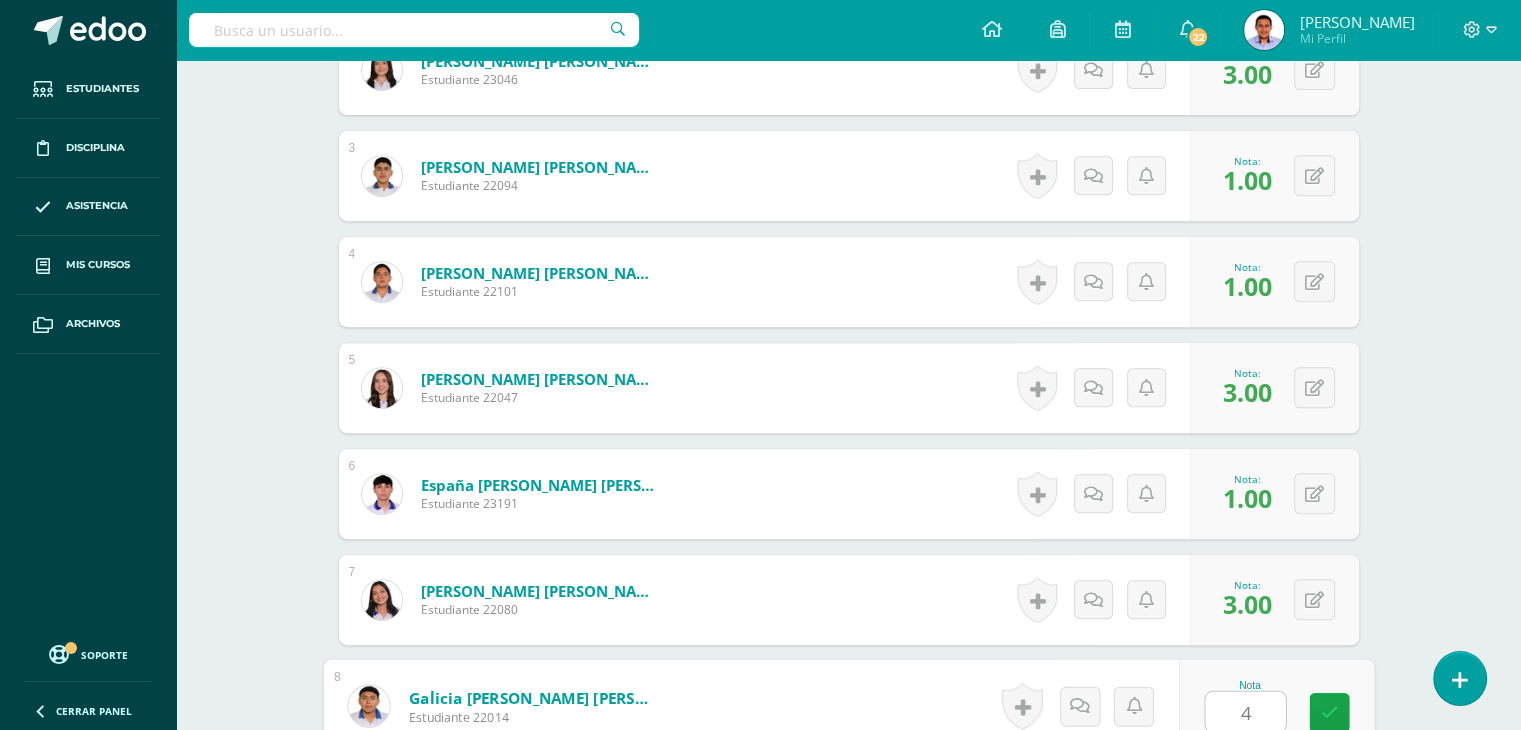 type on "4" 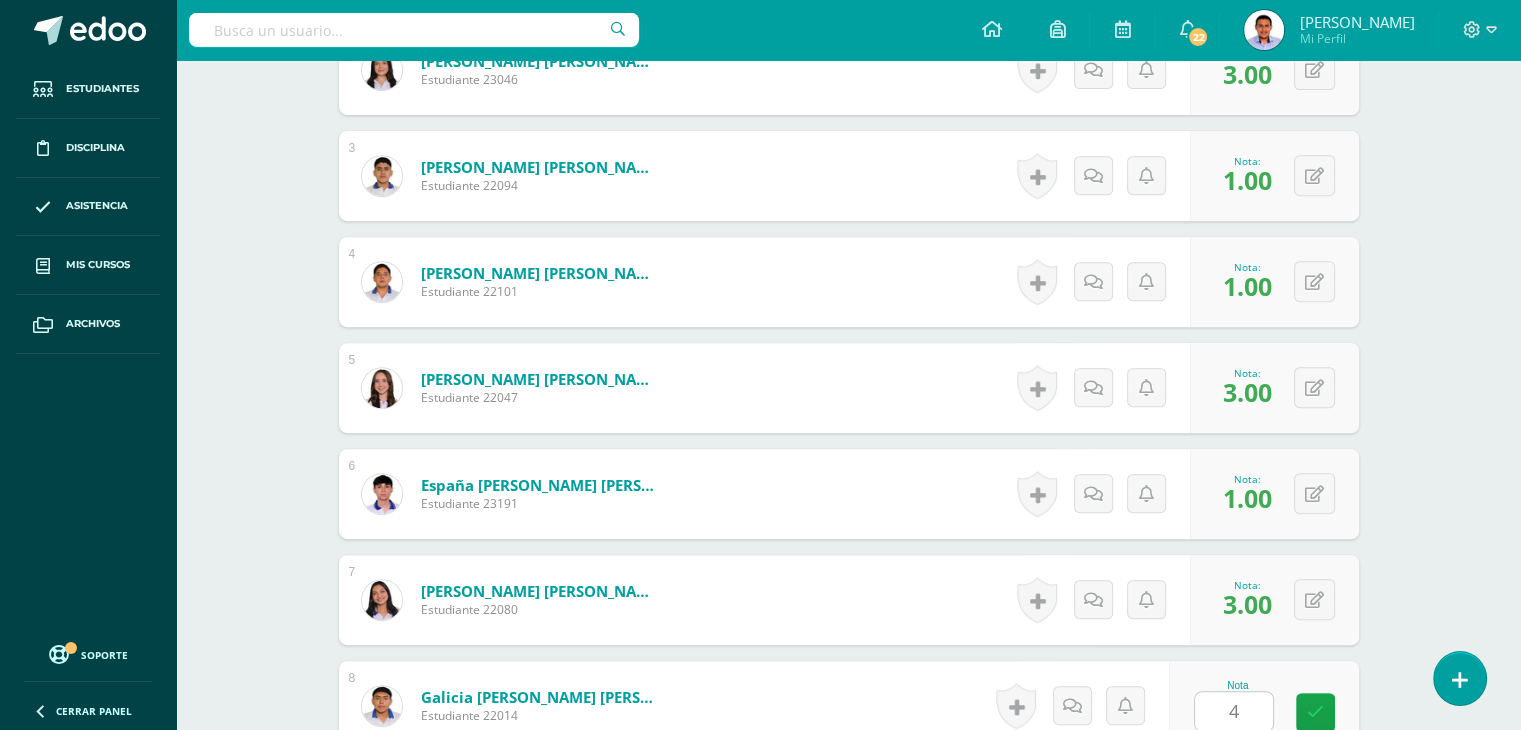 scroll, scrollTop: 1265, scrollLeft: 0, axis: vertical 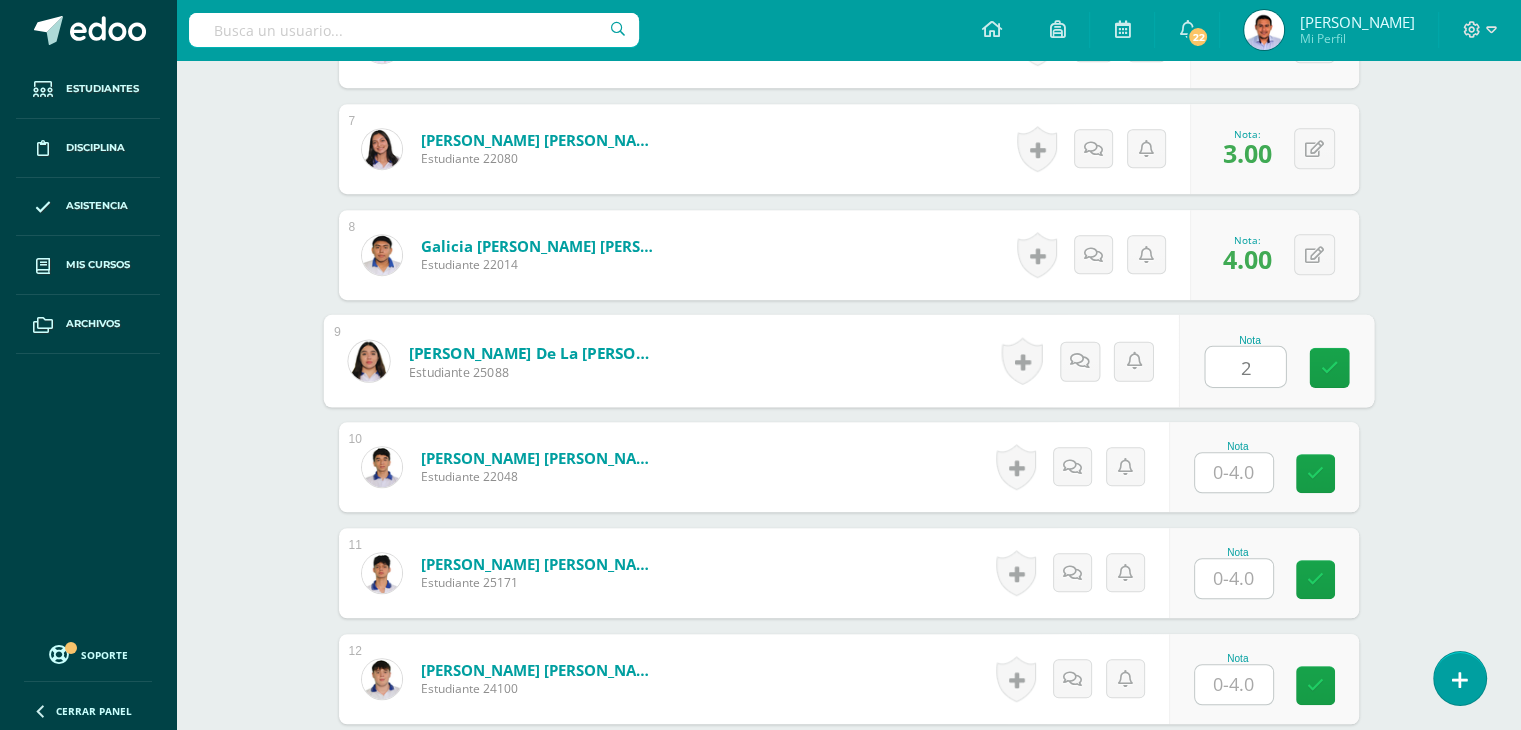 type on "2" 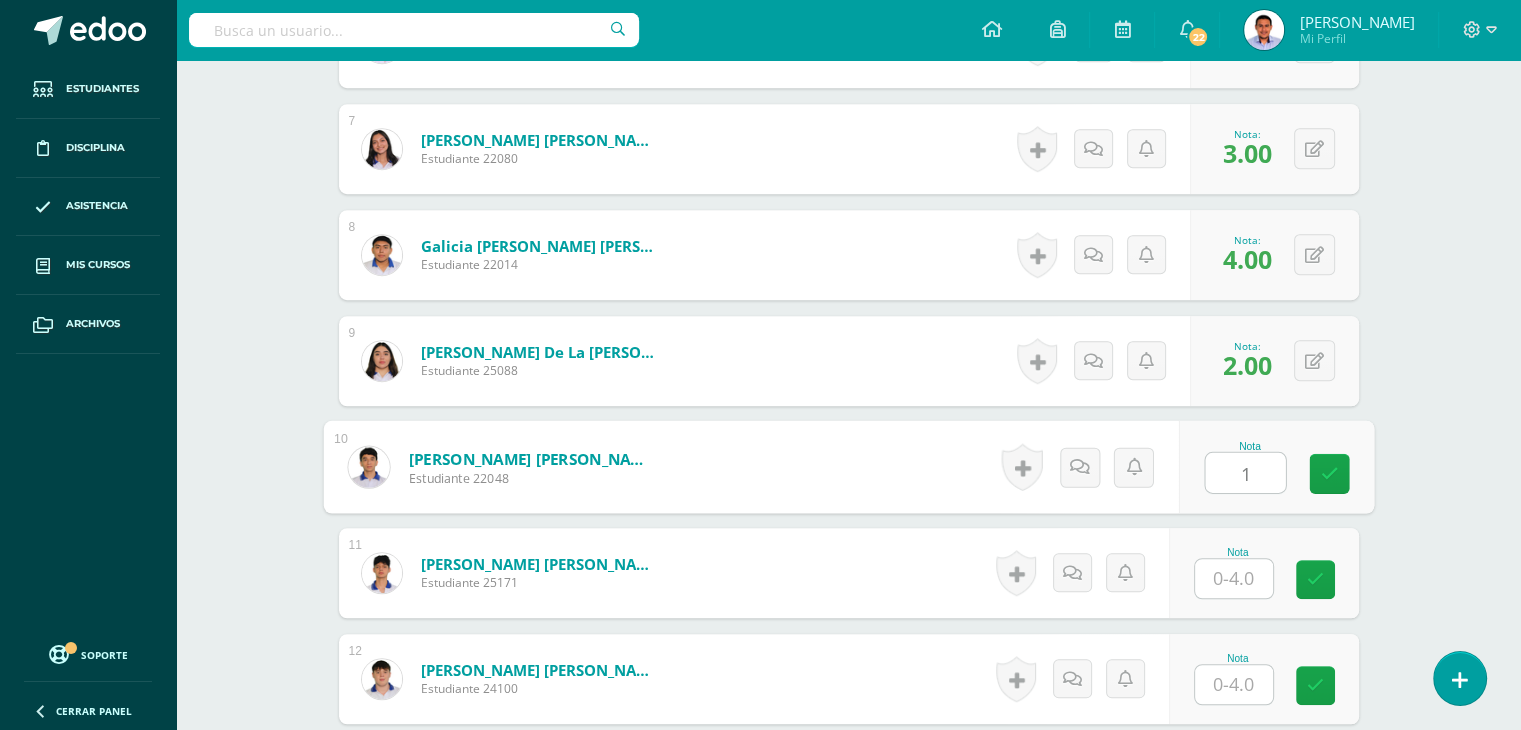 type on "1" 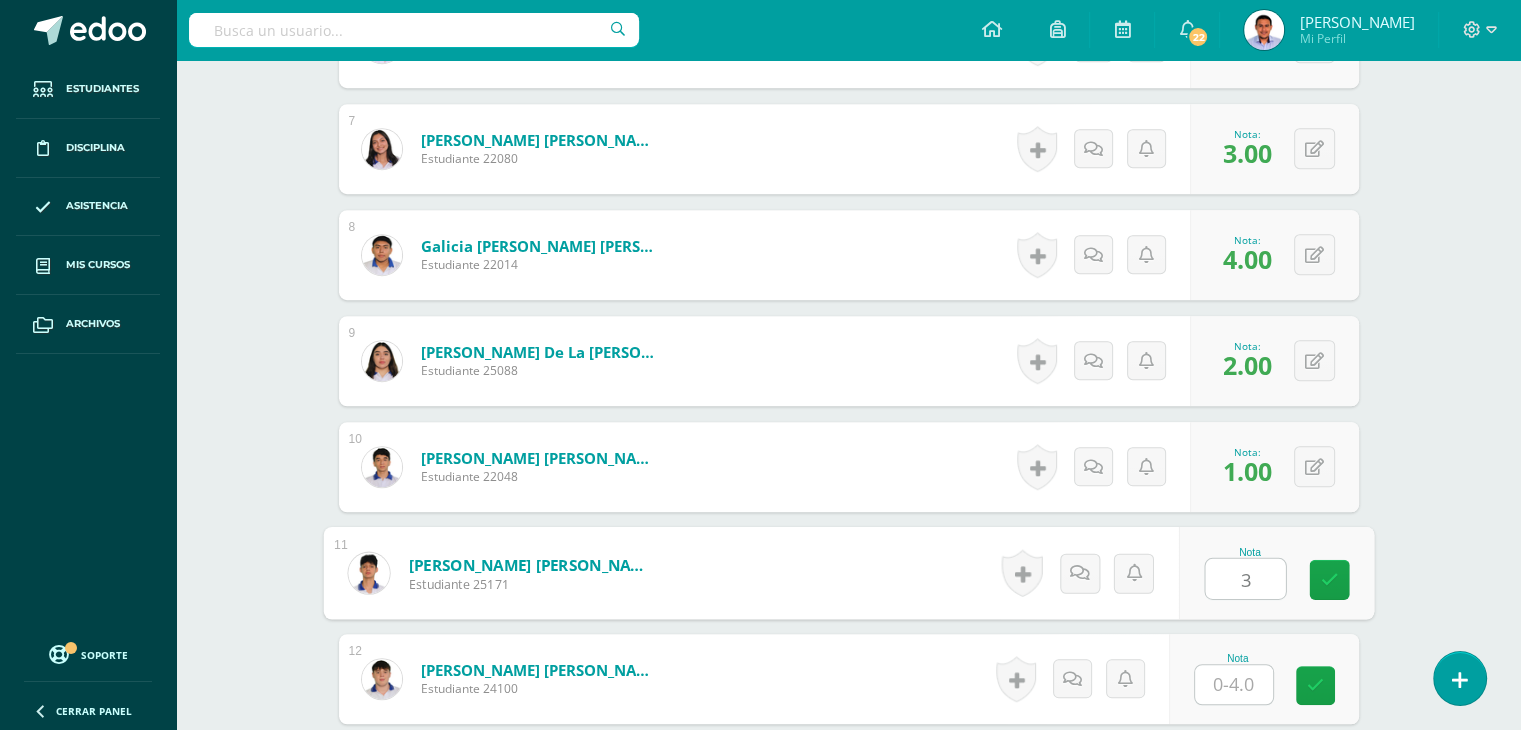 type on "3" 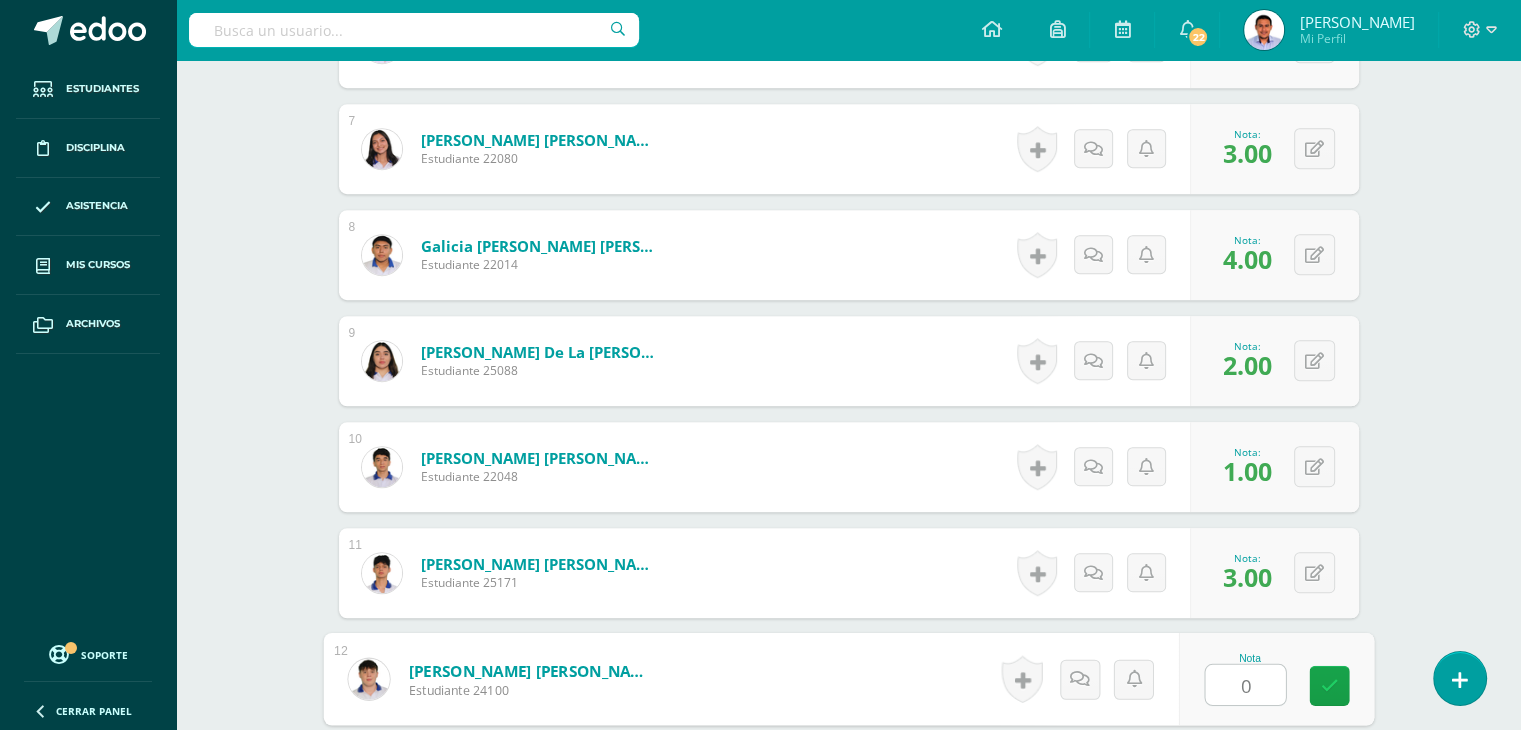 type on "0" 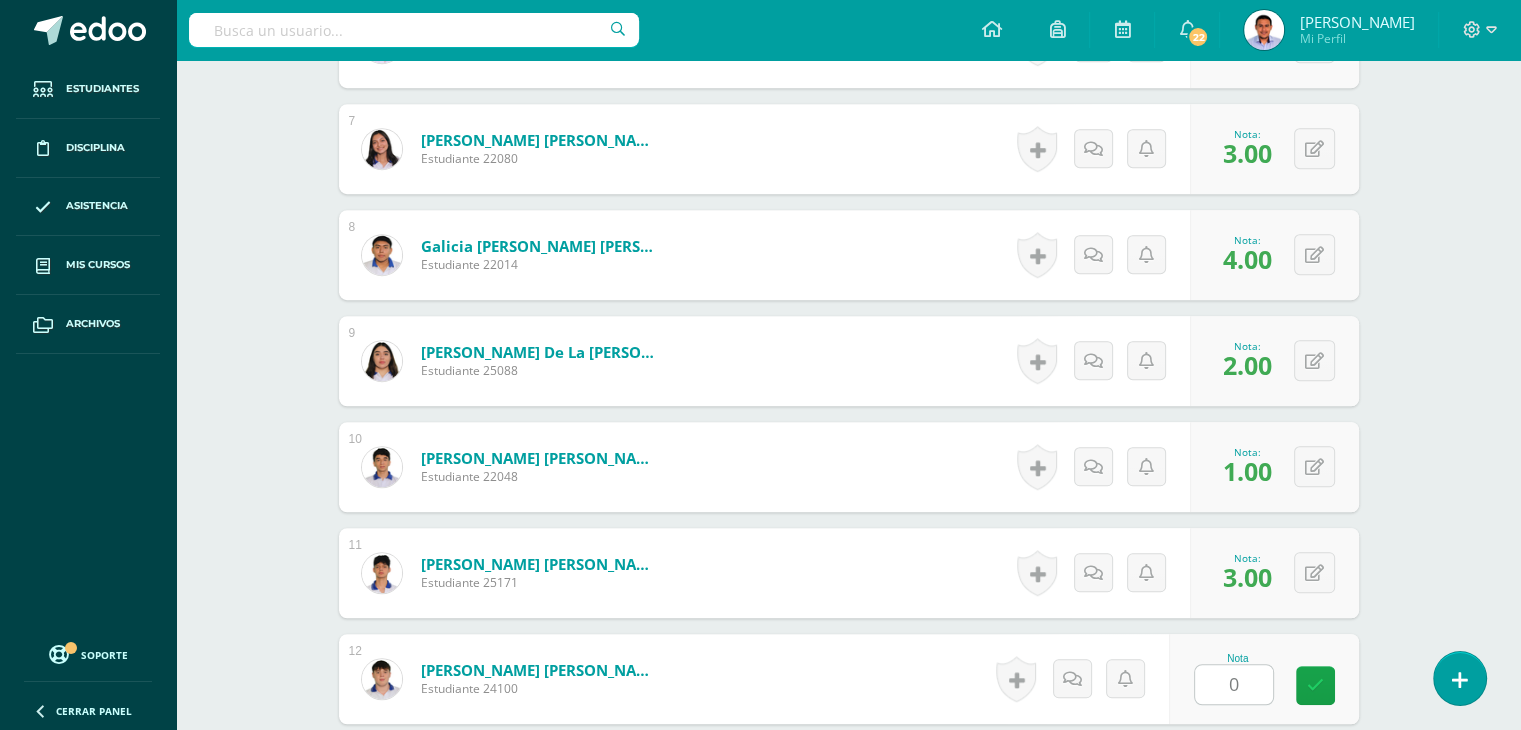 scroll, scrollTop: 1689, scrollLeft: 0, axis: vertical 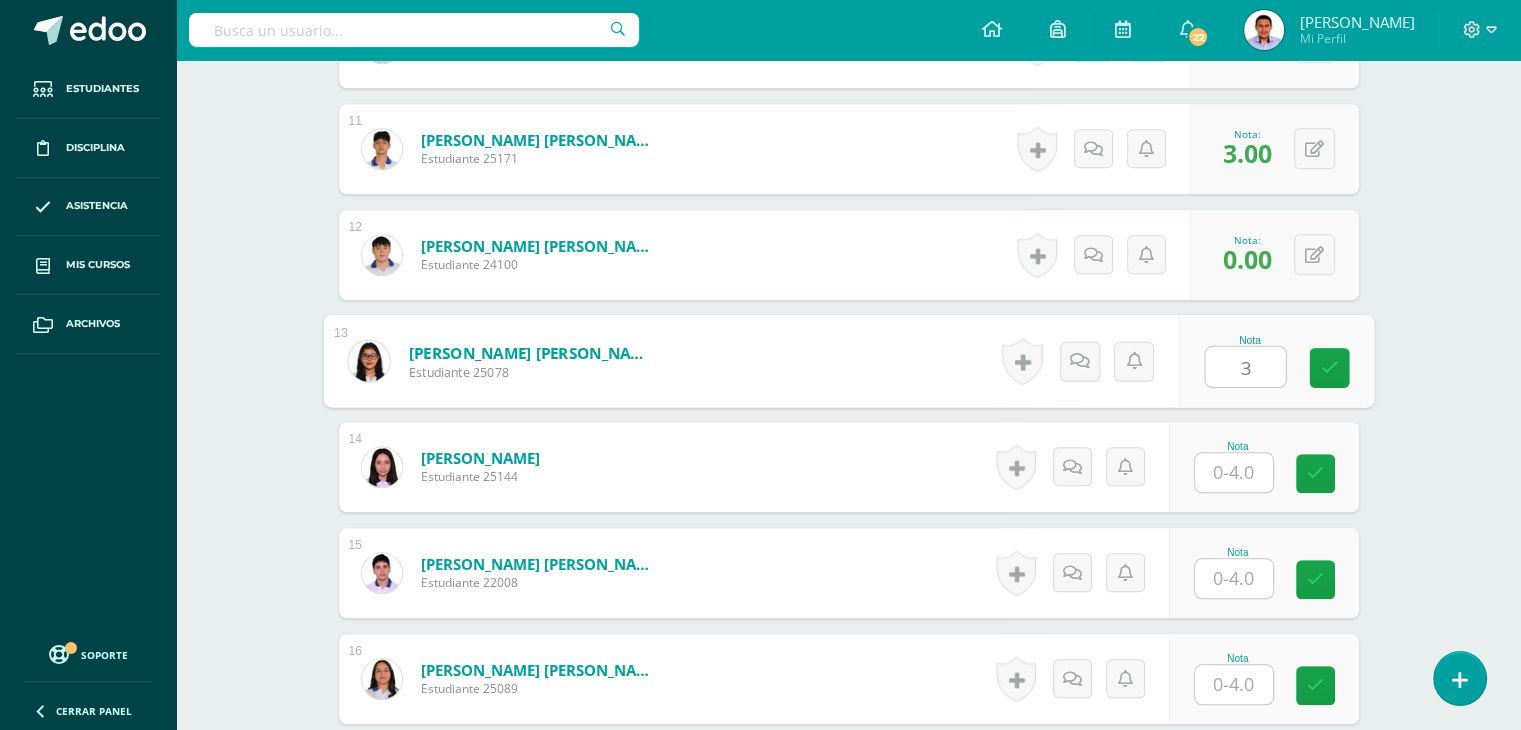 type on "3" 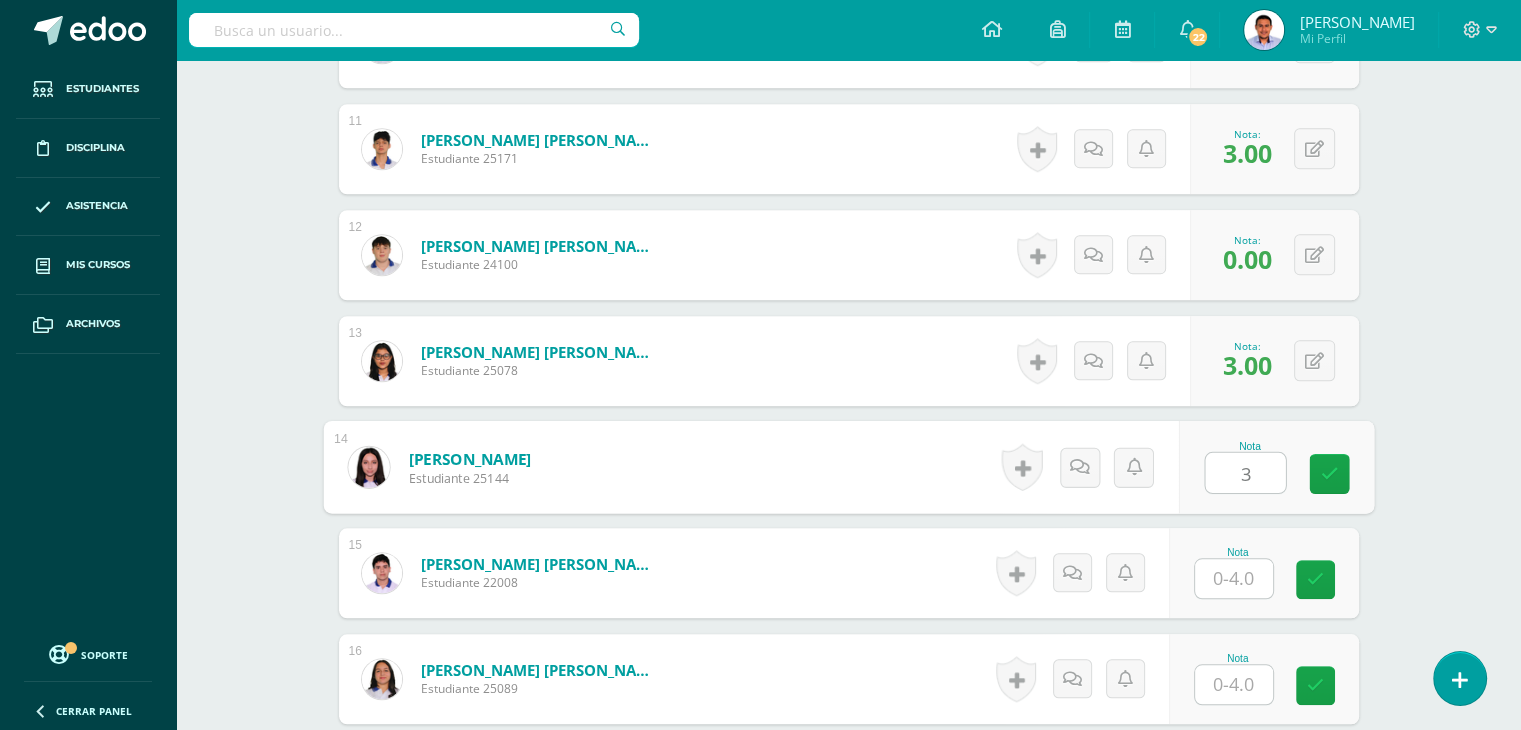 type on "3" 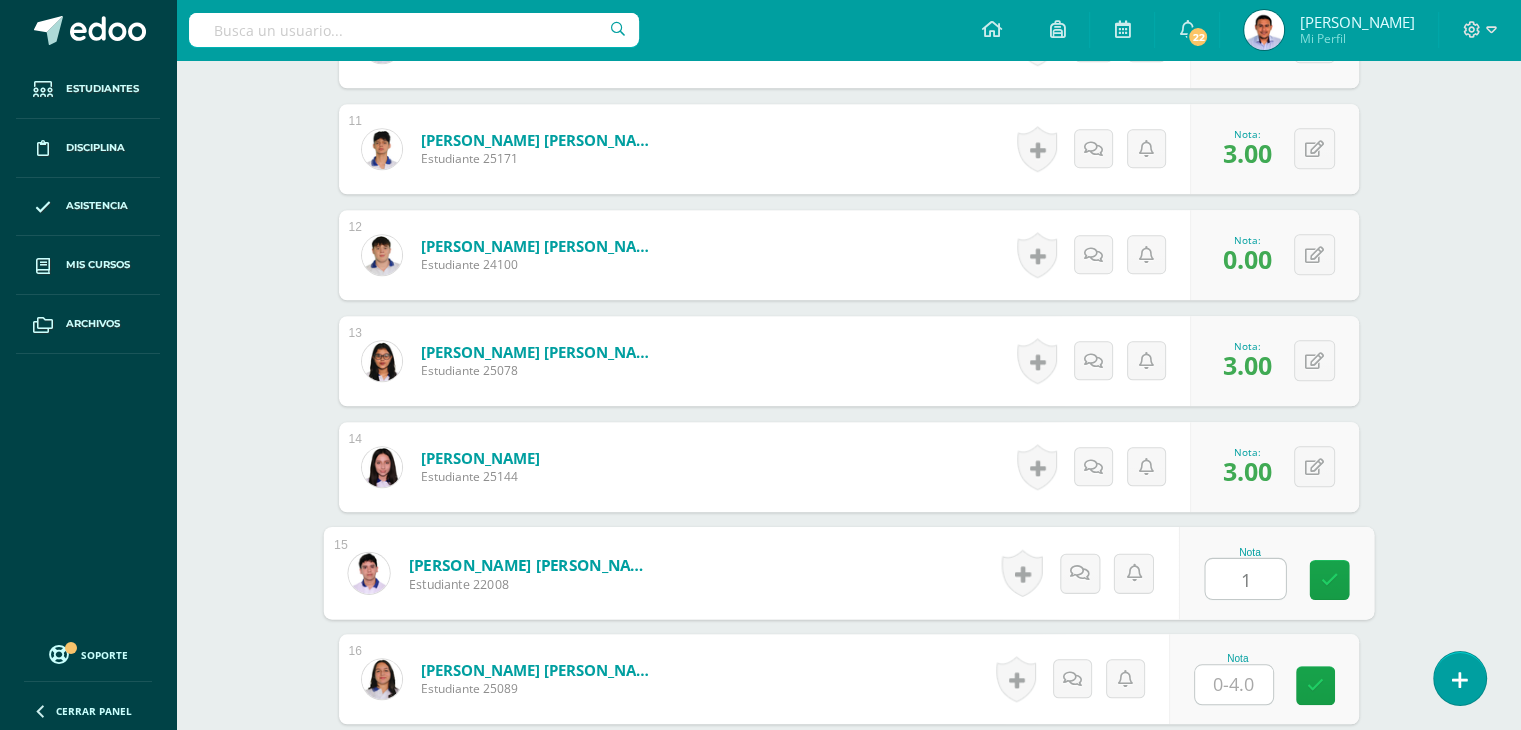 type on "1" 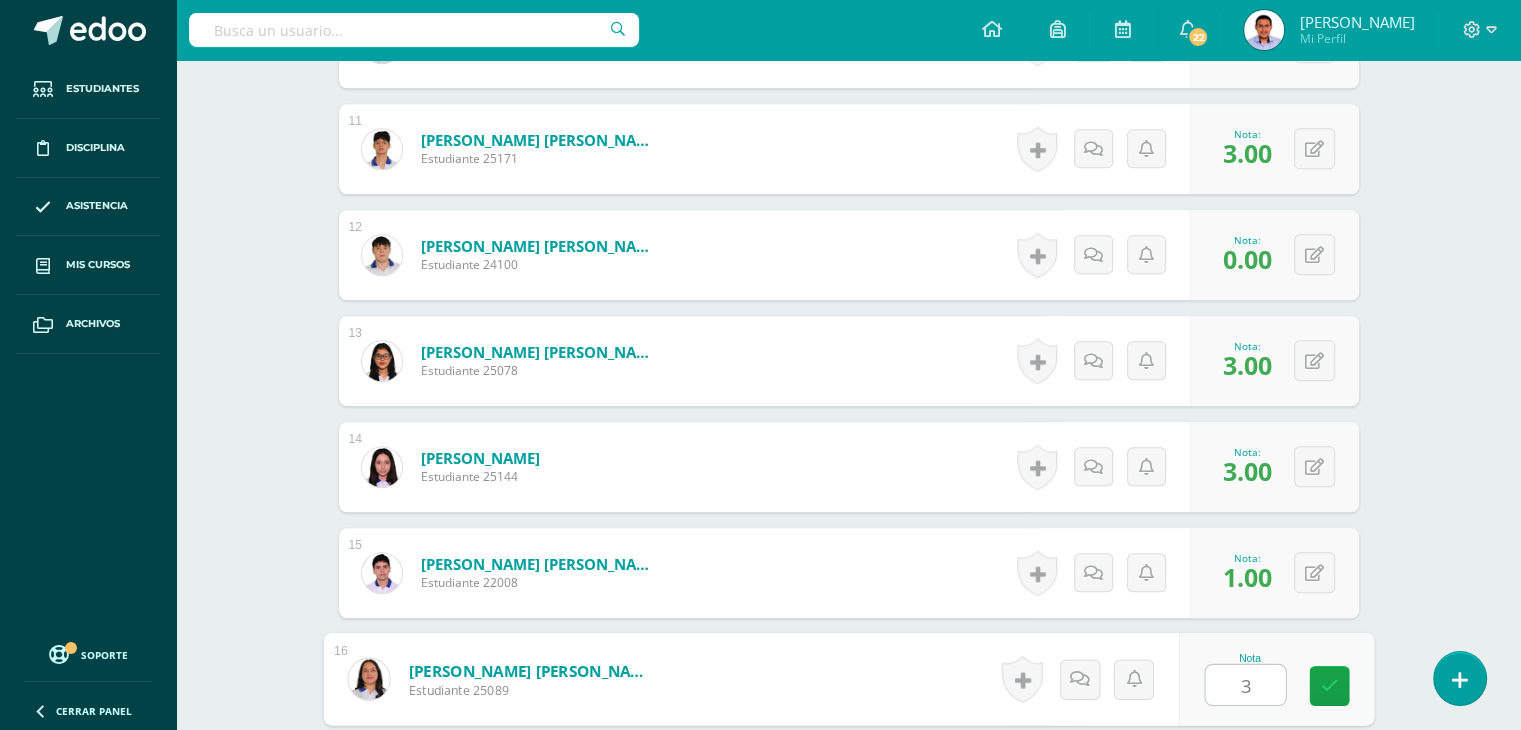 type on "3" 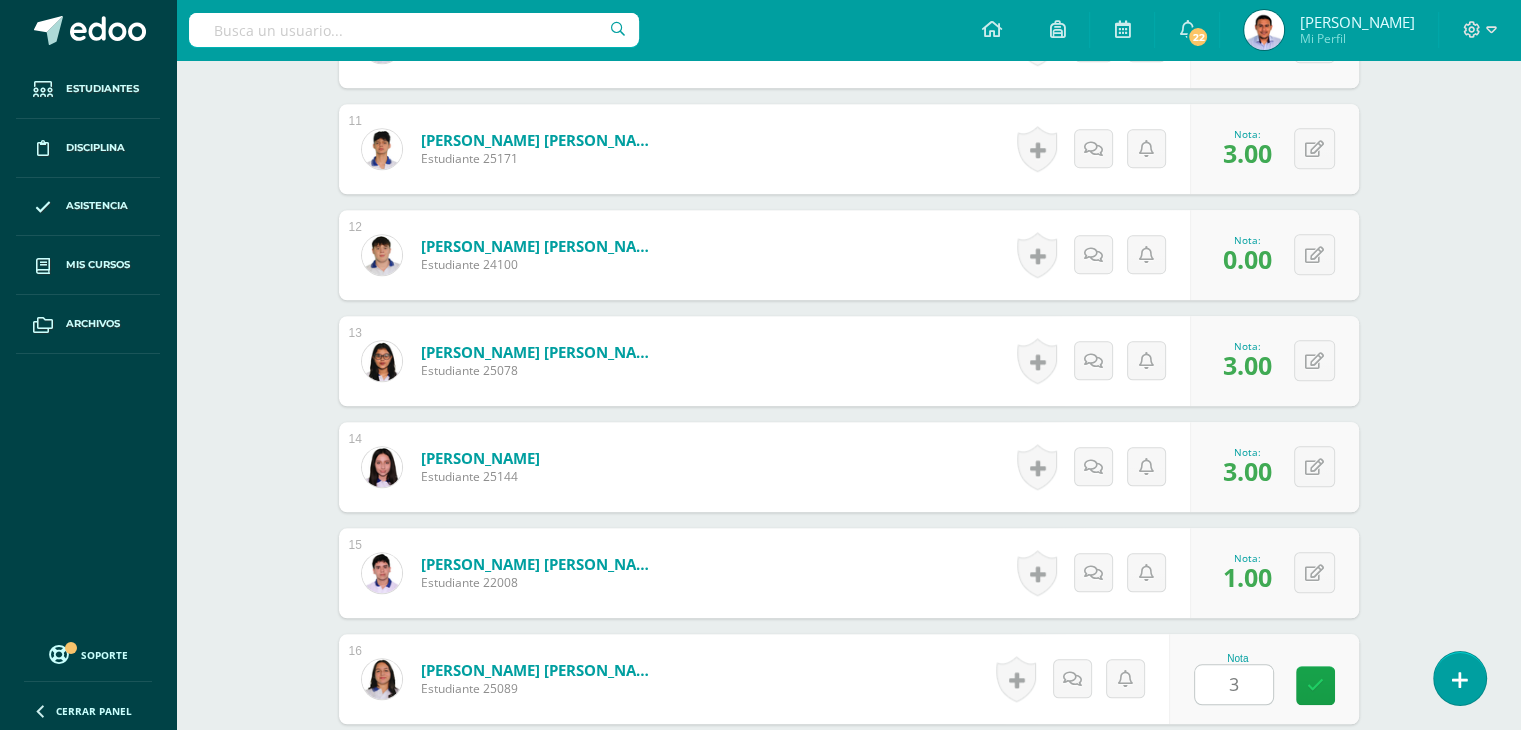 scroll, scrollTop: 2113, scrollLeft: 0, axis: vertical 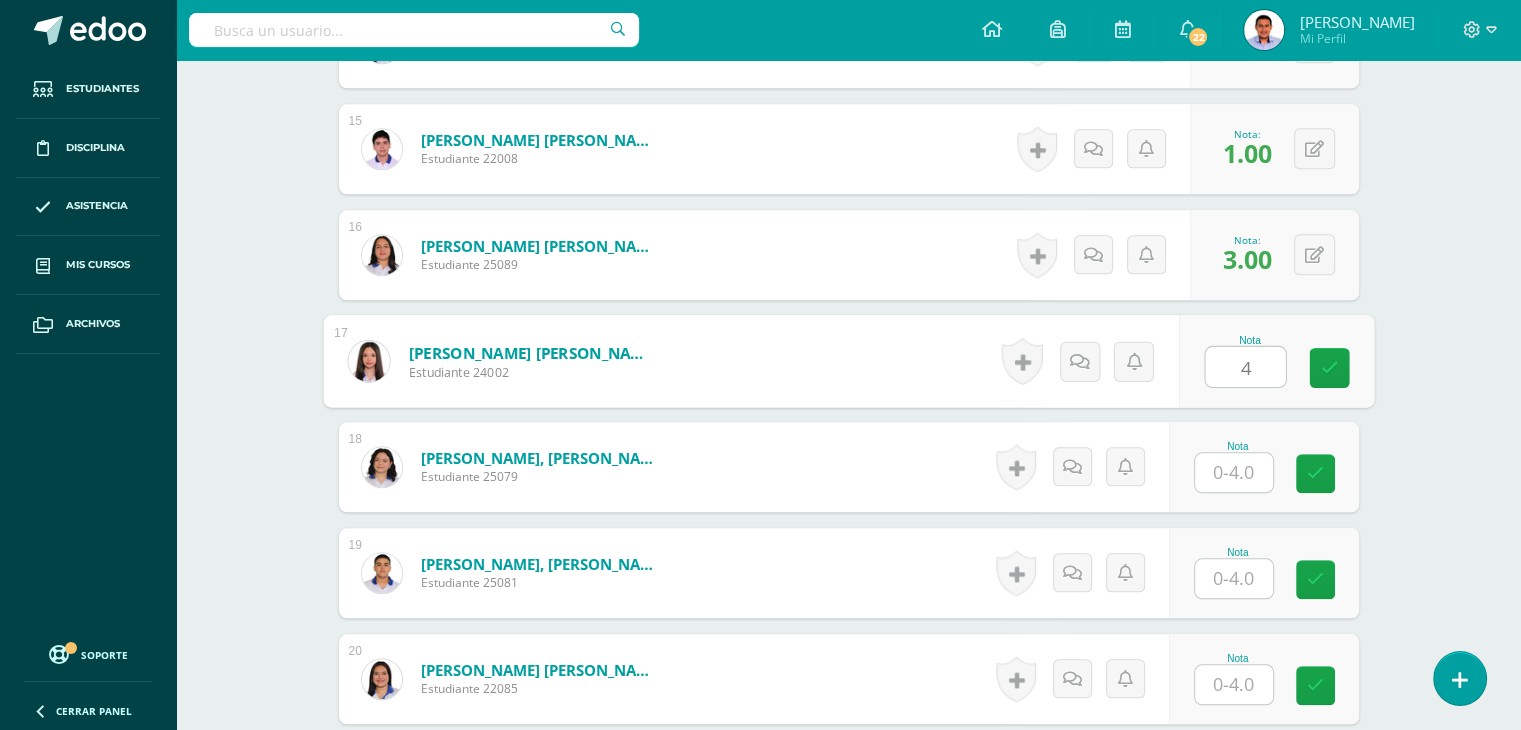 type on "4" 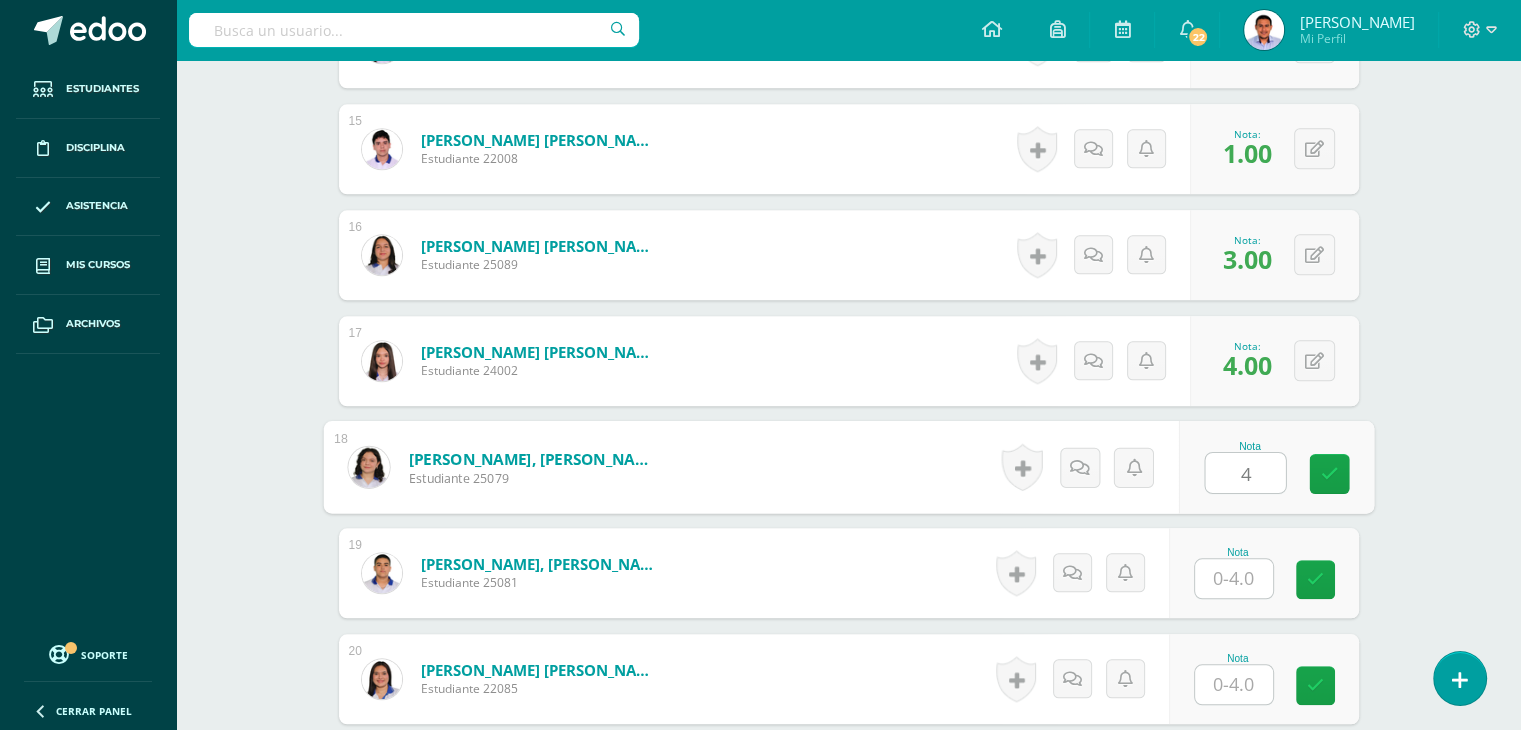 type on "4" 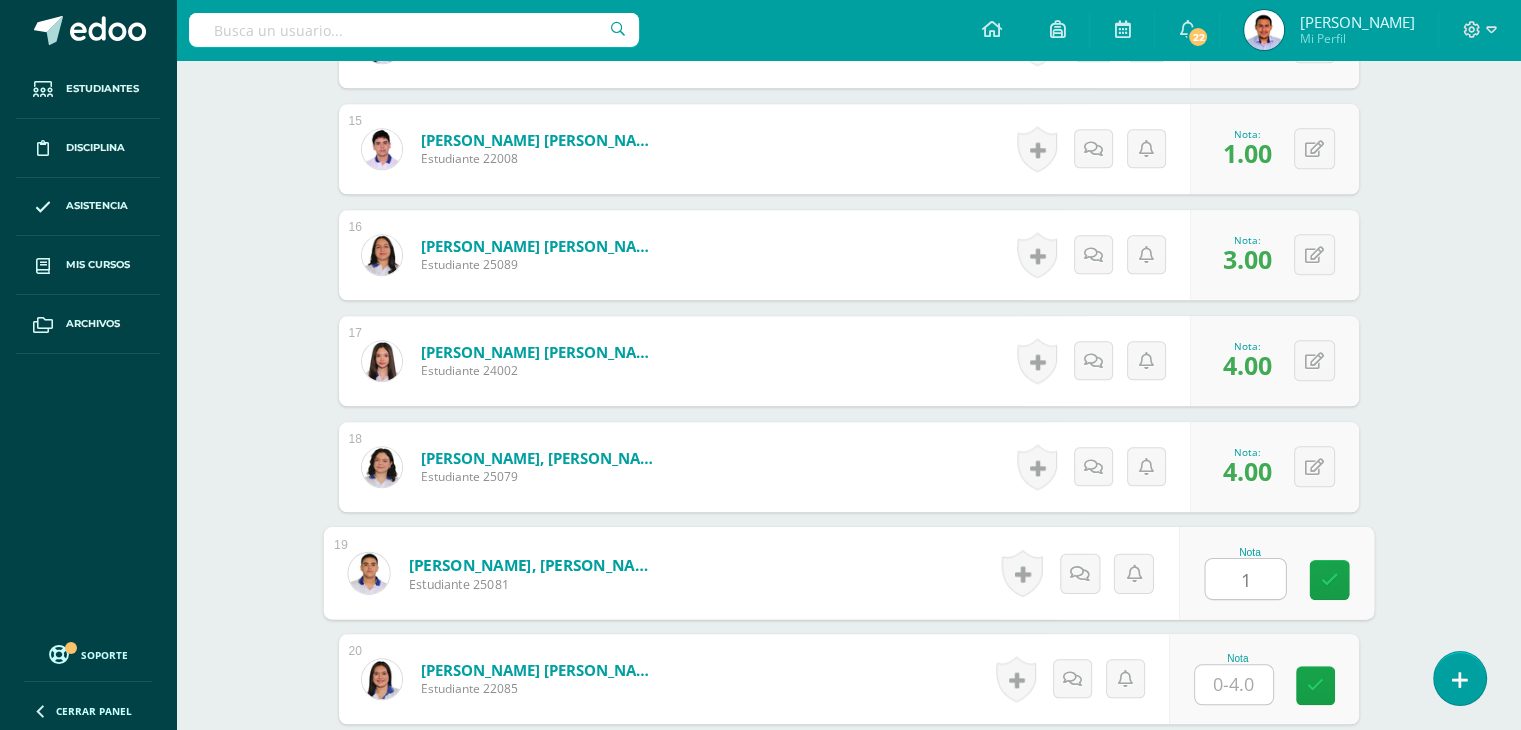 type on "1" 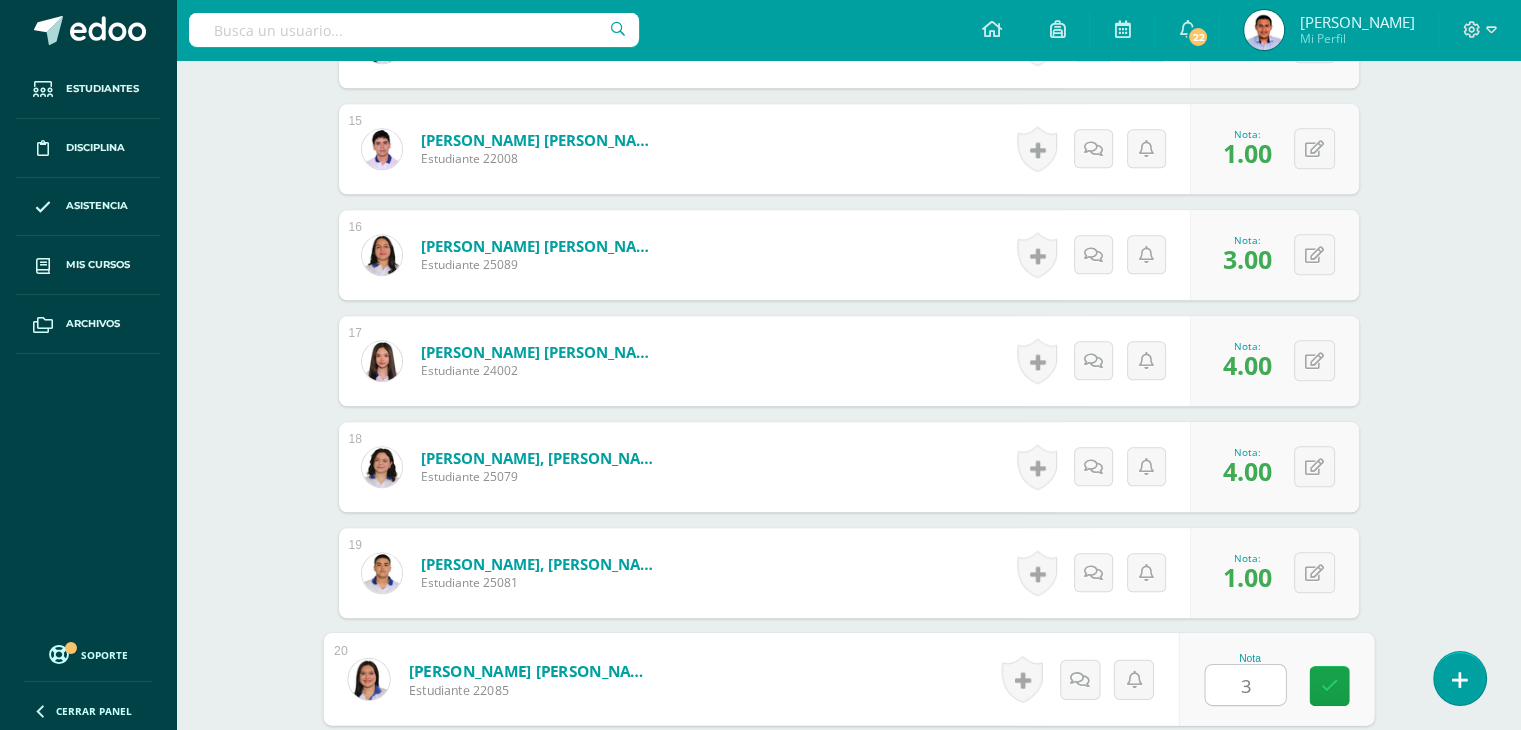 type on "3" 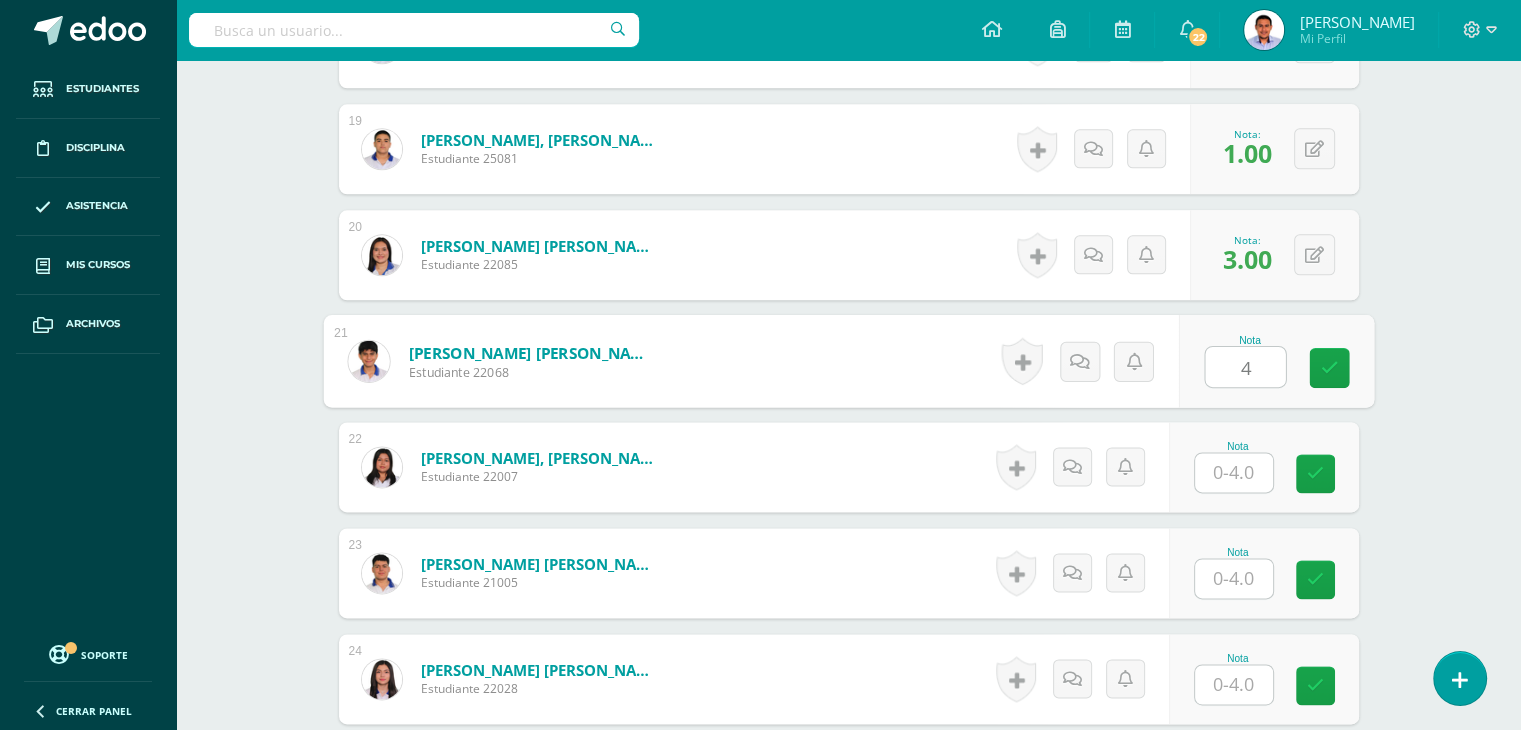 type on "4" 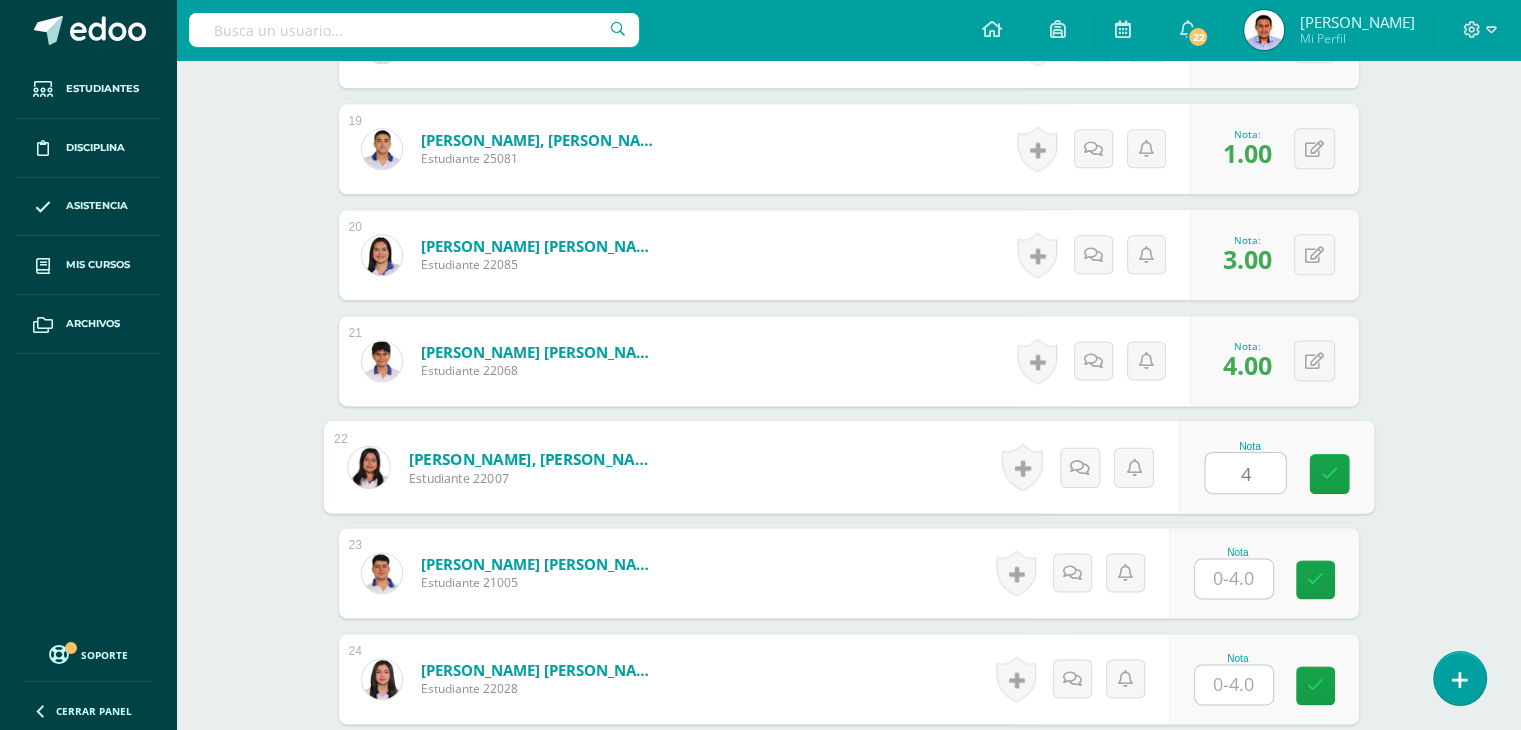 type on "4" 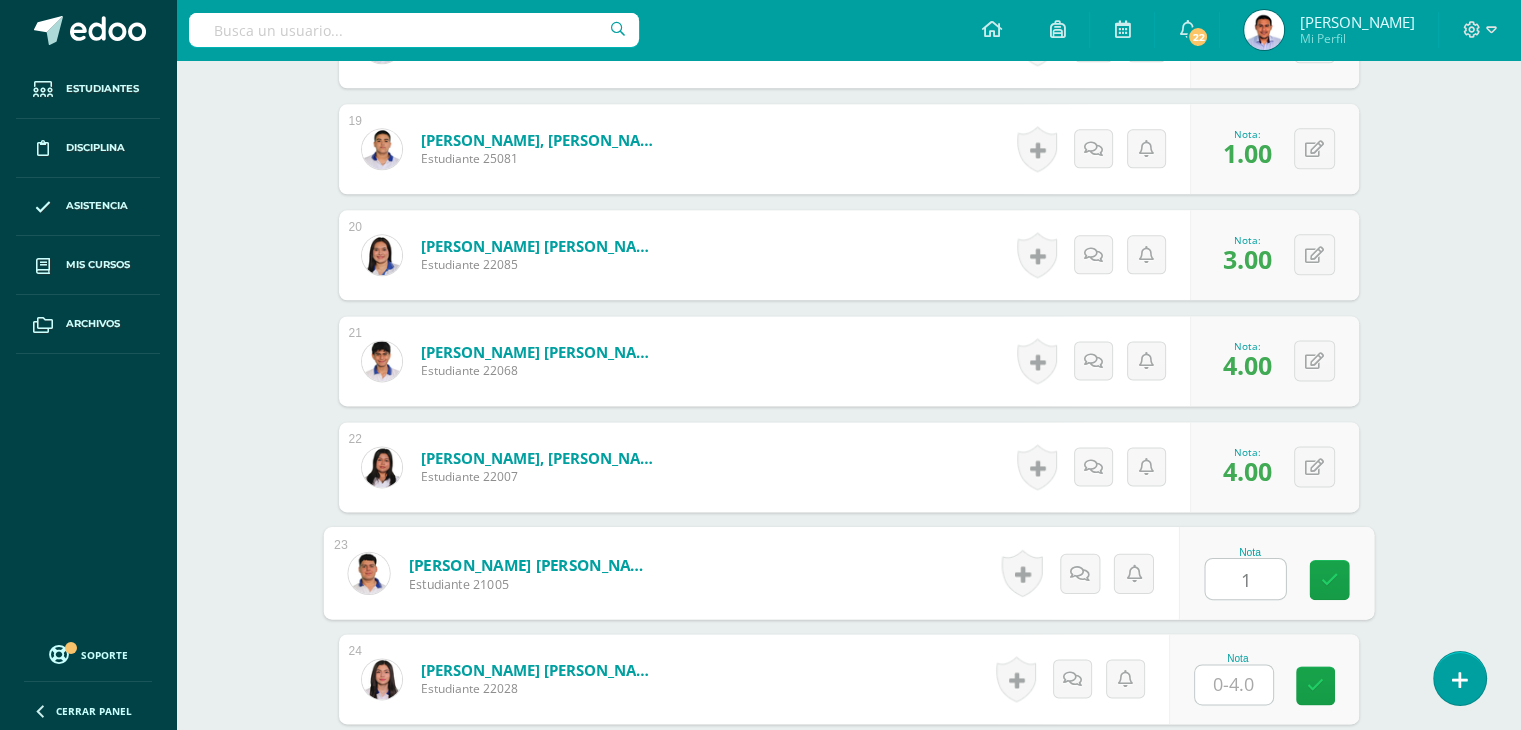 type on "1" 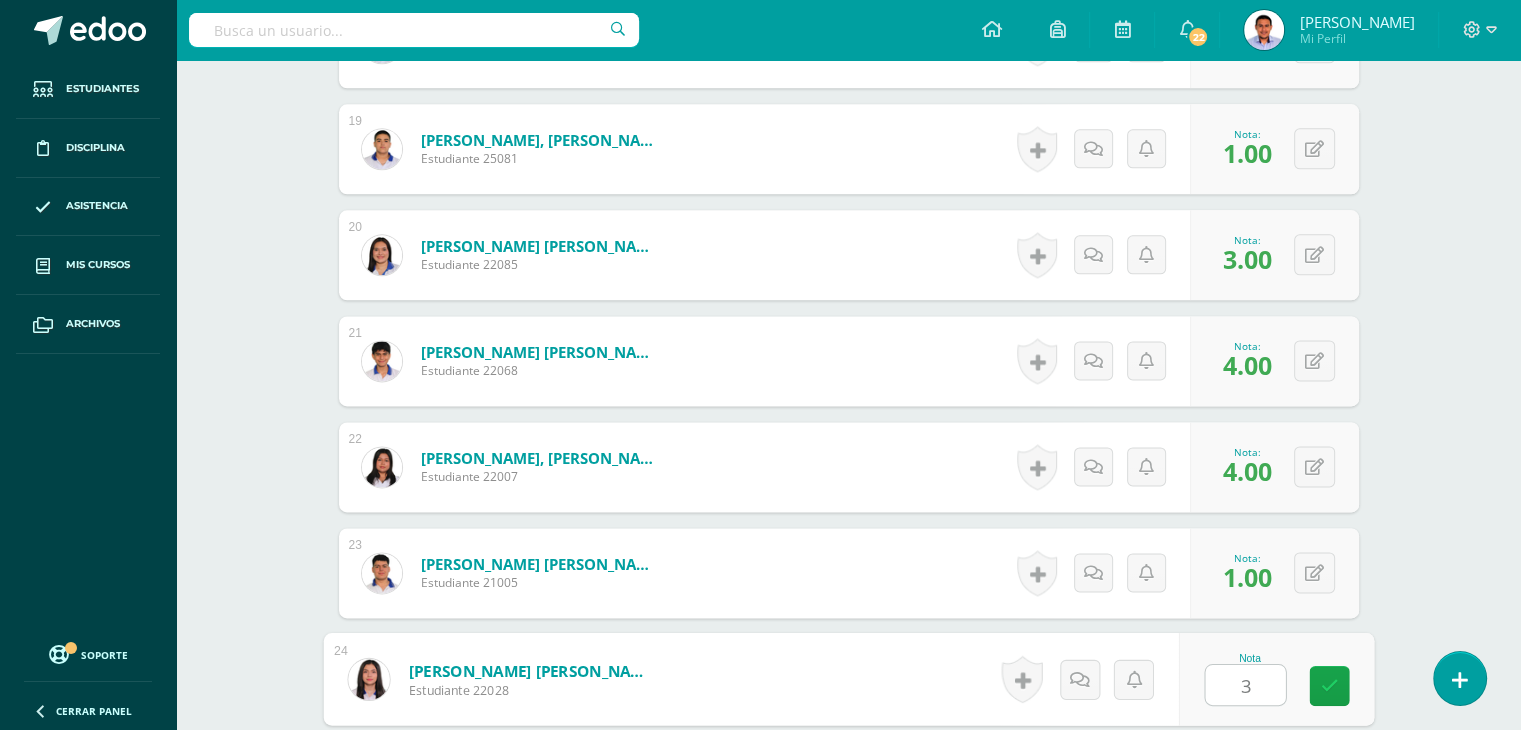 type on "3" 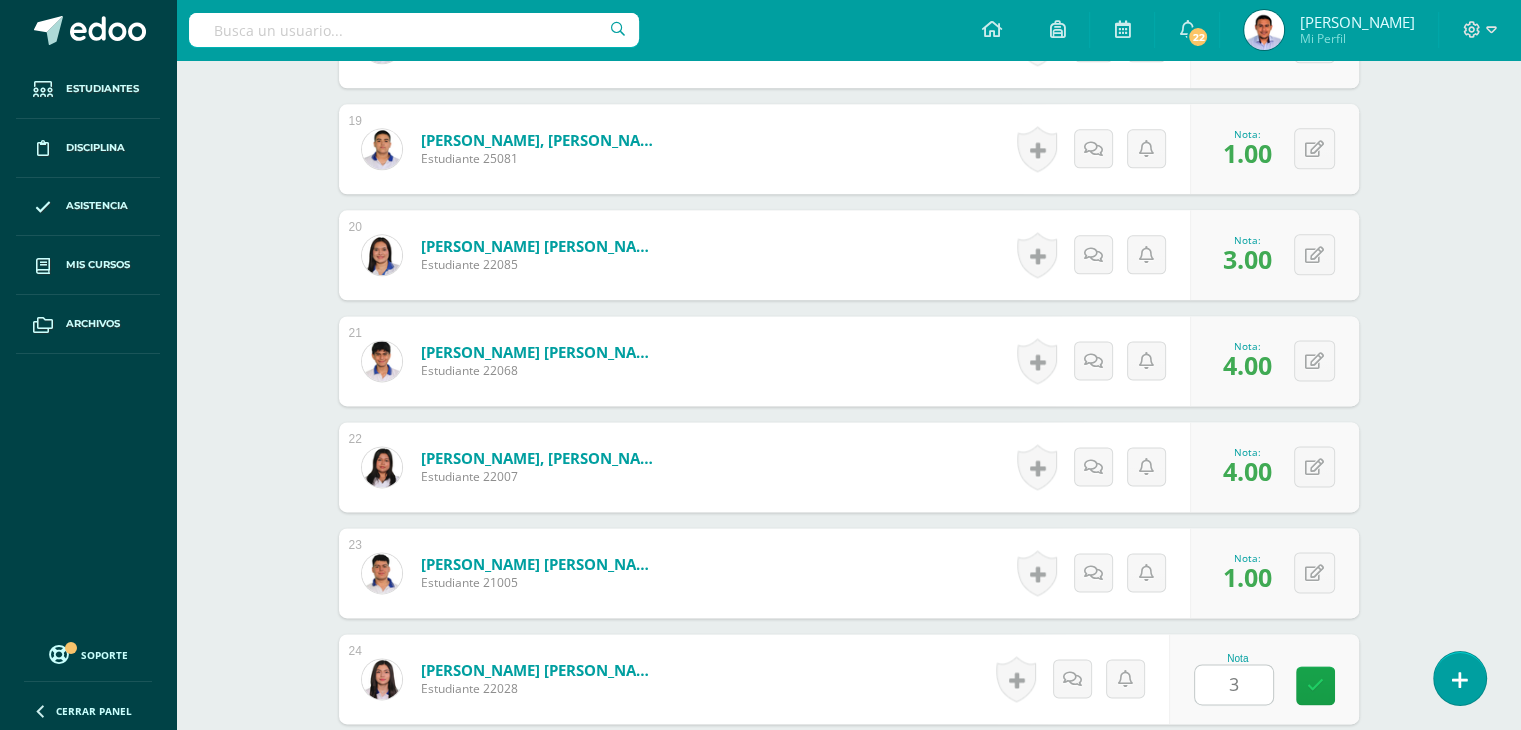 scroll, scrollTop: 2961, scrollLeft: 0, axis: vertical 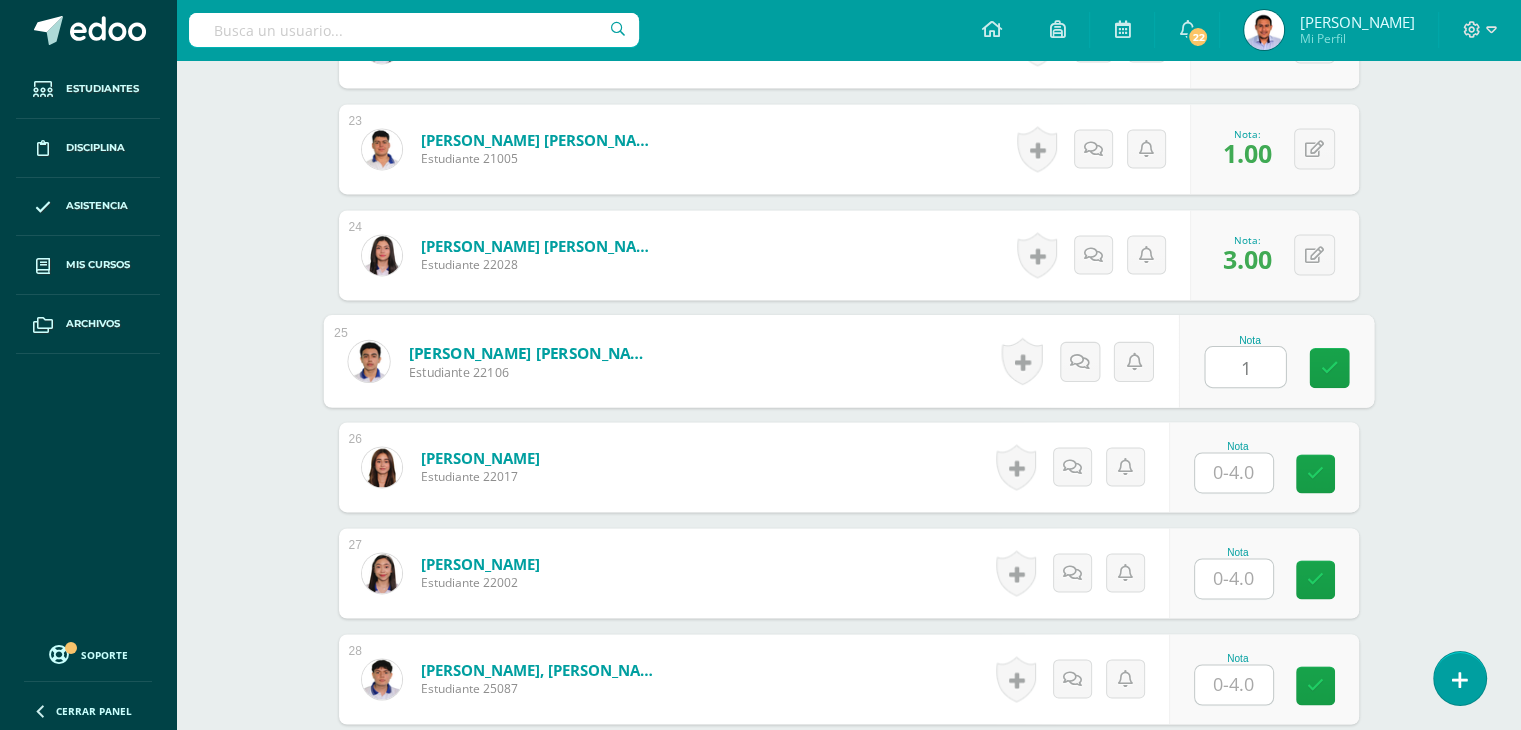 type on "1" 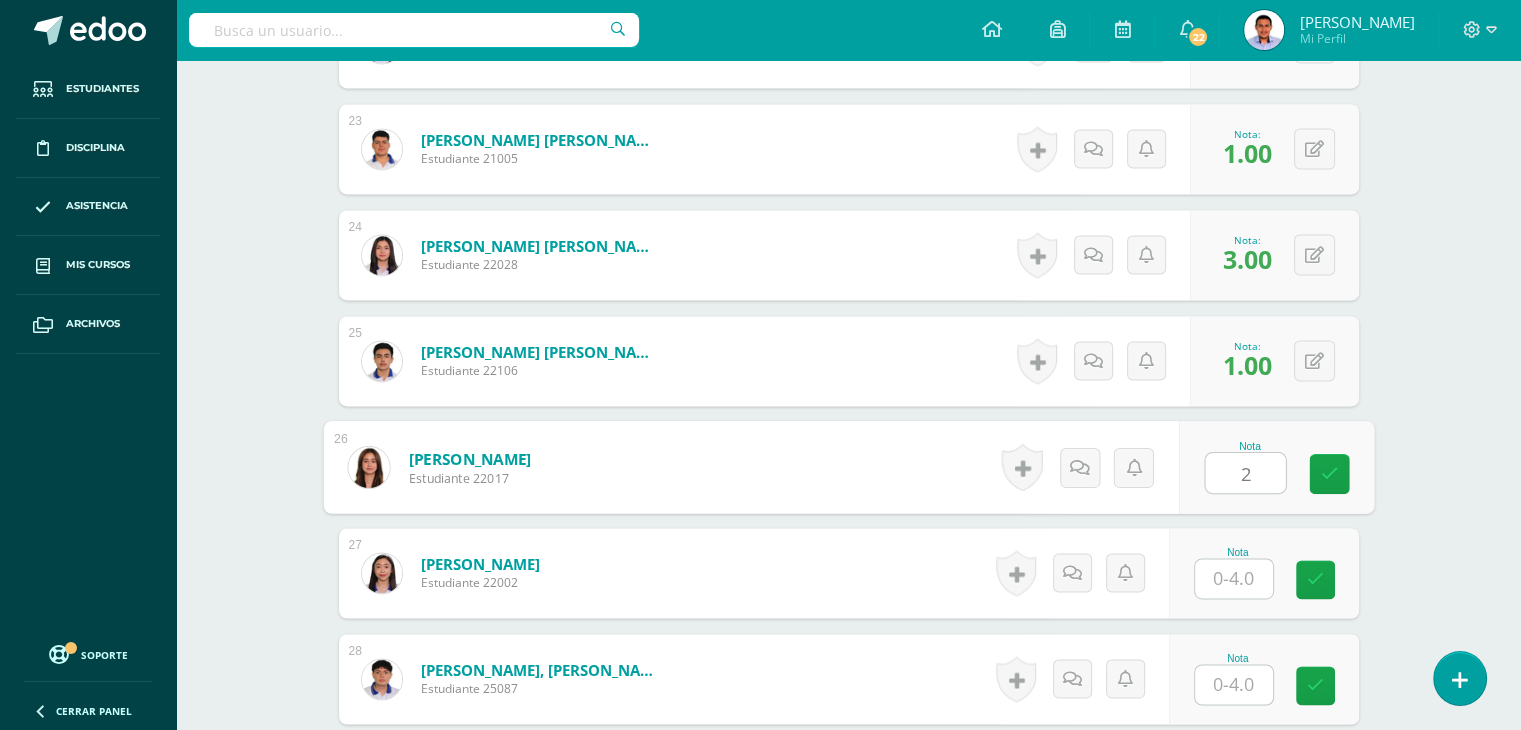 type on "2" 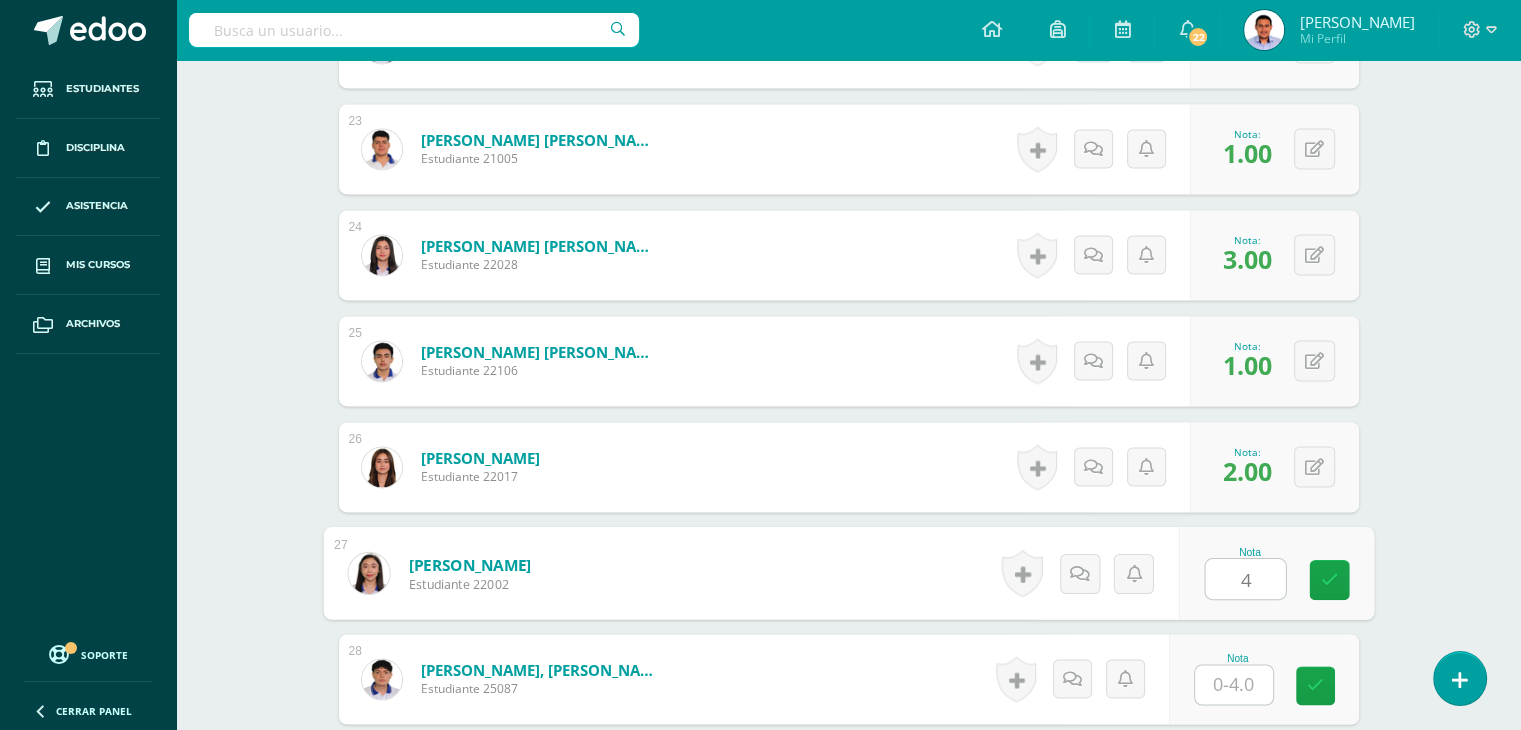 type on "4" 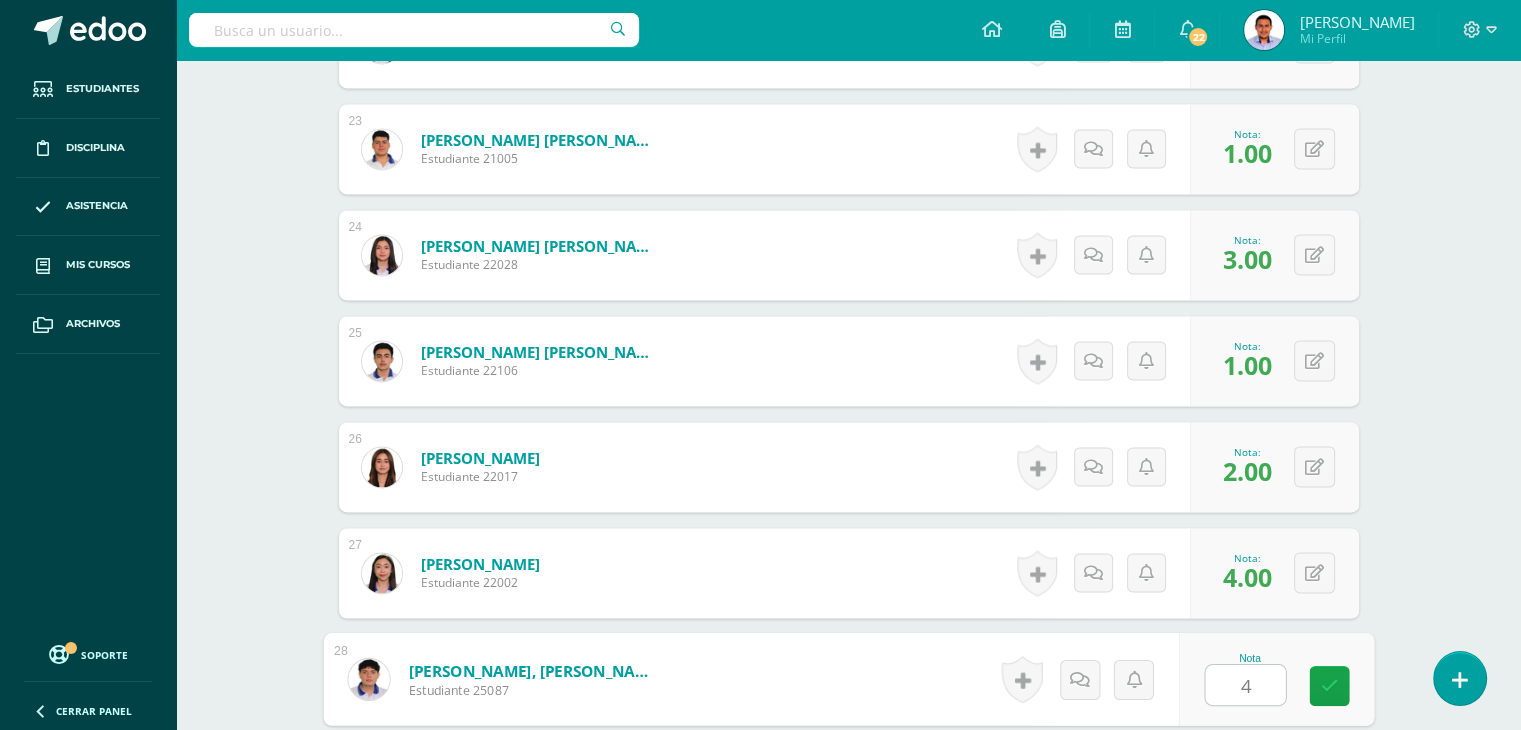 type on "4" 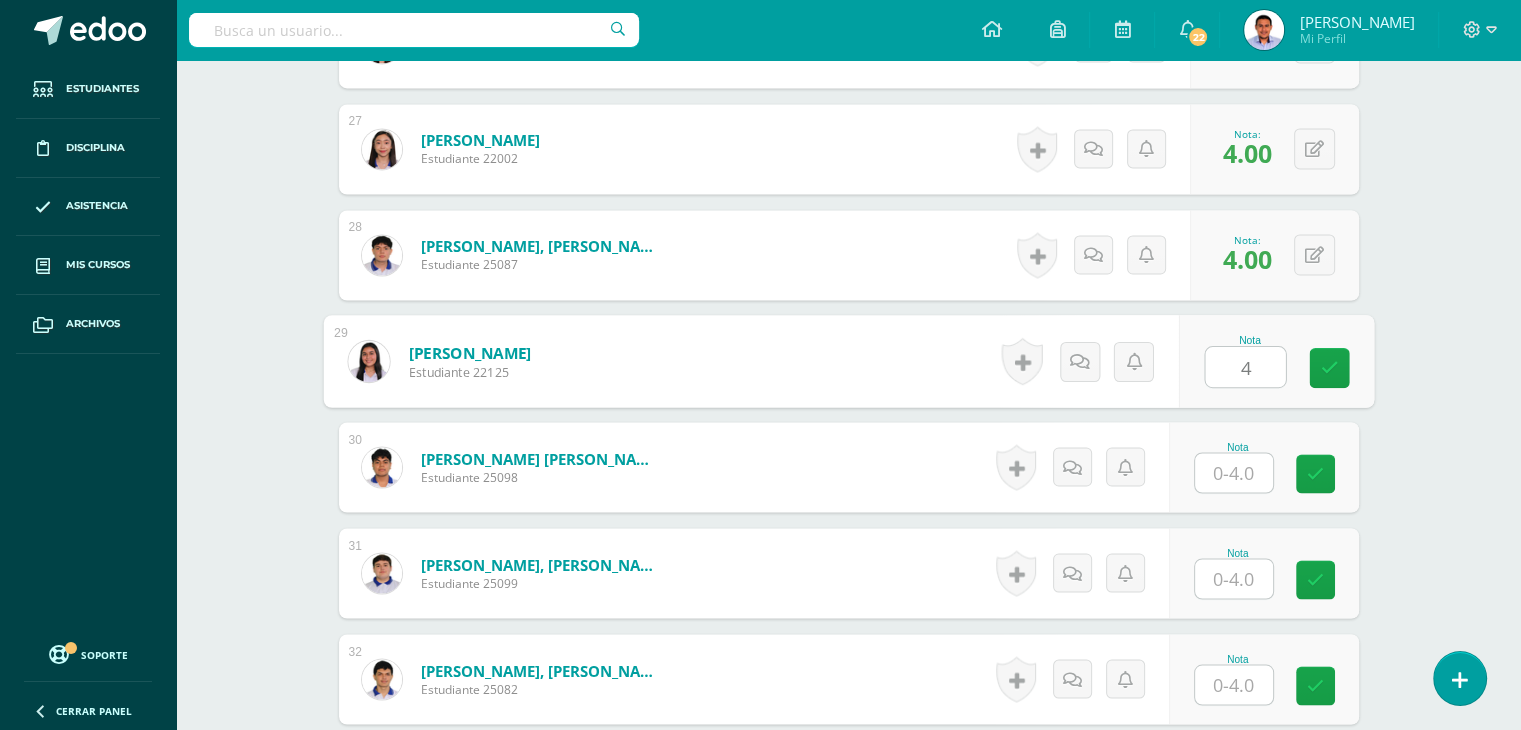 type on "4" 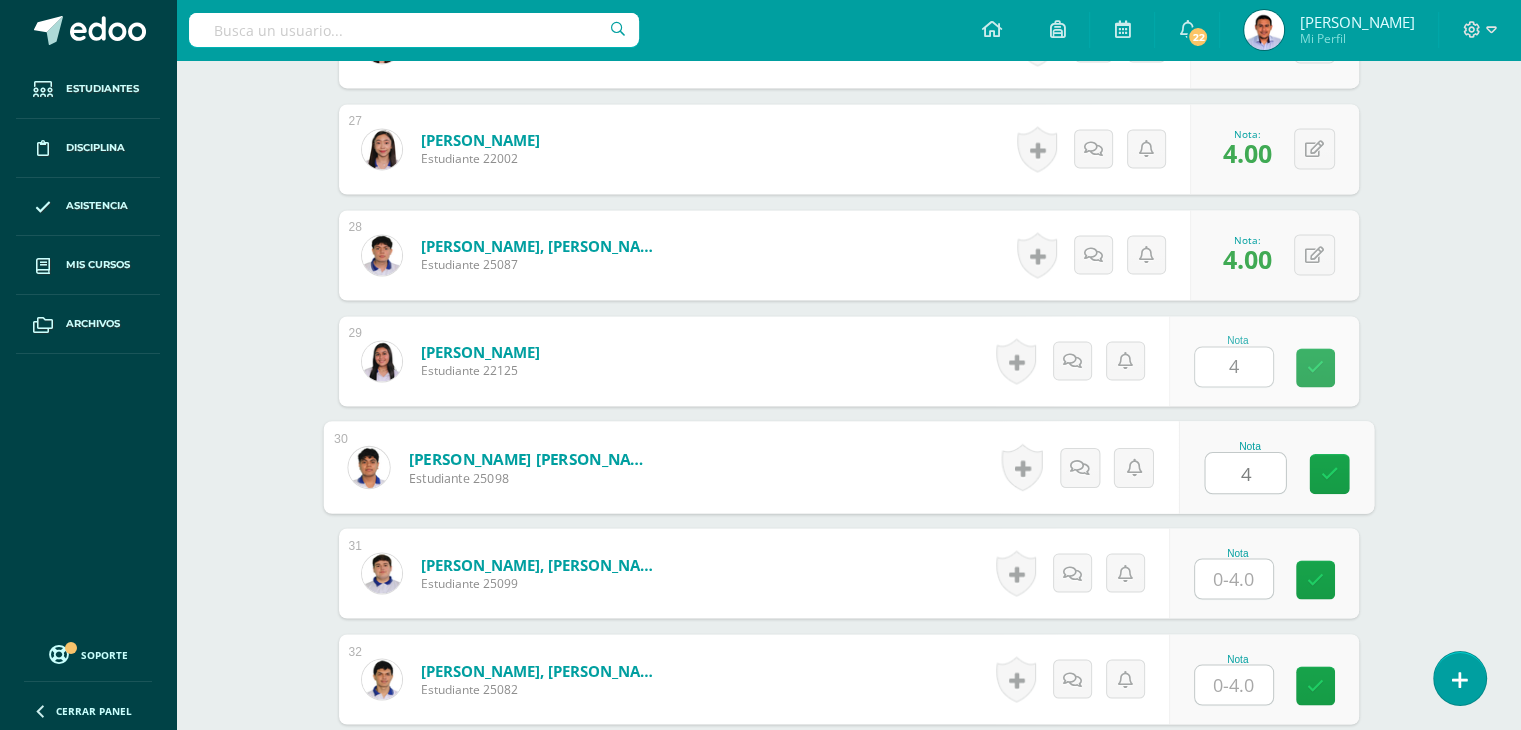 type on "4" 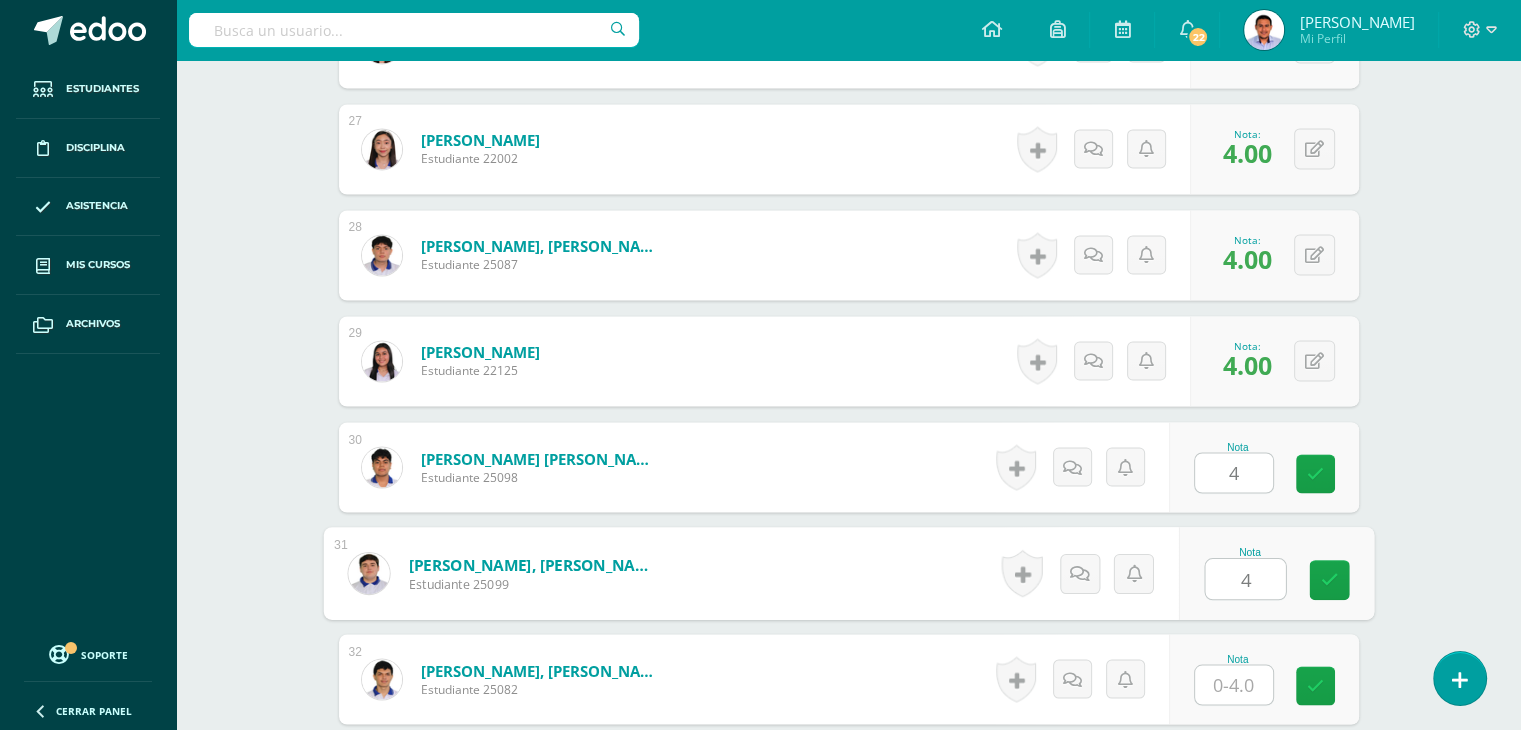 type on "4" 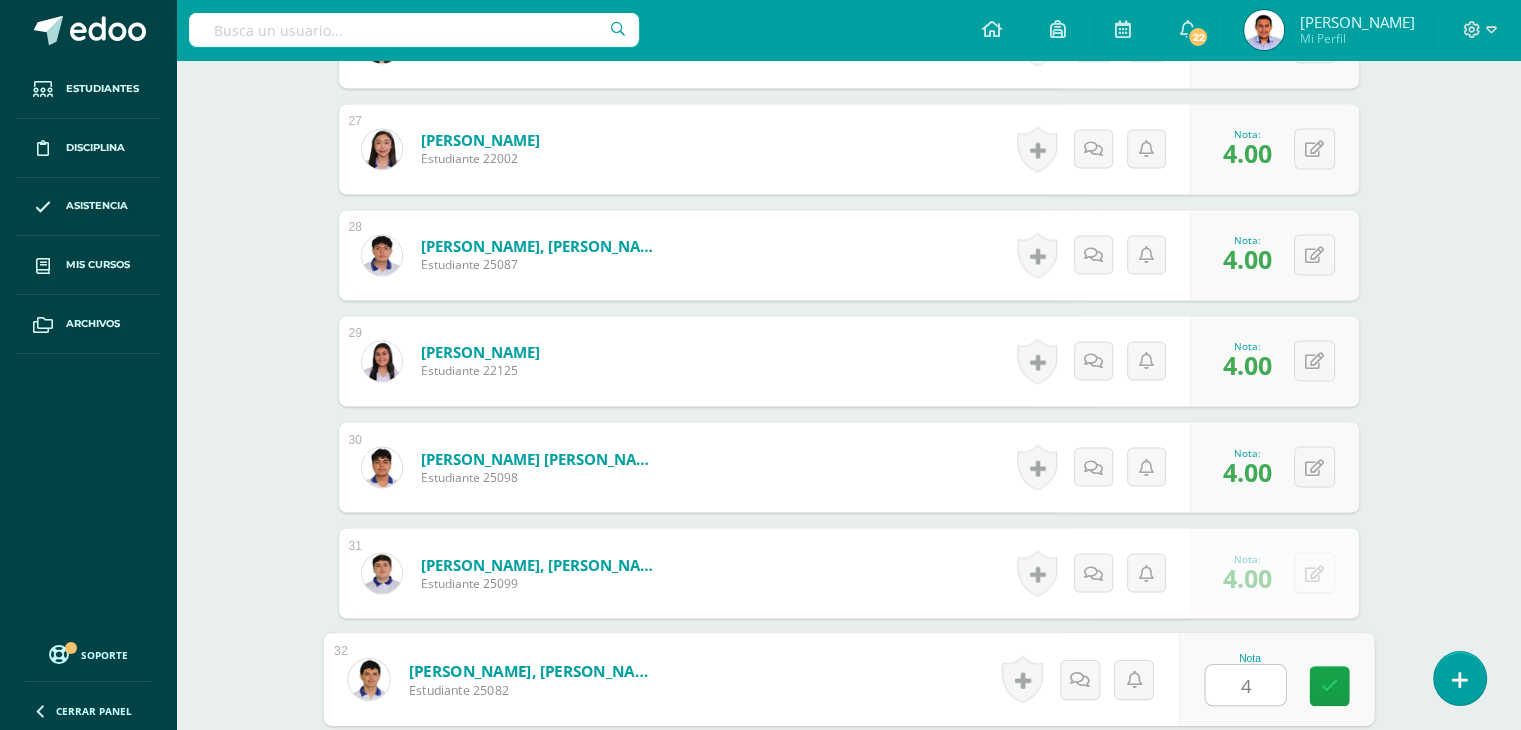 type on "4" 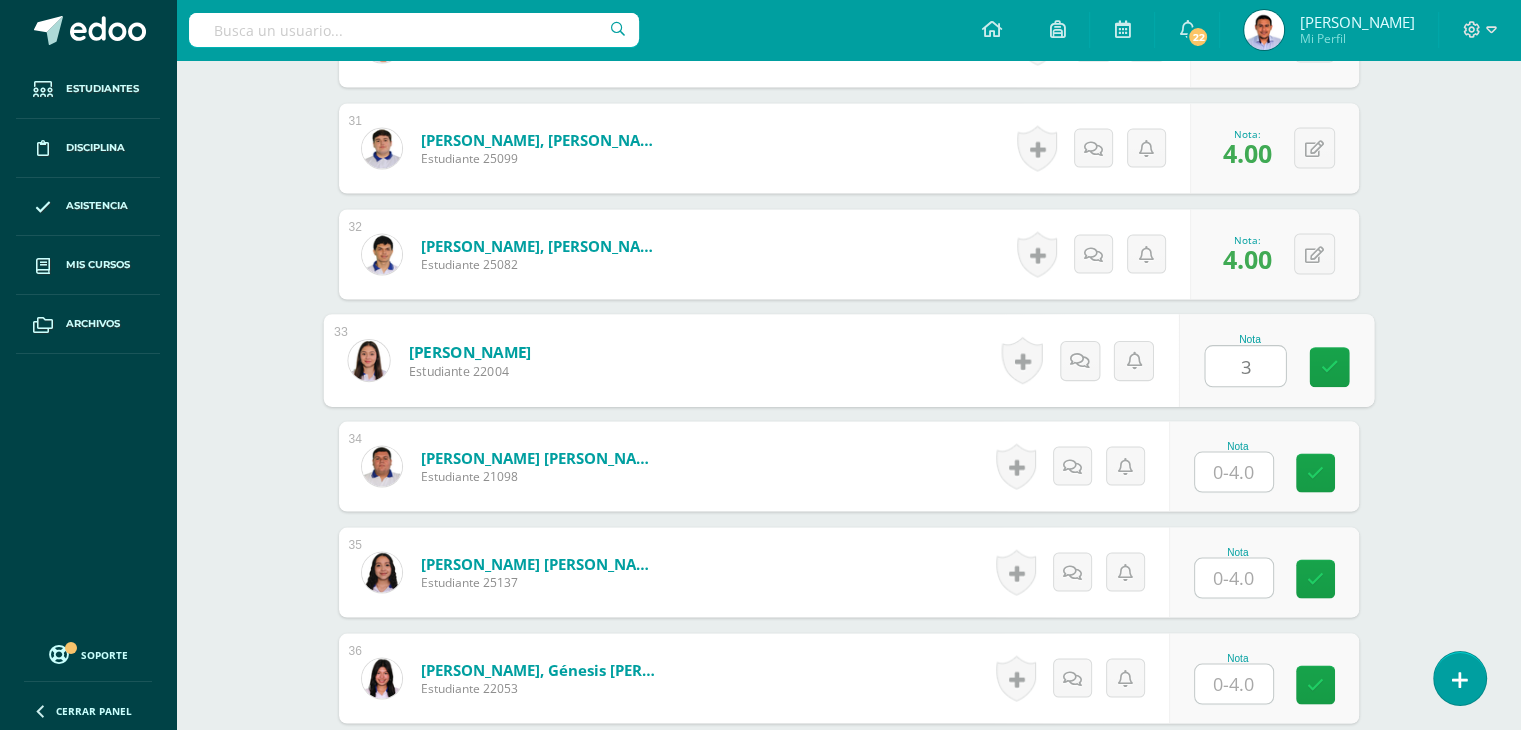 type on "3" 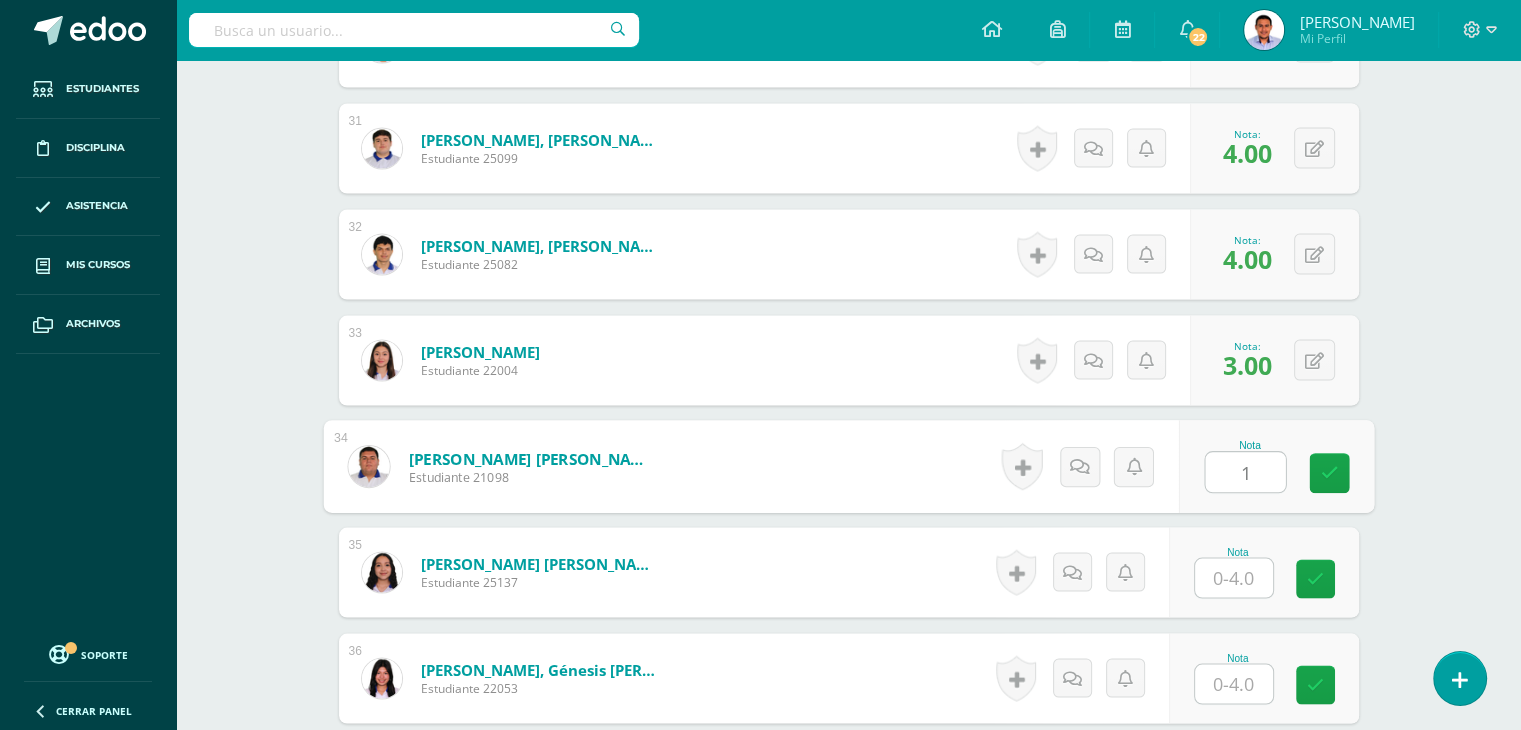 type on "1" 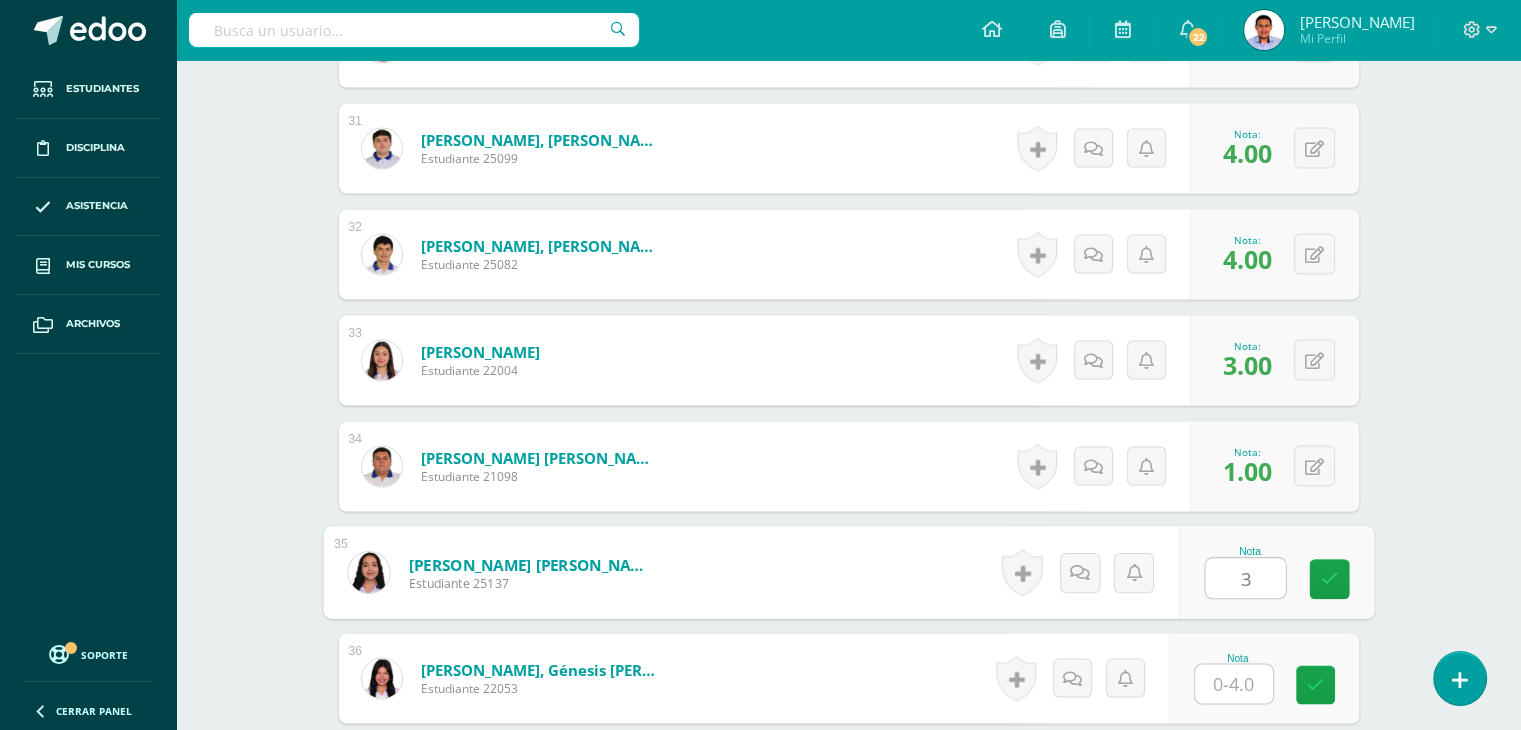 type on "3" 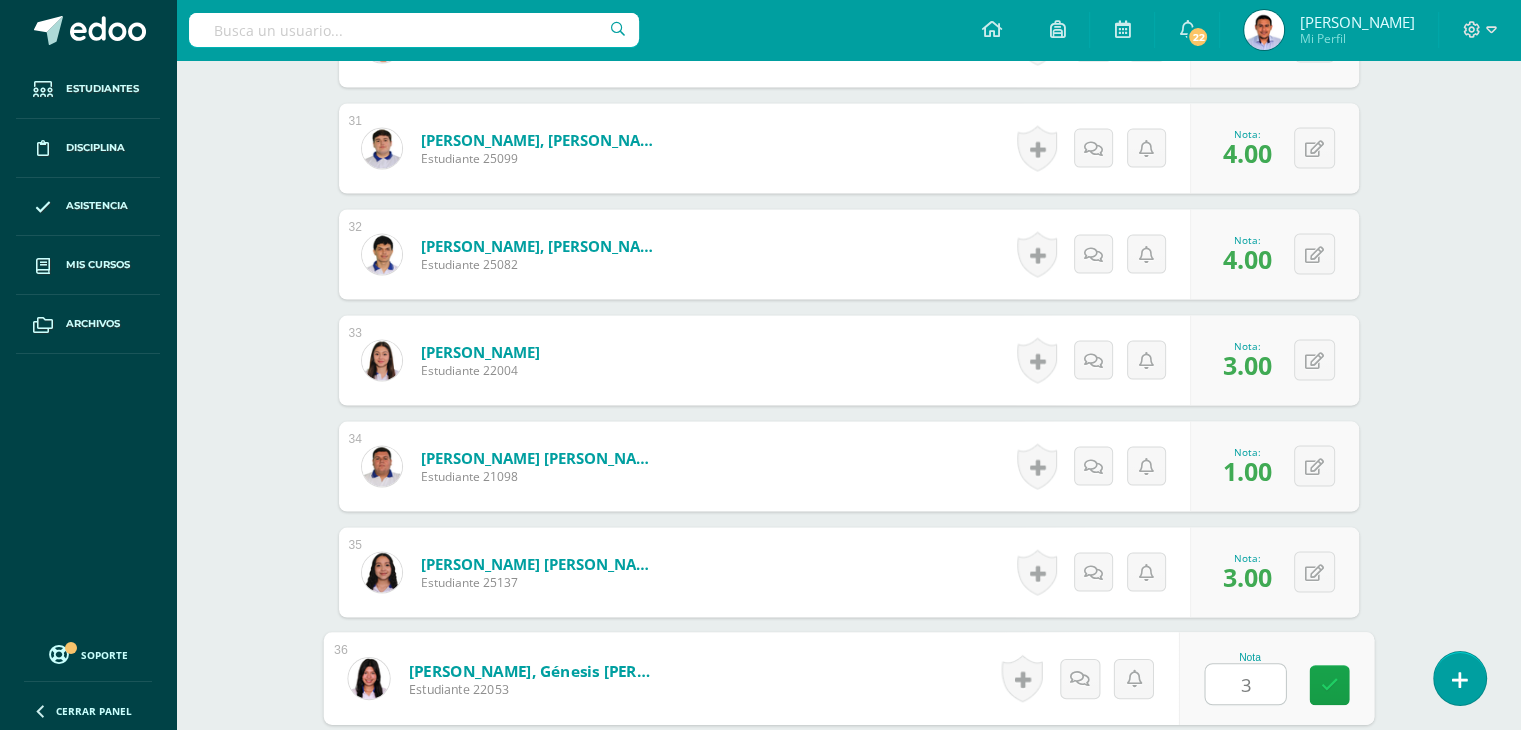 type on "3" 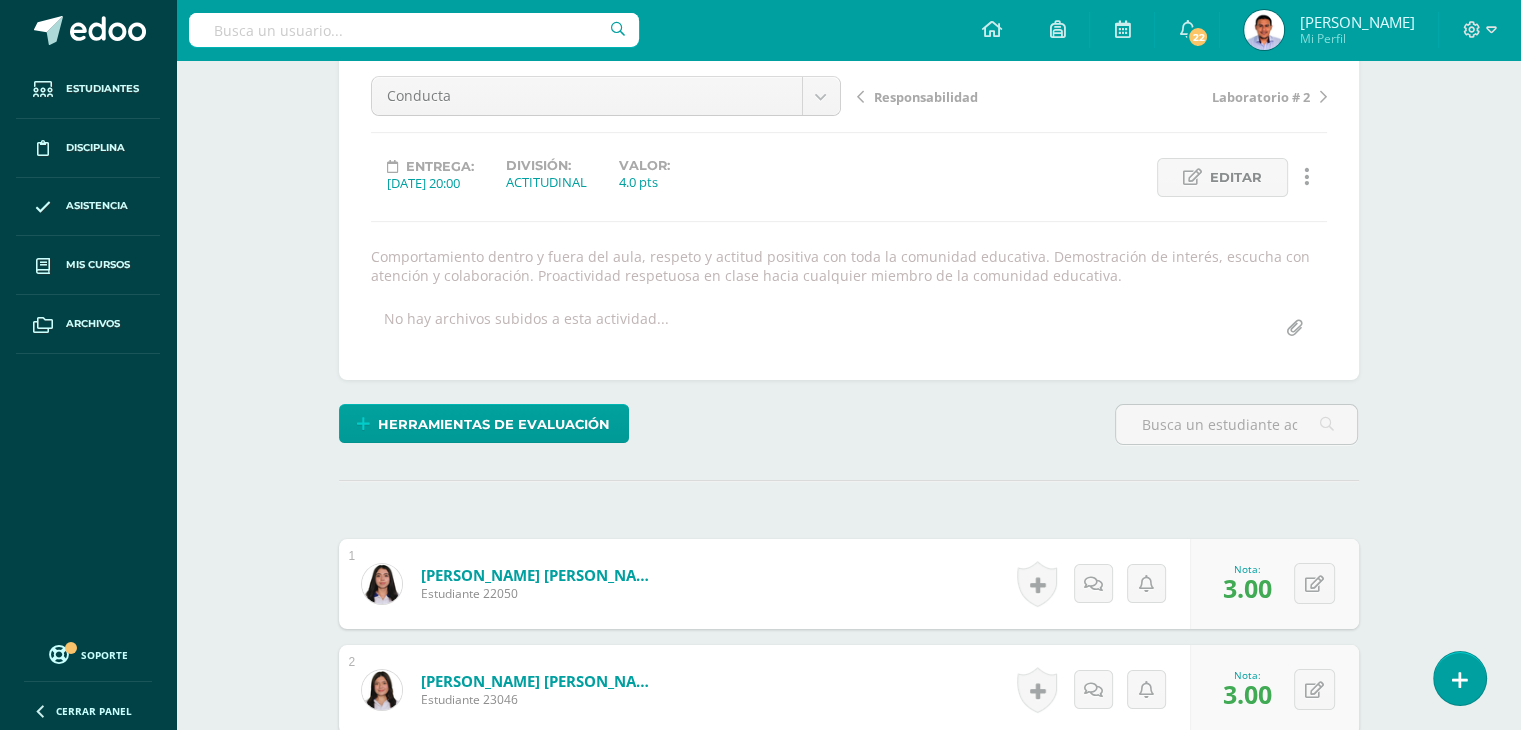 scroll, scrollTop: 0, scrollLeft: 0, axis: both 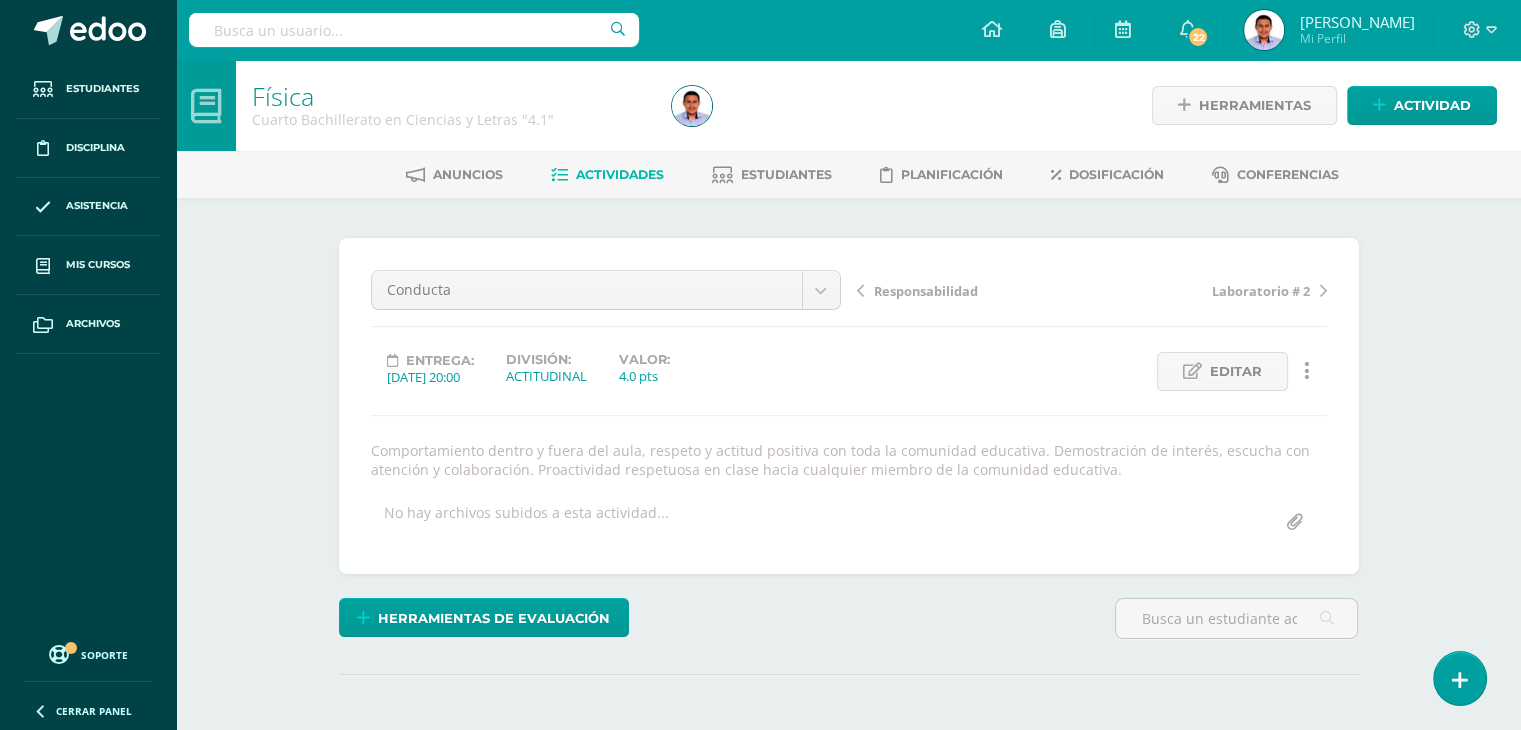 click on "Actividades" at bounding box center (607, 175) 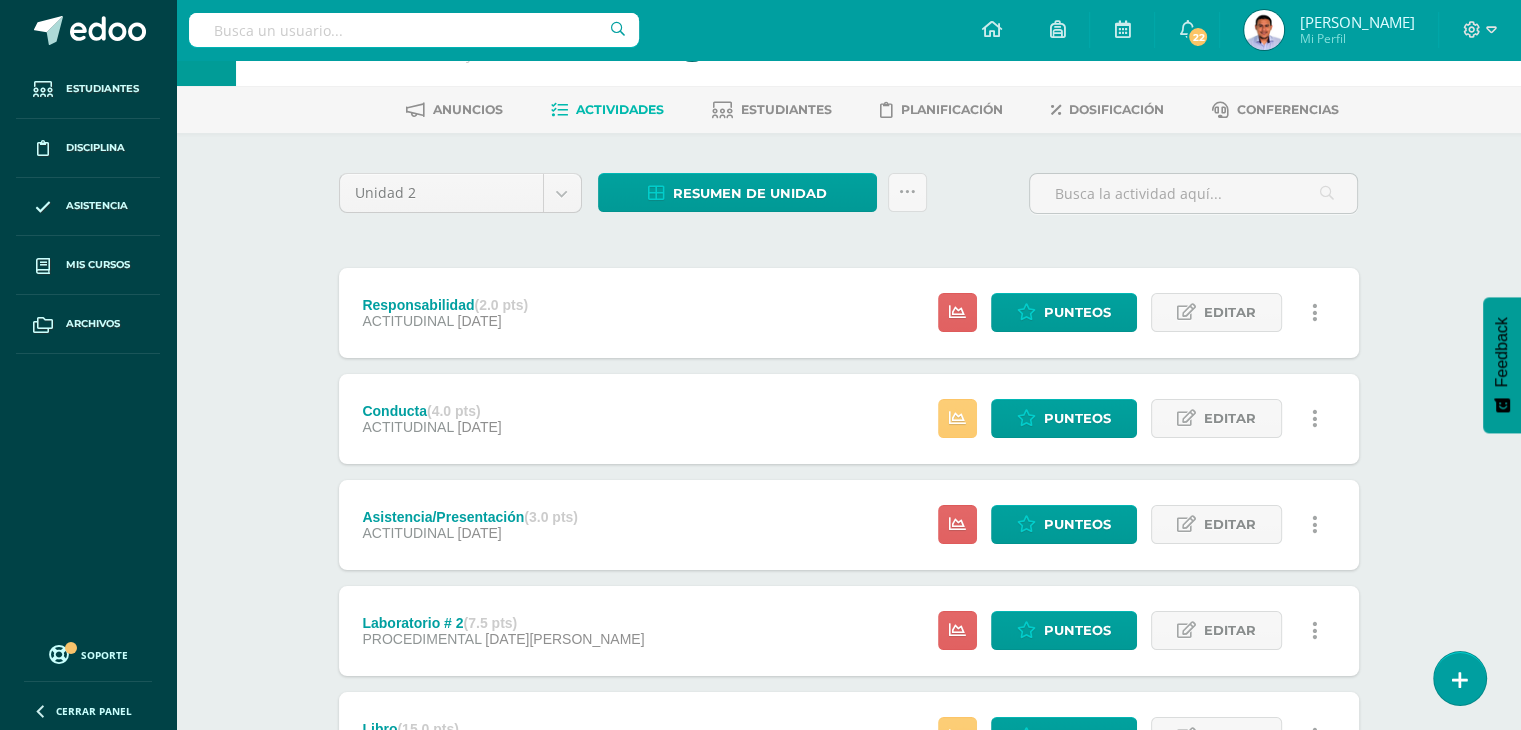 scroll, scrollTop: 100, scrollLeft: 0, axis: vertical 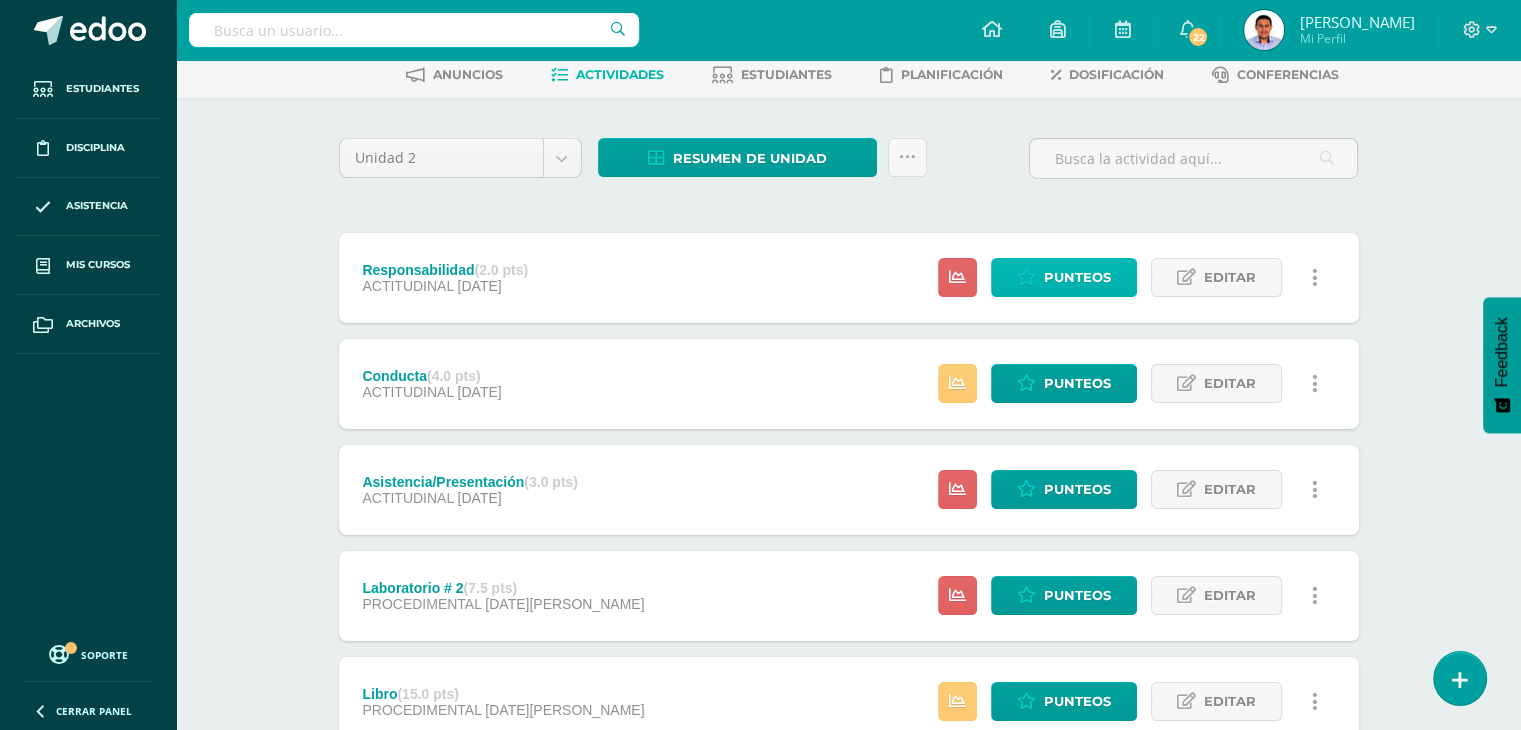 click on "Punteos" at bounding box center (1077, 277) 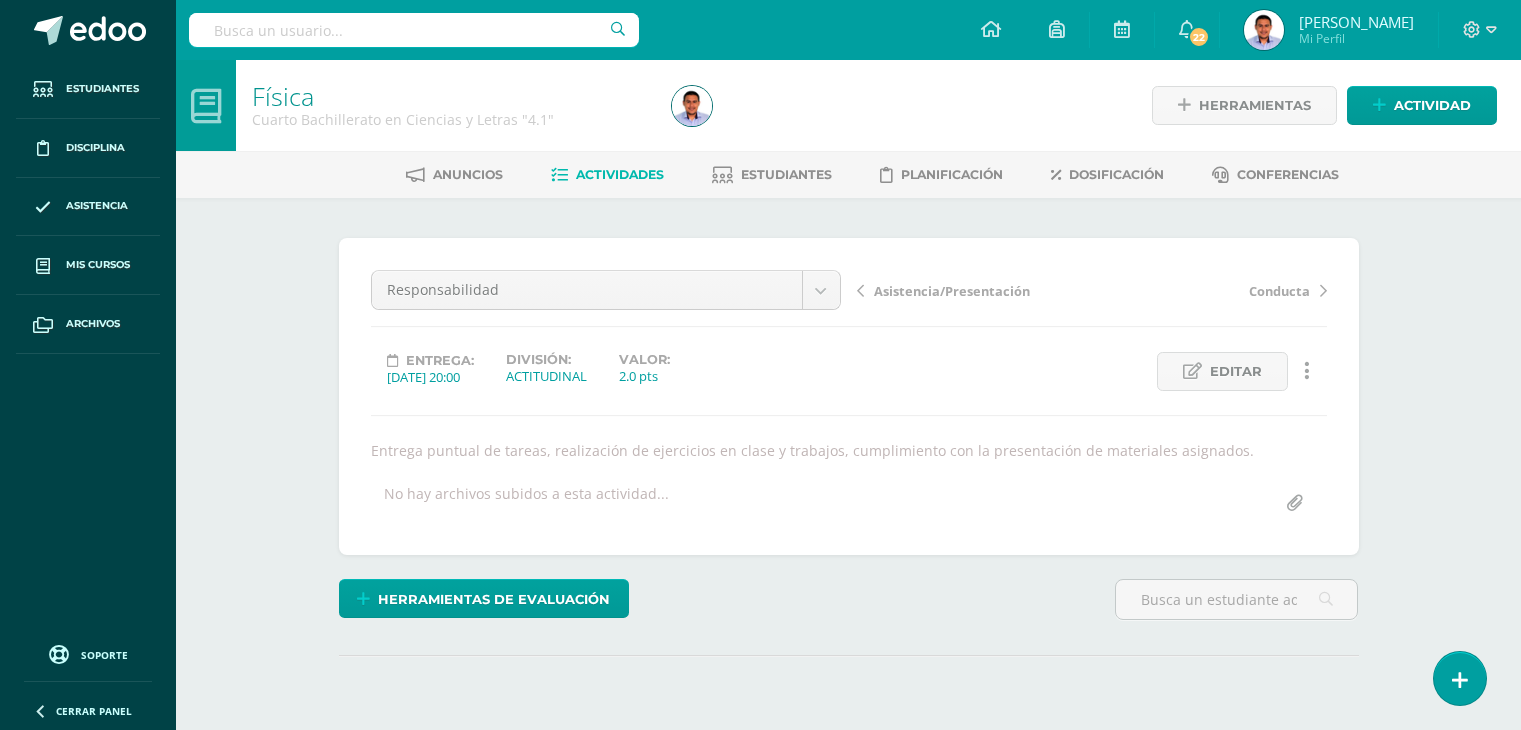 scroll, scrollTop: 0, scrollLeft: 0, axis: both 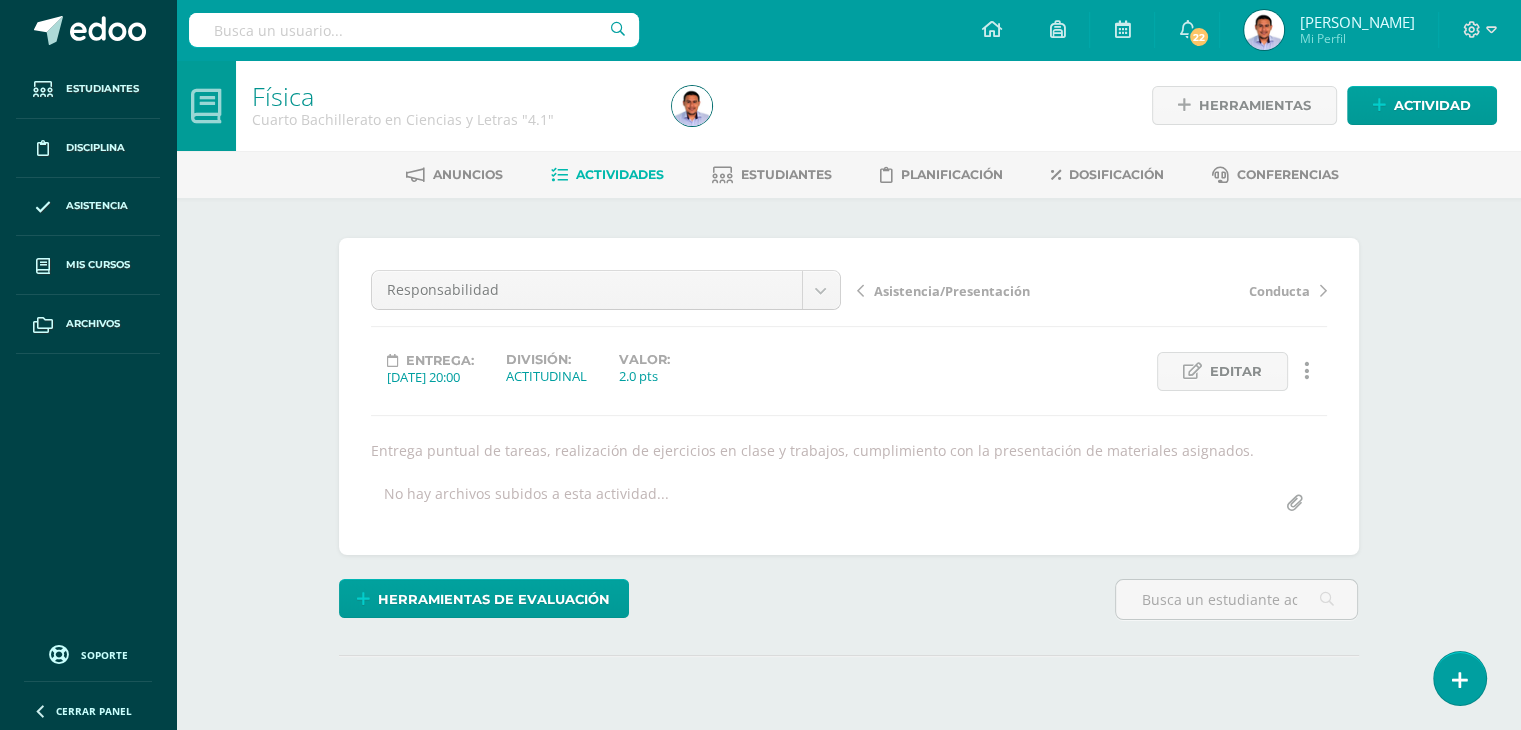 click on "Actividades" at bounding box center [620, 174] 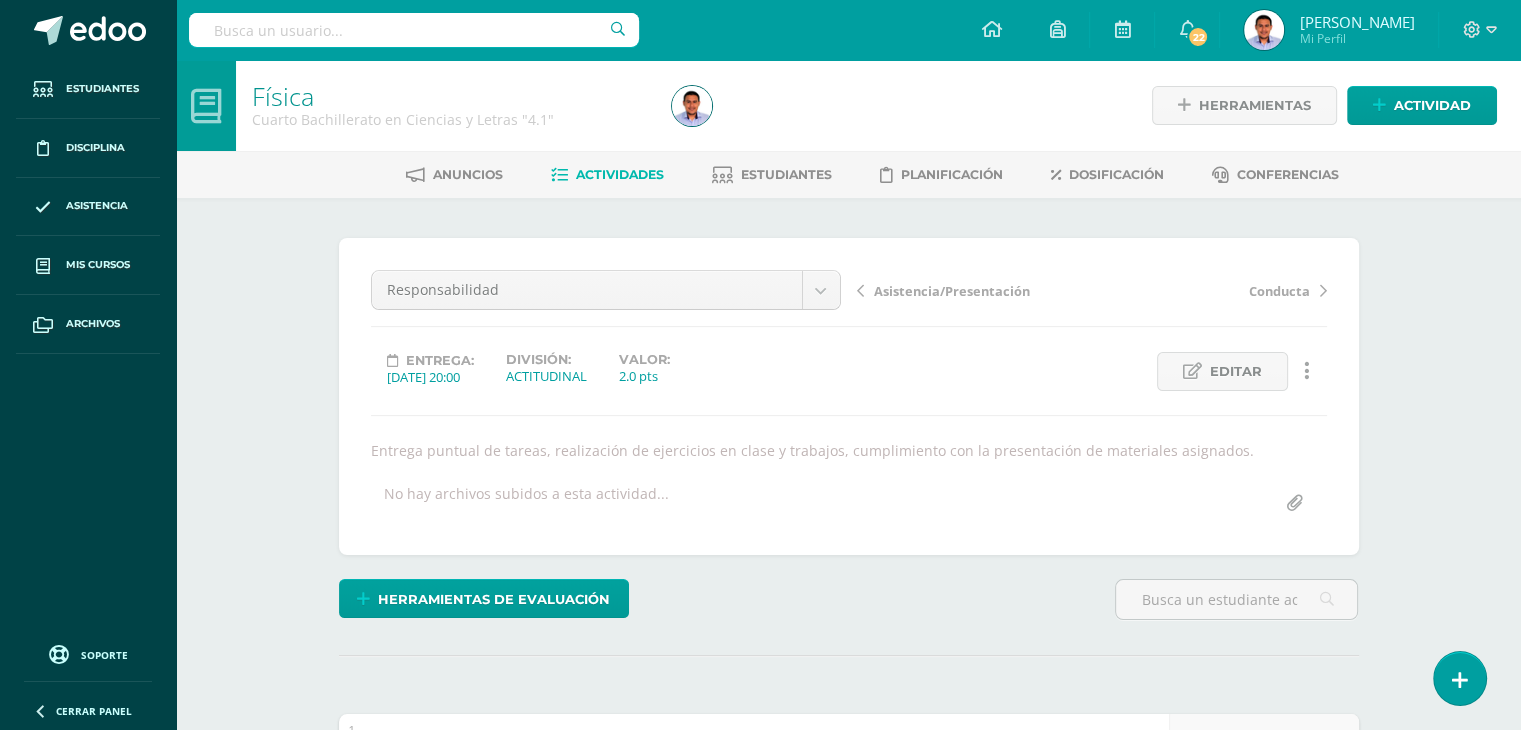 scroll, scrollTop: 0, scrollLeft: 0, axis: both 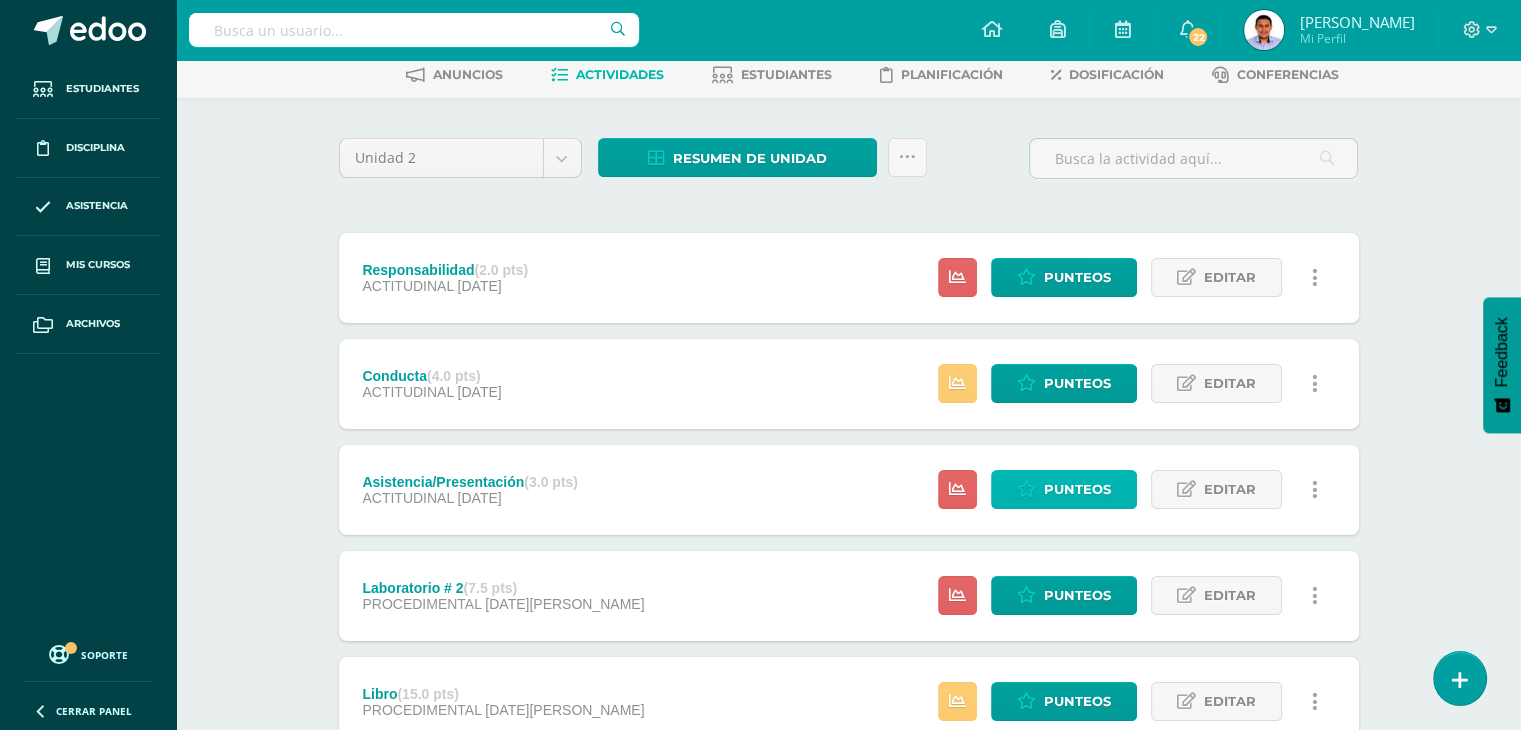 click at bounding box center (1026, 489) 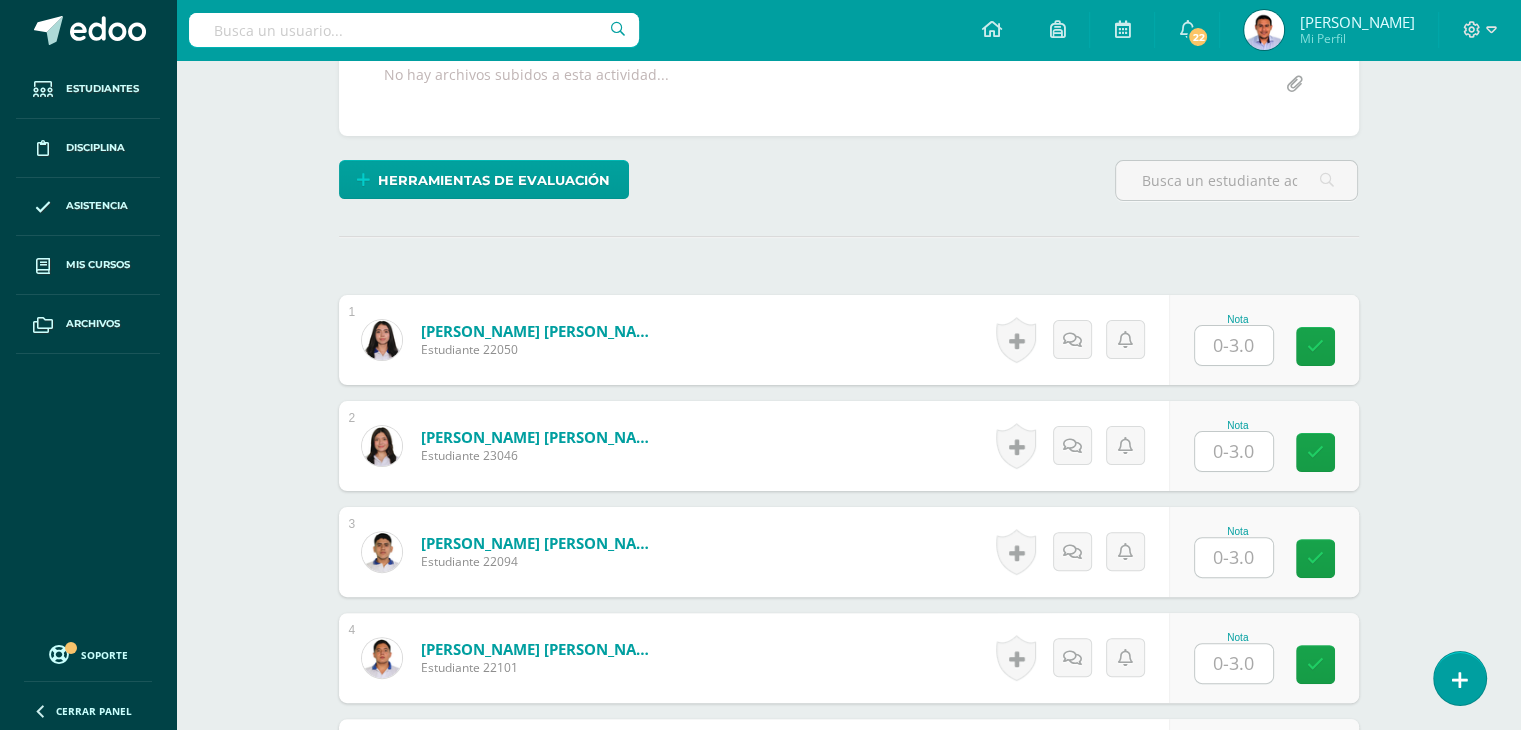scroll, scrollTop: 439, scrollLeft: 0, axis: vertical 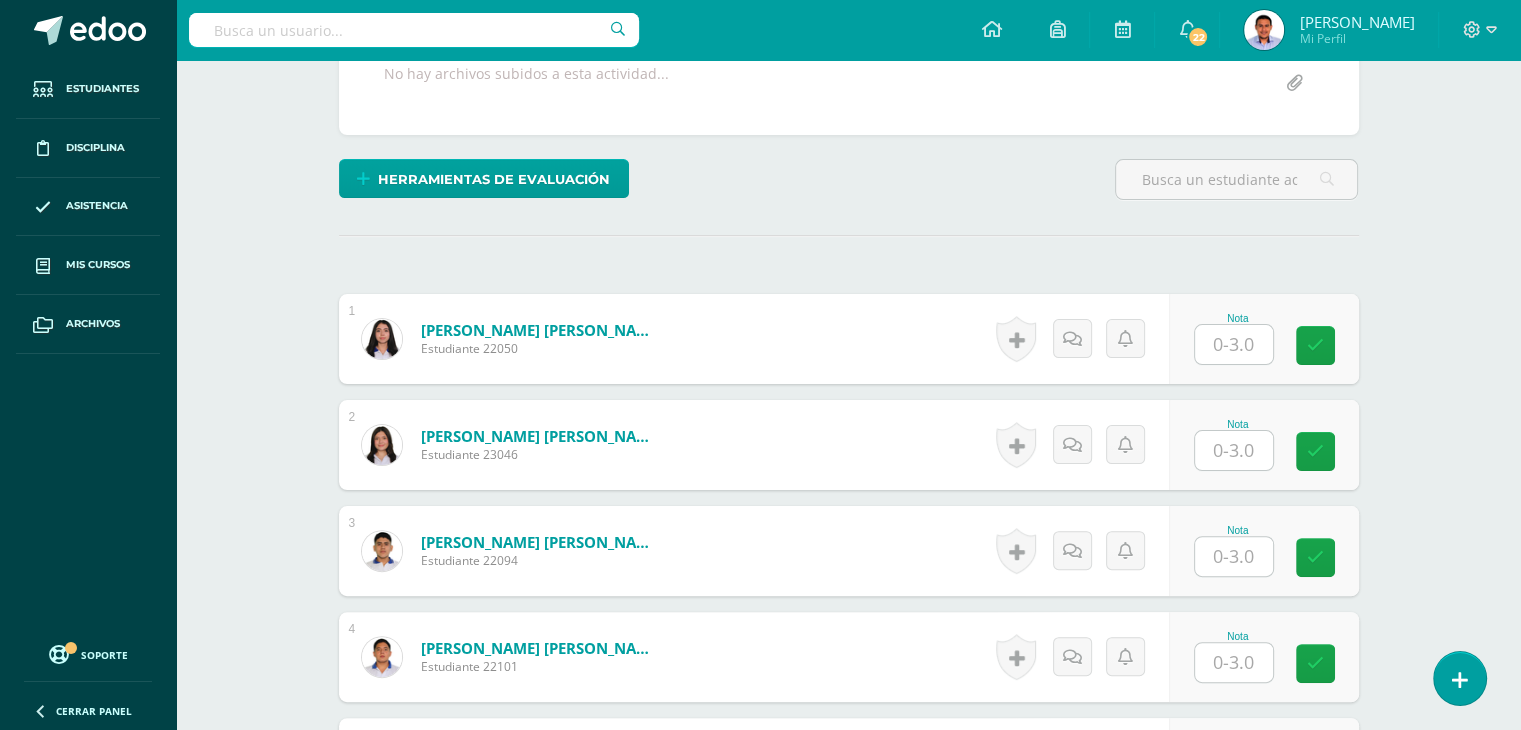 click at bounding box center [1234, 344] 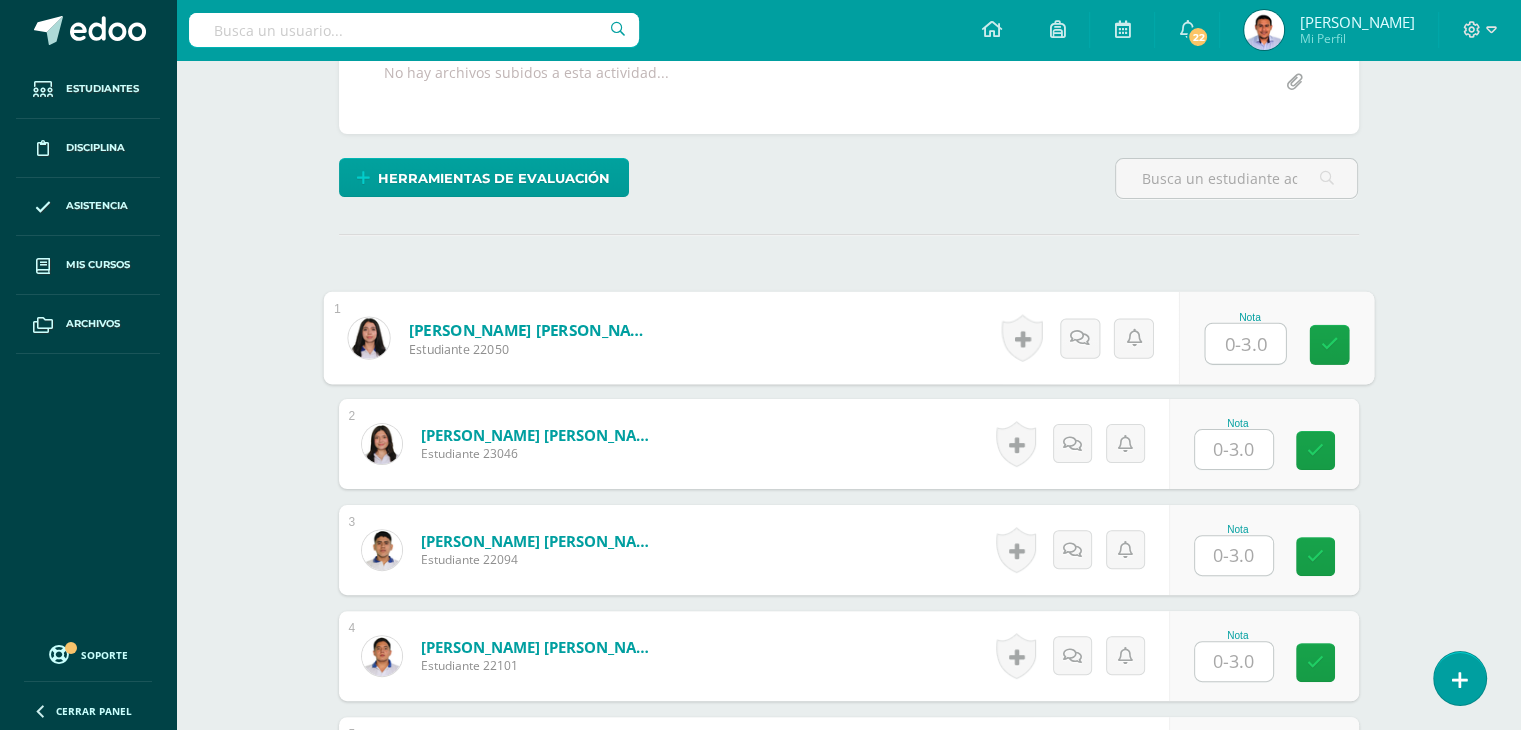 scroll, scrollTop: 441, scrollLeft: 0, axis: vertical 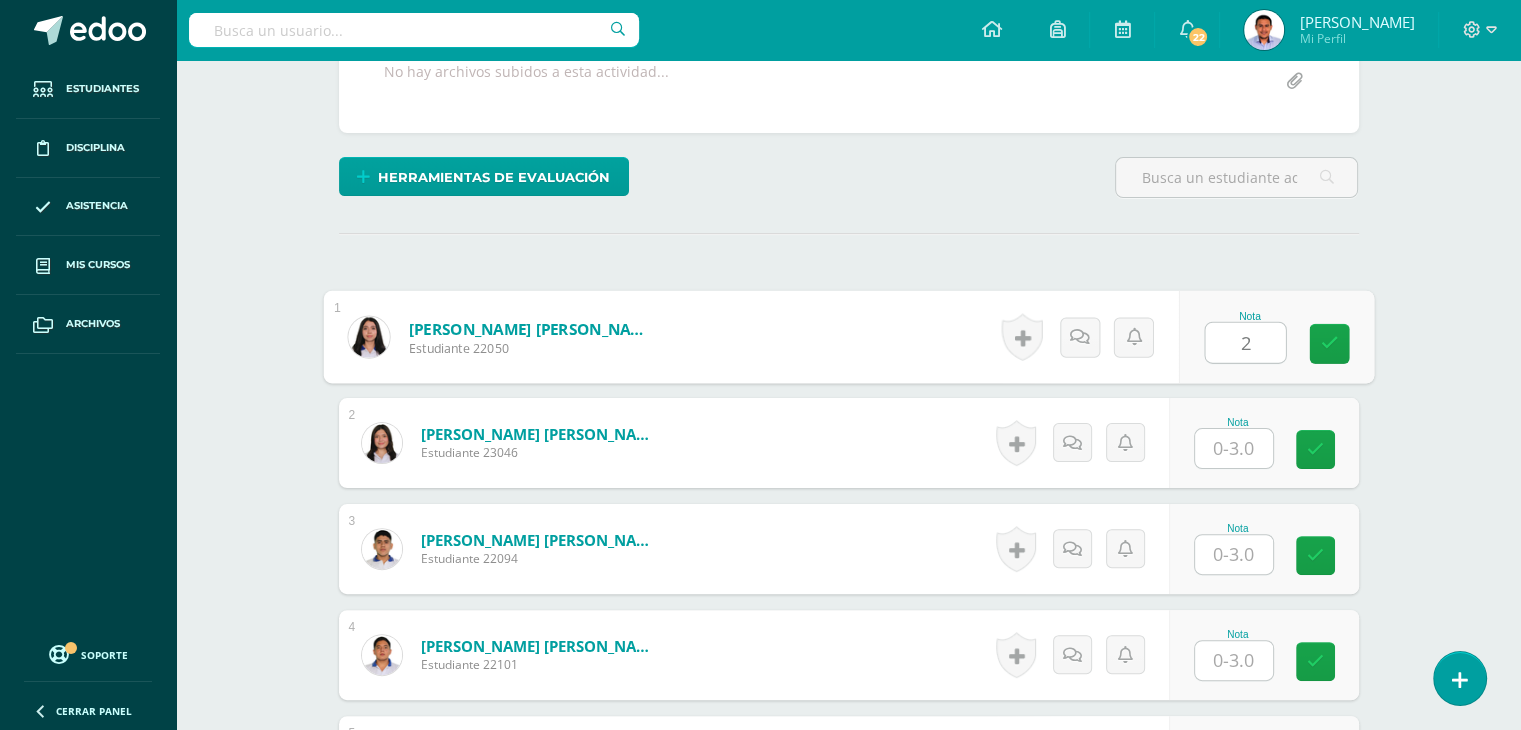 type on "2" 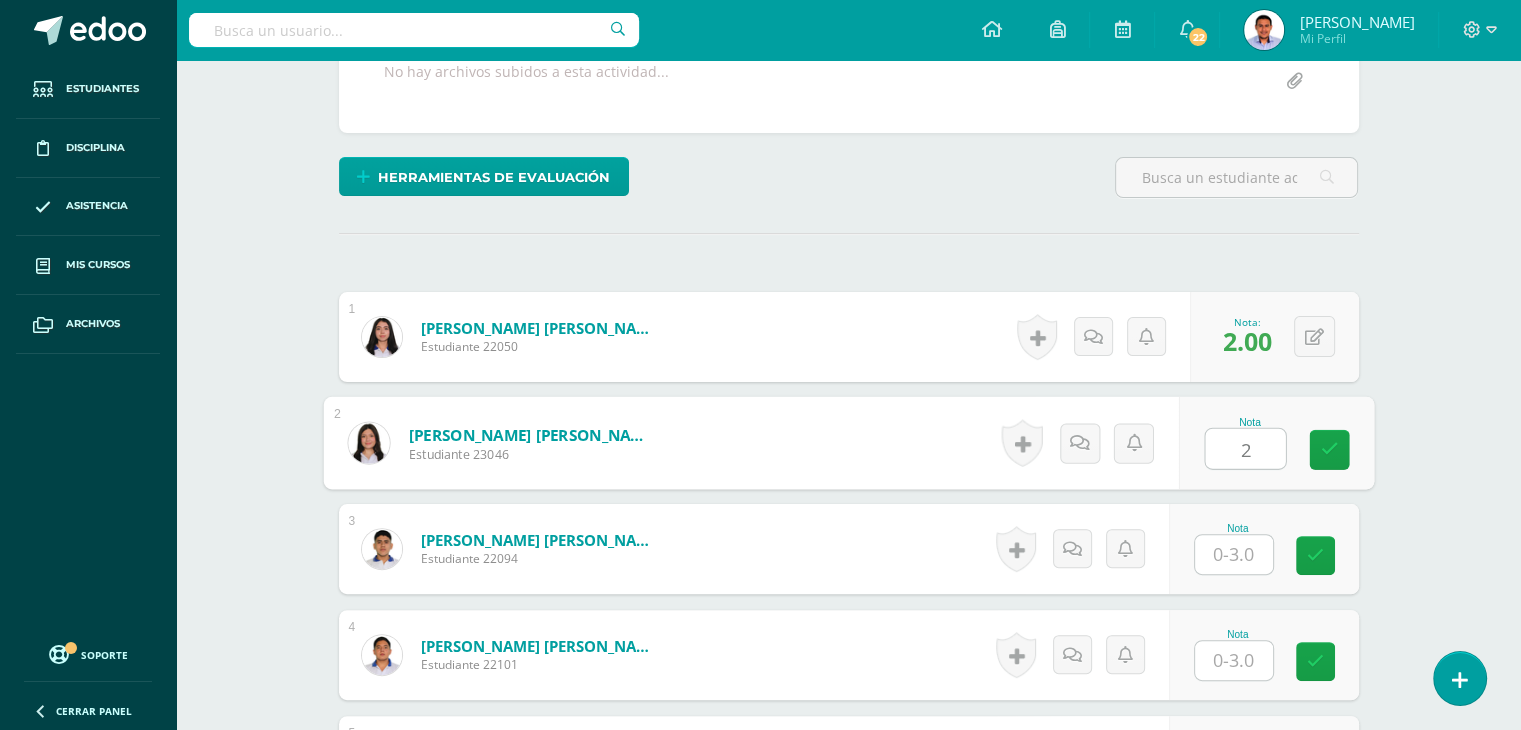 type on "2" 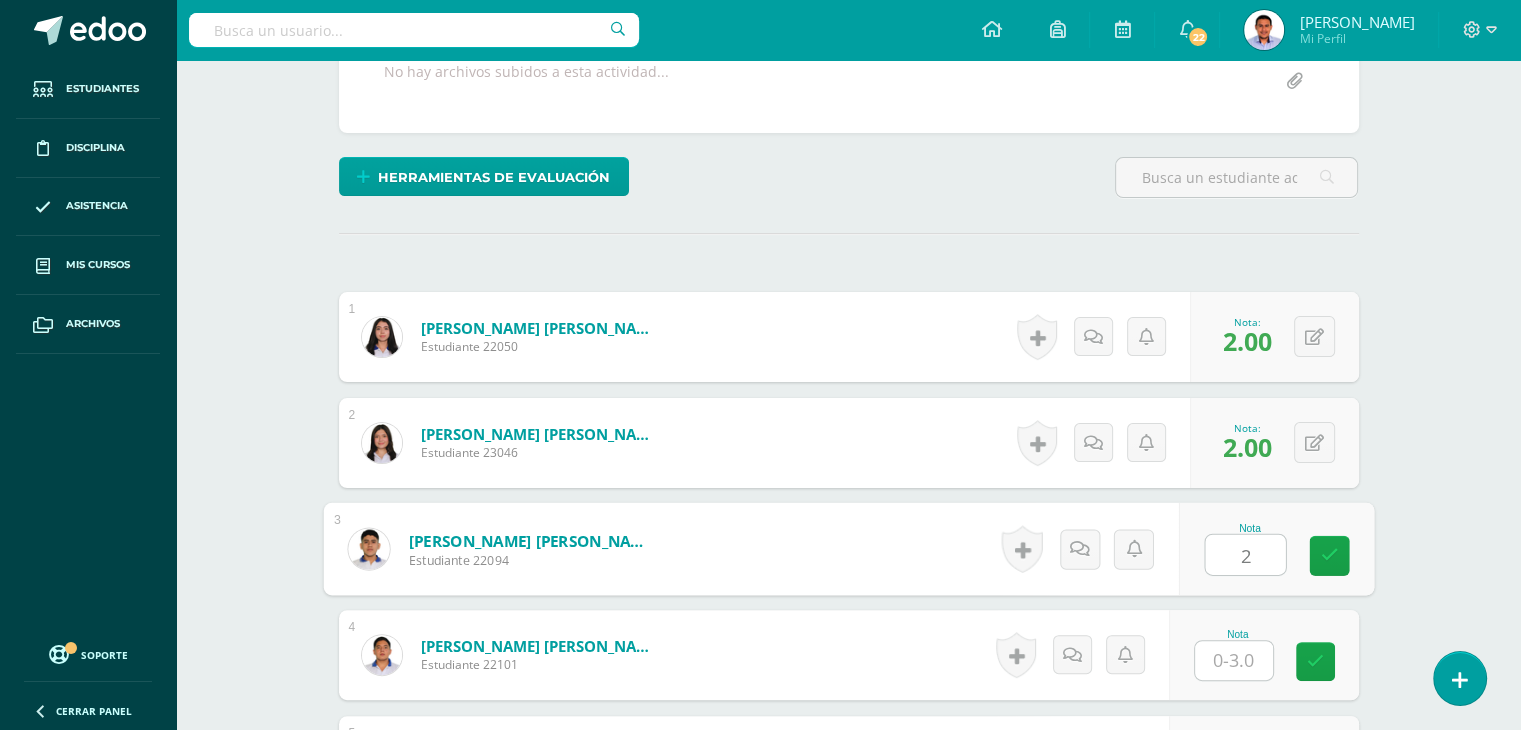 type on "2" 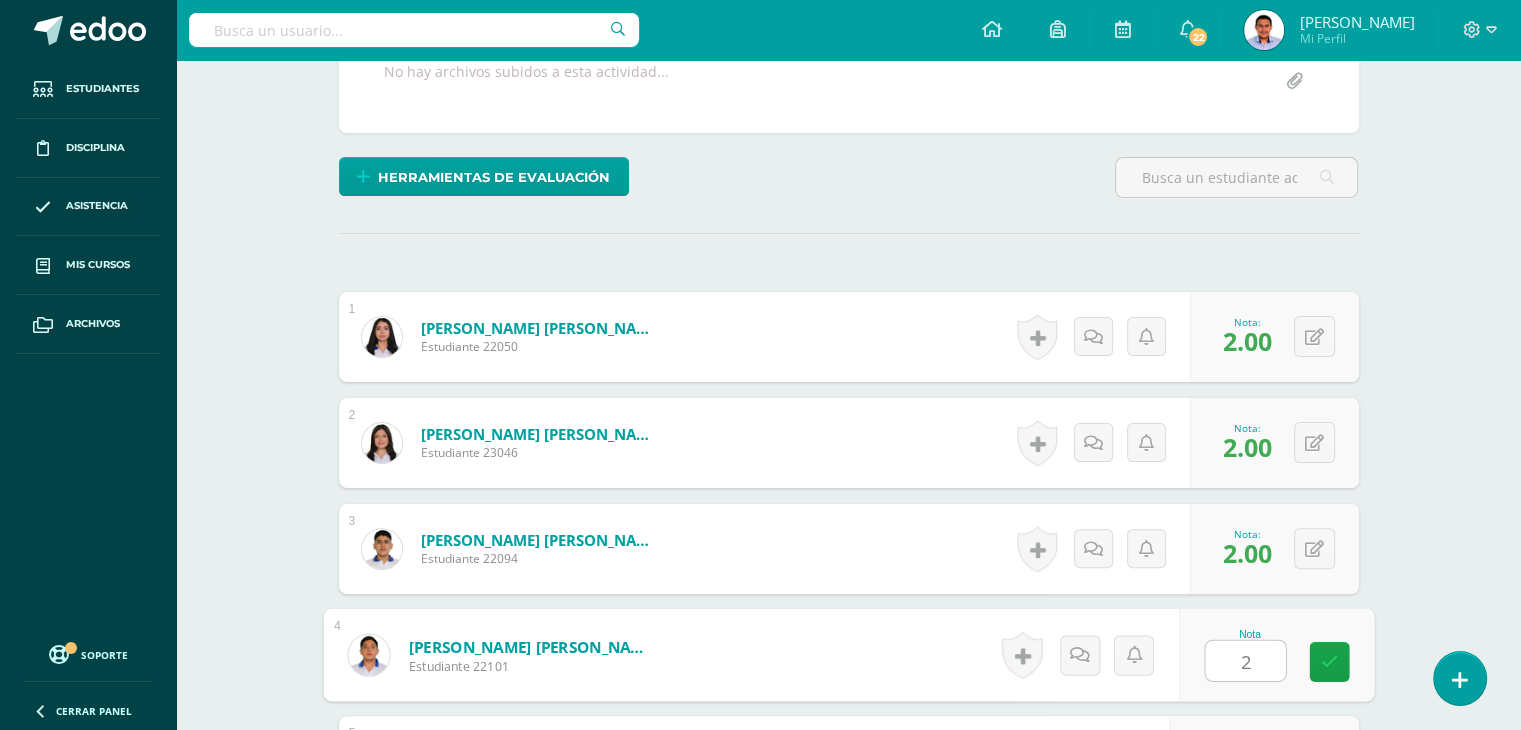 type on "2" 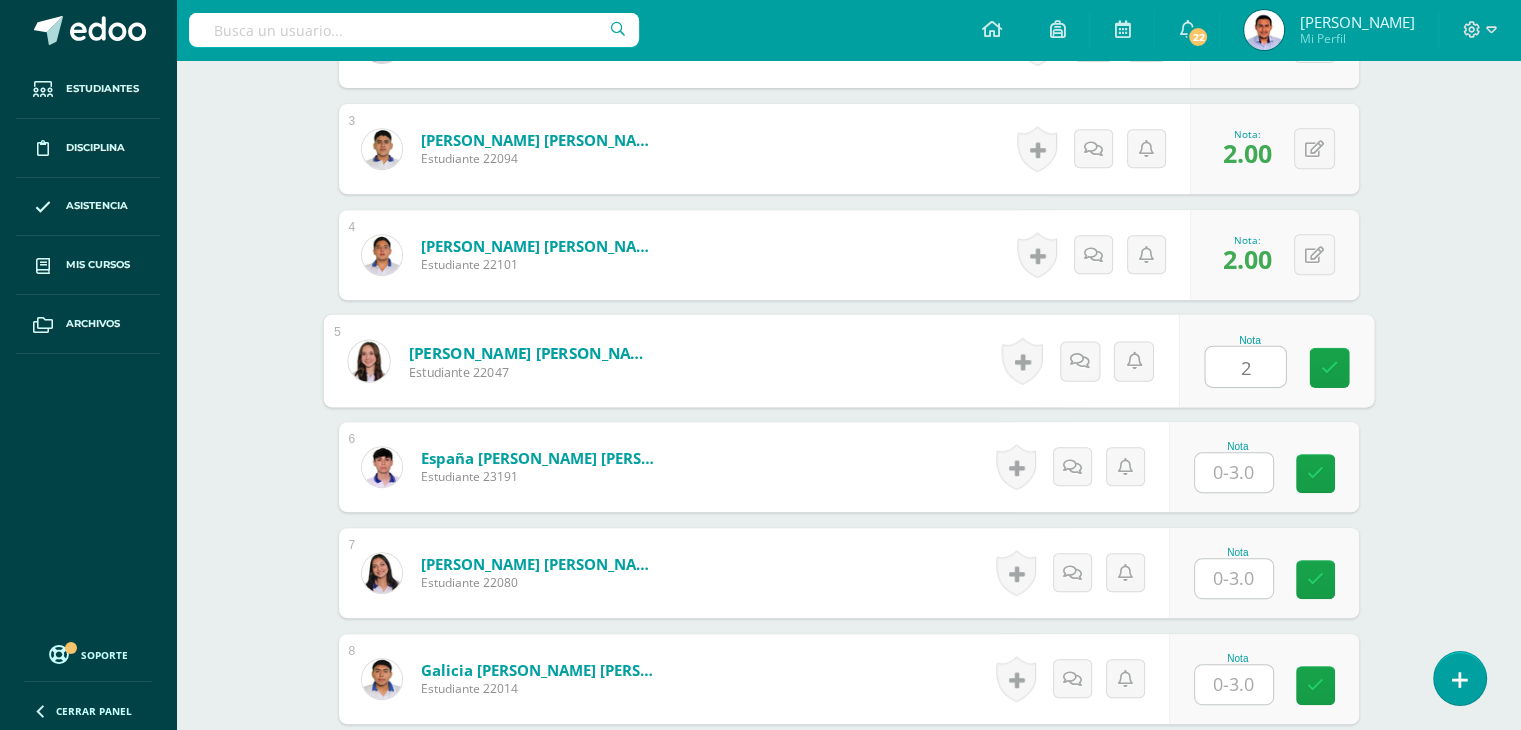 type on "2" 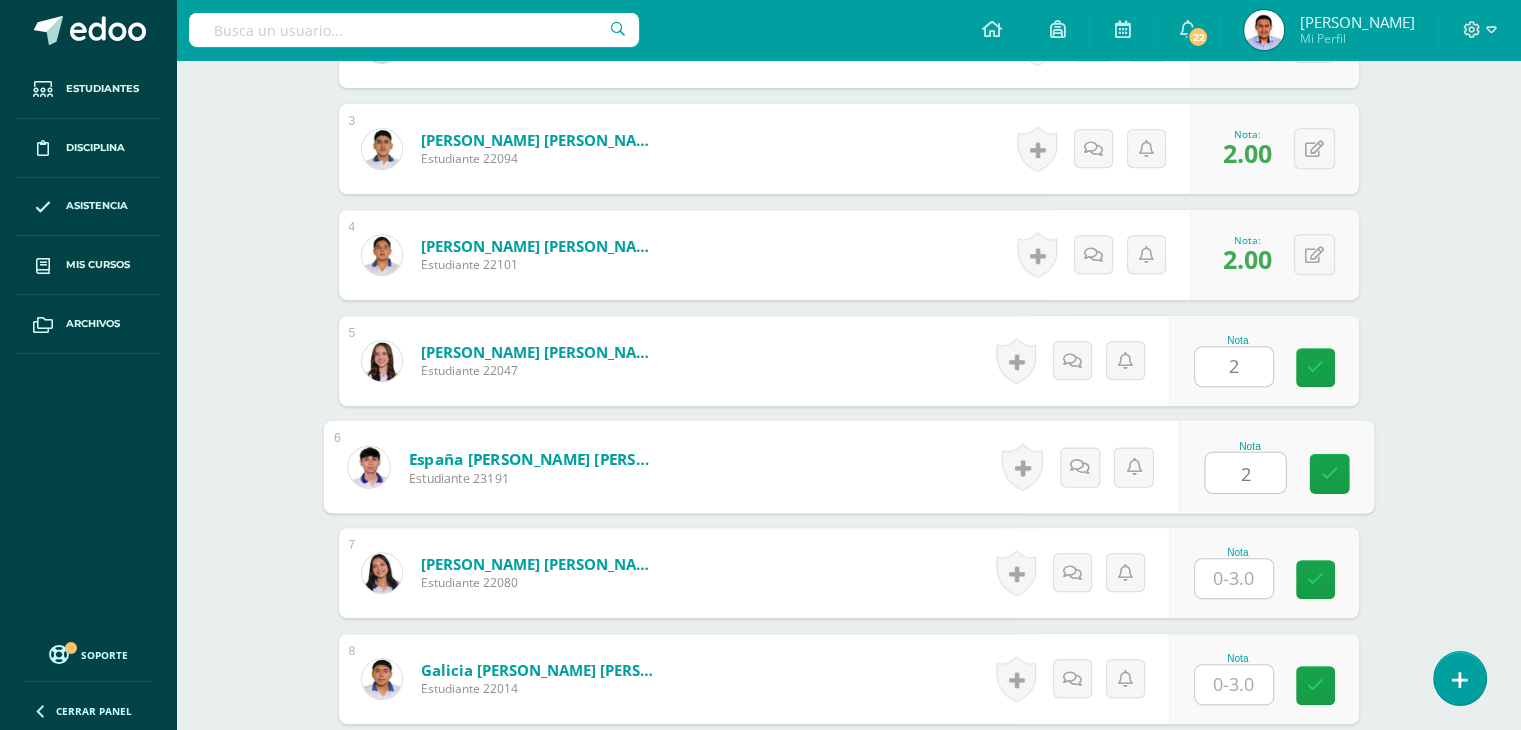 type on "2" 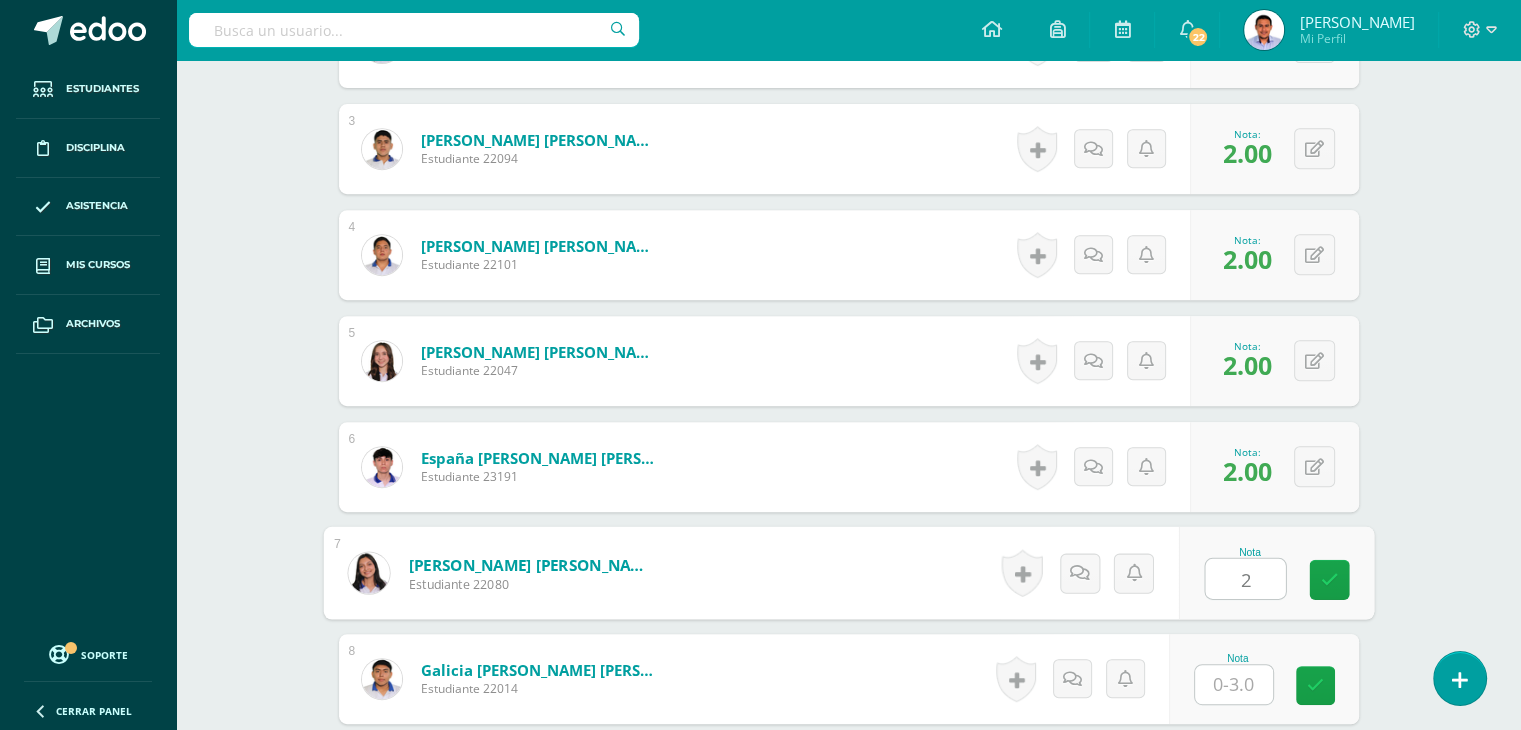 type on "2" 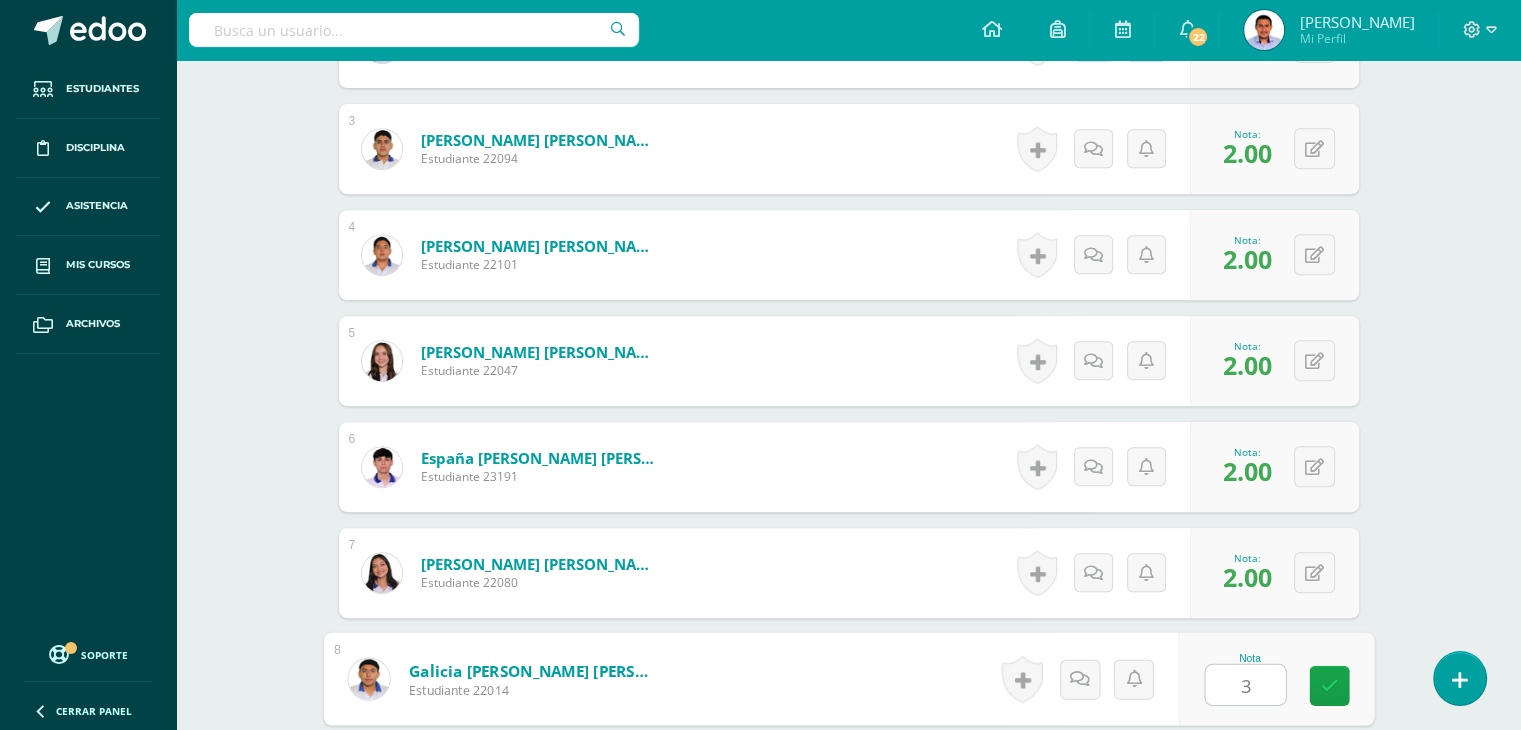 type on "3" 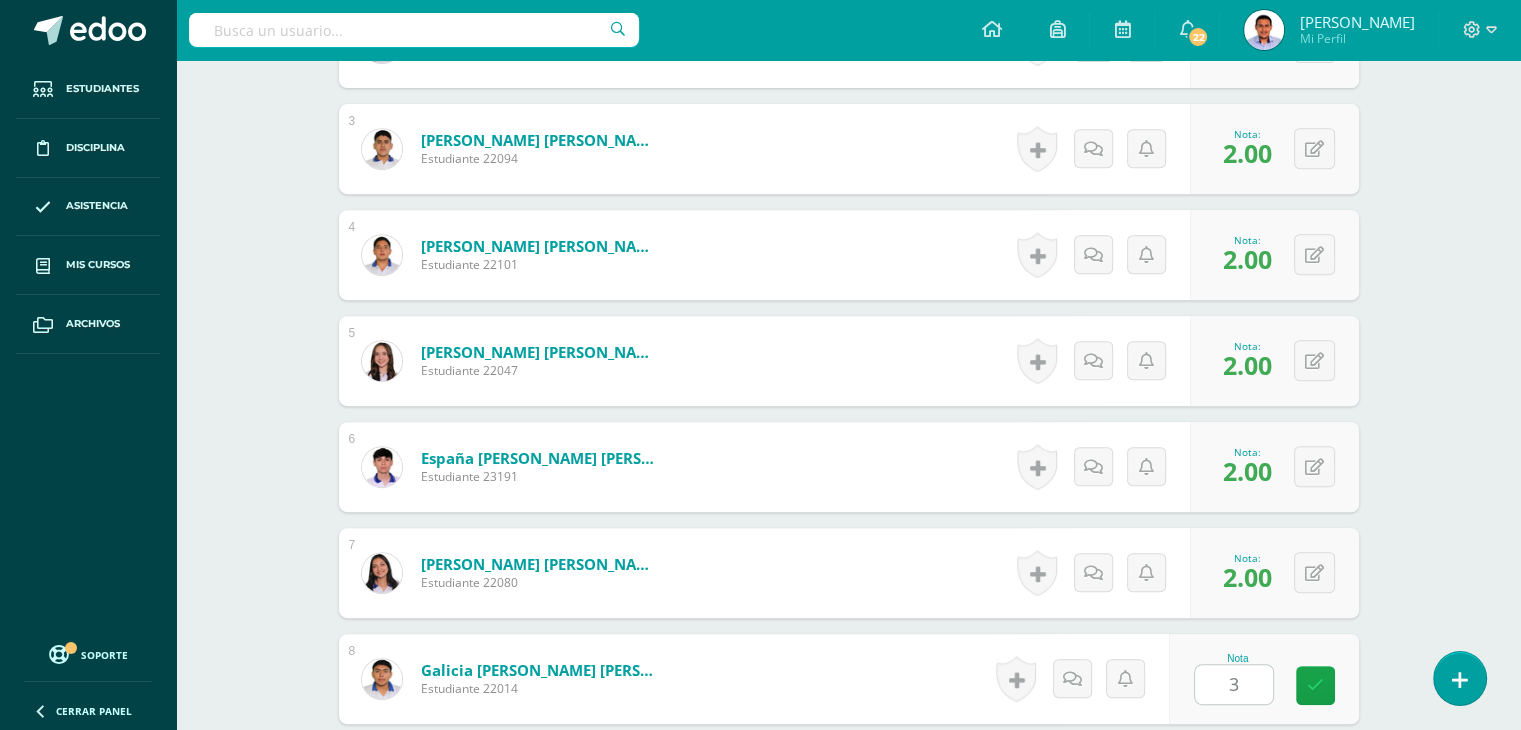 scroll, scrollTop: 1265, scrollLeft: 0, axis: vertical 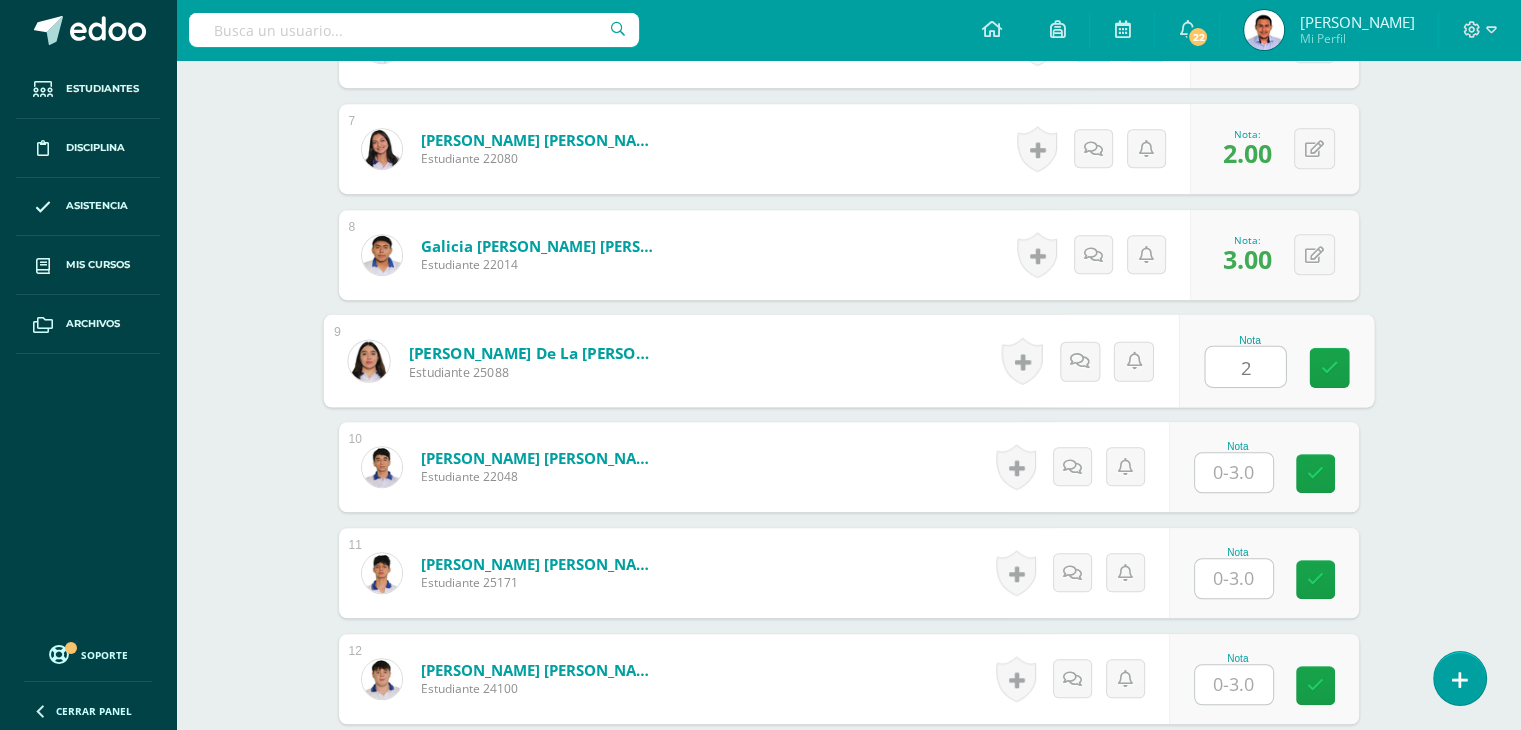 type on "2" 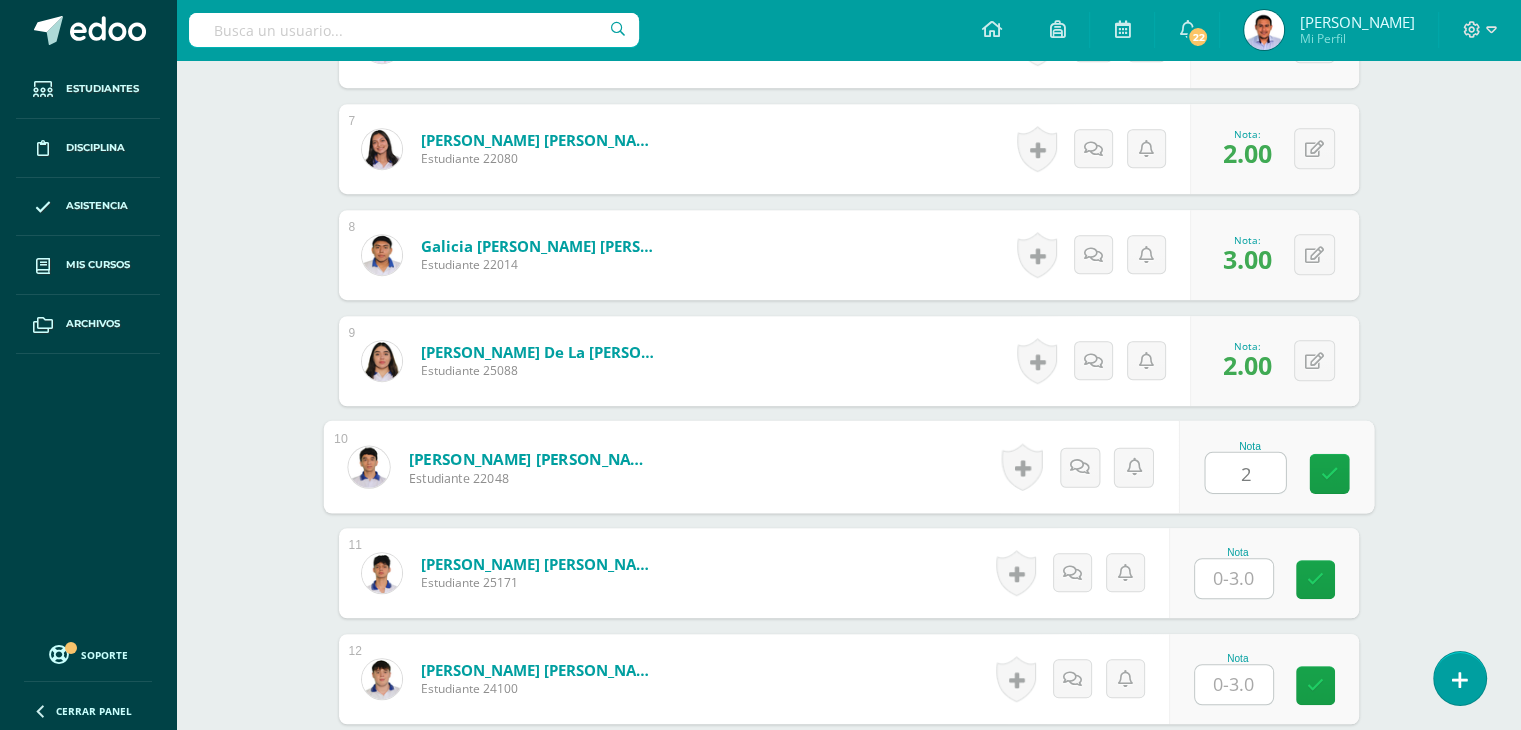 type on "2" 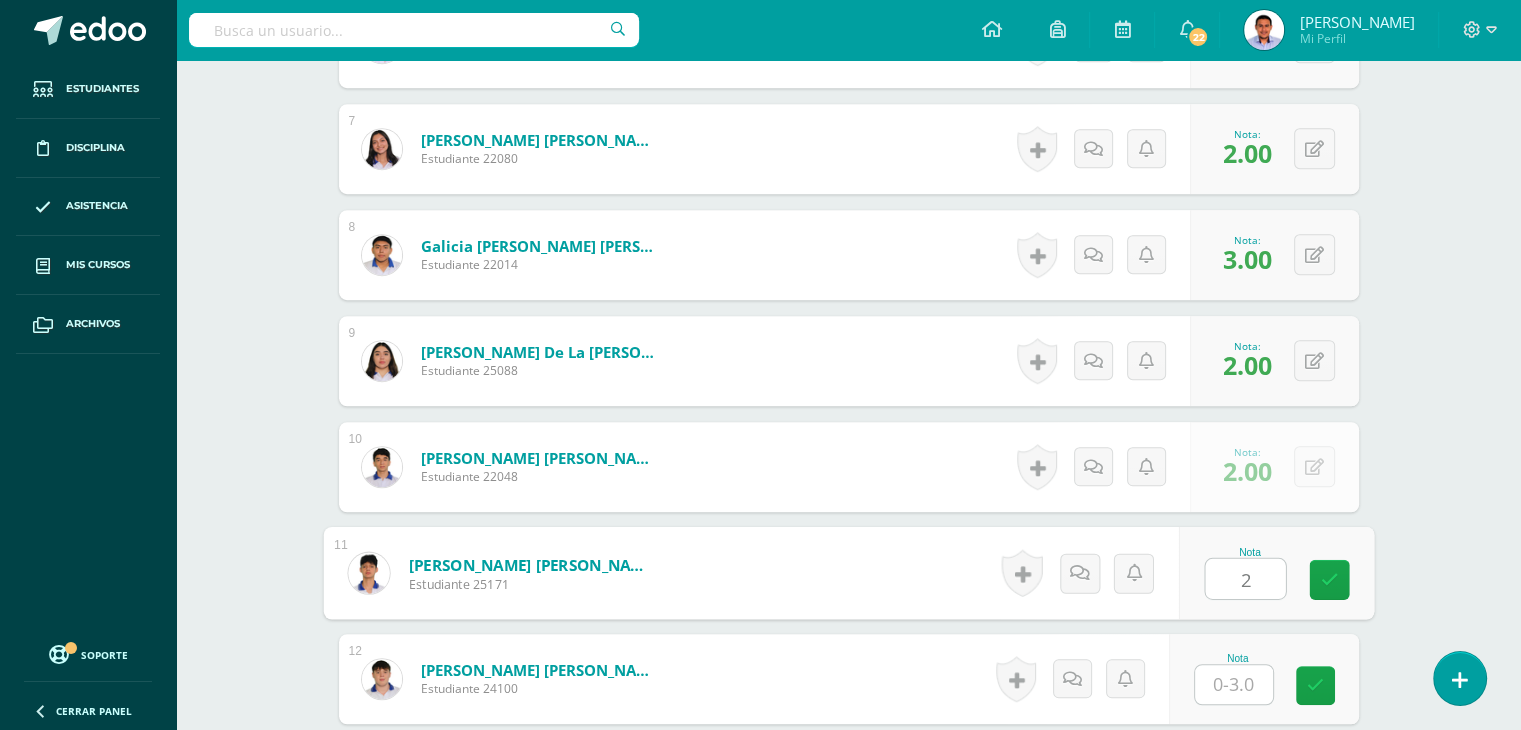 type on "2" 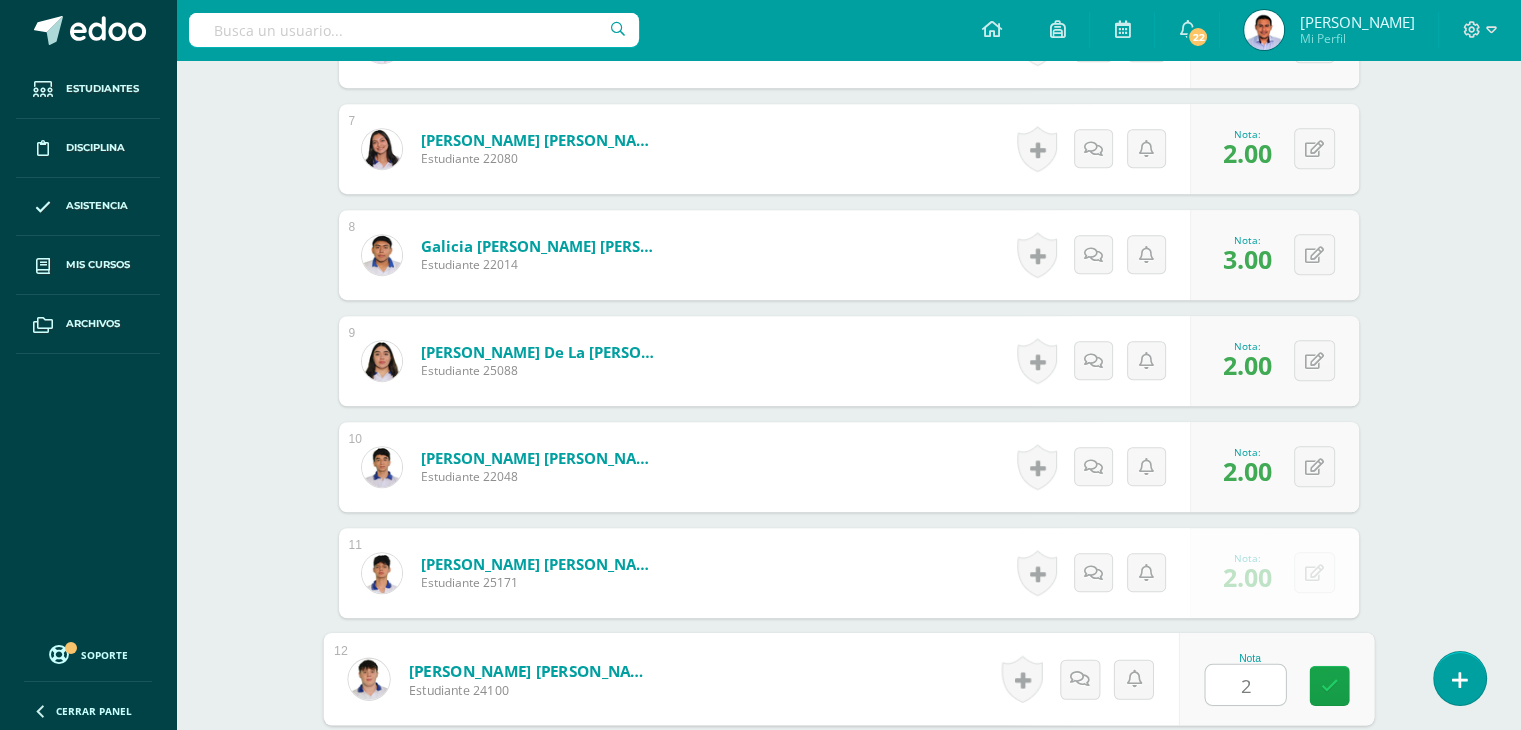 type on "2" 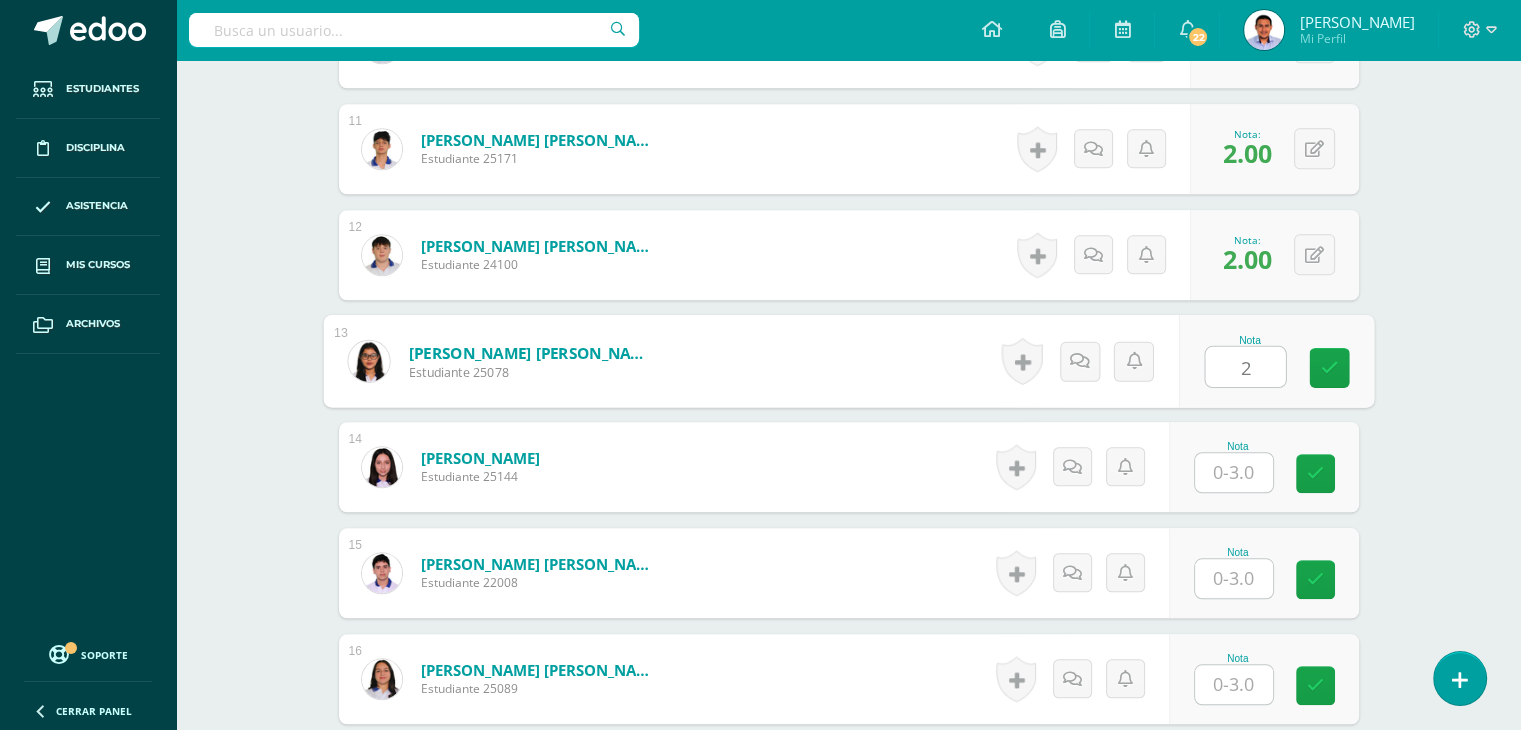 type on "2" 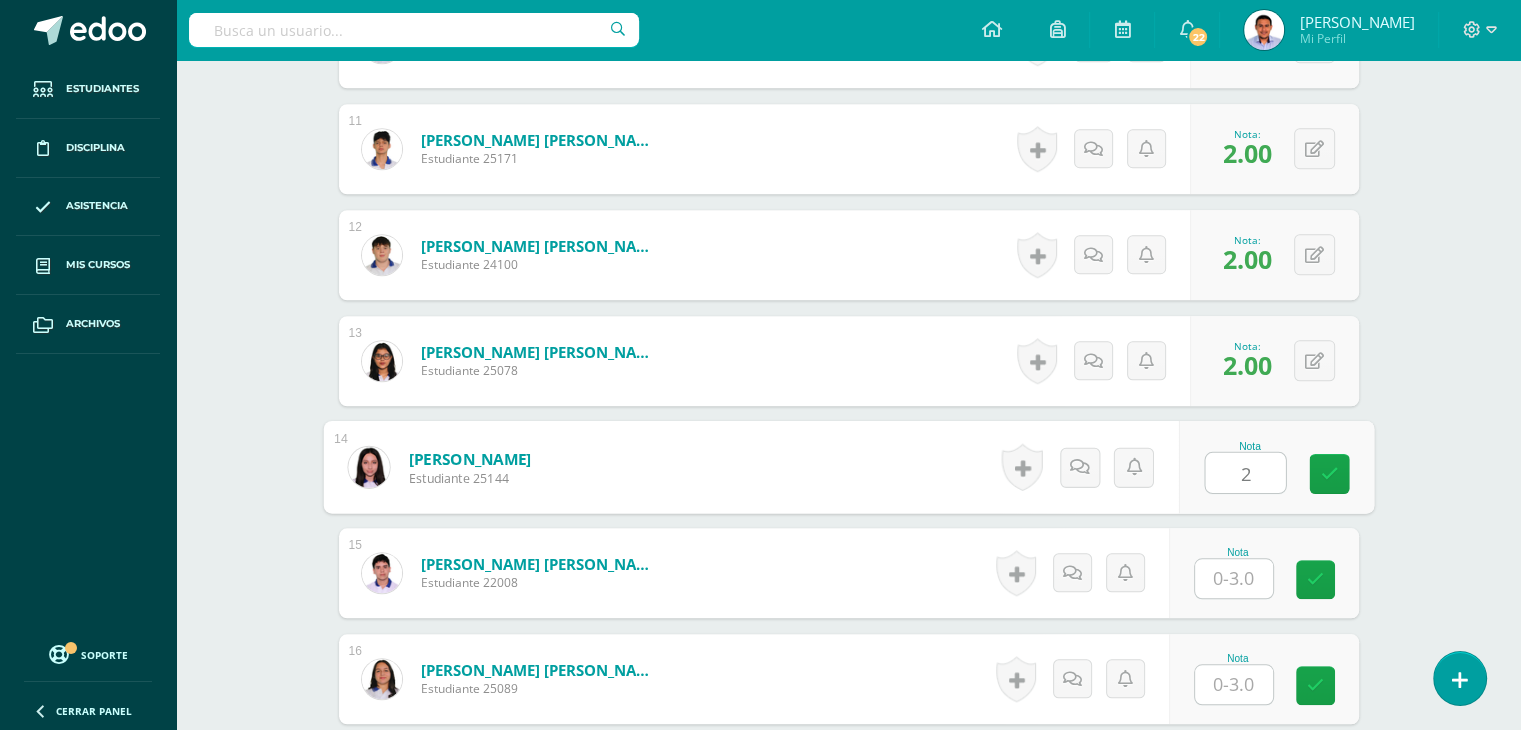 type on "2" 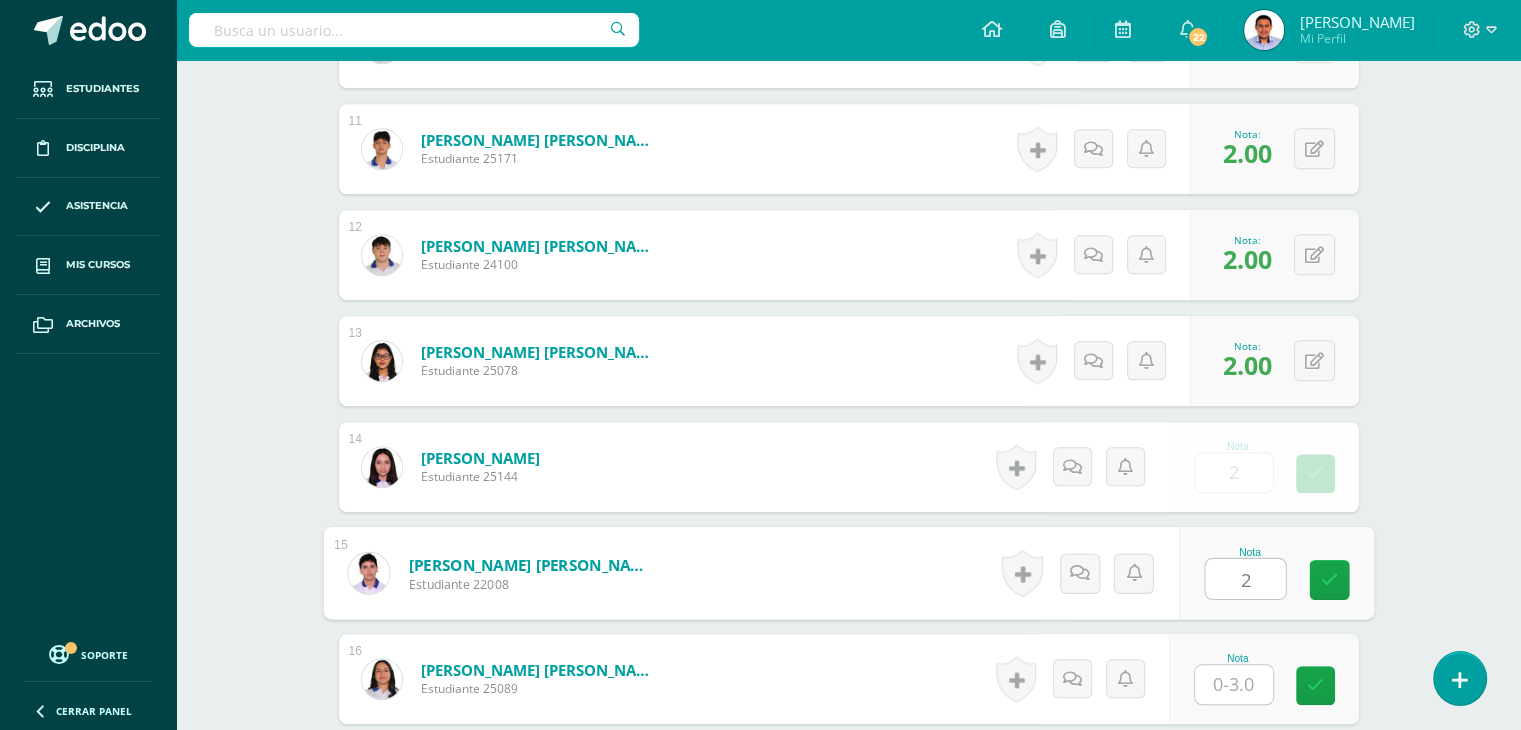 type on "2" 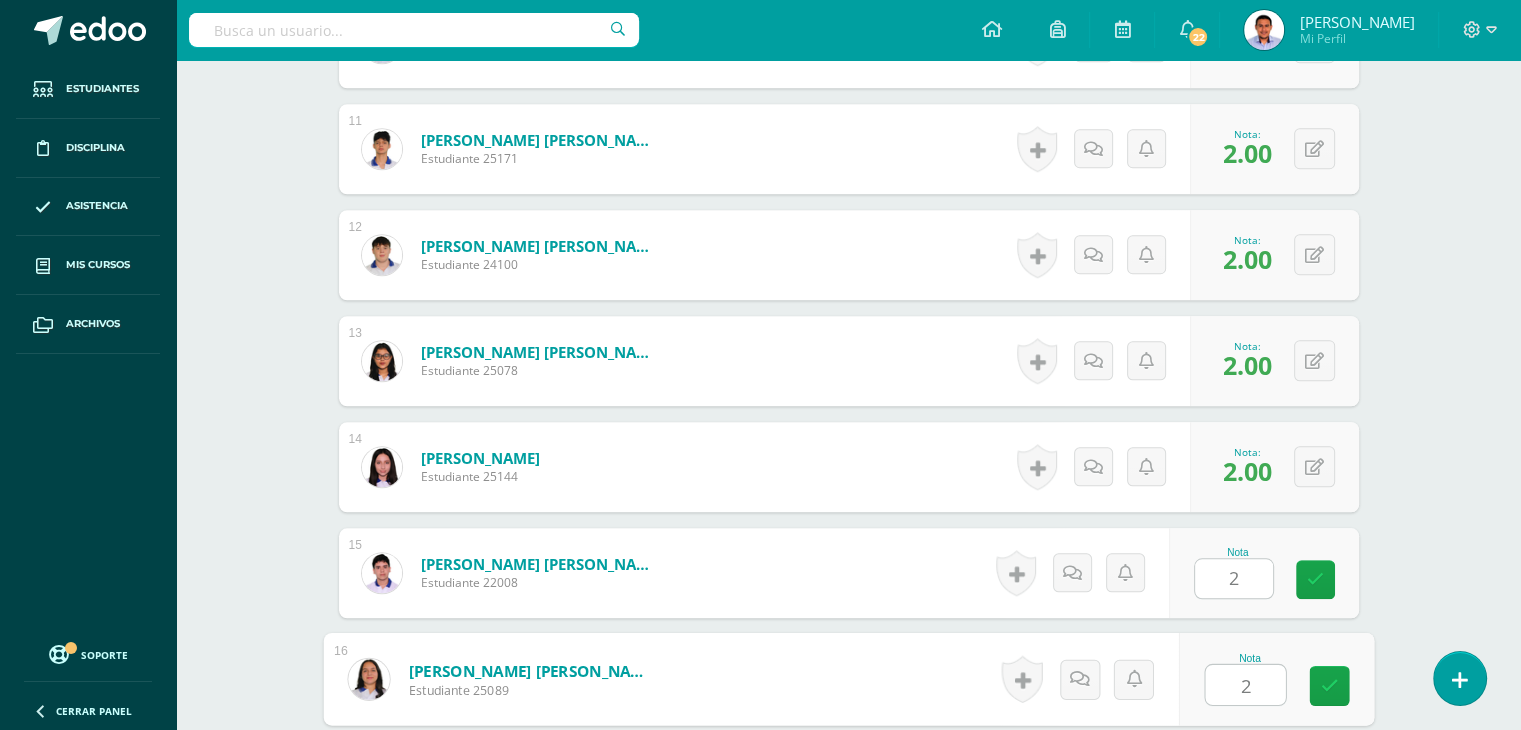 type on "2" 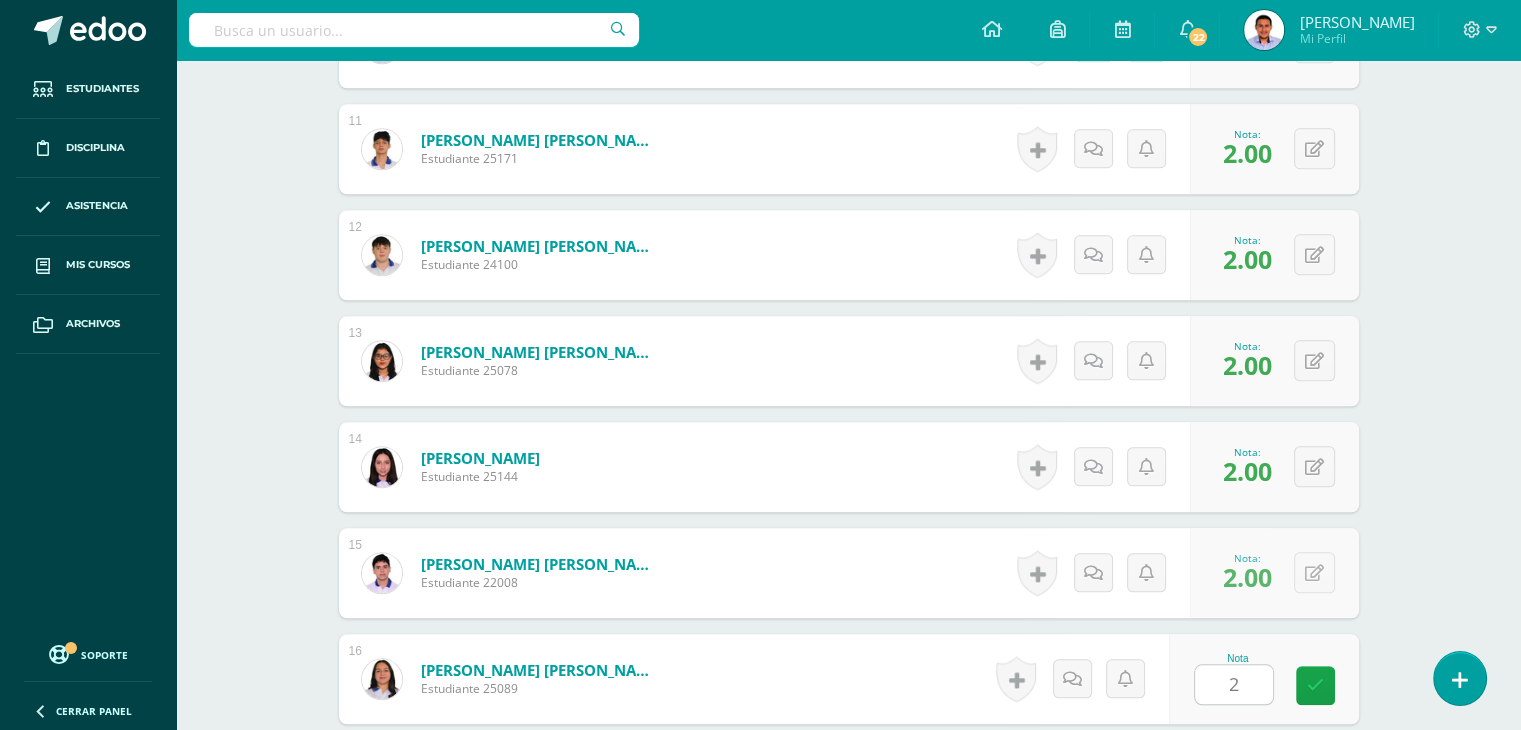 scroll, scrollTop: 2113, scrollLeft: 0, axis: vertical 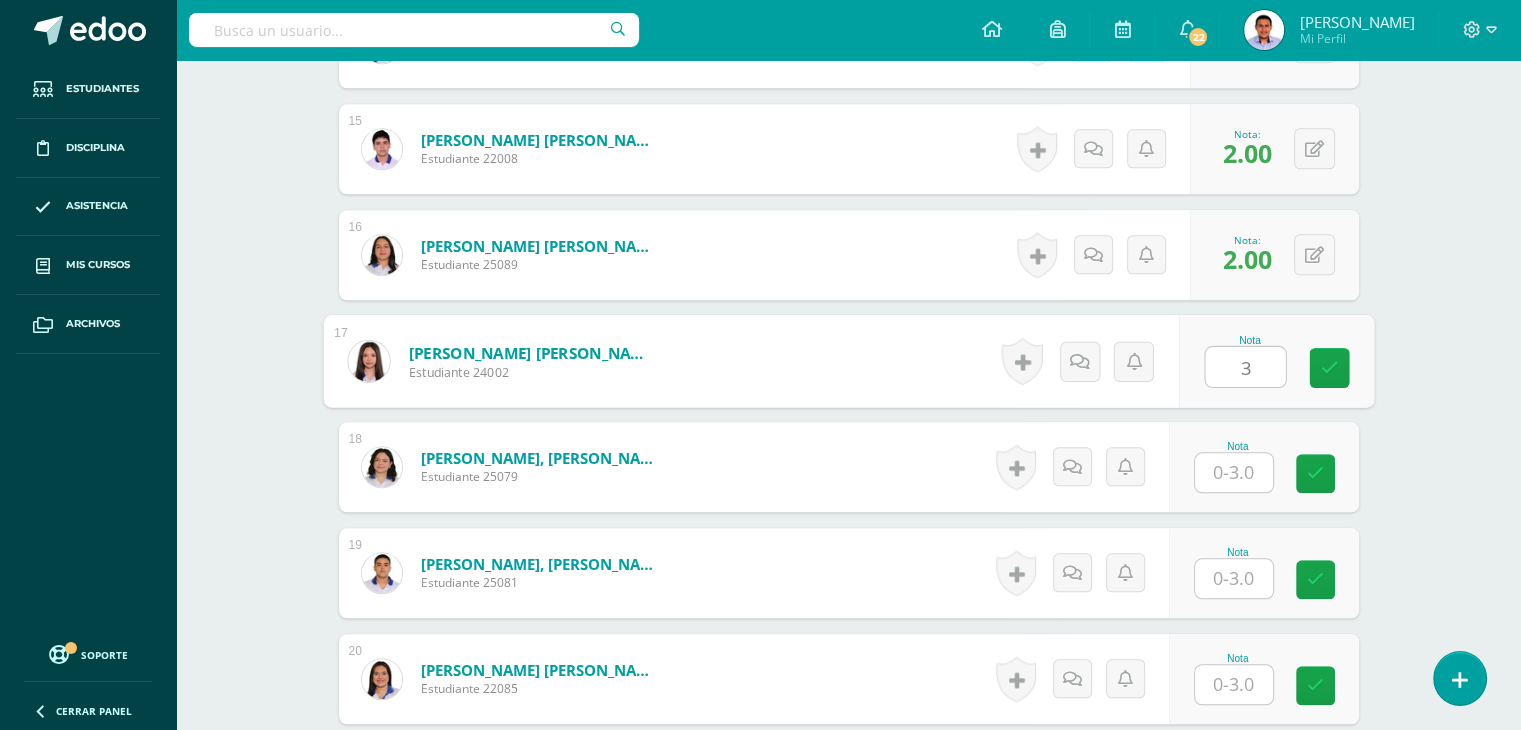 type on "3" 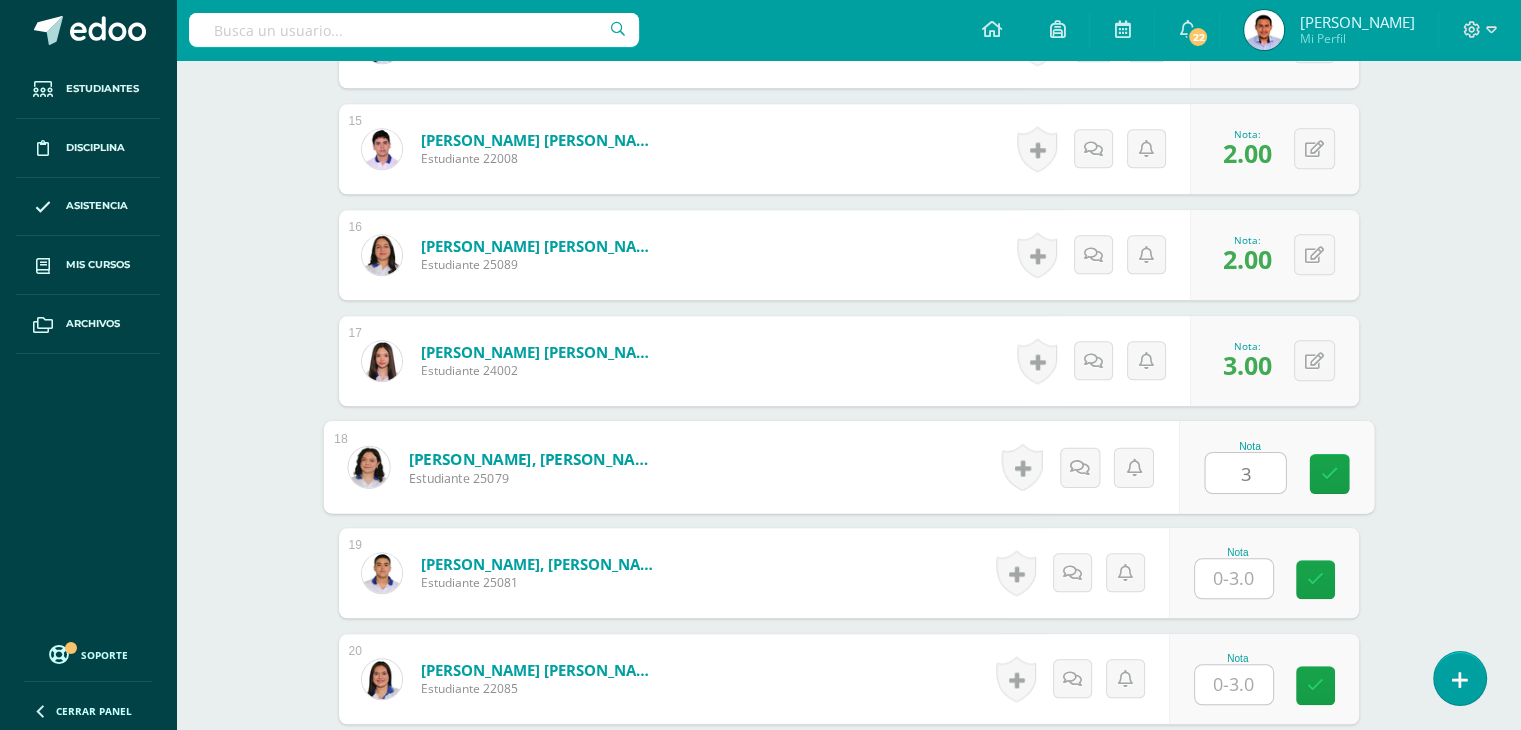 type on "3" 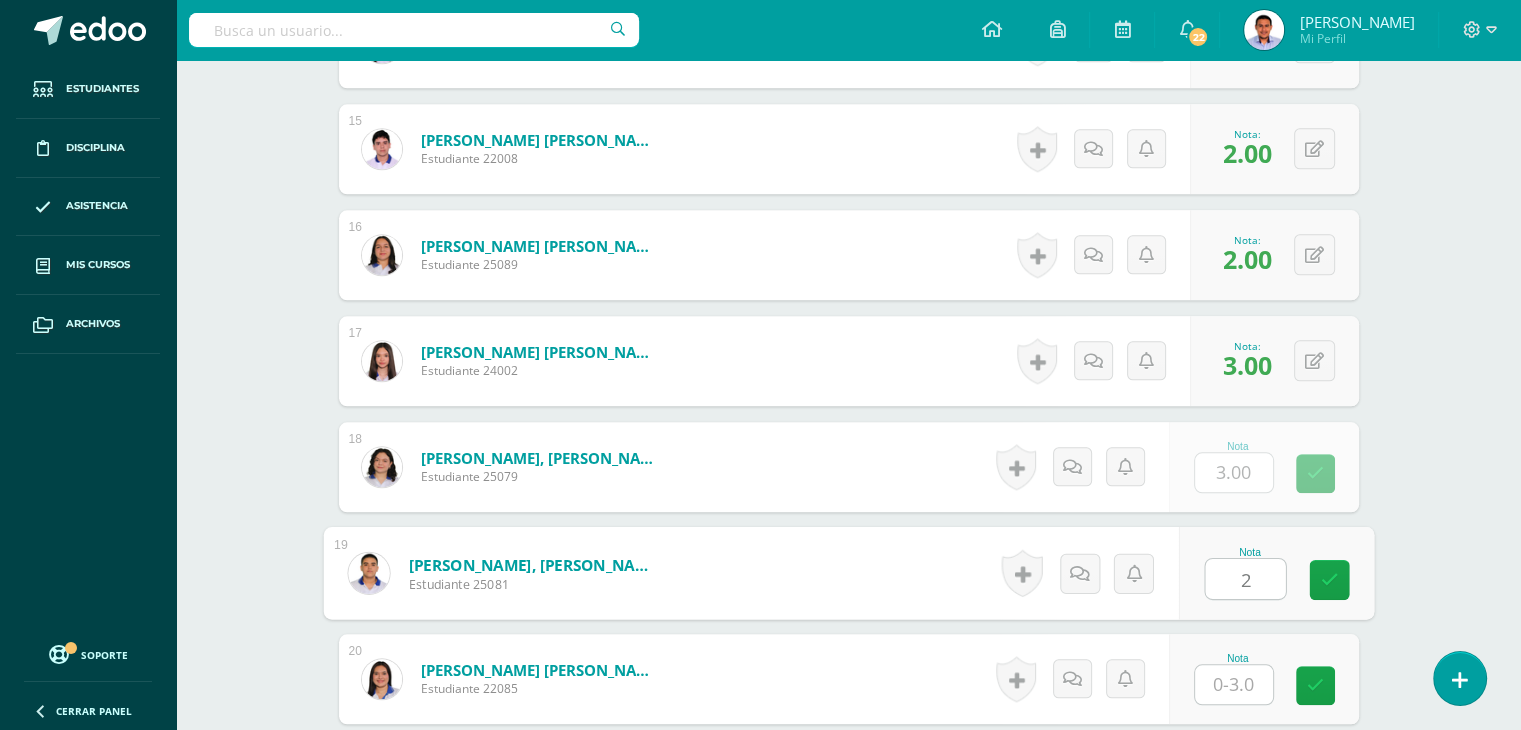 type on "2" 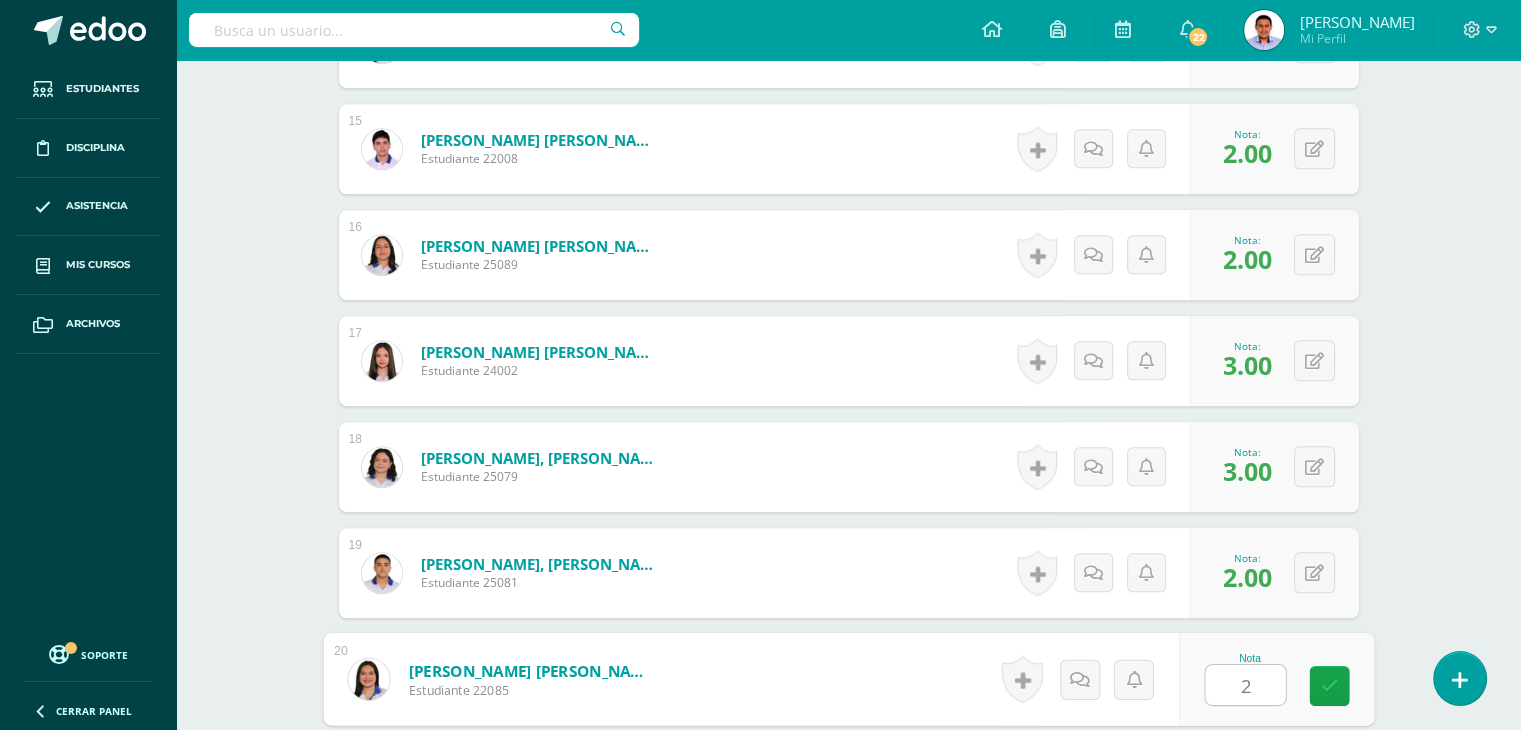 type on "2" 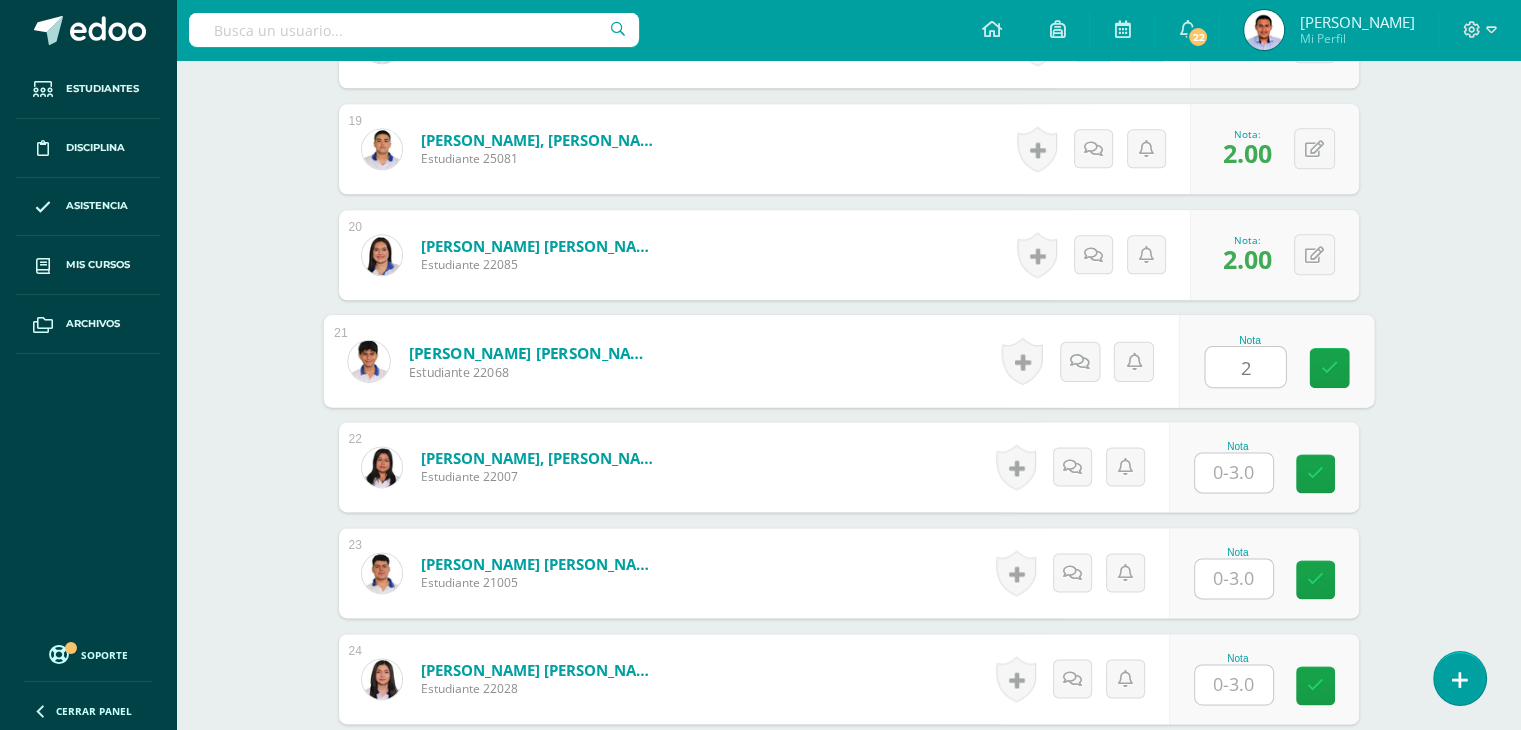 type on "2" 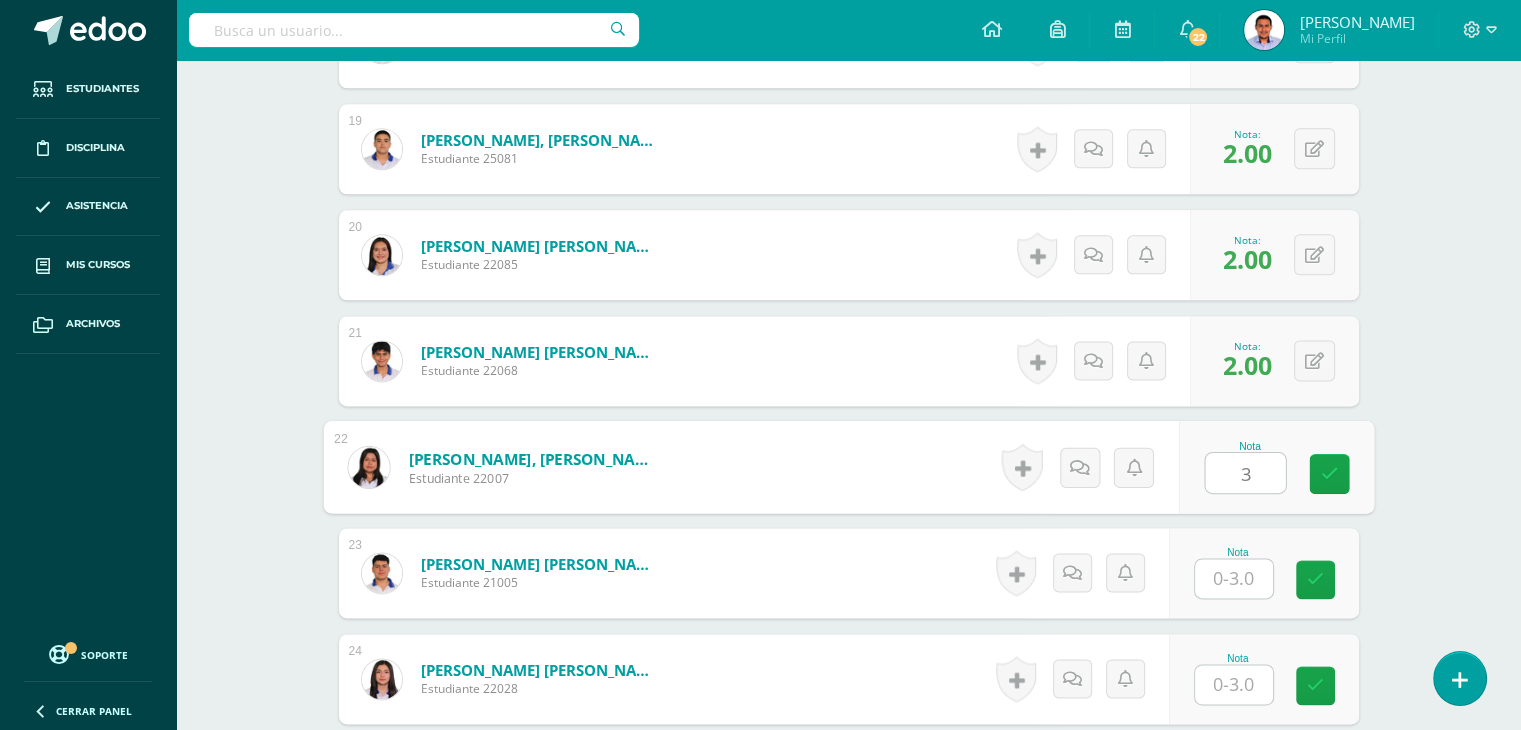 type on "3" 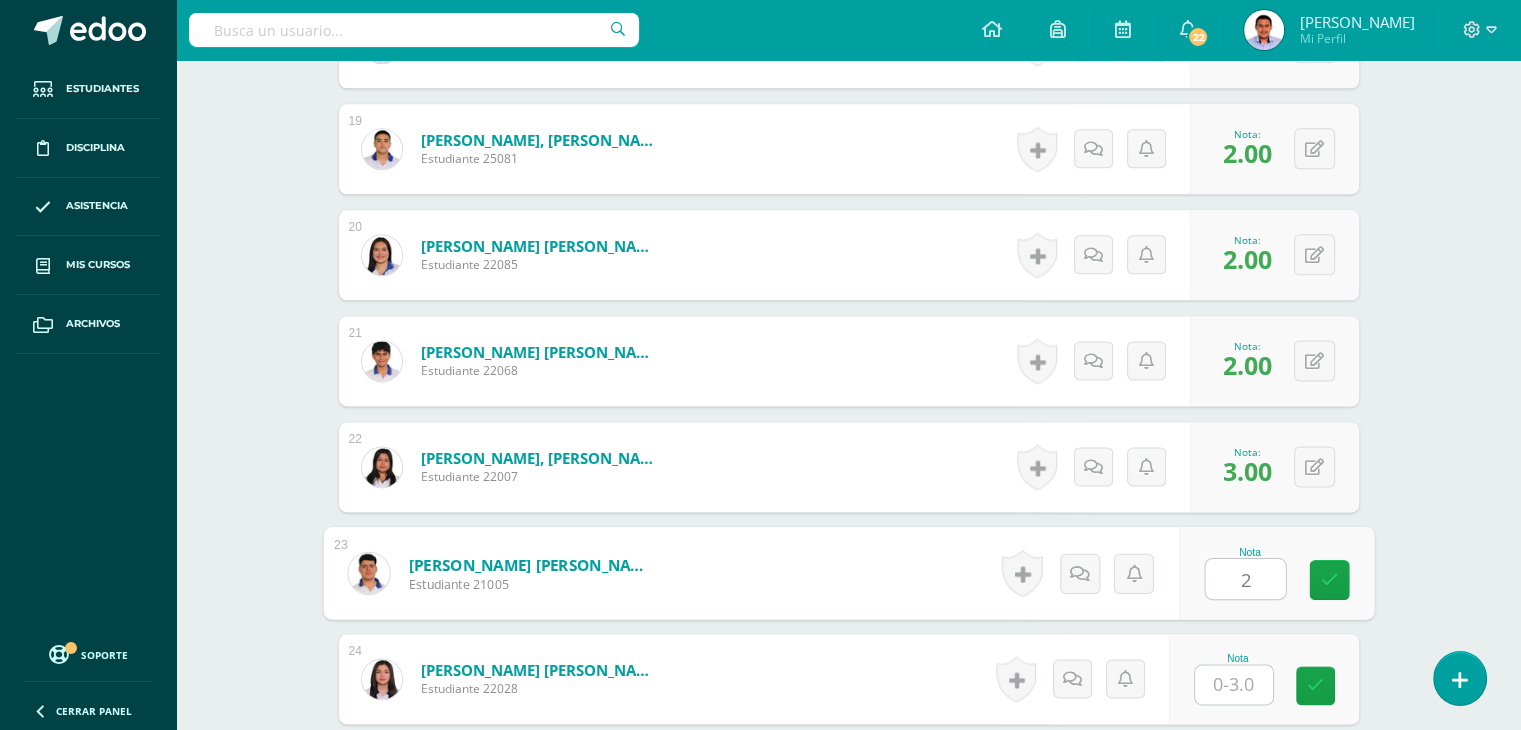 type on "2" 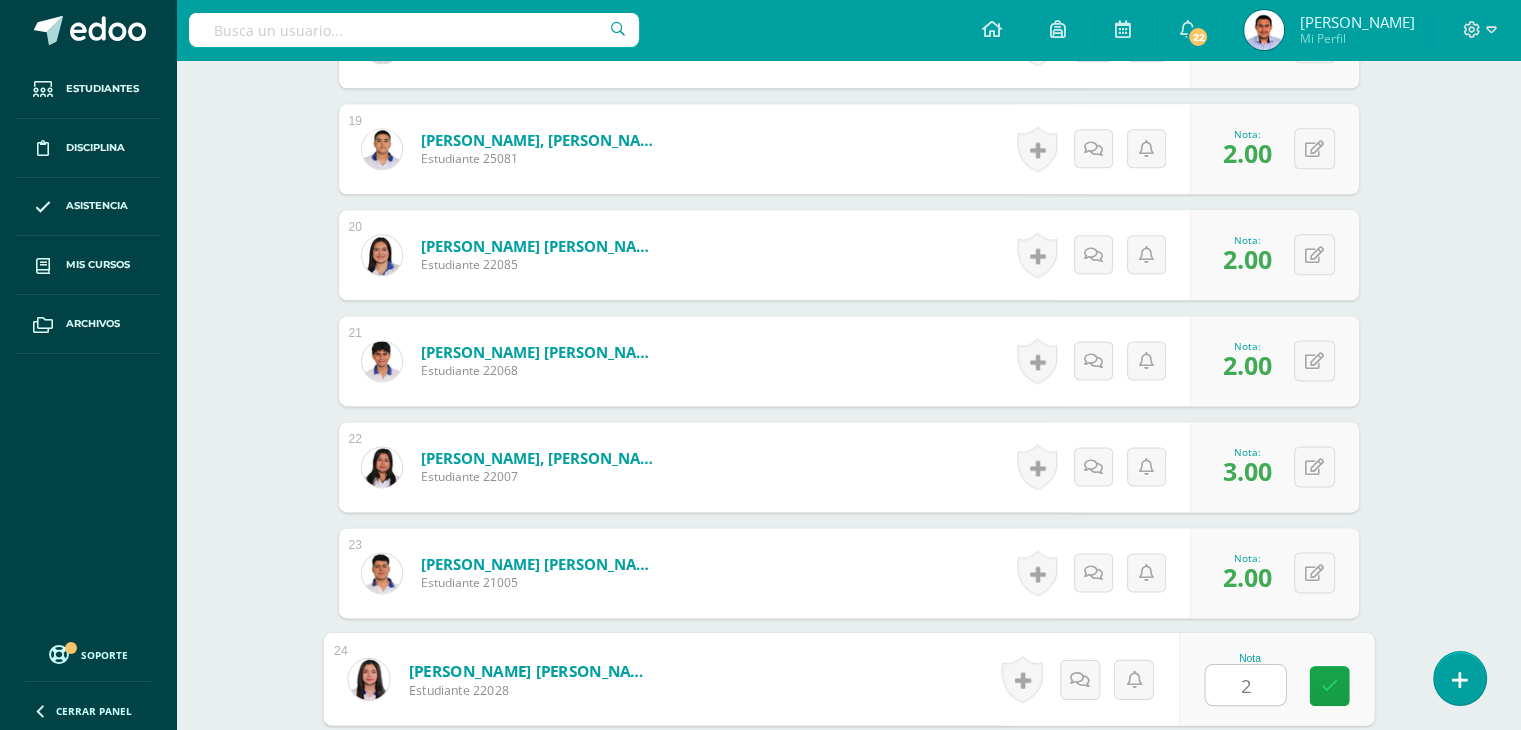 type on "2" 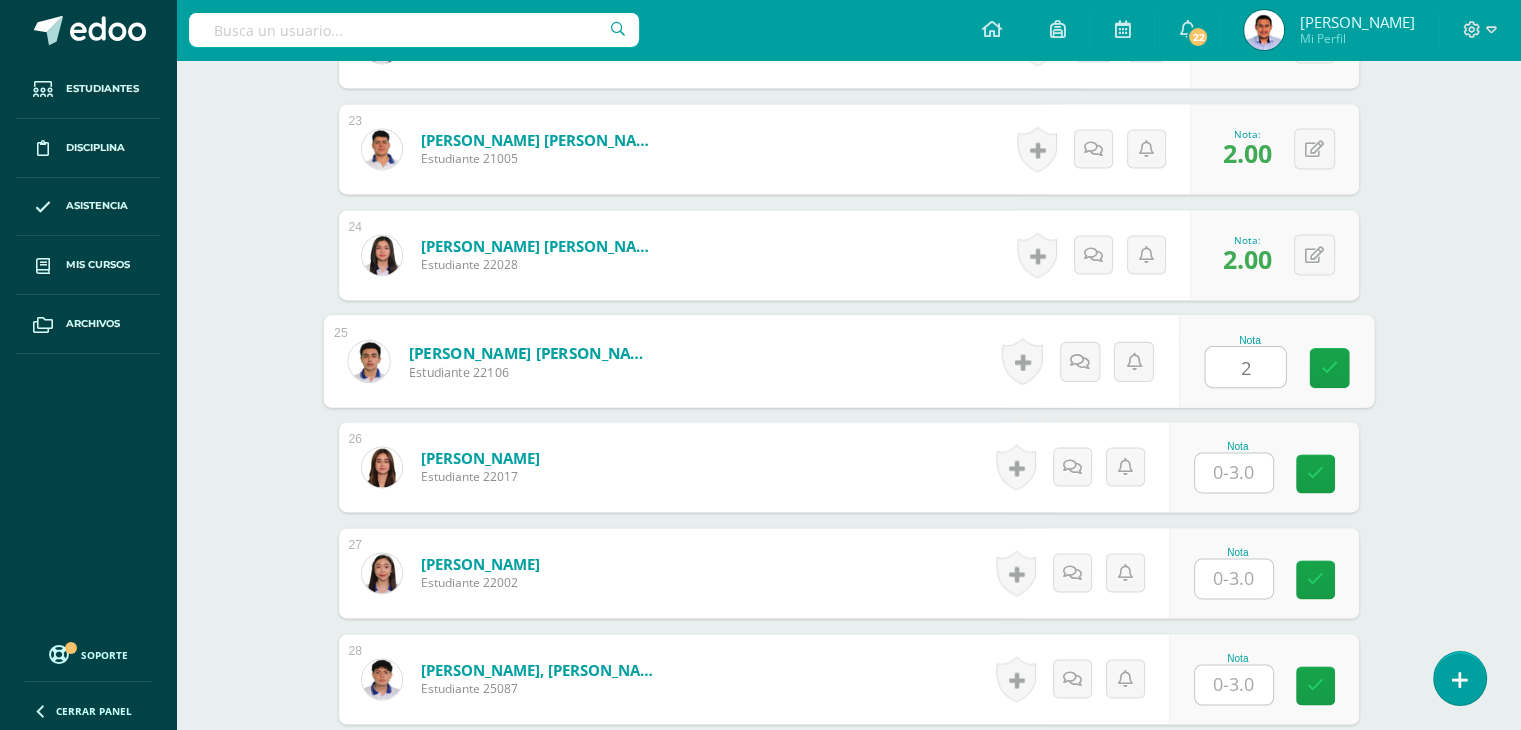 type on "2" 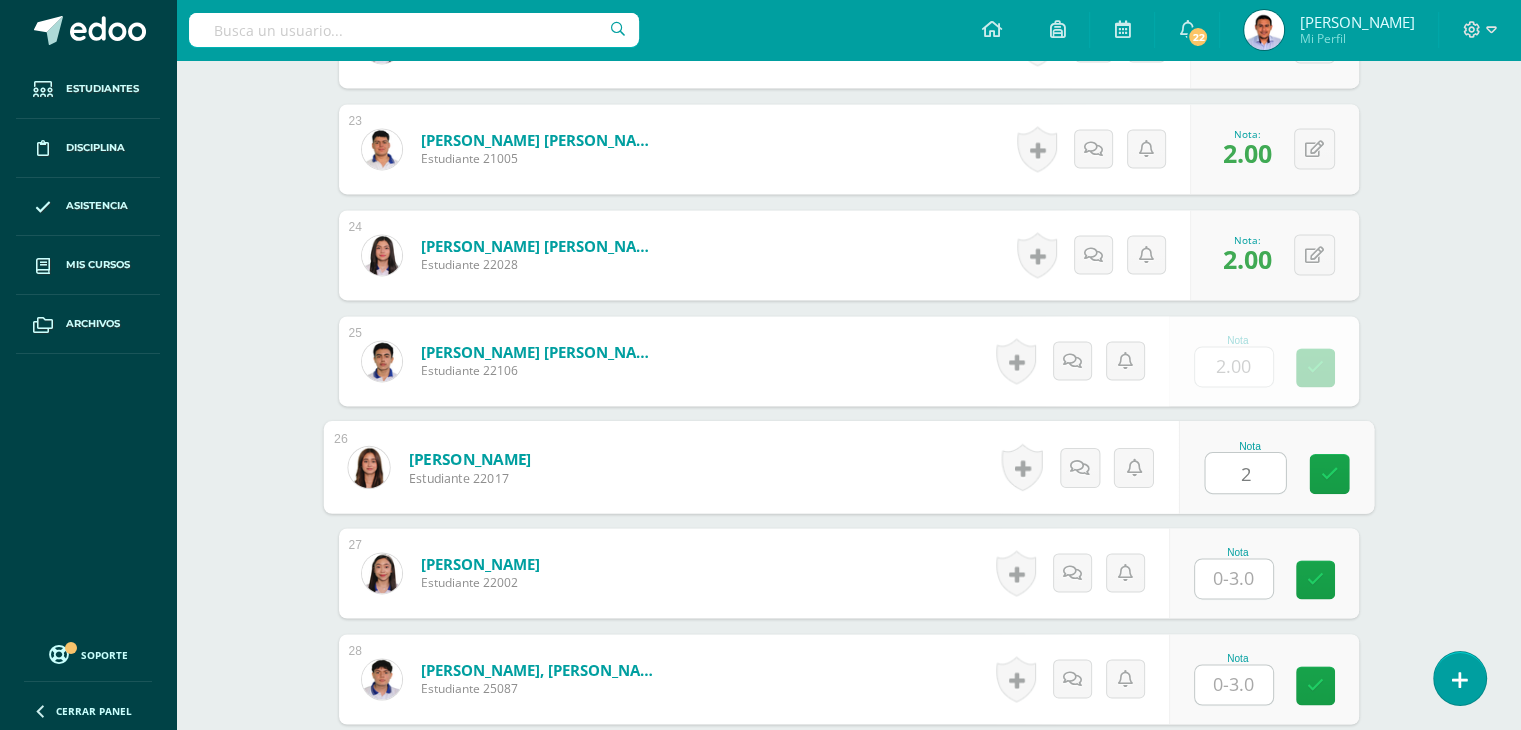 type on "2" 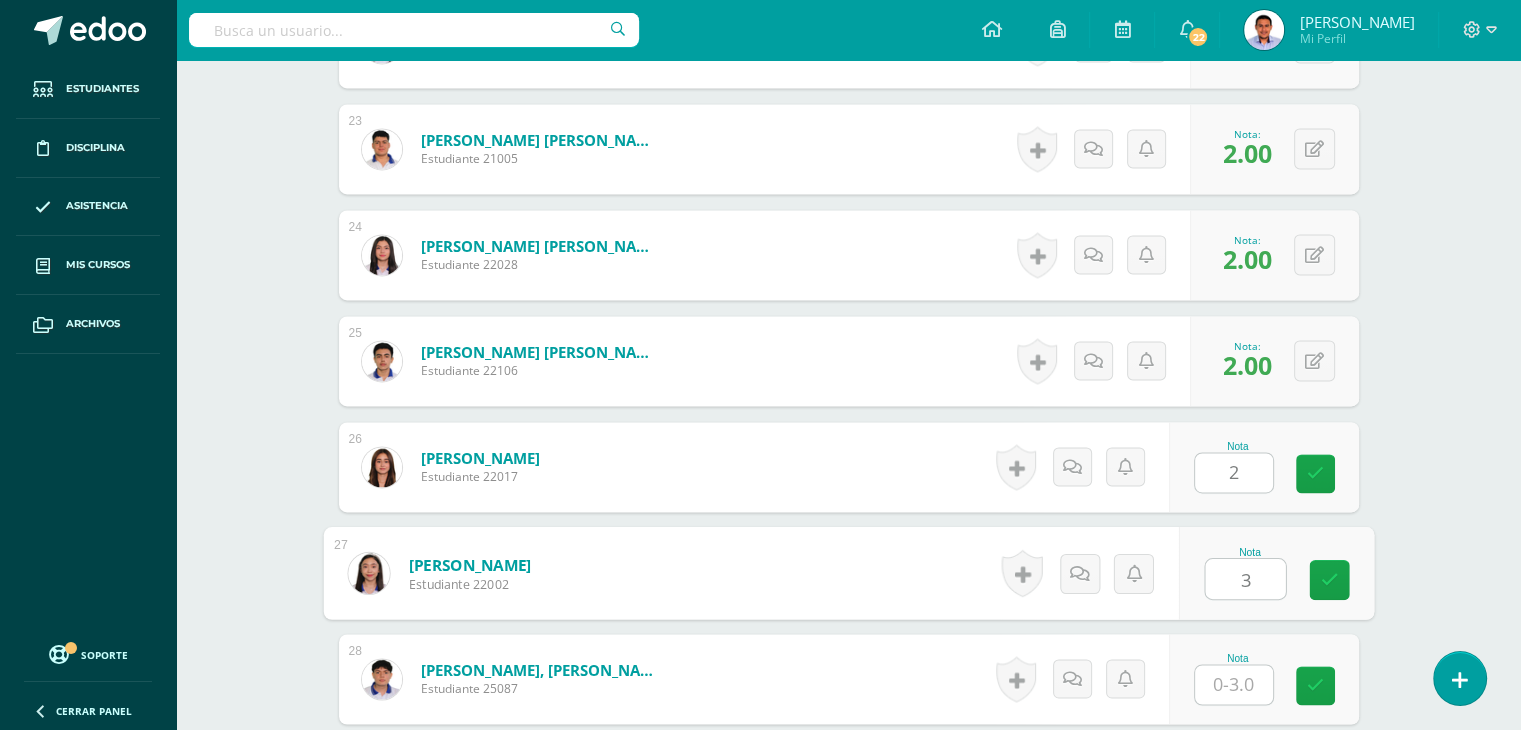 type on "3" 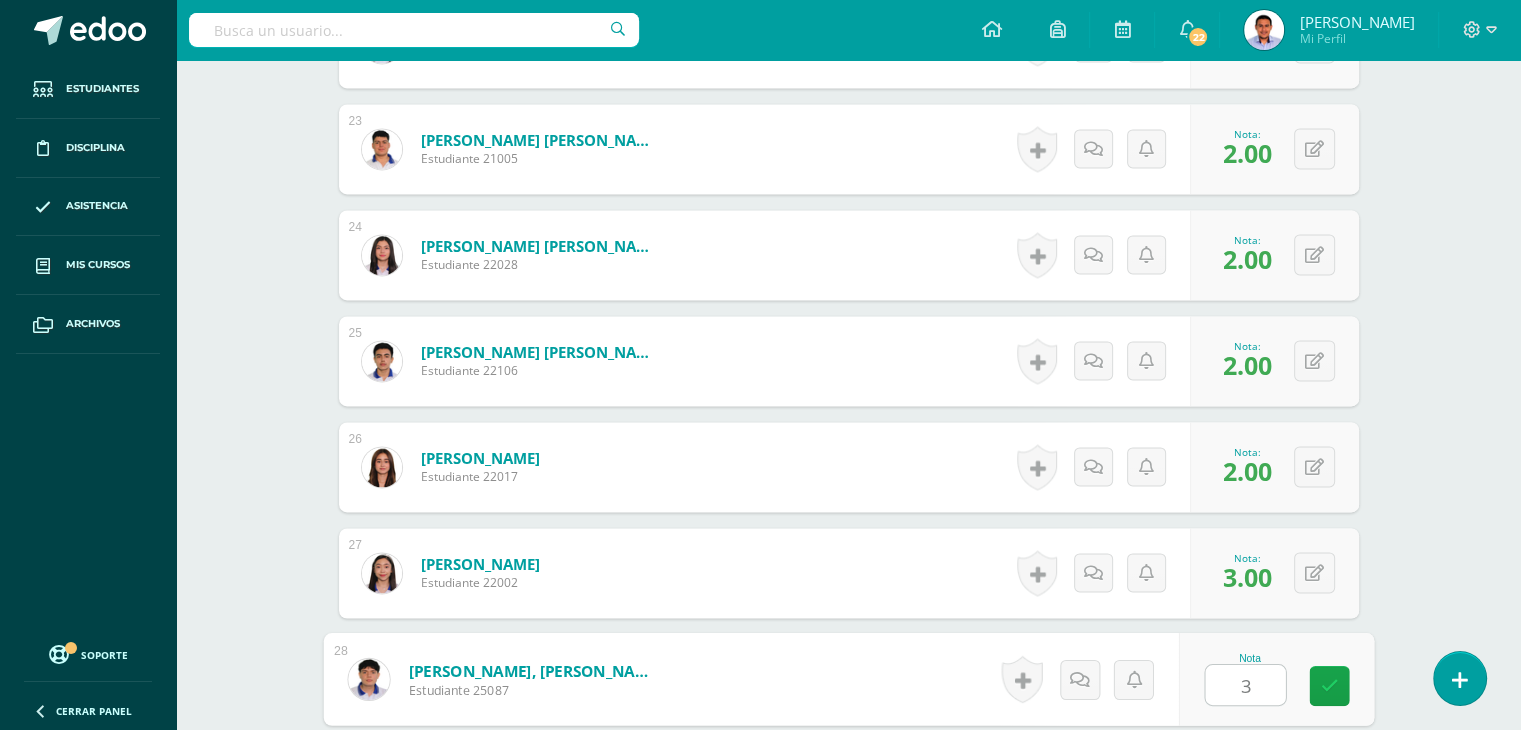 type on "3" 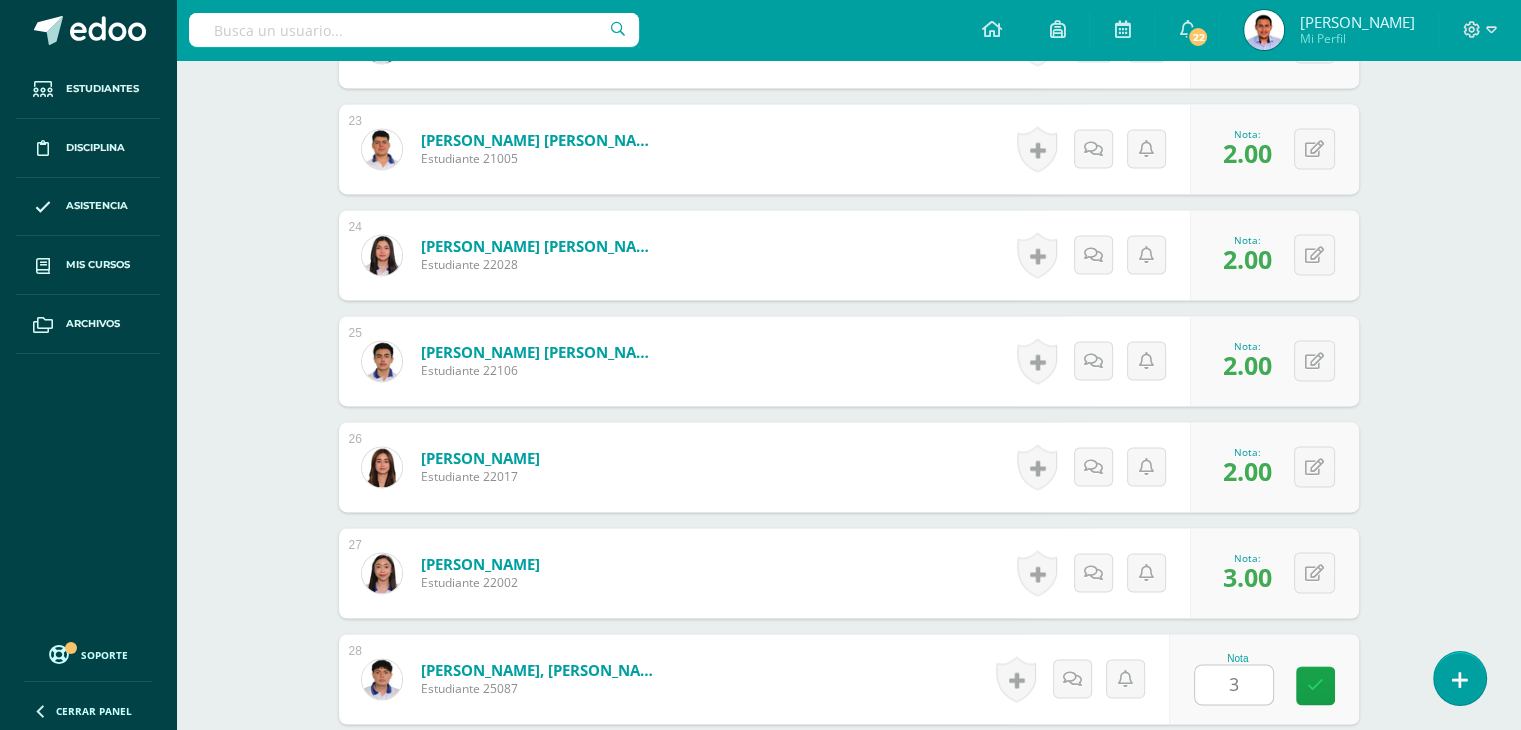 scroll, scrollTop: 3385, scrollLeft: 0, axis: vertical 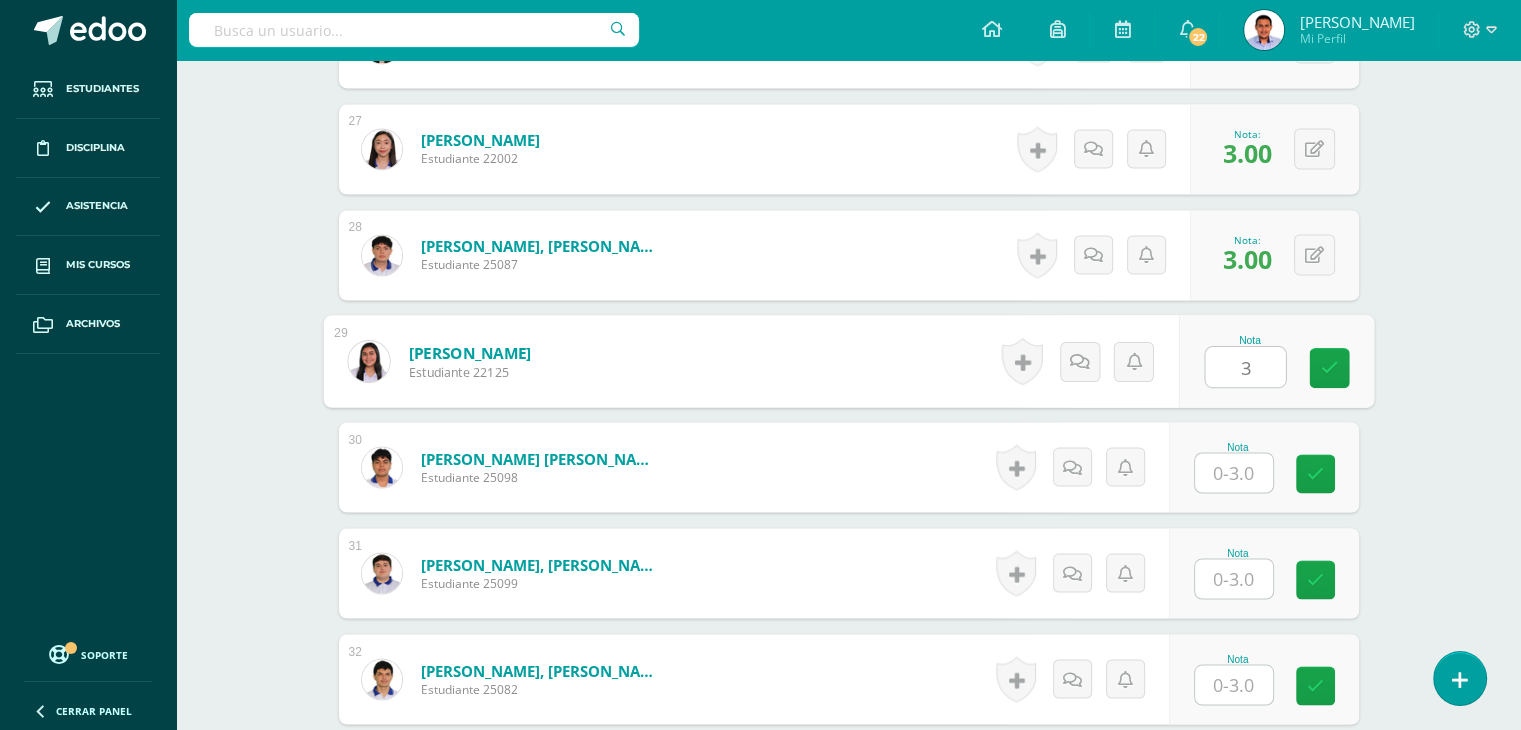 type on "3" 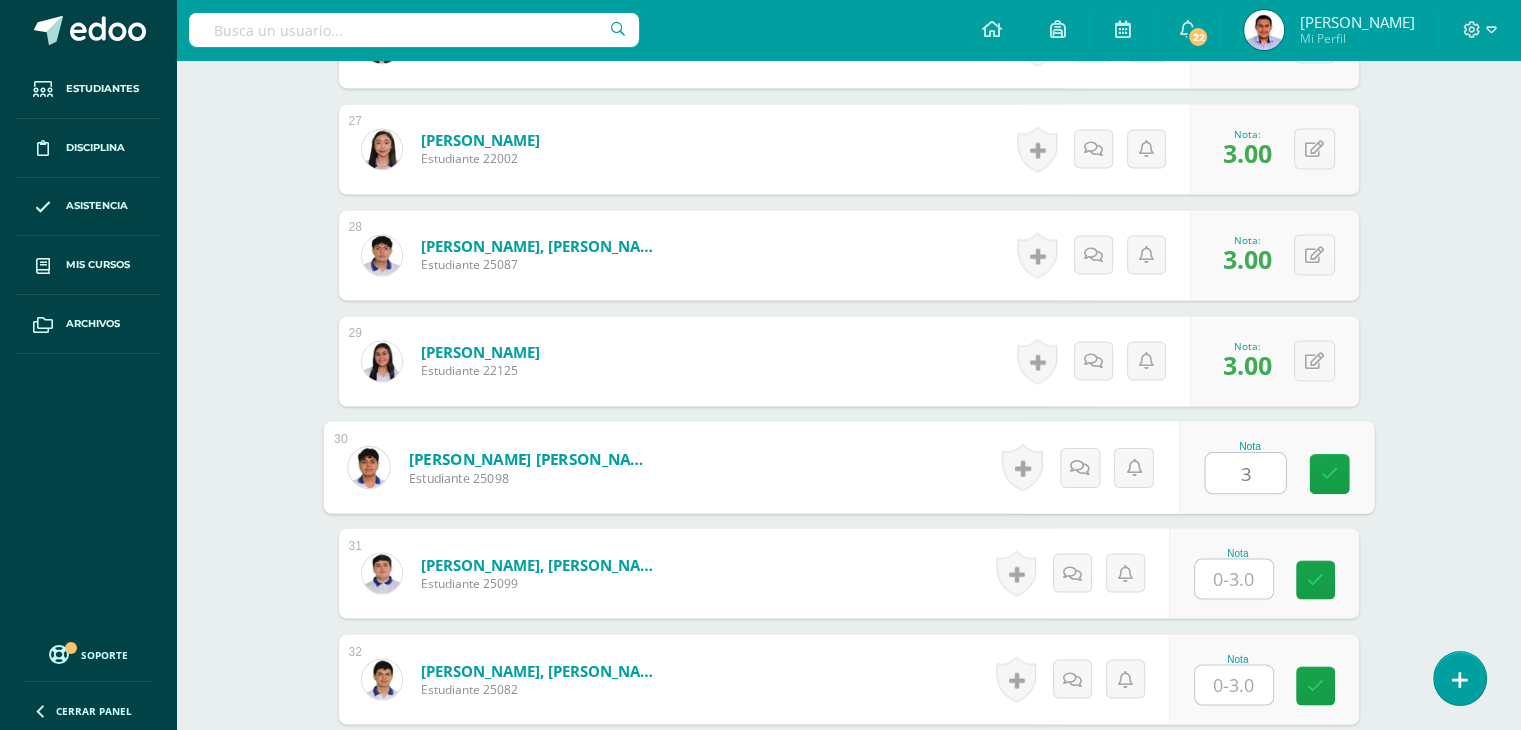 type on "3" 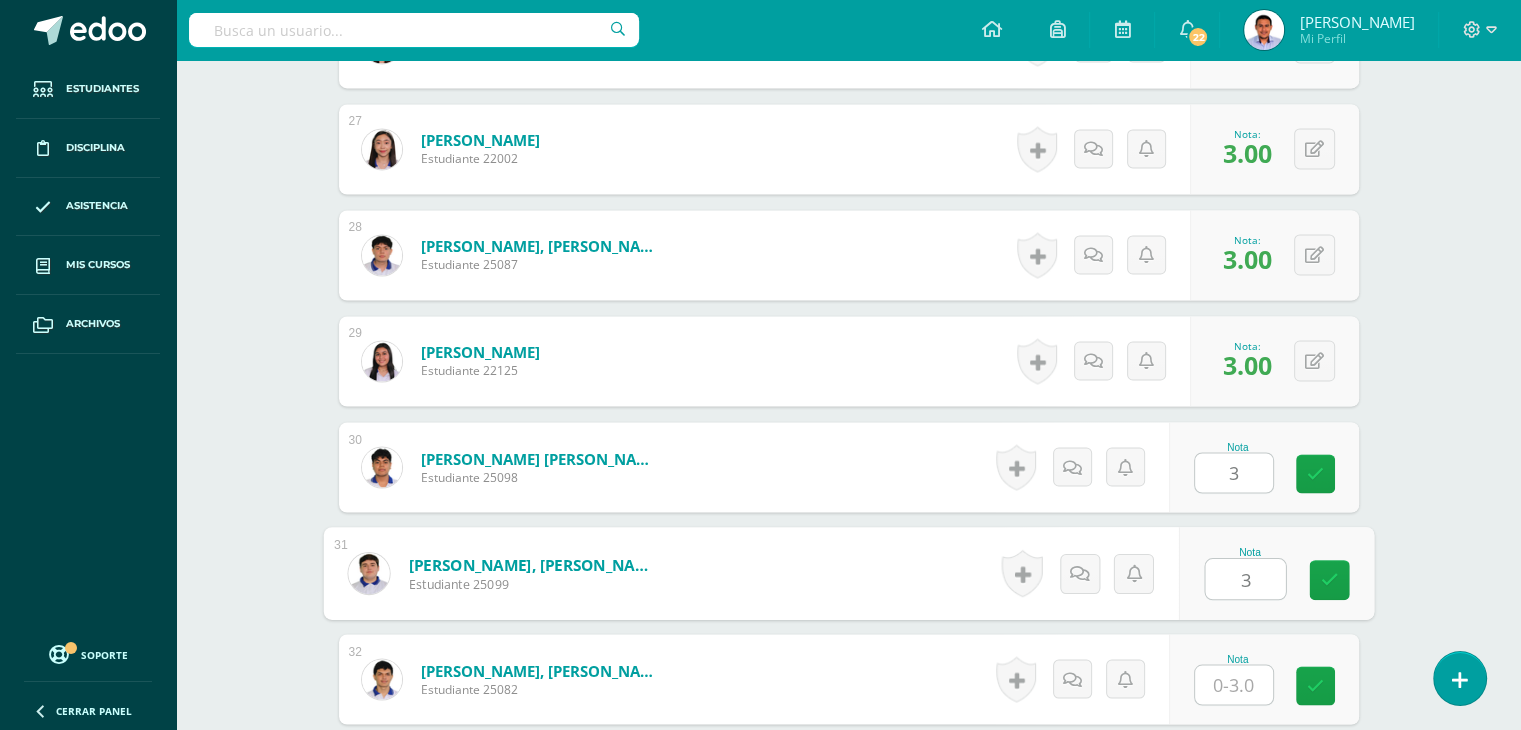 type on "3" 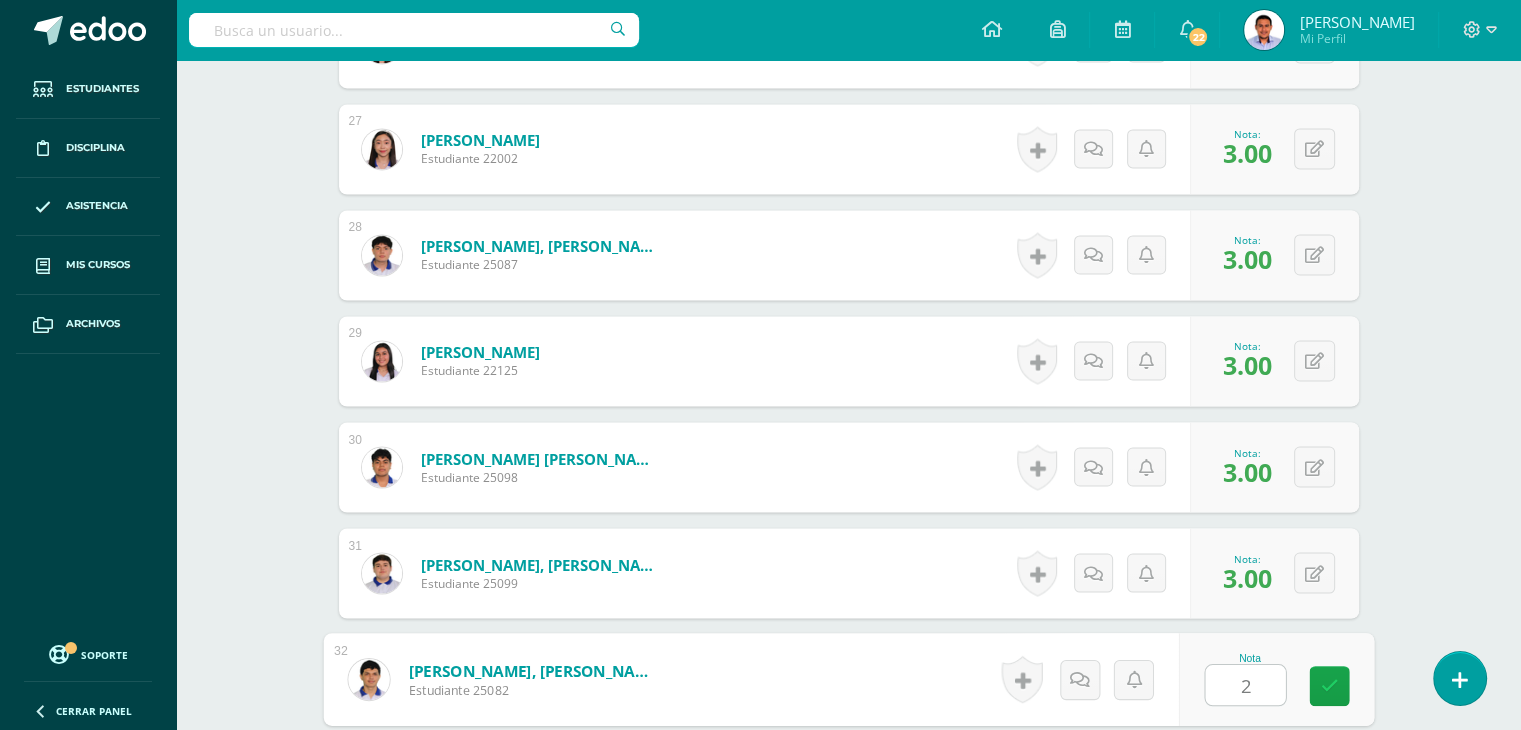 type on "2" 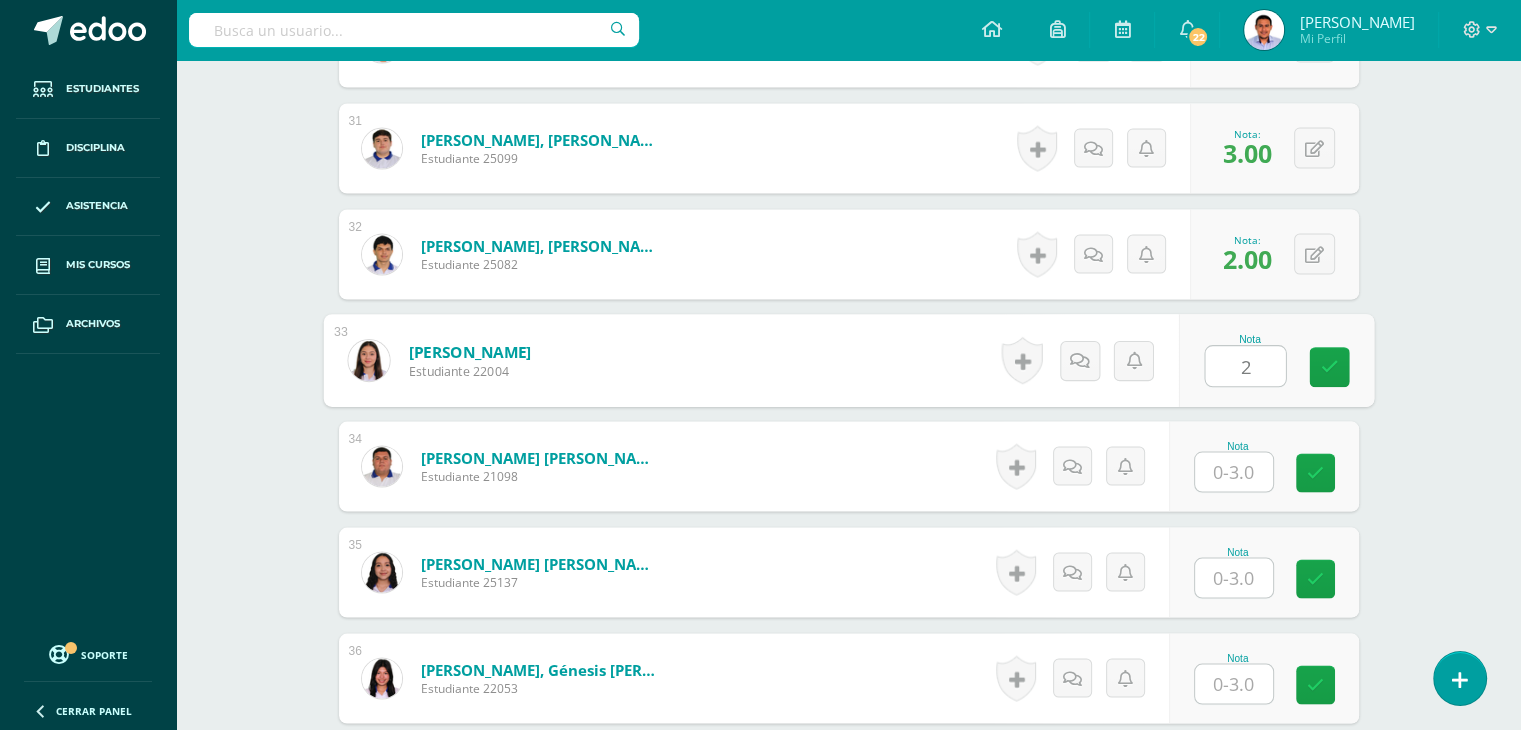 type on "2" 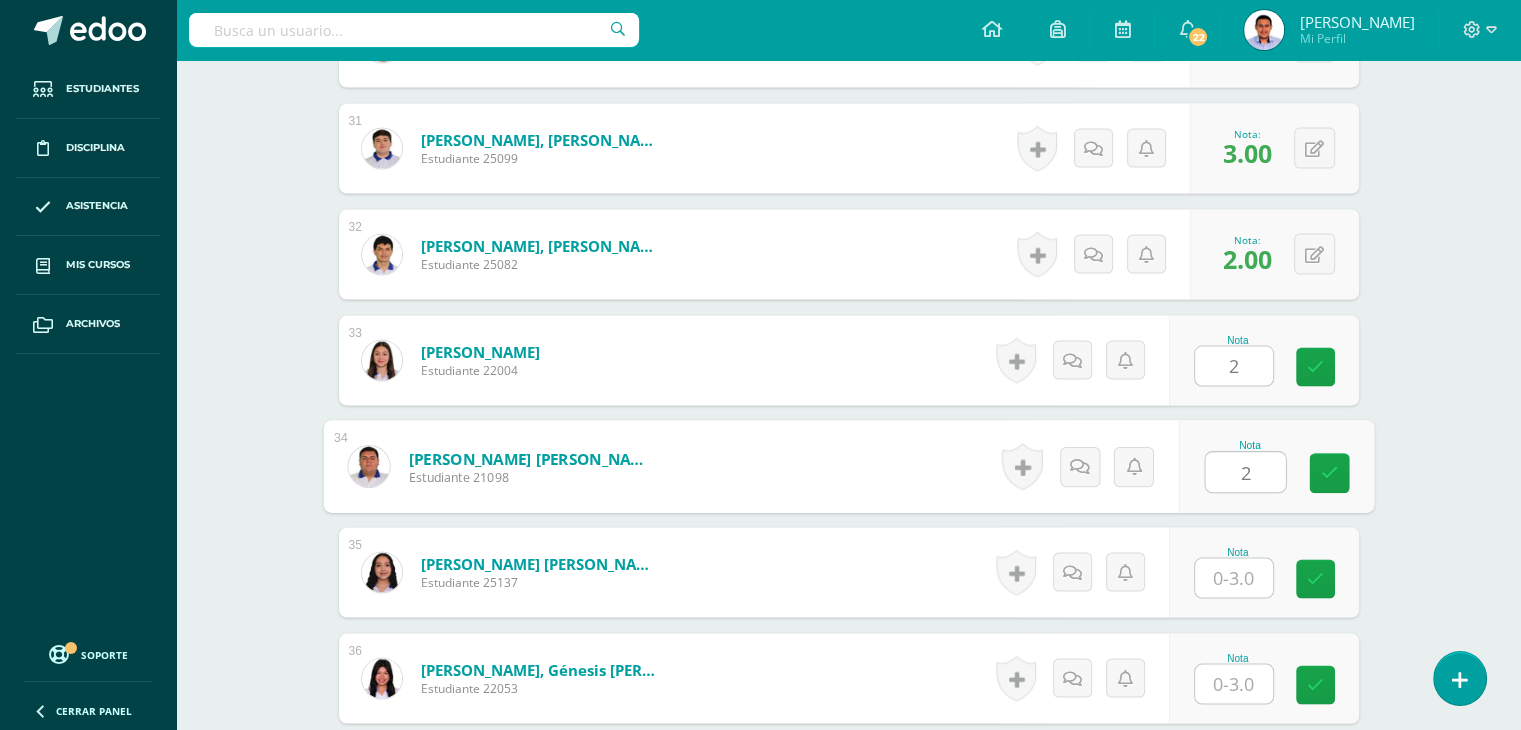 type on "2" 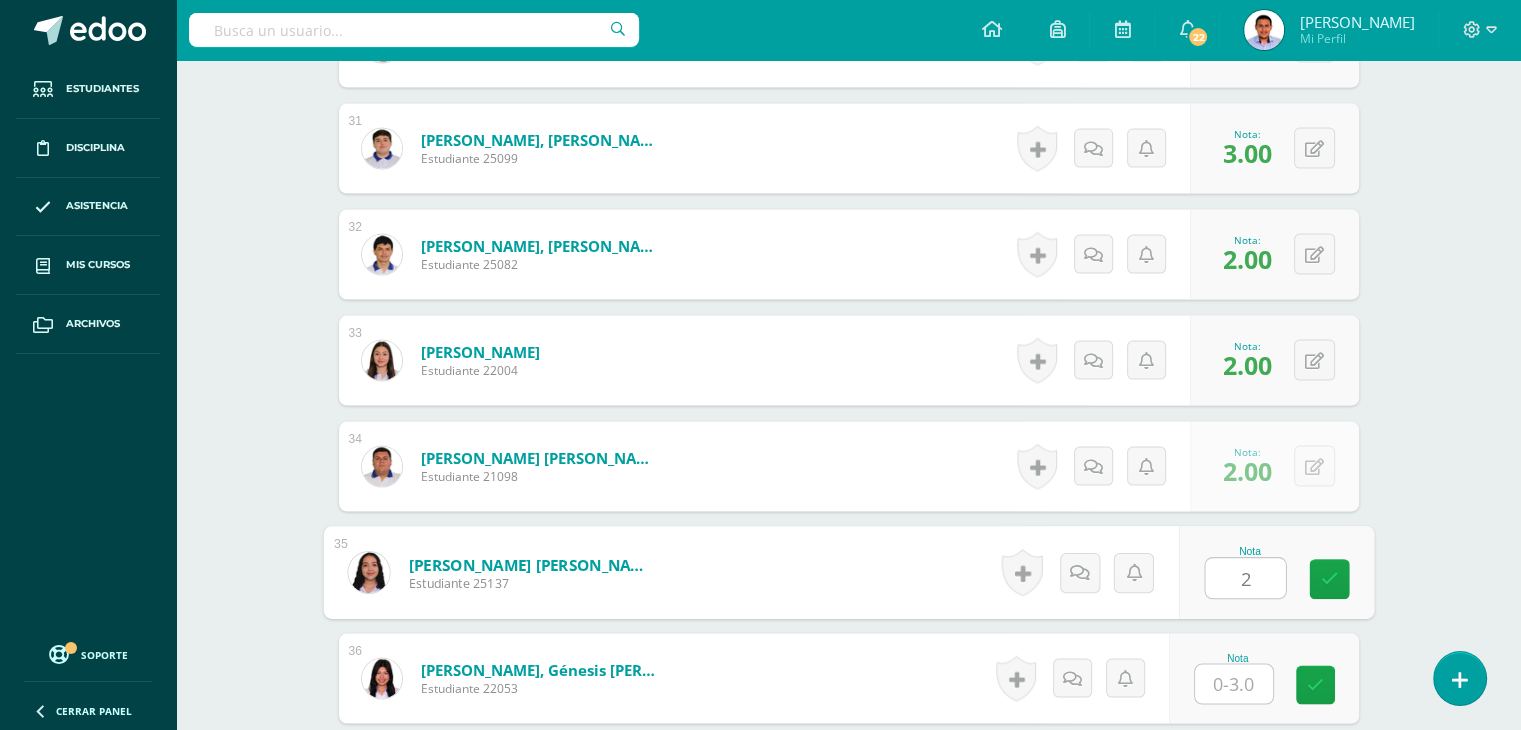 type on "2" 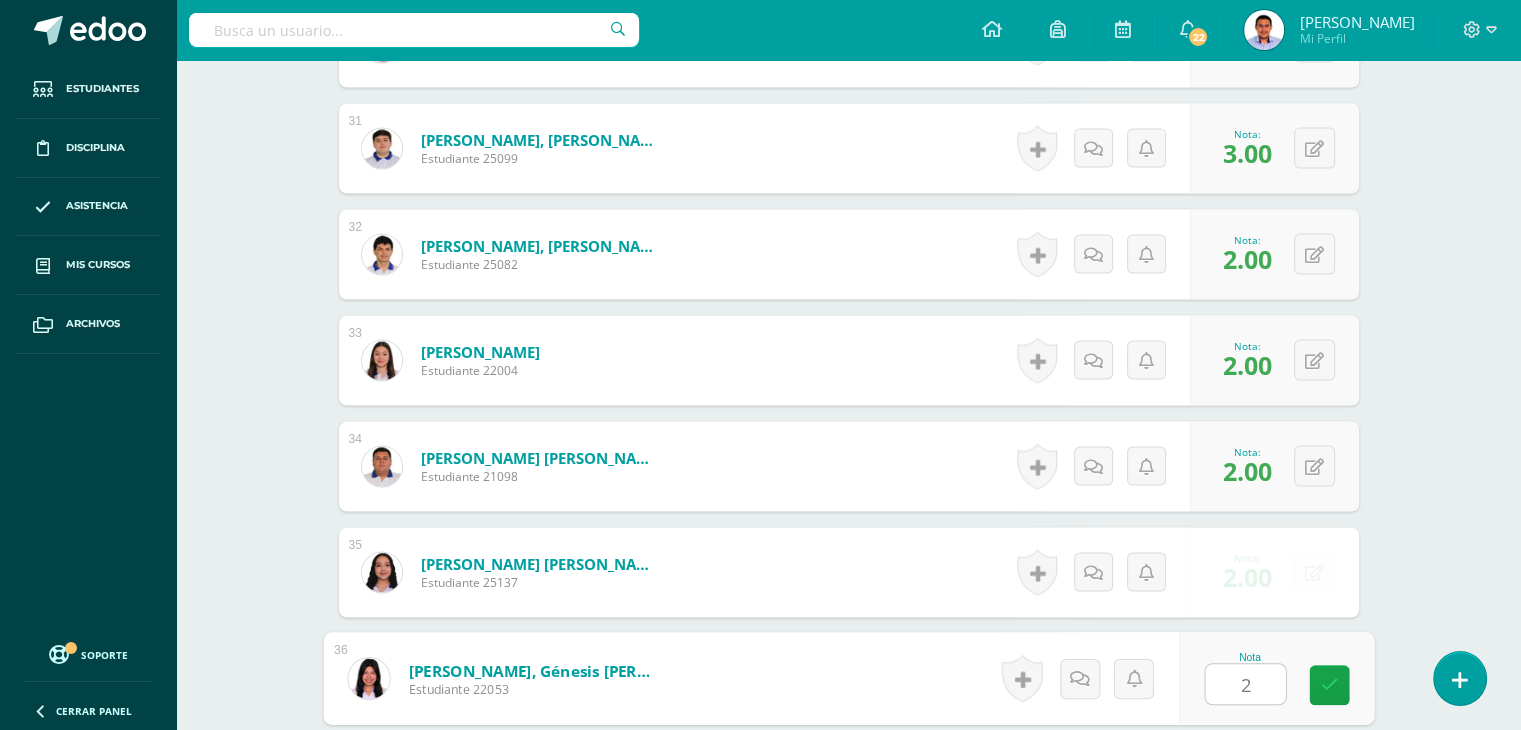 type on "2" 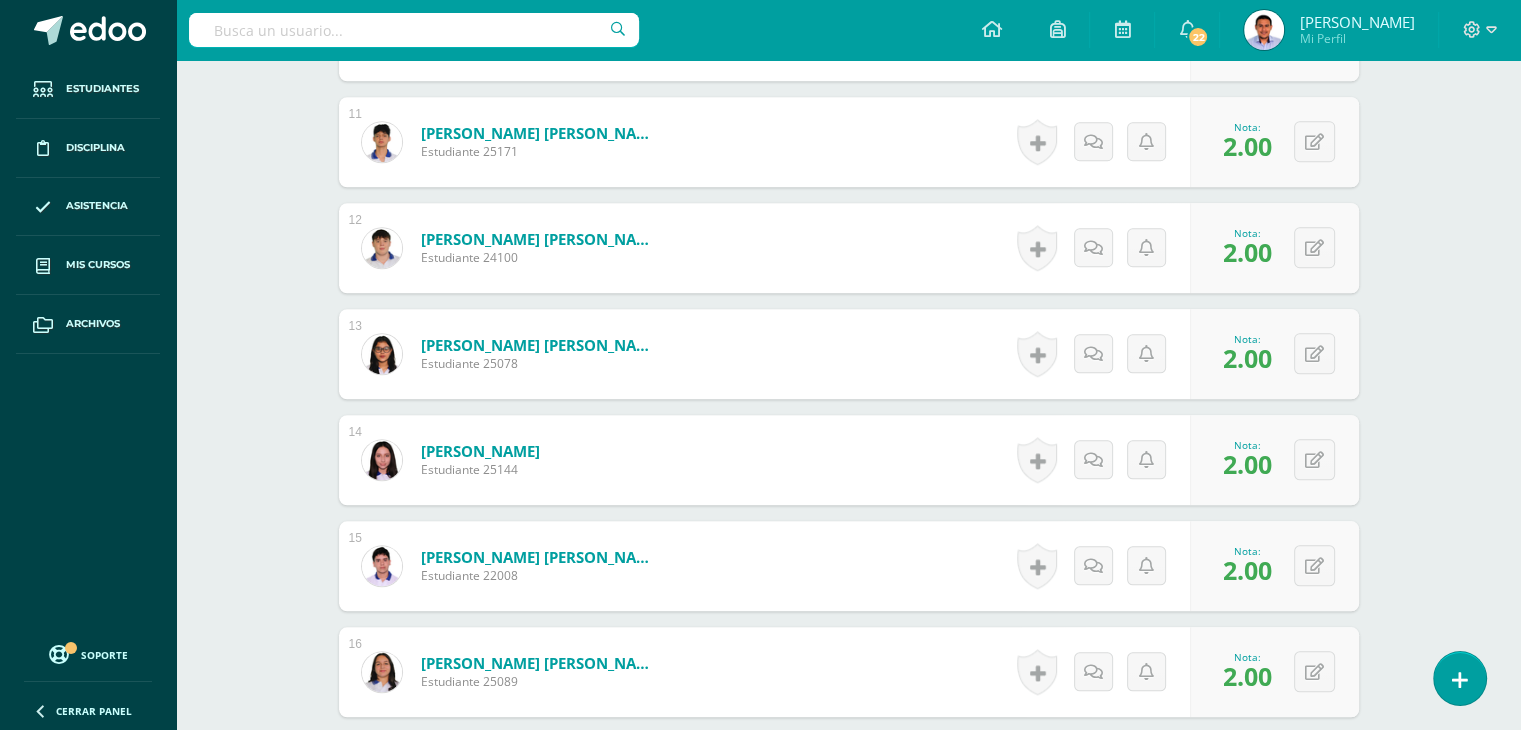 scroll, scrollTop: 1632, scrollLeft: 0, axis: vertical 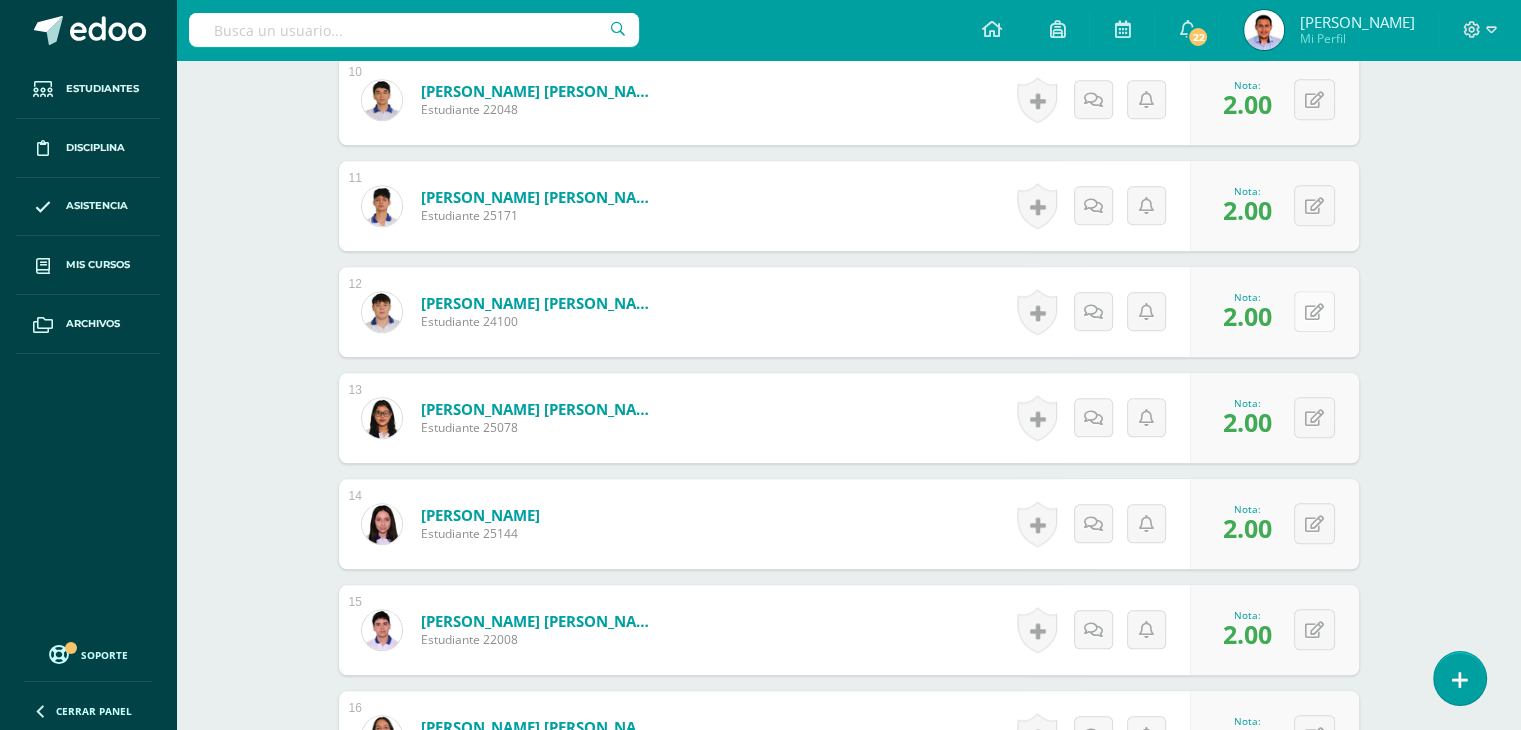 click at bounding box center (1314, 312) 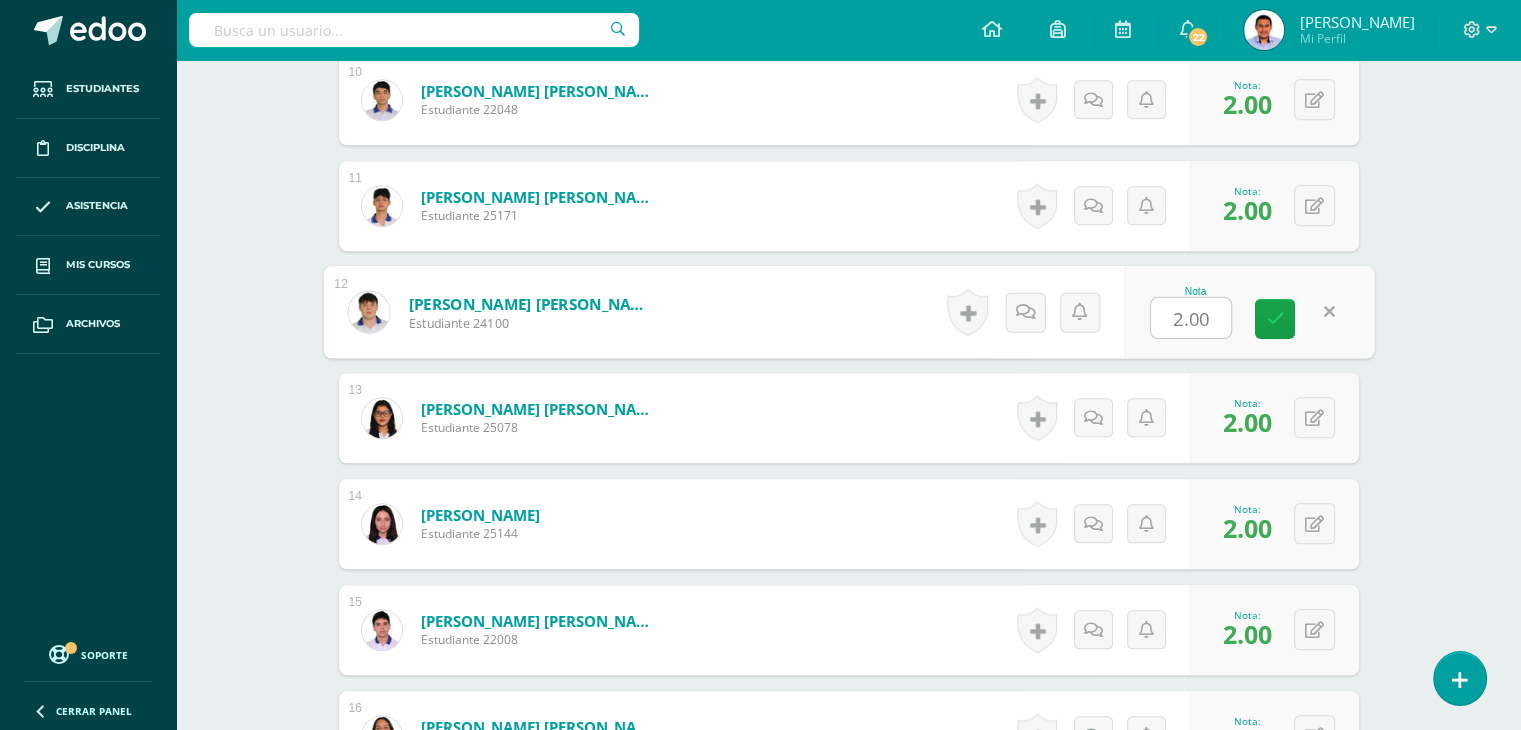 click on "Física
Cuarto Bachillerato en Ciencias y Letras "4.1"
Herramientas
Detalle de asistencias
Actividad
Anuncios
Actividades
Estudiantes
Planificación
Dosificación
Conferencias
¿Estás seguro que quieres  eliminar  esta actividad?
Esto borrará la actividad y cualquier nota que hayas registrado
permanentemente. Esta acción no se puede revertir. Cancelar Eliminar
Administración de escalas de valoración
escala de valoración
Aún no has creado una escala de valoración.
Cancelar Agregar nueva escala de valoración: Cancelar         1" at bounding box center (848, 779) 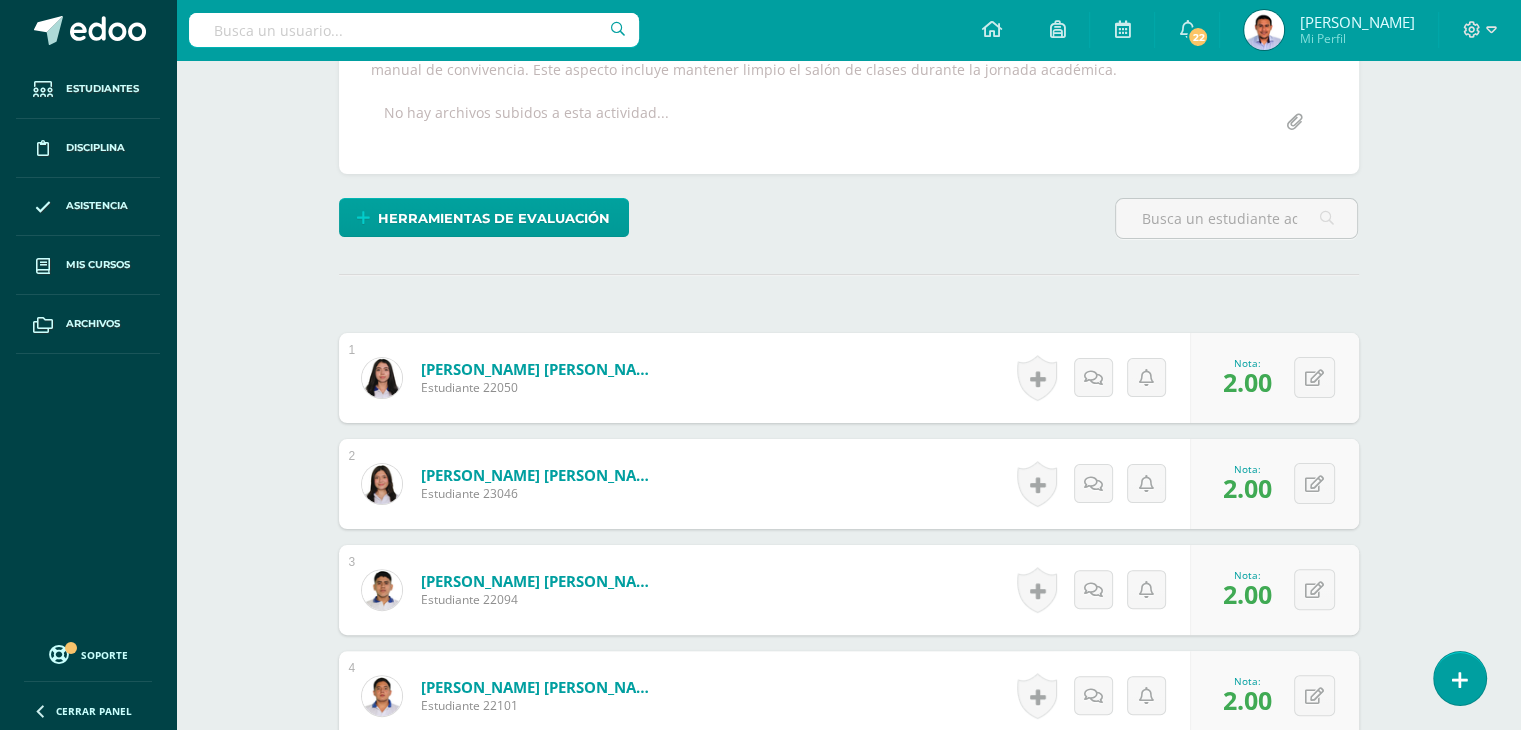 scroll, scrollTop: 0, scrollLeft: 0, axis: both 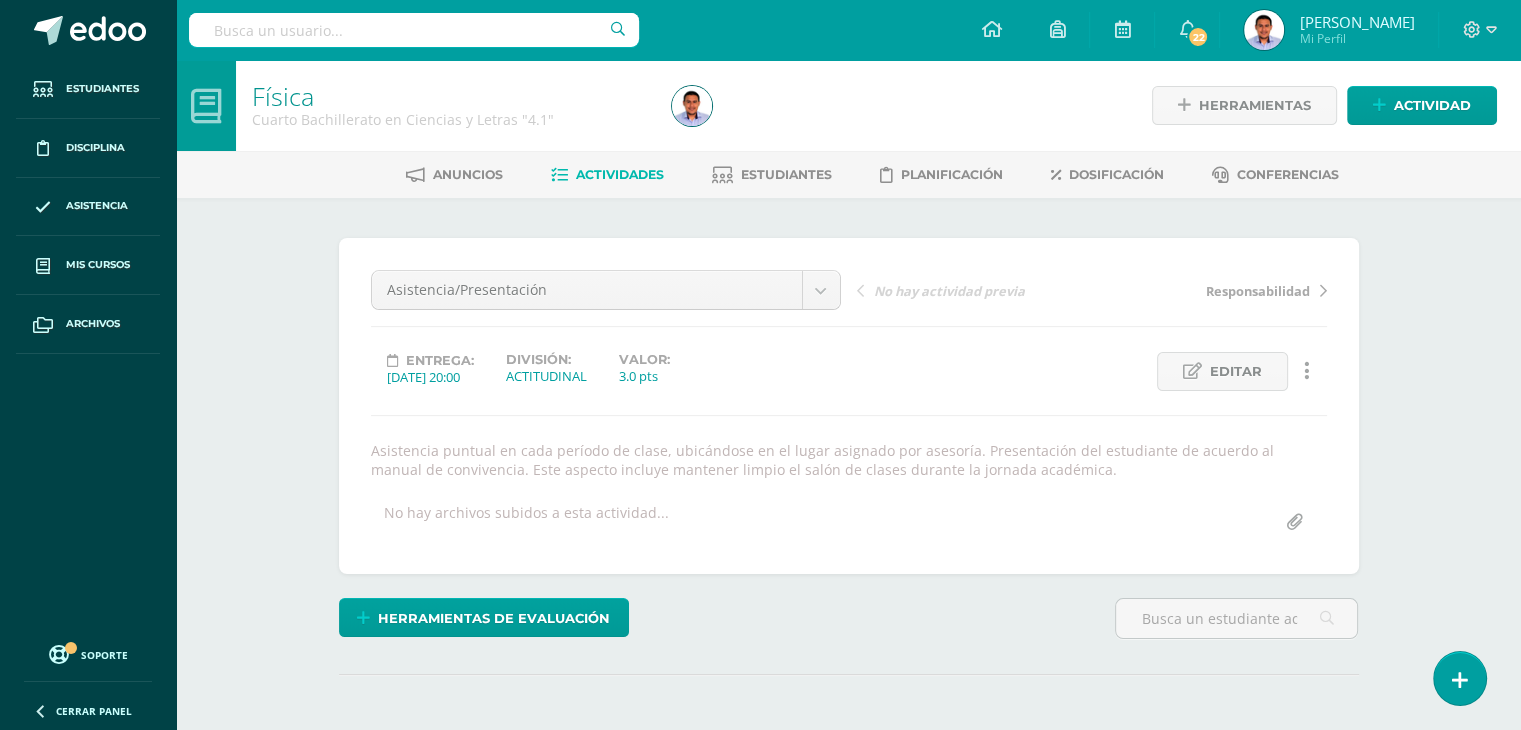click on "Actividades" at bounding box center (607, 175) 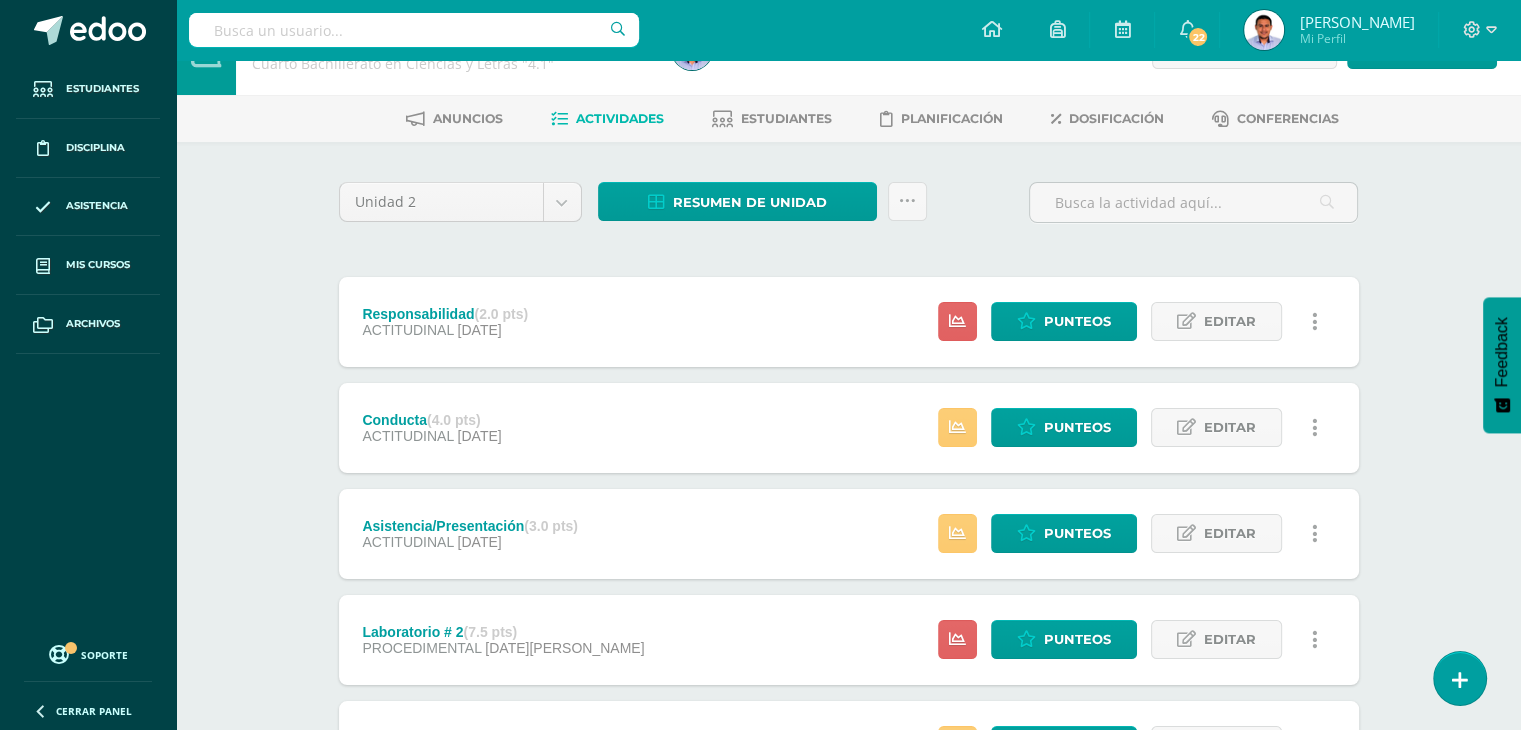 scroll, scrollTop: 0, scrollLeft: 0, axis: both 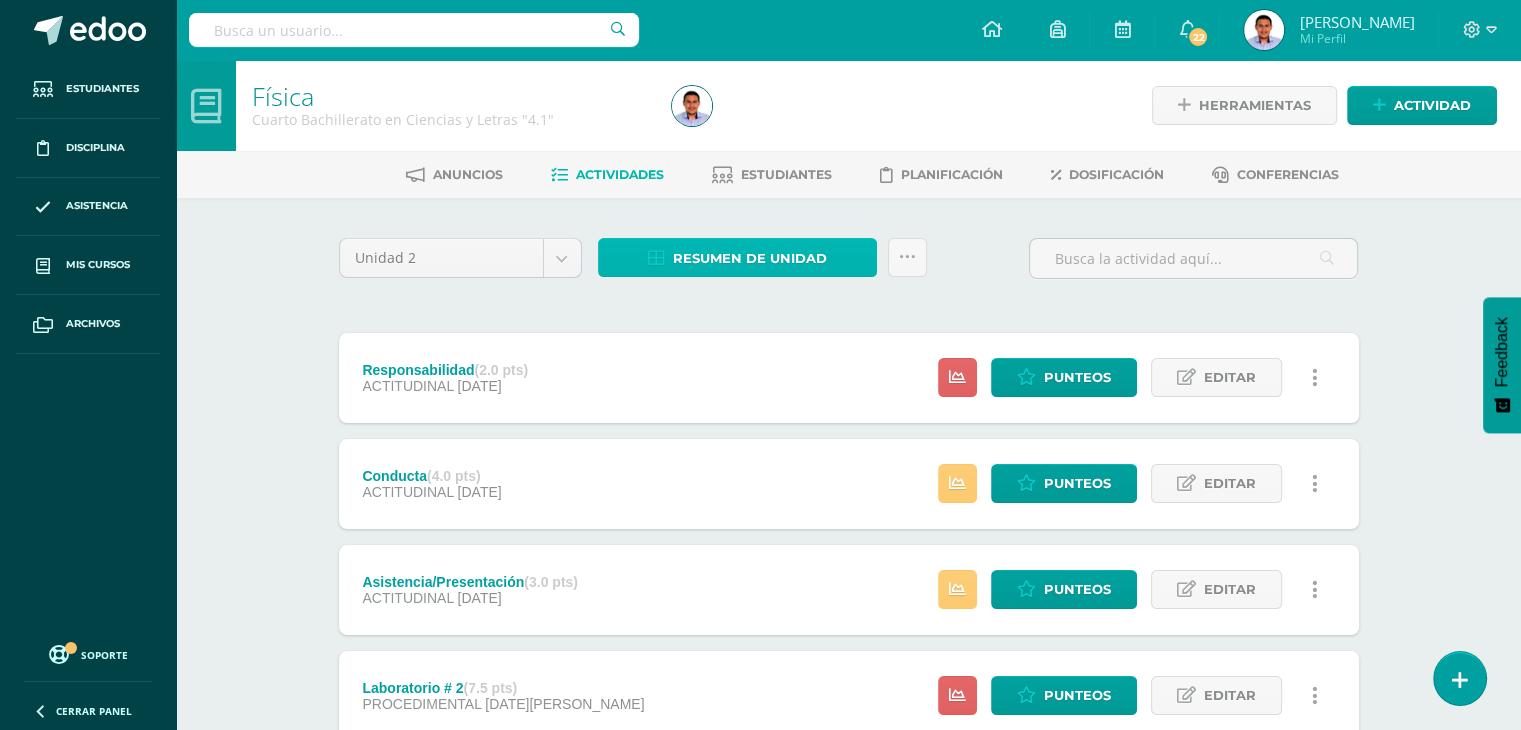 click on "Resumen de unidad" at bounding box center (750, 258) 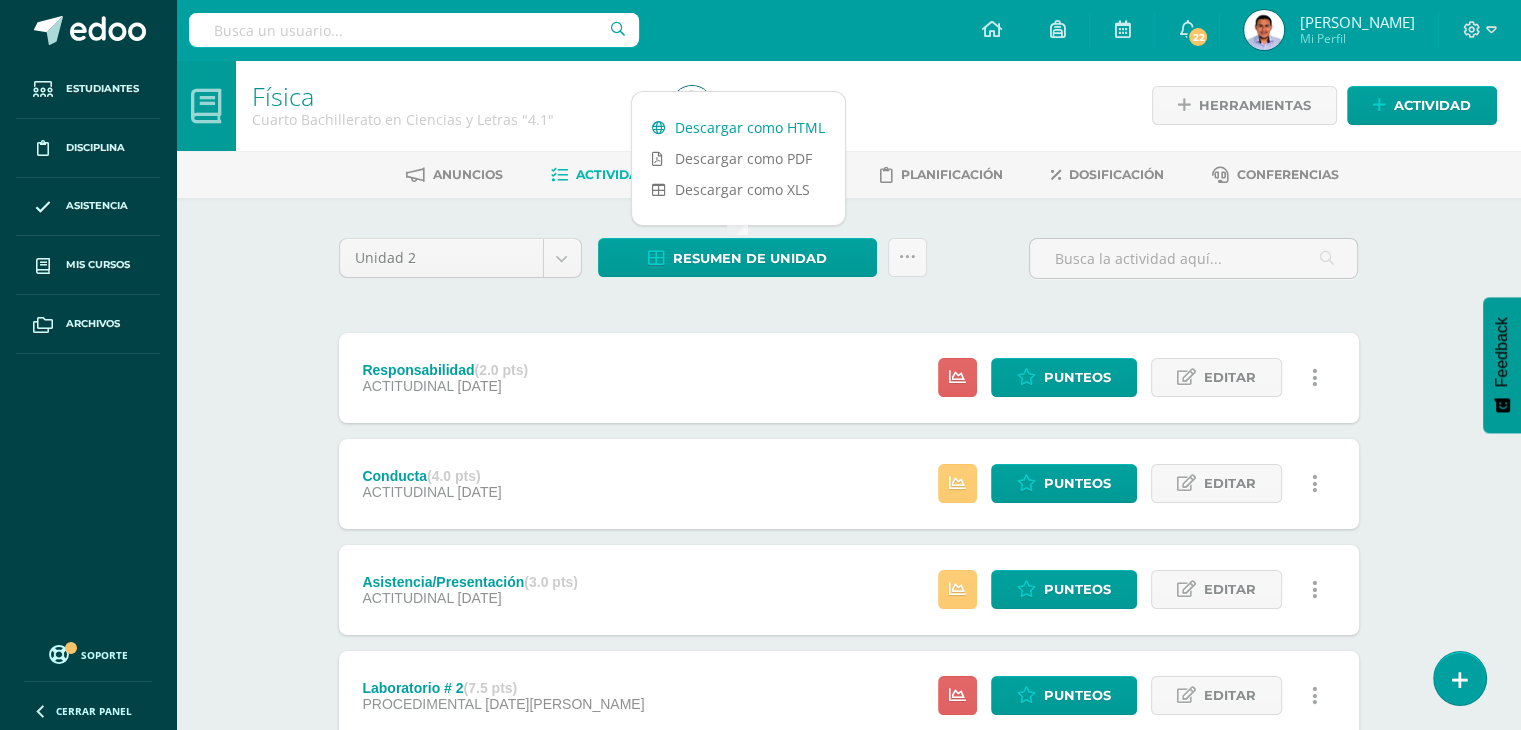 click on "Descargar como HTML" at bounding box center (738, 127) 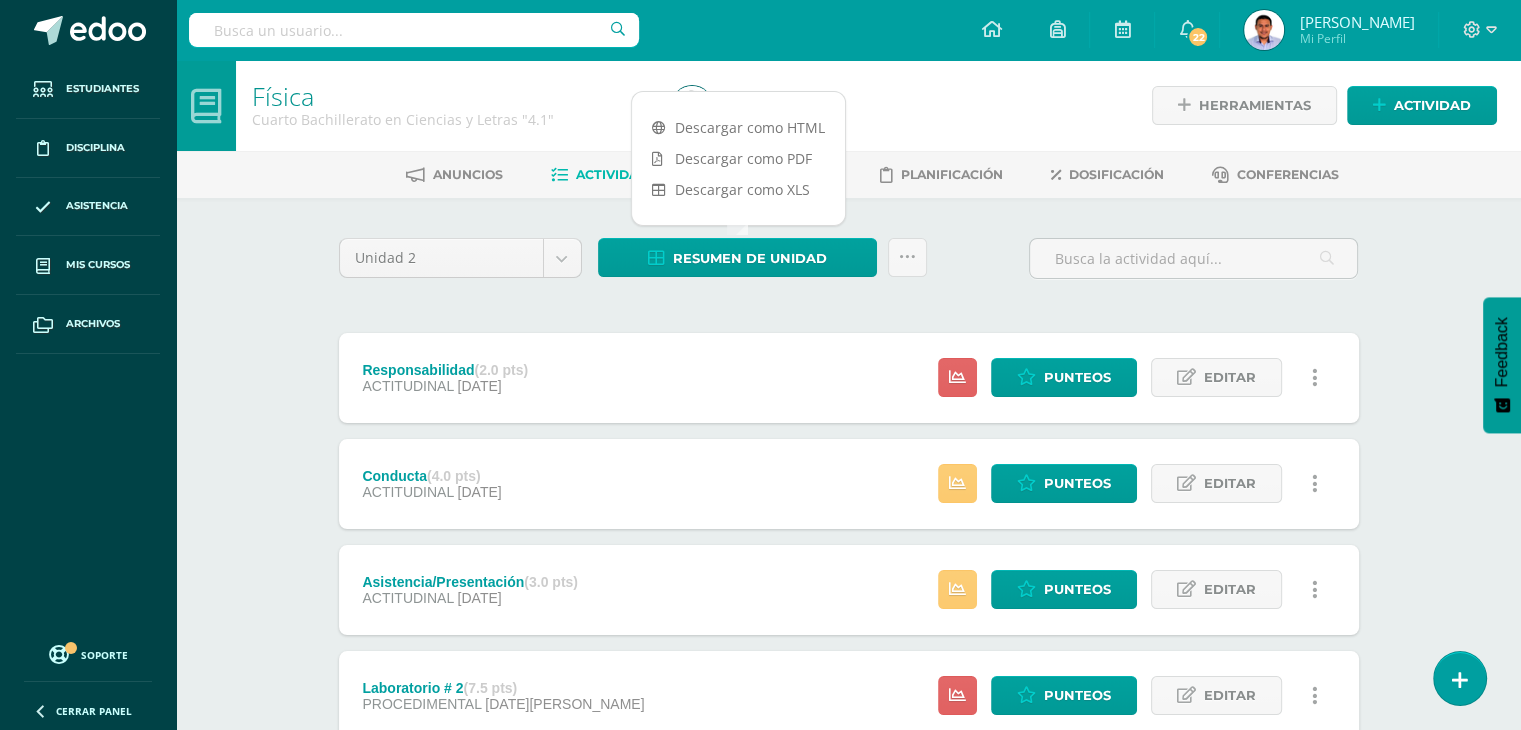 click on "Unidad 2                             Unidad 1 Unidad 2 Unidad 3 Resumen de unidad
Subir actividades en masa
Enviar punteos a revision
Historial de actividad
¿Estás seguro que deseas  Enviar a revisión  las notas de este curso?
Esta acción  enviará una notificación a tu supervisor y no podrás eliminar o cambiar tus notas.  Esta acción no podrá ser revertida a menos que se te conceda permiso
Cancelar
Enviar a revisión
Creación  y  Calificación   en masa.
Para poder crear actividades y calificar las mismas
deberás subir
un archivo Excel
en el cual incluyas las
Descargar Formato de Excel Cargar formato
36" at bounding box center (849, 1013) 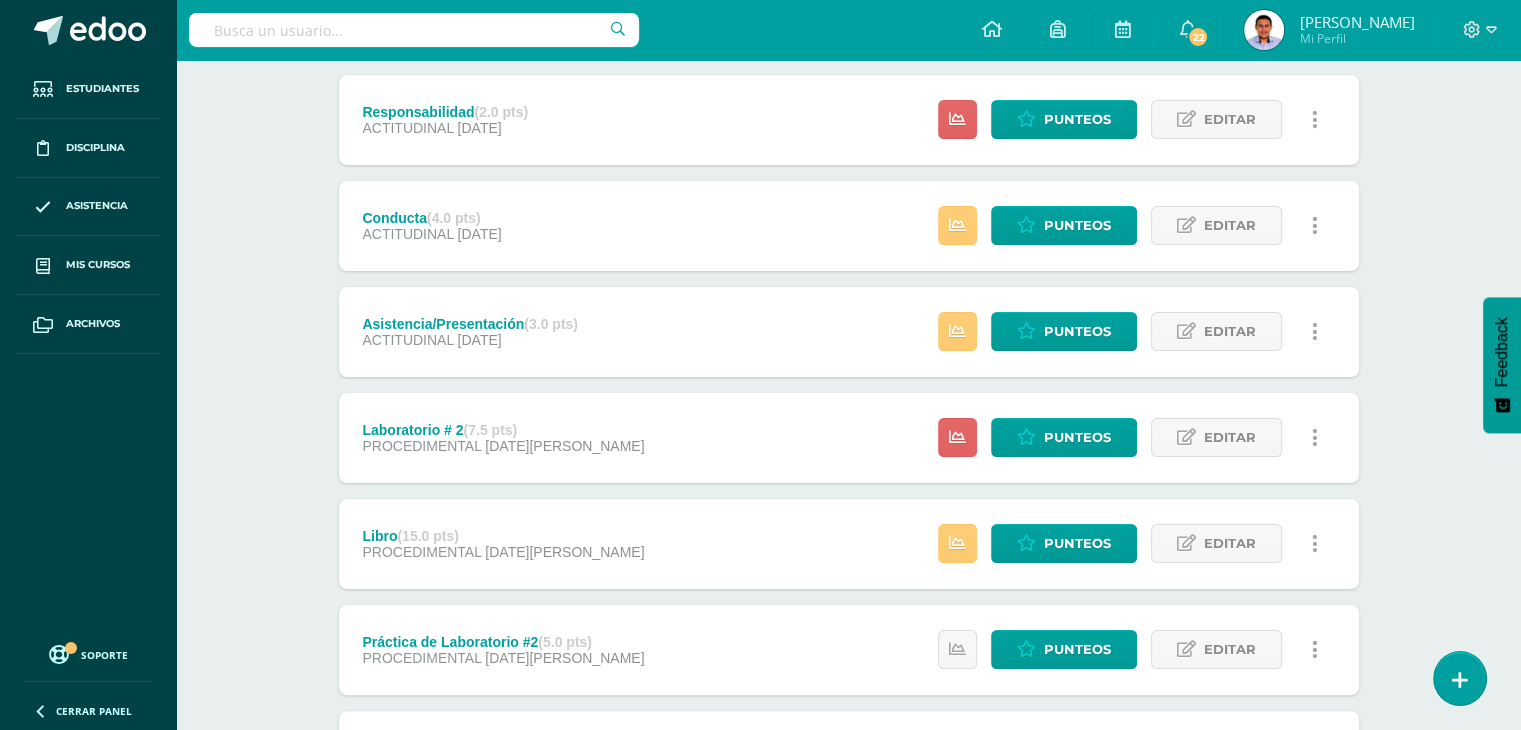 scroll, scrollTop: 300, scrollLeft: 0, axis: vertical 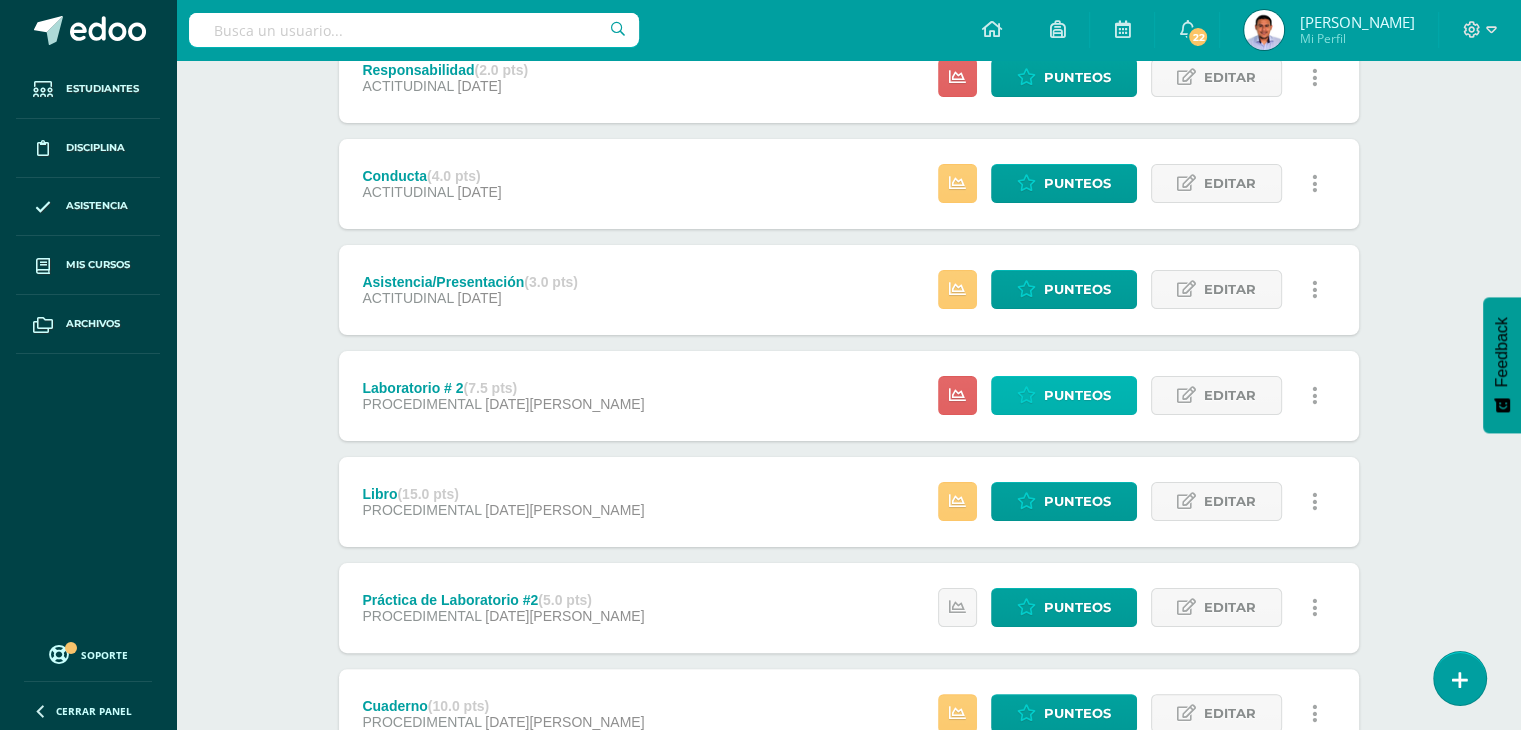 click on "Punteos" at bounding box center (1077, 395) 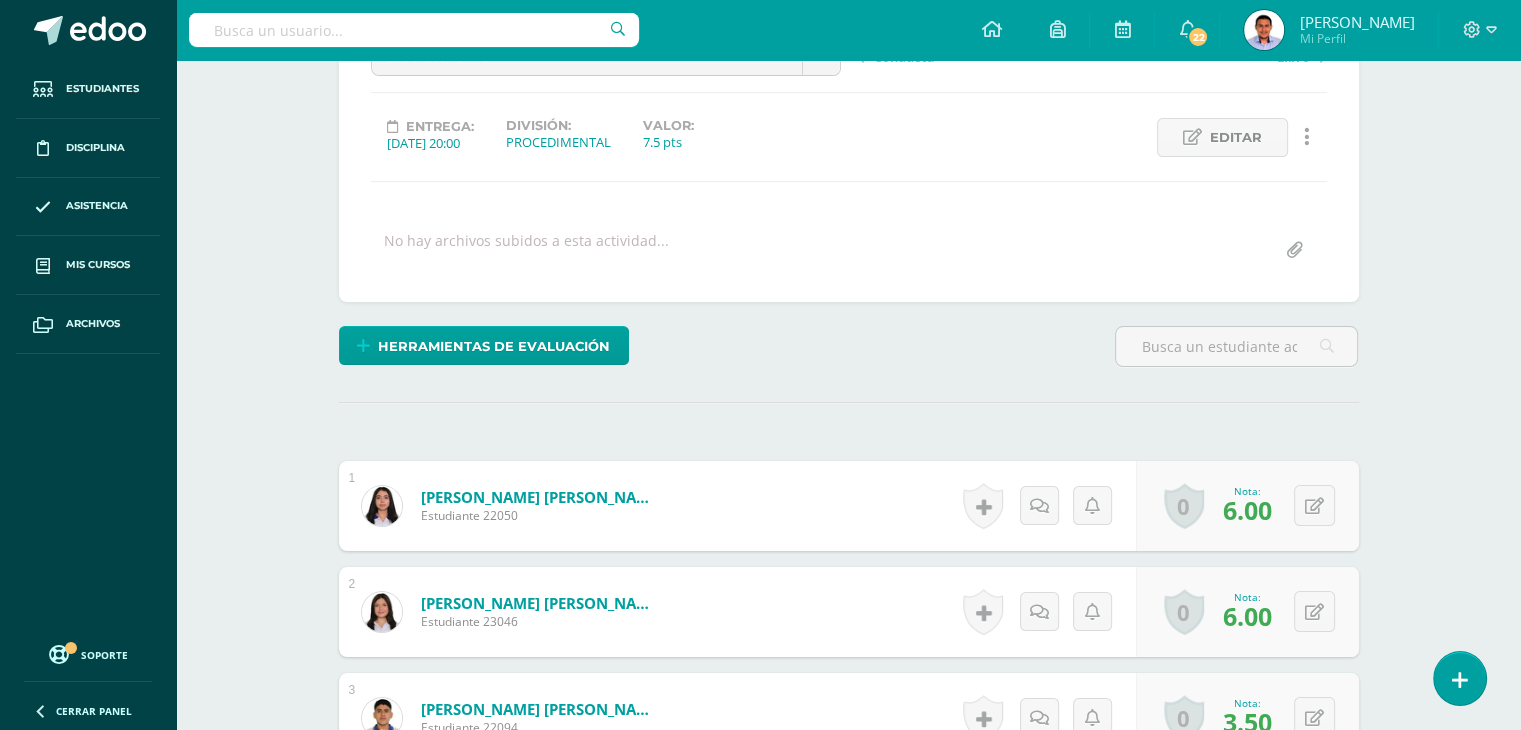 scroll, scrollTop: 0, scrollLeft: 0, axis: both 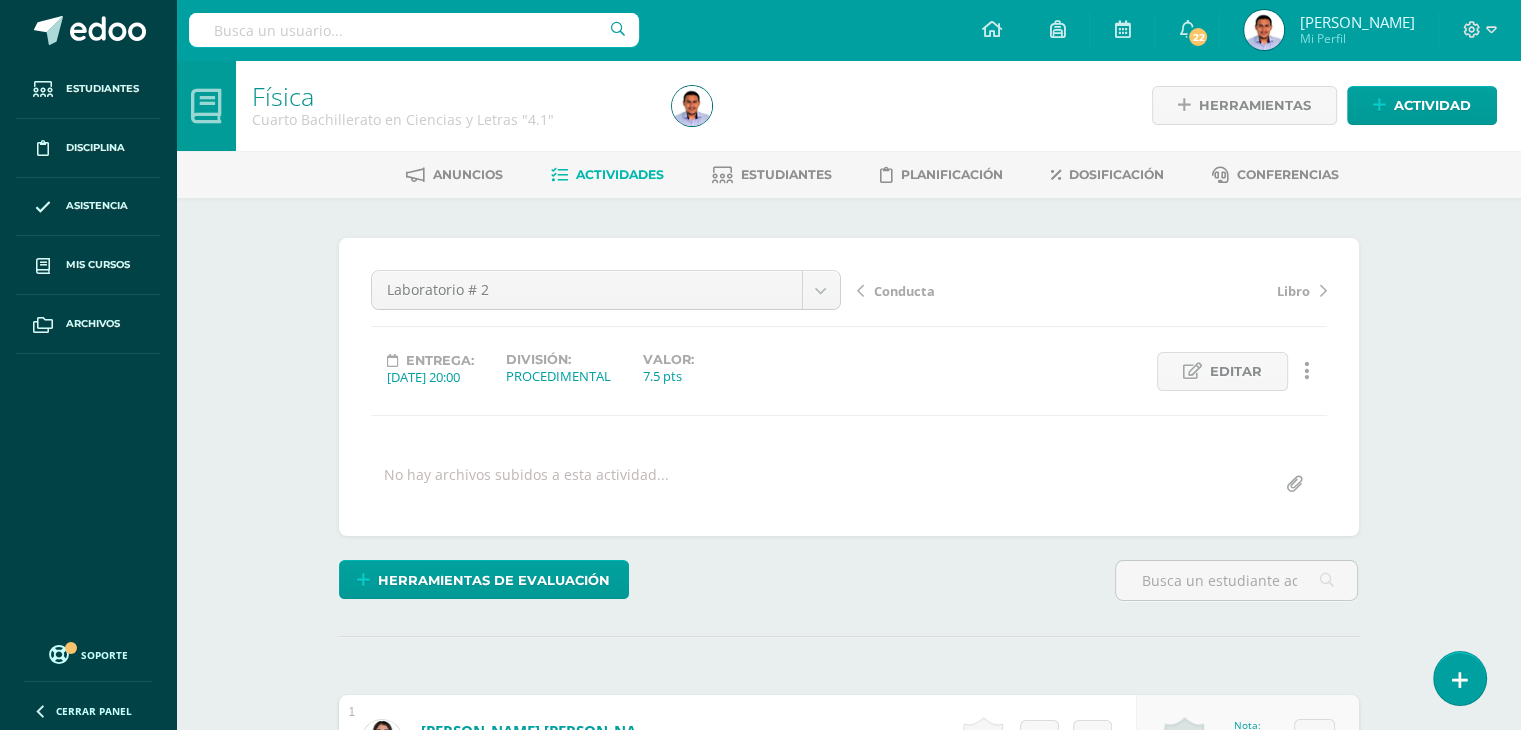 click on "Actividades" at bounding box center (620, 174) 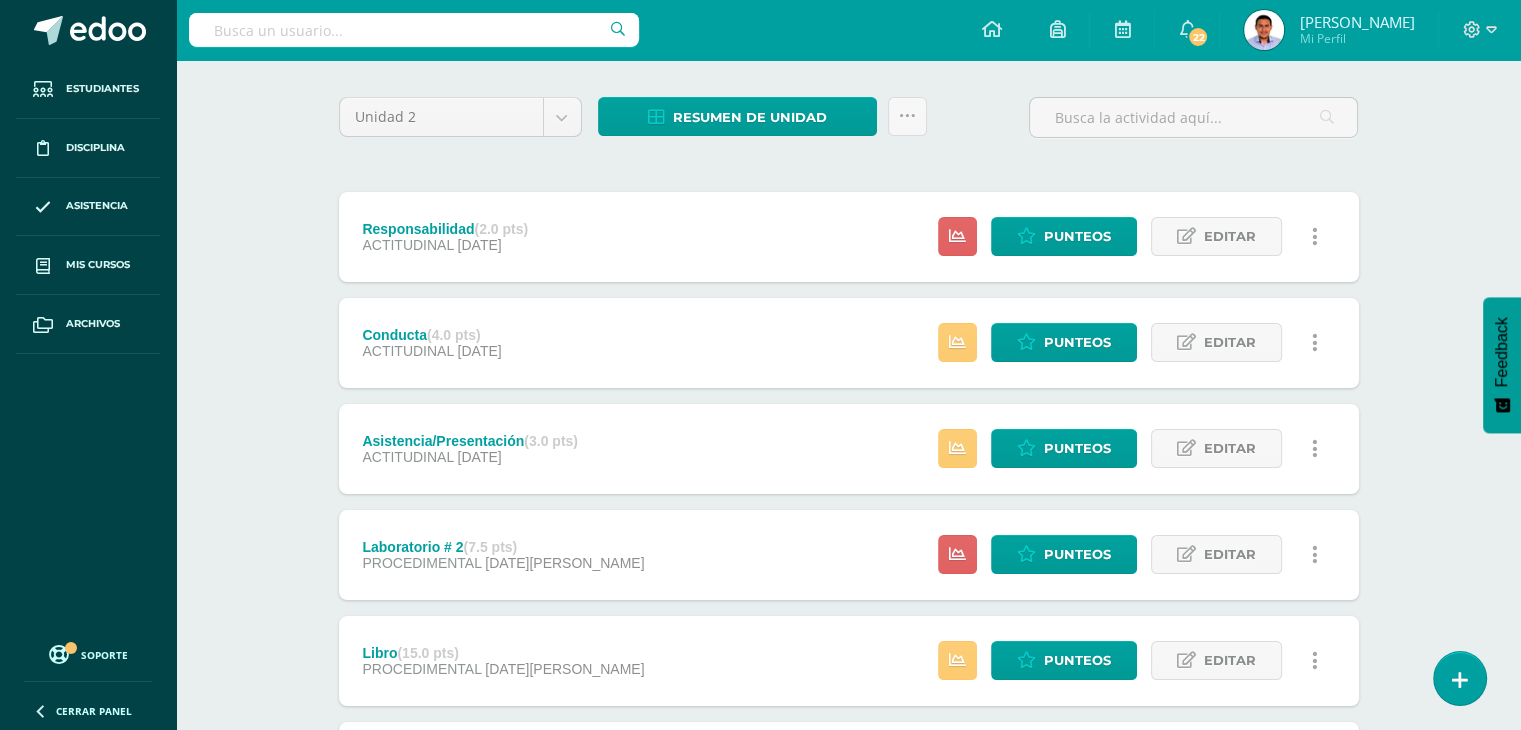 scroll, scrollTop: 0, scrollLeft: 0, axis: both 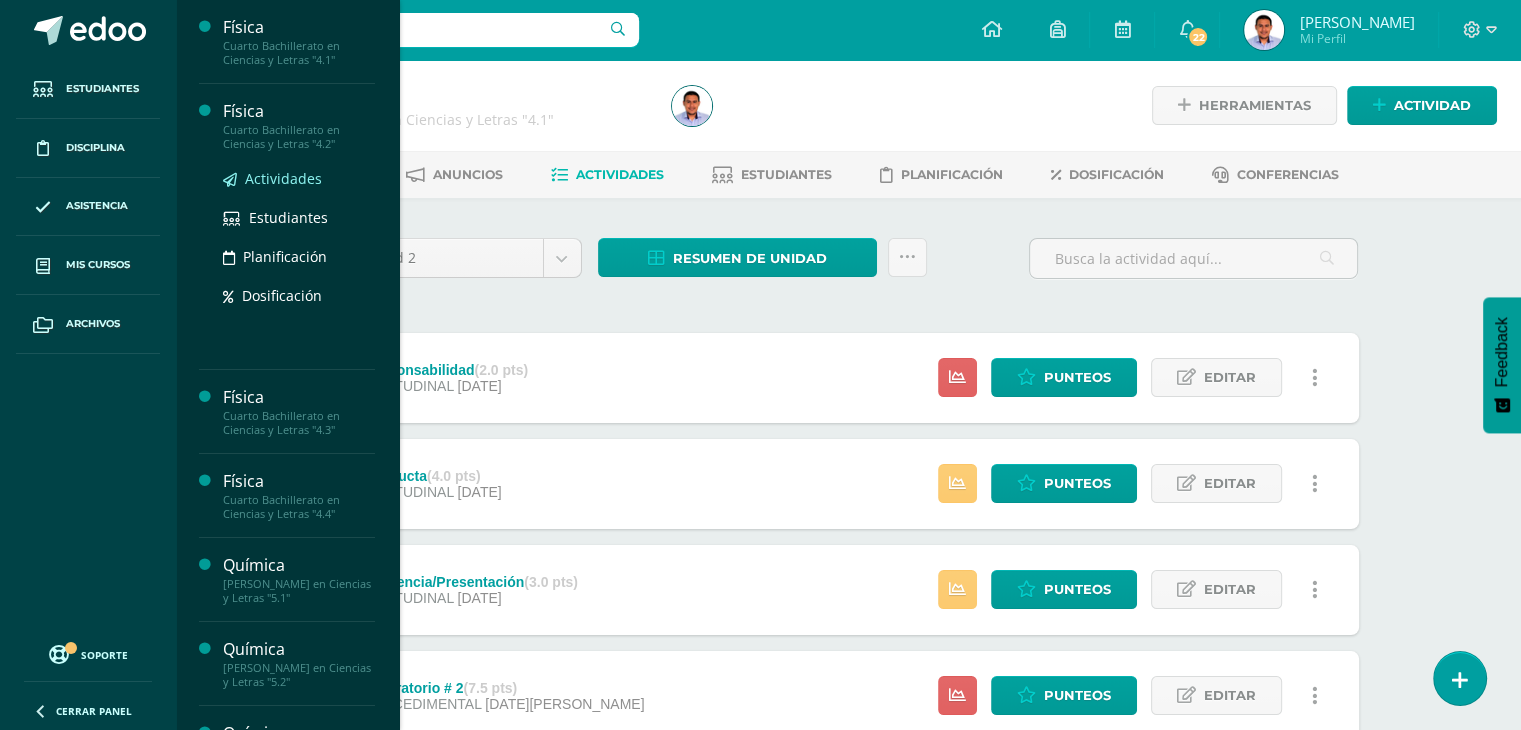 click on "Actividades" at bounding box center [283, 178] 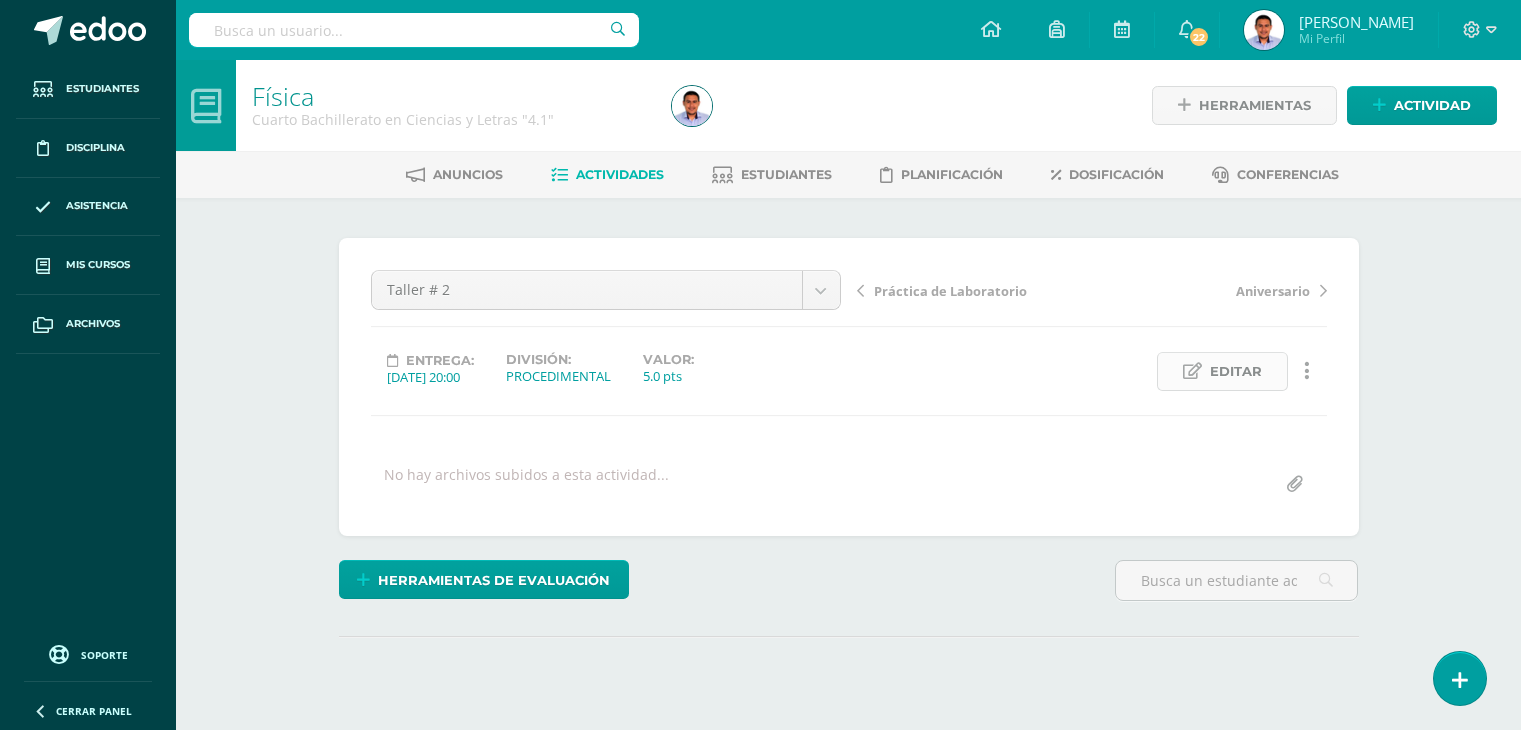 click at bounding box center (1192, 371) 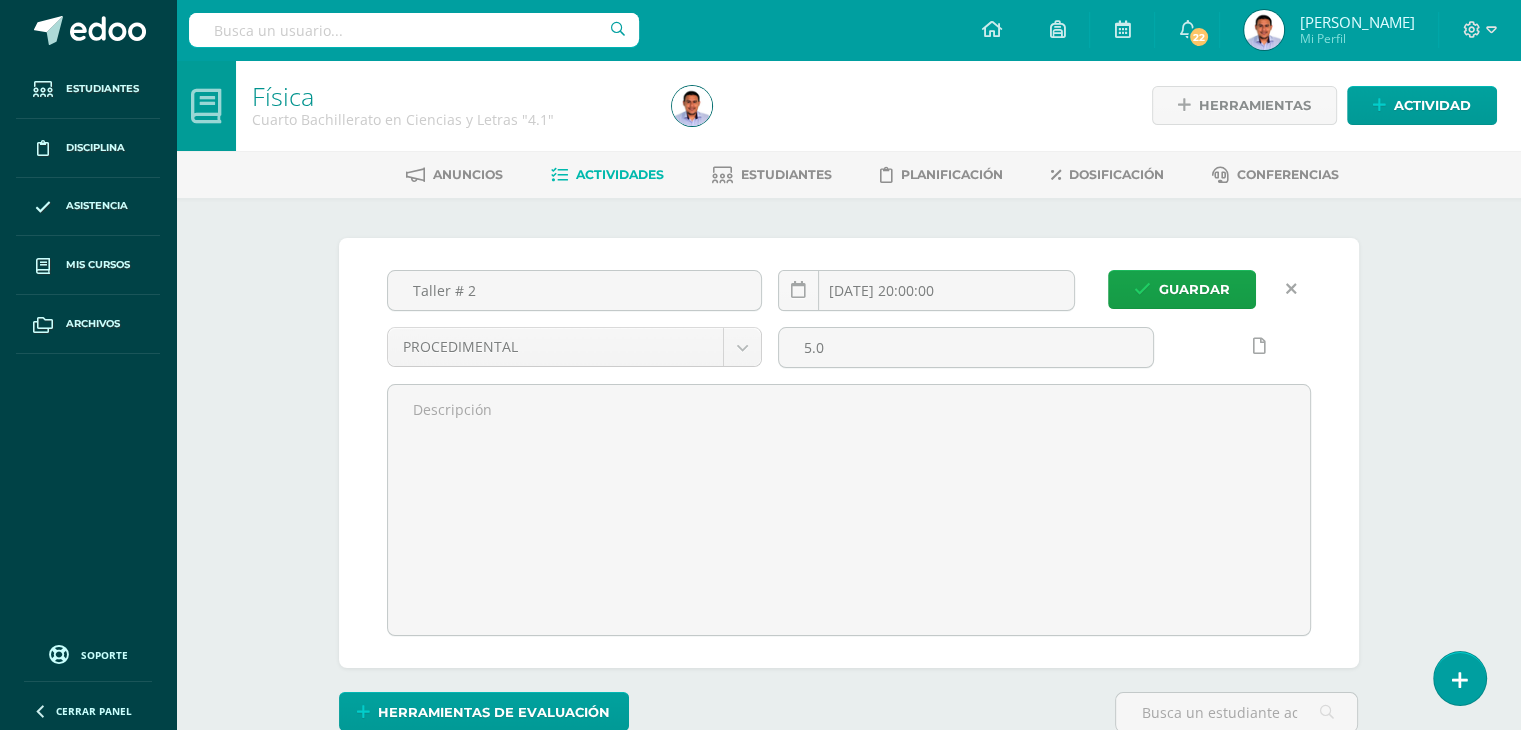 scroll, scrollTop: 0, scrollLeft: 0, axis: both 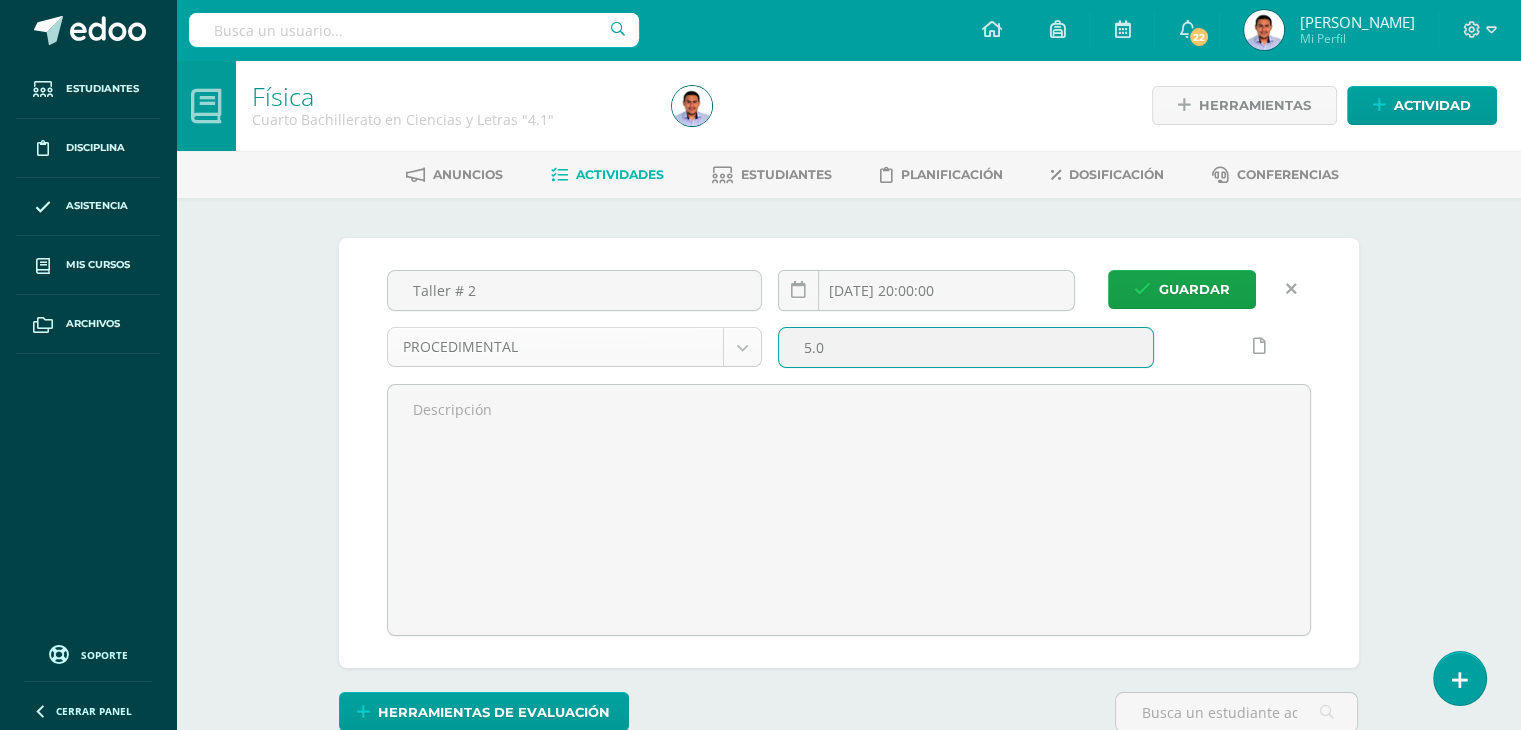 drag, startPoint x: 710, startPoint y: 345, endPoint x: 696, endPoint y: 342, distance: 14.3178215 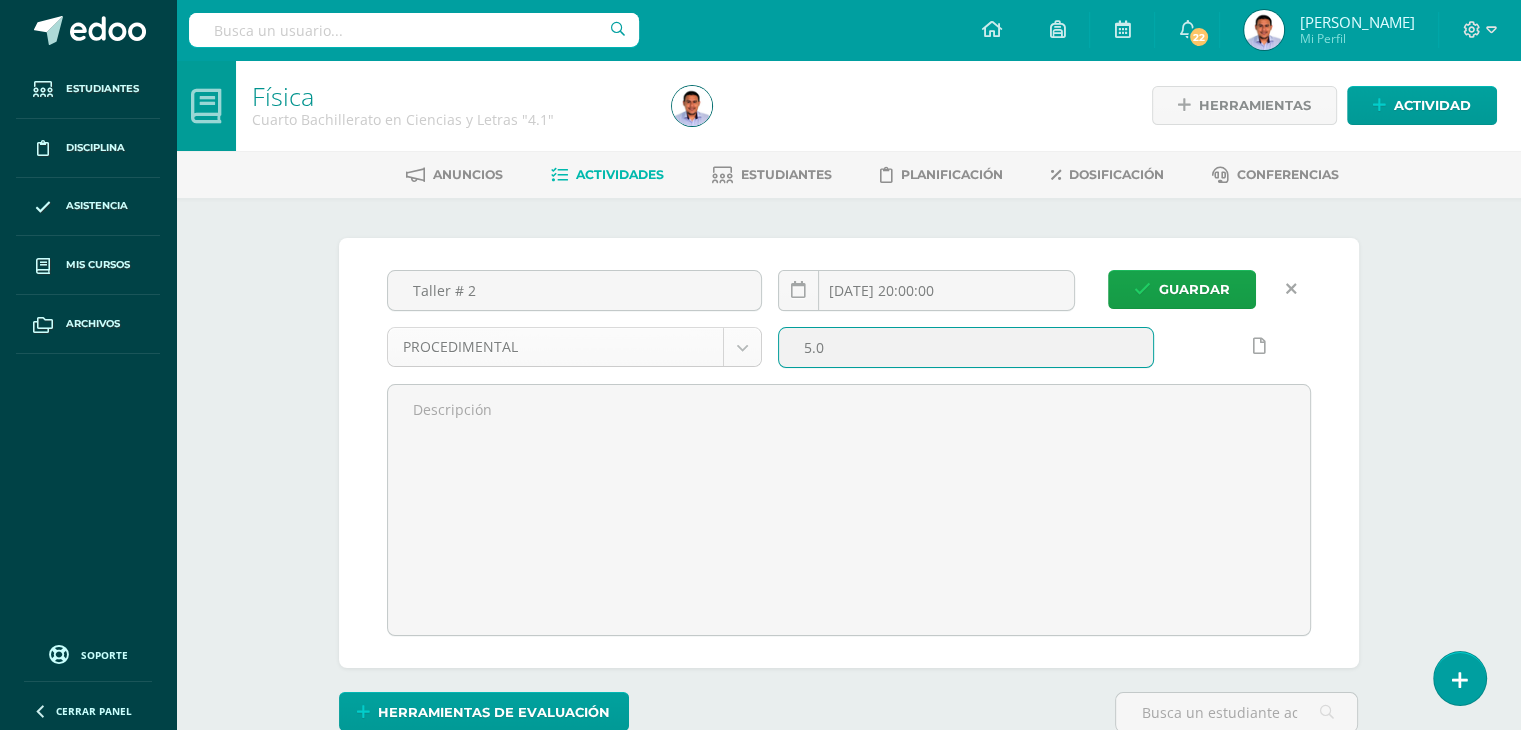 click on "Taller # 2 2025-06-20 20:00:00     PROCEDIMENTAL                             ACTITUDINAL ANIVERSARIO DECLARATIVO PROCEDIMENTAL 5.0" at bounding box center (849, 453) 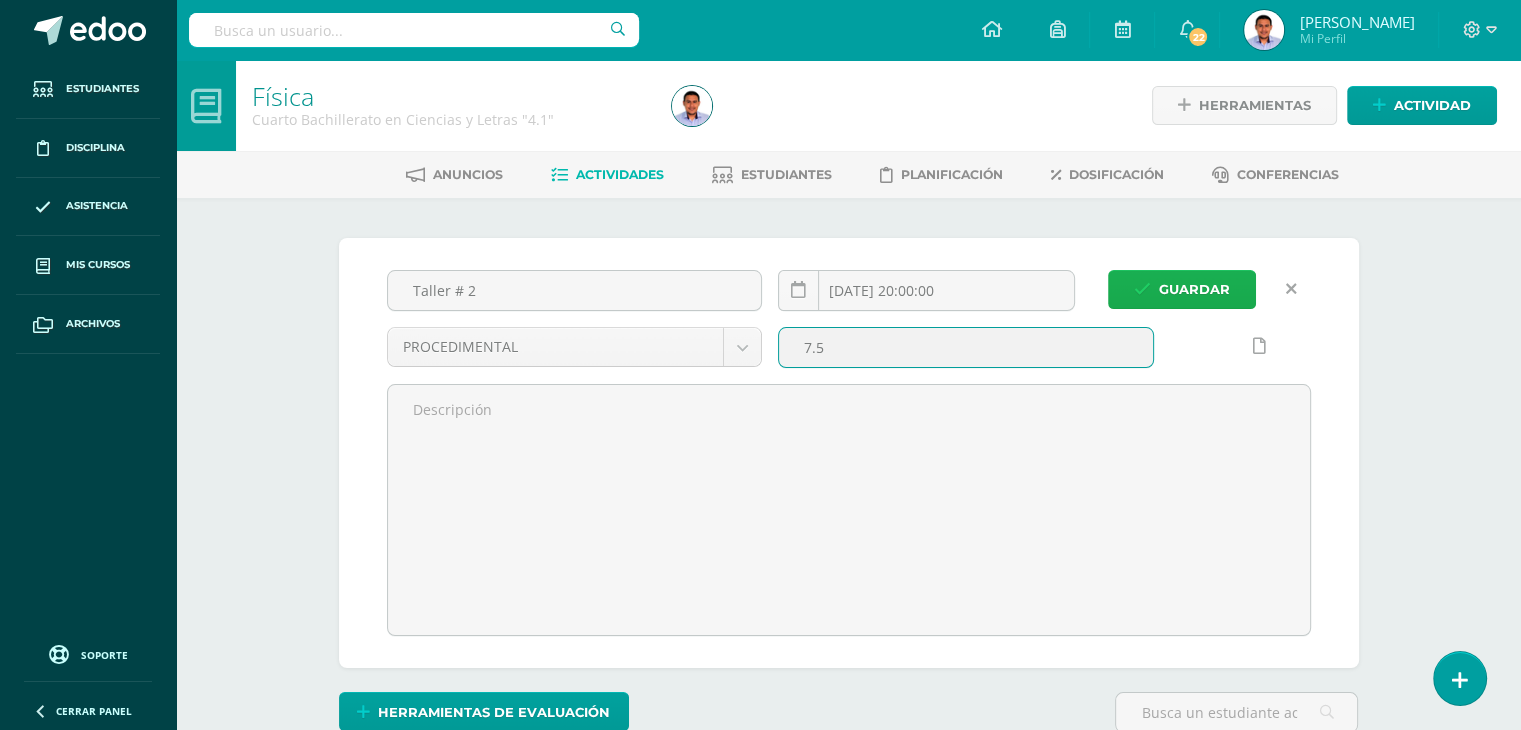type on "7.5" 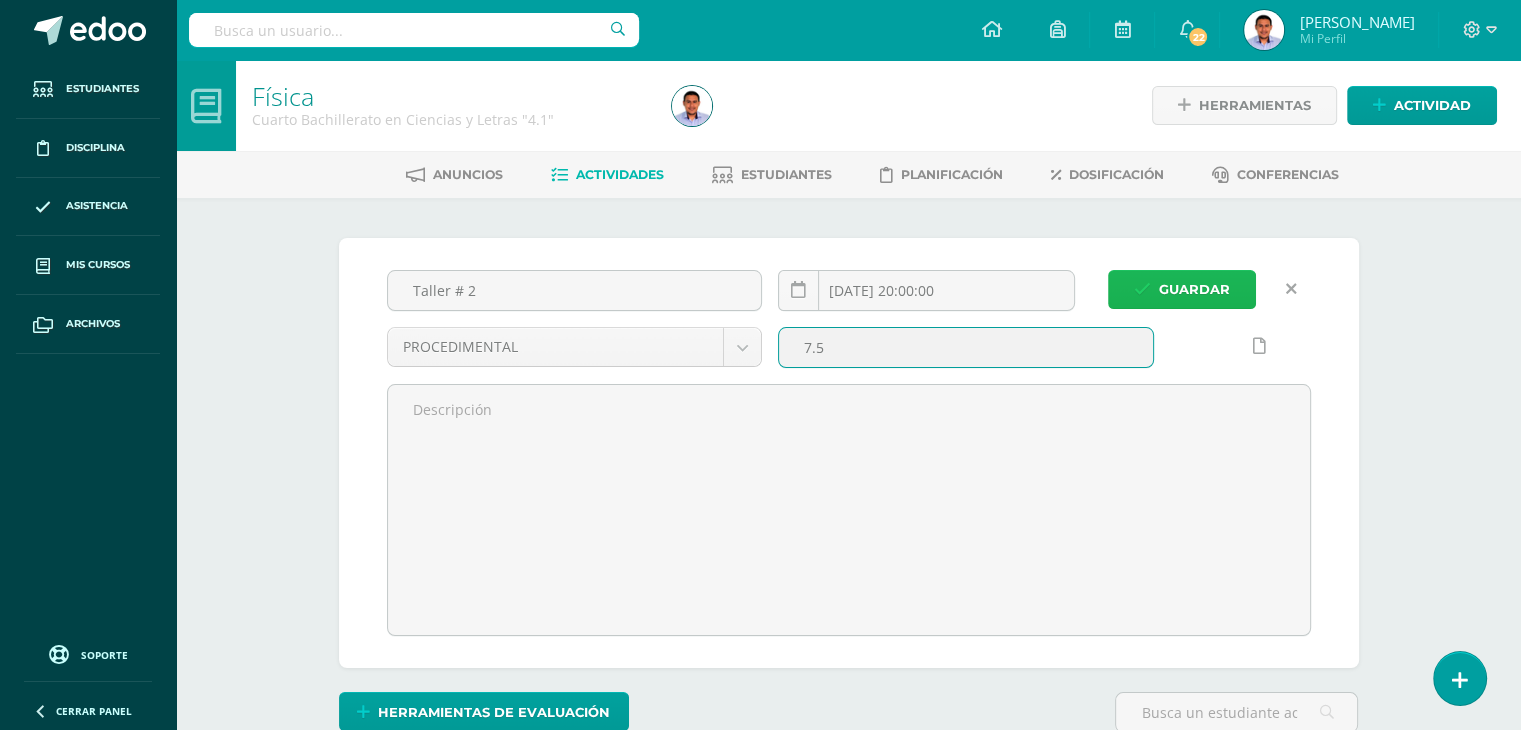 click on "Guardar" at bounding box center [1194, 289] 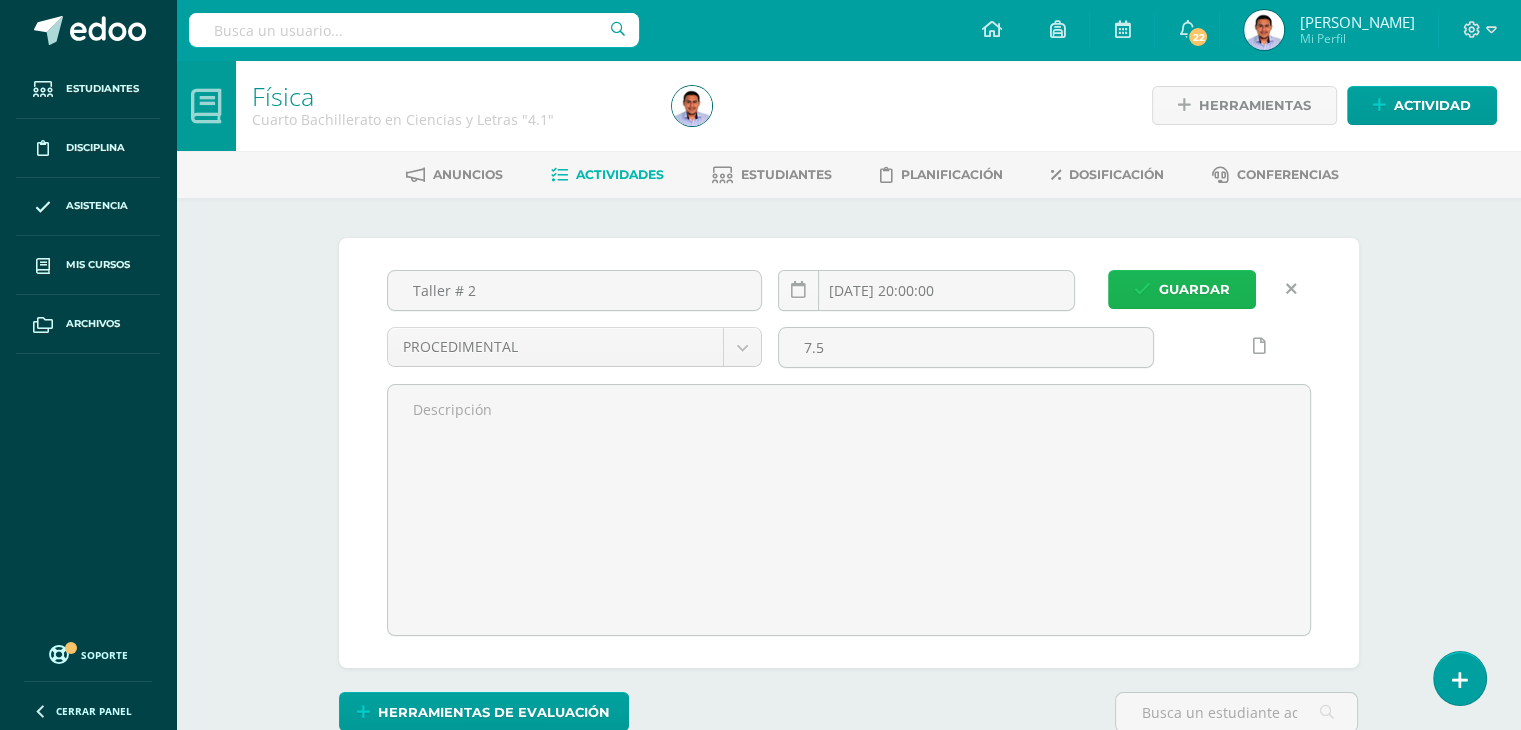 scroll, scrollTop: 0, scrollLeft: 0, axis: both 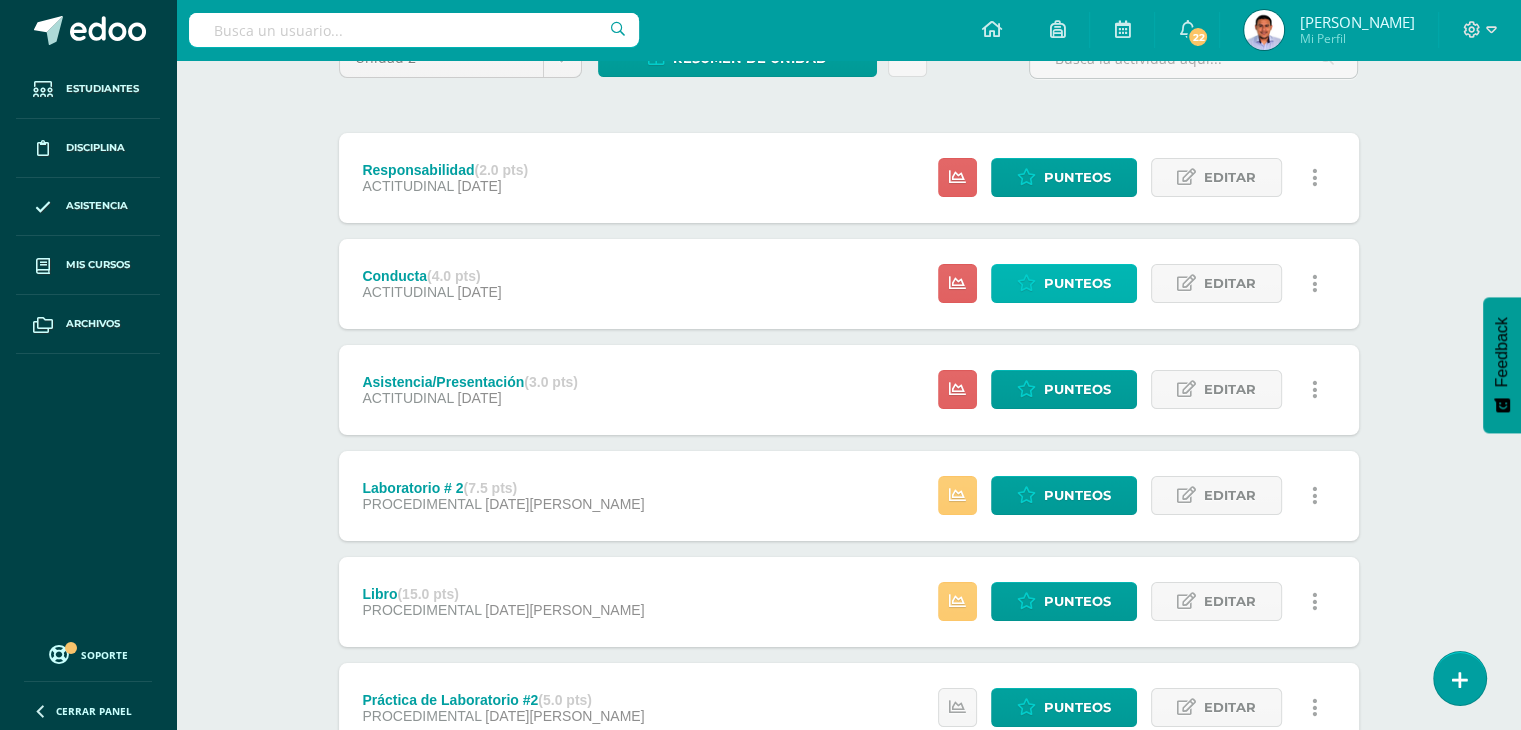 click on "Punteos" at bounding box center (1064, 283) 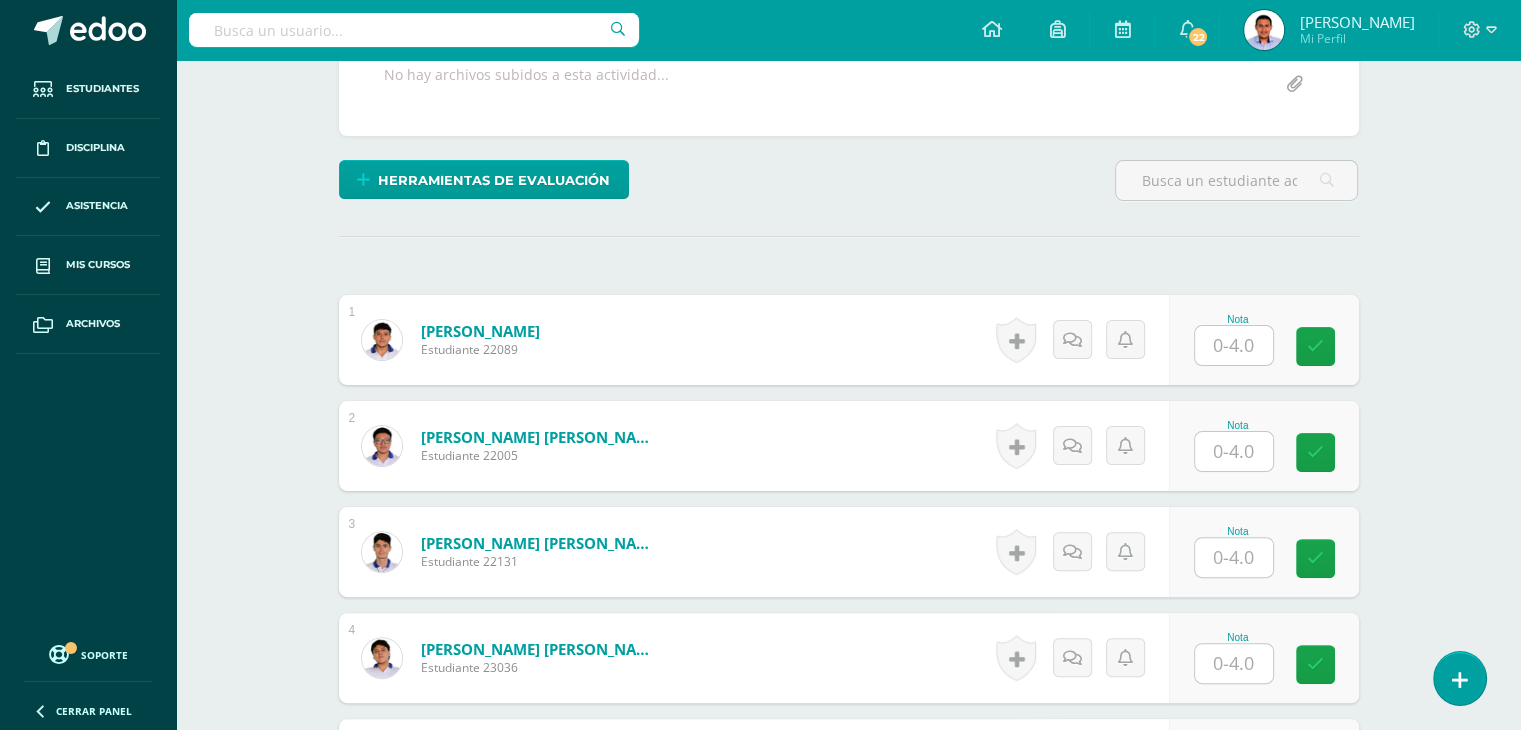 scroll, scrollTop: 539, scrollLeft: 0, axis: vertical 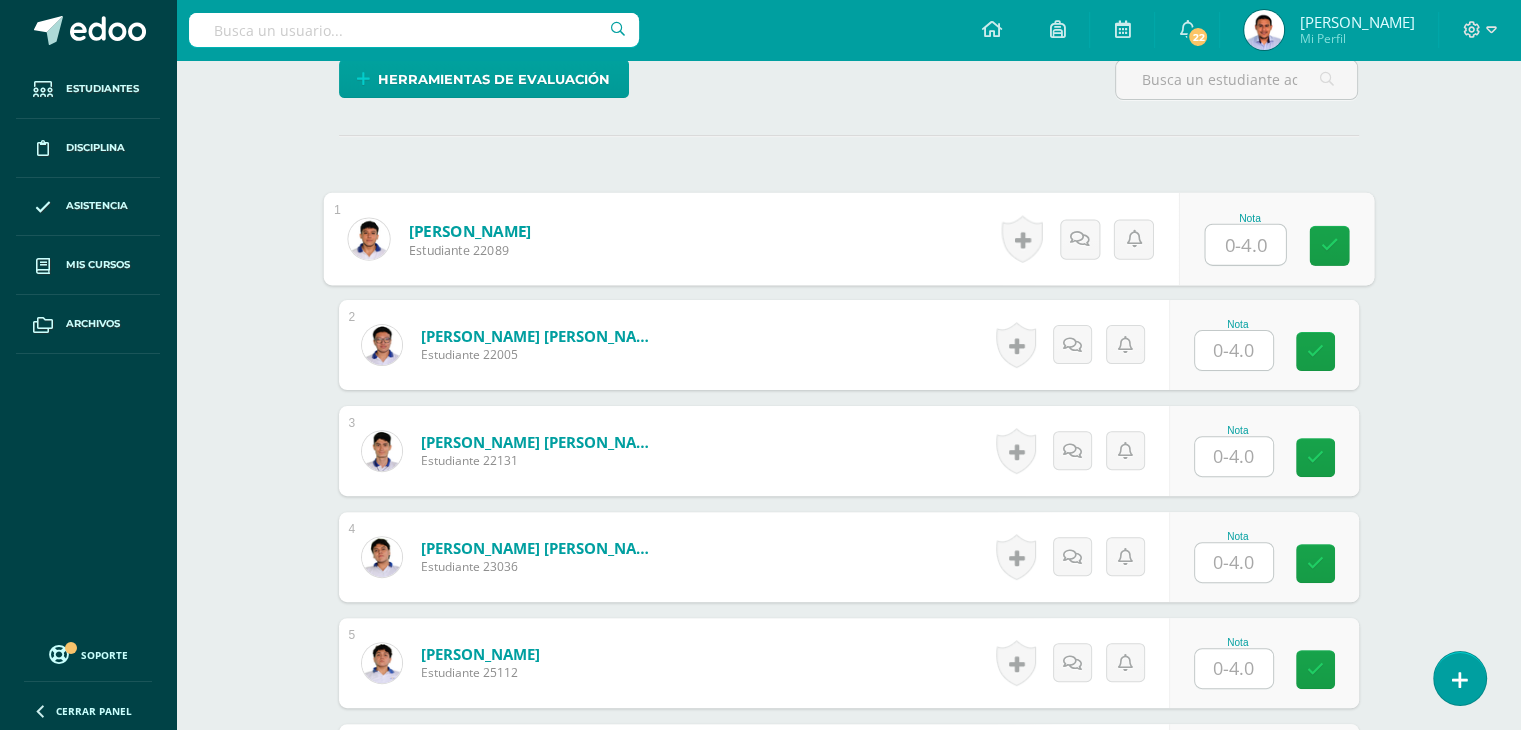 click at bounding box center (1245, 245) 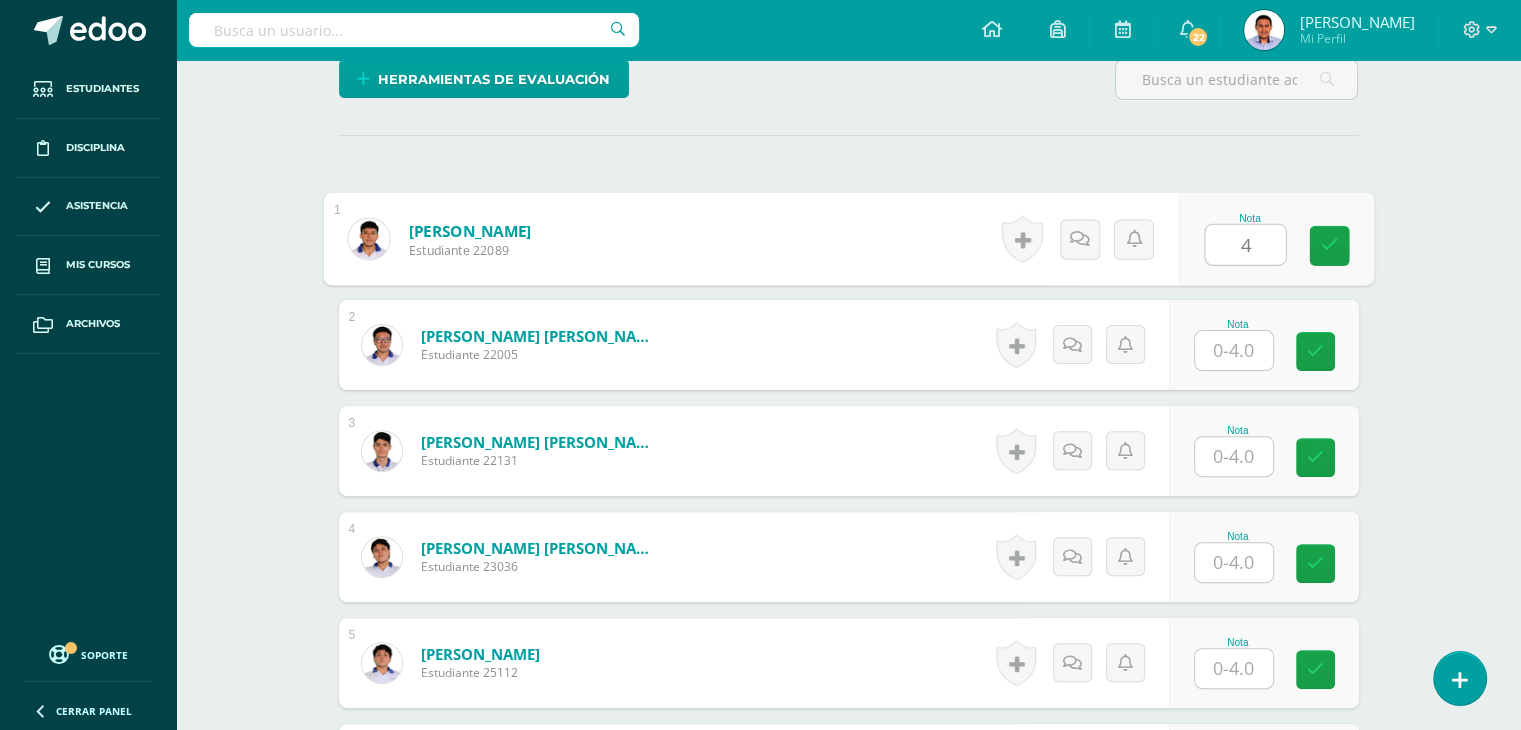 type on "4" 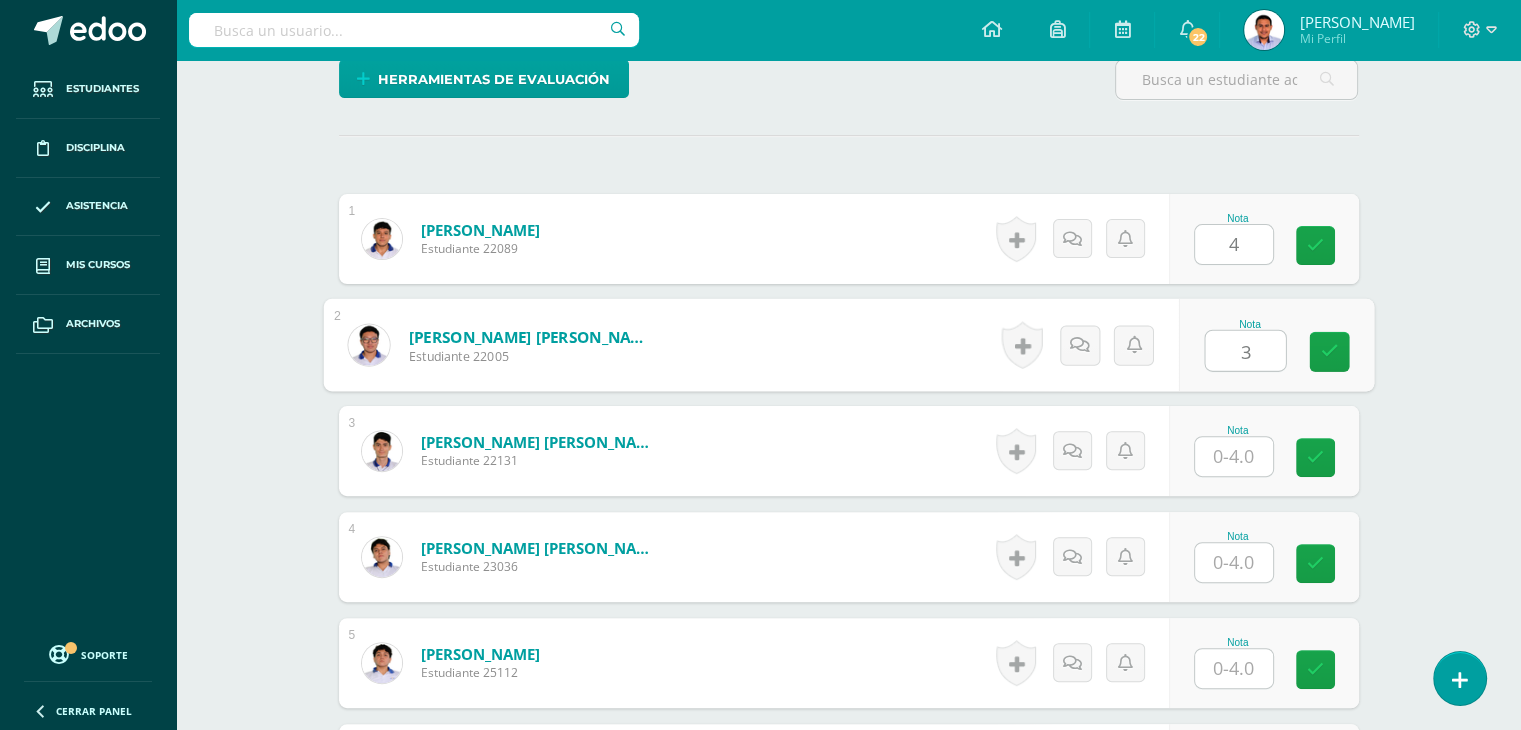 scroll, scrollTop: 540, scrollLeft: 0, axis: vertical 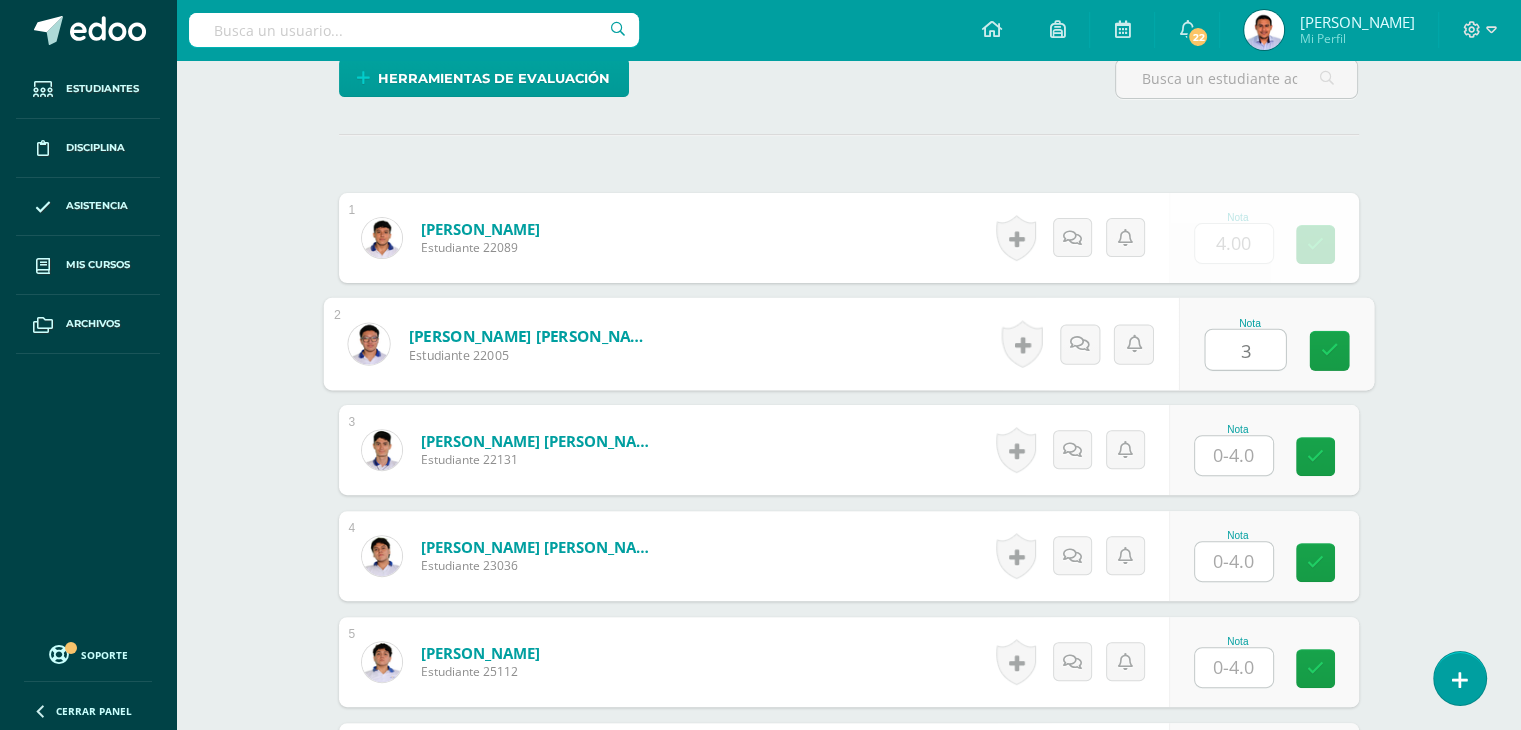 type on "3" 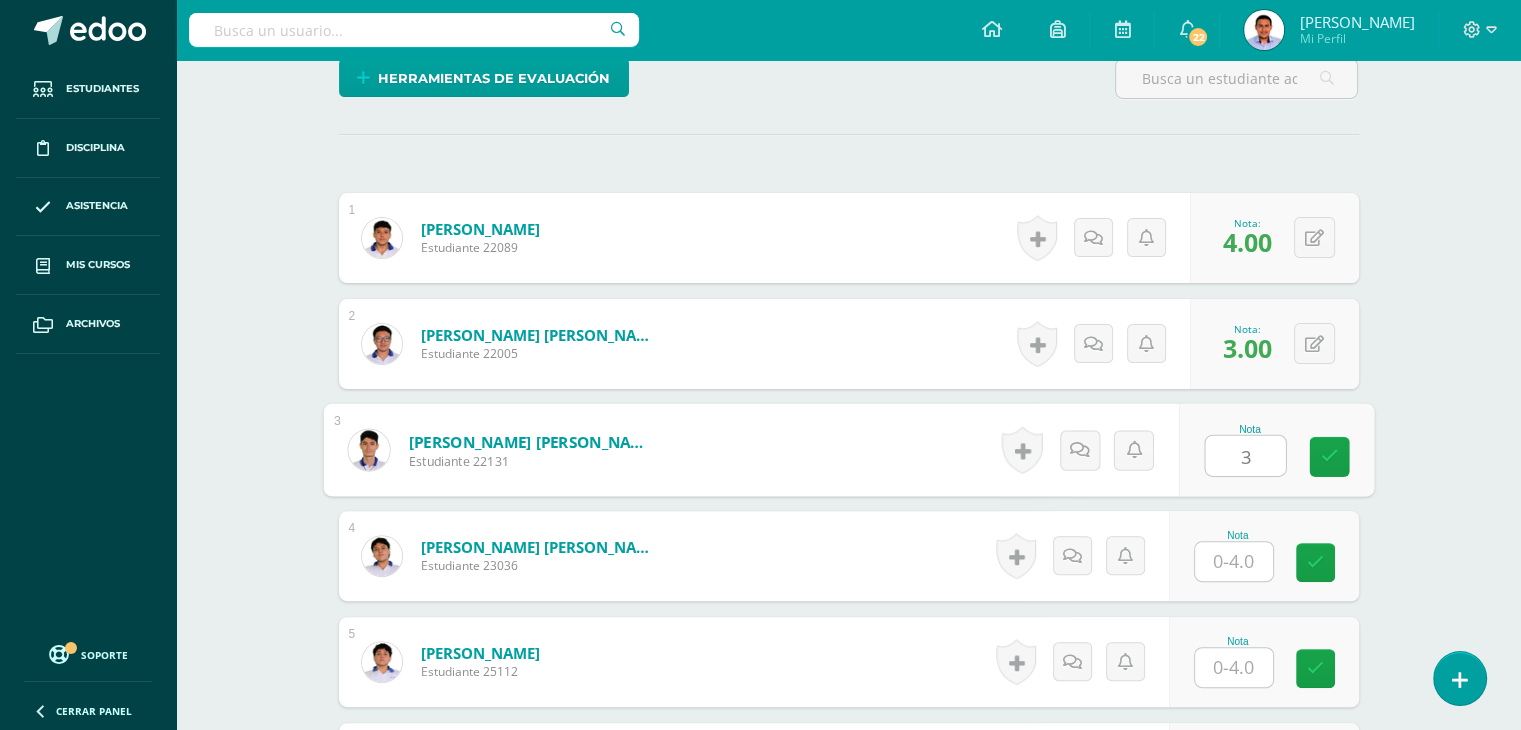 type on "3" 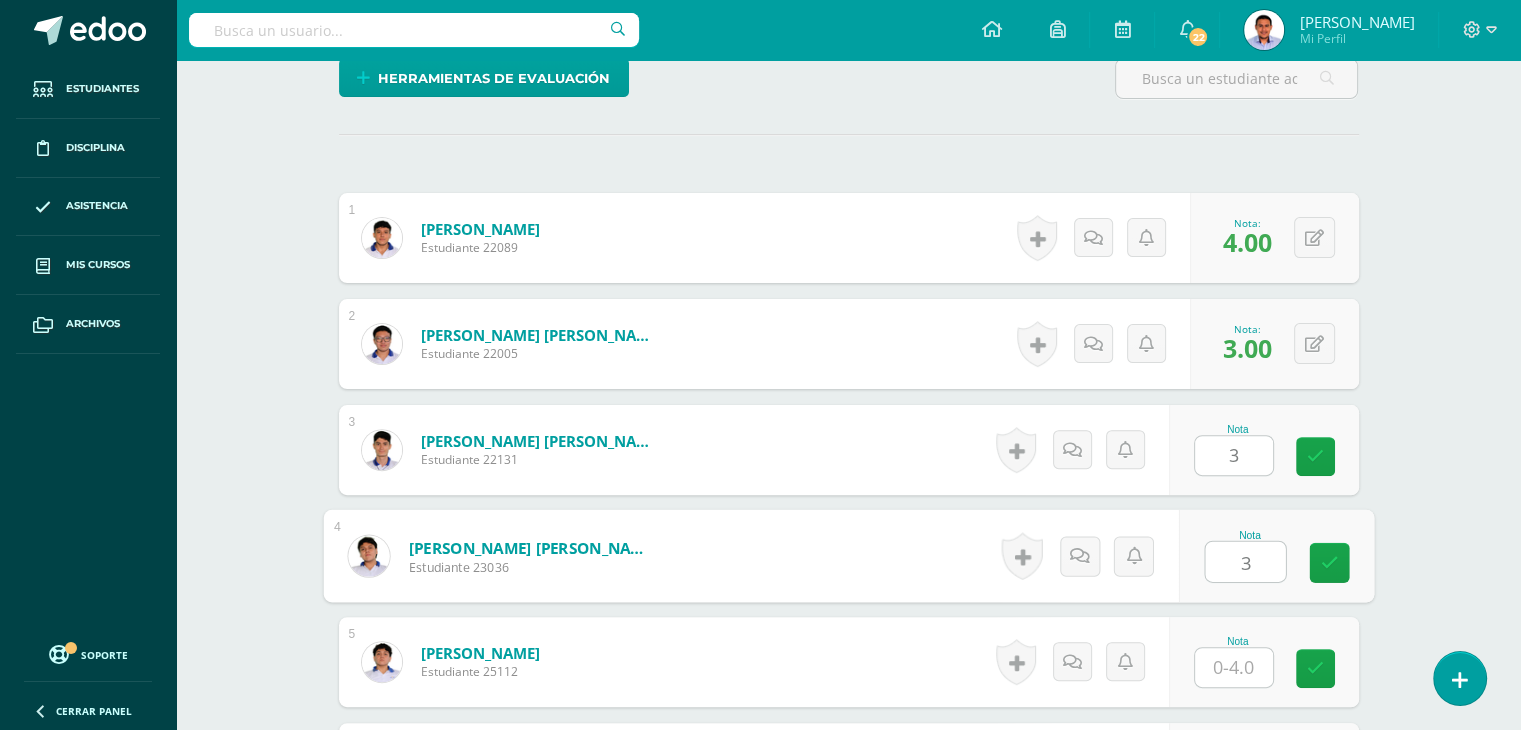 type on "3" 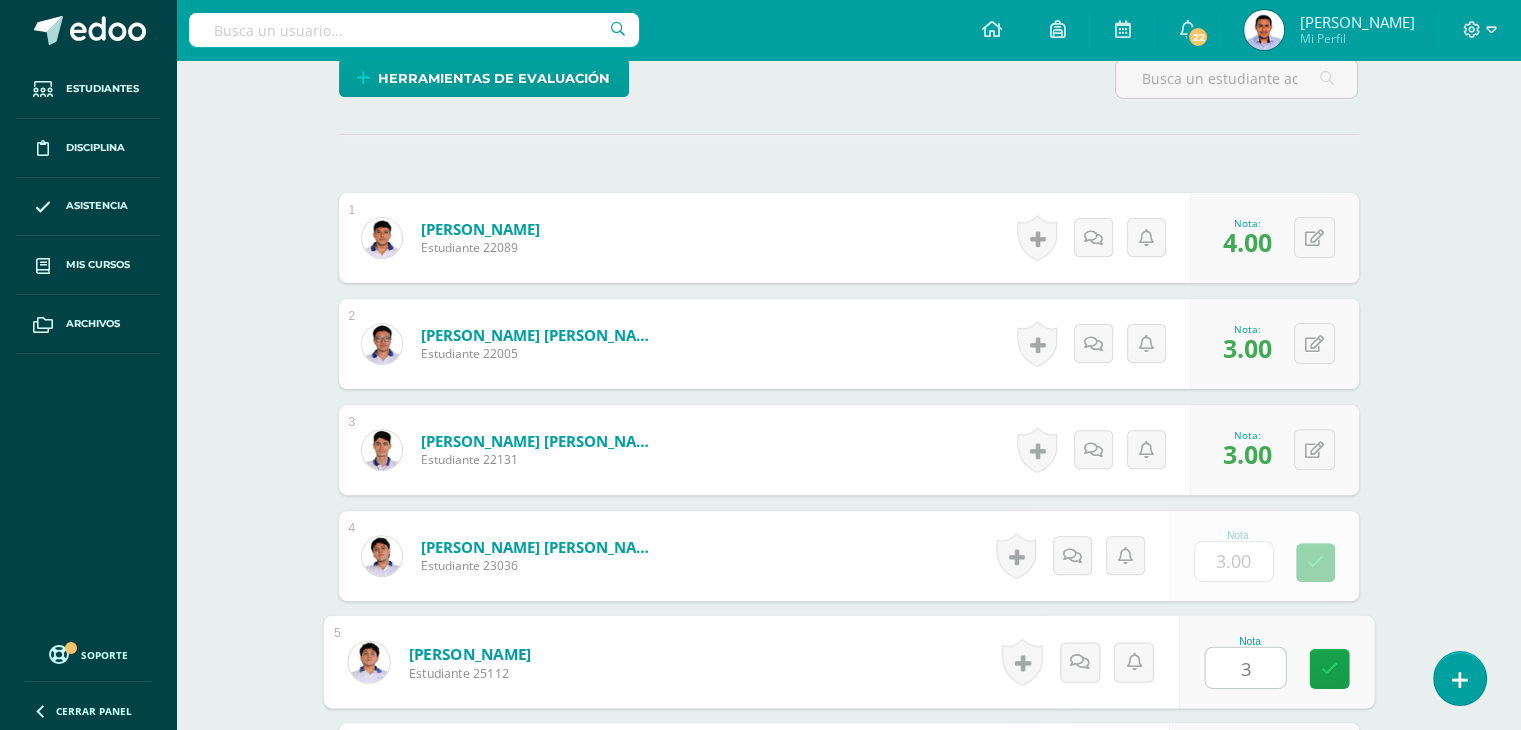 type on "3" 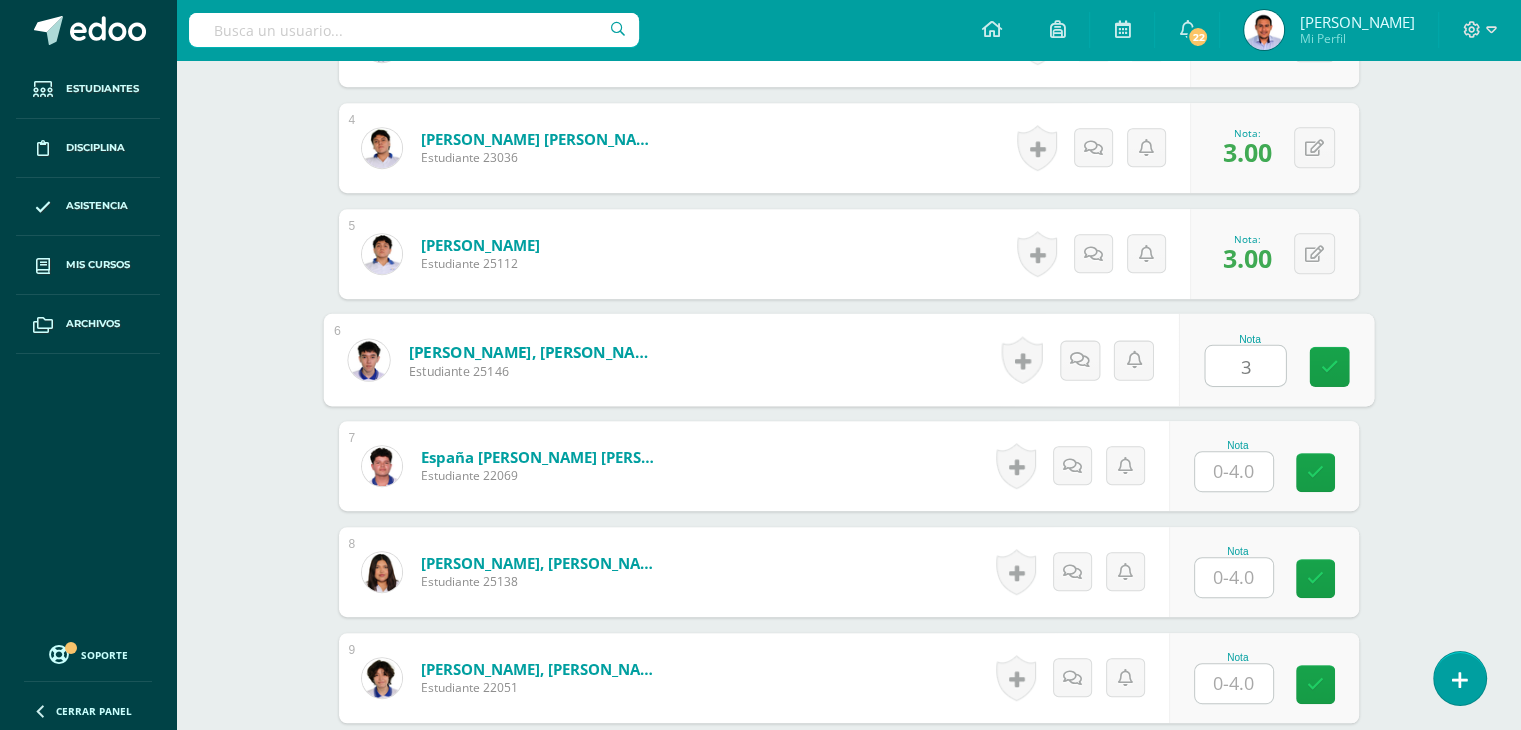scroll, scrollTop: 948, scrollLeft: 0, axis: vertical 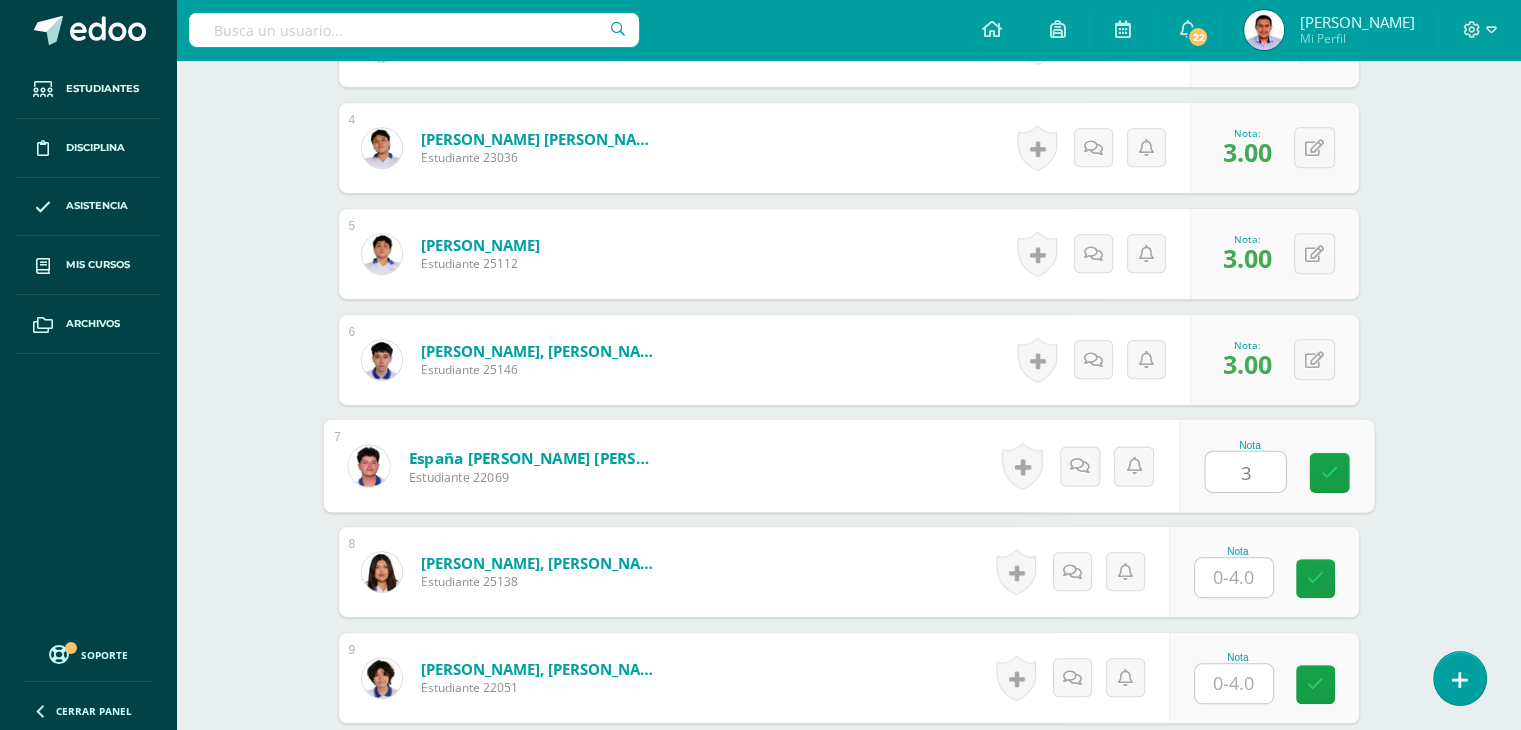 type on "3" 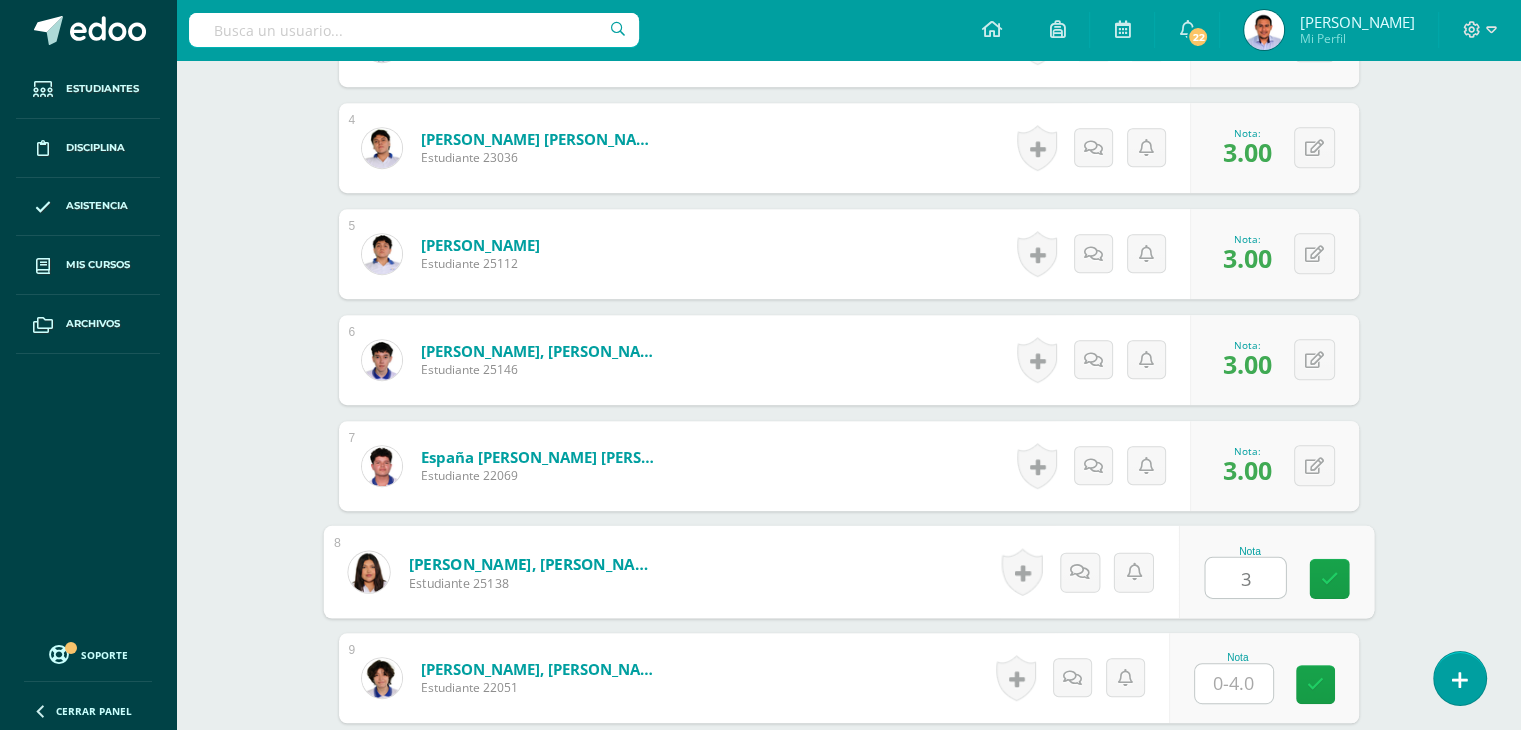 type on "3" 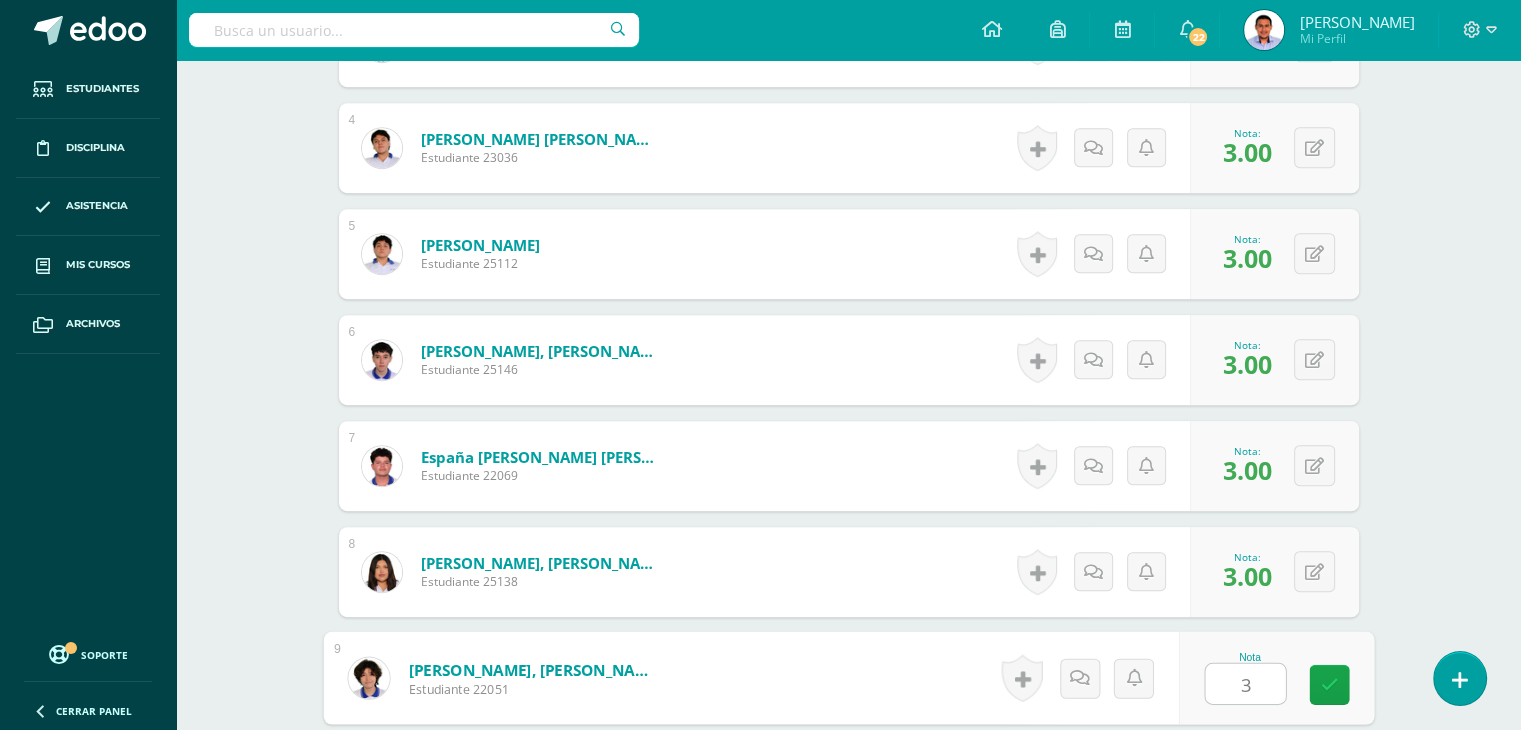 type on "3" 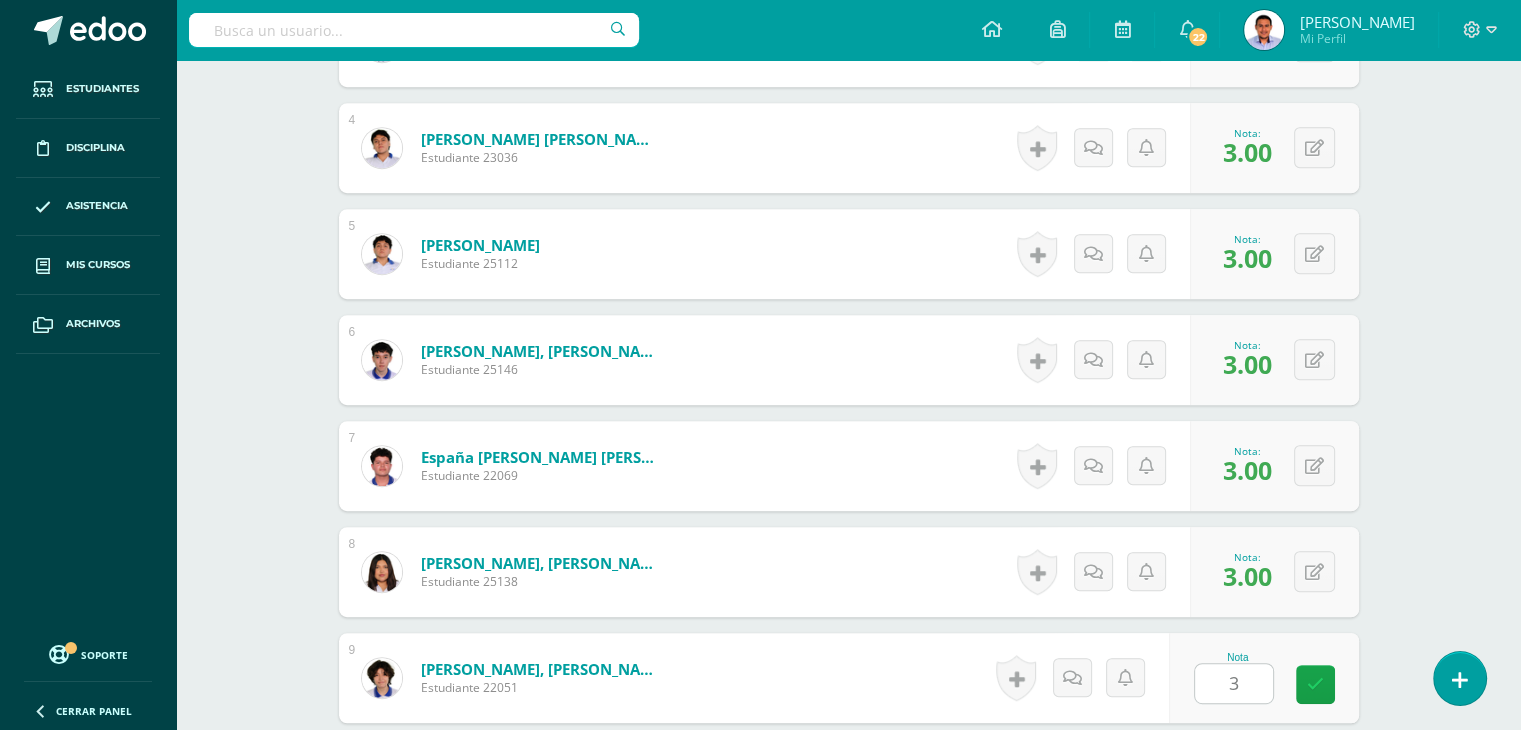 scroll, scrollTop: 1371, scrollLeft: 0, axis: vertical 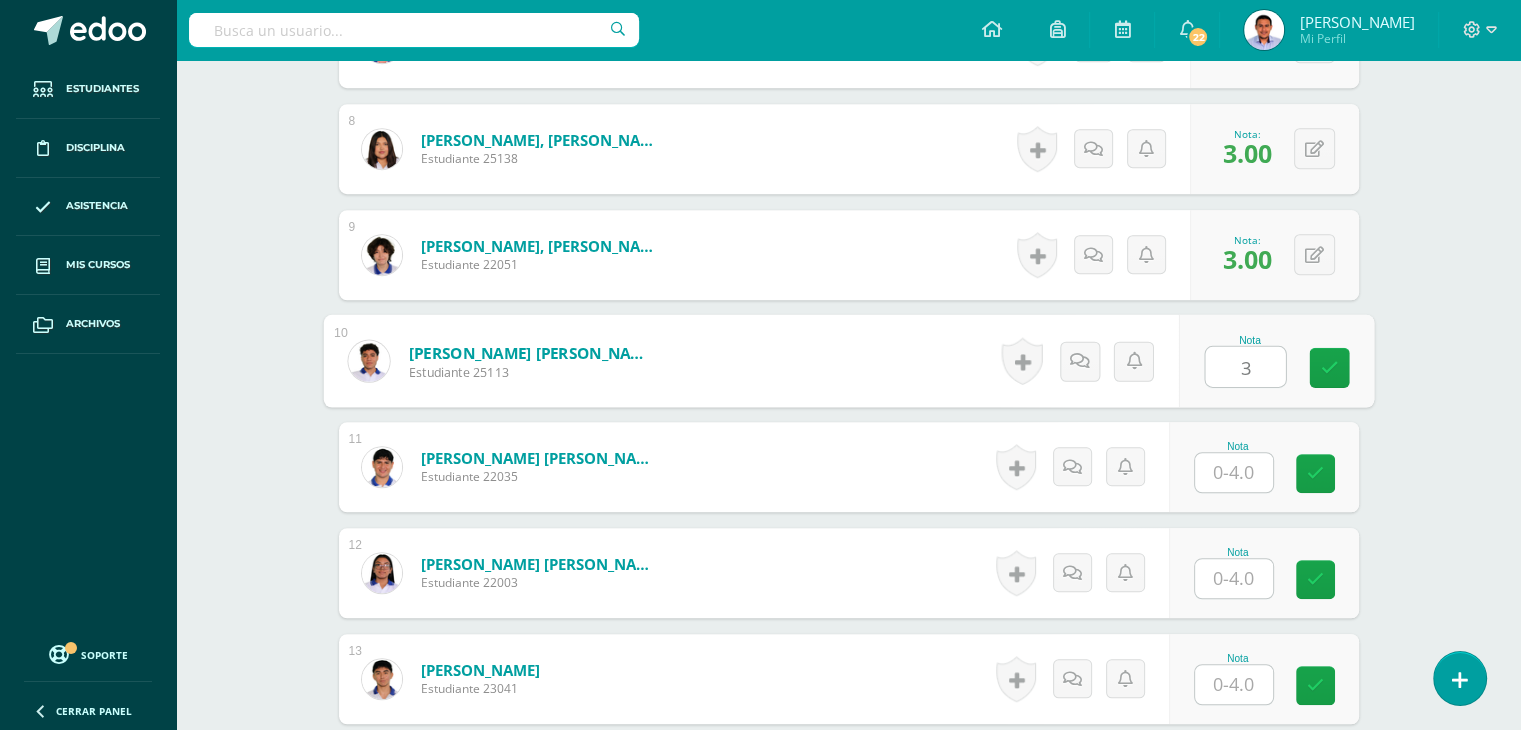 type on "3" 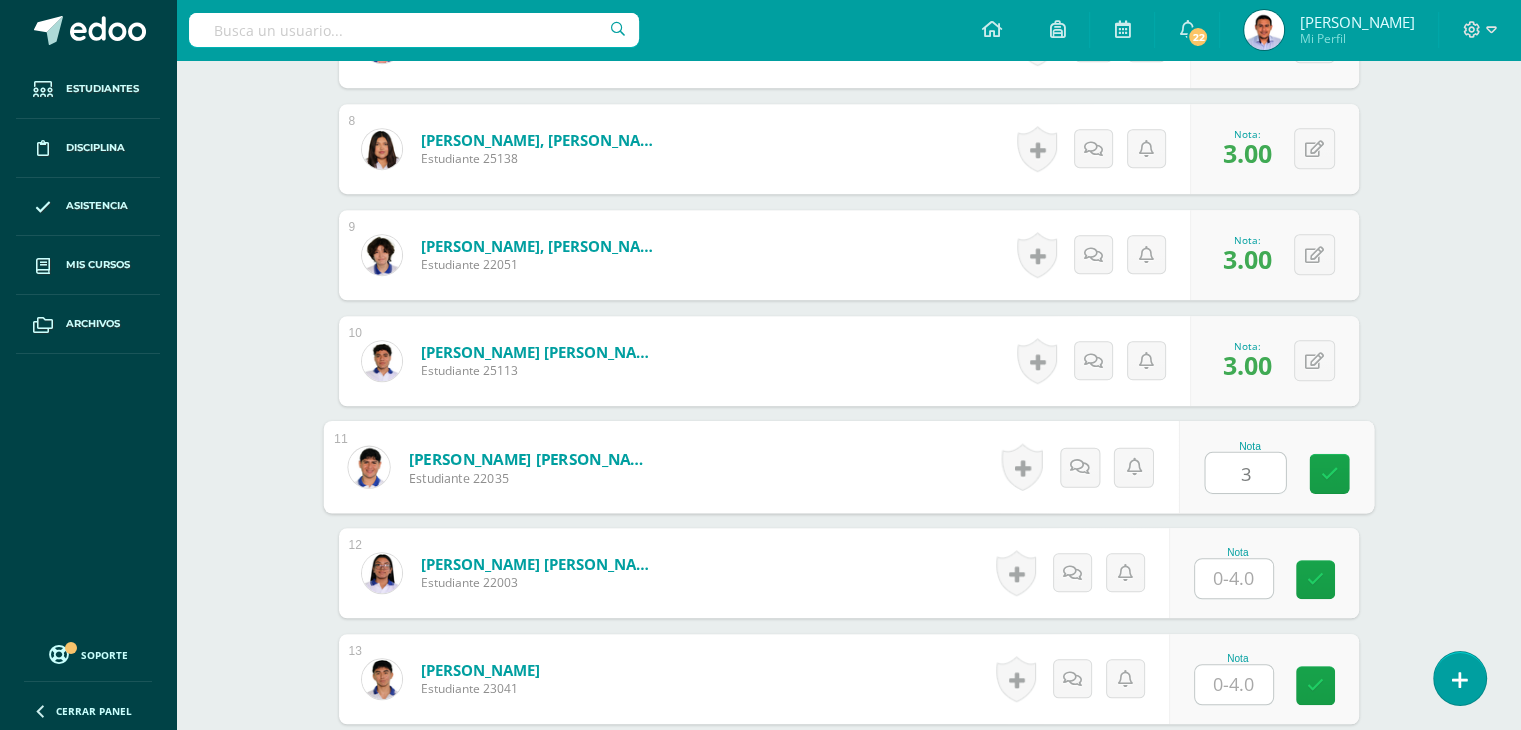 type on "3" 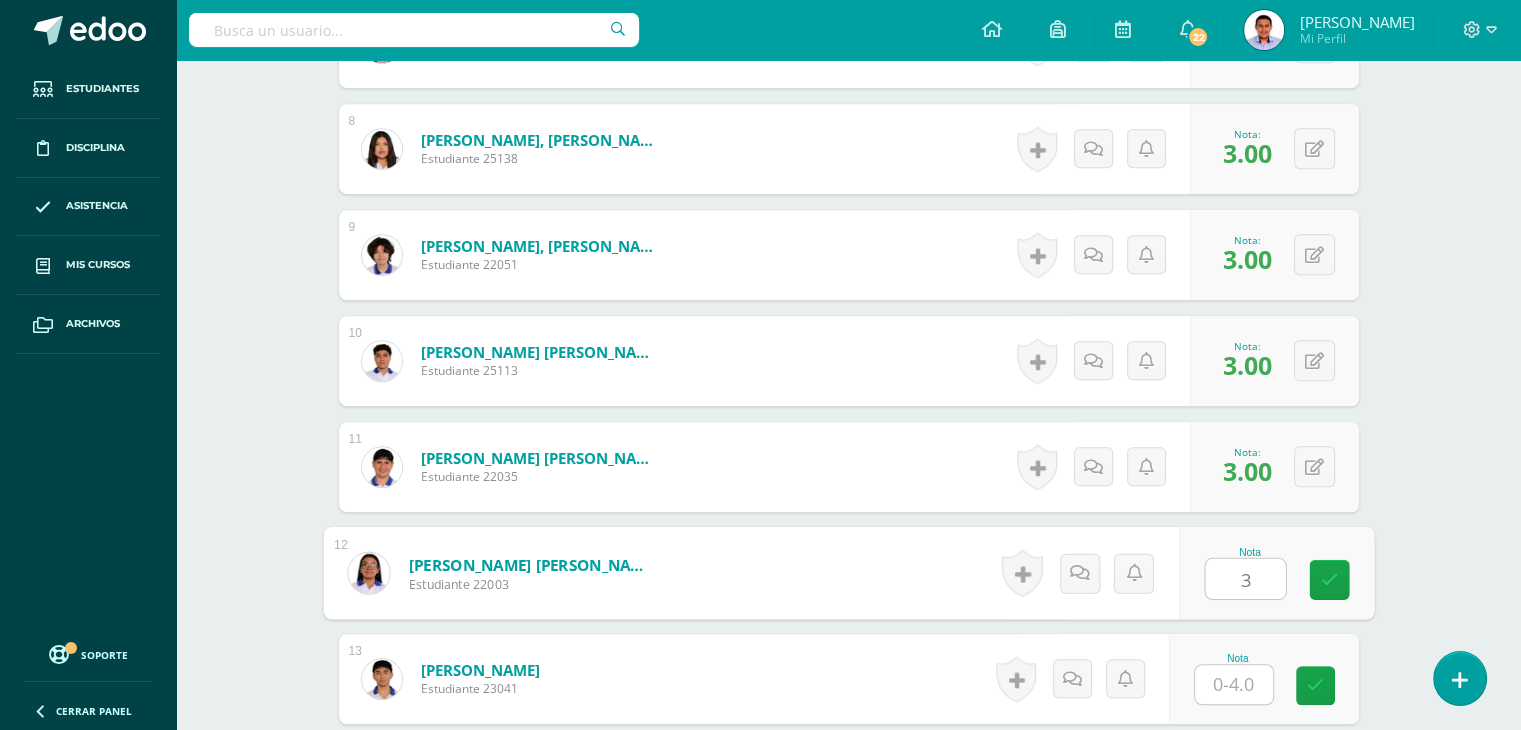 type on "3" 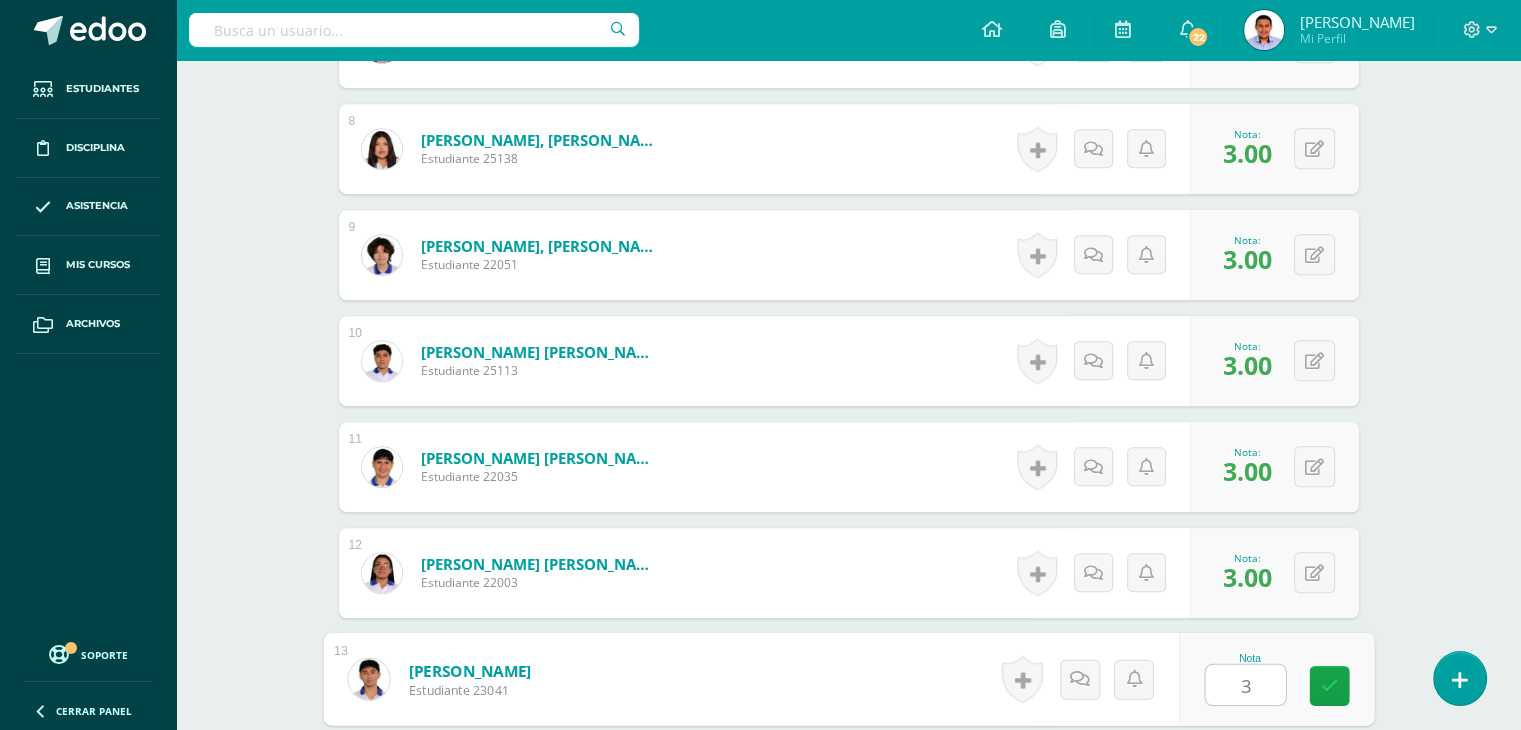 type on "3" 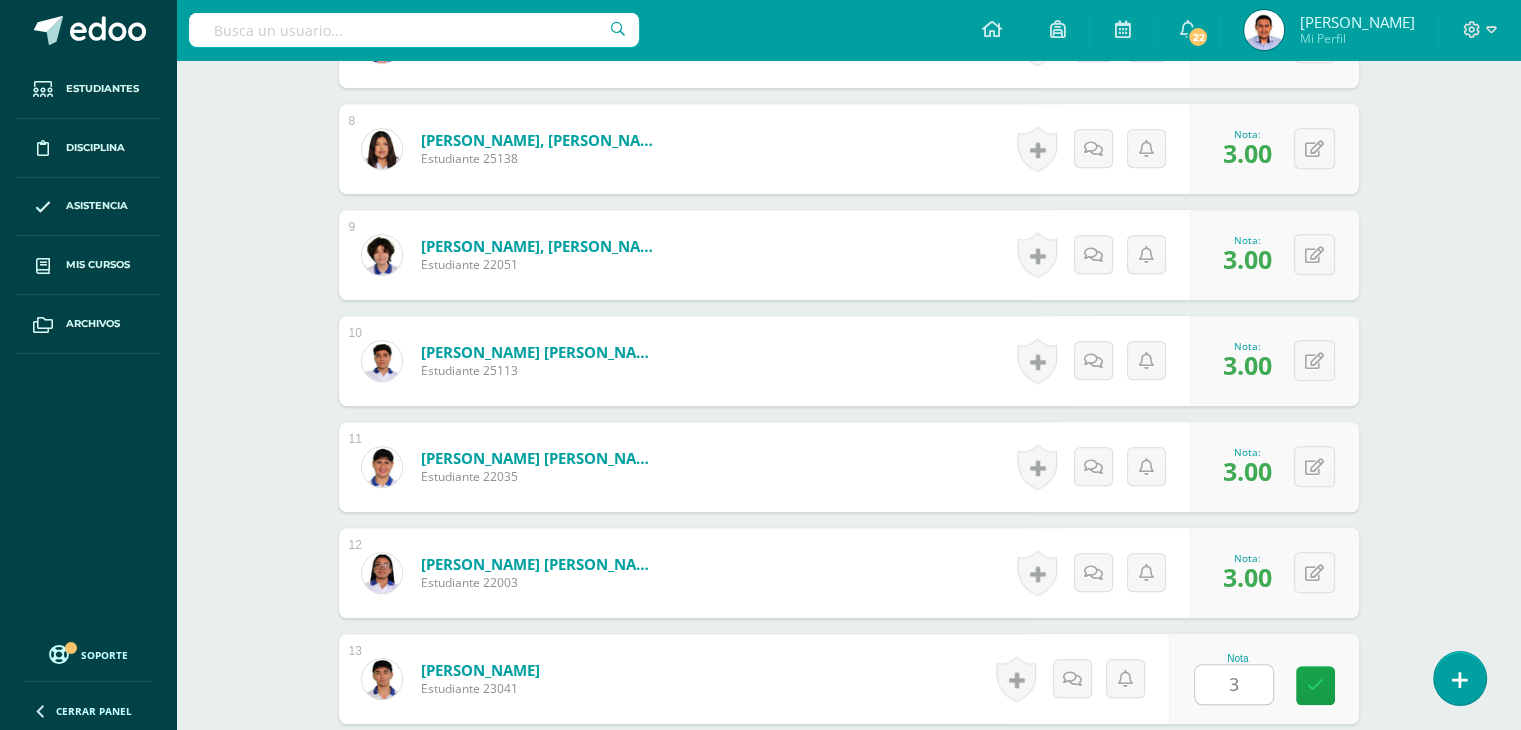 scroll, scrollTop: 1795, scrollLeft: 0, axis: vertical 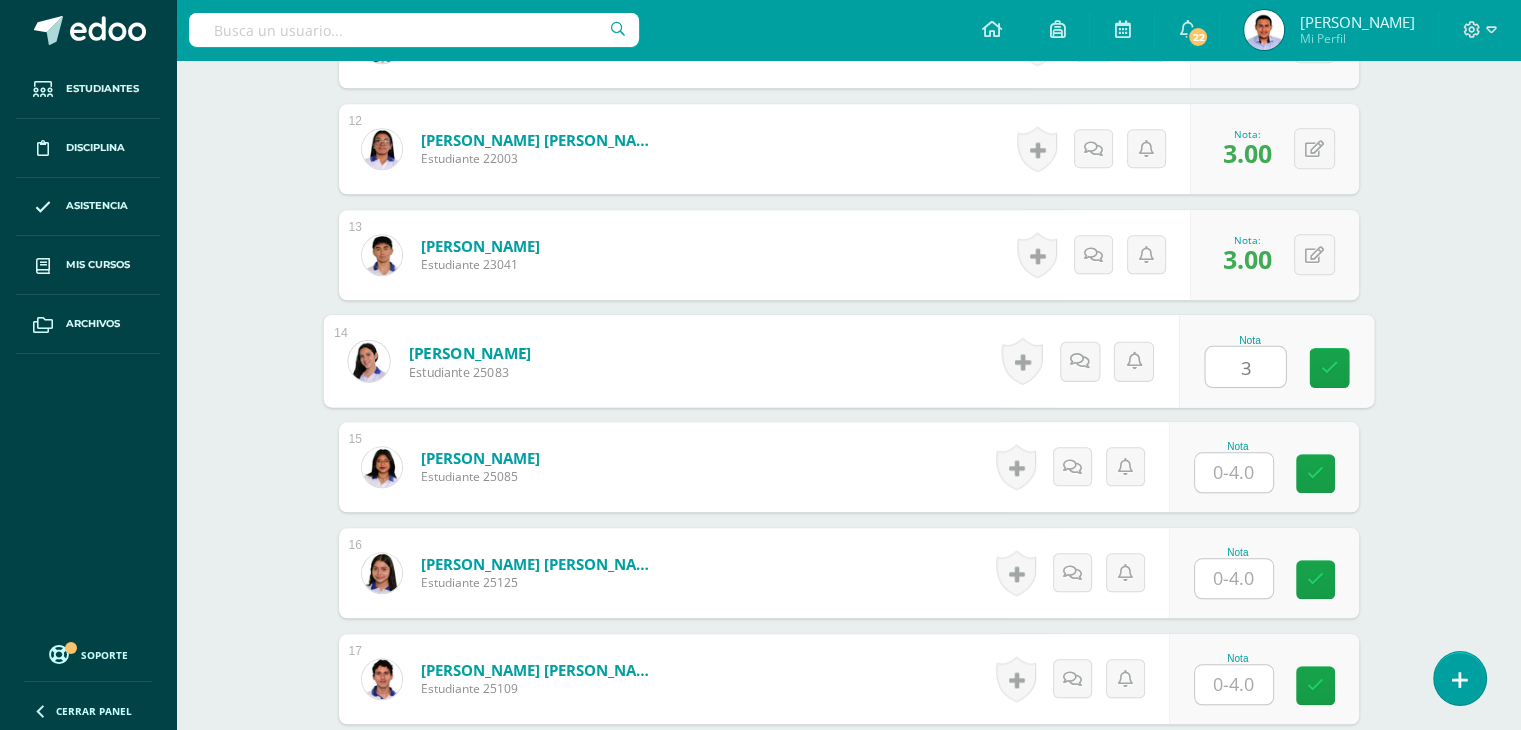 type on "3" 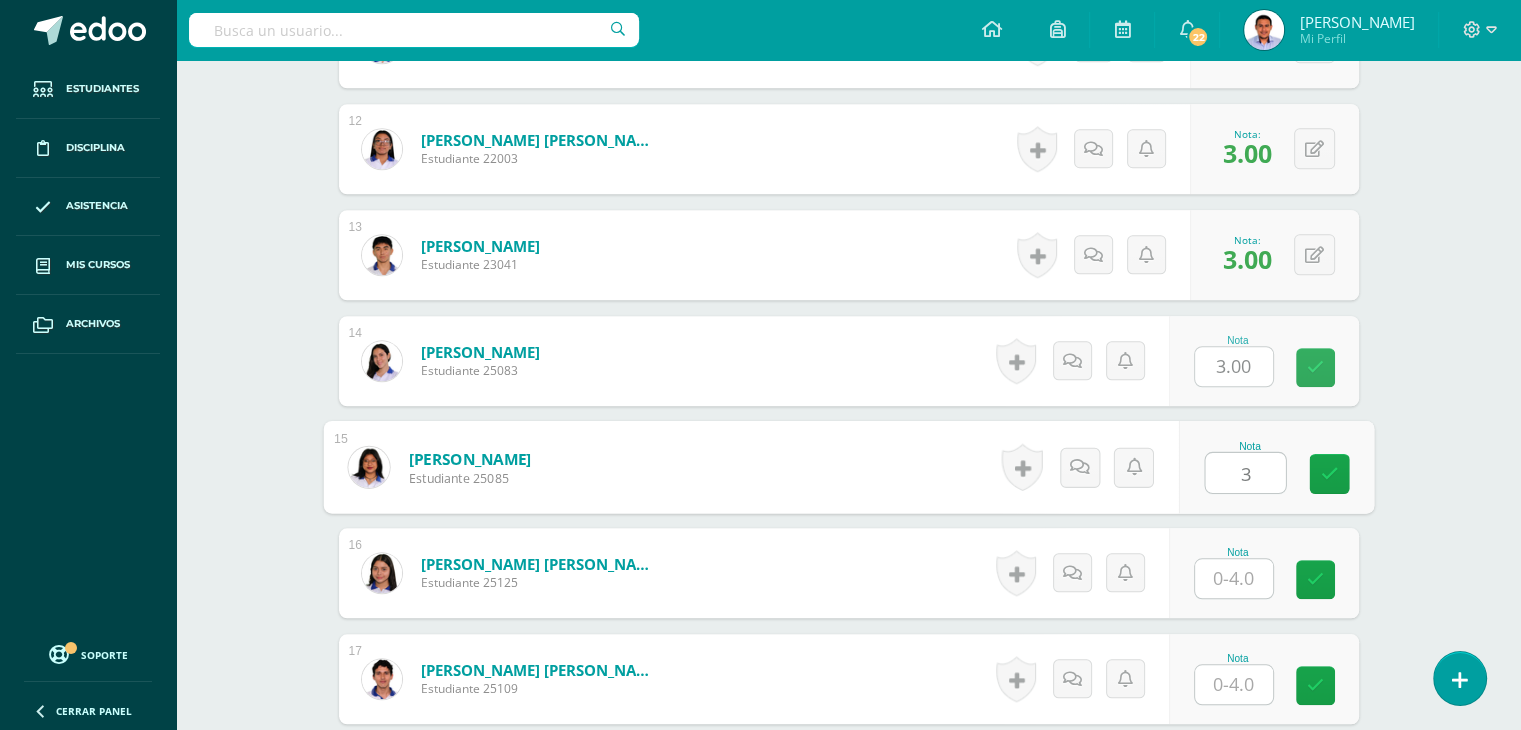 type on "3" 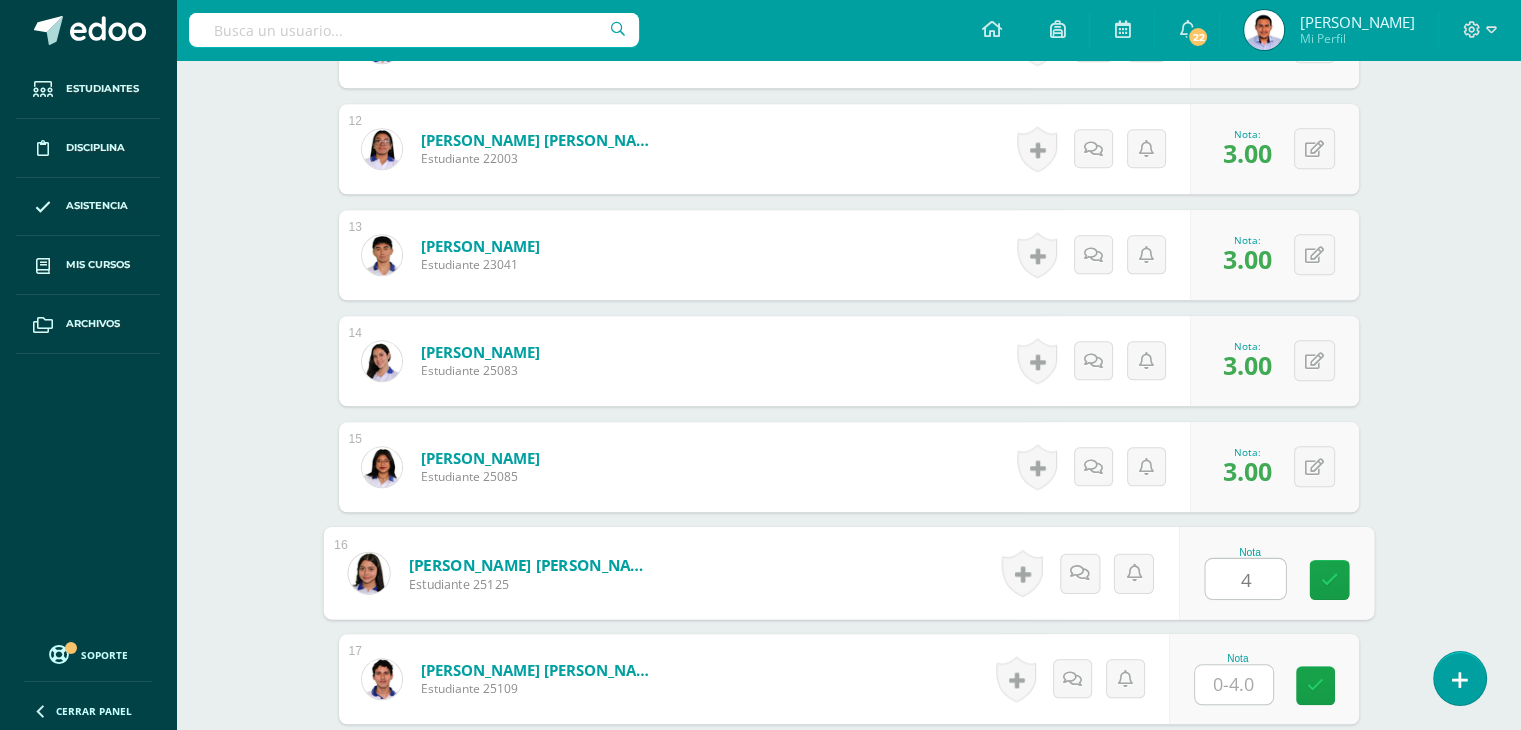 type on "4" 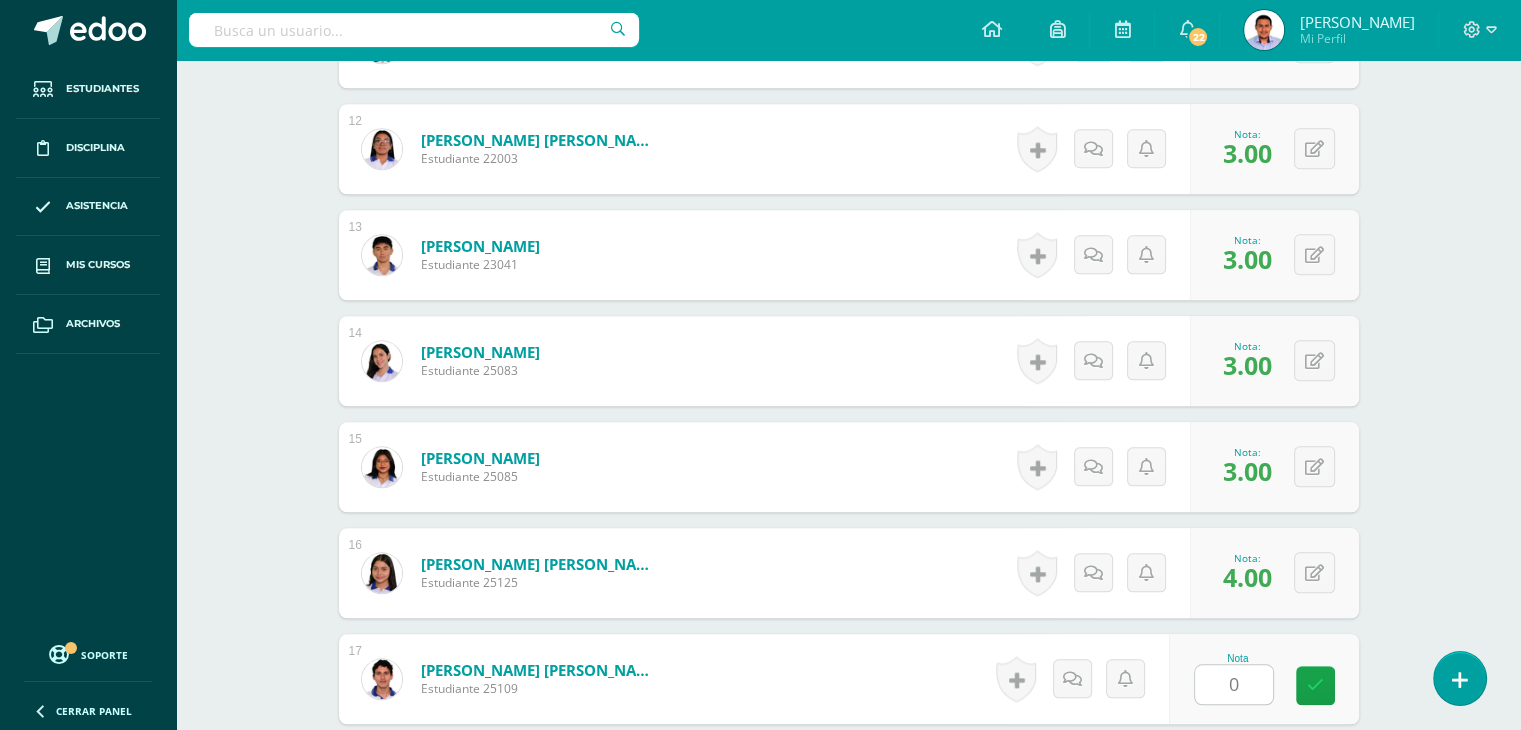 scroll, scrollTop: 2219, scrollLeft: 0, axis: vertical 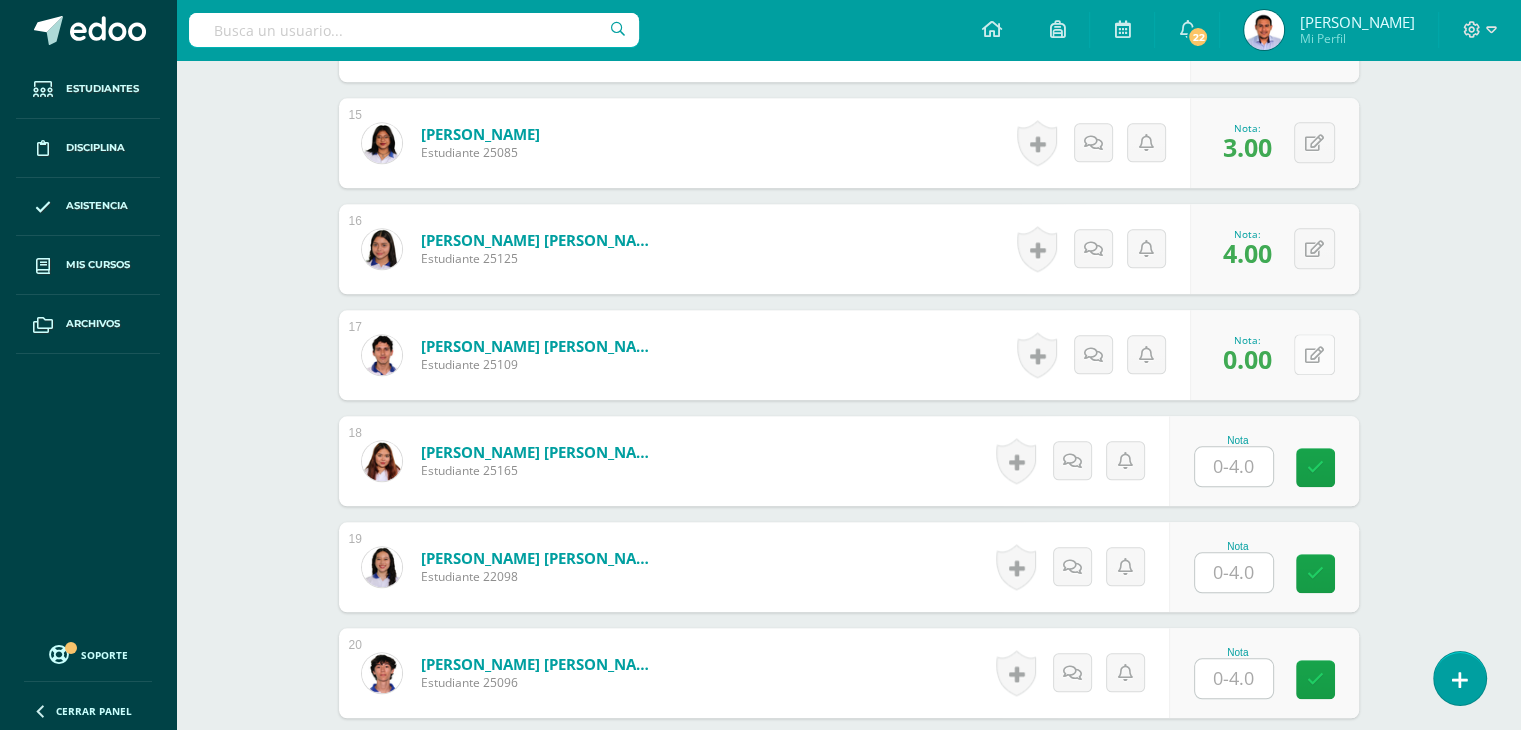 click at bounding box center [1314, 354] 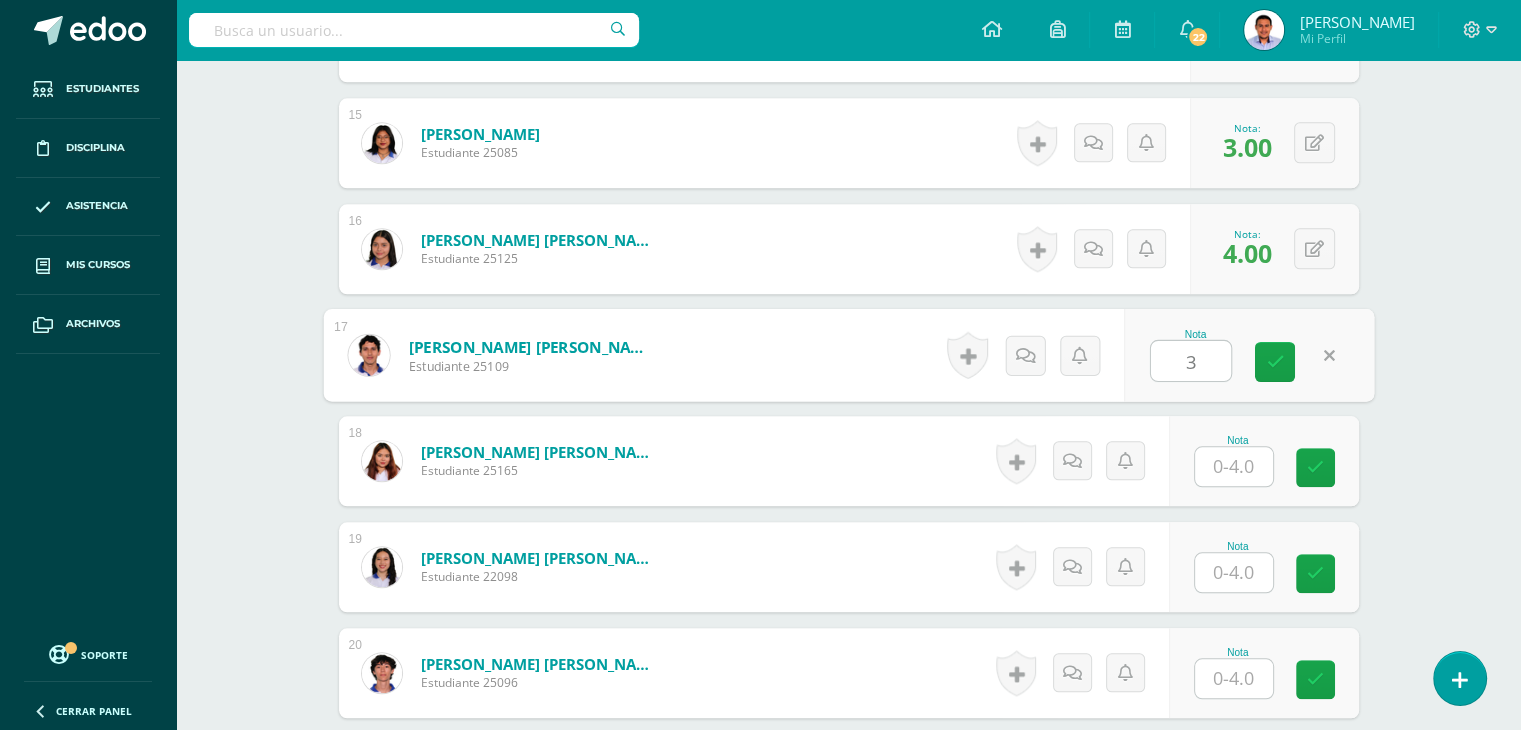 type on "3" 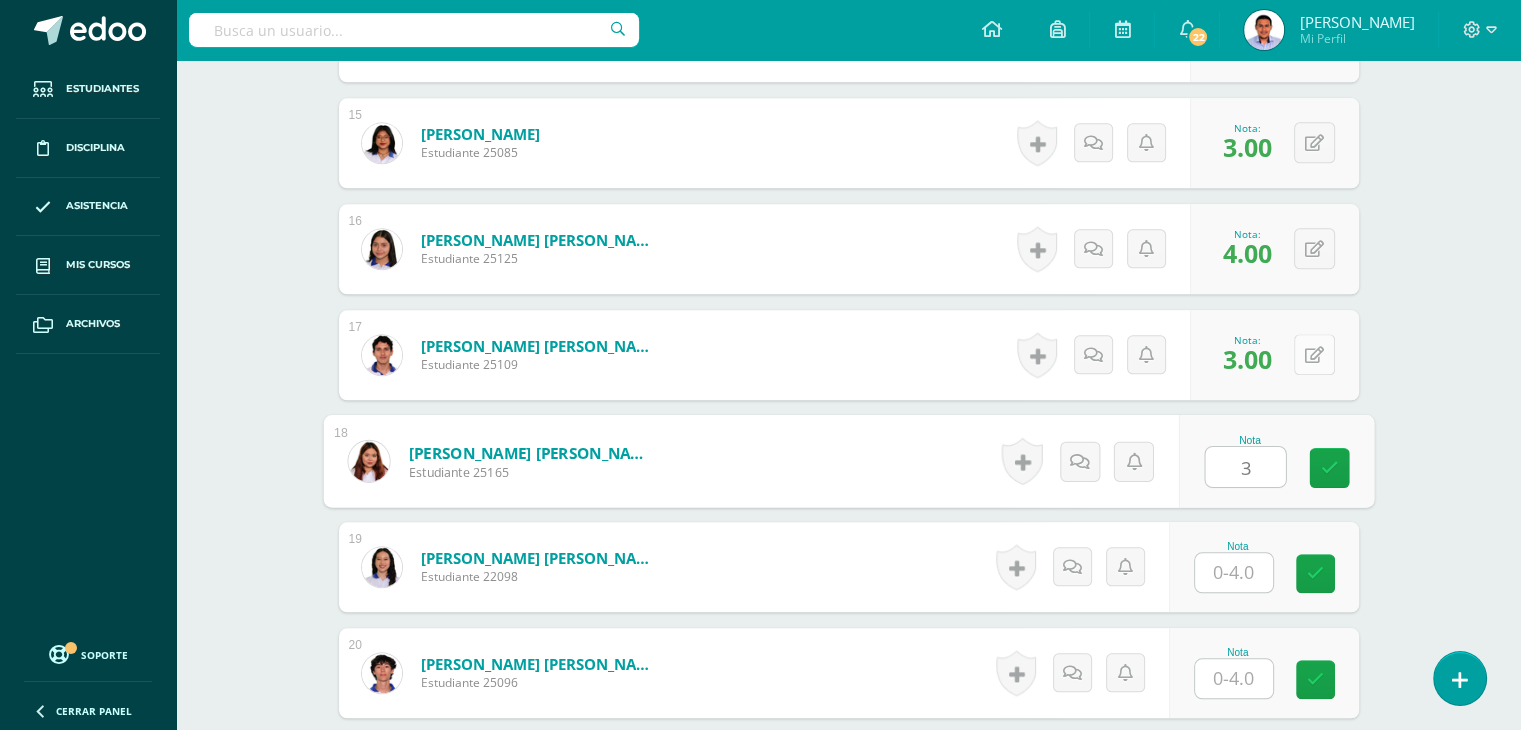 type on "3" 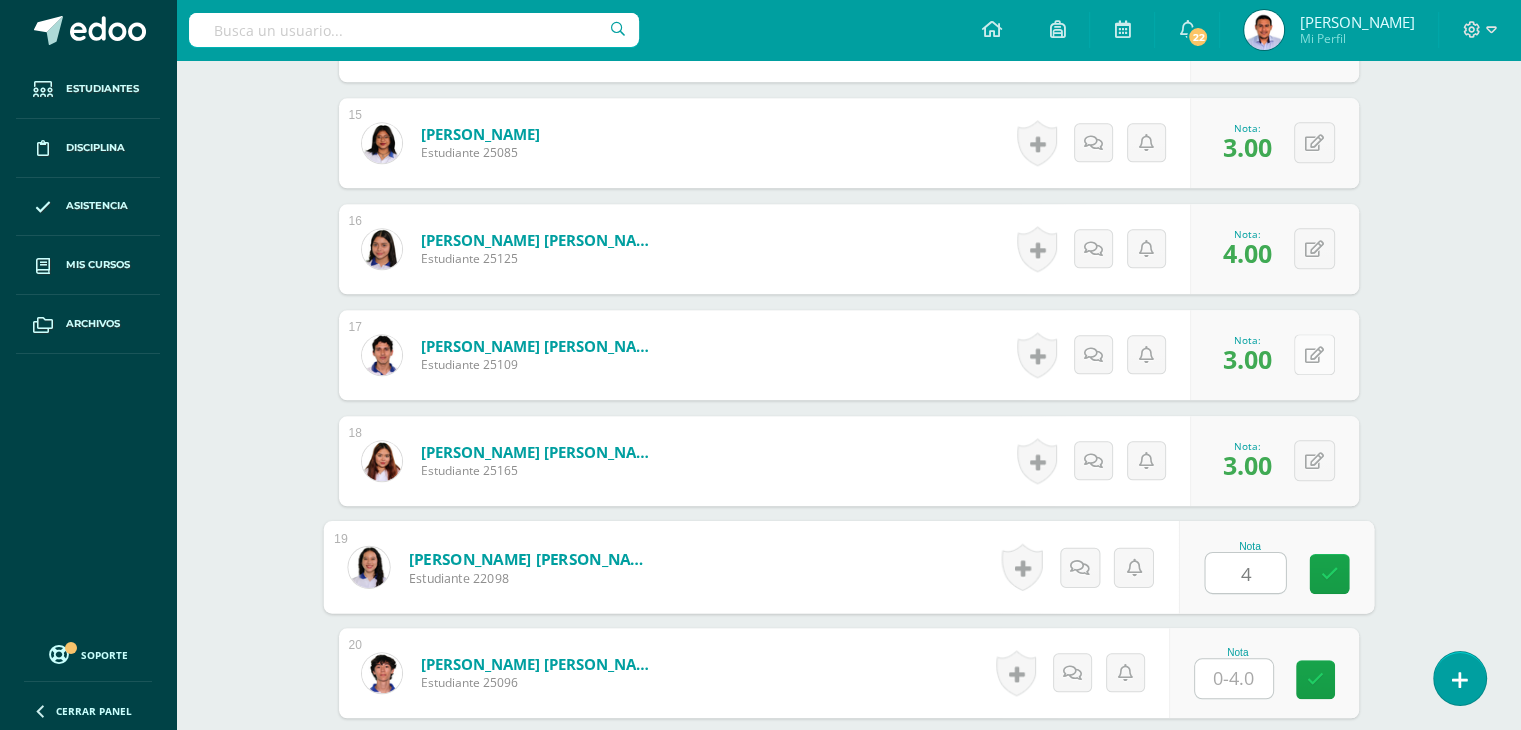 type on "4" 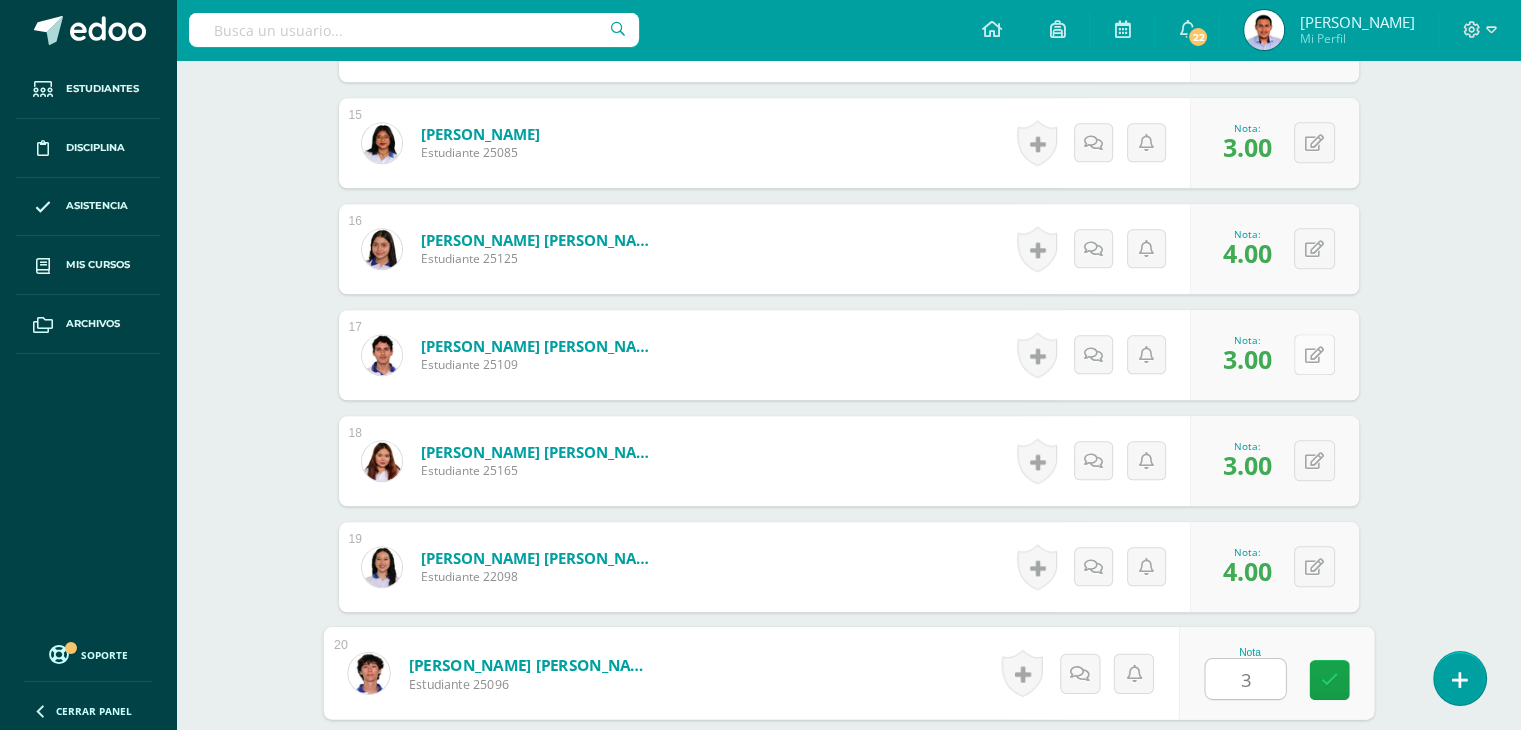 type on "3" 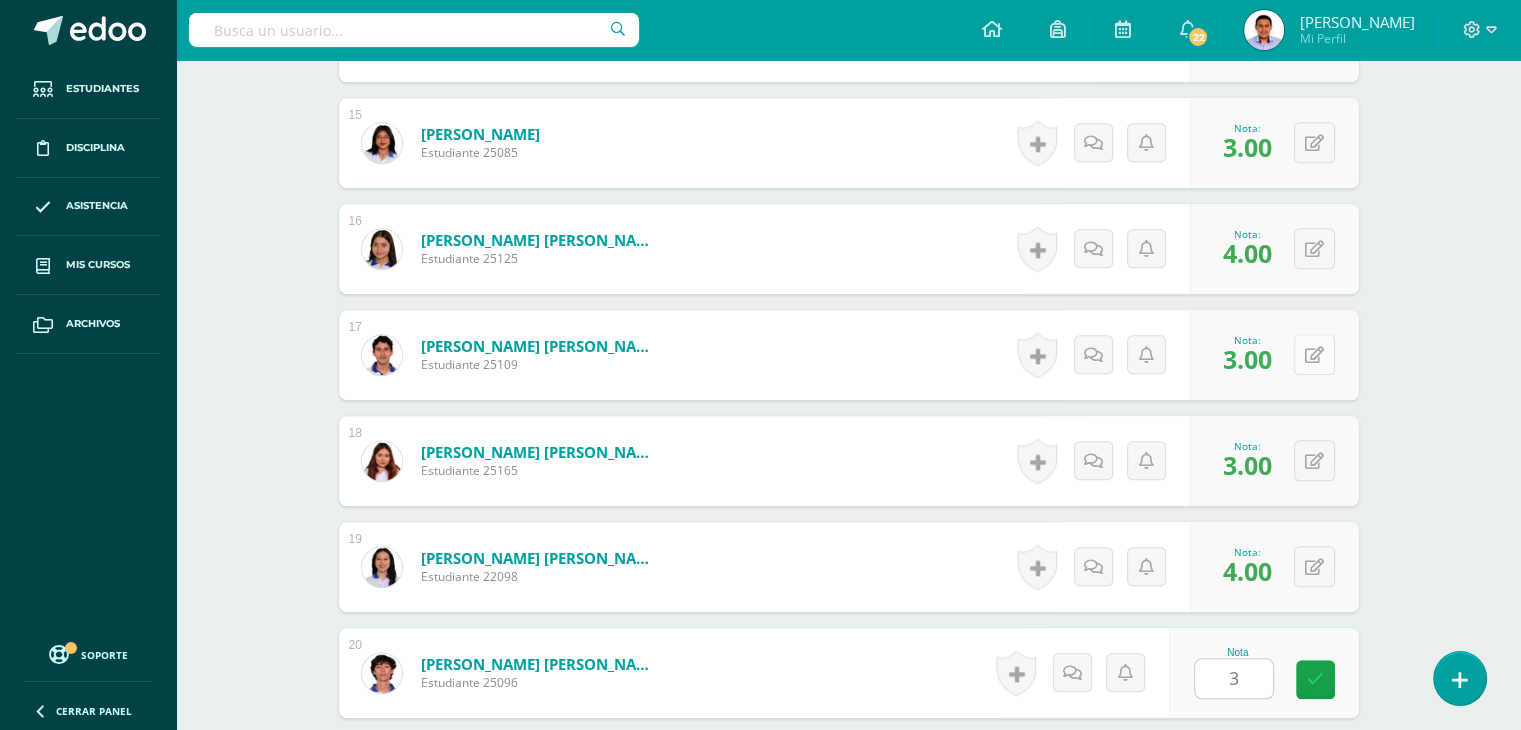 scroll, scrollTop: 2537, scrollLeft: 0, axis: vertical 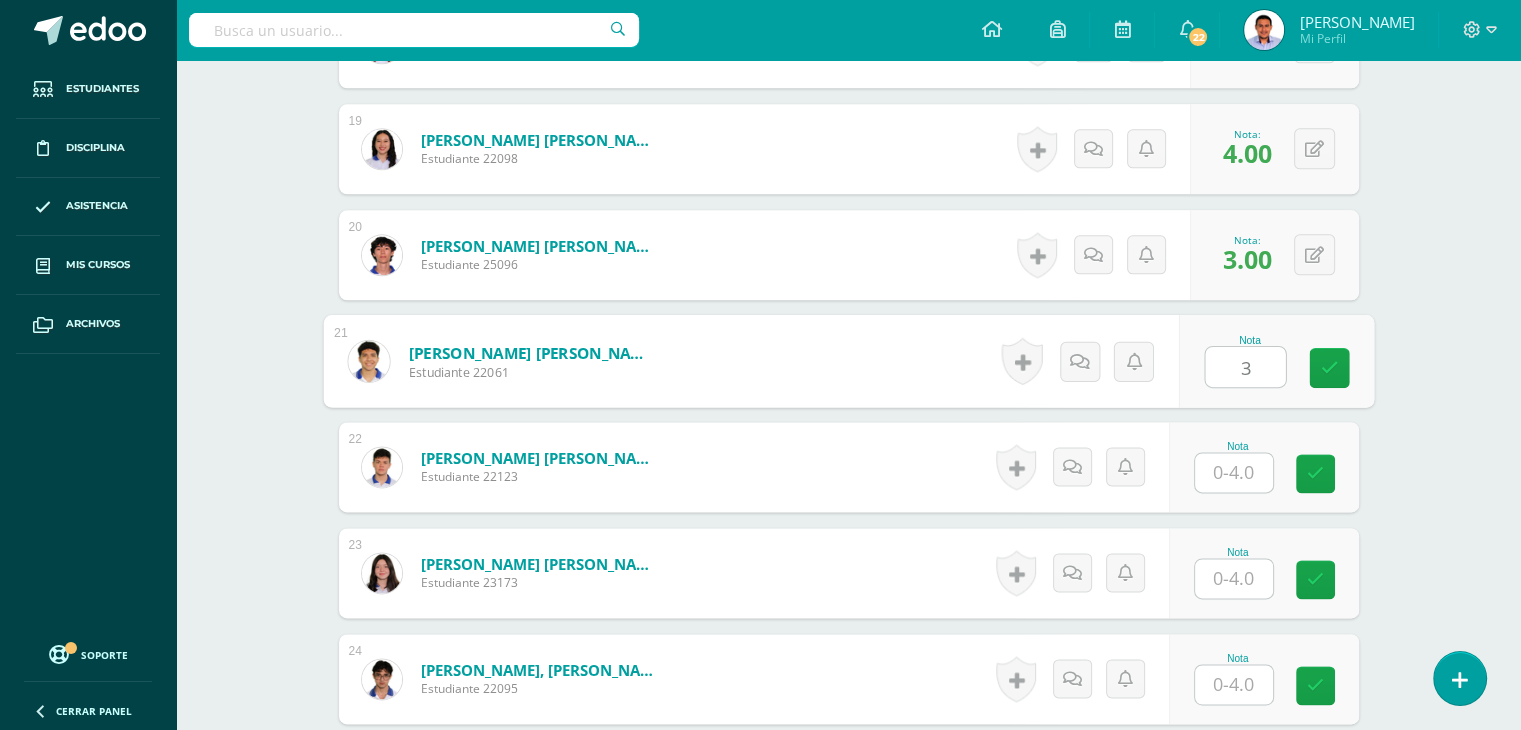 type on "3" 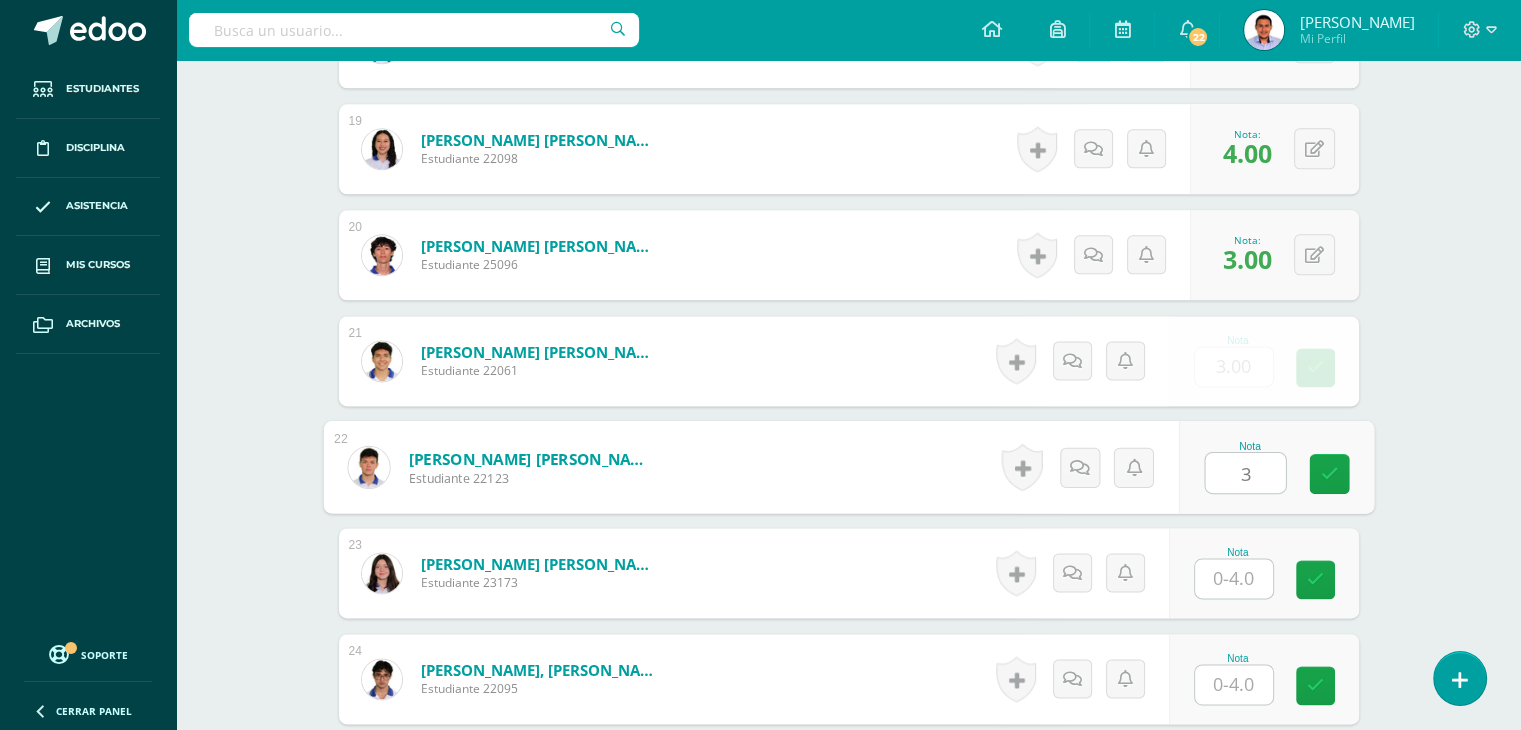 type on "3" 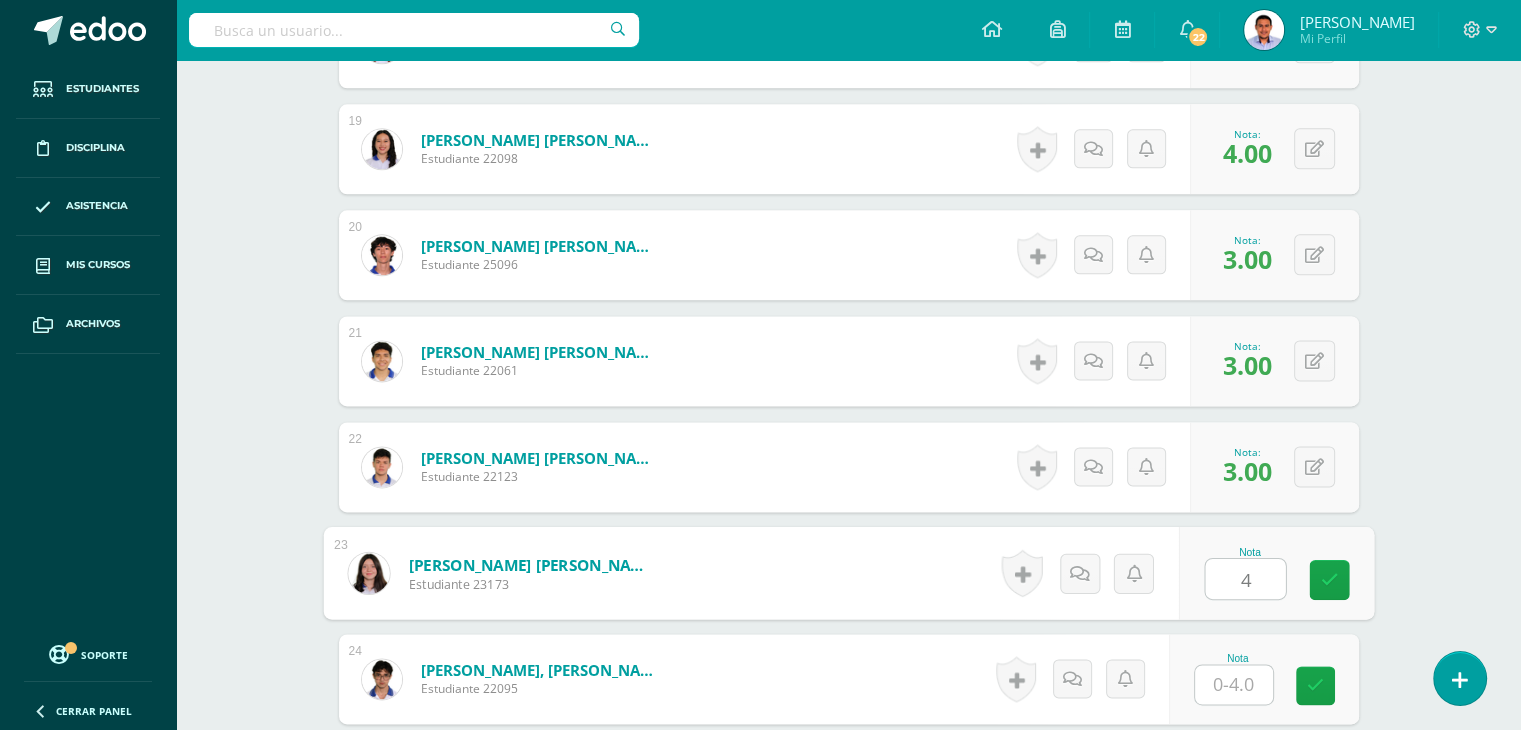 type on "4" 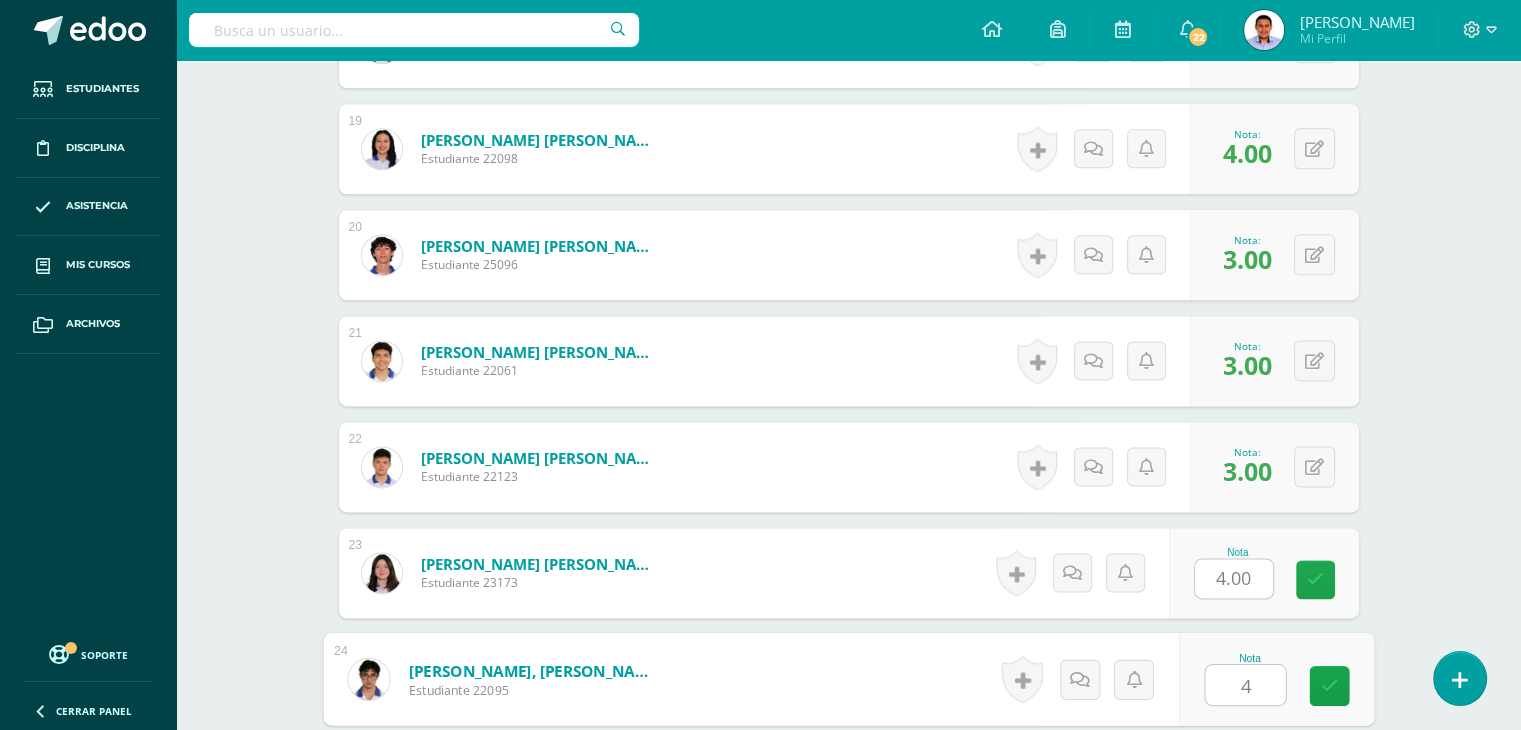 type on "4" 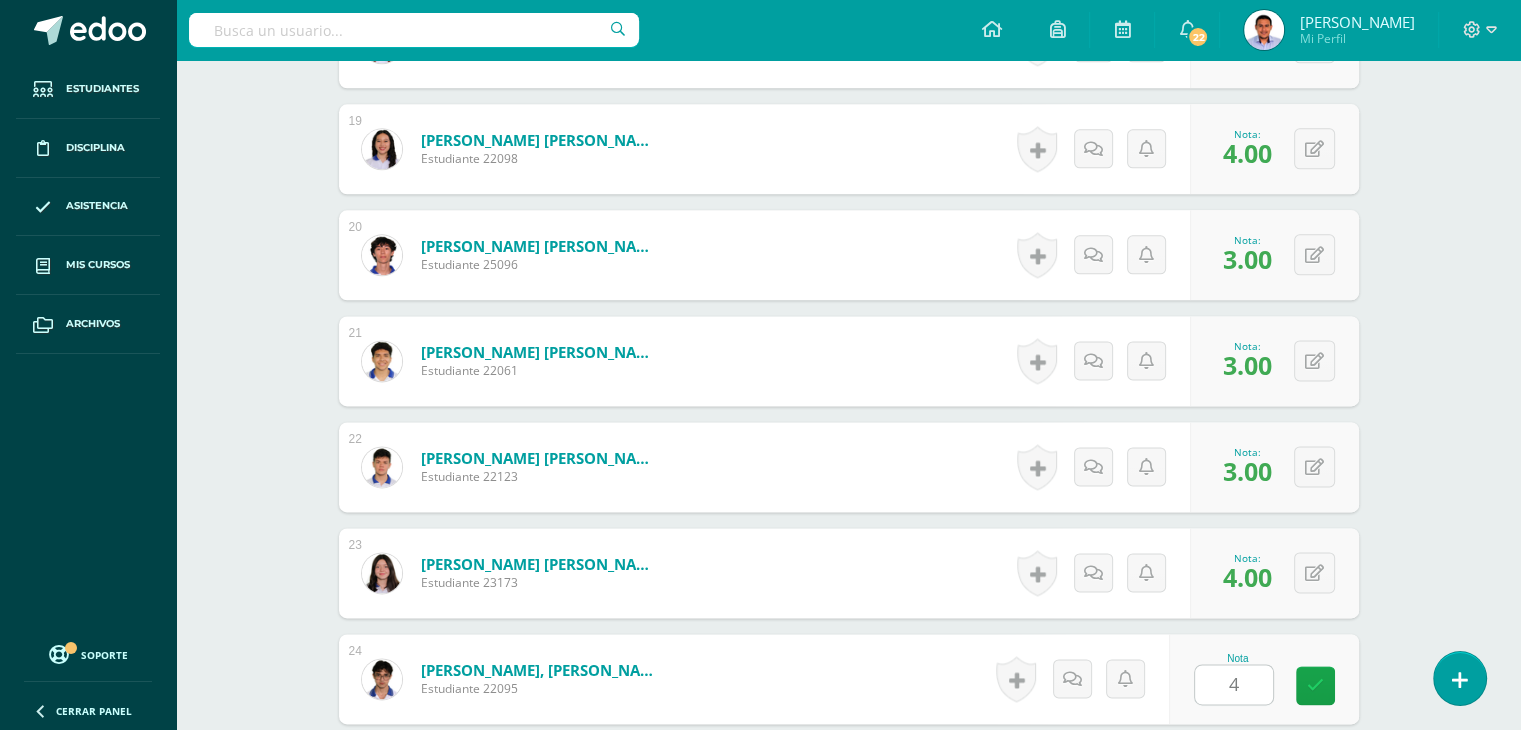 scroll, scrollTop: 2961, scrollLeft: 0, axis: vertical 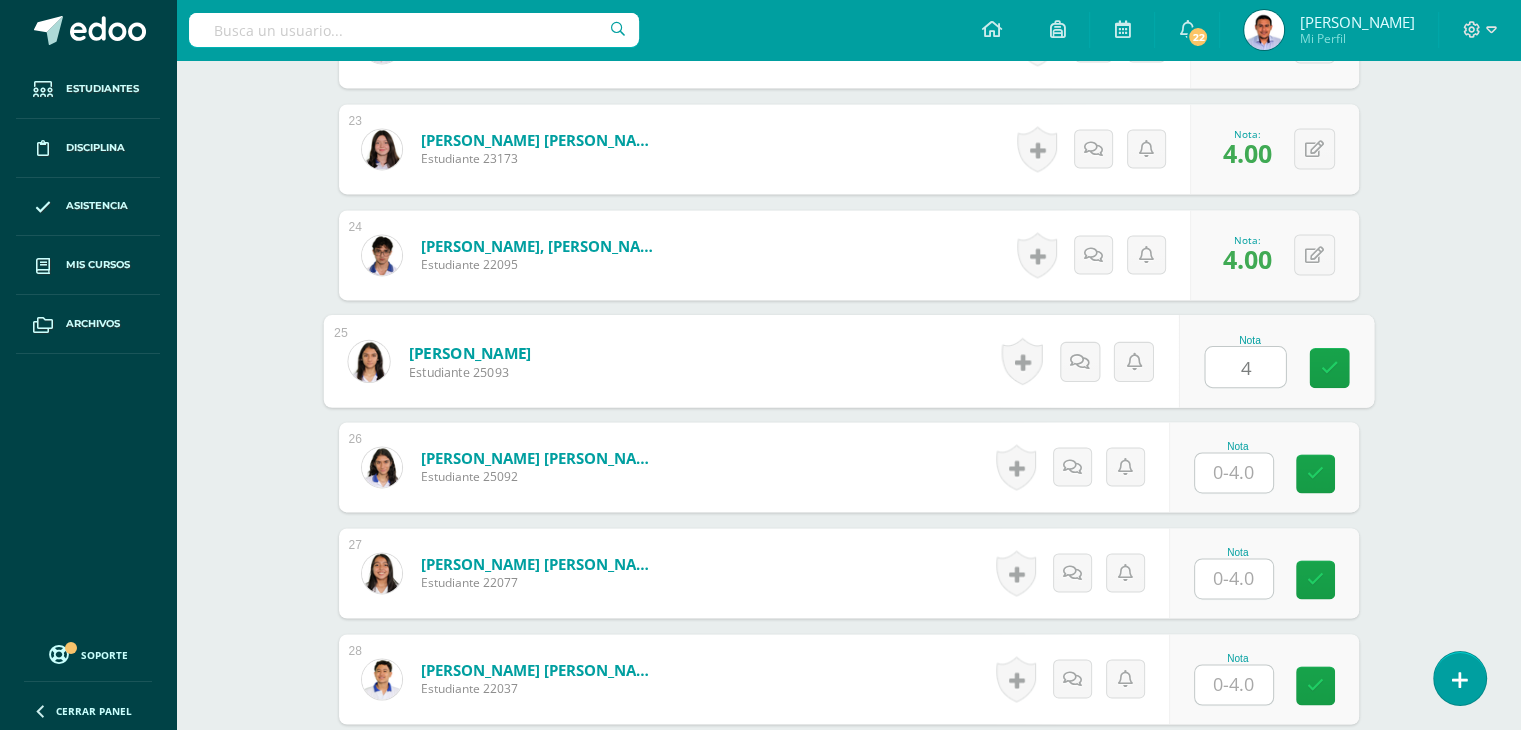 type on "4" 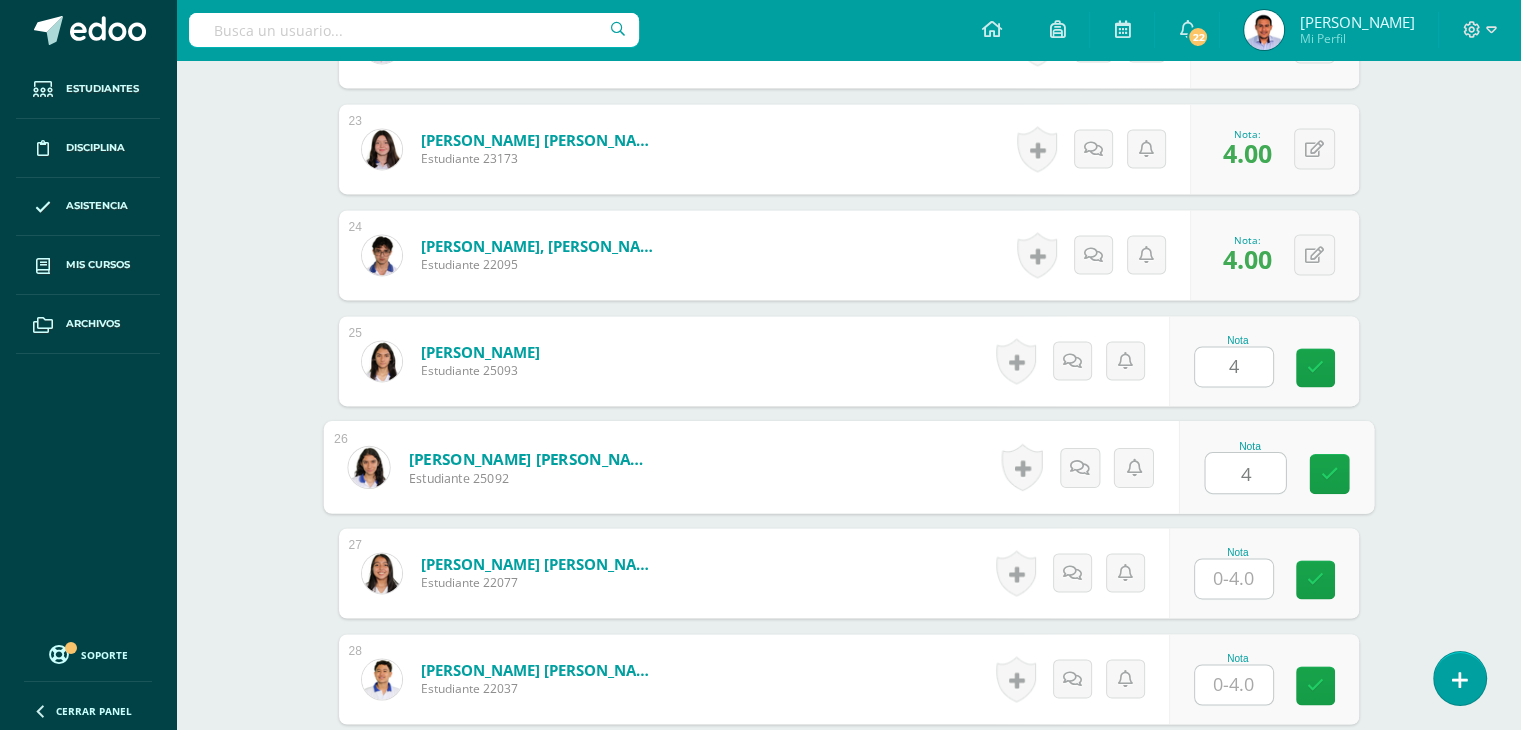type on "4" 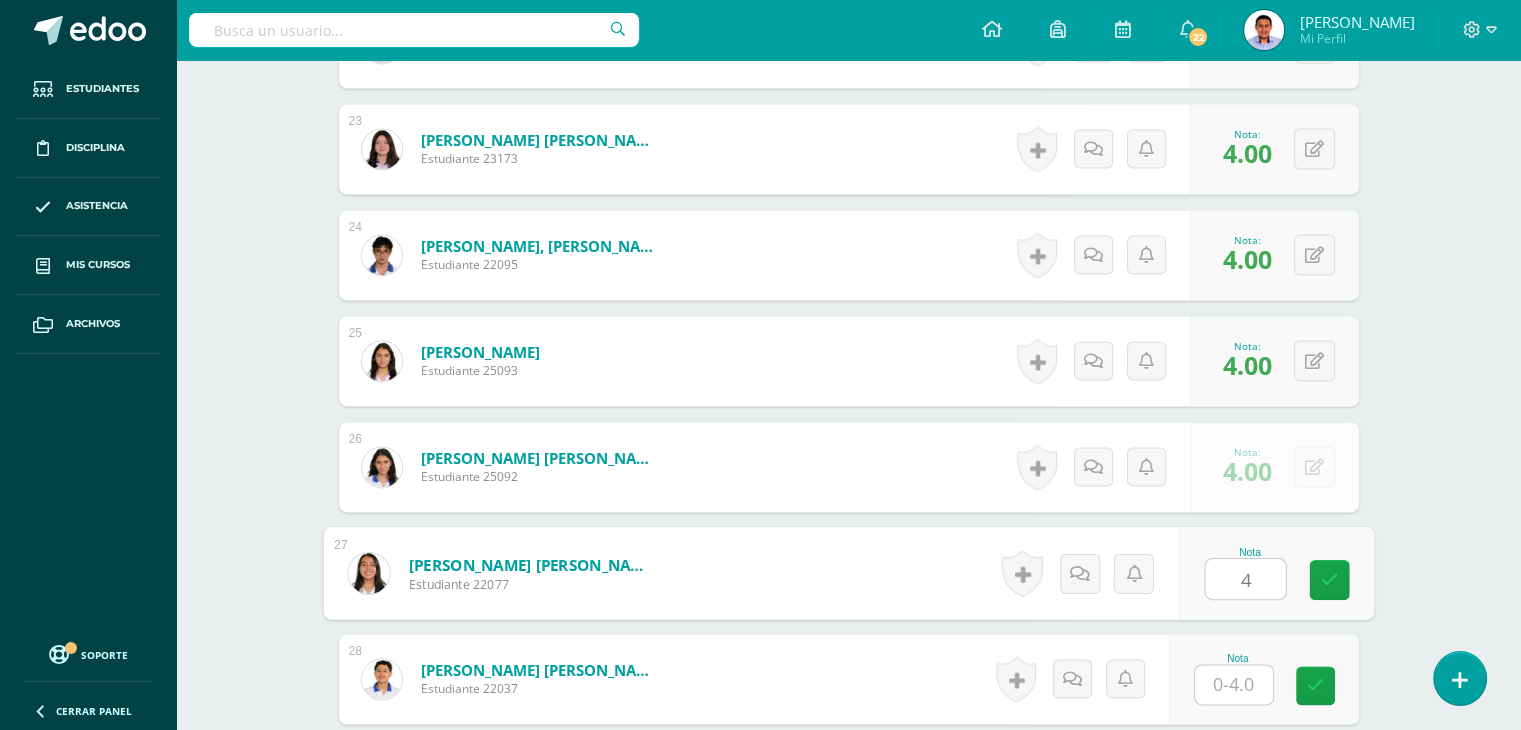 type on "4" 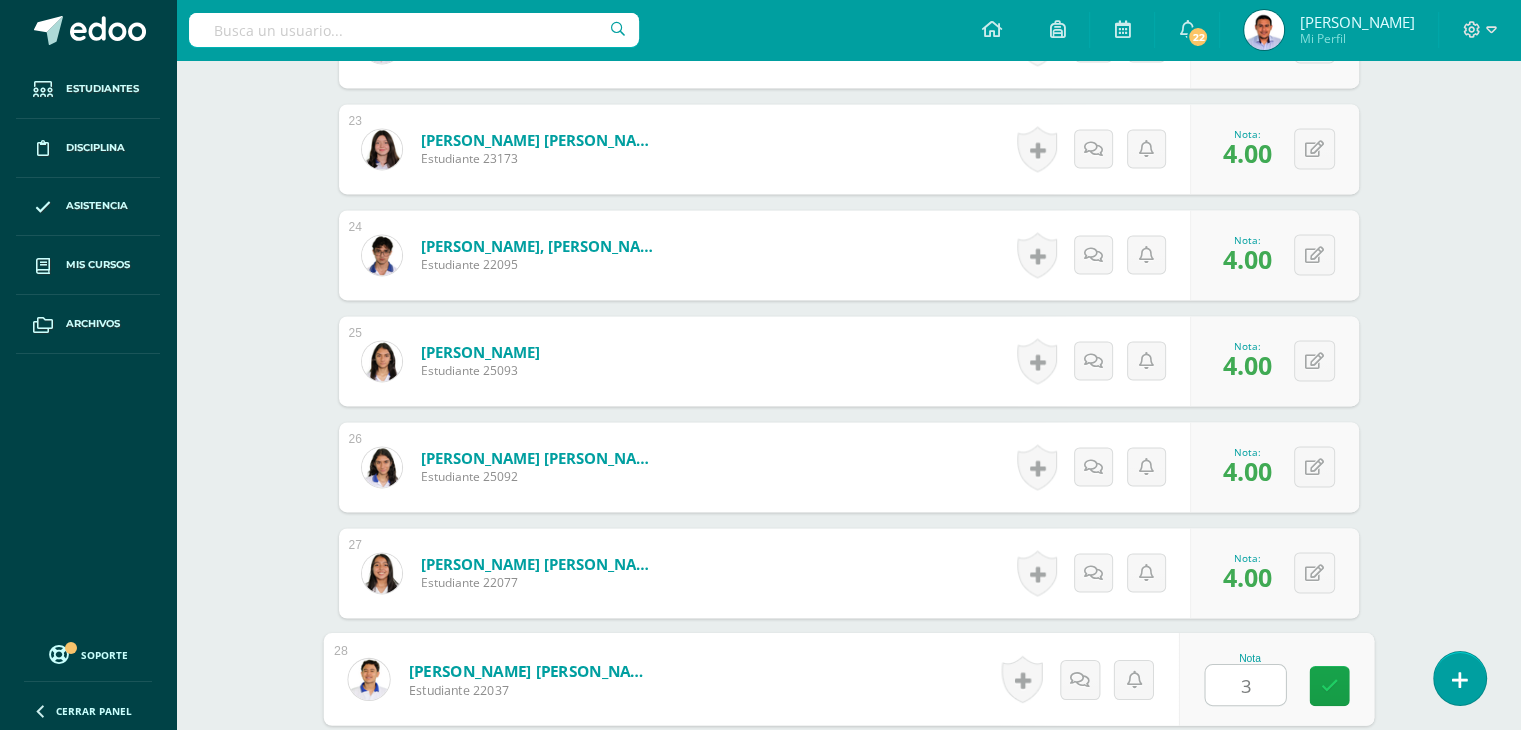 type on "3" 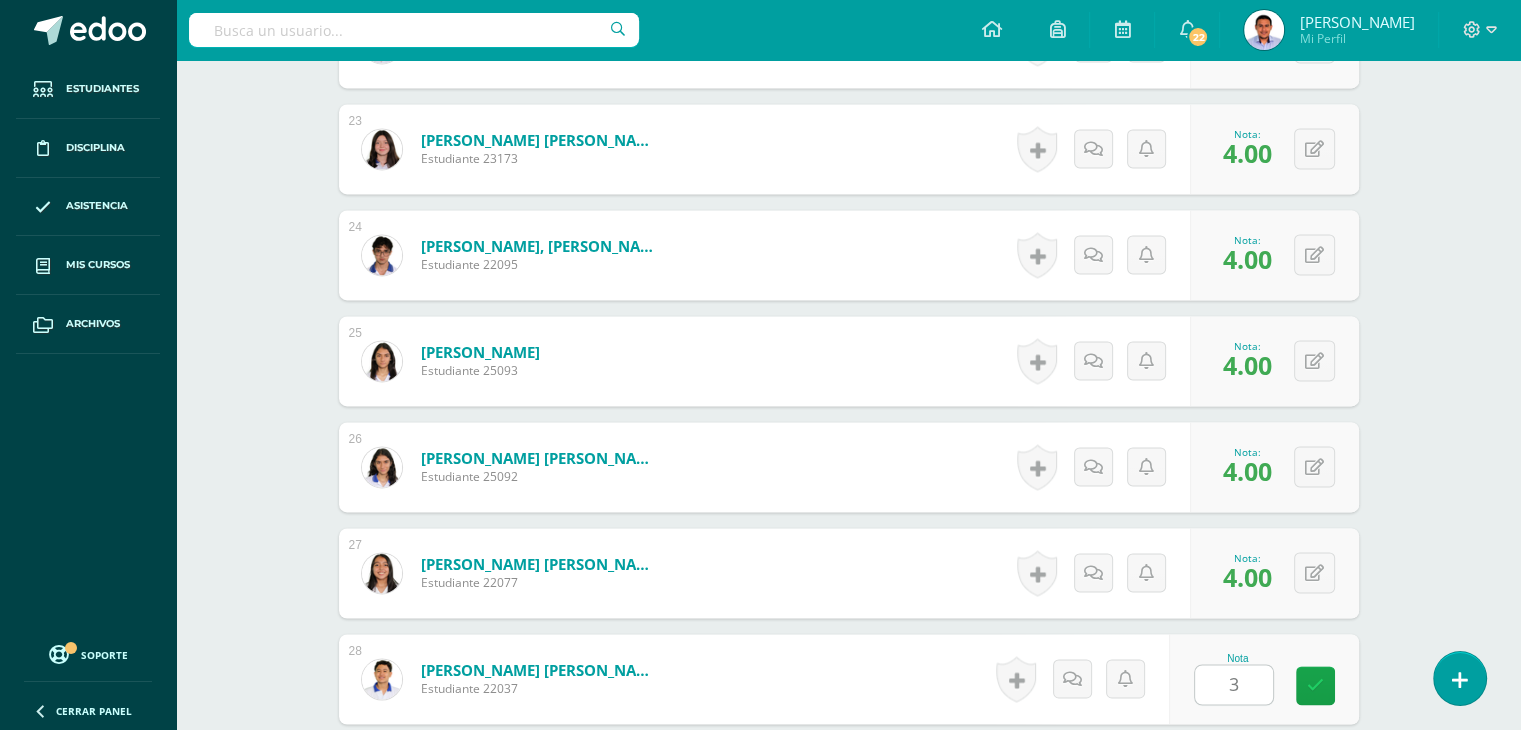 scroll, scrollTop: 3385, scrollLeft: 0, axis: vertical 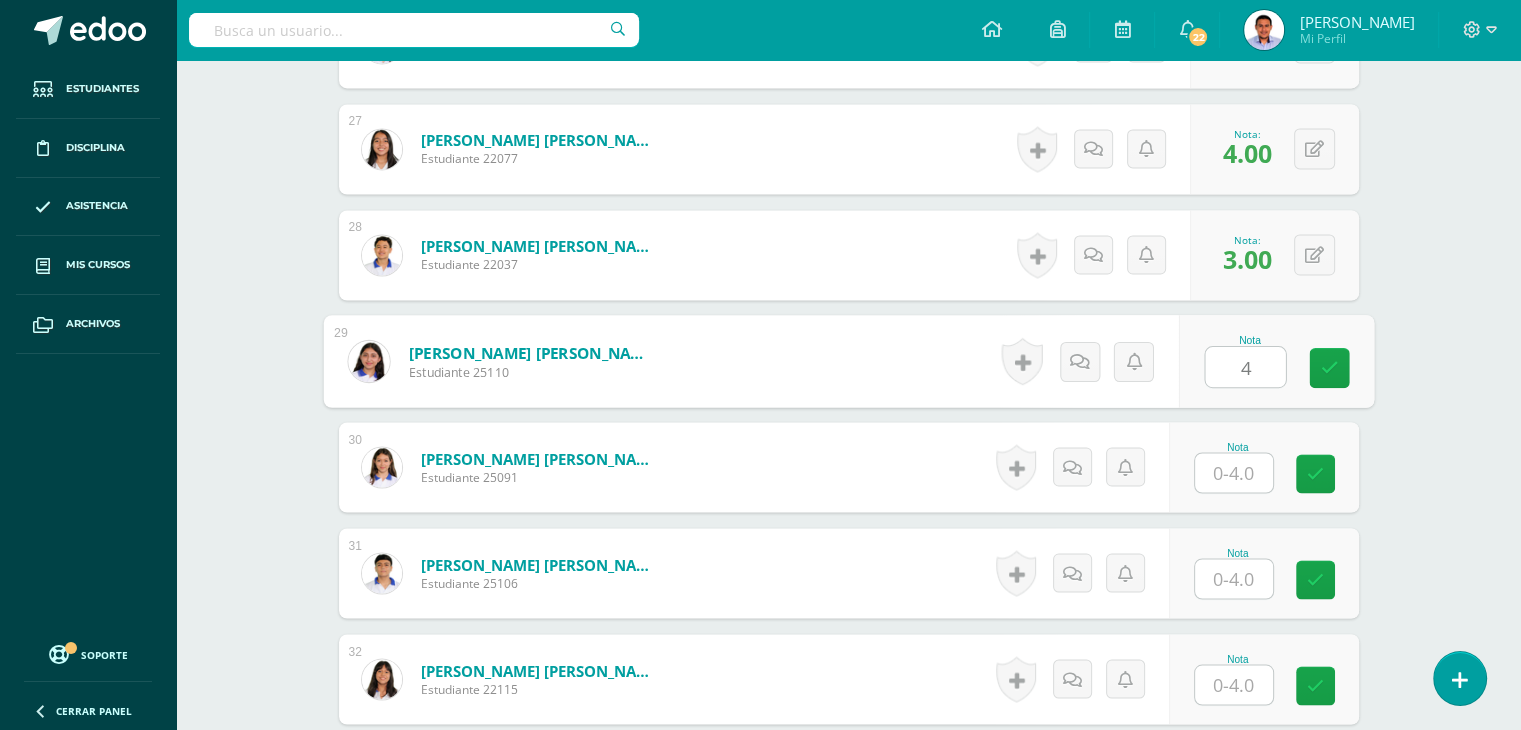 type on "4" 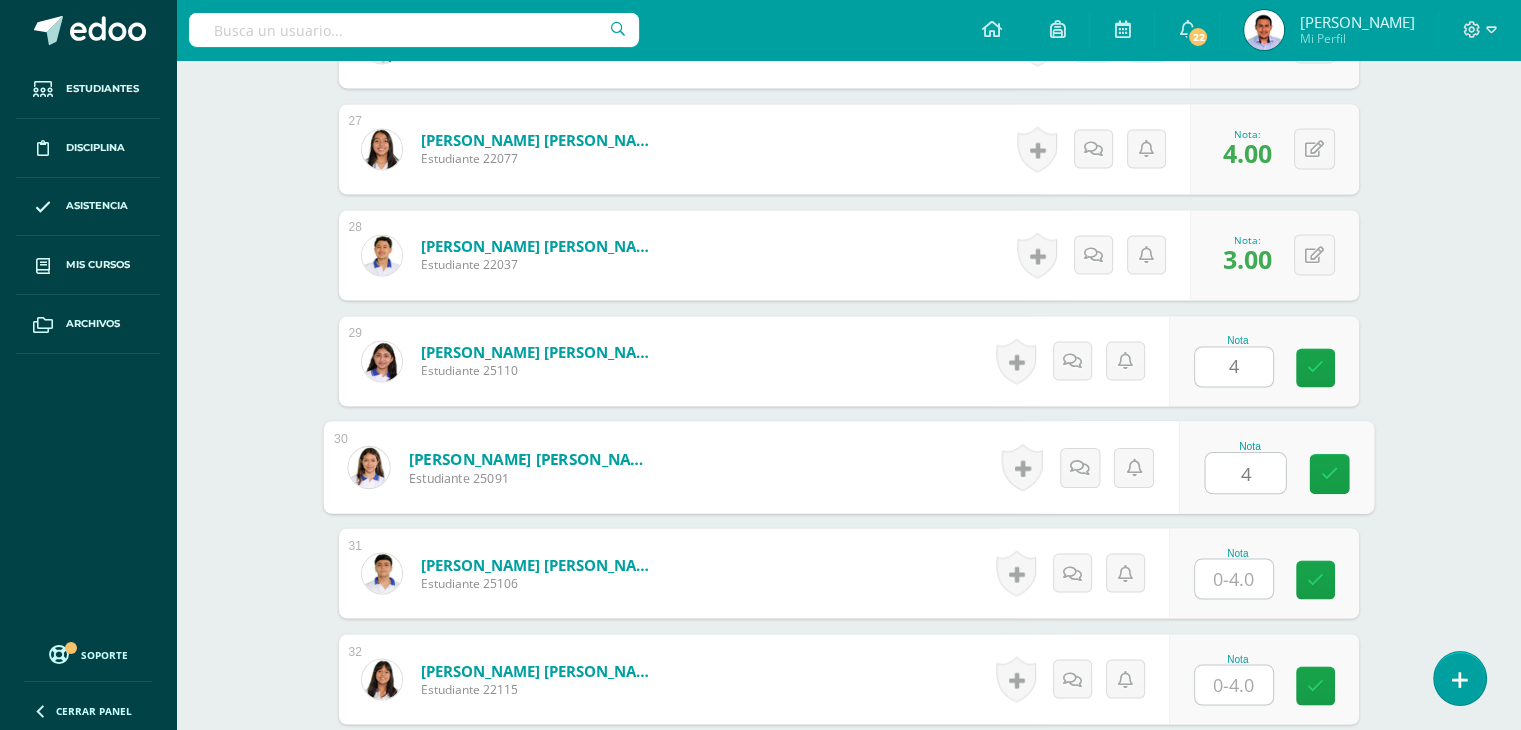 type on "4" 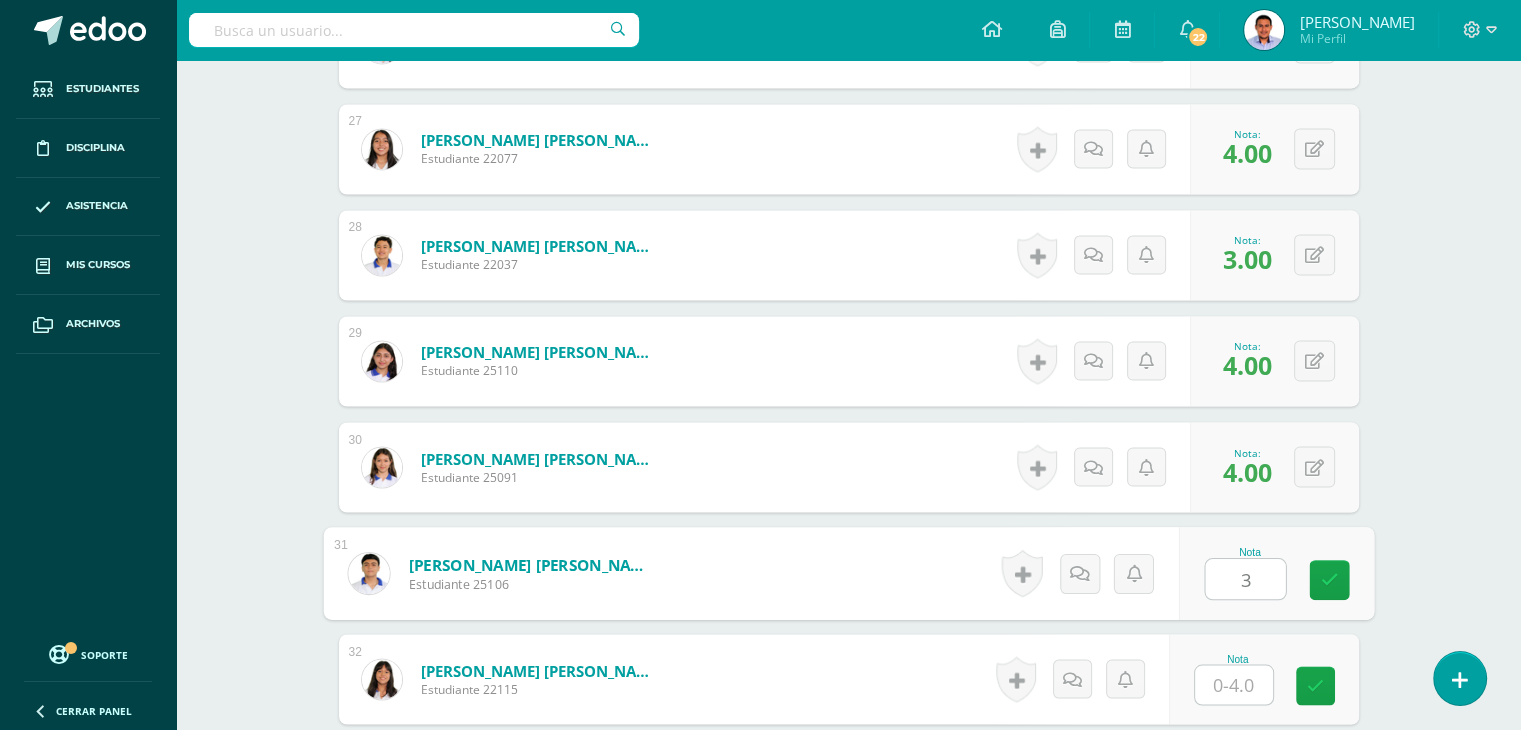 type on "3" 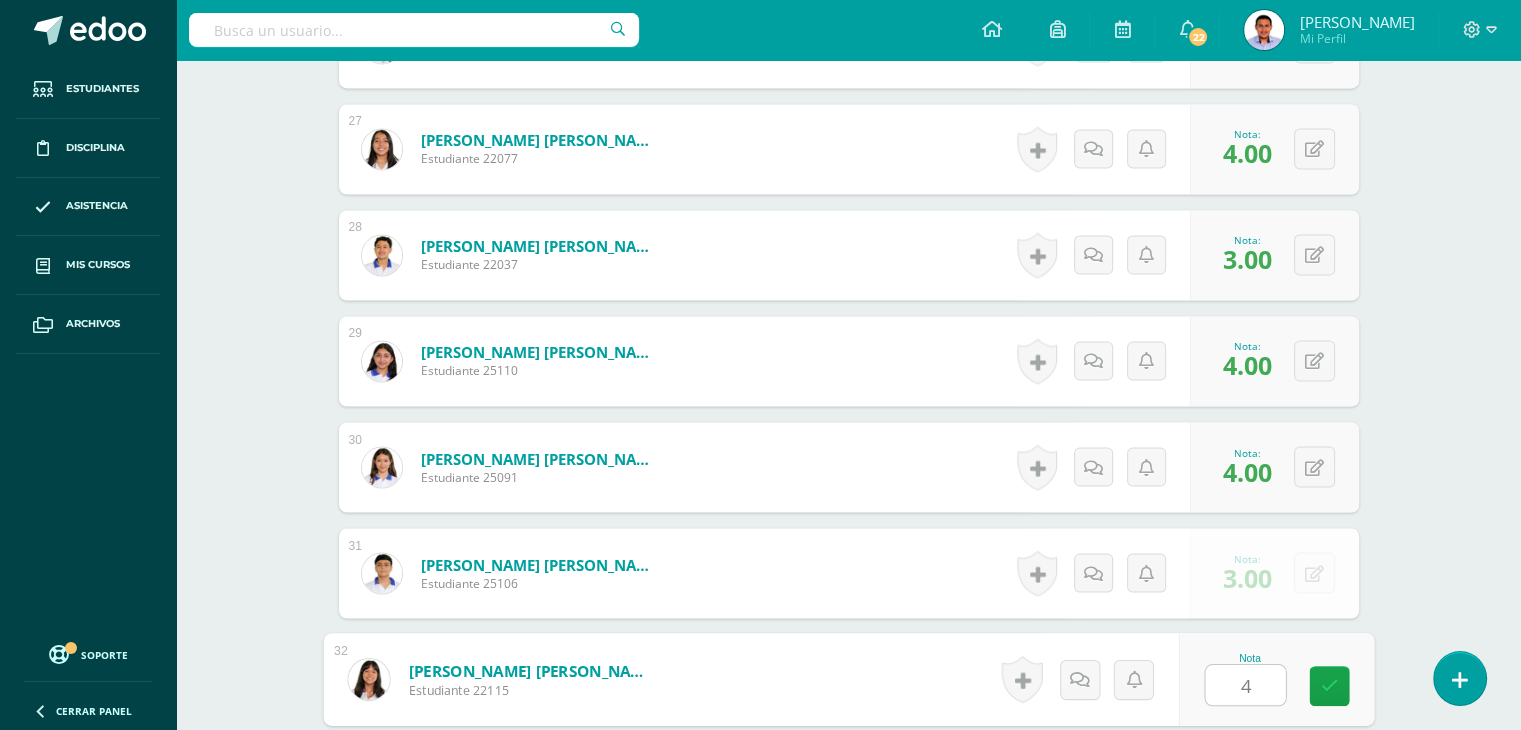 type on "4" 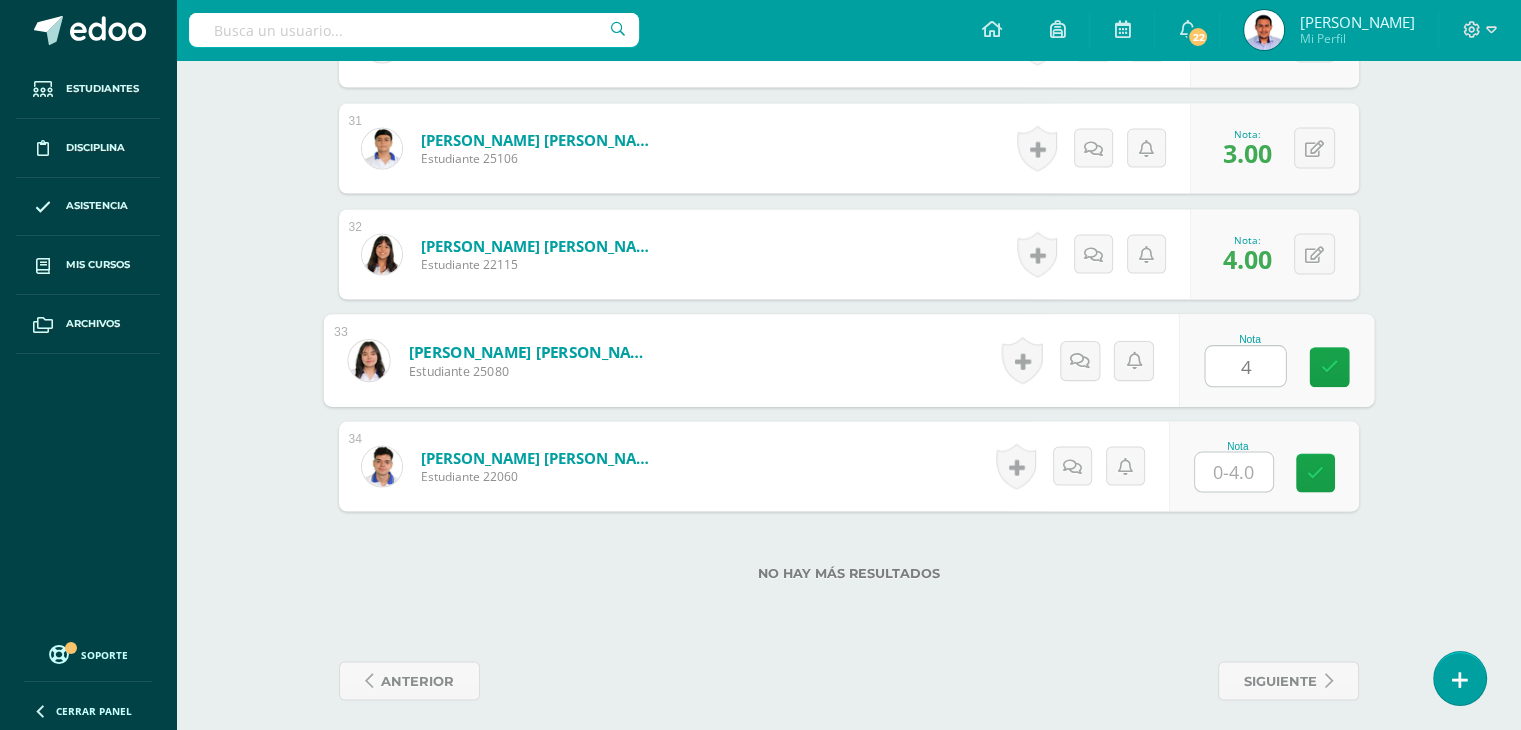 type on "4" 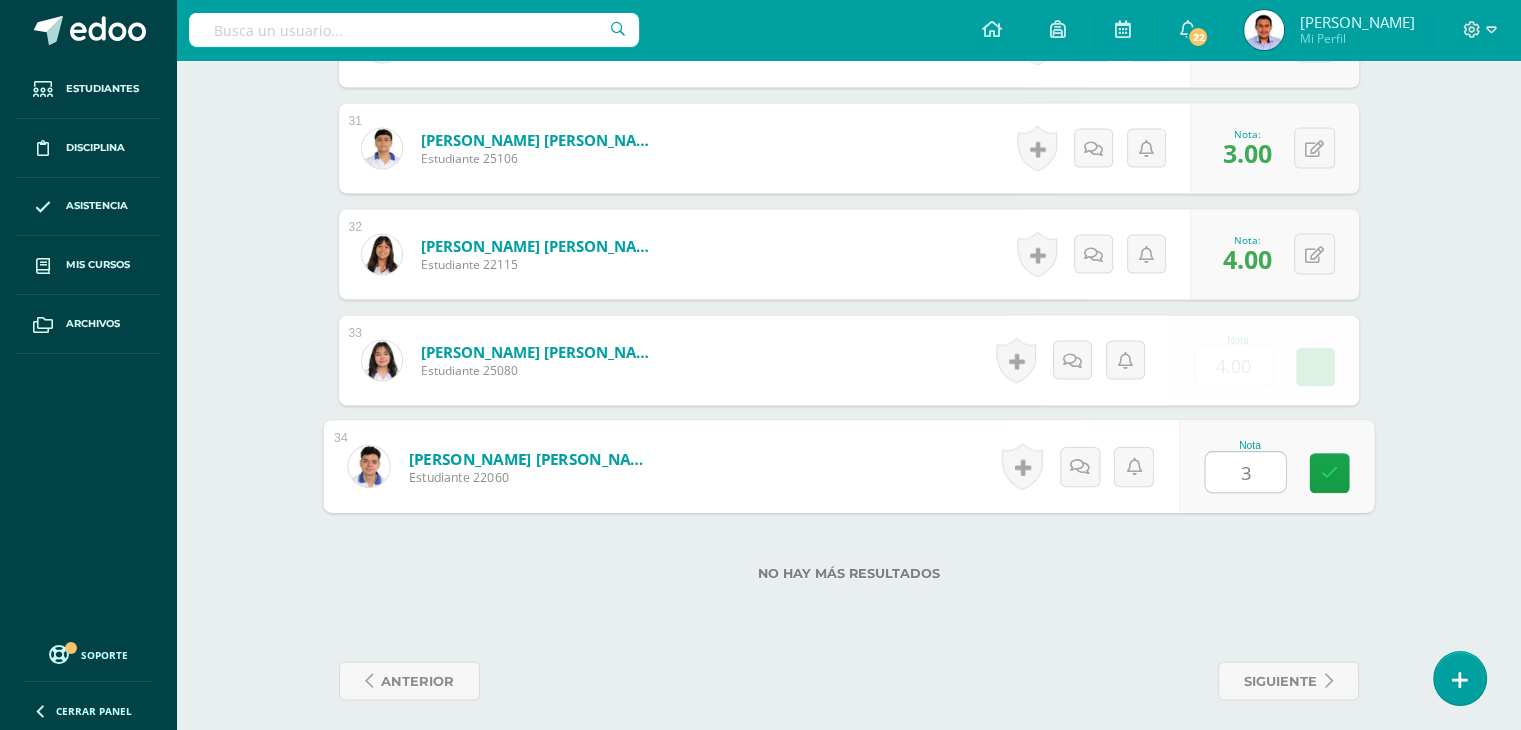 type on "3" 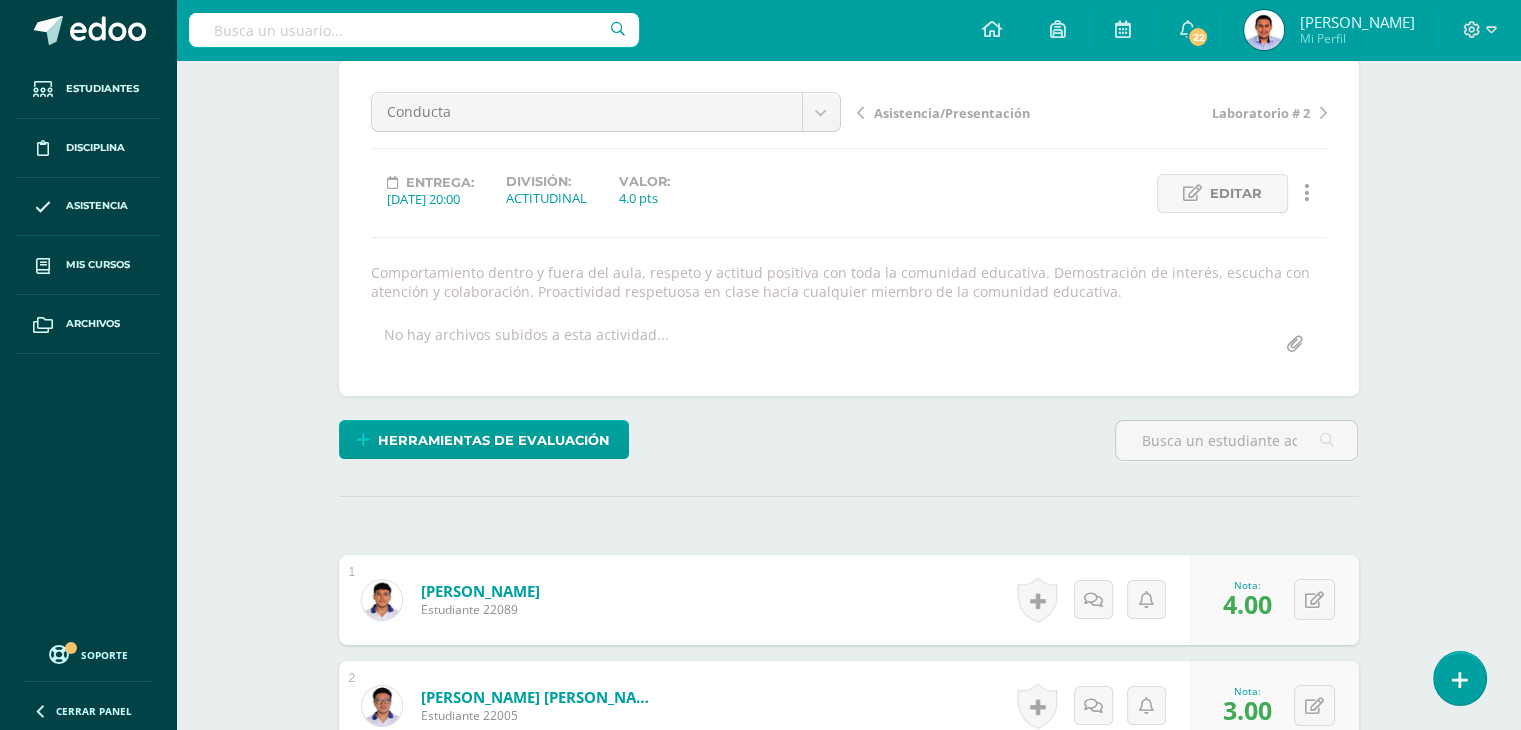scroll, scrollTop: 0, scrollLeft: 0, axis: both 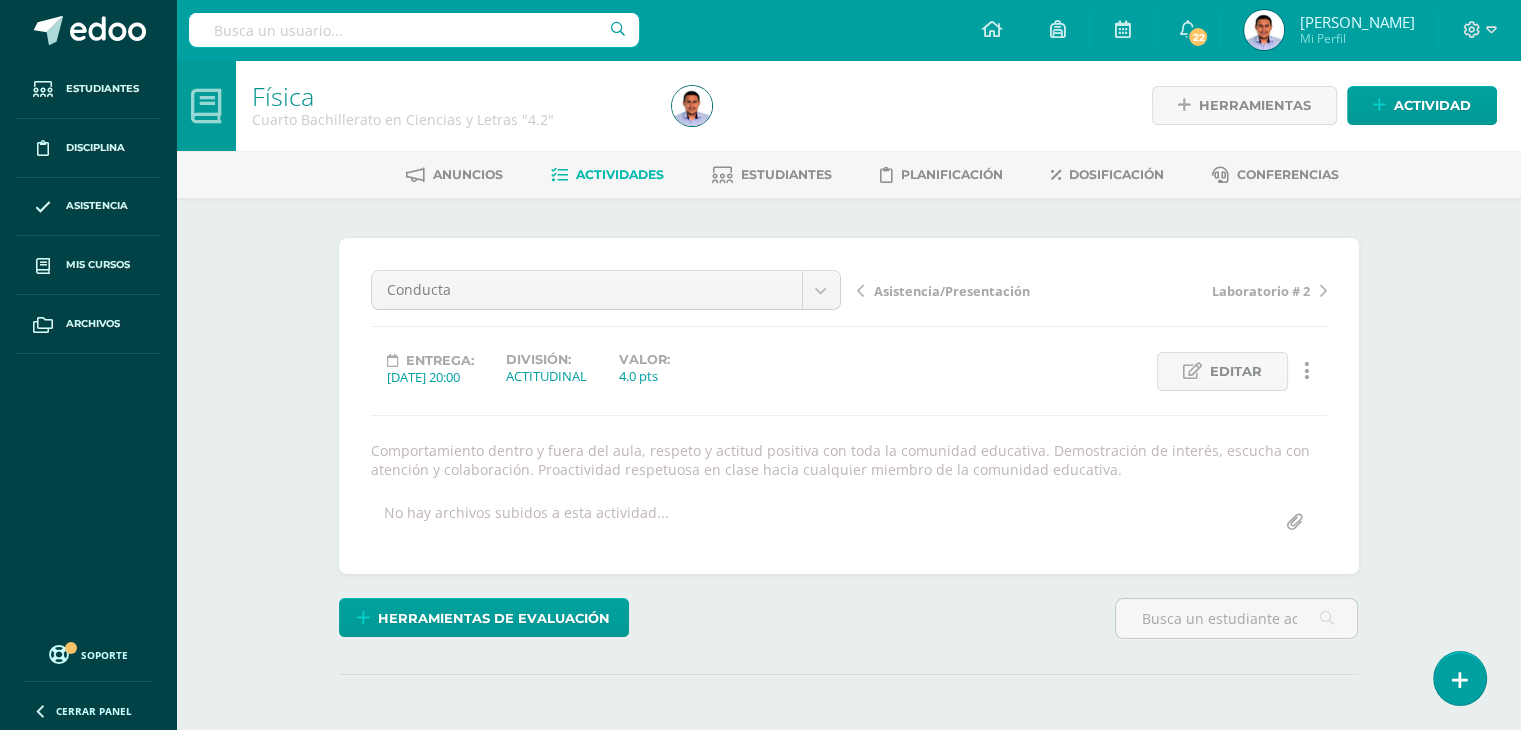 click on "Actividades" at bounding box center (620, 174) 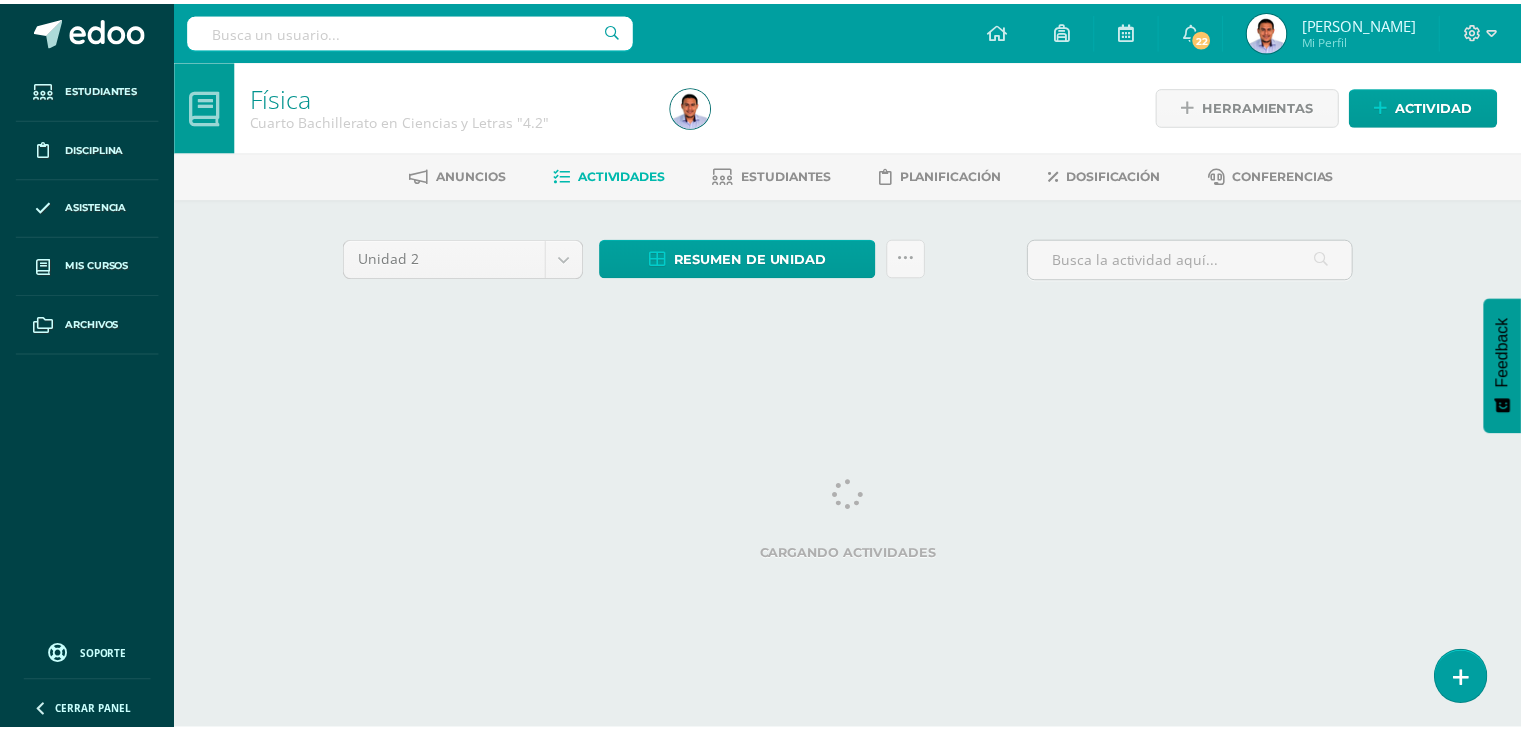 scroll, scrollTop: 0, scrollLeft: 0, axis: both 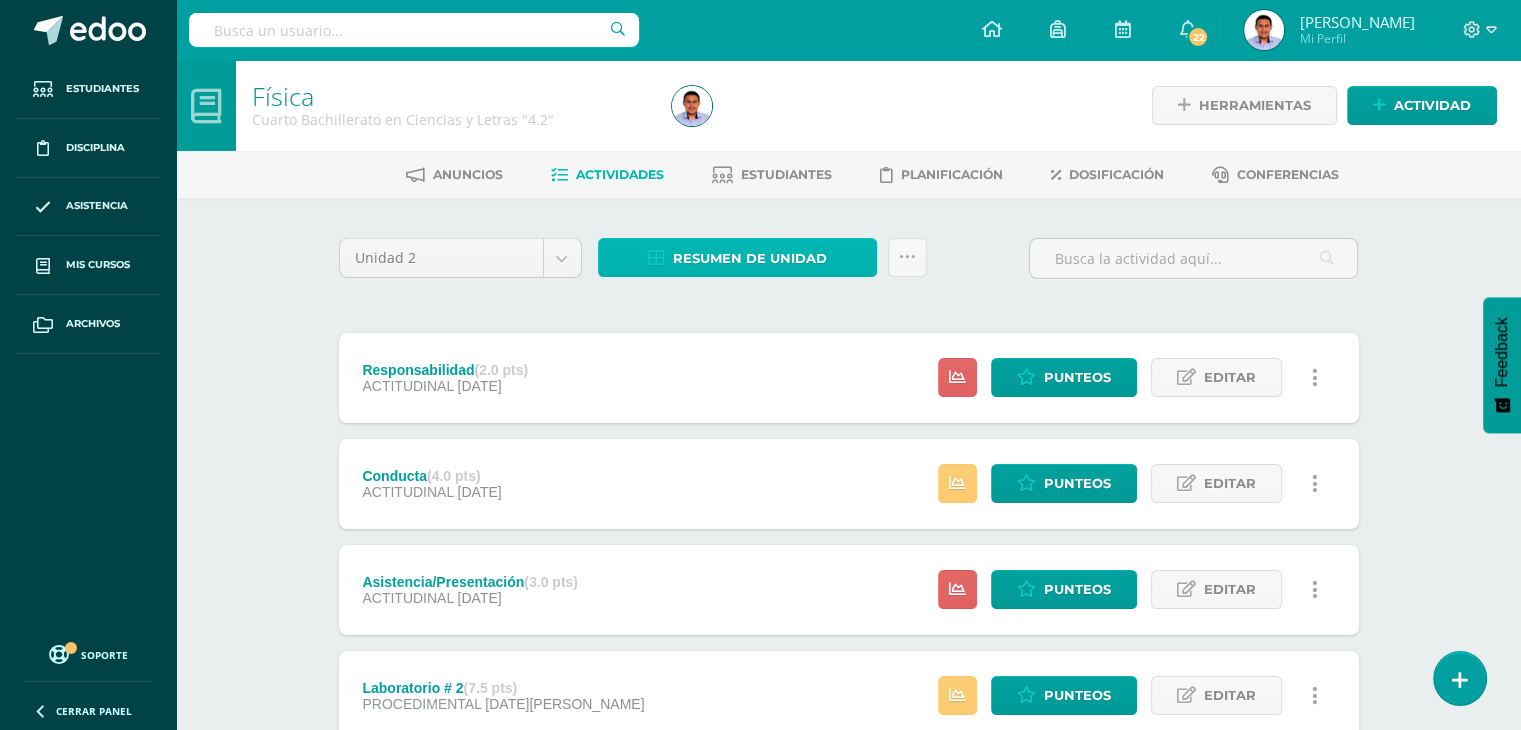 click on "Resumen de unidad" at bounding box center [750, 258] 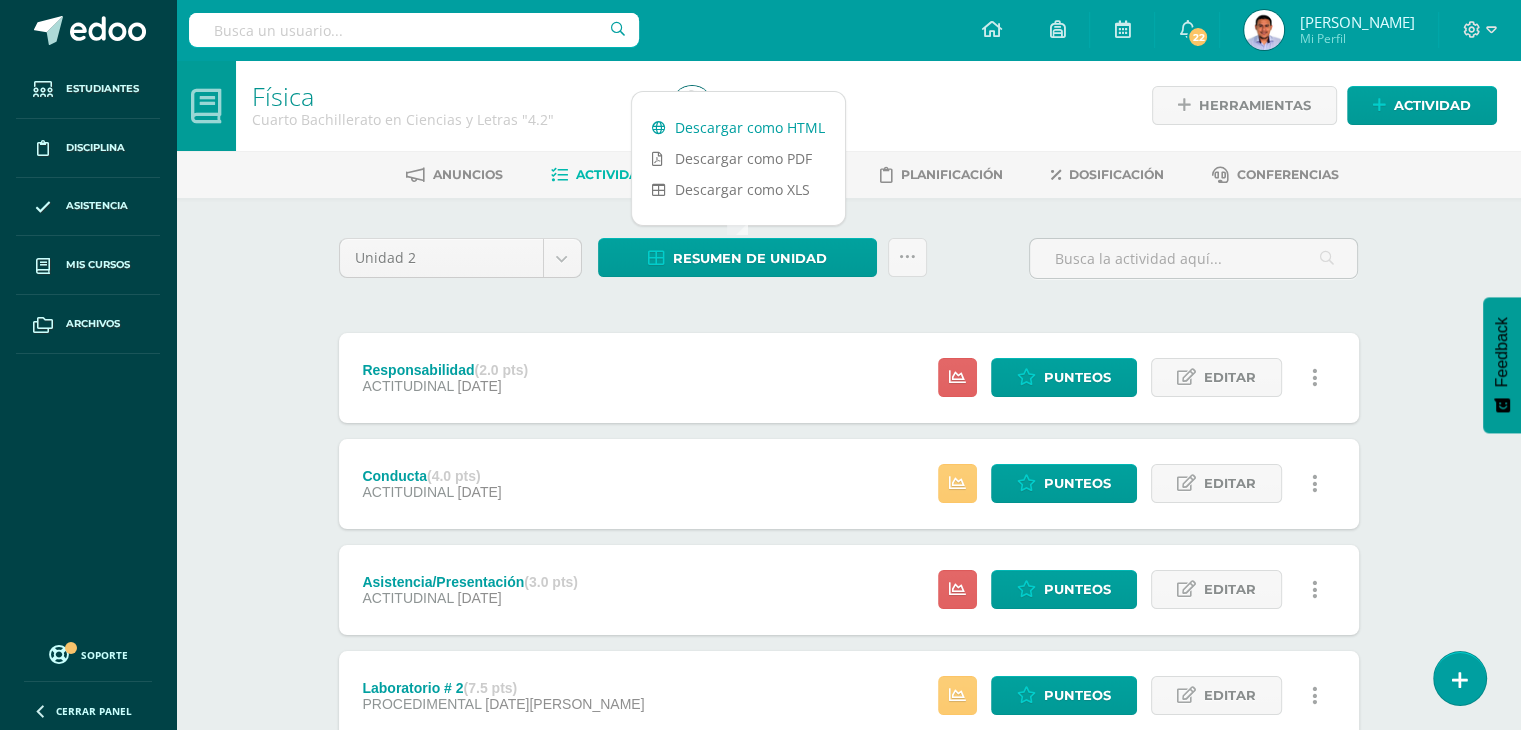 click on "Descargar como HTML" at bounding box center [738, 127] 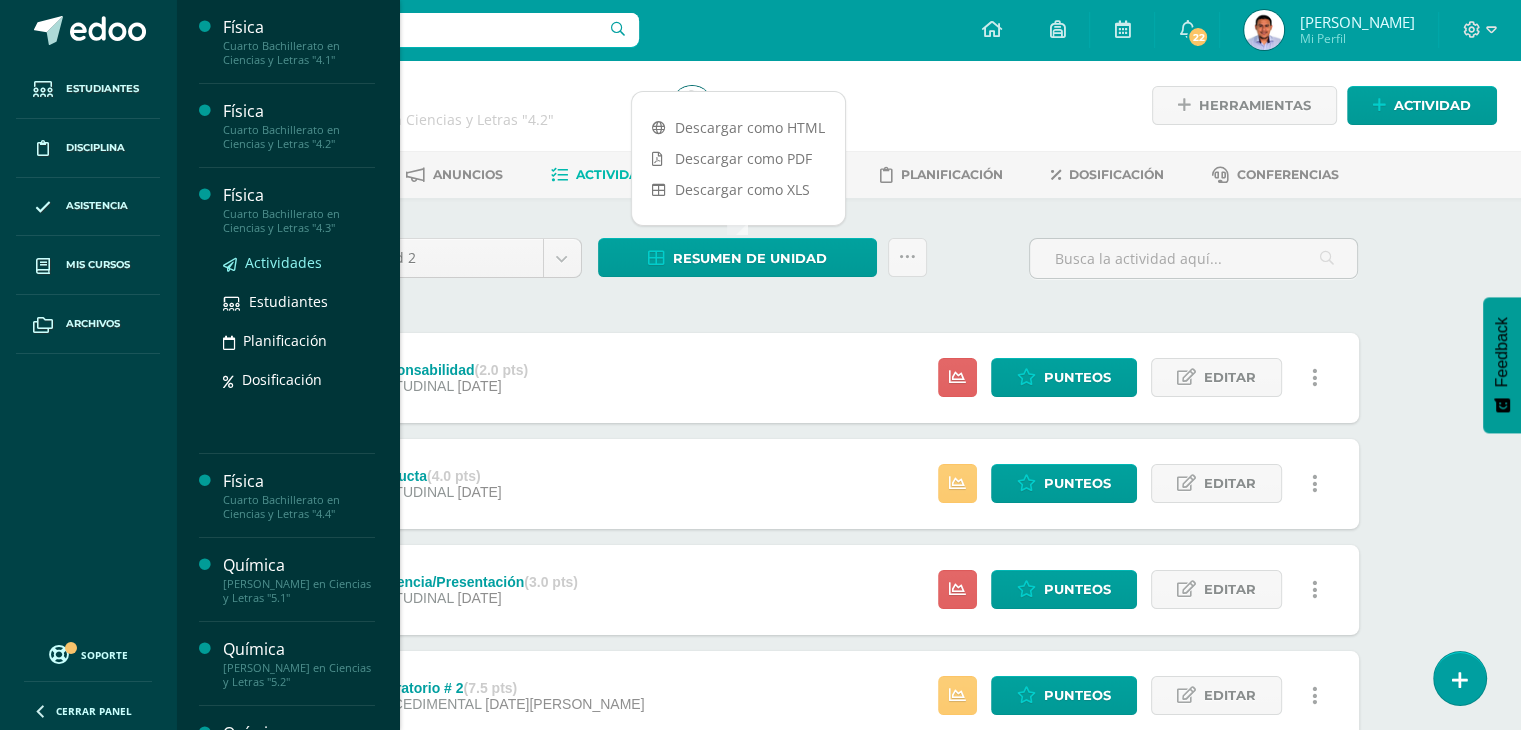 click on "Actividades" at bounding box center (283, 262) 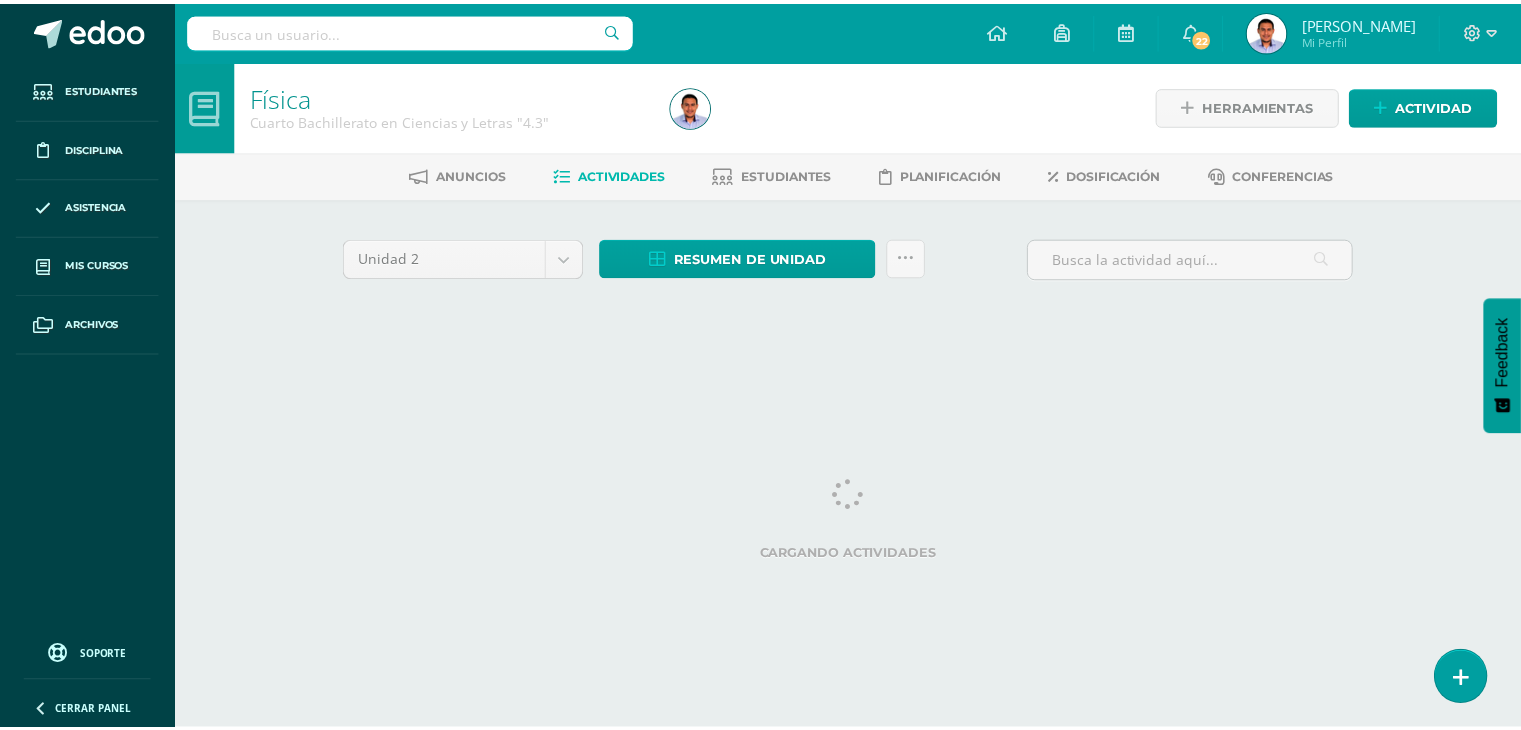 scroll, scrollTop: 0, scrollLeft: 0, axis: both 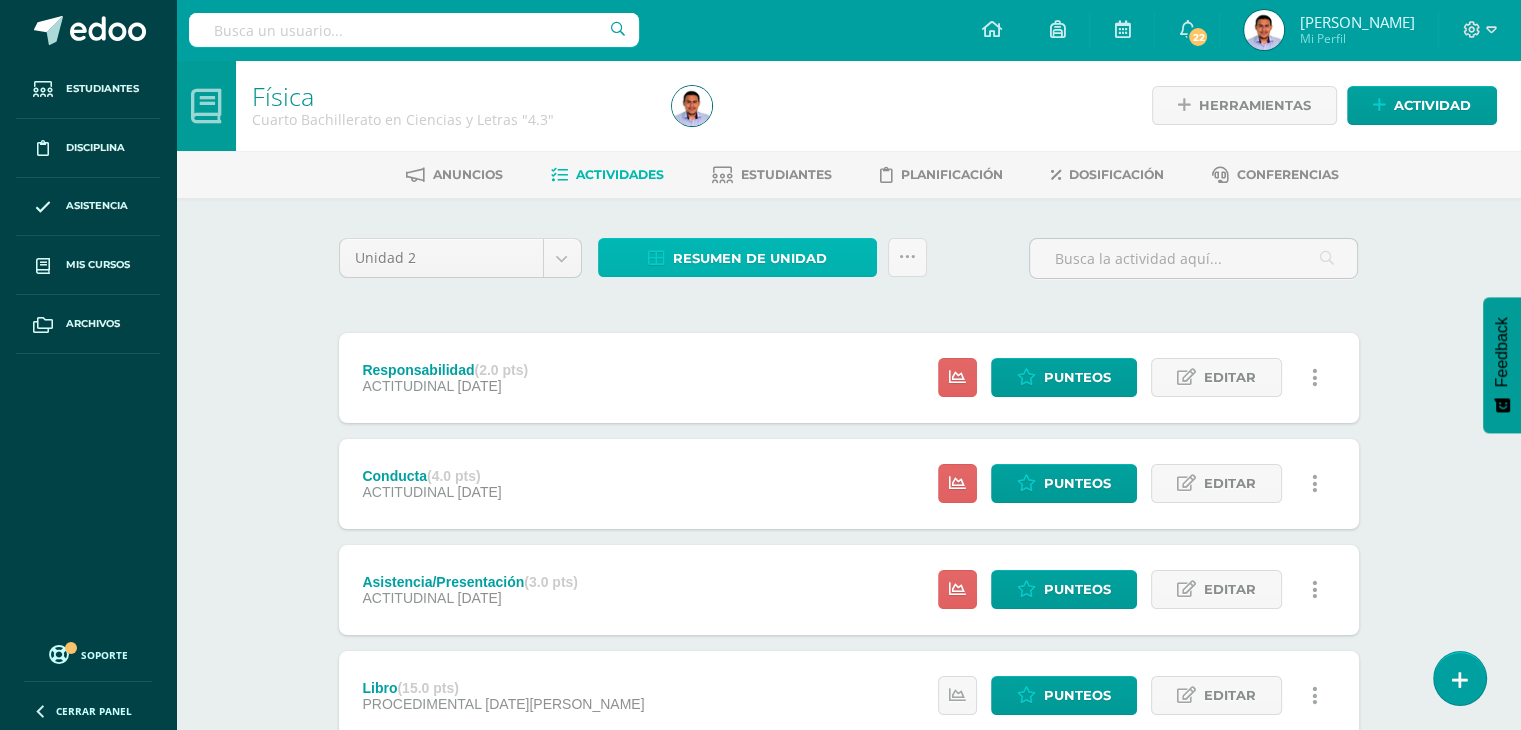 click on "Resumen de unidad" at bounding box center [750, 258] 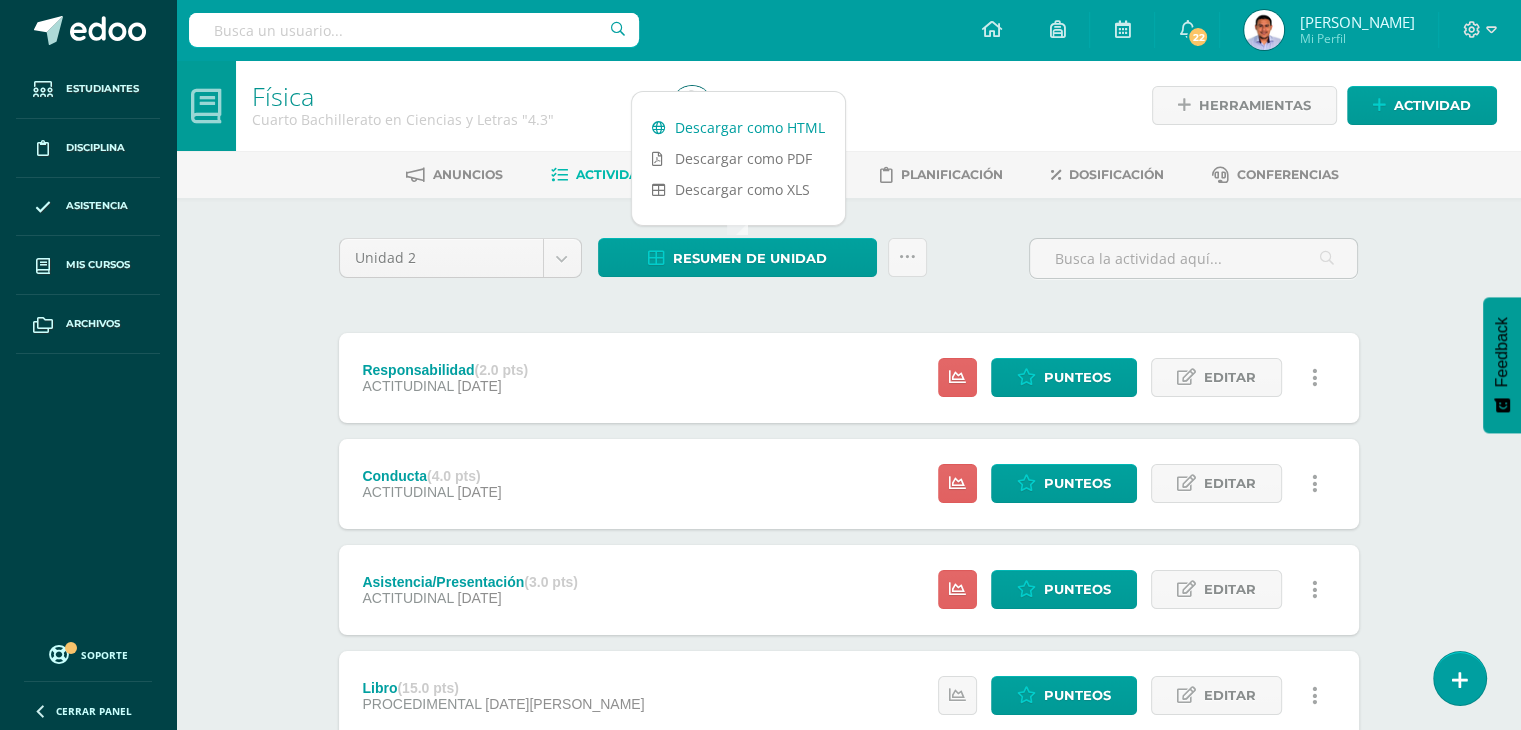 click on "Descargar como HTML" at bounding box center (738, 127) 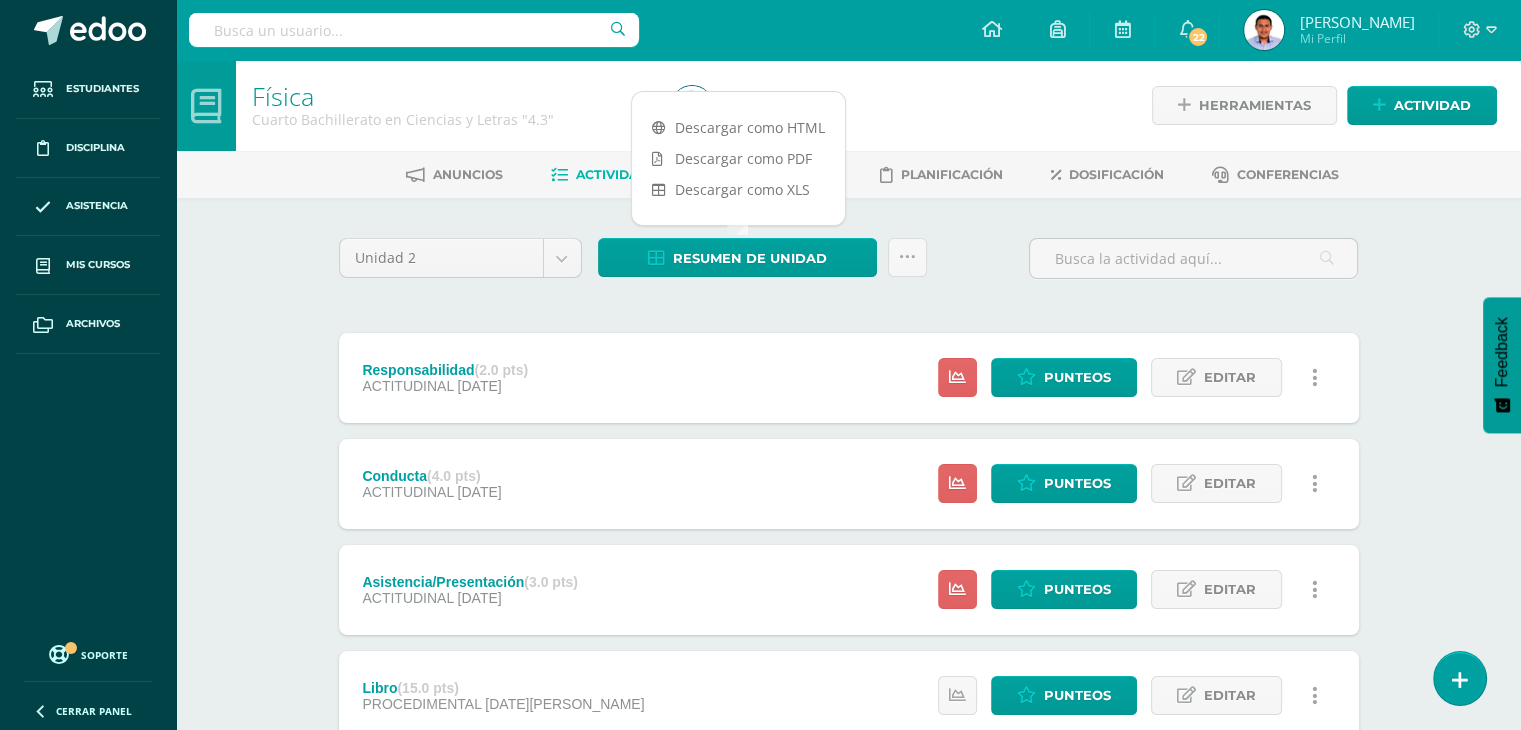 click on "Unidad 2                             Unidad 1 Unidad 2 Unidad 3 Resumen de unidad
Subir actividades en masa
Enviar punteos a revision
Historial de actividad
¿Estás seguro que deseas  Enviar a revisión  las notas de este curso?
Esta acción  enviará una notificación a tu supervisor y no podrás eliminar o cambiar tus notas.  Esta acción no podrá ser revertida a menos que se te conceda permiso
Cancelar
Enviar a revisión
Creación  y  Calificación   en masa.
Para poder crear actividades y calificar las mismas
deberás subir
un archivo Excel
en el cual incluyas las
Descargar Formato de Excel Cargar formato
30" at bounding box center (849, 850) 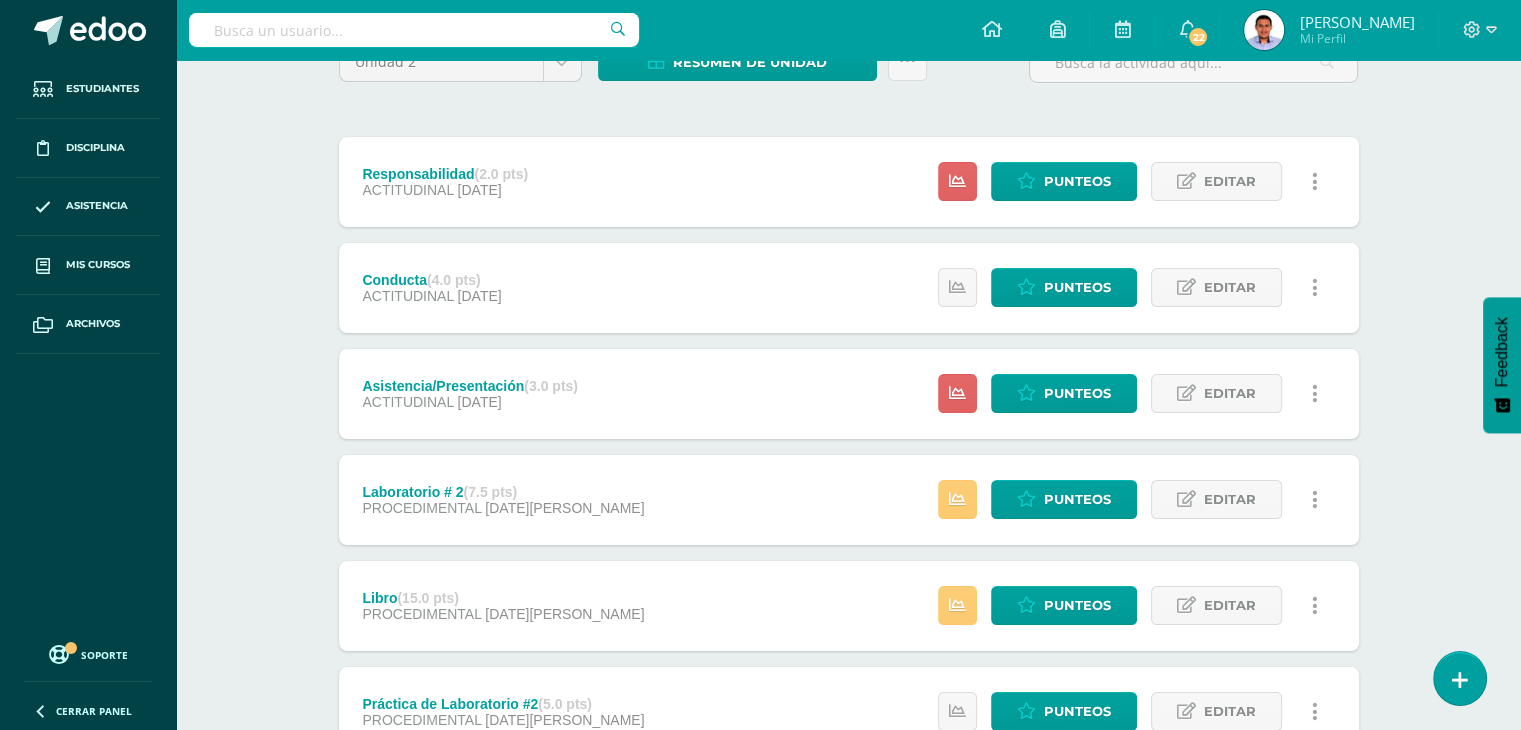 scroll, scrollTop: 200, scrollLeft: 0, axis: vertical 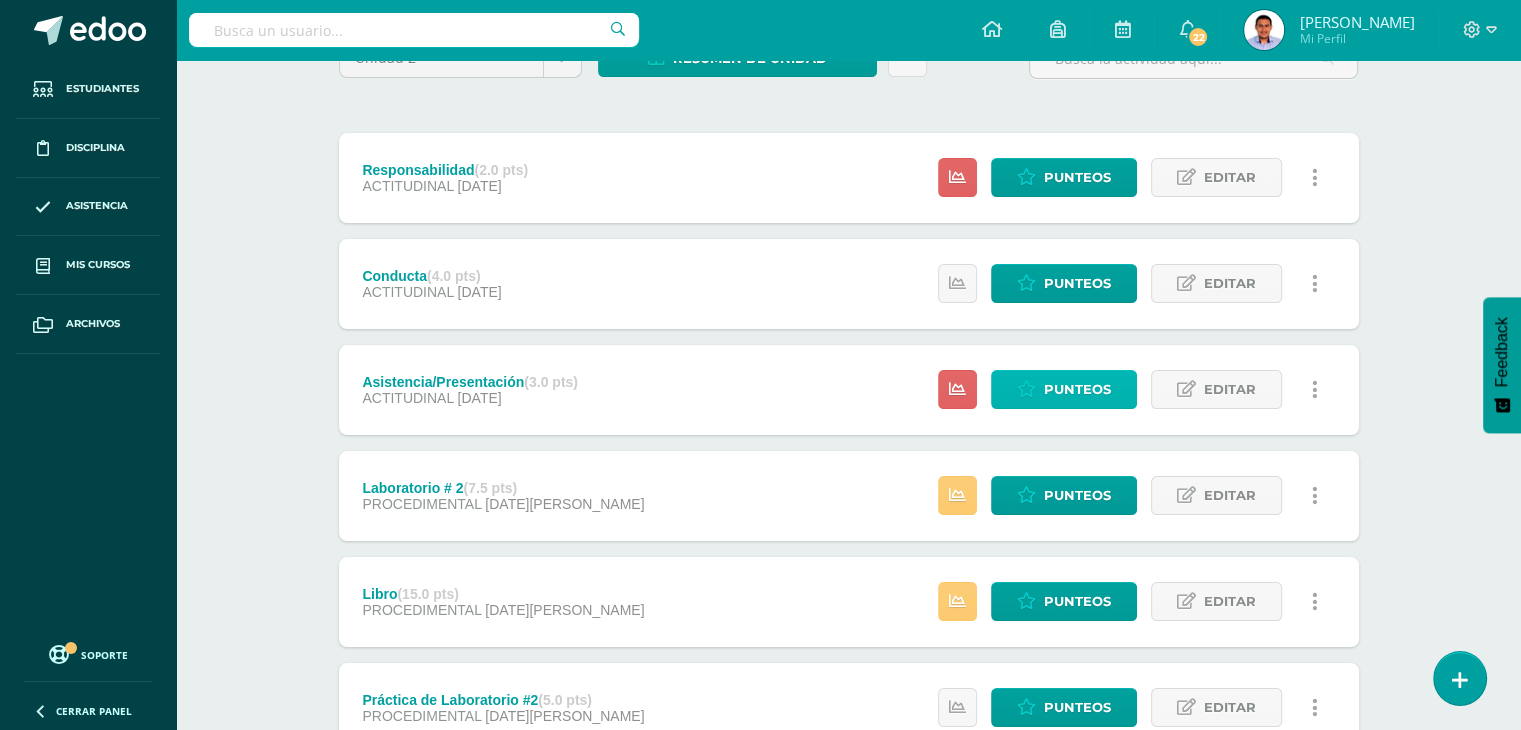 click on "Punteos" at bounding box center (1077, 389) 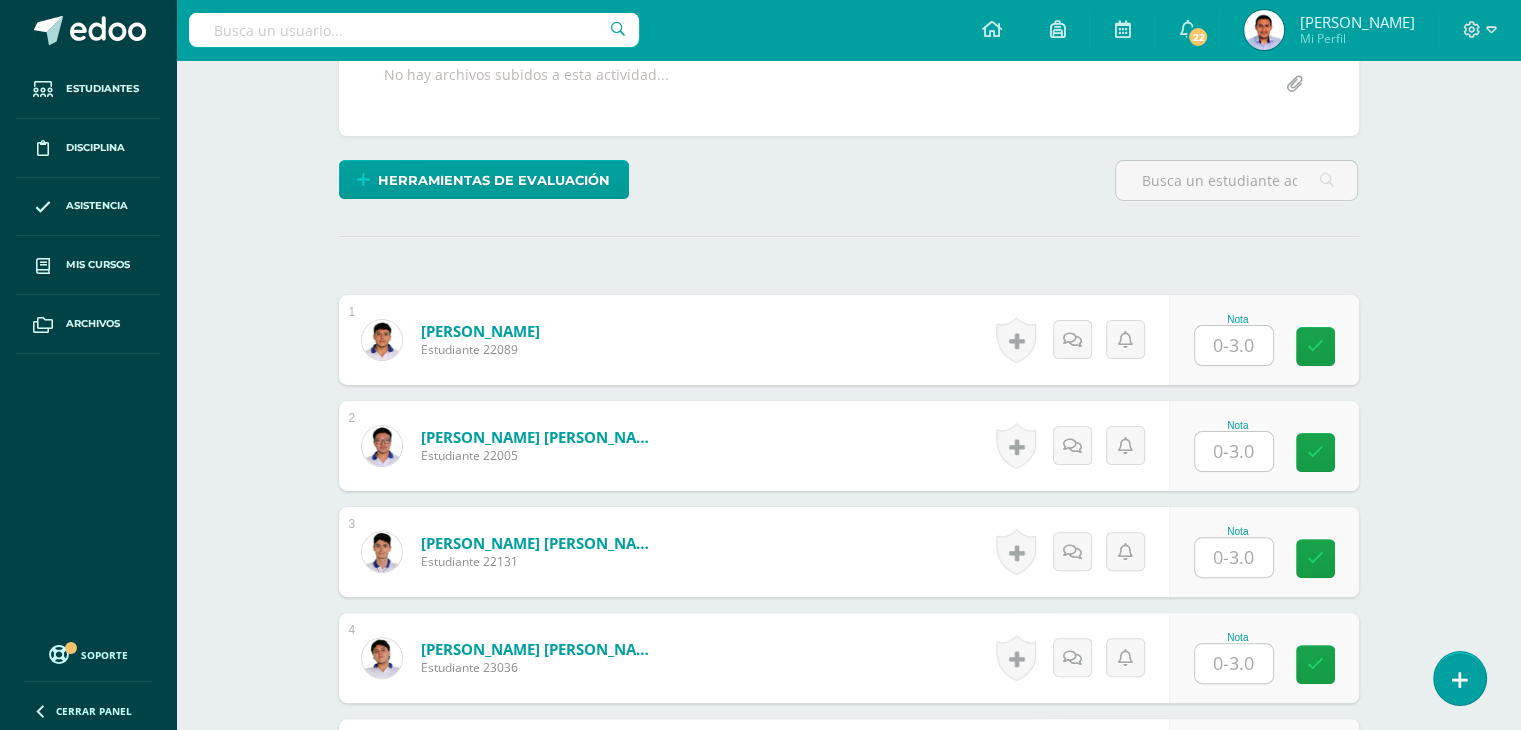 scroll, scrollTop: 439, scrollLeft: 0, axis: vertical 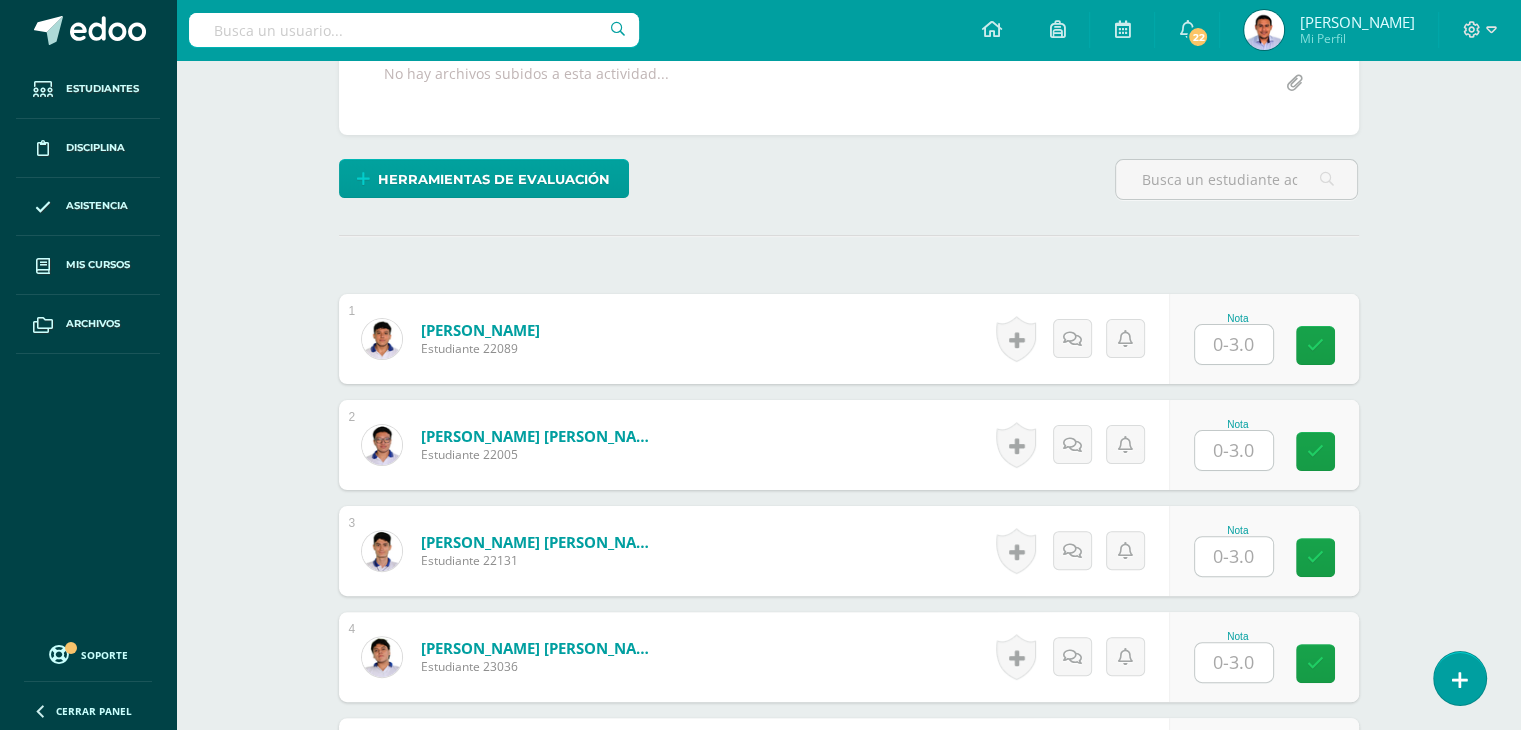 click at bounding box center [1234, 344] 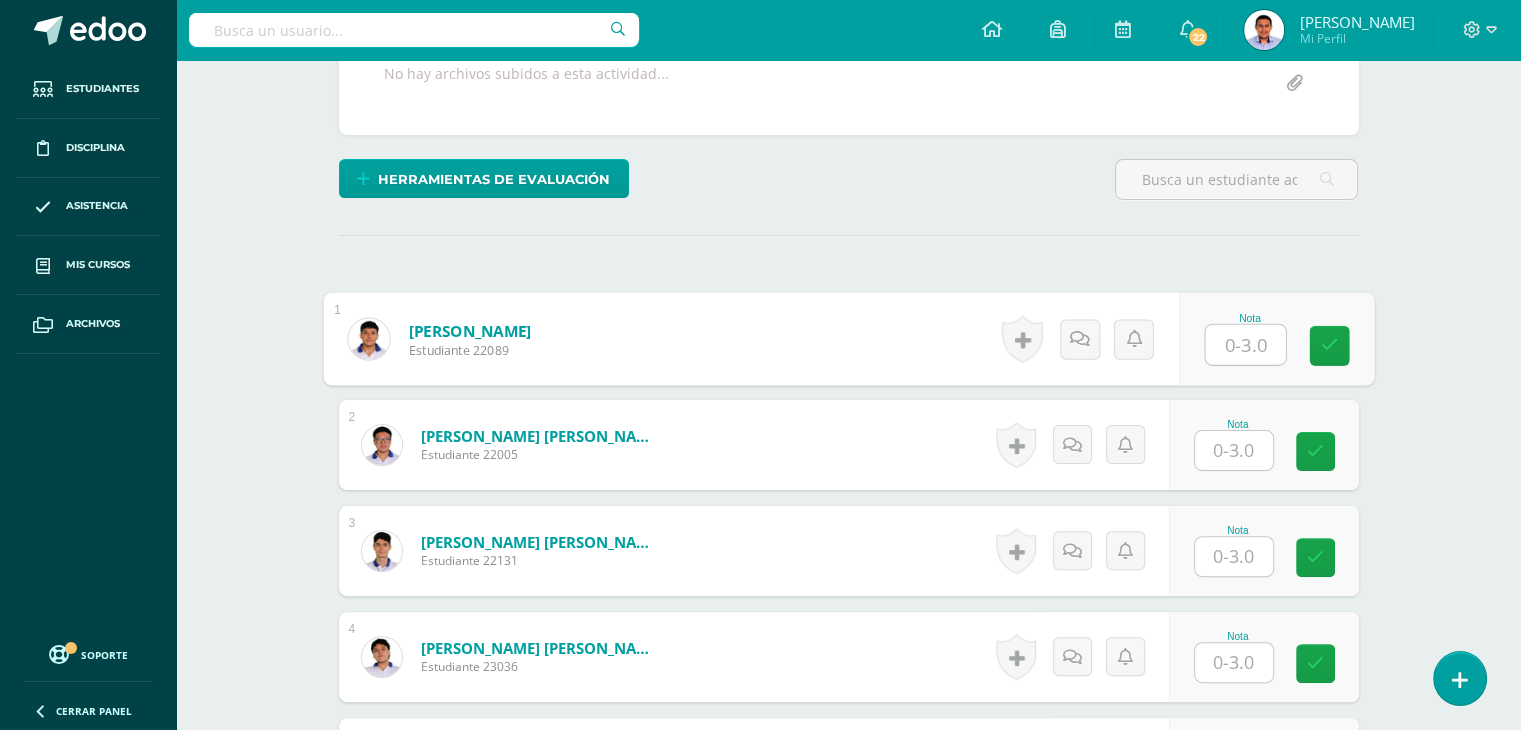 scroll, scrollTop: 440, scrollLeft: 0, axis: vertical 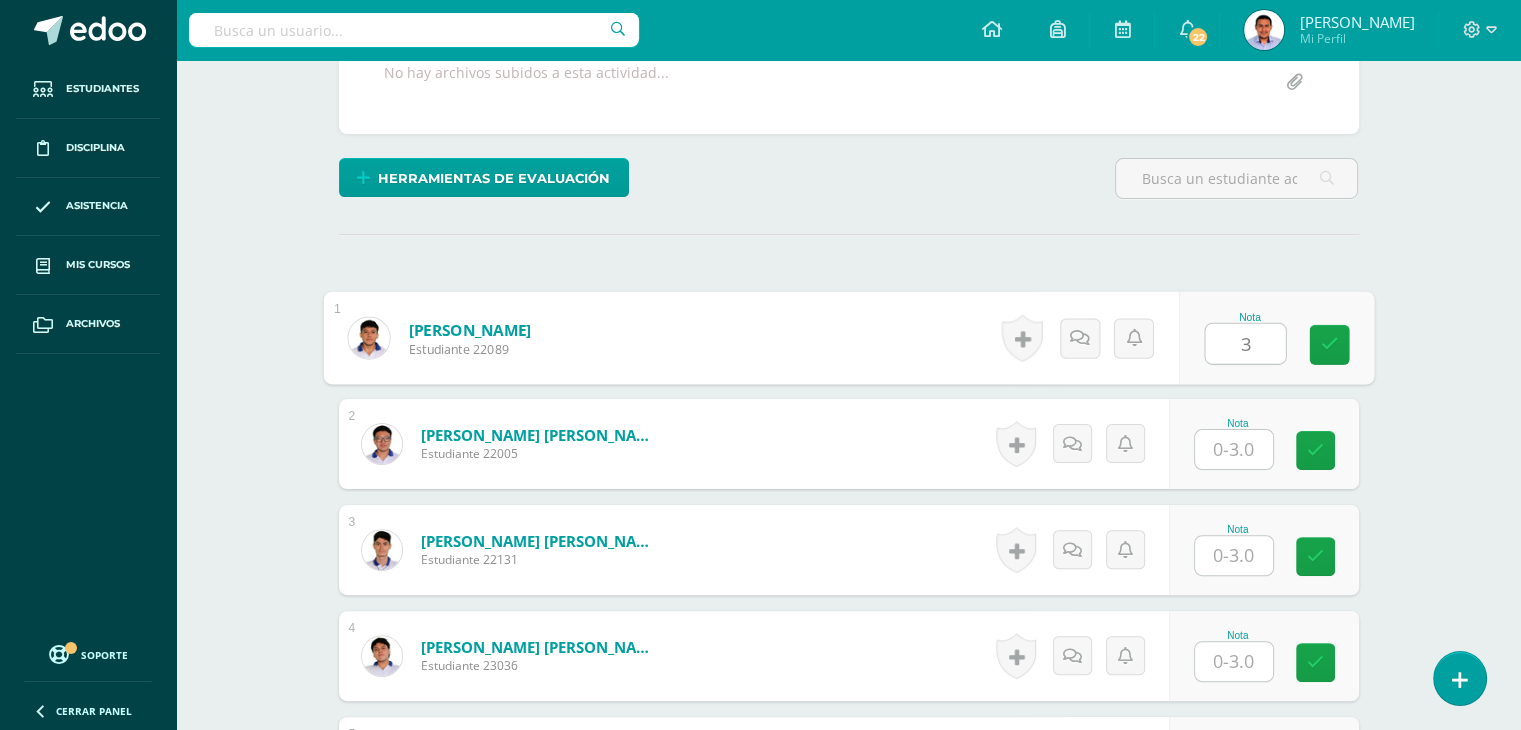 type on "3" 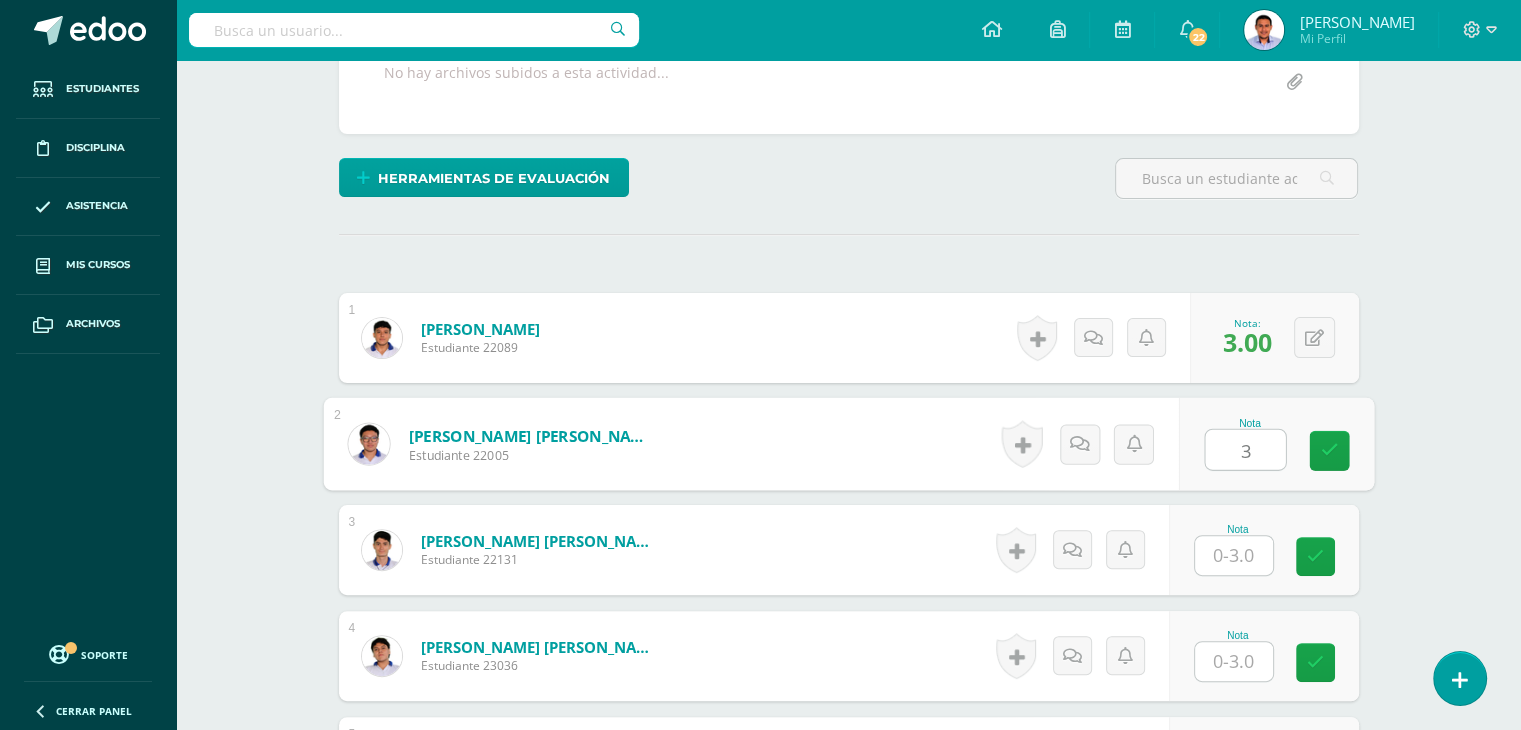 type on "3" 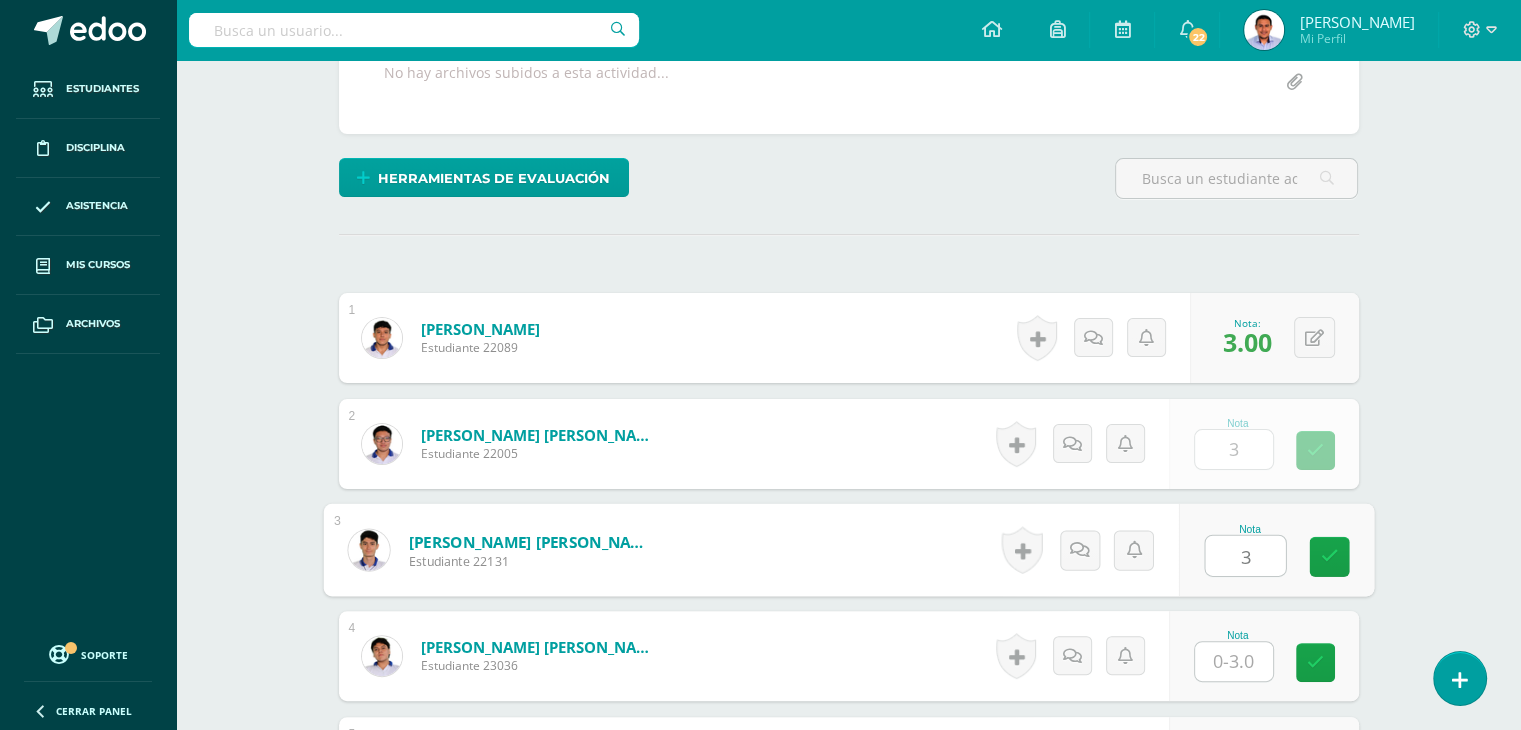 type on "3" 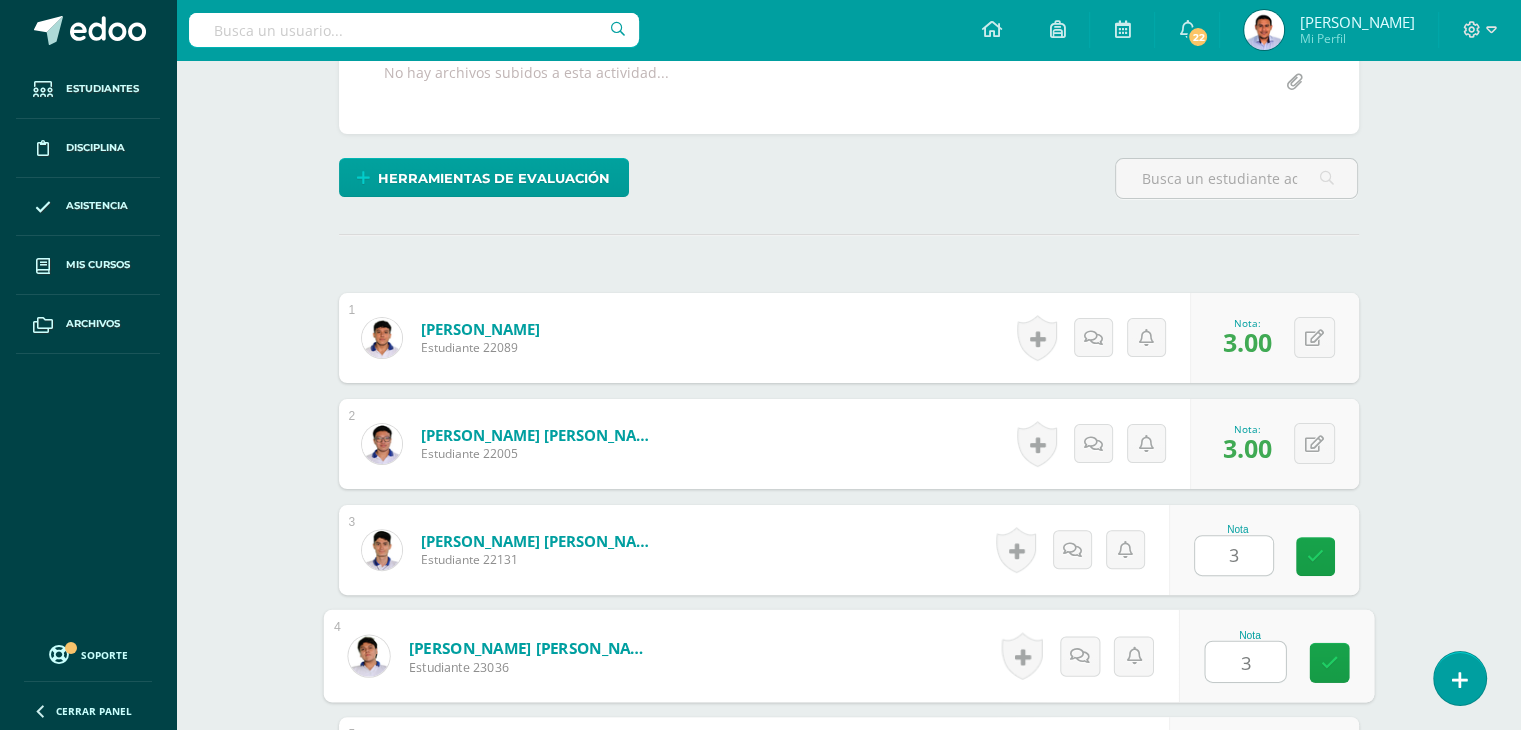 type on "3" 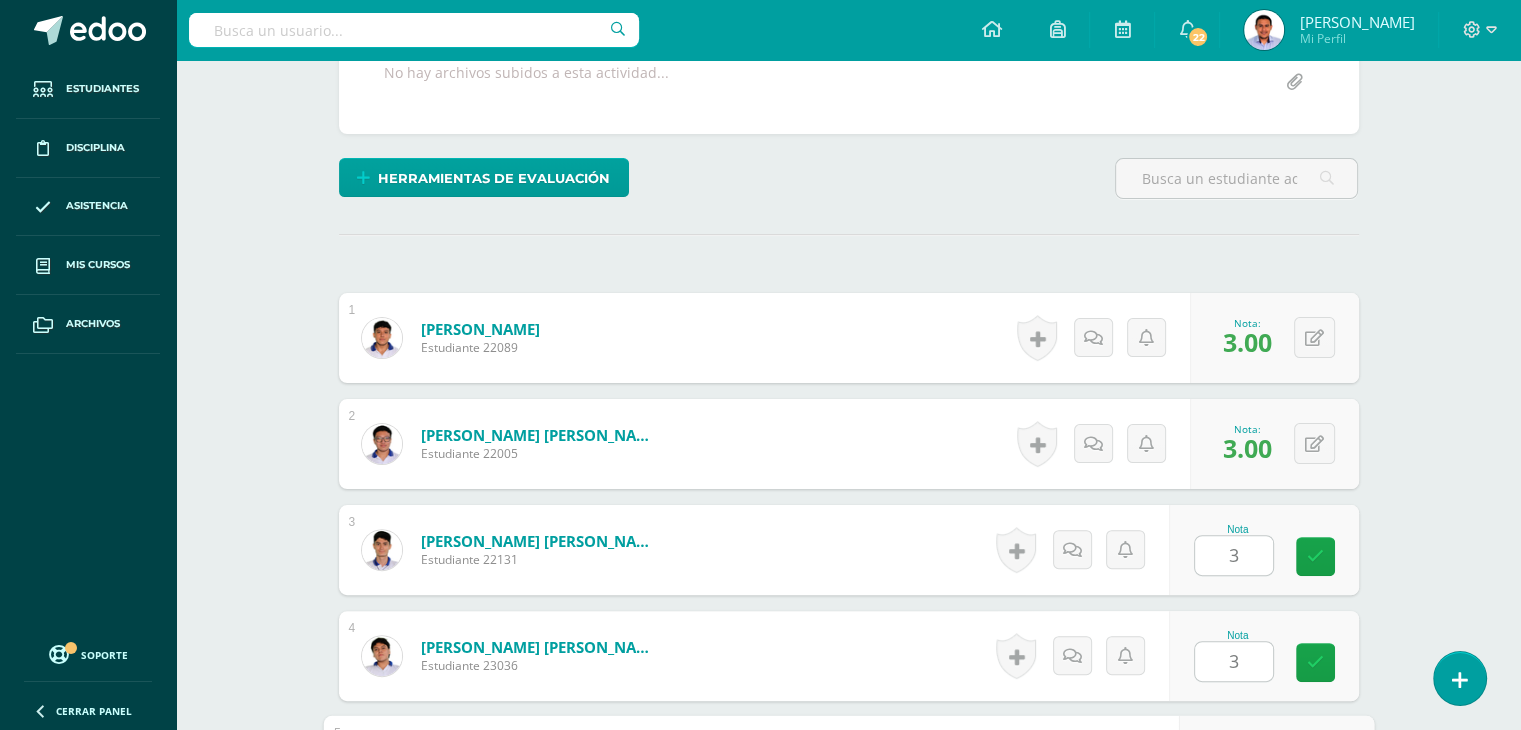 scroll, scrollTop: 841, scrollLeft: 0, axis: vertical 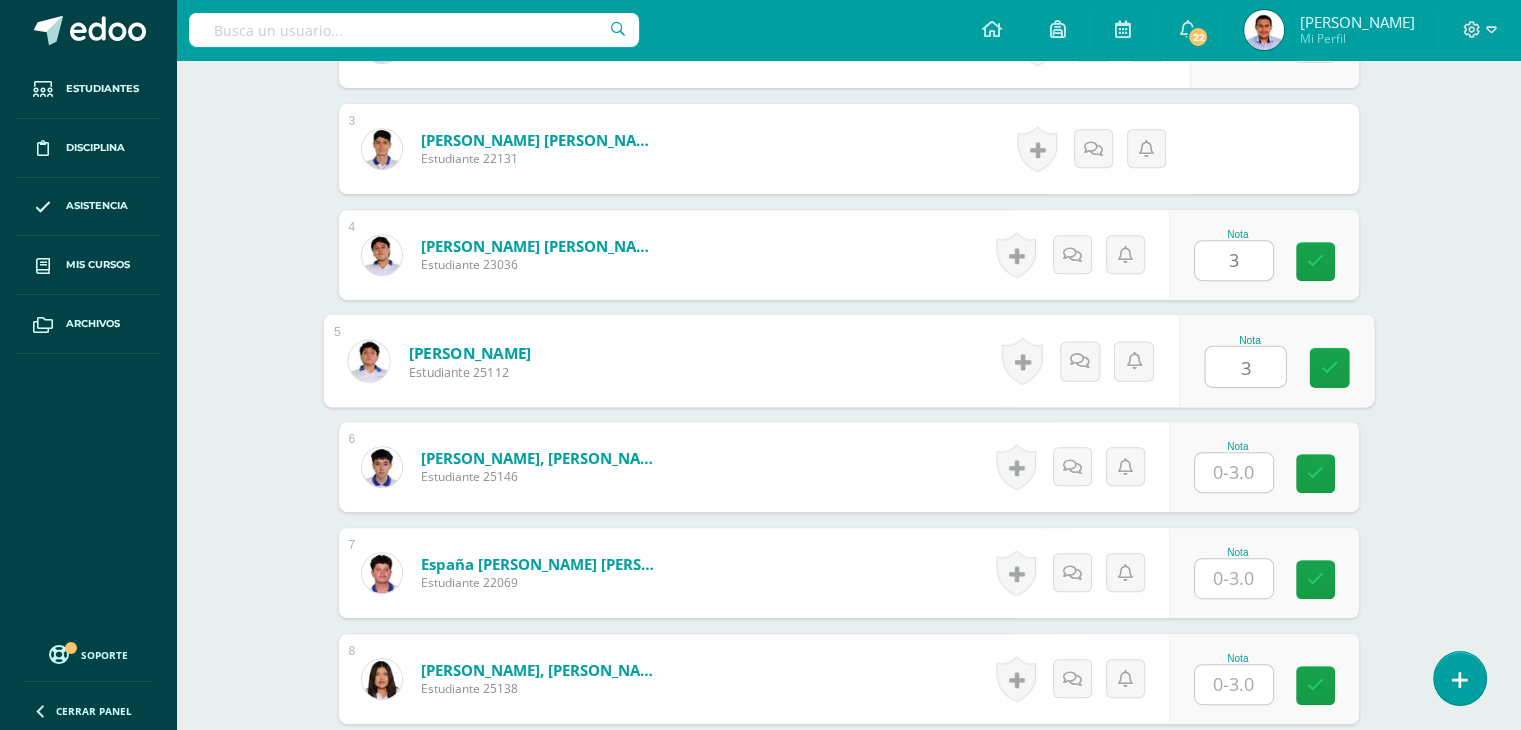 type on "3" 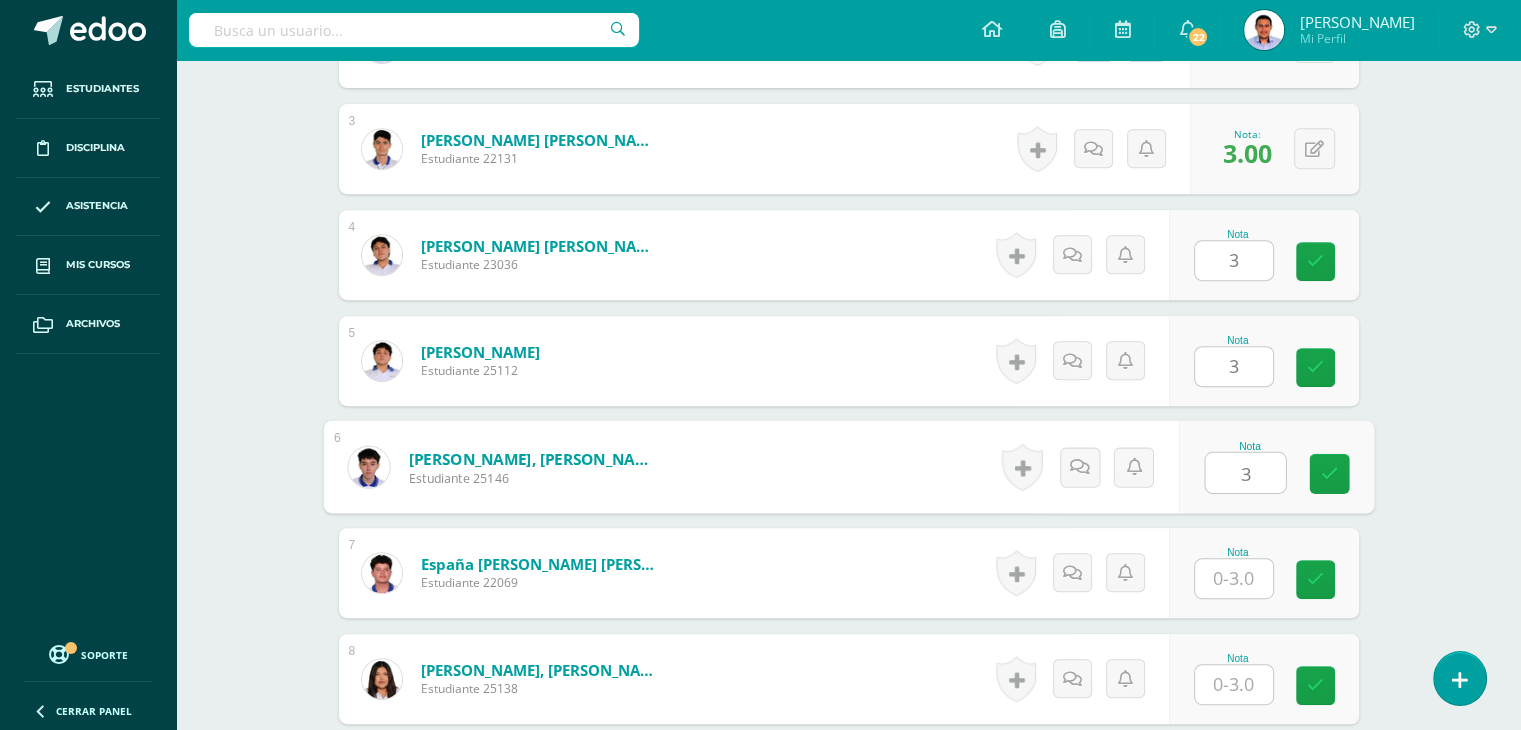 type on "3" 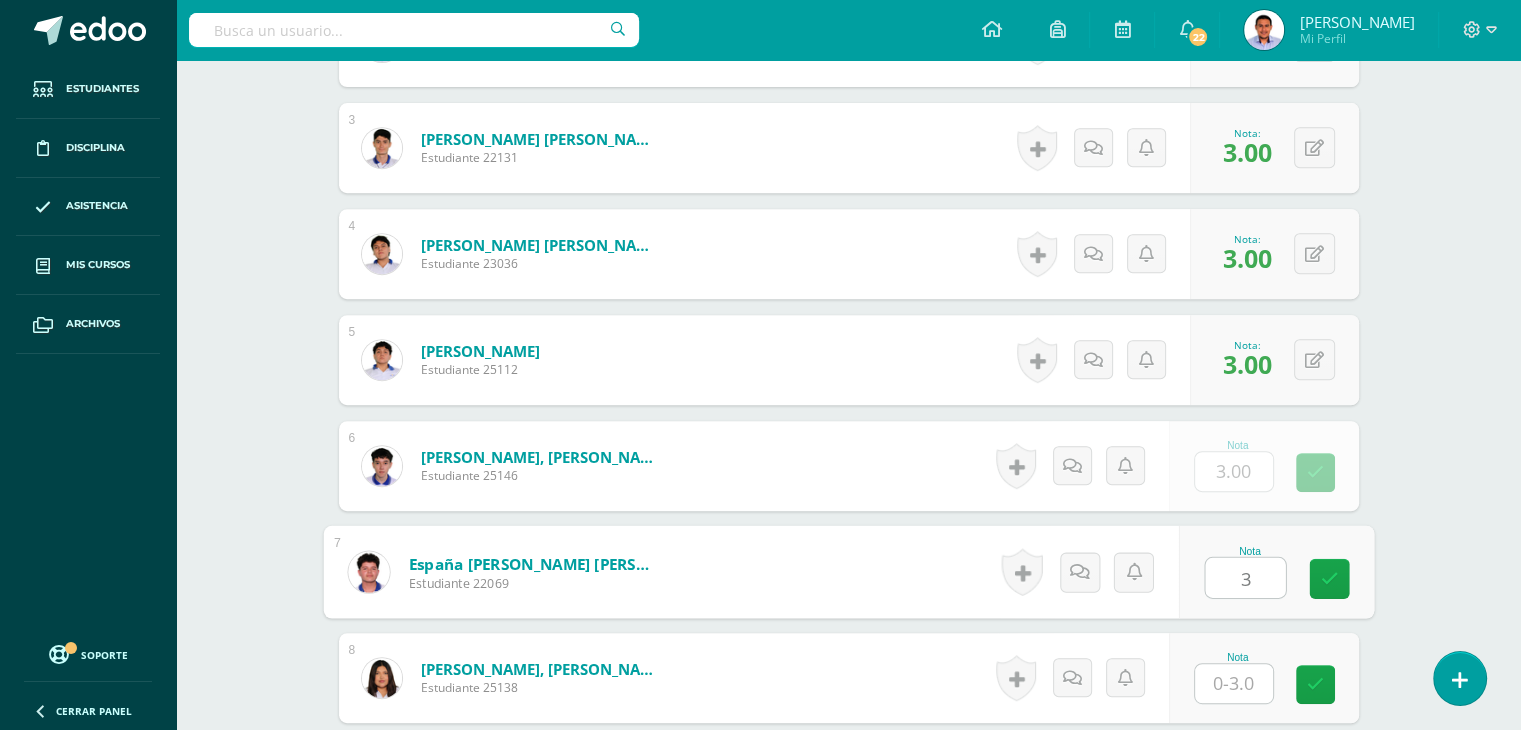 type on "3" 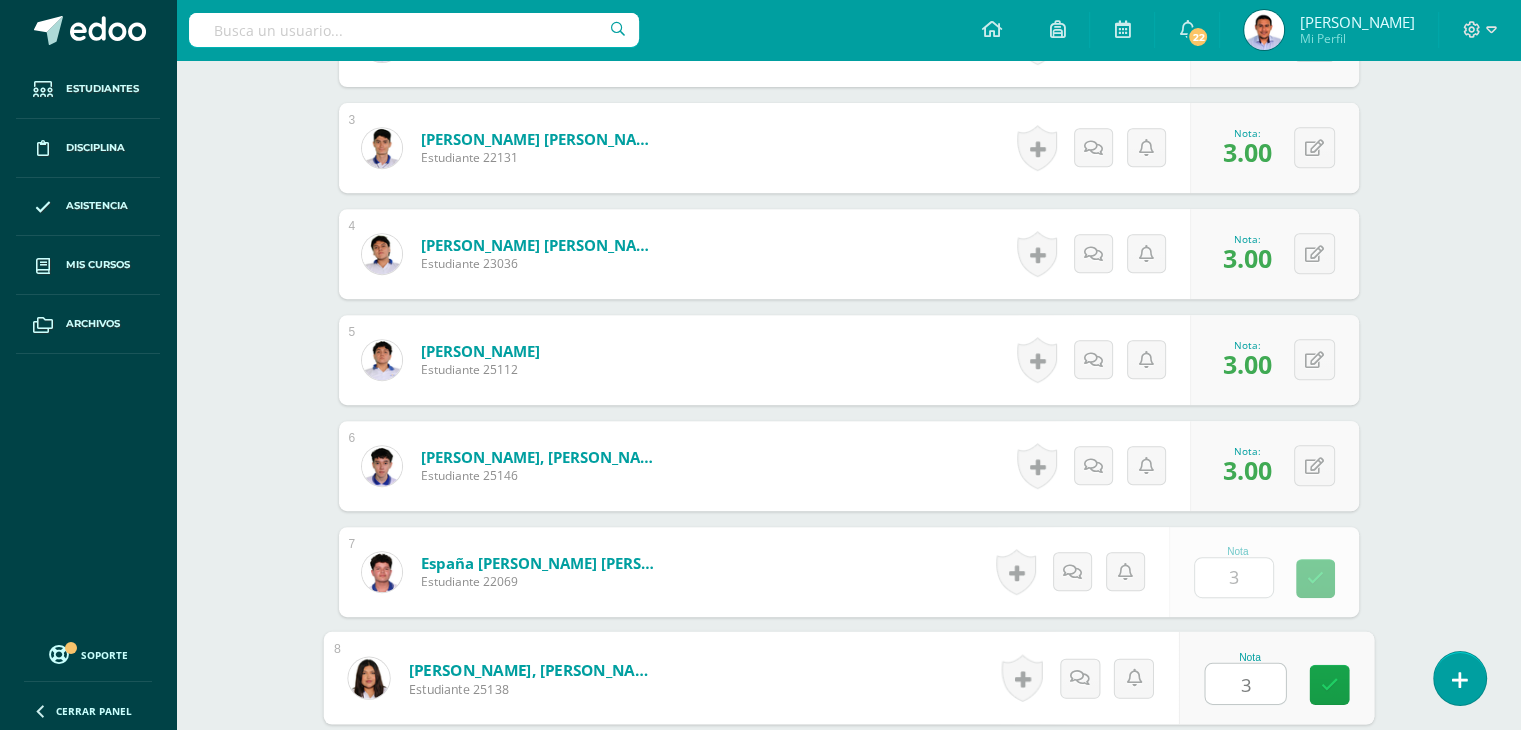 type on "3" 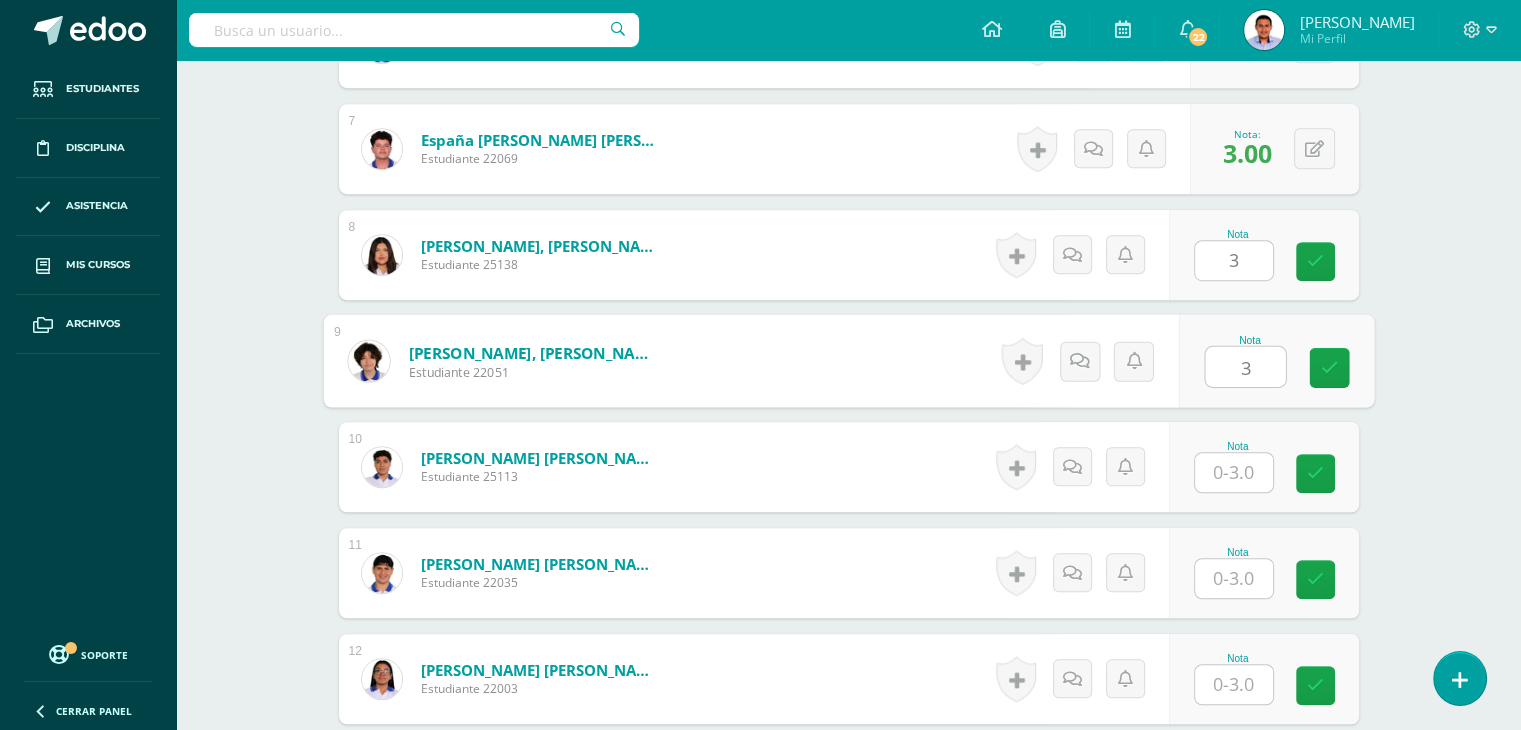 type on "3" 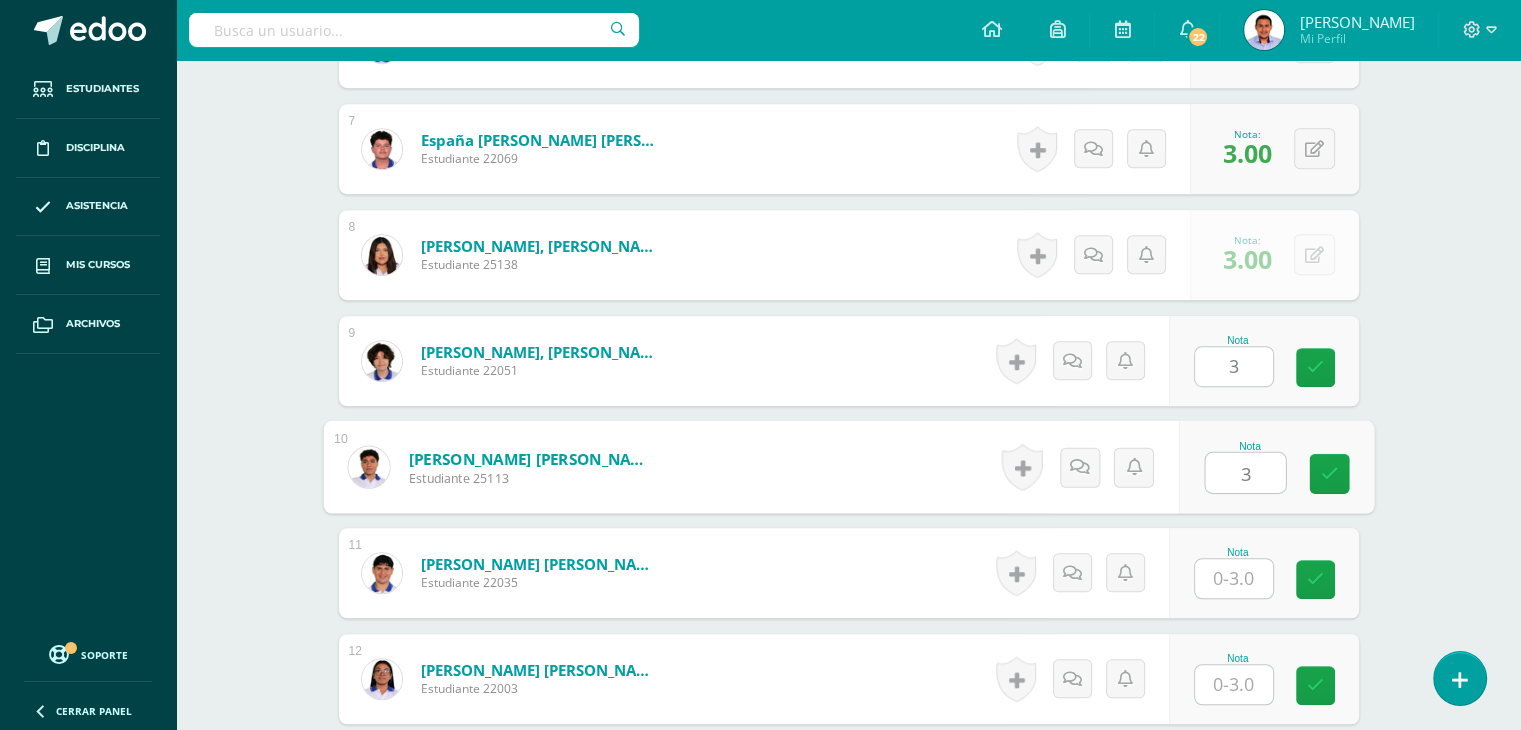 type on "3" 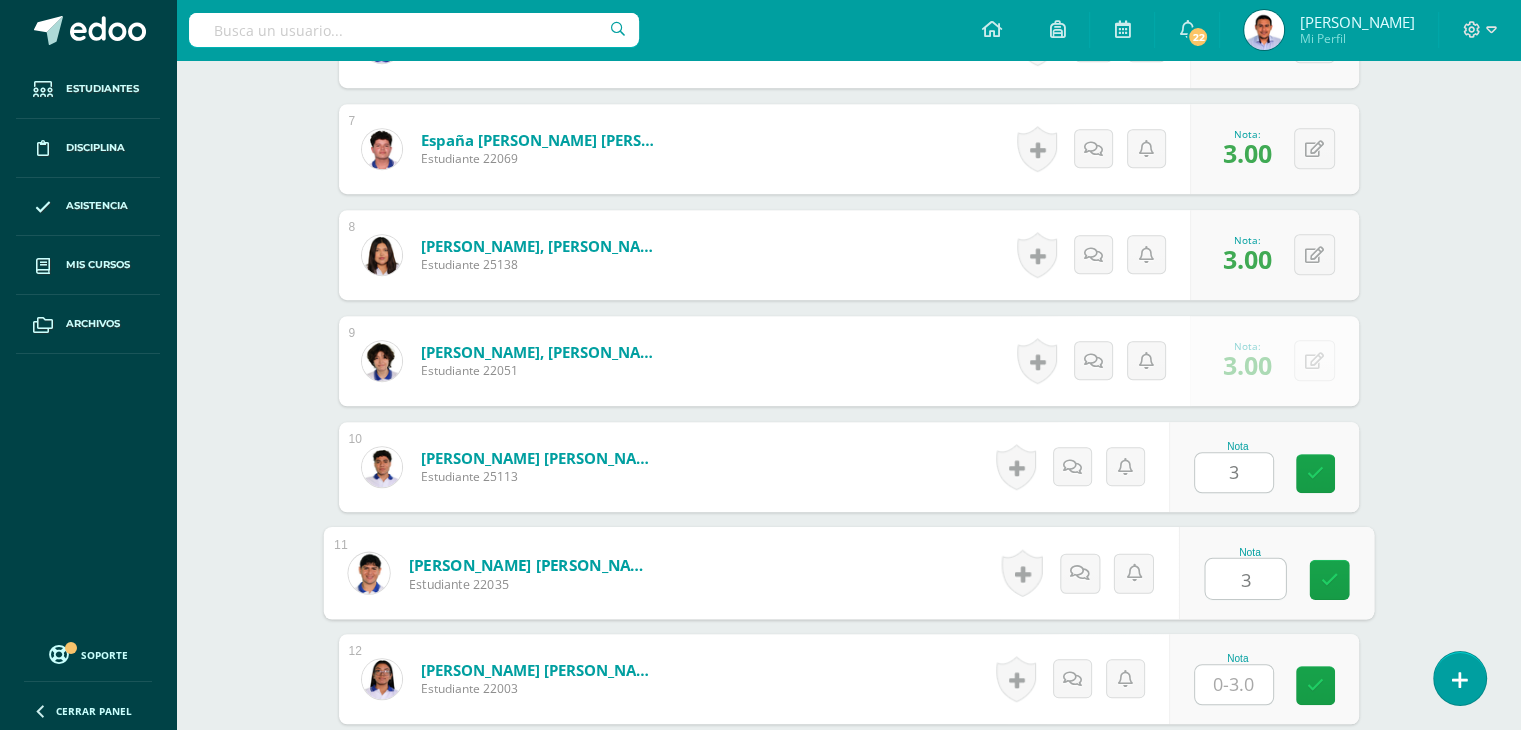 type on "3" 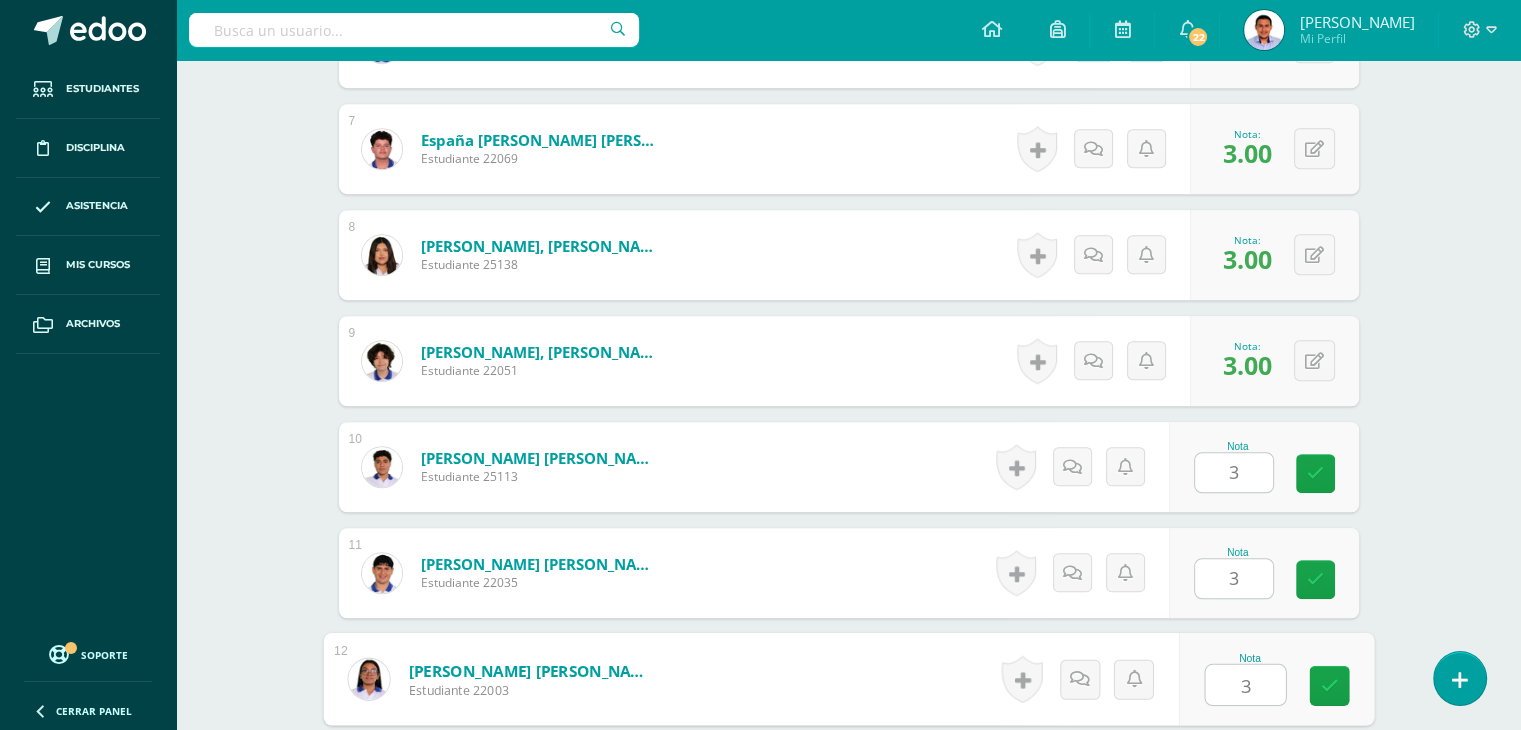 type on "3" 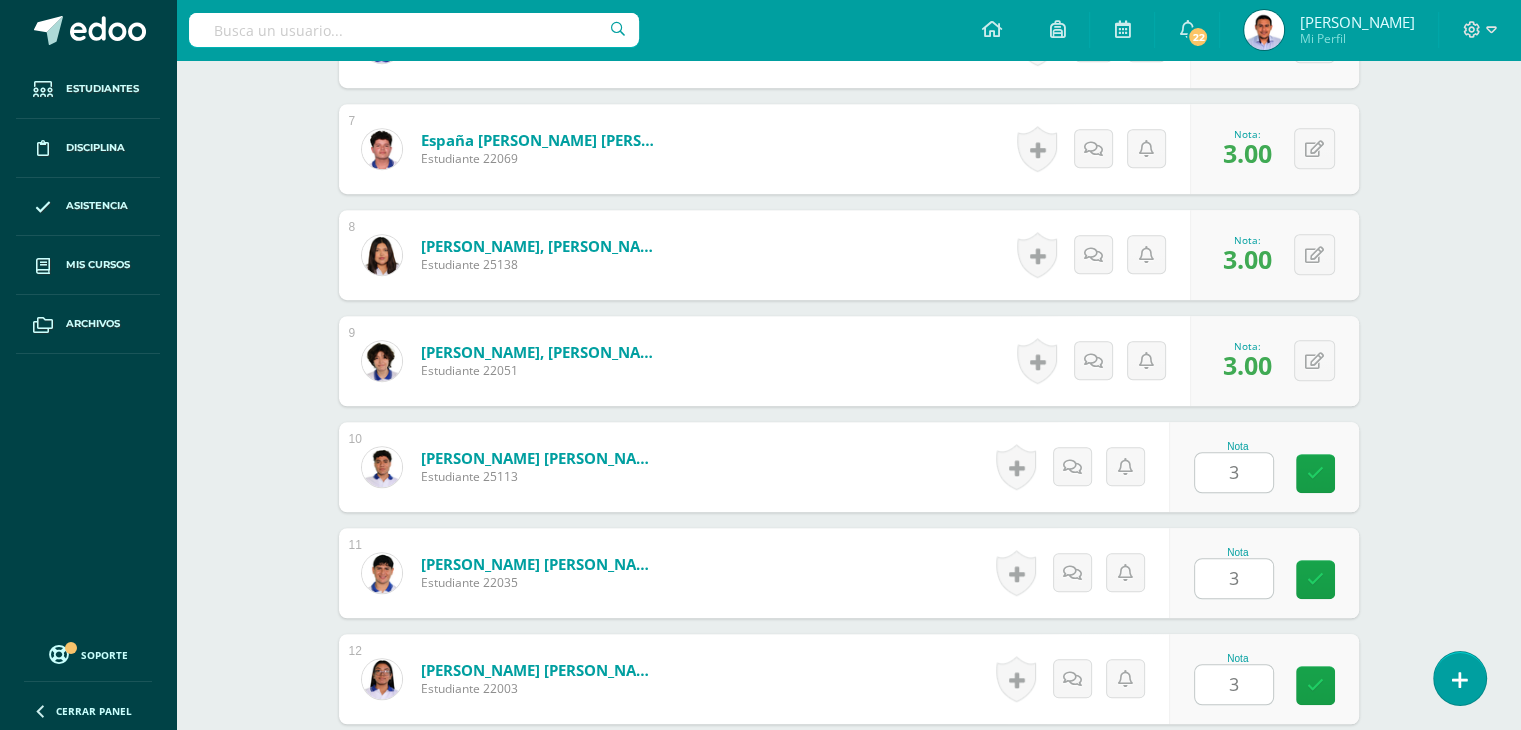 scroll, scrollTop: 1689, scrollLeft: 0, axis: vertical 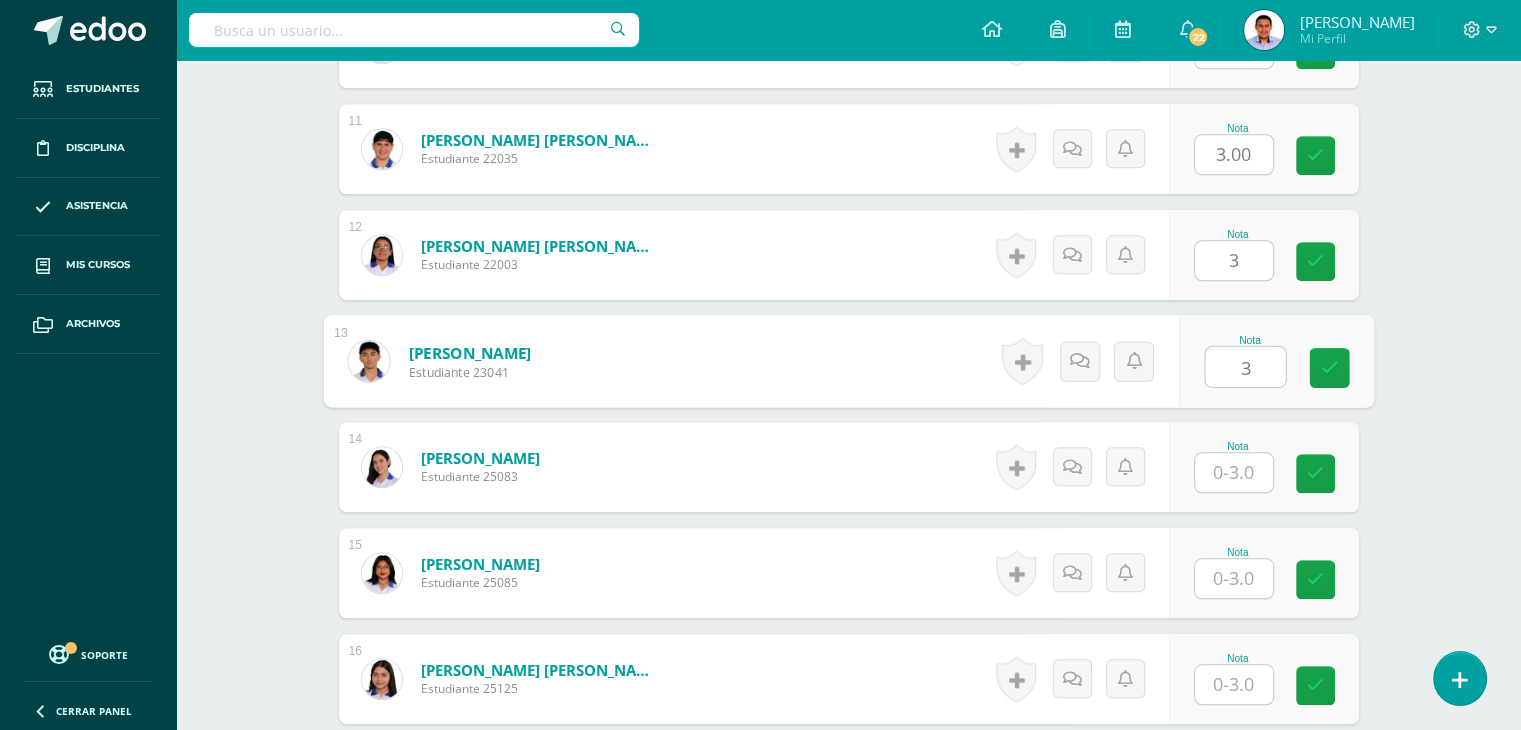 type on "3" 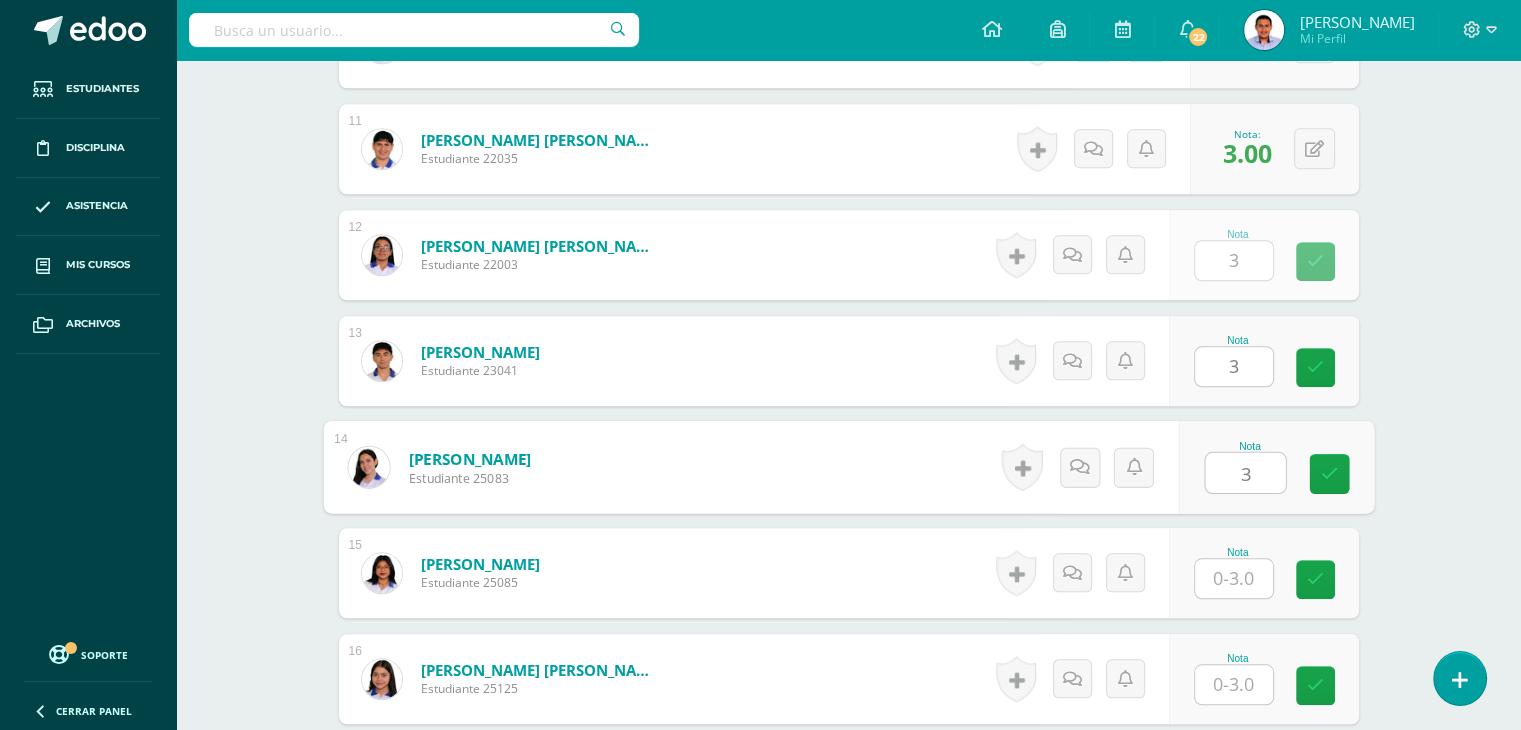 type on "3" 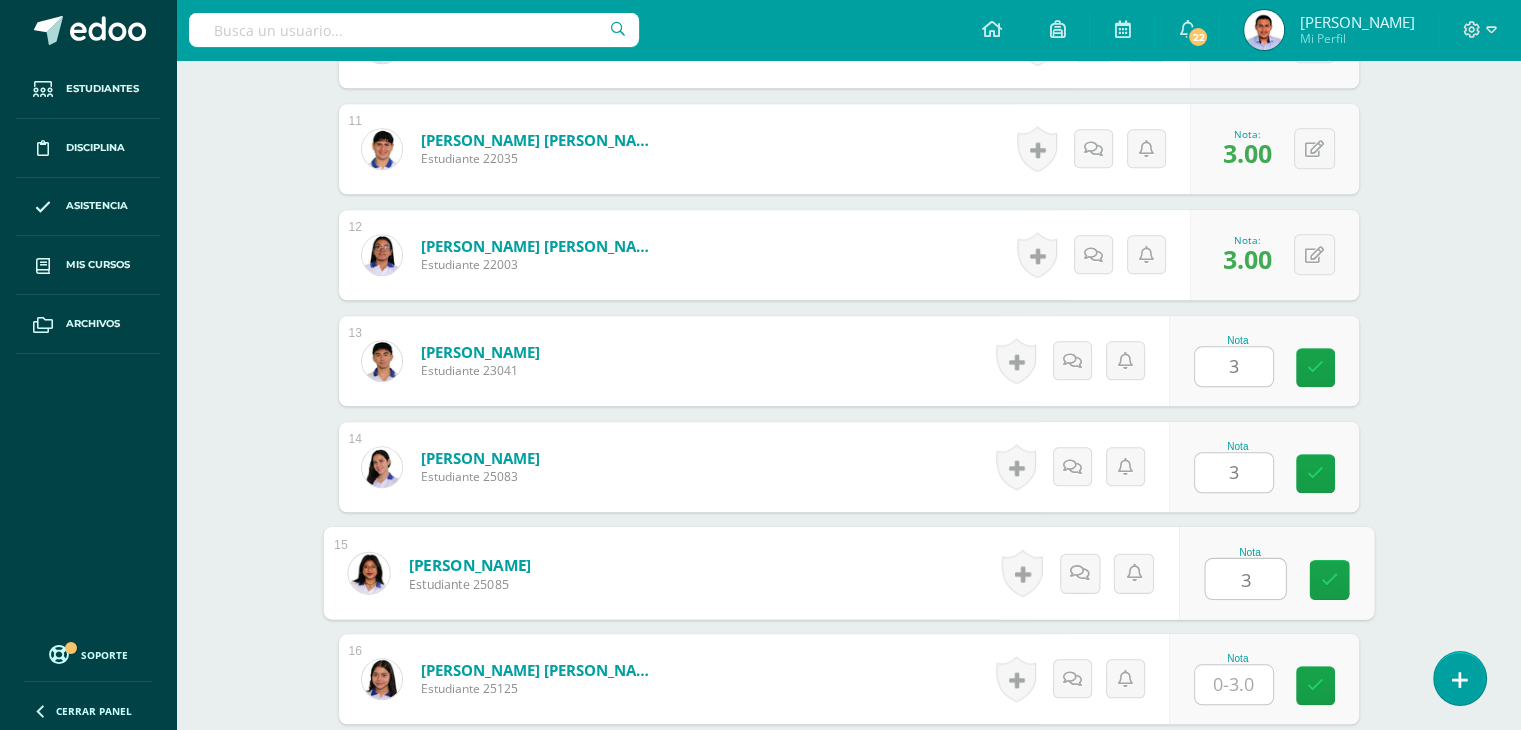 type on "3" 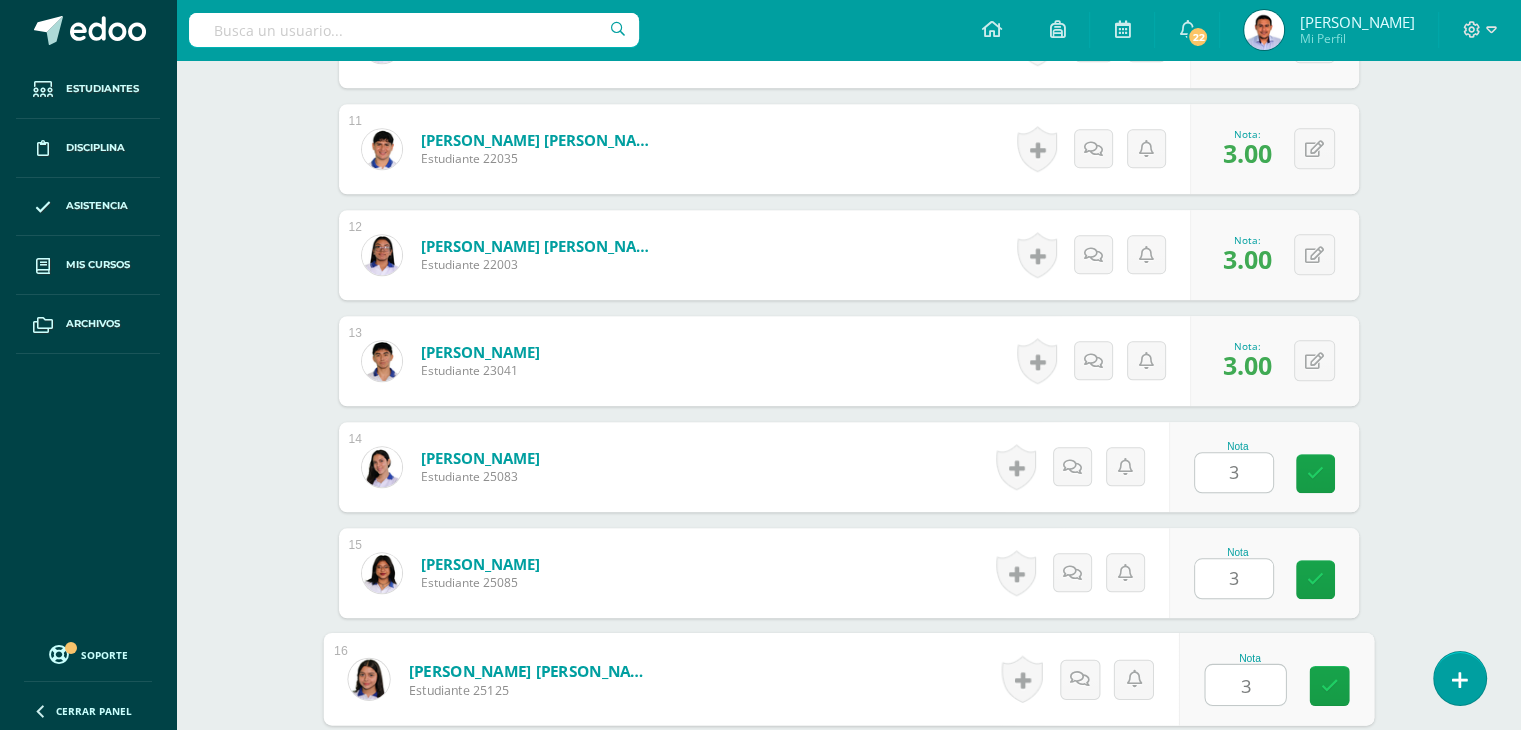 type on "3" 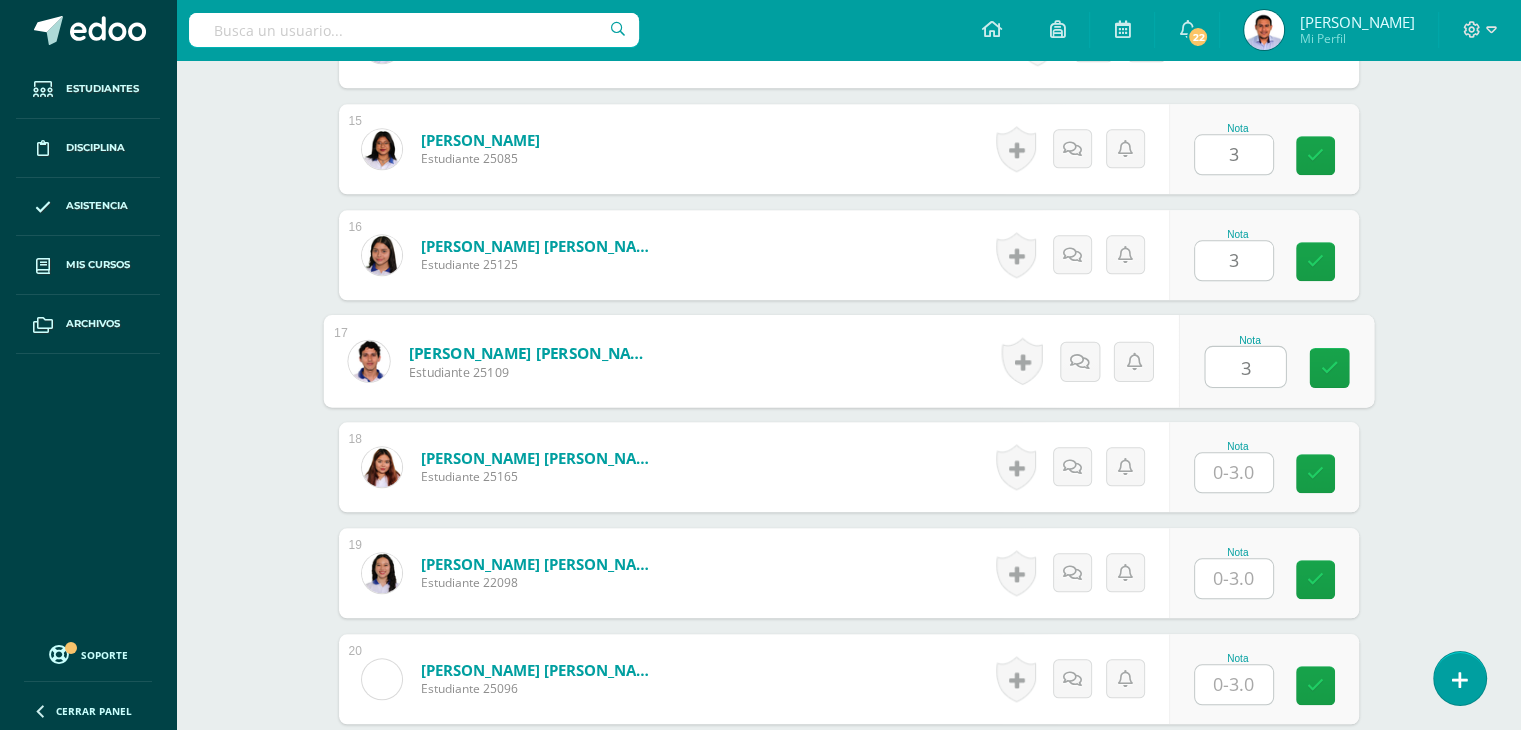 type on "3" 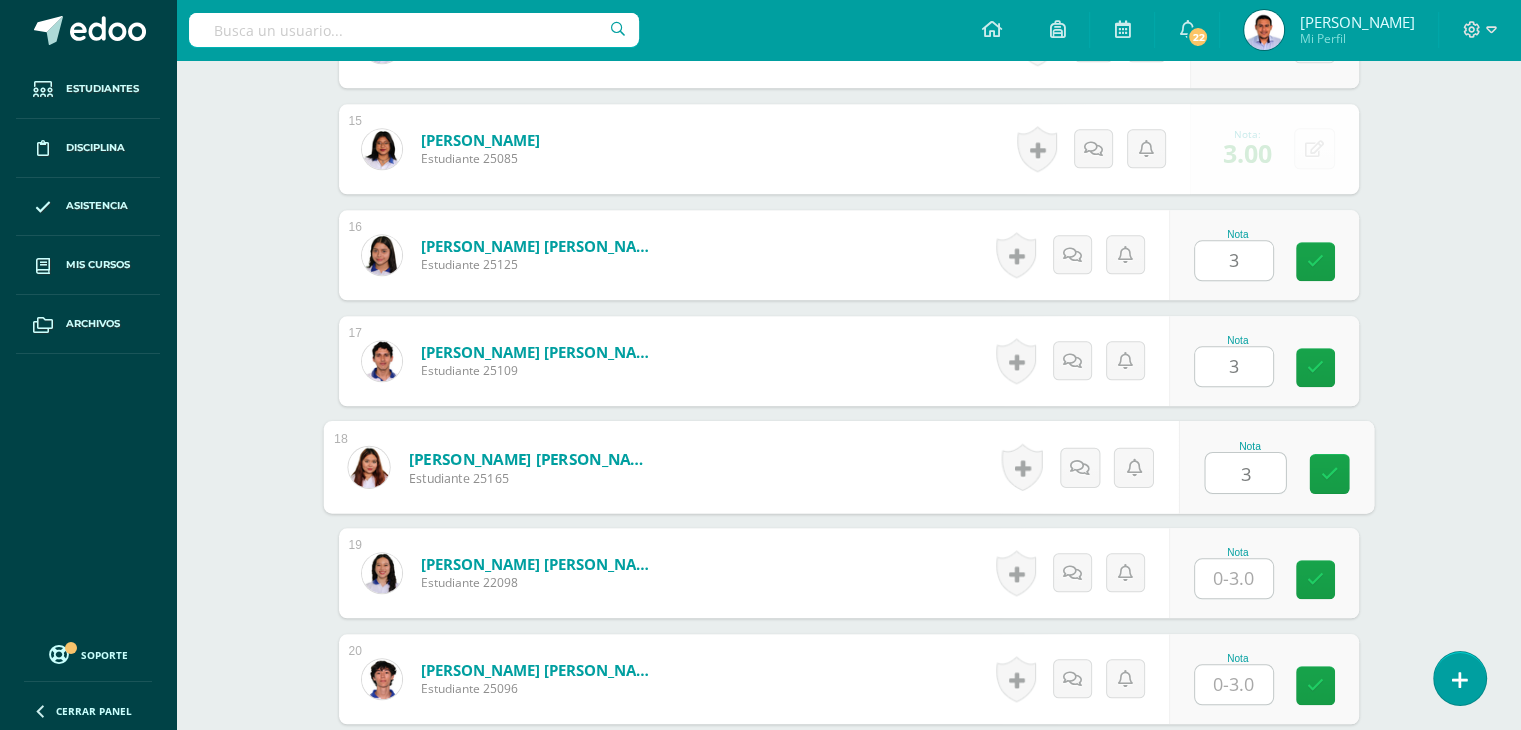 type on "3" 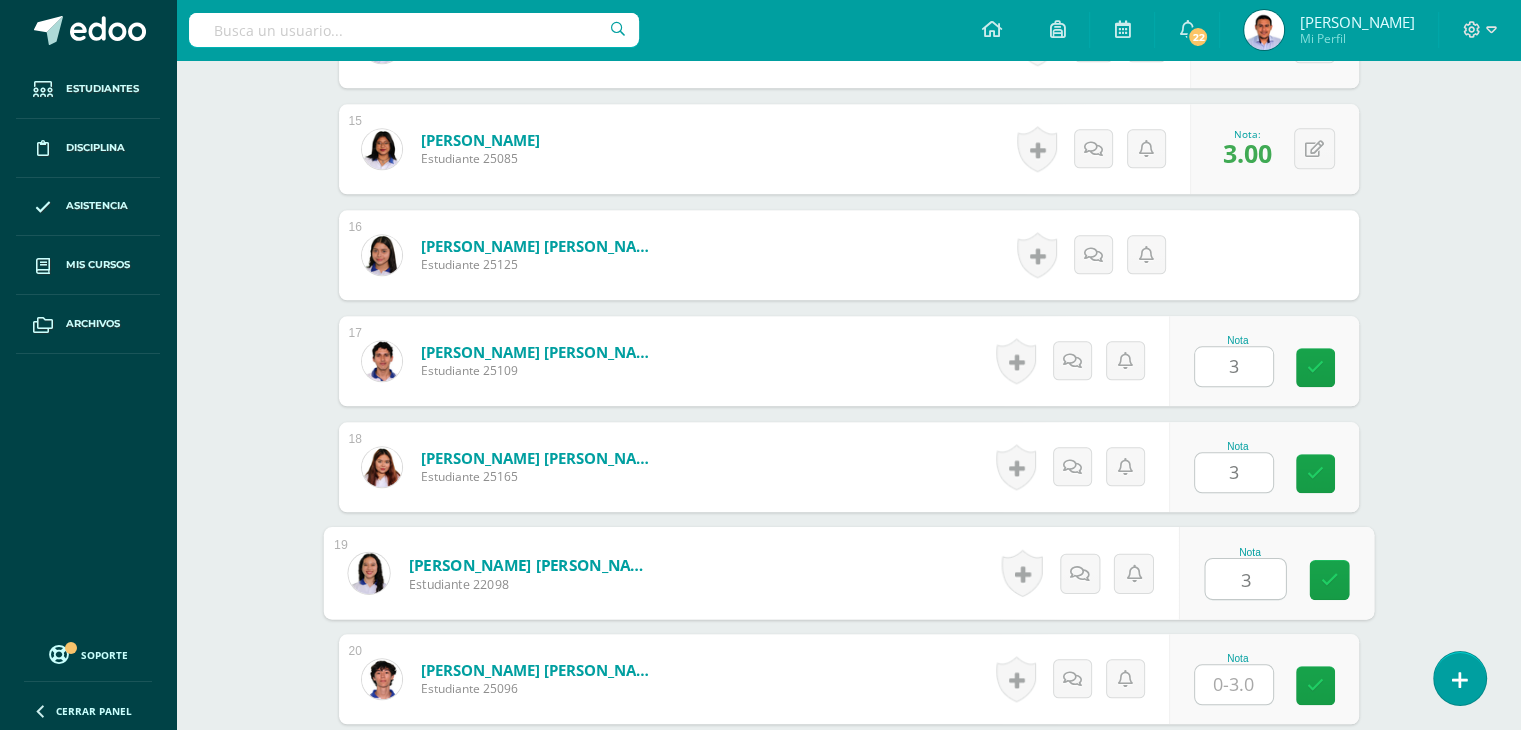 type on "3" 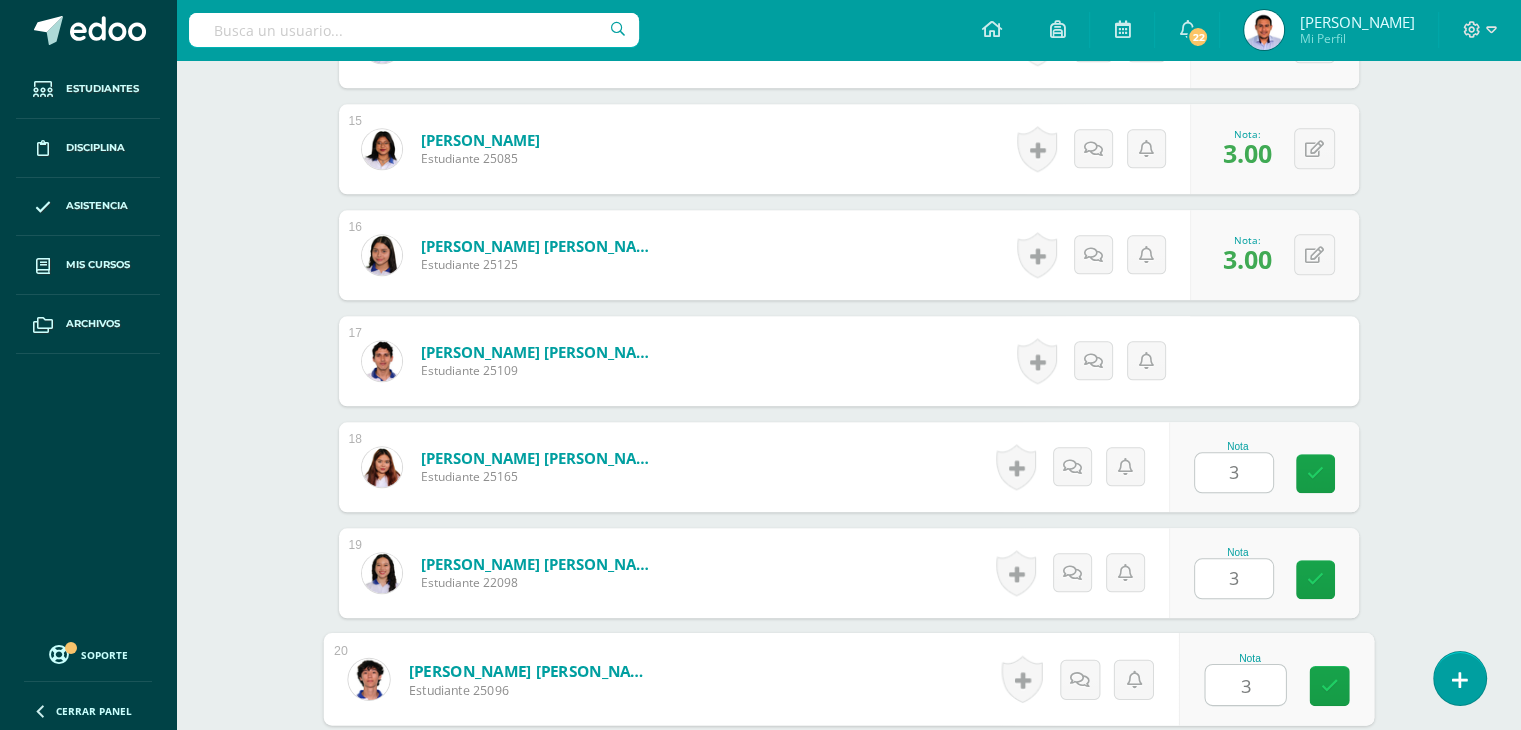 type on "3" 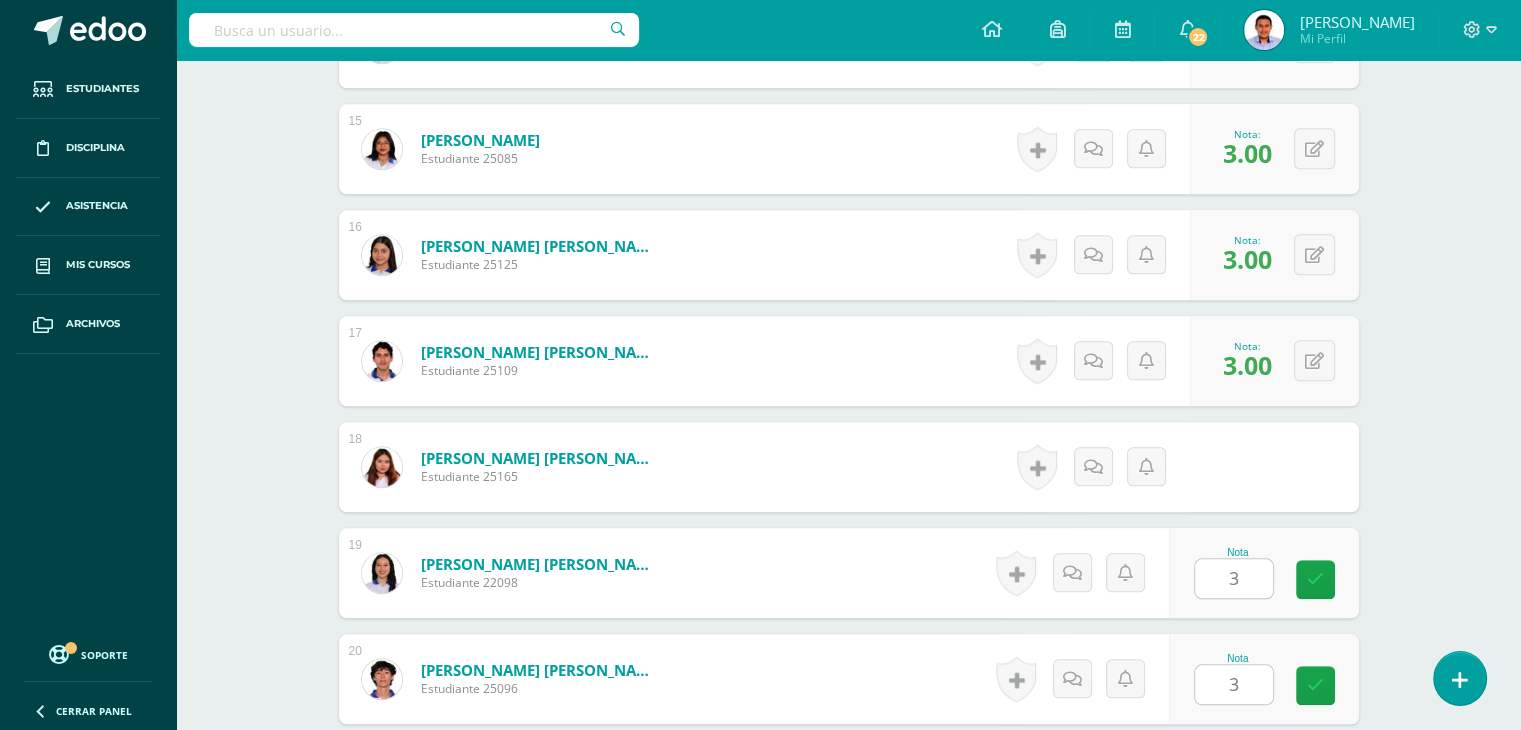 scroll, scrollTop: 2537, scrollLeft: 0, axis: vertical 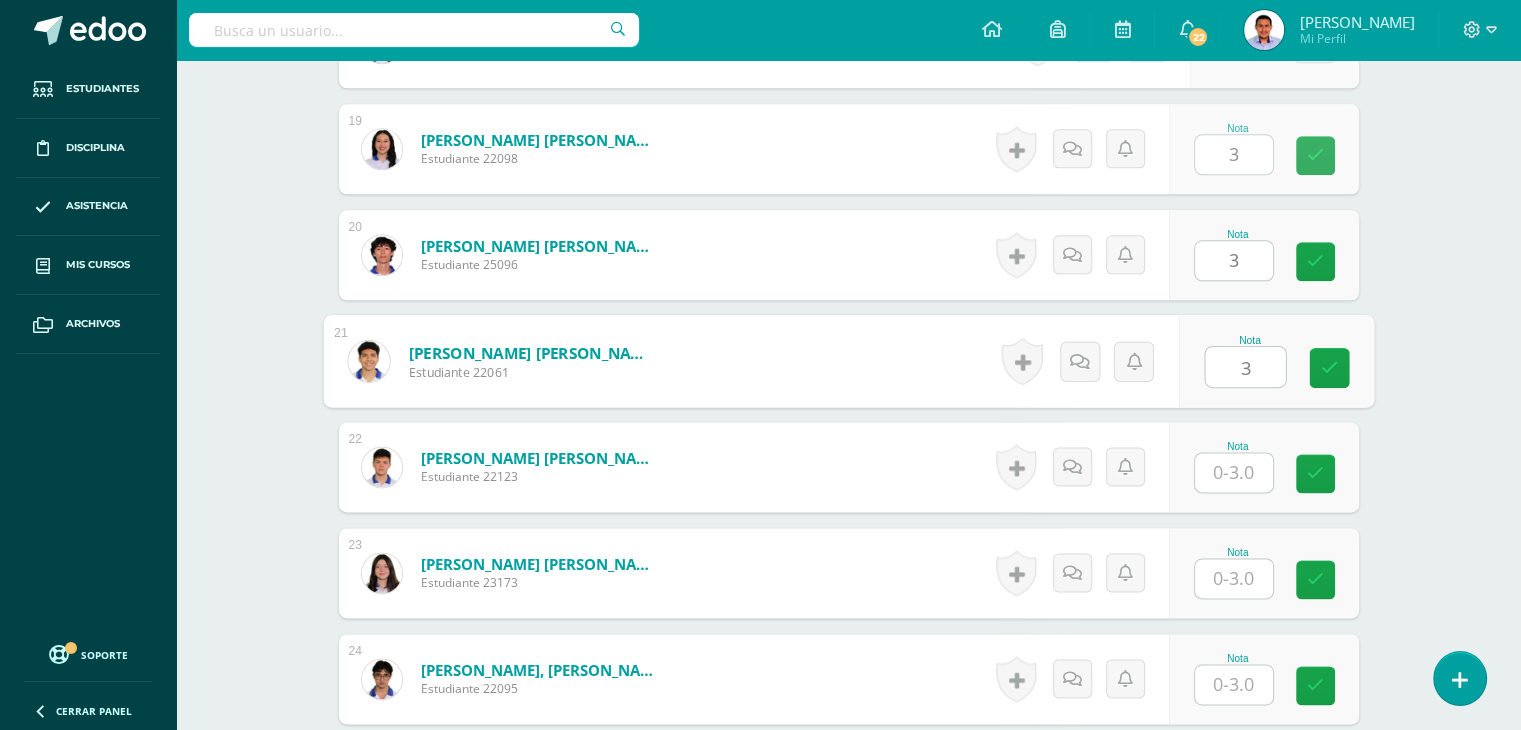 type on "3" 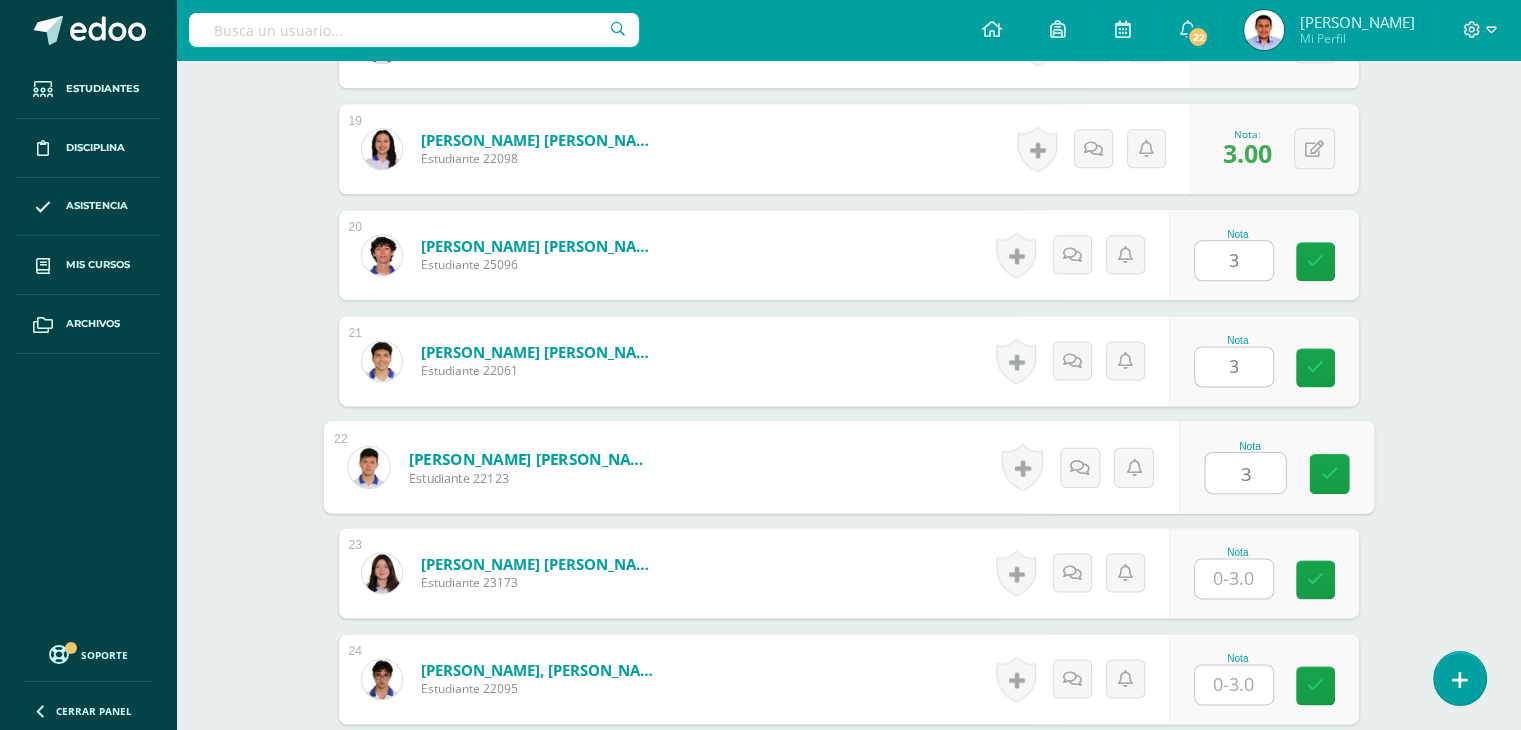 type on "3" 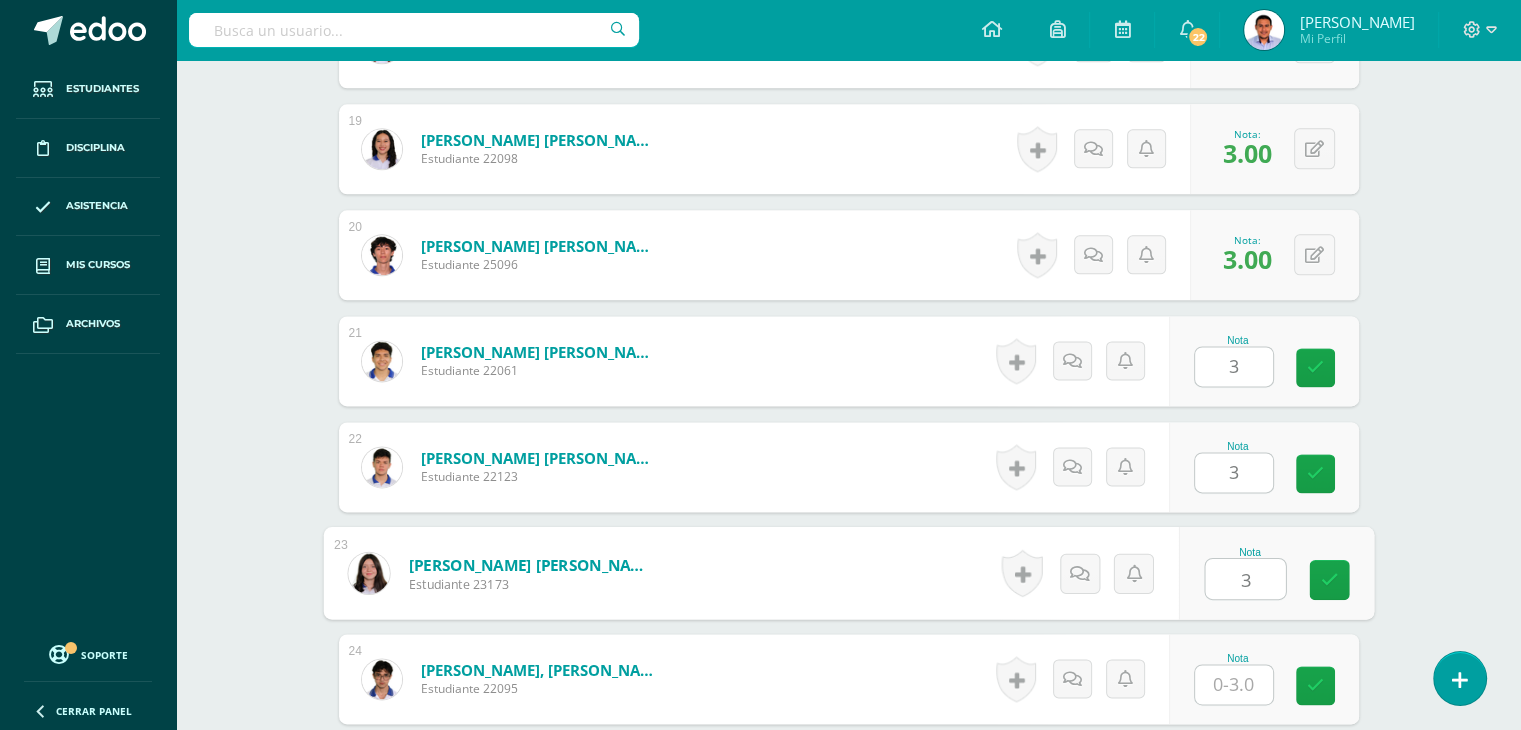 type on "3" 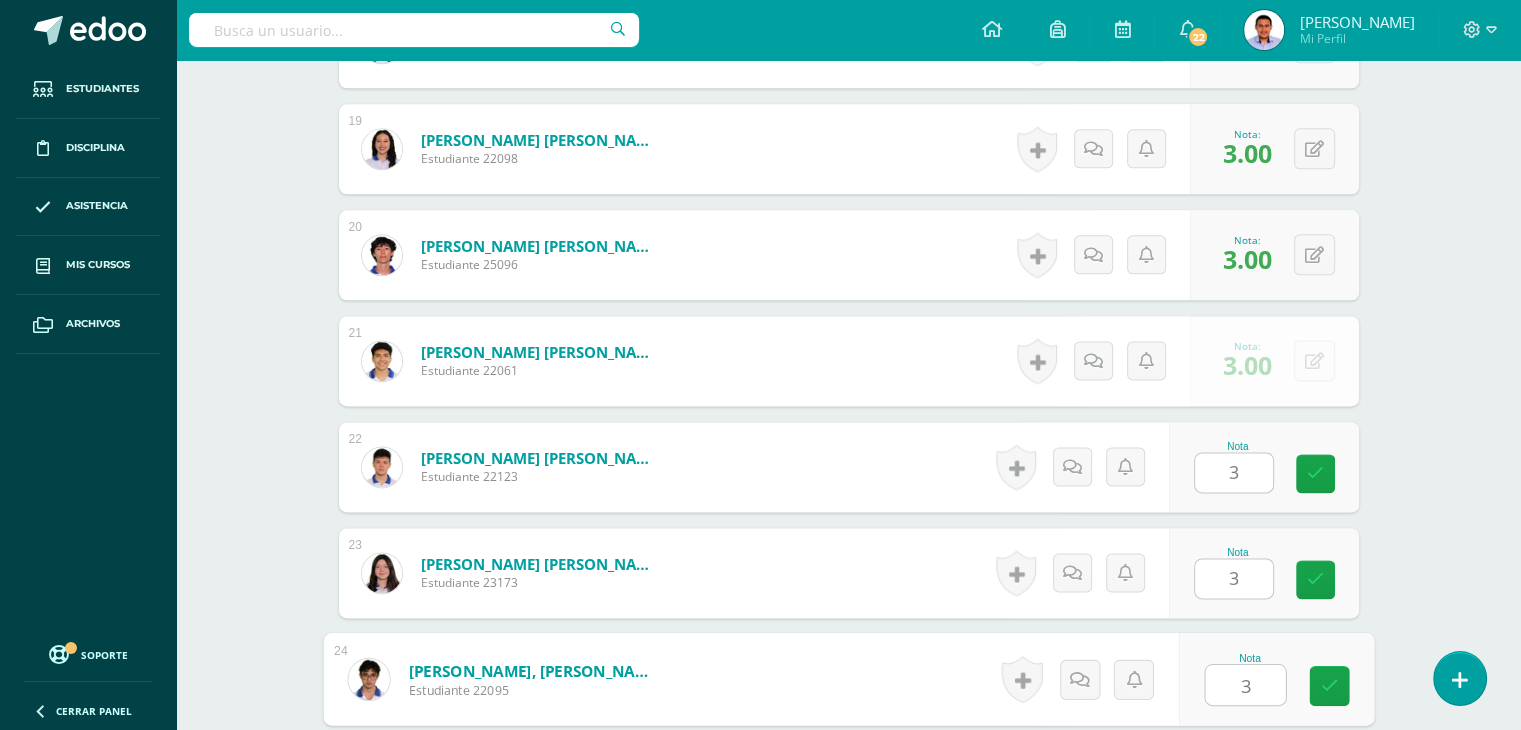 type on "3" 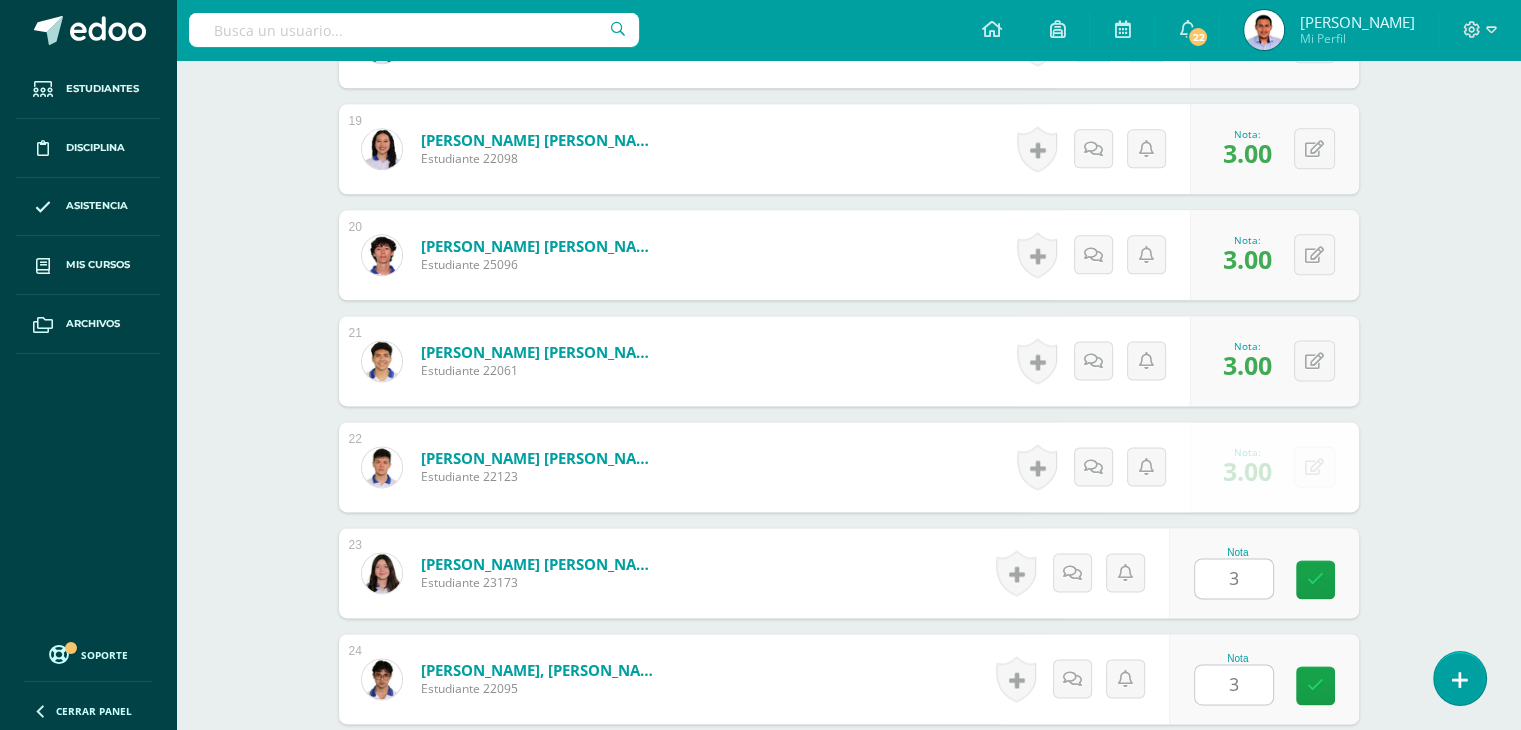 scroll, scrollTop: 2961, scrollLeft: 0, axis: vertical 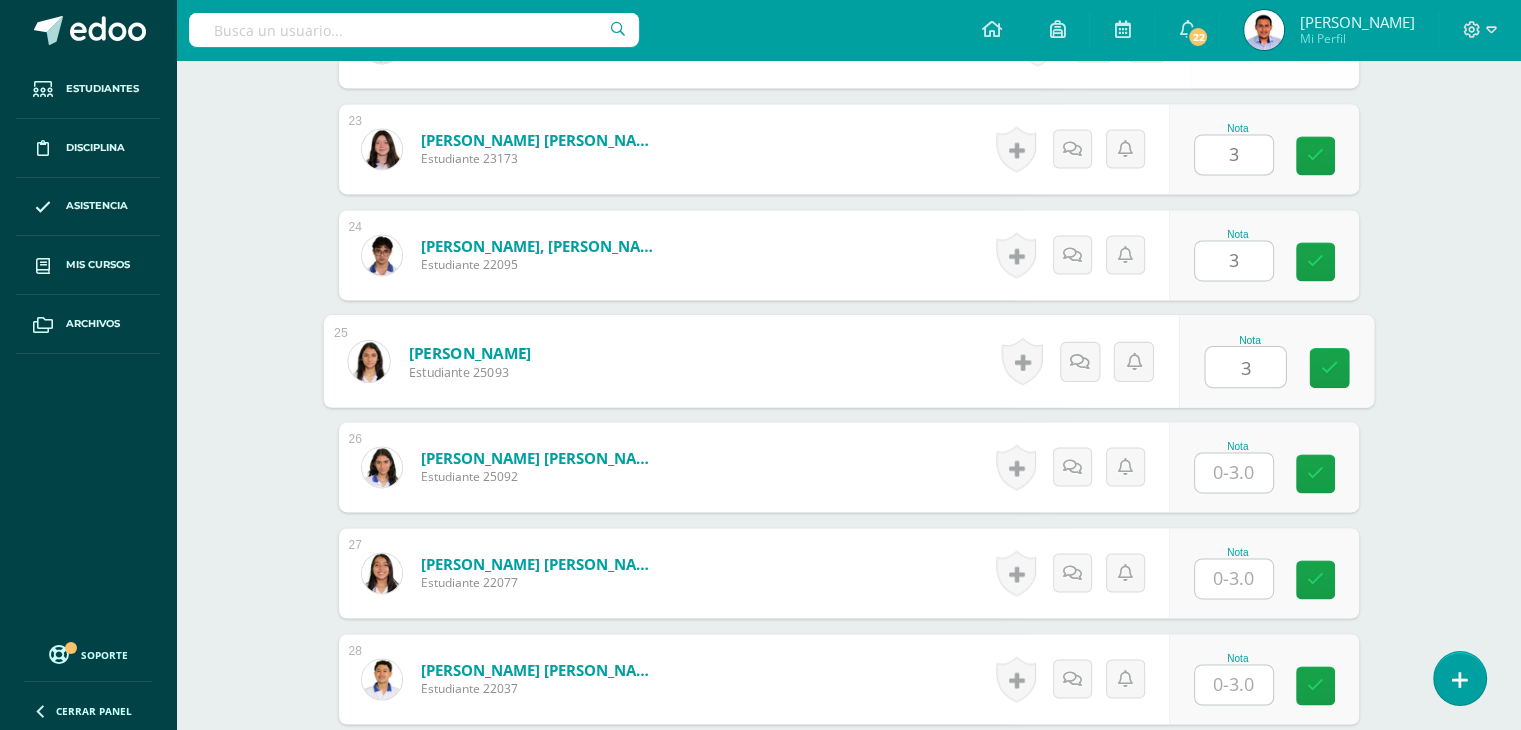 type on "3" 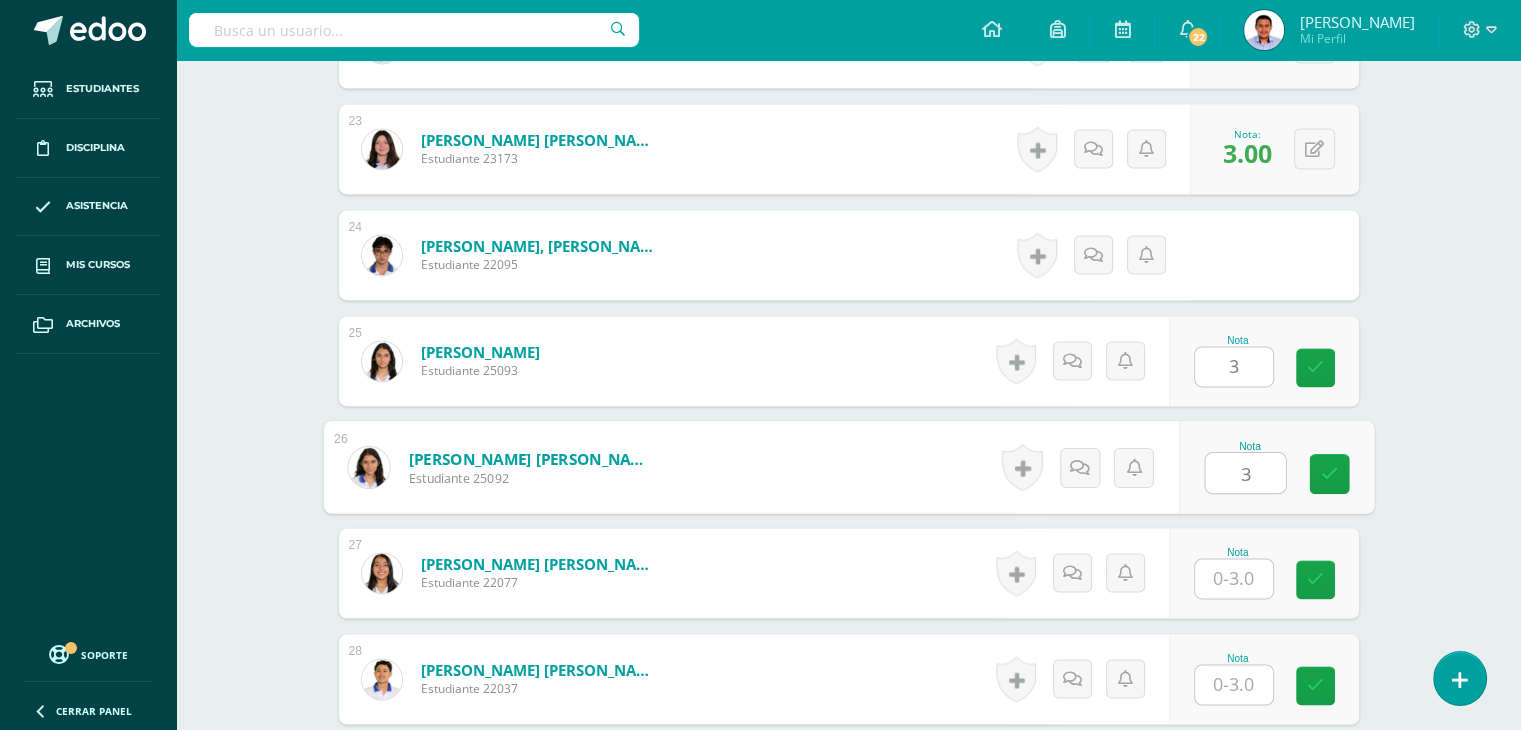 type on "3" 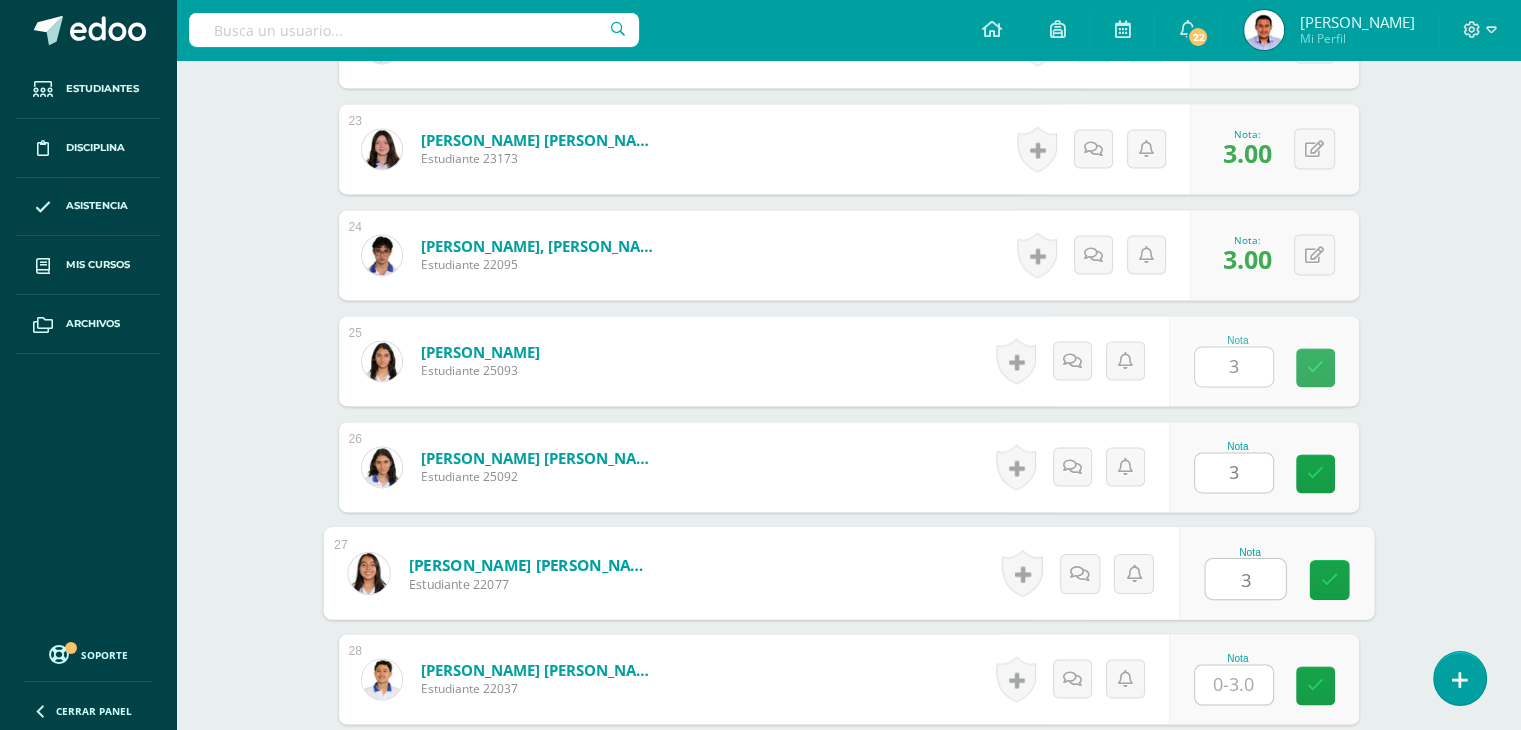 type on "3" 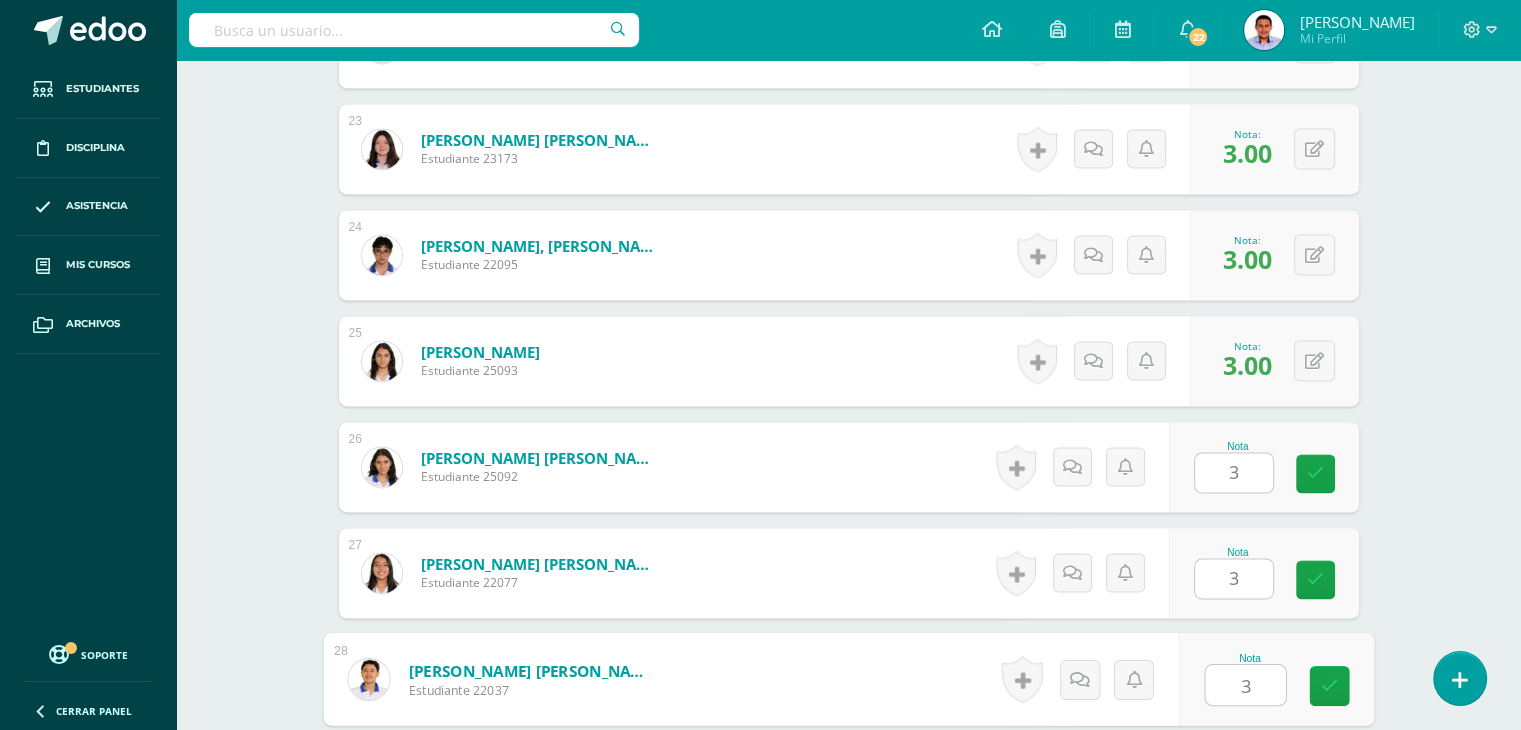type on "3" 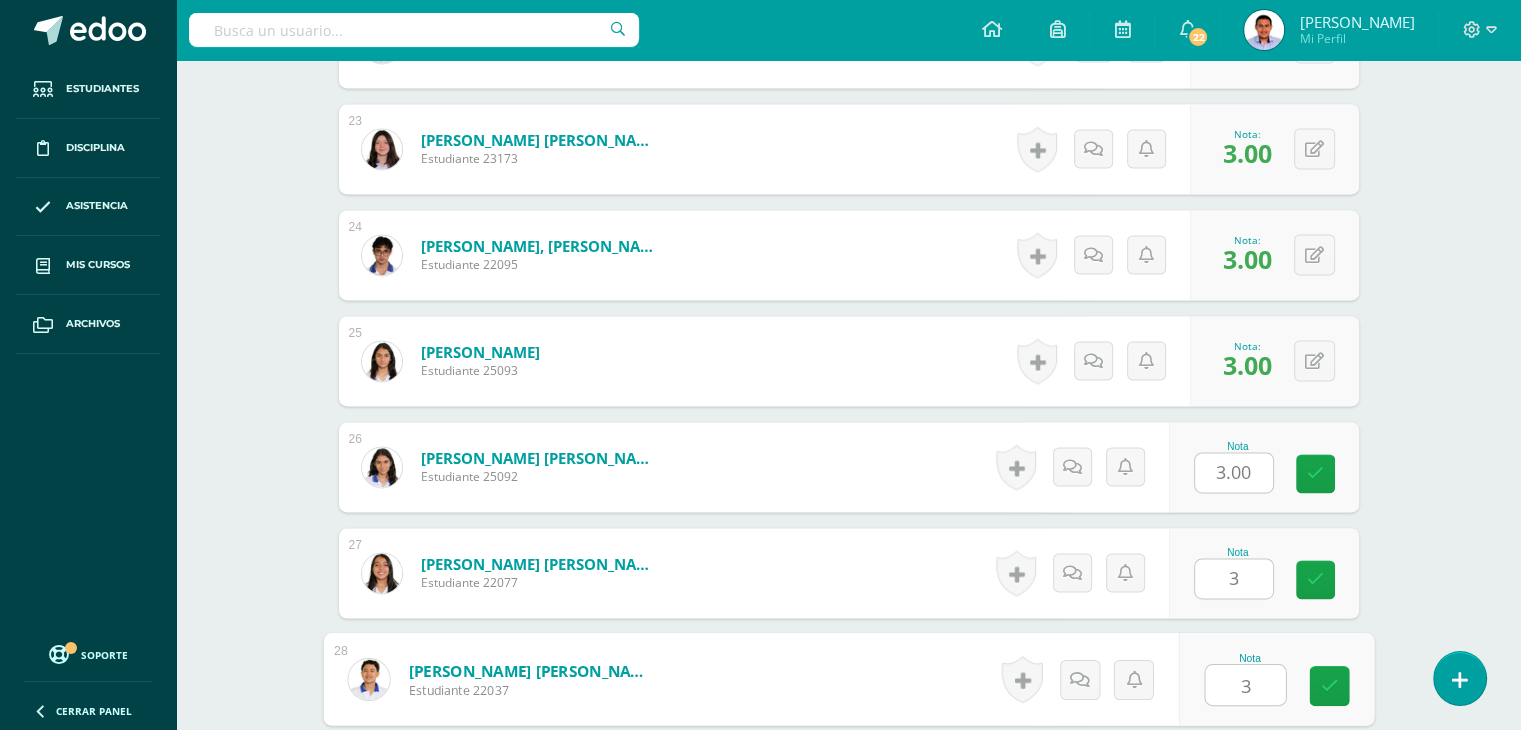 scroll, scrollTop: 3385, scrollLeft: 0, axis: vertical 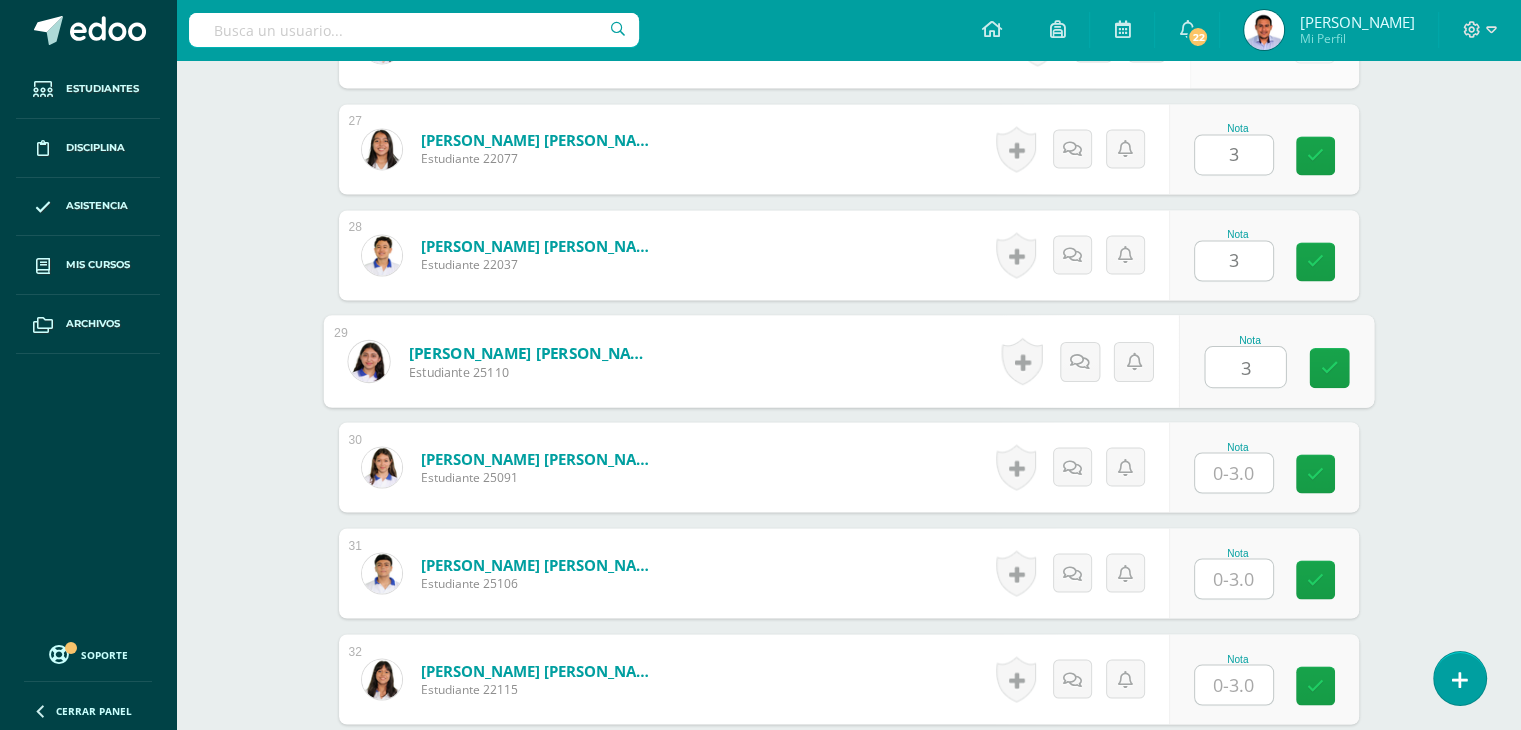 type on "3" 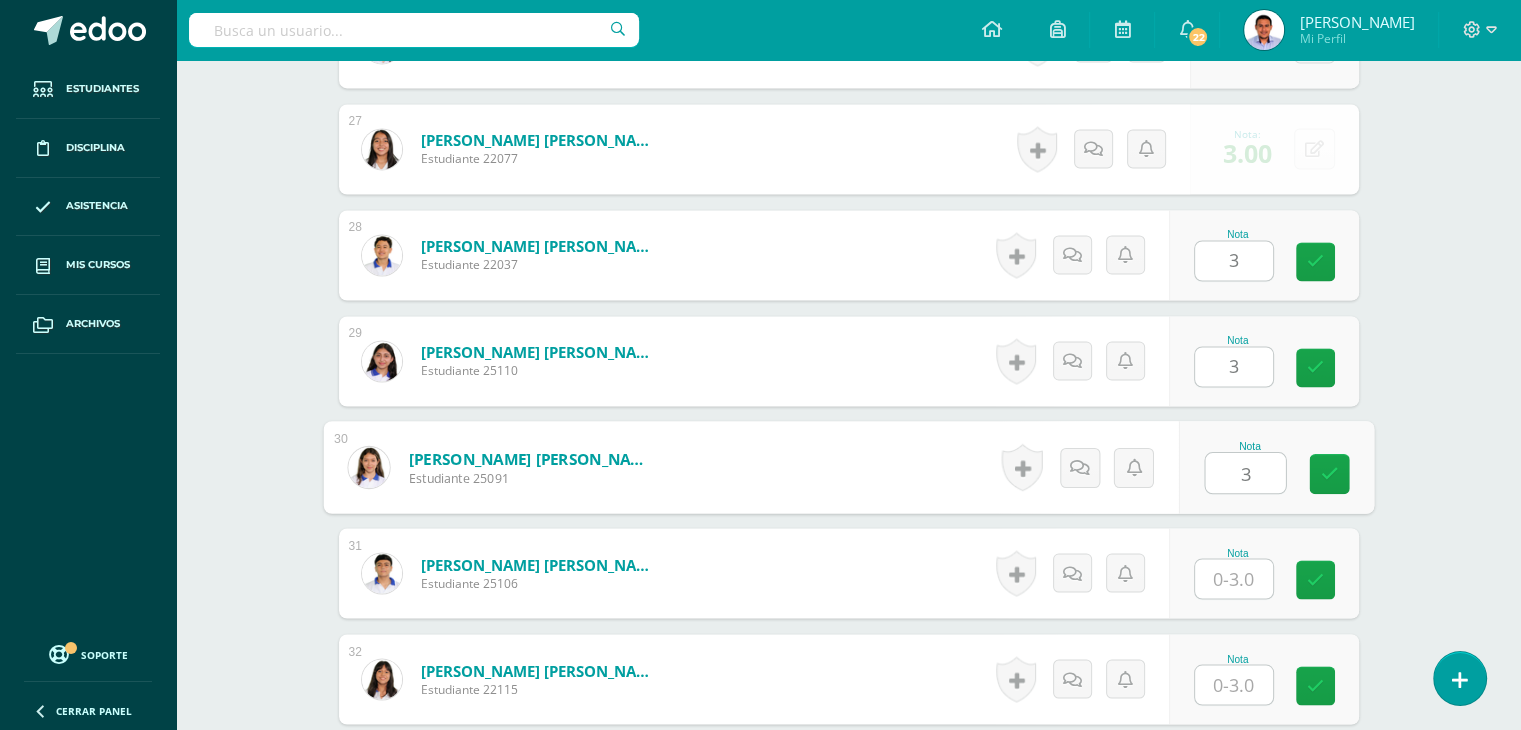 type on "3" 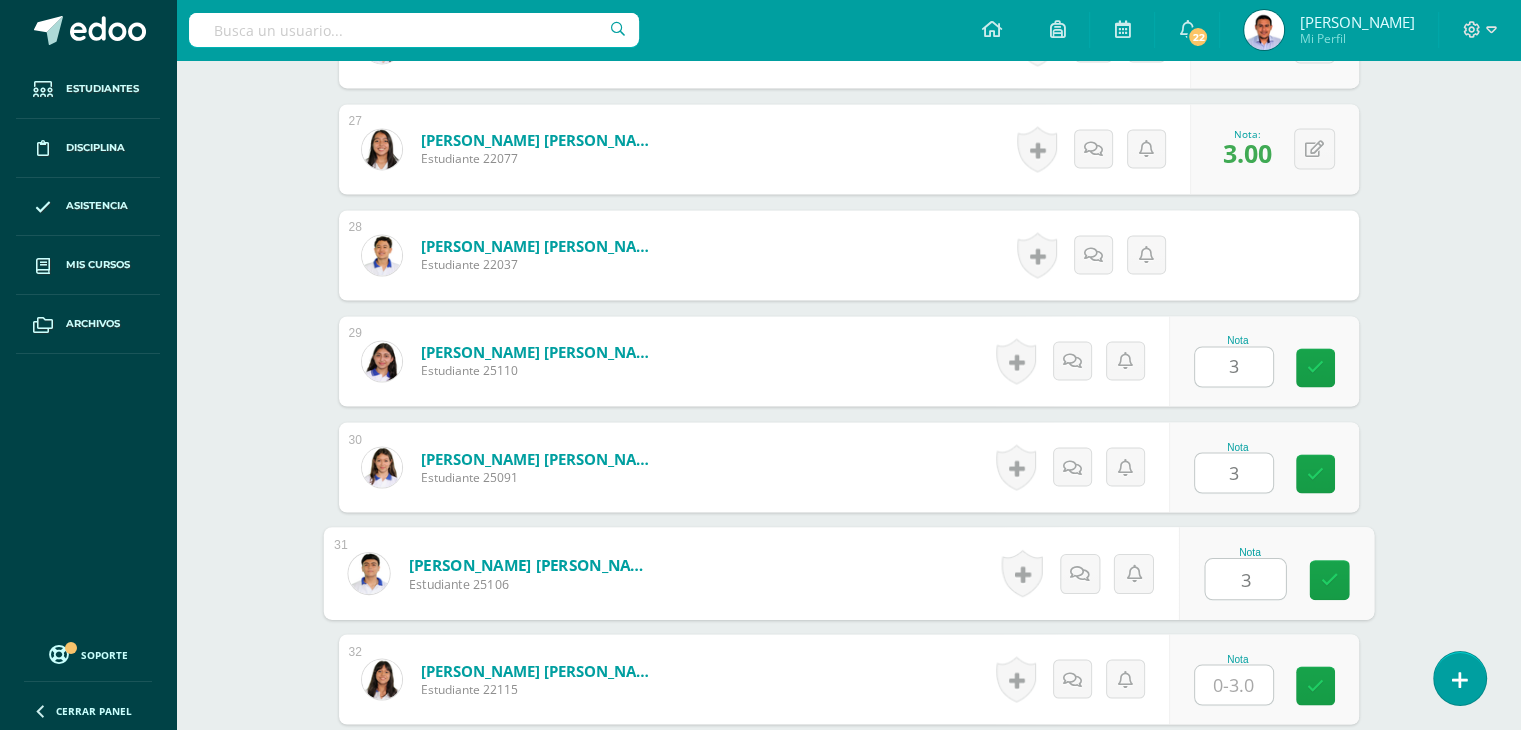 type on "3" 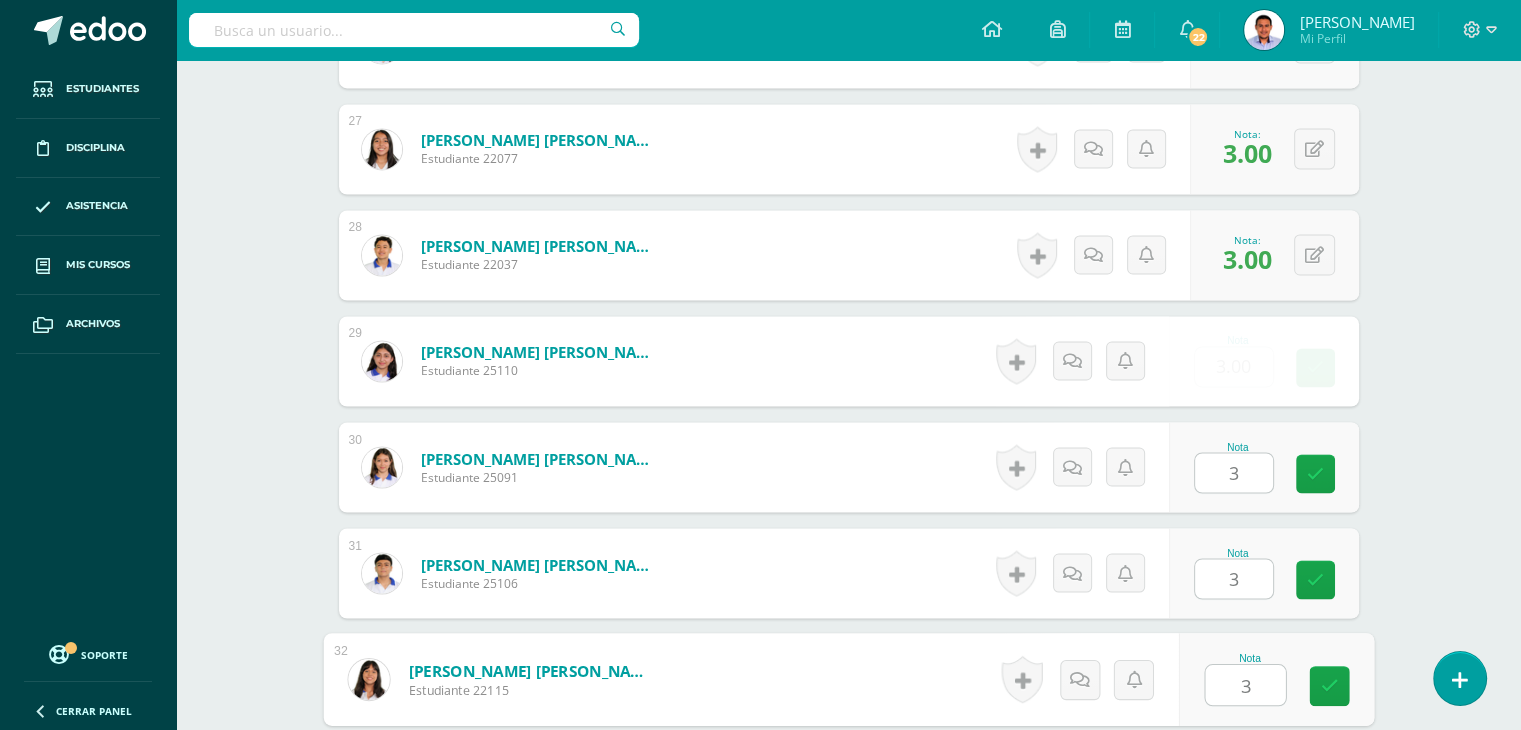 type on "3" 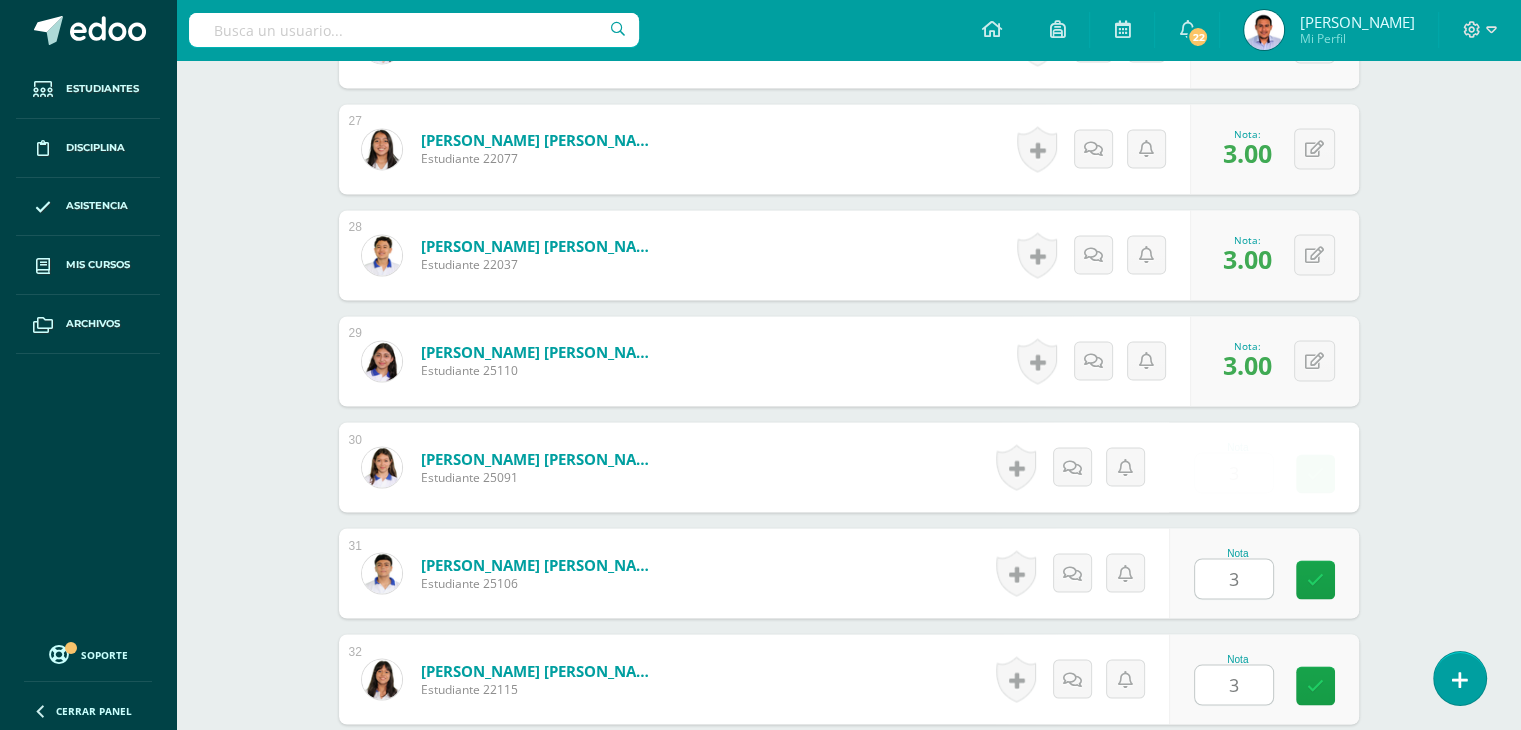 scroll, scrollTop: 3809, scrollLeft: 0, axis: vertical 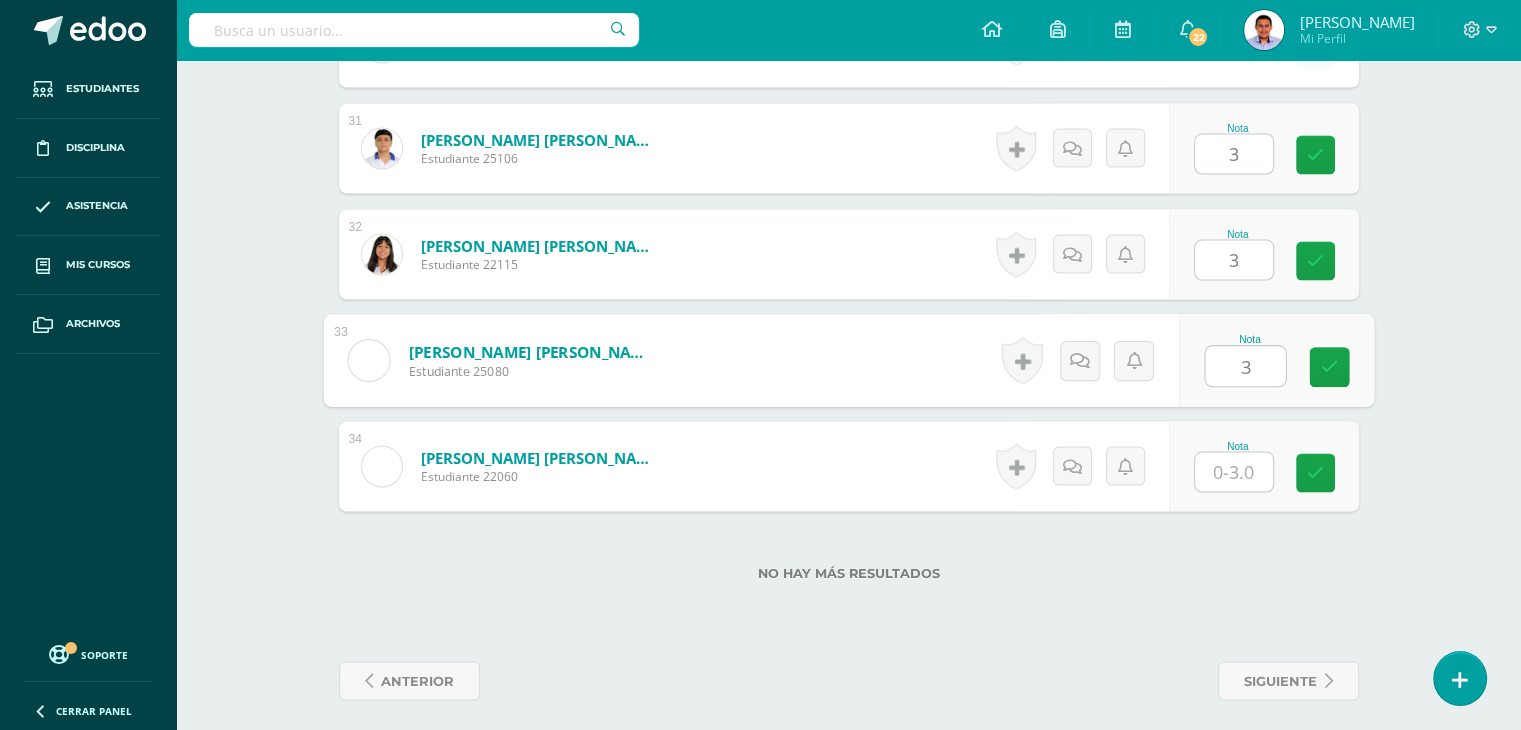 type on "3" 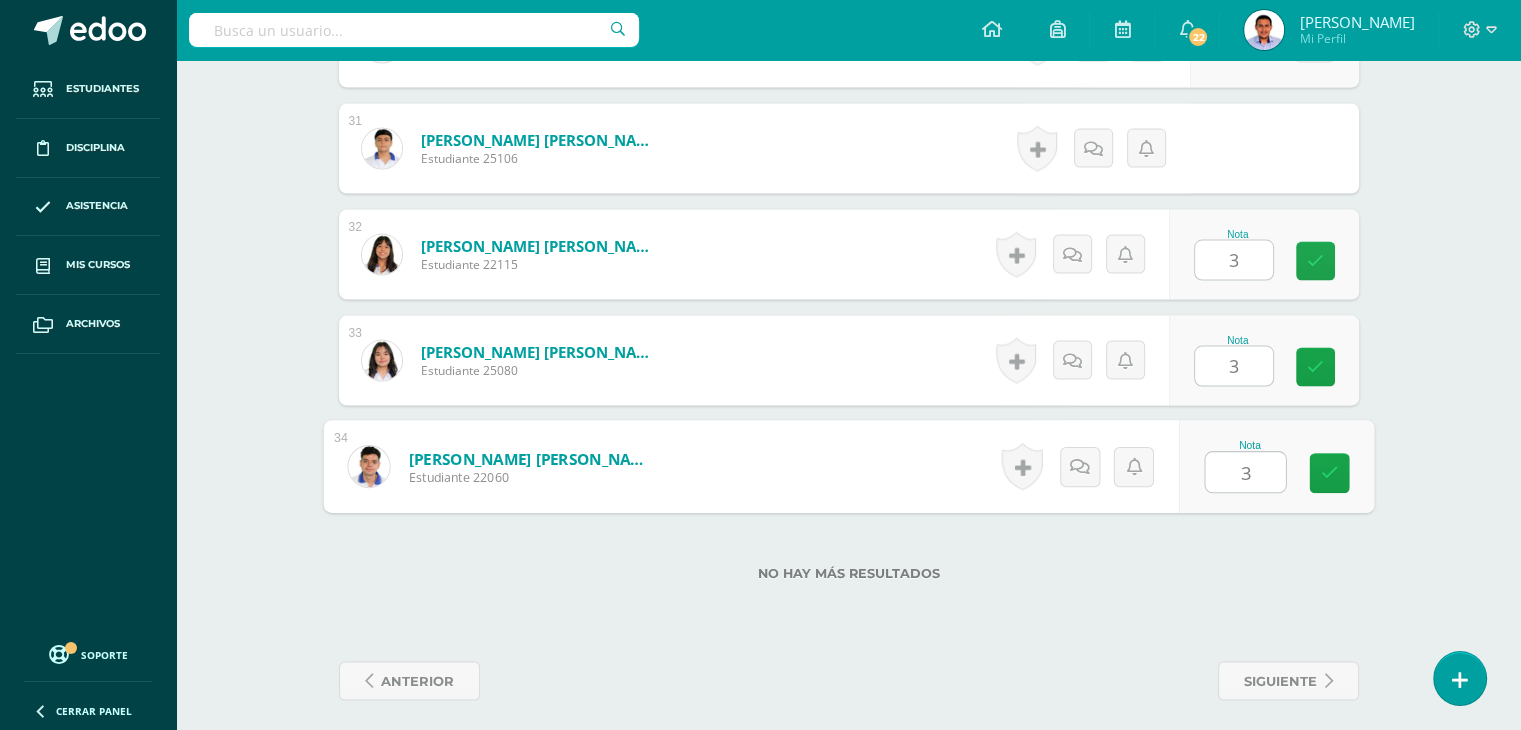 type on "3" 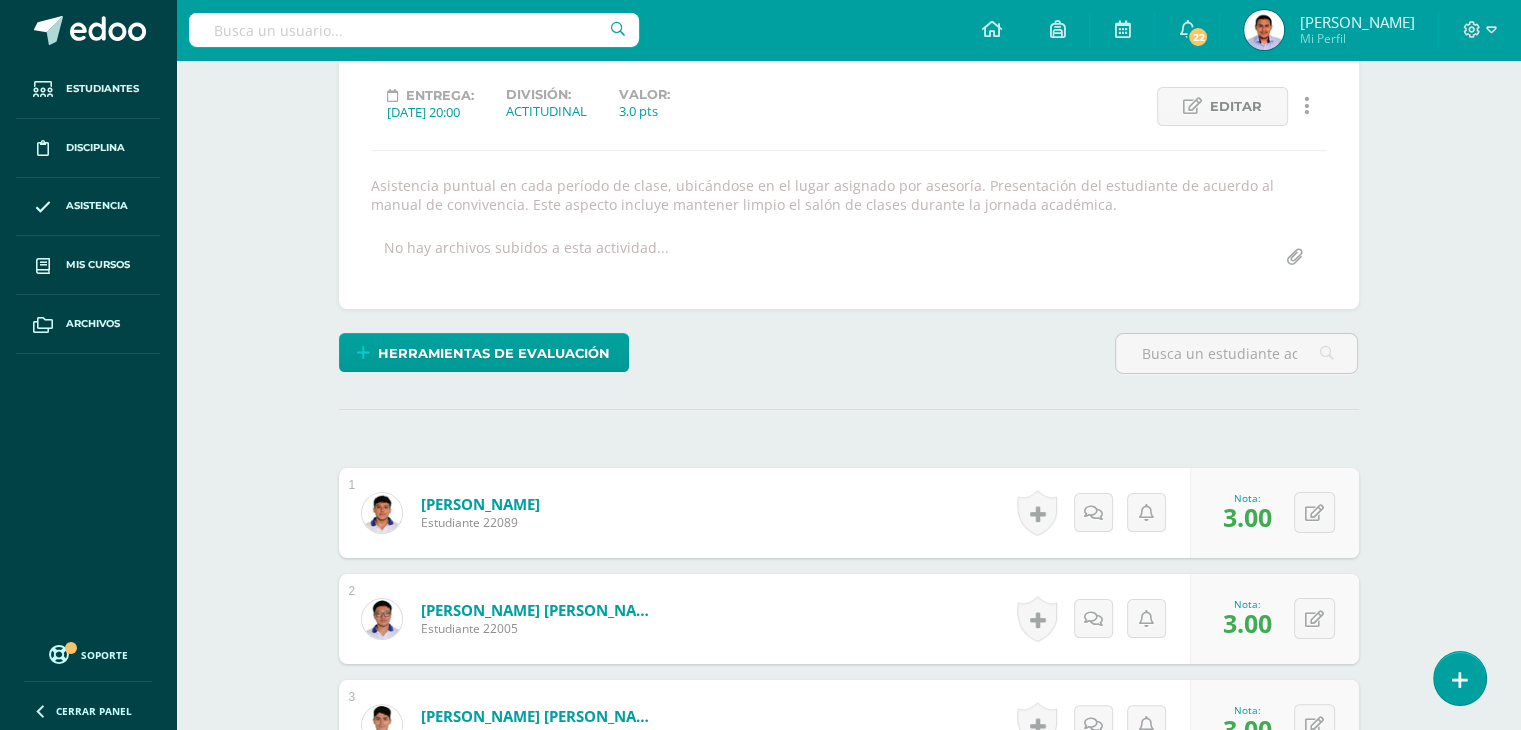 scroll, scrollTop: 0, scrollLeft: 0, axis: both 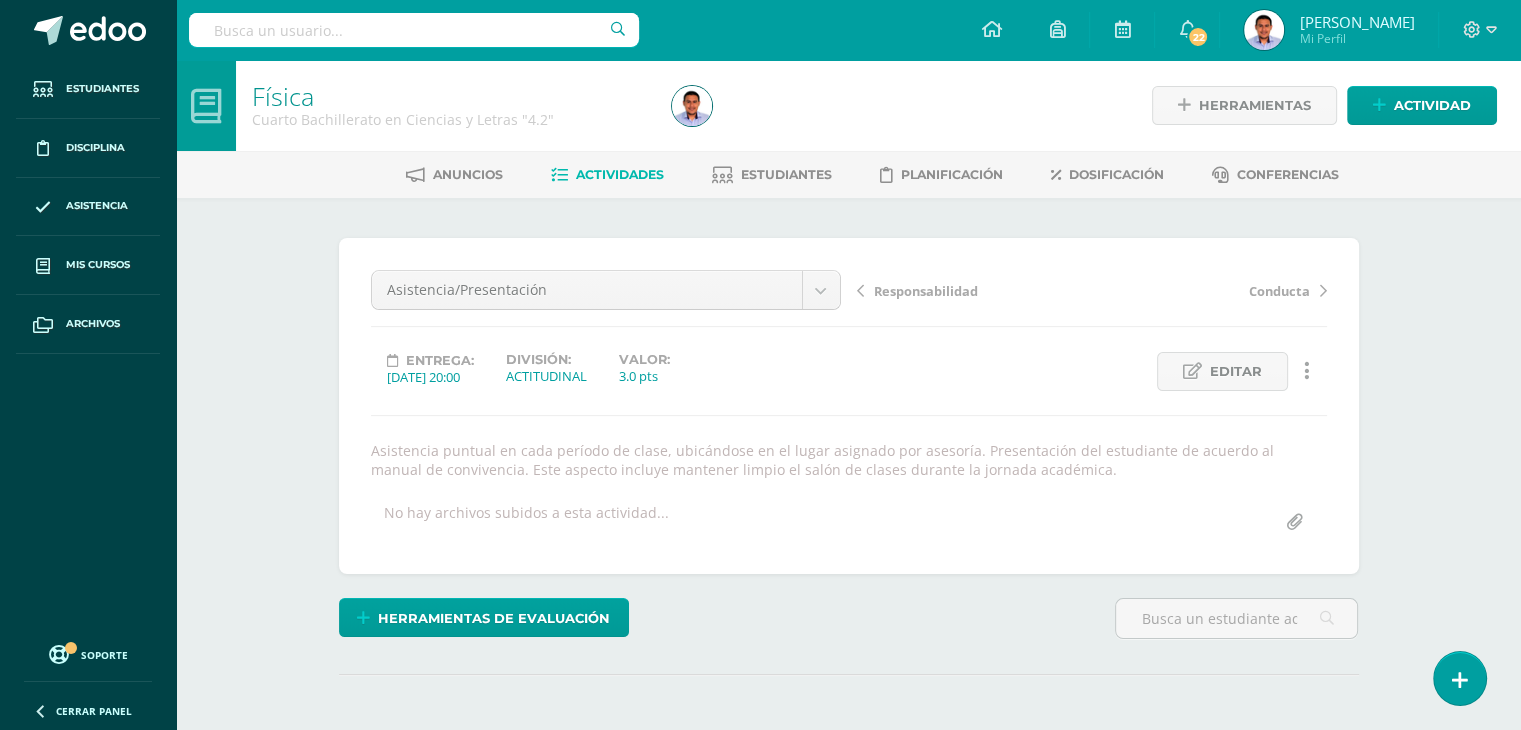 click on "Actividades" at bounding box center [620, 174] 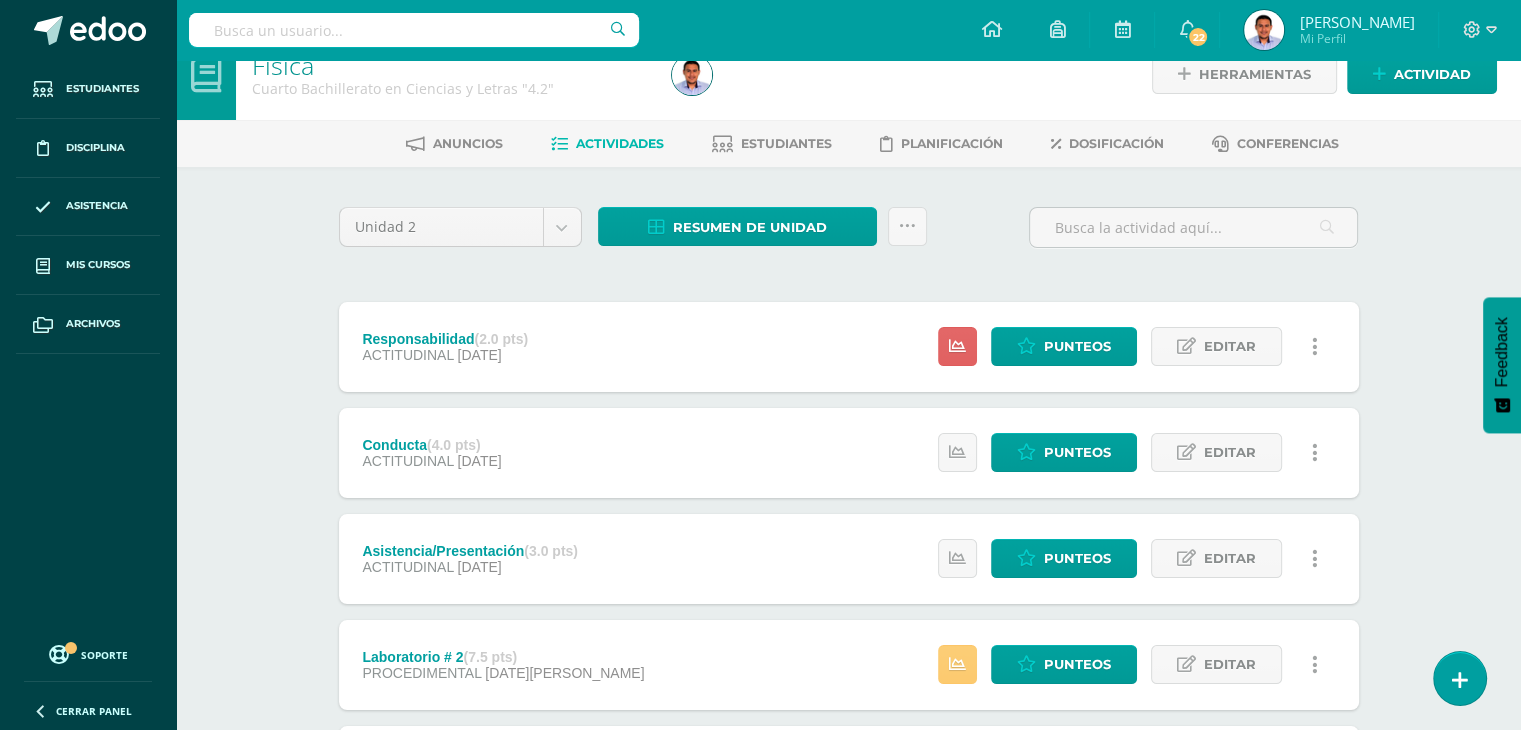 scroll, scrollTop: 0, scrollLeft: 0, axis: both 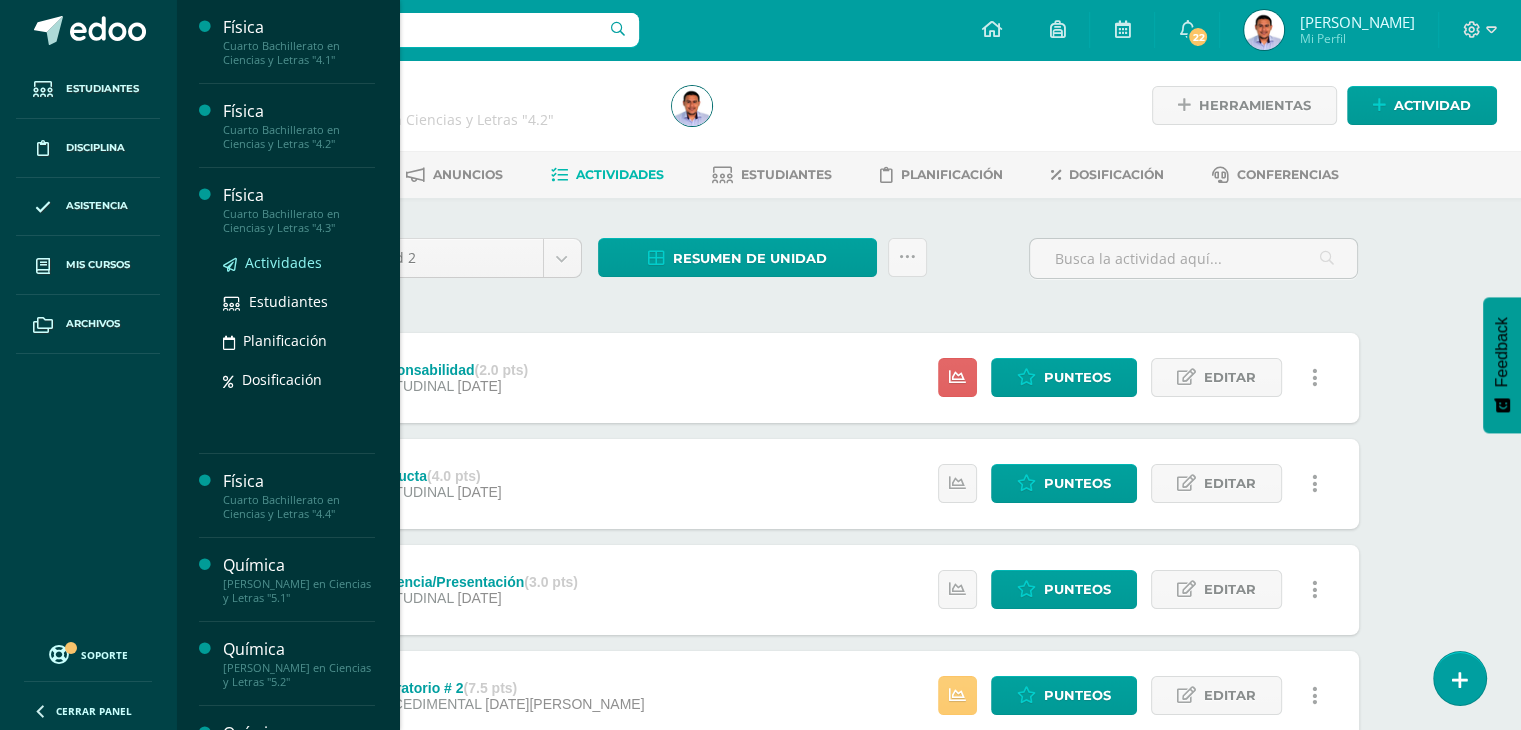 click on "Actividades" at bounding box center [283, 262] 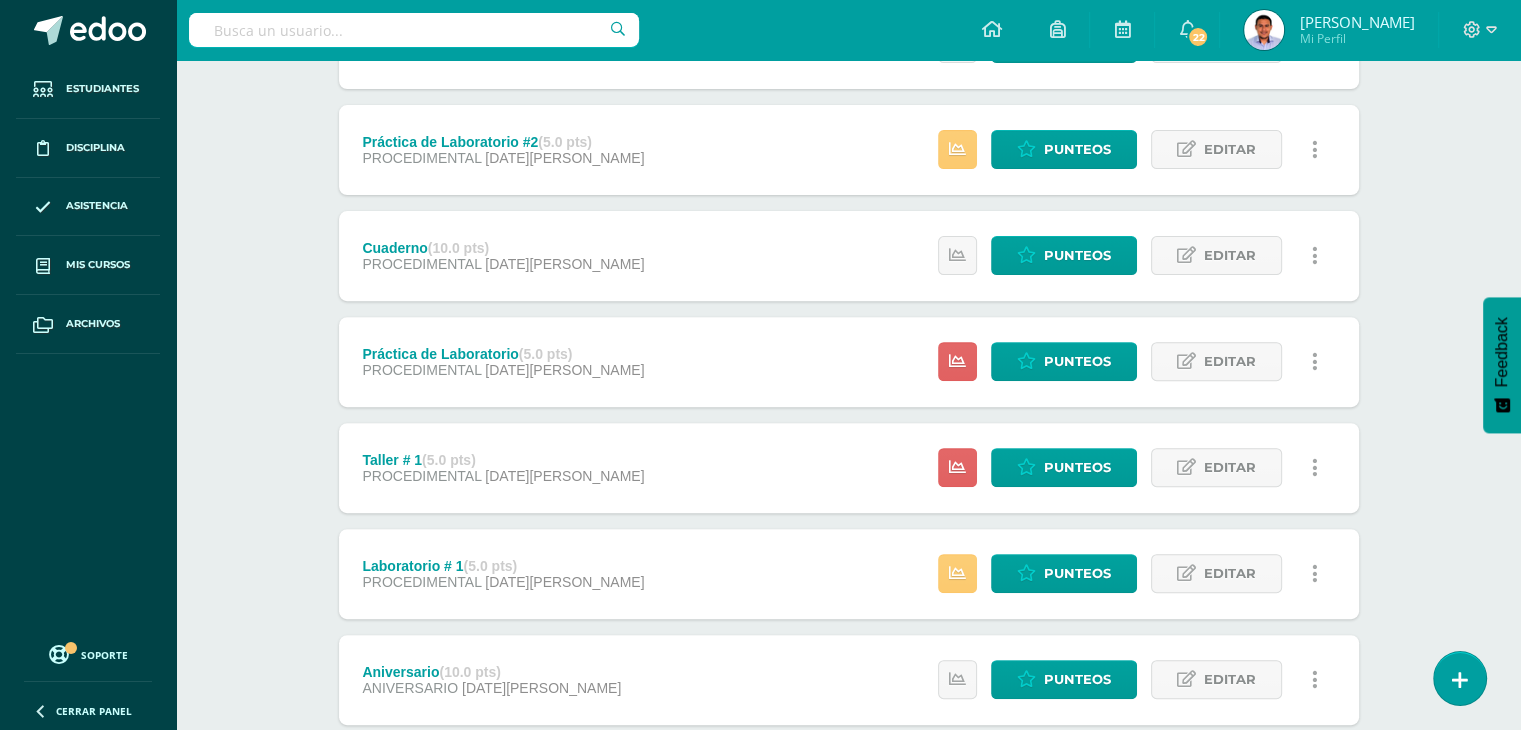 scroll, scrollTop: 700, scrollLeft: 0, axis: vertical 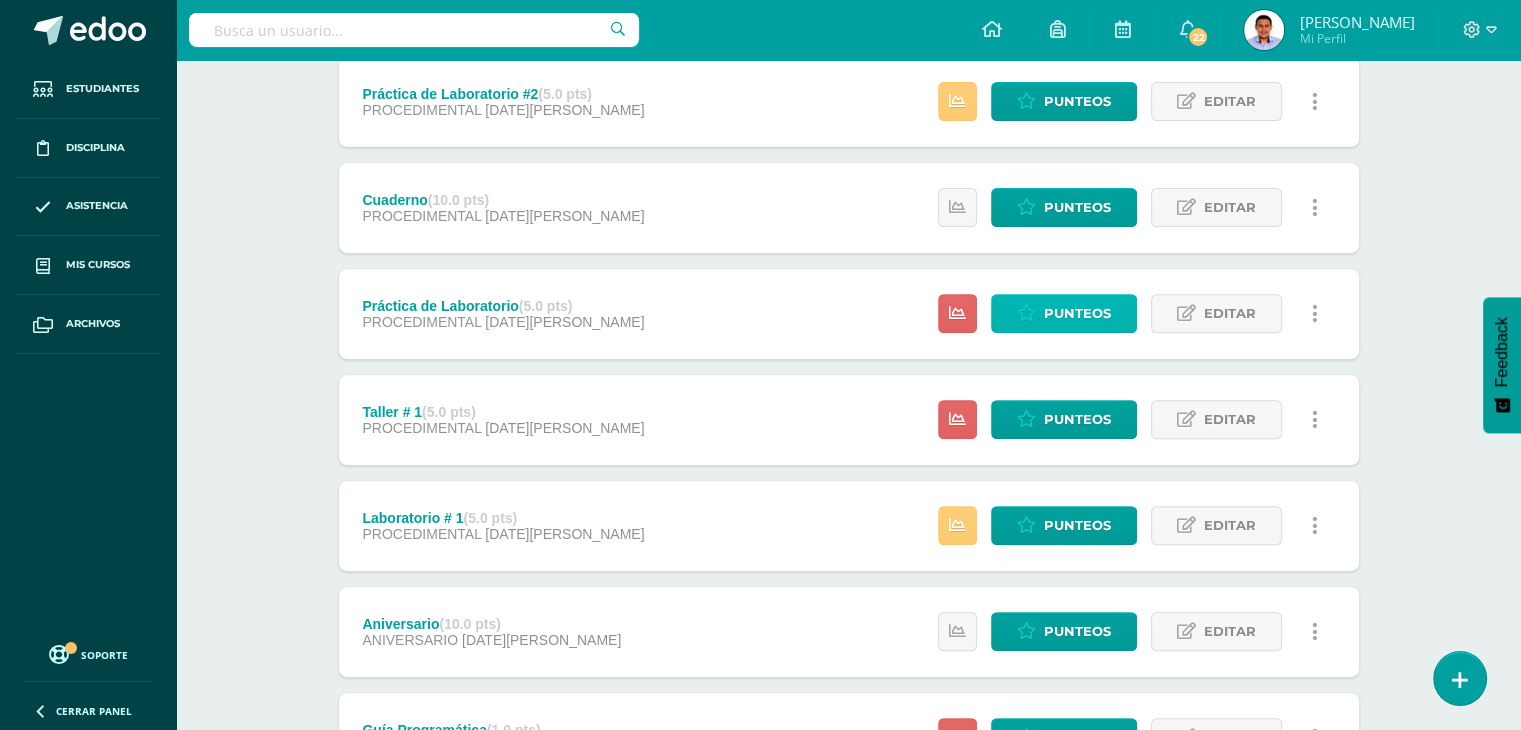 click on "Punteos" at bounding box center (1077, 313) 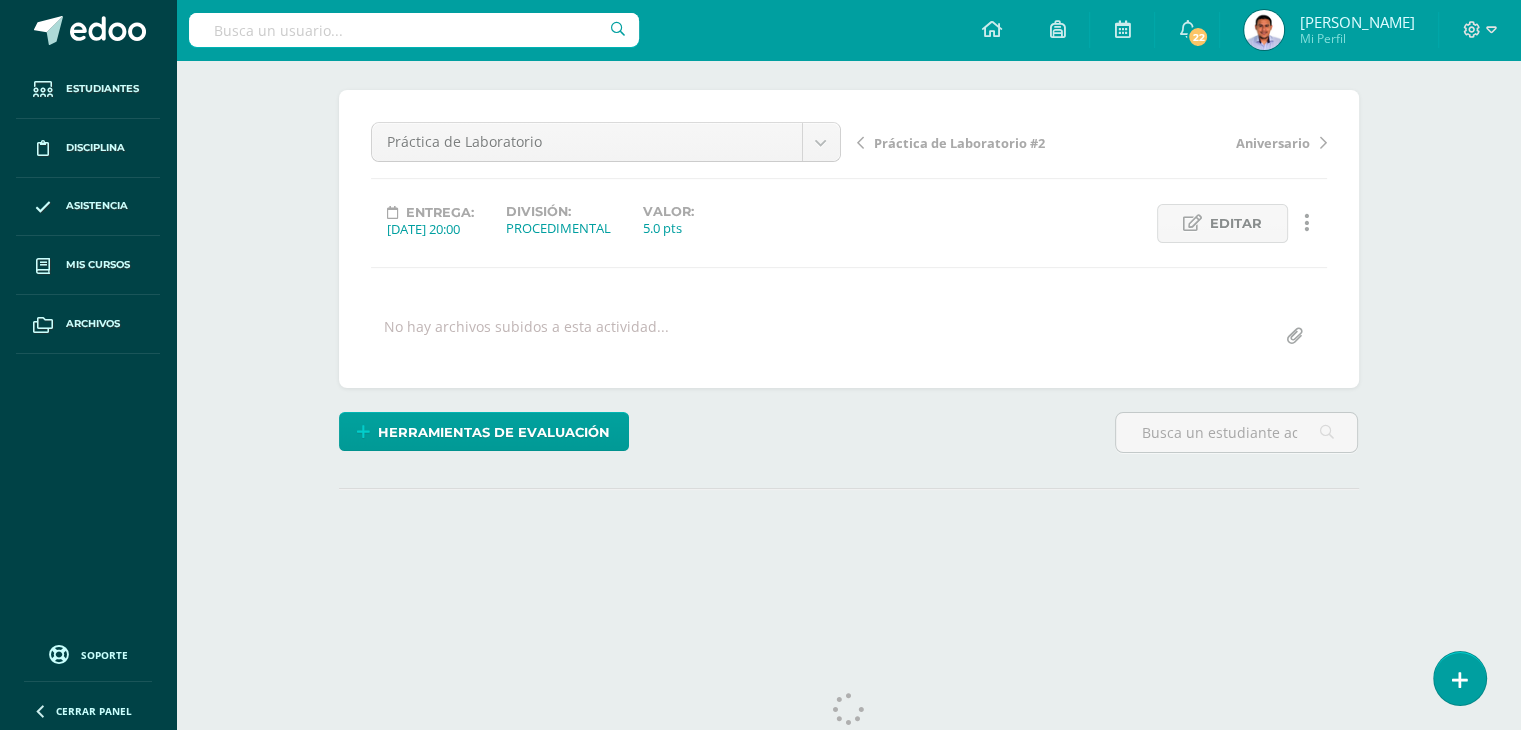 scroll, scrollTop: 0, scrollLeft: 0, axis: both 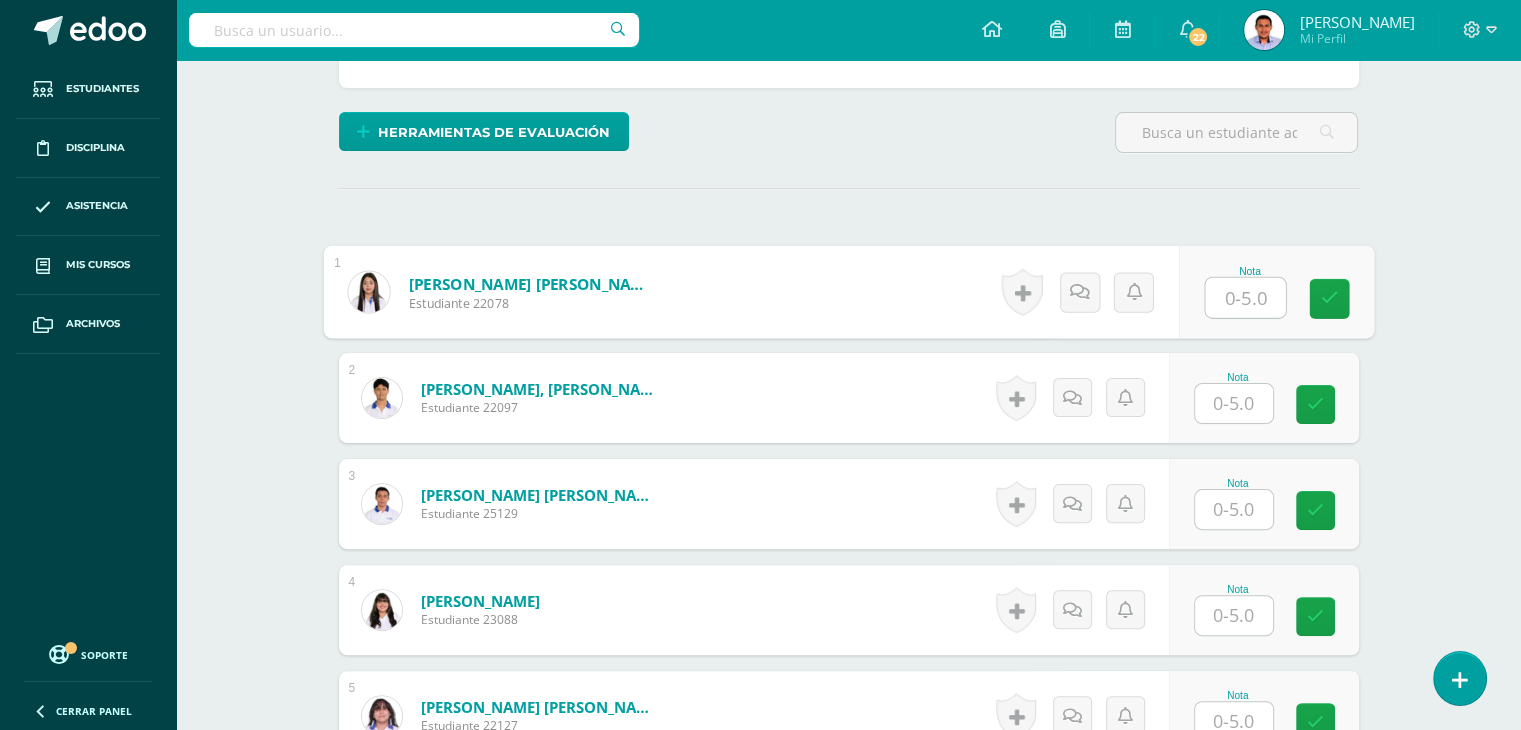 click at bounding box center [1245, 298] 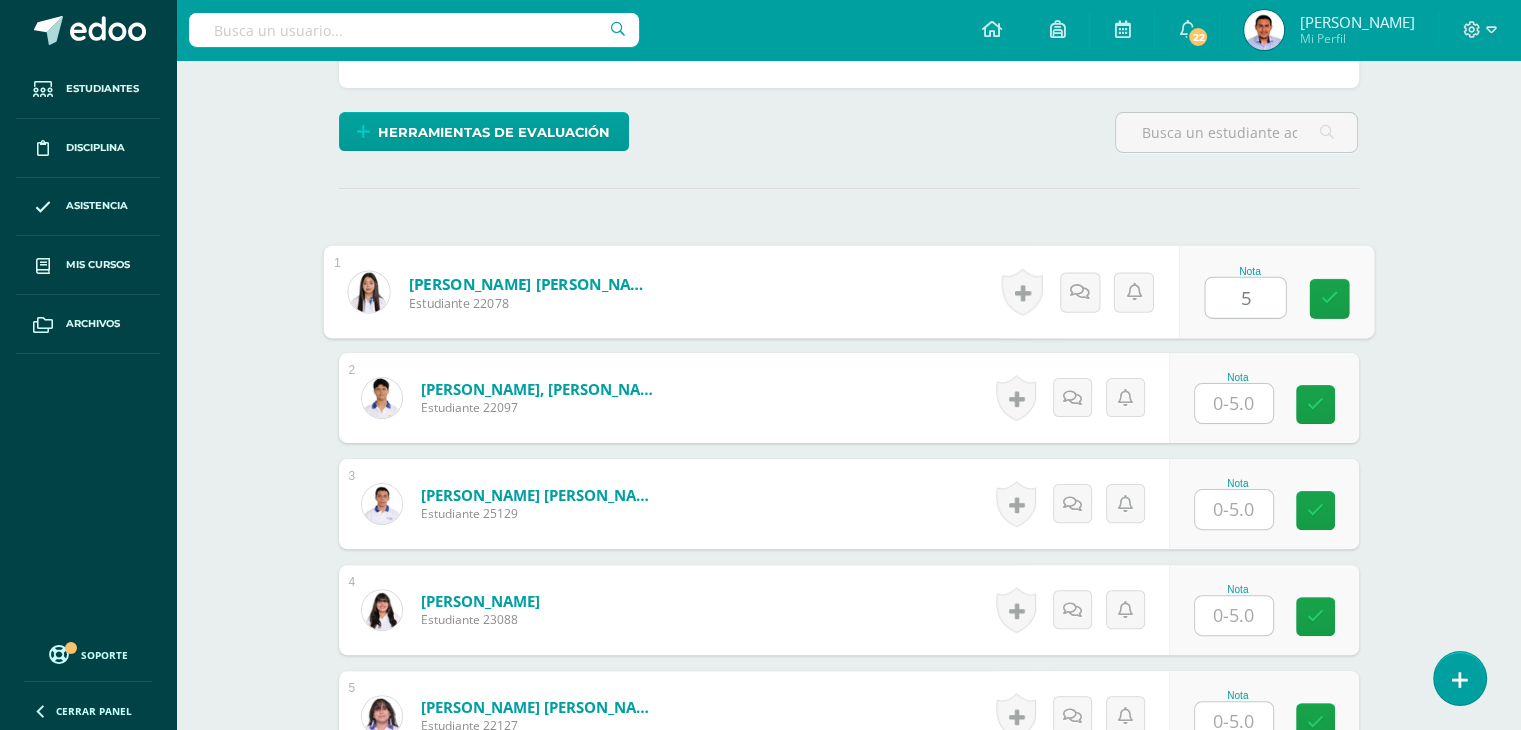 type on "5" 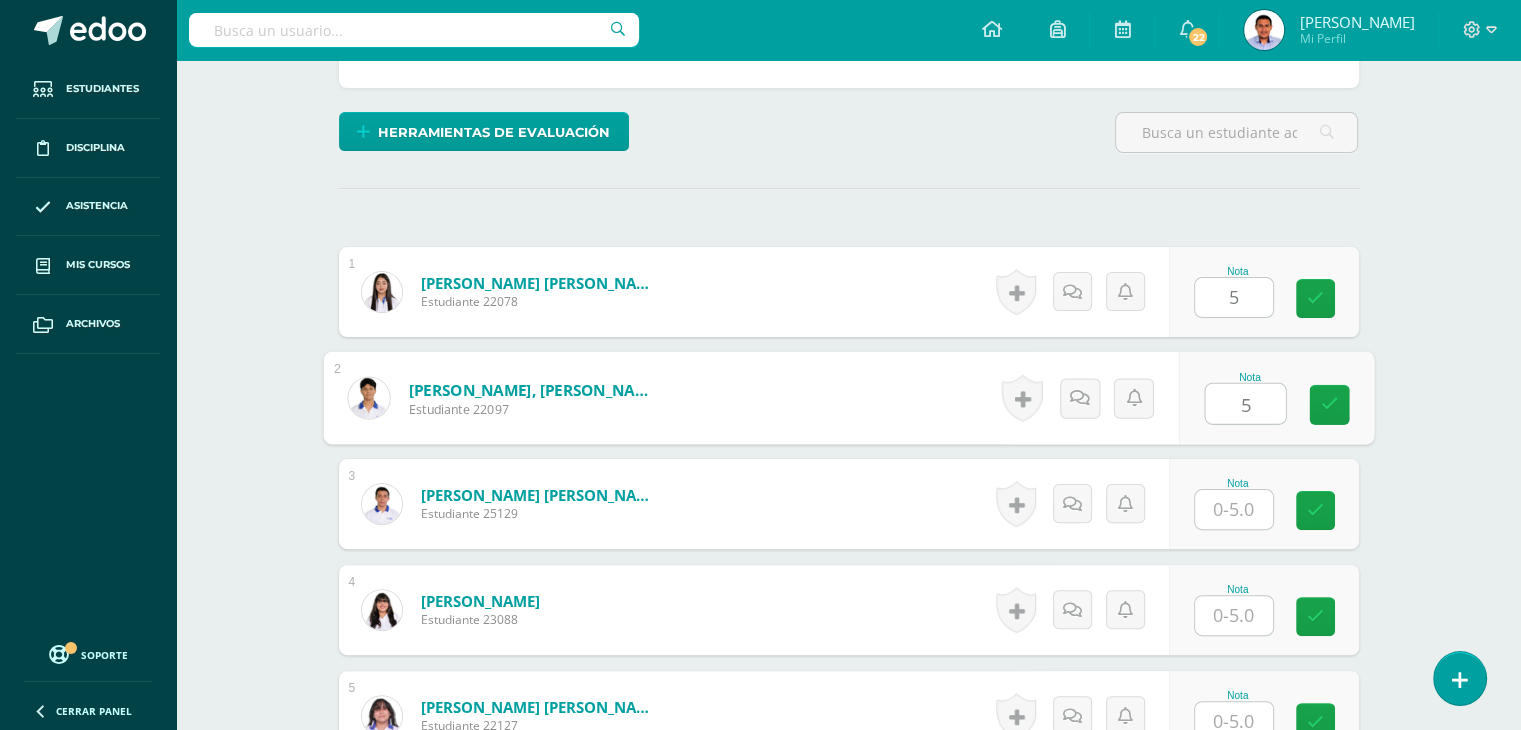 type on "5" 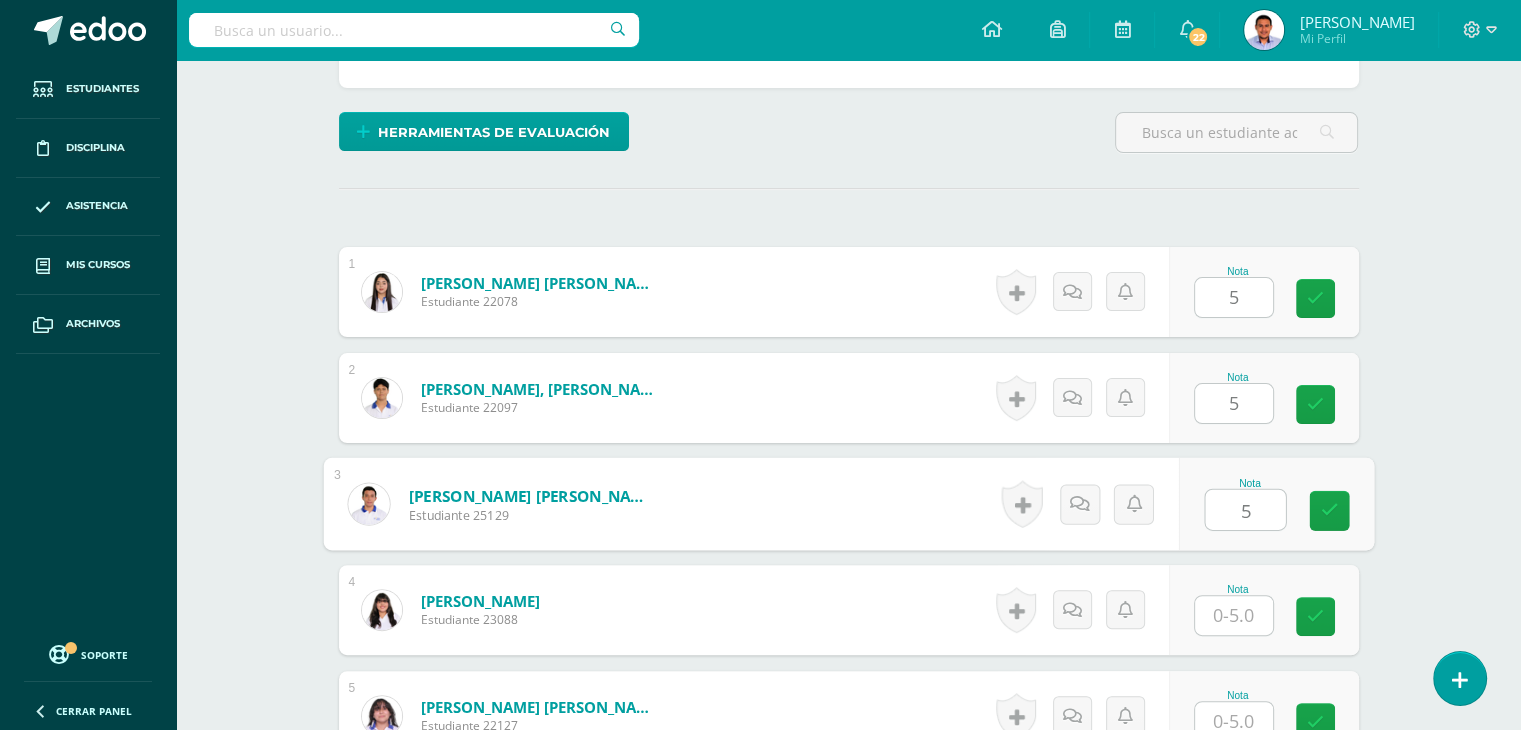 type on "5" 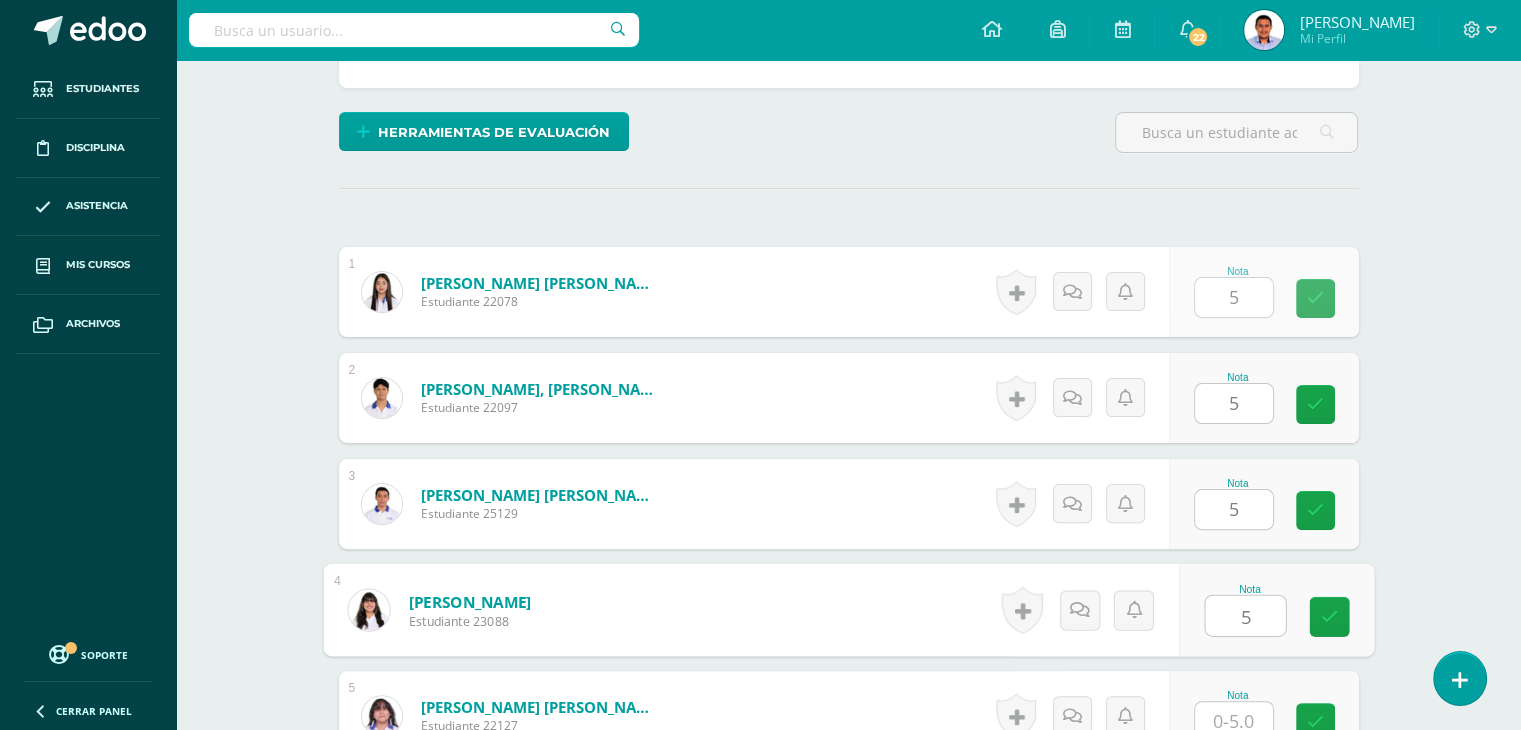 type on "5" 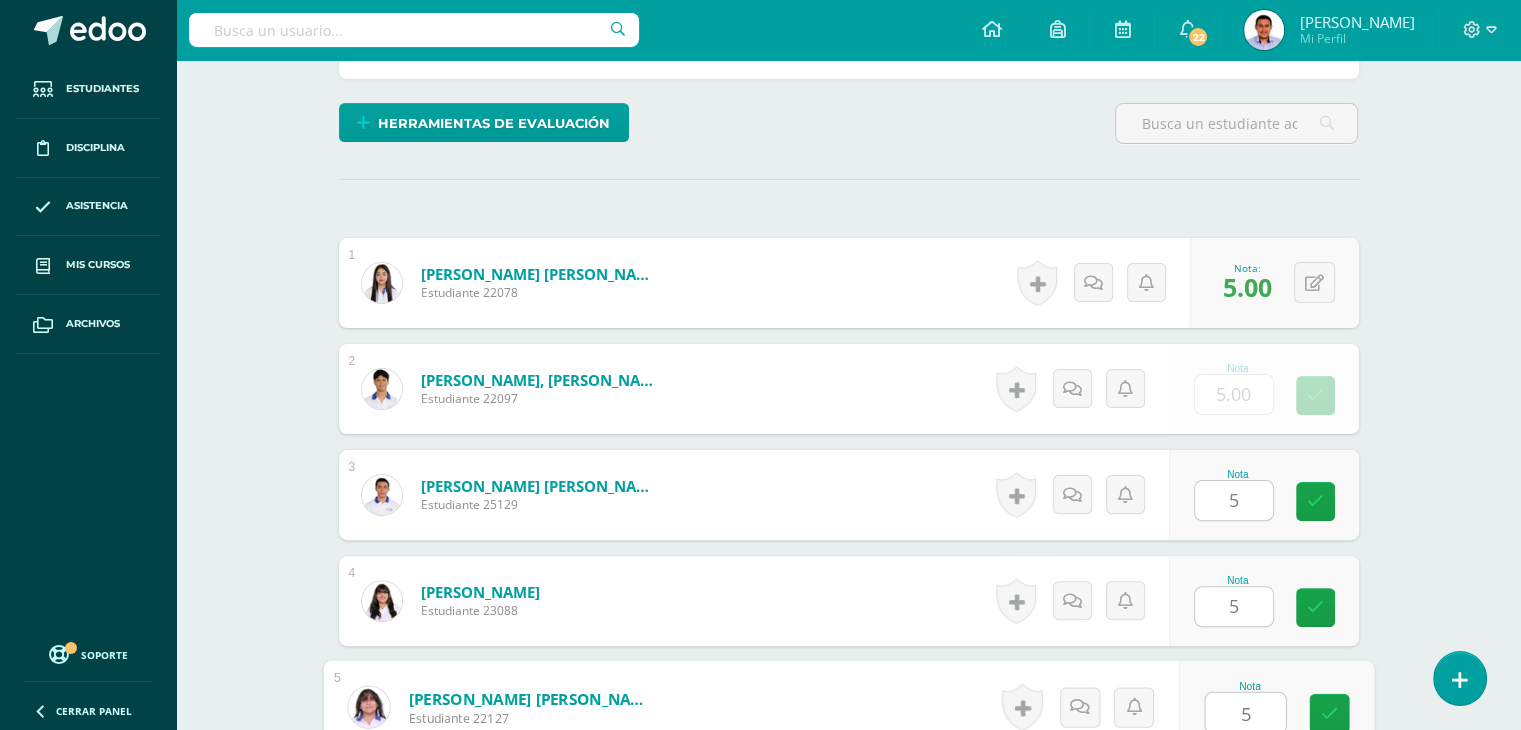 type on "5" 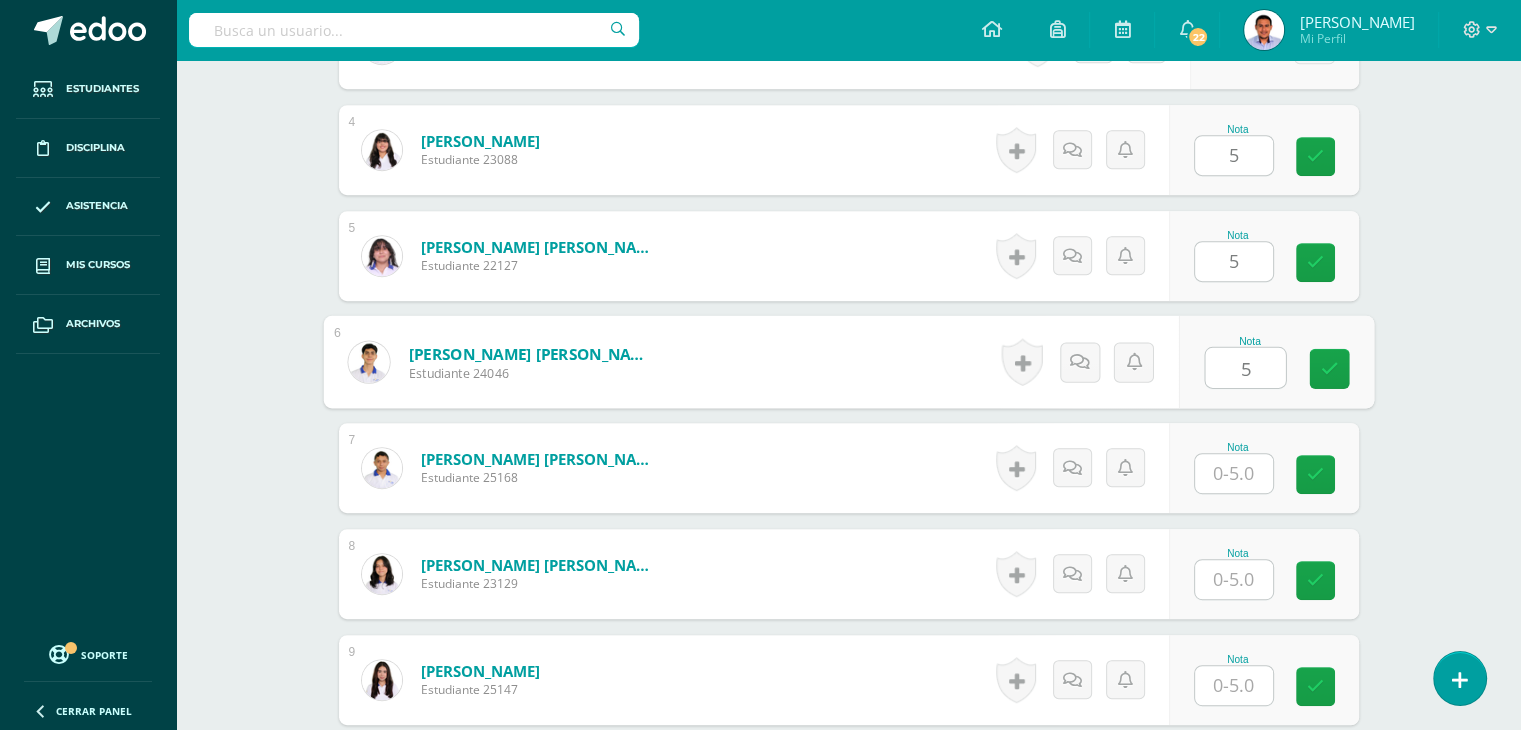 type on "5" 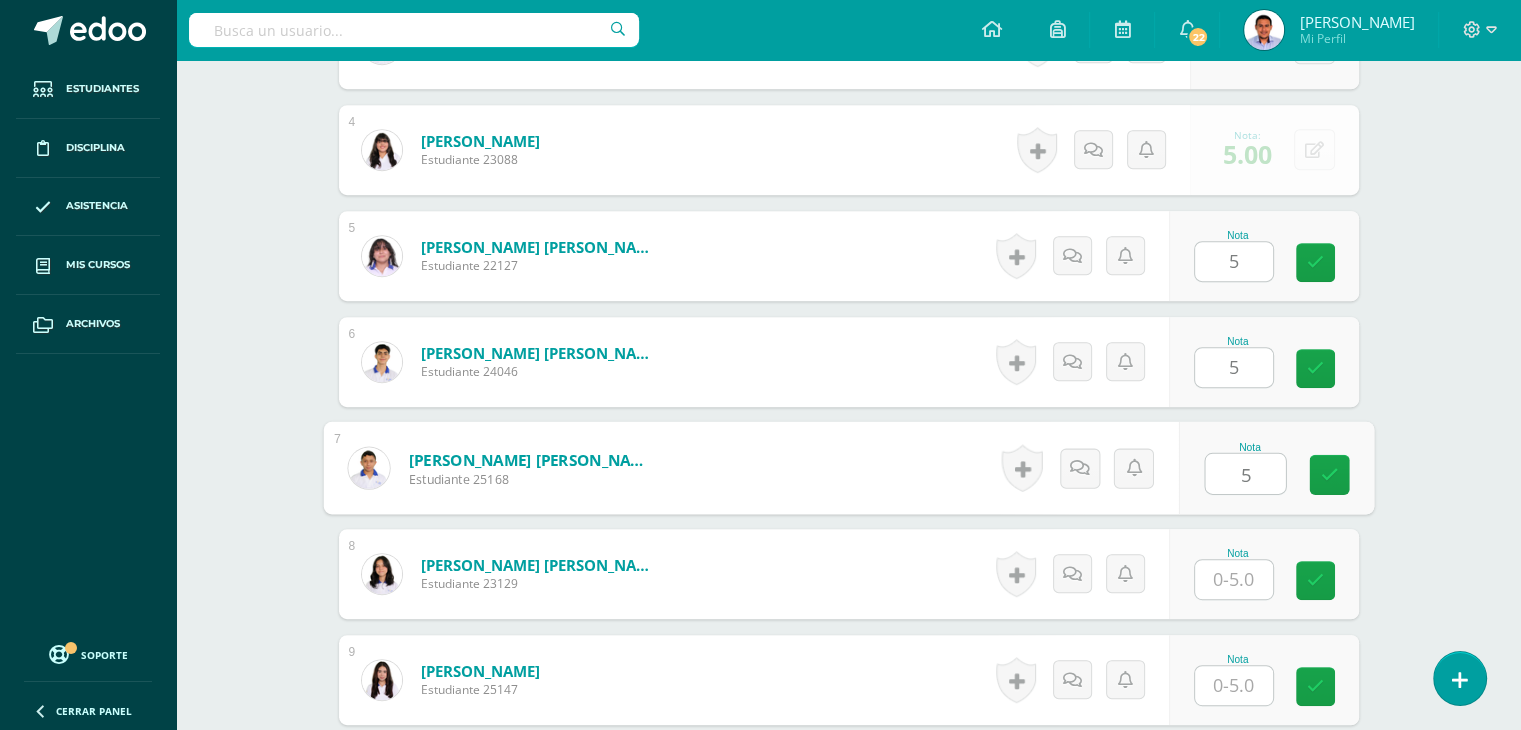 type on "5" 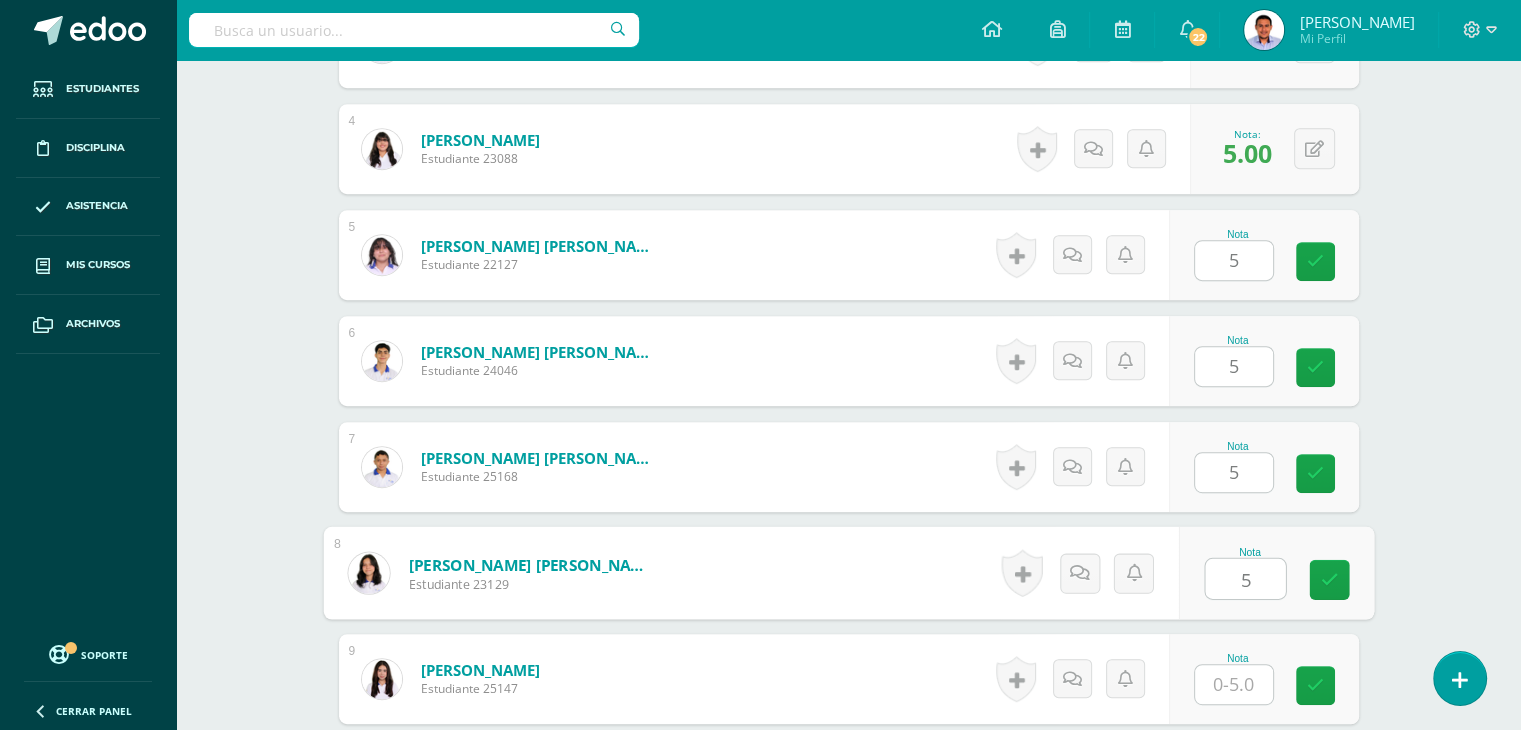 type on "5" 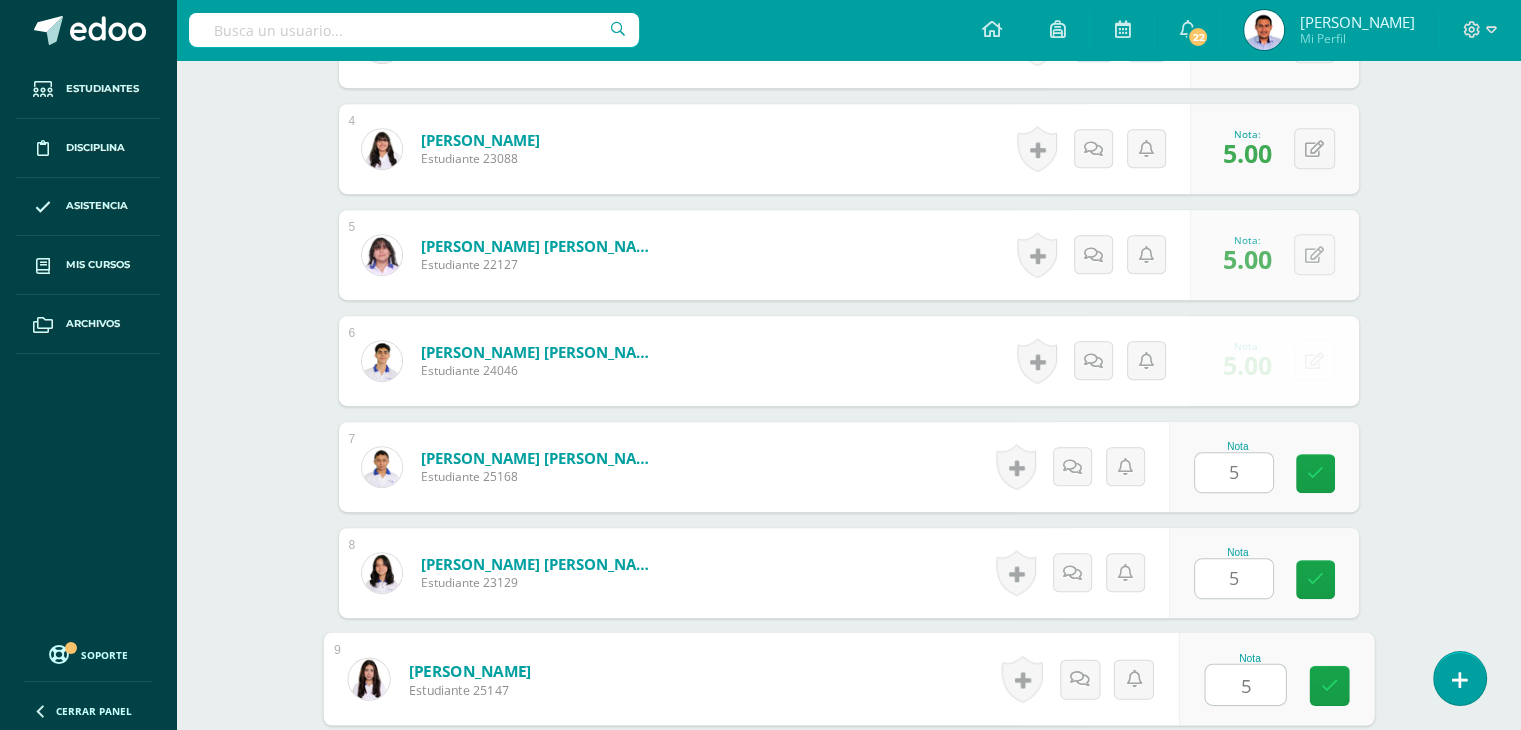 type on "5" 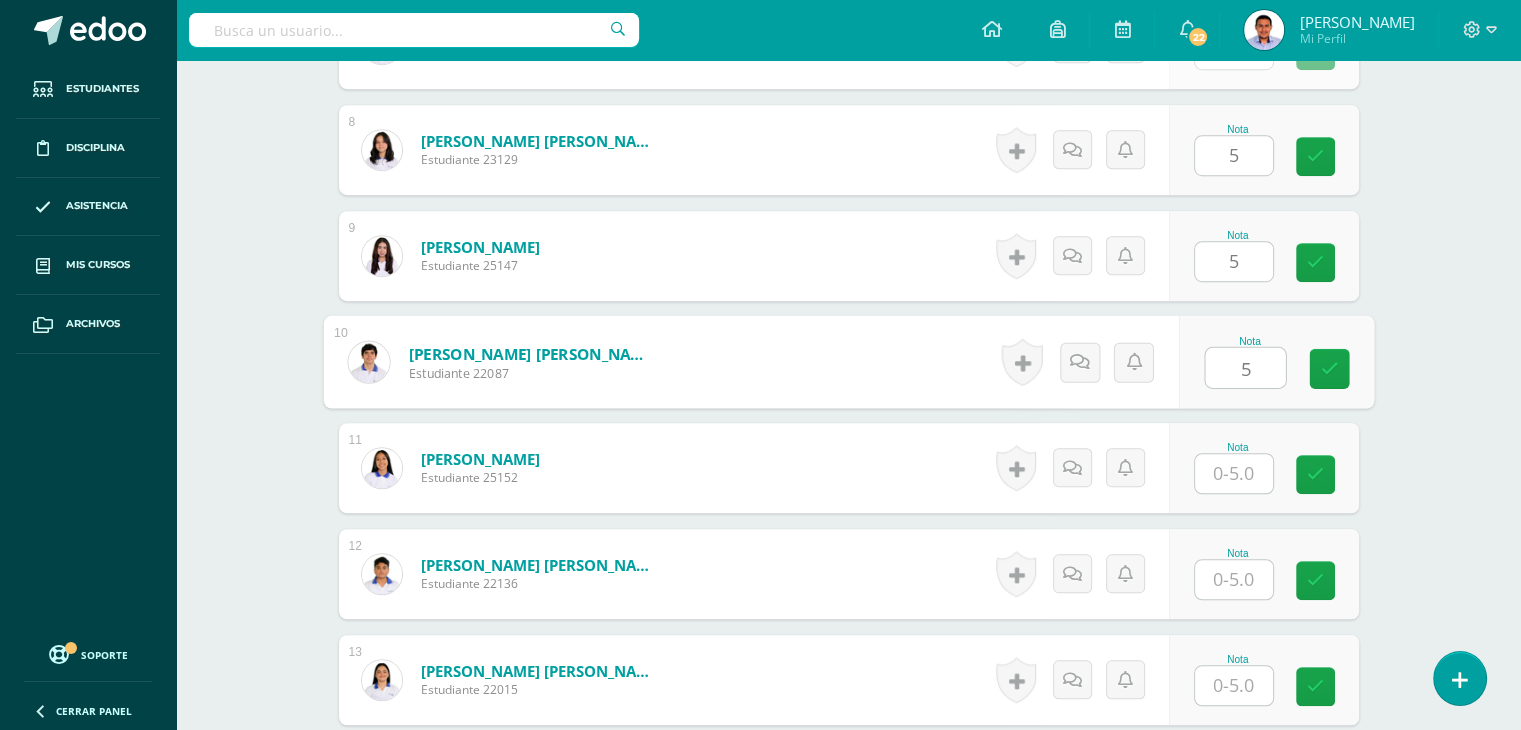 type on "5" 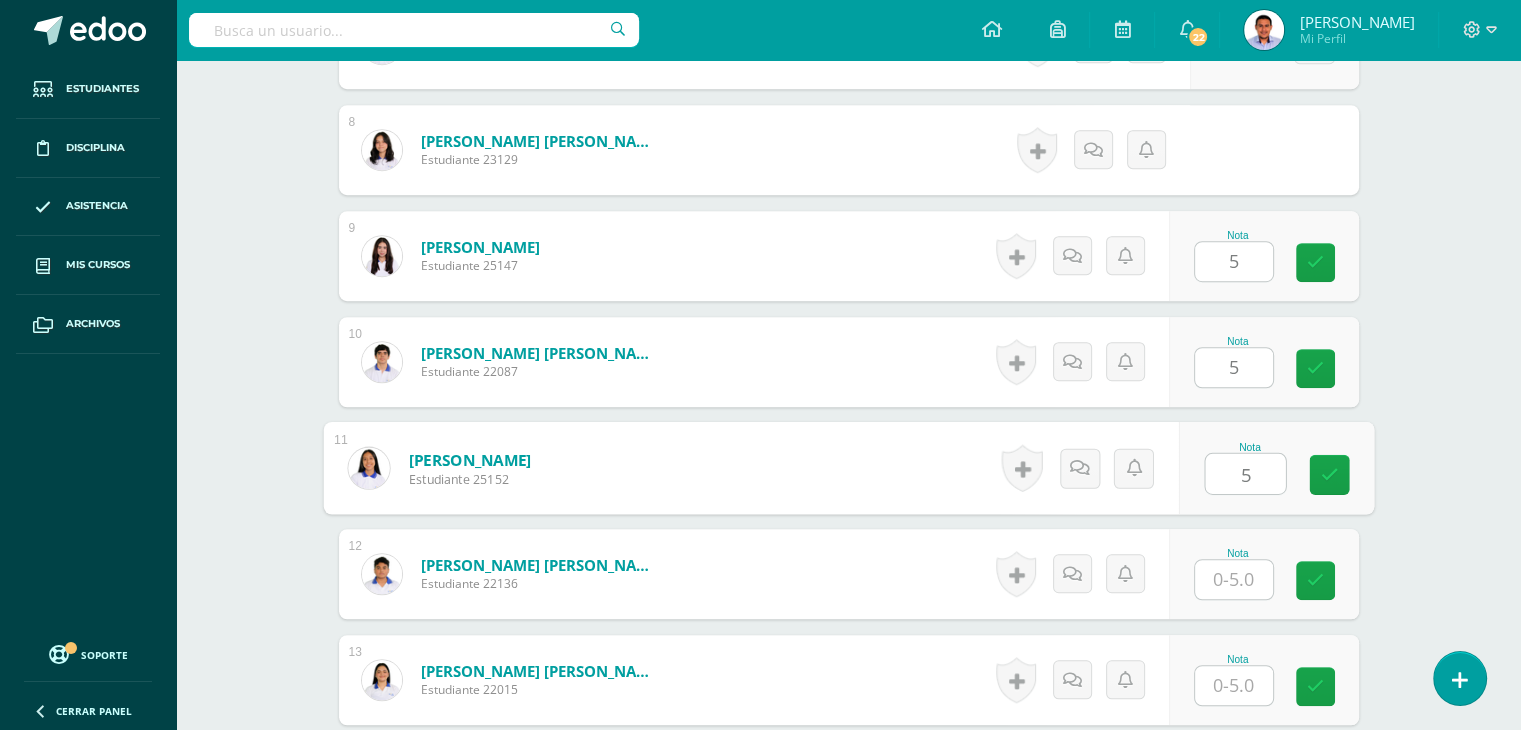 type on "5" 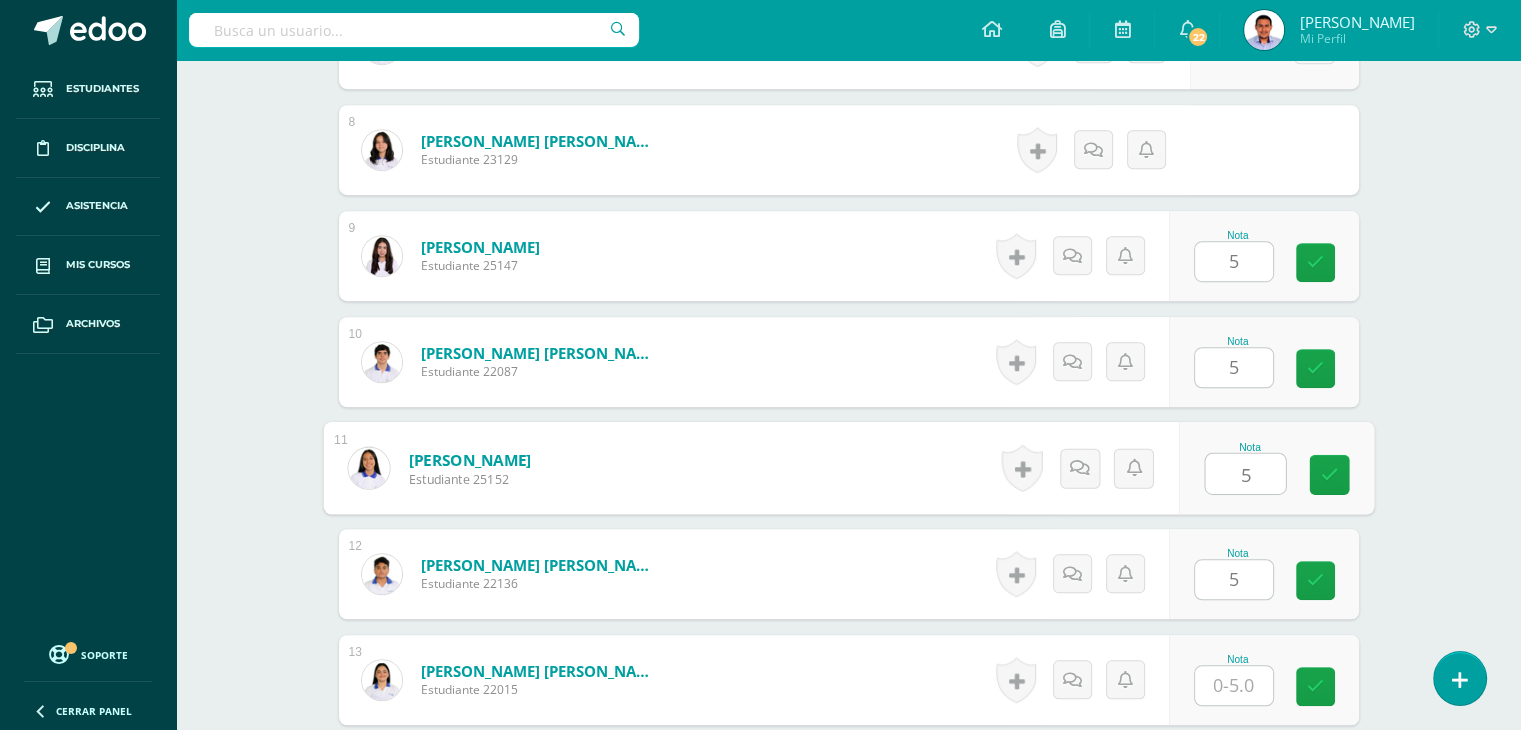 type on "5" 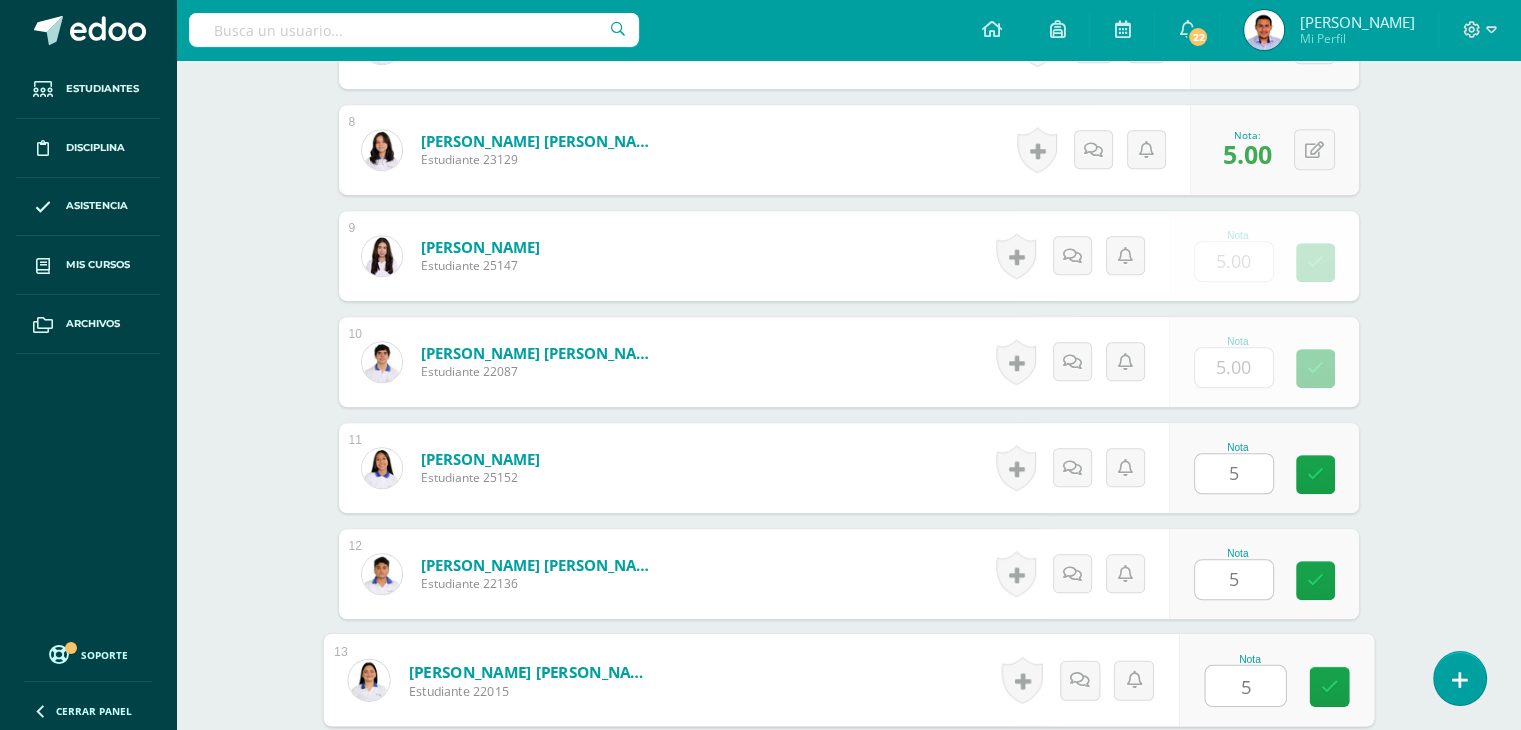 type on "5" 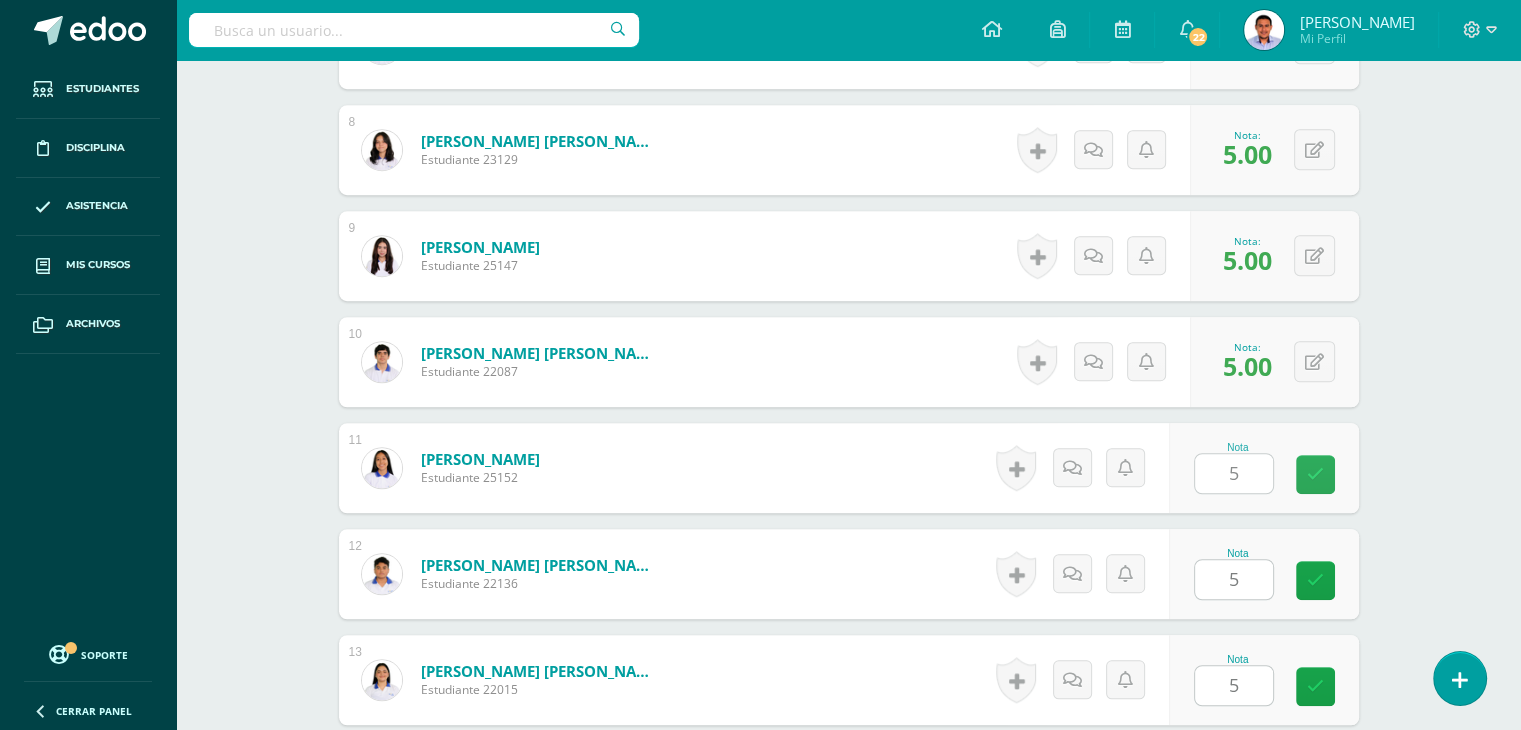 scroll, scrollTop: 1756, scrollLeft: 0, axis: vertical 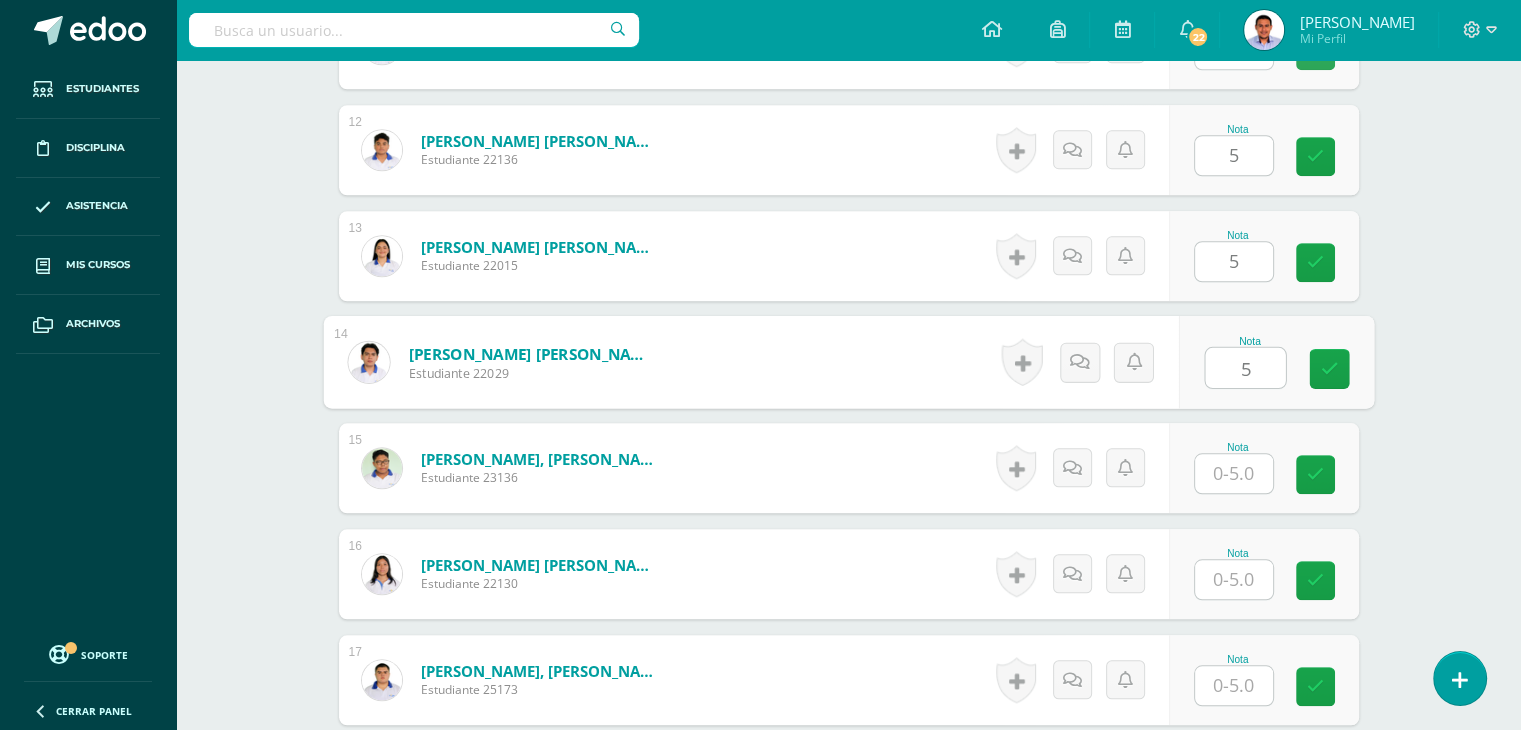 type on "5" 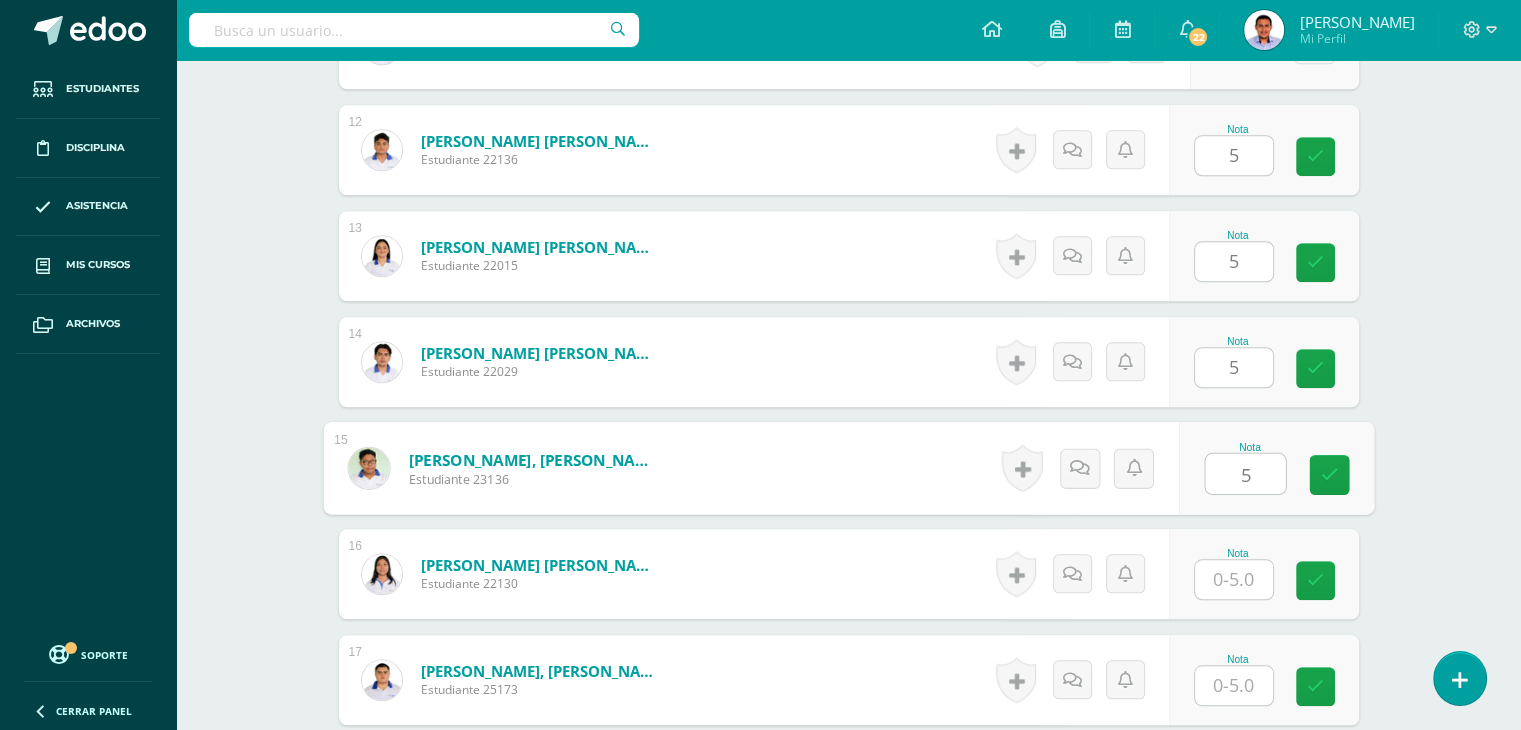 type on "5" 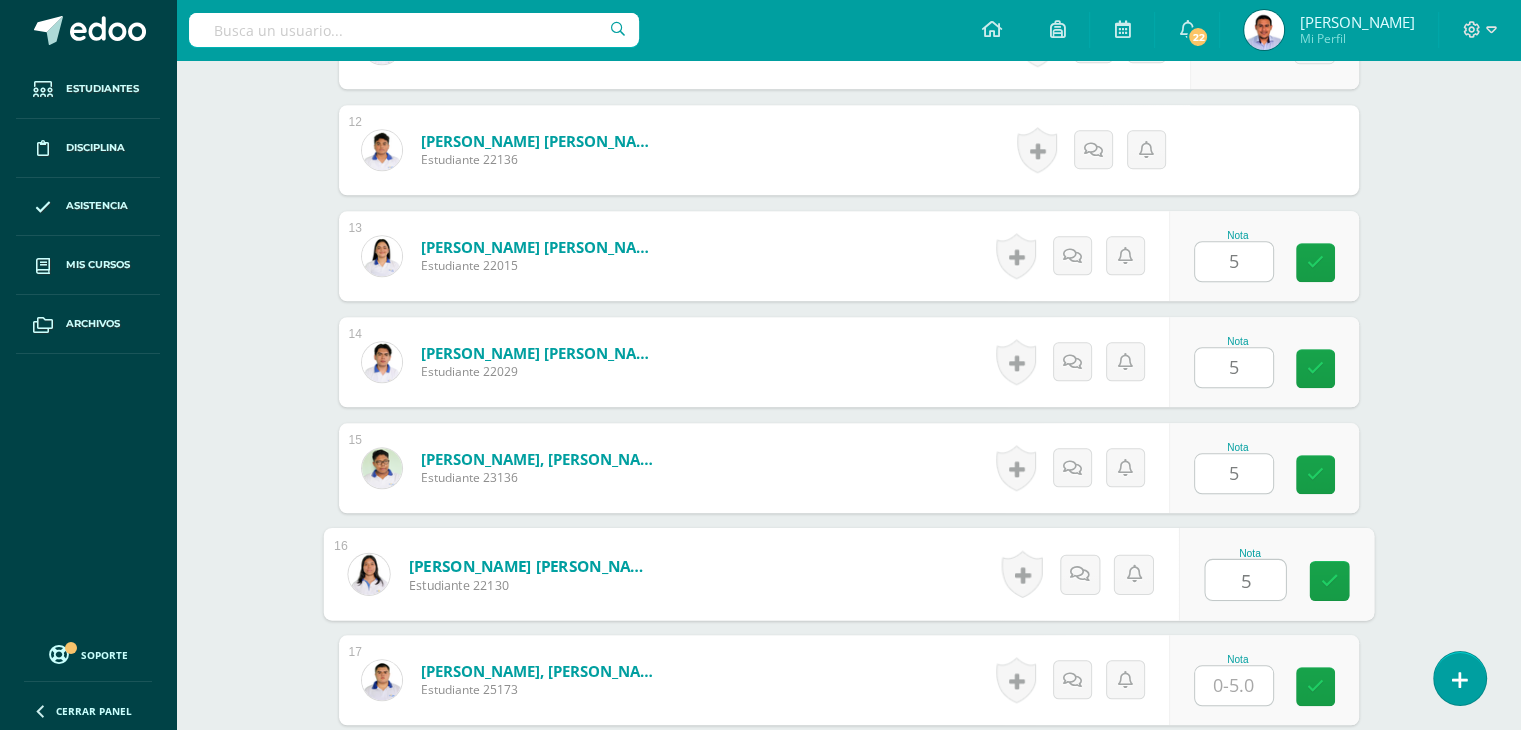 type on "5" 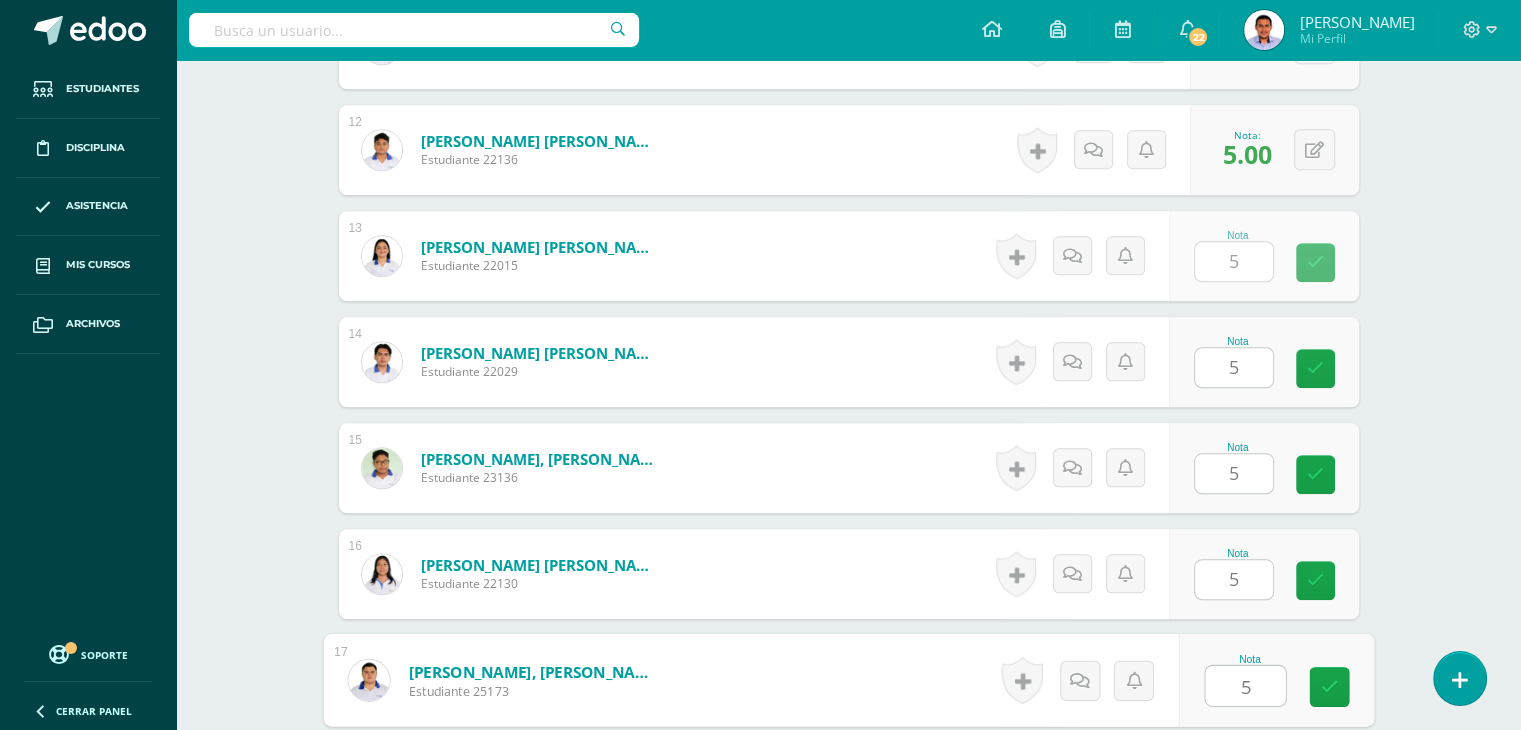 type on "5" 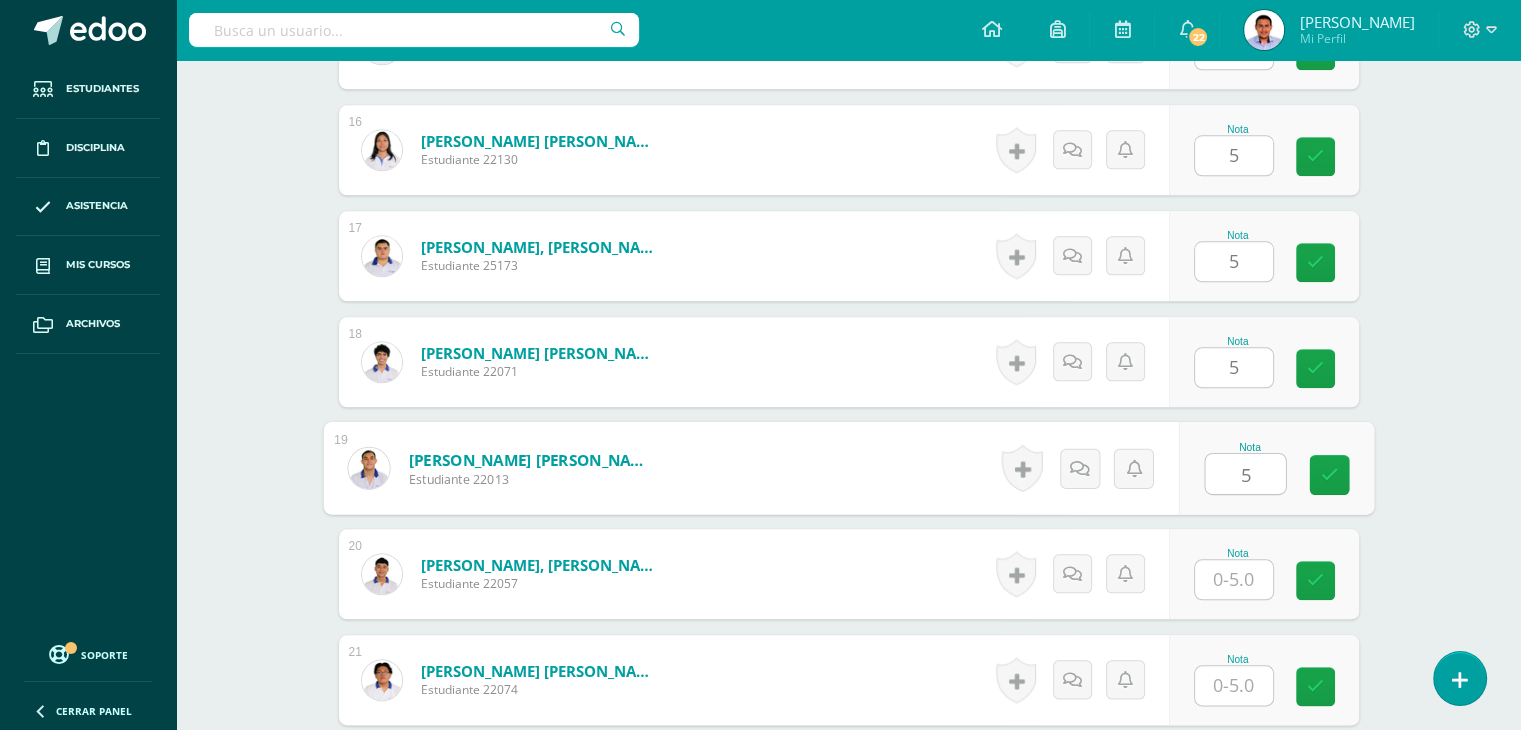 type on "5" 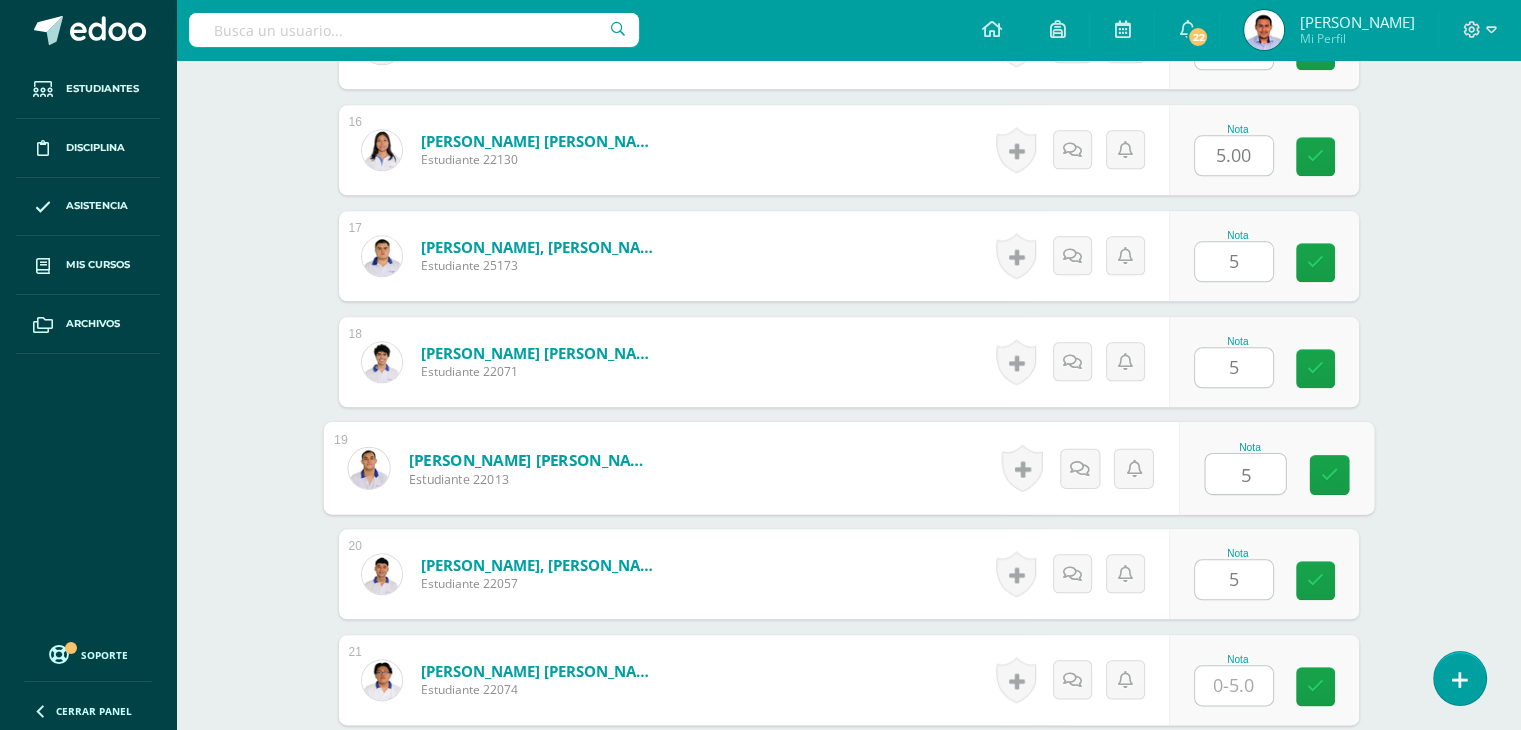 type on "5" 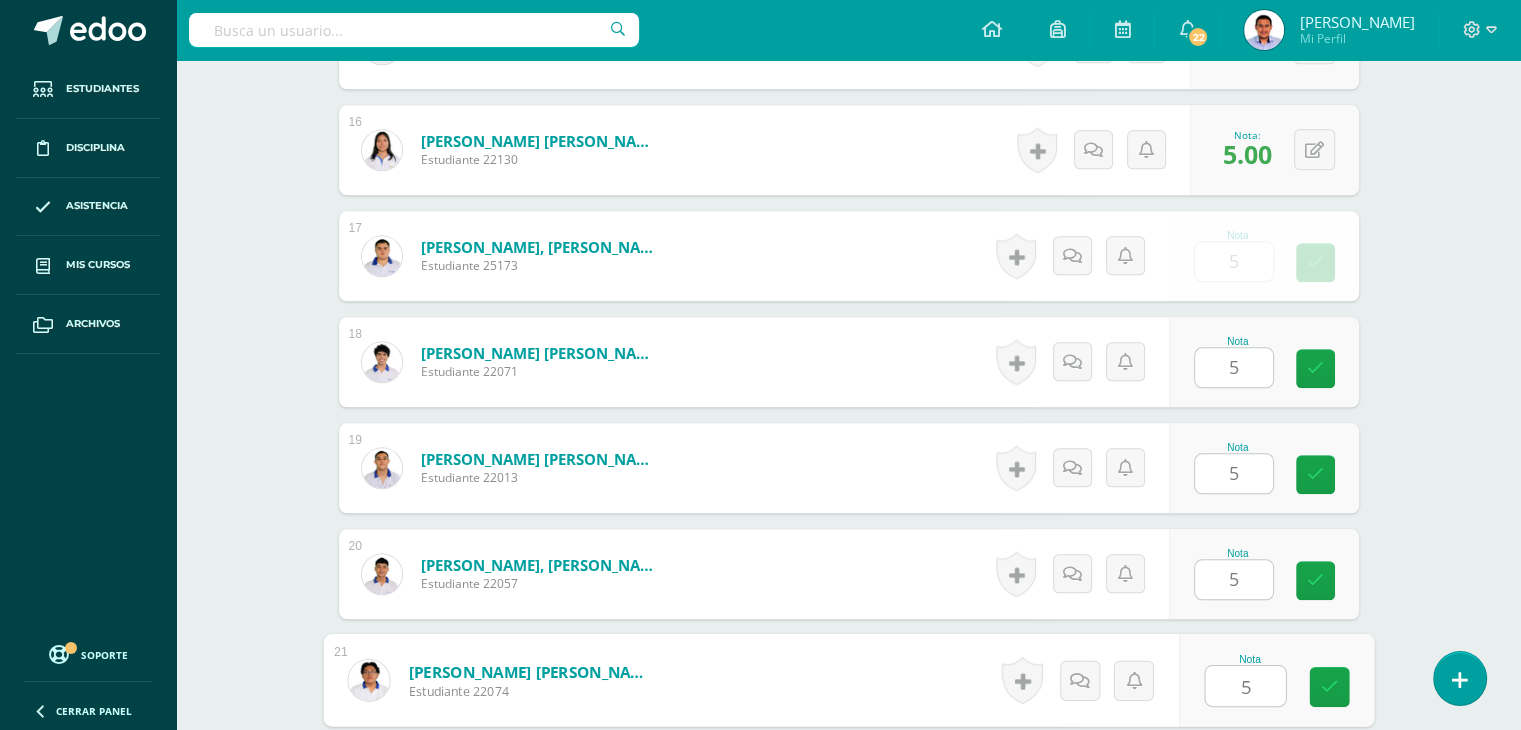 type on "5" 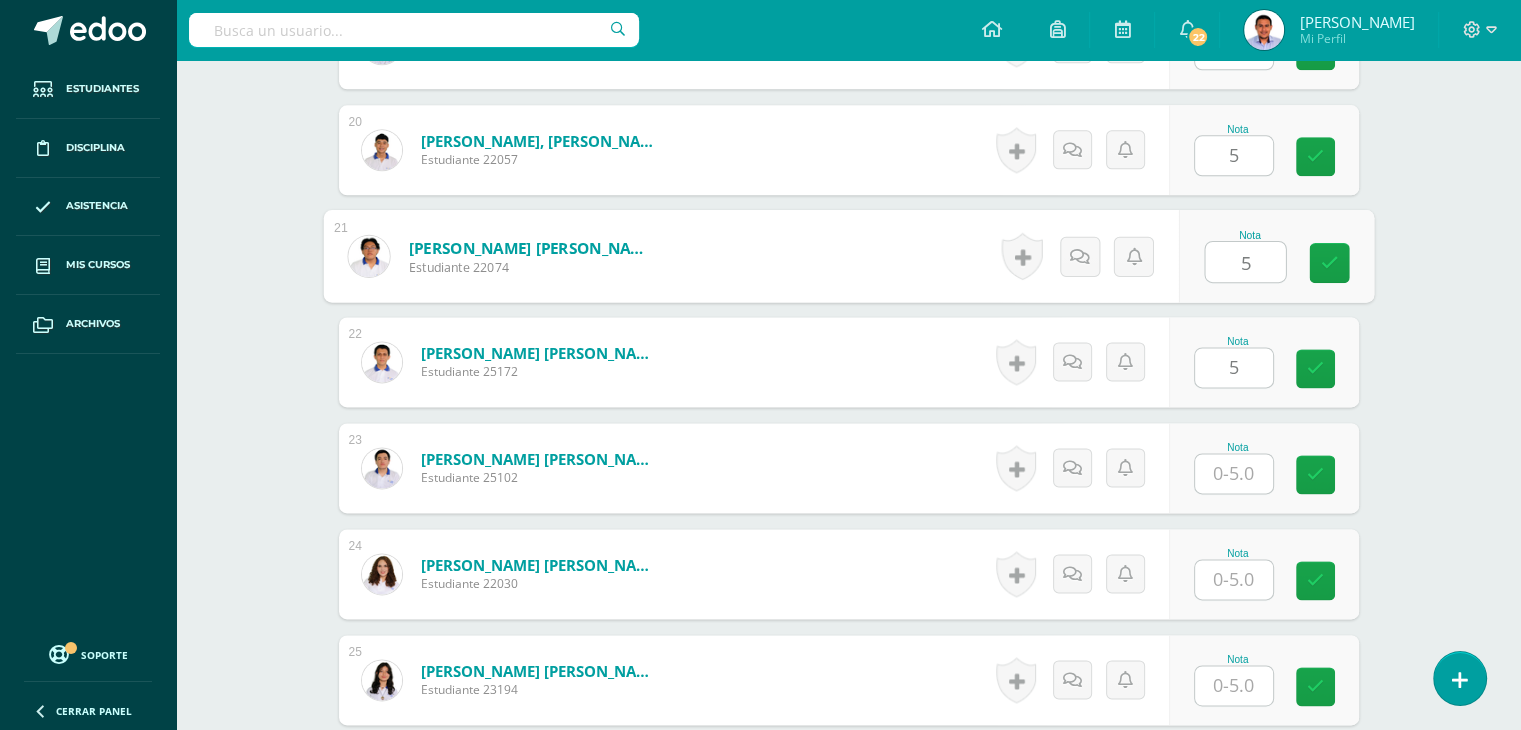 type on "5" 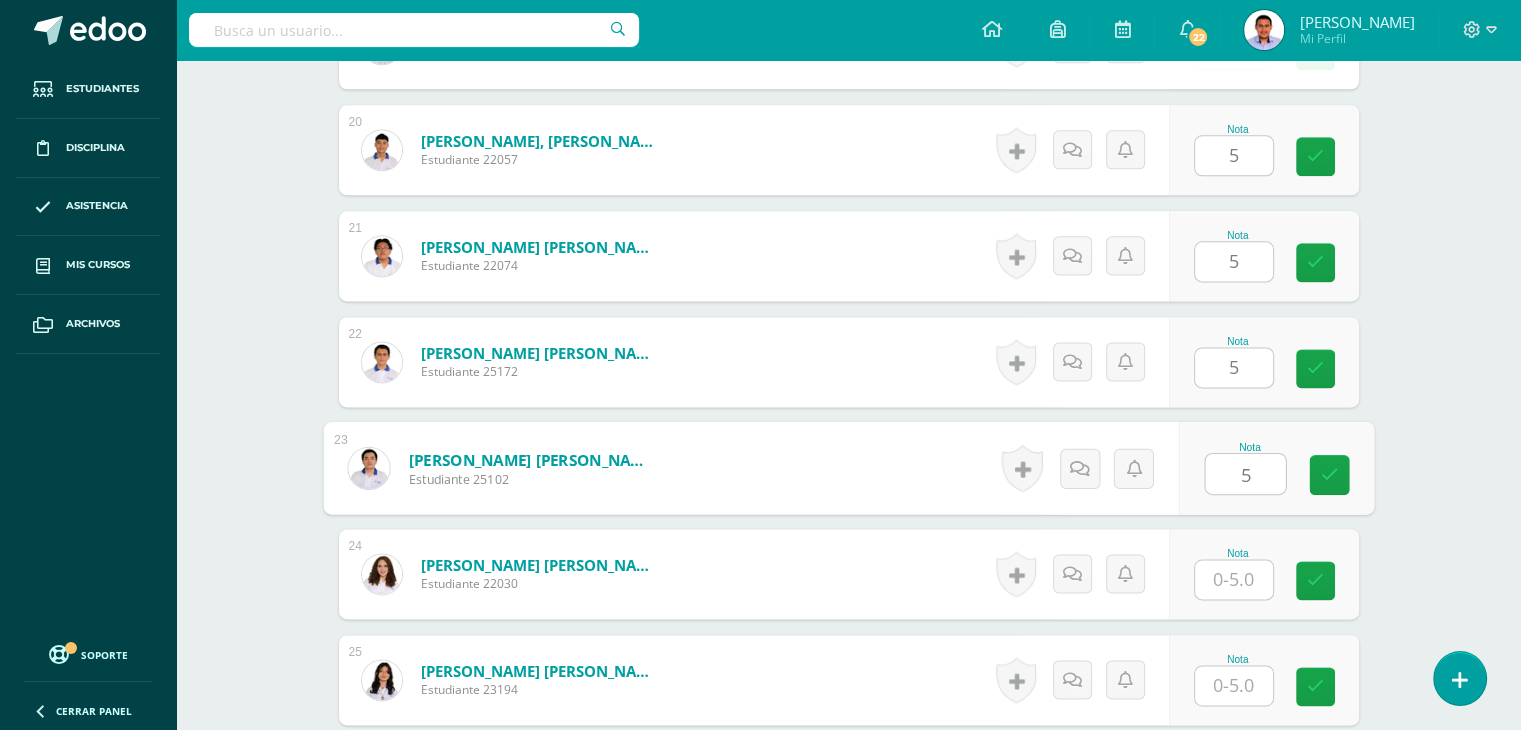 type on "5" 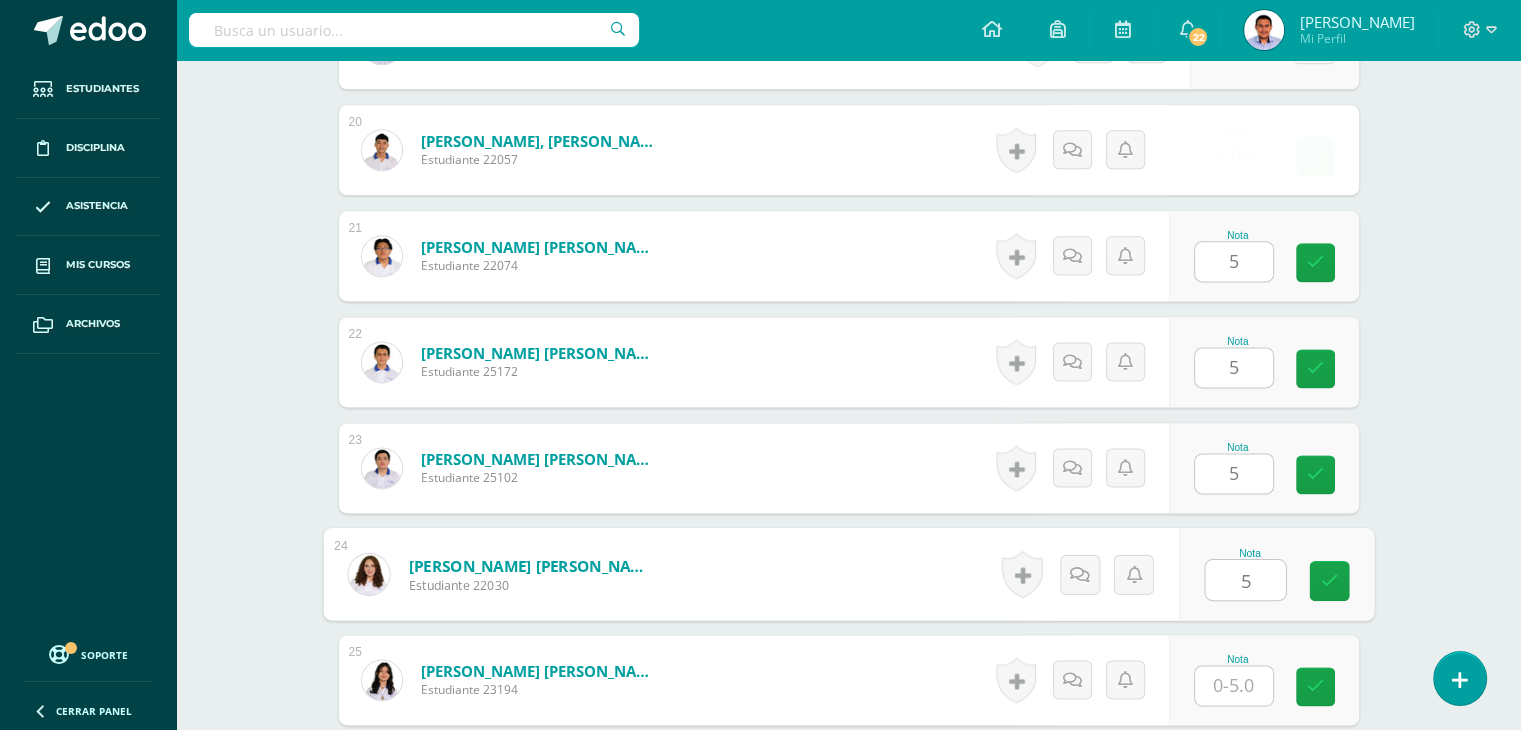 type on "5" 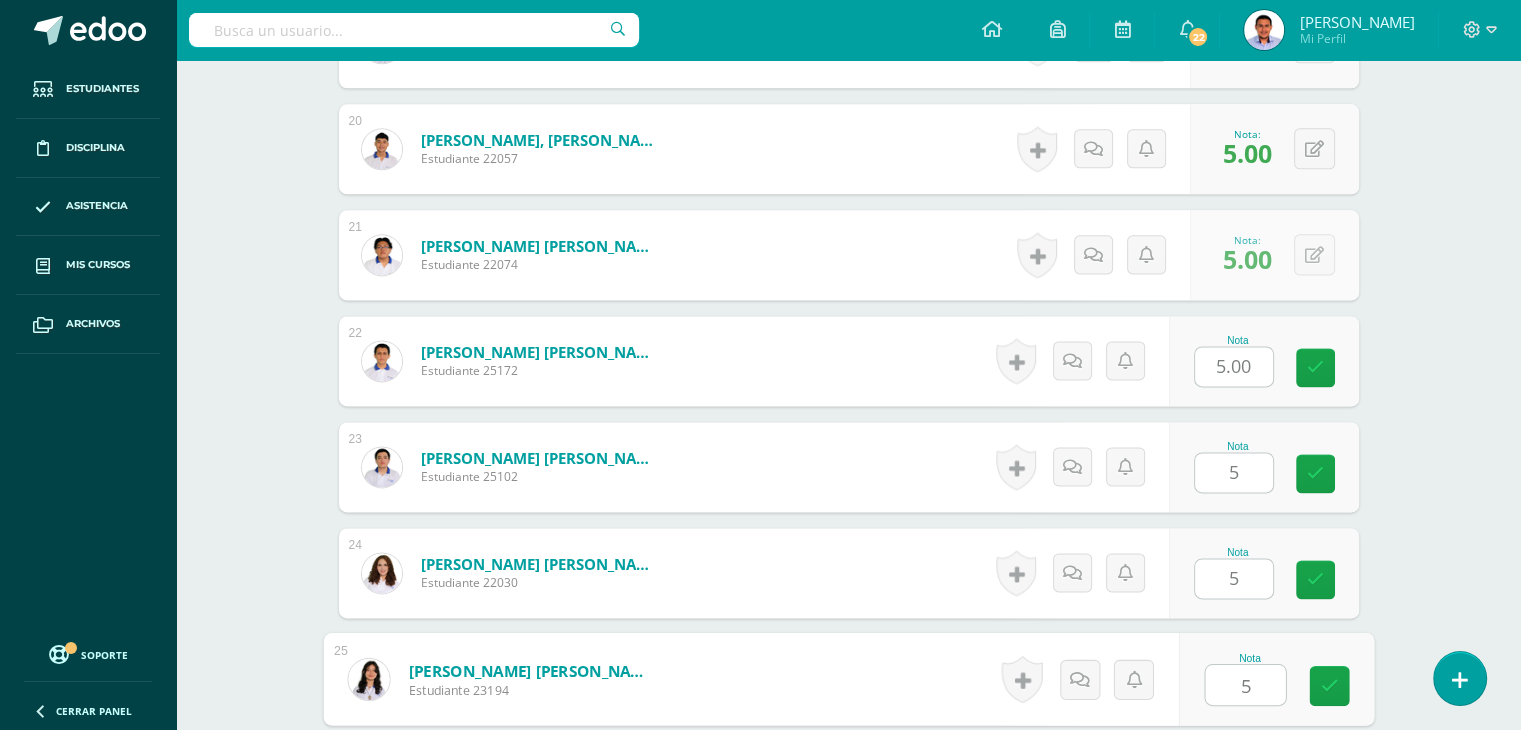 type on "5" 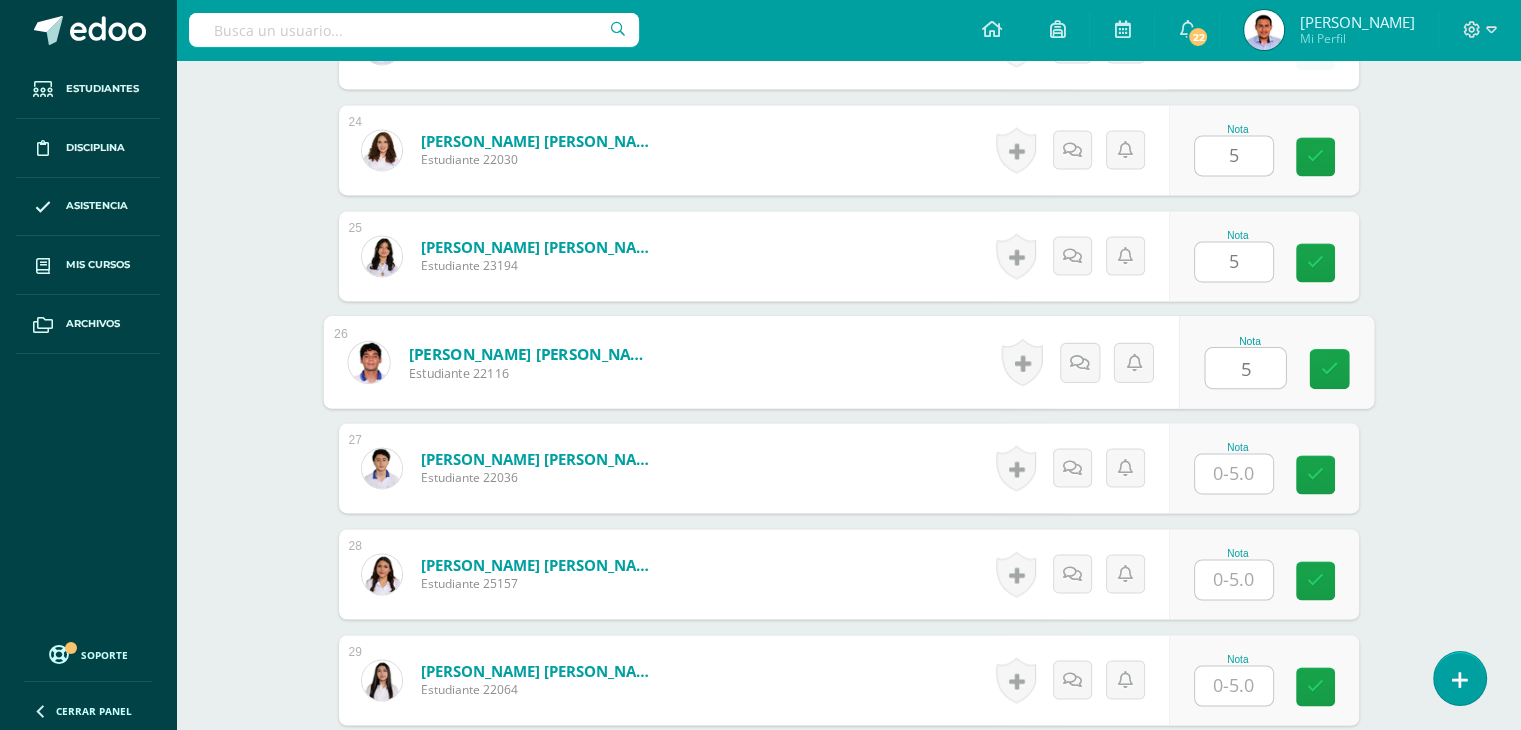 type on "5" 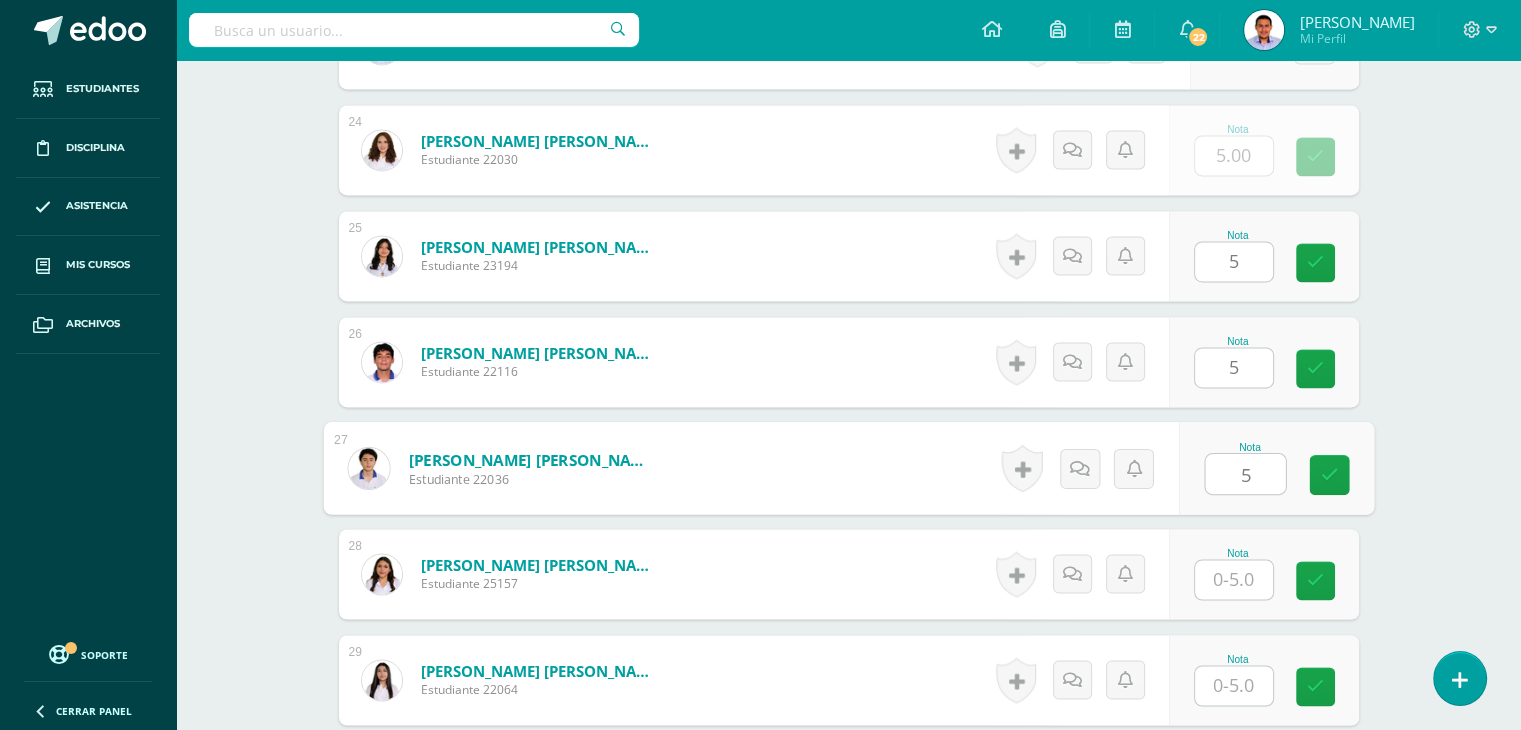 type on "5" 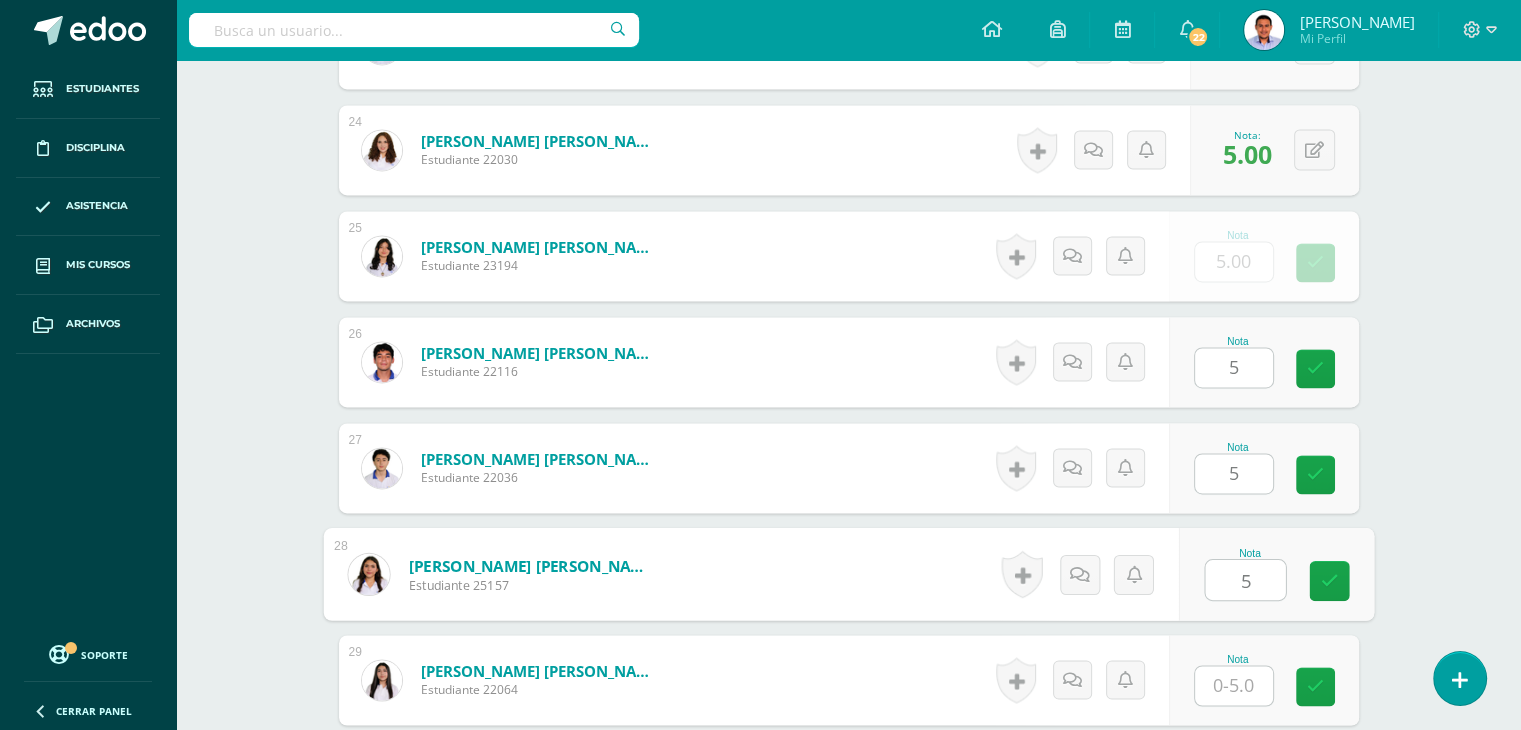 type on "5" 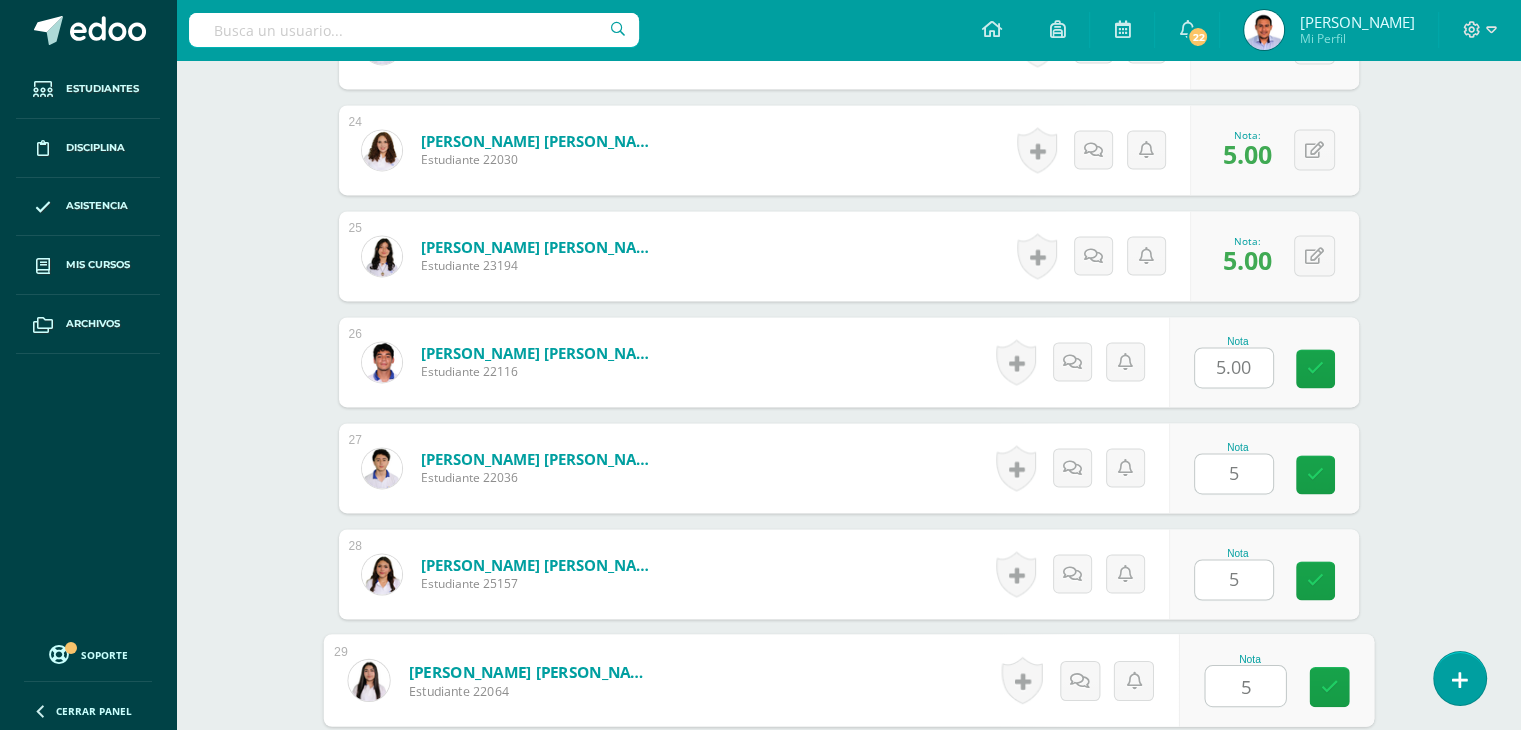 type on "5" 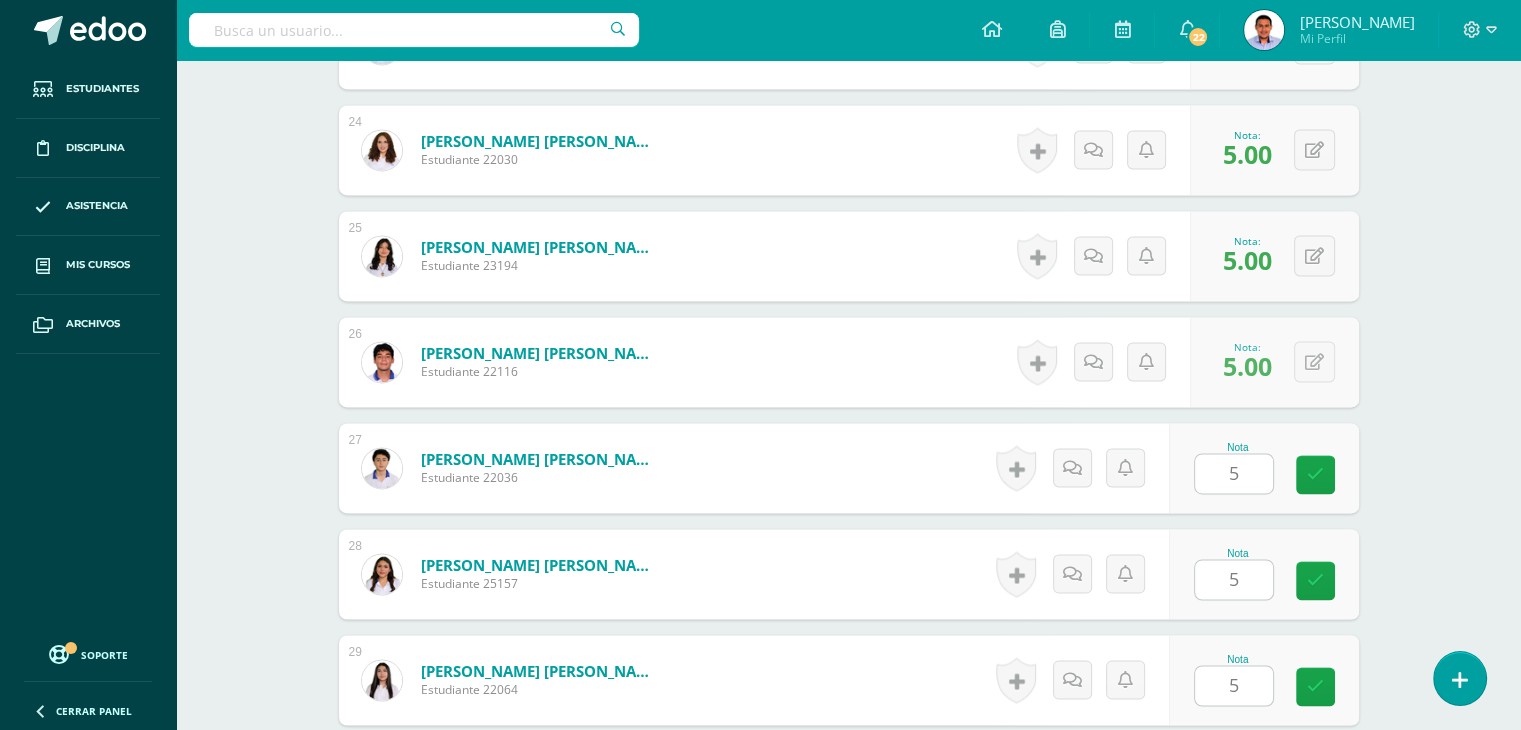 scroll, scrollTop: 3351, scrollLeft: 0, axis: vertical 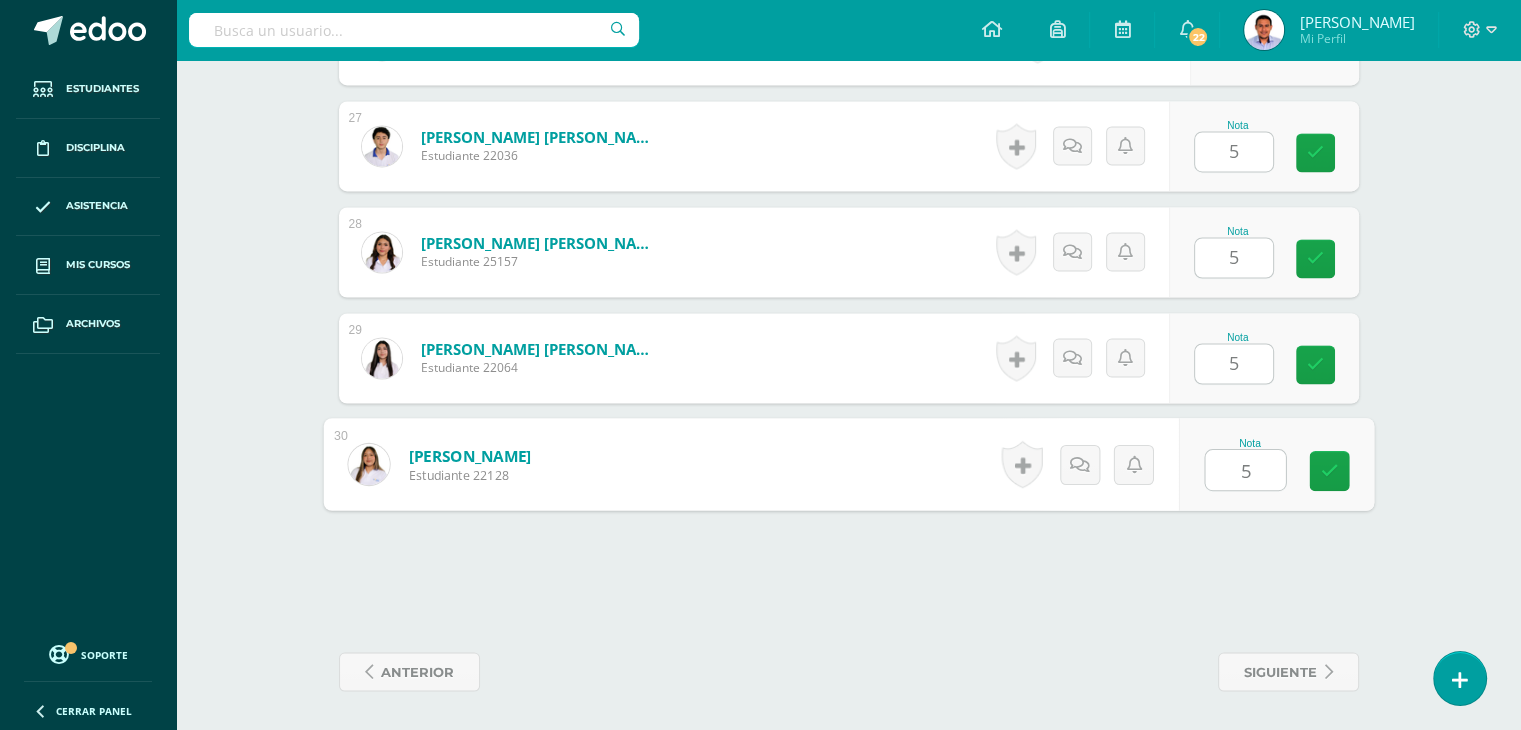 type on "5" 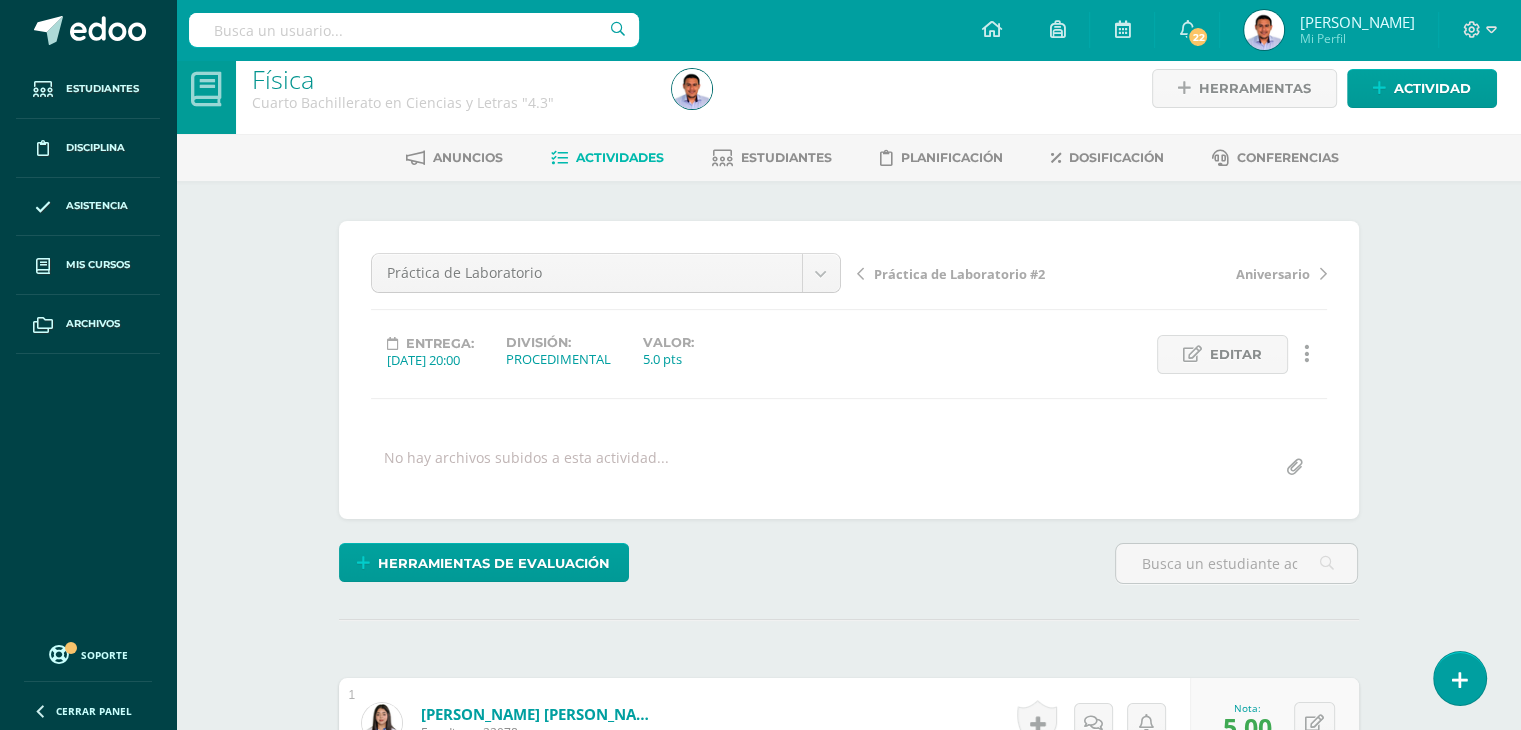 scroll, scrollTop: 0, scrollLeft: 0, axis: both 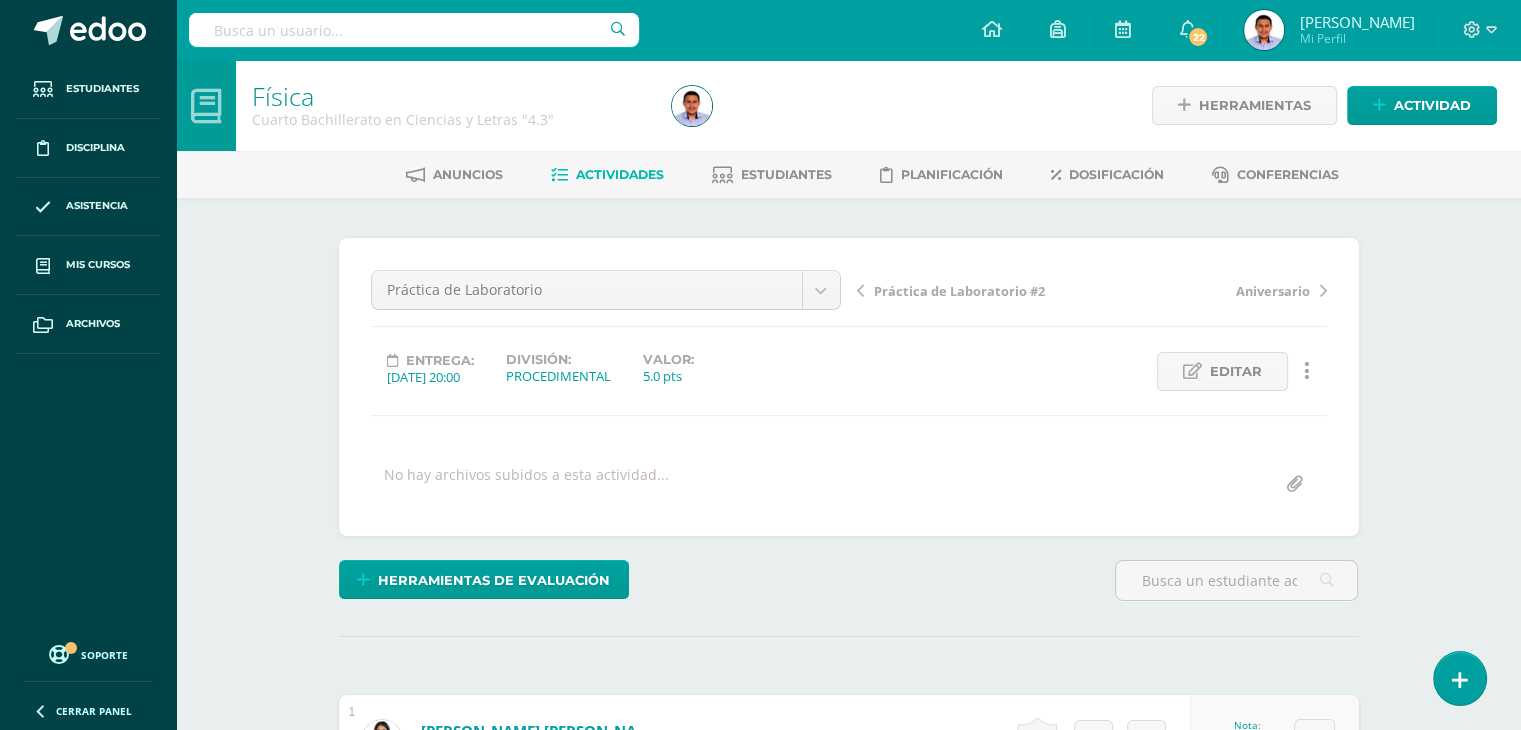 click on "Actividades" at bounding box center [620, 174] 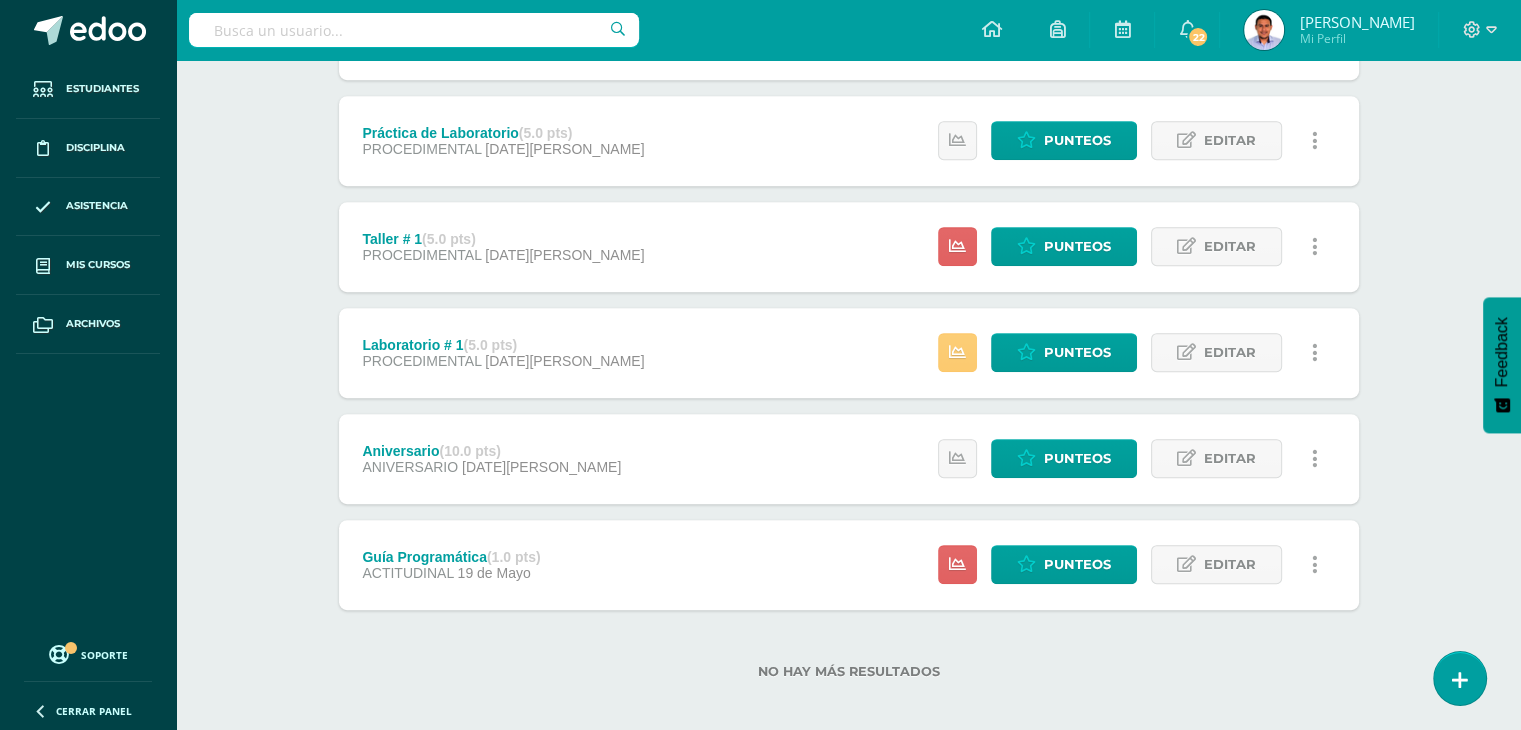 scroll, scrollTop: 886, scrollLeft: 0, axis: vertical 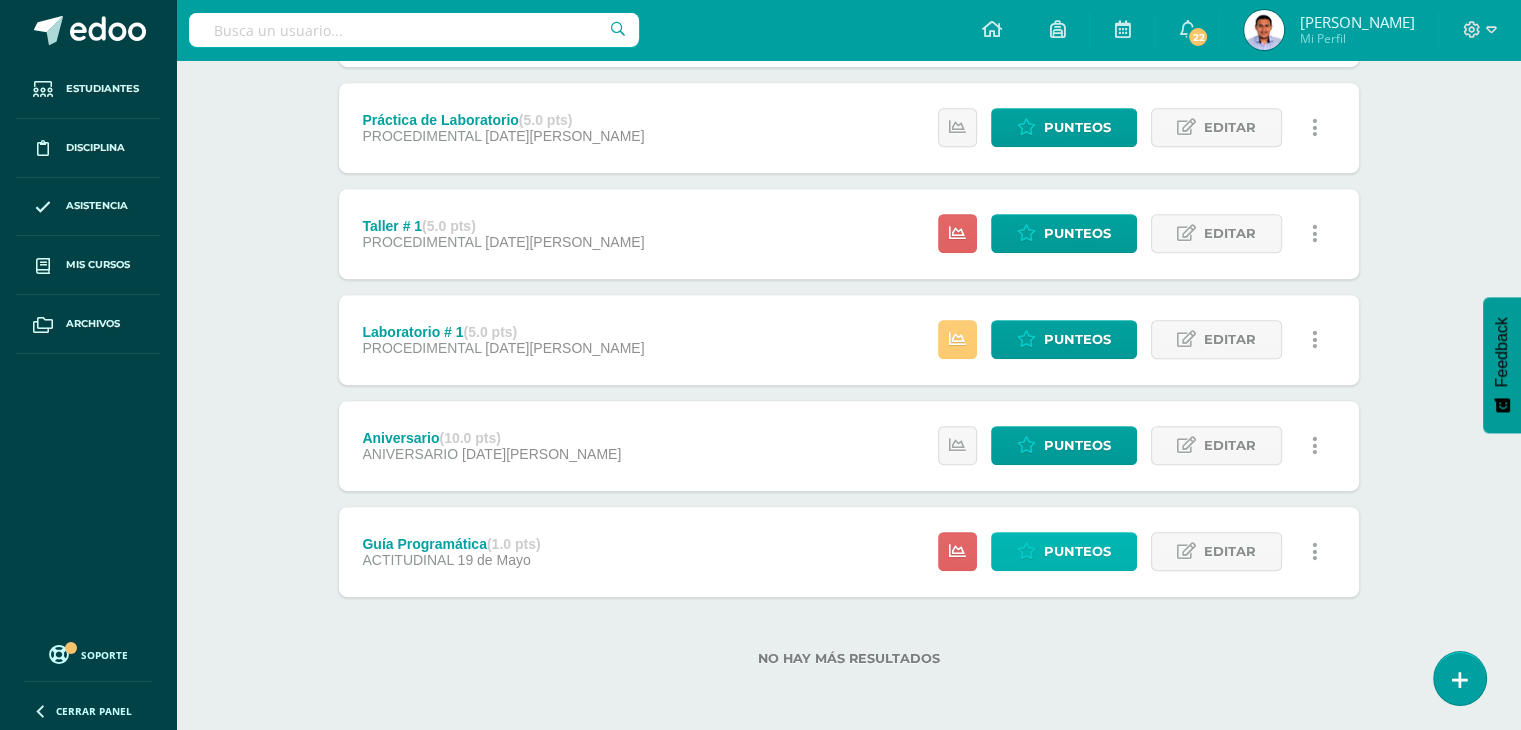click at bounding box center [1026, 551] 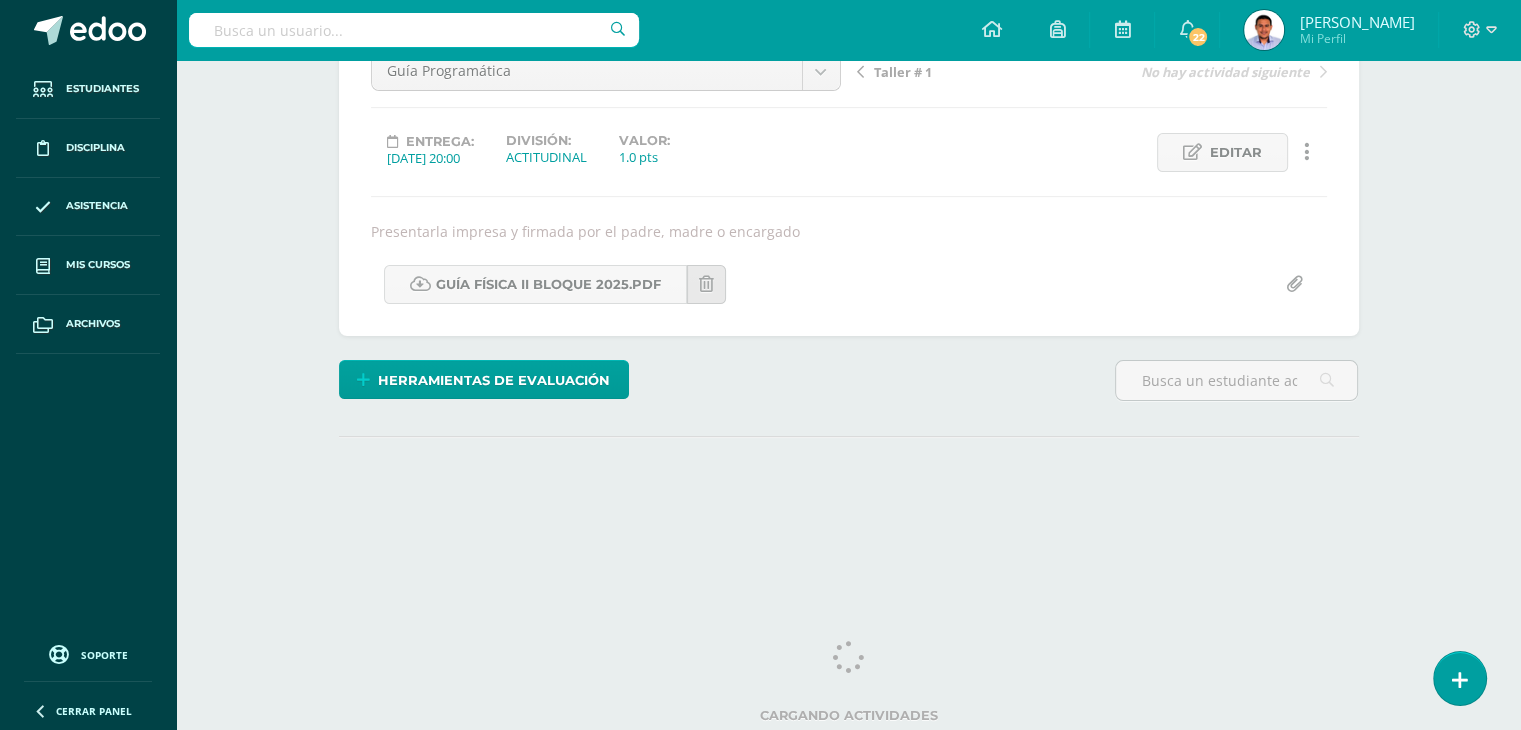 scroll, scrollTop: 0, scrollLeft: 0, axis: both 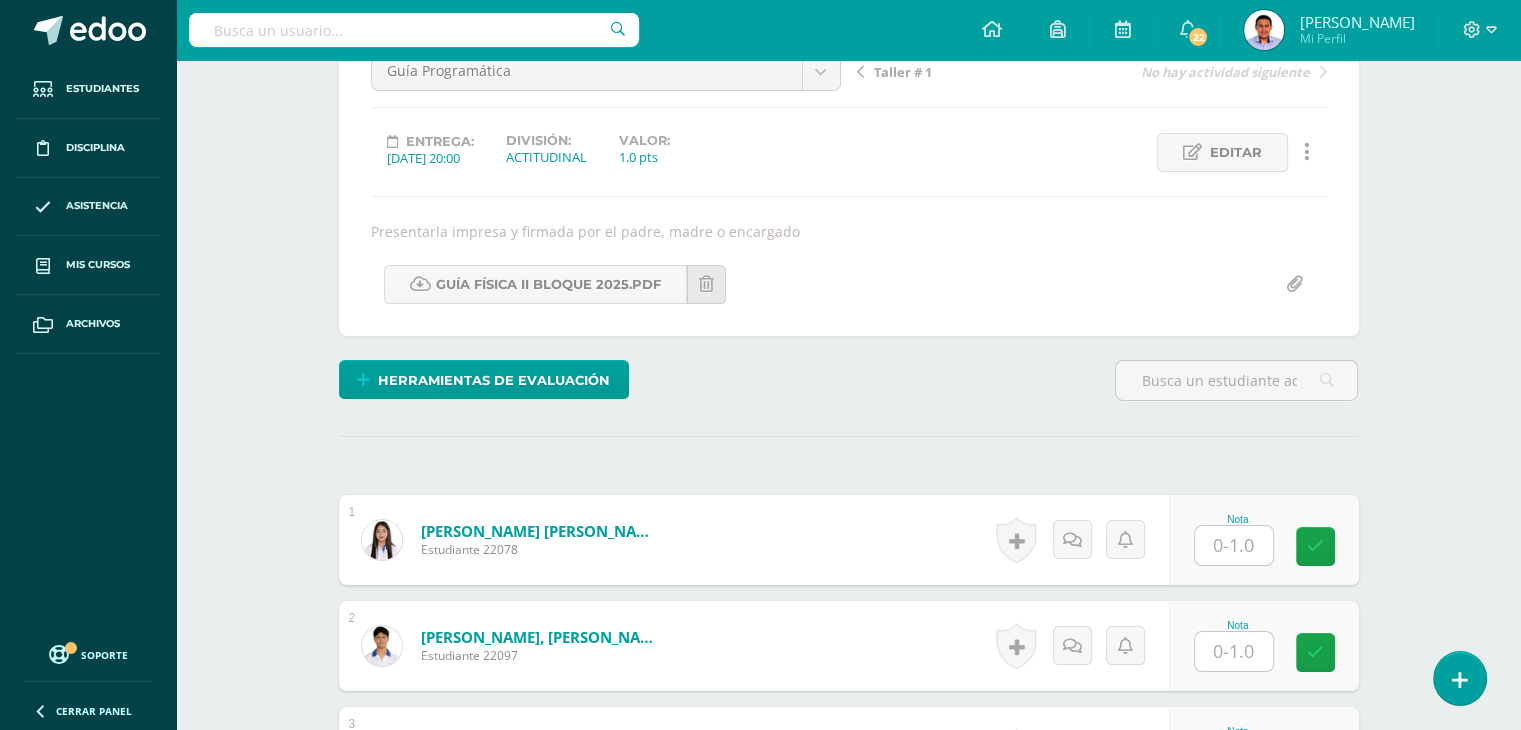 click at bounding box center [1234, 545] 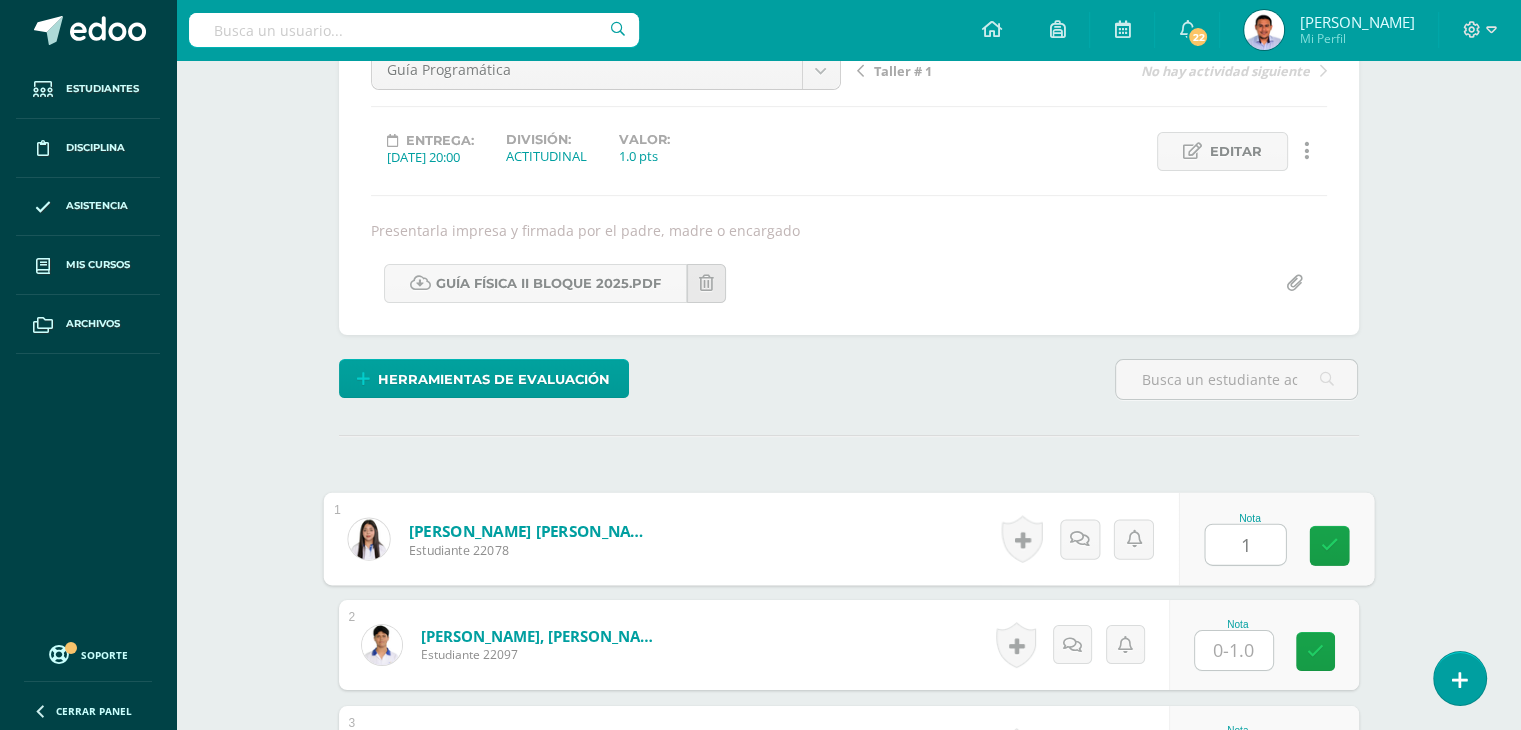 type on "1" 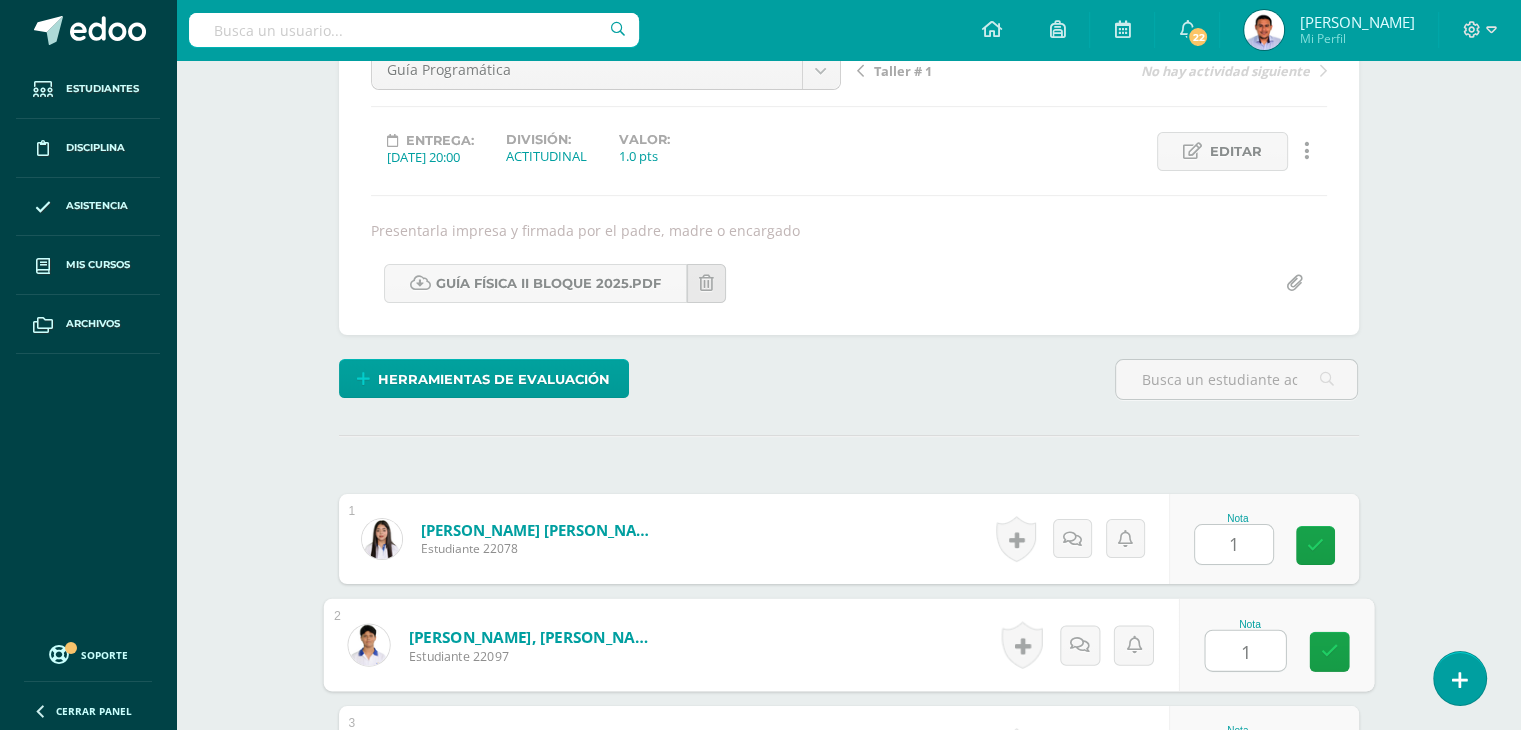 type on "1" 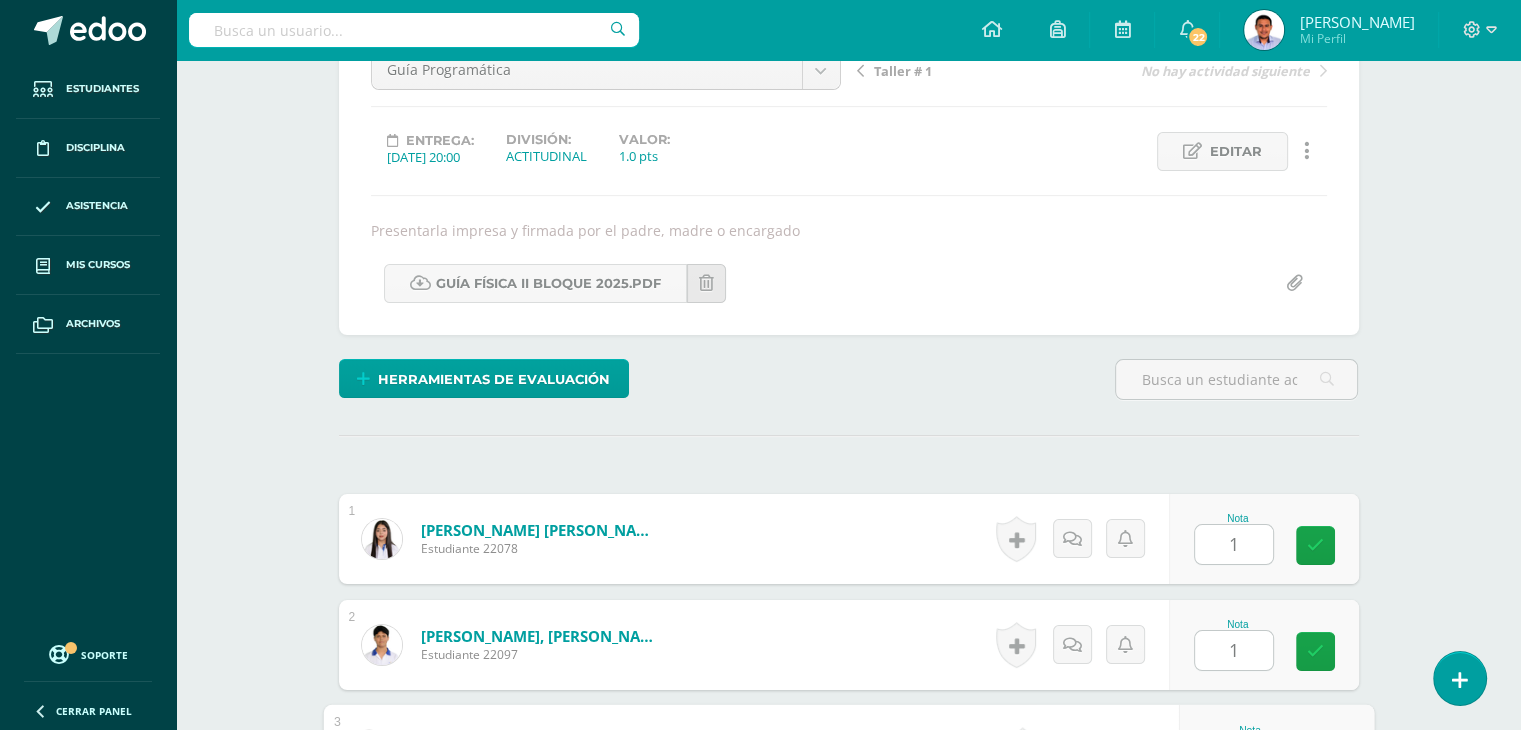 scroll, scrollTop: 610, scrollLeft: 0, axis: vertical 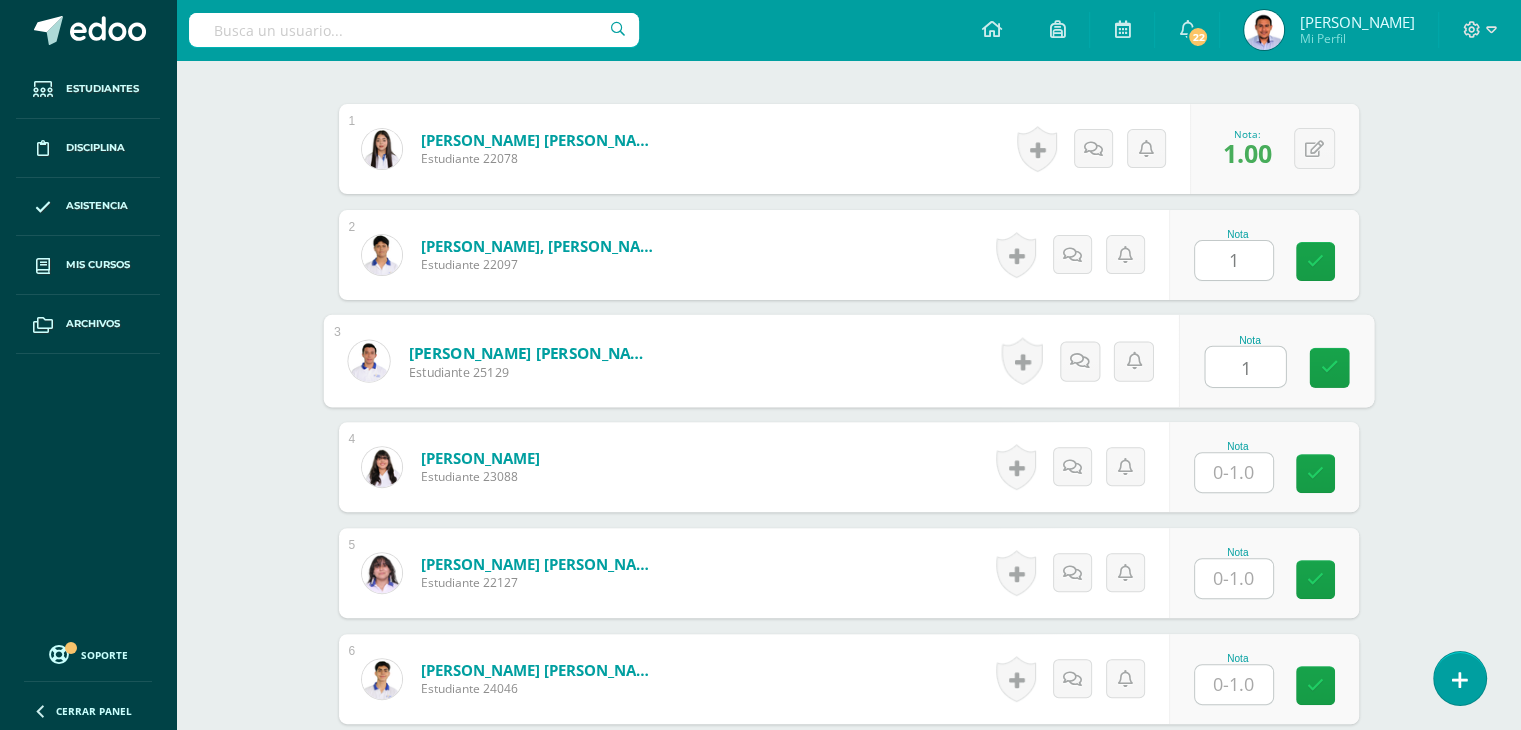 type on "1" 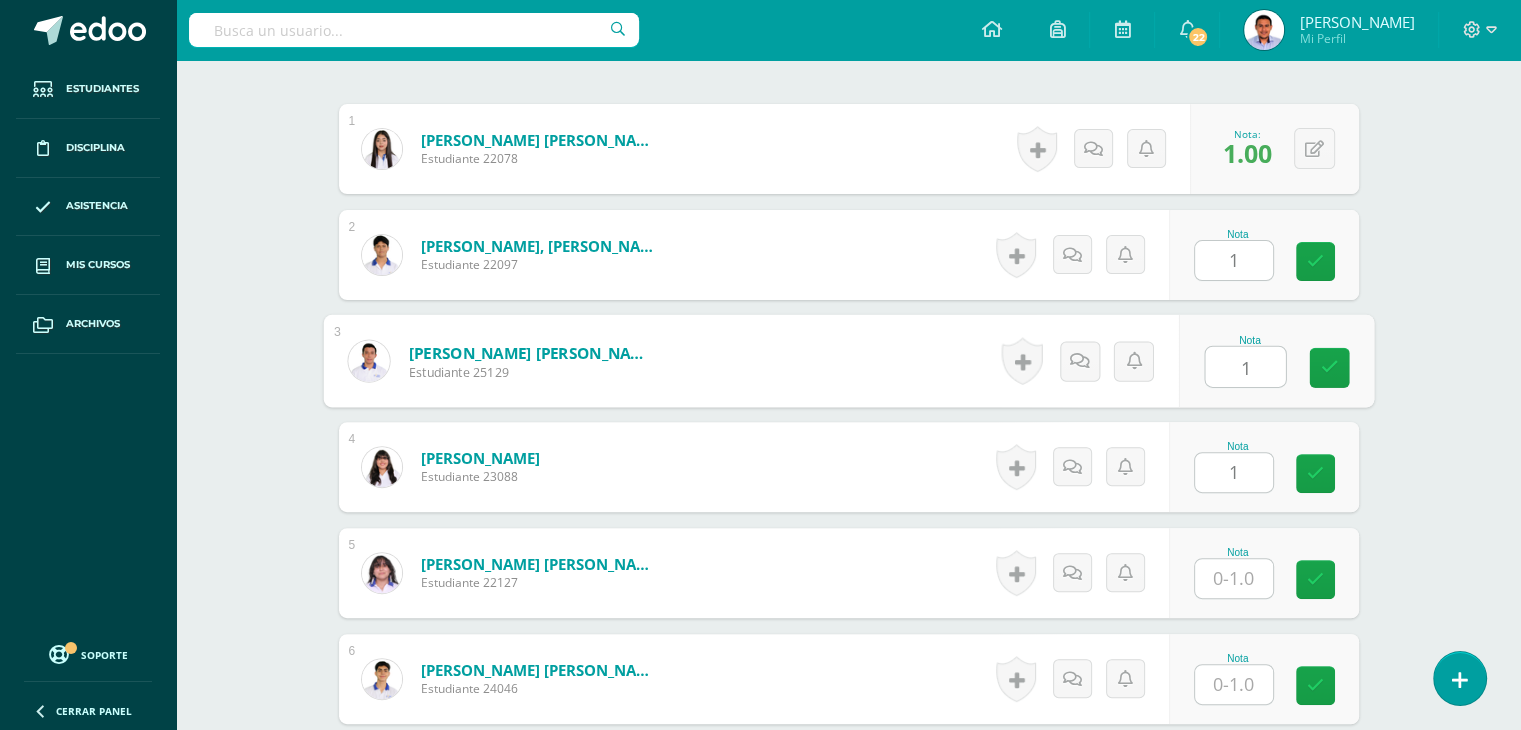 type on "1" 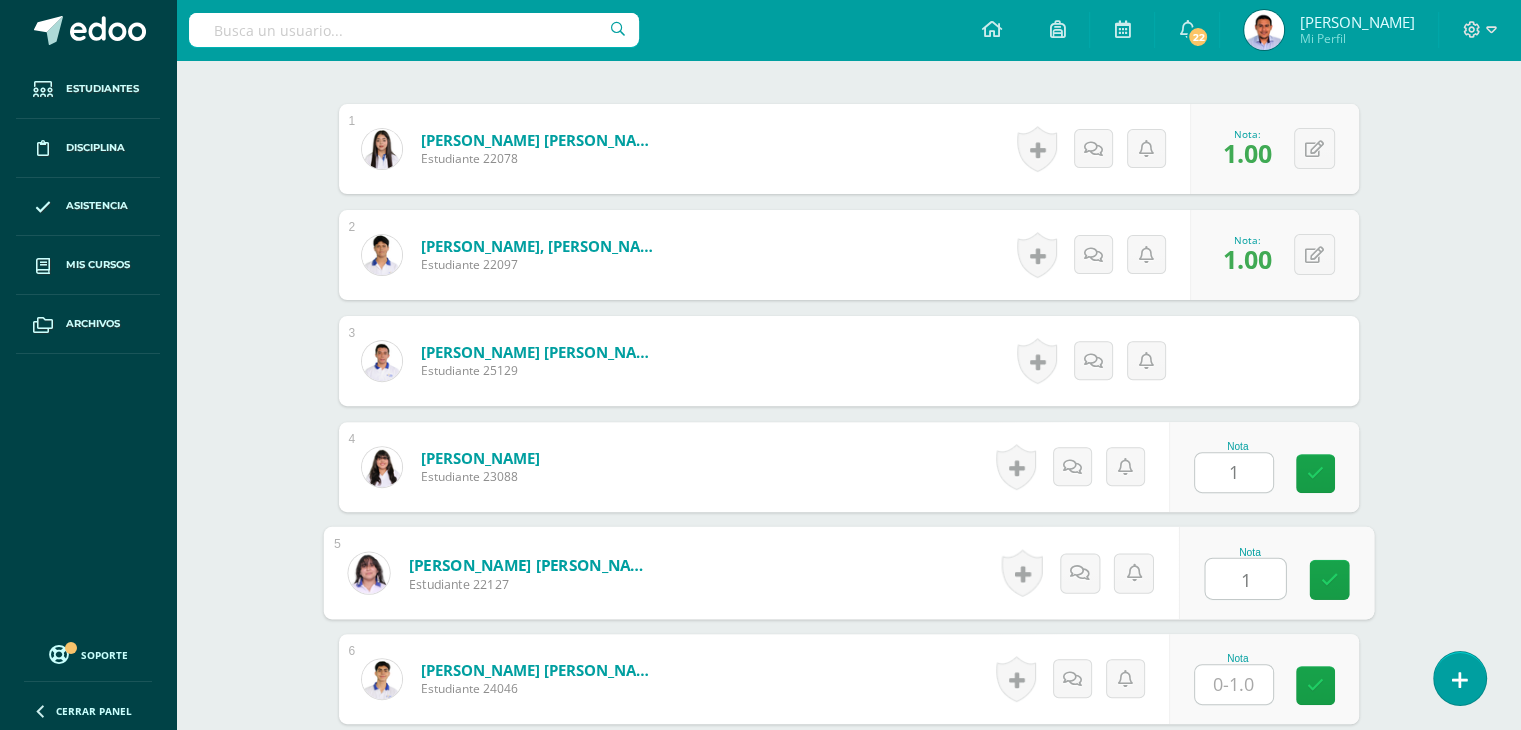 type on "1" 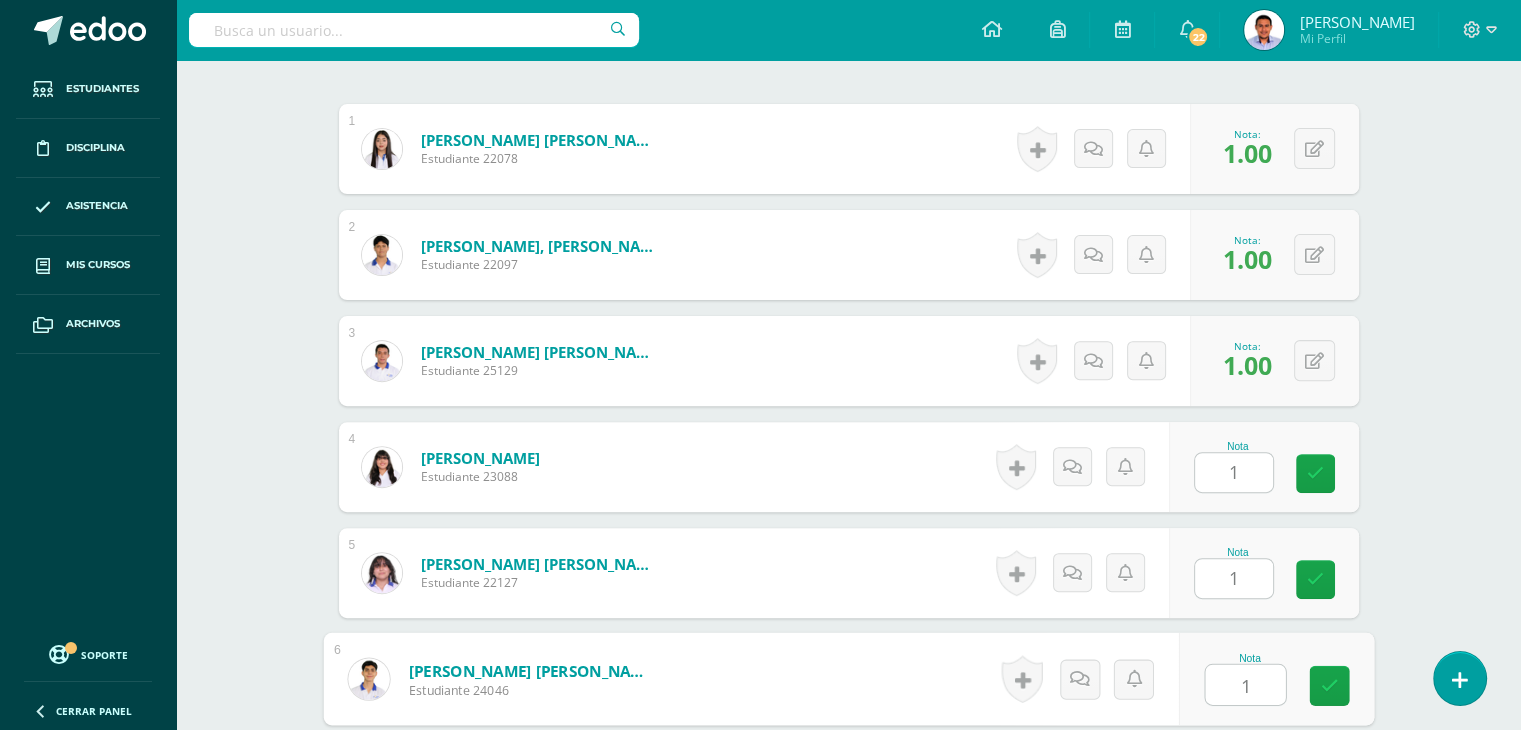 type on "1" 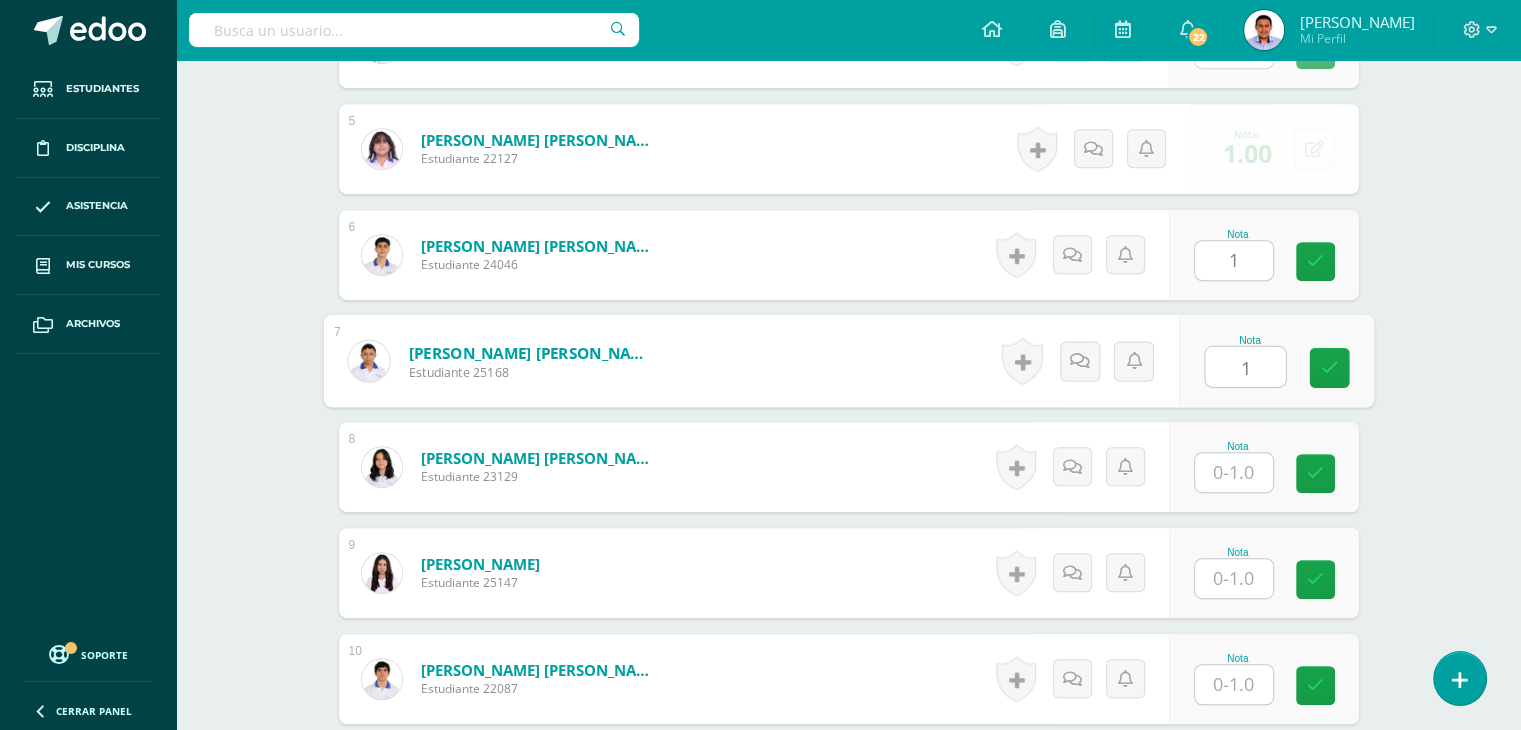 type on "1" 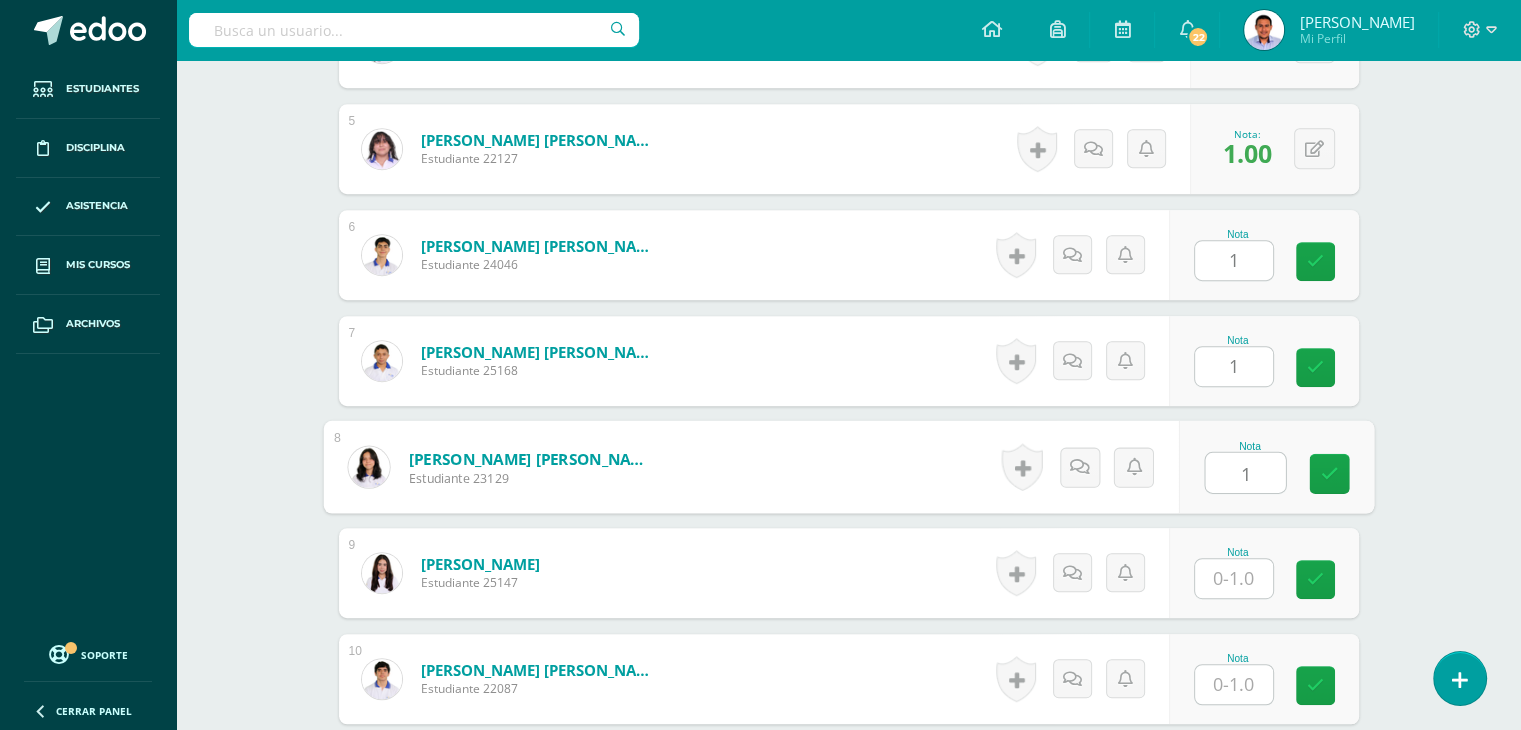 type on "1" 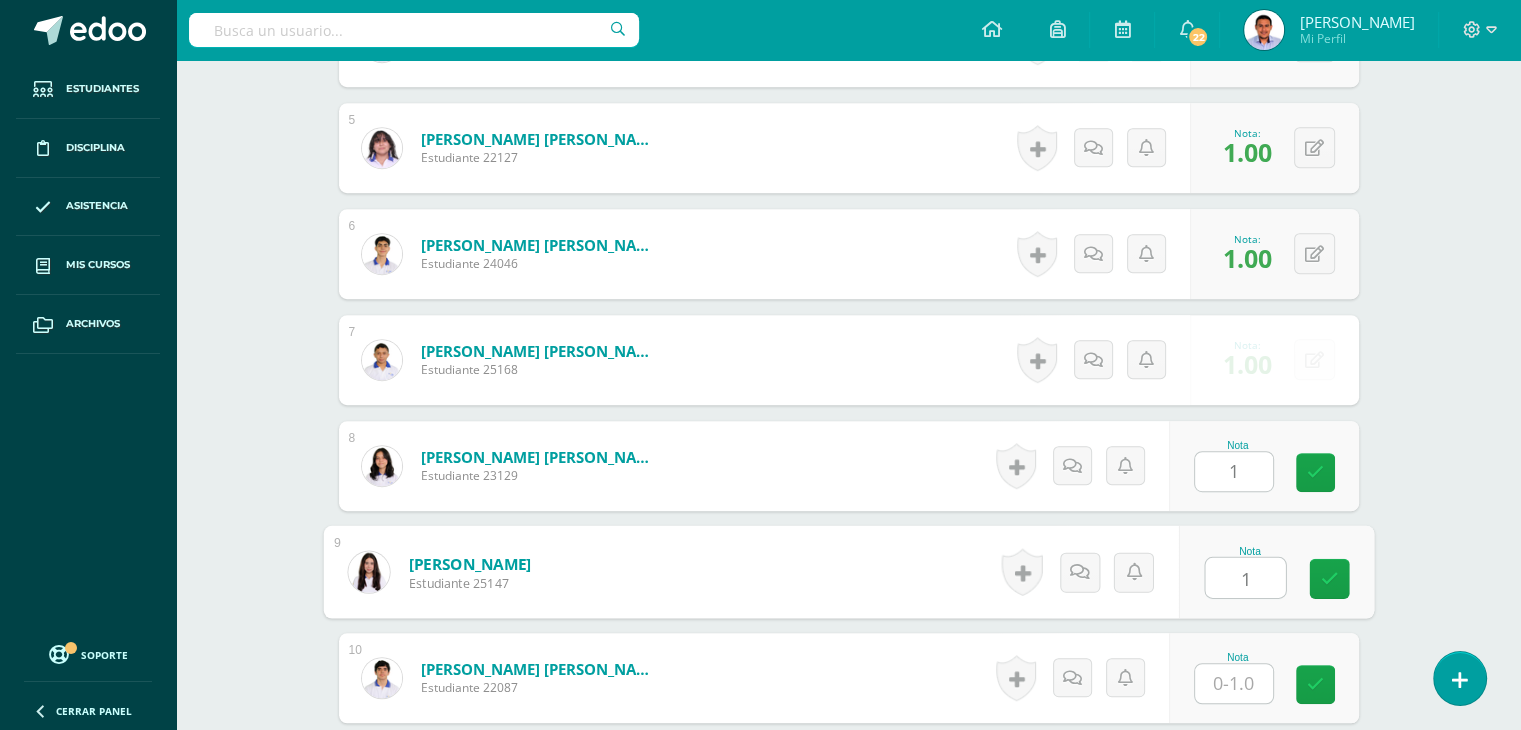 type on "1" 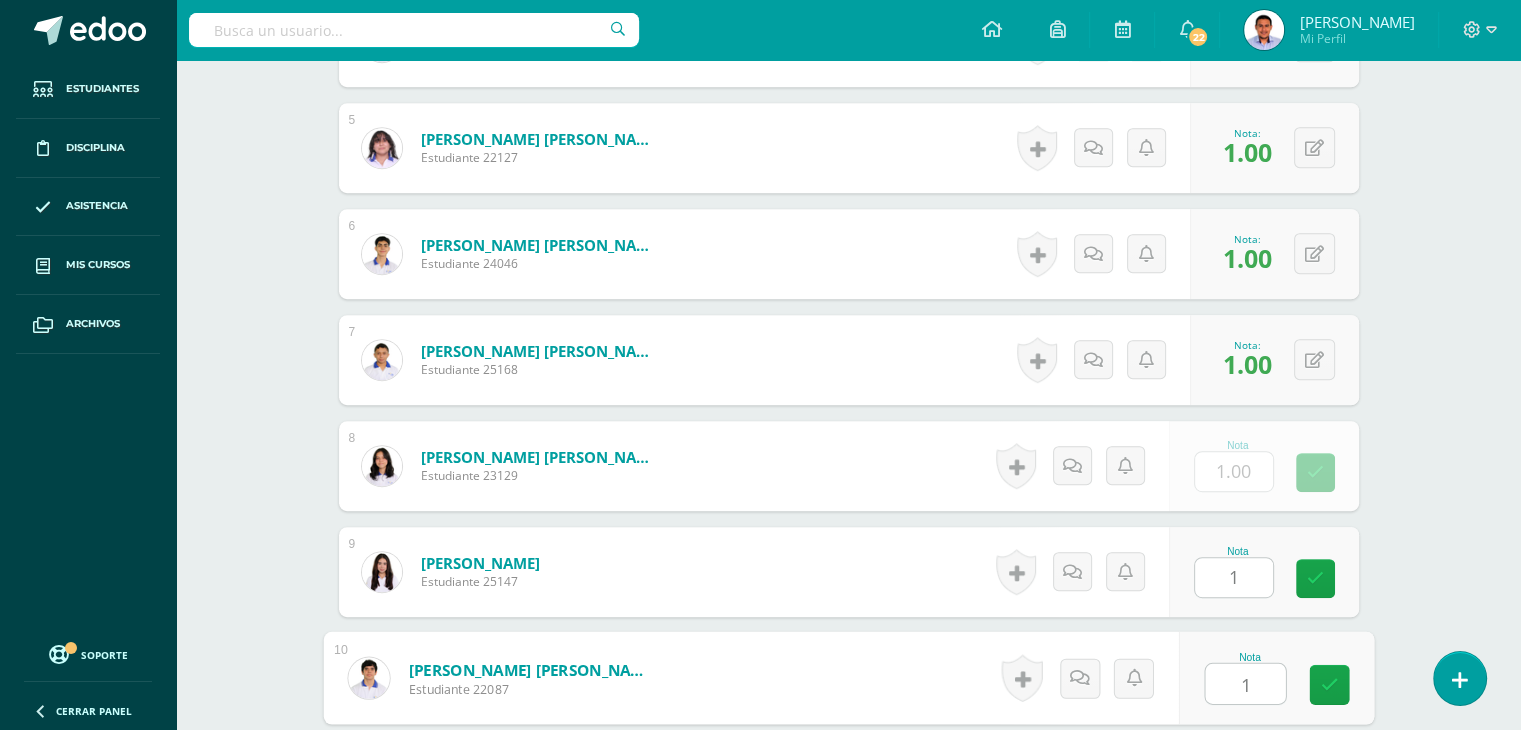 type on "1" 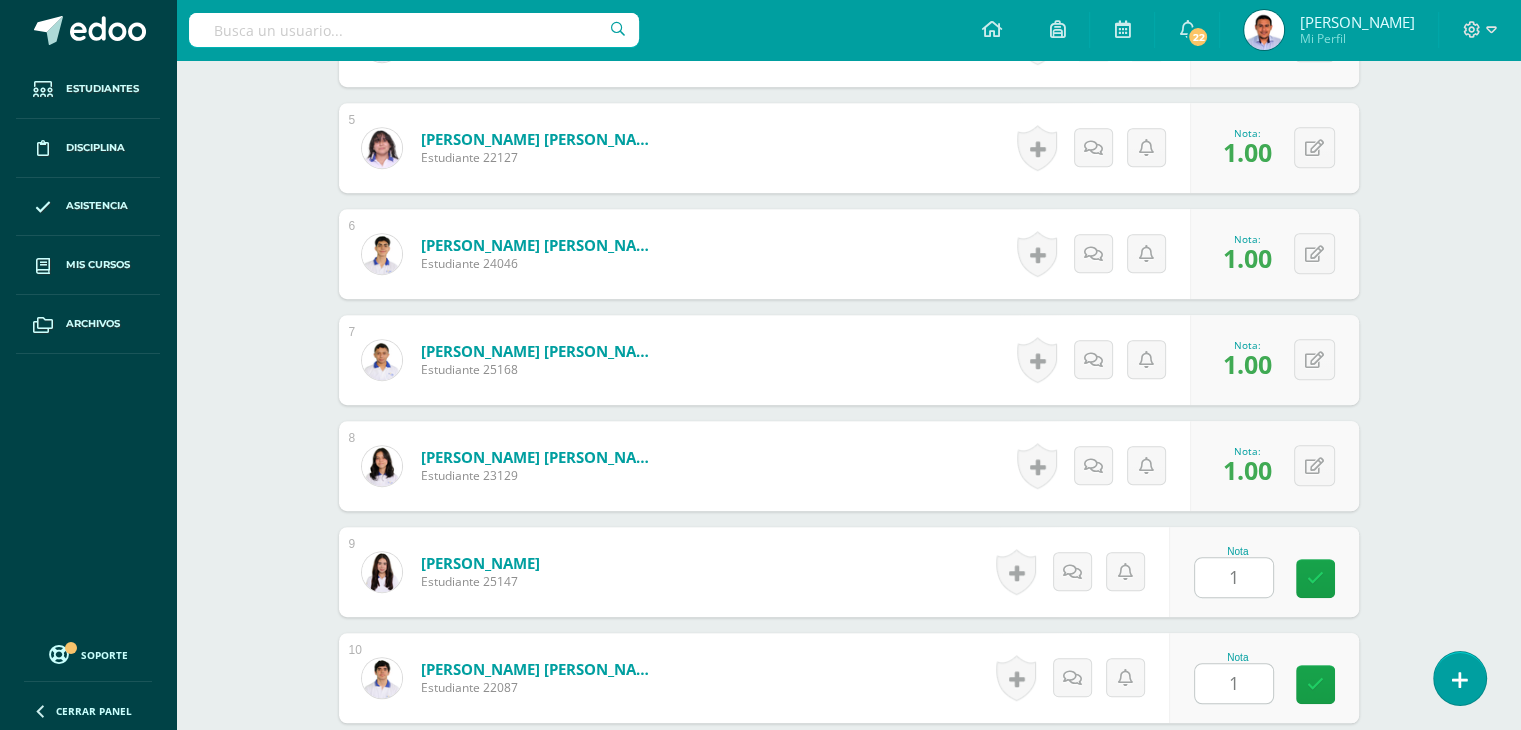 scroll, scrollTop: 1458, scrollLeft: 0, axis: vertical 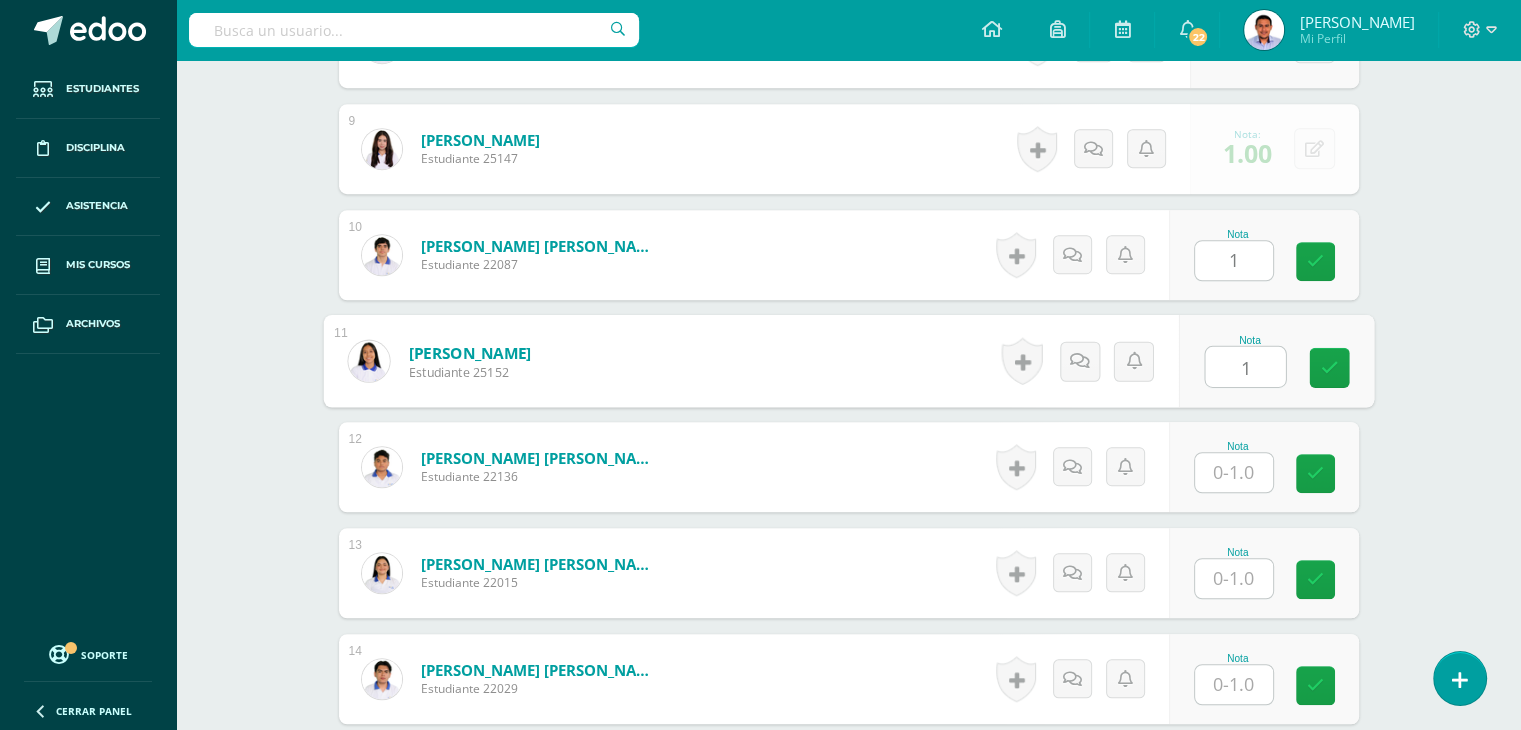 type on "1" 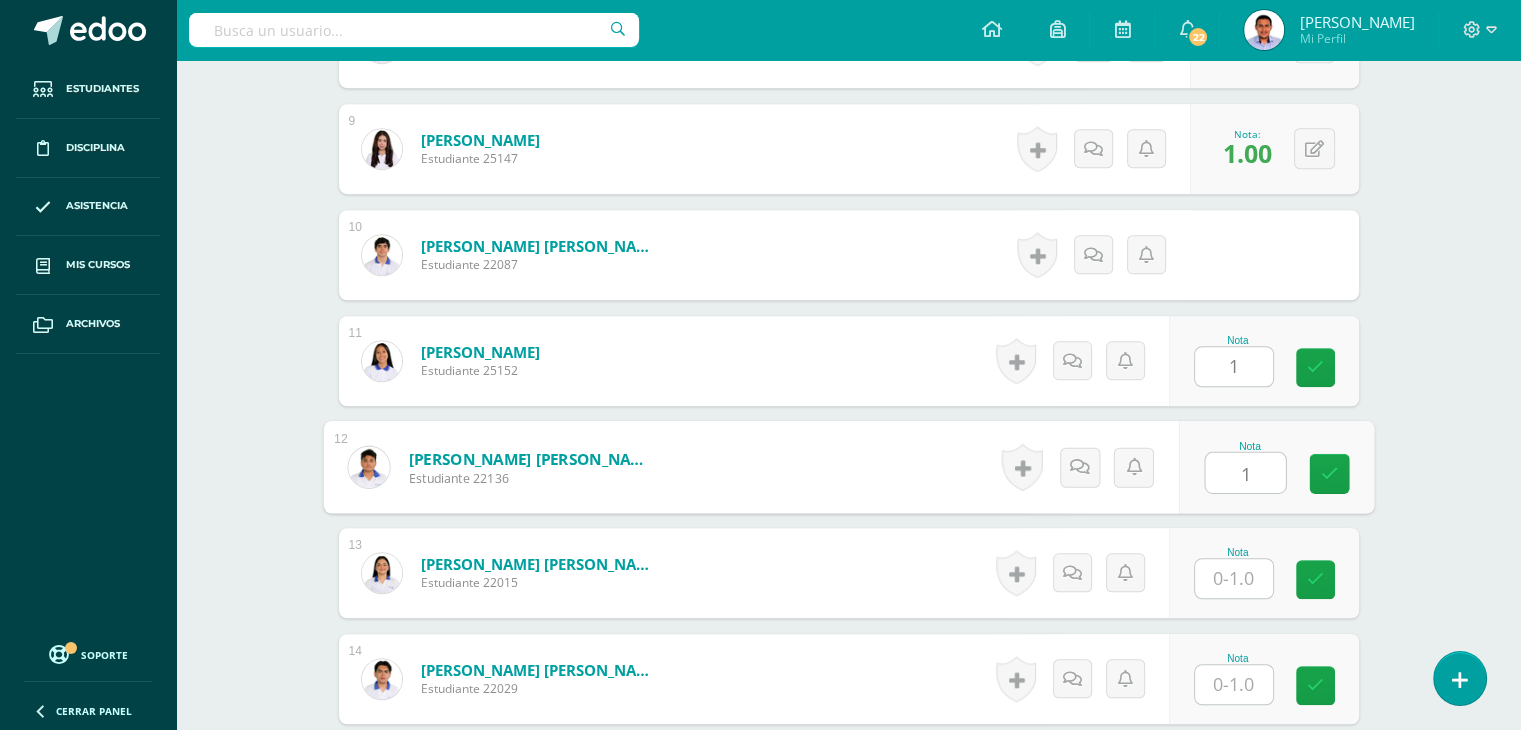 type on "1" 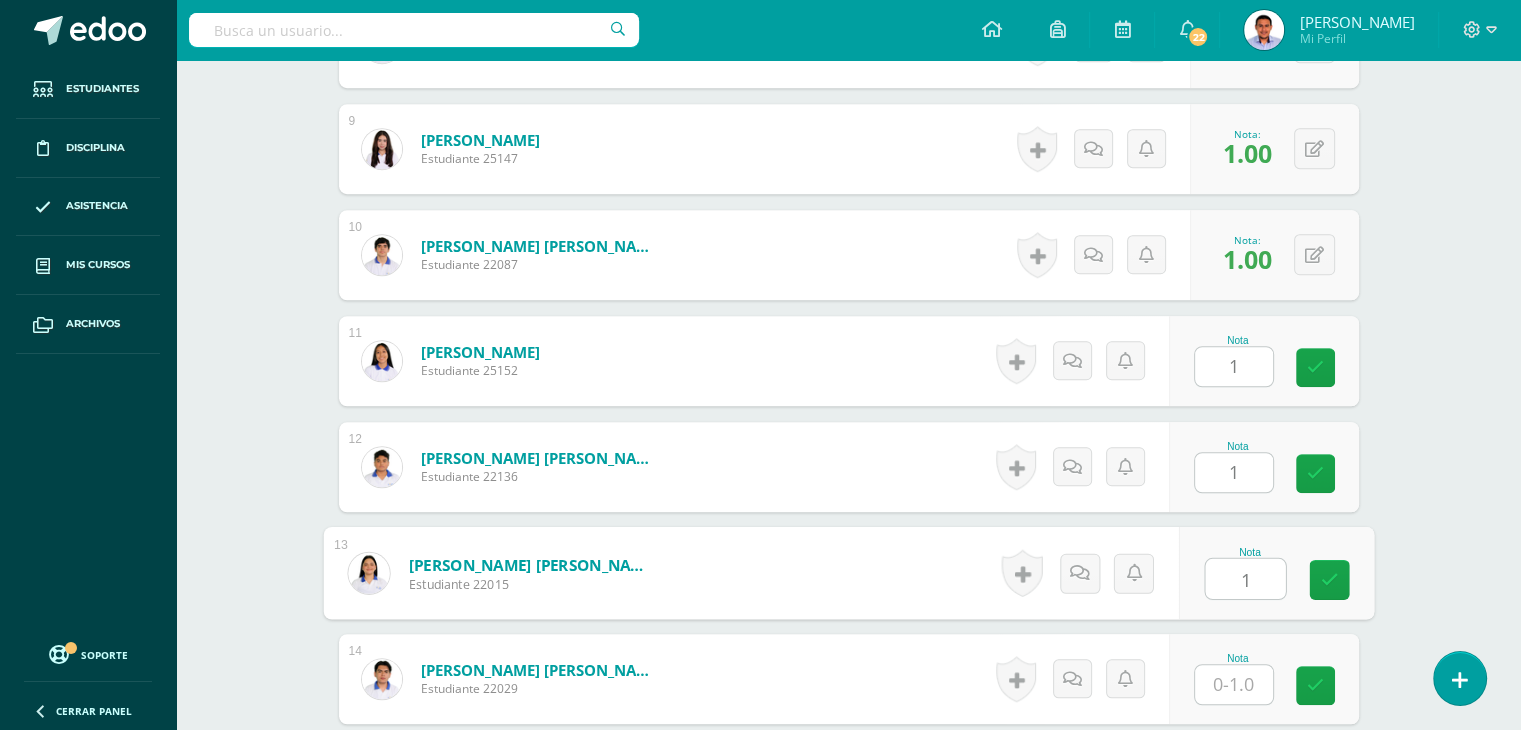 type on "1" 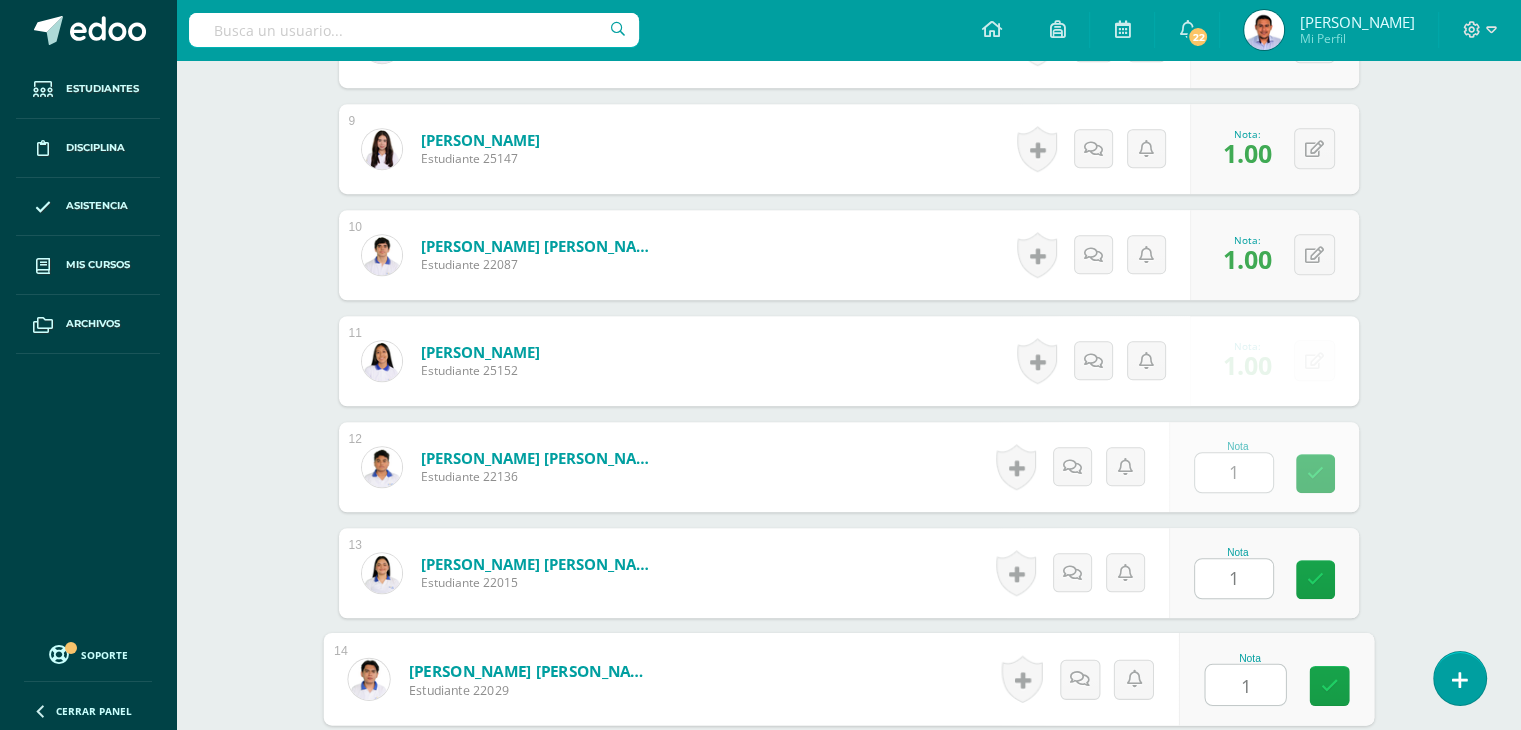 type on "1" 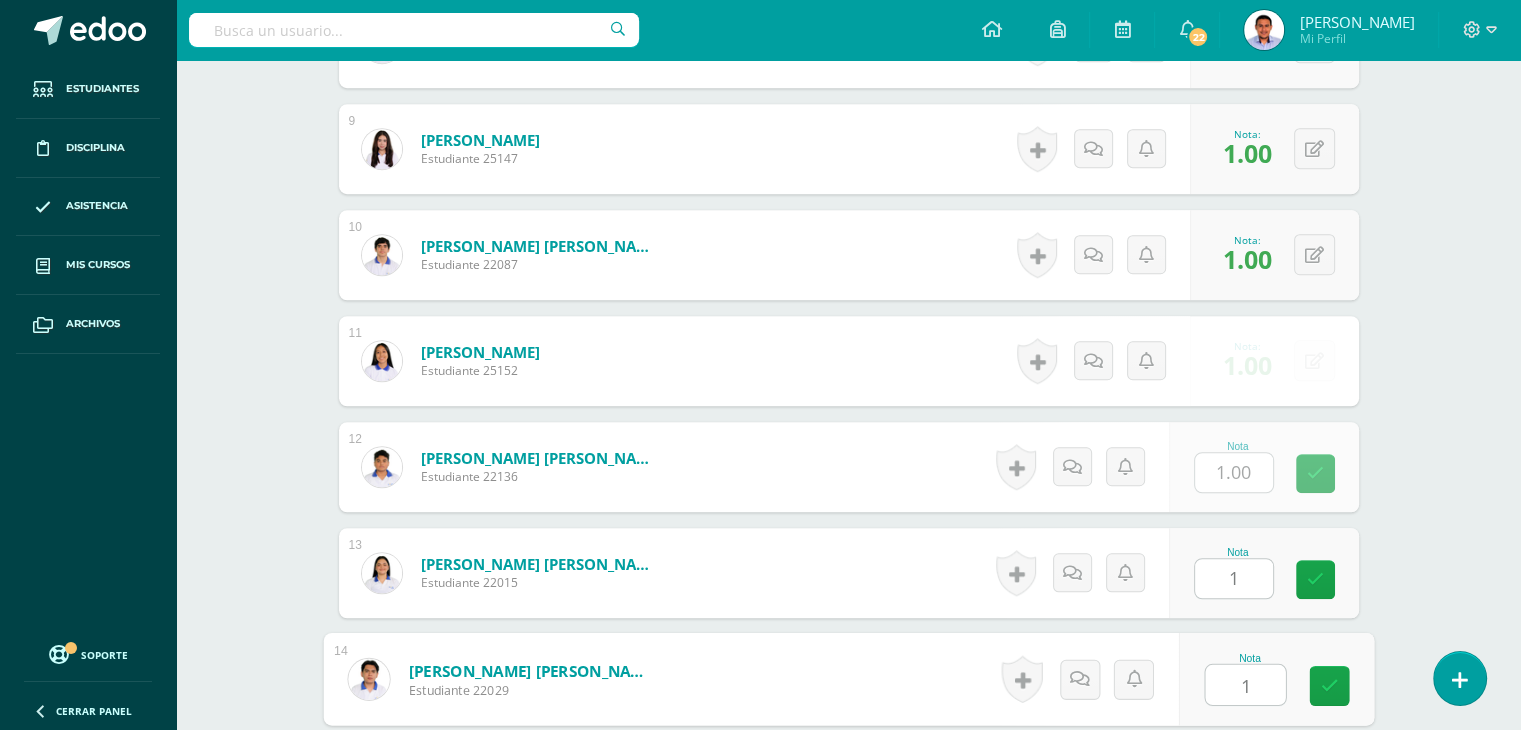 scroll, scrollTop: 1882, scrollLeft: 0, axis: vertical 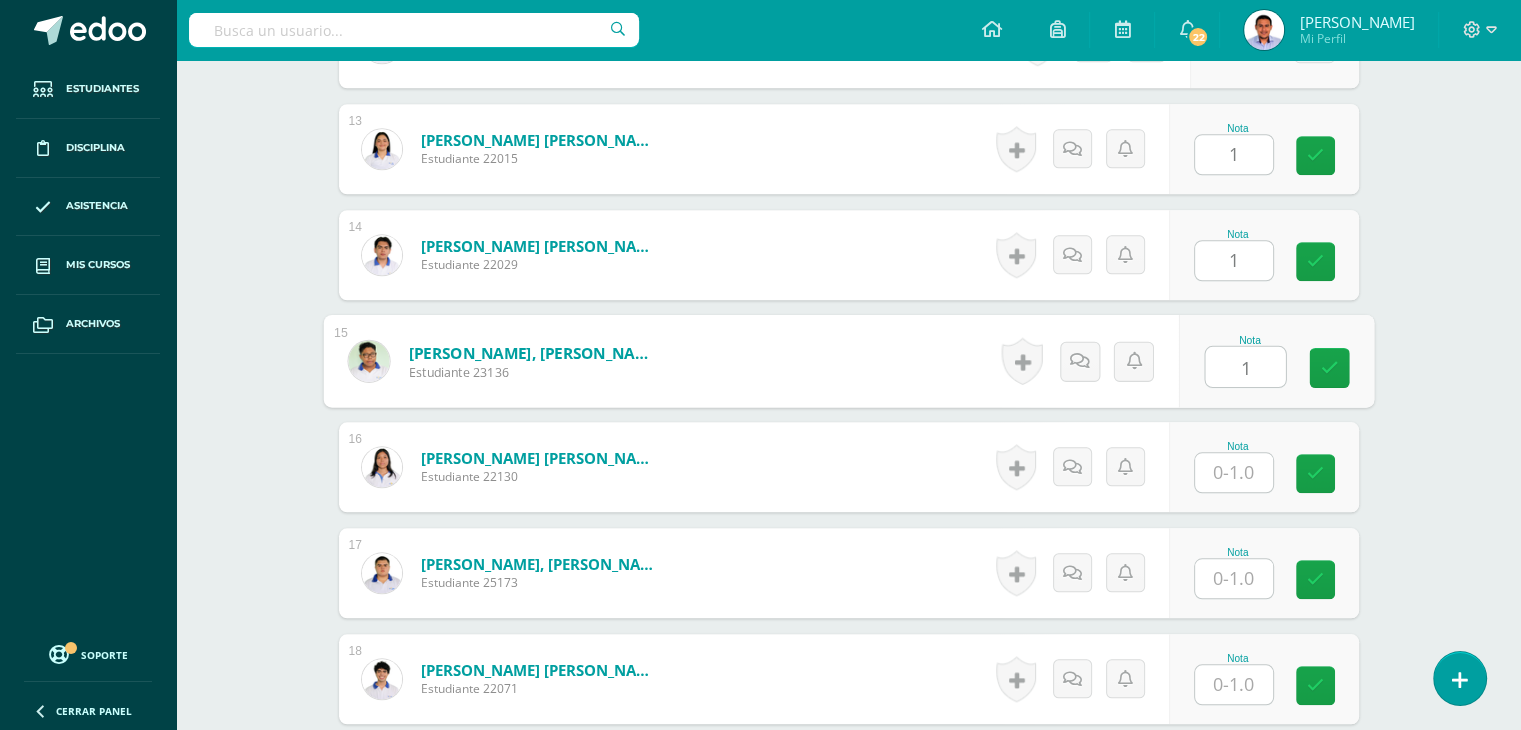 type on "1" 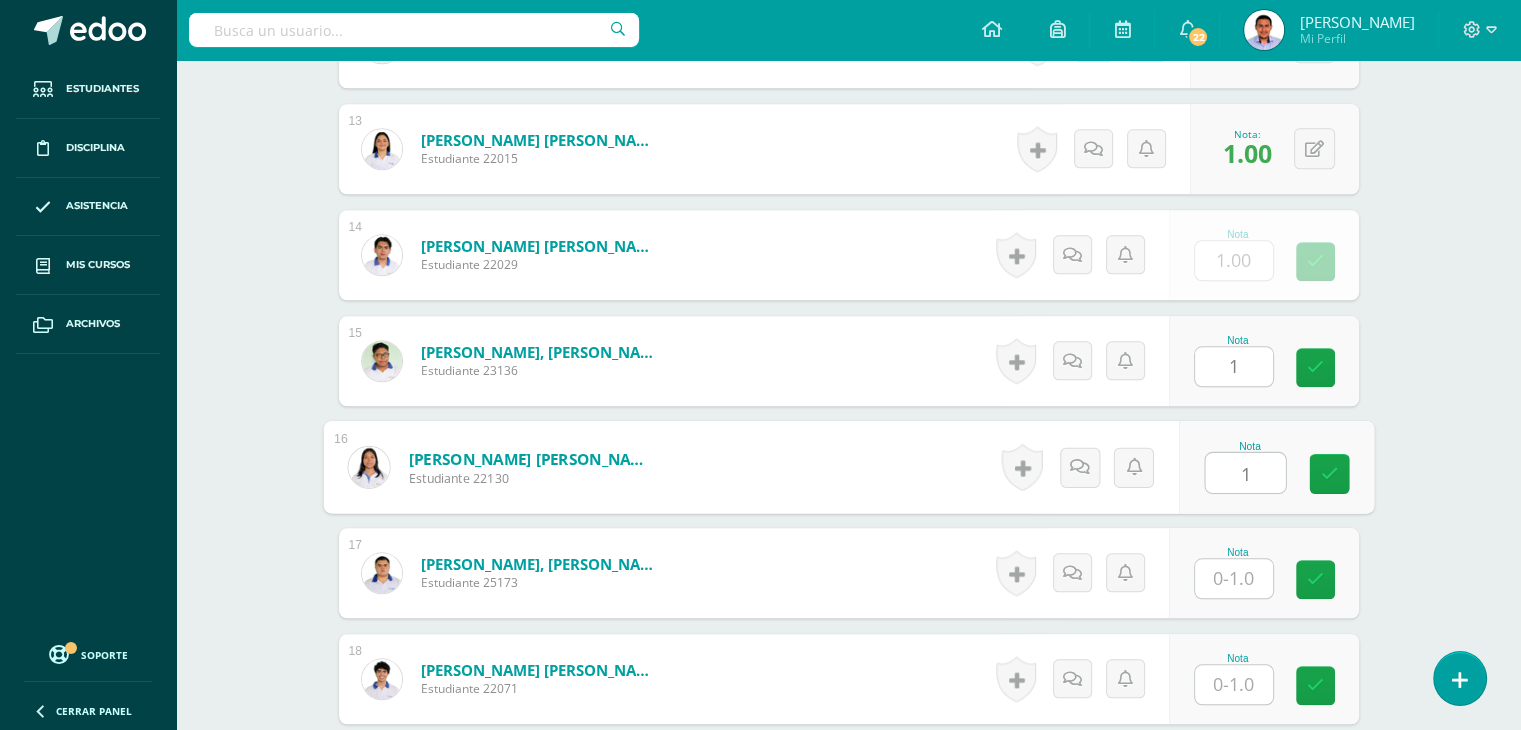 type on "1" 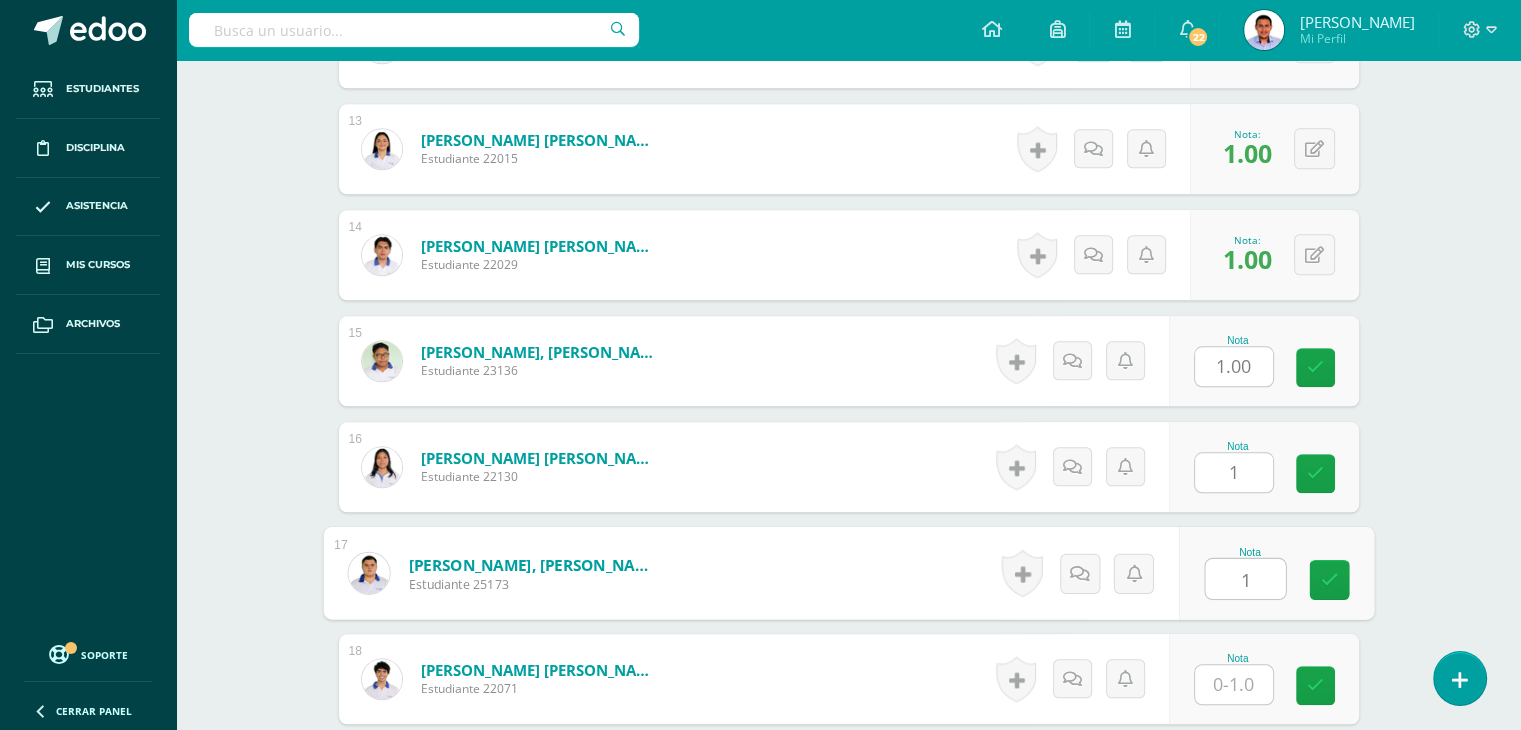 type on "1" 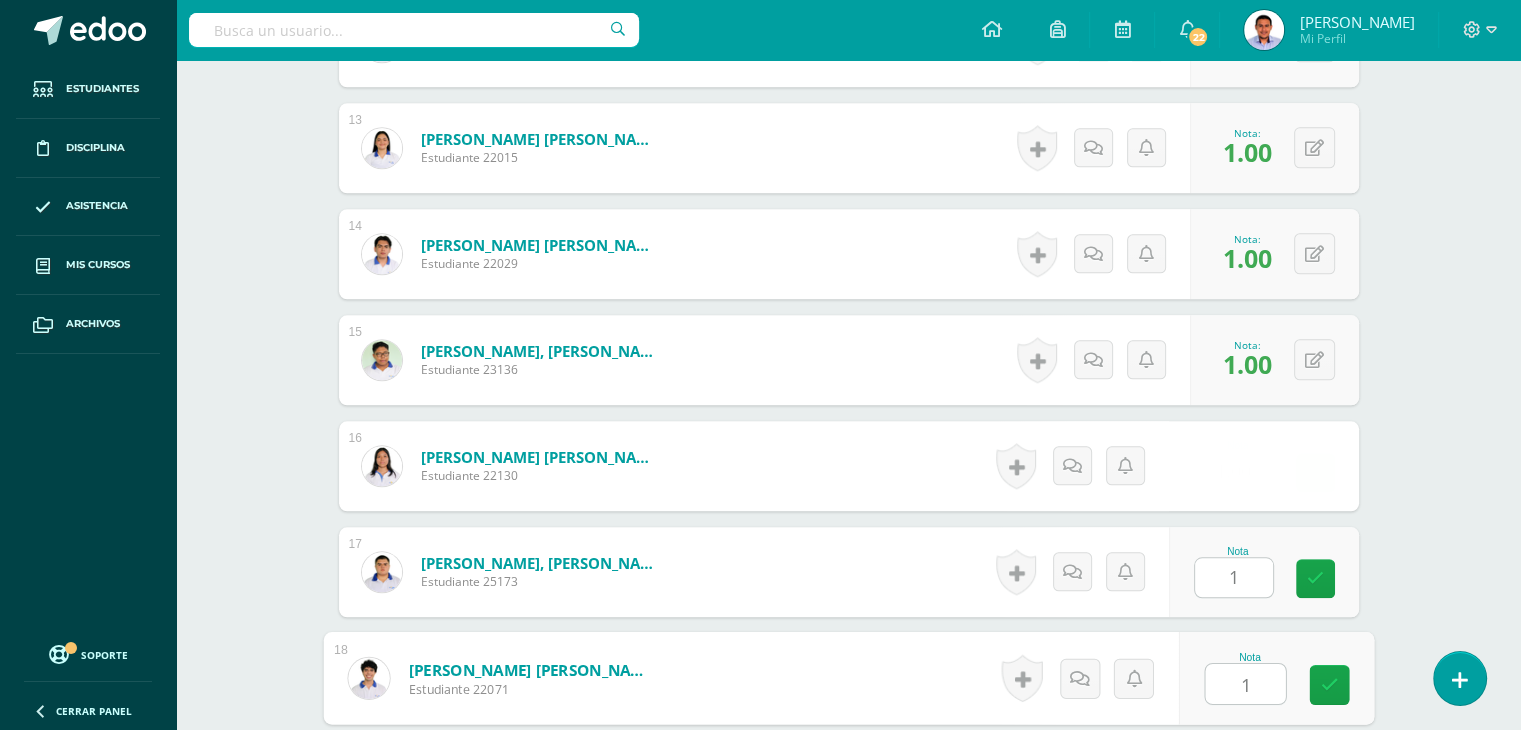 type on "1" 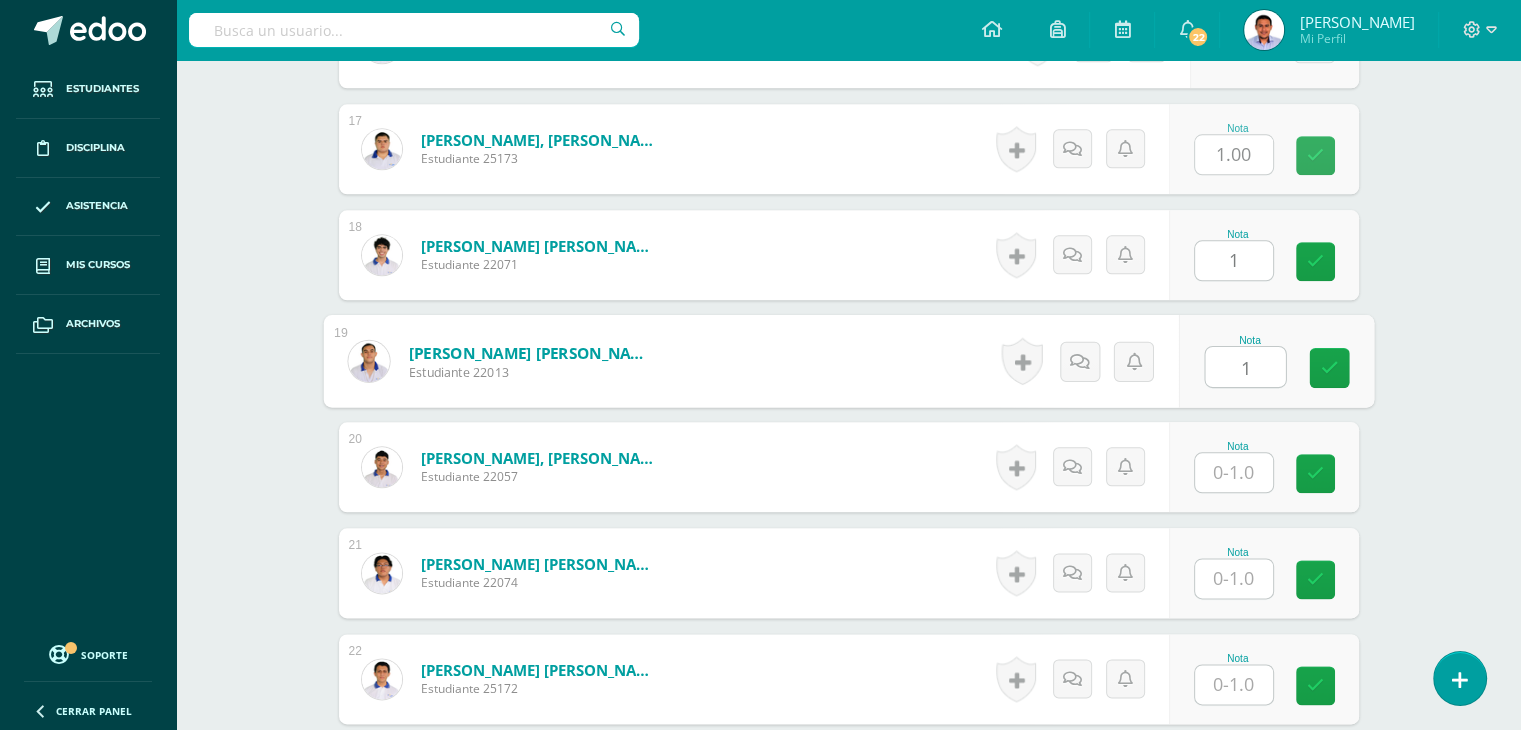 type on "1" 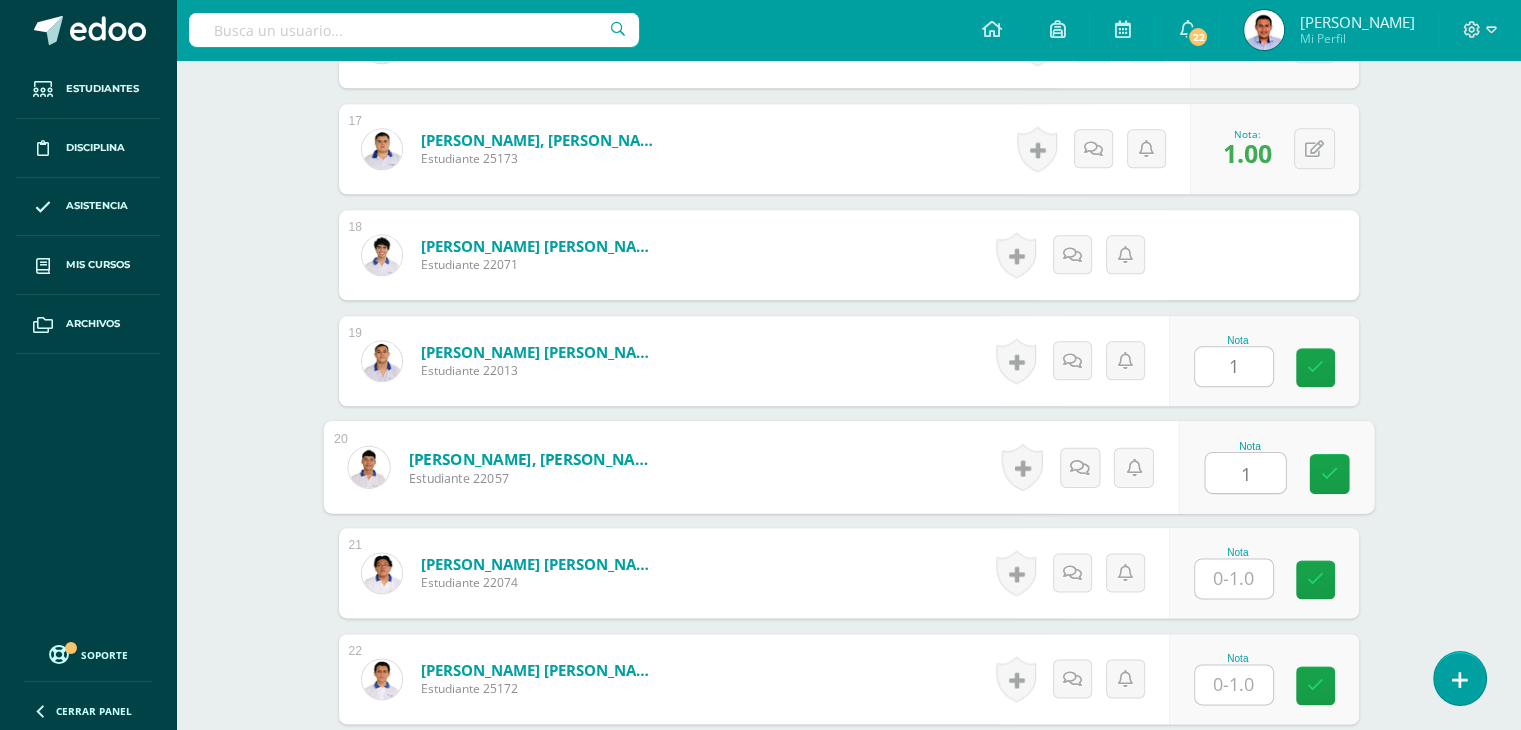 type on "1" 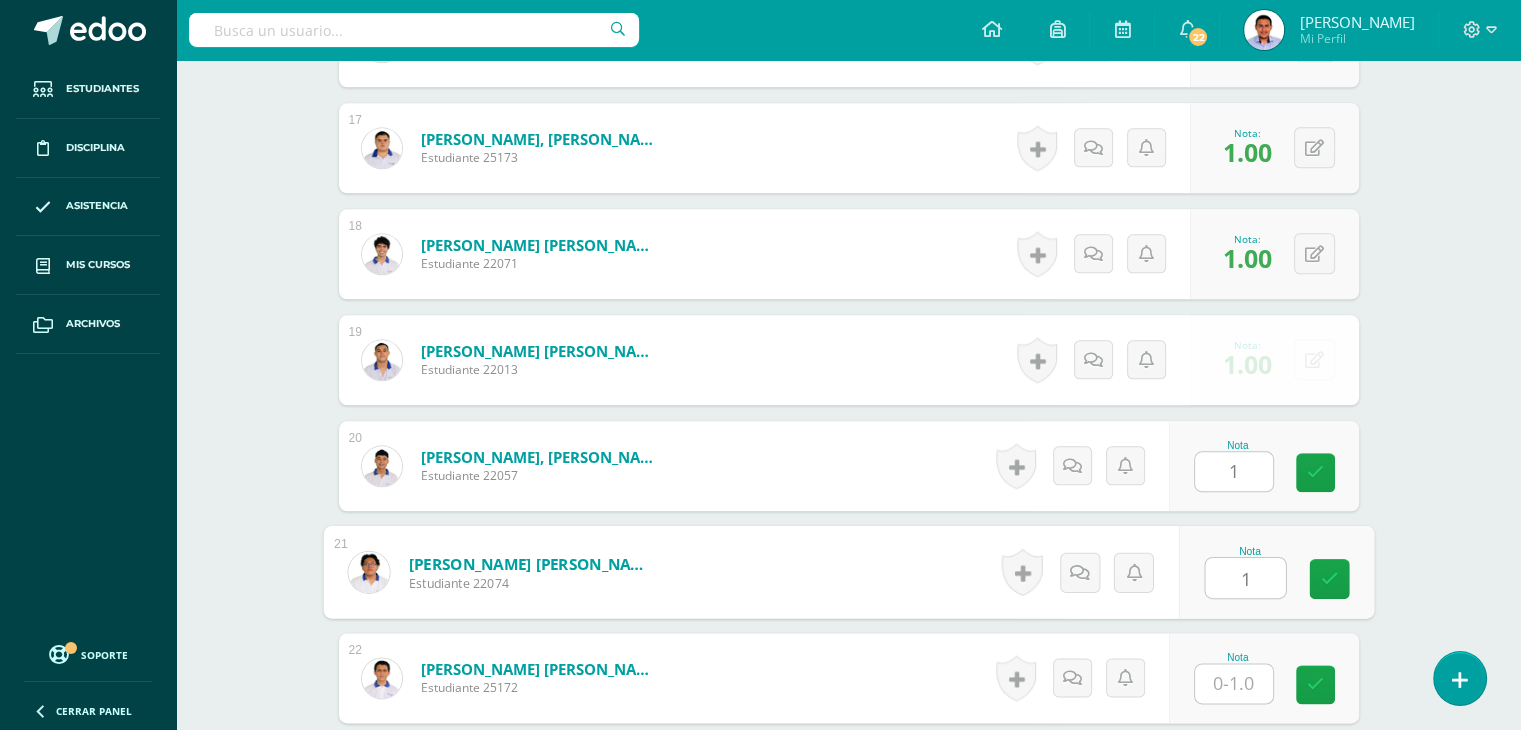 type on "1" 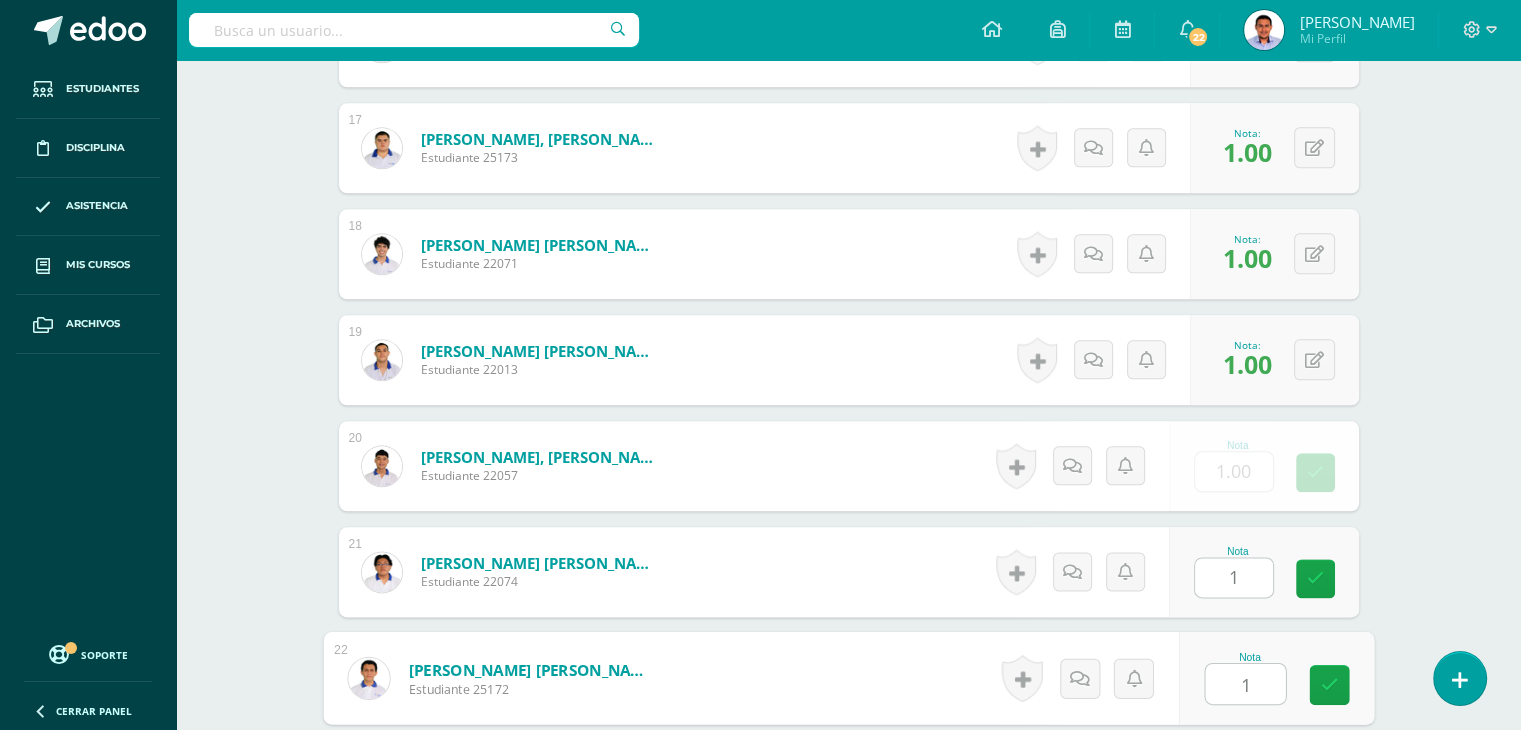 type on "1" 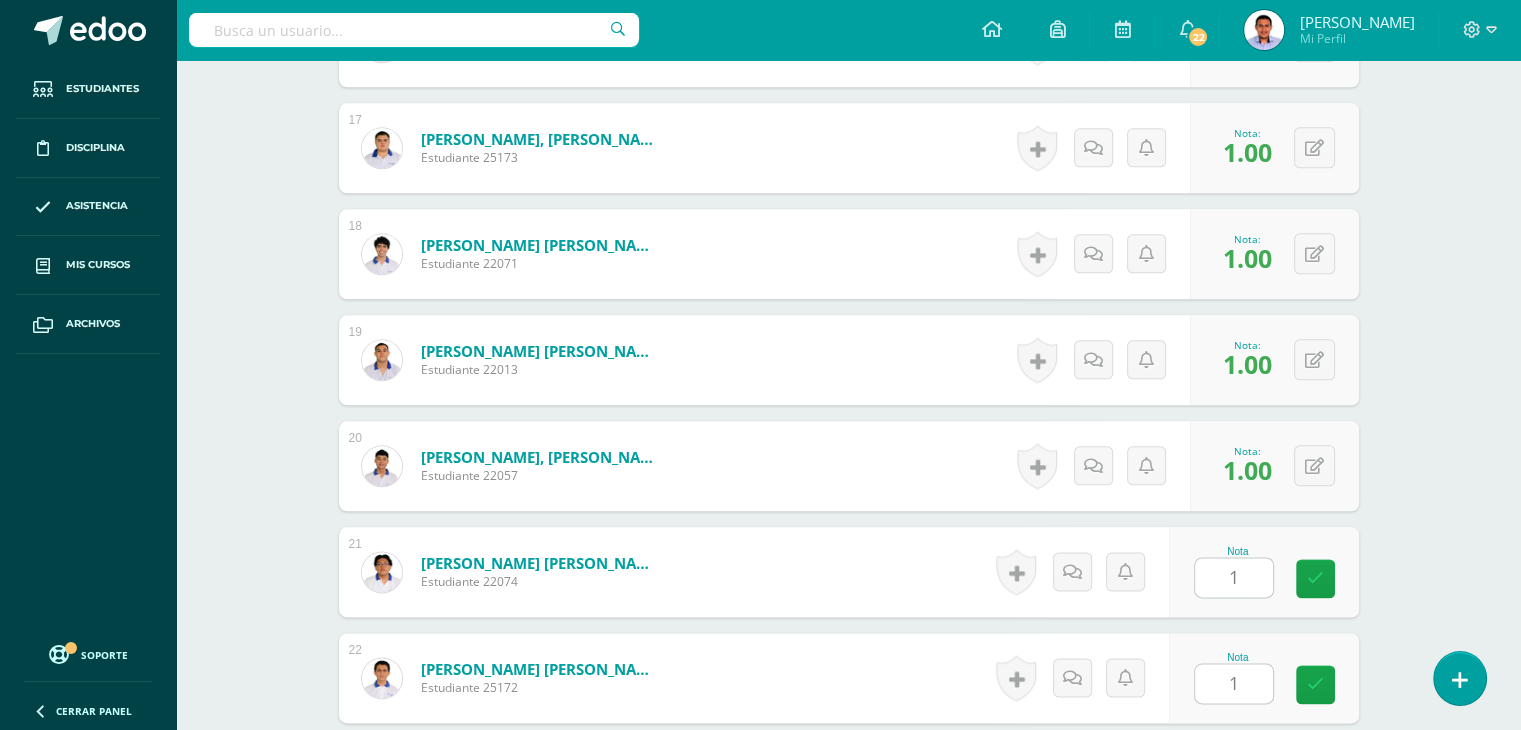 scroll, scrollTop: 2730, scrollLeft: 0, axis: vertical 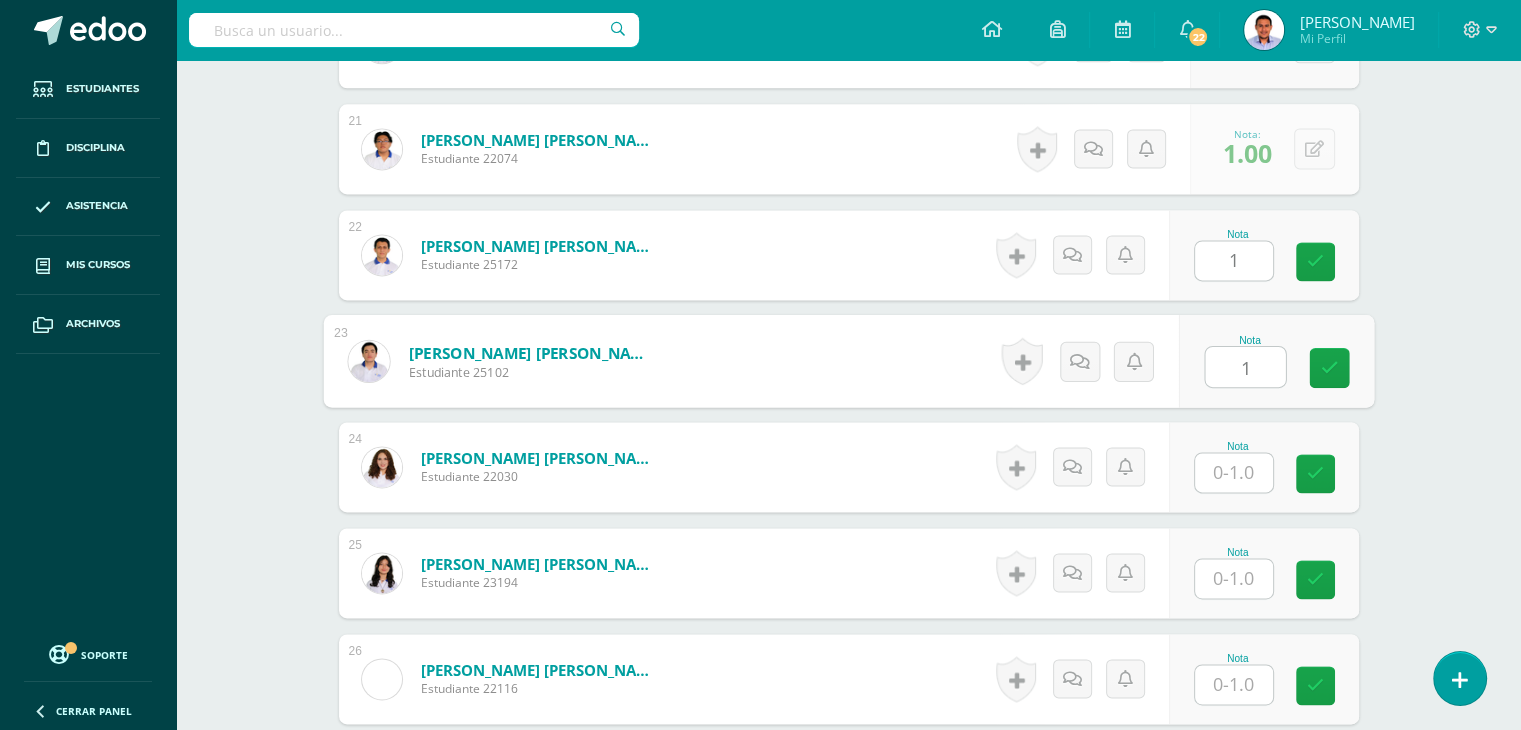 type on "1" 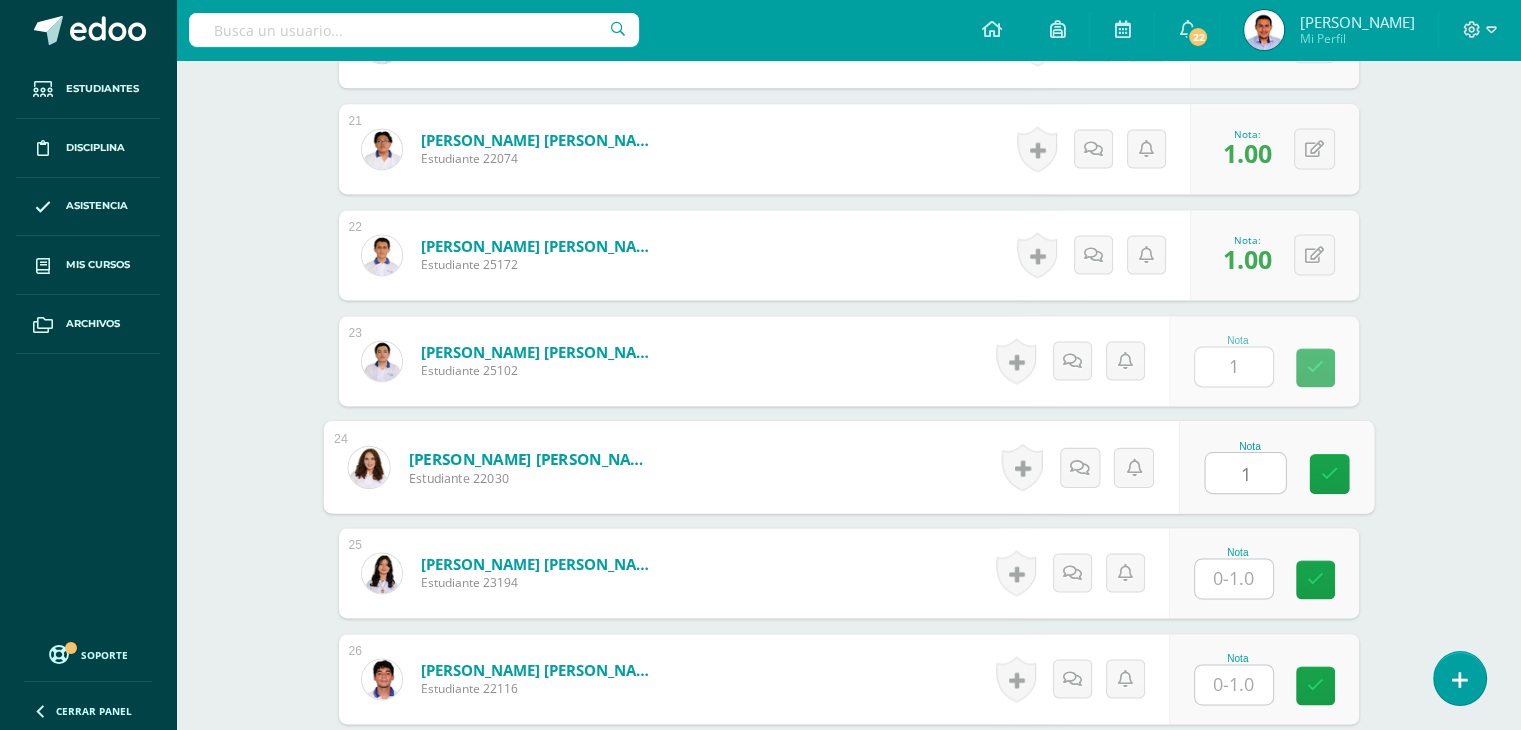 type on "1" 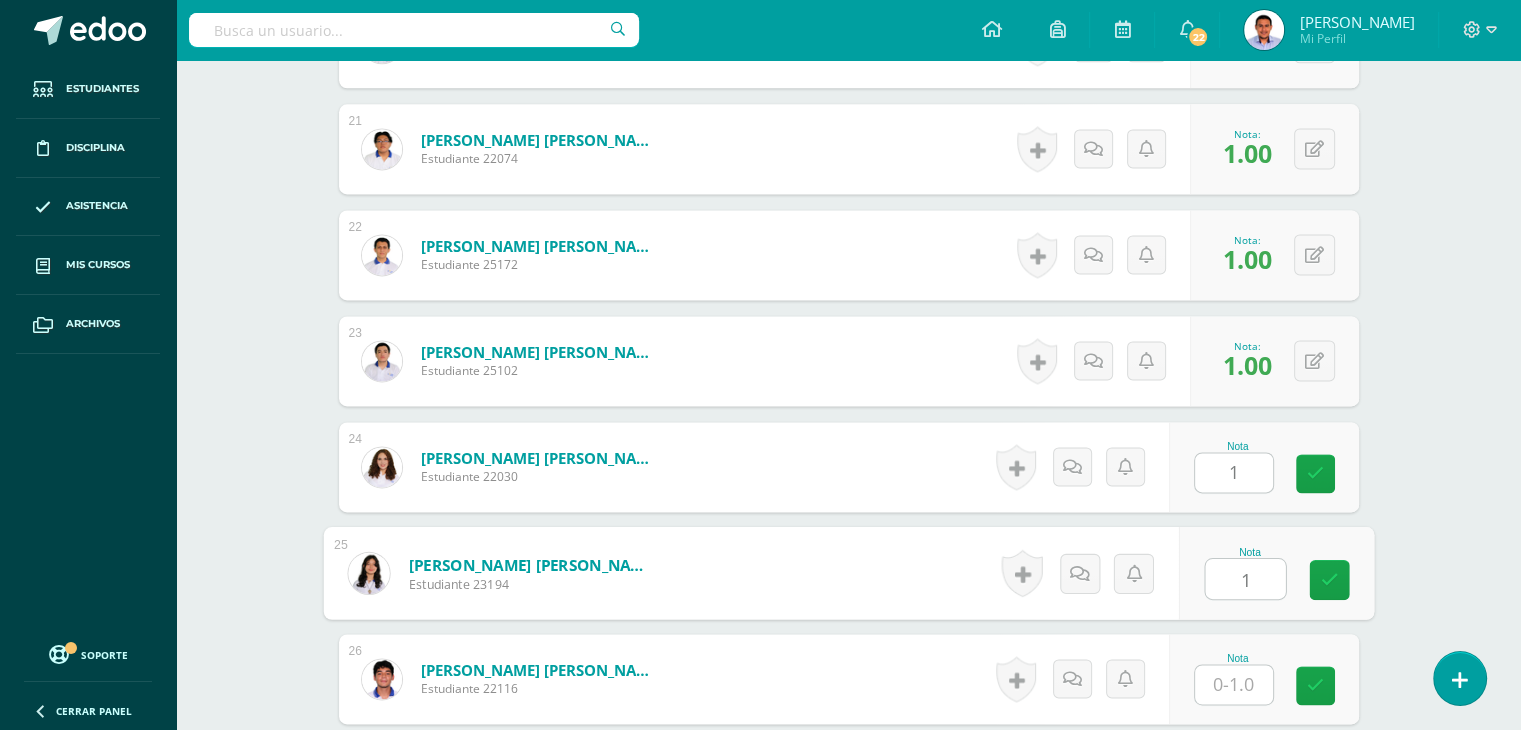 type on "1" 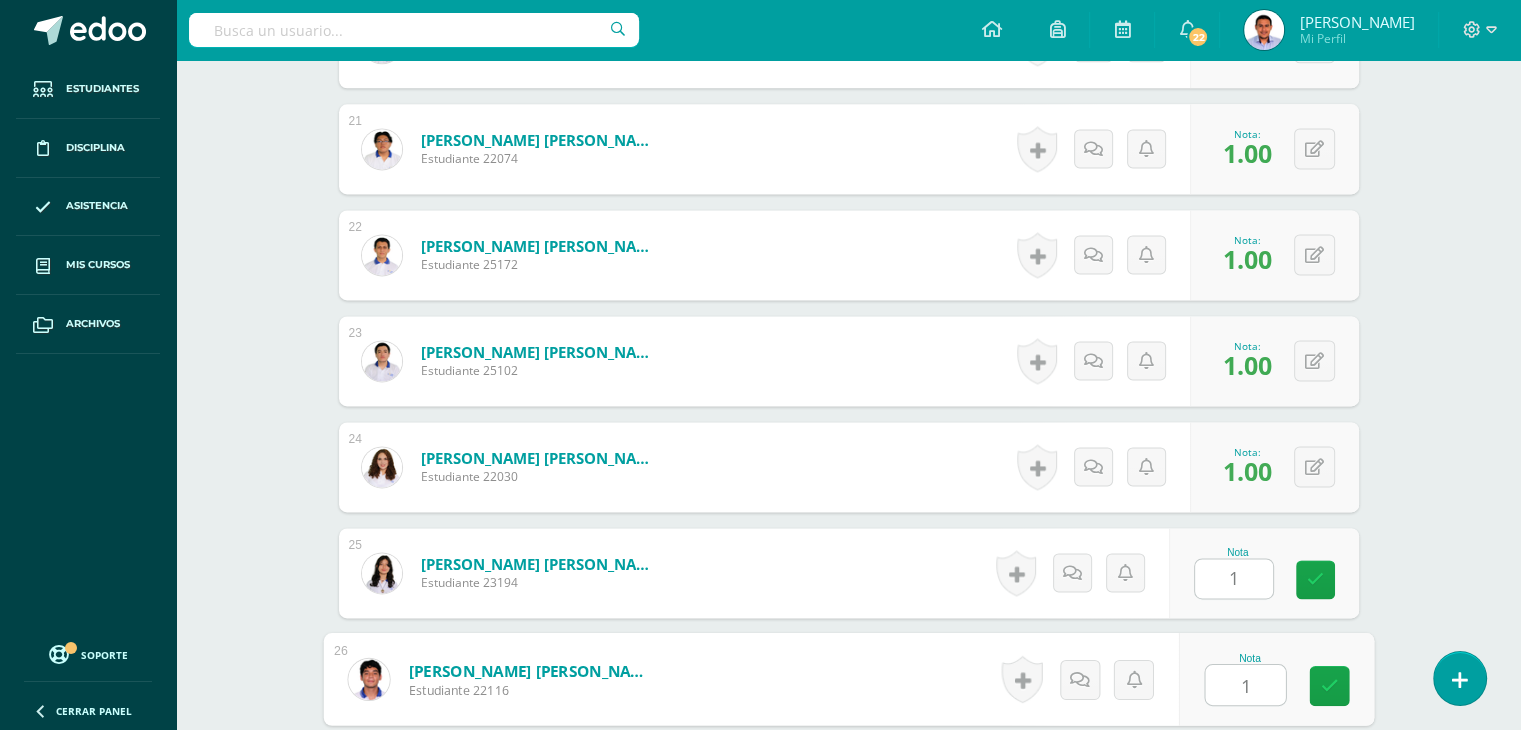 type on "1" 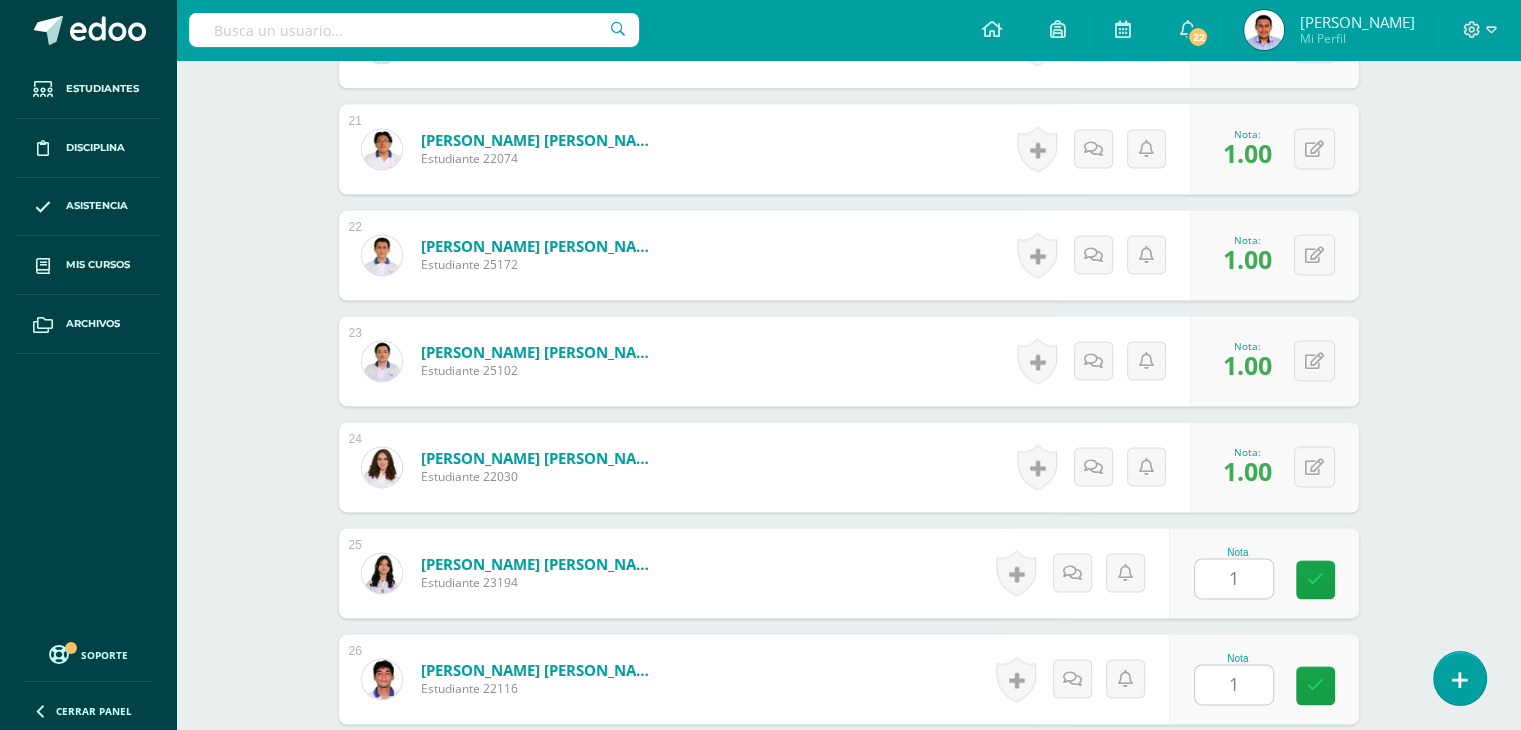 scroll, scrollTop: 3154, scrollLeft: 0, axis: vertical 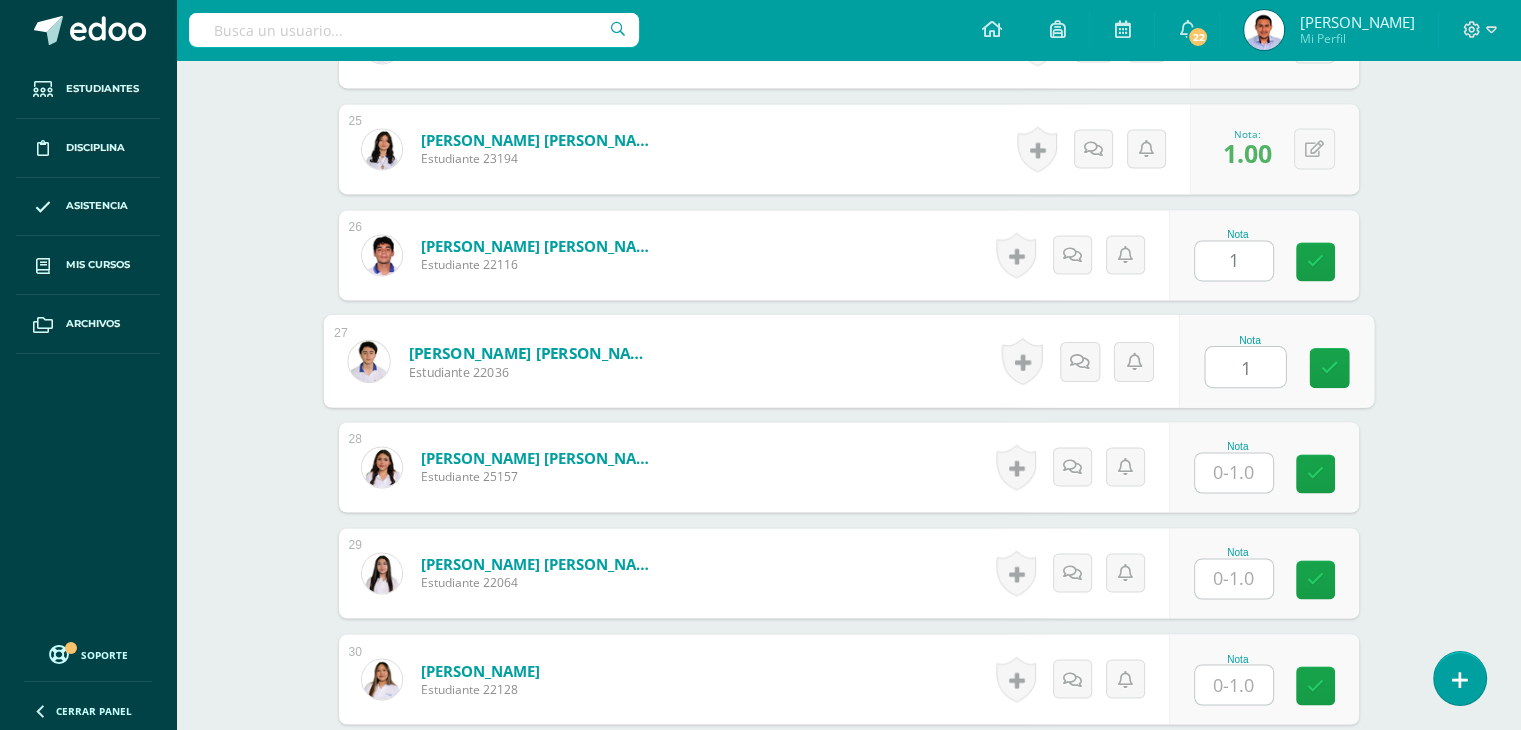 type on "1" 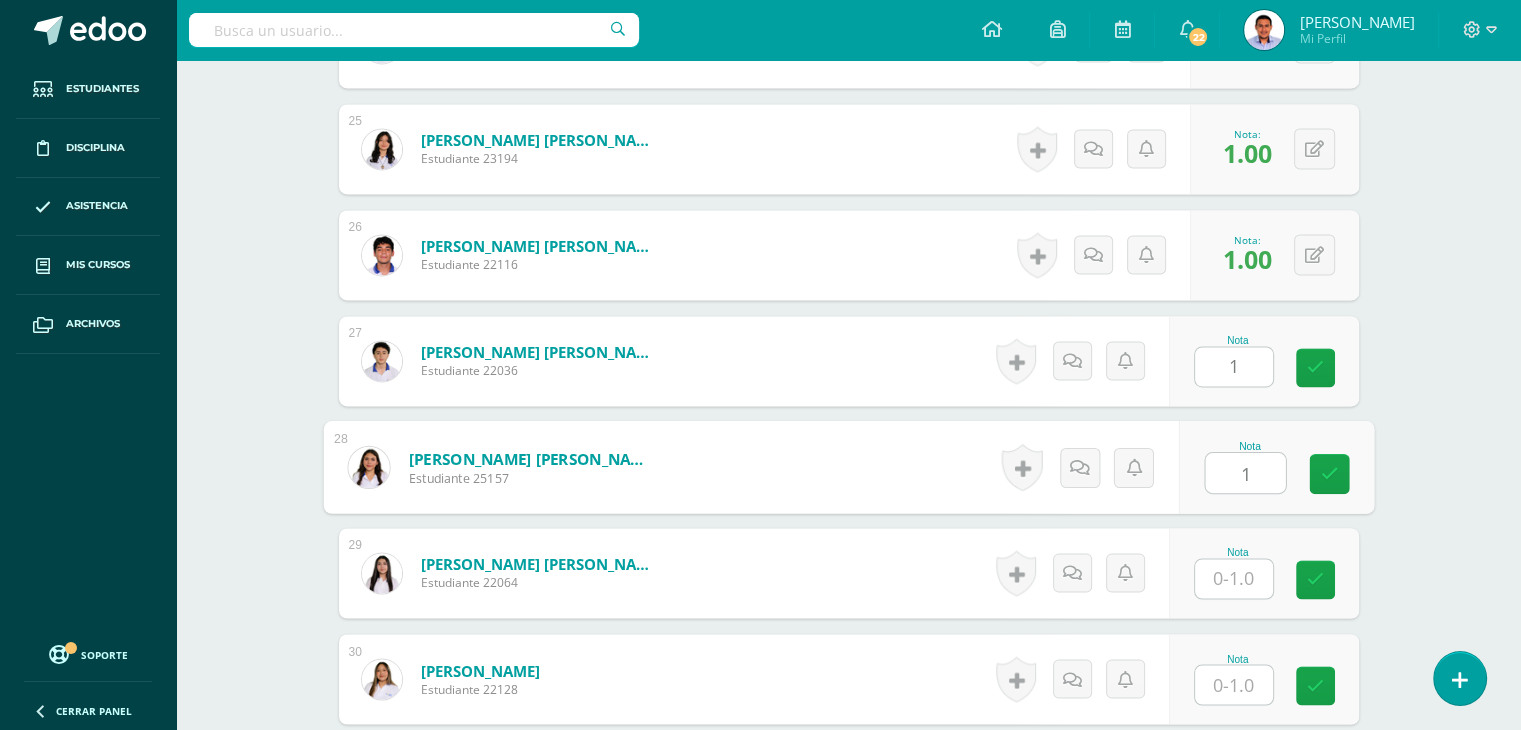 type on "1" 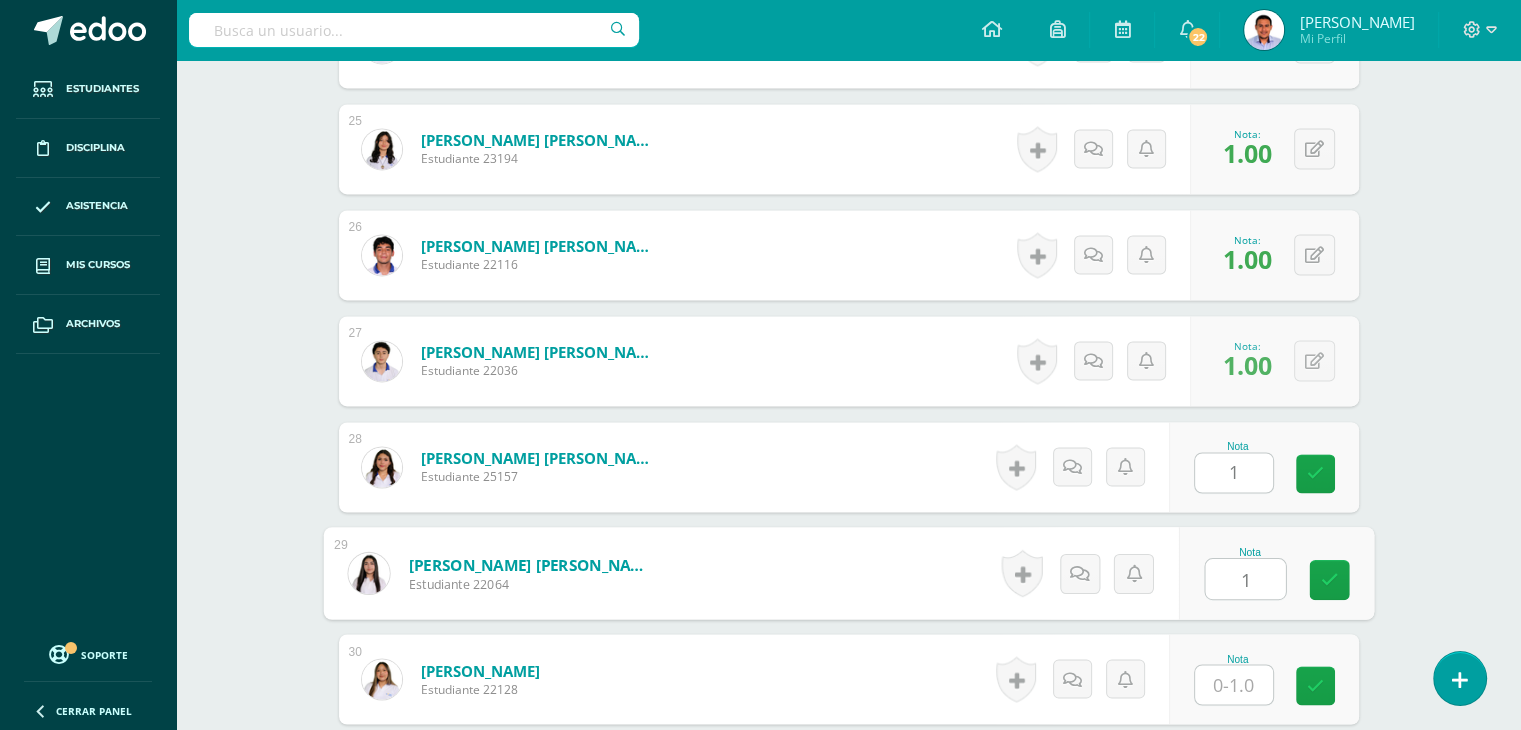 type on "1" 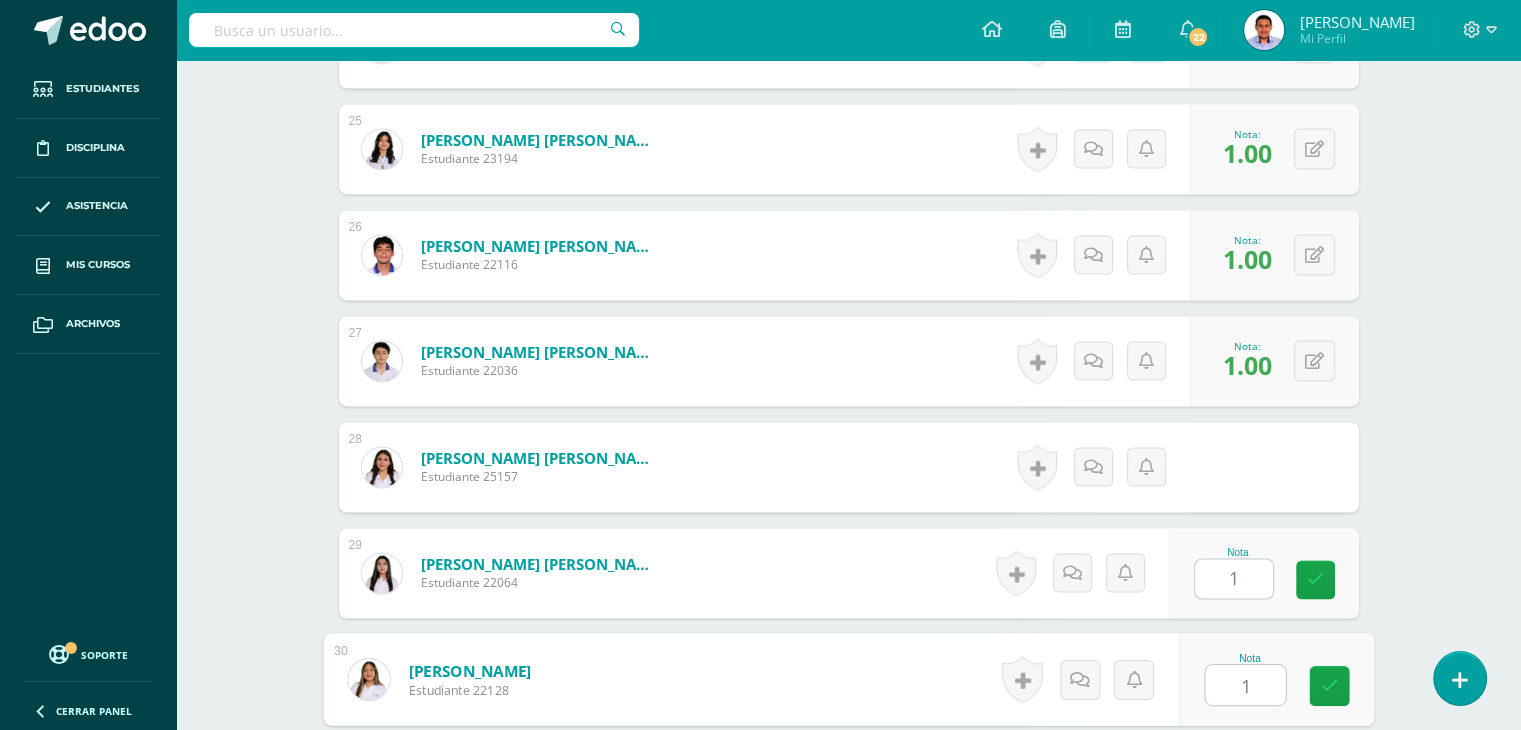 type on "1" 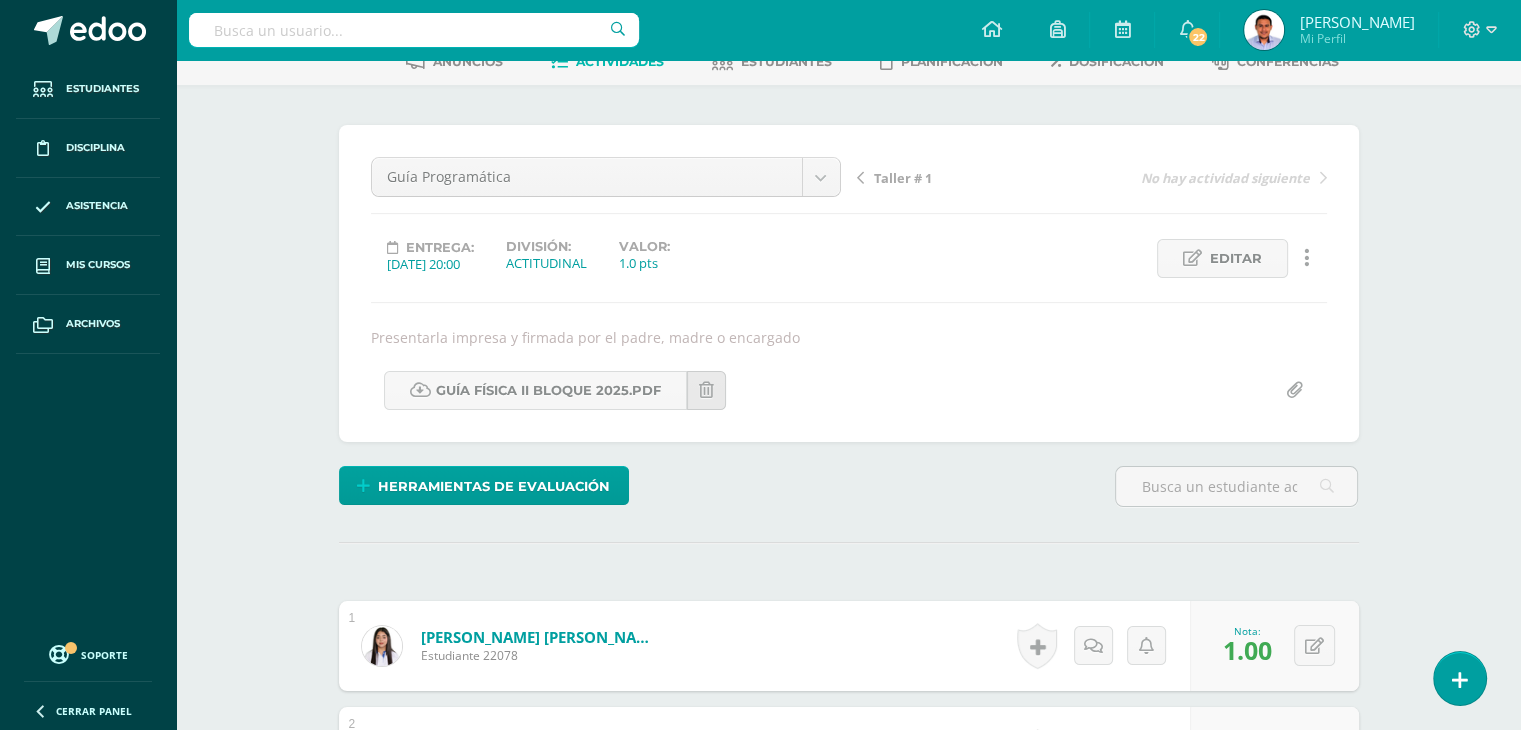 scroll, scrollTop: 0, scrollLeft: 0, axis: both 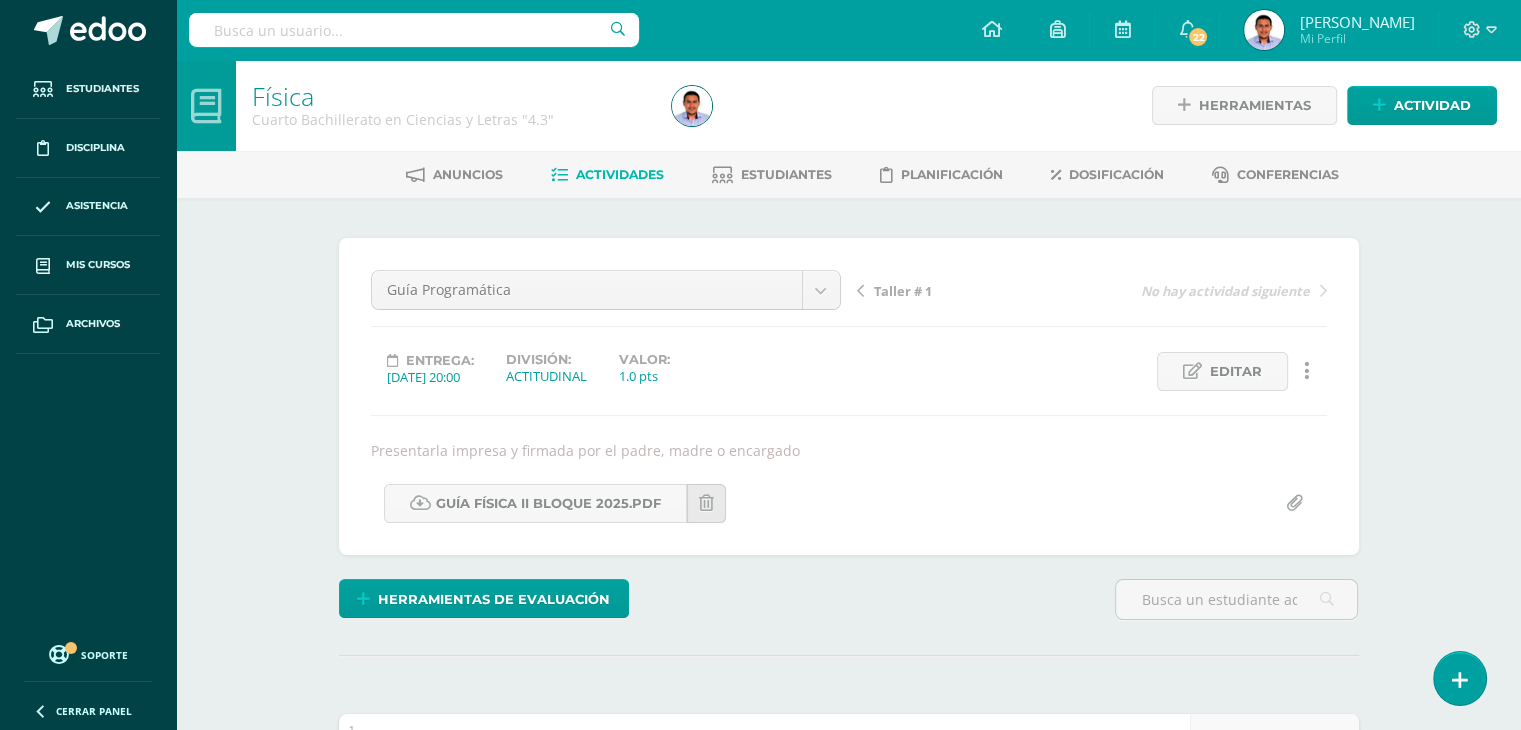 click on "Actividades" at bounding box center [620, 174] 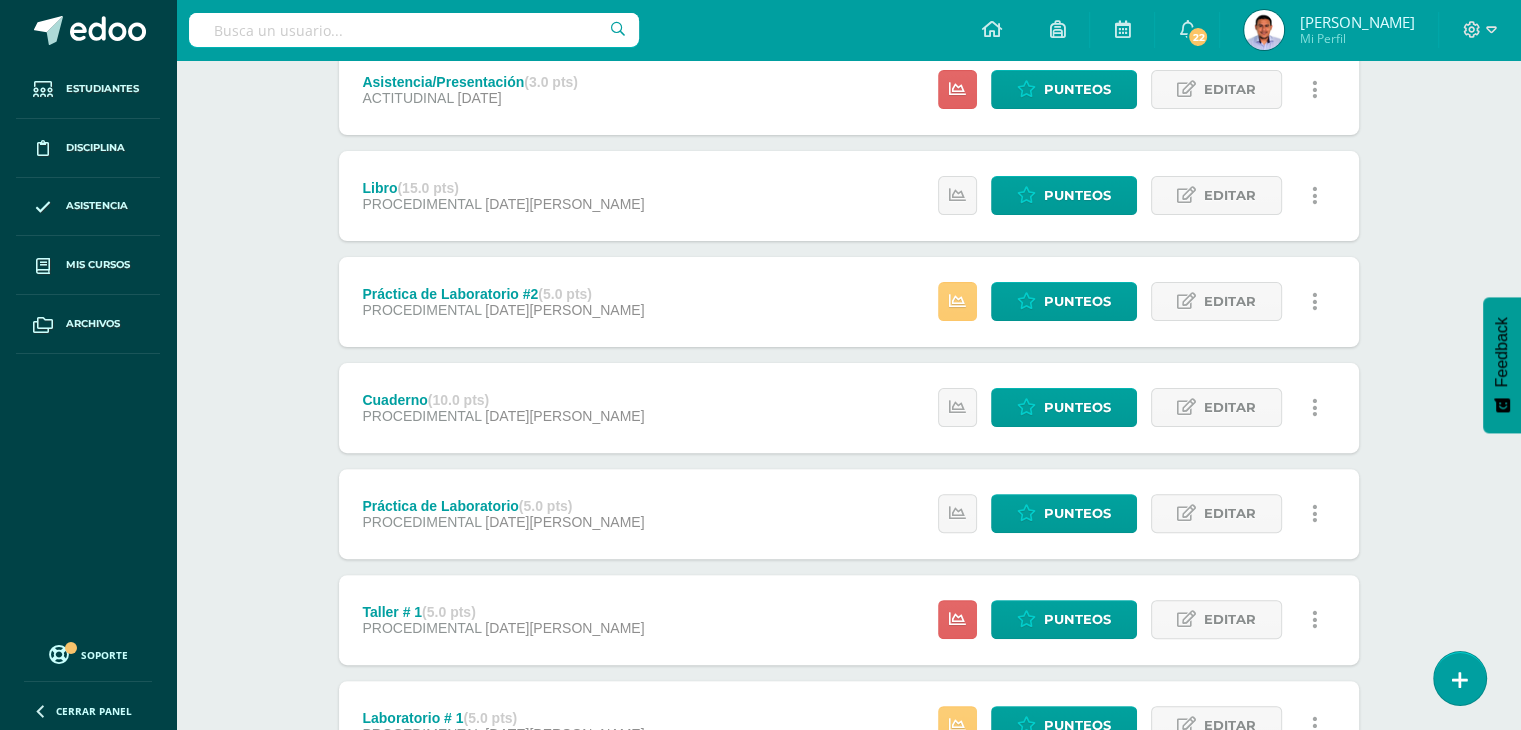 scroll, scrollTop: 700, scrollLeft: 0, axis: vertical 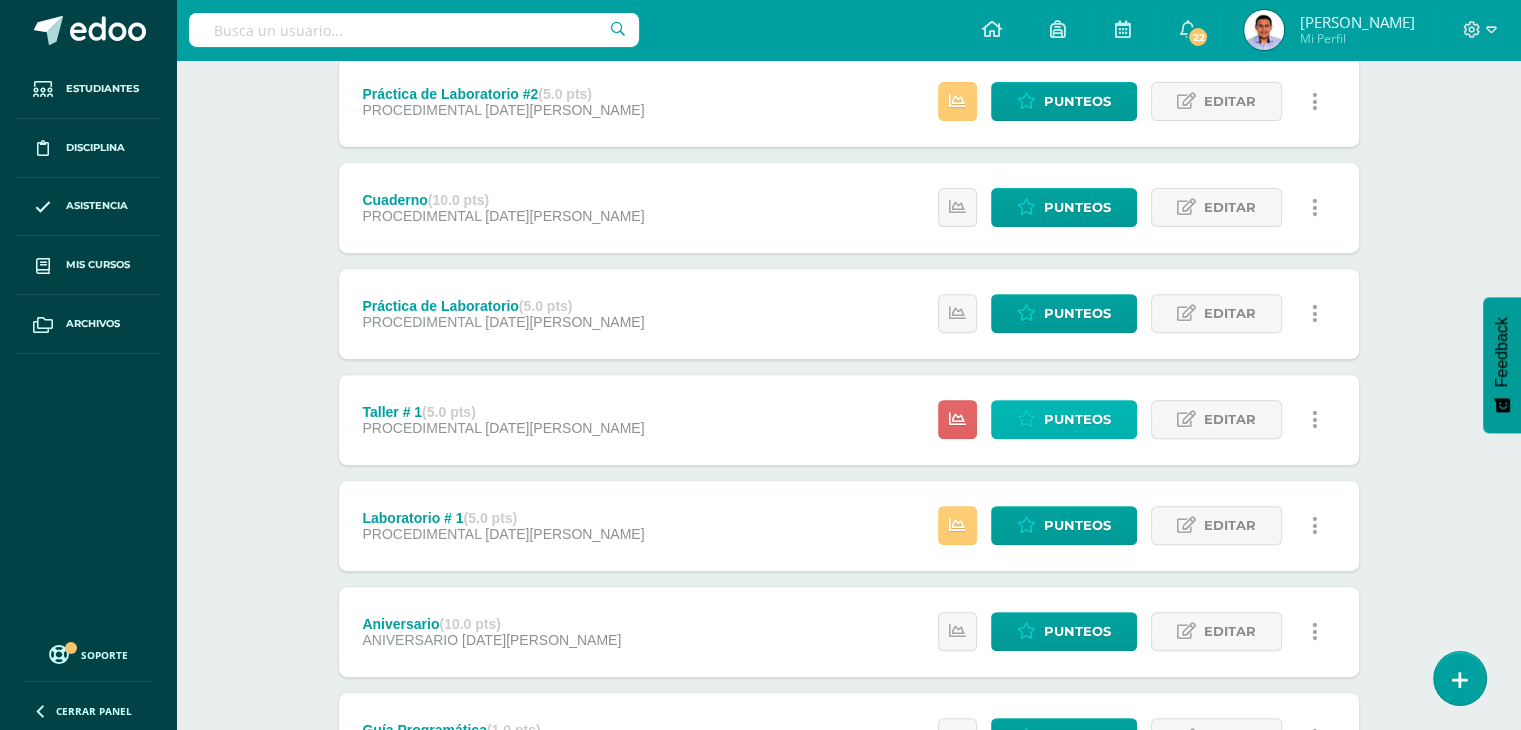 click at bounding box center [1026, 419] 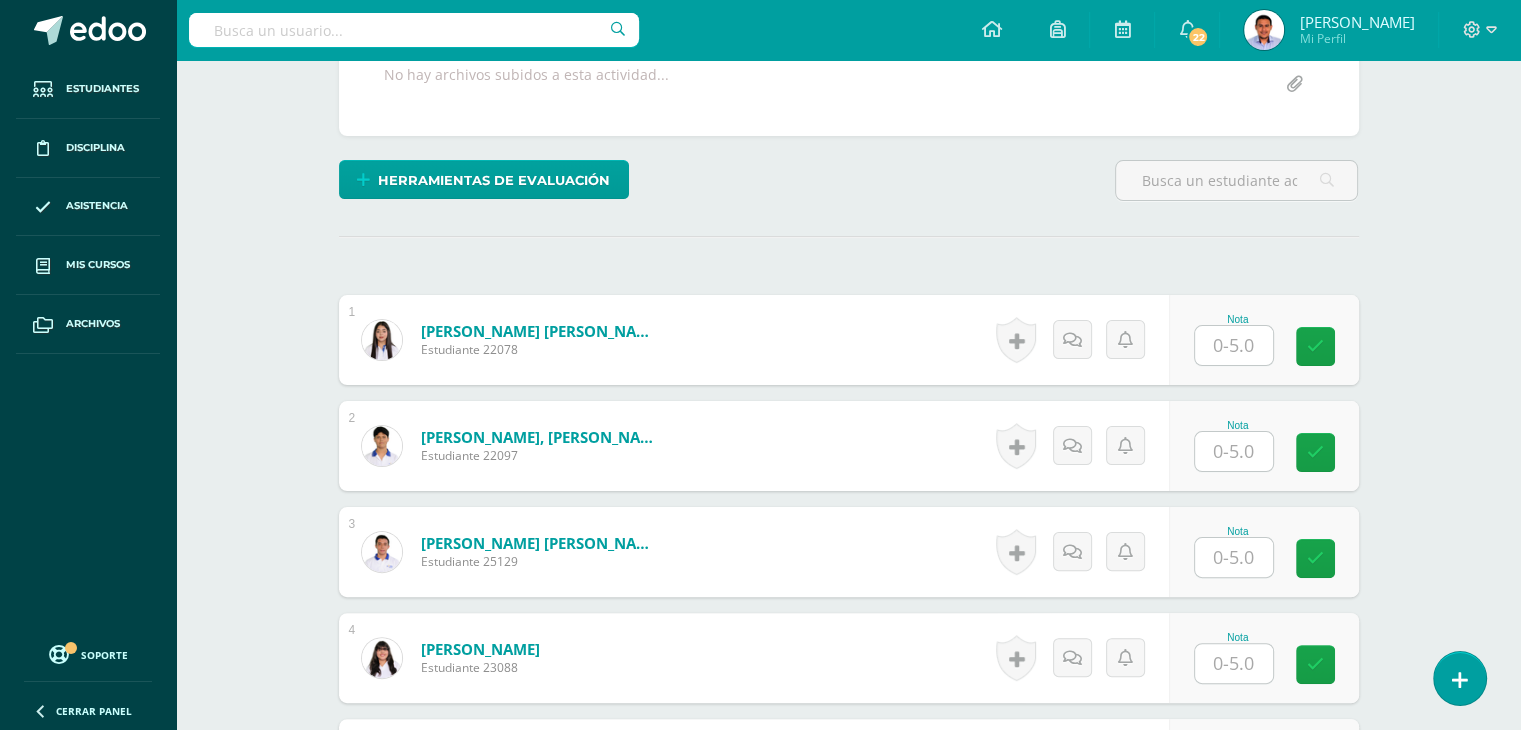 scroll, scrollTop: 400, scrollLeft: 0, axis: vertical 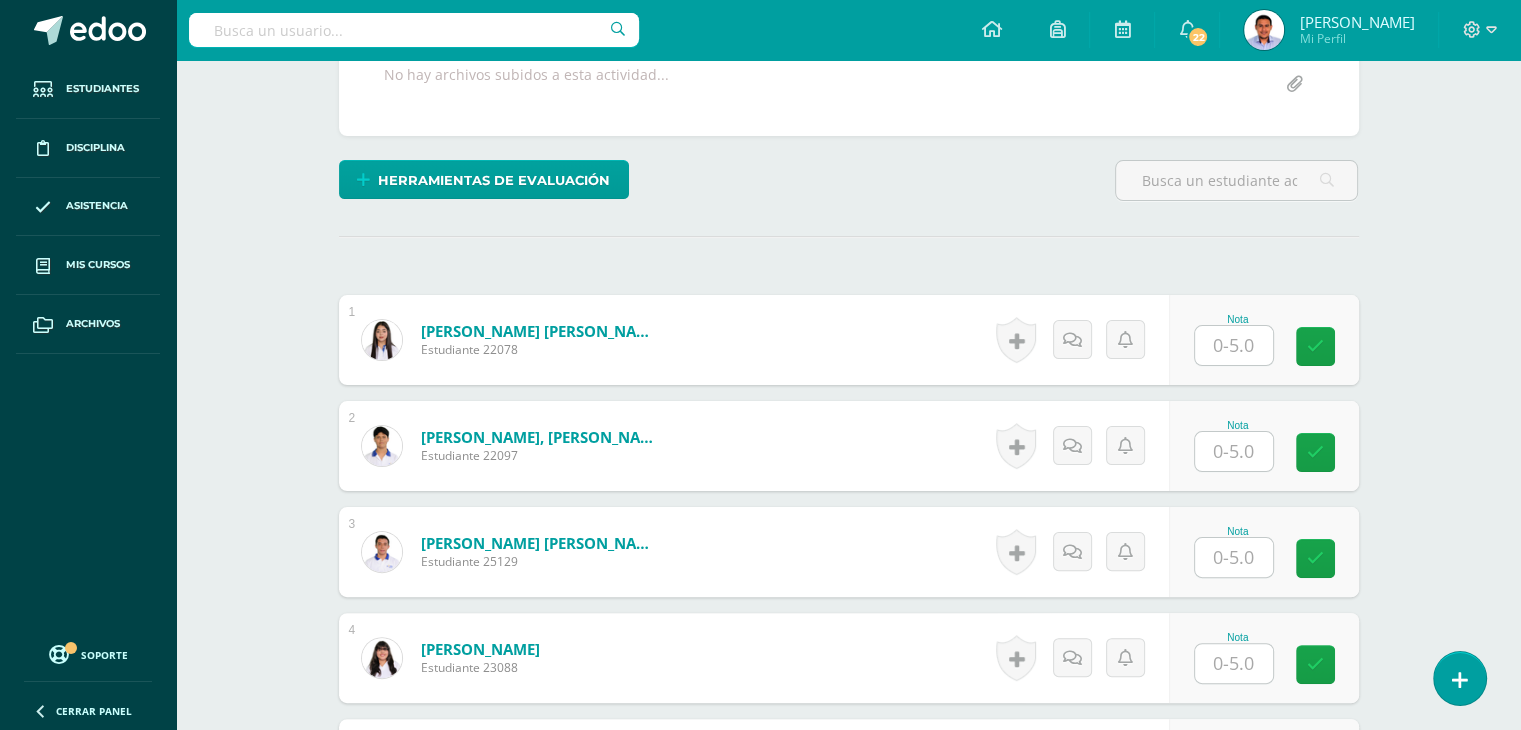 click at bounding box center (1234, 345) 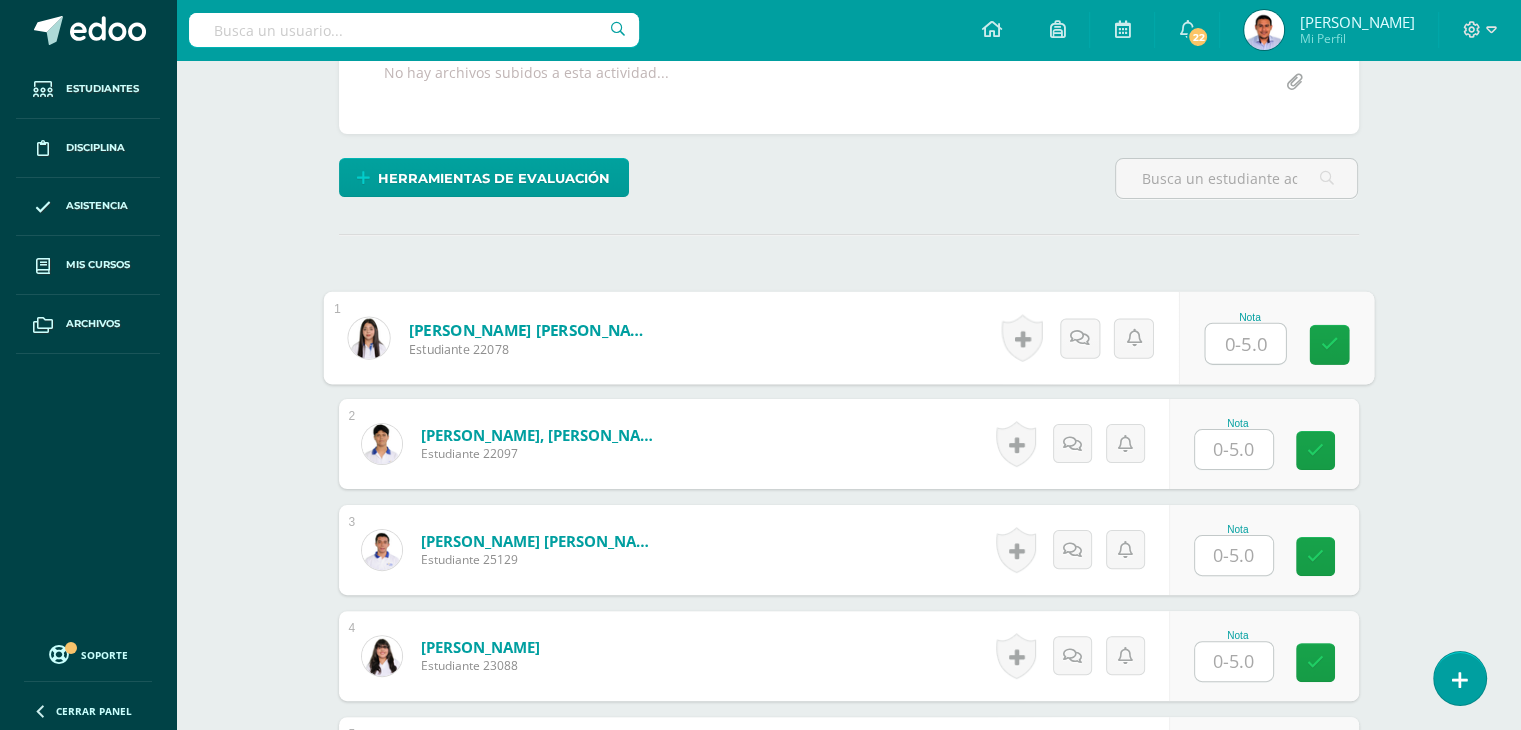 scroll, scrollTop: 403, scrollLeft: 0, axis: vertical 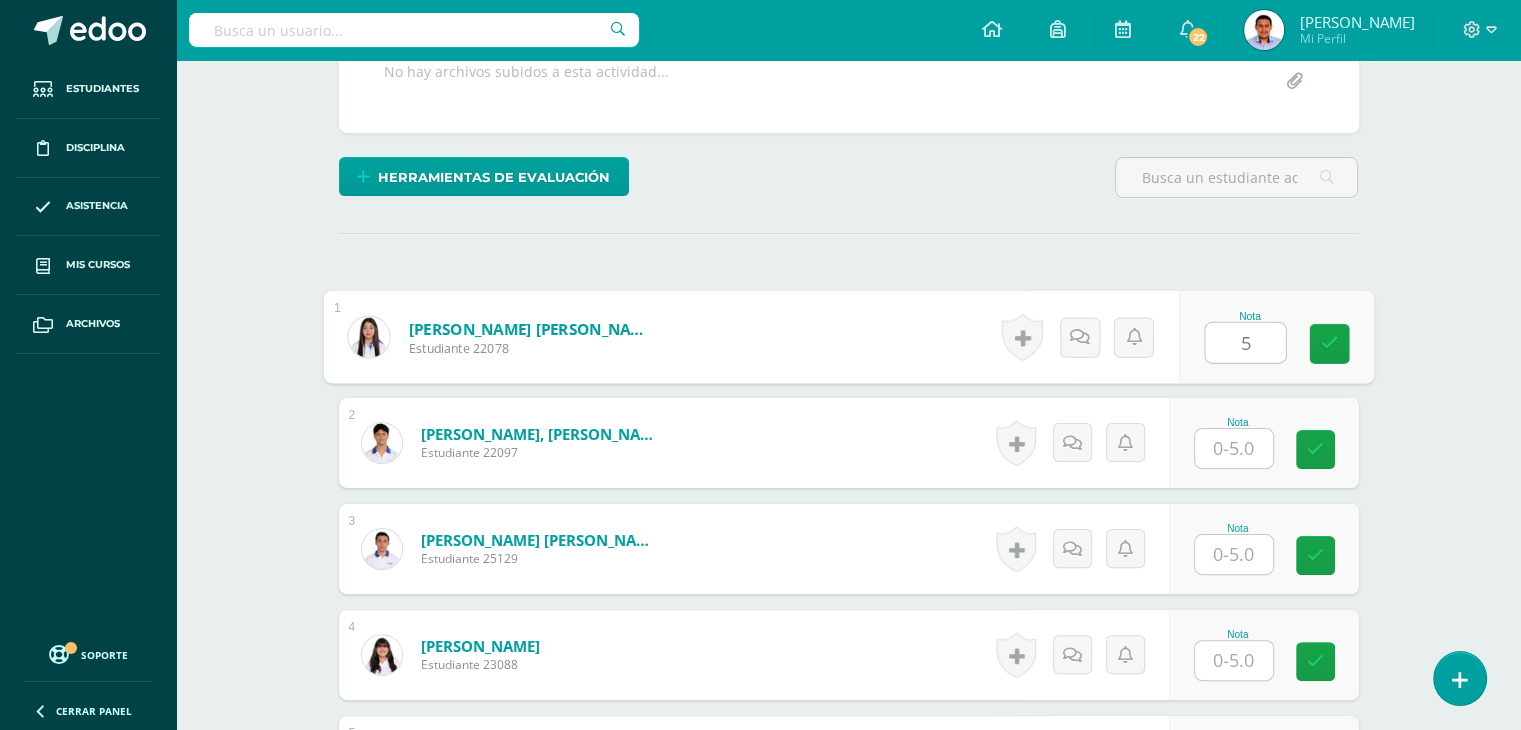 type on "5" 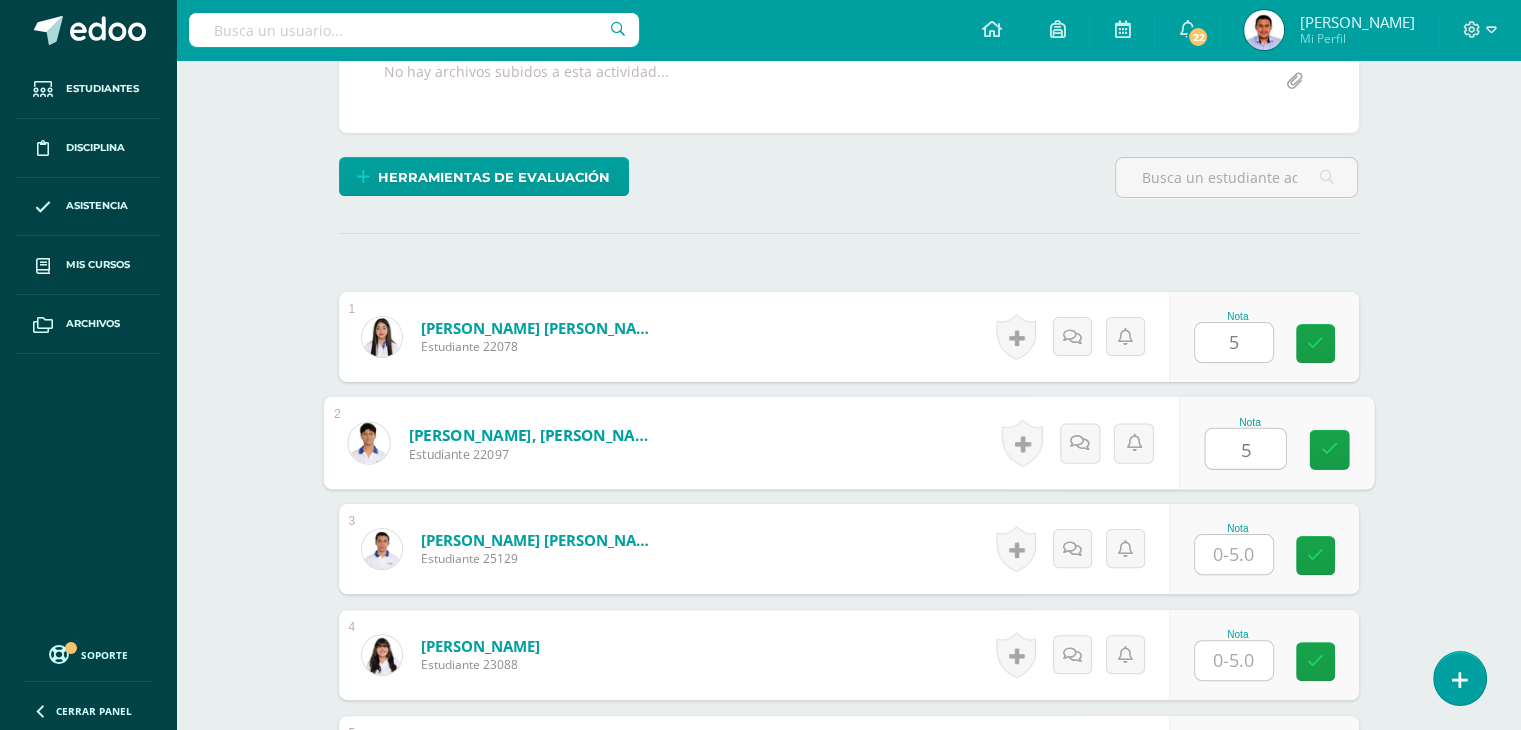 type on "5" 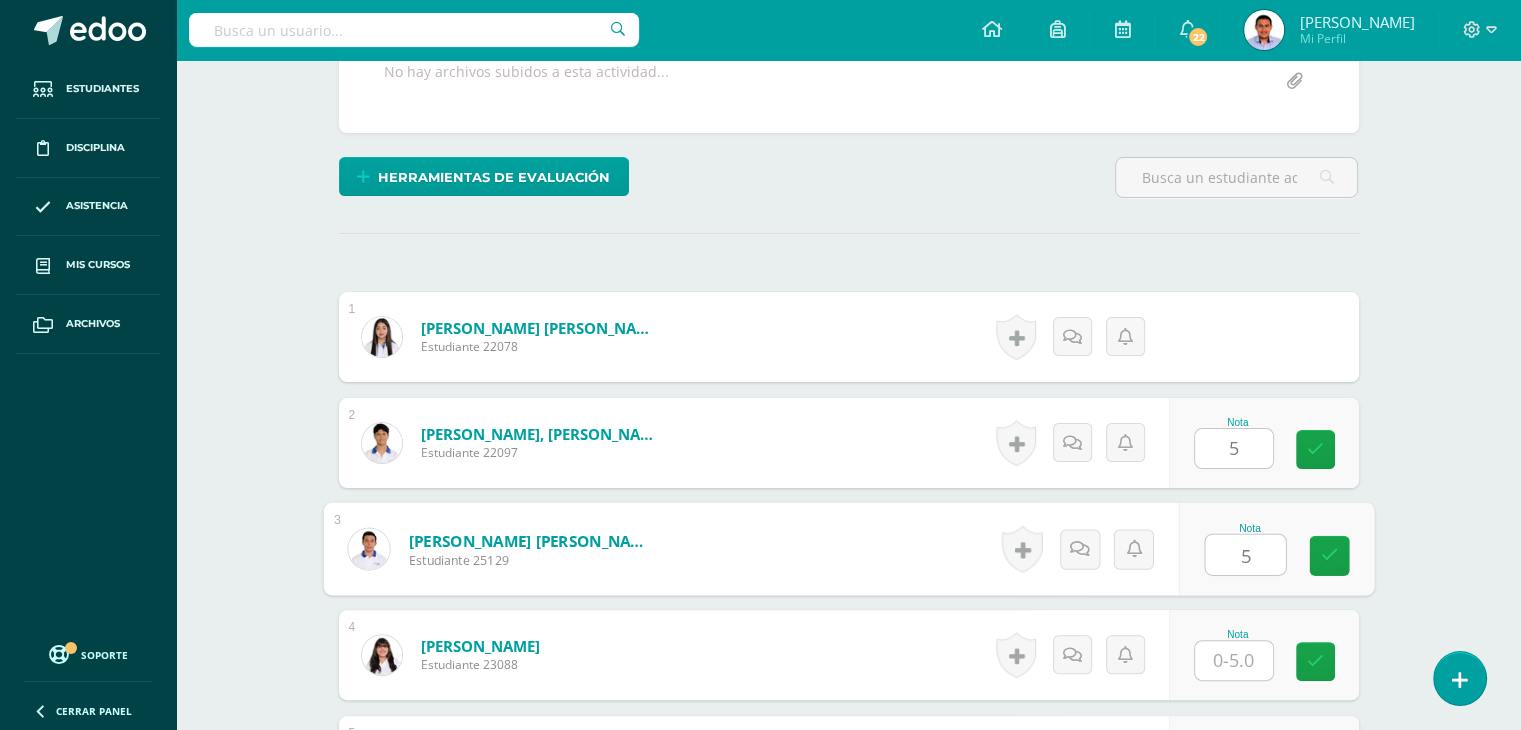 type on "5" 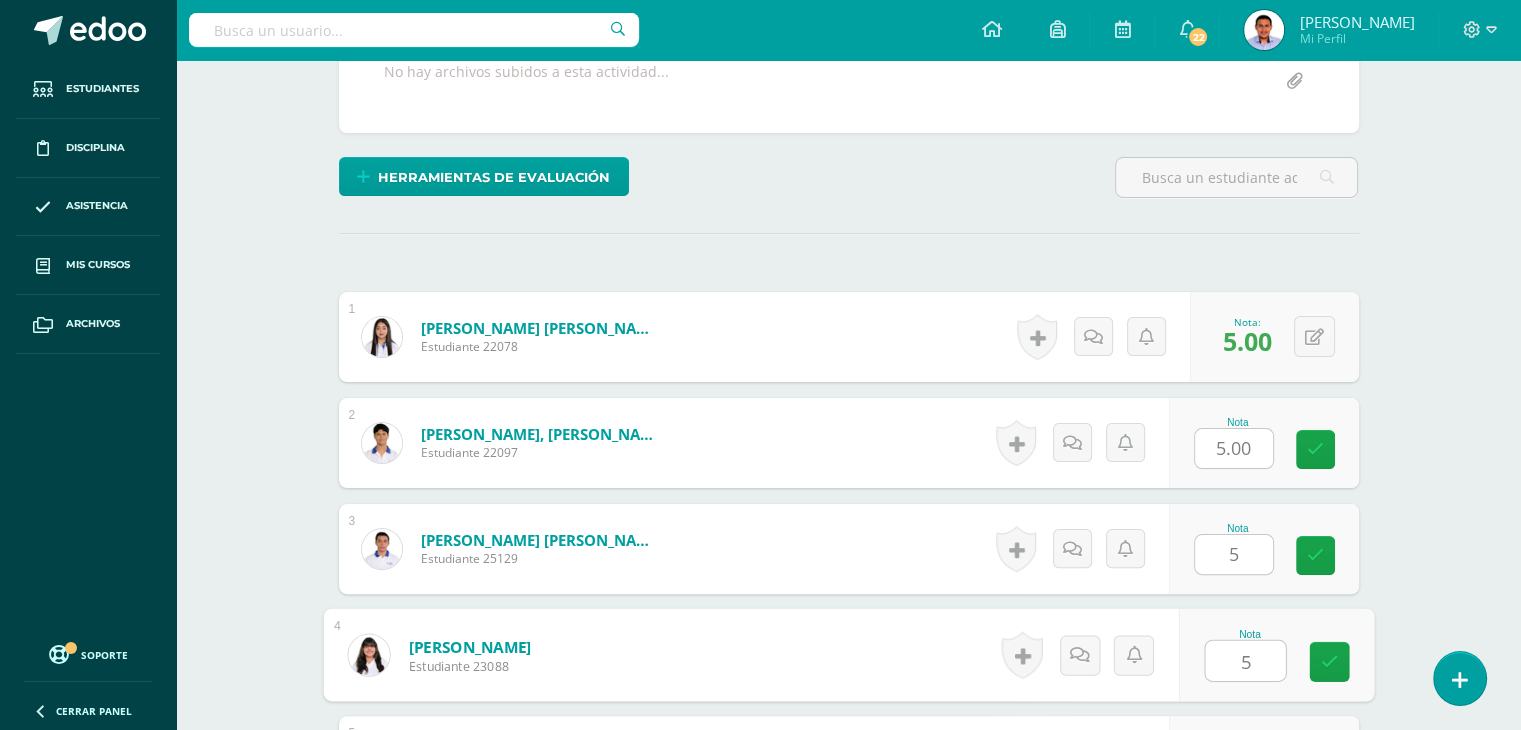 type on "5" 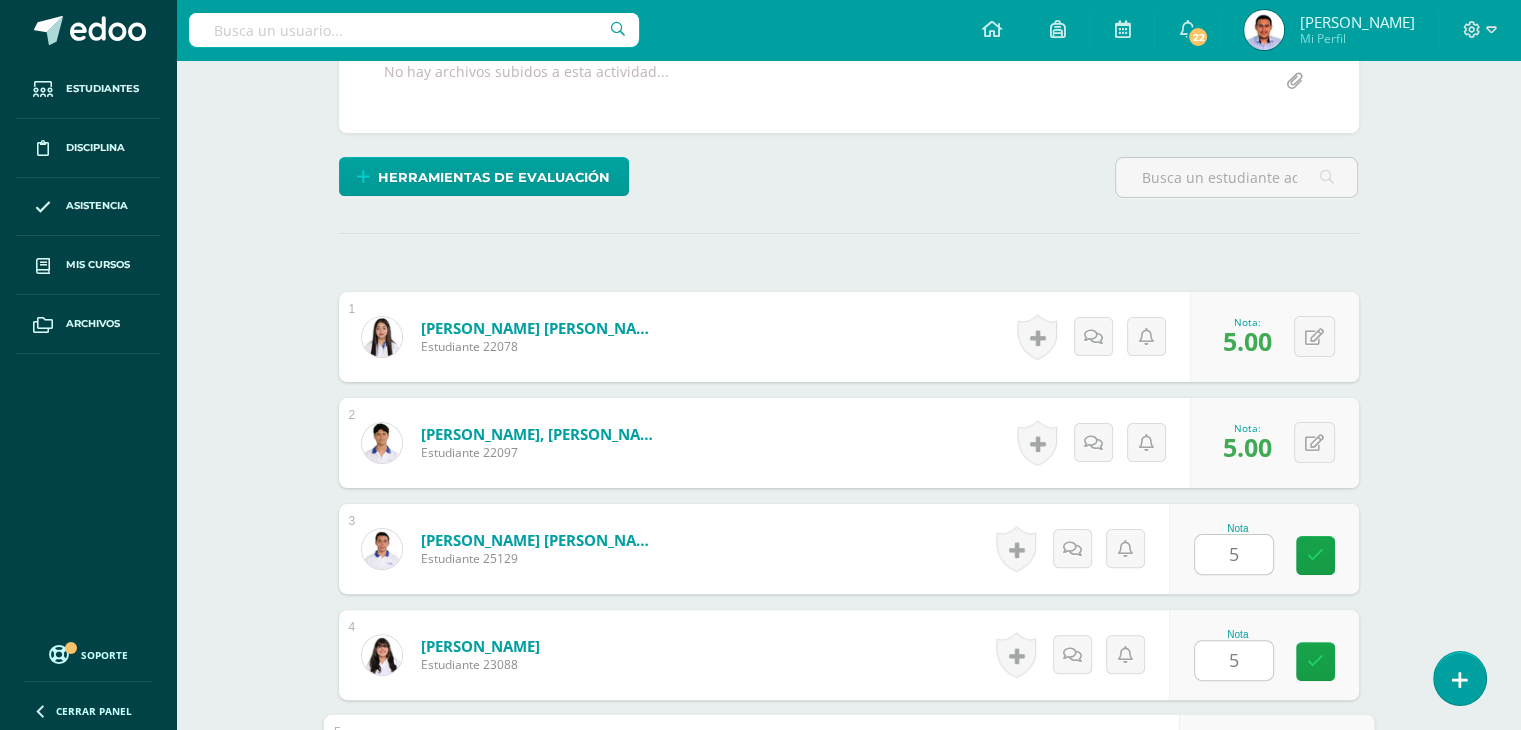 scroll, scrollTop: 803, scrollLeft: 0, axis: vertical 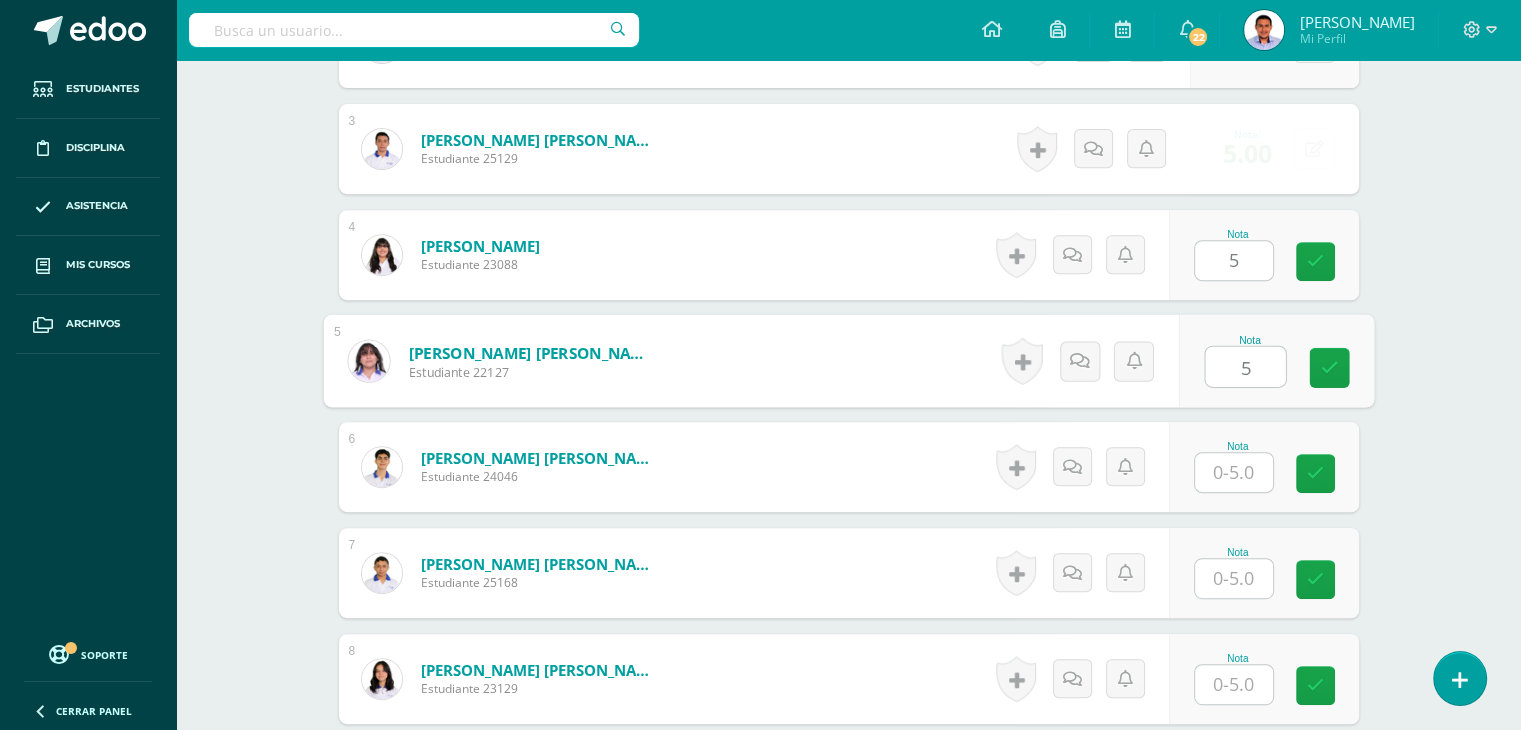 type on "5" 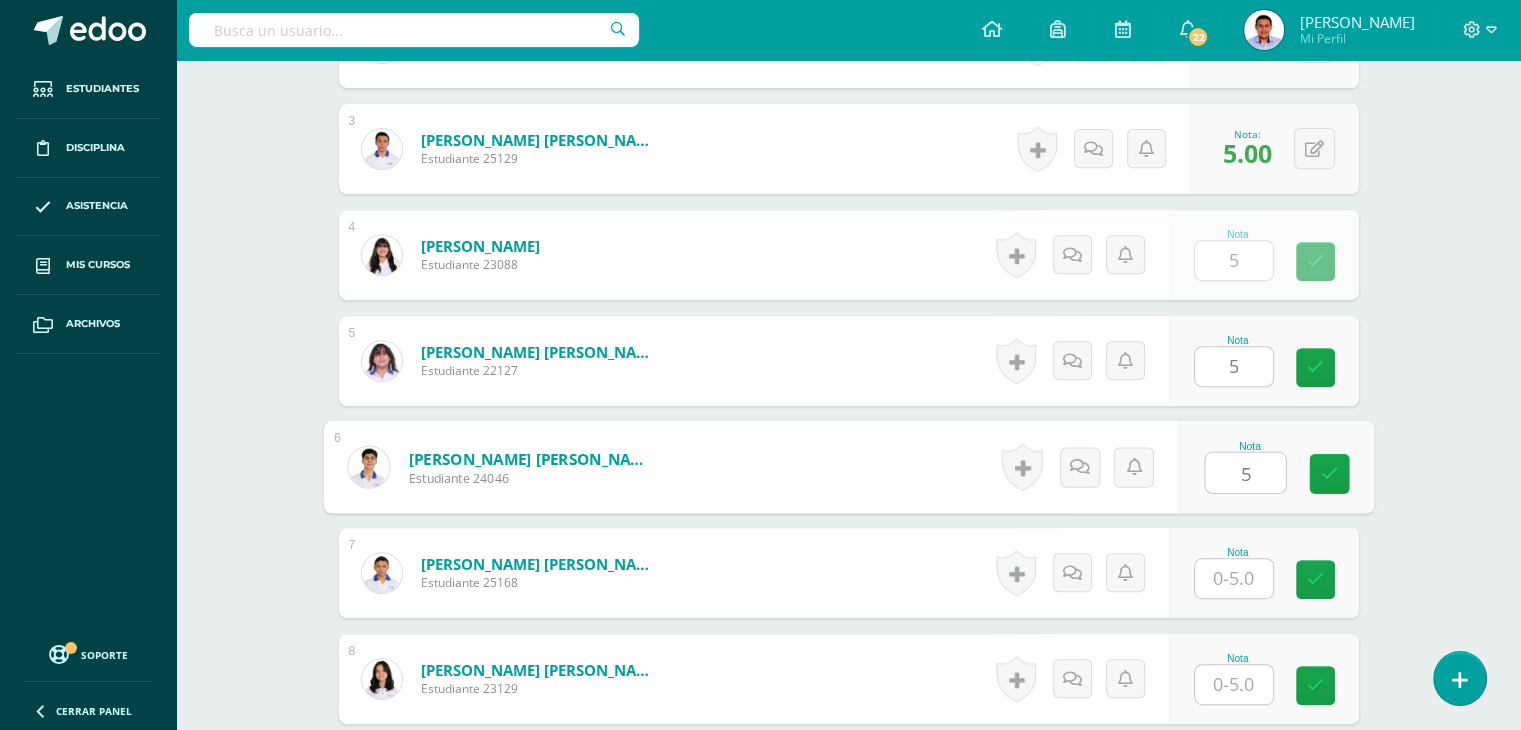 type on "5" 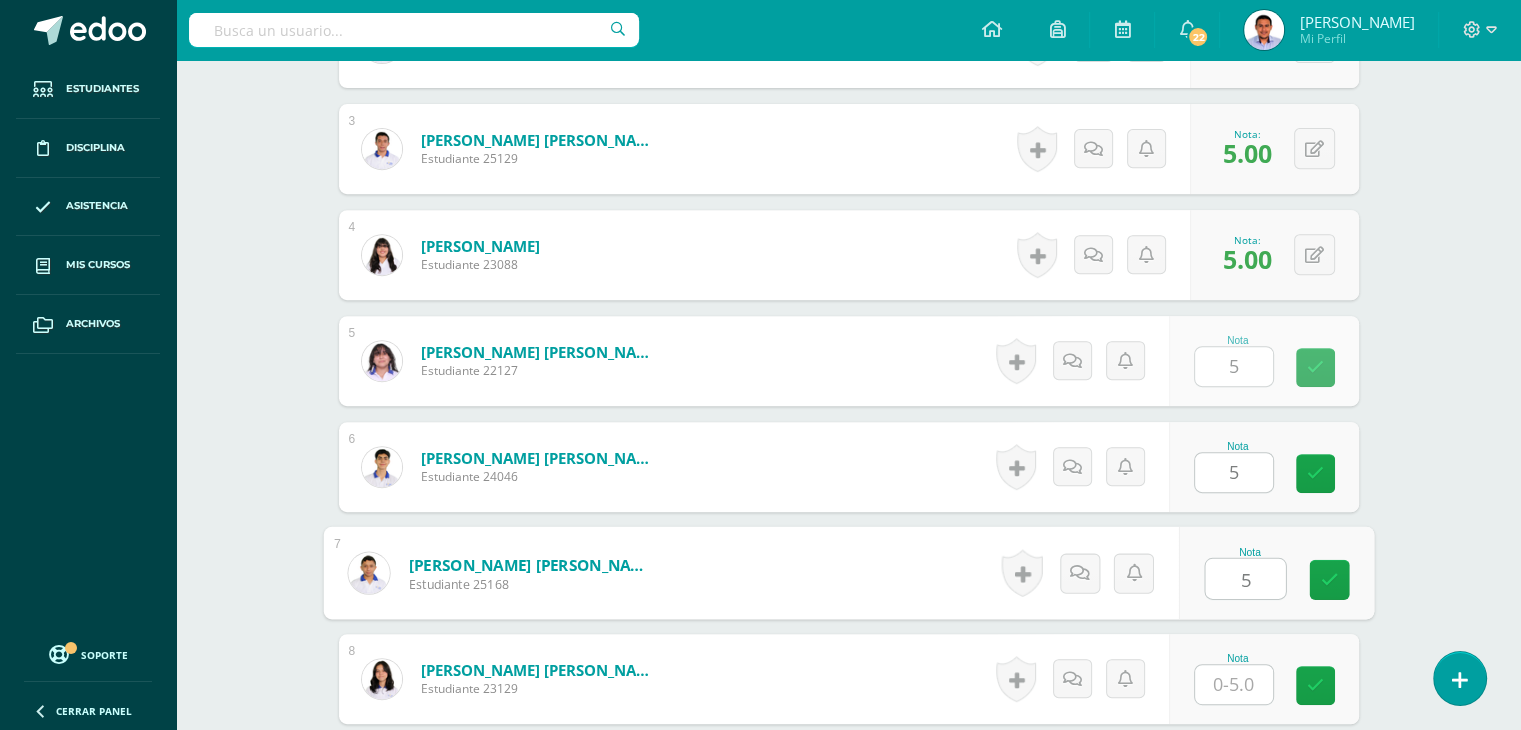 type on "5" 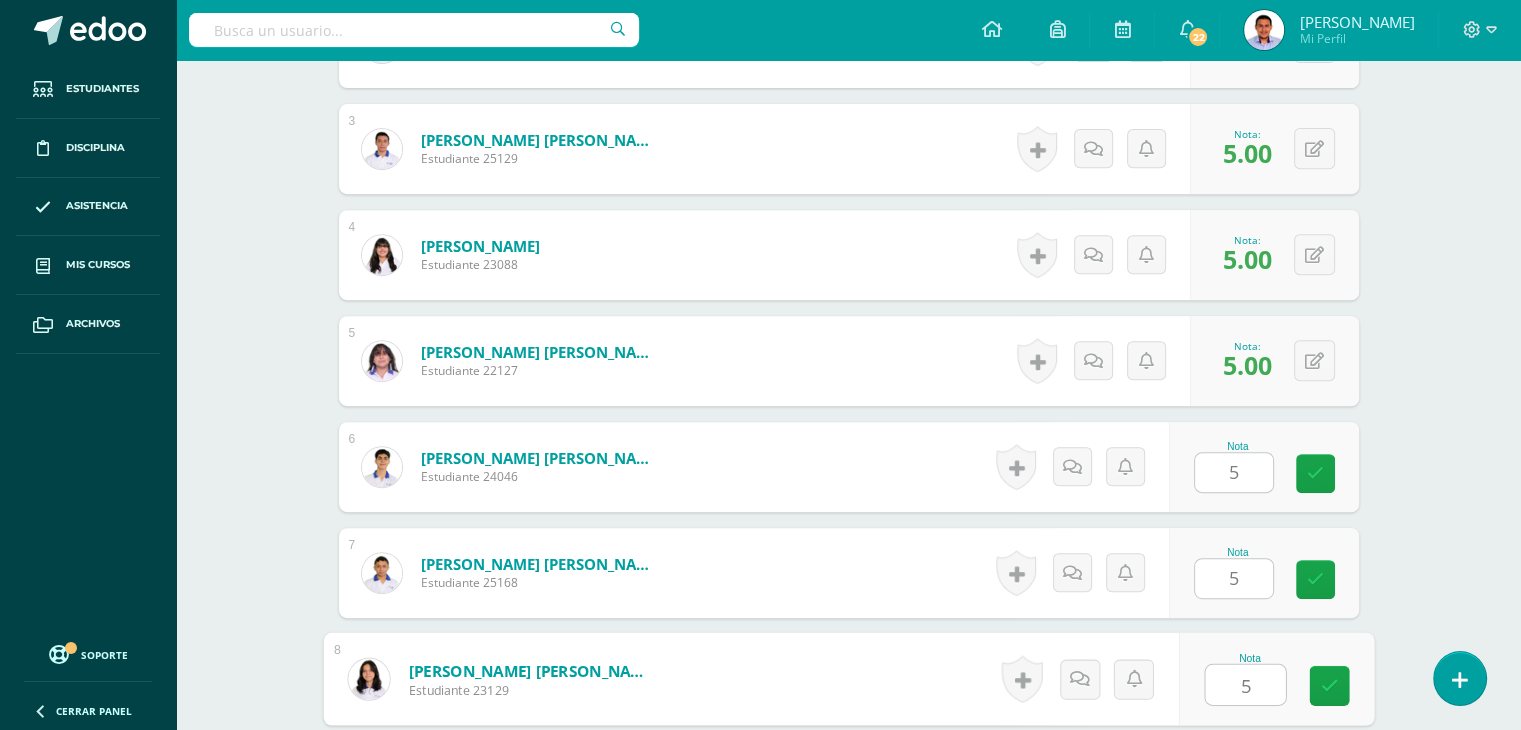 type on "5" 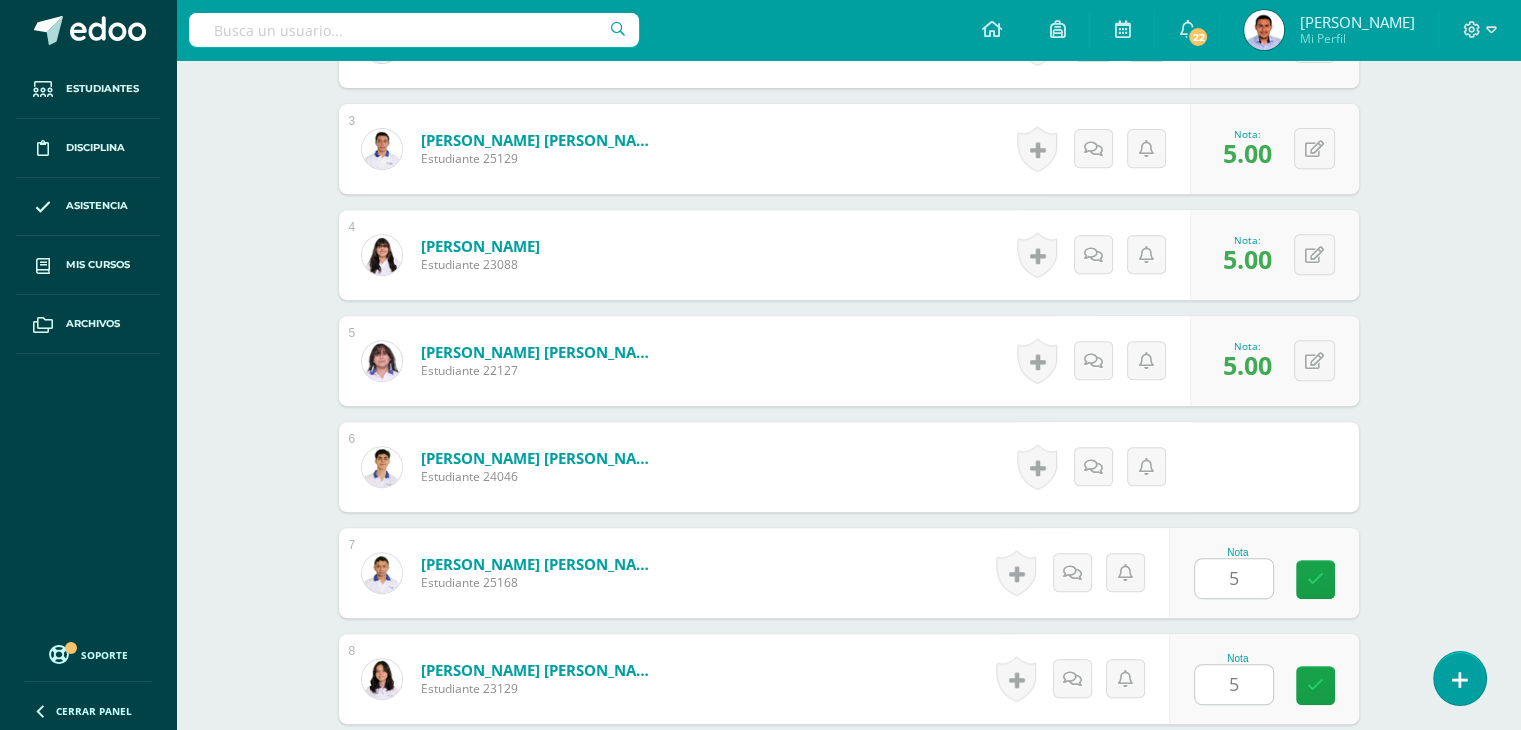 scroll, scrollTop: 1227, scrollLeft: 0, axis: vertical 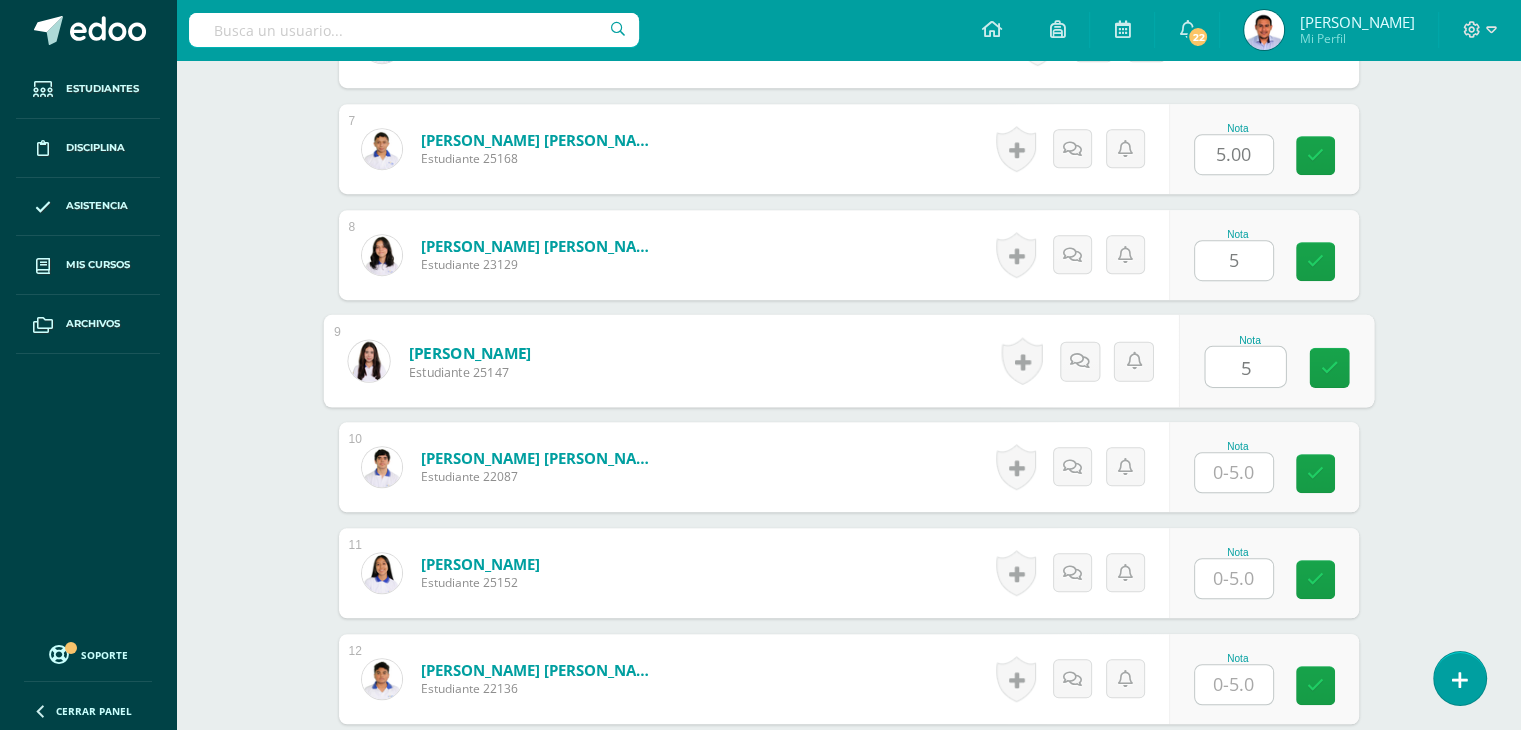 type on "5" 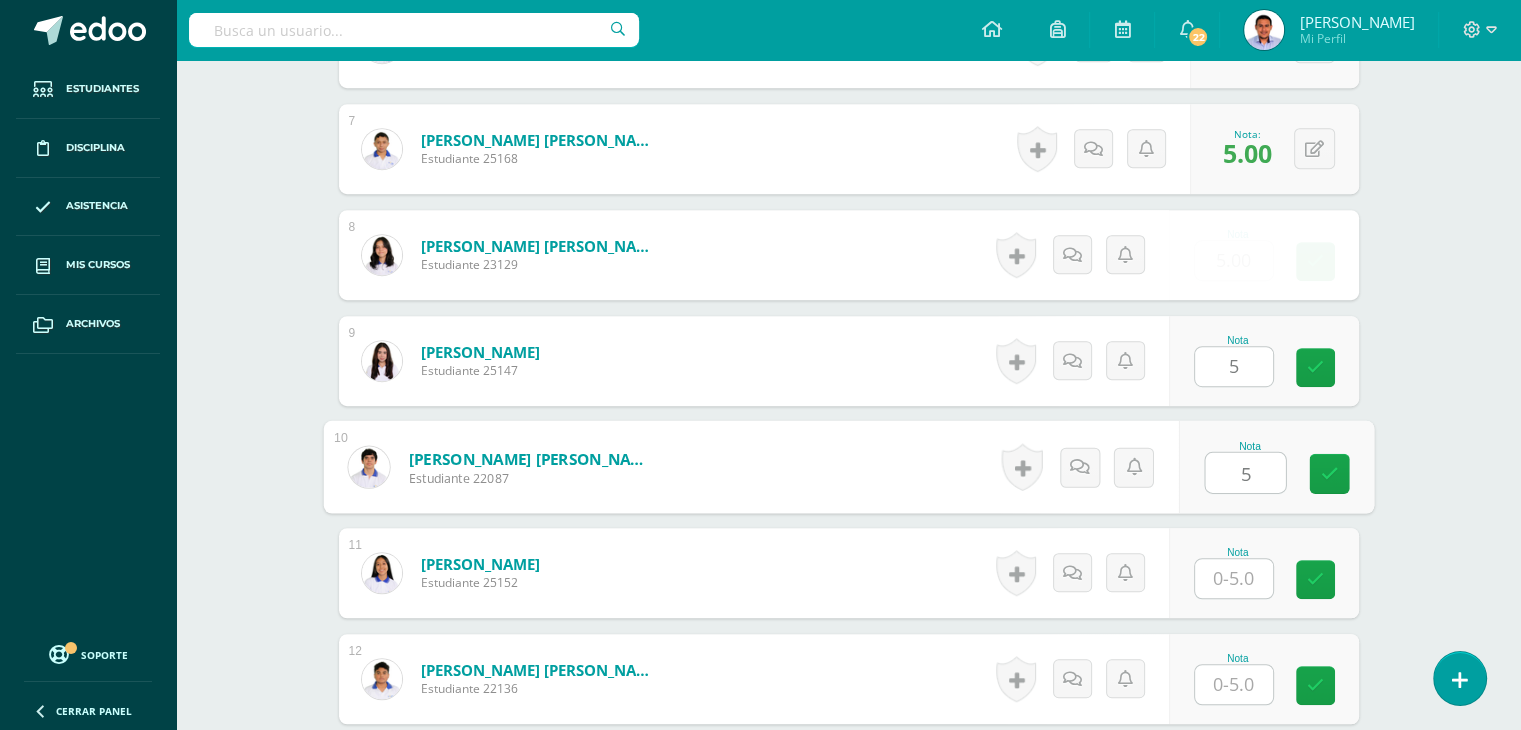 type on "5" 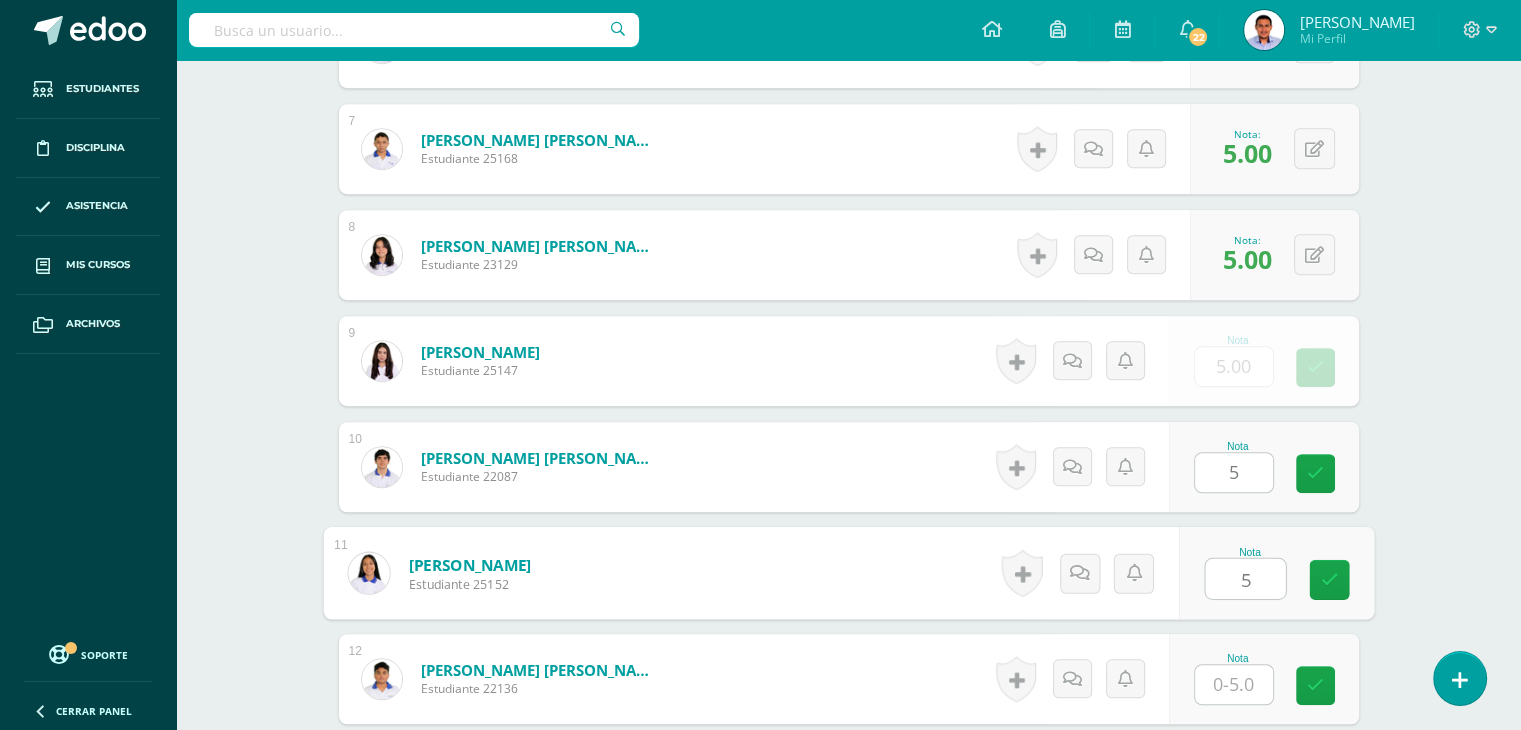 type on "5" 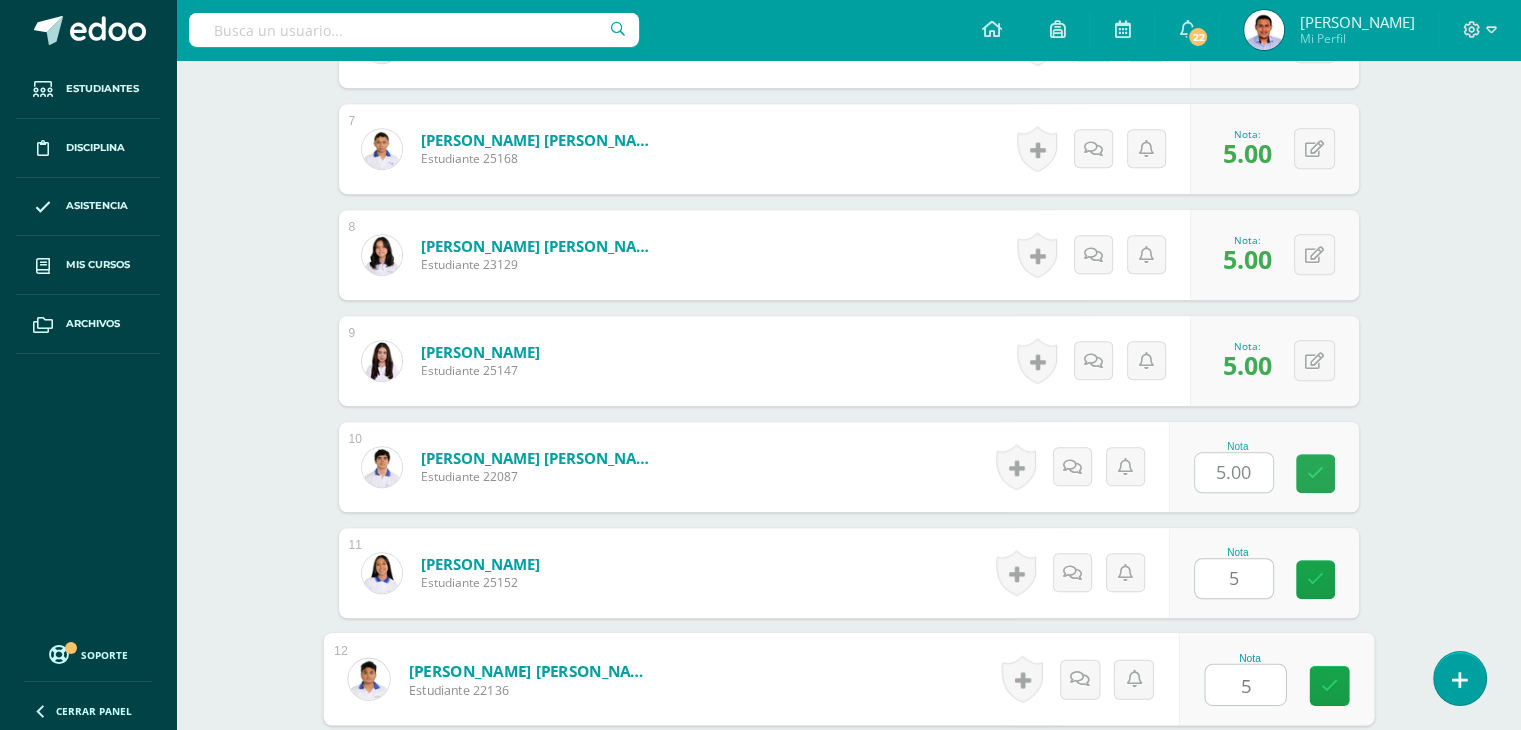 type on "5" 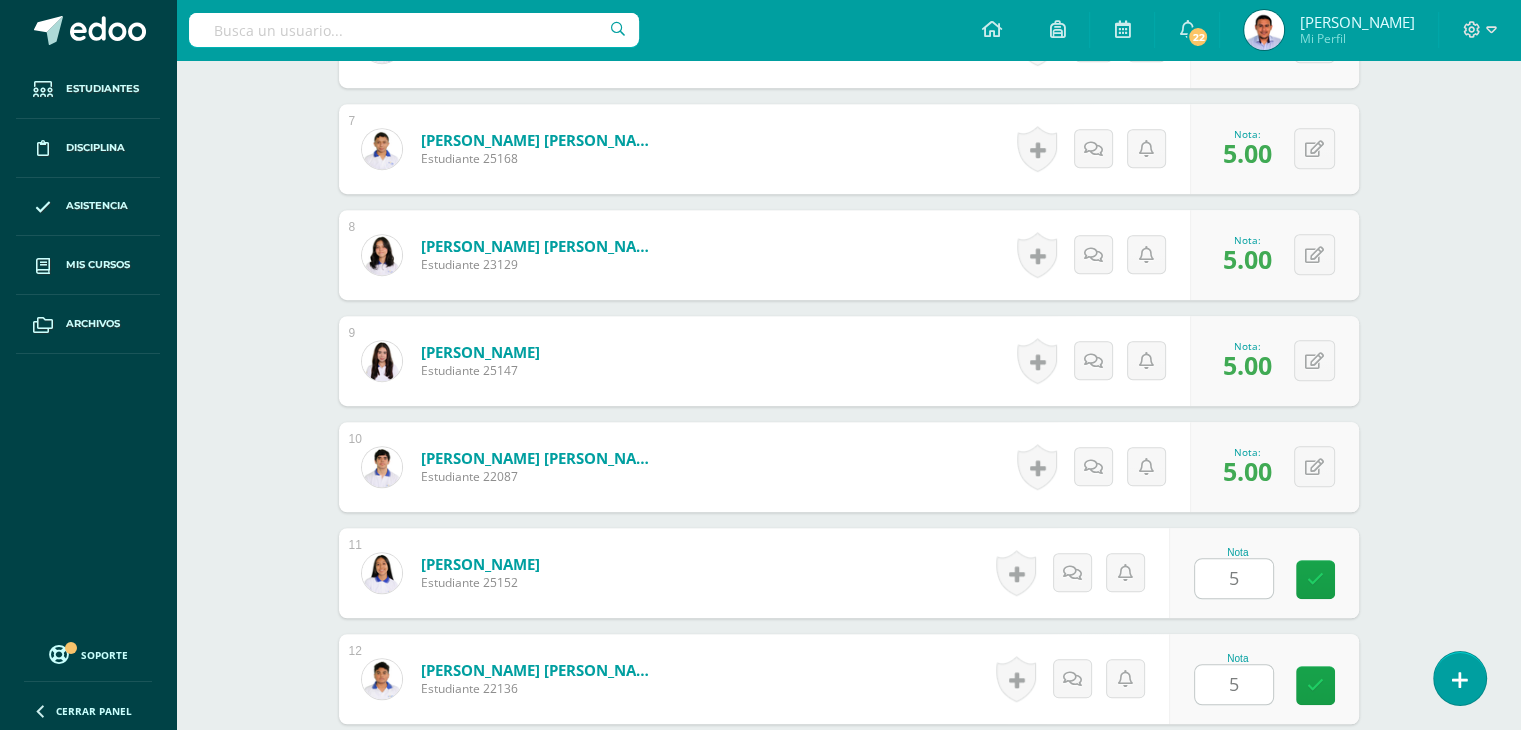 scroll, scrollTop: 1651, scrollLeft: 0, axis: vertical 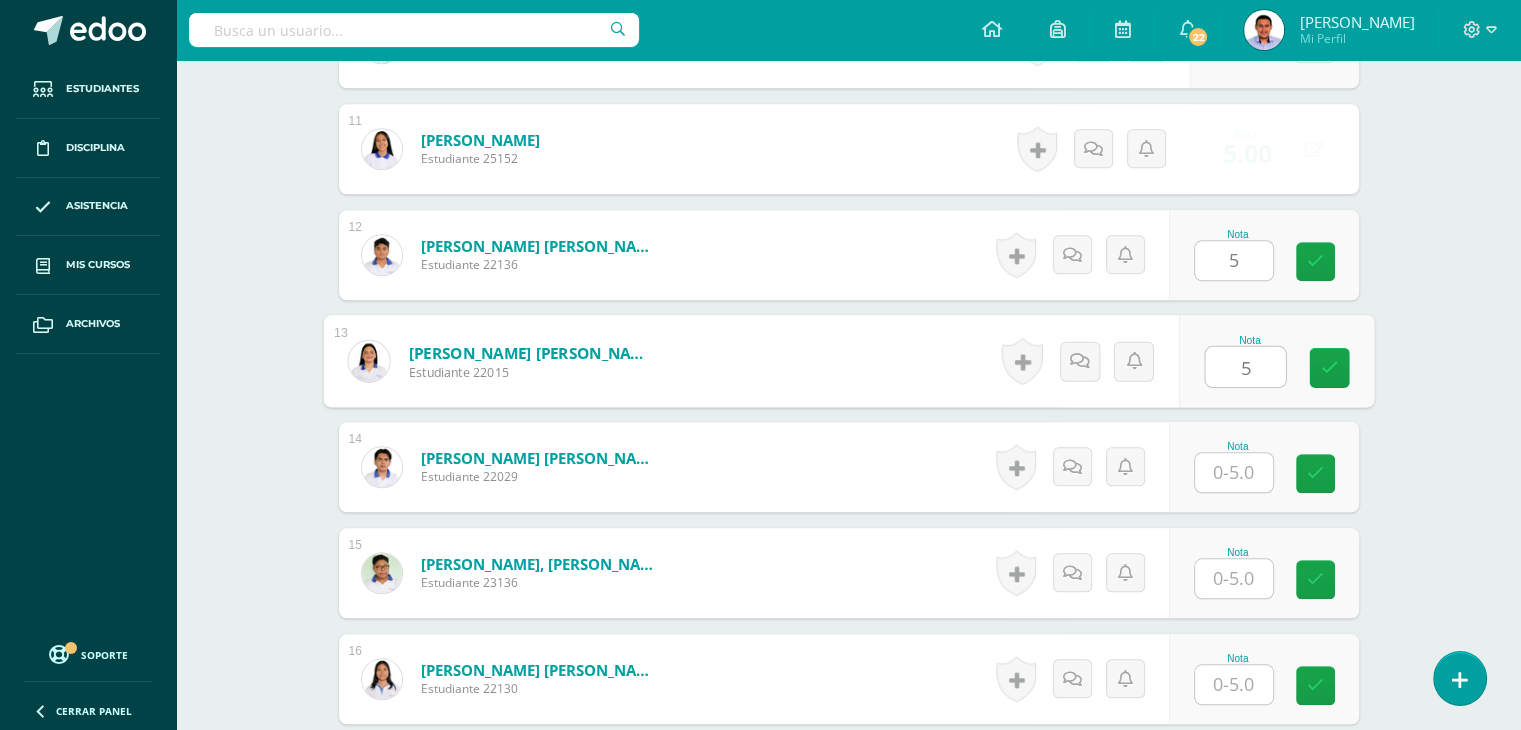 type on "5" 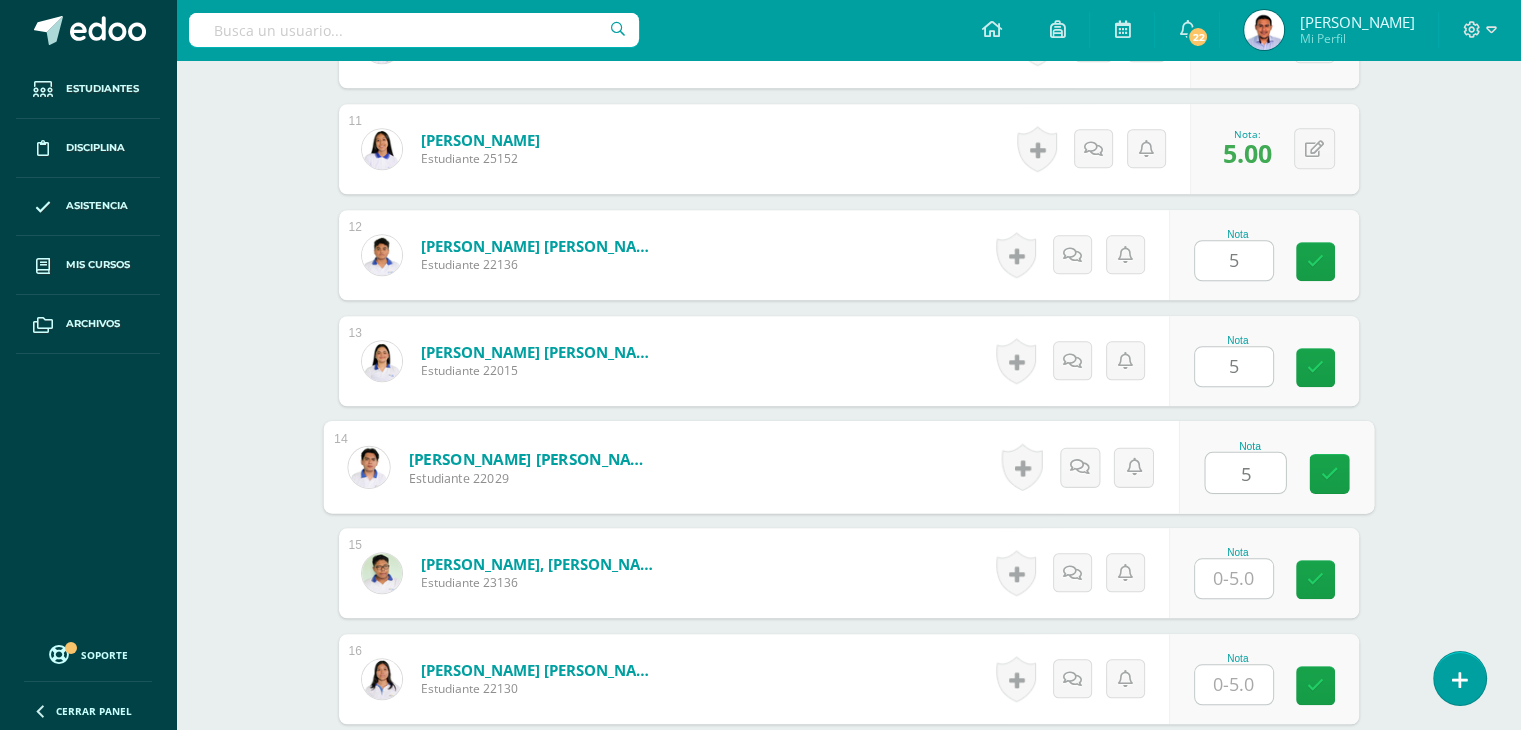 type on "5" 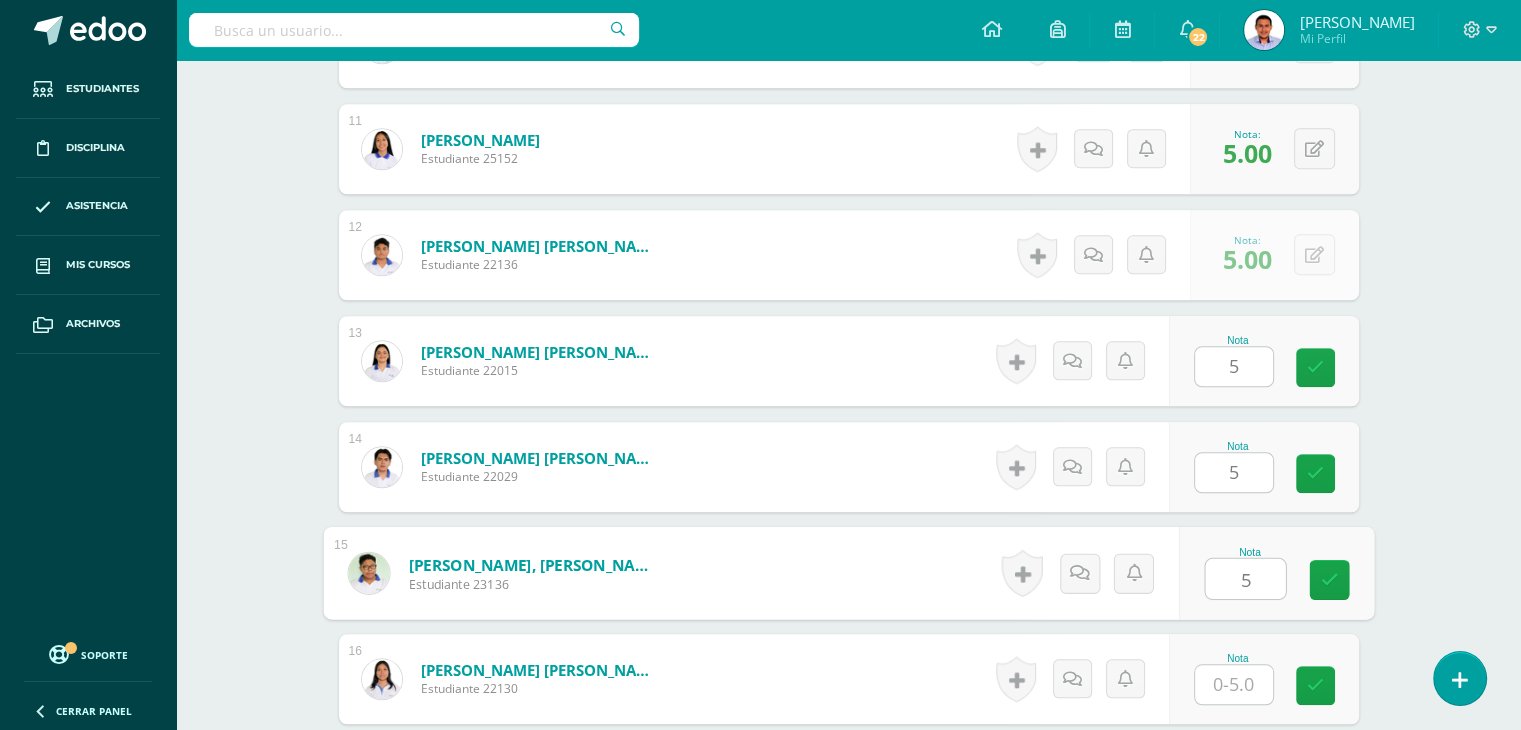 type on "5" 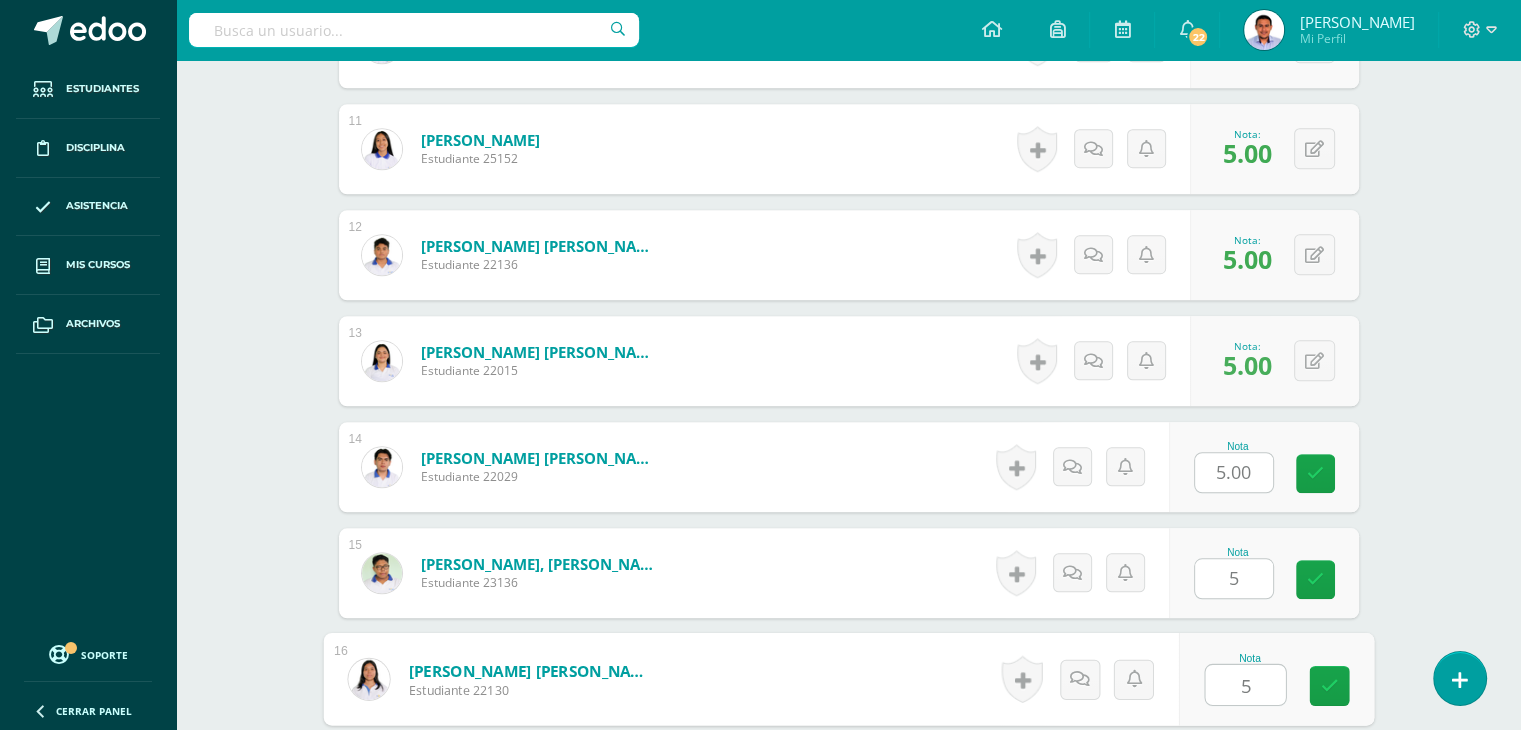type on "5" 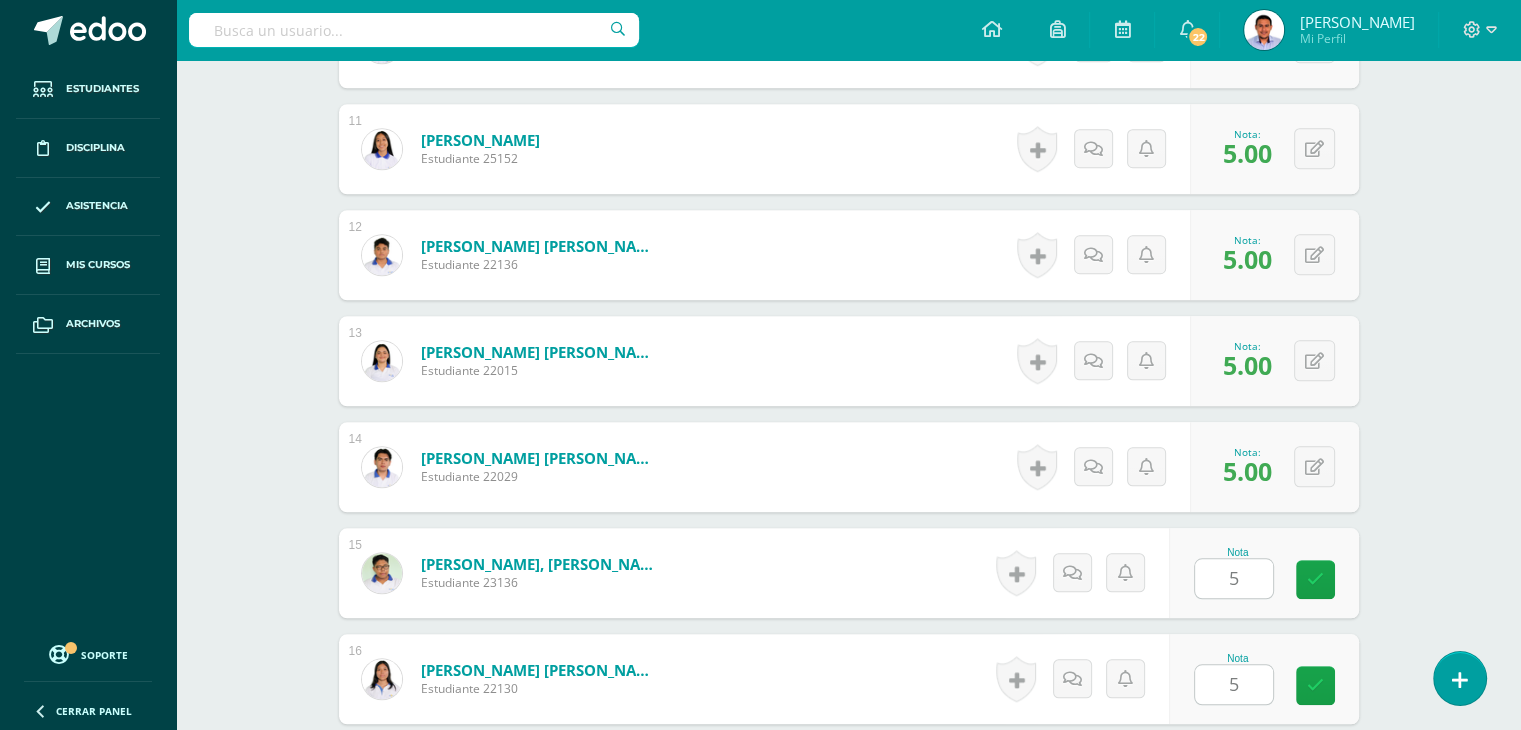 scroll, scrollTop: 2075, scrollLeft: 0, axis: vertical 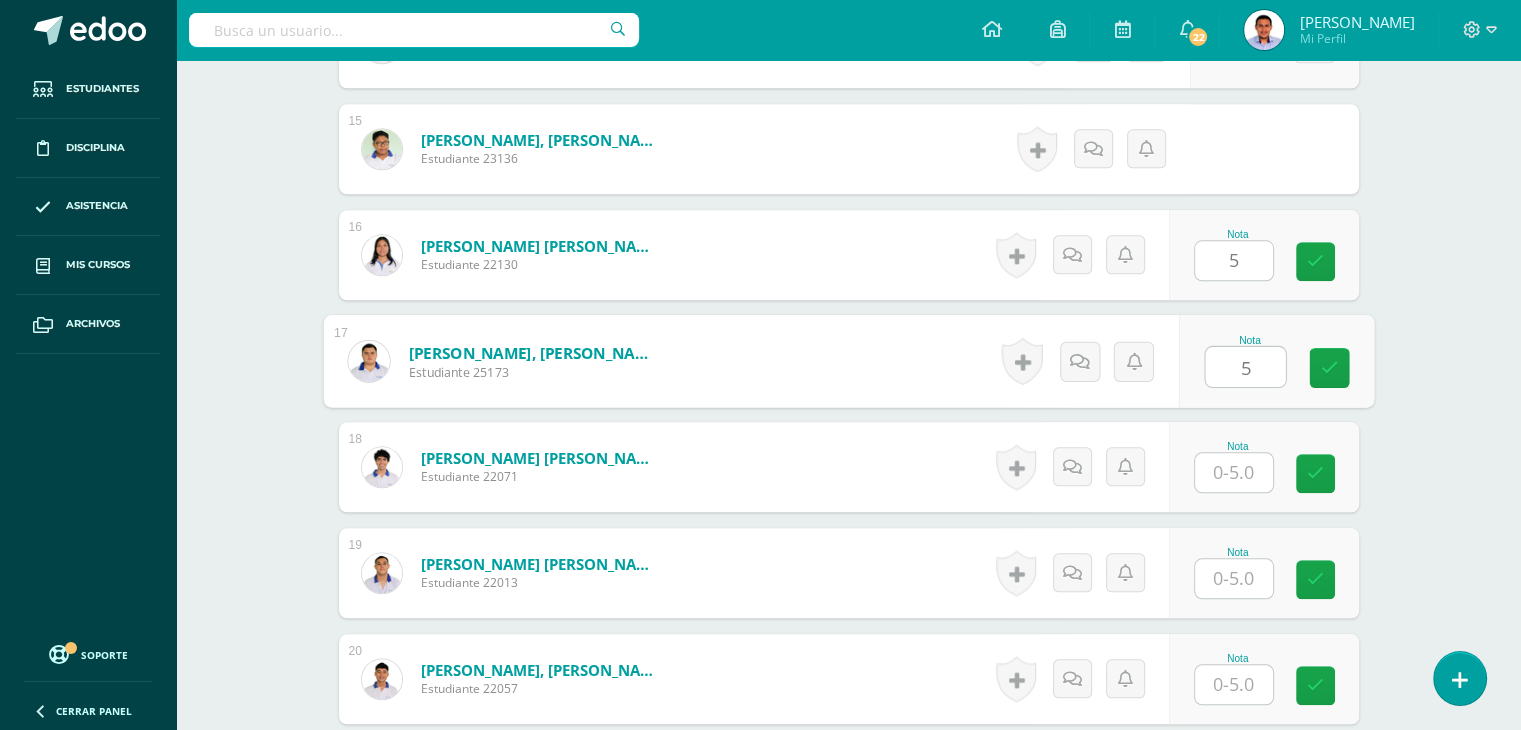 type on "5" 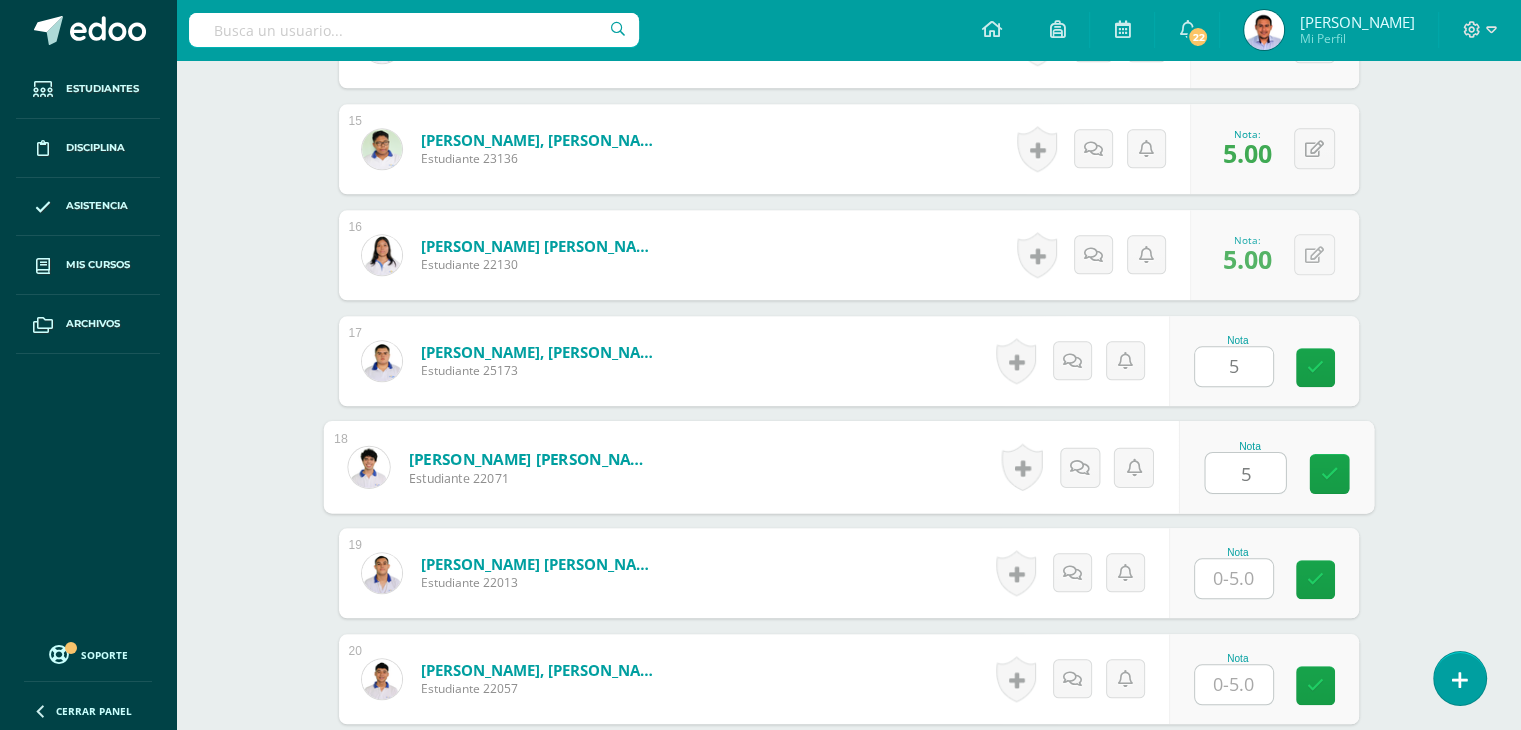 type on "5" 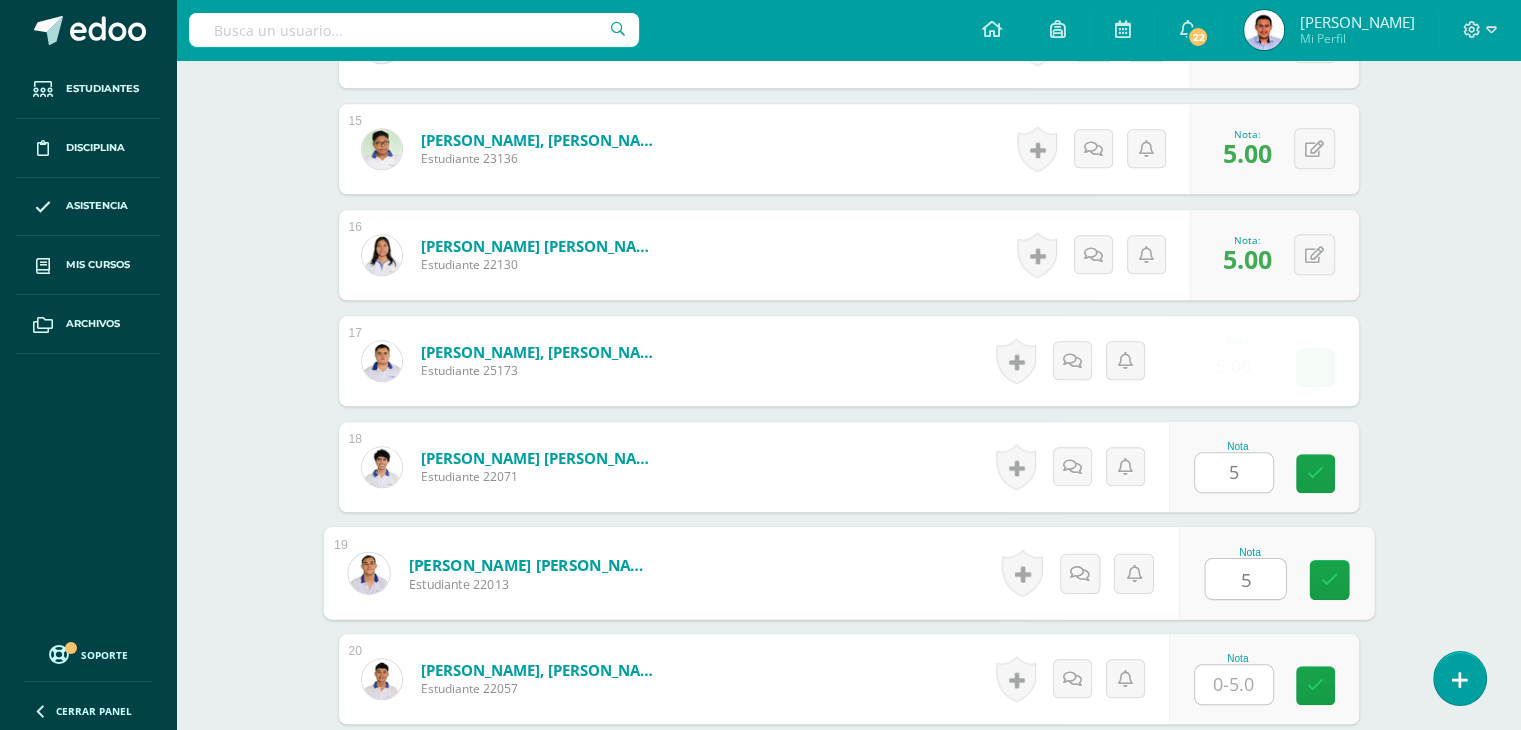 type on "5" 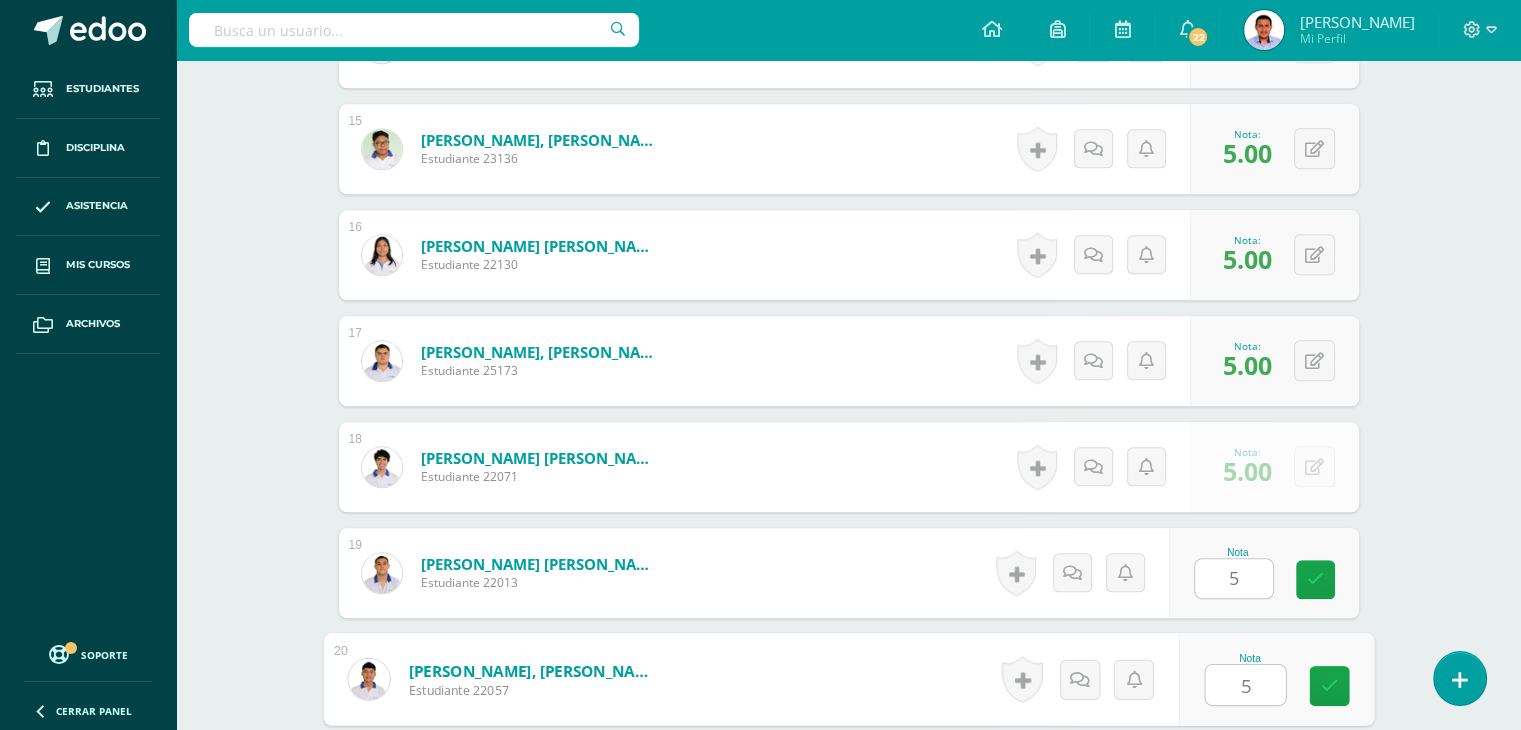 type on "5" 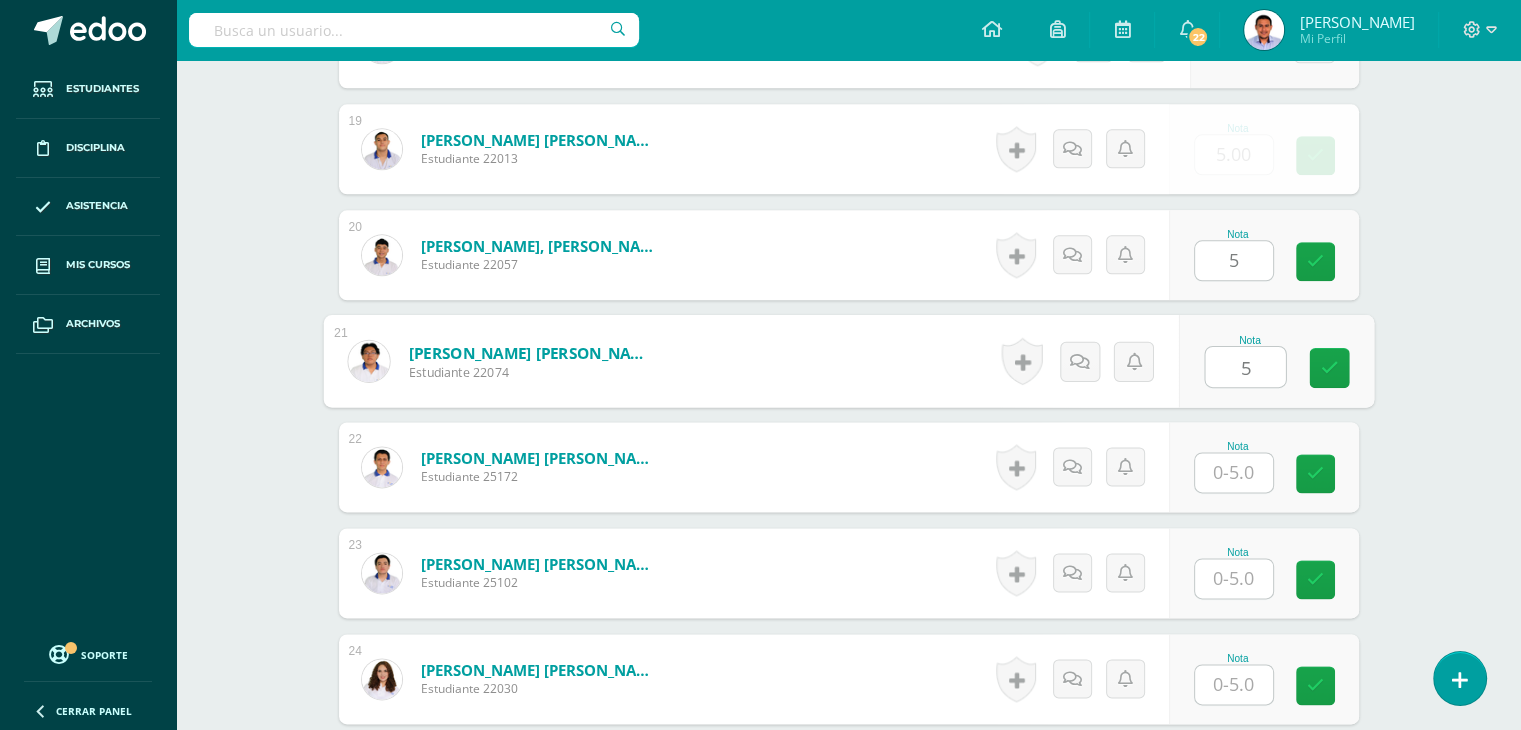 type on "5" 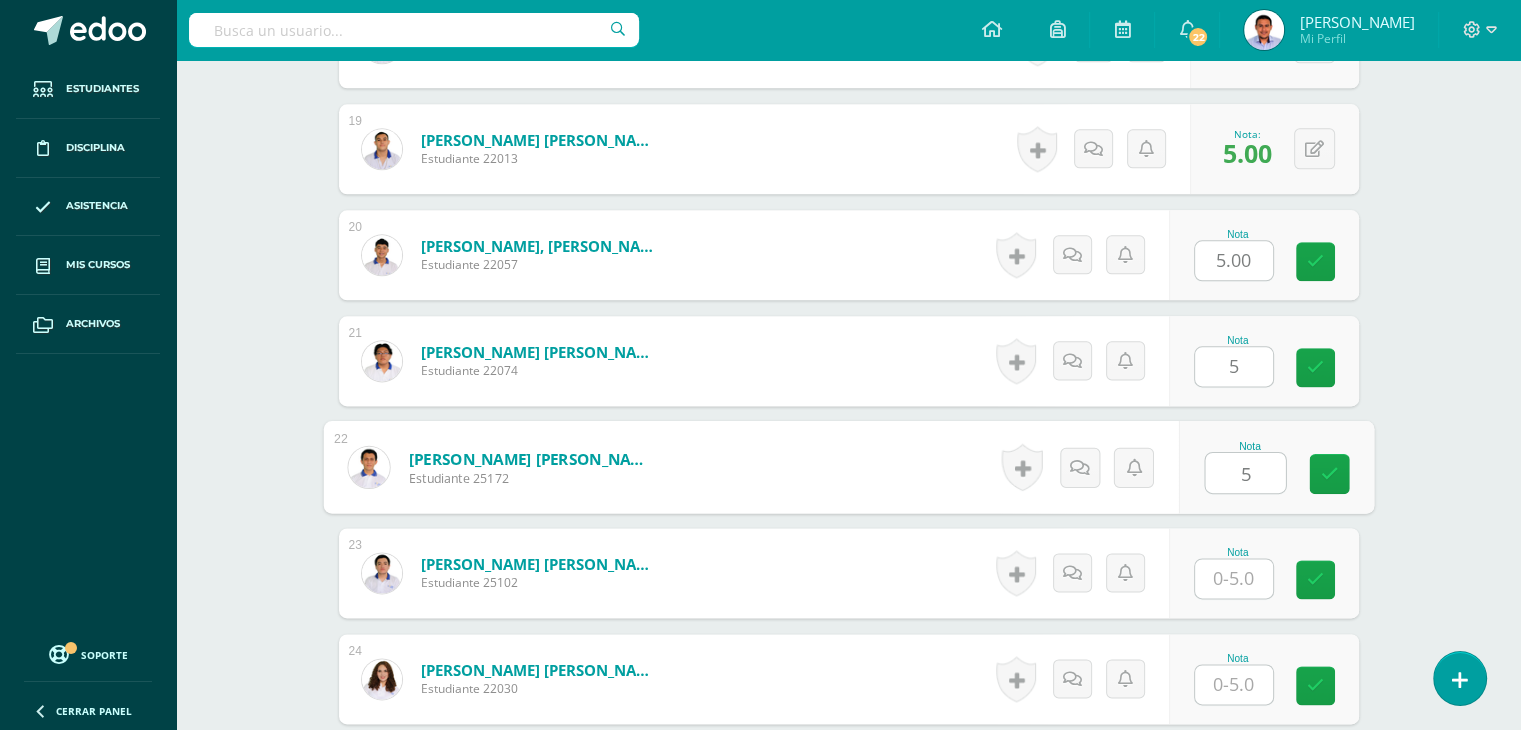 type on "5" 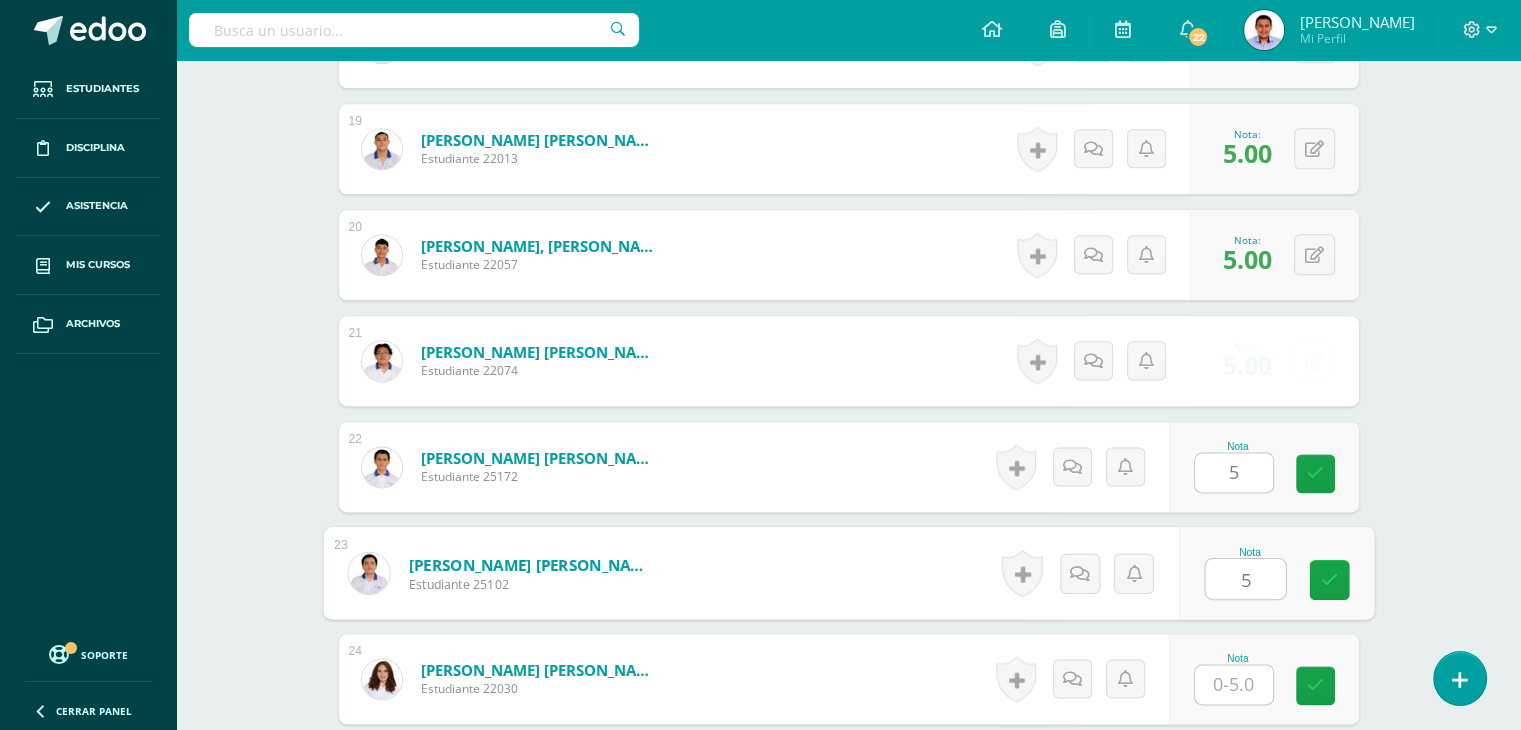 type on "5" 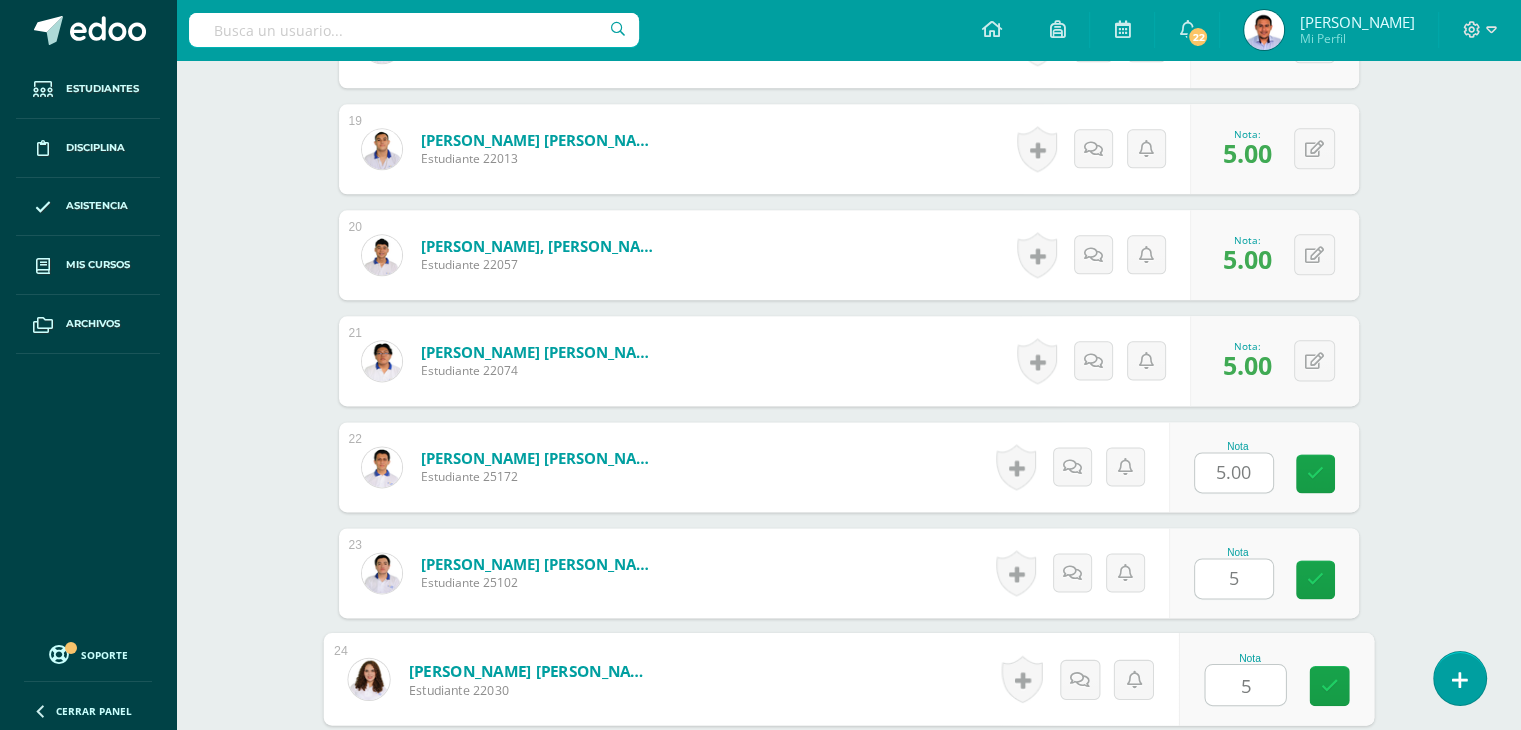 type on "5" 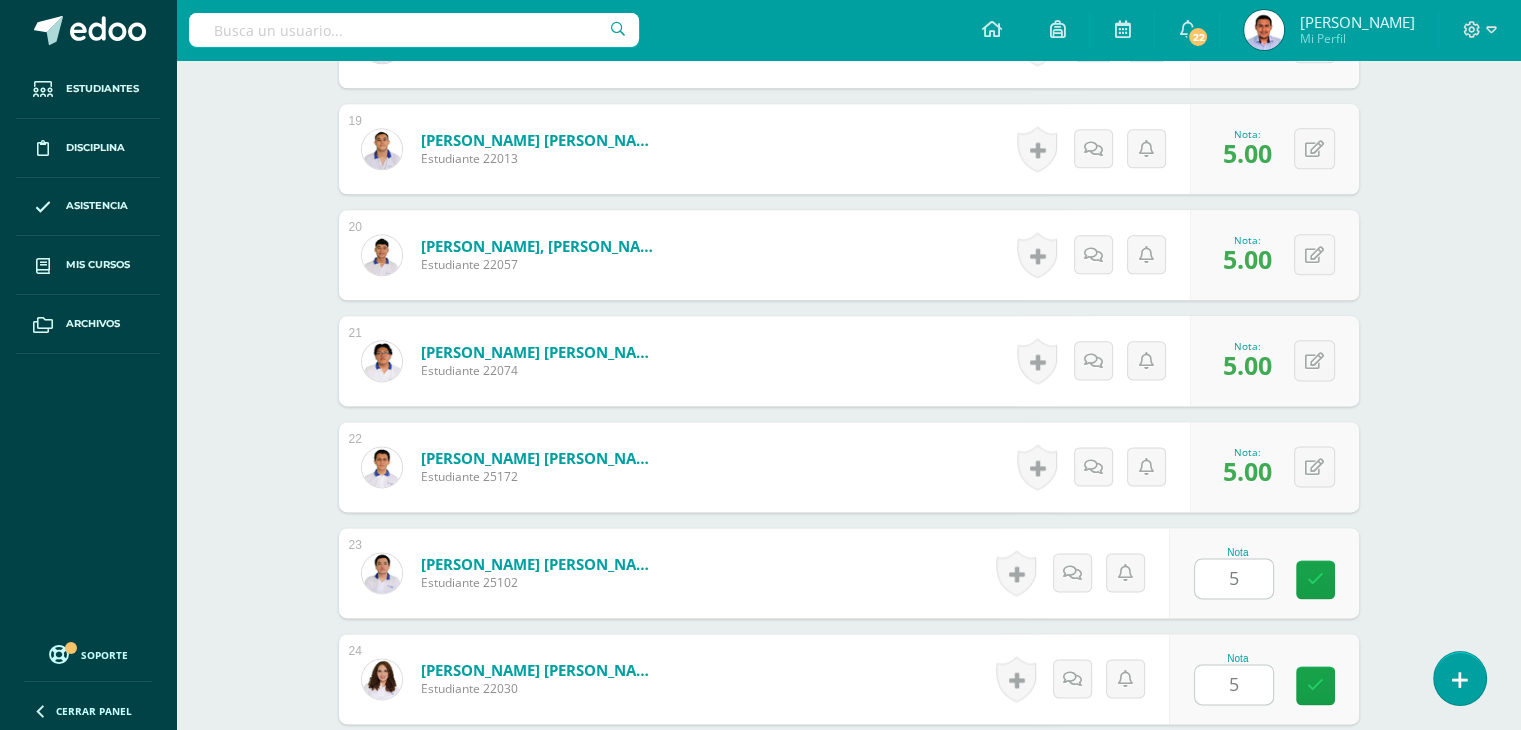scroll, scrollTop: 2923, scrollLeft: 0, axis: vertical 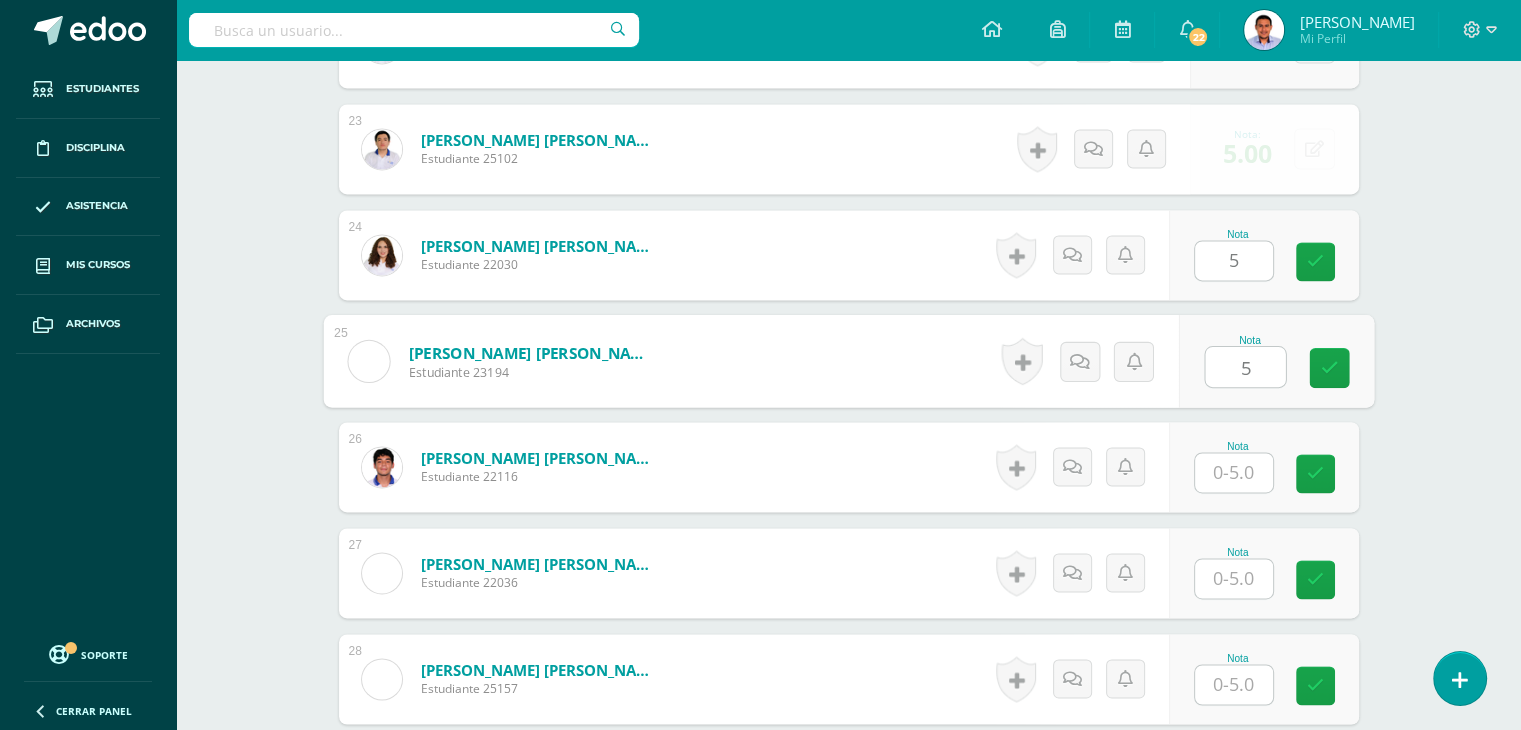 type on "5" 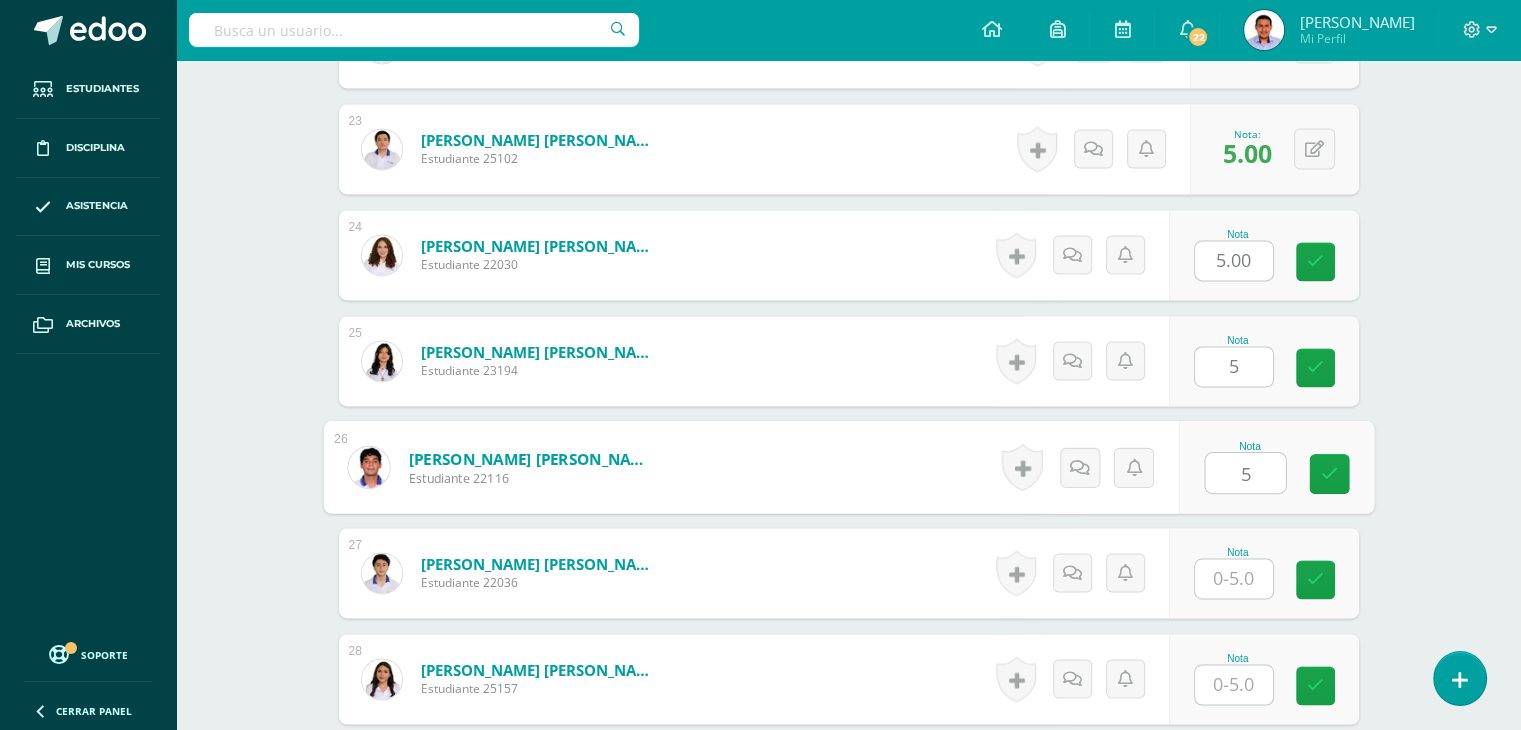 type on "5" 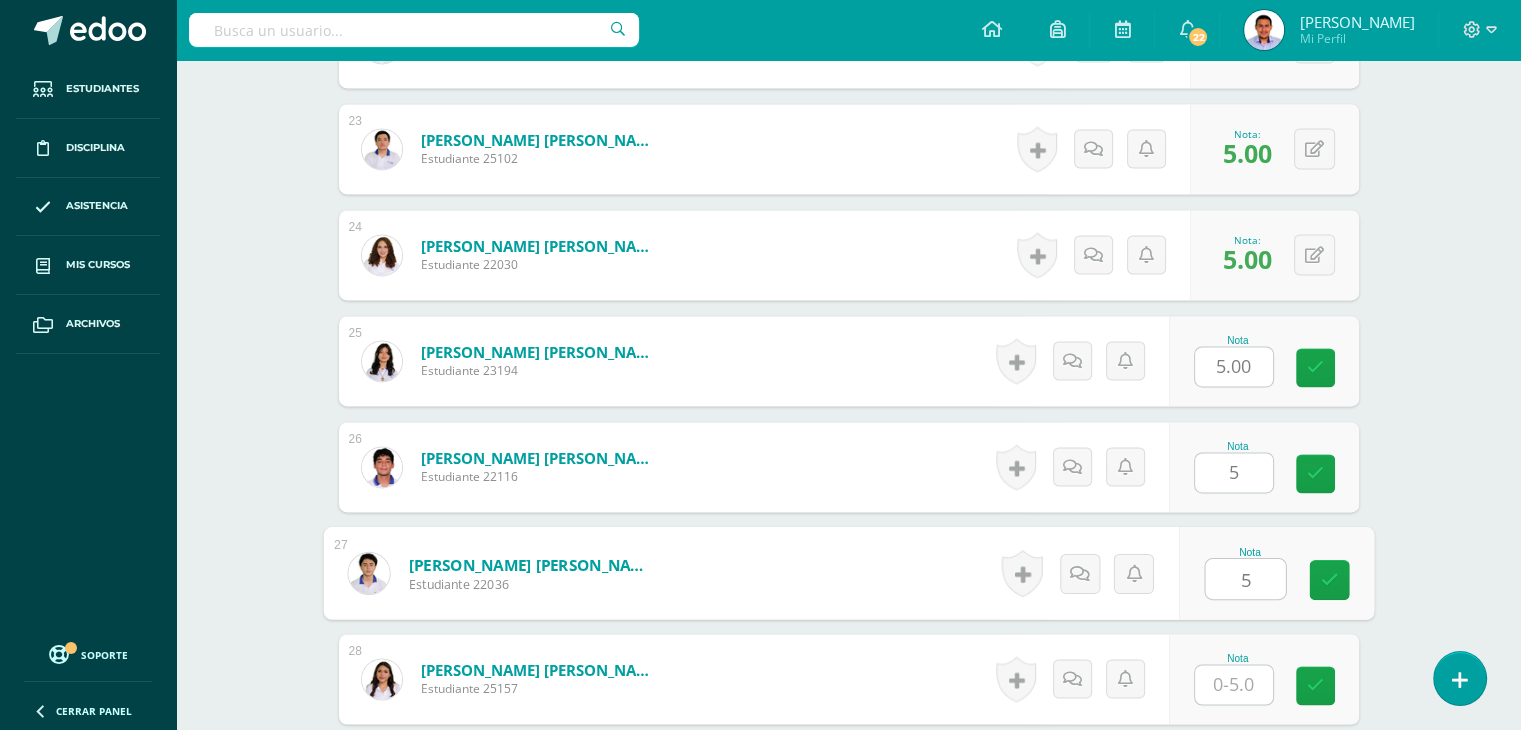 type on "5" 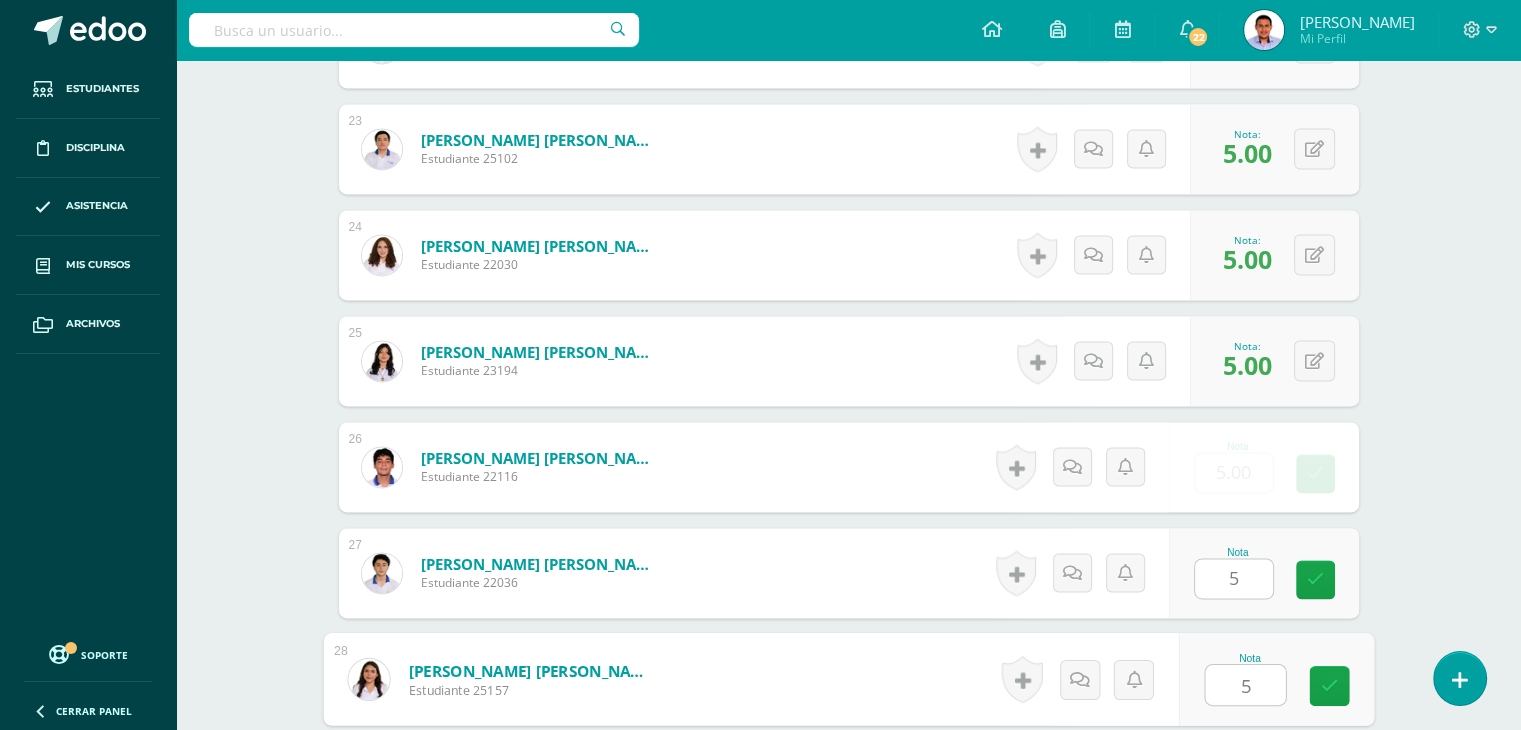 type on "5" 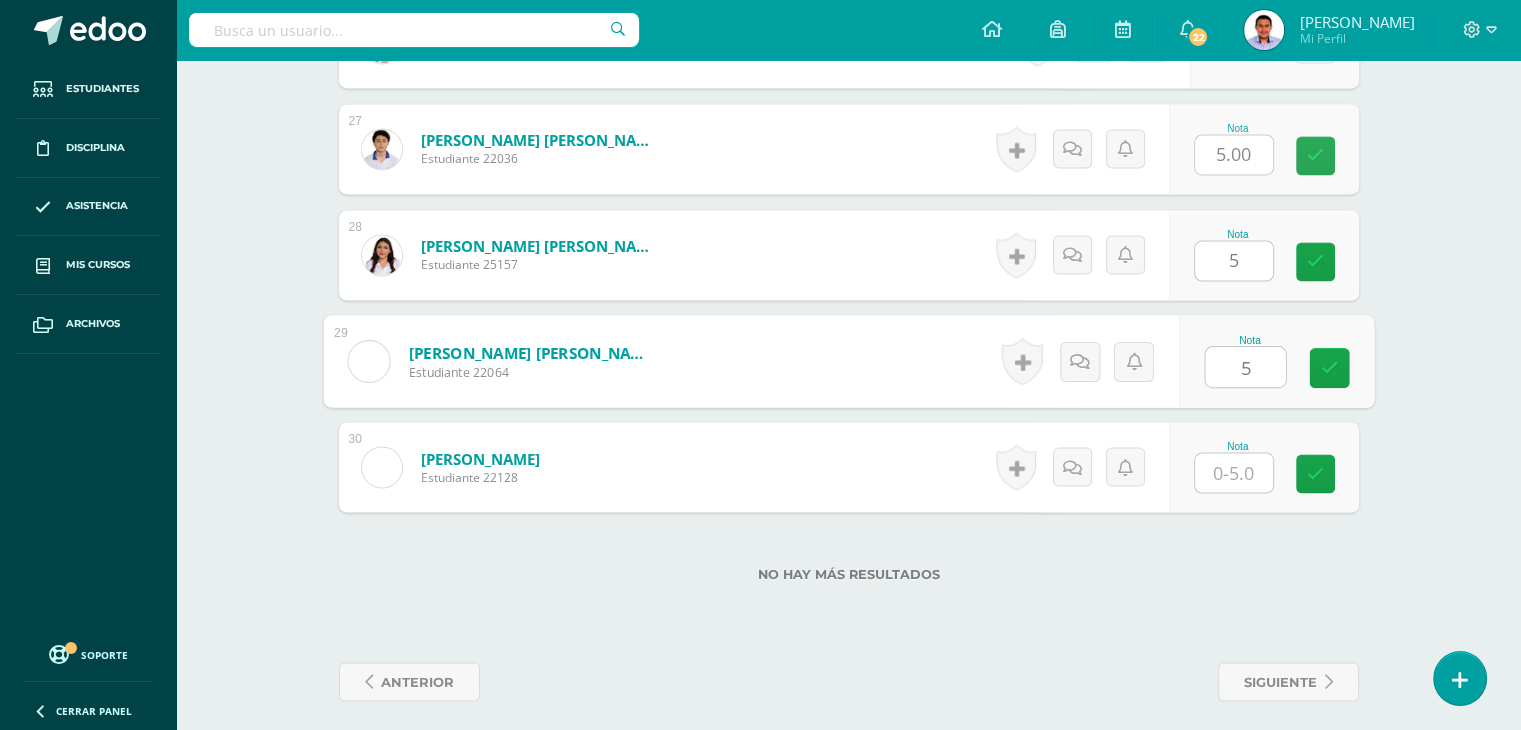 type on "5" 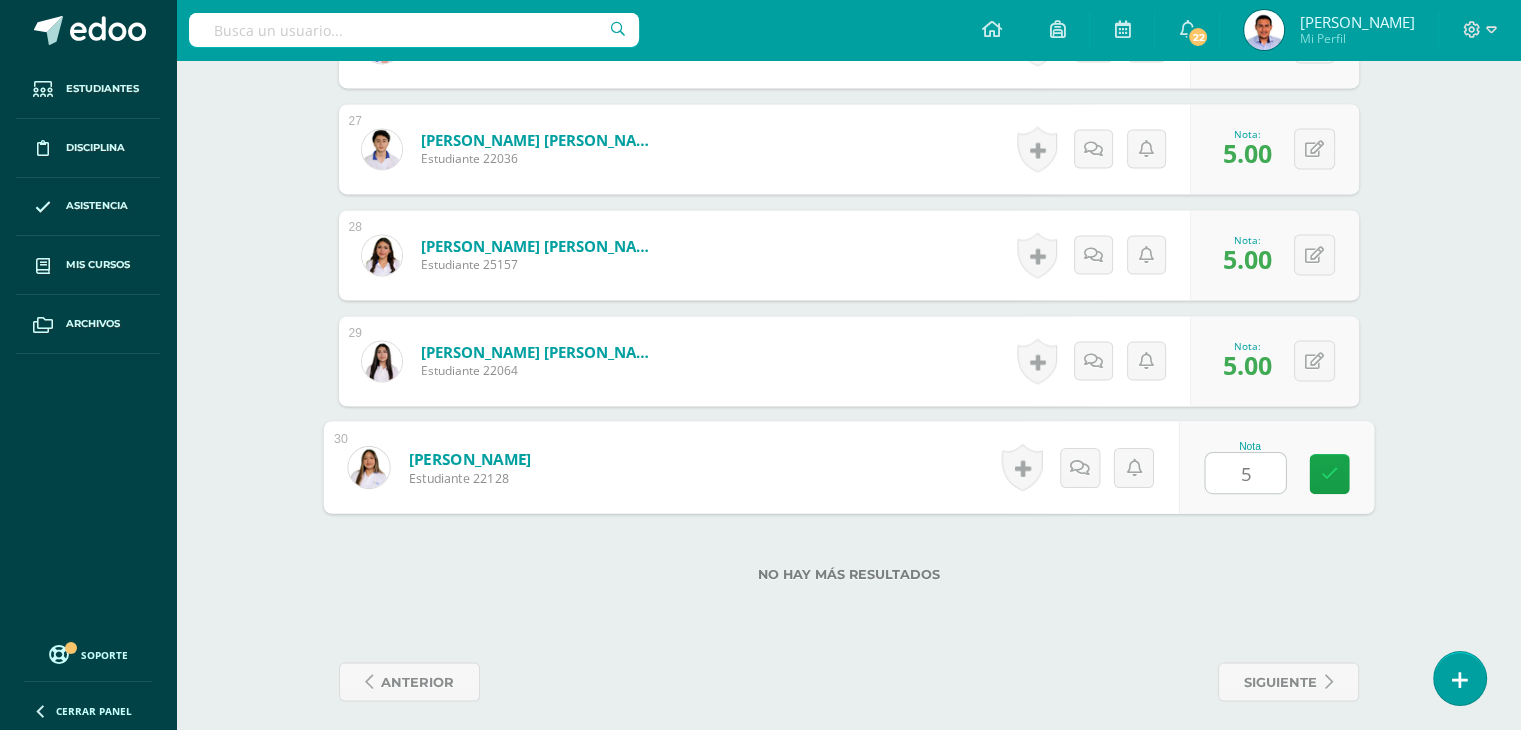 type on "5" 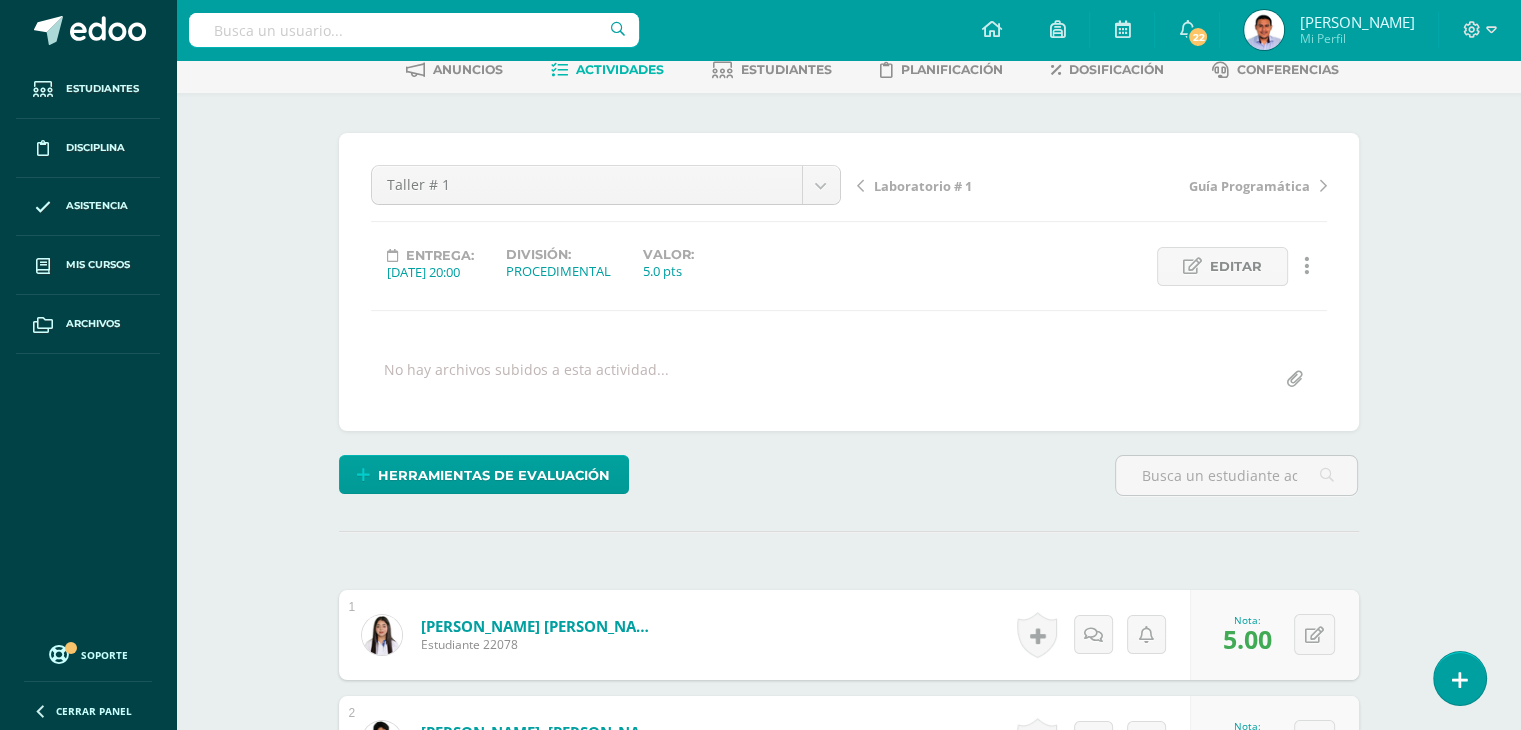 scroll, scrollTop: 0, scrollLeft: 0, axis: both 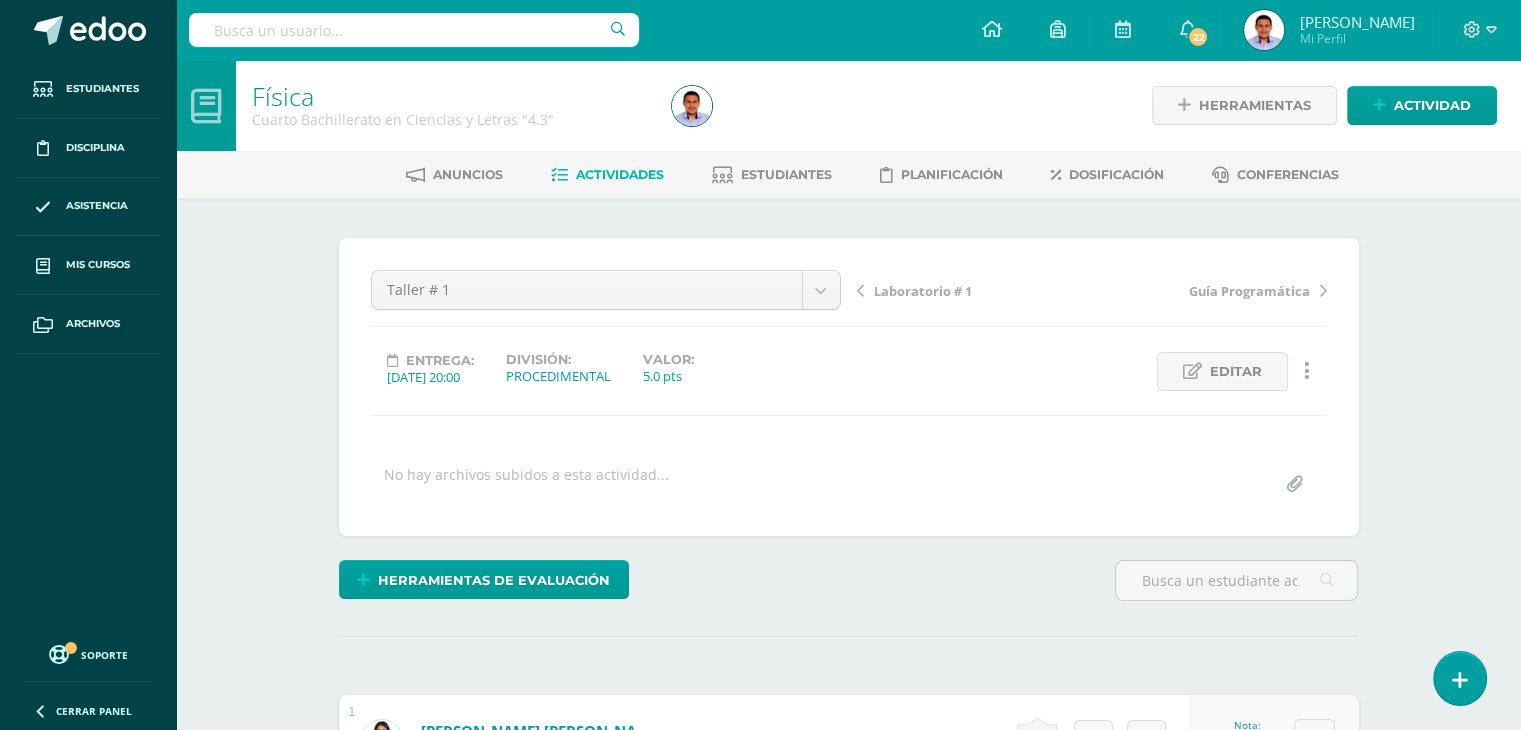 click on "Actividades" at bounding box center [620, 174] 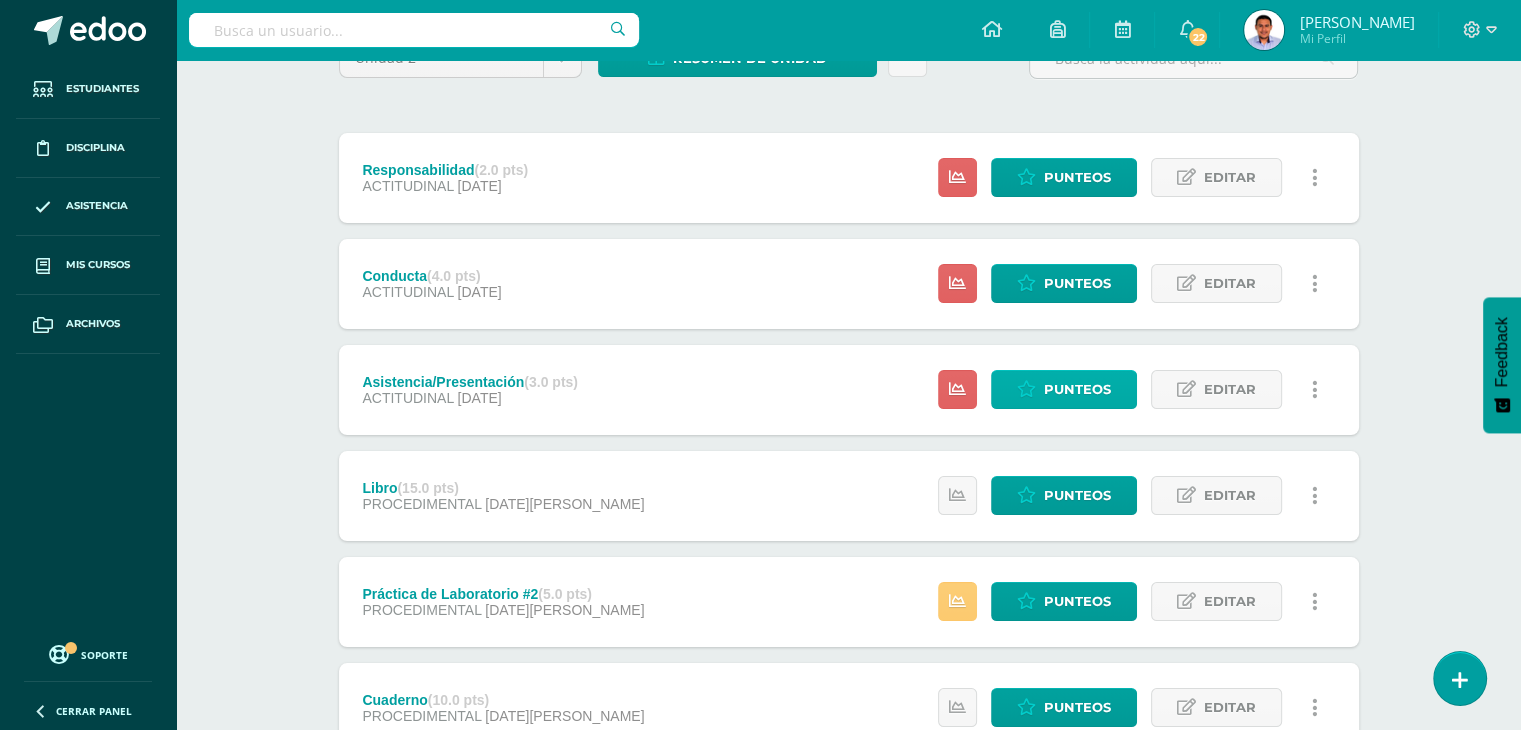 scroll, scrollTop: 0, scrollLeft: 0, axis: both 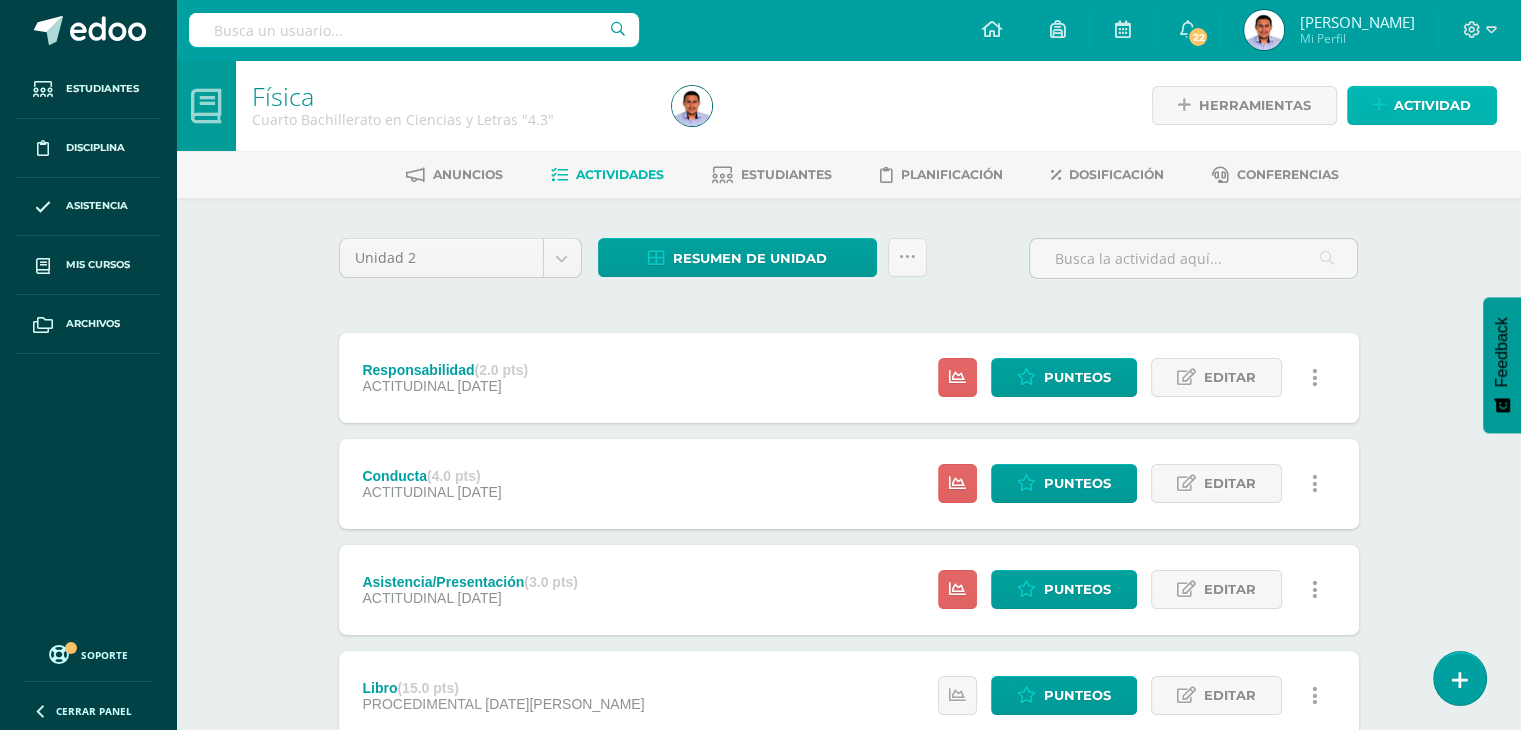click on "Actividad" at bounding box center [1432, 105] 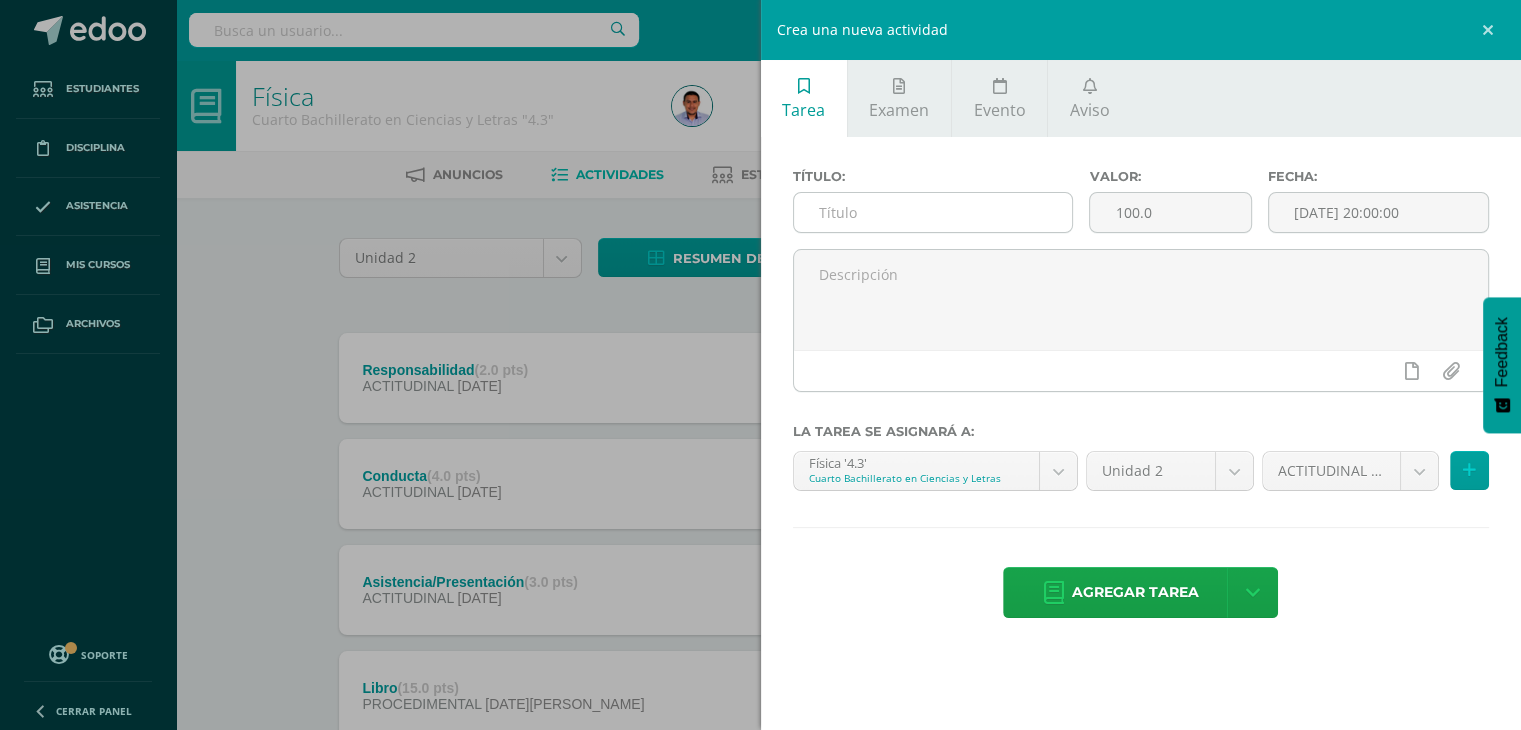 click at bounding box center (933, 212) 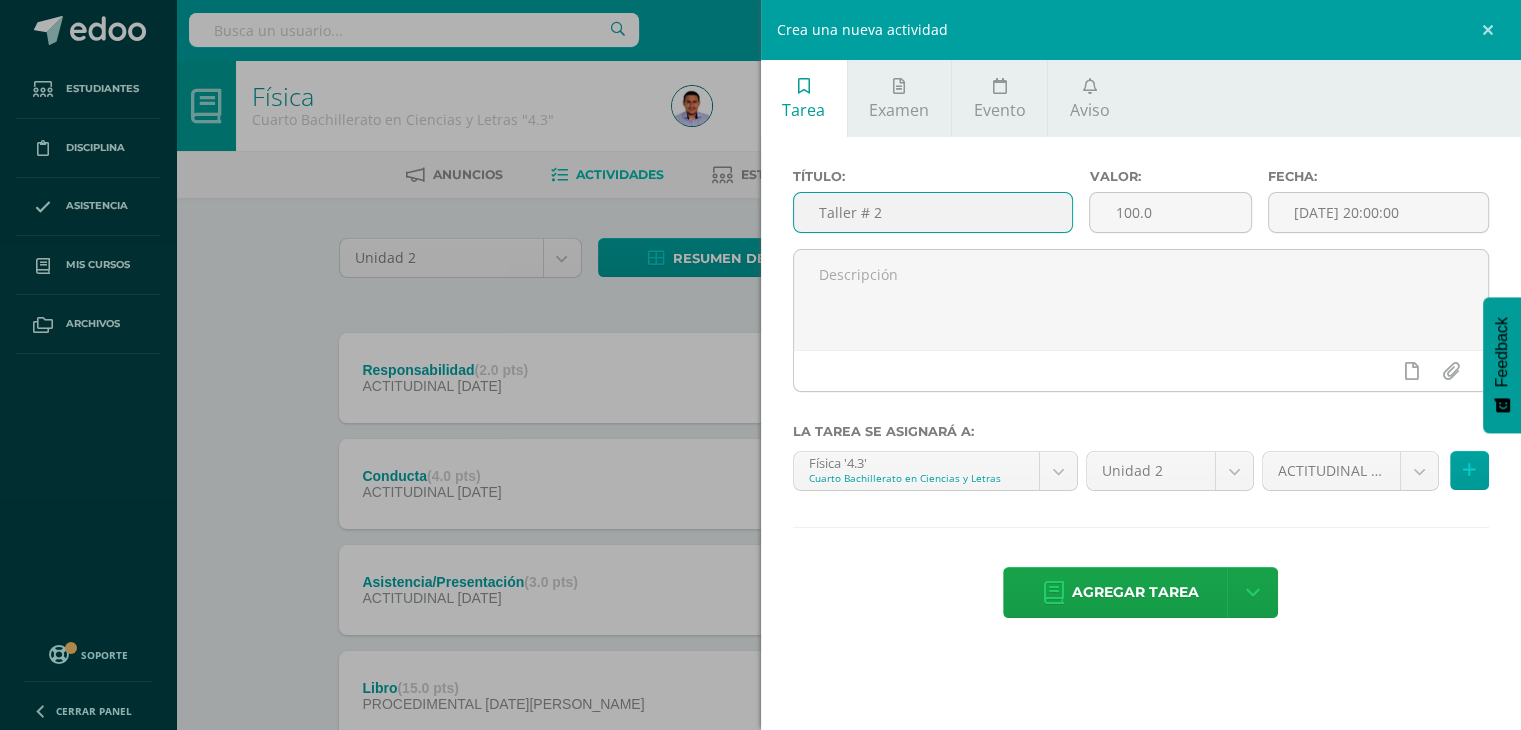 type on "Taller # 2" 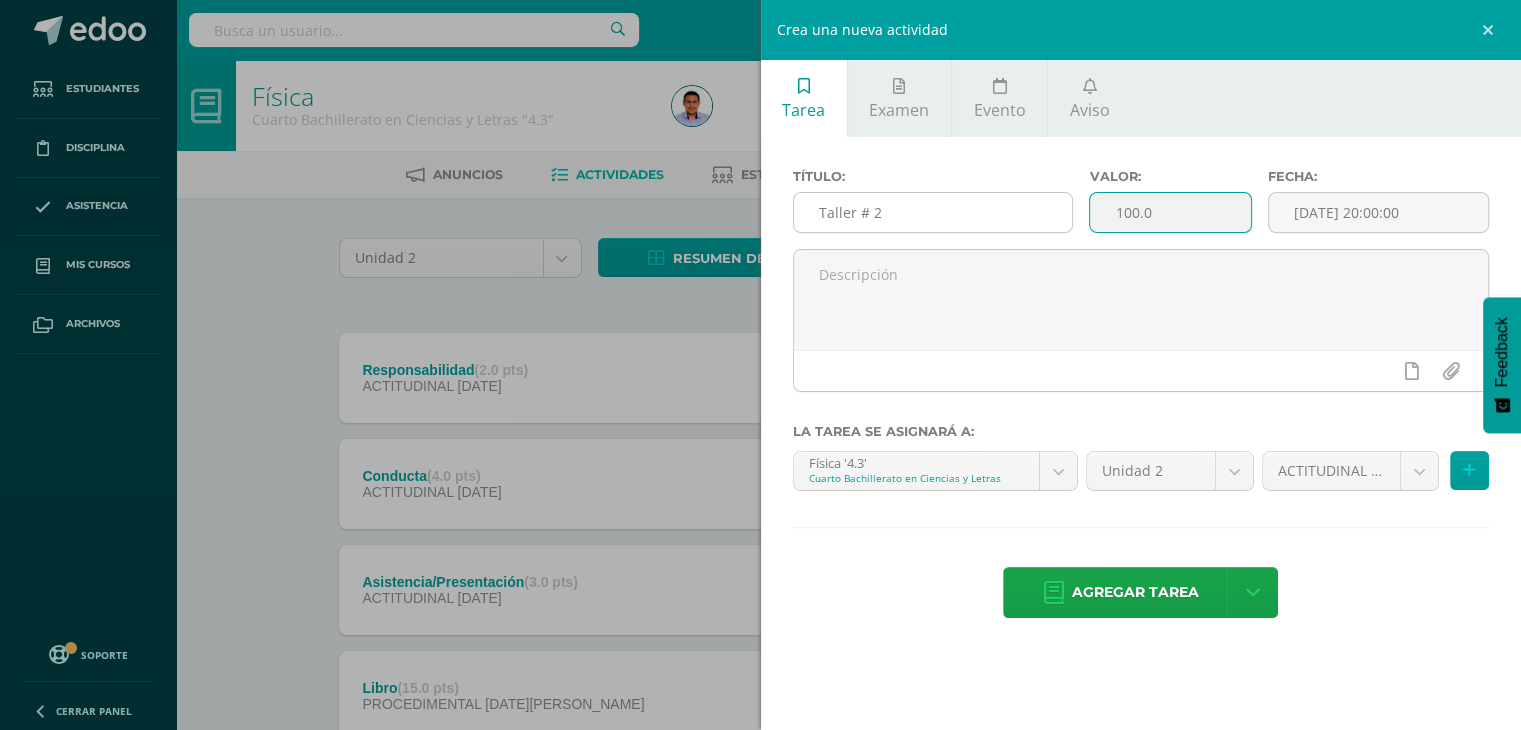 type on "7" 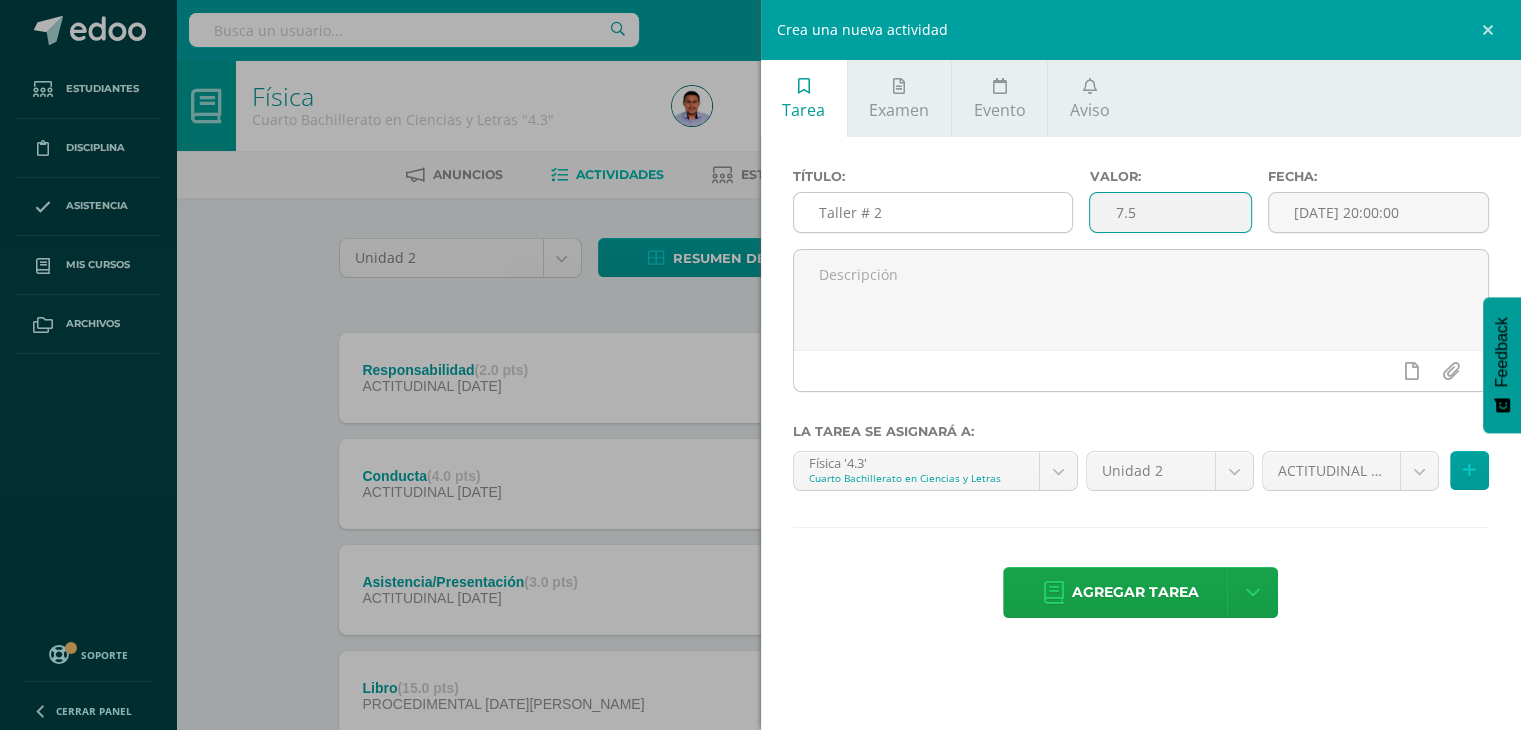 type on "7.5" 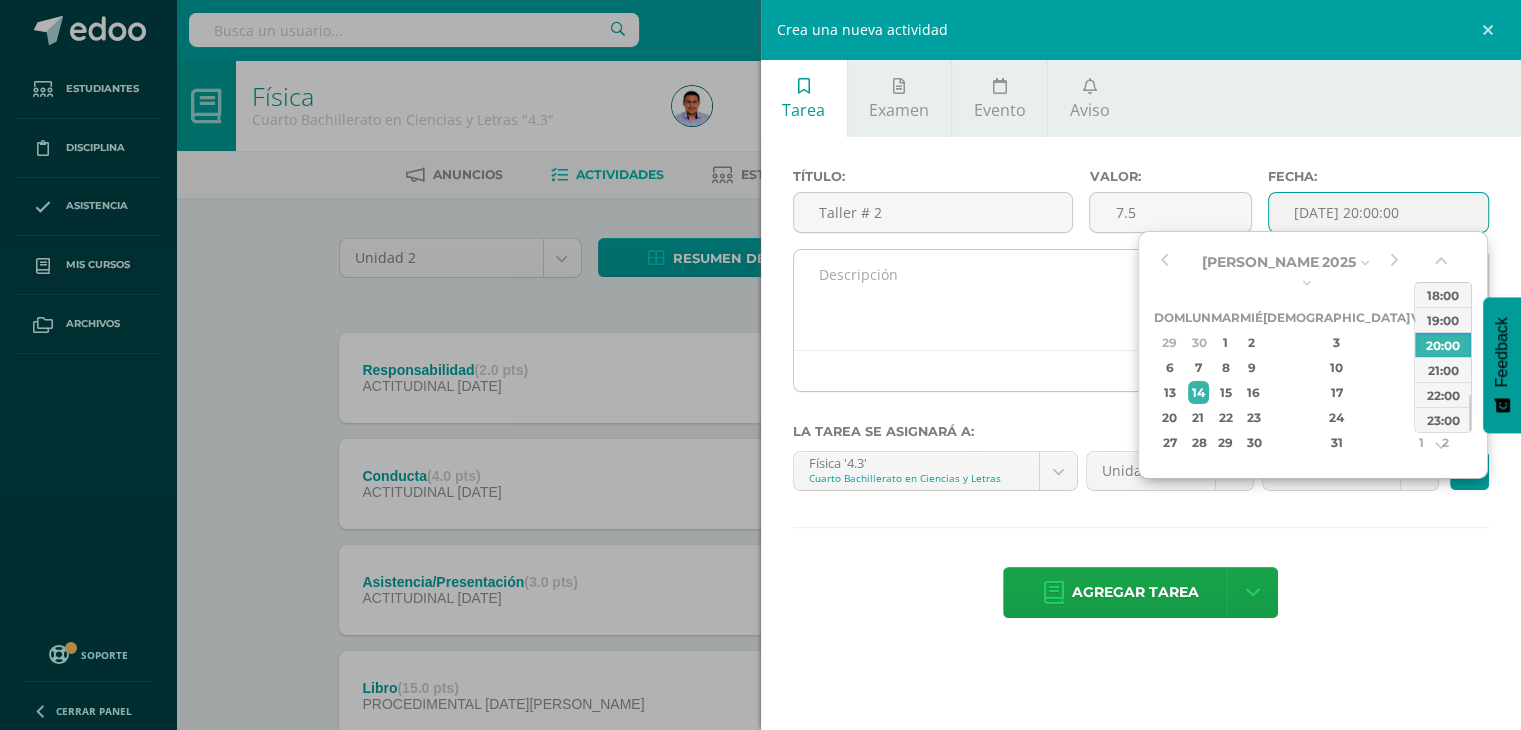 type on "[DATE] 20:00" 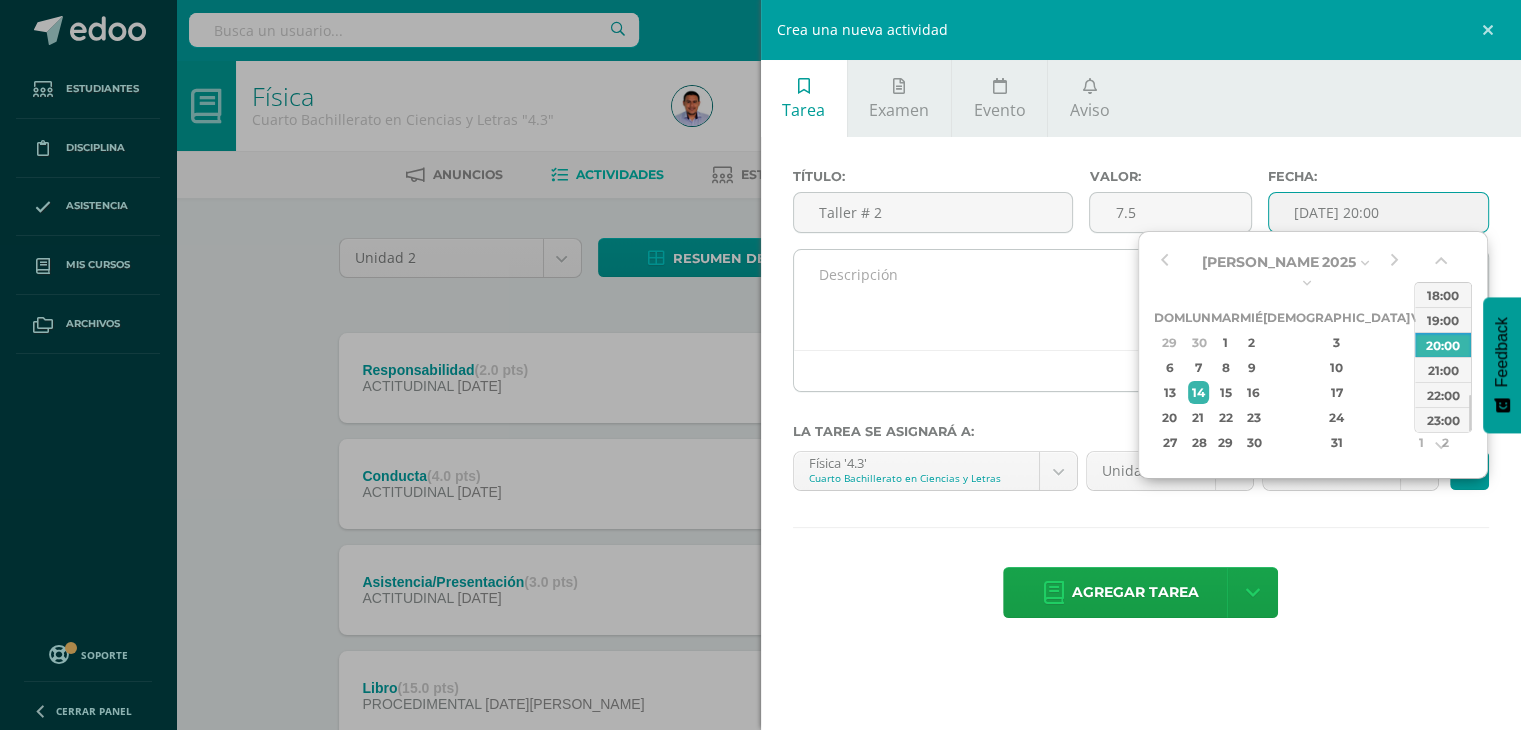 click at bounding box center (1141, 370) 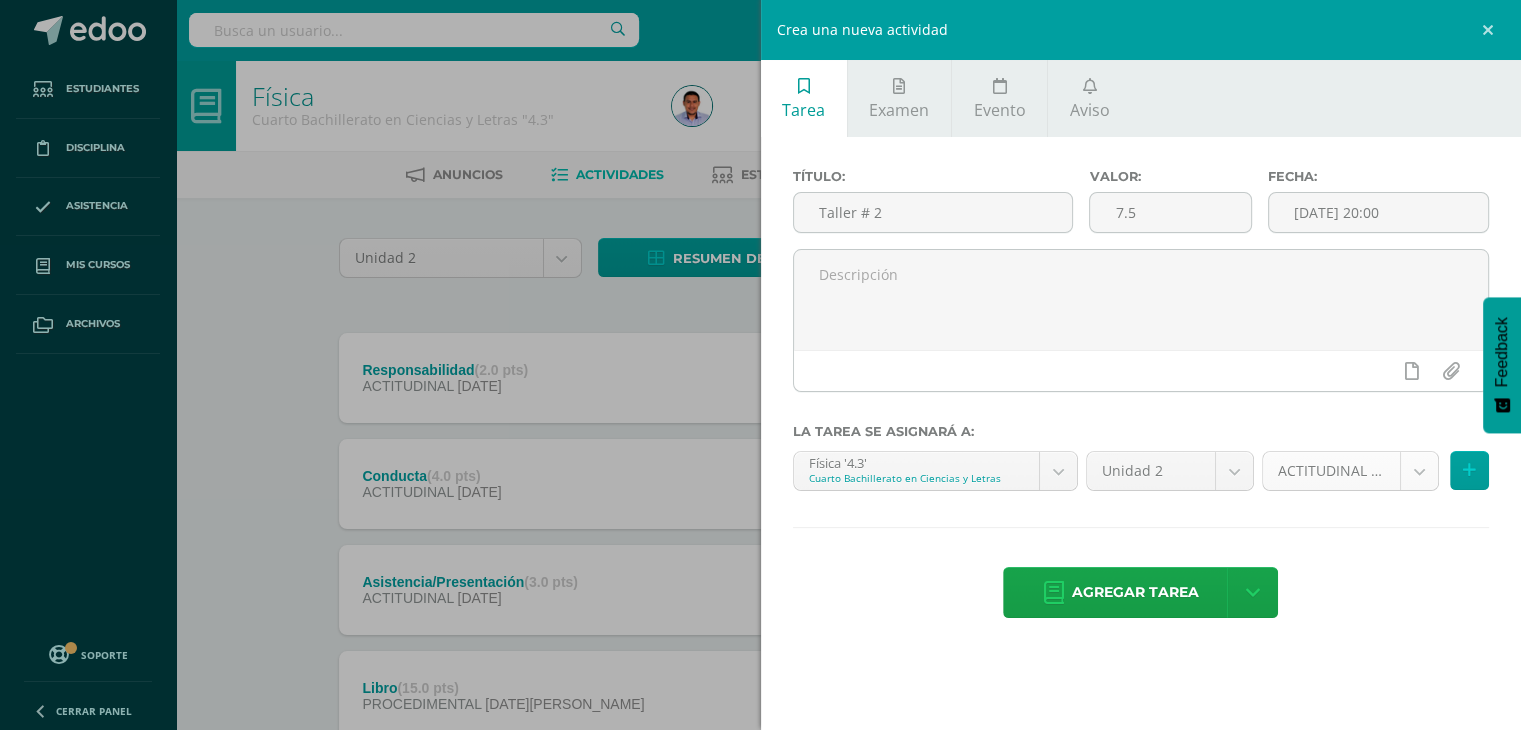 click on "Estudiantes Disciplina Asistencia Mis cursos Archivos Soporte
Centro de ayuda
Últimas actualizaciones
10+ Cerrar panel
Física
Cuarto
Bachillerato en Ciencias y Letras
"4.1"
Actividades Estudiantes Planificación Dosificación
Física
Cuarto
Bachillerato en Ciencias y Letras
"4.2"
Actividades Estudiantes Planificación Dosificación
Física
Cuarto
Bachillerato en Ciencias y Letras
"4.3"
Actividades Estudiantes Planificación Dosificación
Física
Actividades 22" at bounding box center (760, 808) 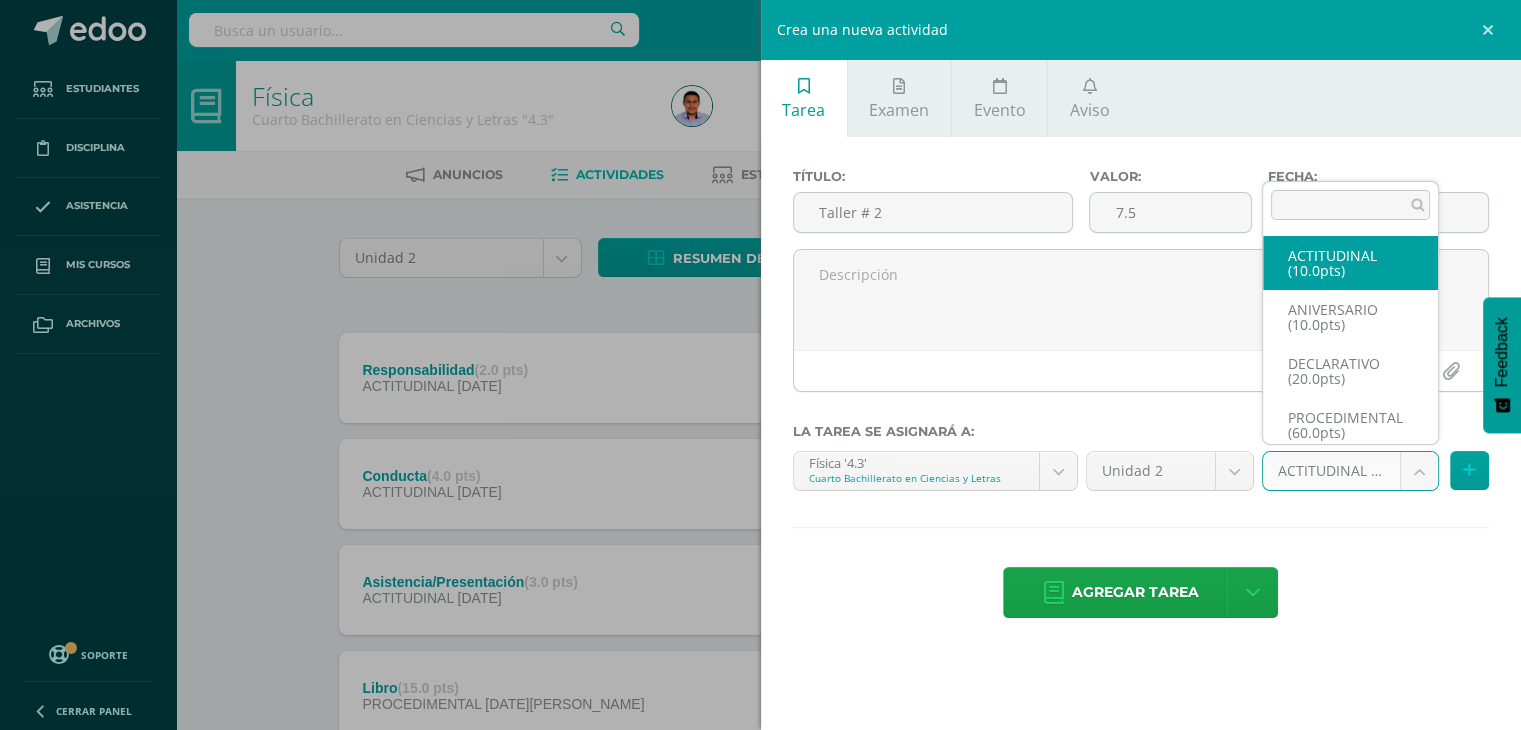 scroll, scrollTop: 8, scrollLeft: 0, axis: vertical 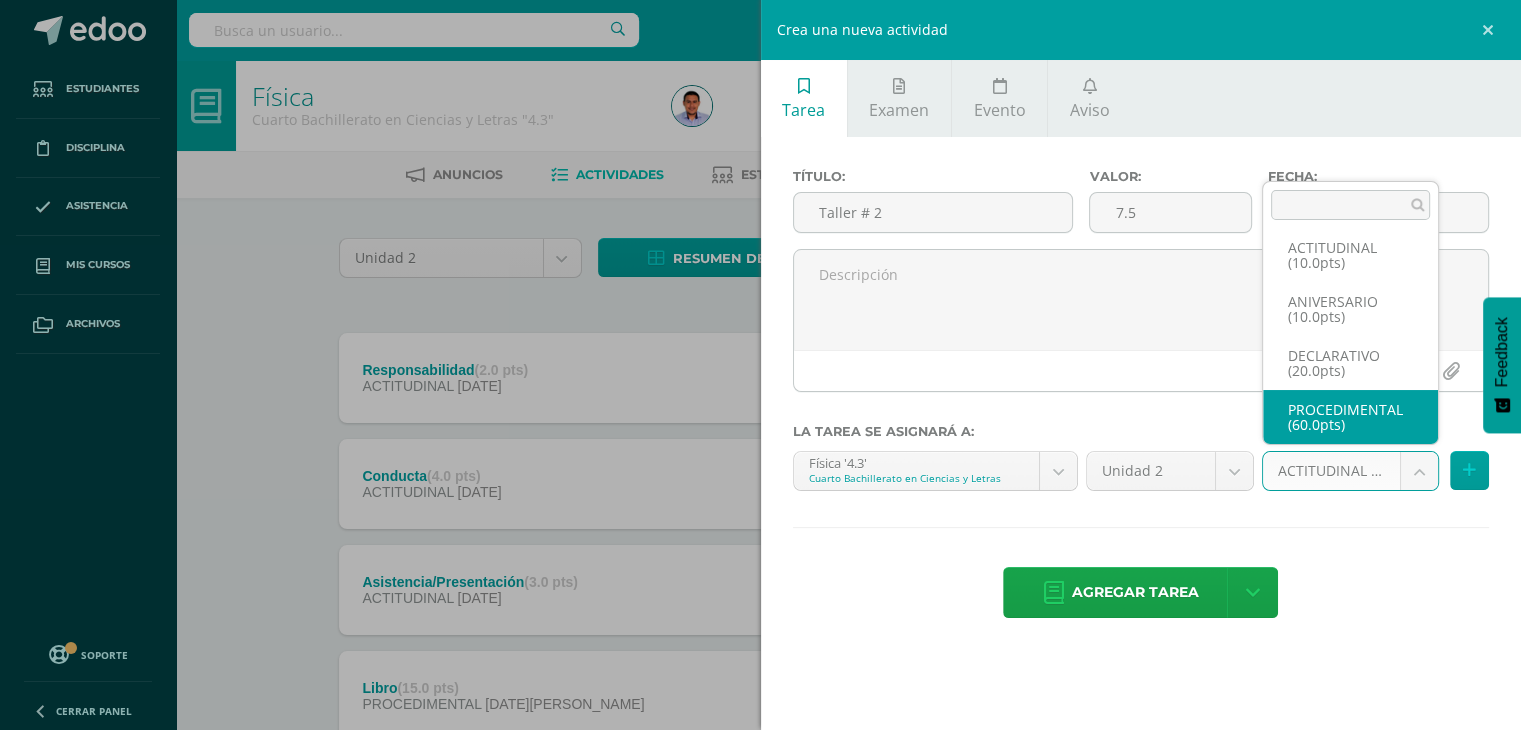 select on "33987" 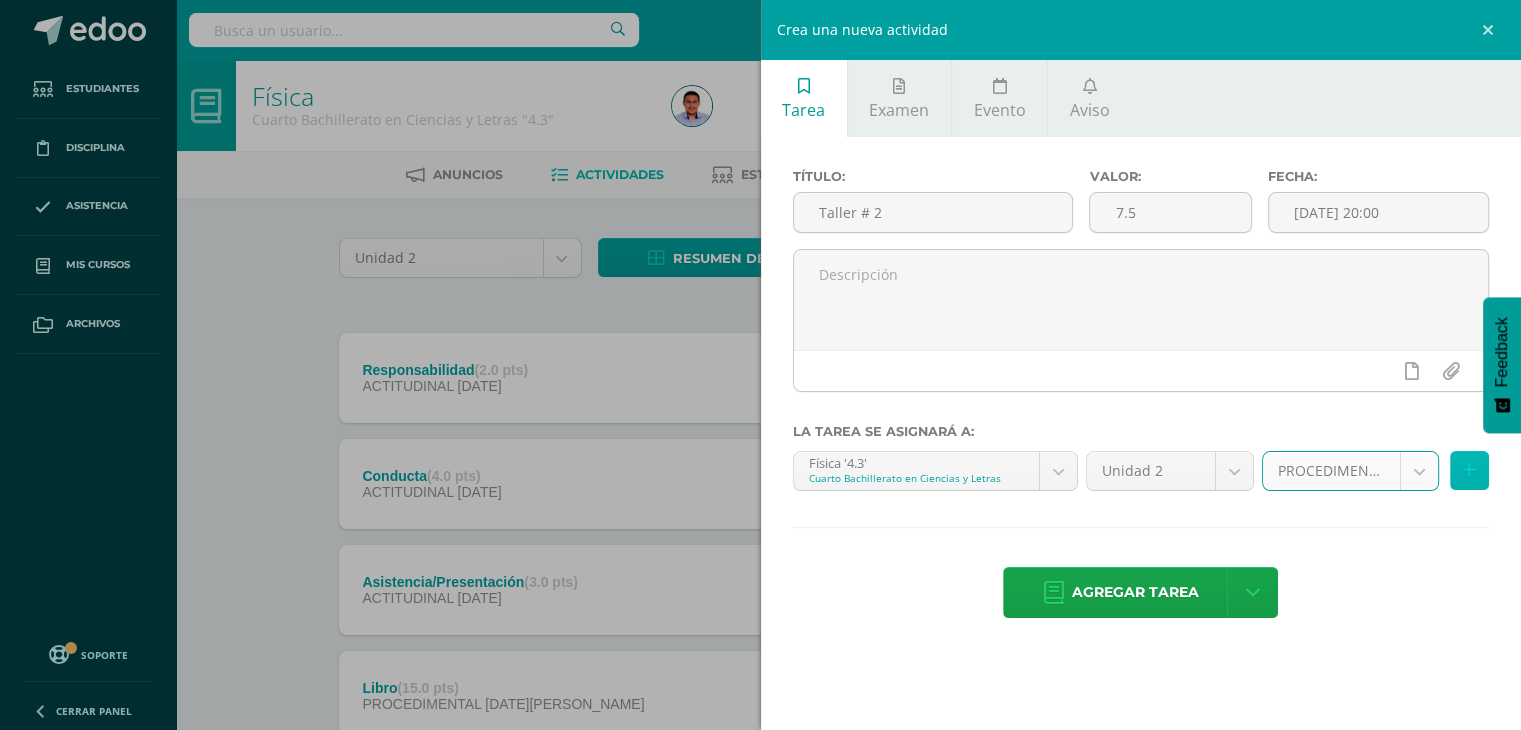 click at bounding box center (1469, 470) 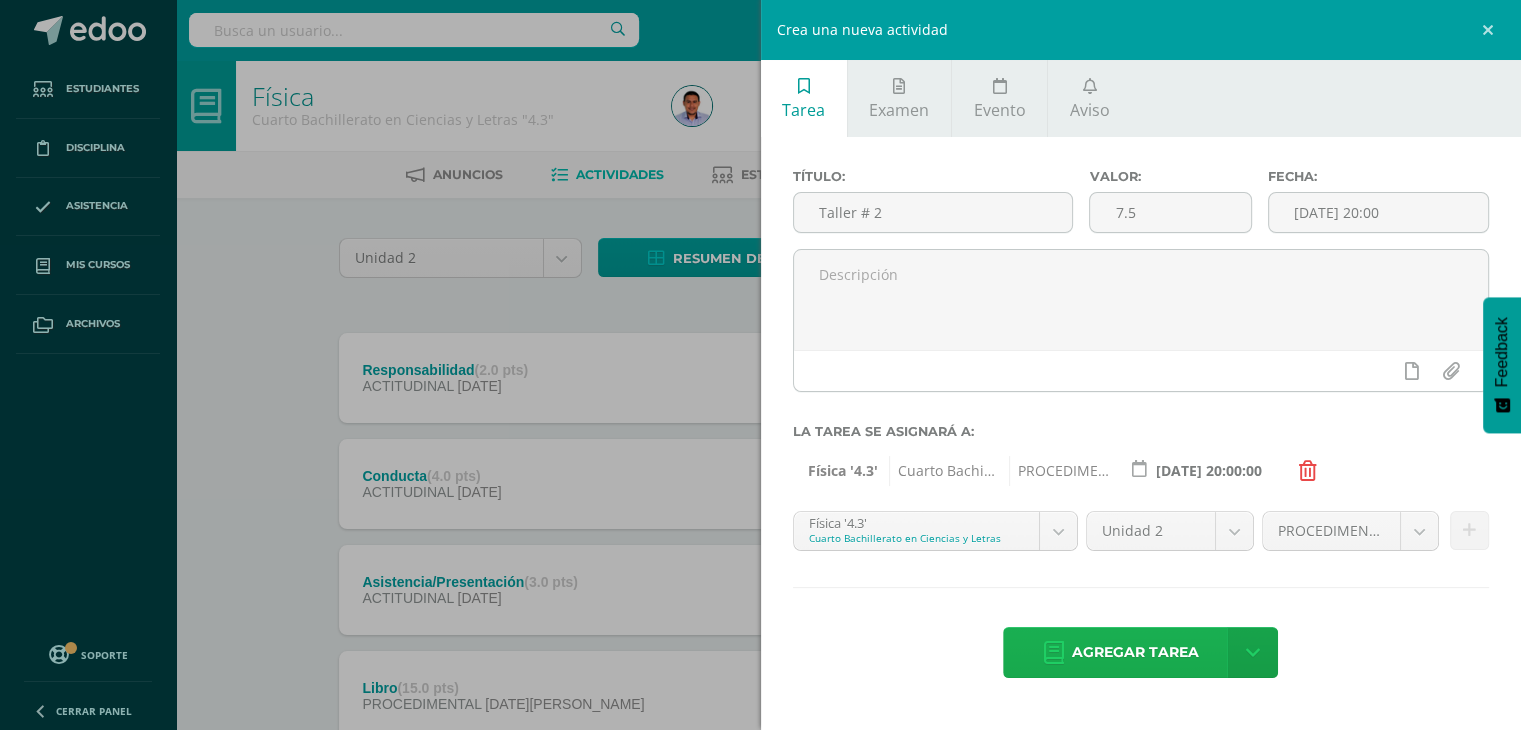 click on "Agregar tarea" at bounding box center [1135, 652] 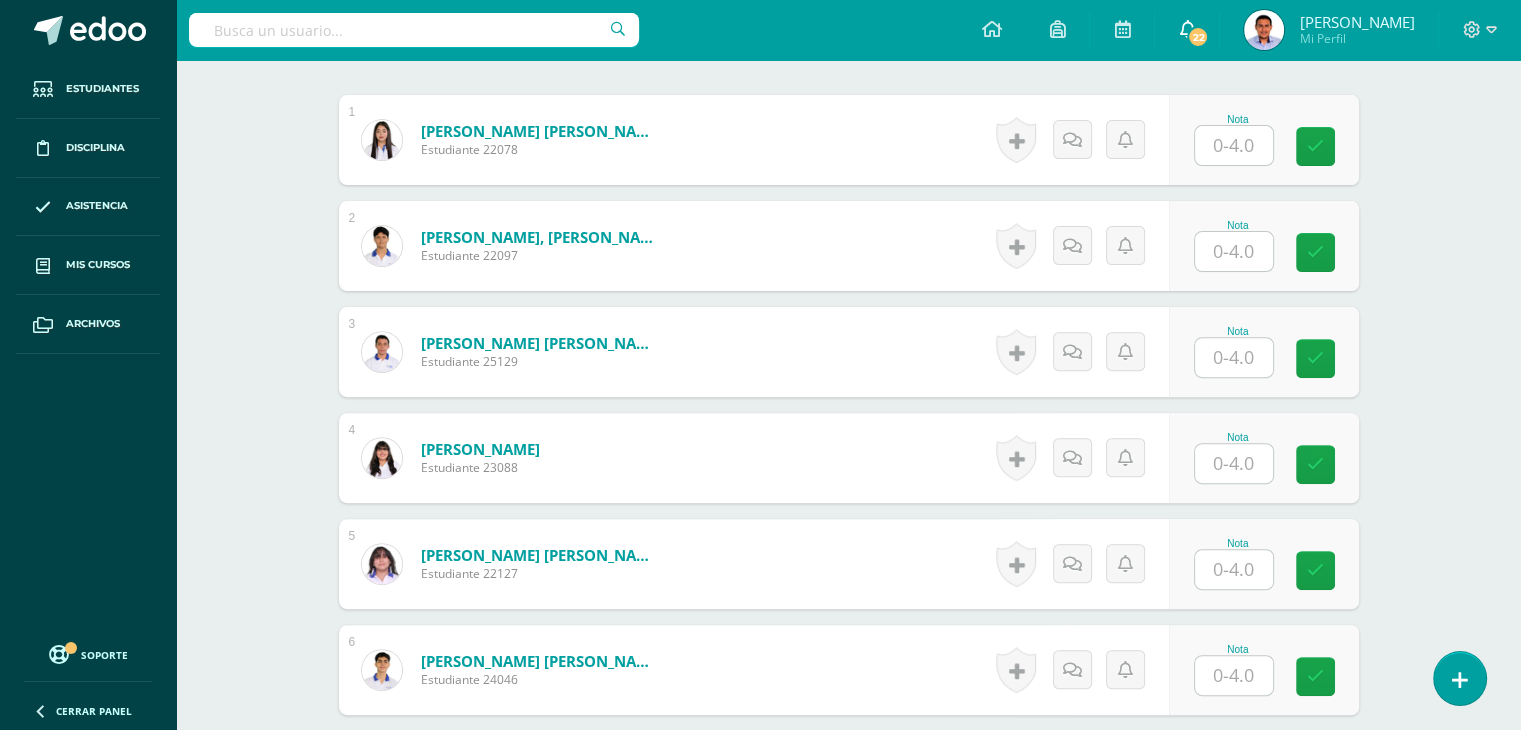scroll, scrollTop: 639, scrollLeft: 0, axis: vertical 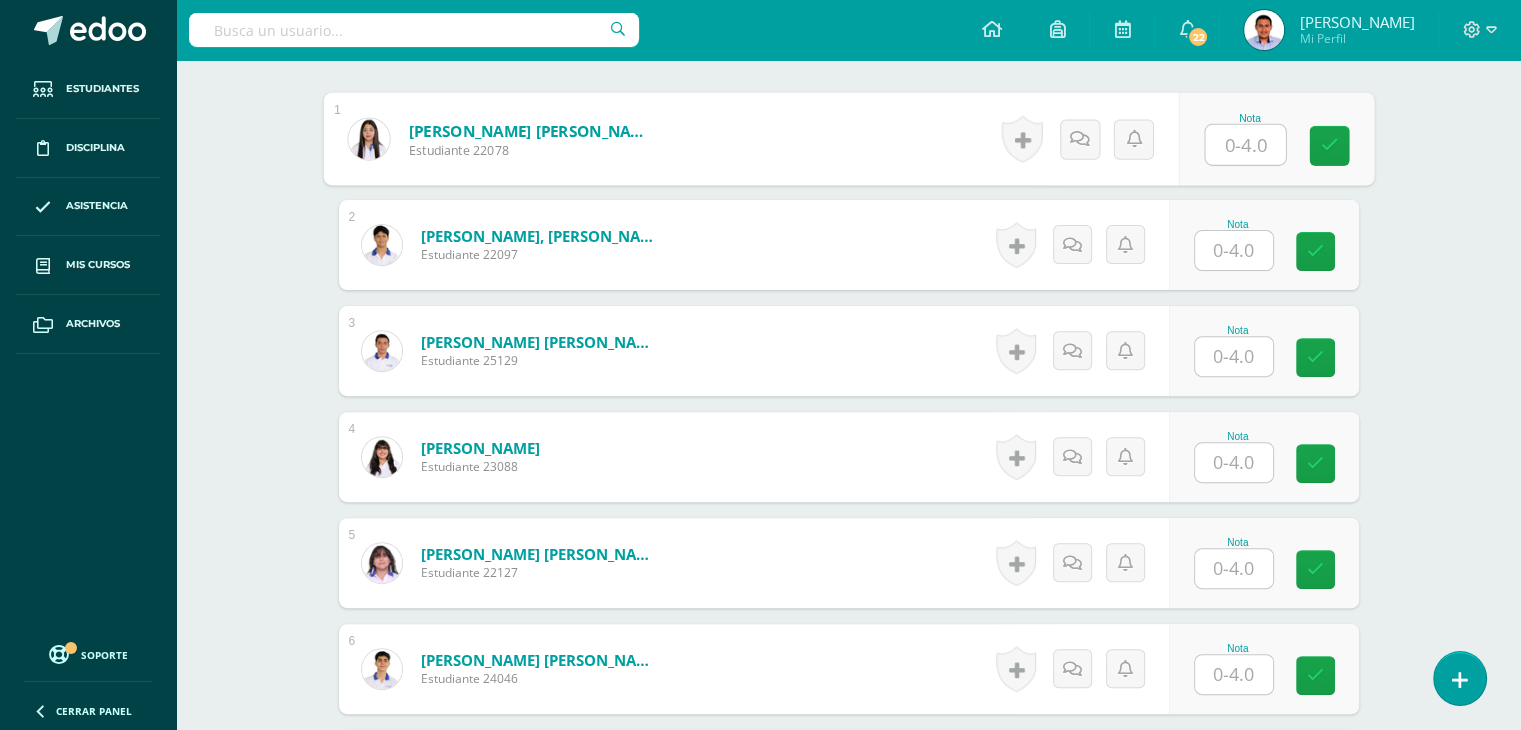 click at bounding box center [1245, 145] 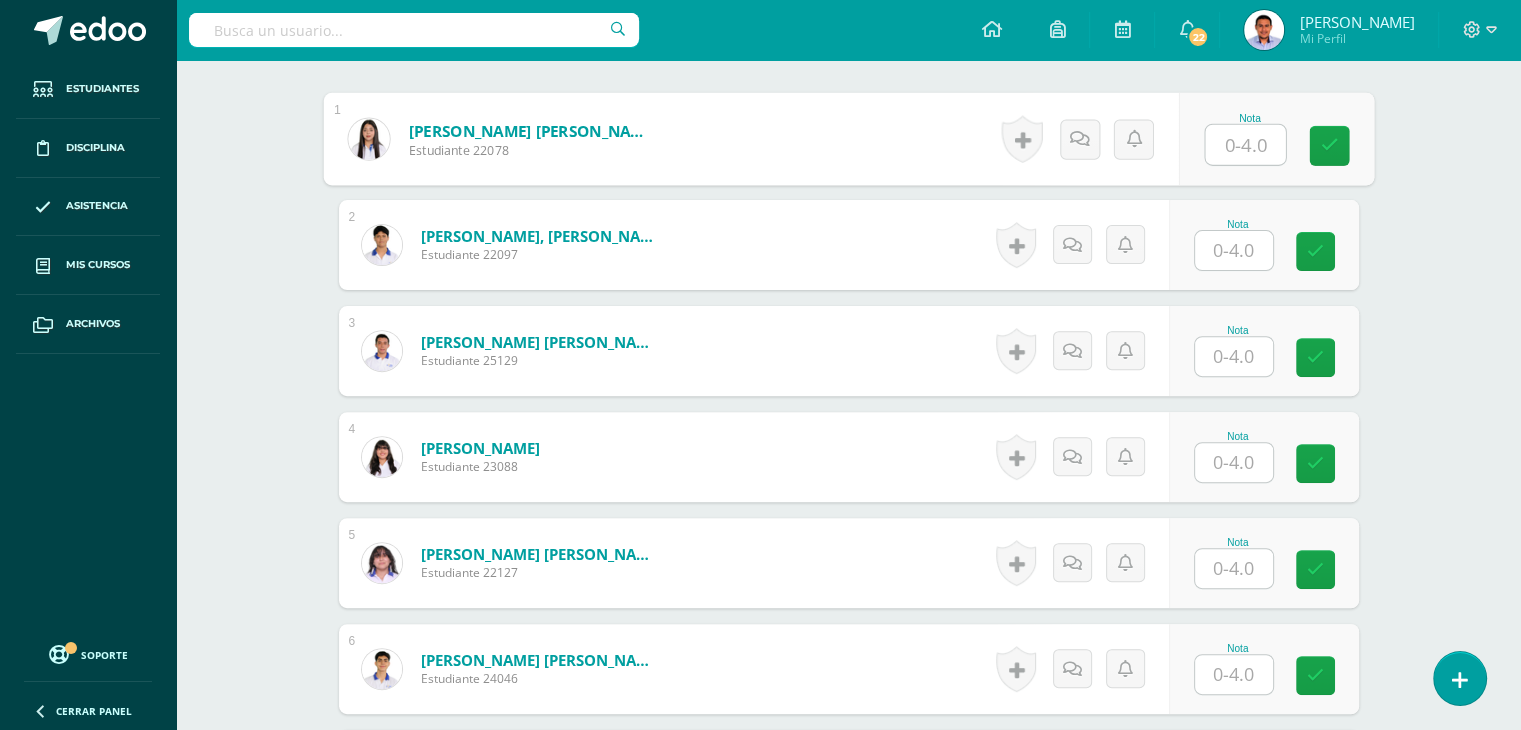 scroll, scrollTop: 640, scrollLeft: 0, axis: vertical 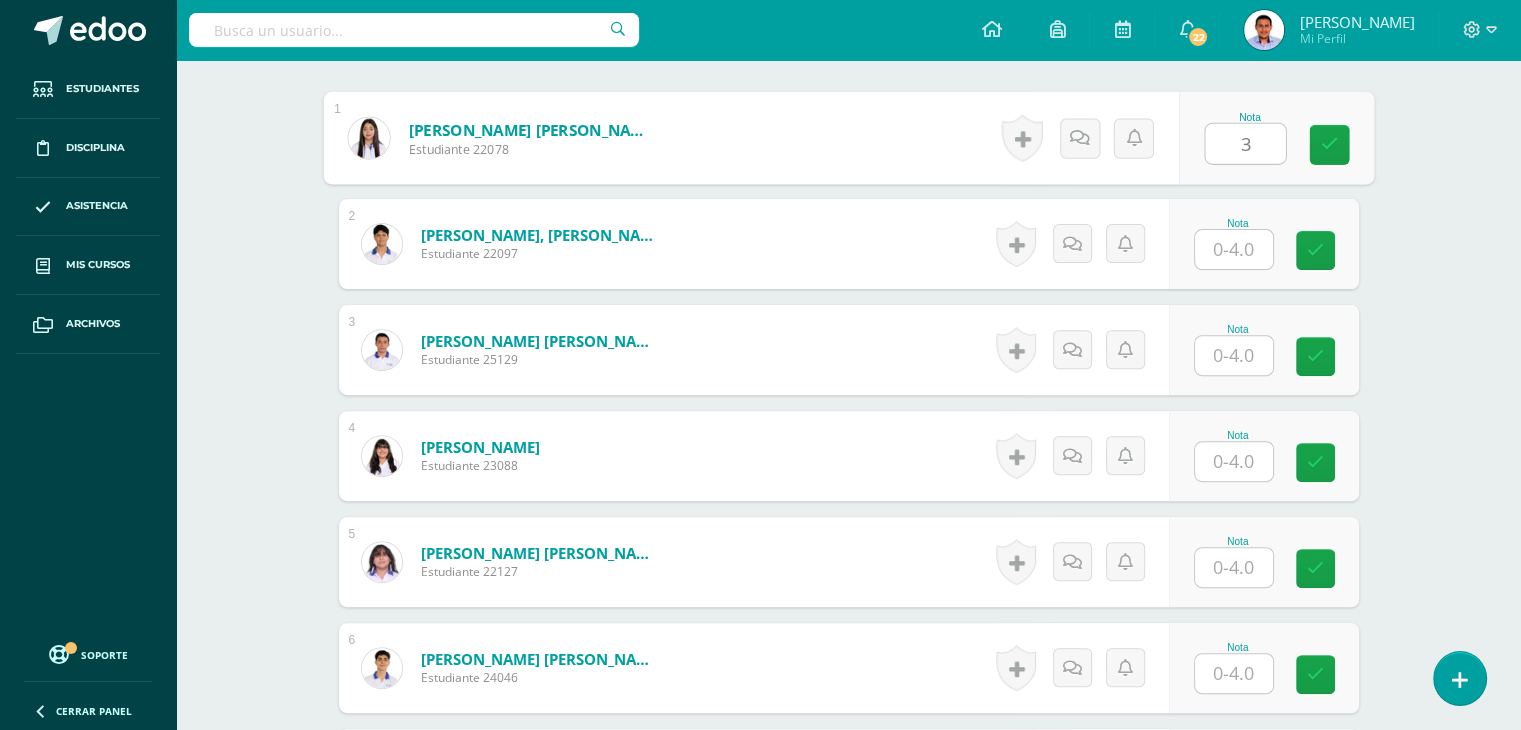 type on "3" 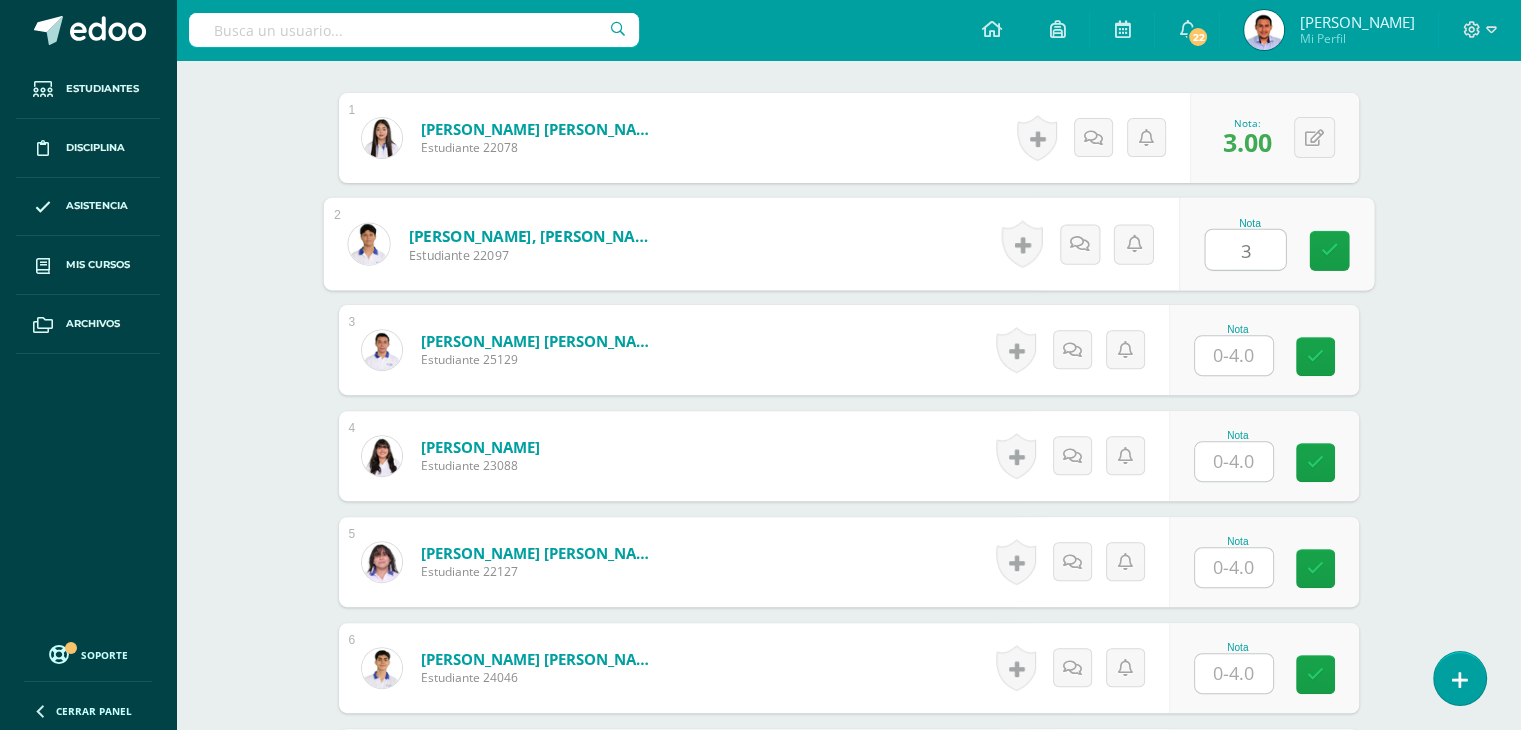 type on "3" 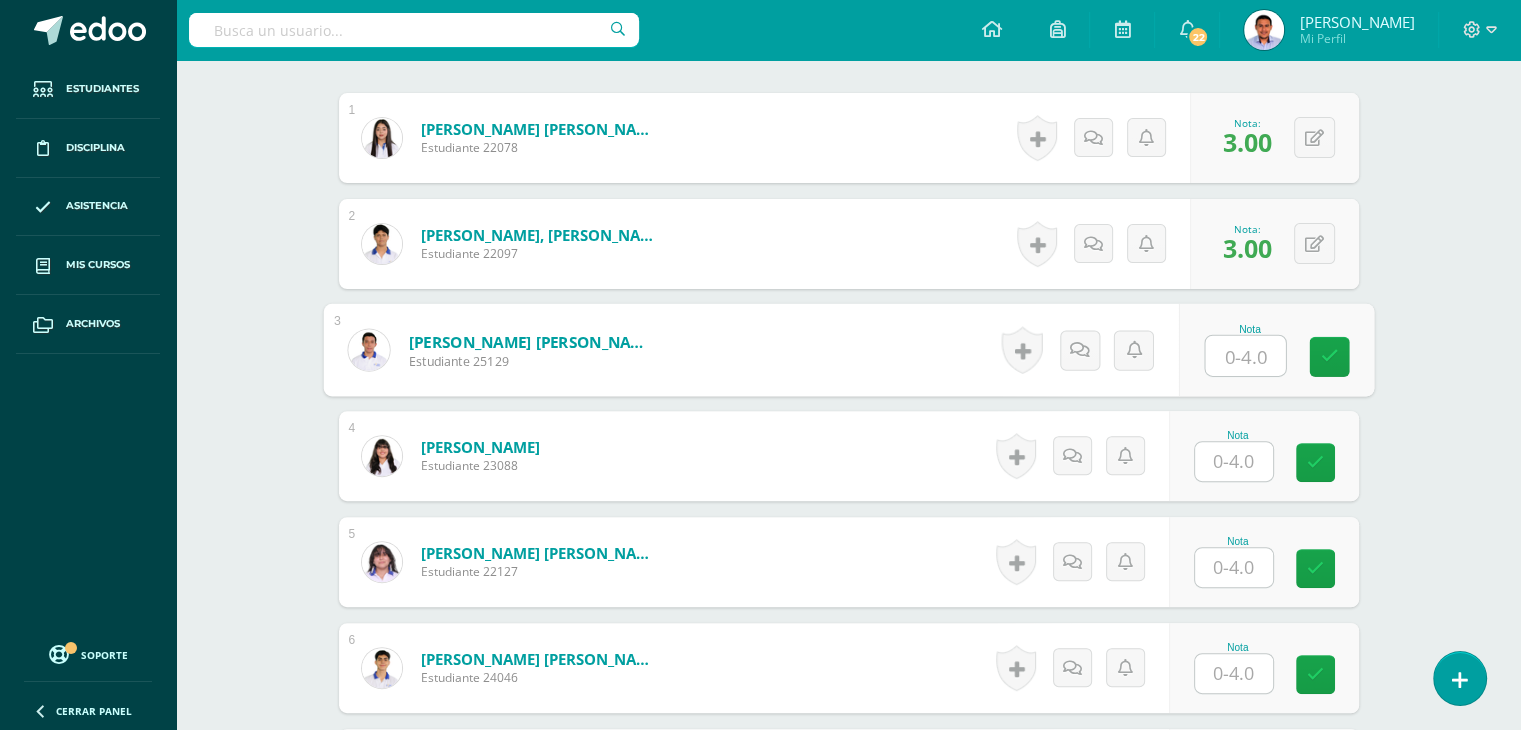 scroll, scrollTop: 640, scrollLeft: 0, axis: vertical 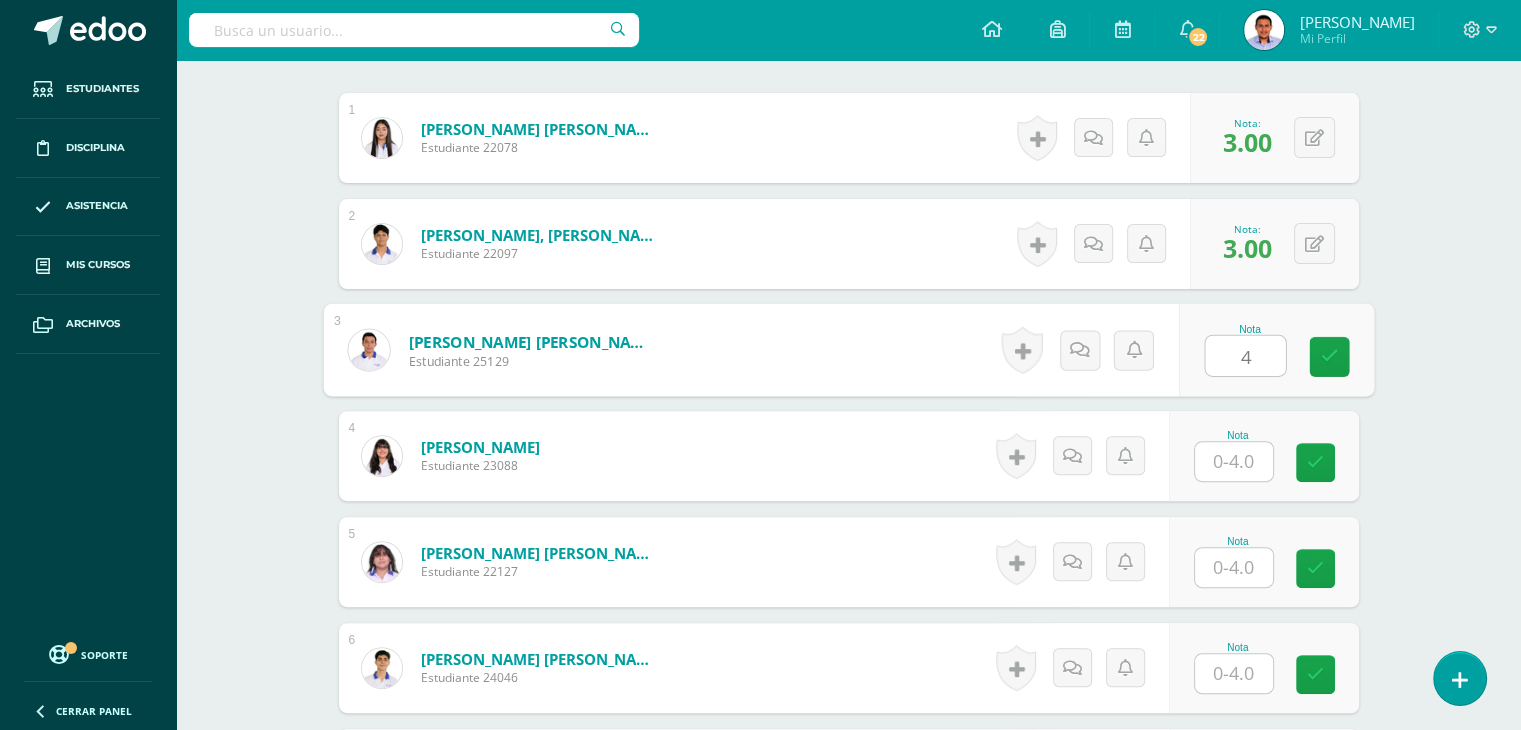 type on "4" 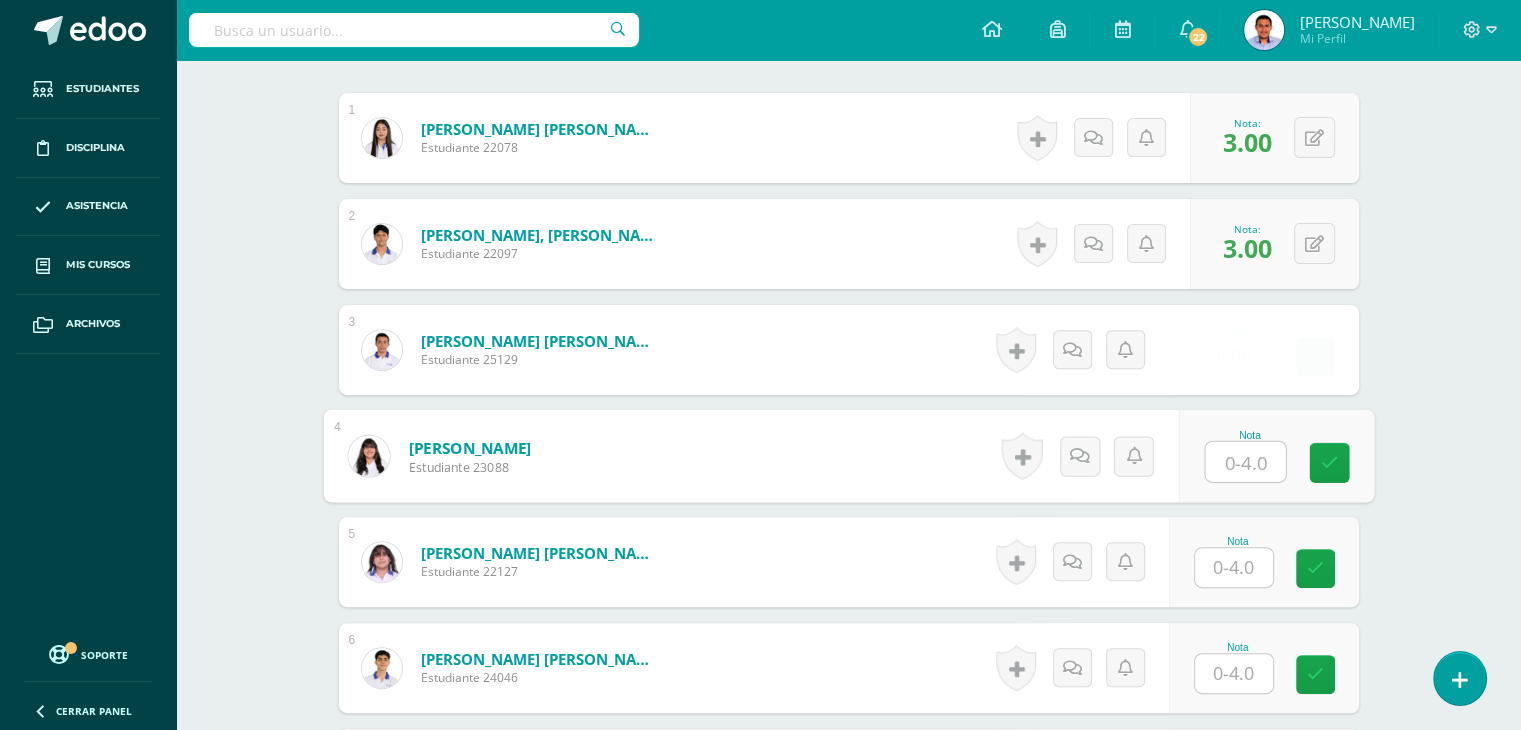 scroll, scrollTop: 641, scrollLeft: 0, axis: vertical 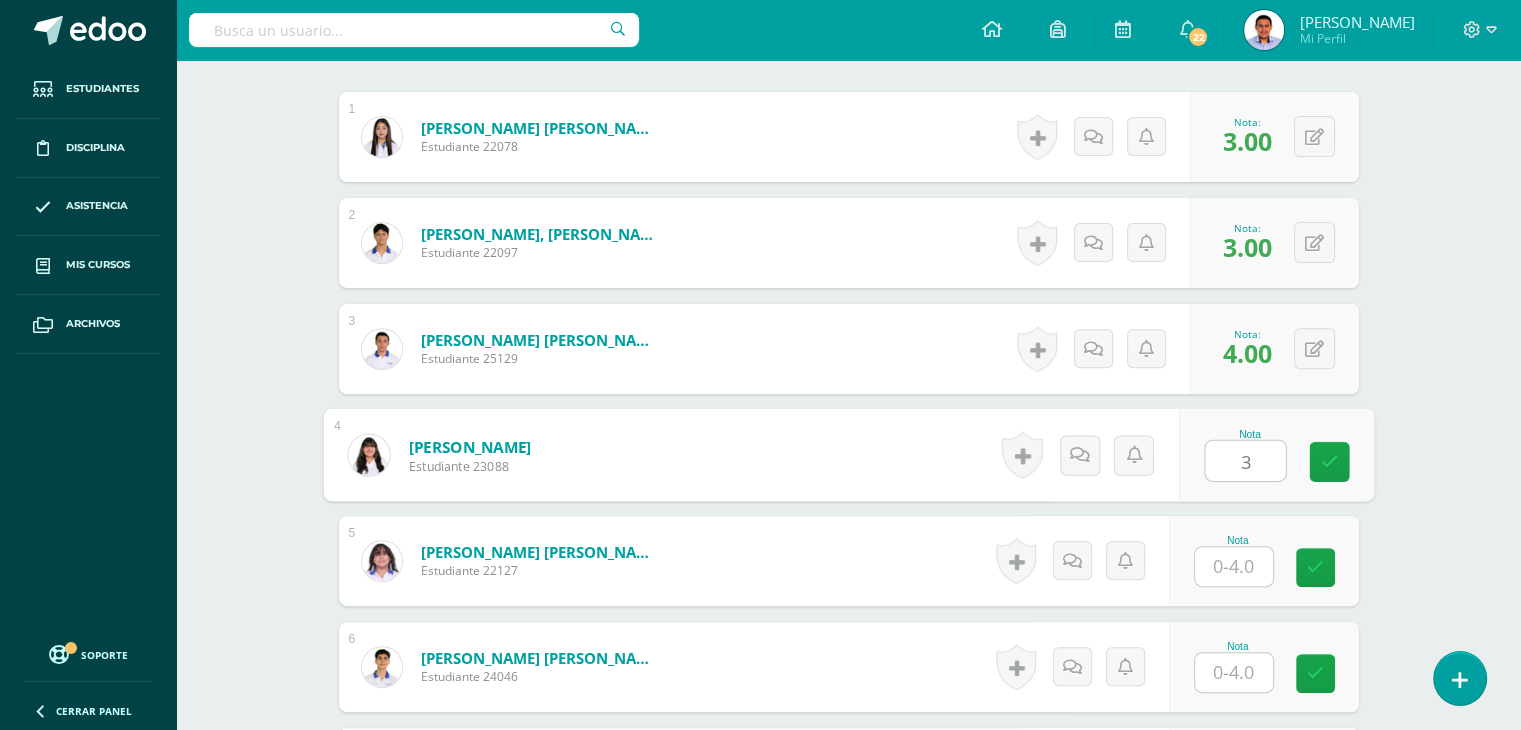 type on "3" 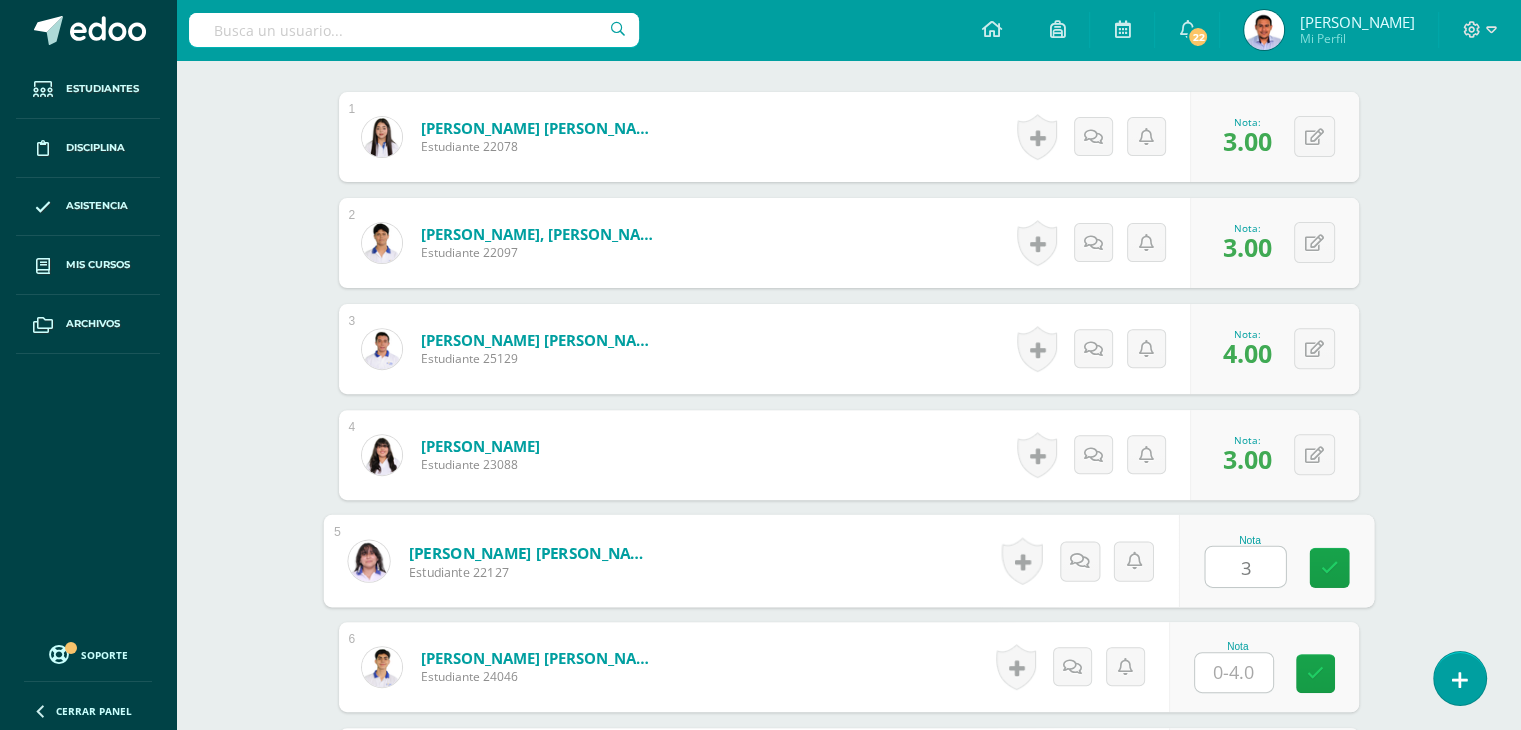 type on "3" 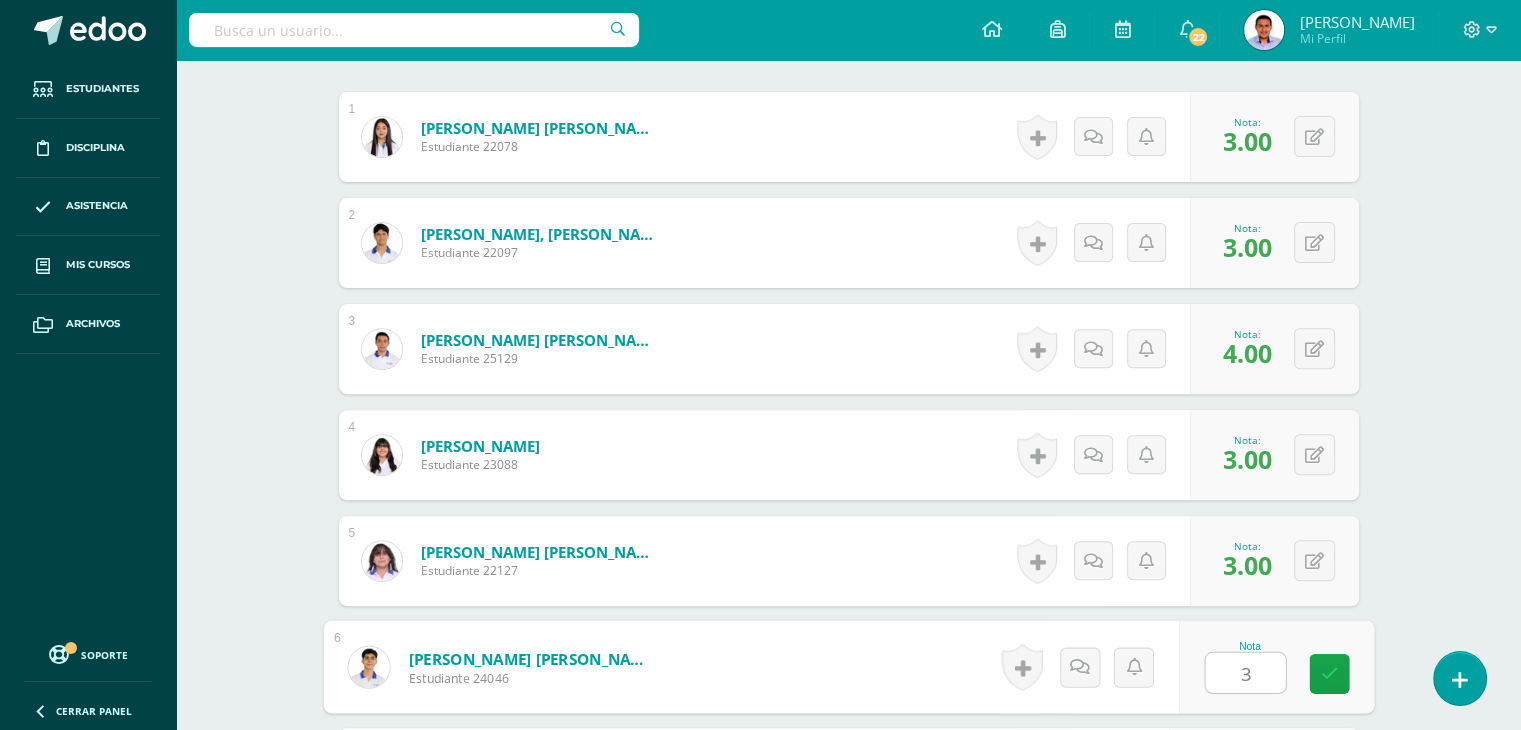 type on "3" 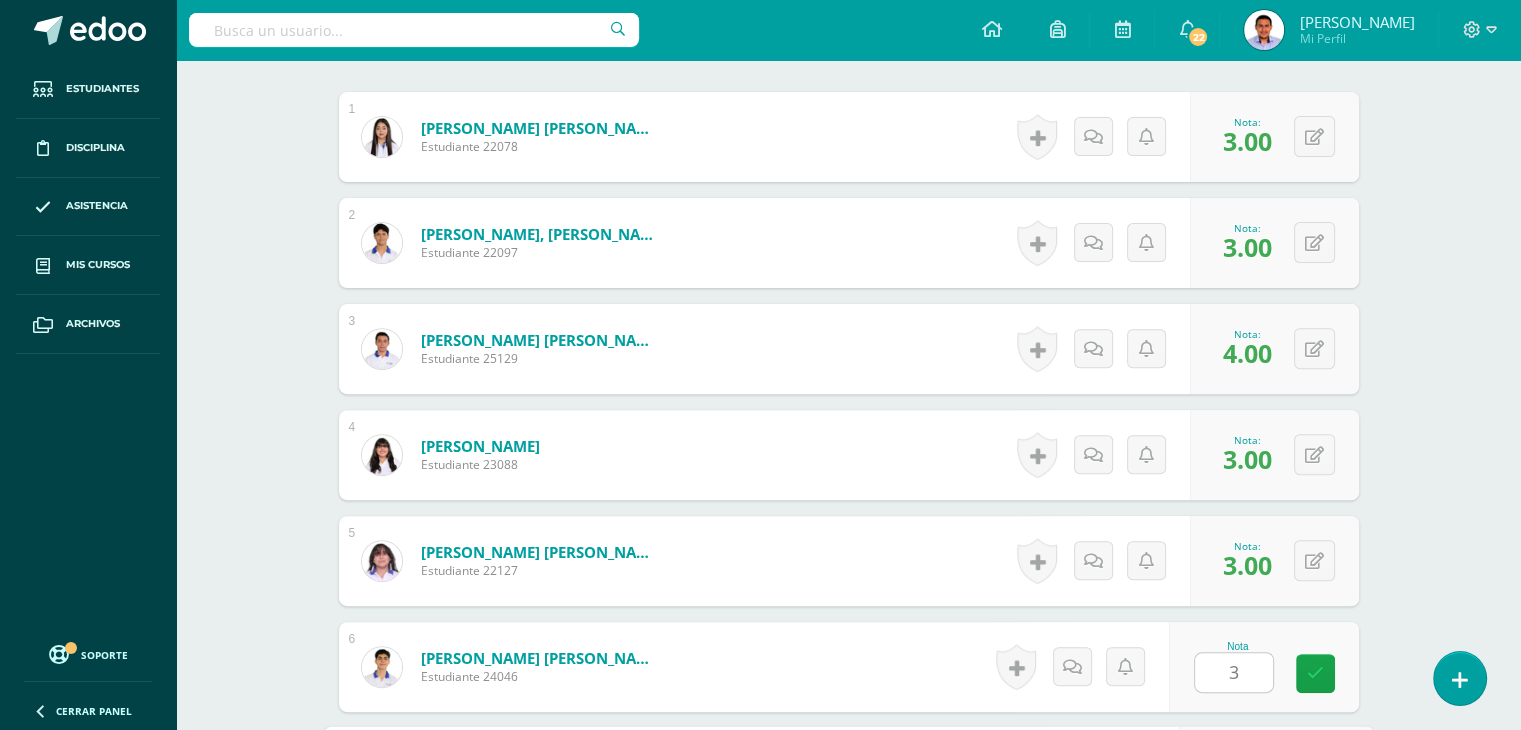 scroll, scrollTop: 1053, scrollLeft: 0, axis: vertical 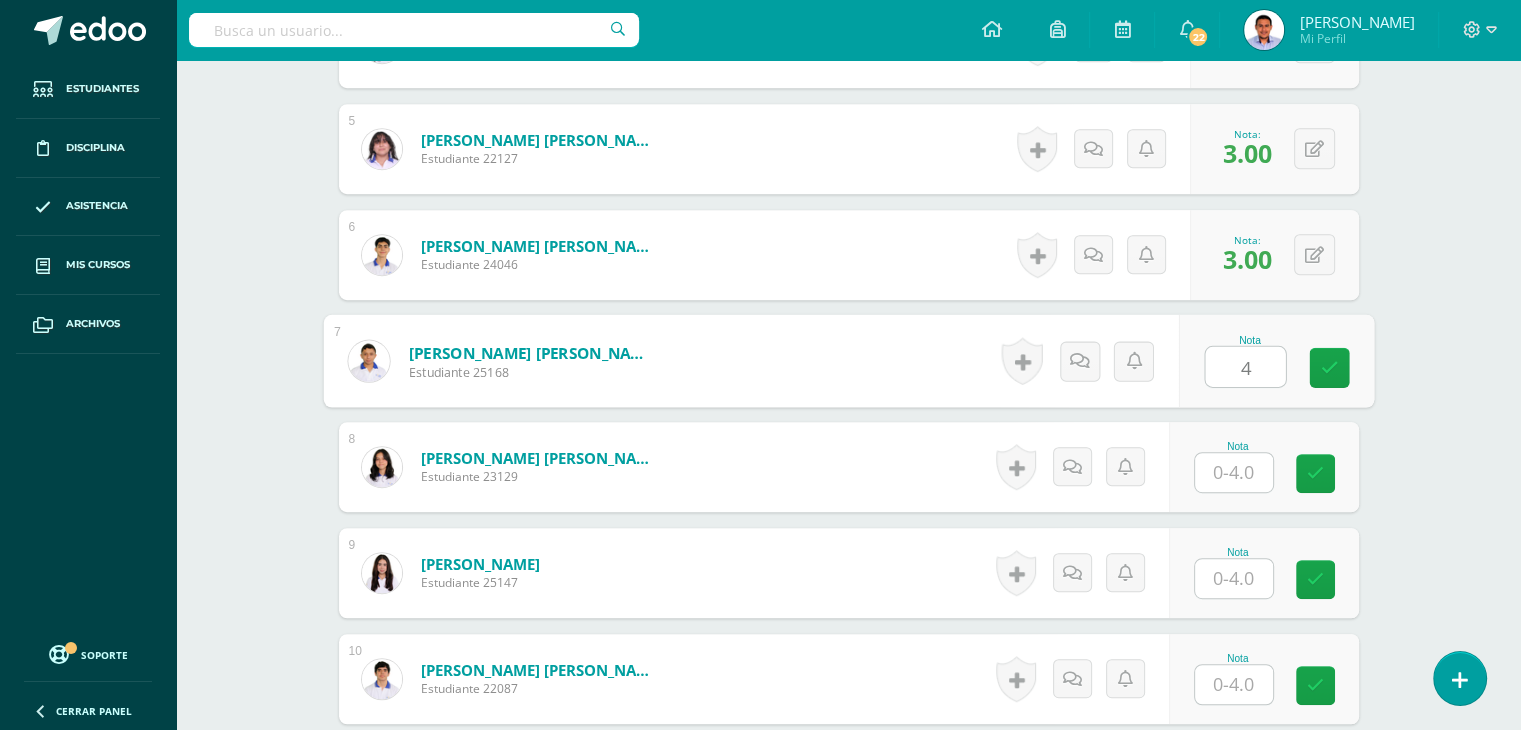 type on "4" 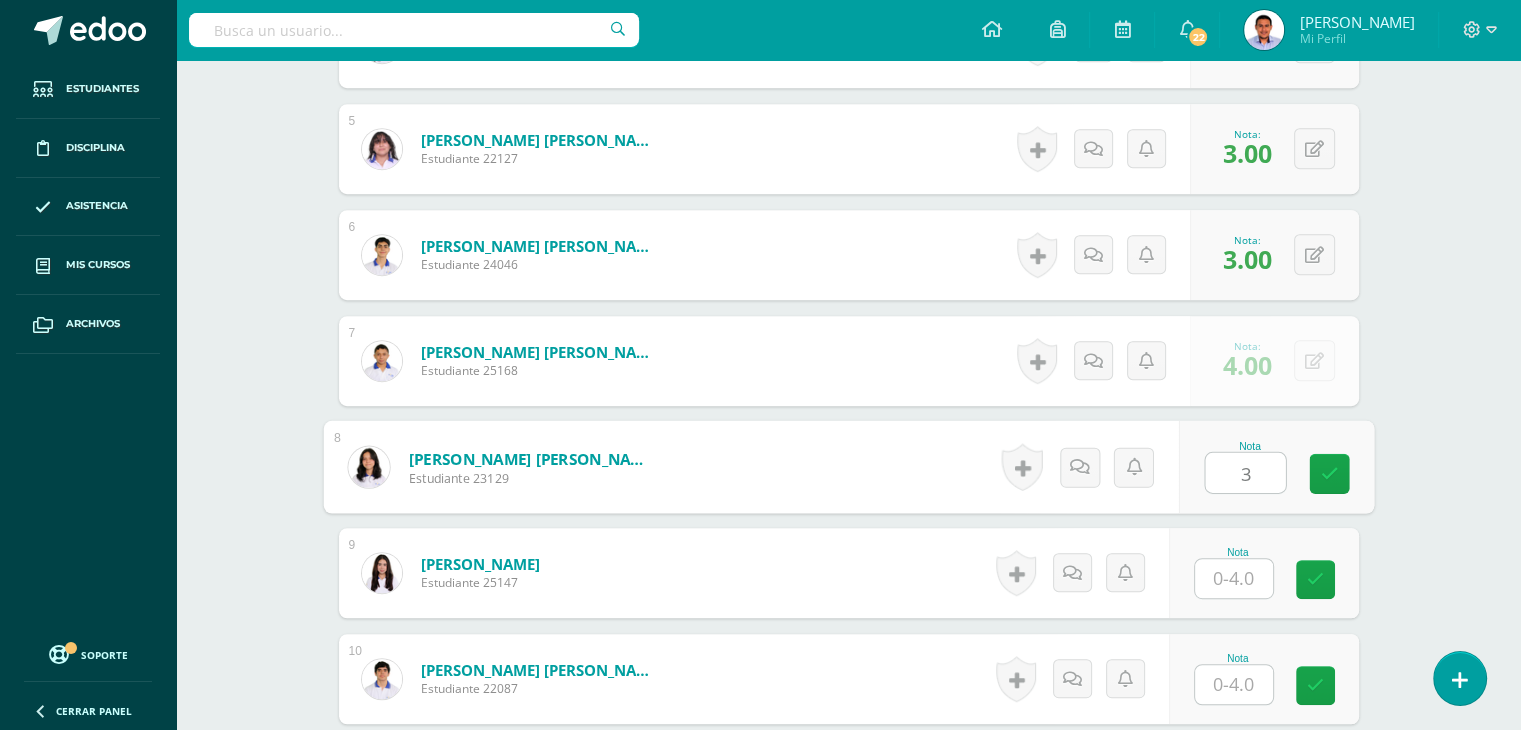type on "3" 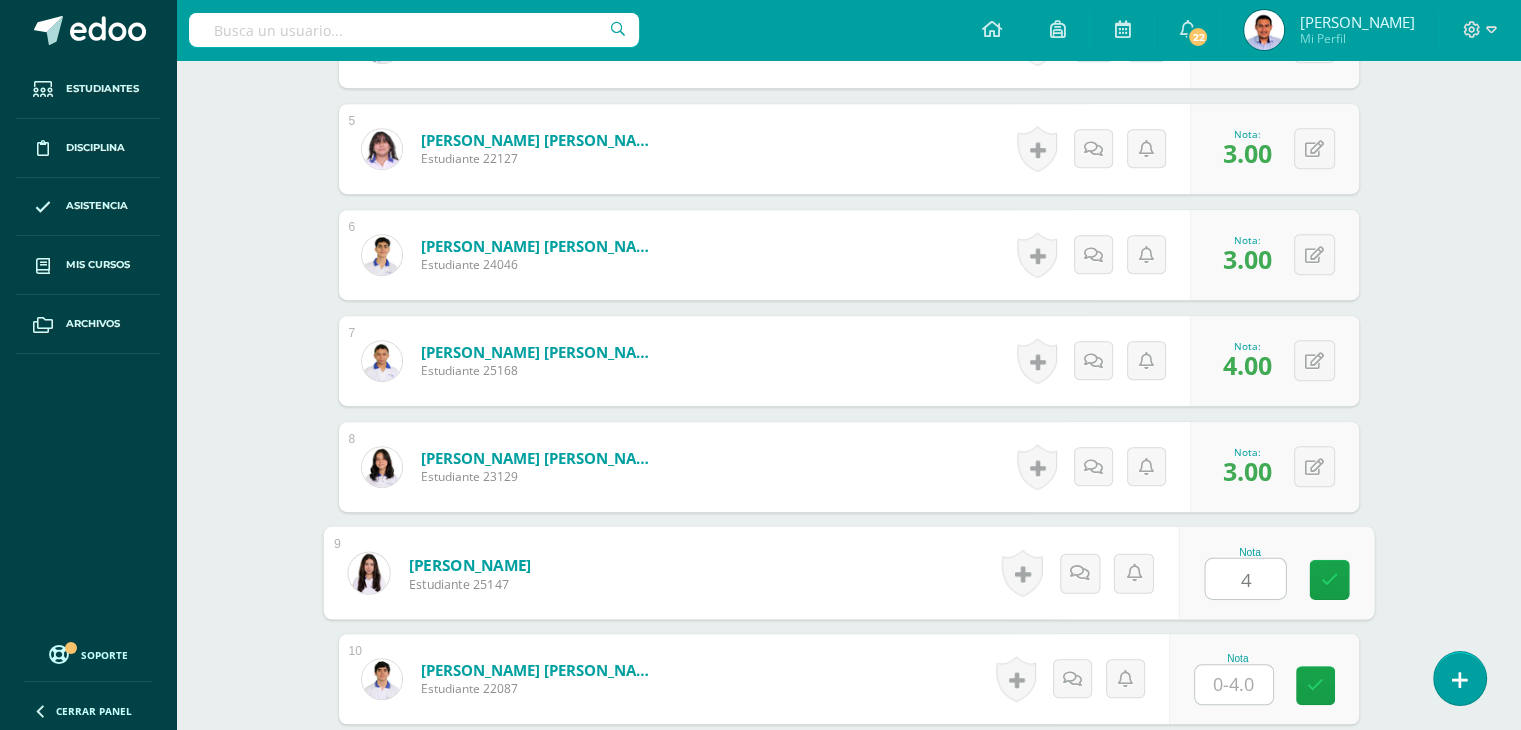 type on "4" 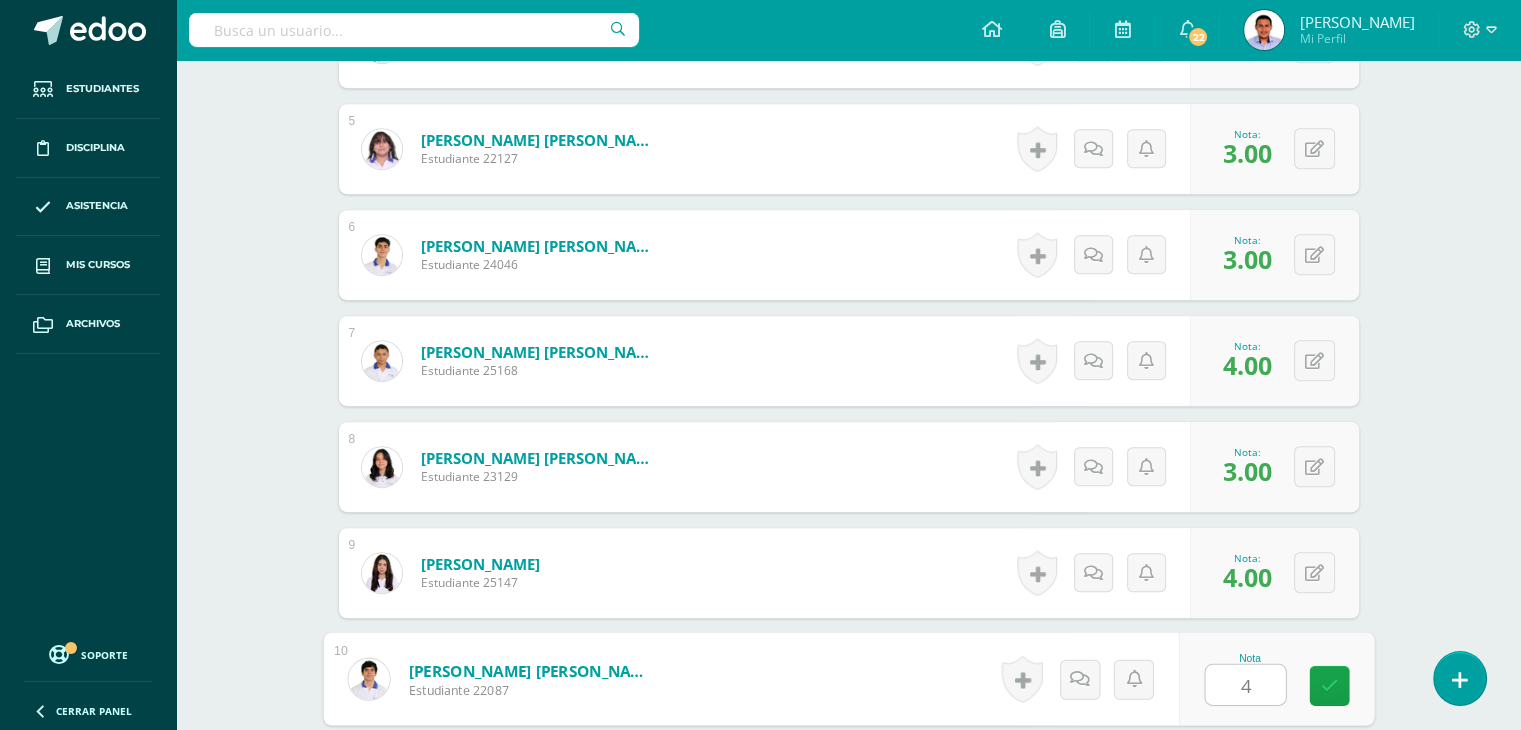 type on "4" 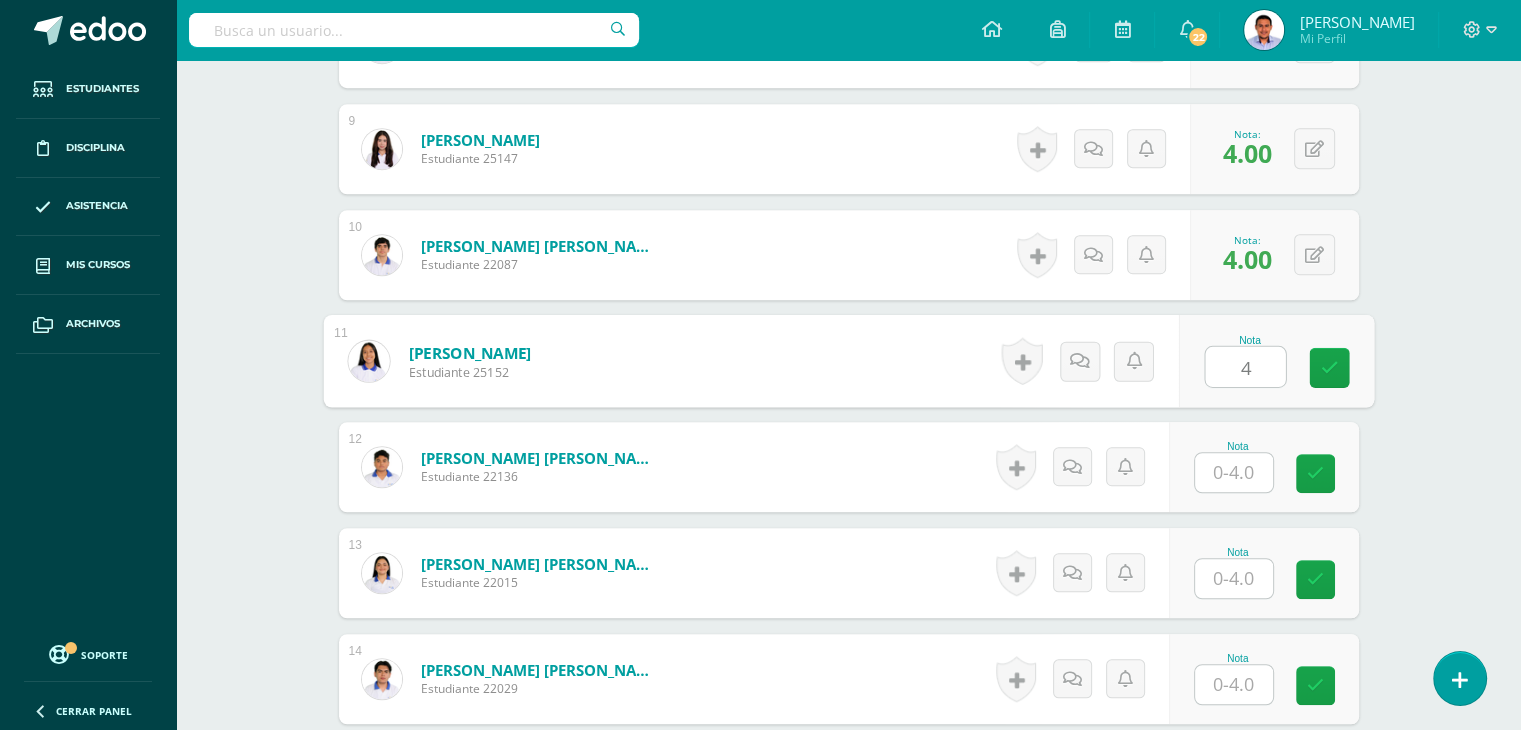type on "4" 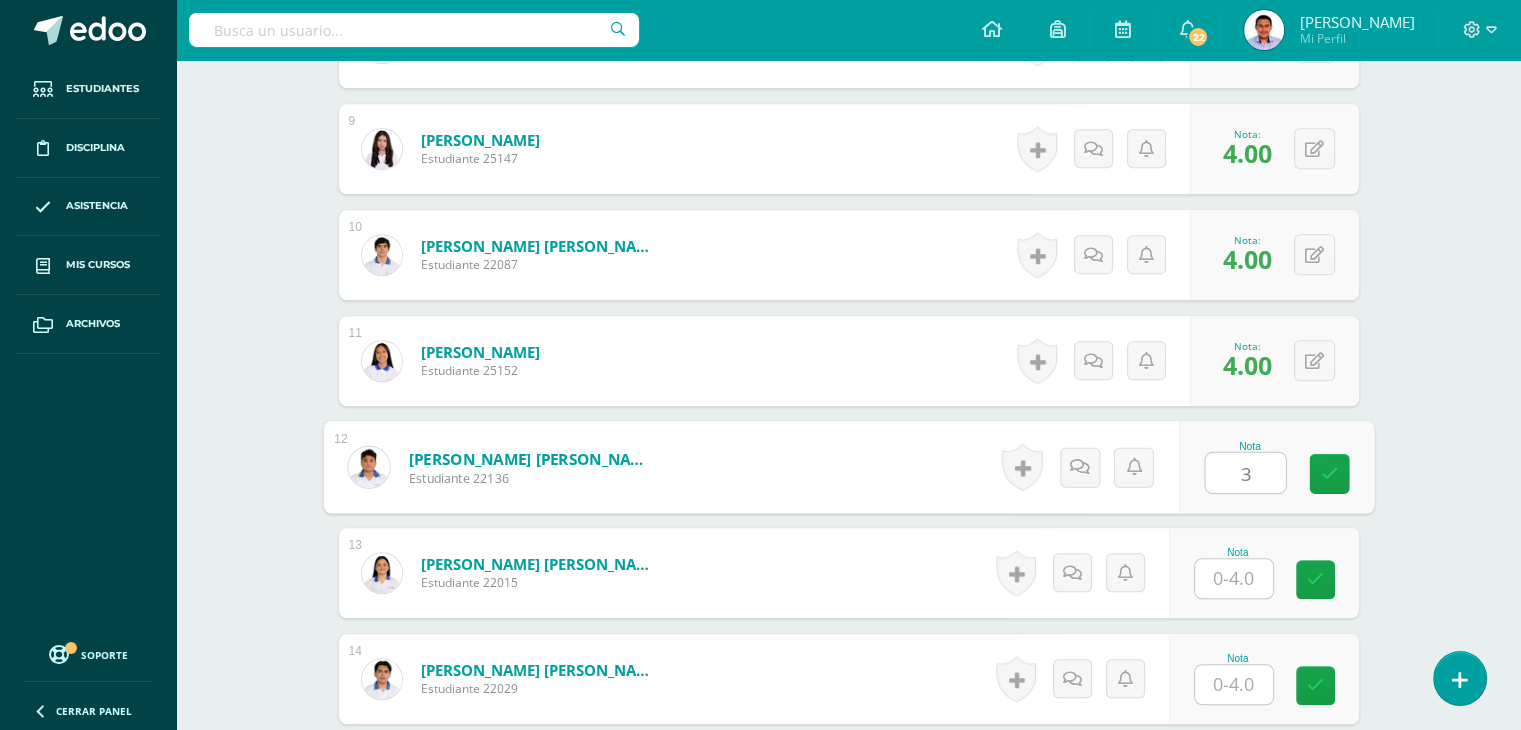 type on "3" 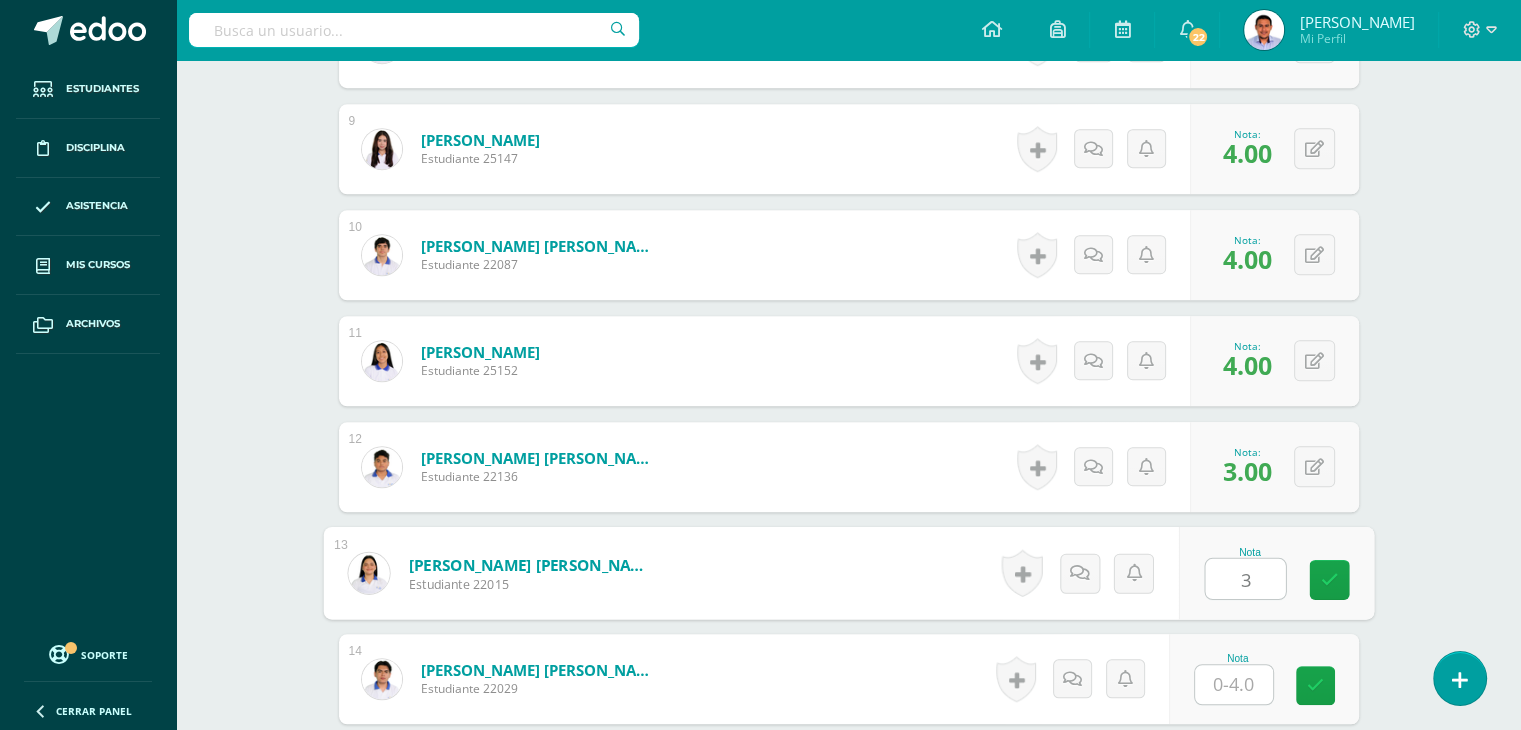 type on "3" 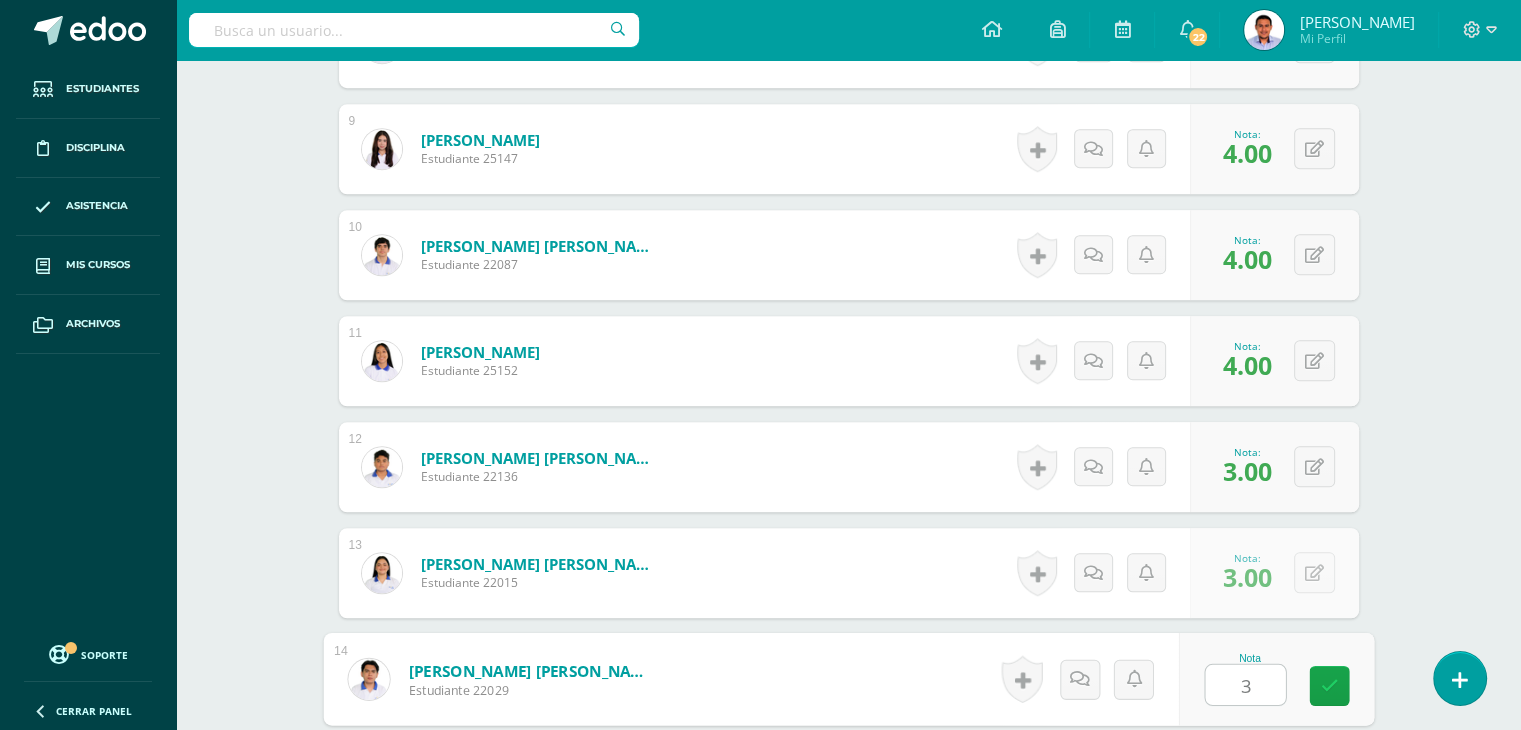 type on "3" 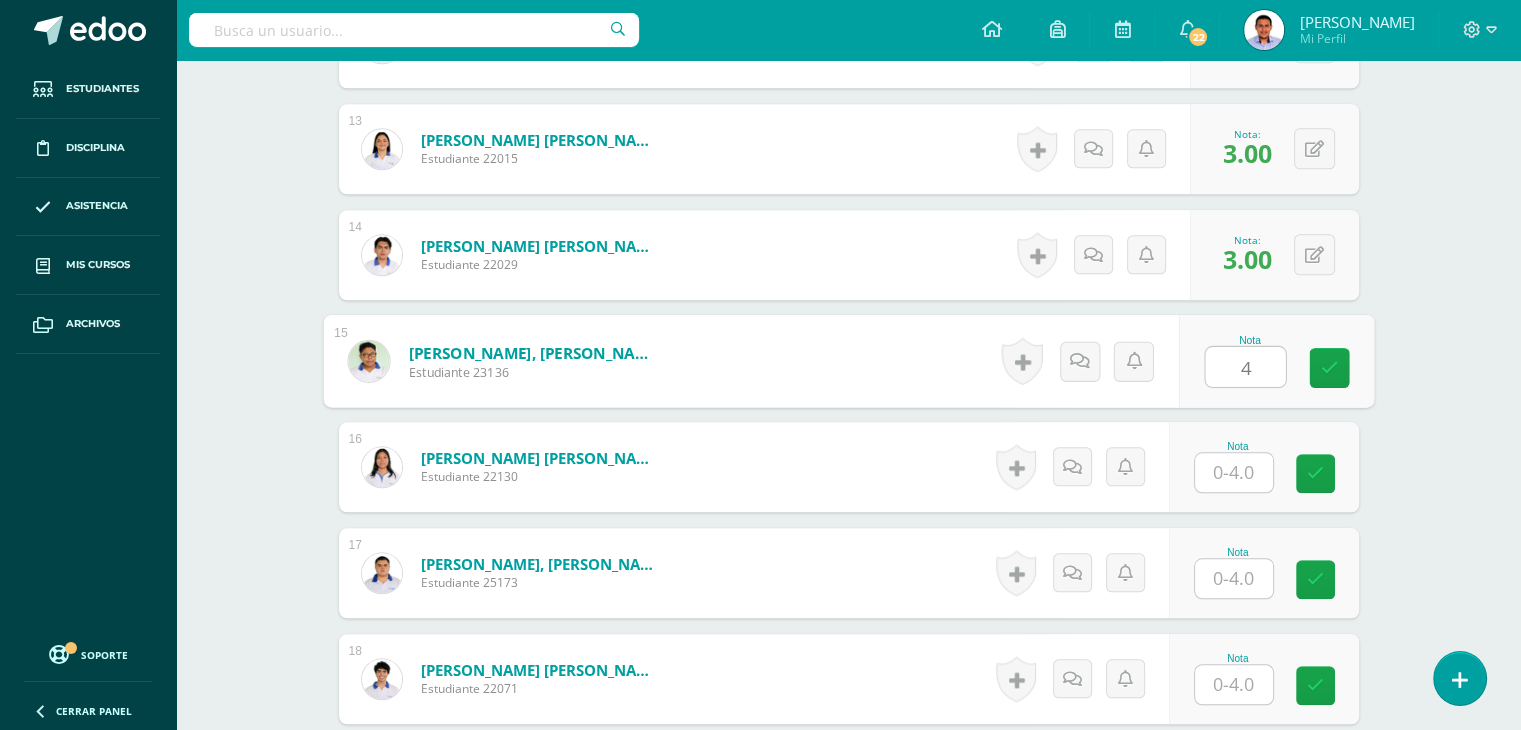 type on "4" 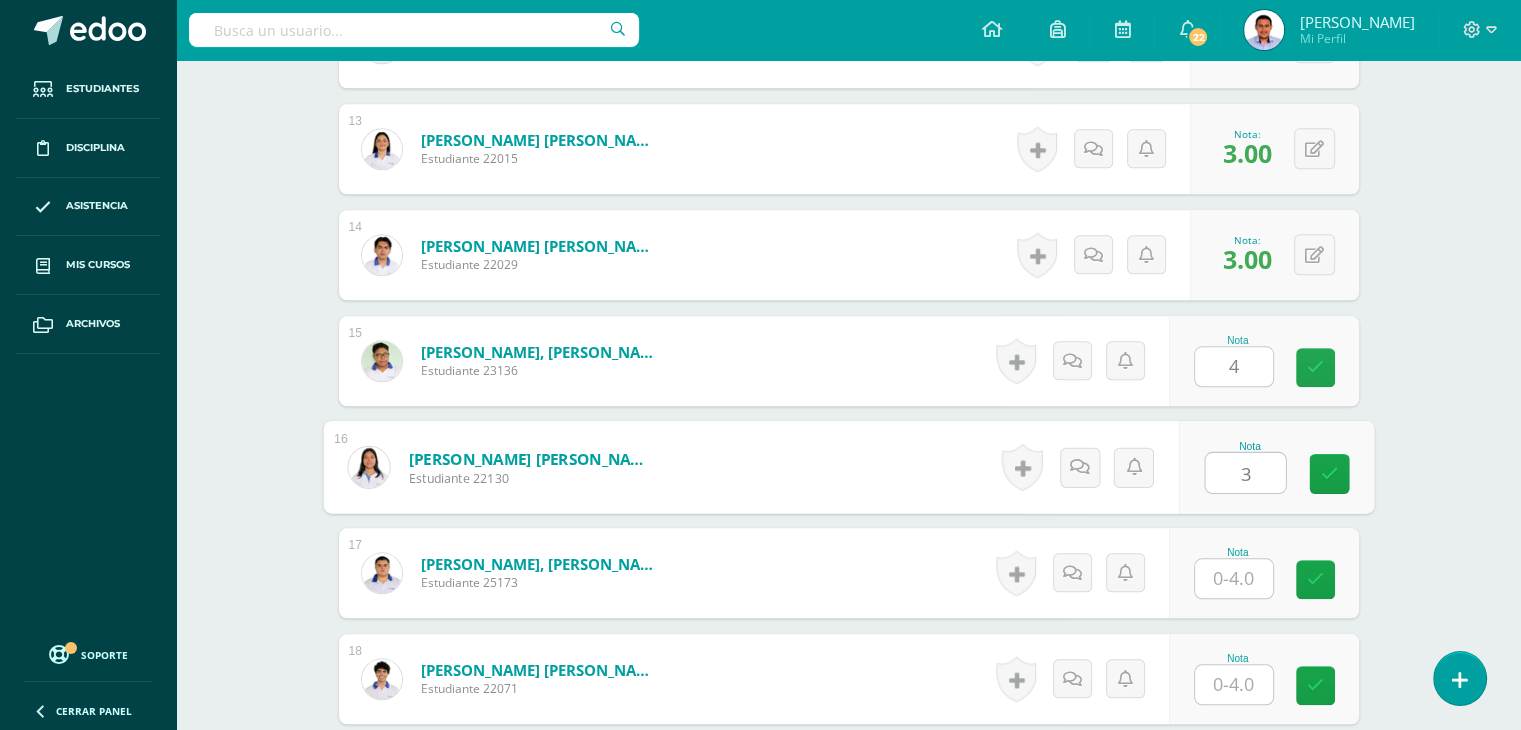 type on "3" 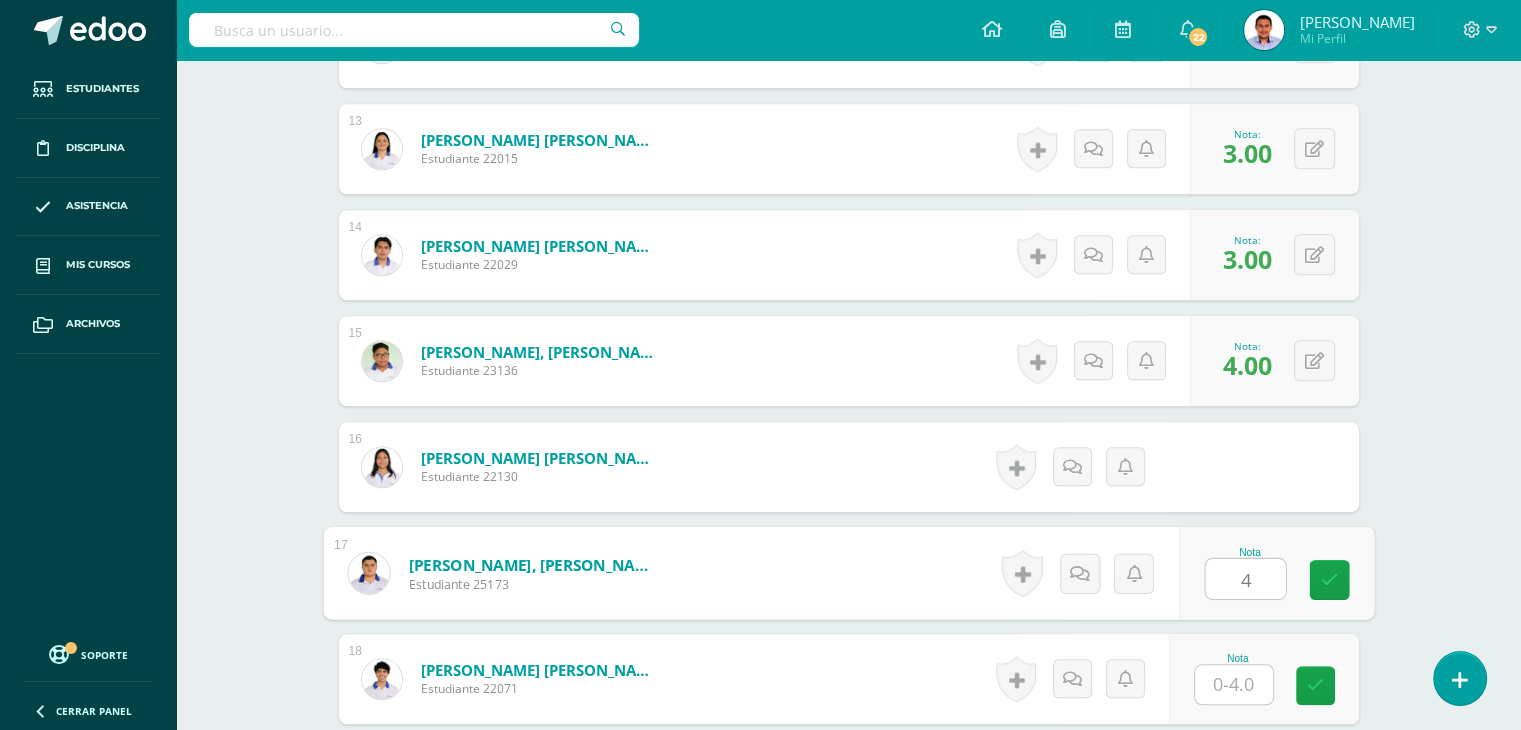 type on "4" 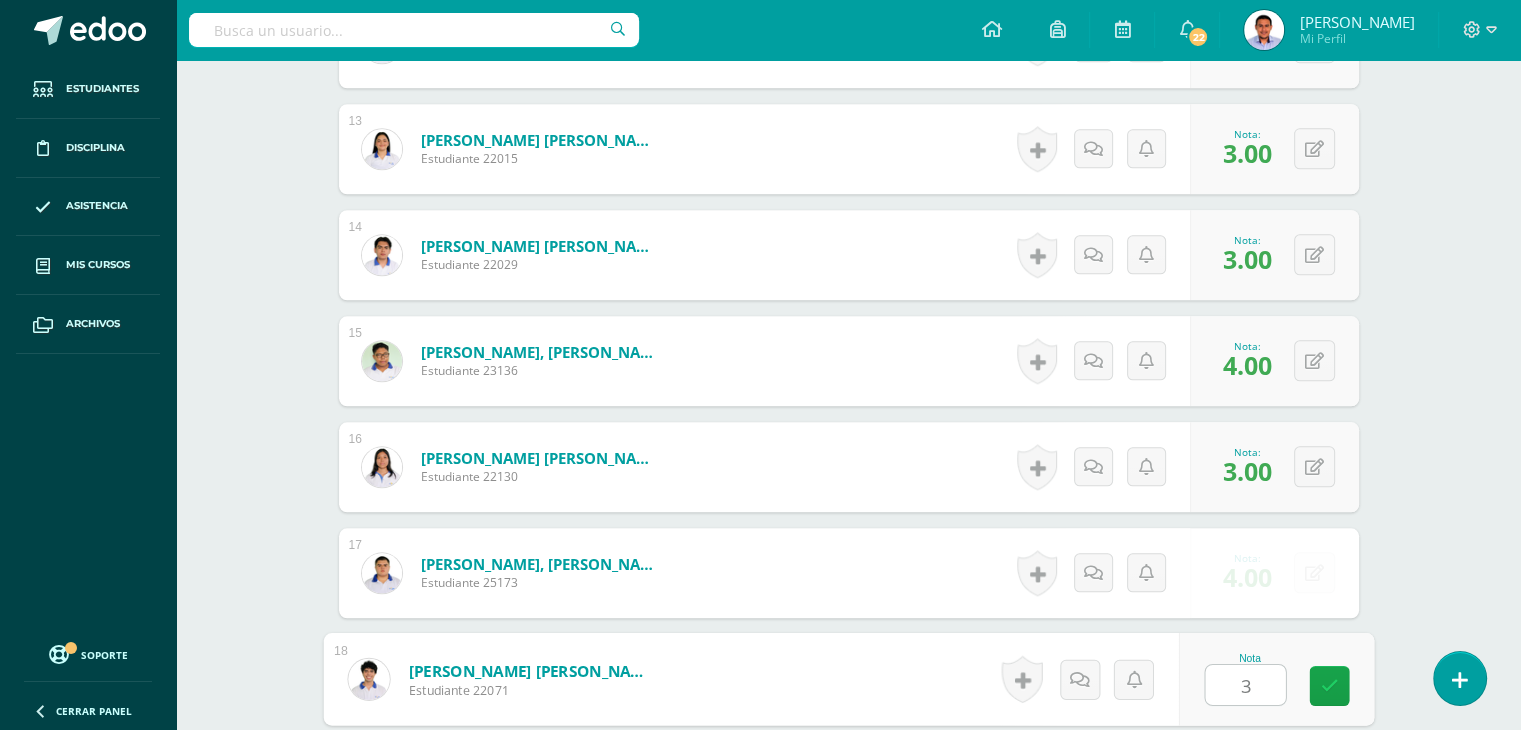 type on "3" 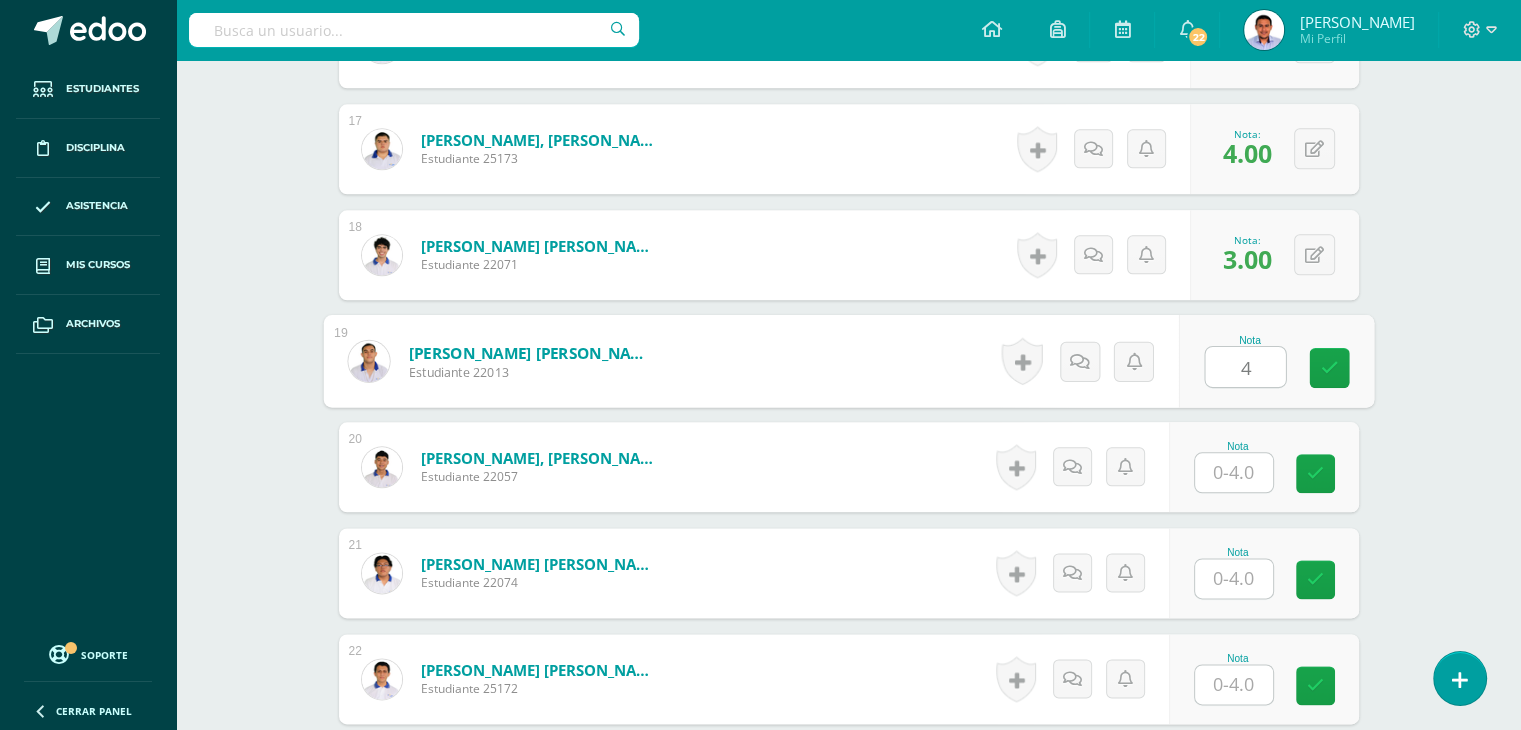 type on "4" 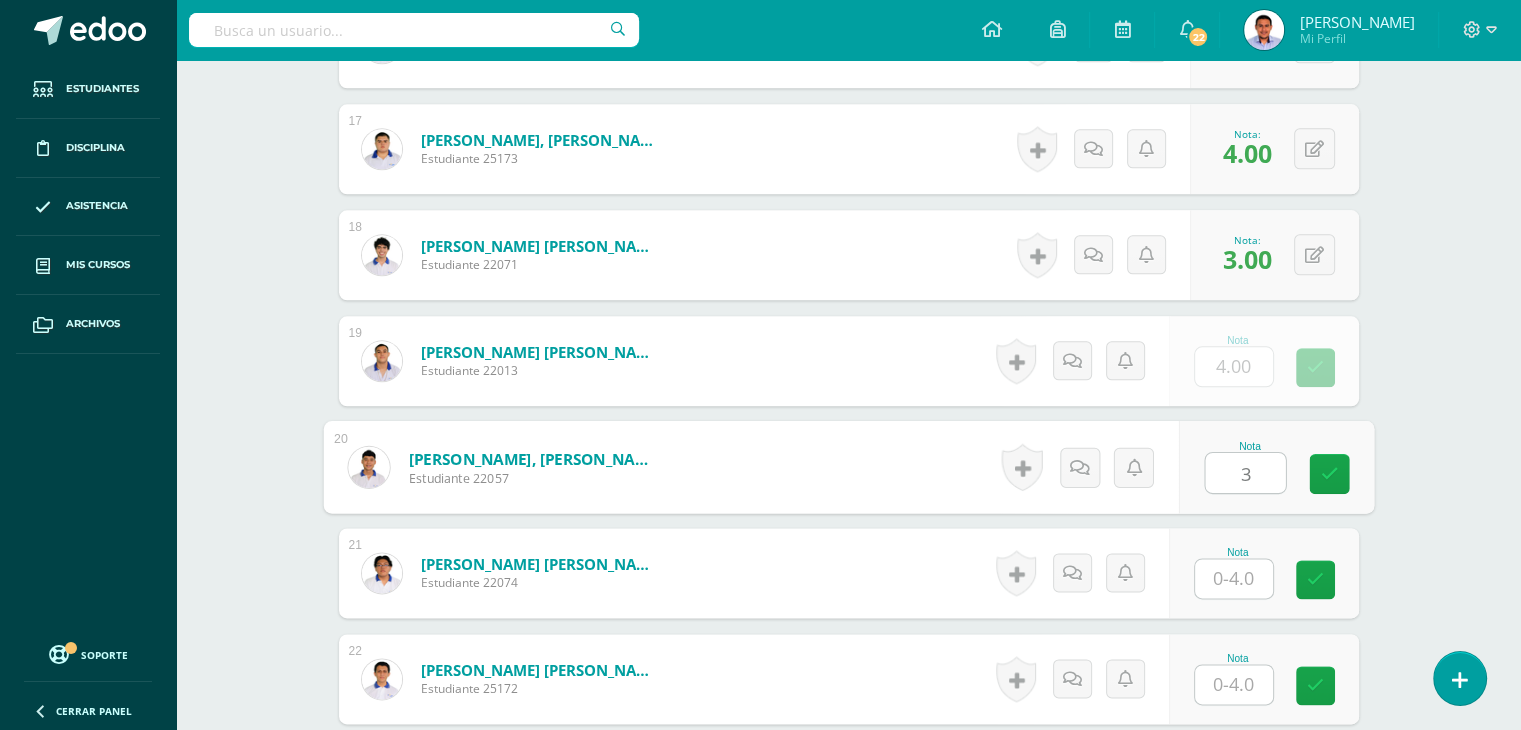 type on "3" 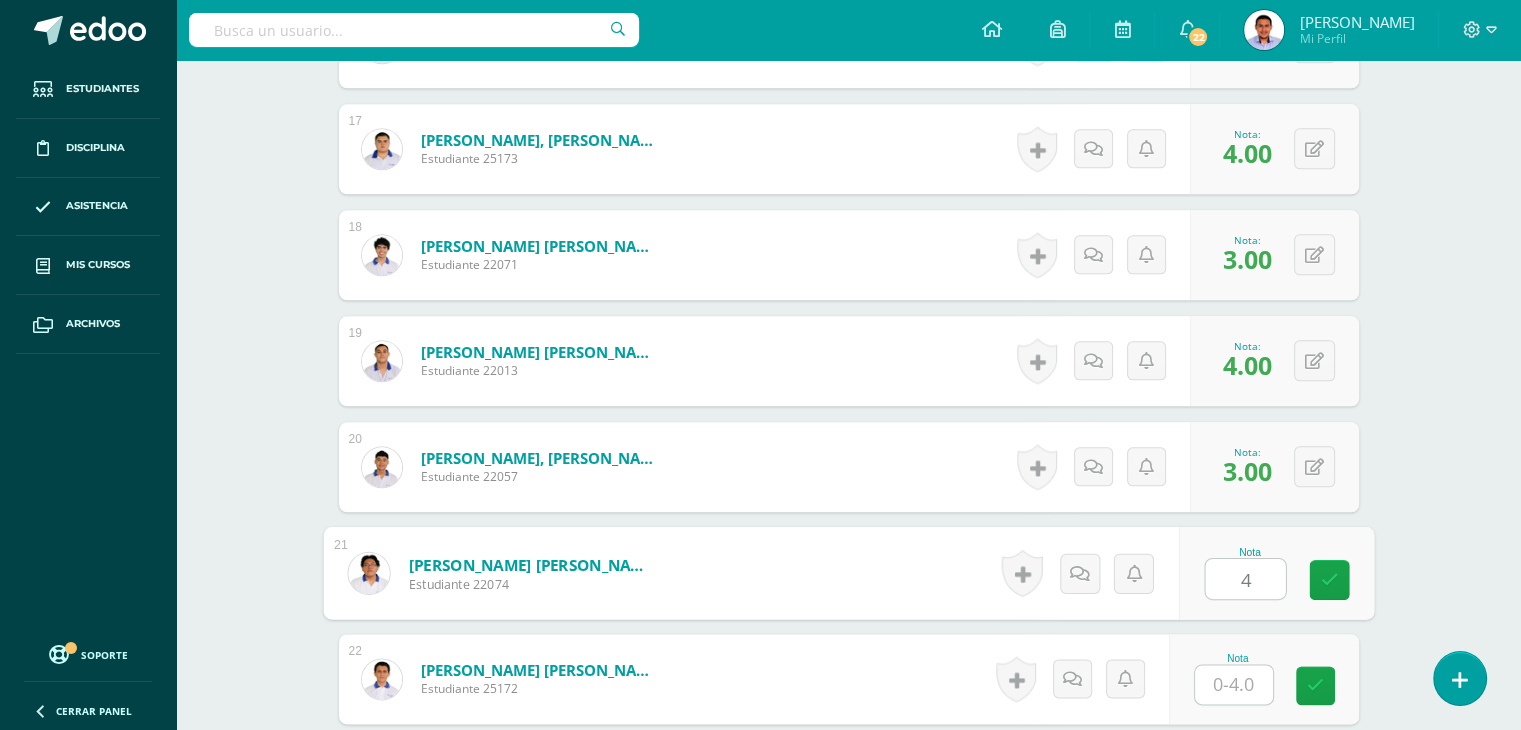 type on "4" 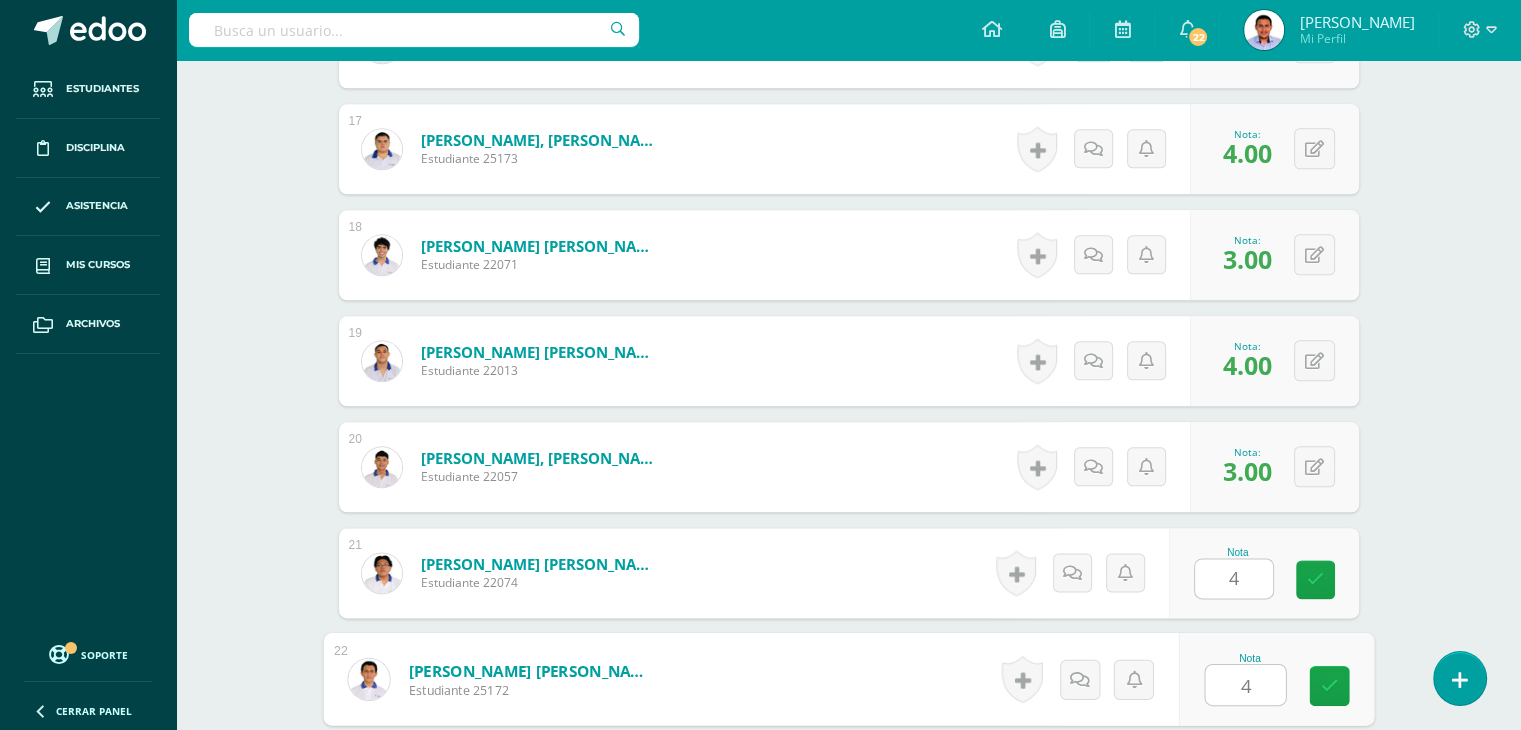 type on "4" 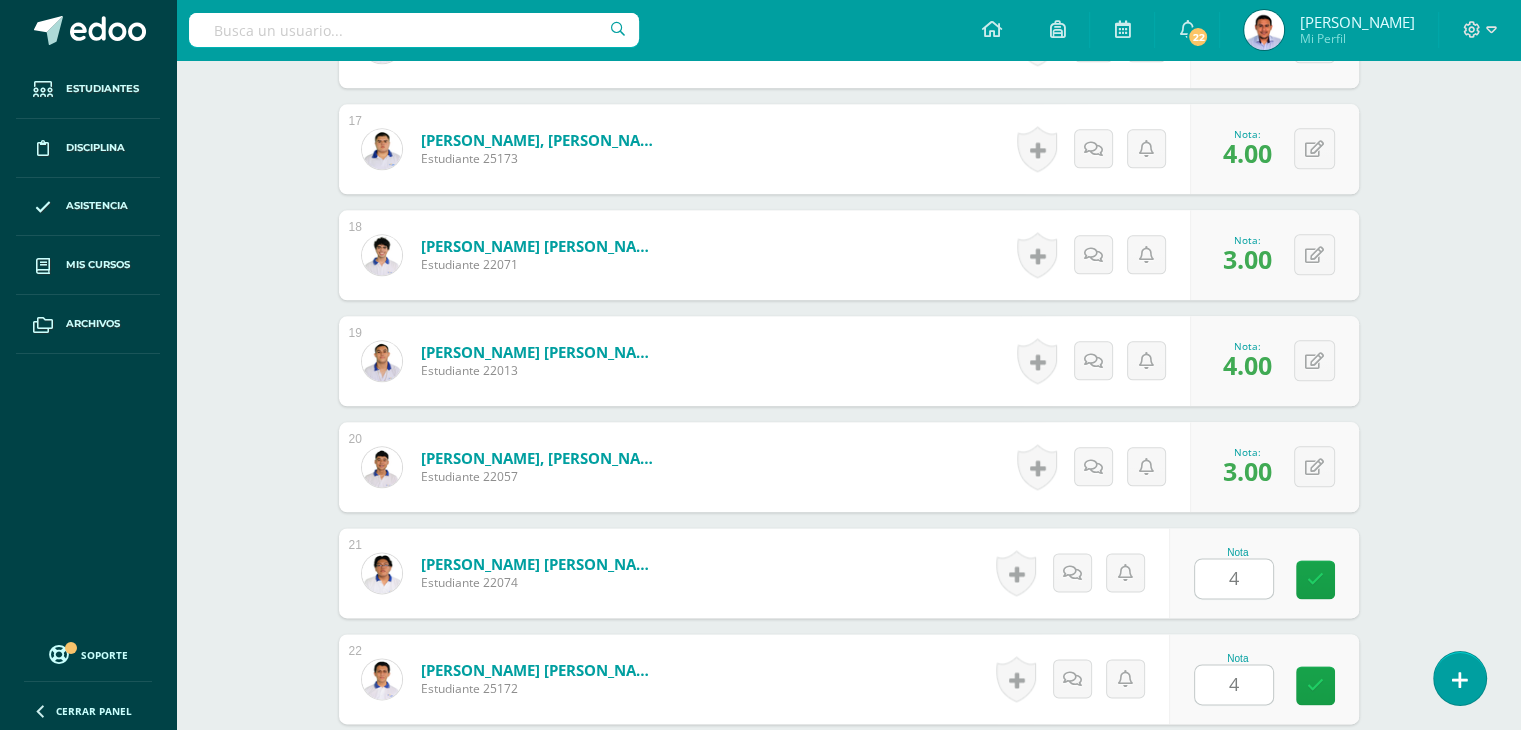 scroll, scrollTop: 2749, scrollLeft: 0, axis: vertical 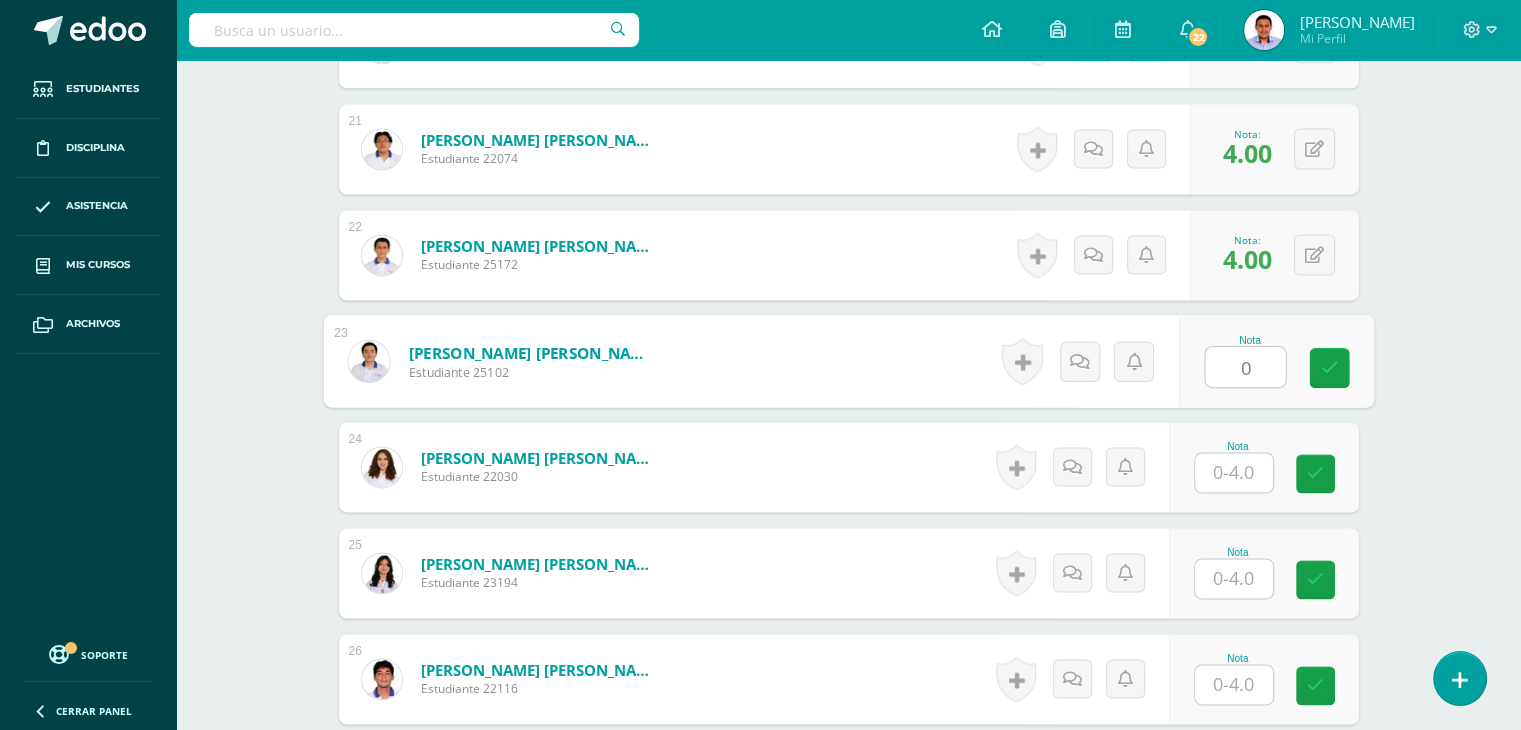 type on "0" 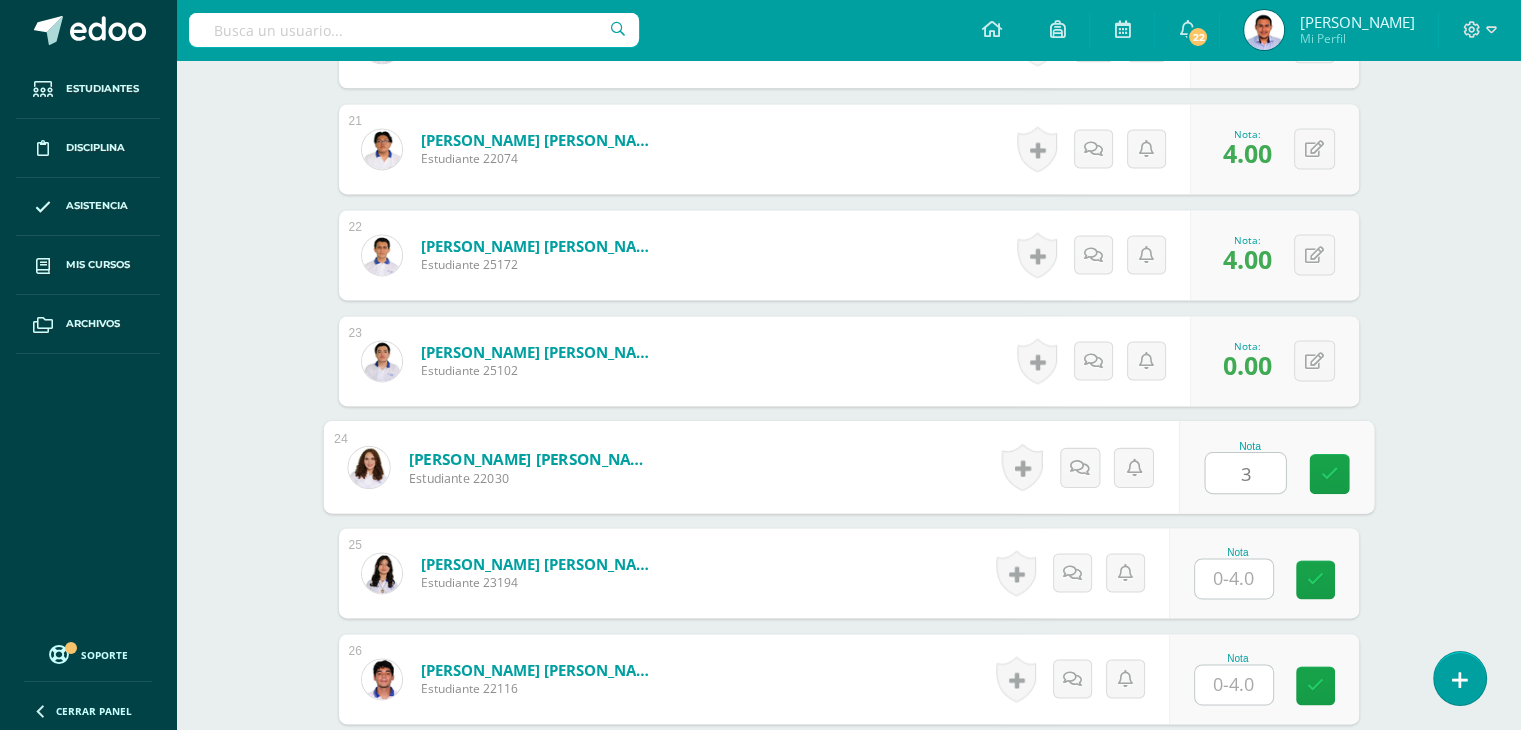 type on "3" 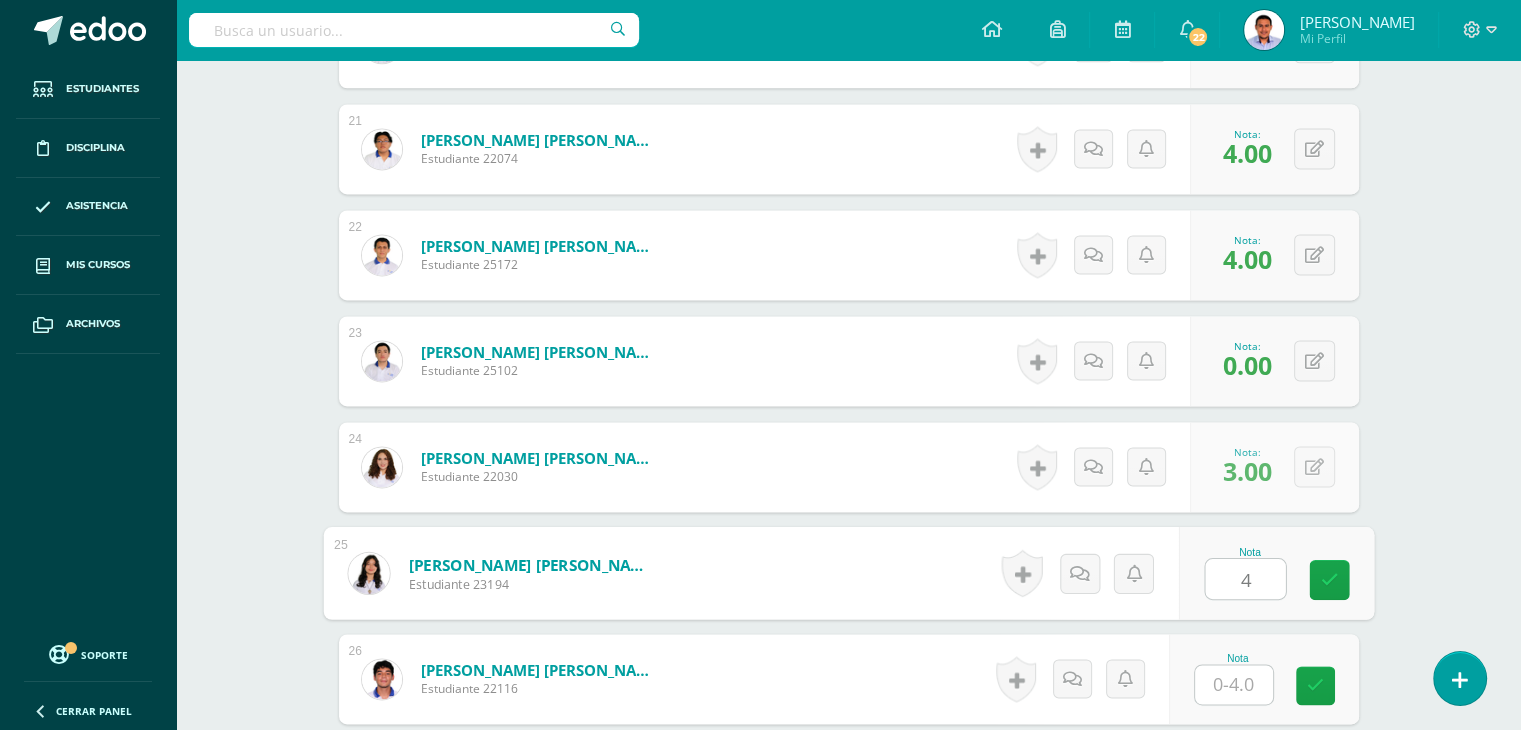 type on "4" 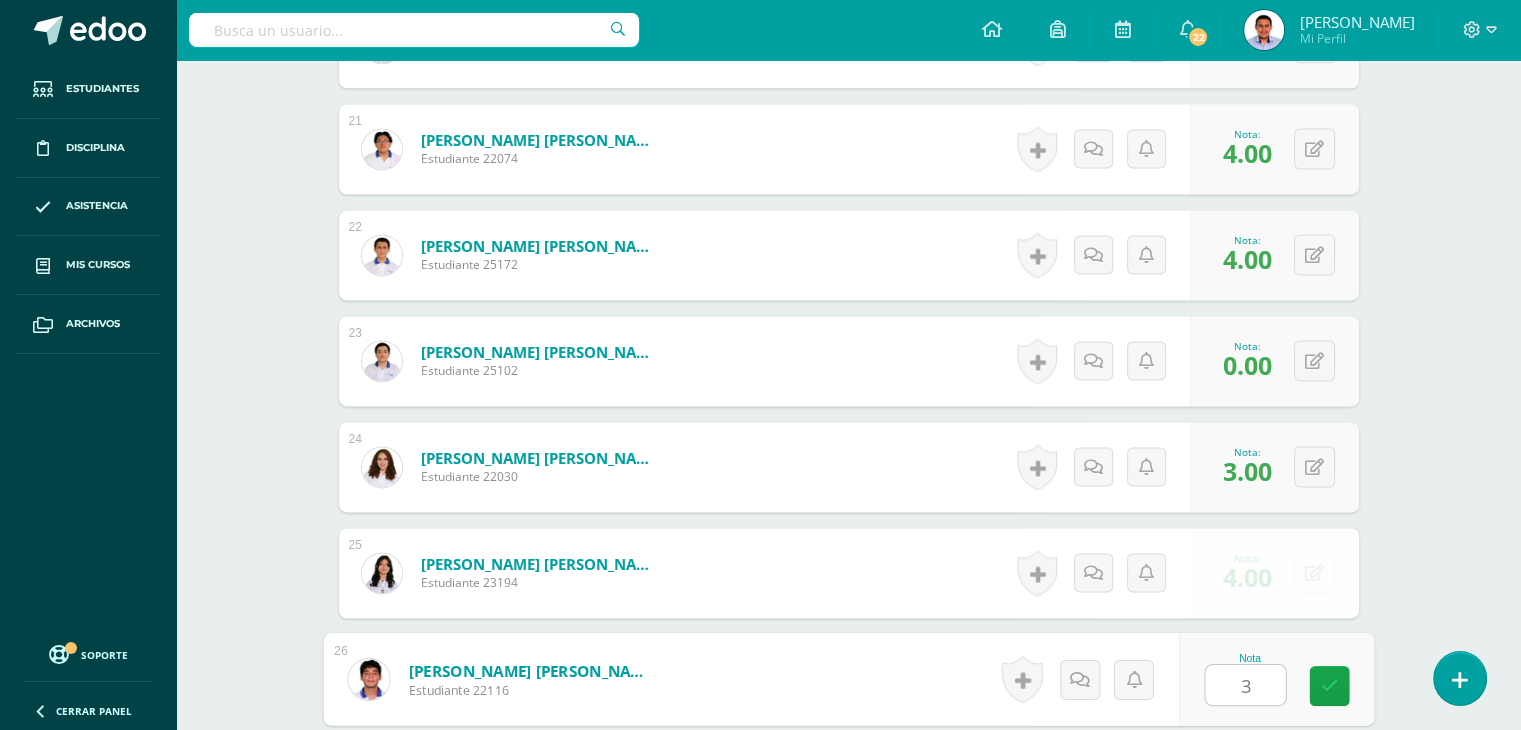 type on "3" 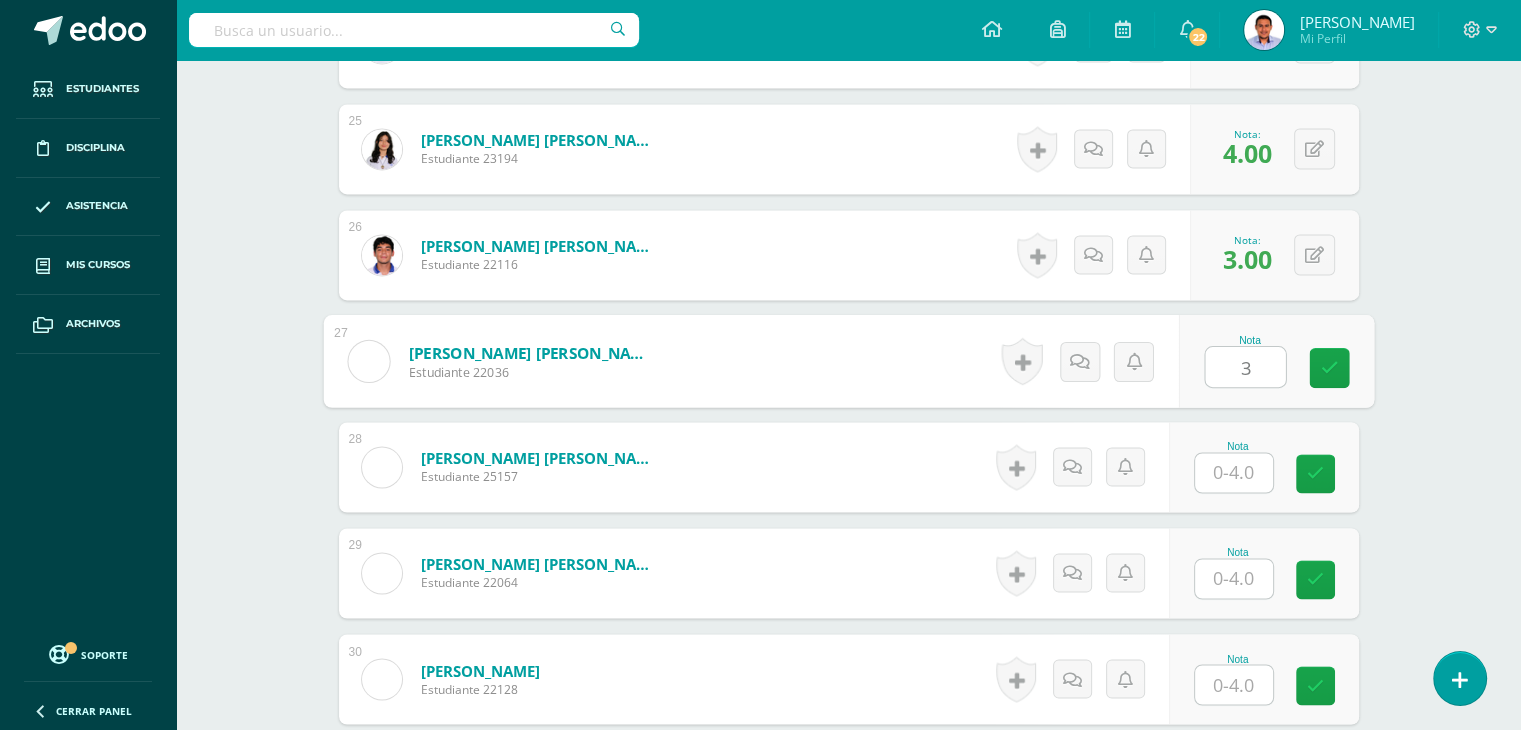 type on "3" 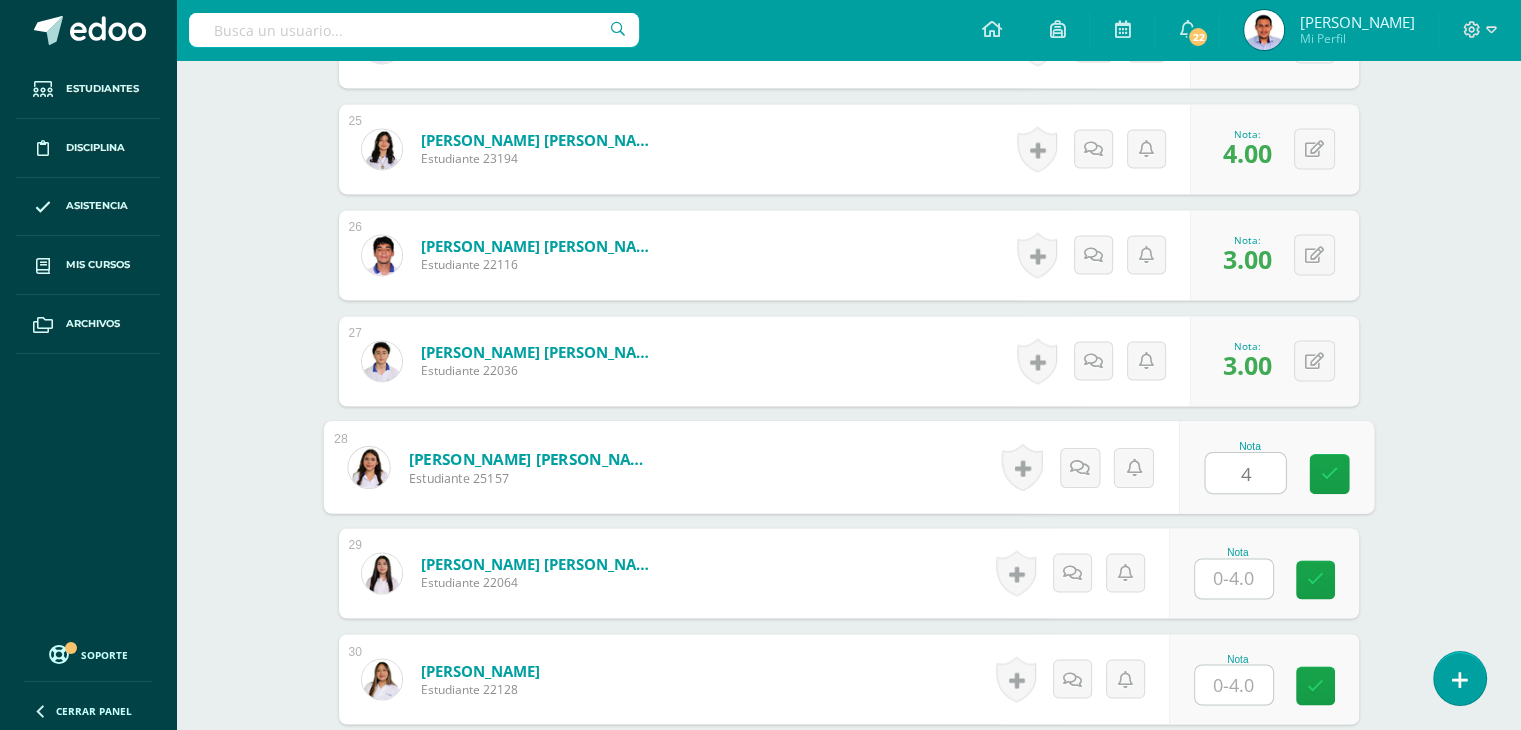 type on "4" 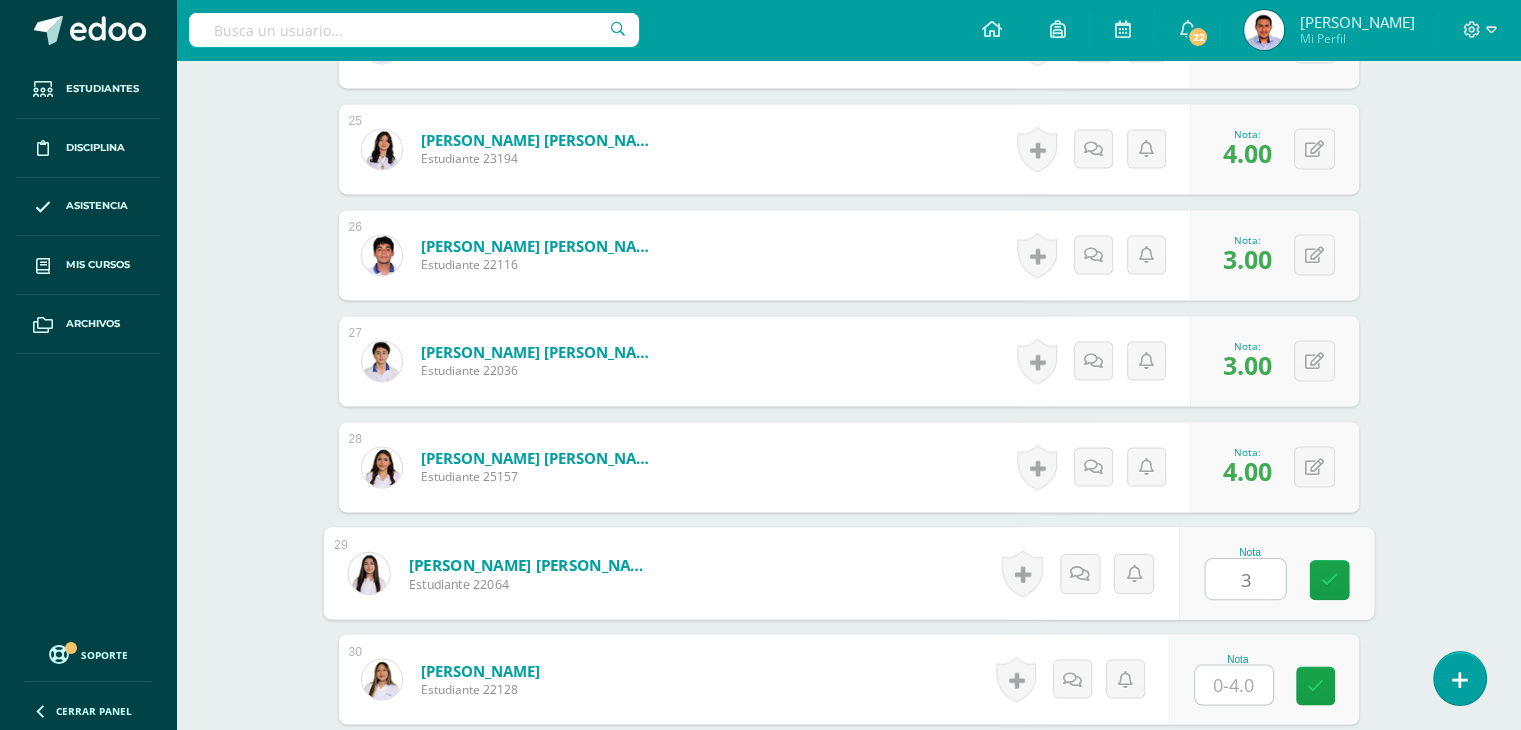 type on "3" 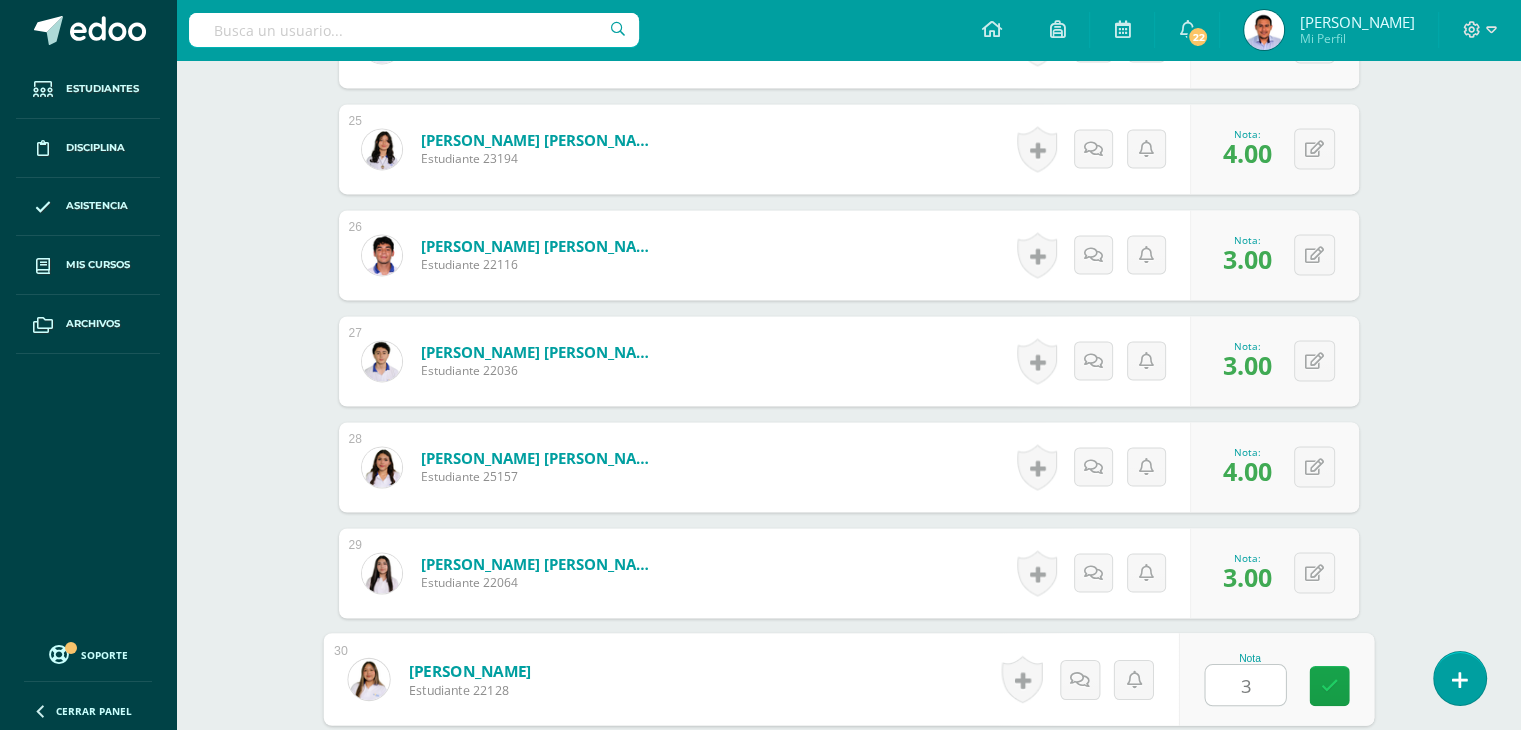type on "3" 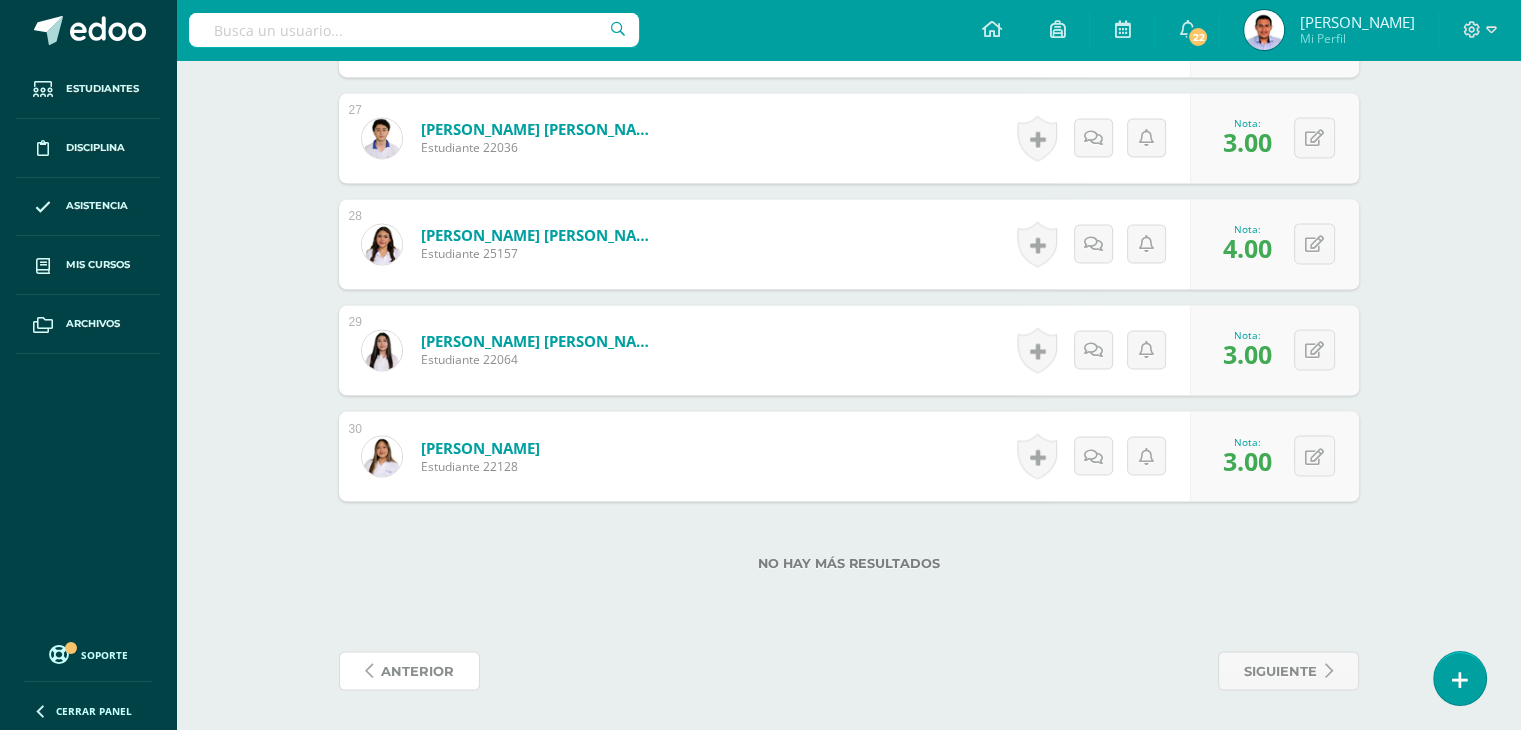 scroll, scrollTop: 2696, scrollLeft: 0, axis: vertical 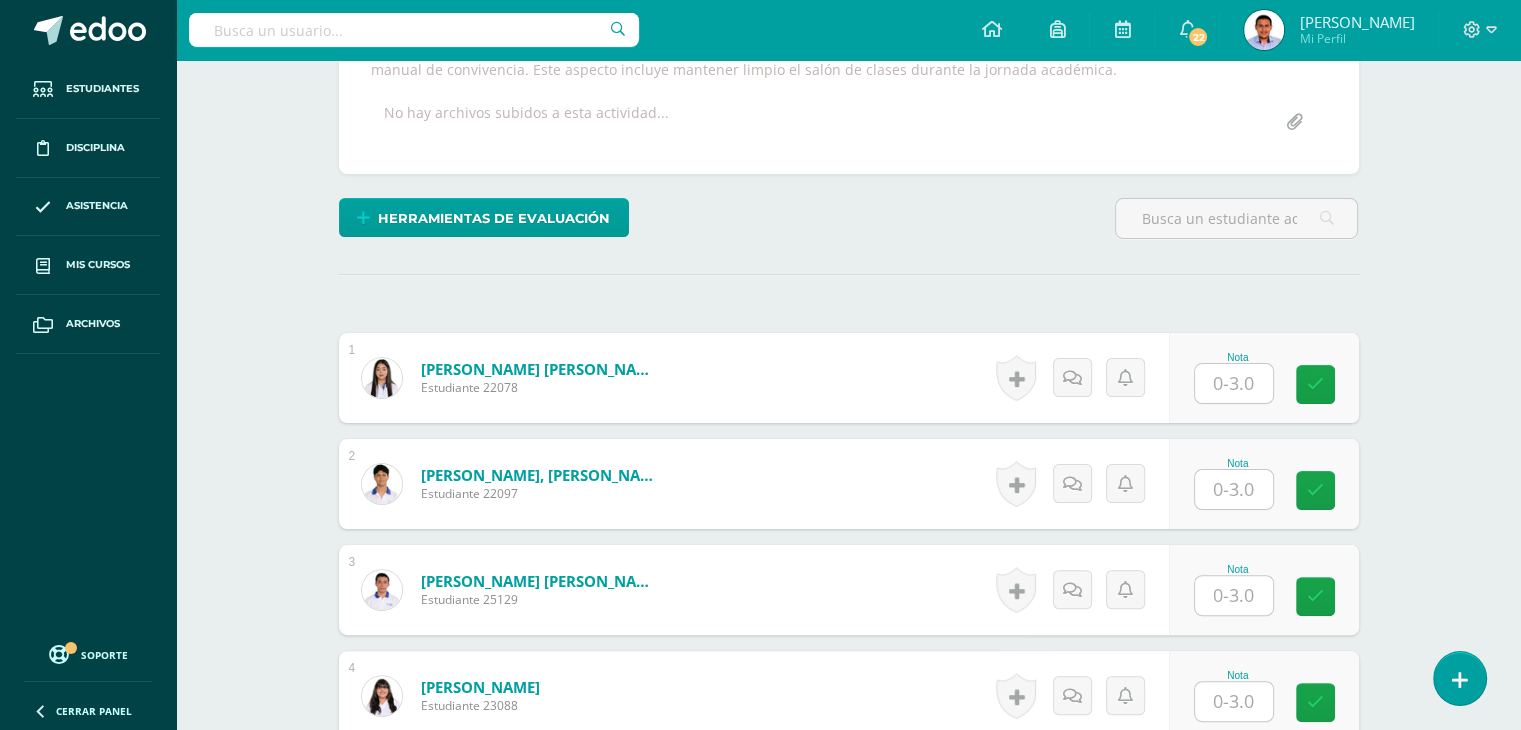 click at bounding box center (1234, 383) 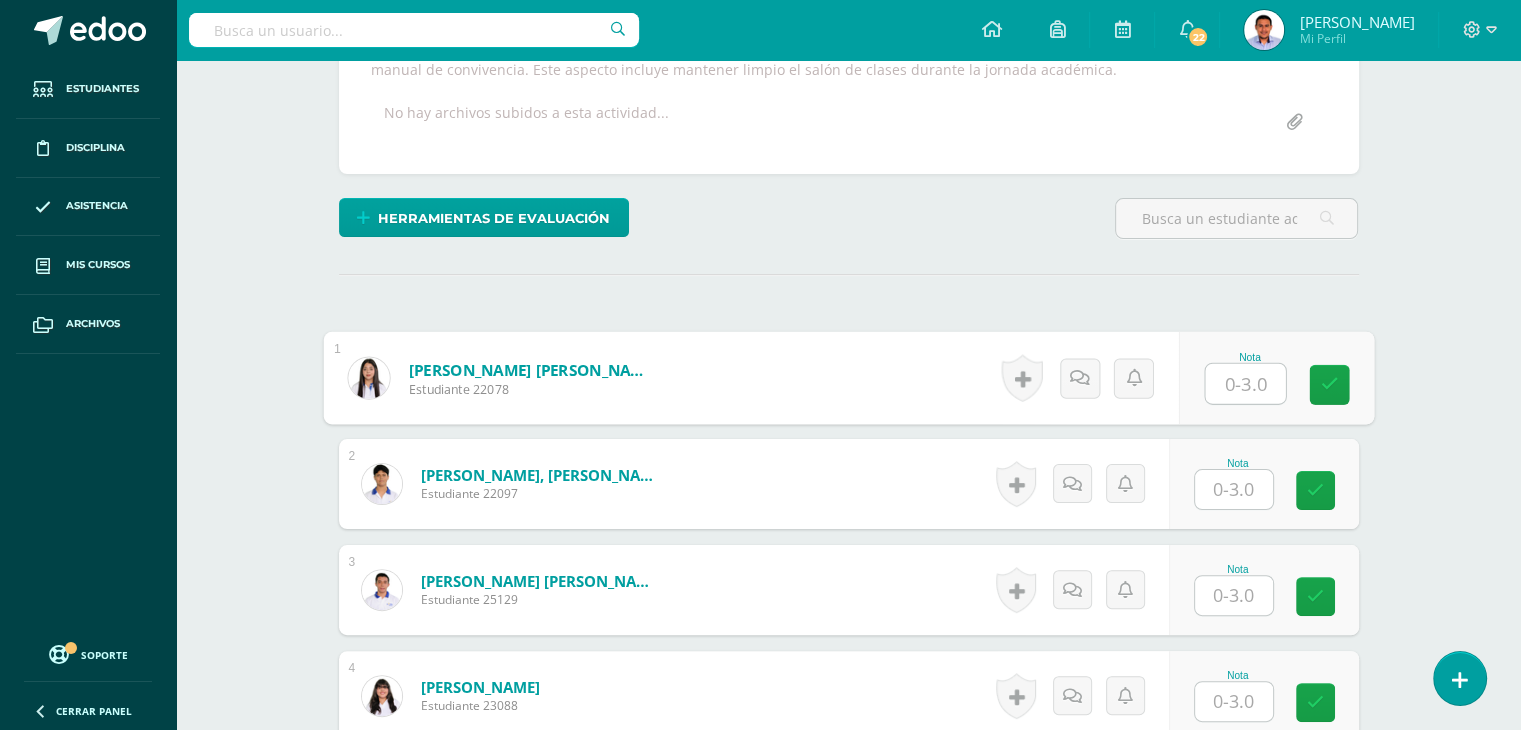 scroll, scrollTop: 401, scrollLeft: 0, axis: vertical 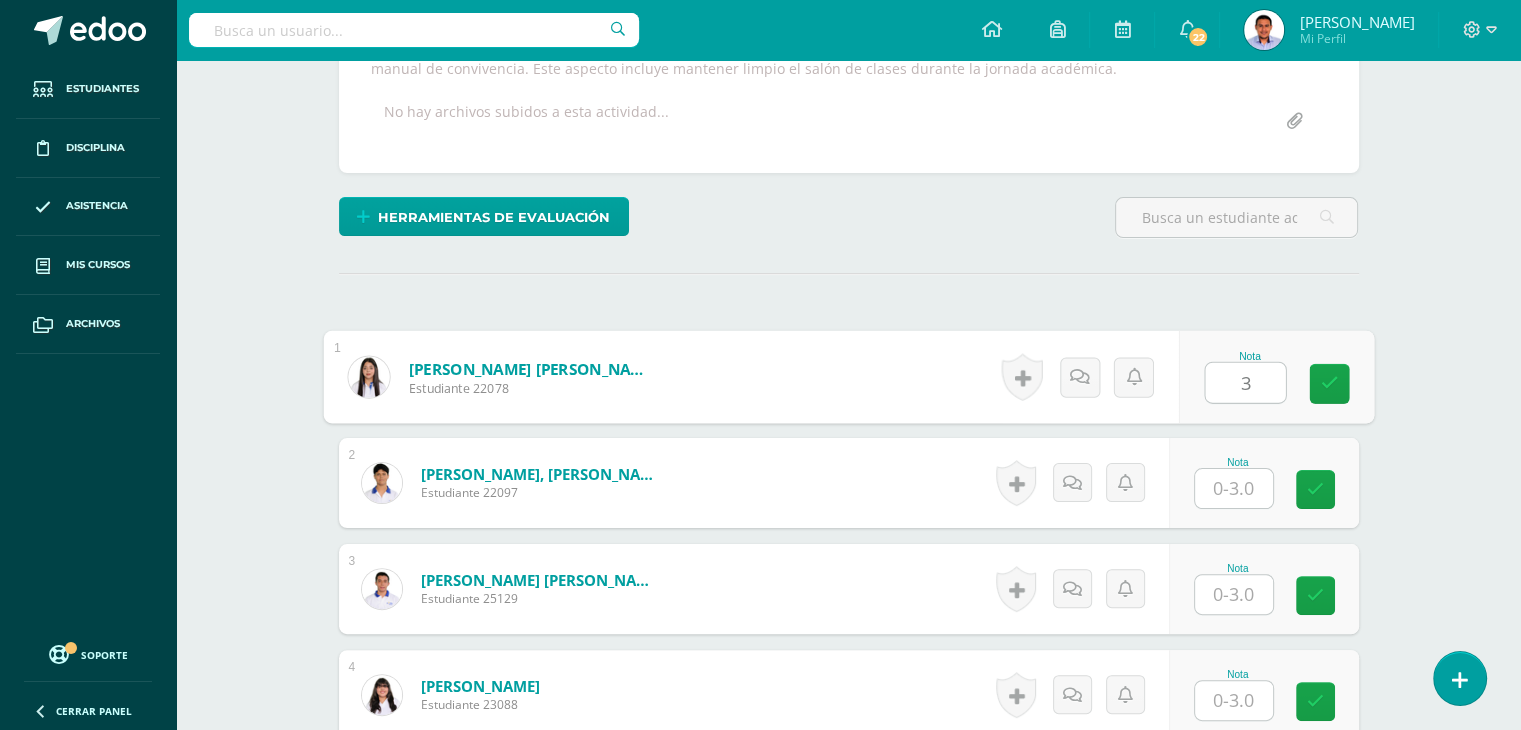 type on "3" 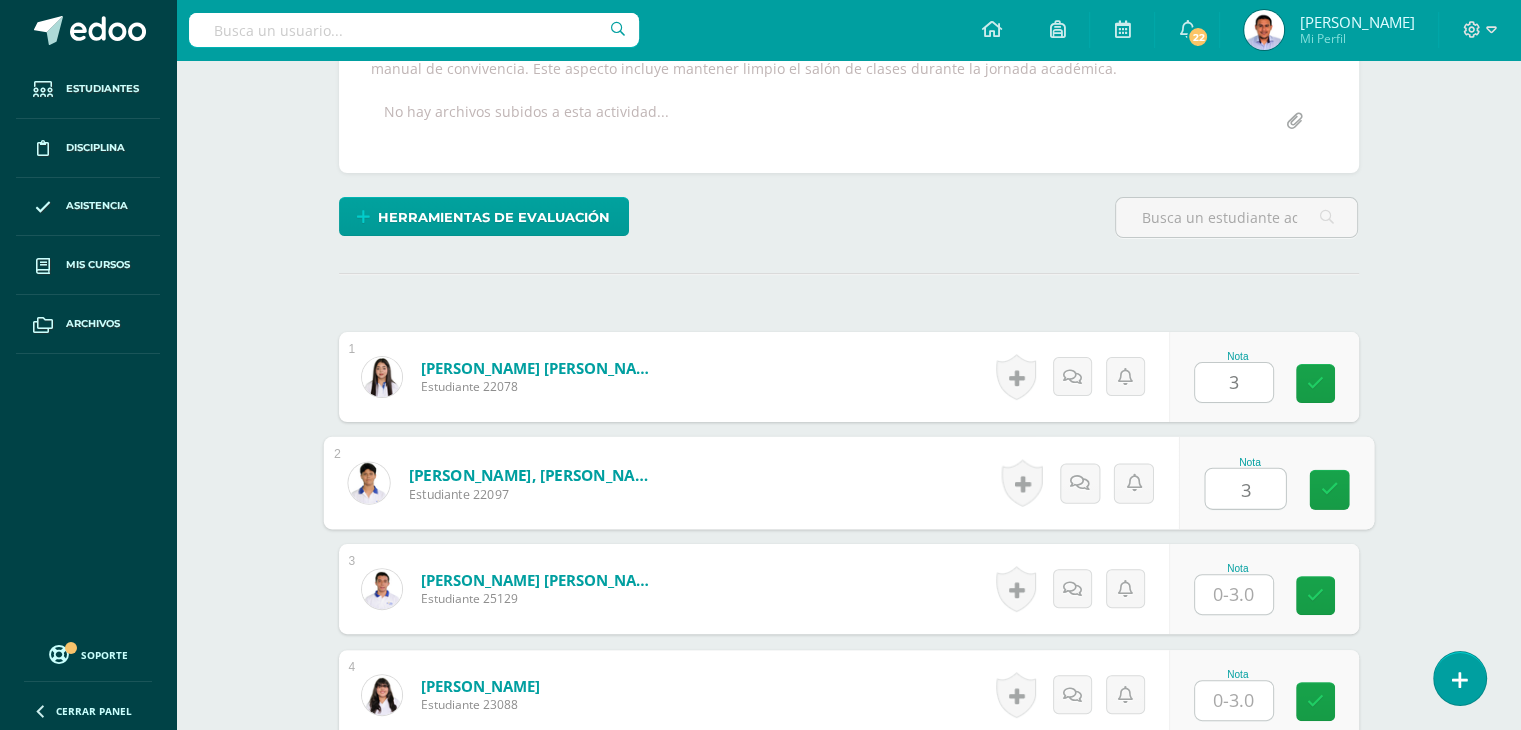 type on "3" 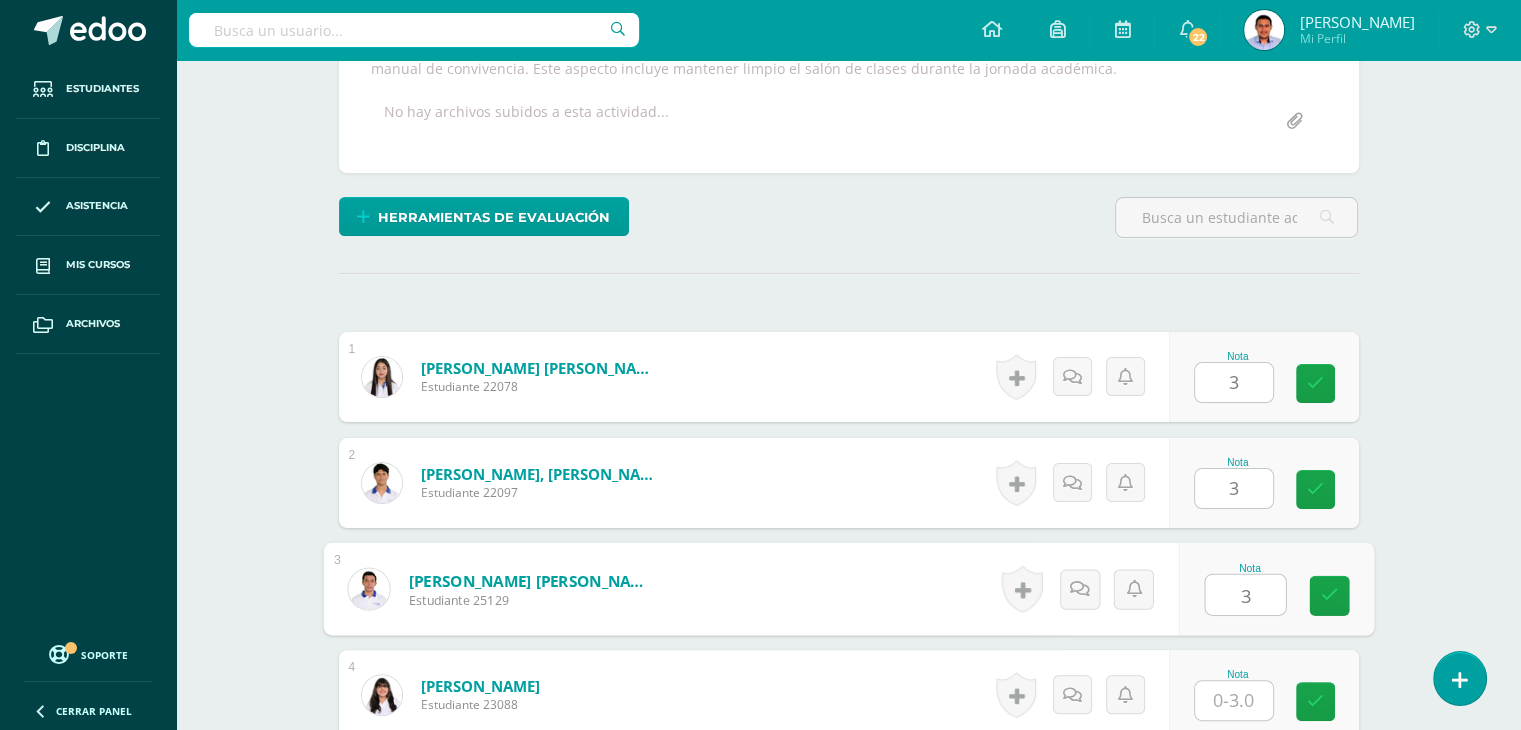 type on "3" 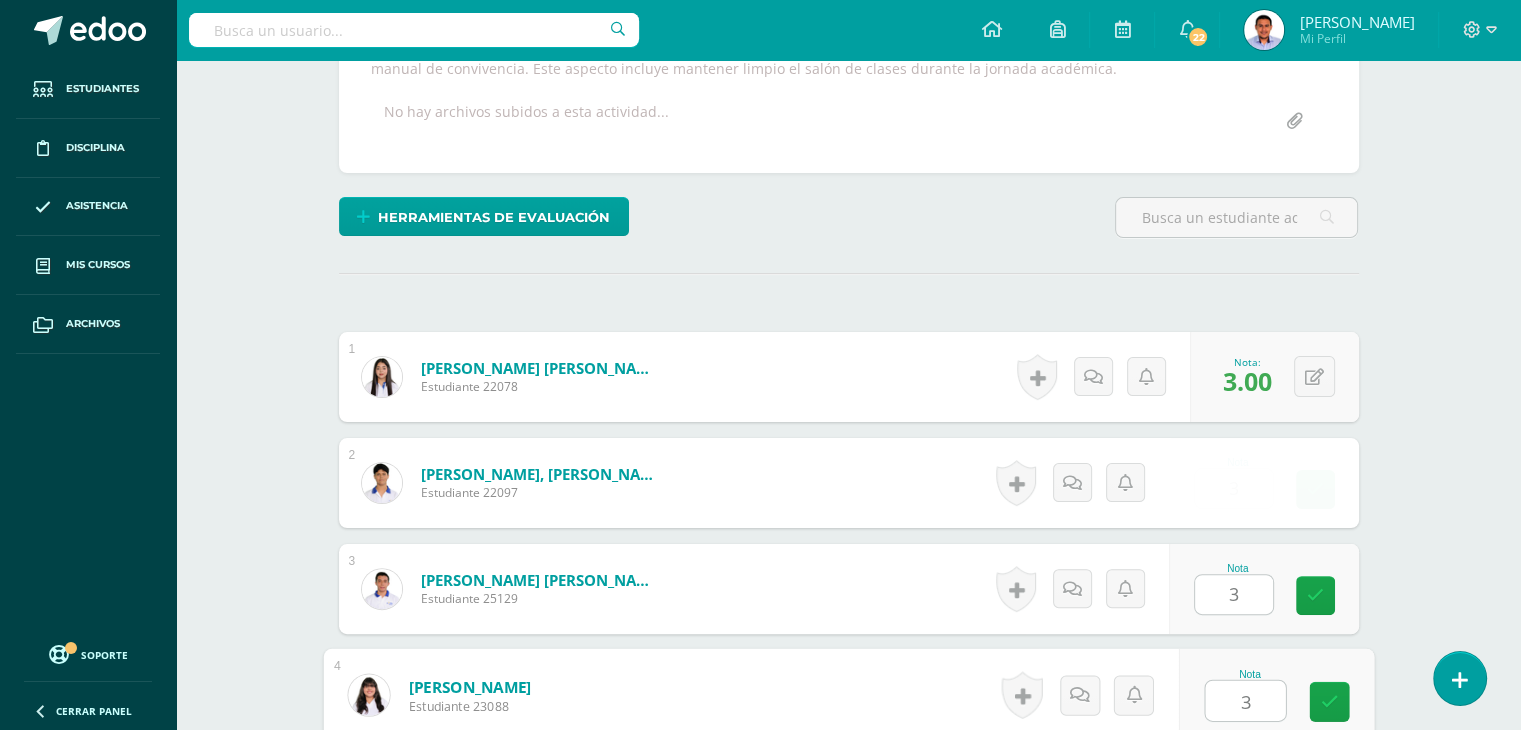 type on "3" 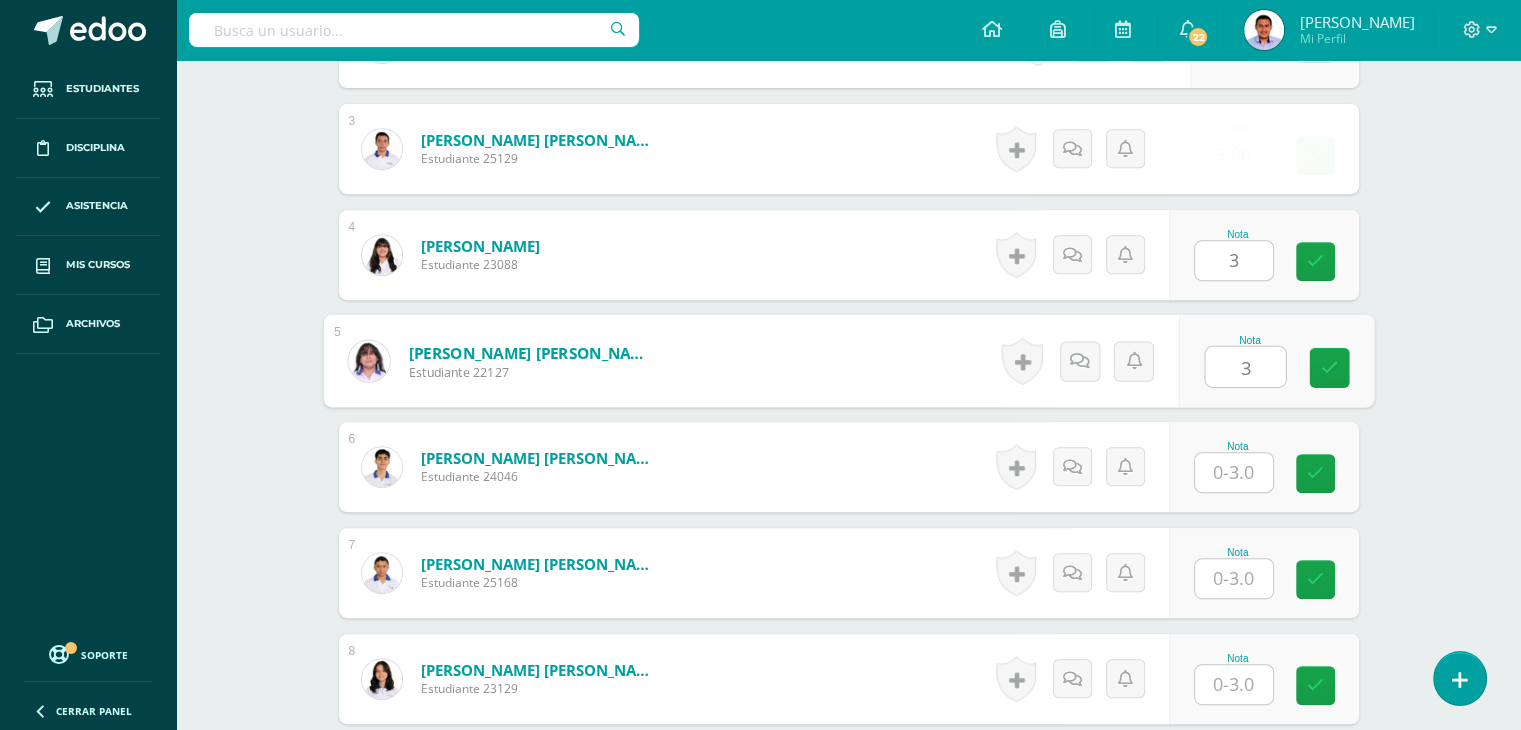 type on "3" 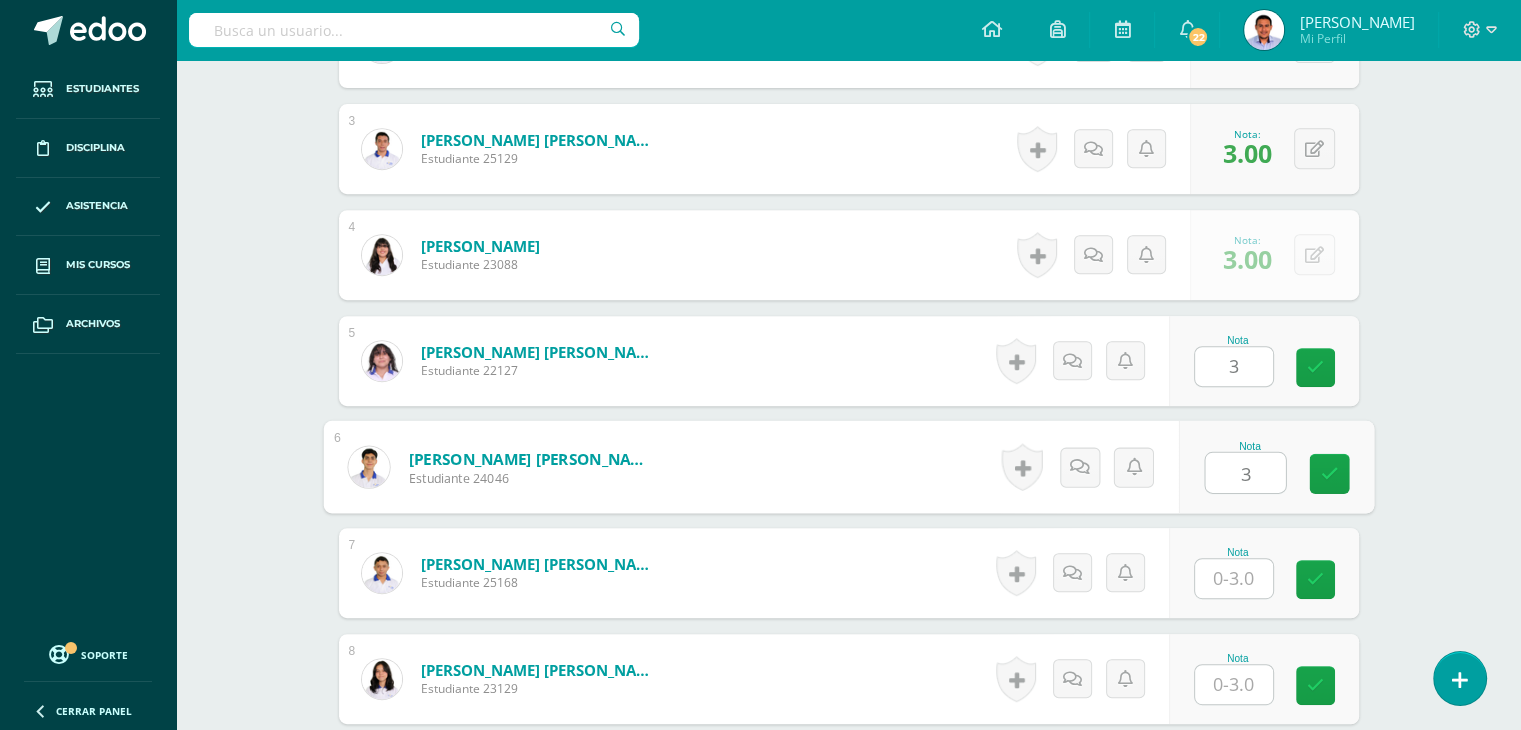 type on "3" 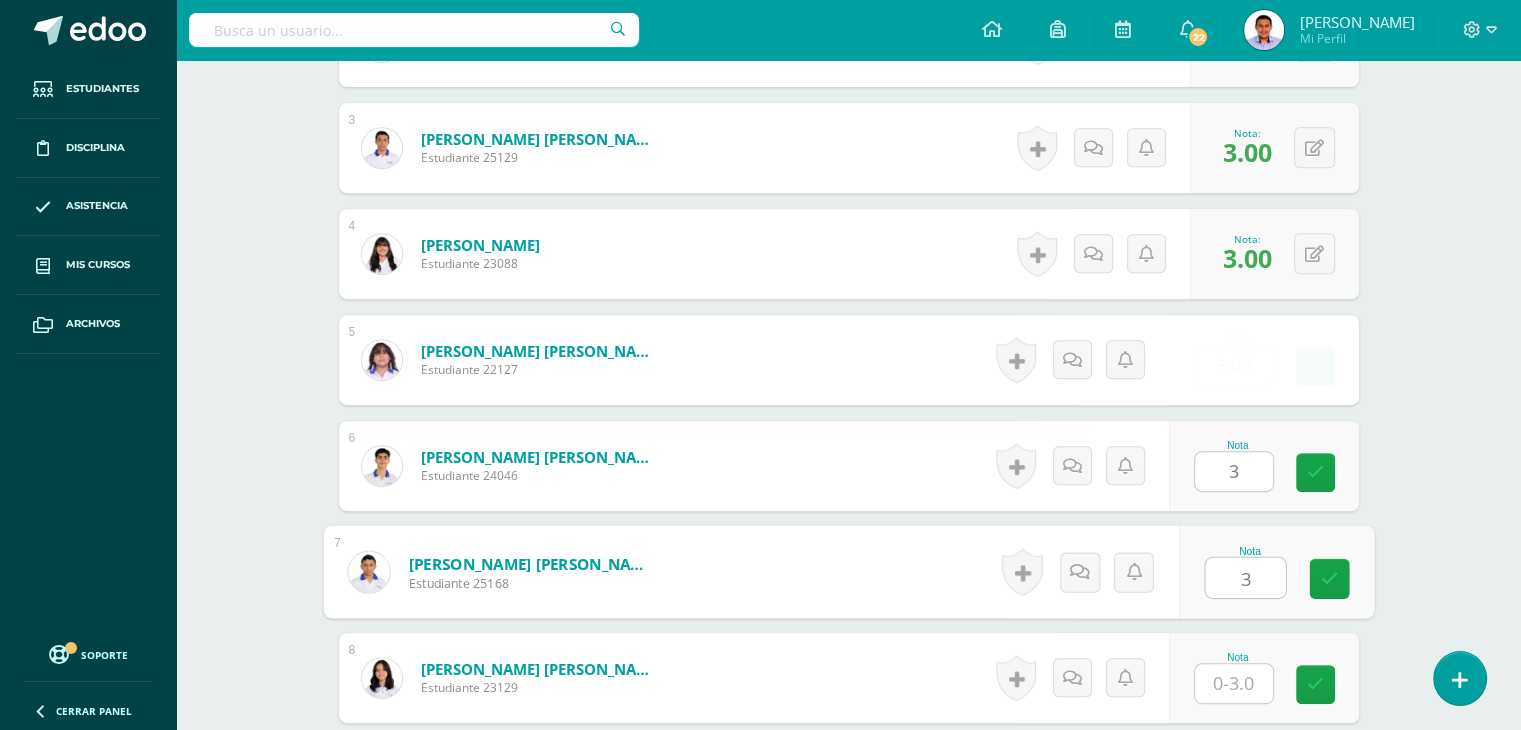 type on "3" 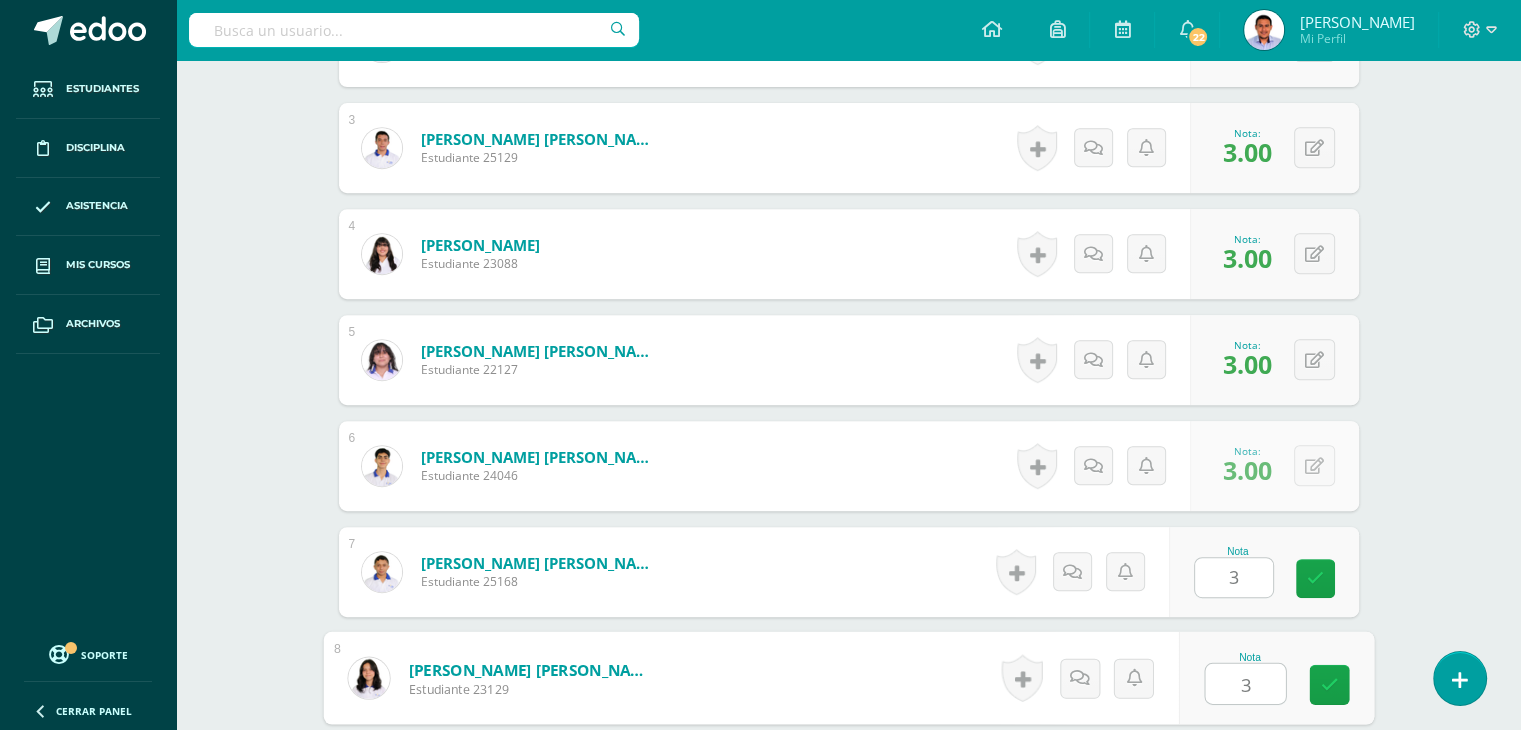 type on "3" 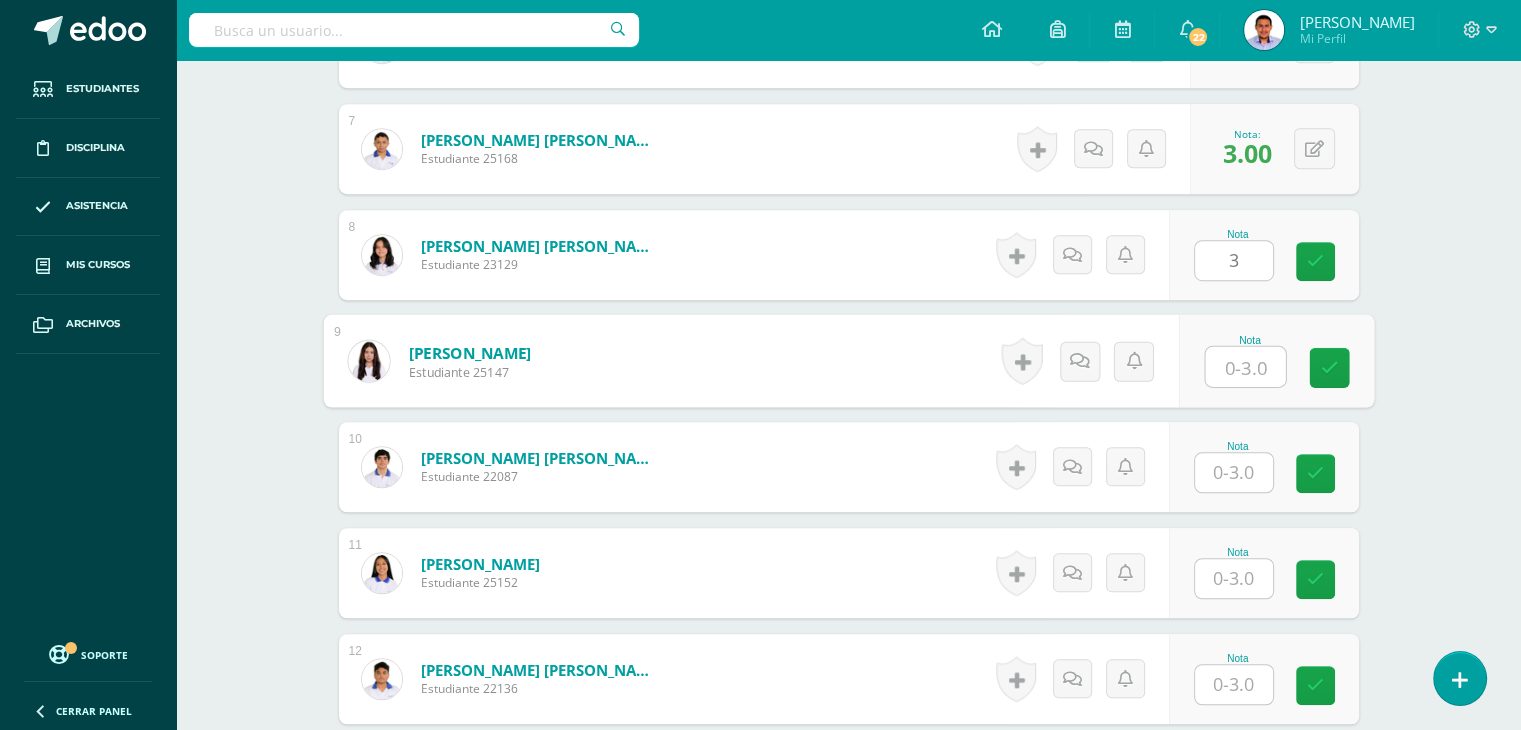 scroll, scrollTop: 1266, scrollLeft: 0, axis: vertical 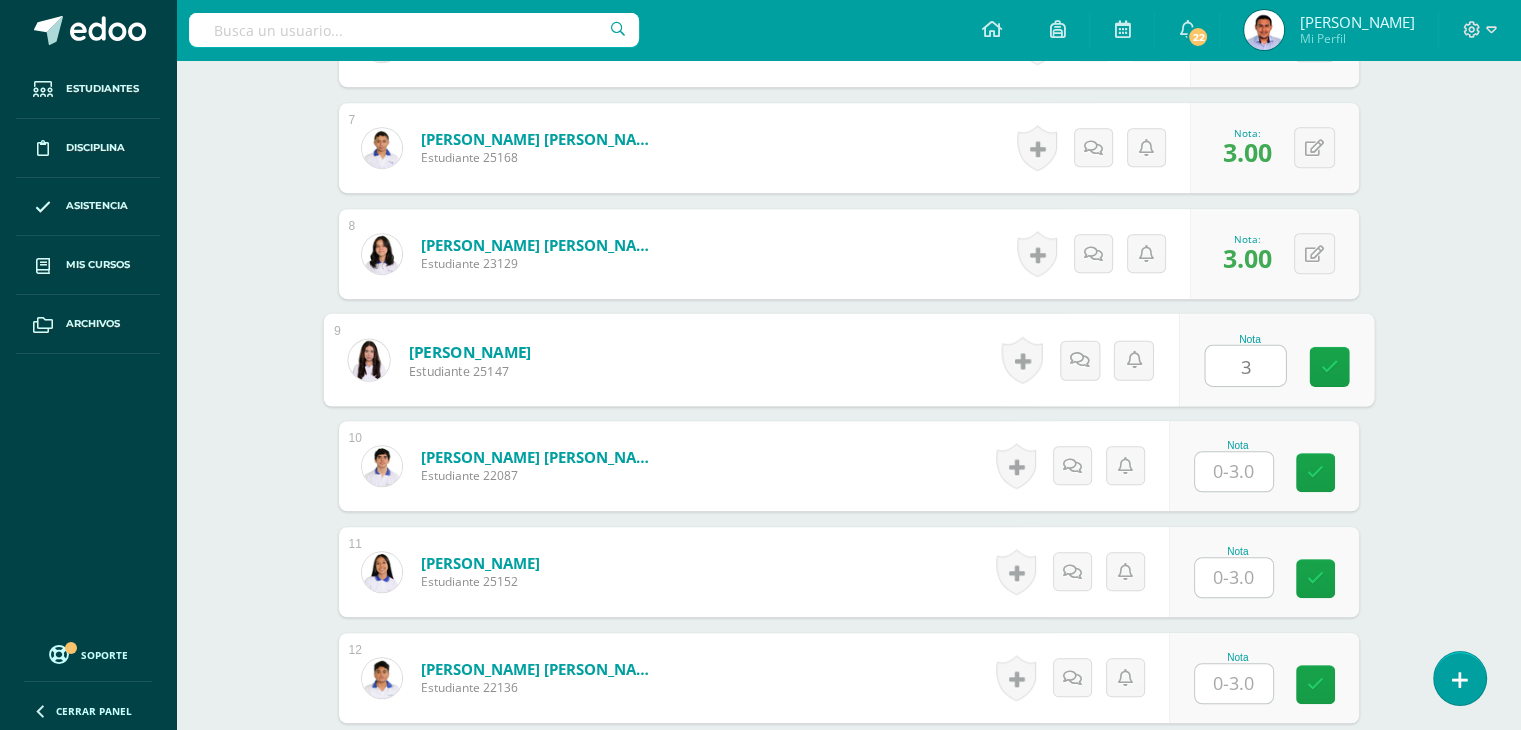 type on "3" 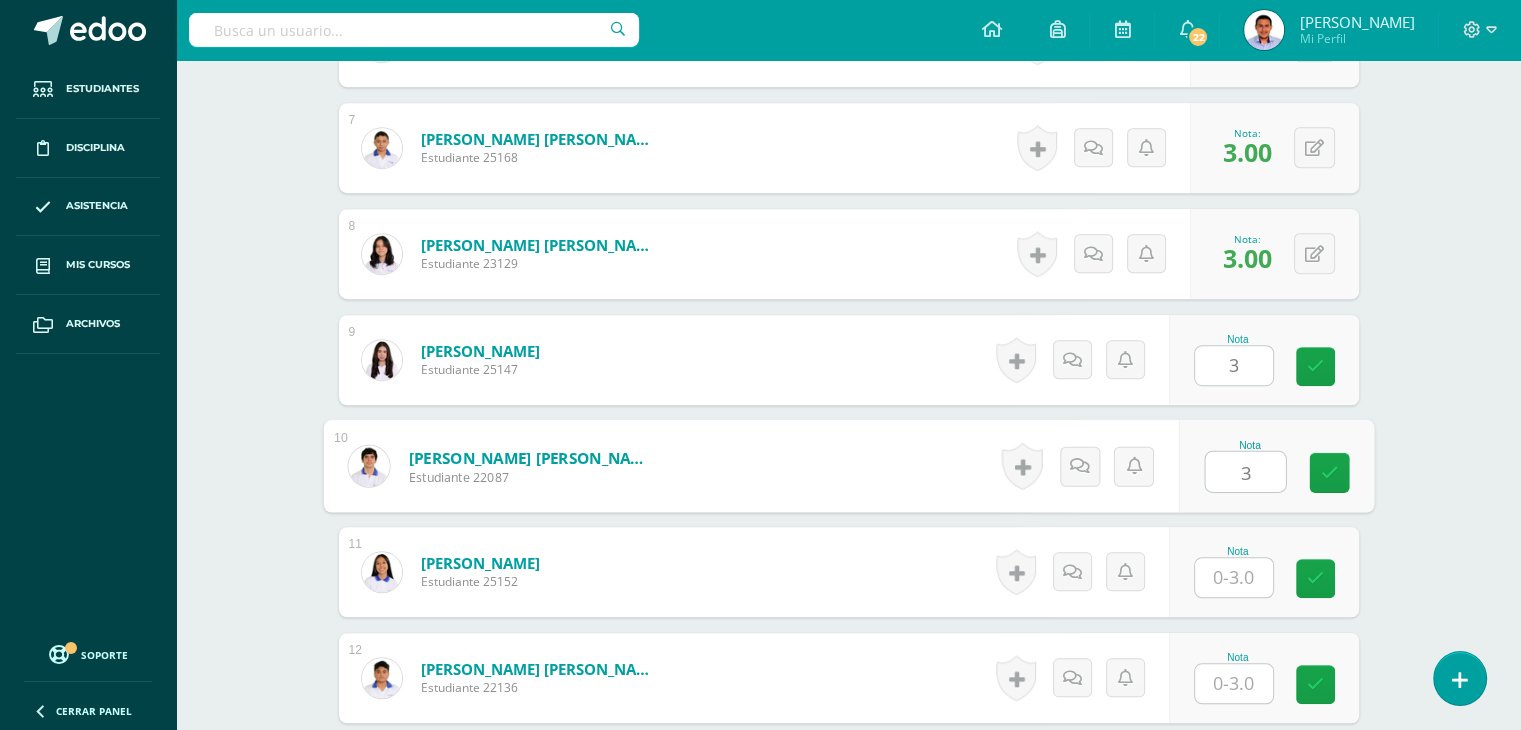type on "3" 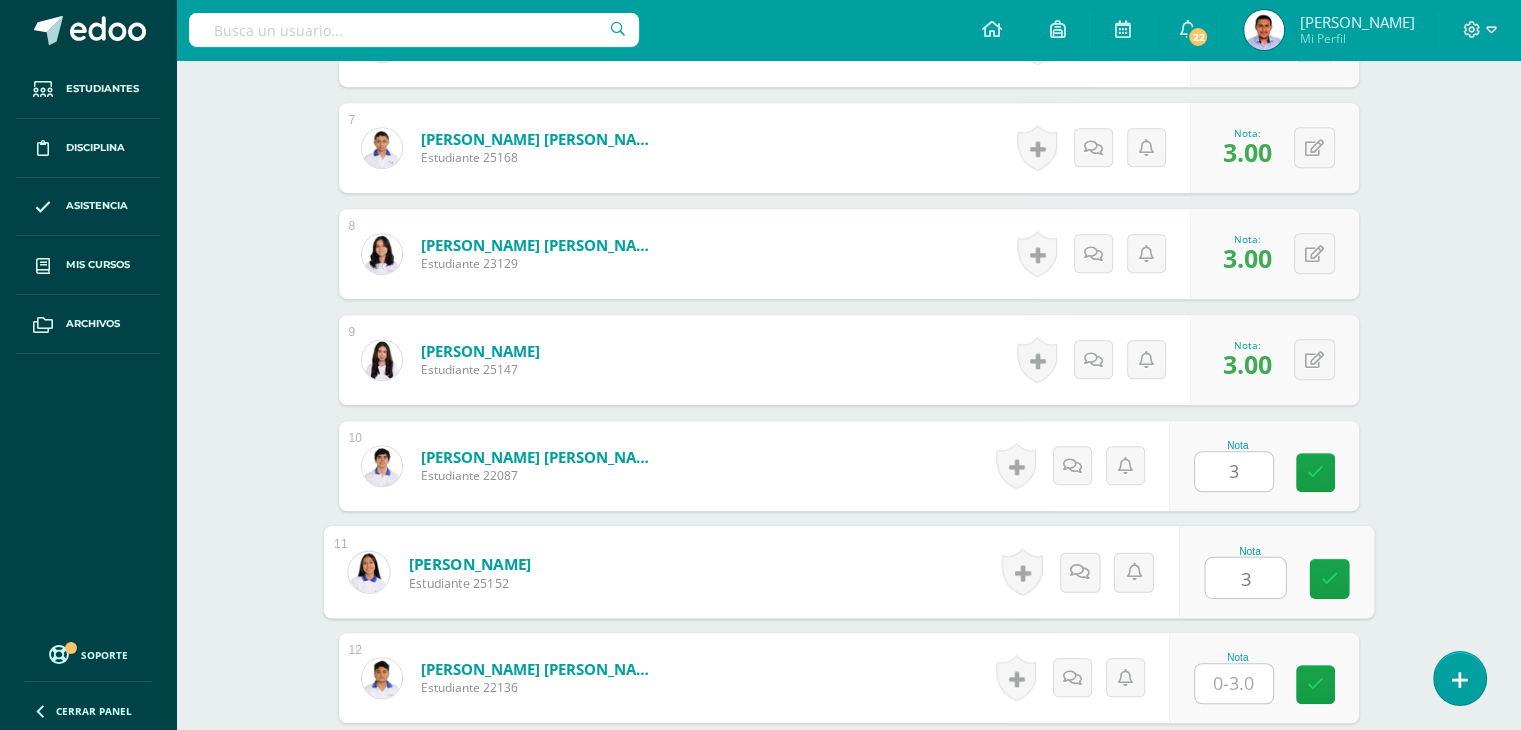 type on "3" 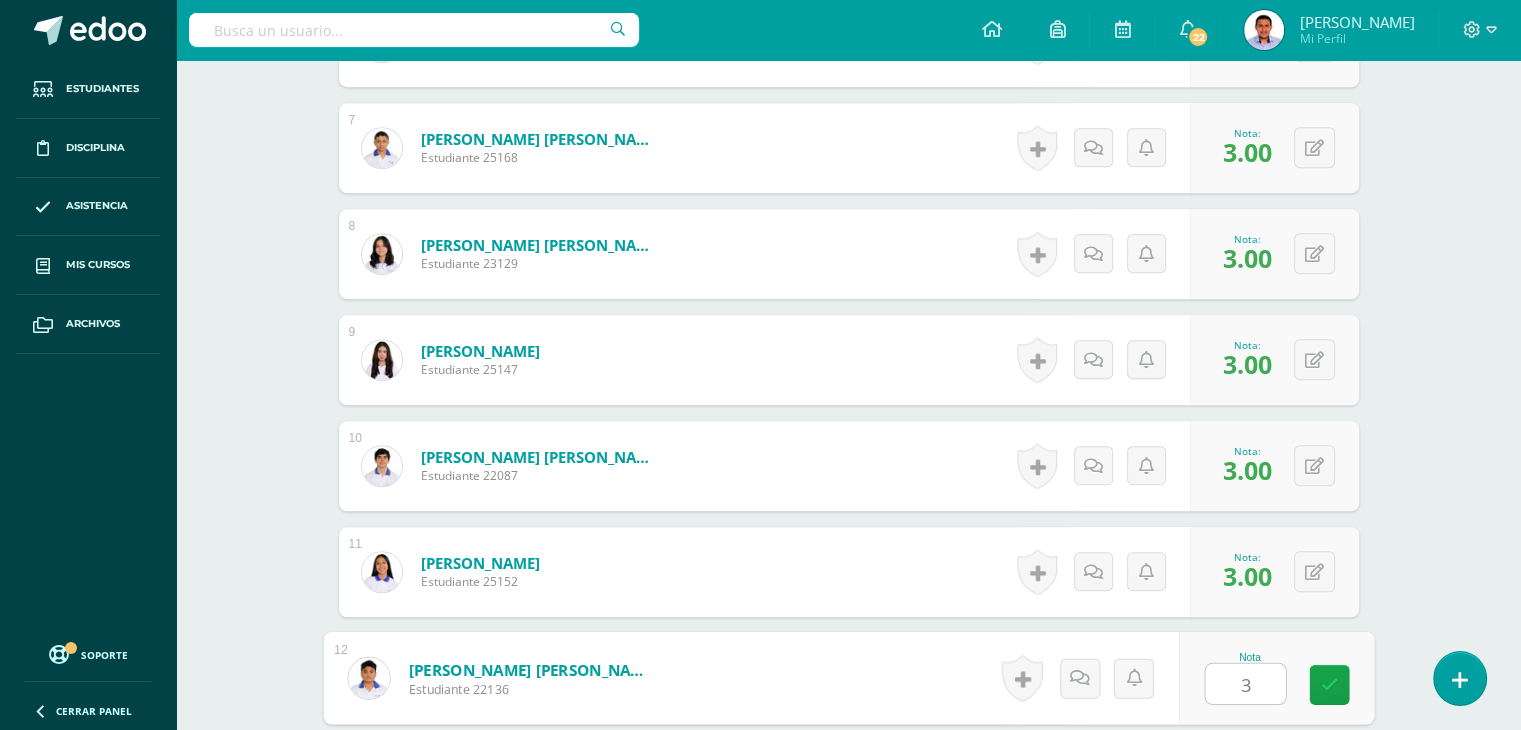 type on "3" 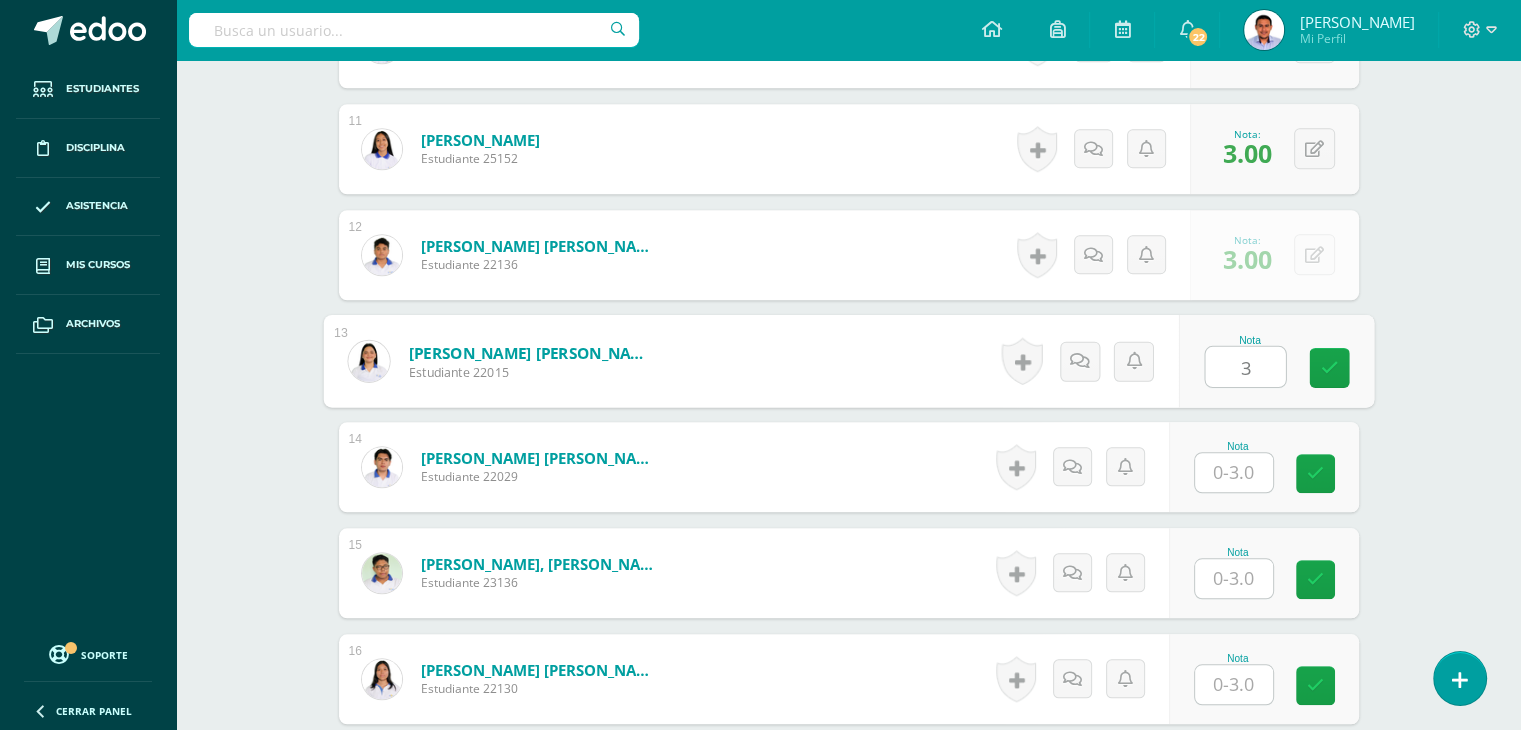 type on "3" 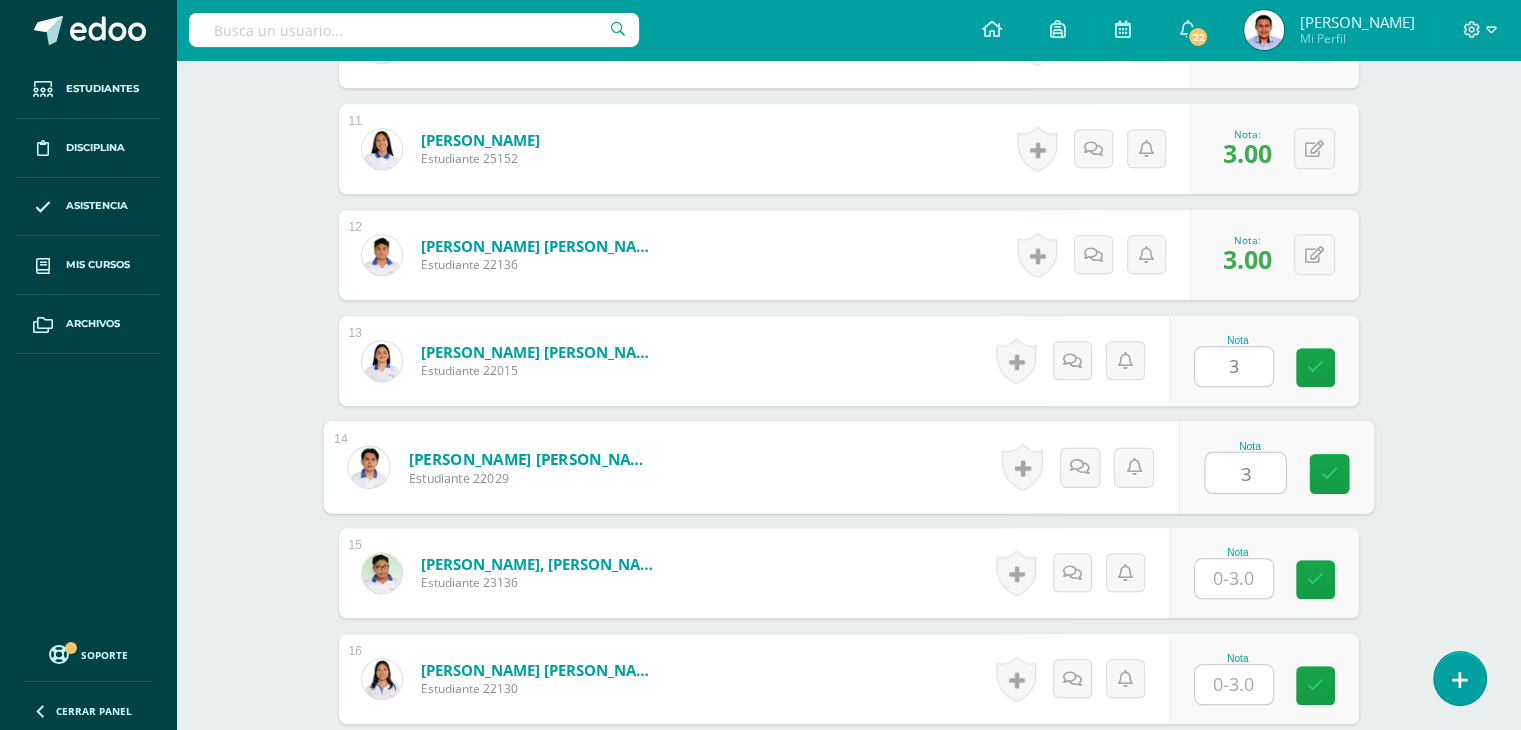 type on "3" 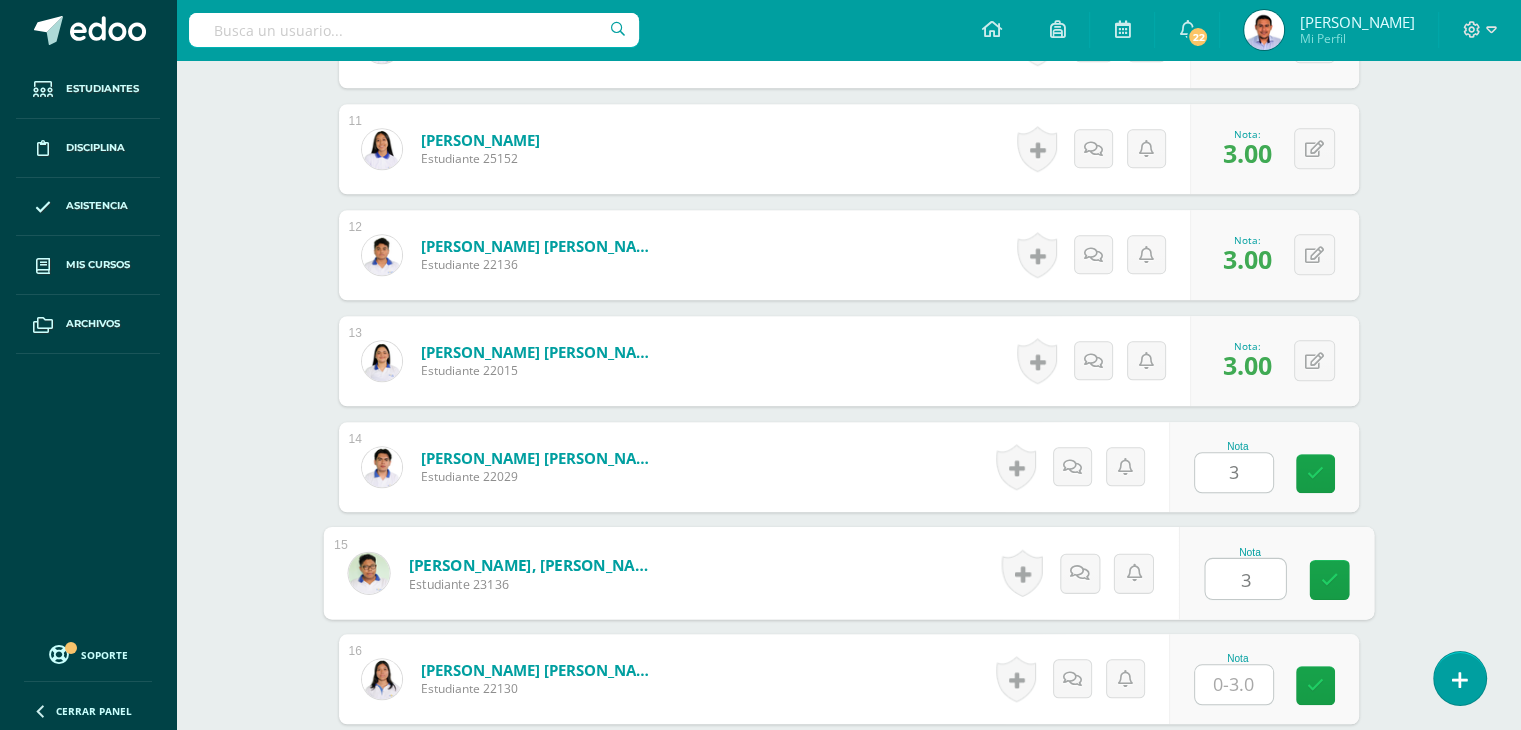 type on "3" 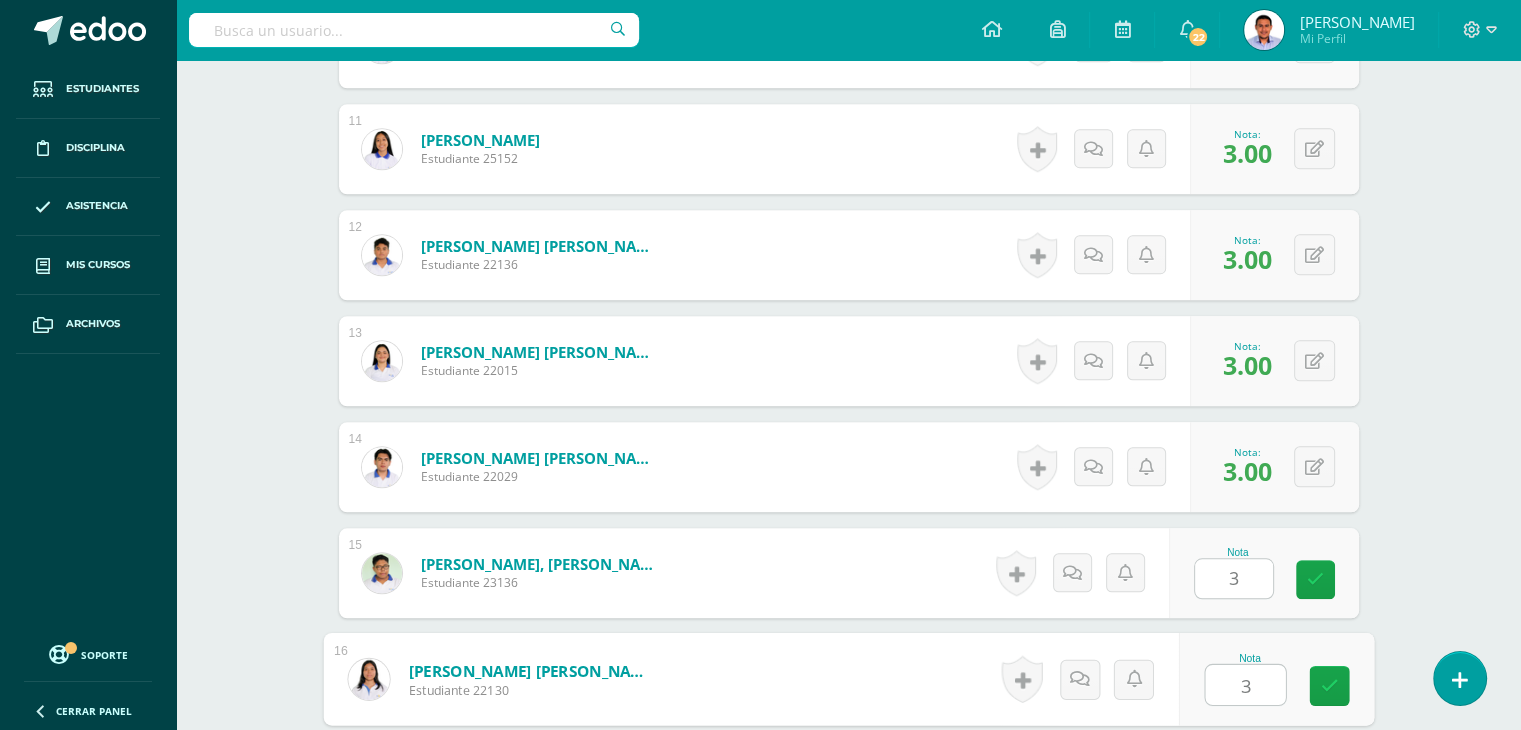 type on "3" 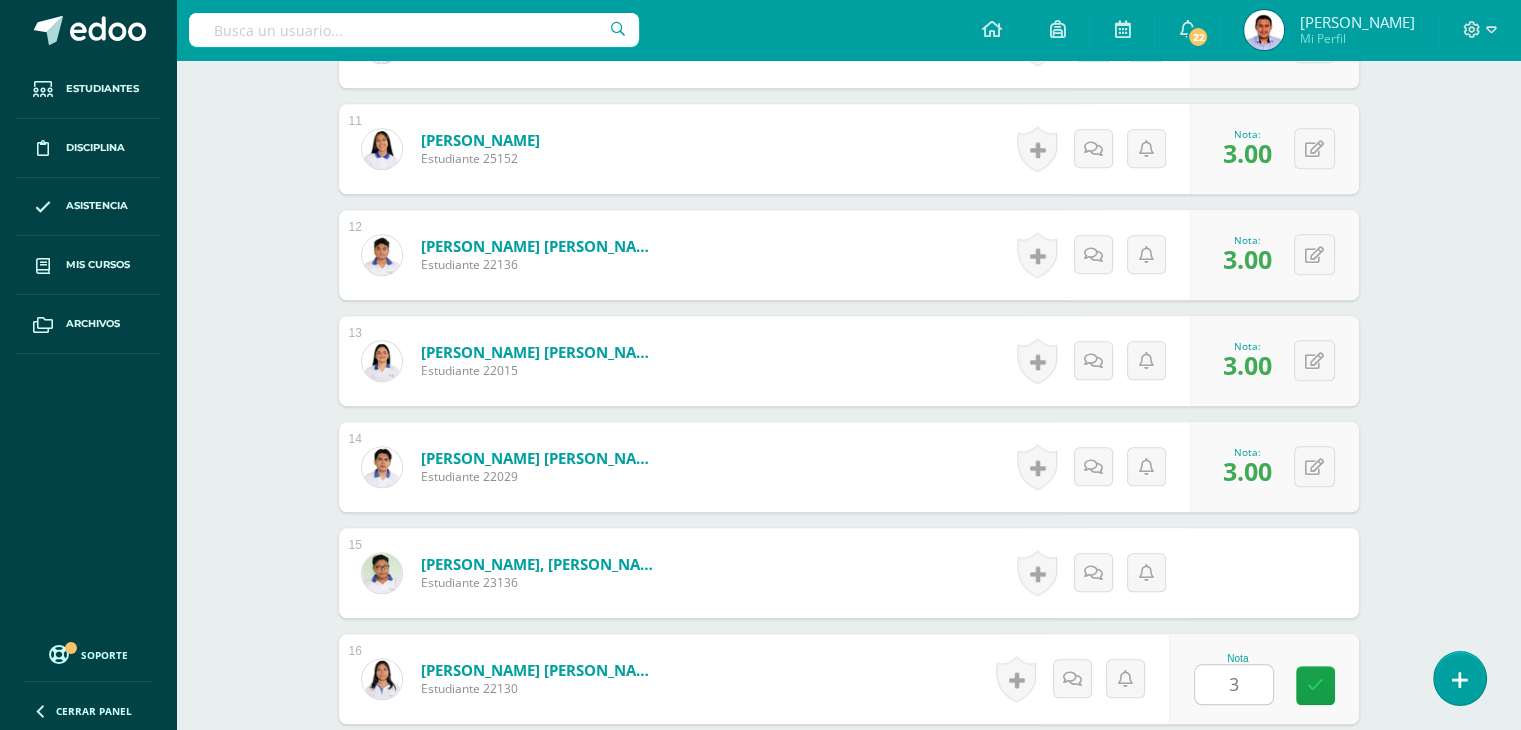 scroll, scrollTop: 2113, scrollLeft: 0, axis: vertical 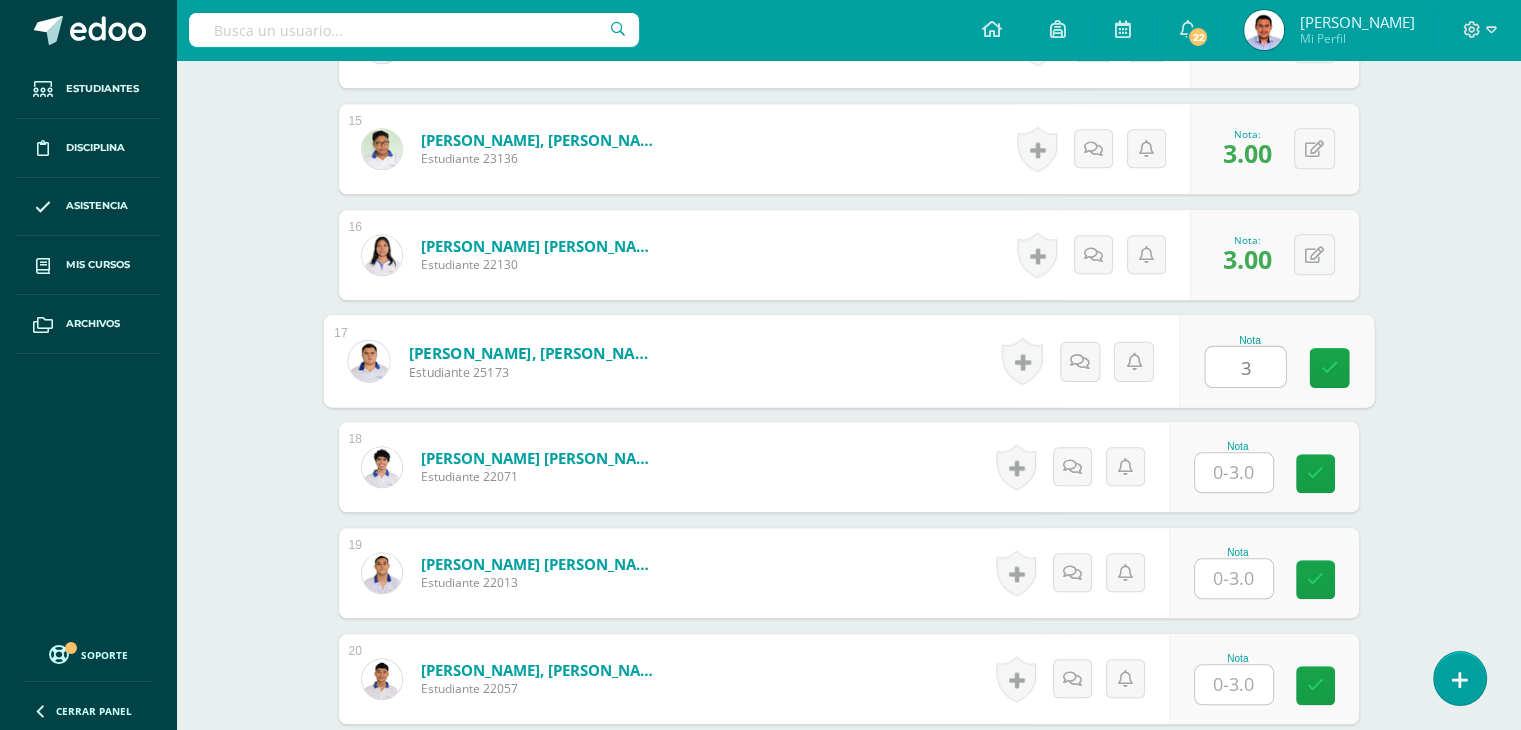 type on "3" 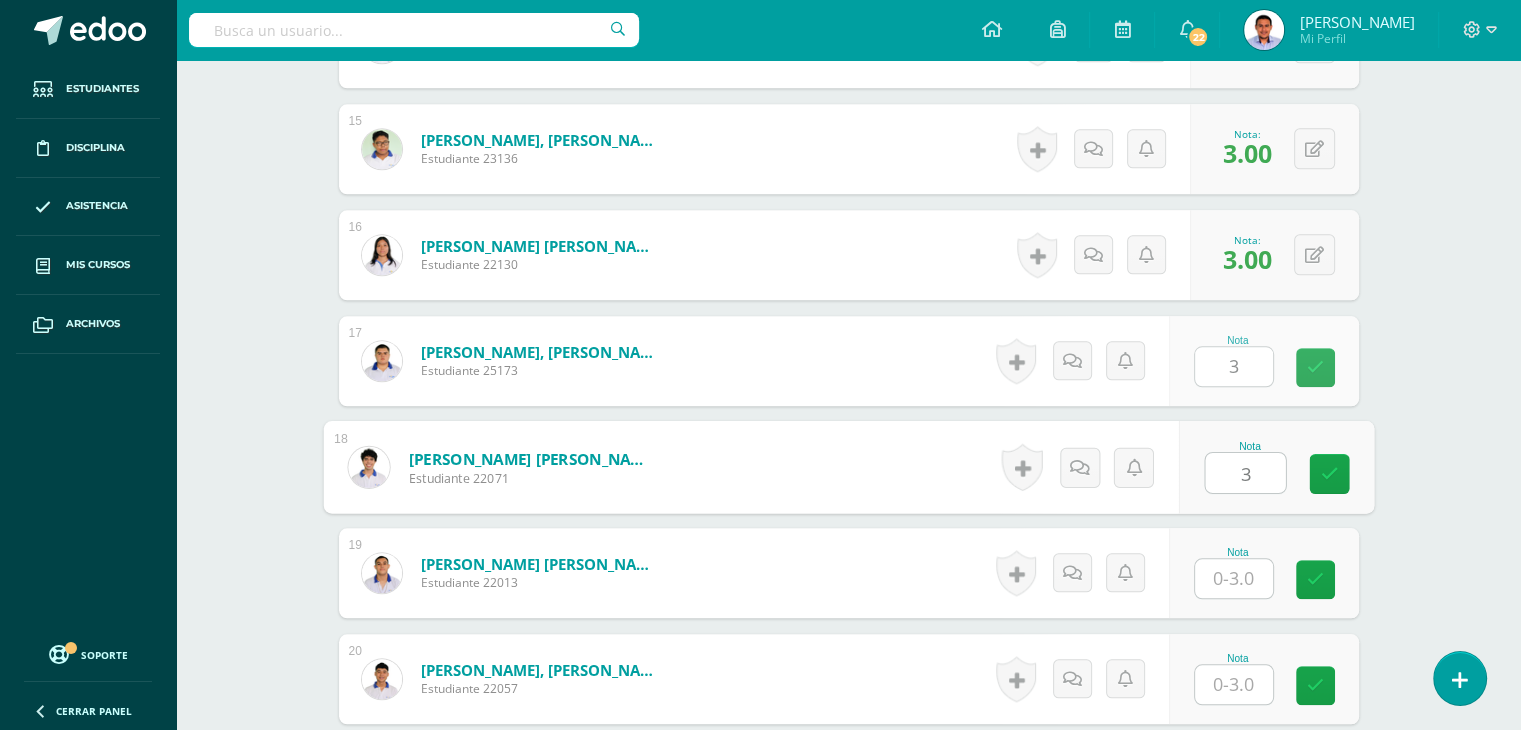 type on "3" 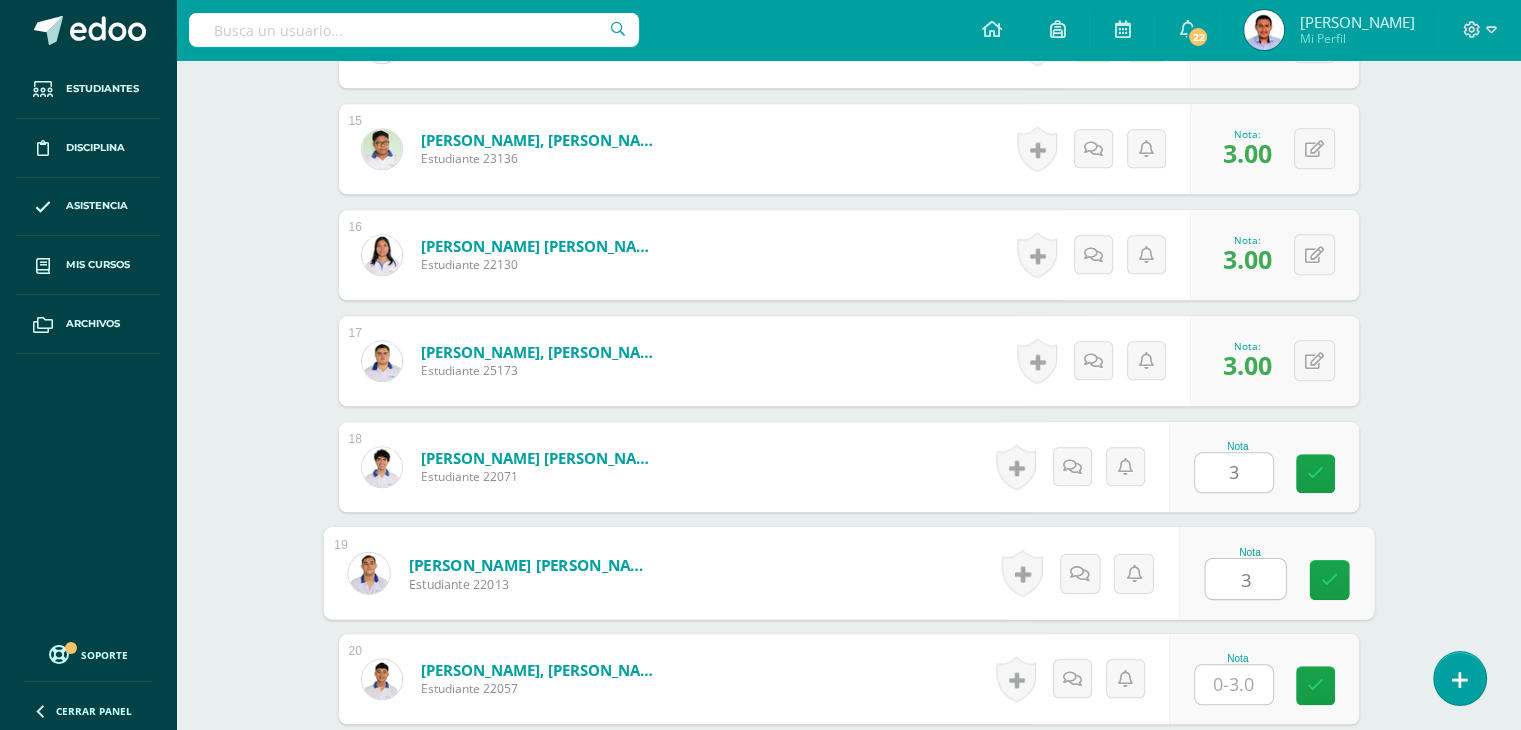 type on "3" 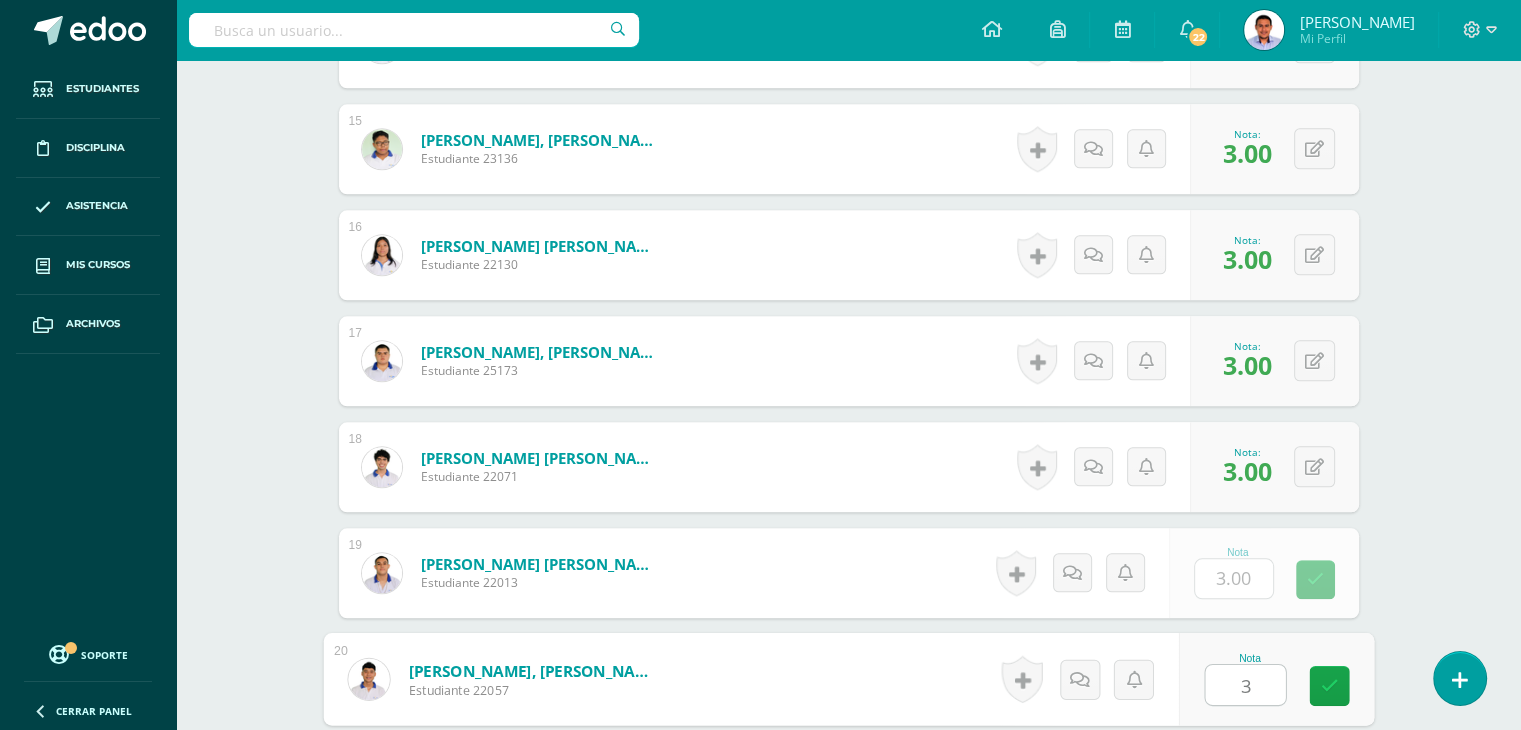 type on "3" 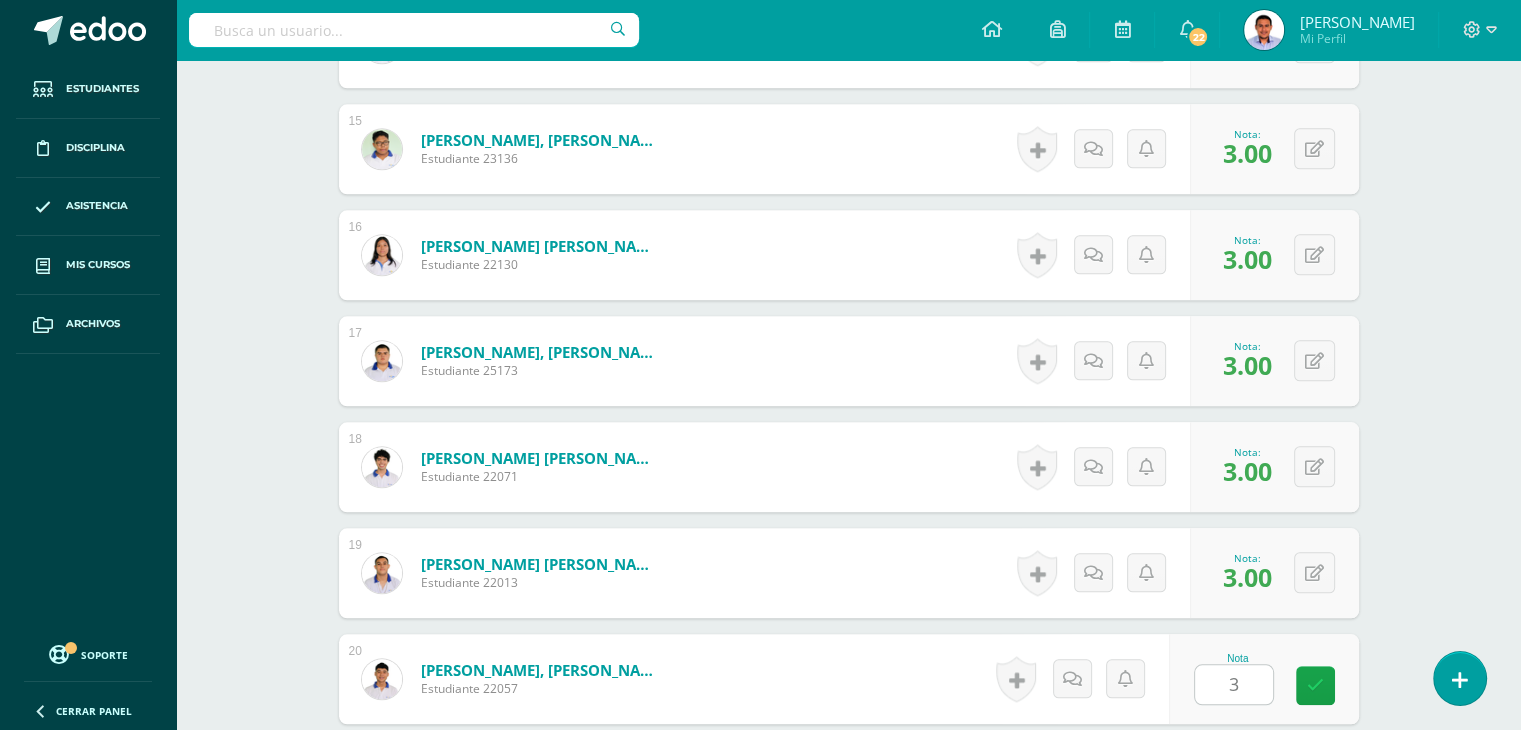 scroll, scrollTop: 2537, scrollLeft: 0, axis: vertical 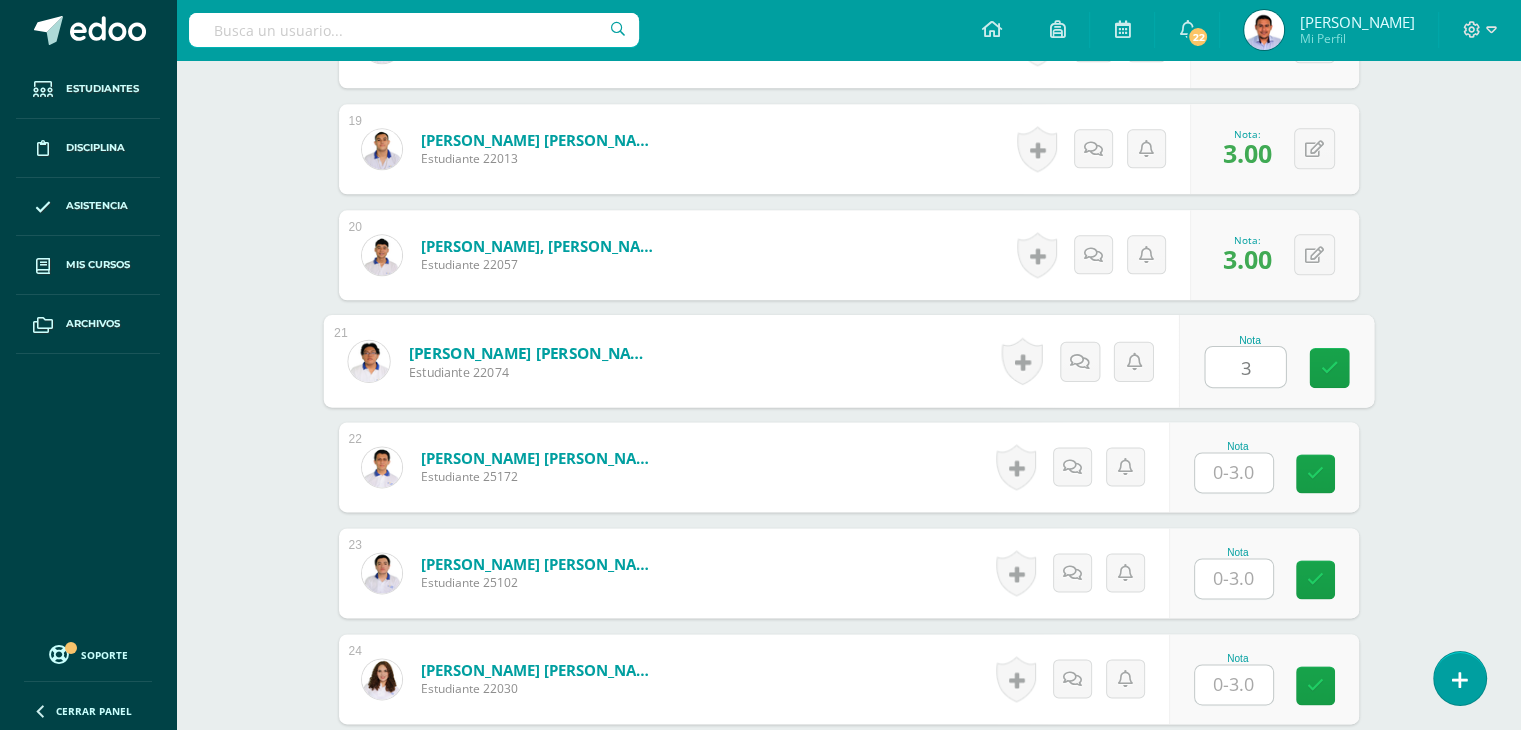 type on "3" 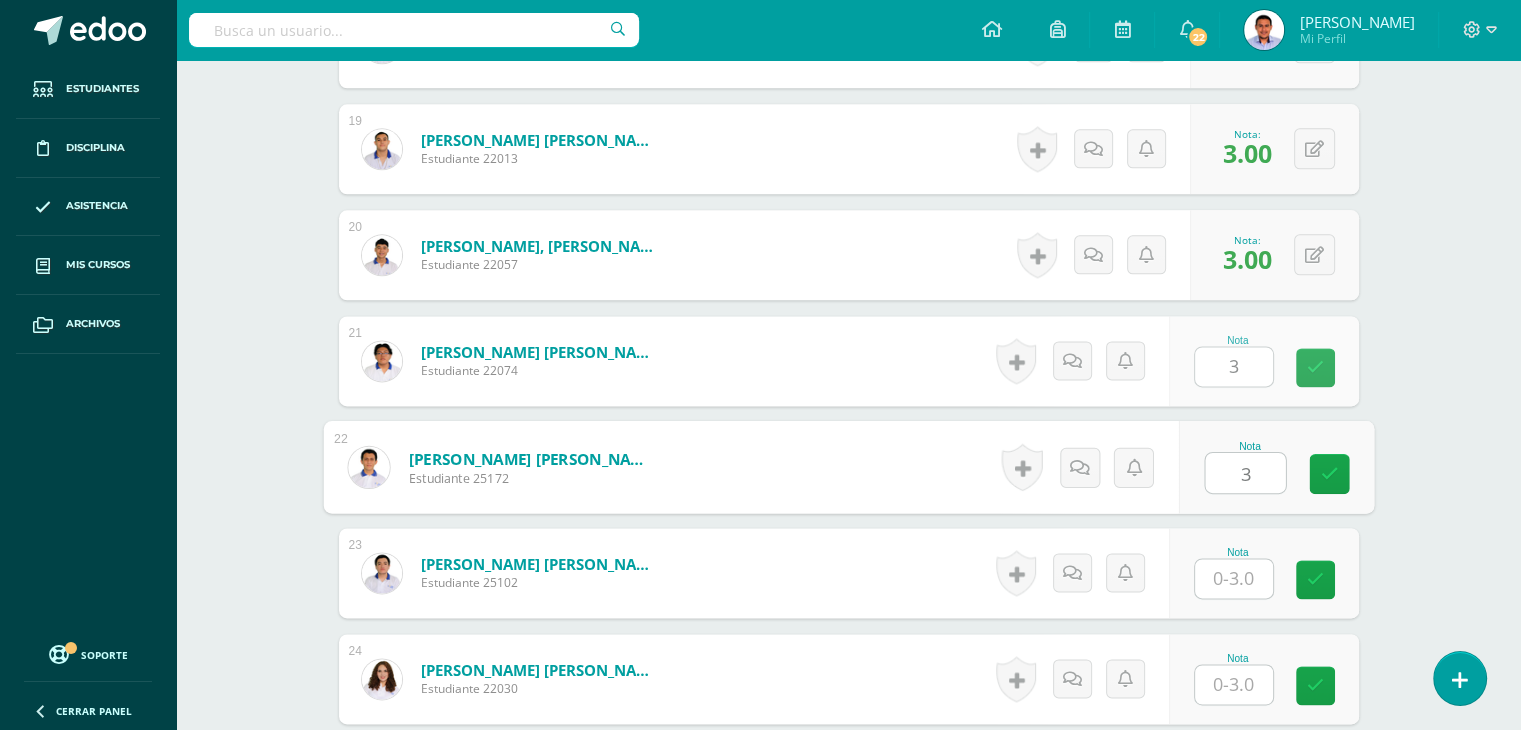 type on "3" 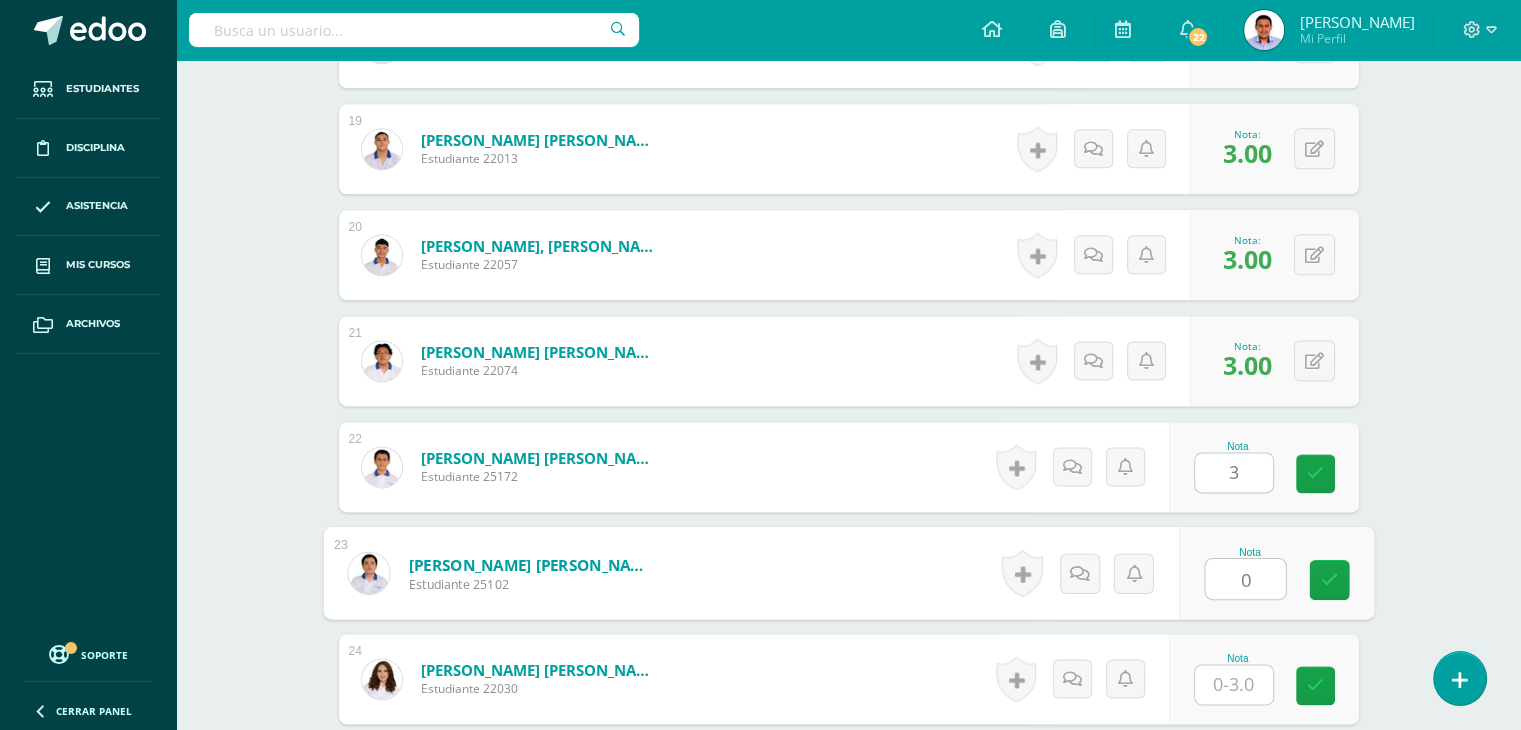 type on "0" 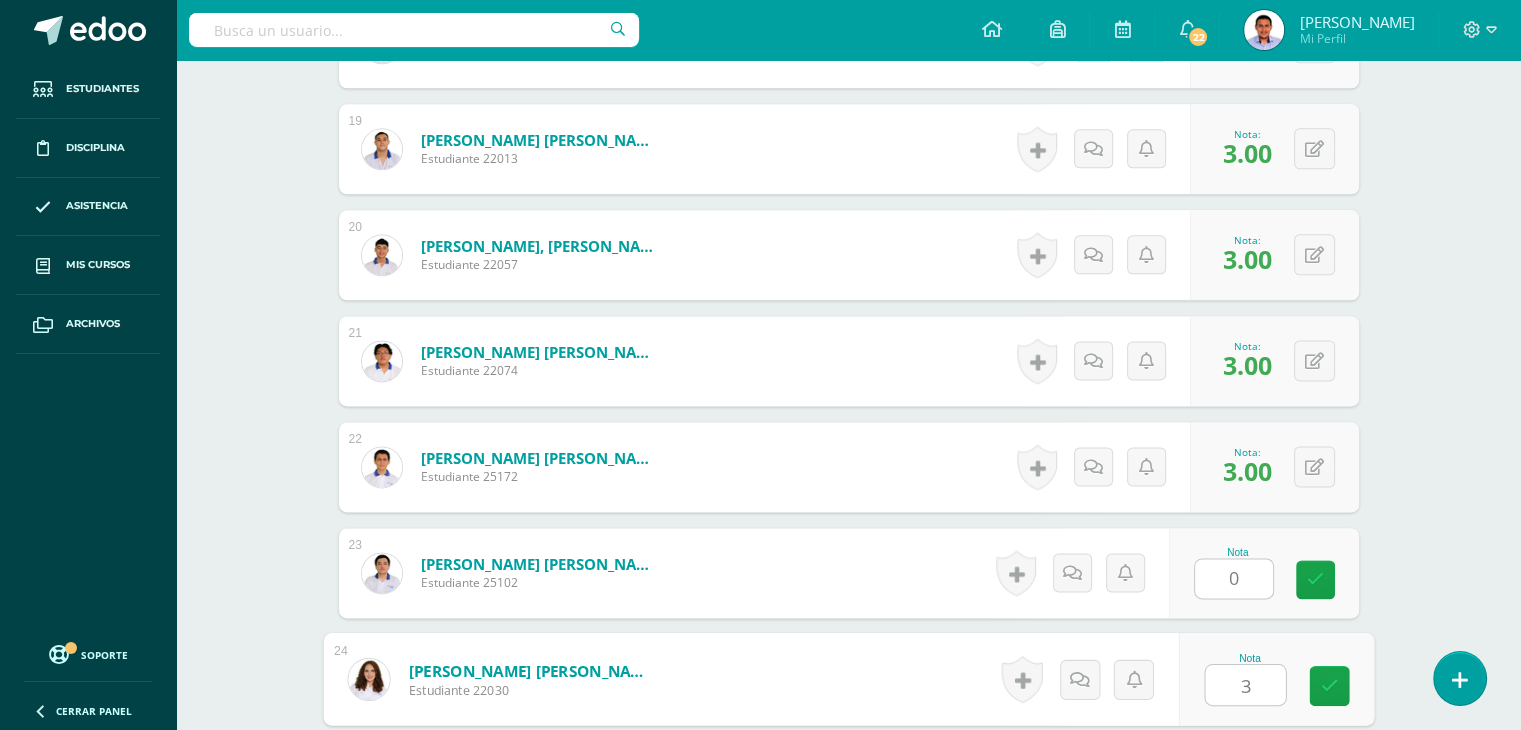 type on "3" 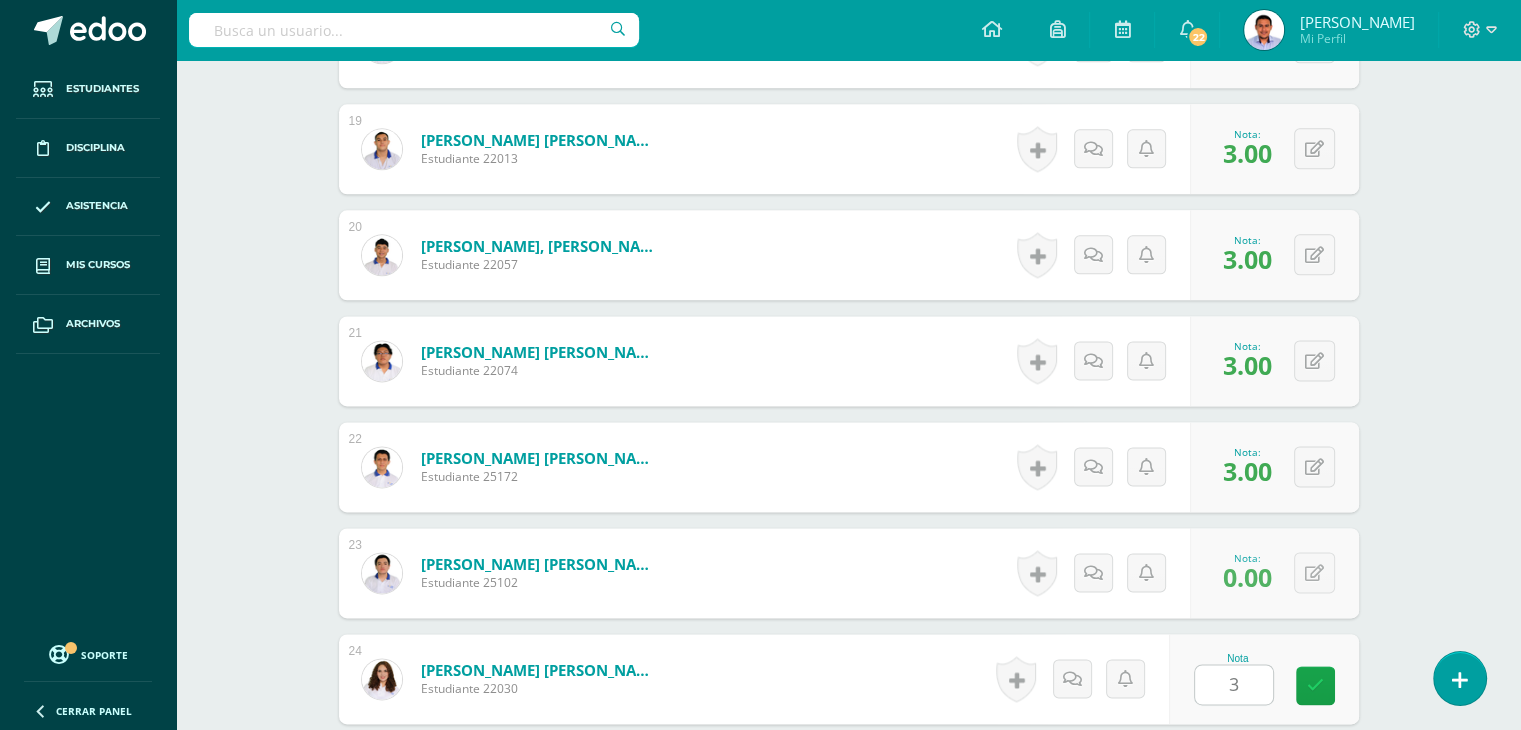 scroll, scrollTop: 2961, scrollLeft: 0, axis: vertical 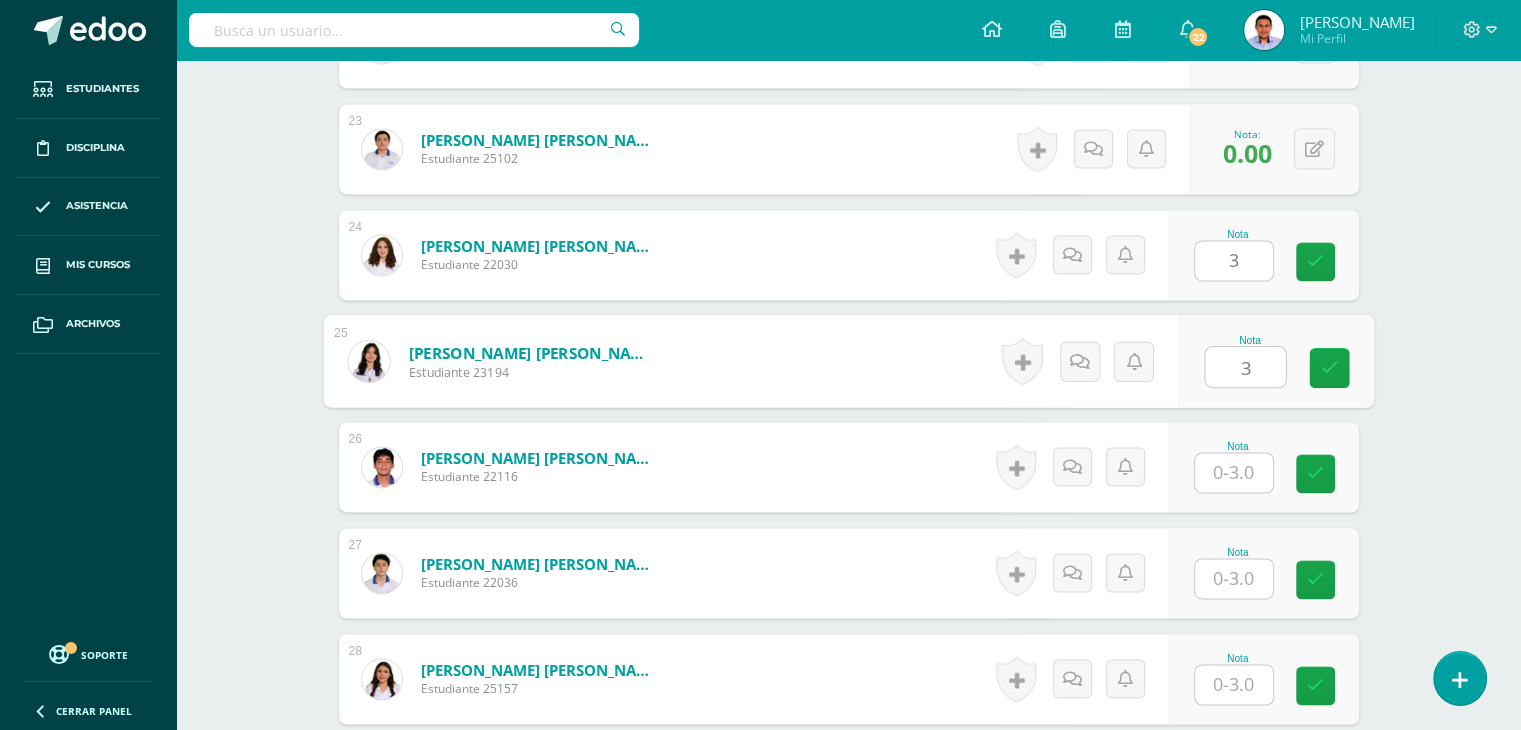 type on "3" 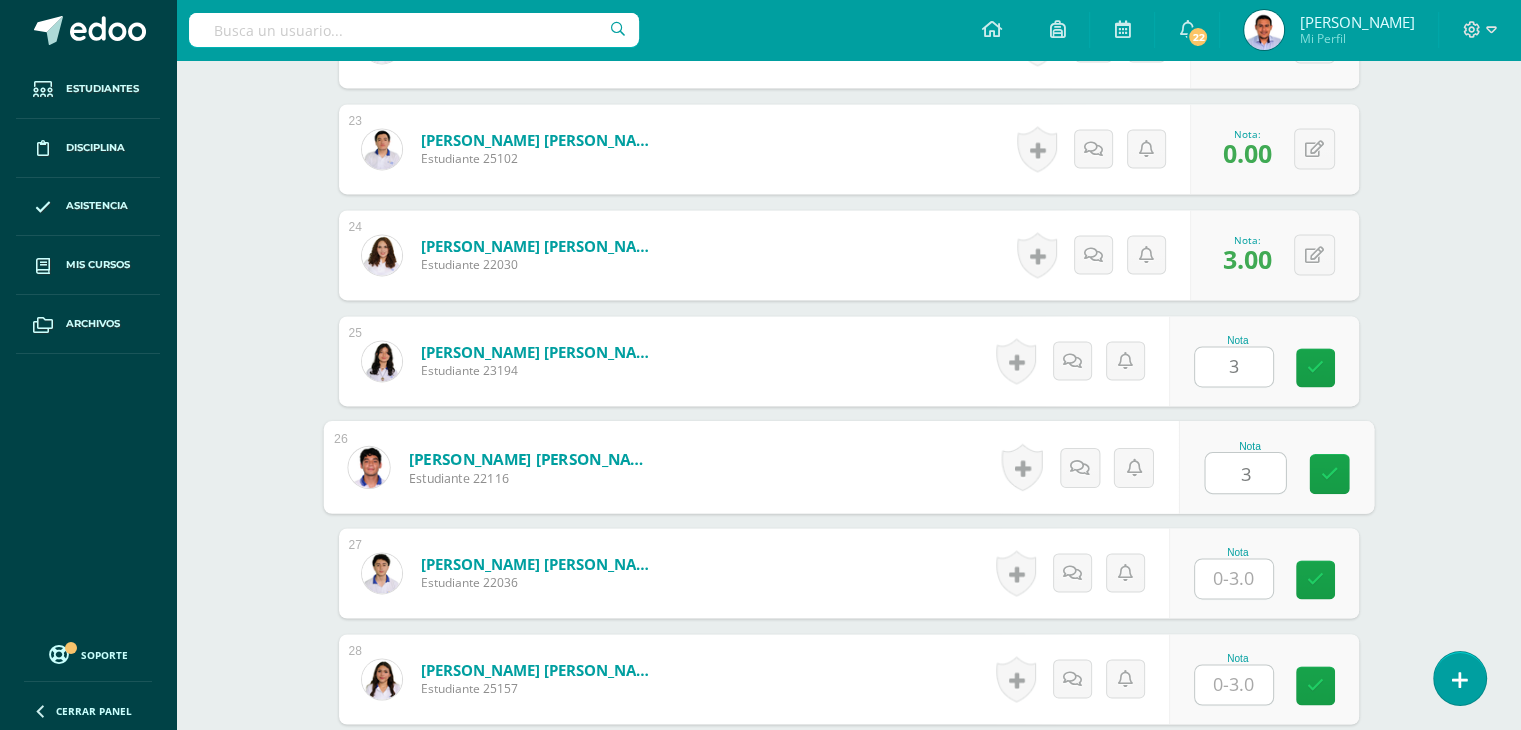 type on "3" 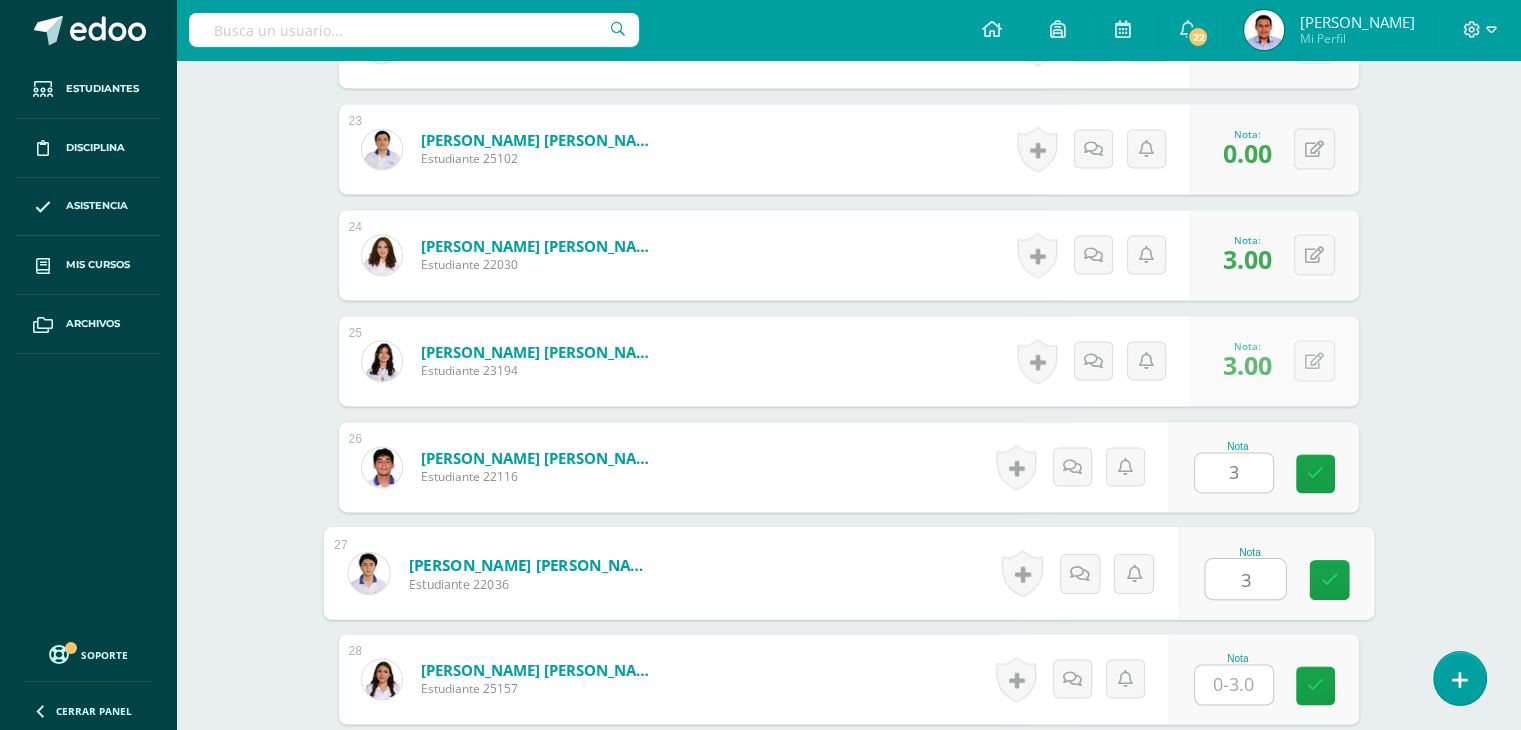 type on "3" 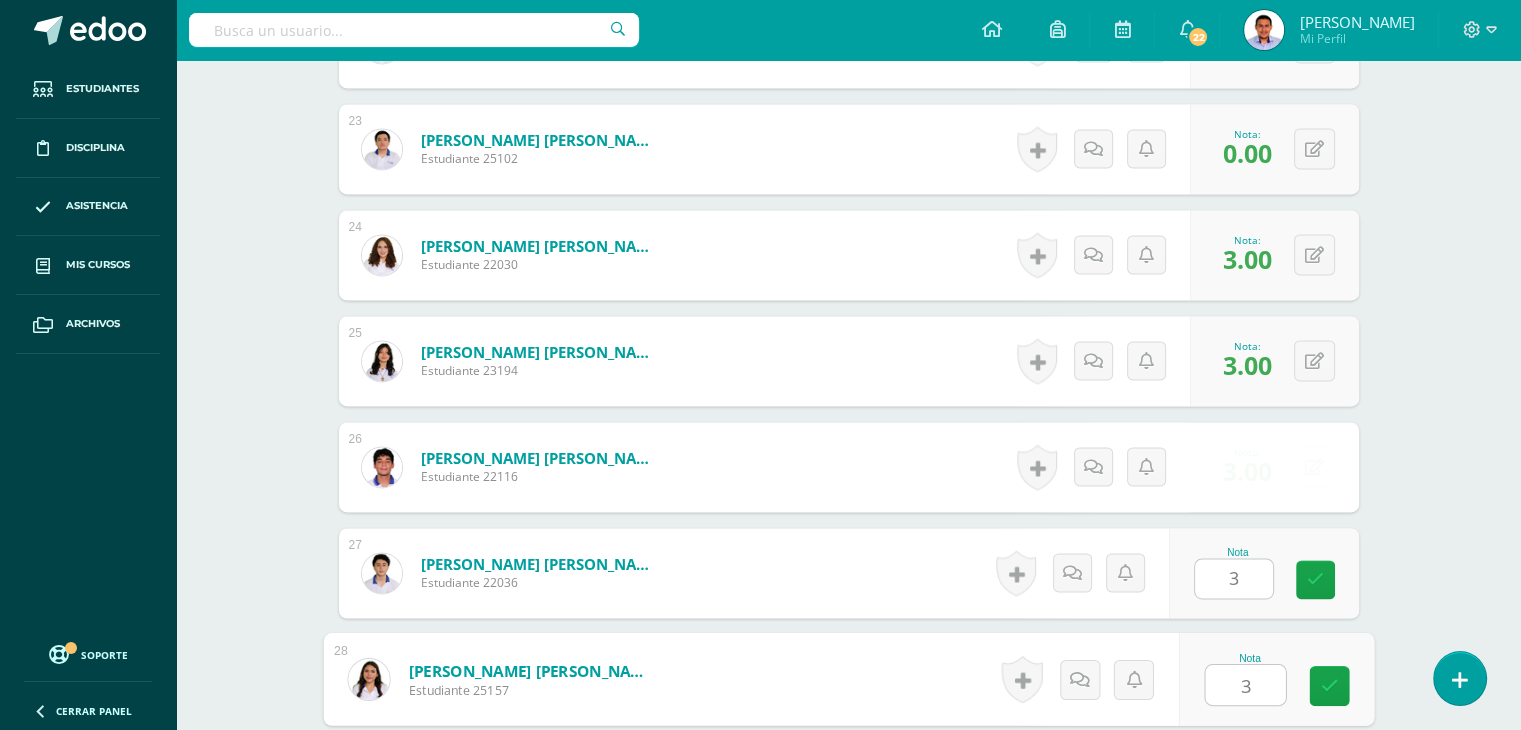 type on "3" 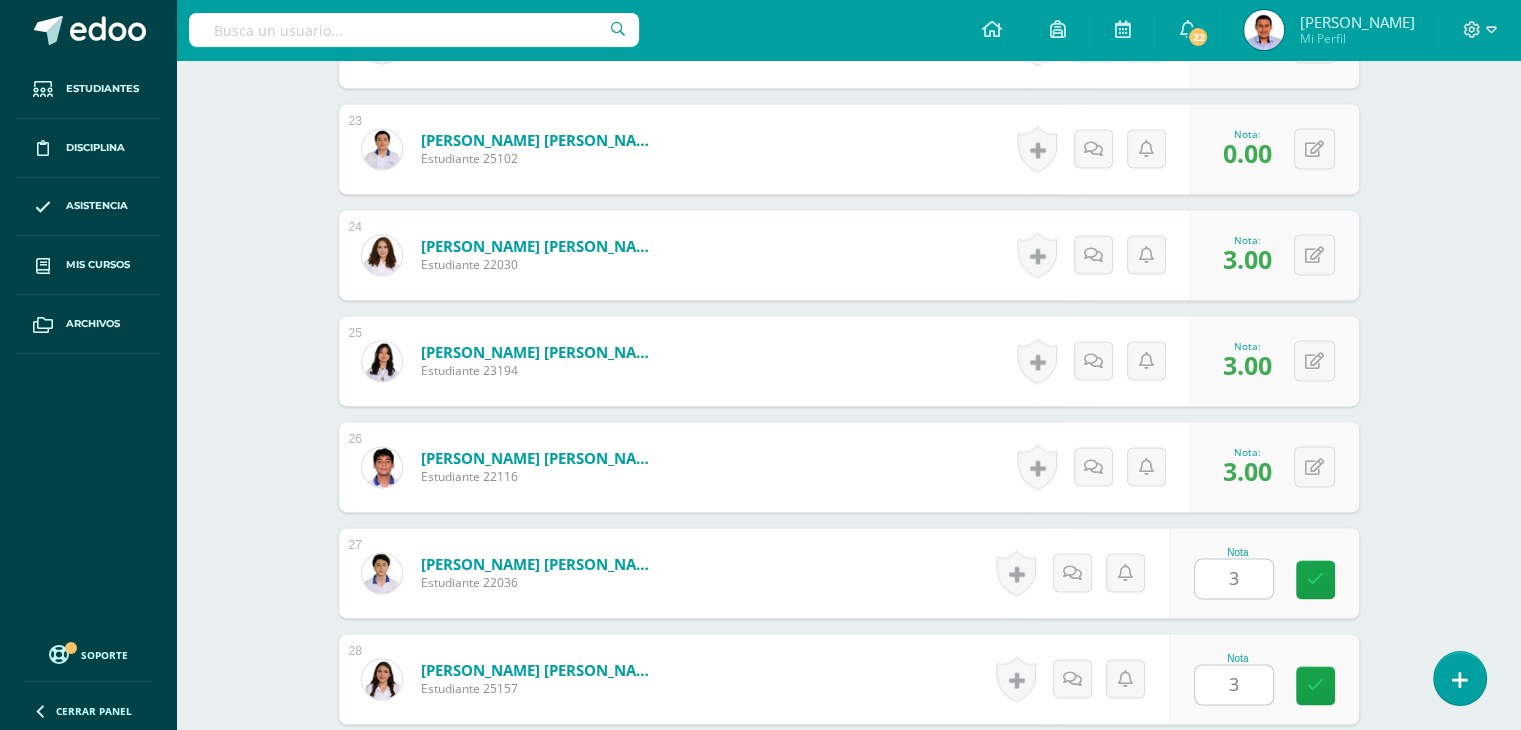 scroll, scrollTop: 3385, scrollLeft: 0, axis: vertical 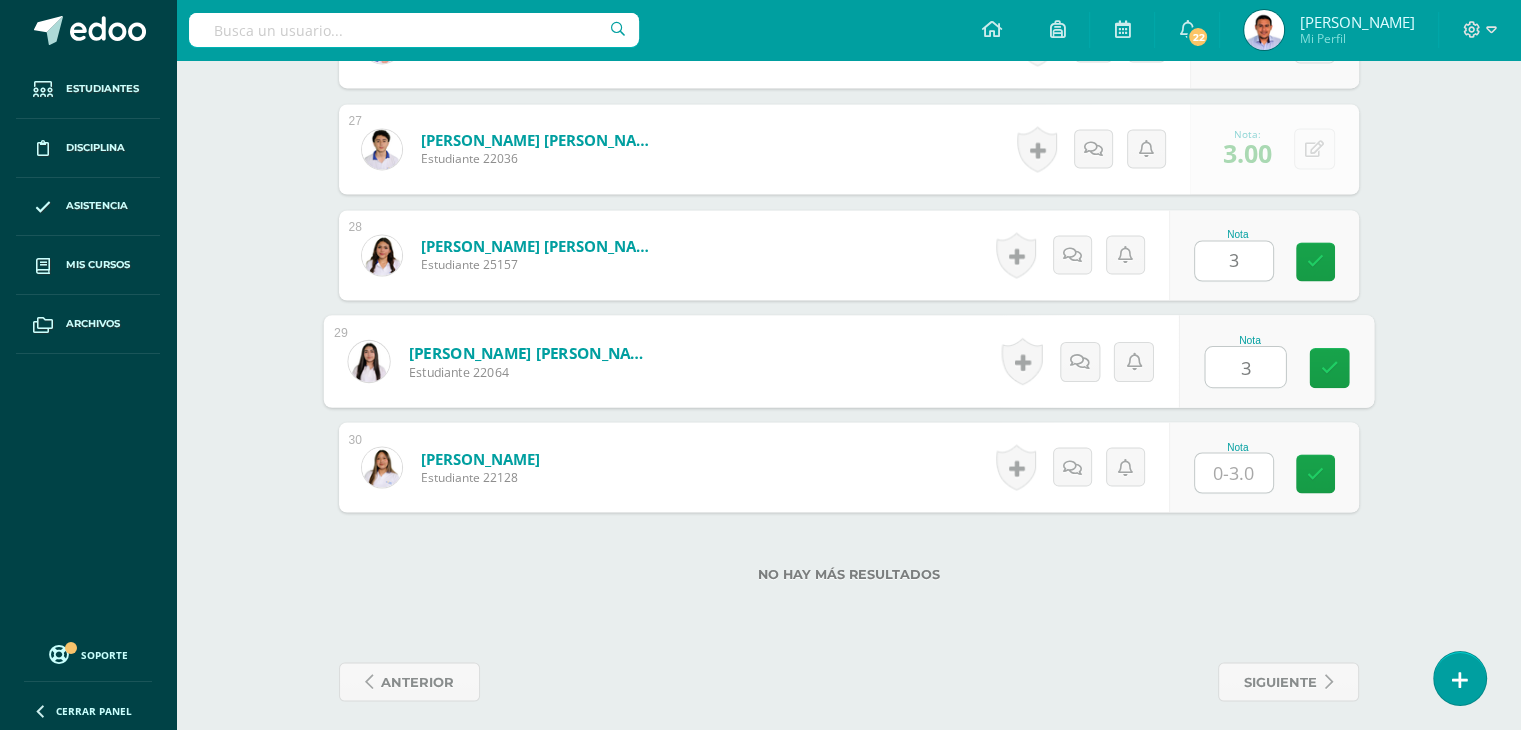 type on "3" 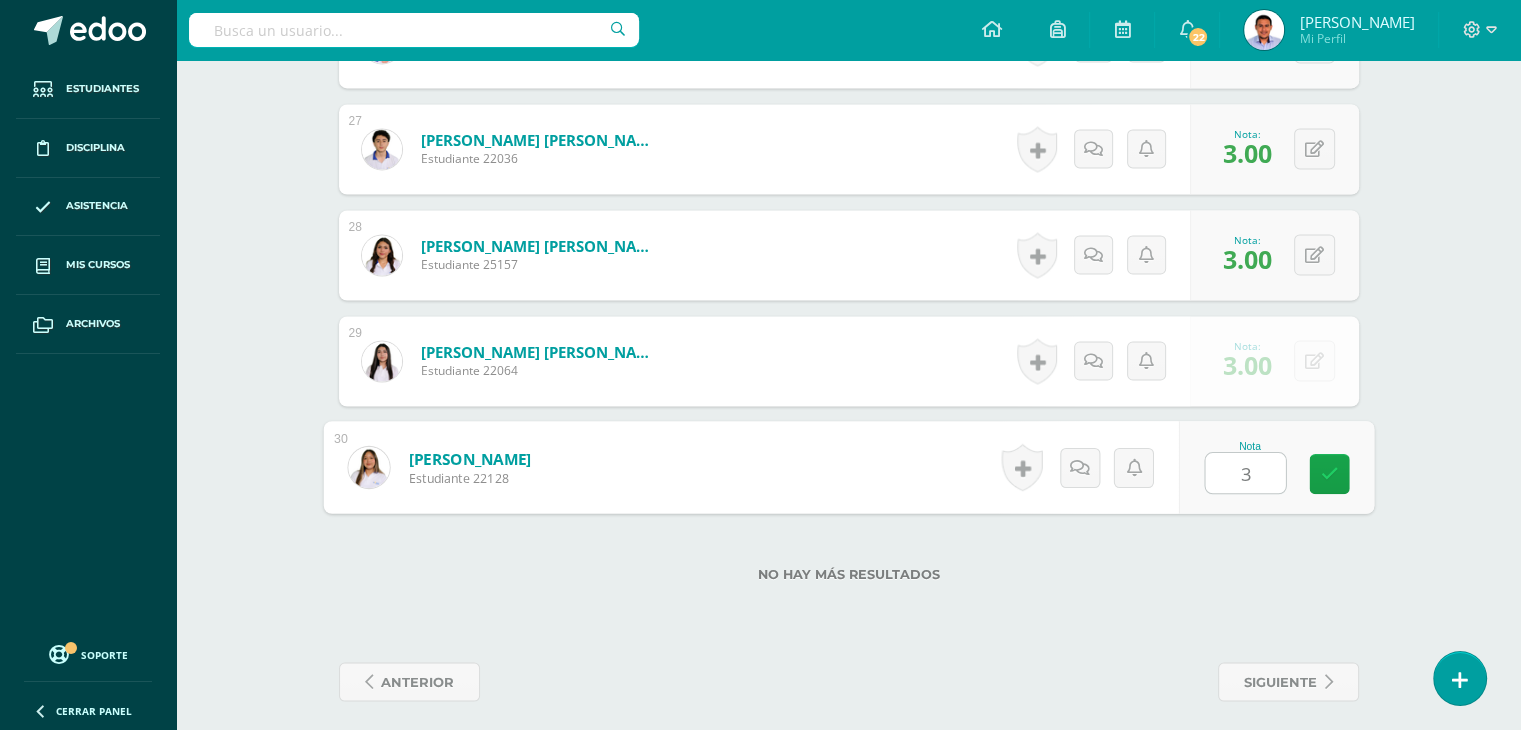 type on "3" 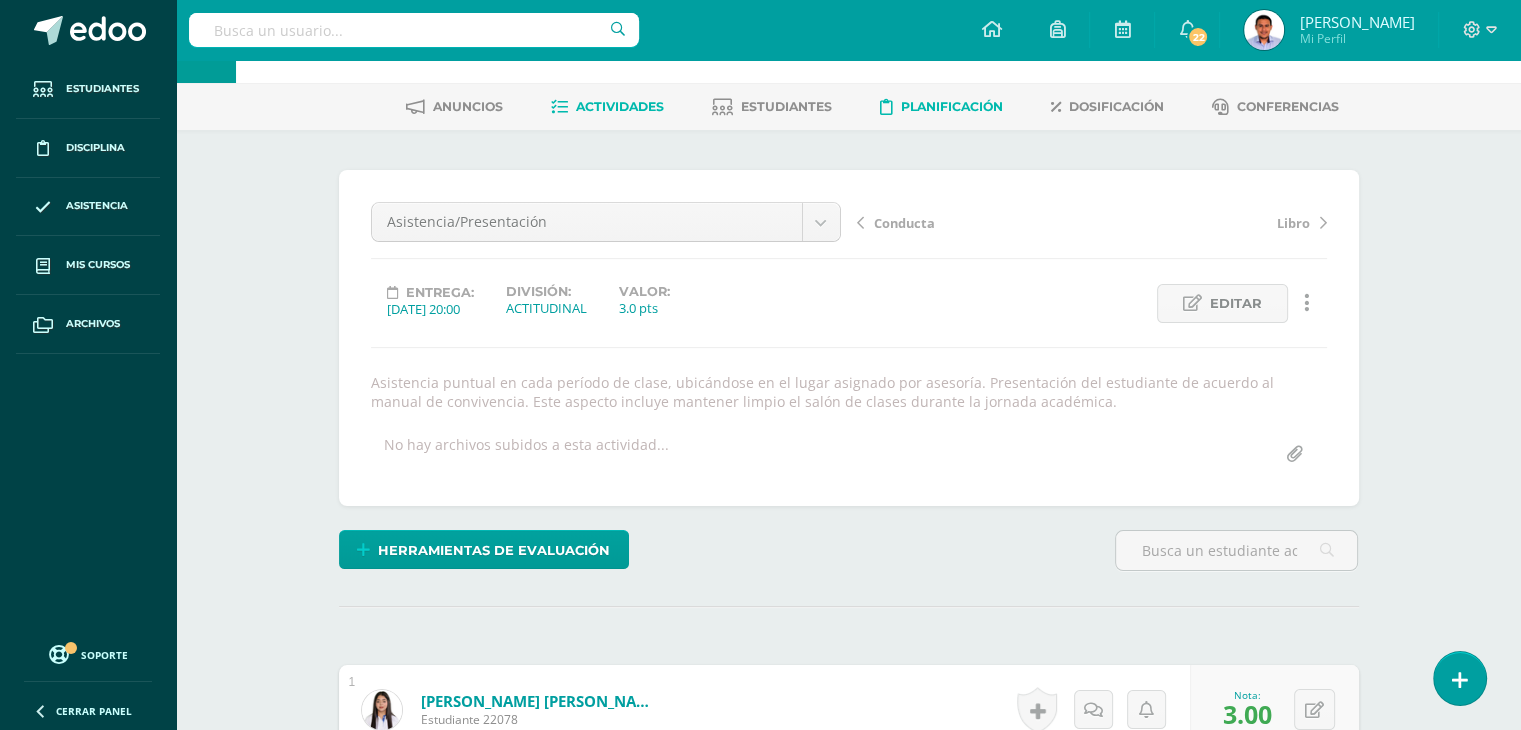 scroll, scrollTop: 0, scrollLeft: 0, axis: both 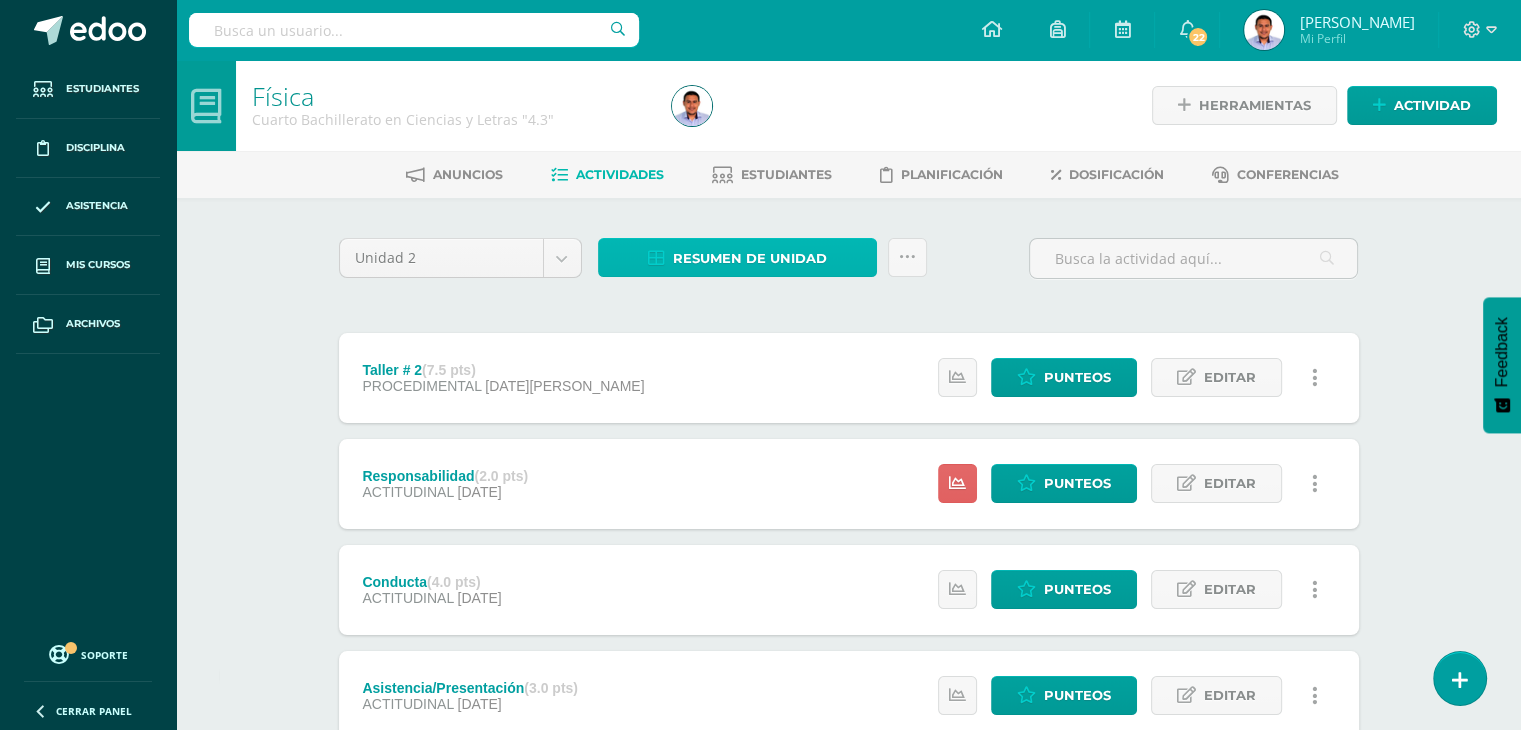 click on "Resumen de unidad" at bounding box center (750, 258) 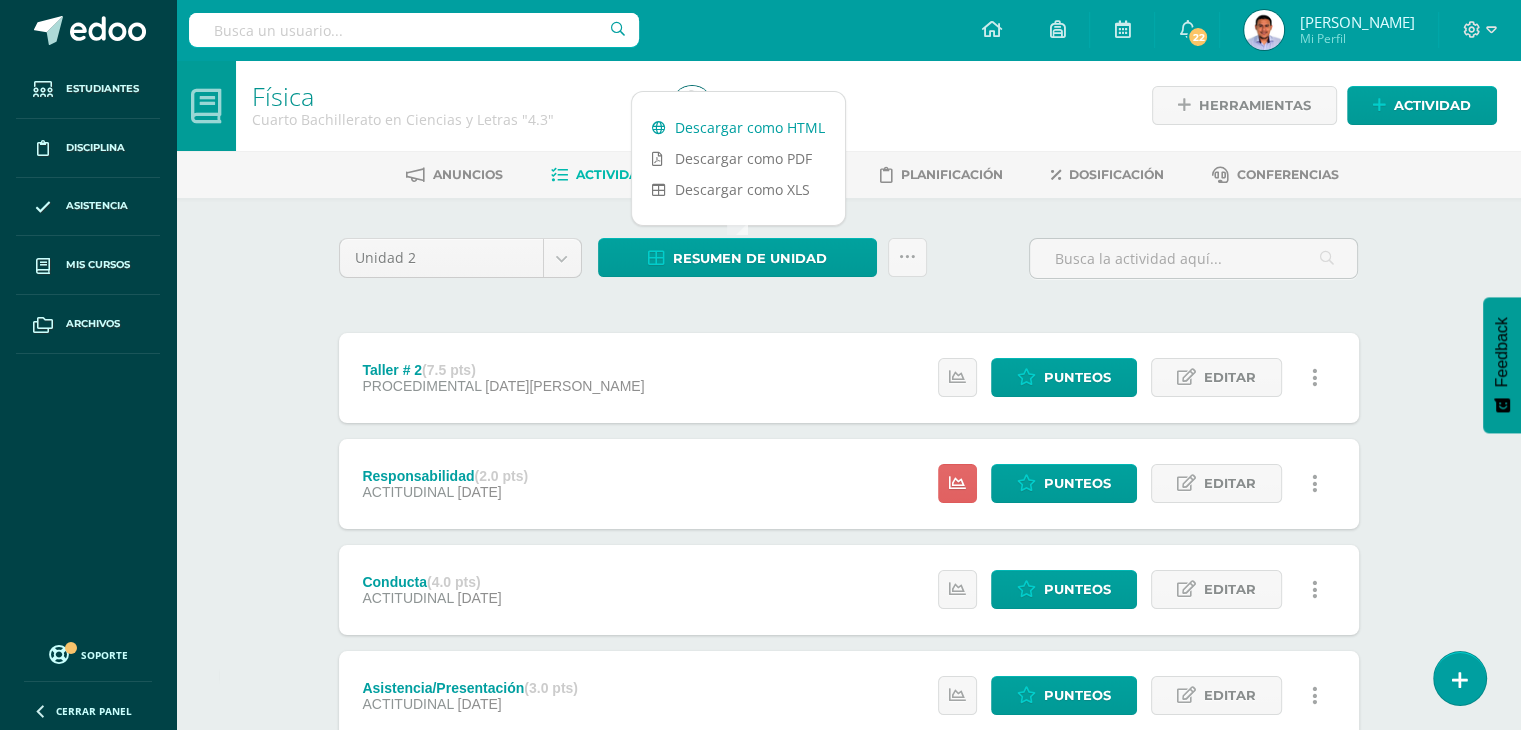 click on "Descargar como HTML" at bounding box center (738, 127) 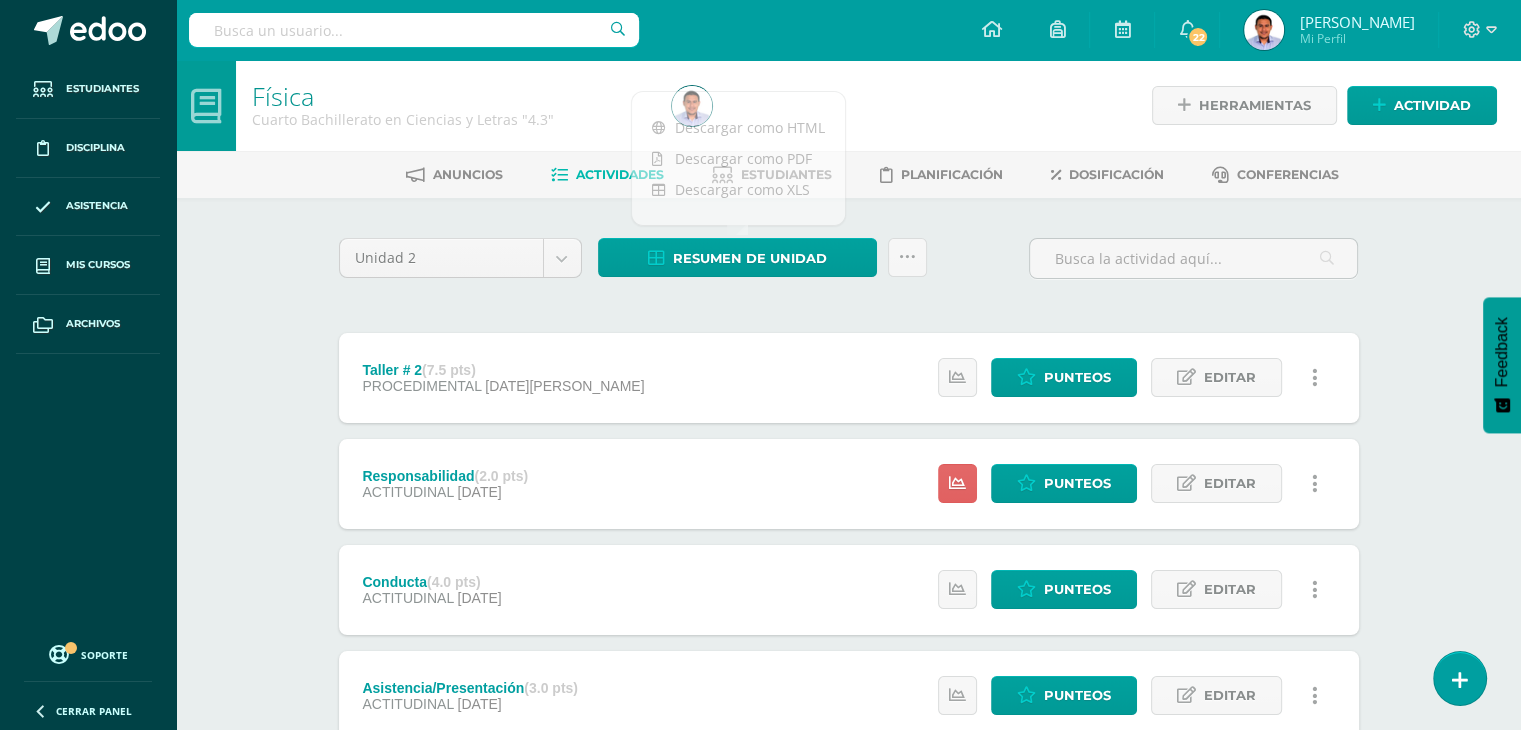 click on "Resumen de unidad
Subir actividades en masa
Enviar punteos a revision
Historial de actividad" at bounding box center [762, 266] 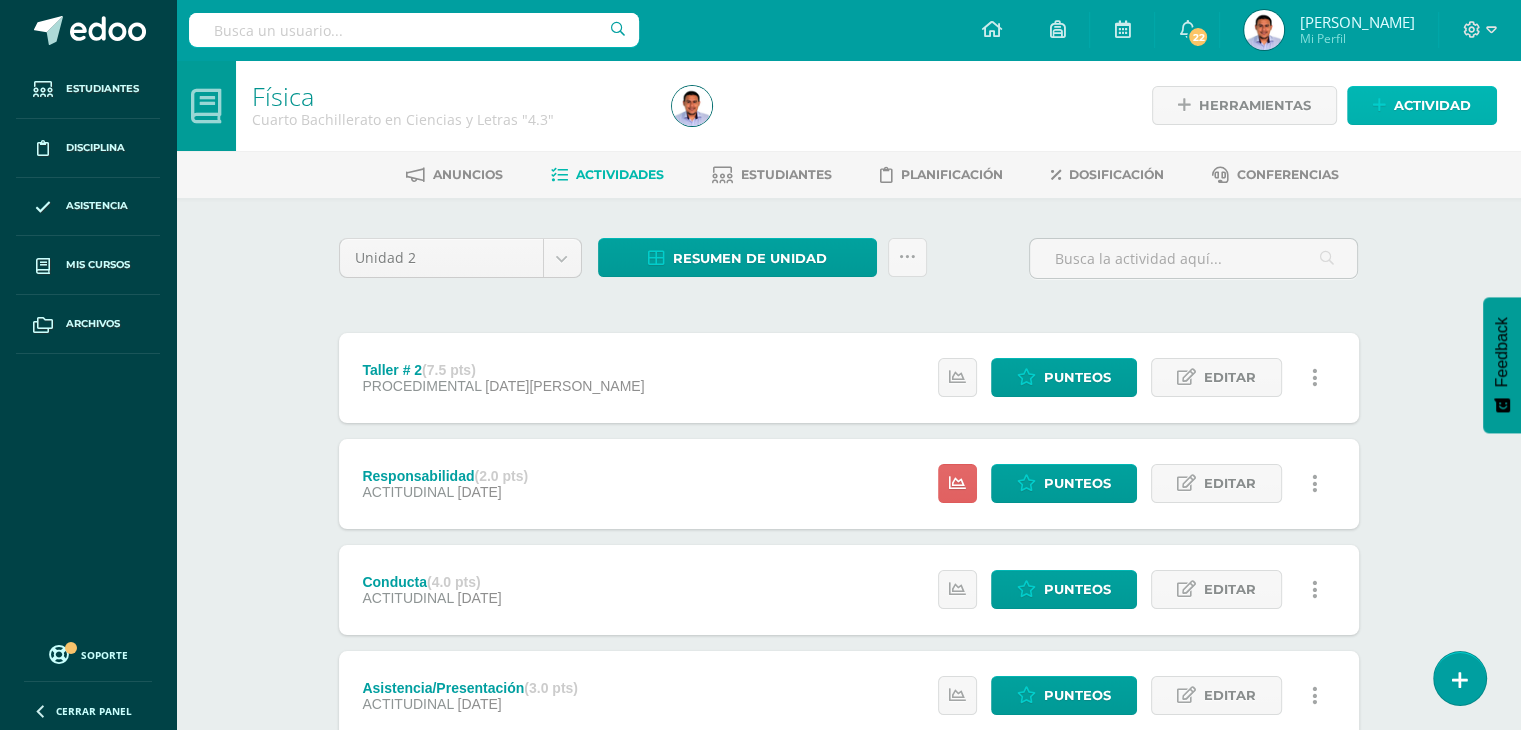 click on "Actividad" at bounding box center (1432, 105) 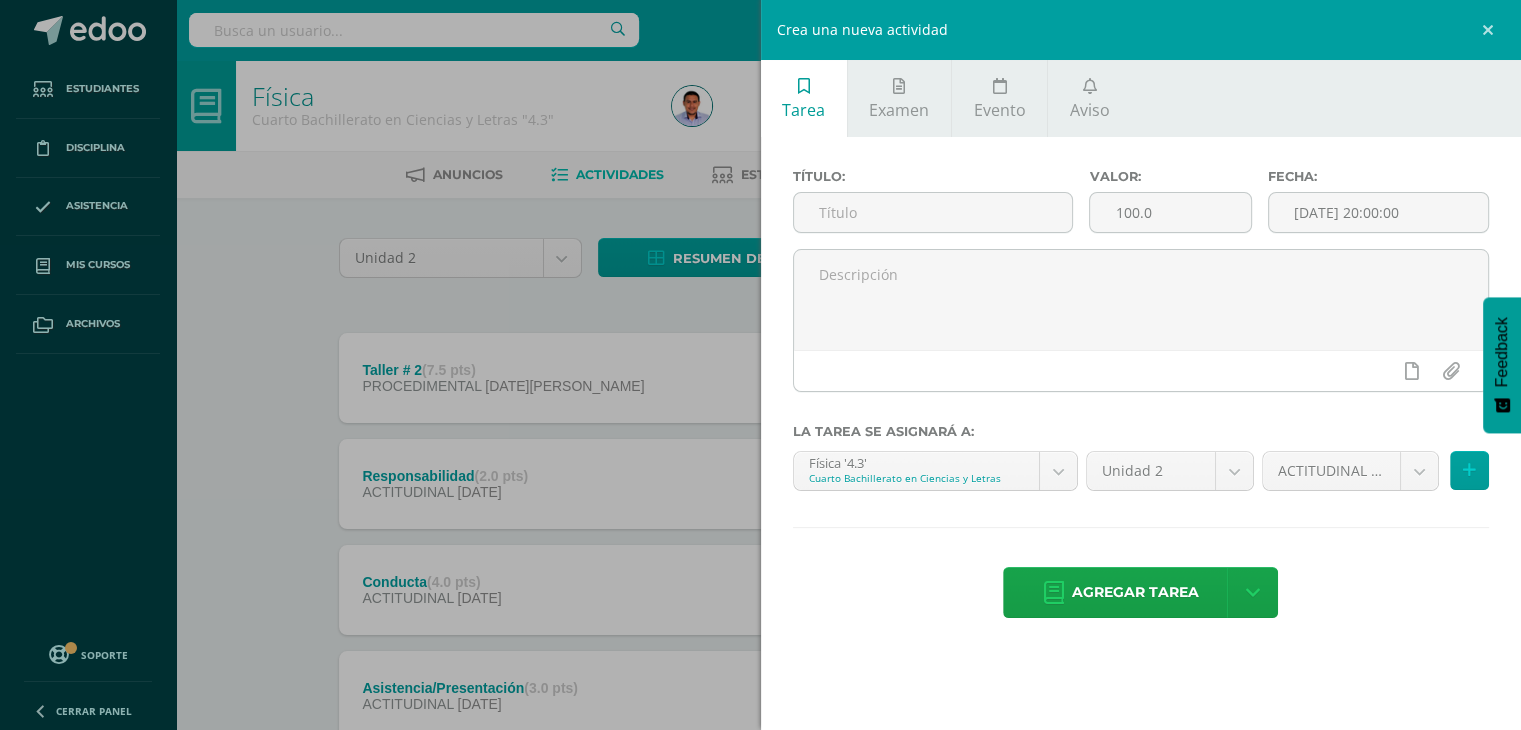 click on "Título:" at bounding box center (933, 209) 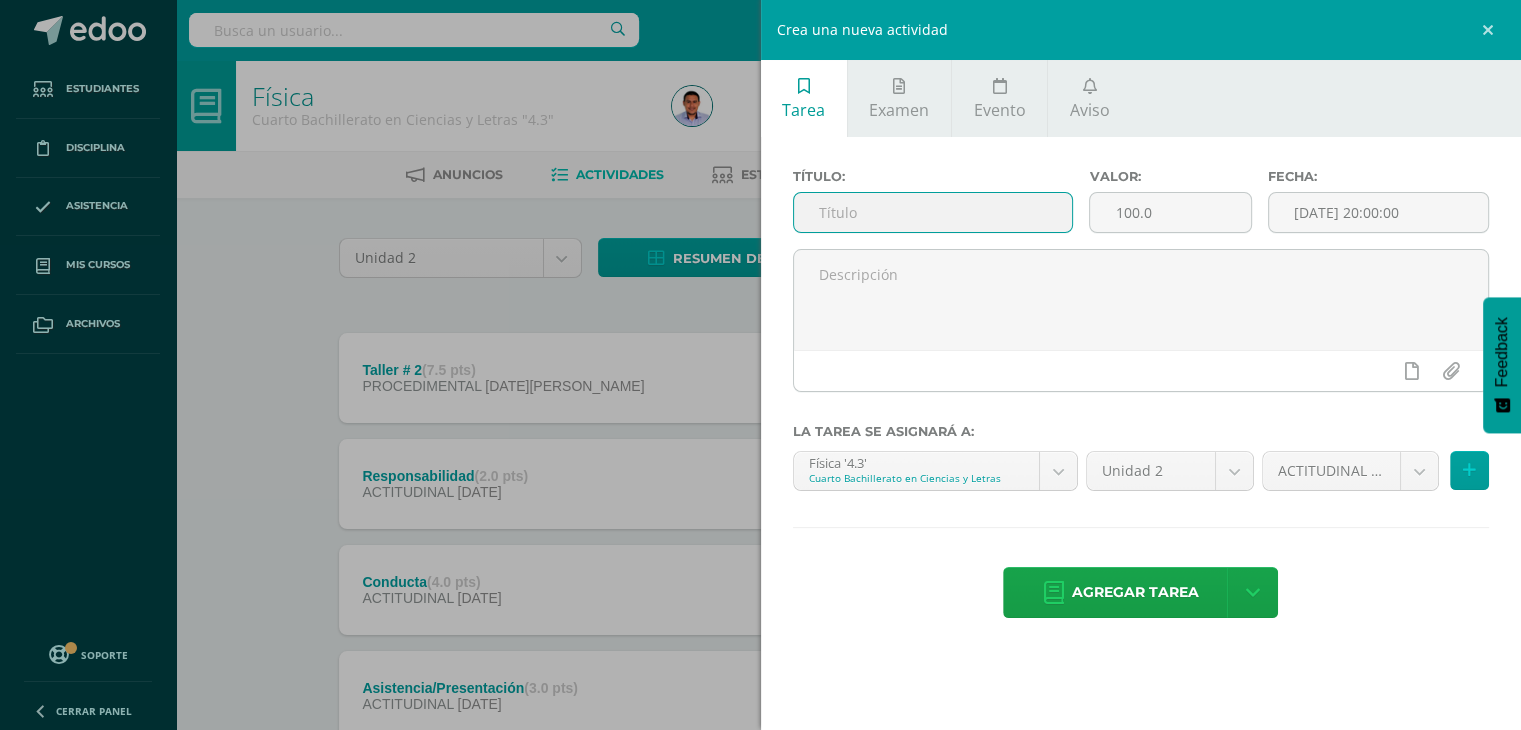 click at bounding box center [933, 212] 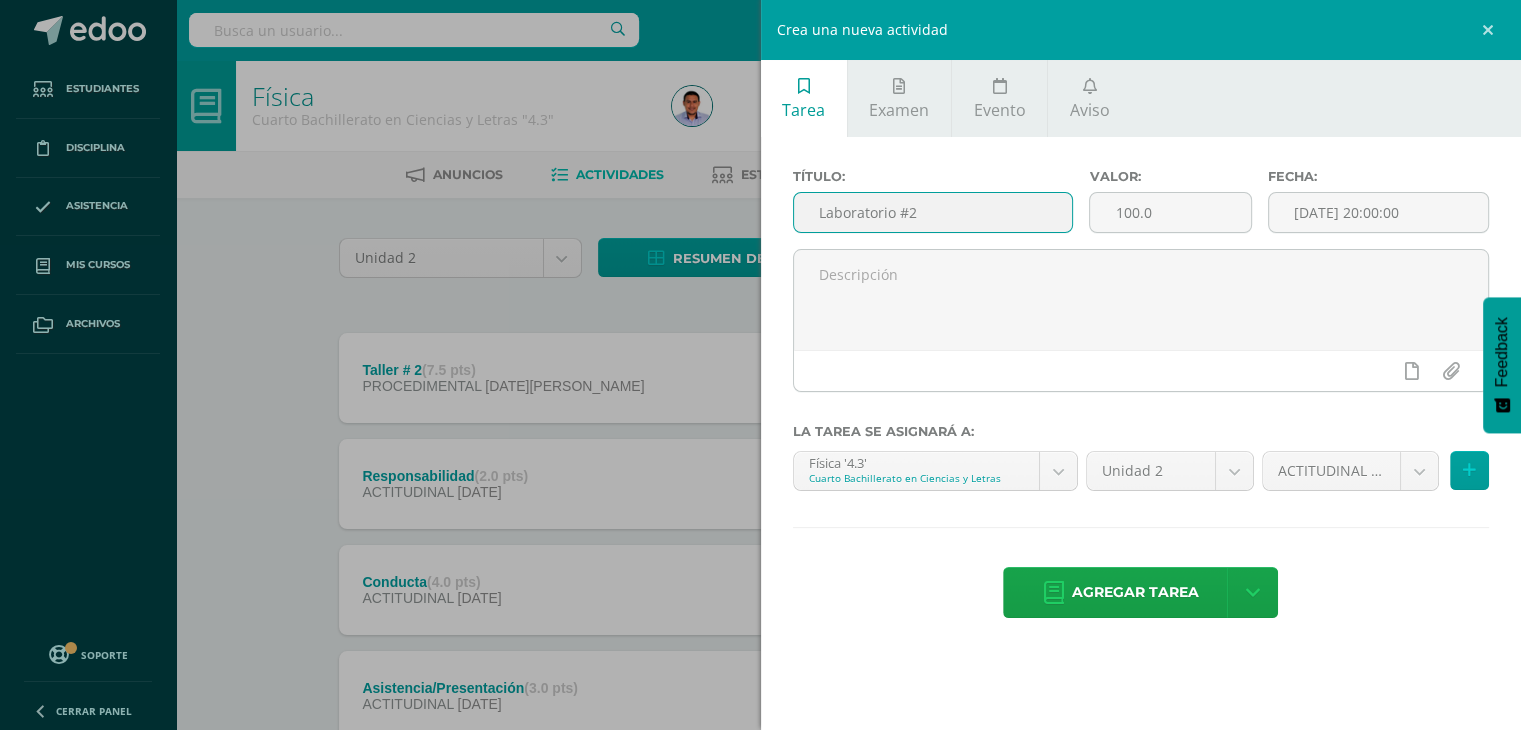 type on "Laboratorio #2" 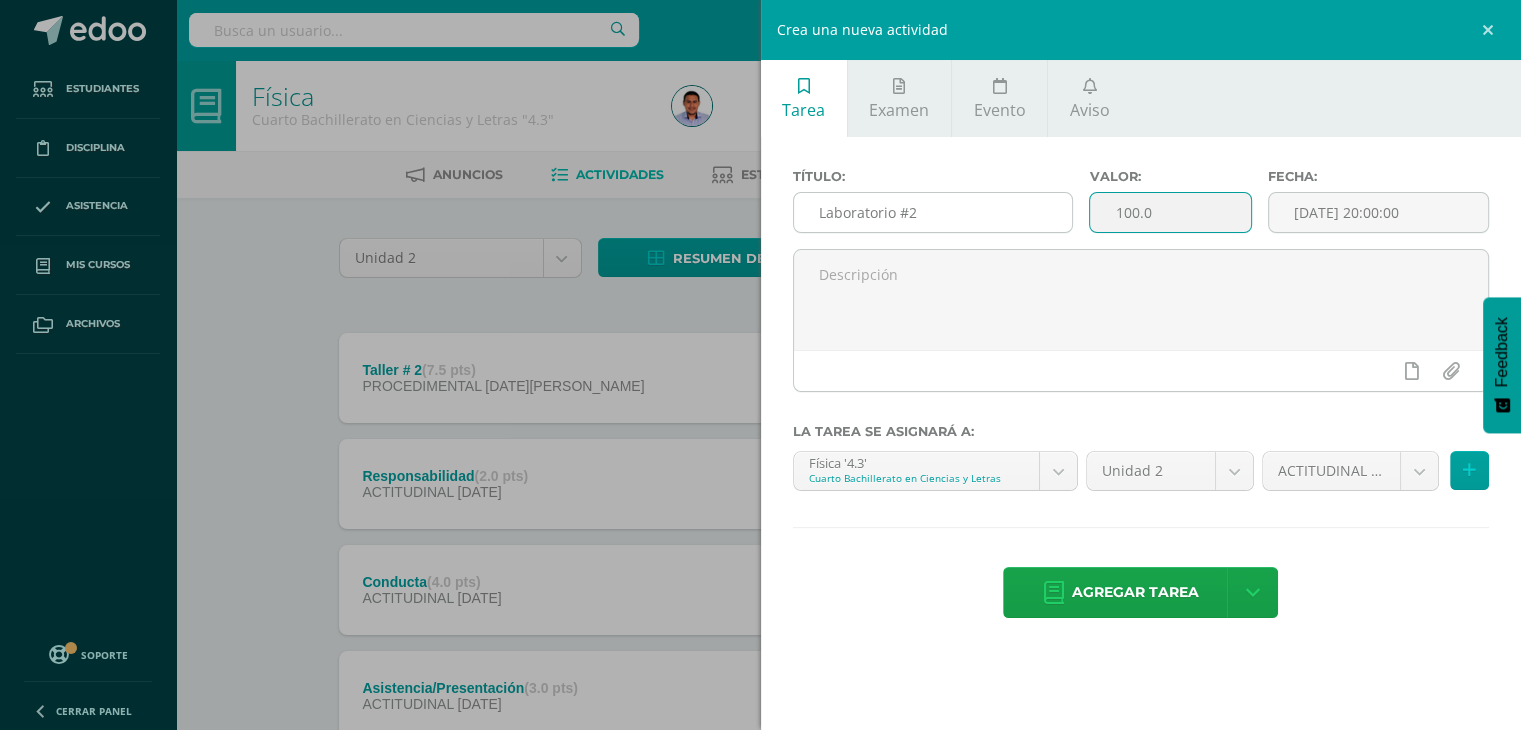 type on "7" 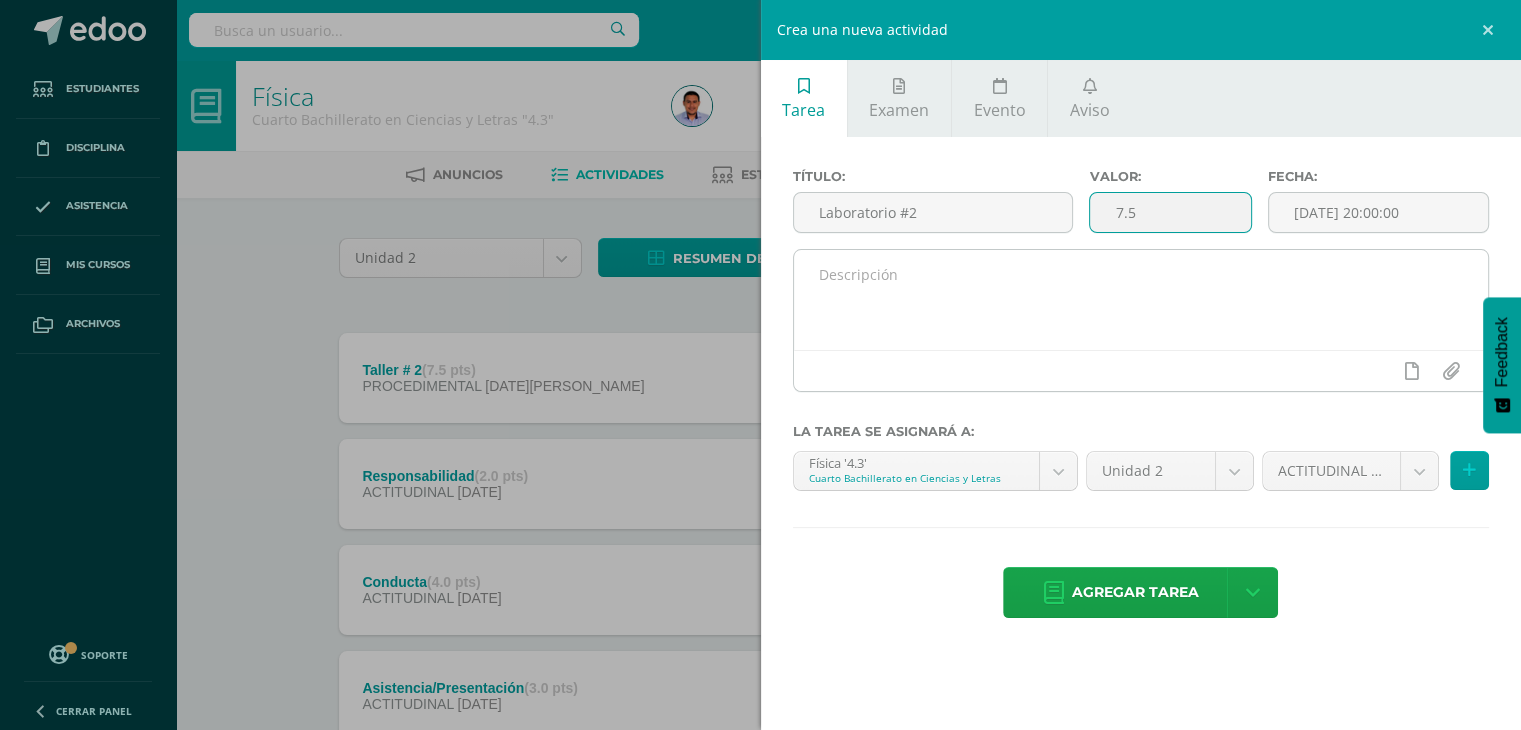 type on "7.5" 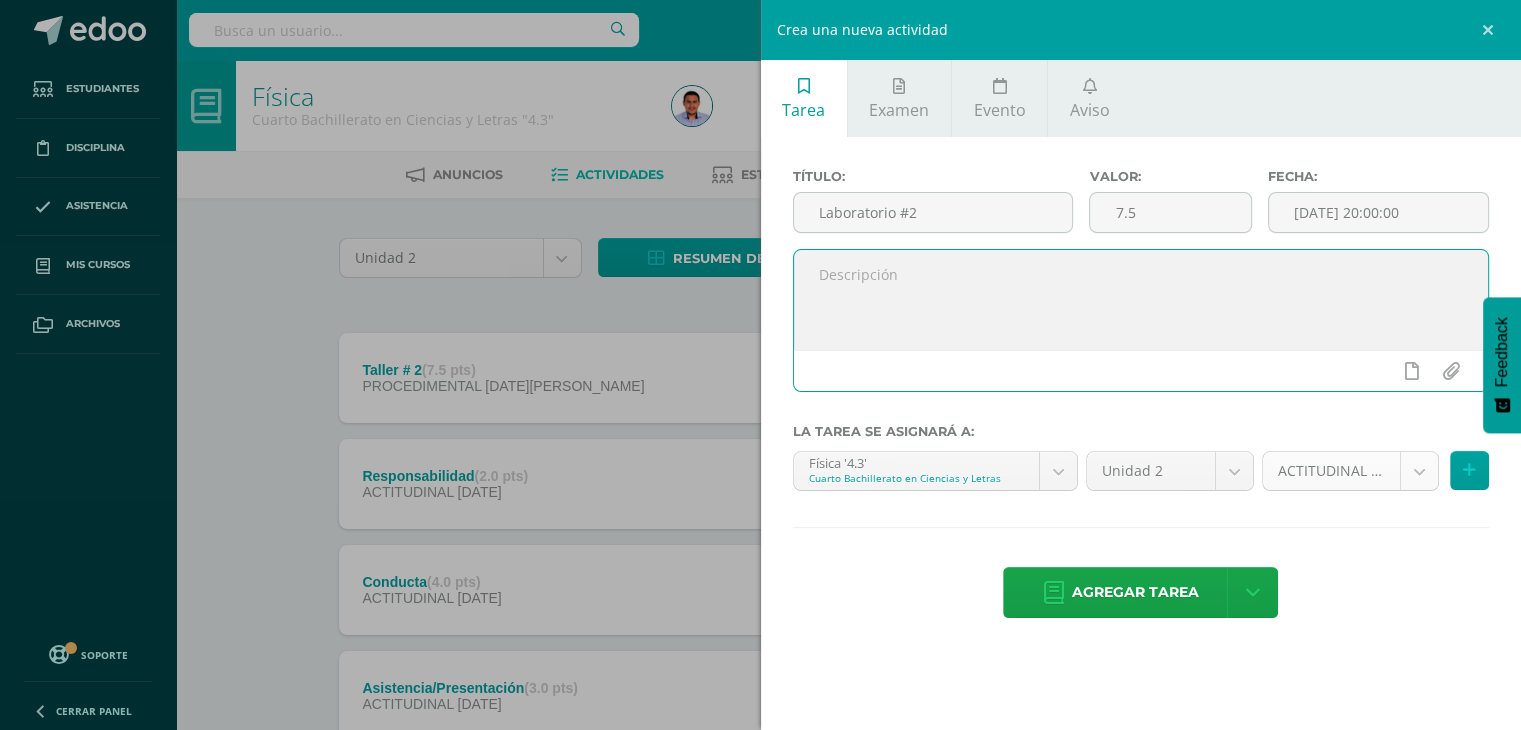 click on "Tarea asignada exitosamente         Estudiantes Disciplina Asistencia Mis cursos Archivos Soporte
Centro de ayuda
Últimas actualizaciones
10+ Cerrar panel
Física
Cuarto
Bachillerato en Ciencias y Letras
"4.1"
Actividades Estudiantes Planificación Dosificación
Física
Cuarto
Bachillerato en Ciencias y Letras
"4.2"
Actividades Estudiantes Planificación Dosificación
Física
Cuarto
Bachillerato en Ciencias y Letras
"4.3"
Actividades Estudiantes Planificación Dosificación Actividades Estudiantes 22 0" at bounding box center [760, 751] 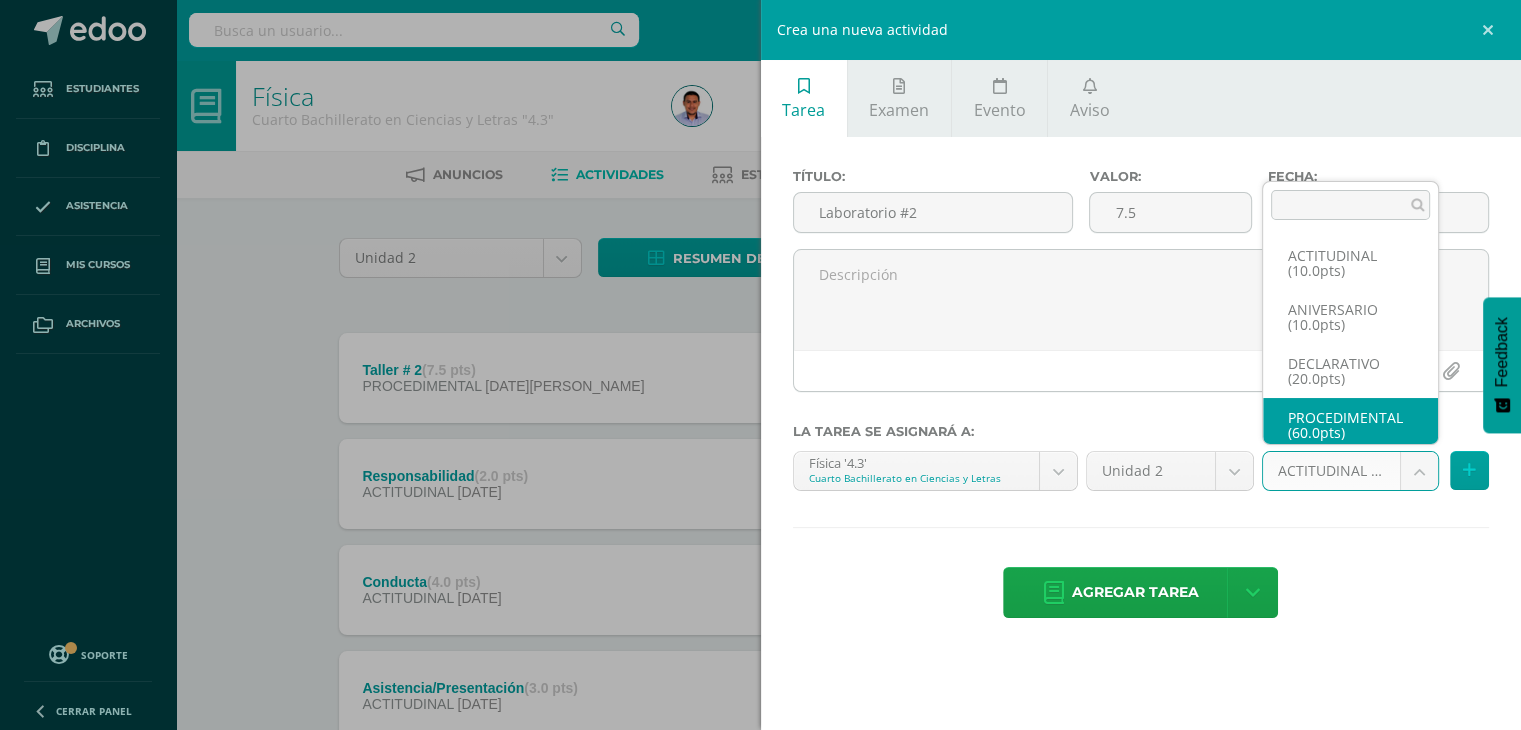 scroll, scrollTop: 8, scrollLeft: 0, axis: vertical 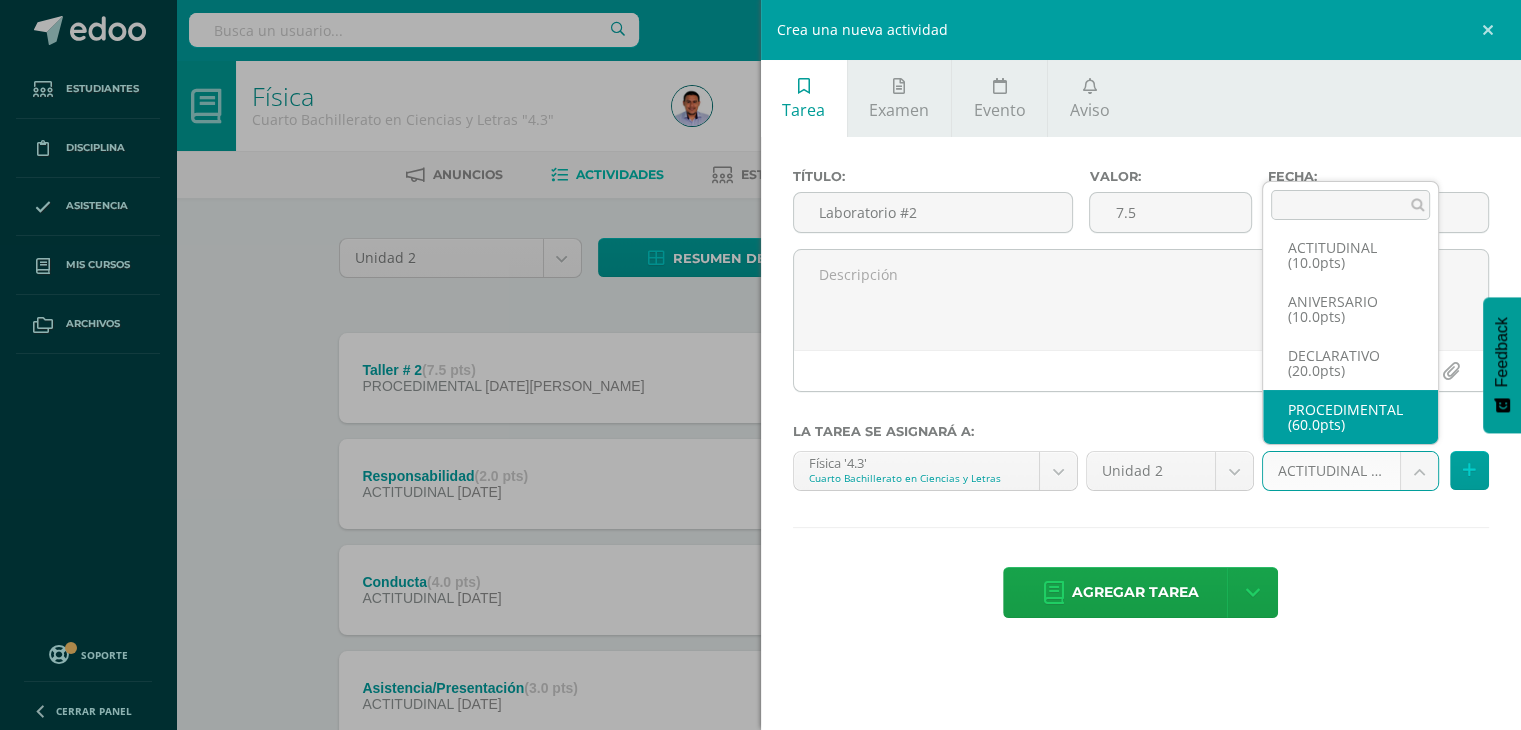 select on "33987" 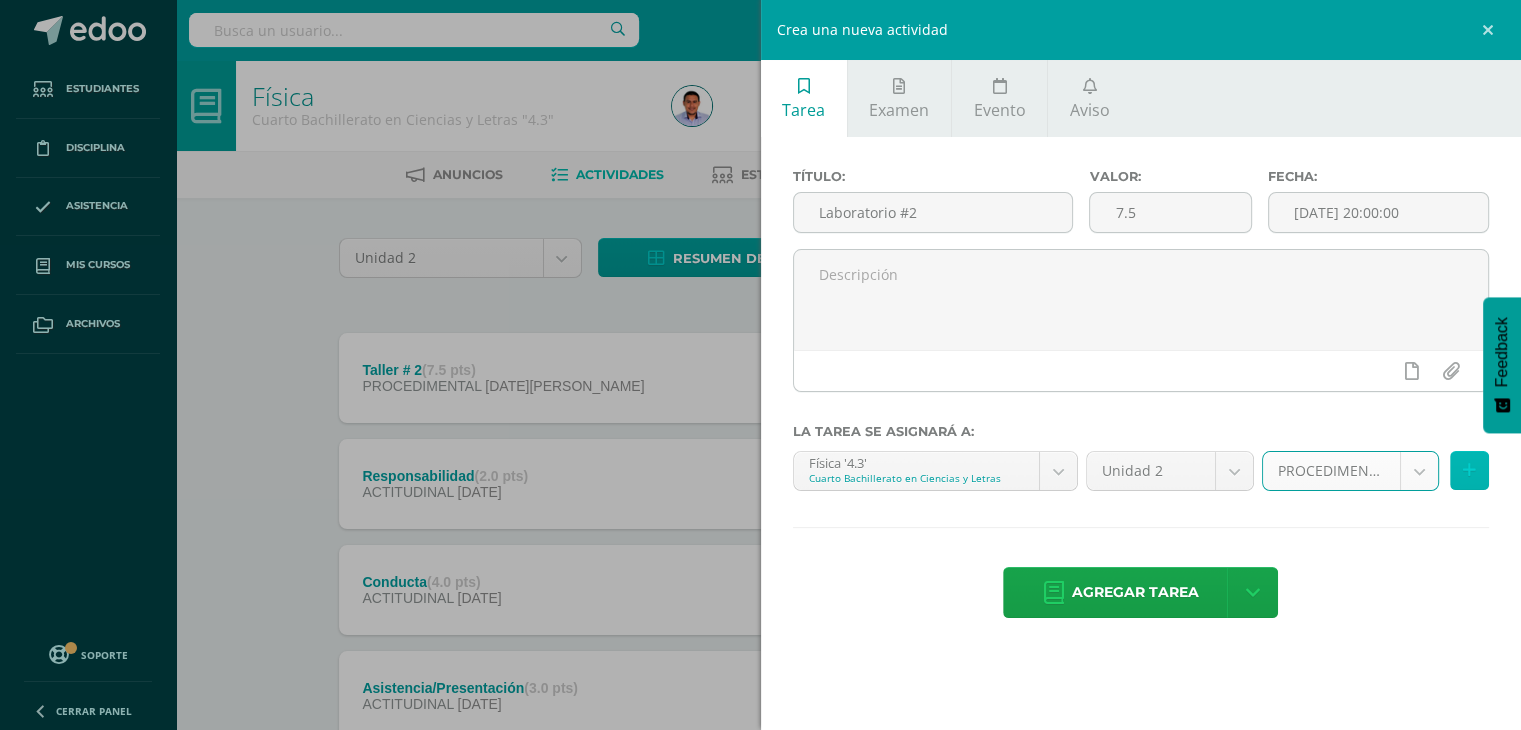 click at bounding box center [1469, 470] 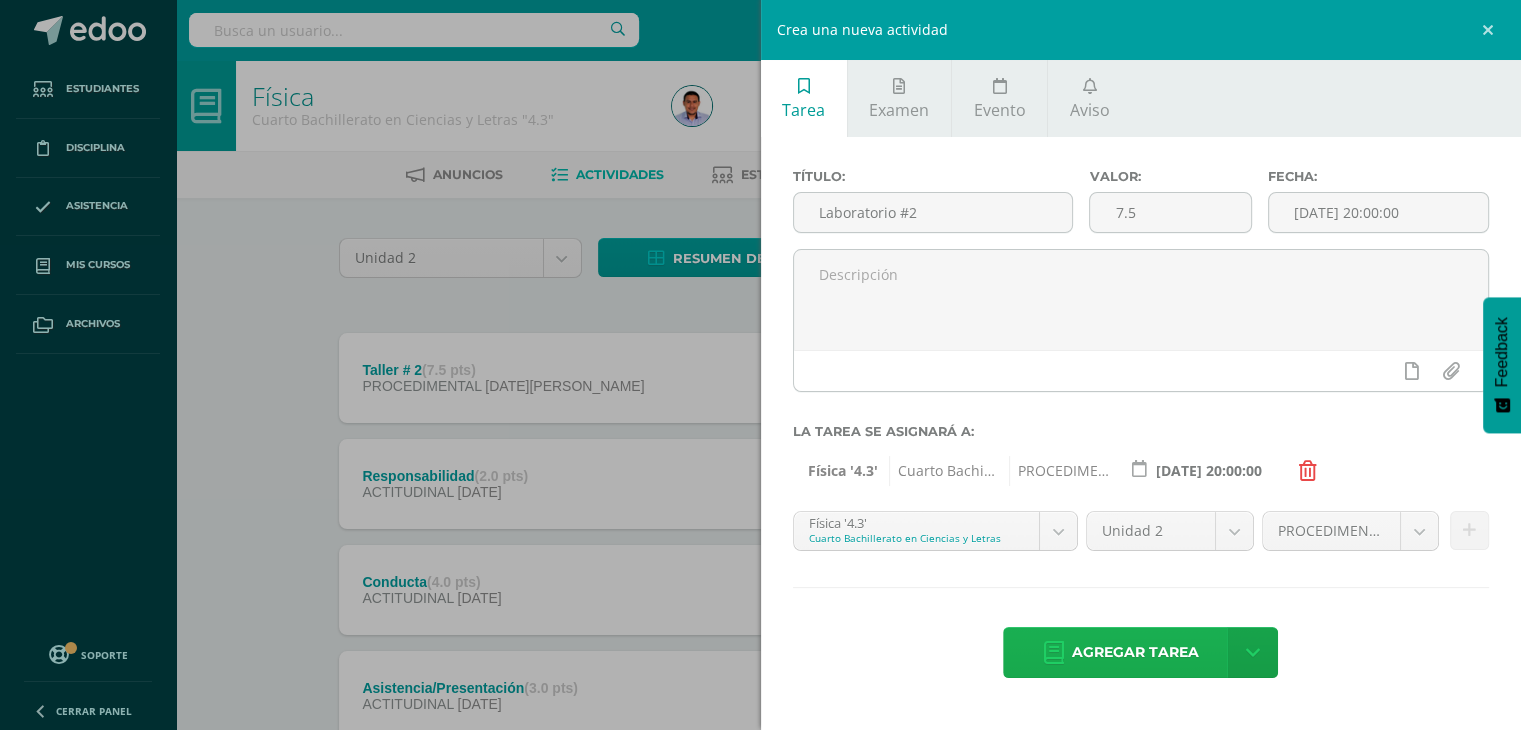 click on "Agregar tarea" at bounding box center [1135, 652] 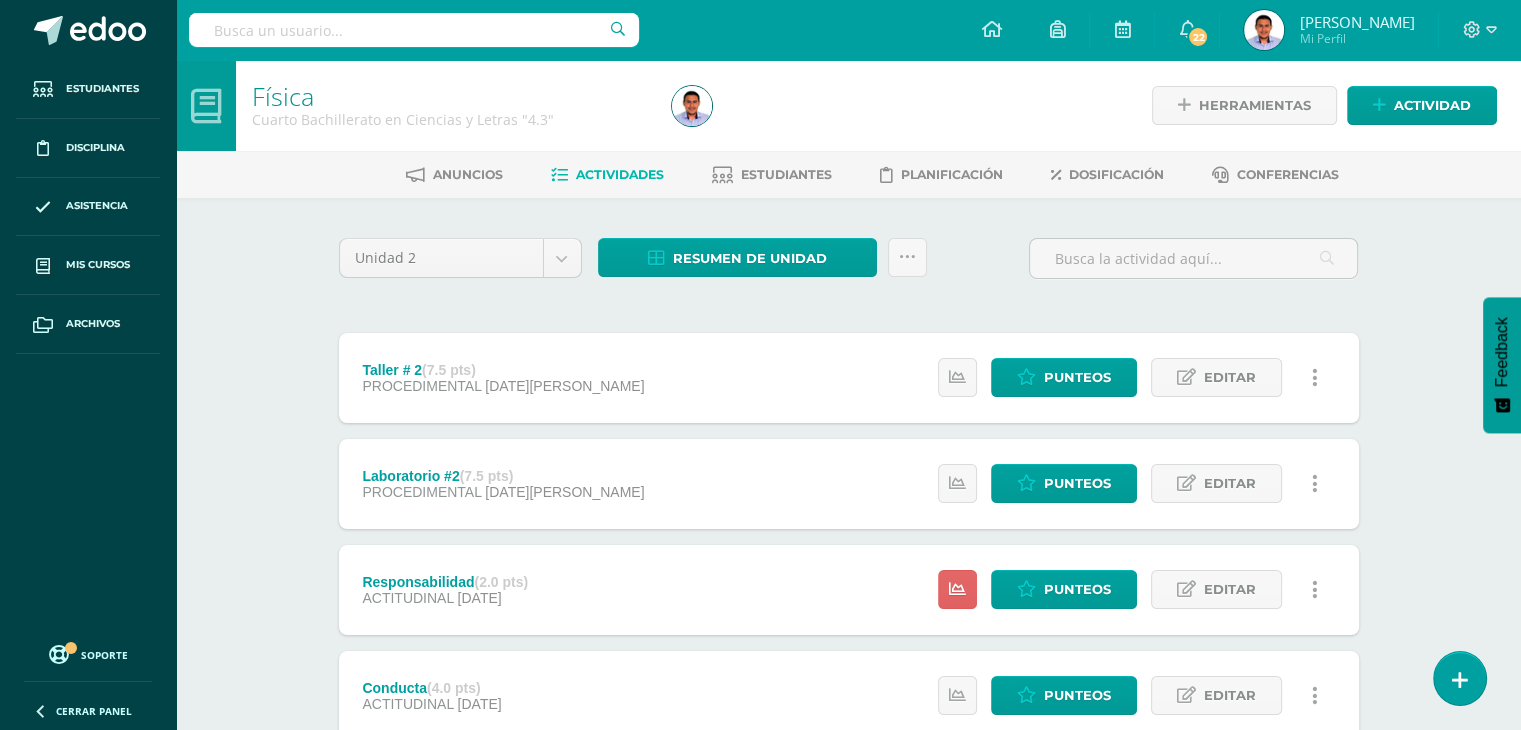 scroll, scrollTop: 0, scrollLeft: 0, axis: both 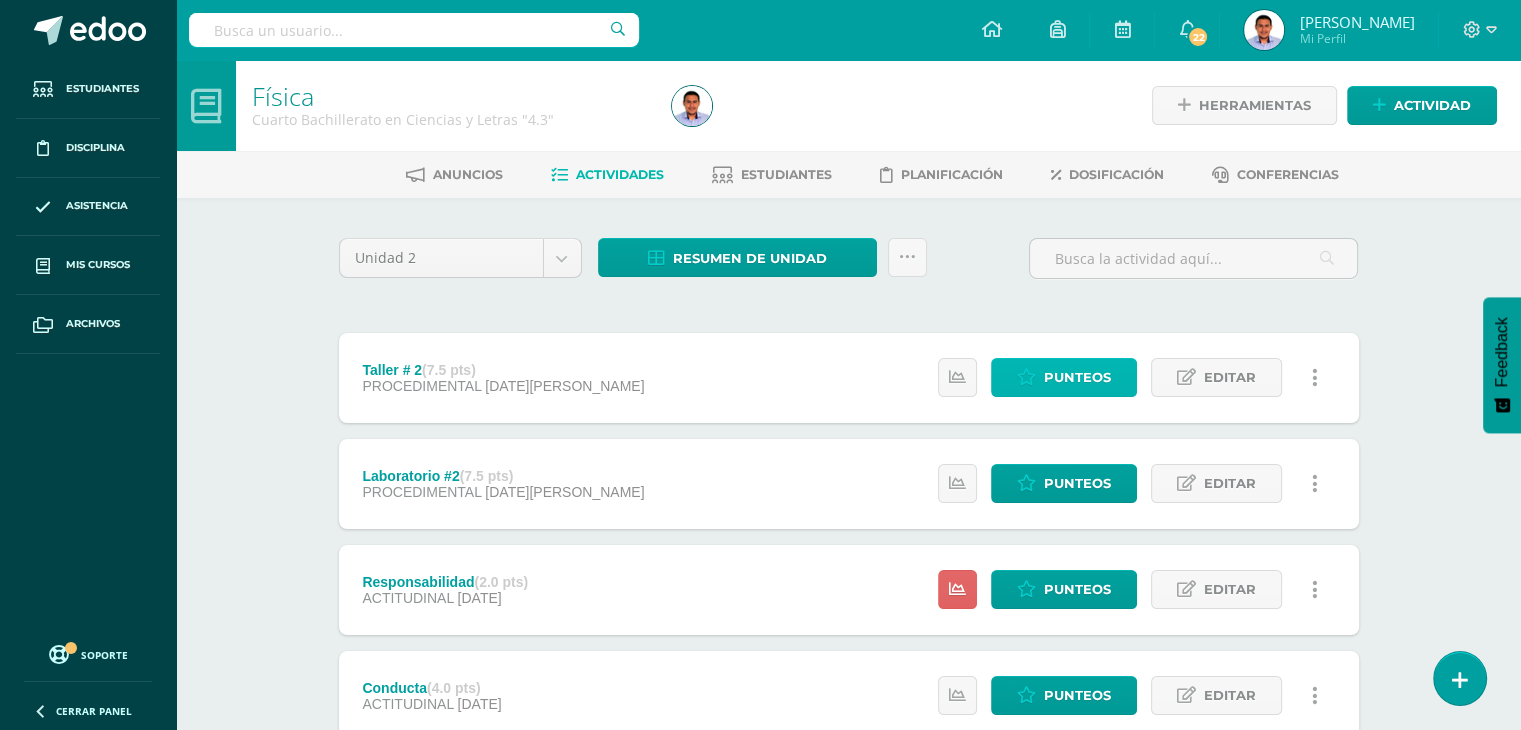click on "Punteos" at bounding box center (1077, 377) 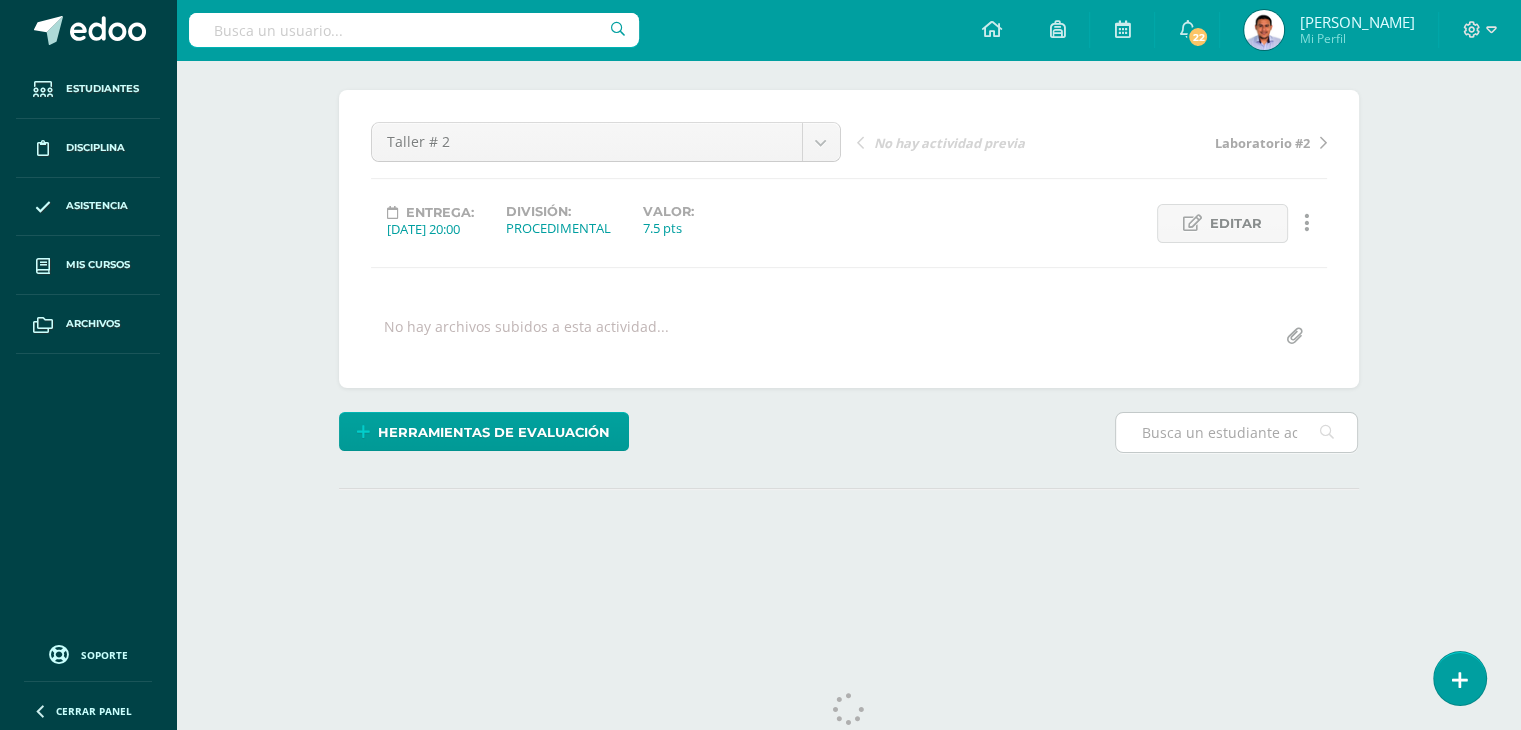 scroll, scrollTop: 200, scrollLeft: 0, axis: vertical 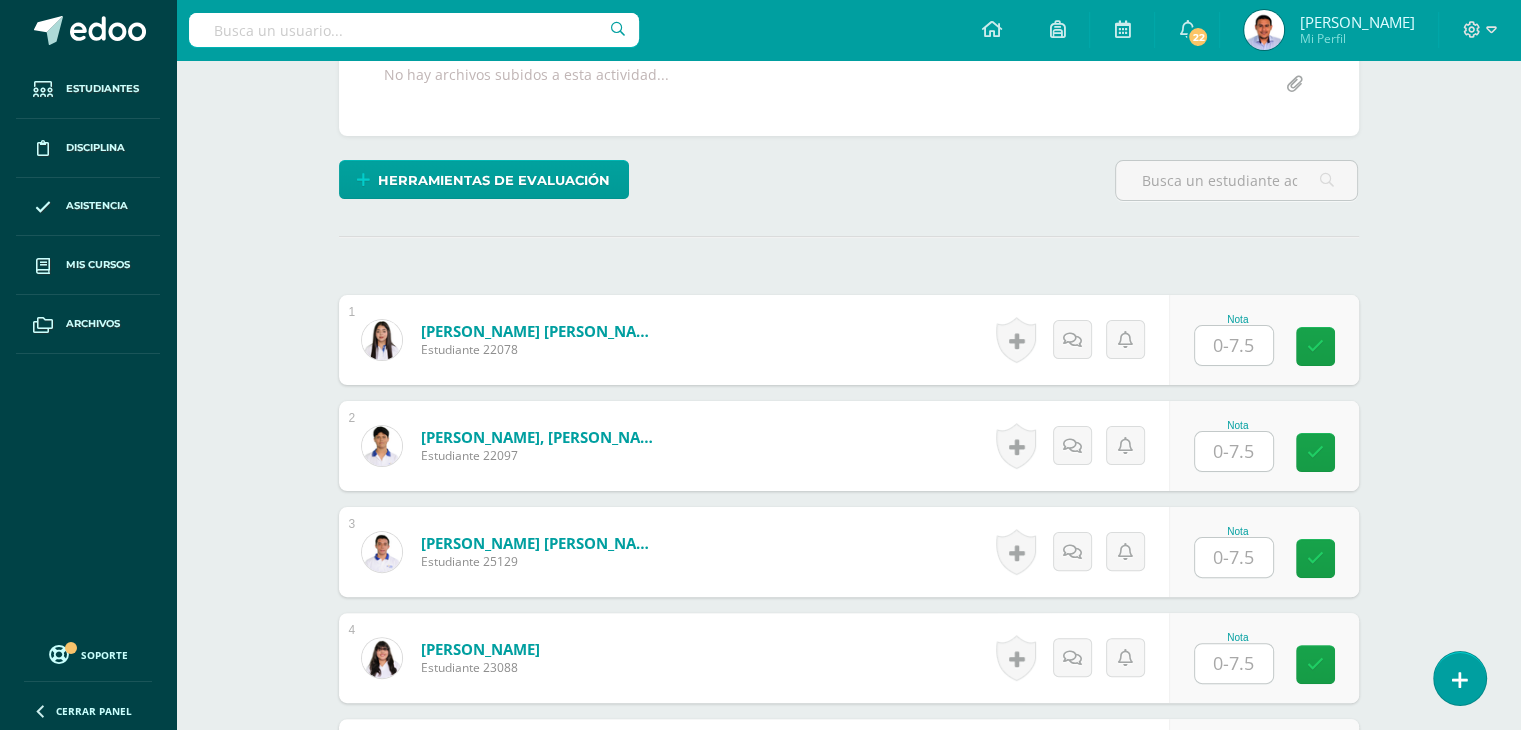 click at bounding box center [1234, 345] 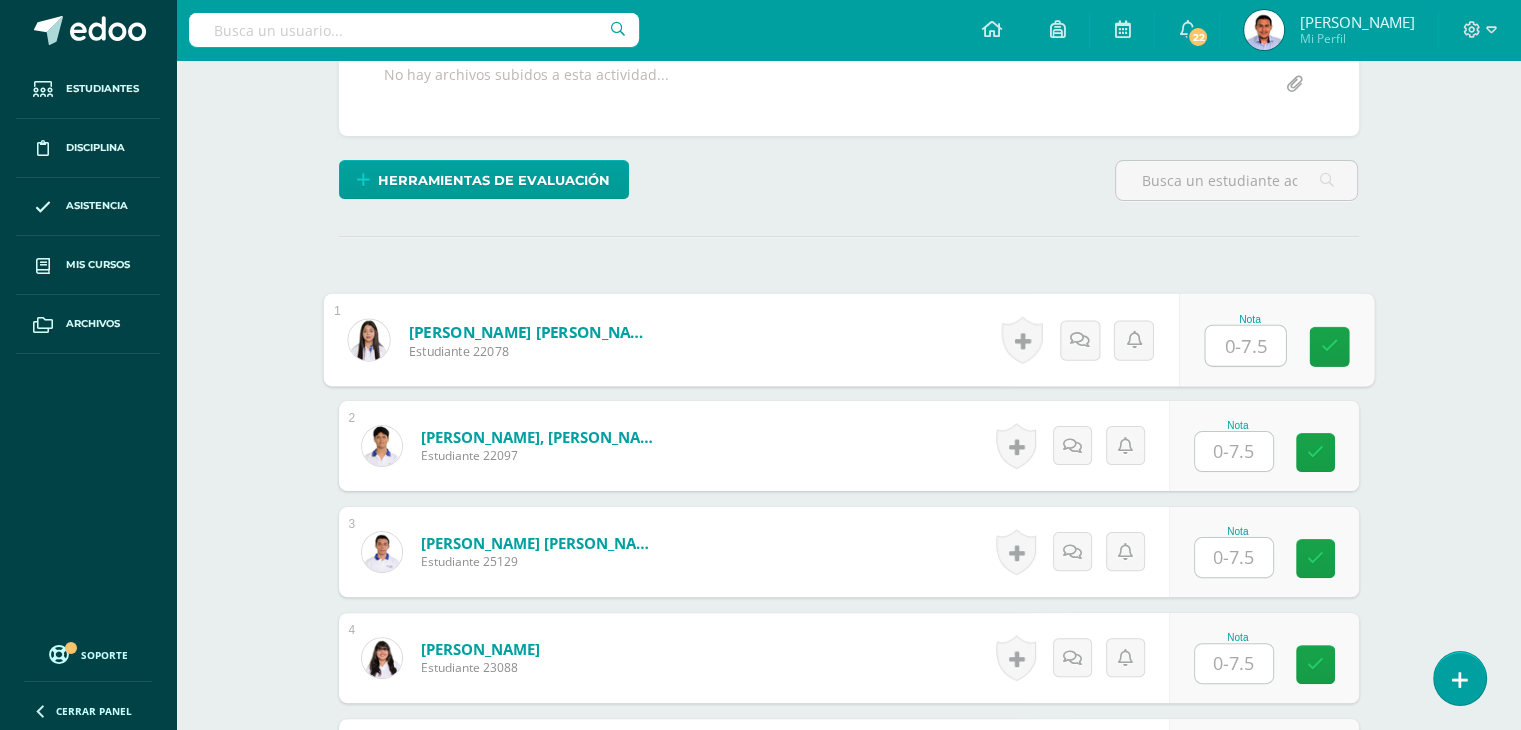scroll, scrollTop: 400, scrollLeft: 0, axis: vertical 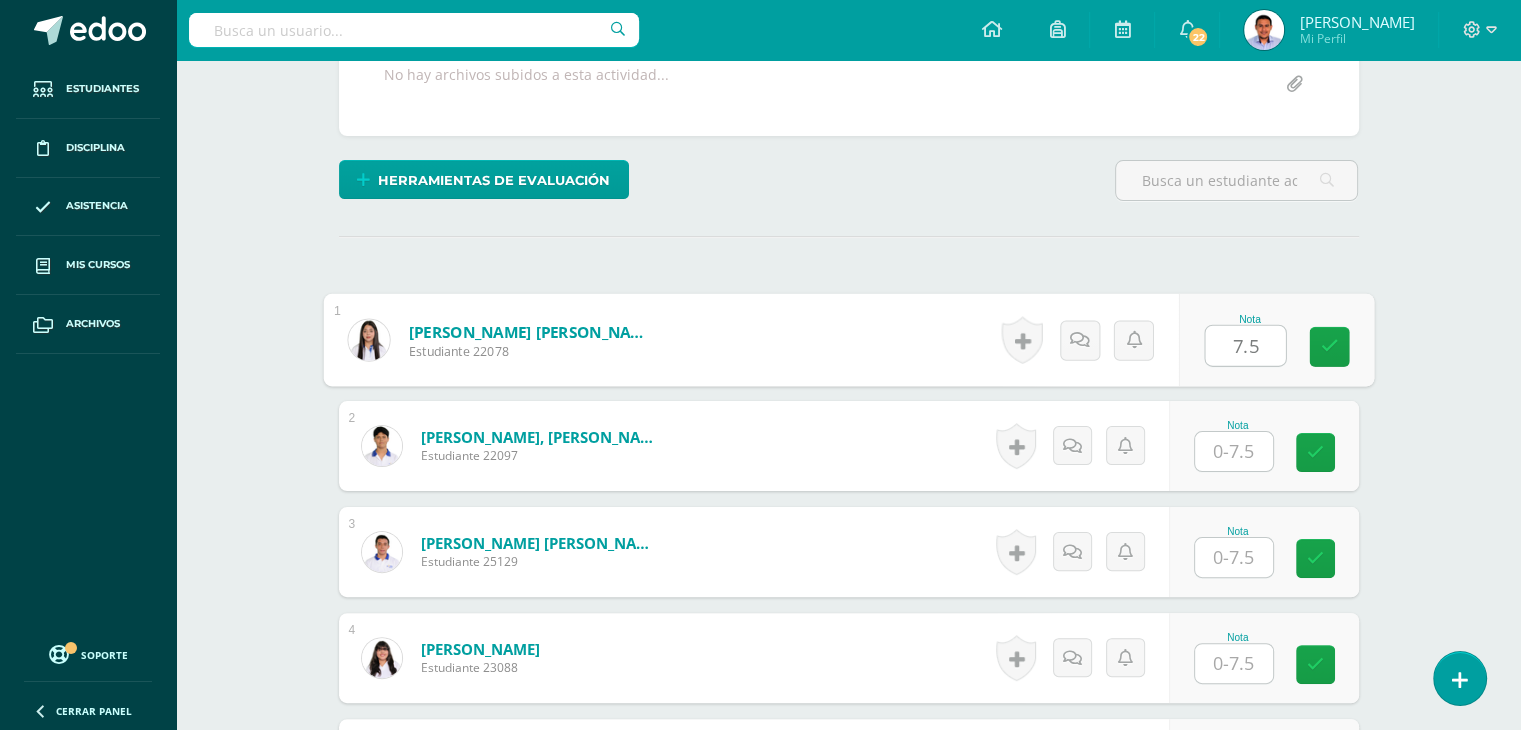 type on "7.5" 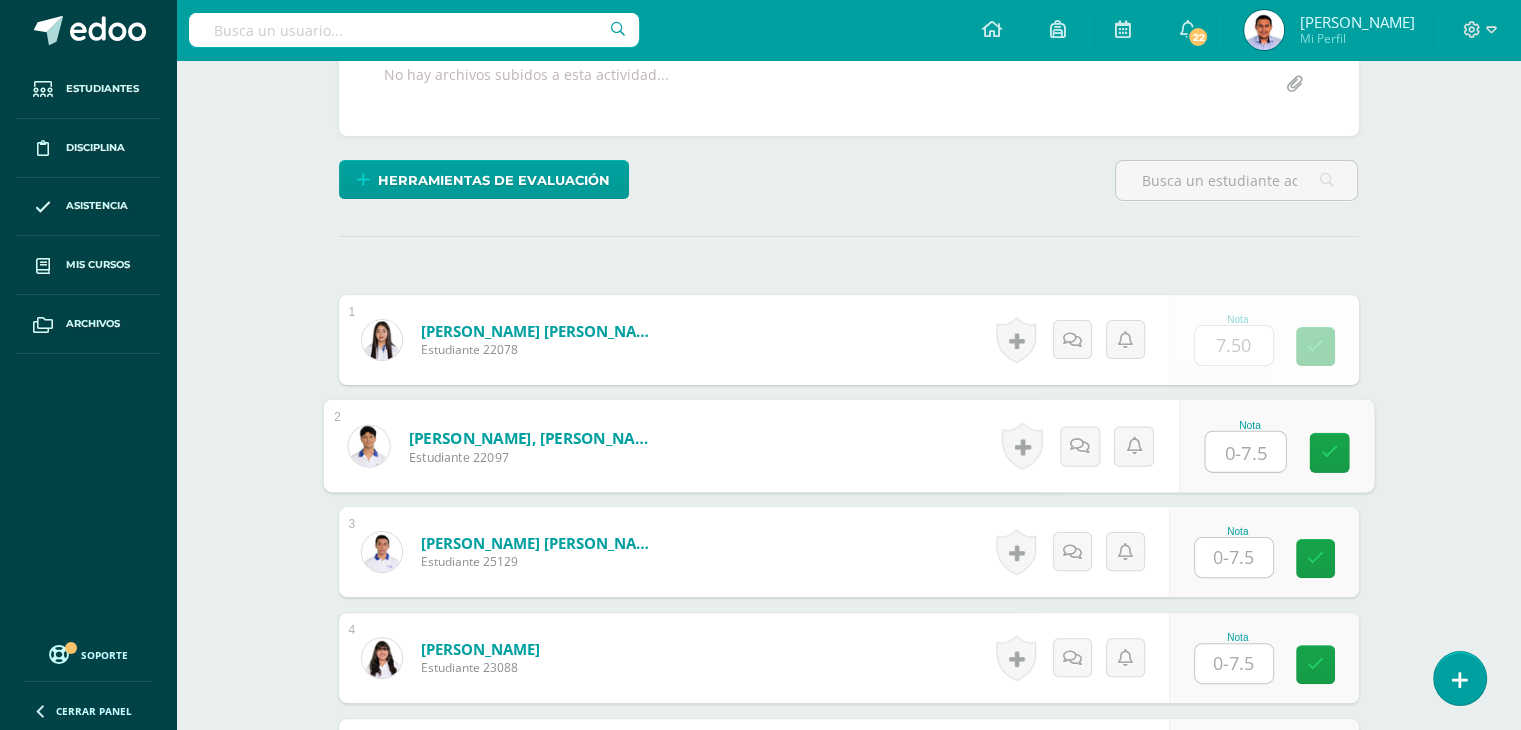 scroll, scrollTop: 401, scrollLeft: 0, axis: vertical 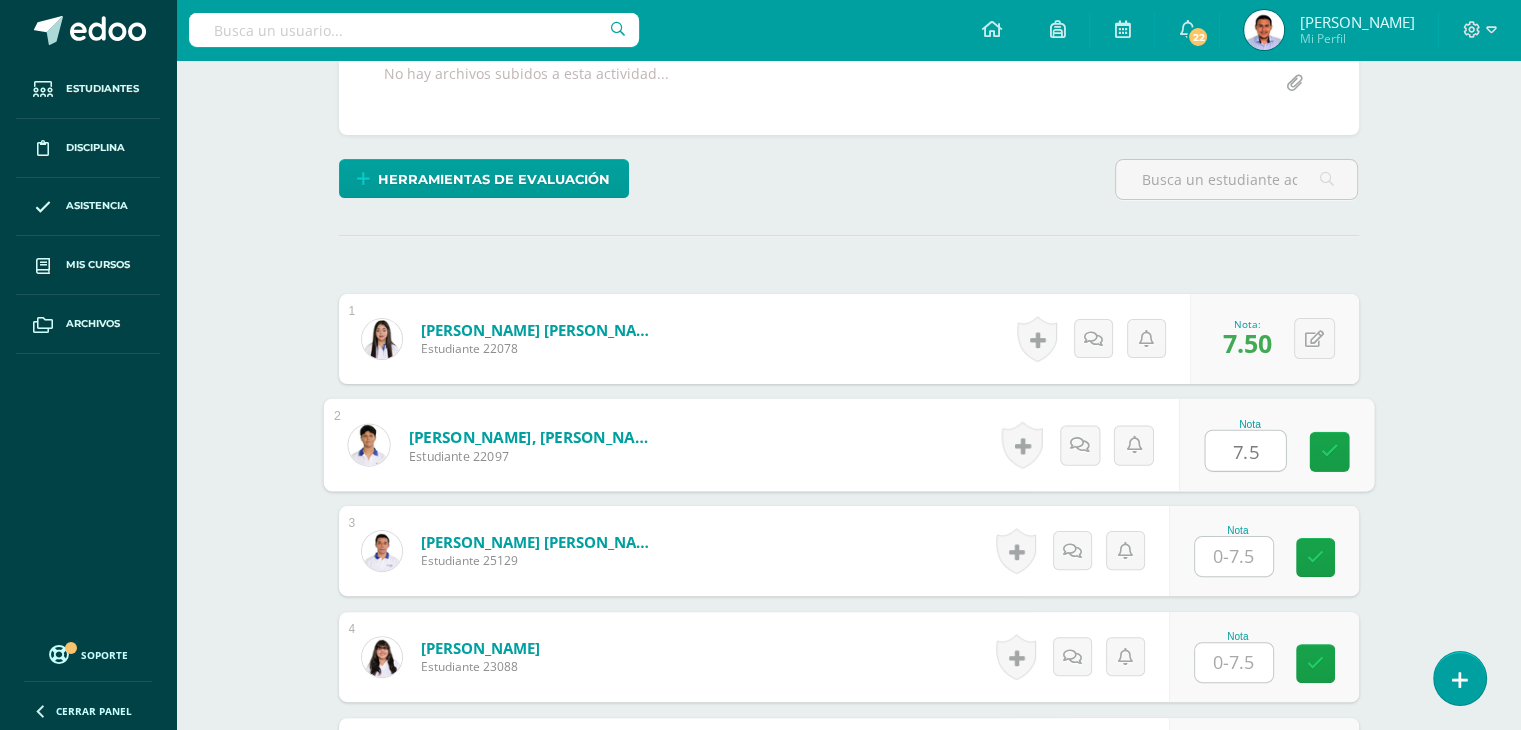 type on "7.5" 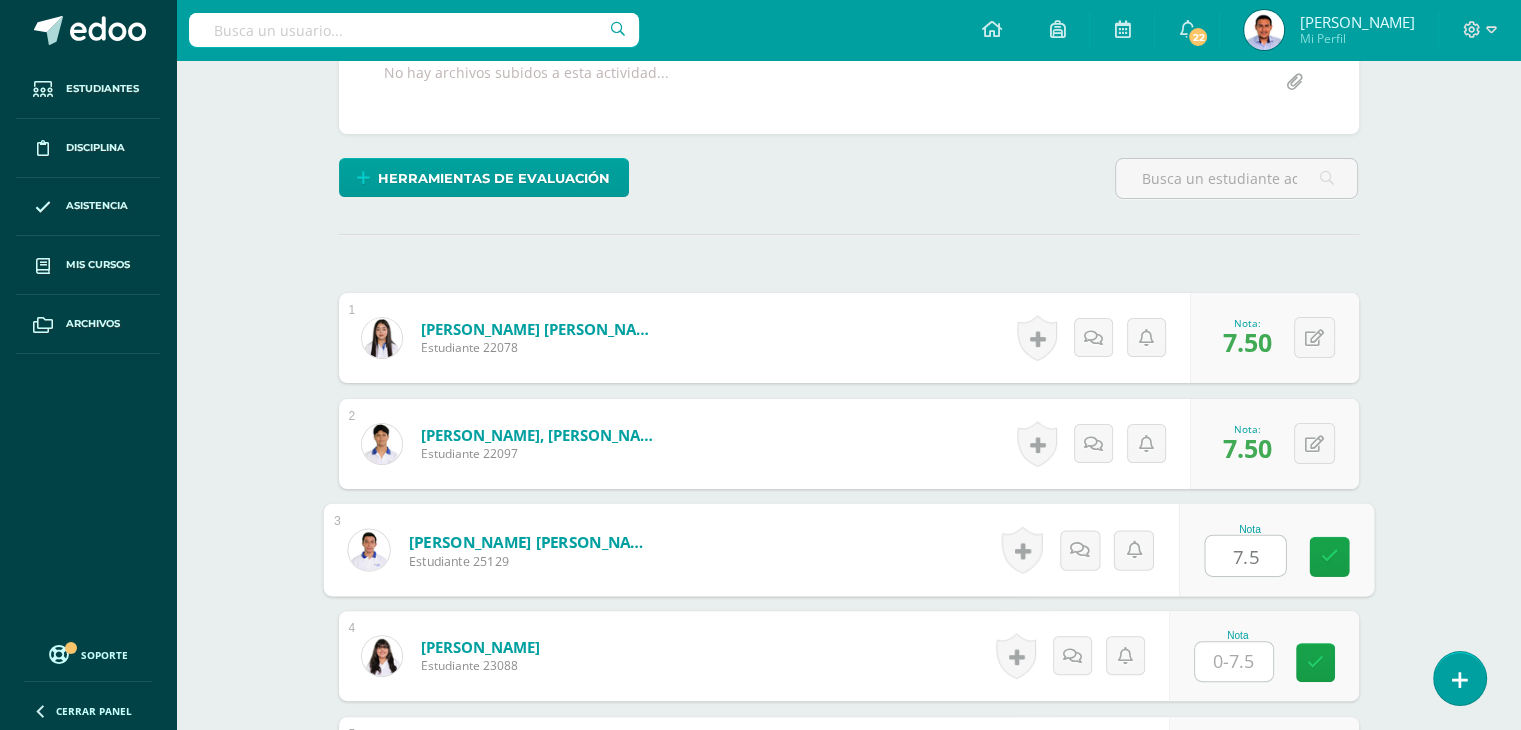 scroll, scrollTop: 403, scrollLeft: 0, axis: vertical 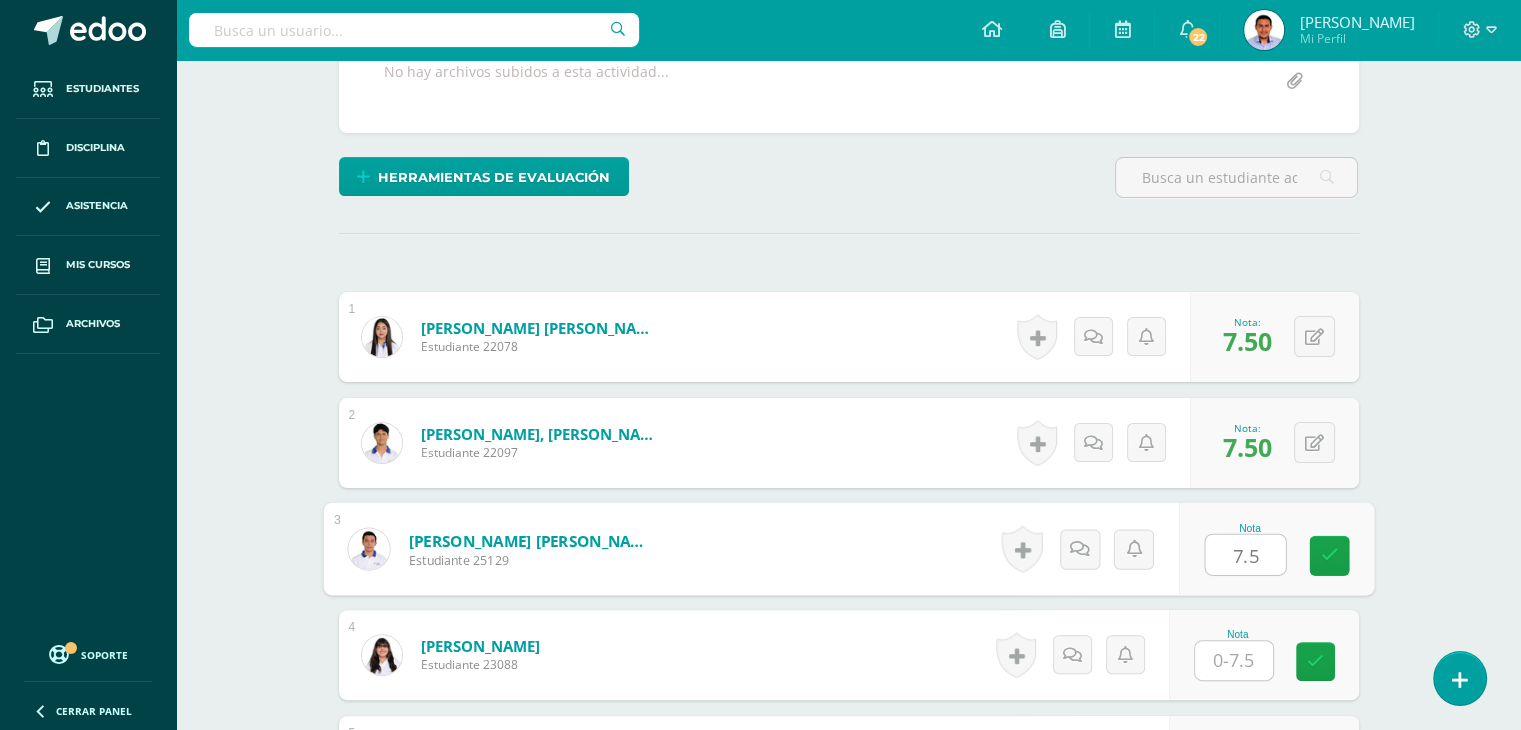 drag, startPoint x: 1272, startPoint y: 553, endPoint x: 1217, endPoint y: 558, distance: 55.226807 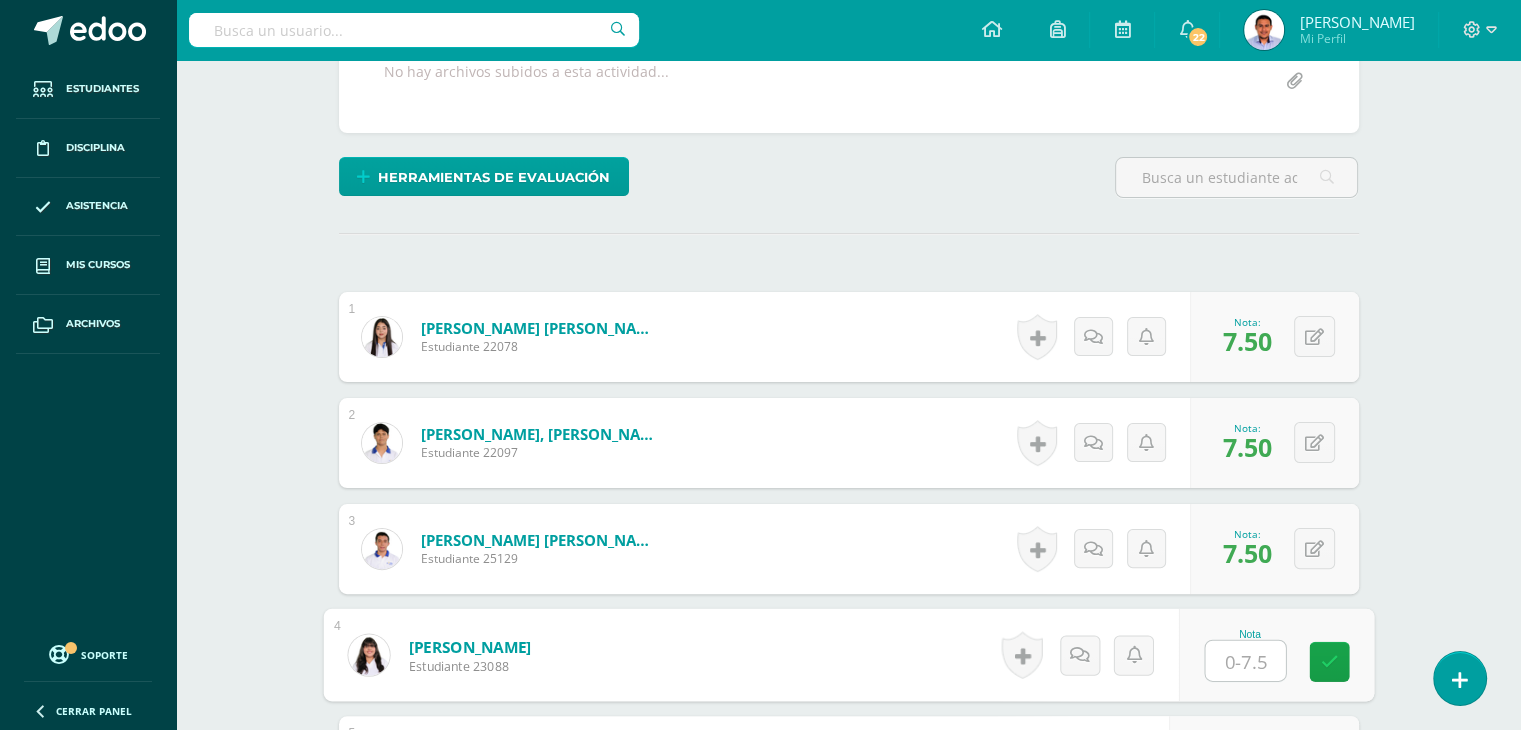 paste on "7.5" 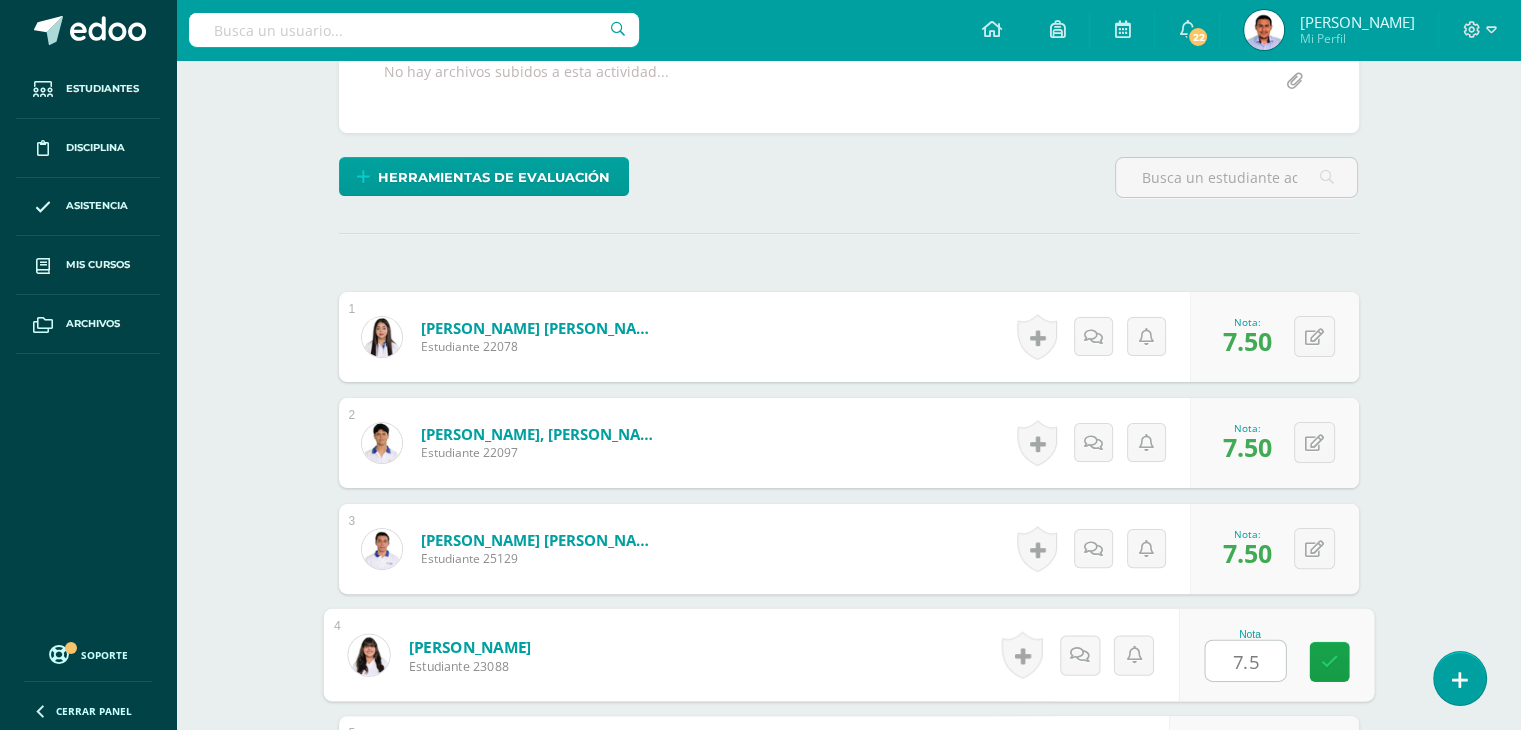 type on "7.5" 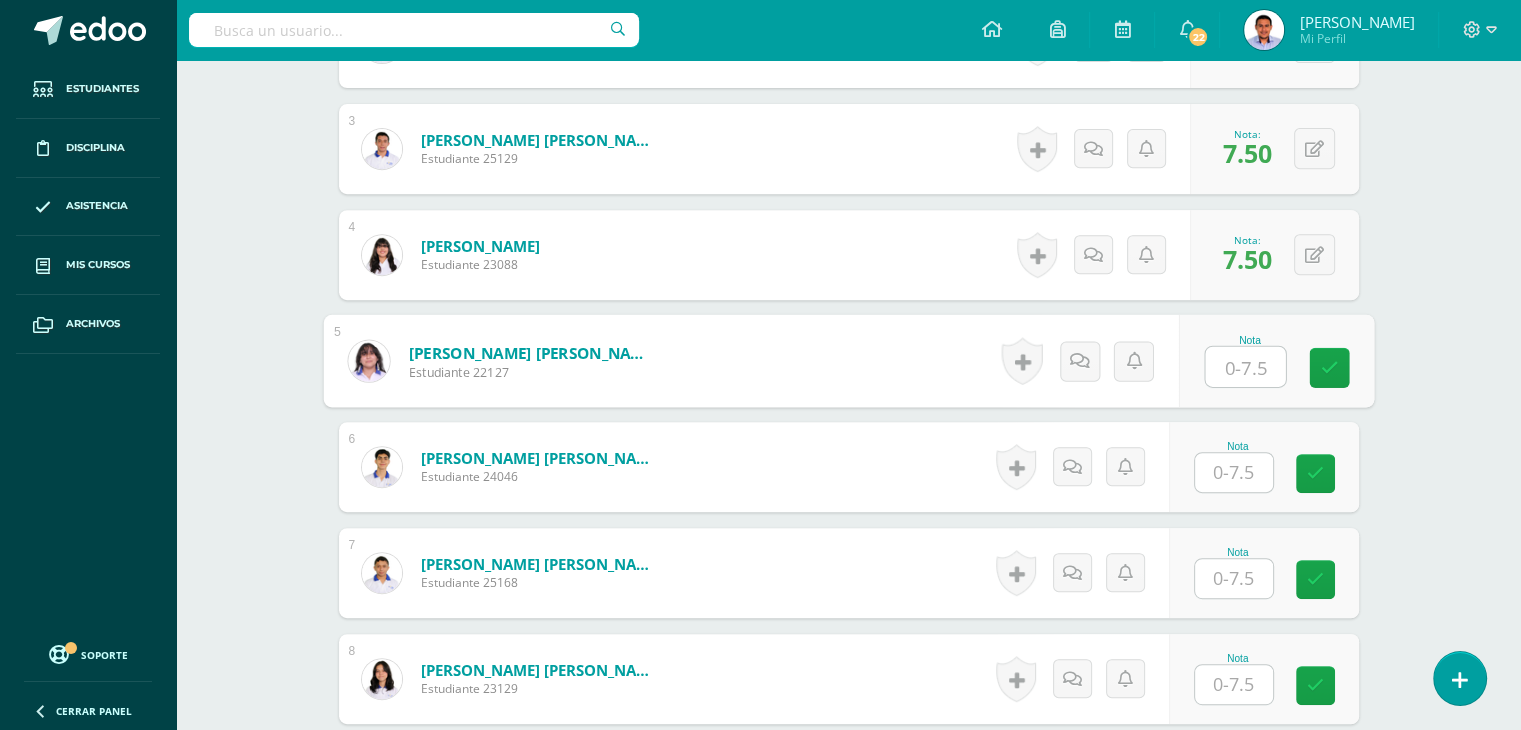 paste on "7.5" 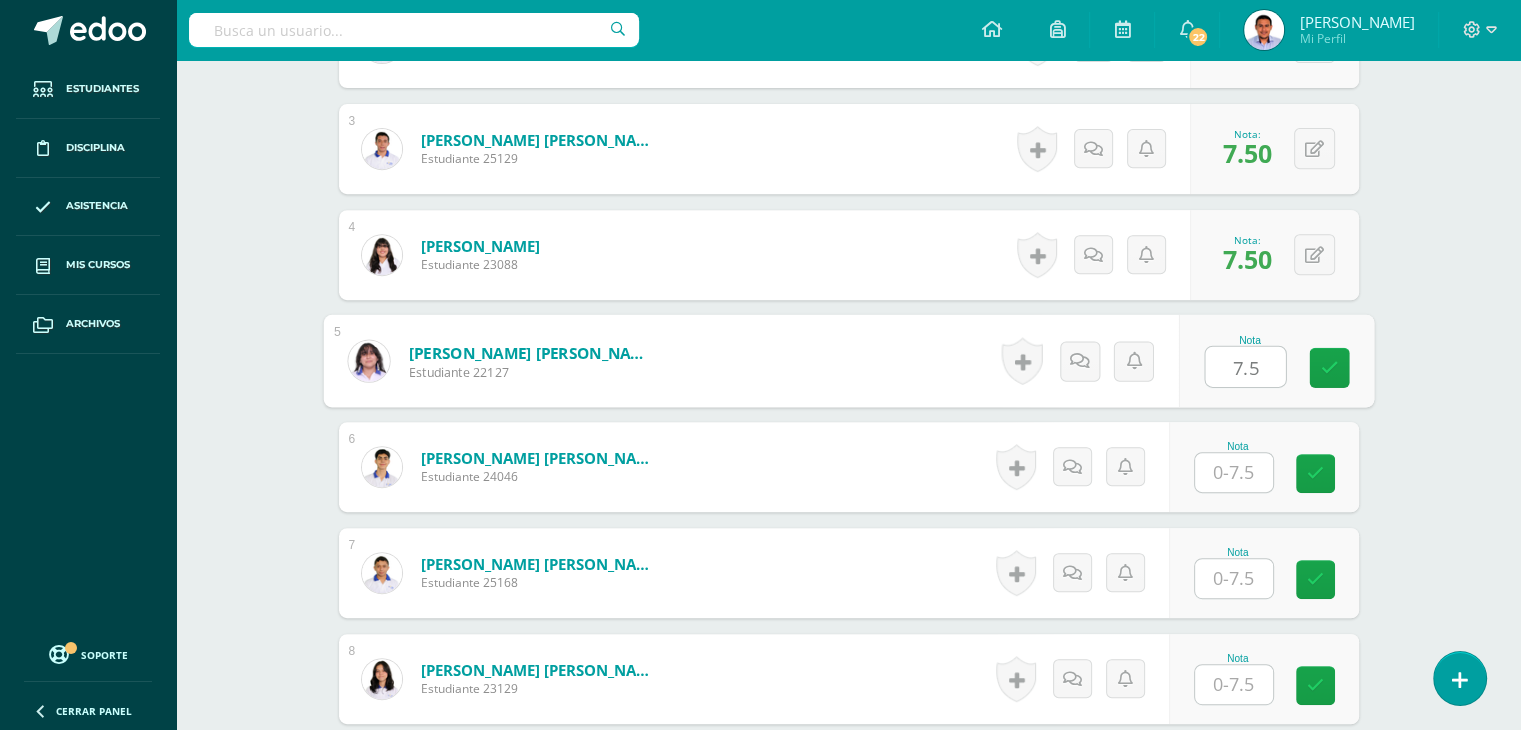type on "7.5" 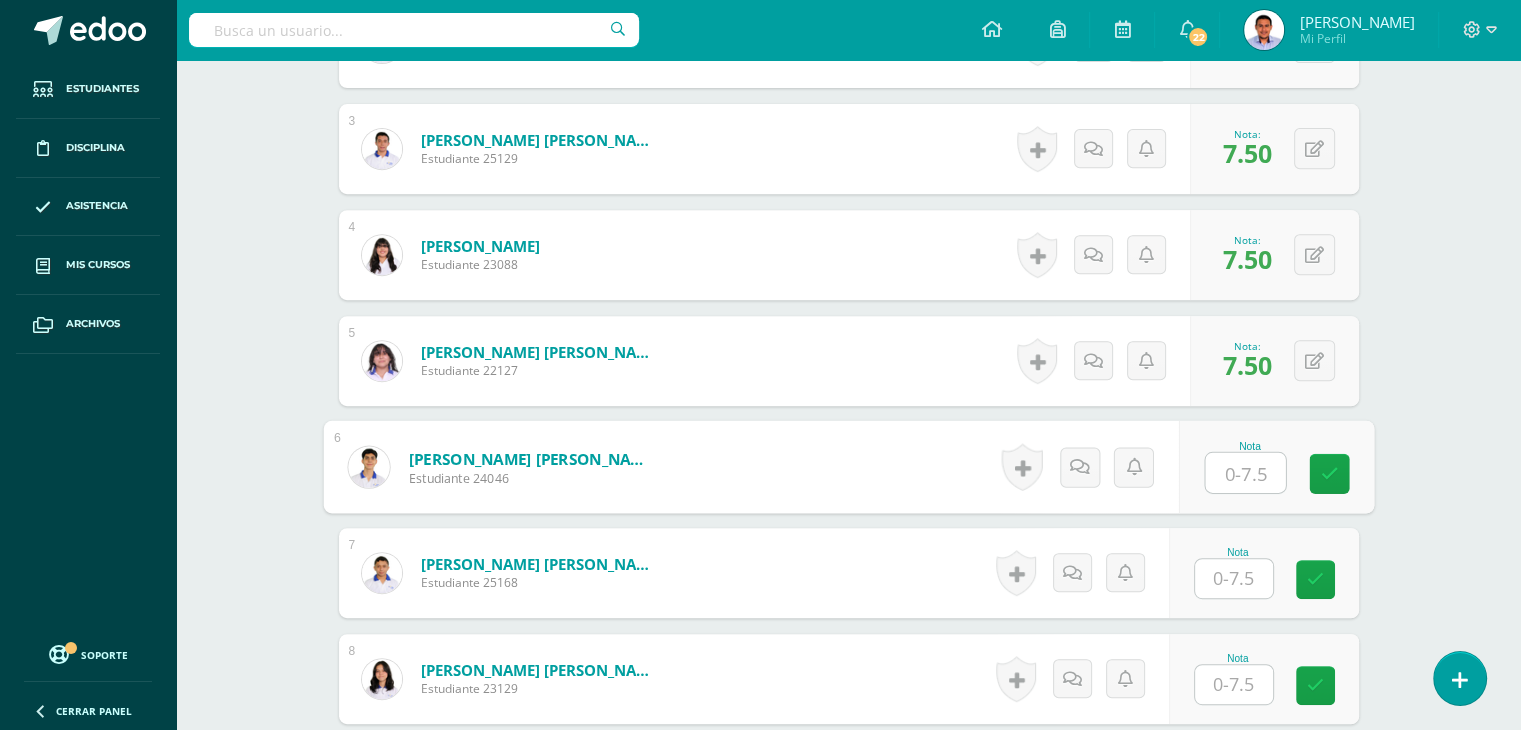 paste on "7.5" 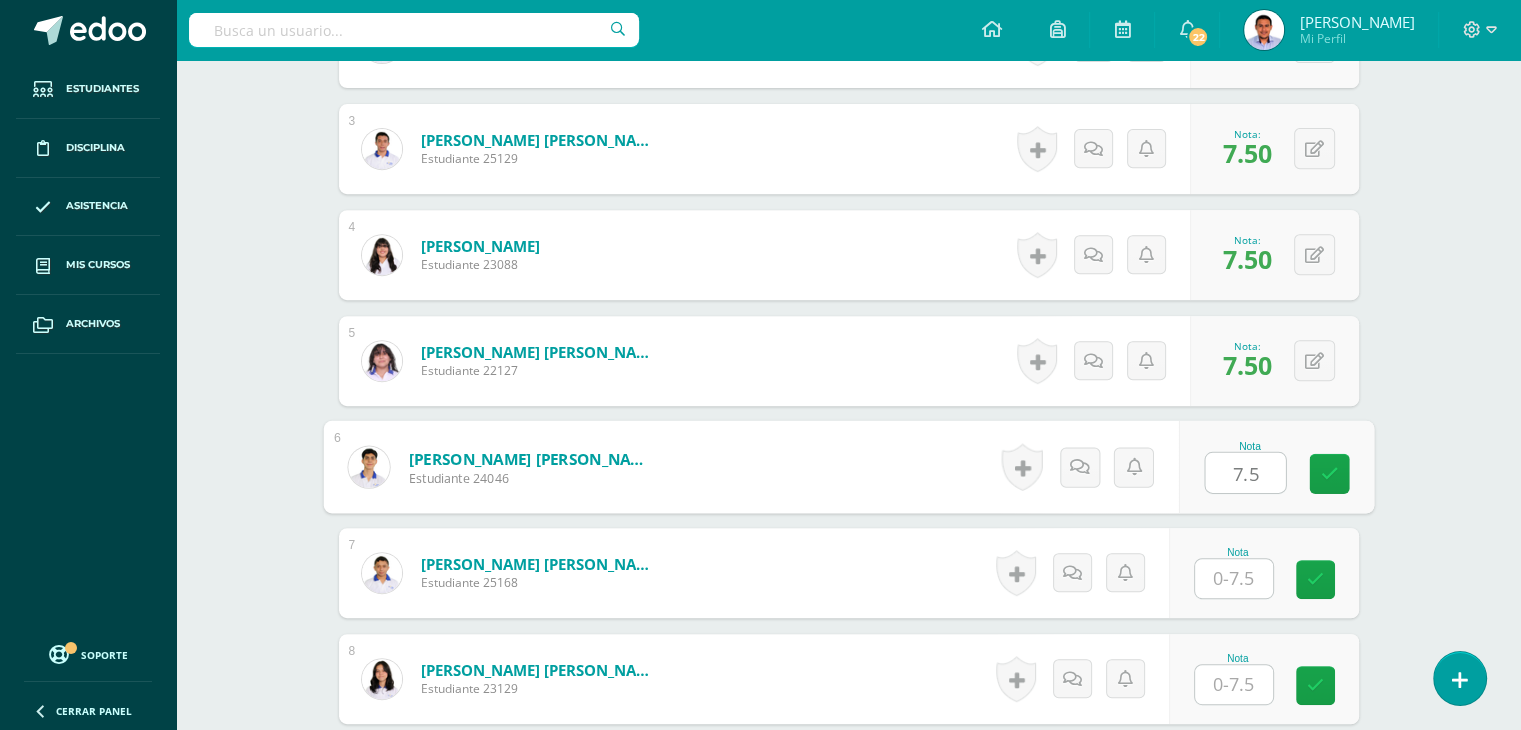 type on "7.5" 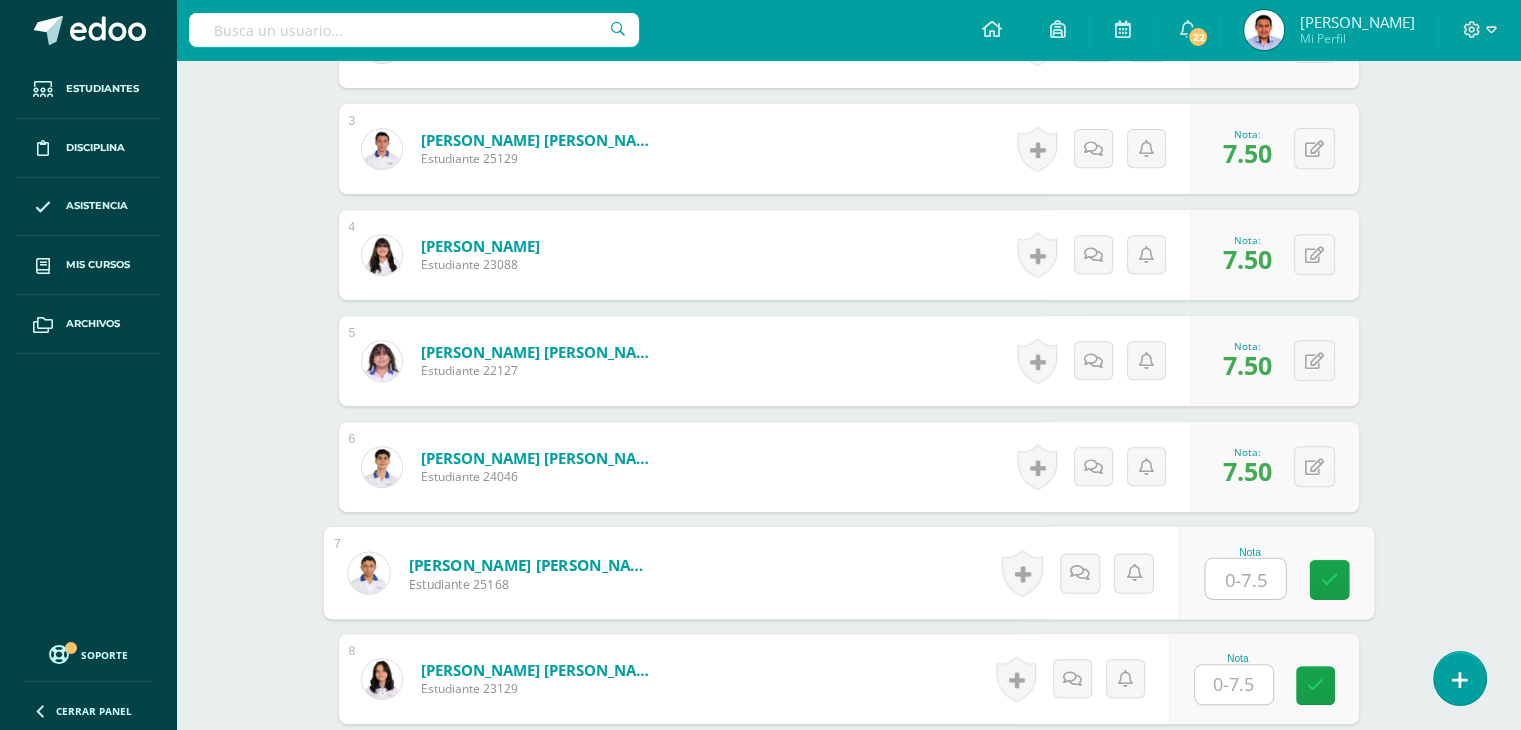 paste on "7.5" 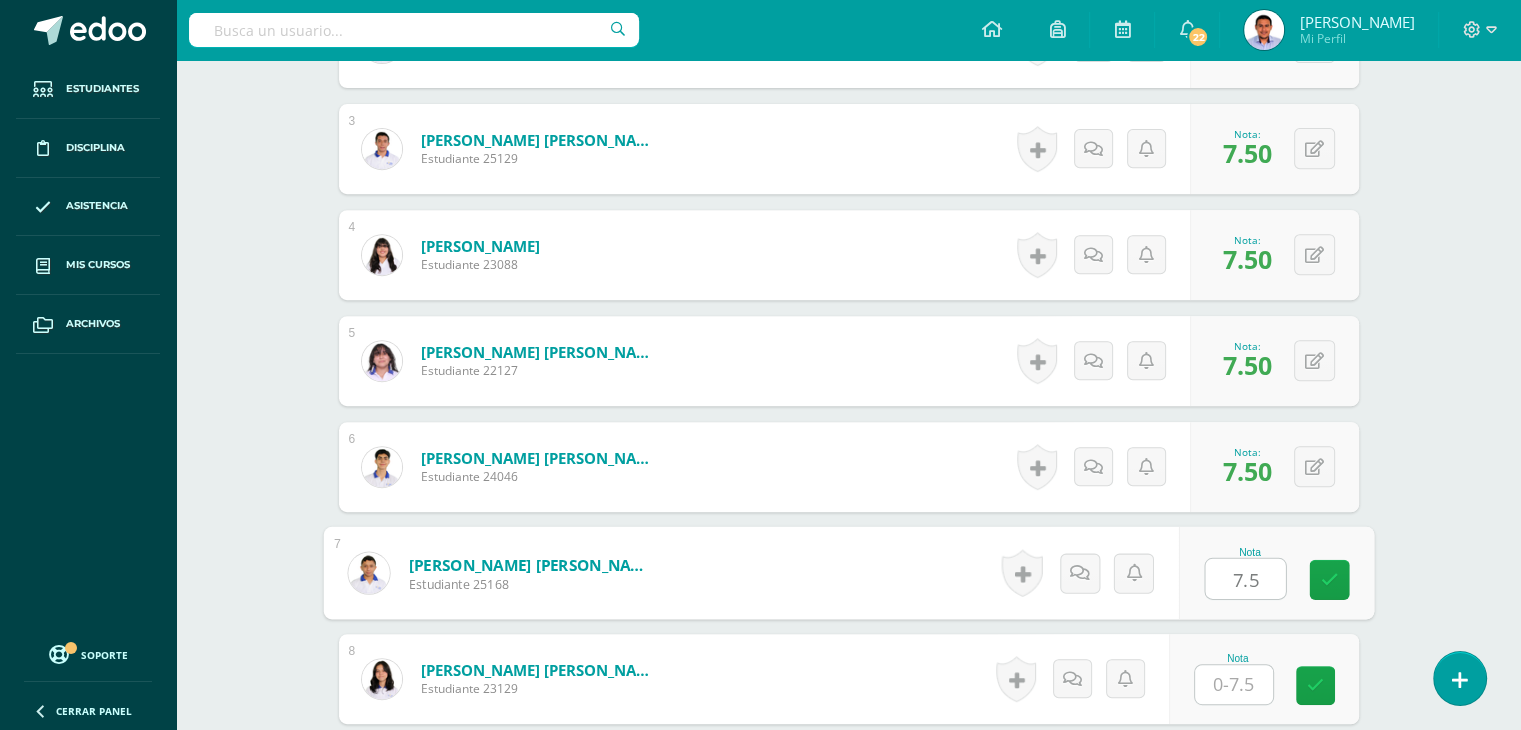 type on "7.5" 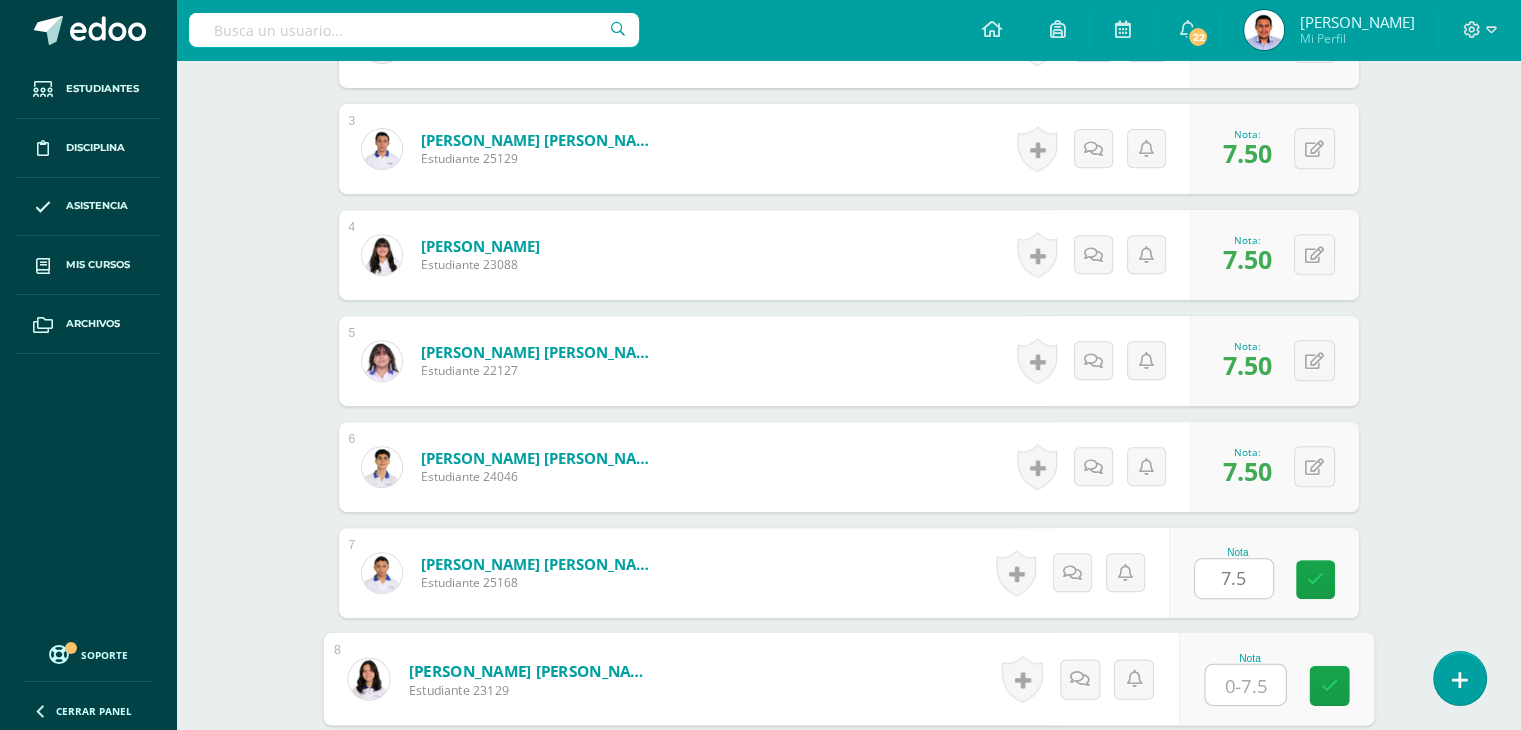 paste on "7.5" 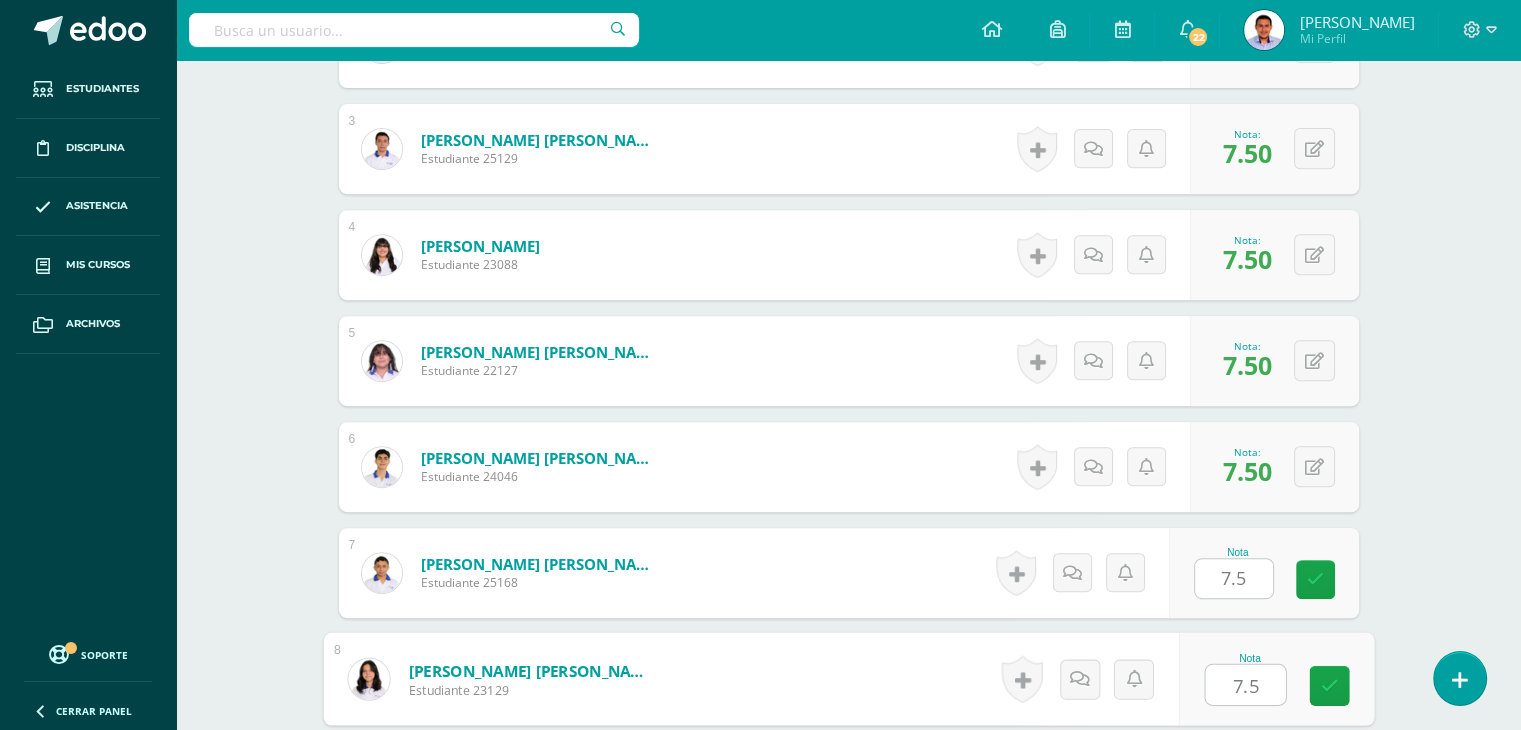 type on "7.5" 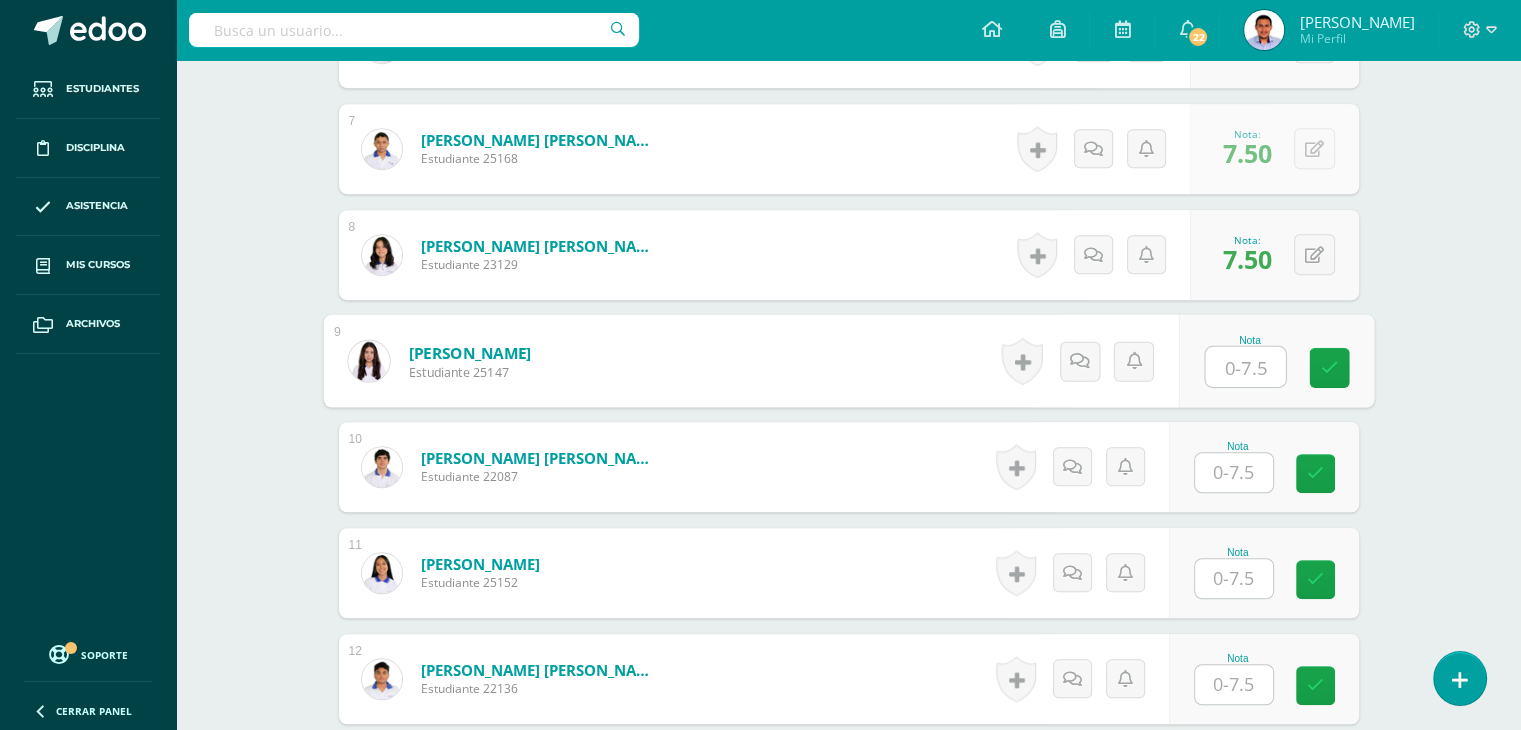 paste on "7.5" 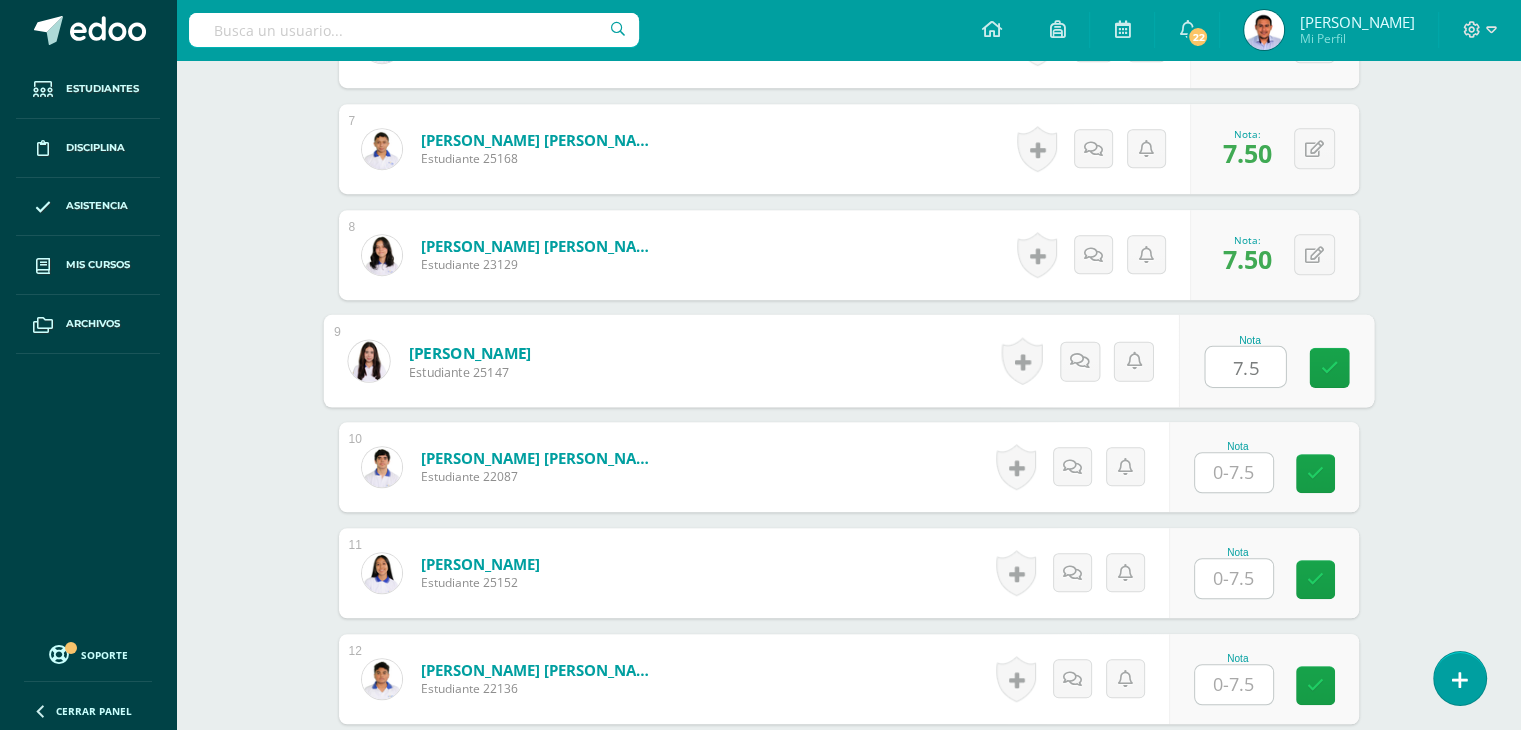 type on "7.5" 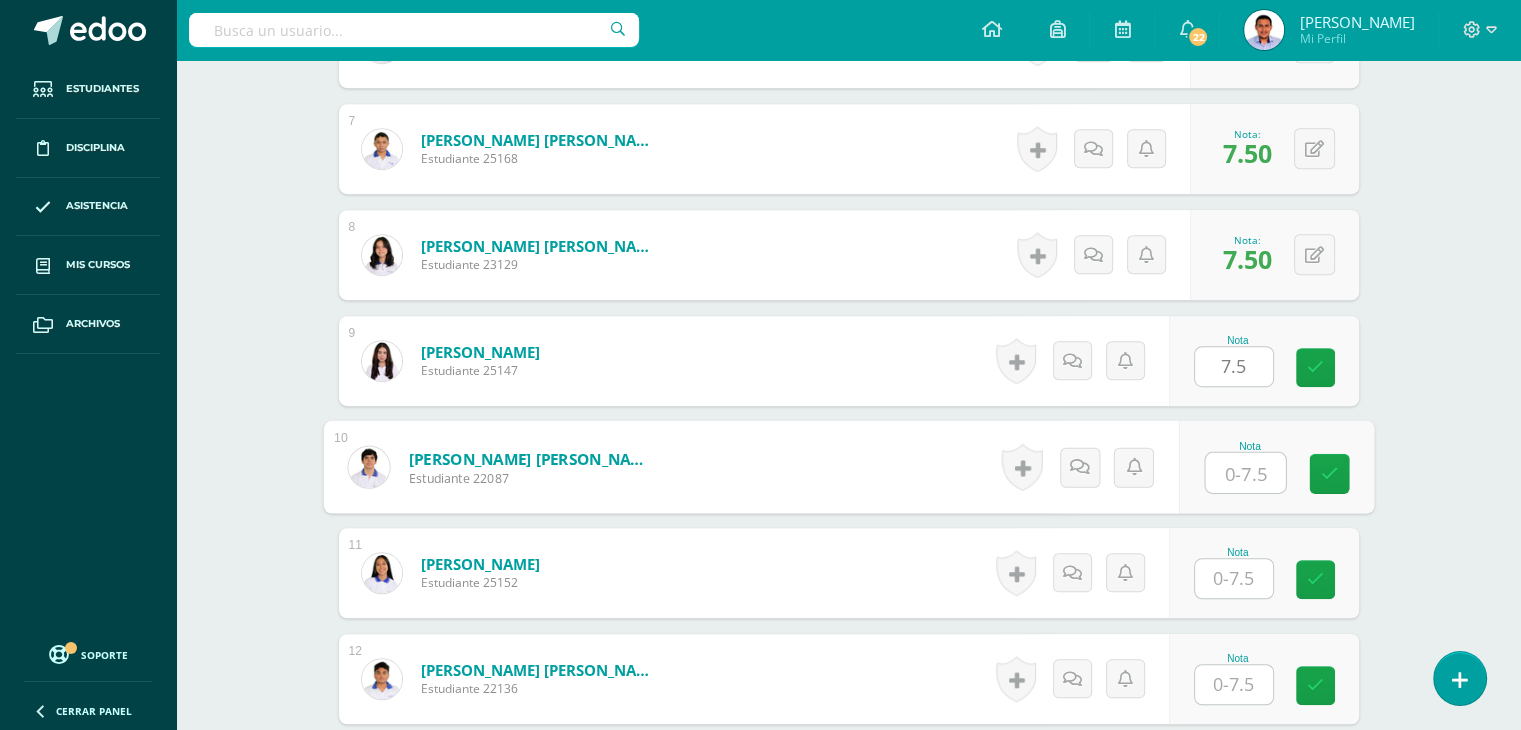 paste on "7.5" 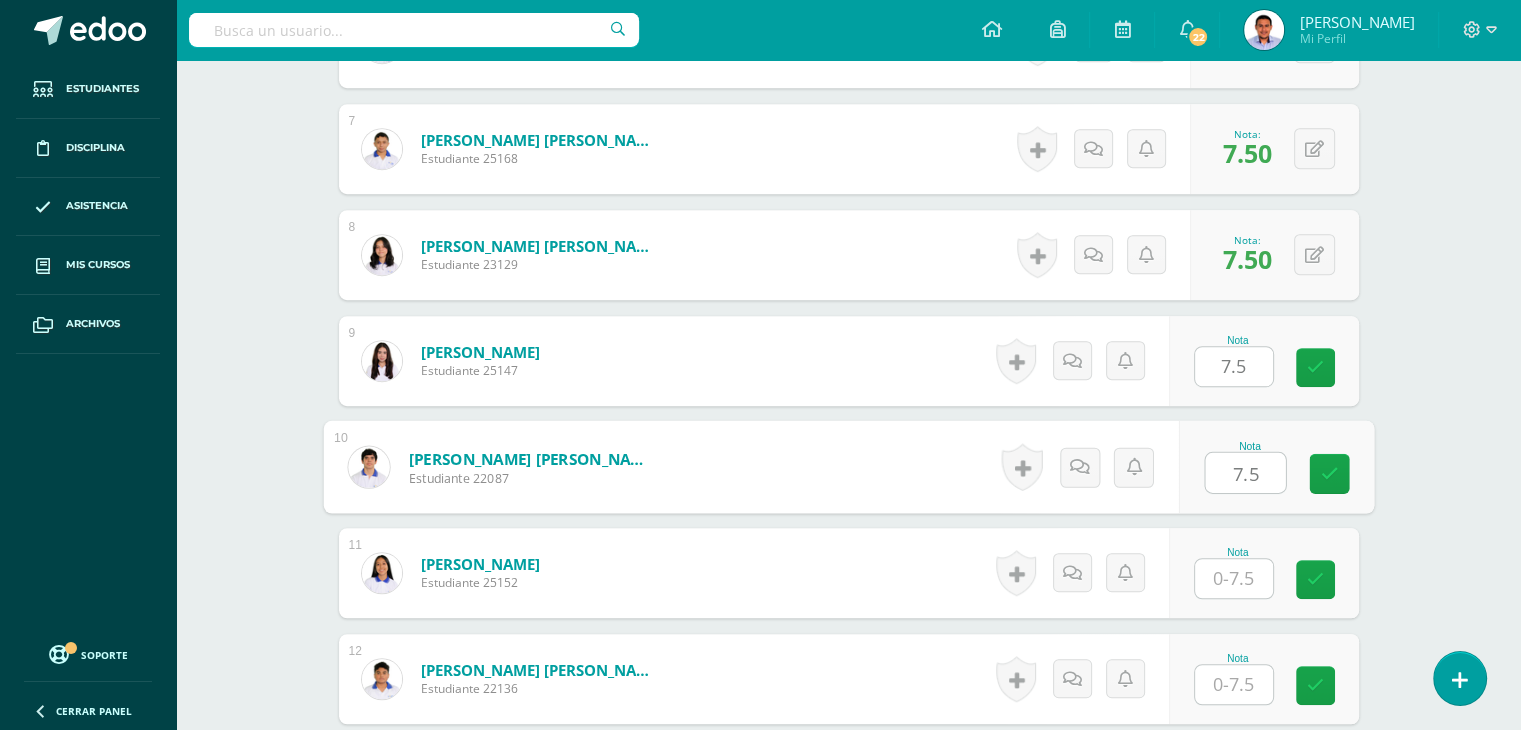 type on "7.5" 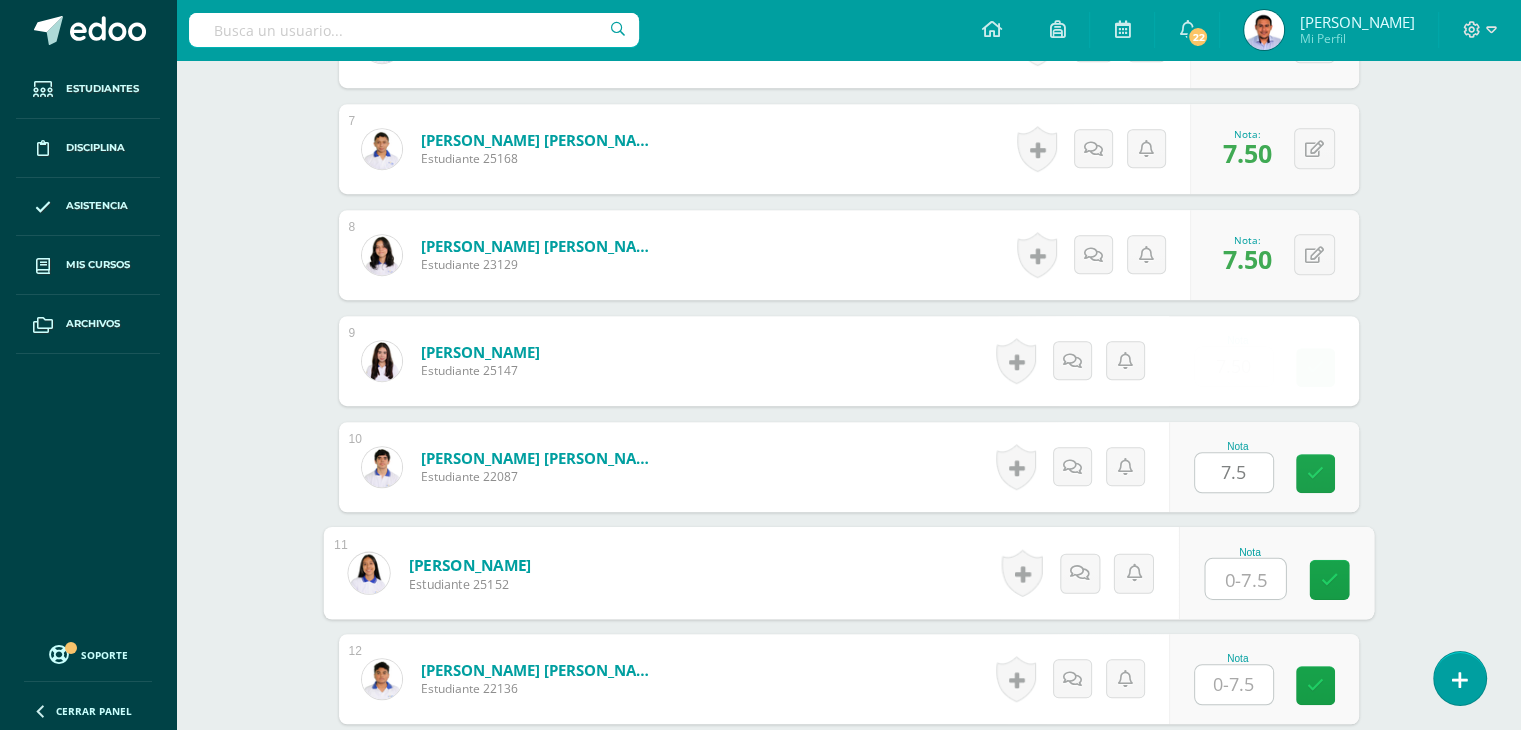 paste on "7.5" 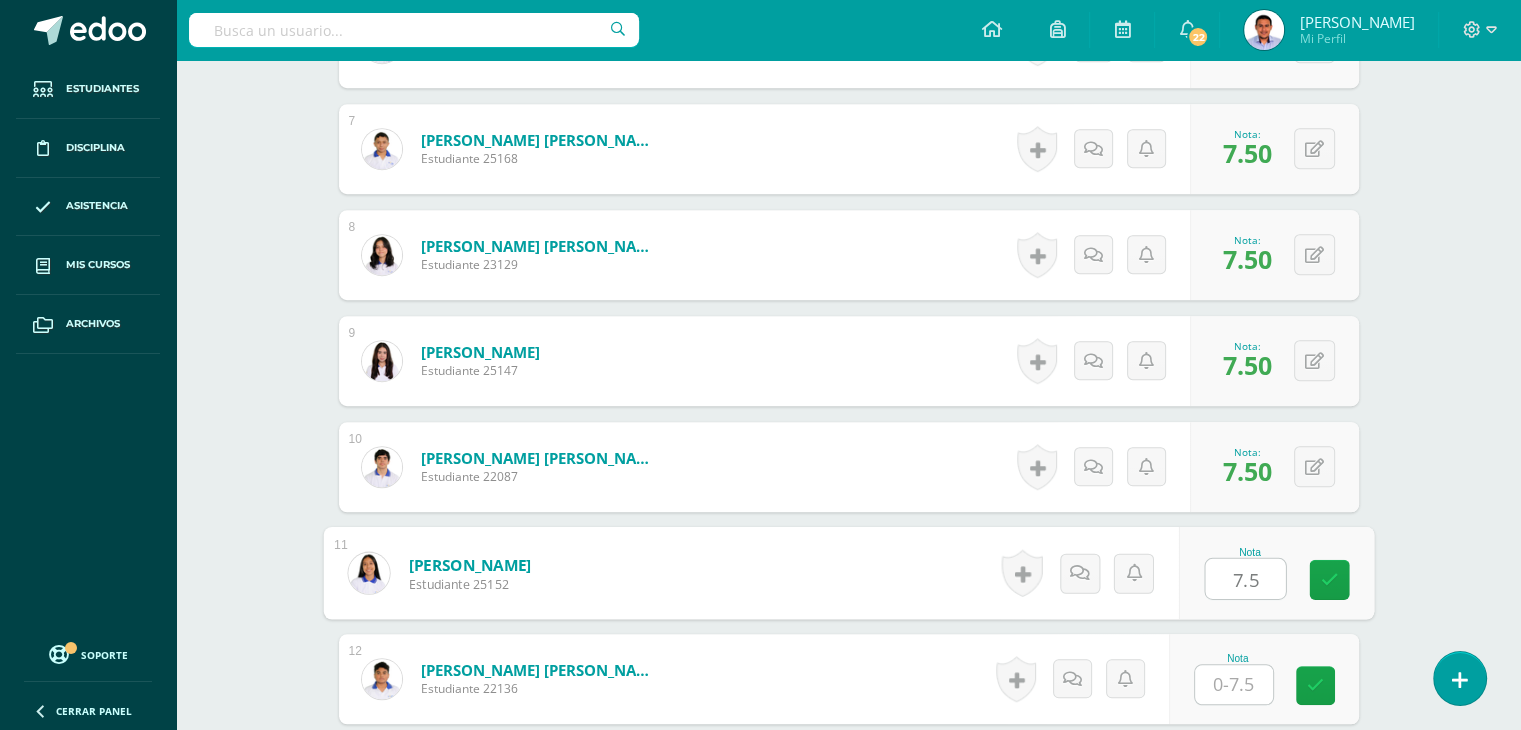 type on "7.5" 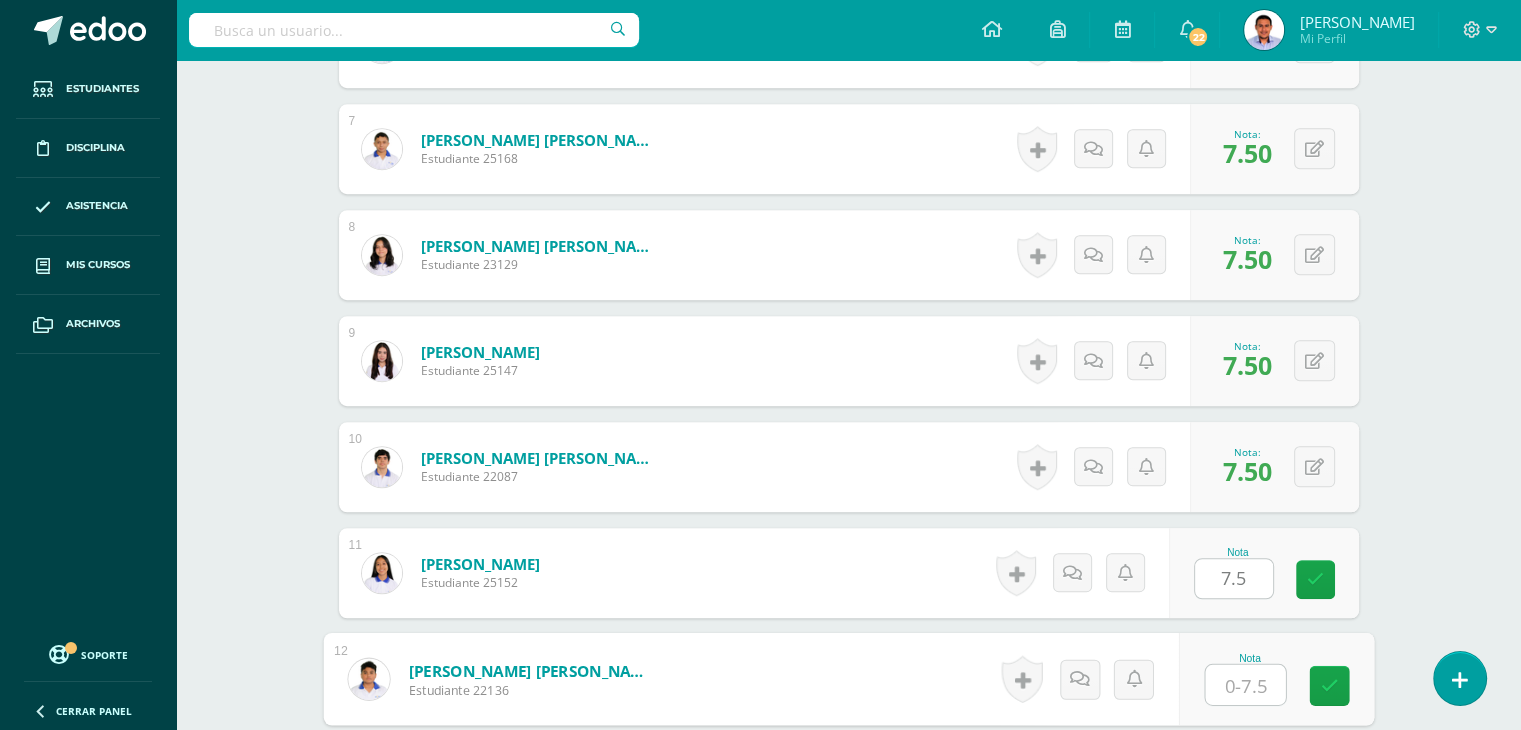 paste on "7.5" 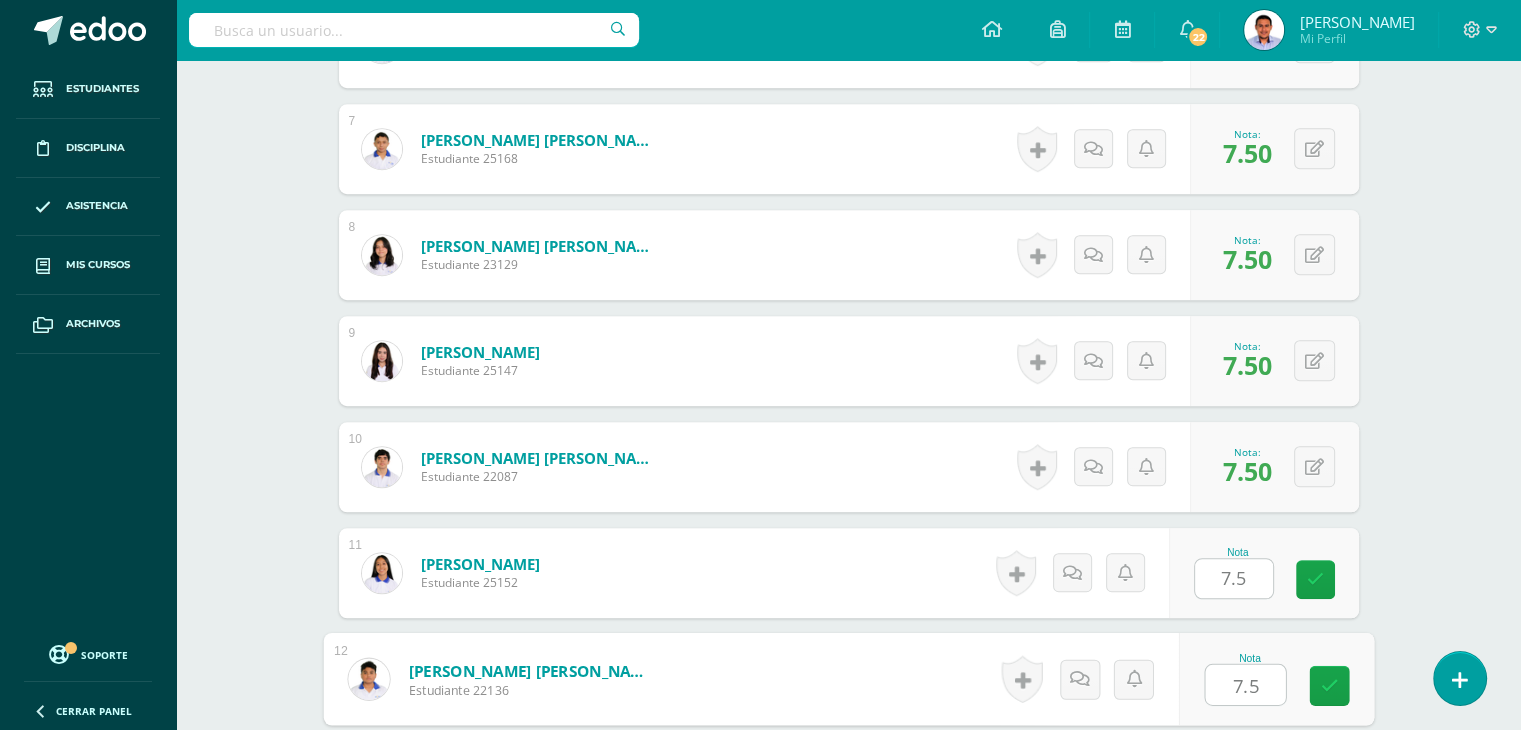 type on "7.5" 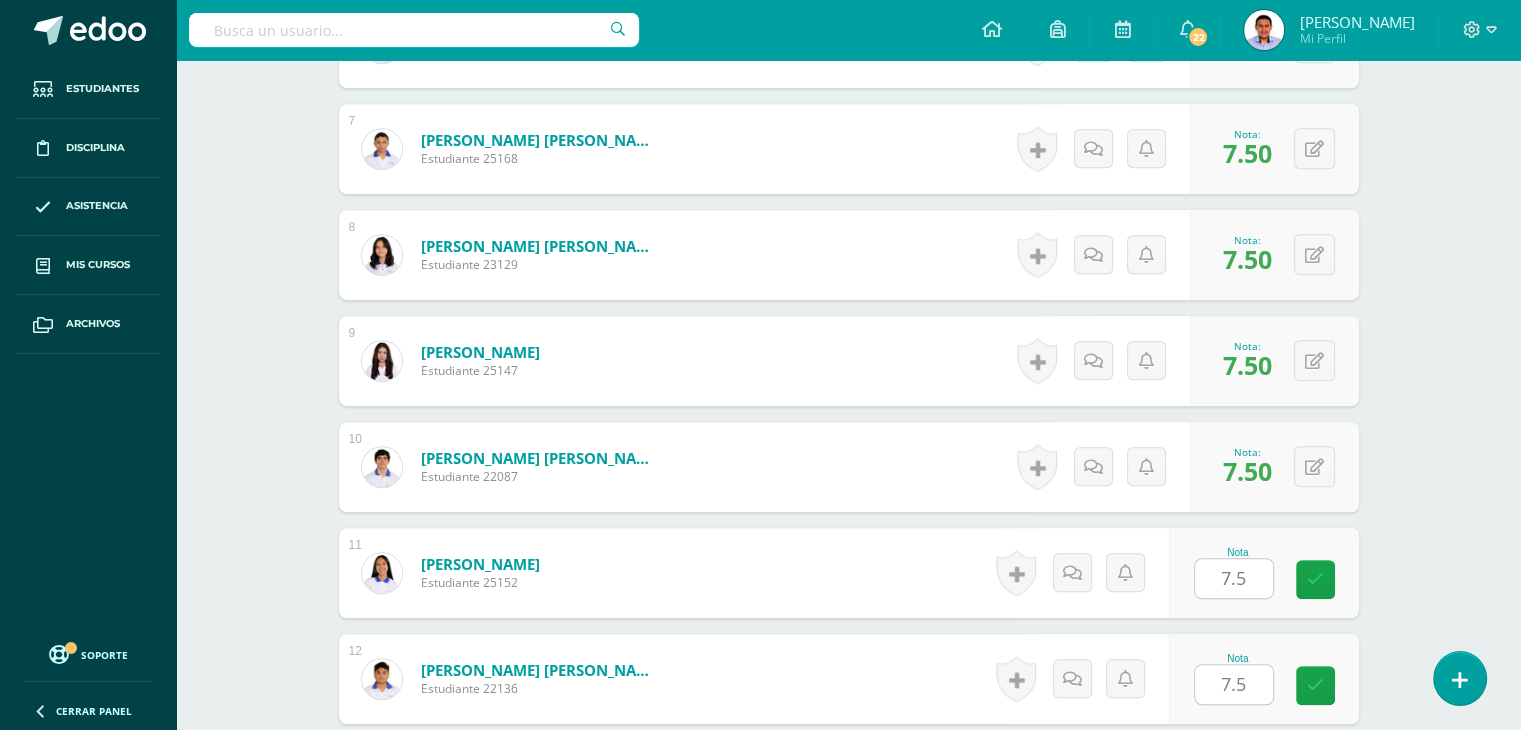 scroll, scrollTop: 1651, scrollLeft: 0, axis: vertical 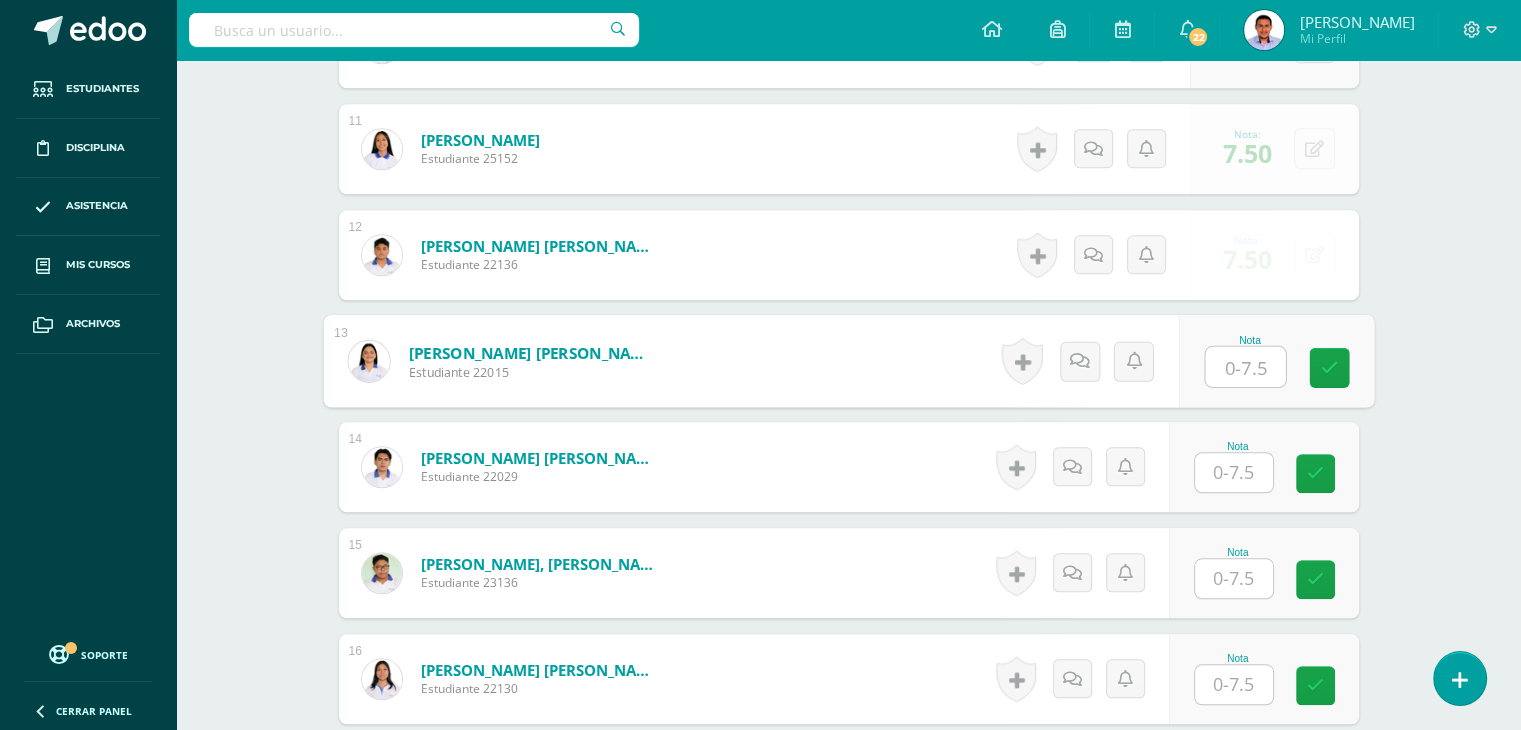 paste on "7.5" 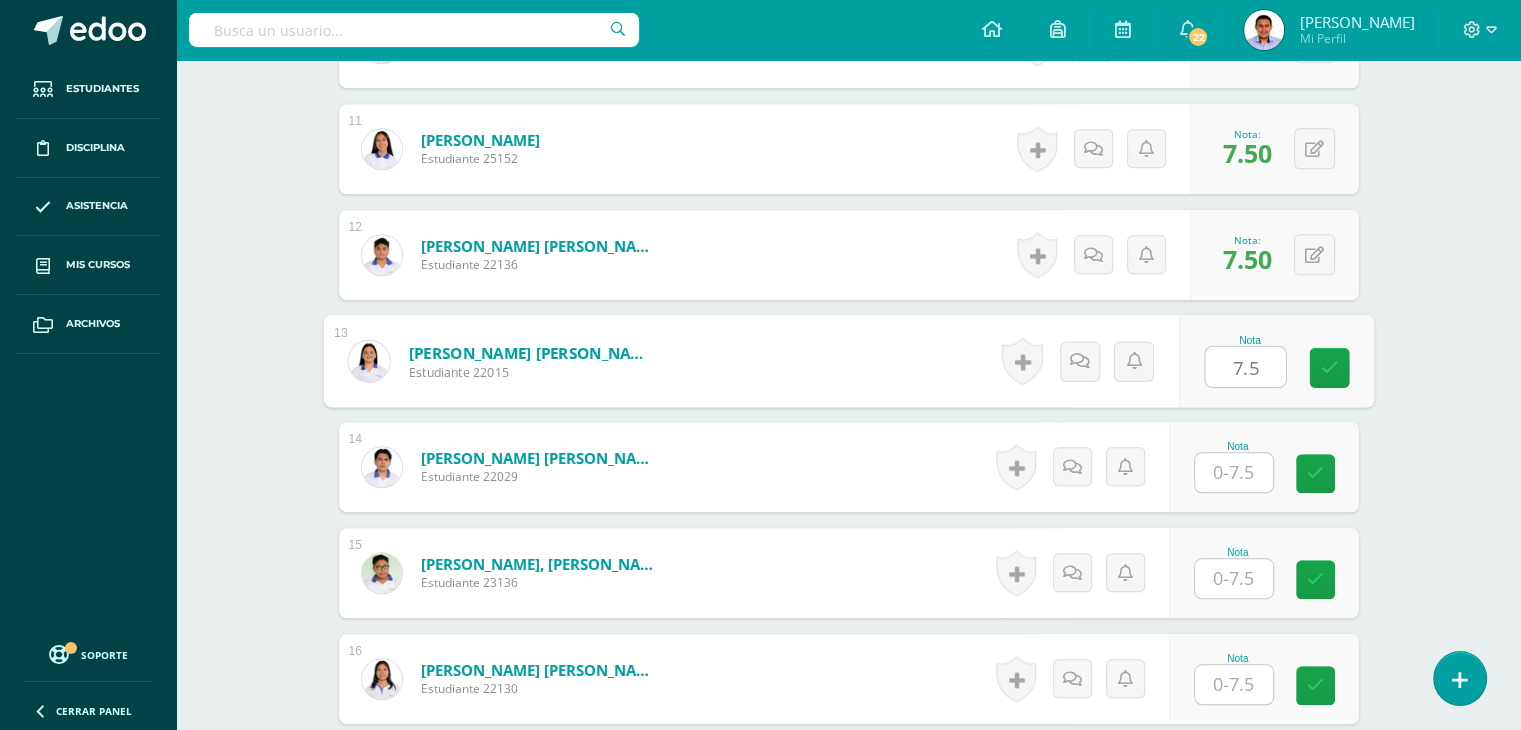 type on "7.5" 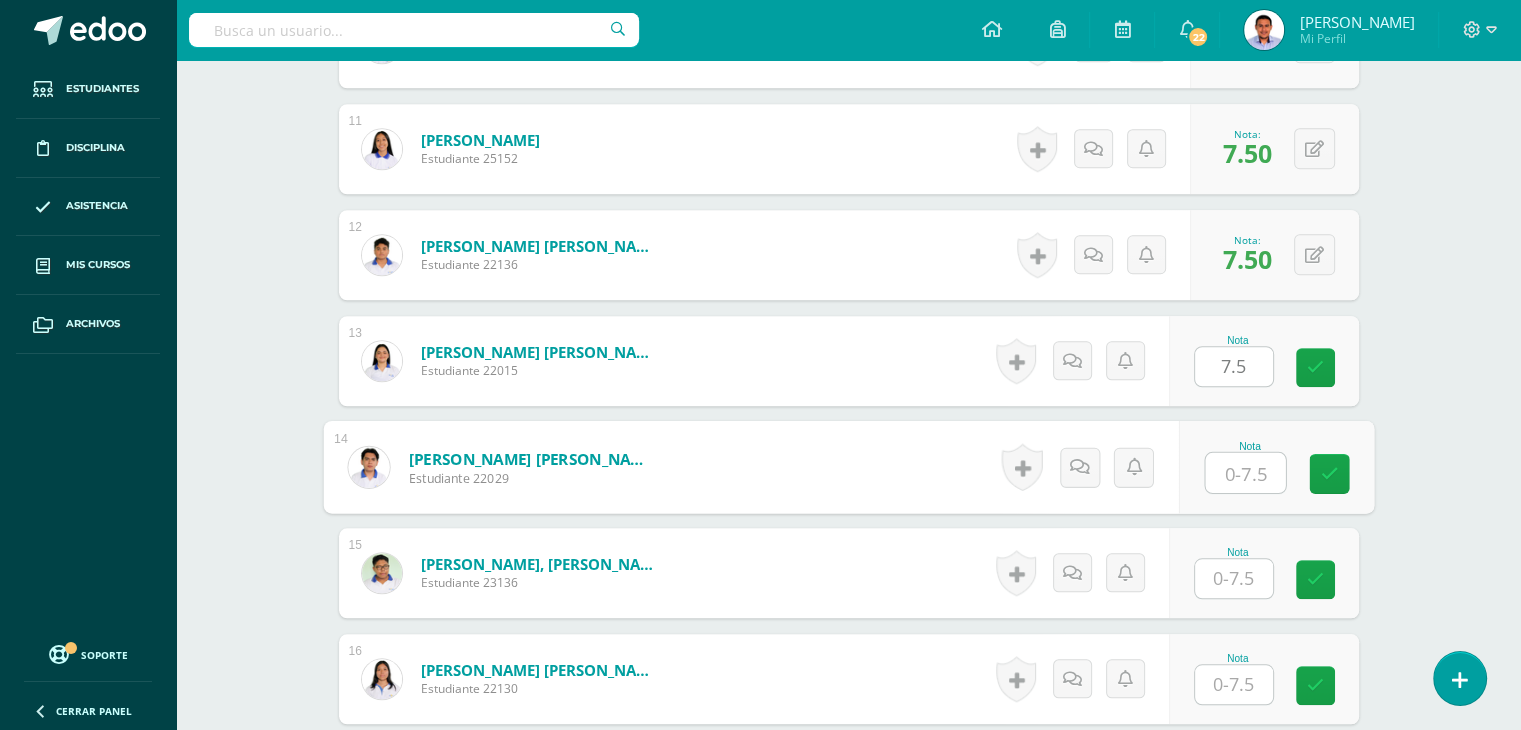 paste on "7.5" 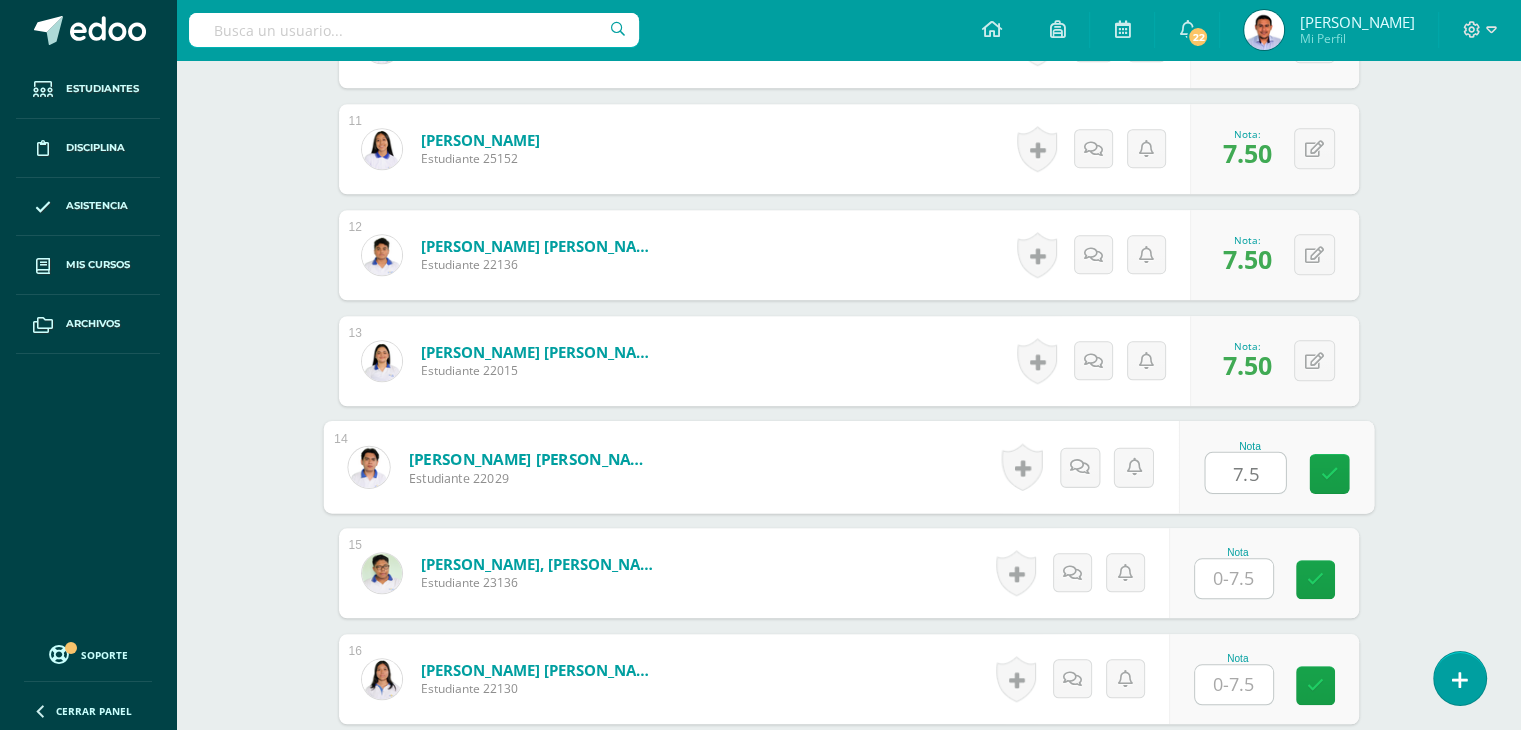type on "7.5" 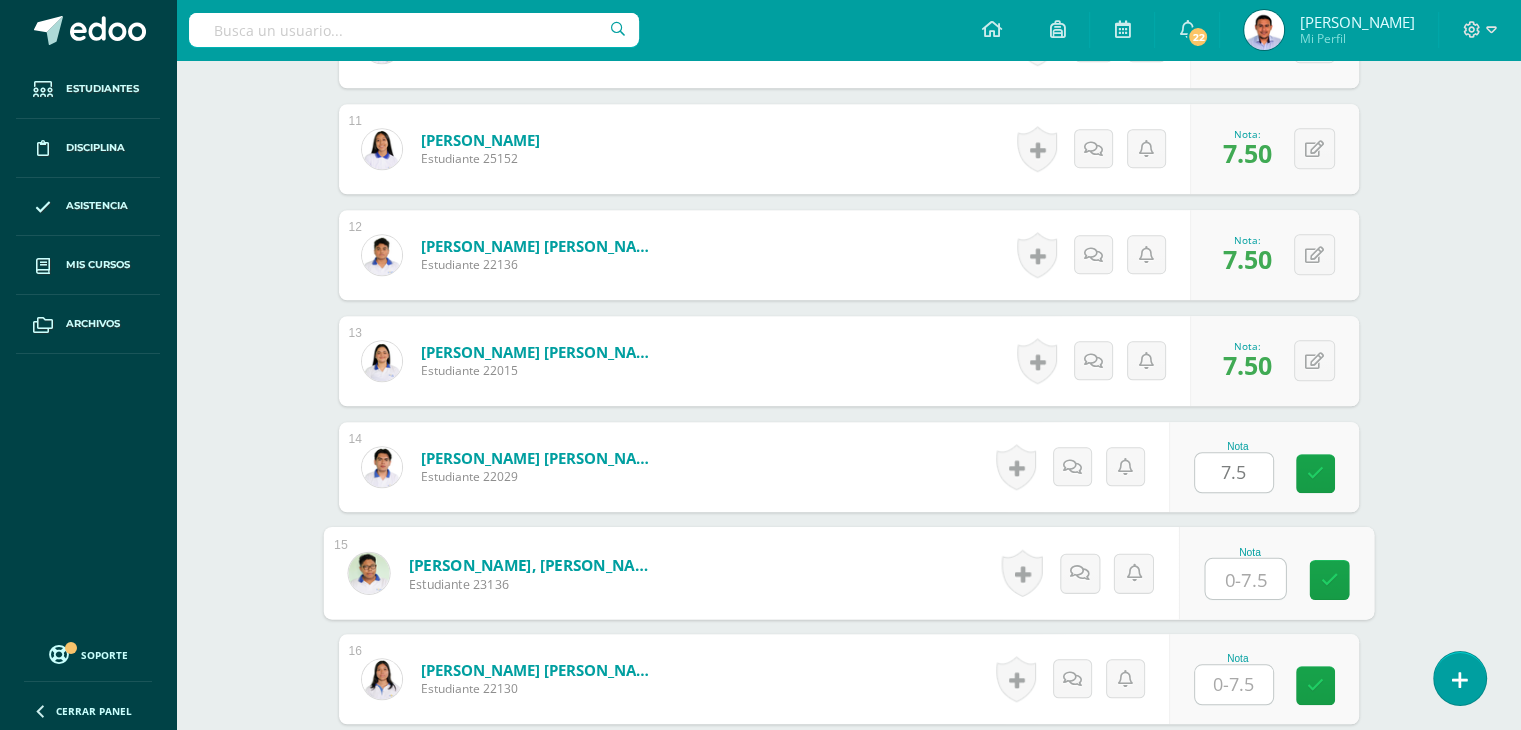 paste on "7.5" 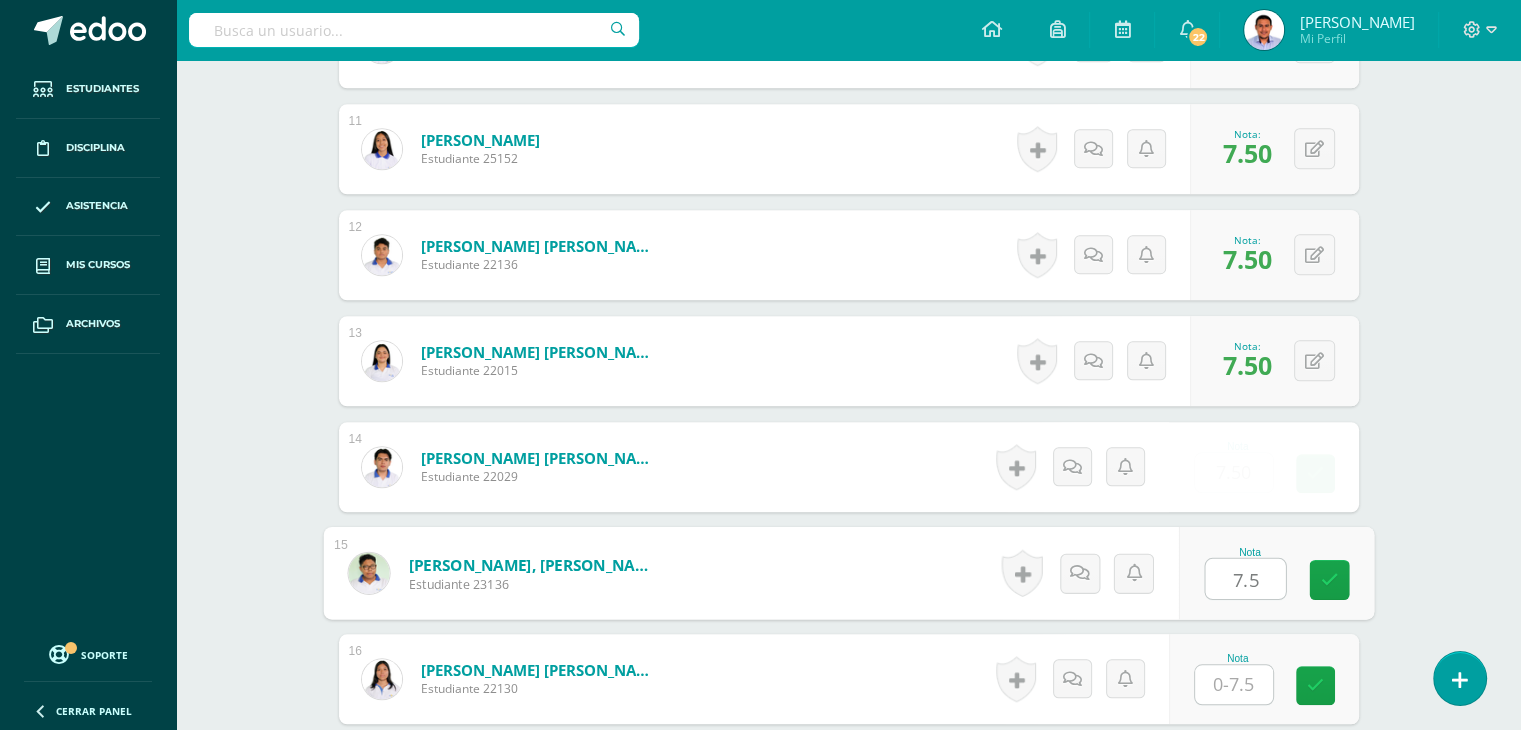 type on "7.5" 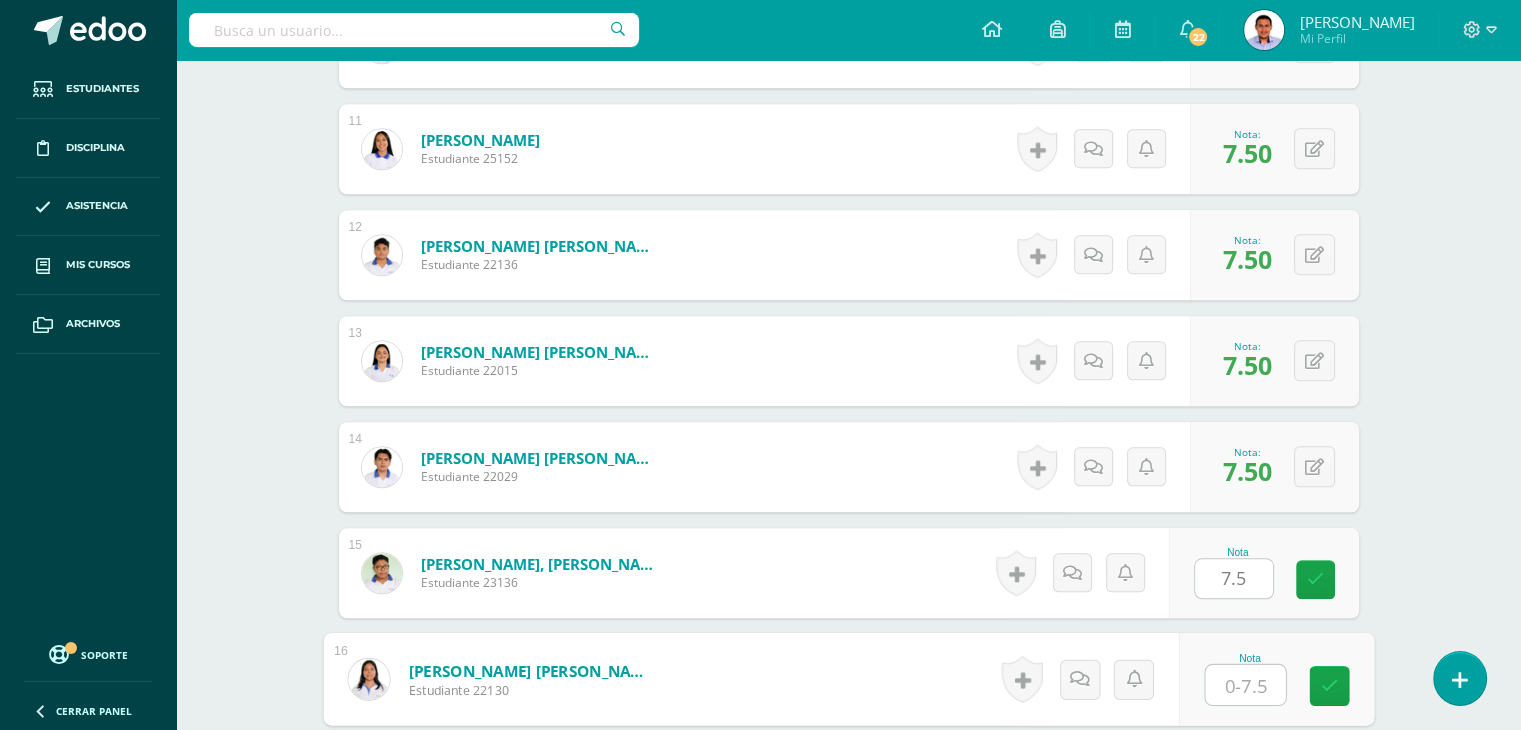paste on "7.5" 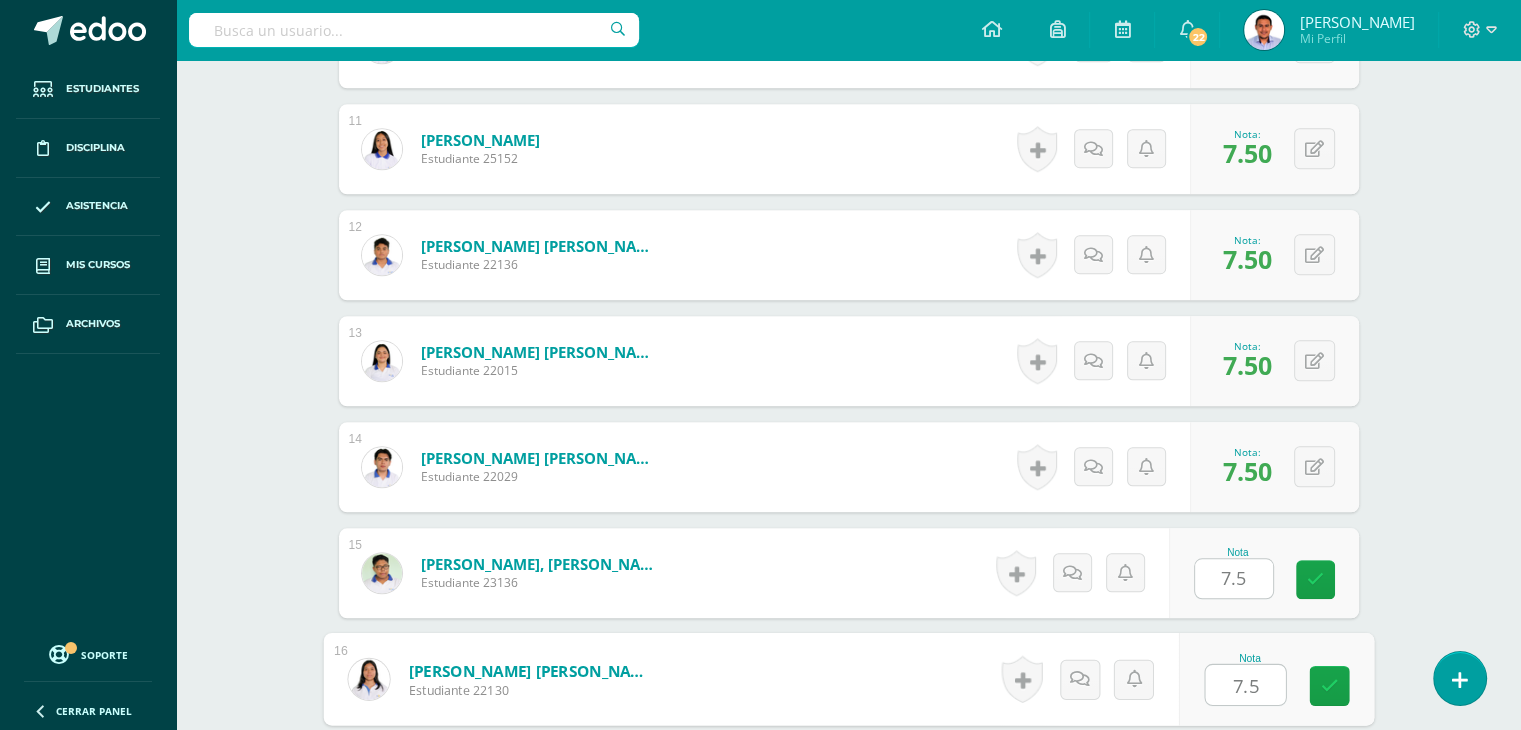 type on "7.5" 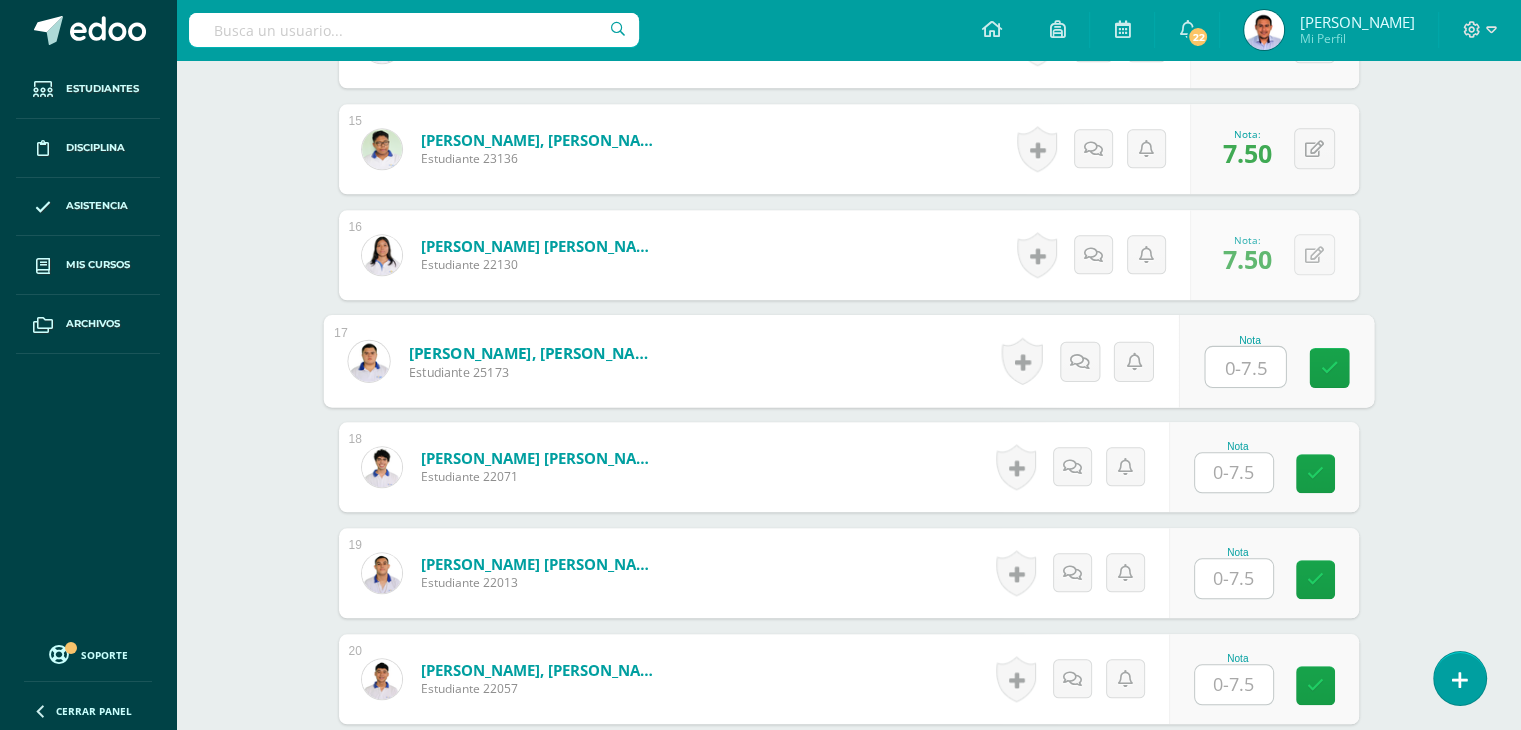 paste on "7.5" 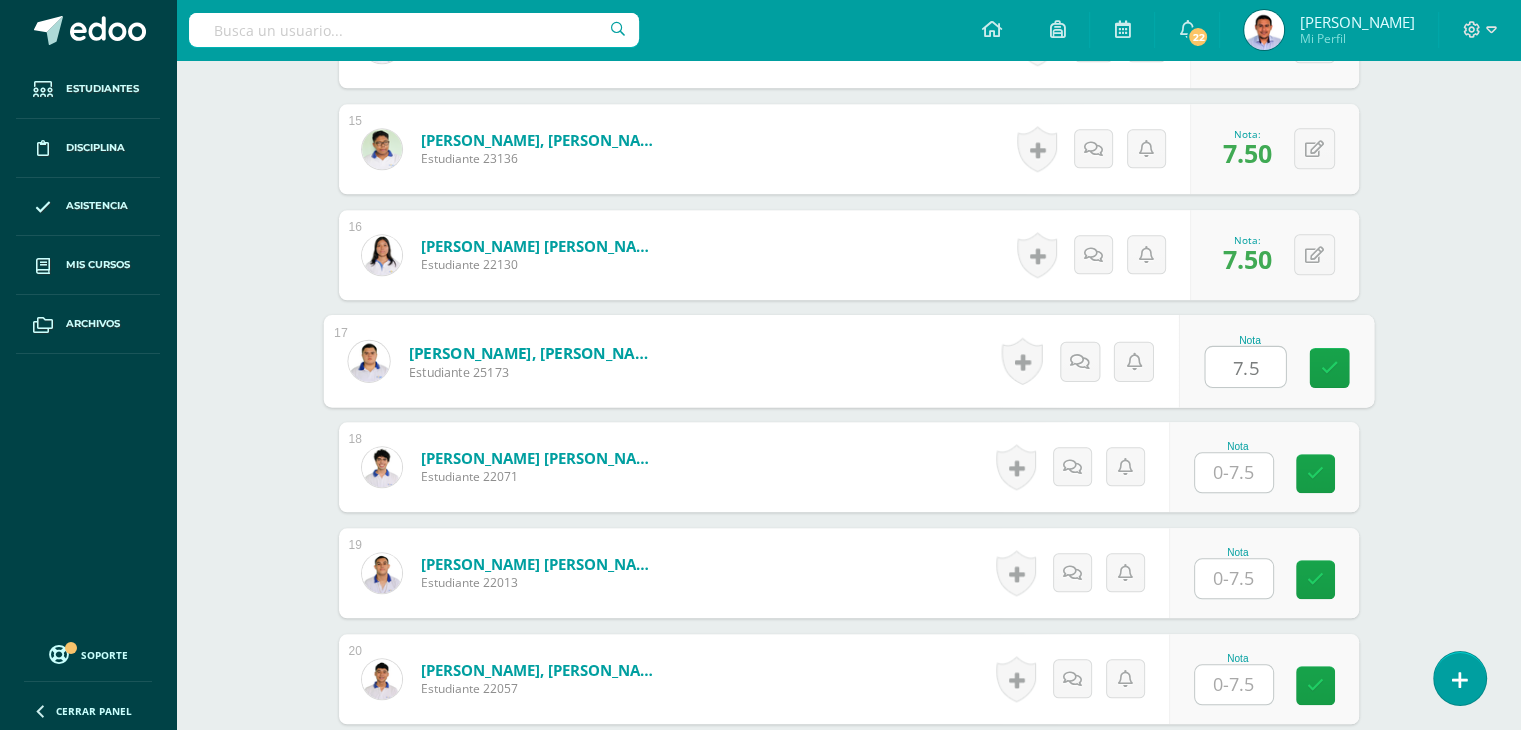 type on "7.5" 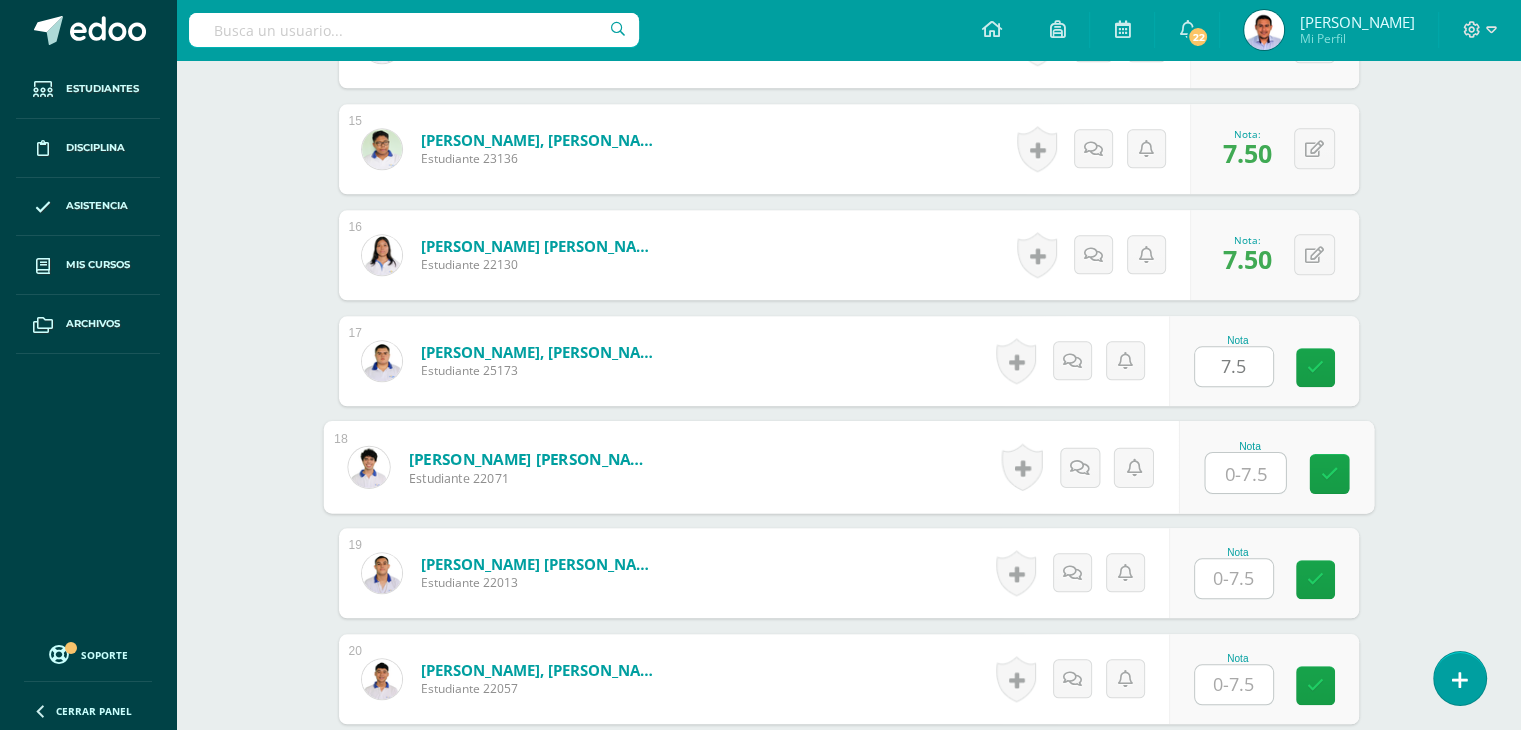 paste on "7.5" 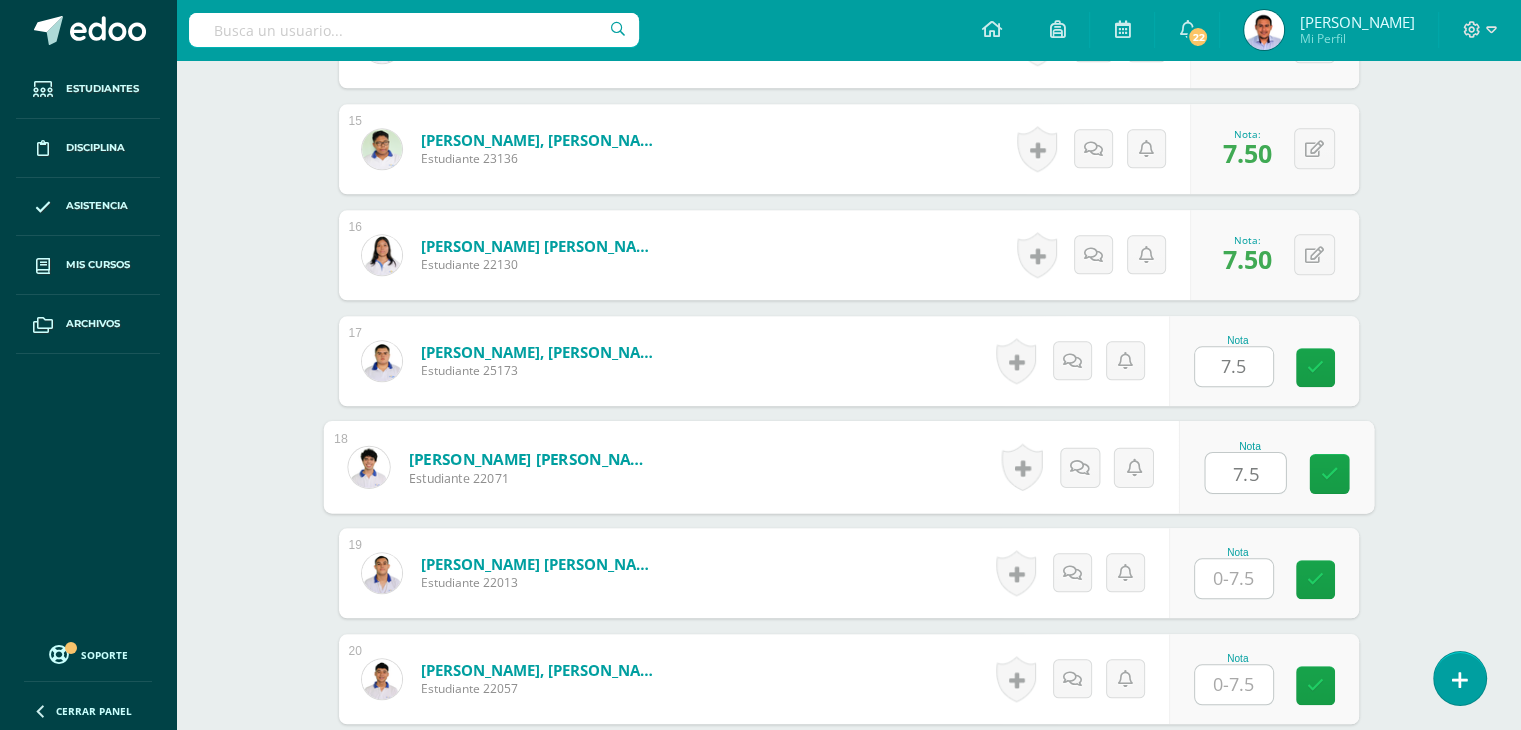 type on "7.5" 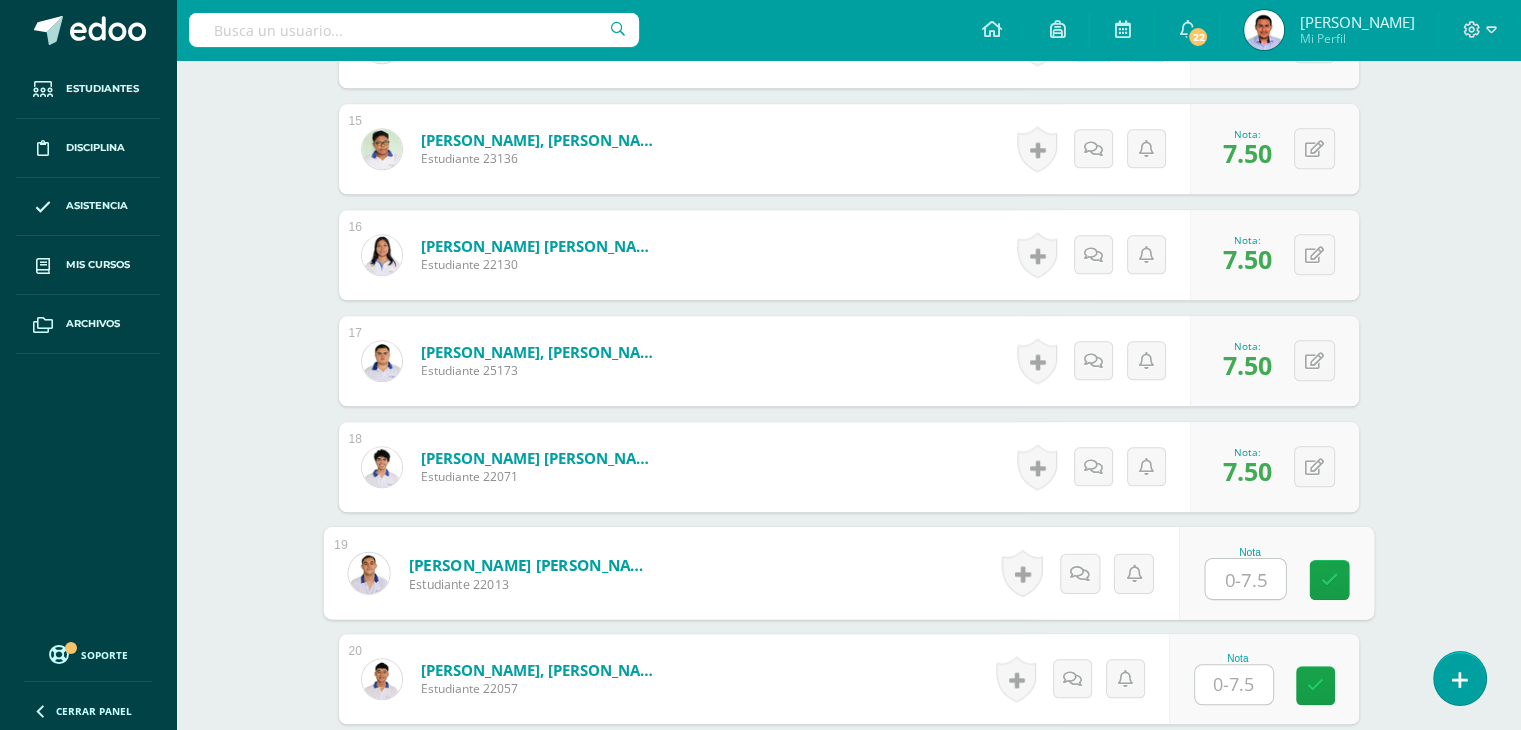 paste on "7.5" 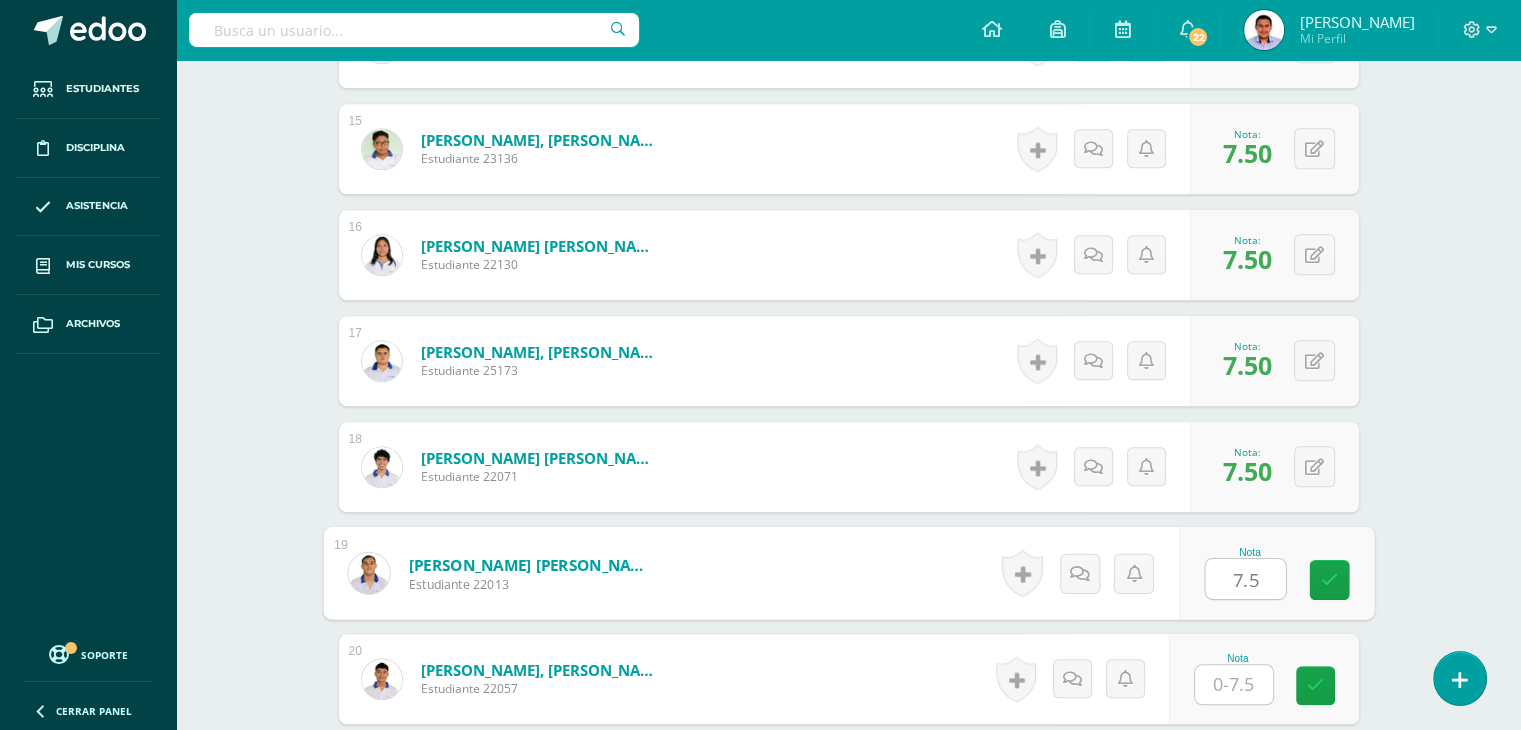 type on "7.5" 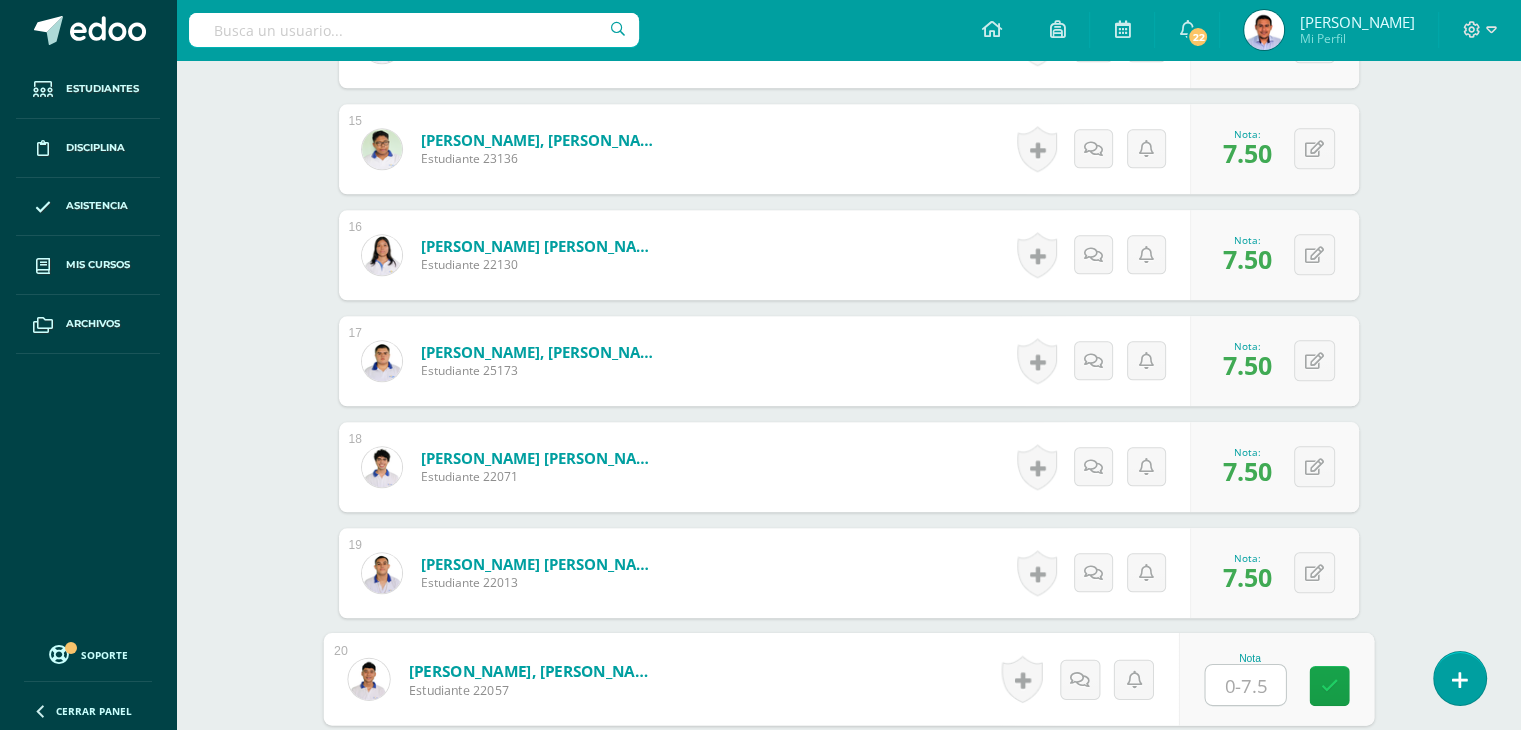 paste on "7.5" 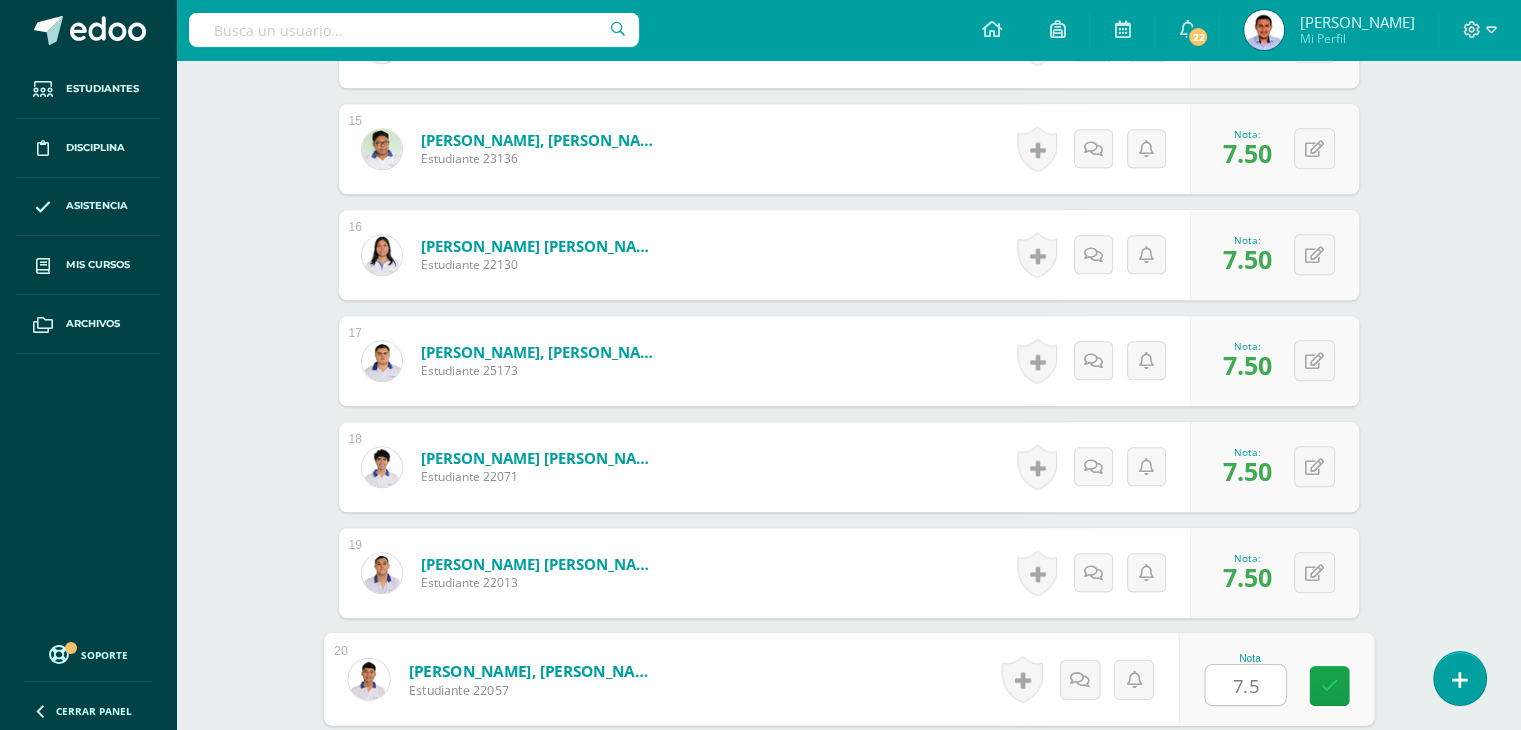 type on "7.5" 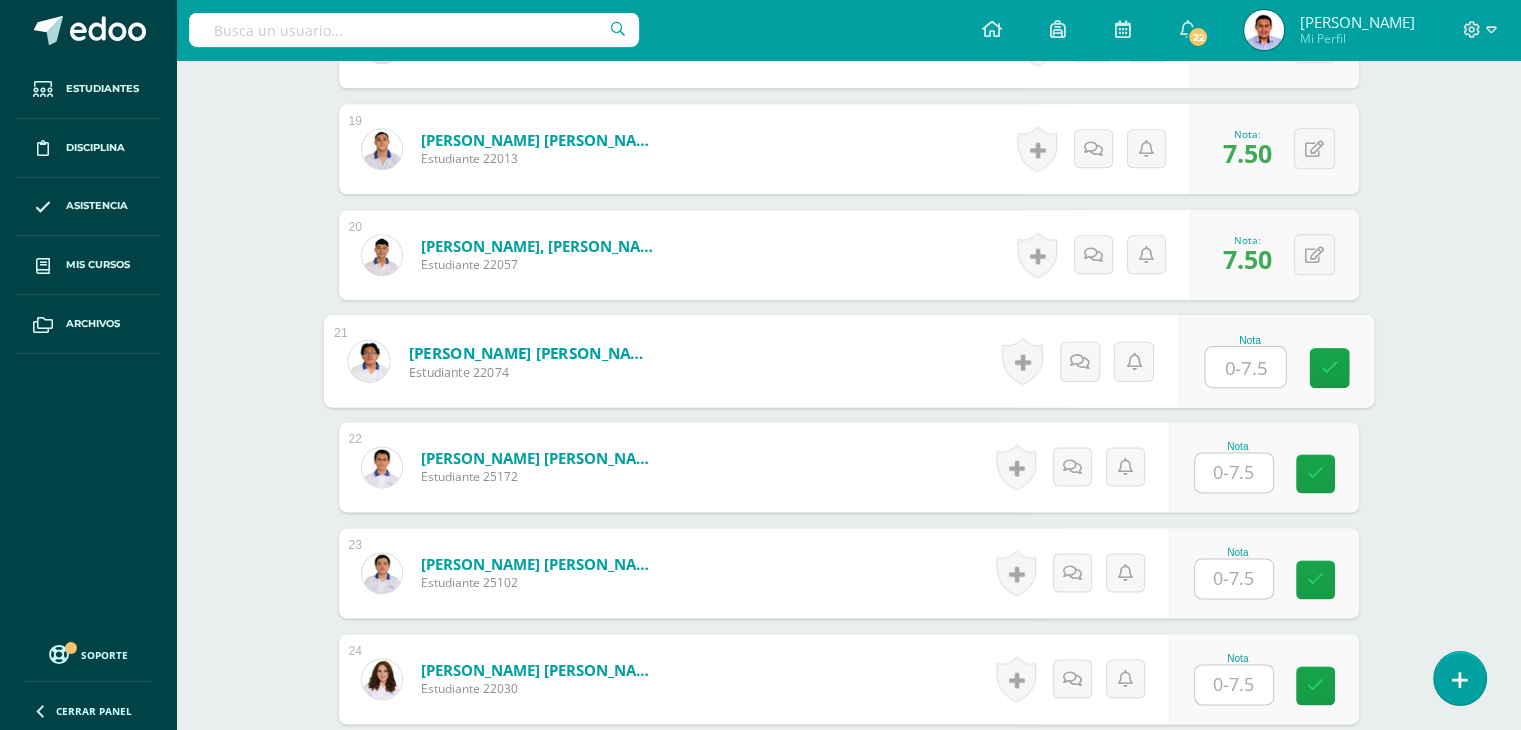 paste on "7.5" 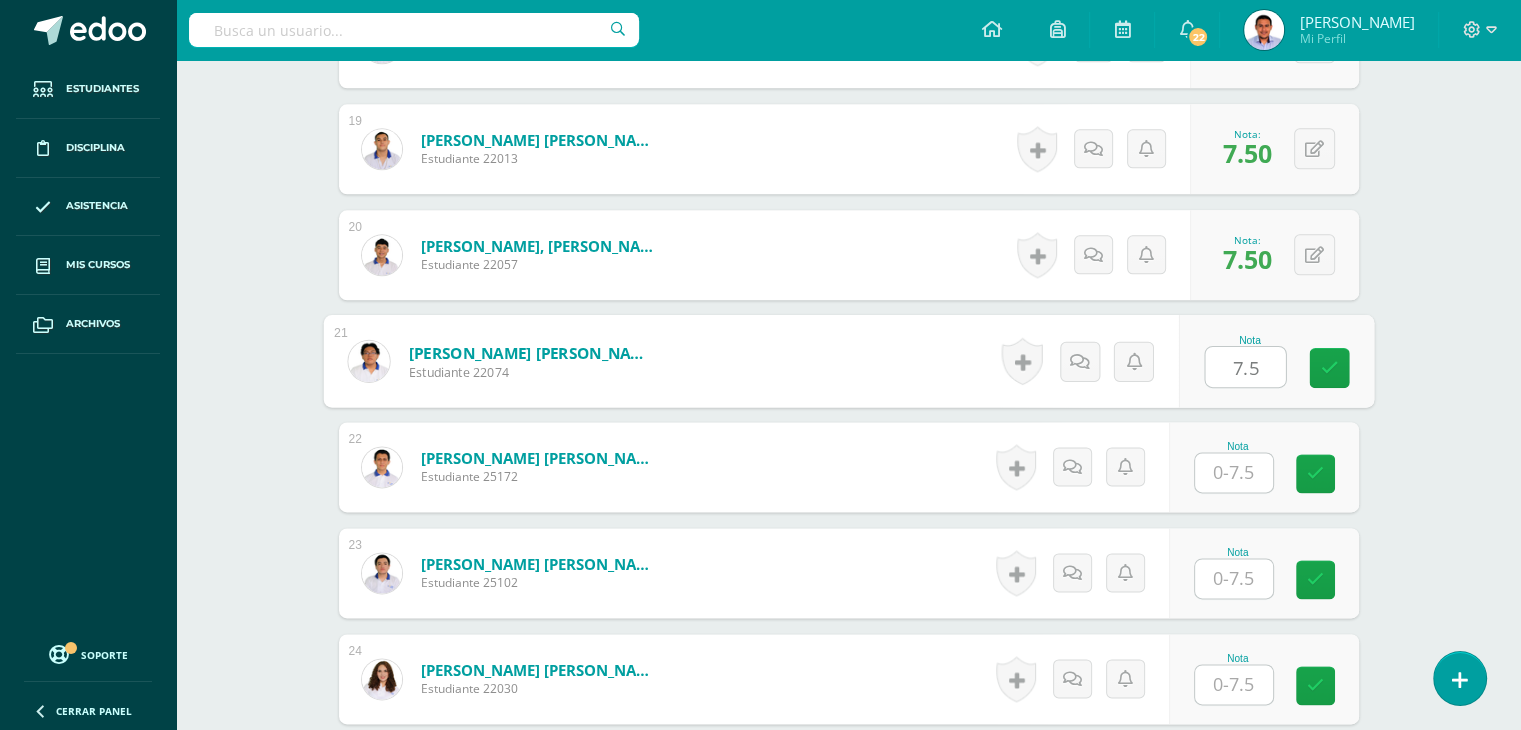 type on "7.5" 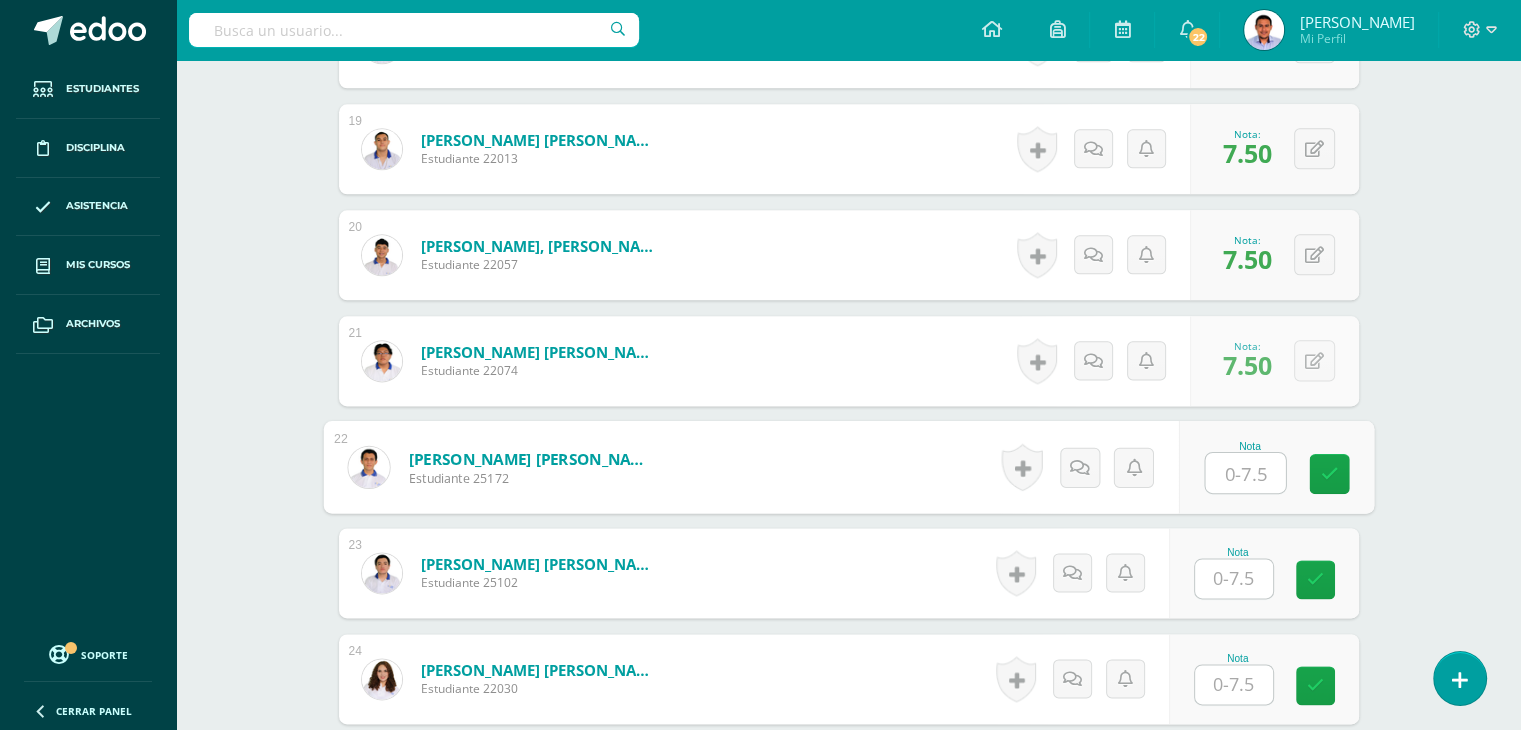 paste on "7.5" 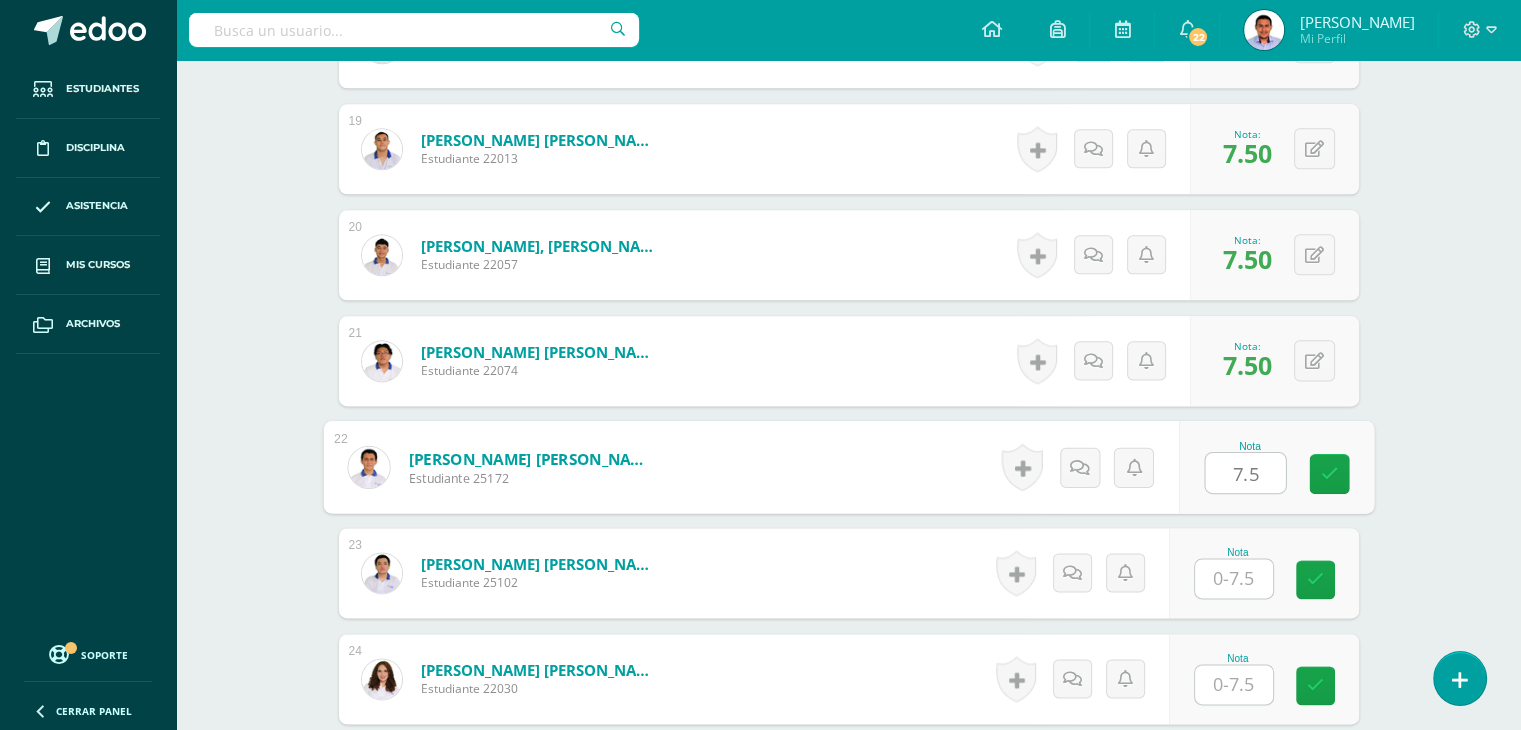type on "7.5" 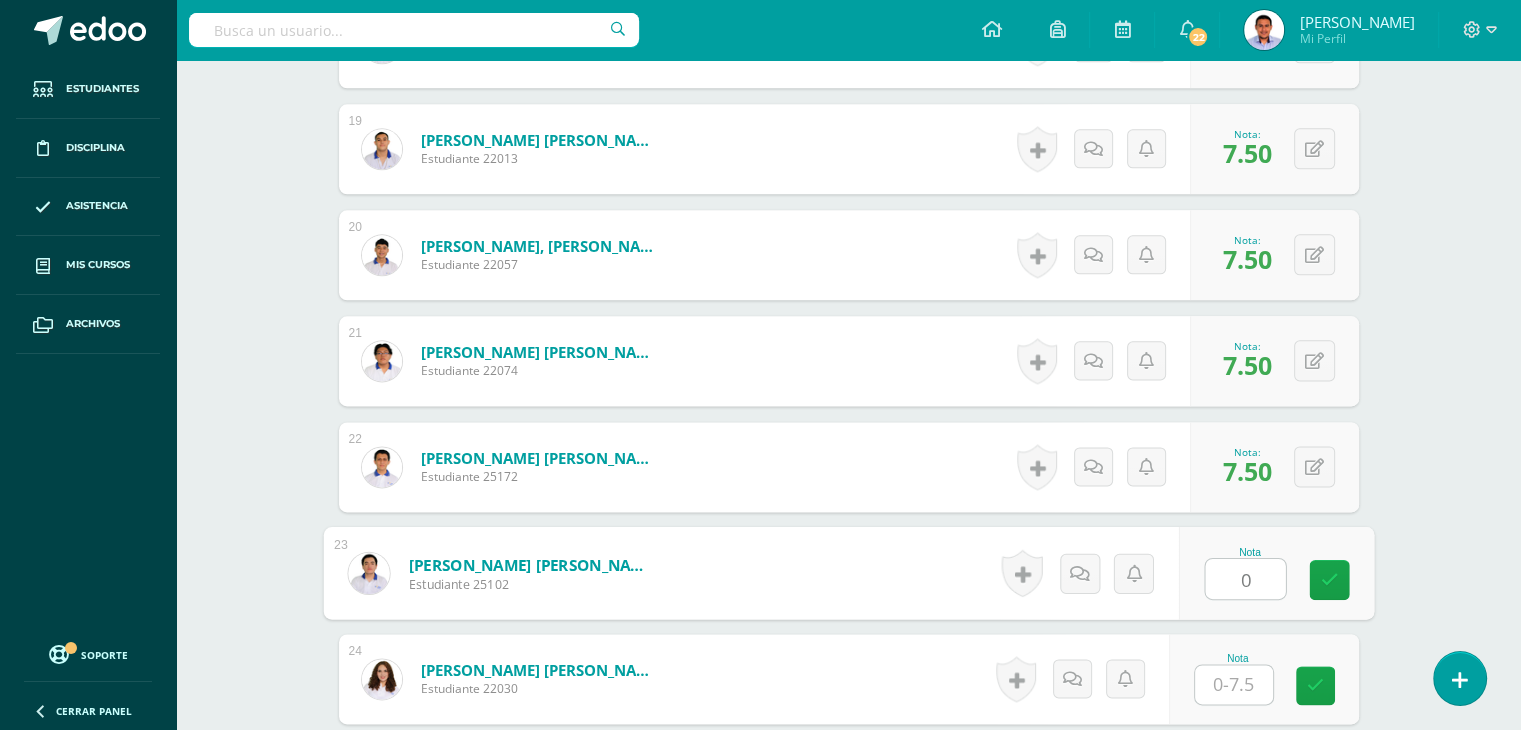 paste on "7.5" 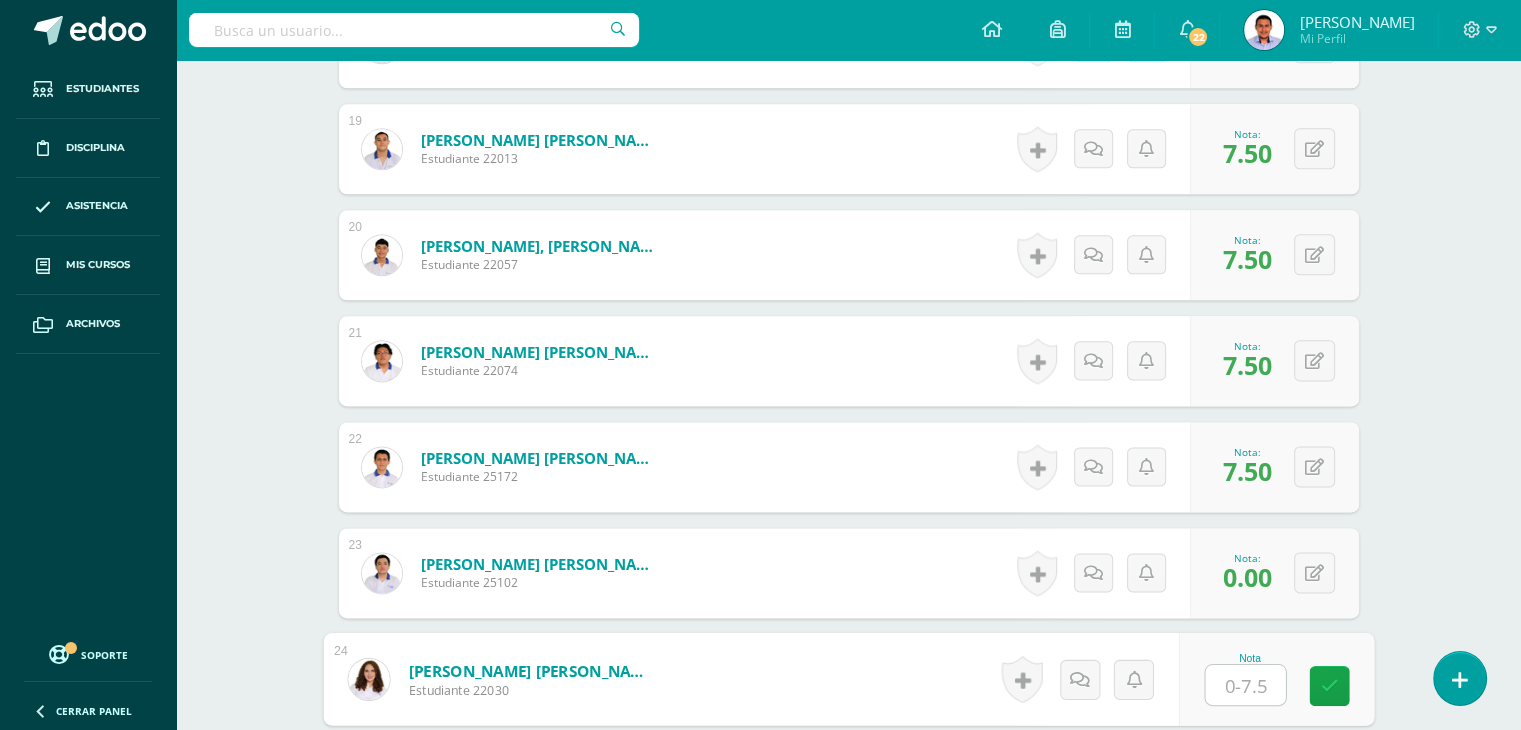 paste on "7.5" 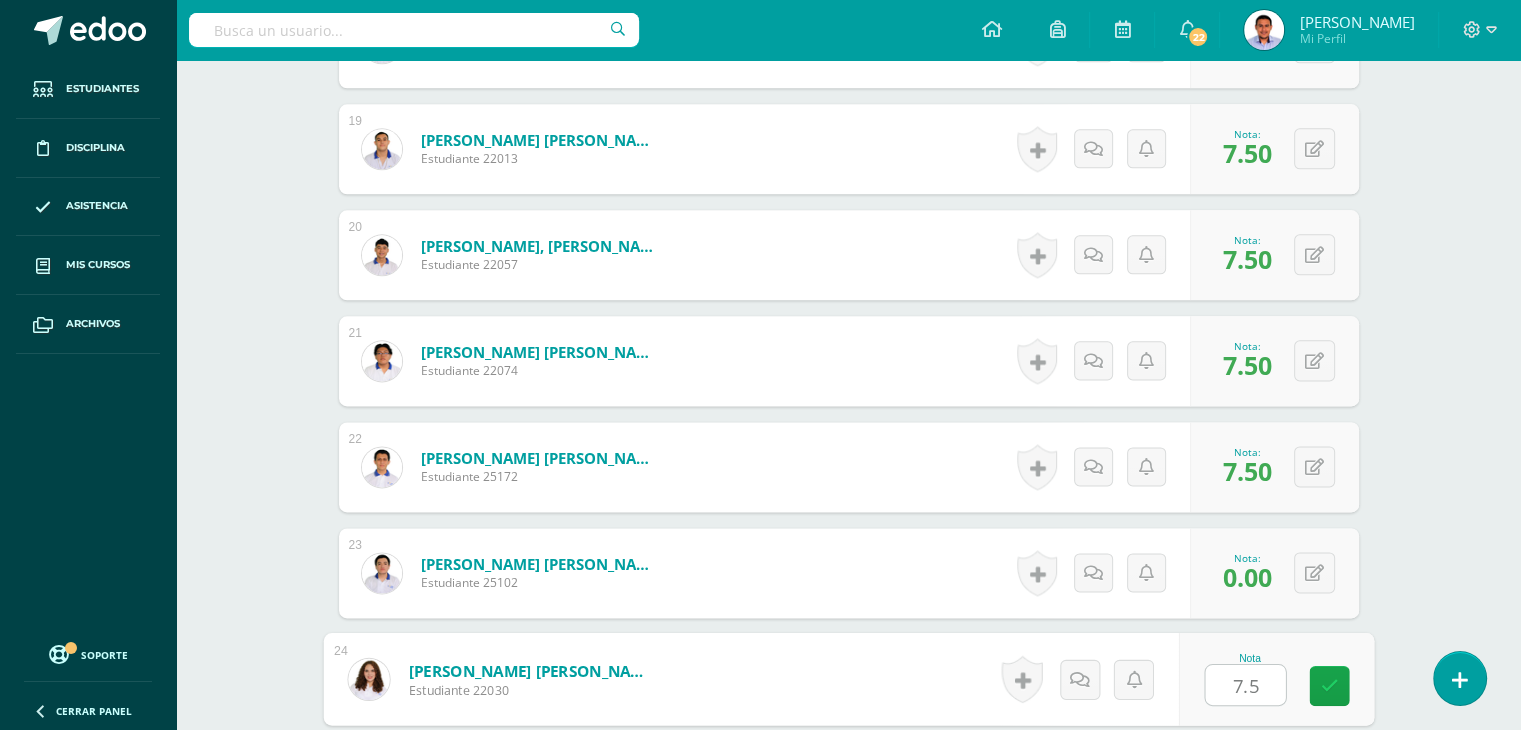 type on "7.5" 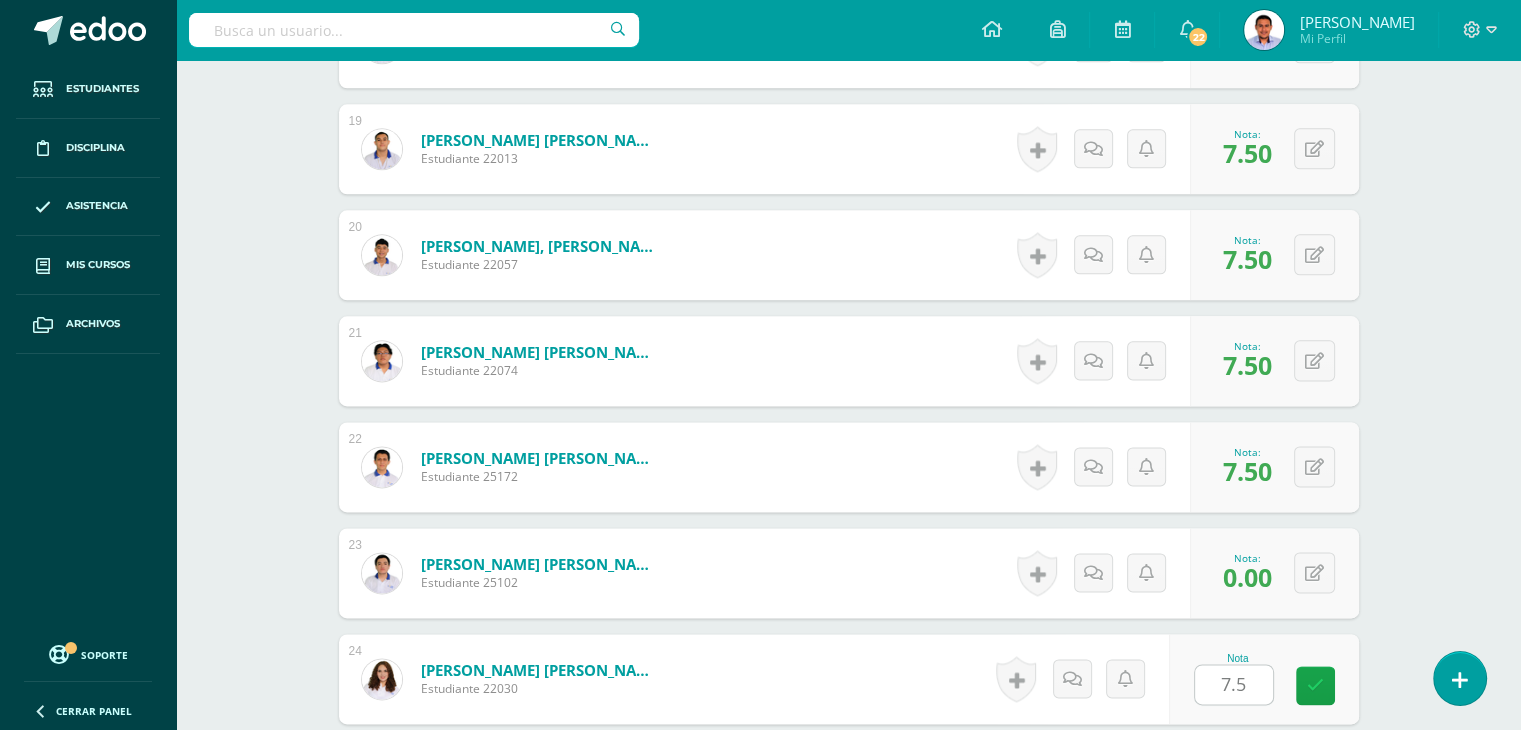 scroll, scrollTop: 2923, scrollLeft: 0, axis: vertical 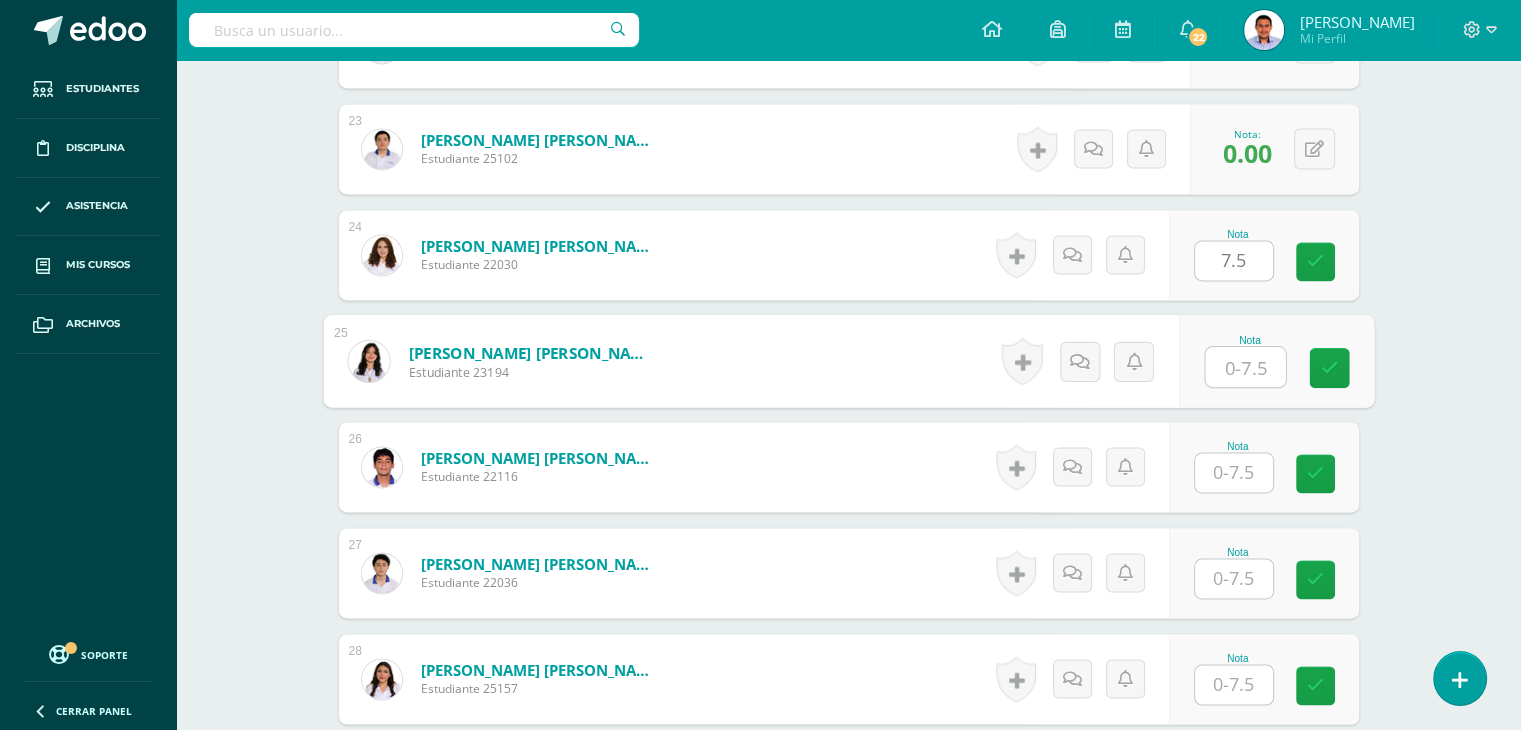 paste on "7.5" 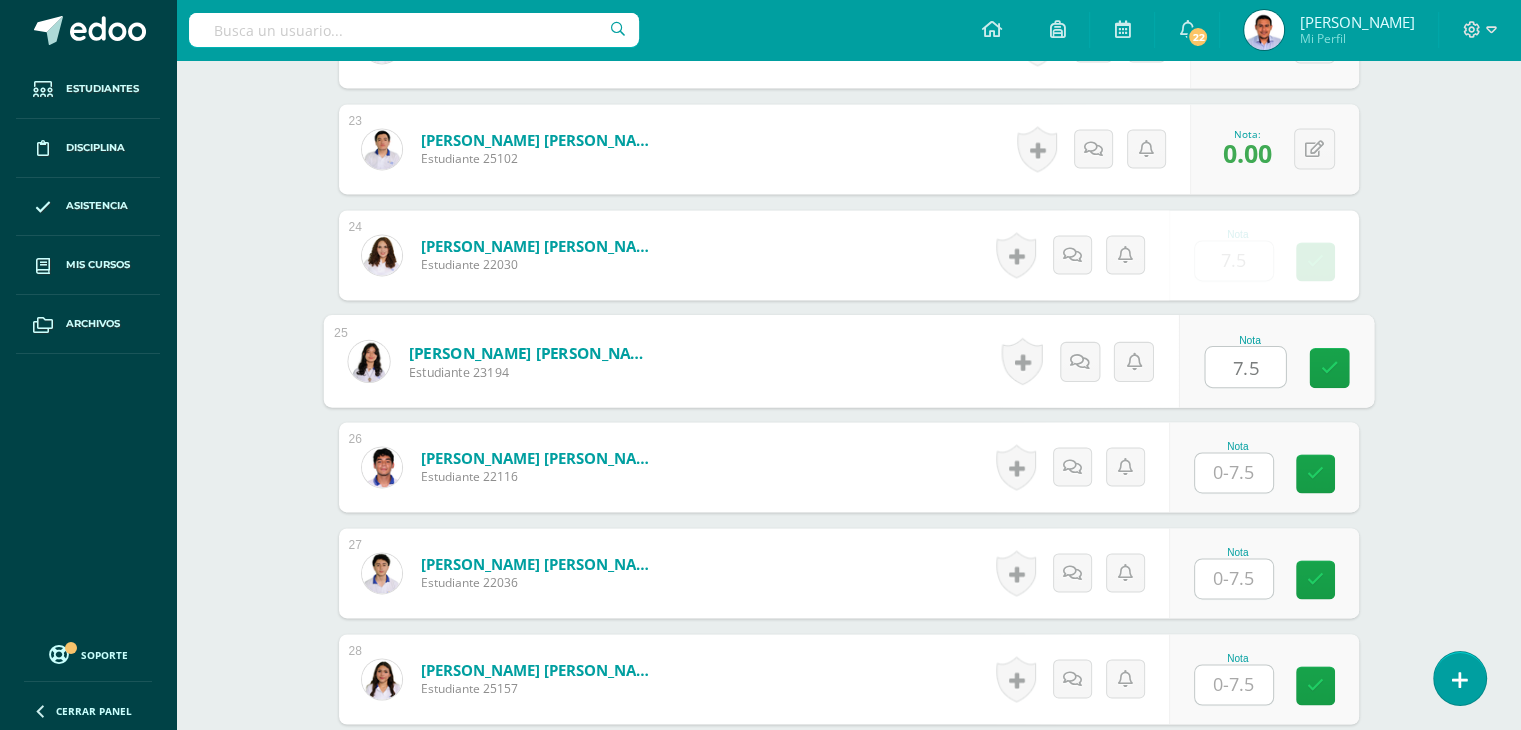 type on "7.5" 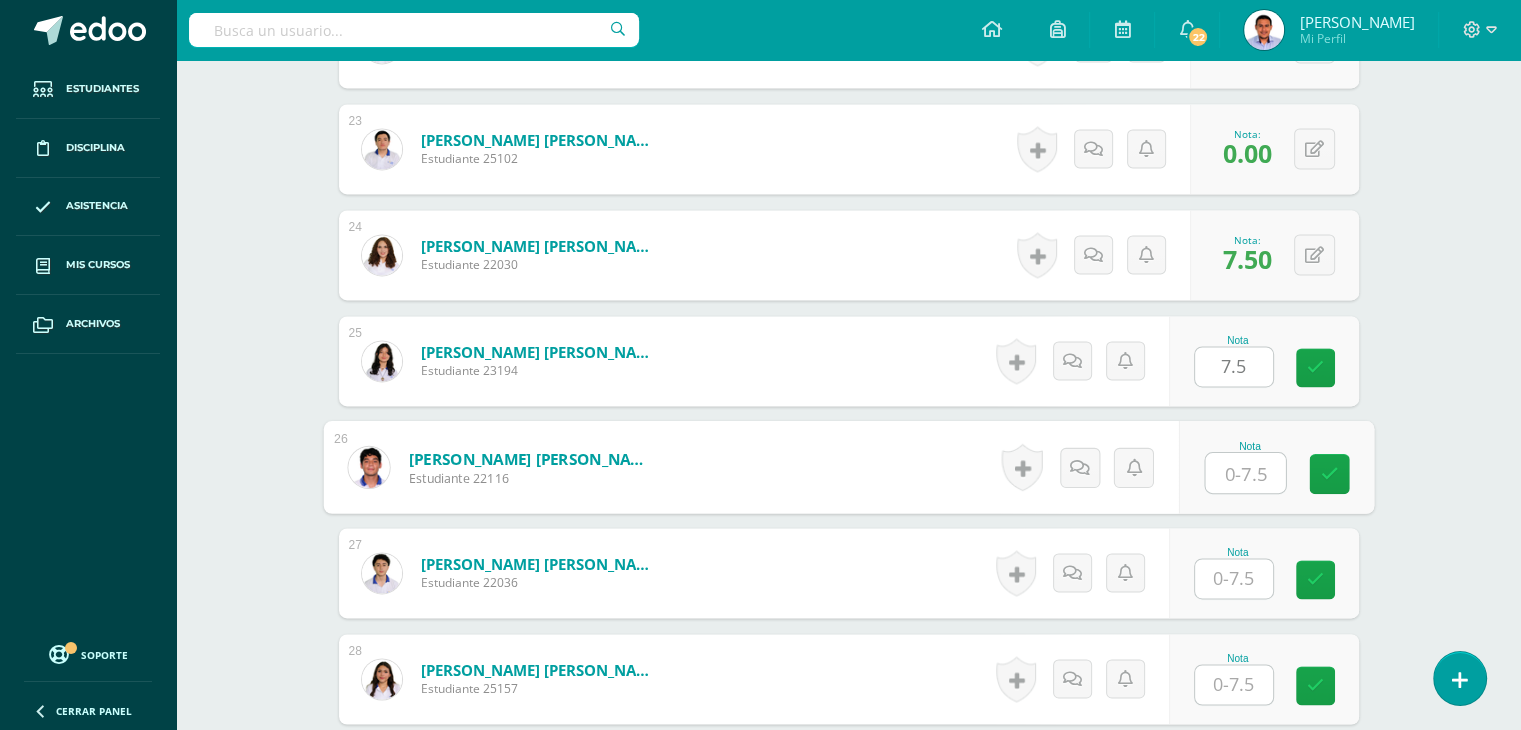 paste on "7.5" 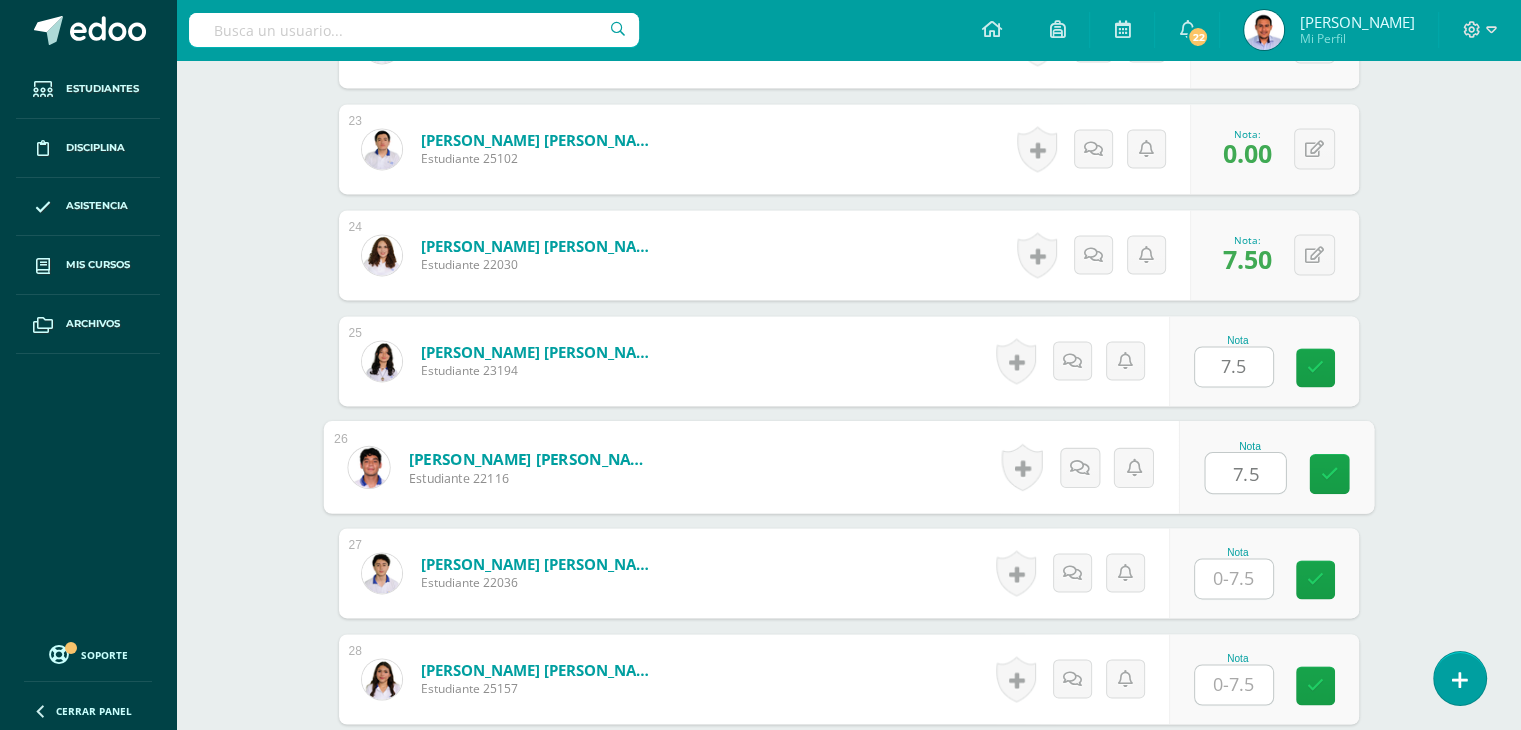 type on "7.5" 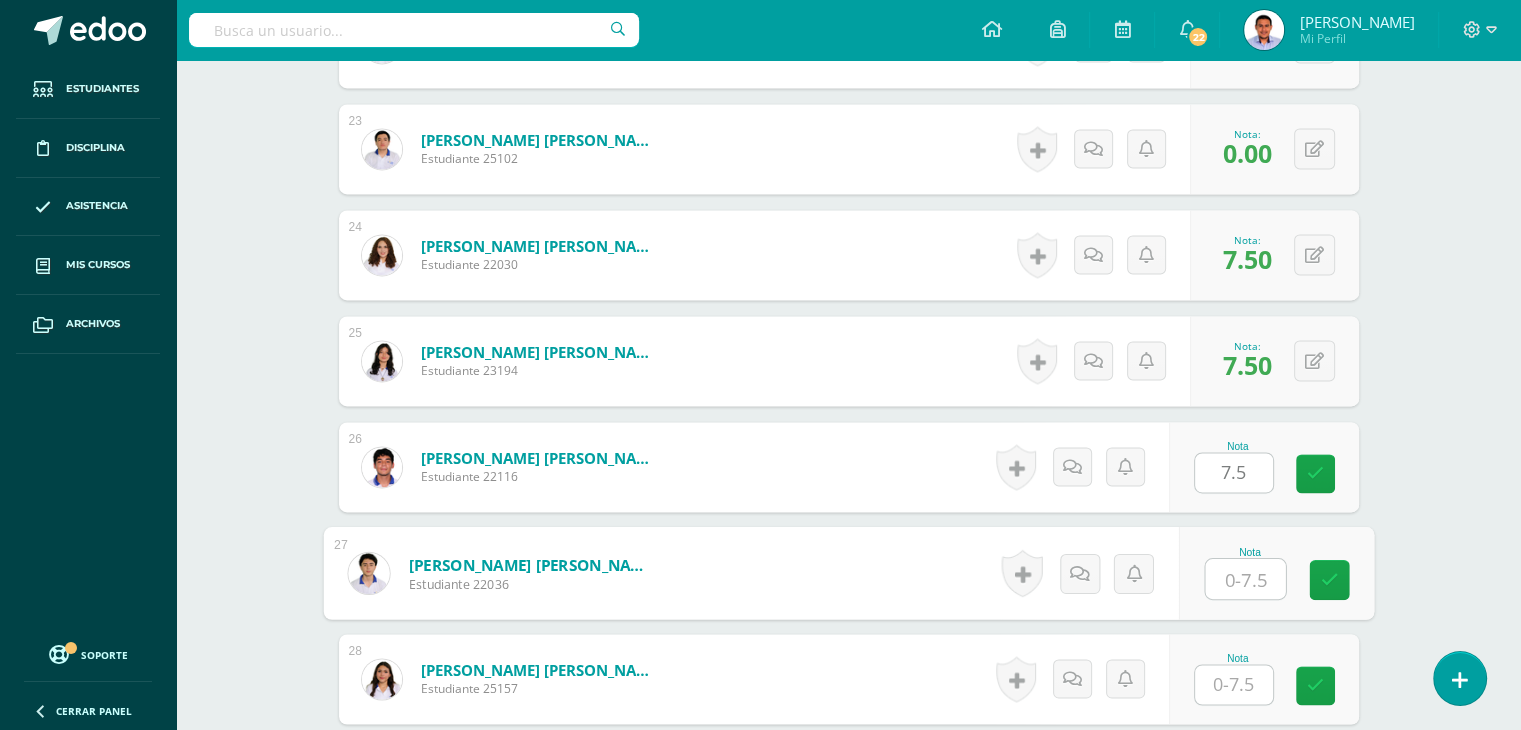 paste on "7.5" 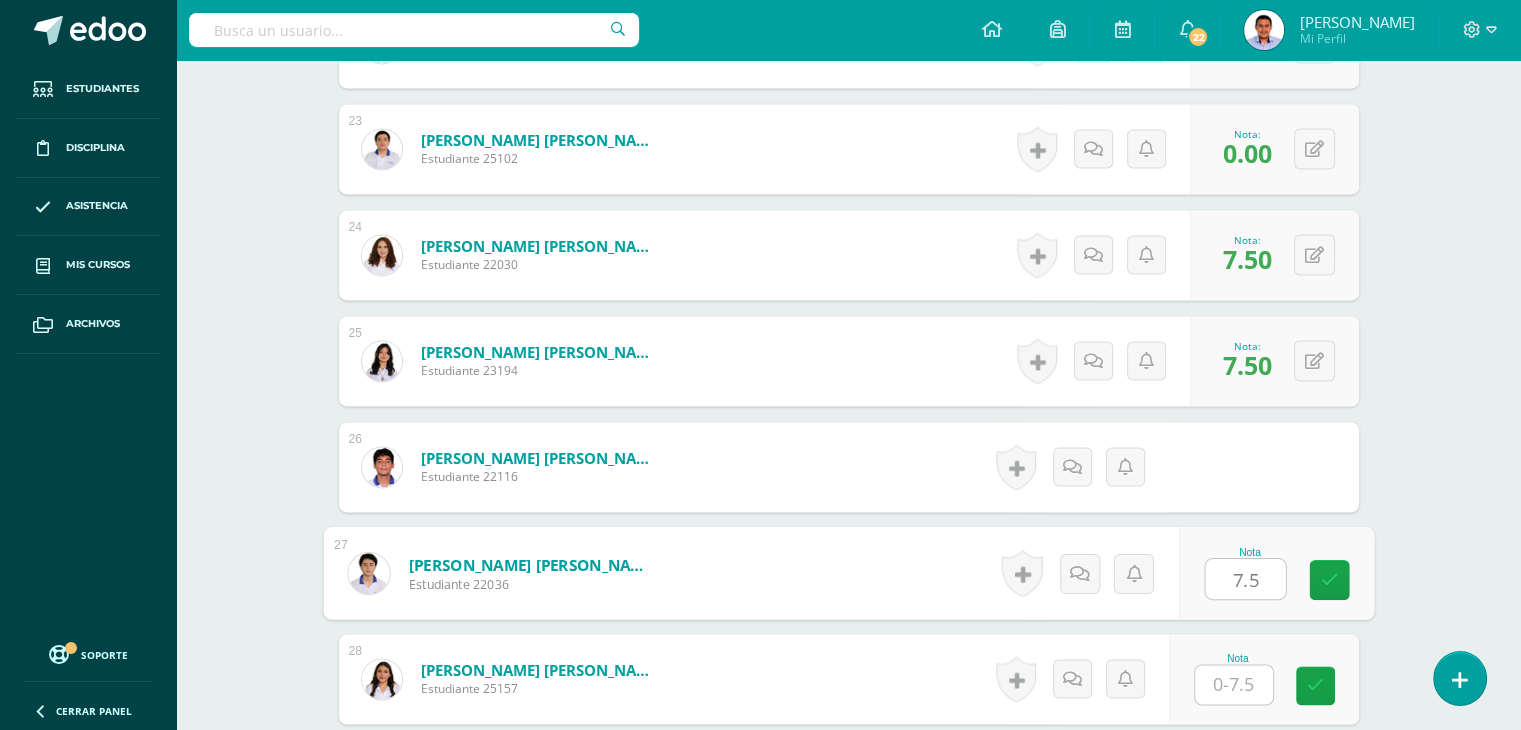 type on "7.5" 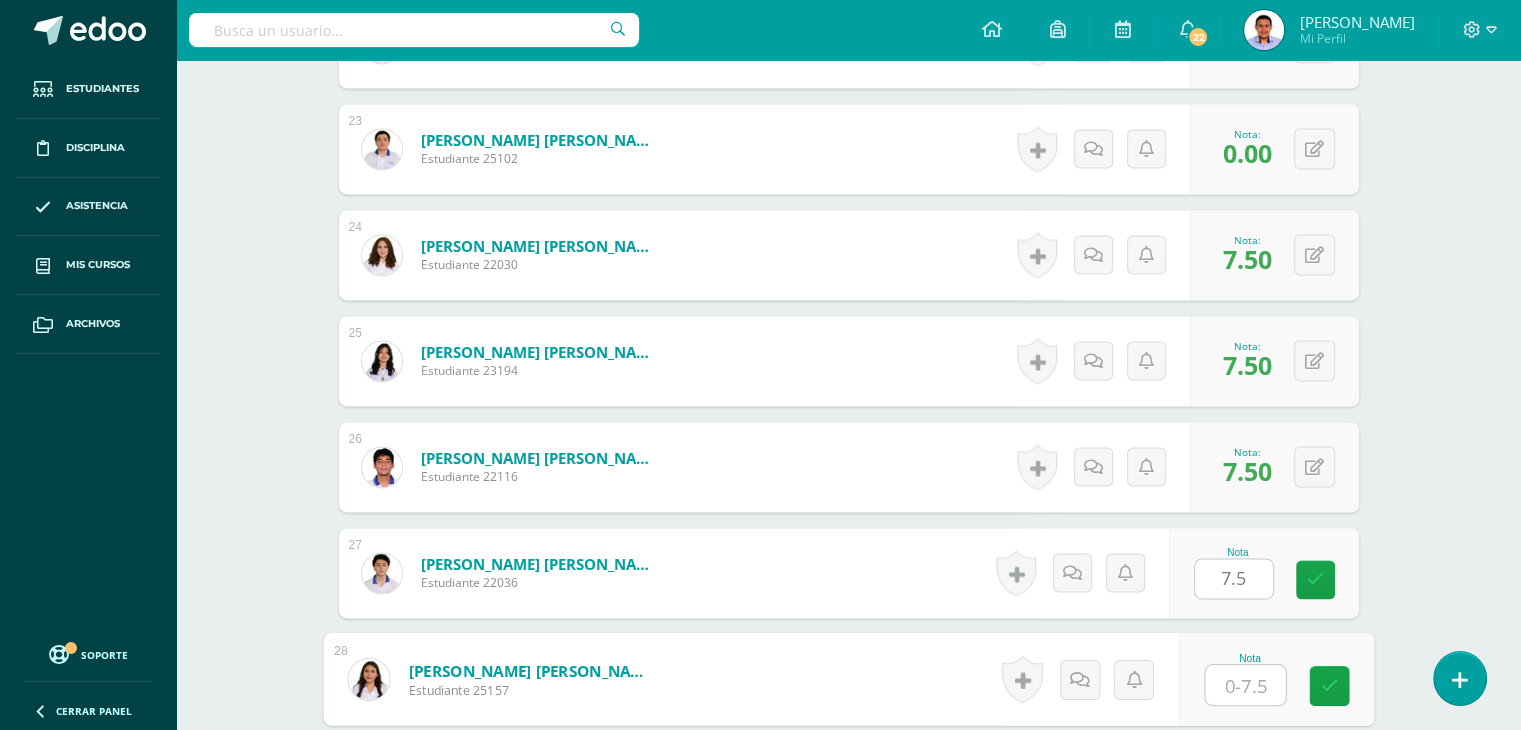 paste on "7.5" 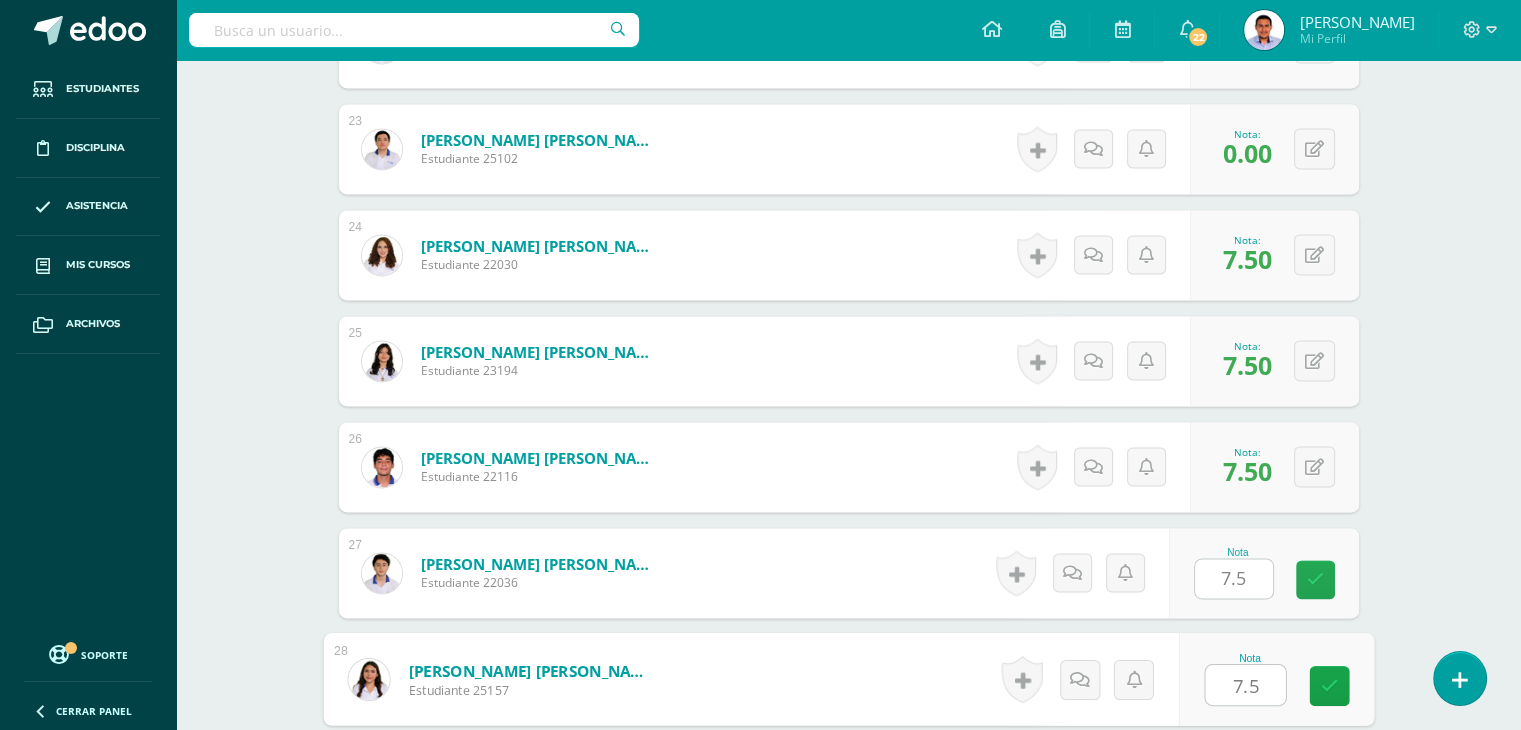 type on "7.5" 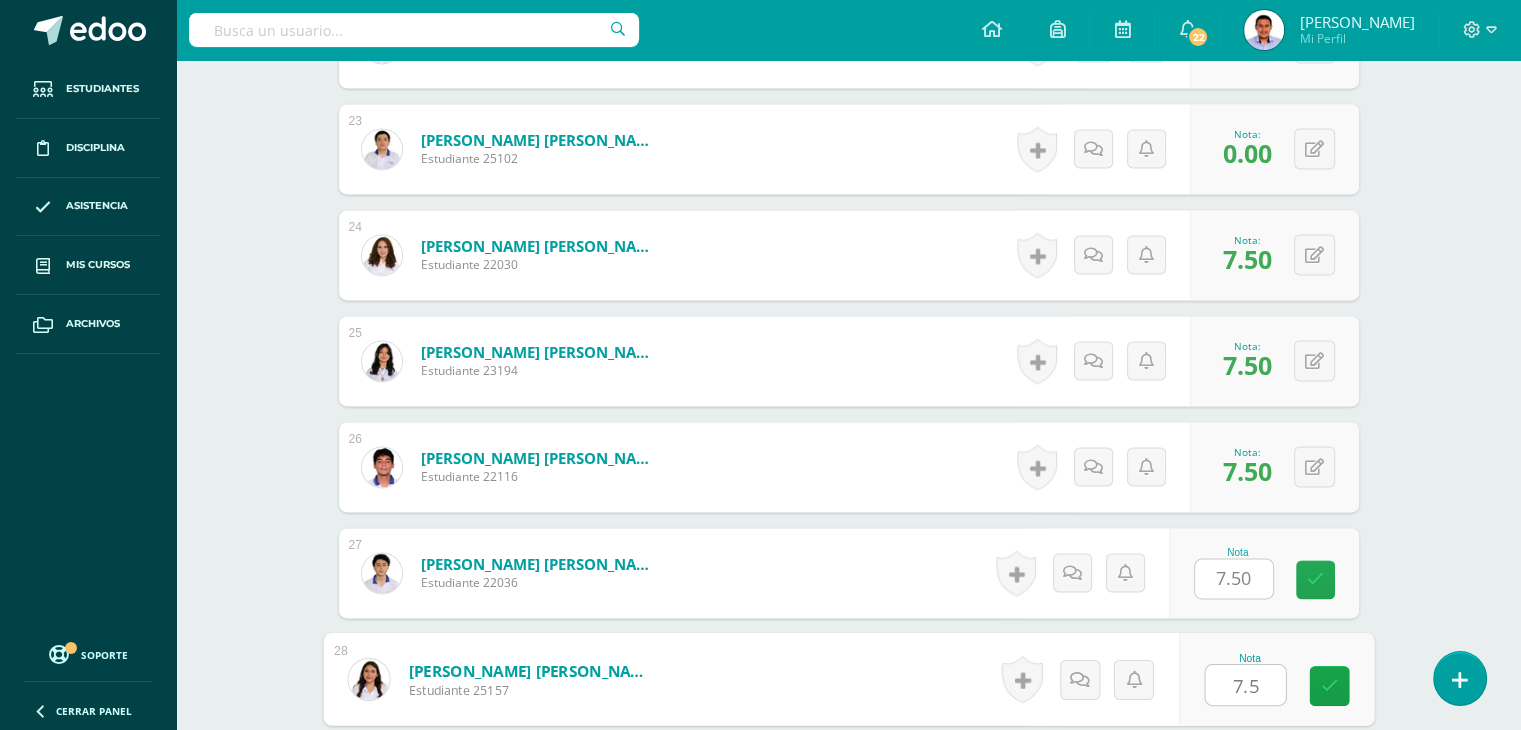 scroll, scrollTop: 3347, scrollLeft: 0, axis: vertical 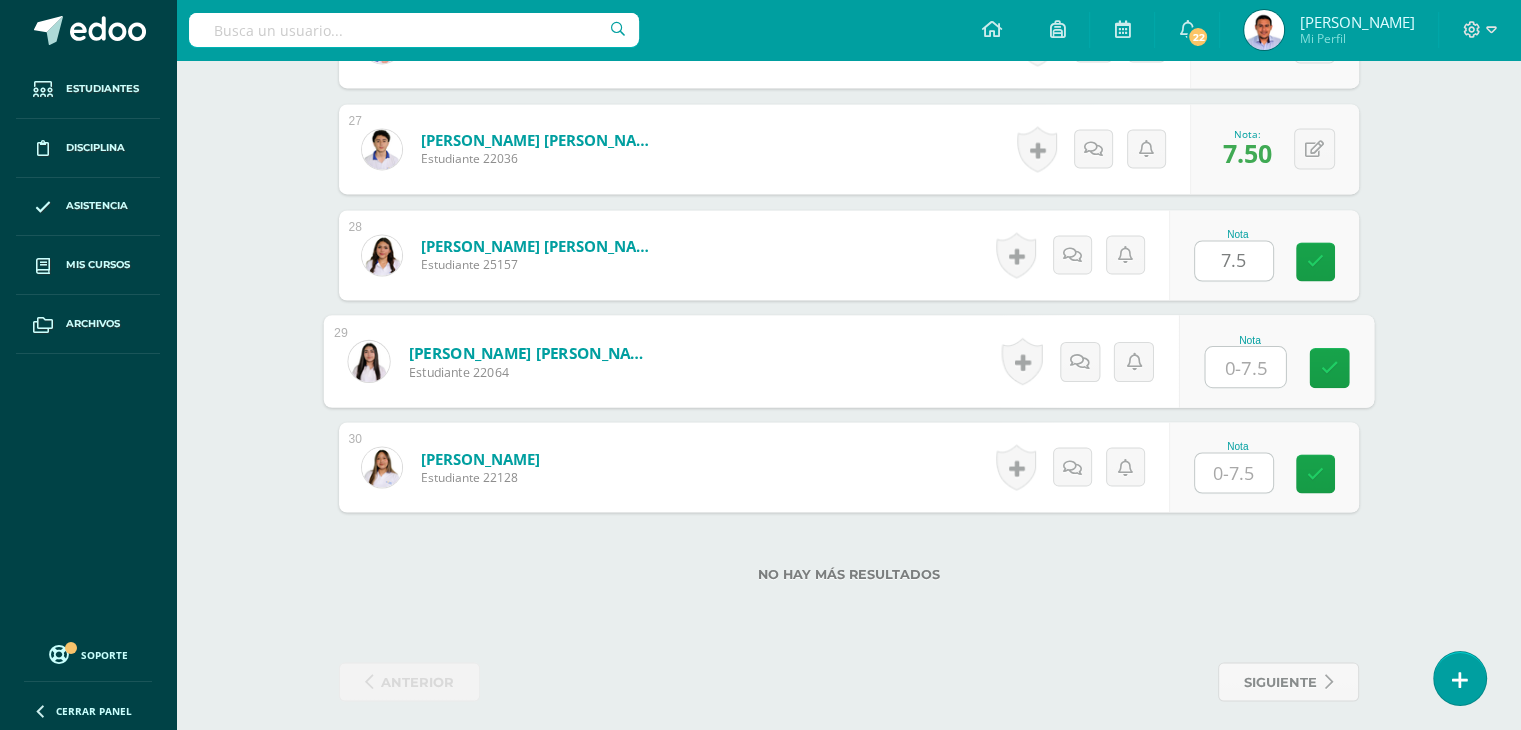 paste on "7.5" 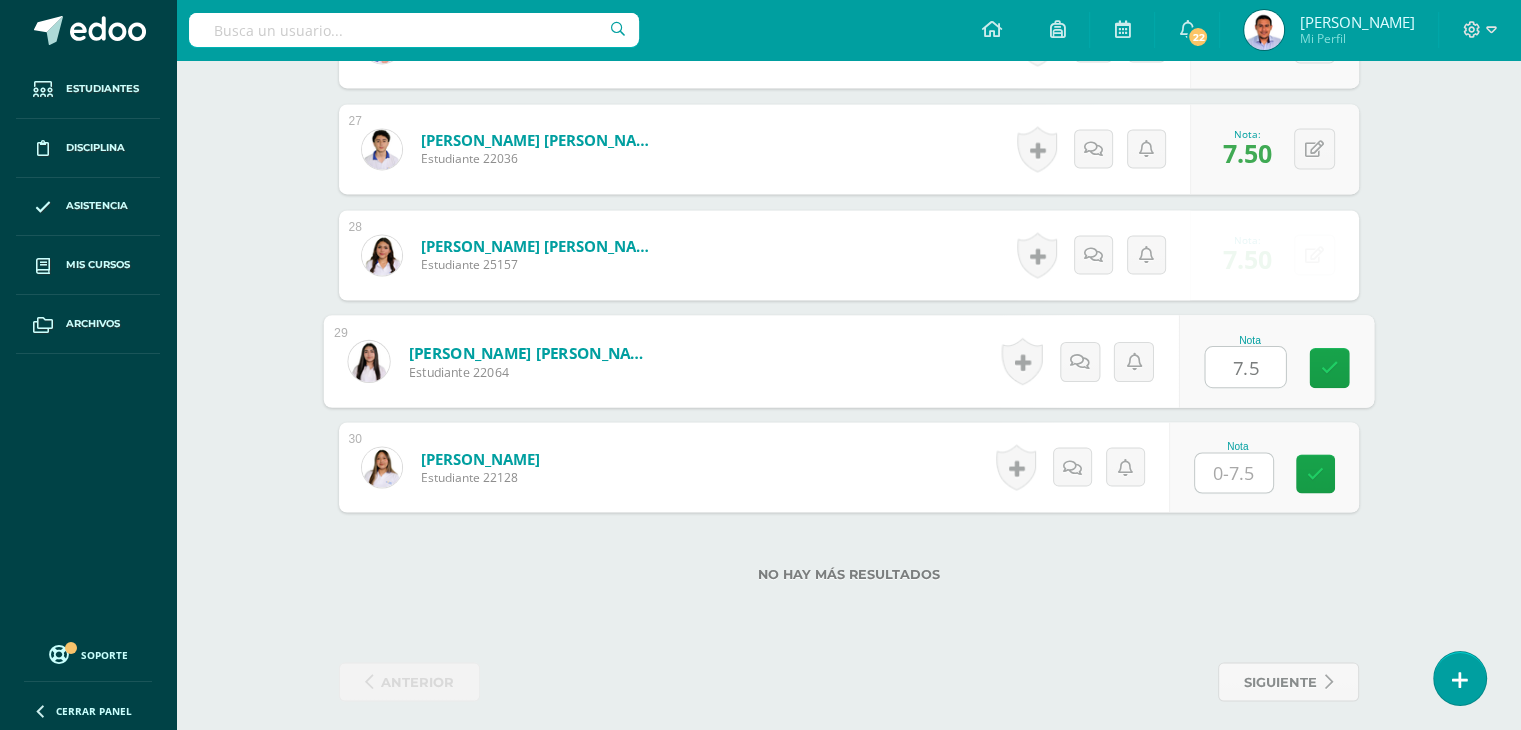 type on "7.5" 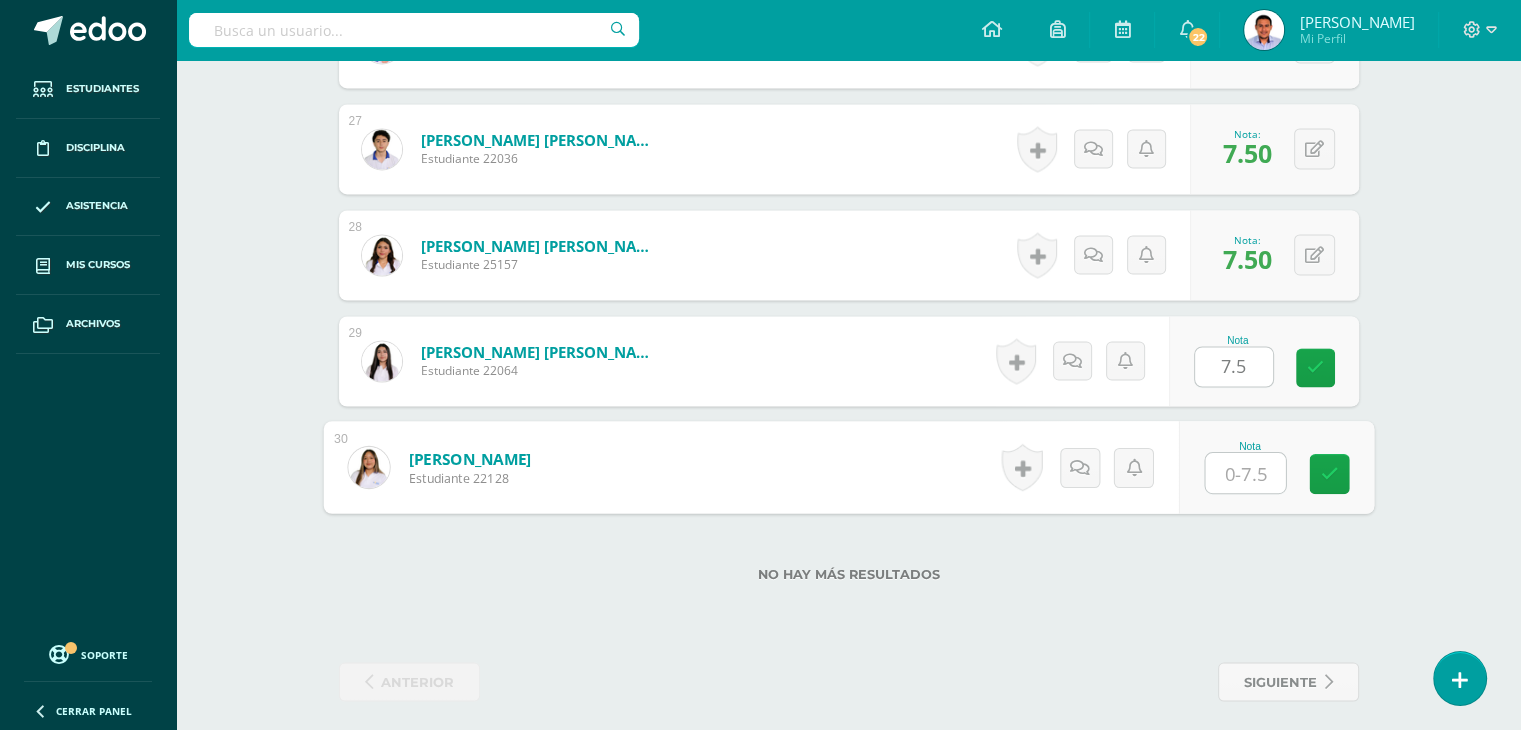 paste on "7.5" 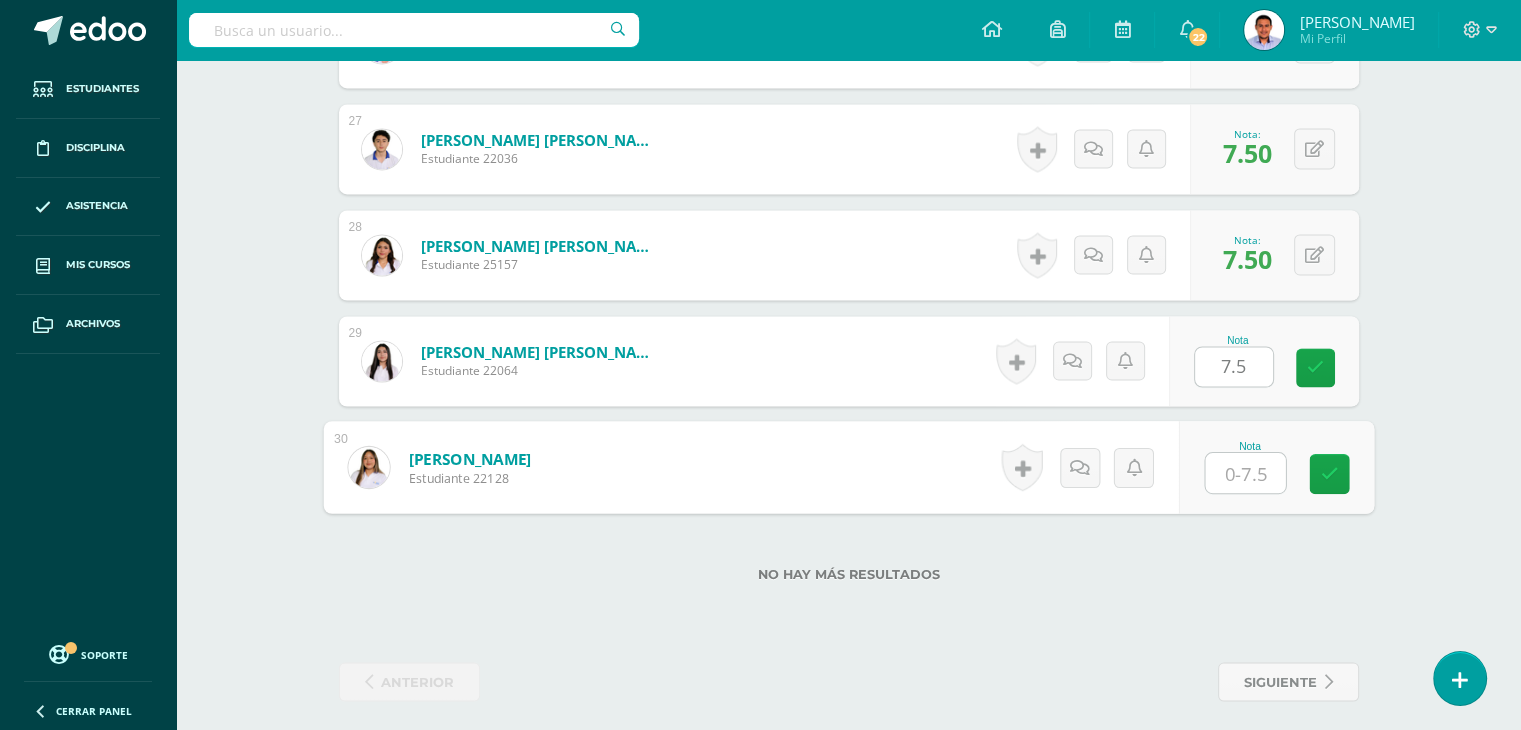 type on "7.5" 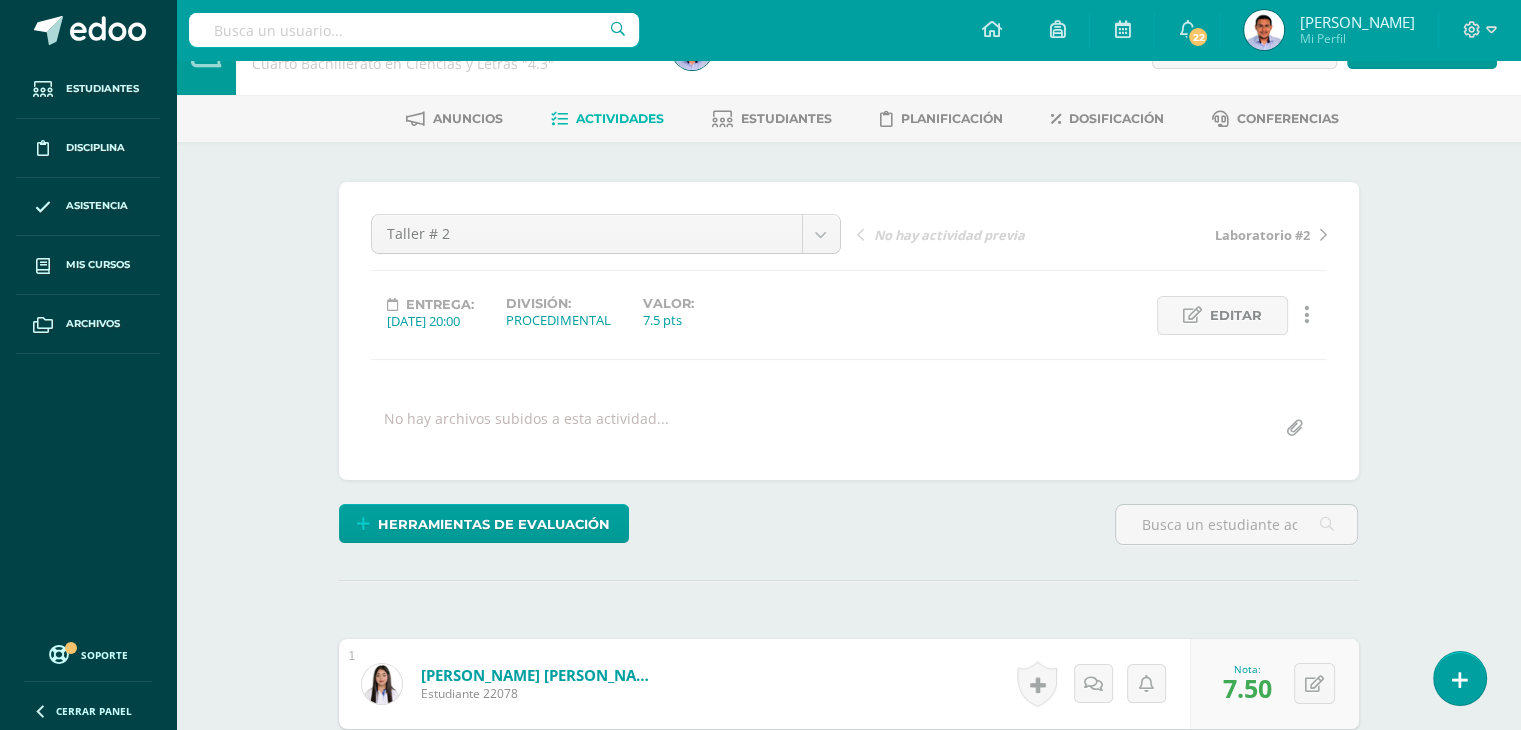 scroll, scrollTop: 0, scrollLeft: 0, axis: both 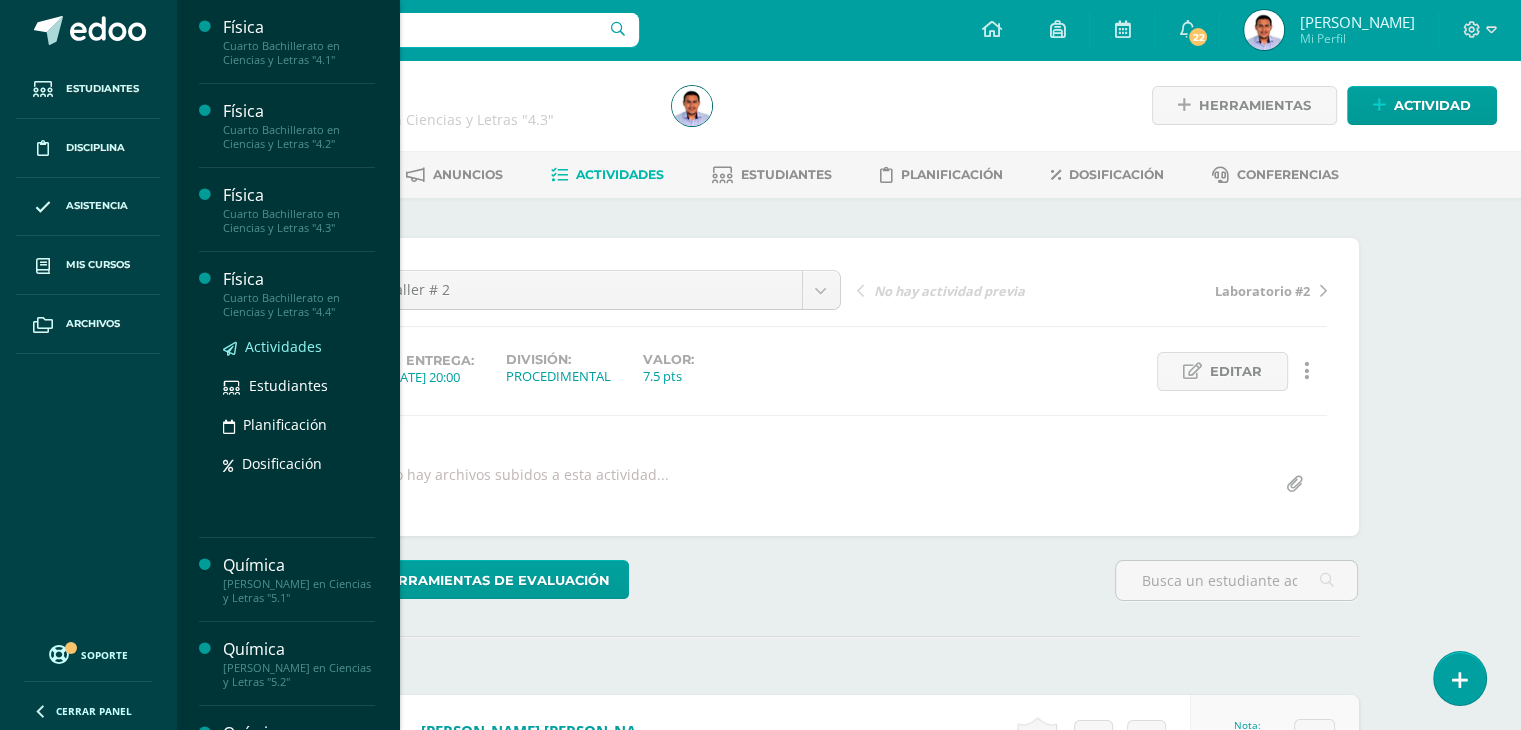 click on "Actividades" at bounding box center [283, 346] 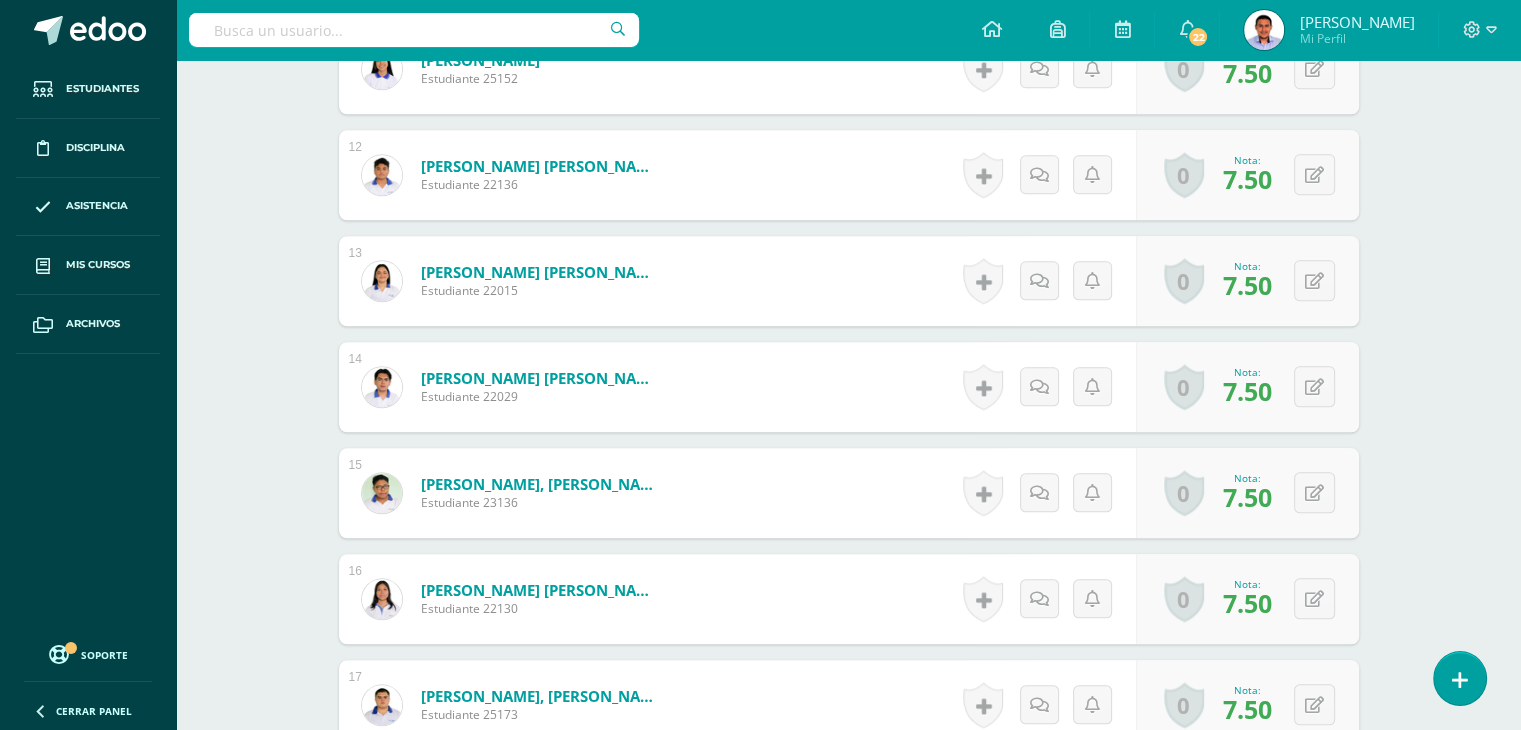 scroll, scrollTop: 2290, scrollLeft: 0, axis: vertical 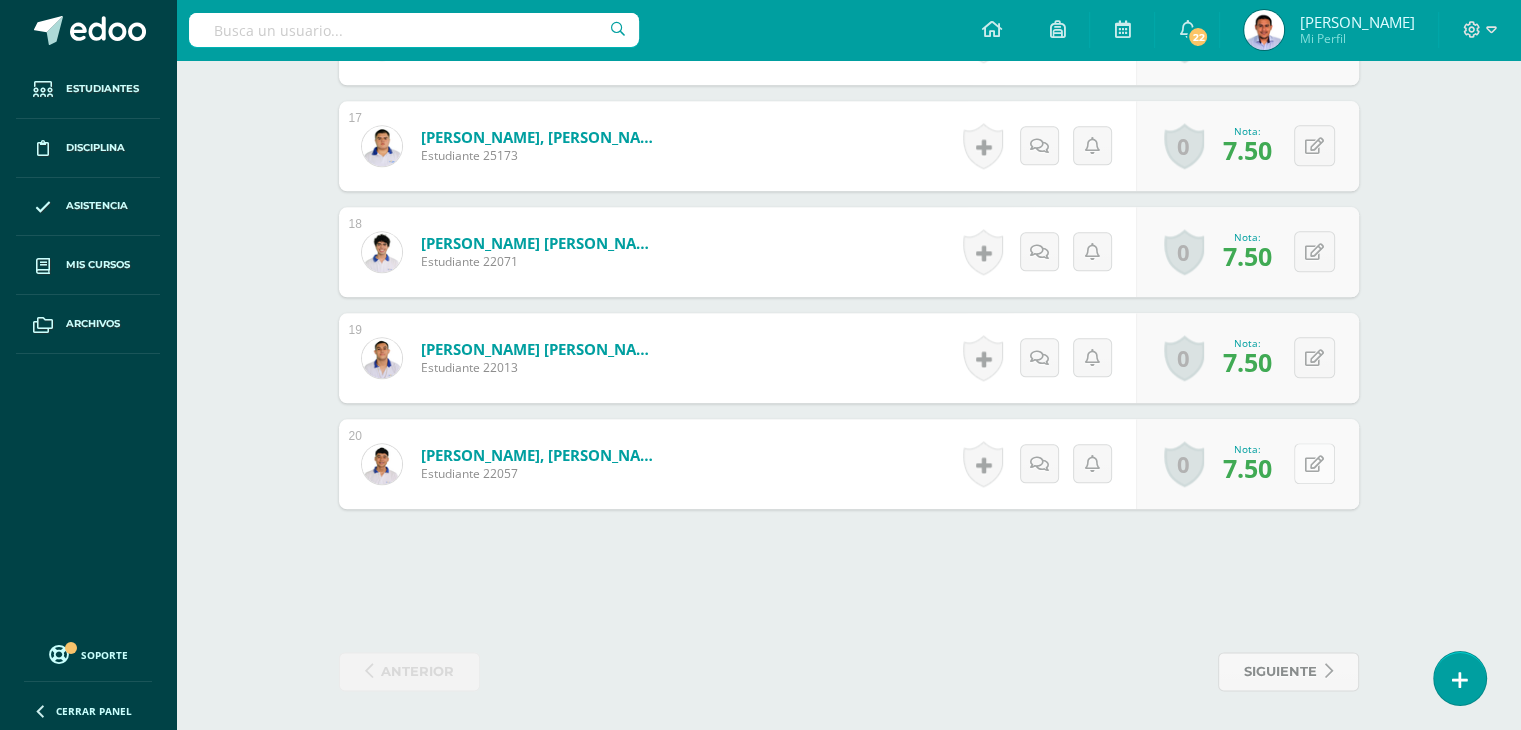 click at bounding box center [1314, 463] 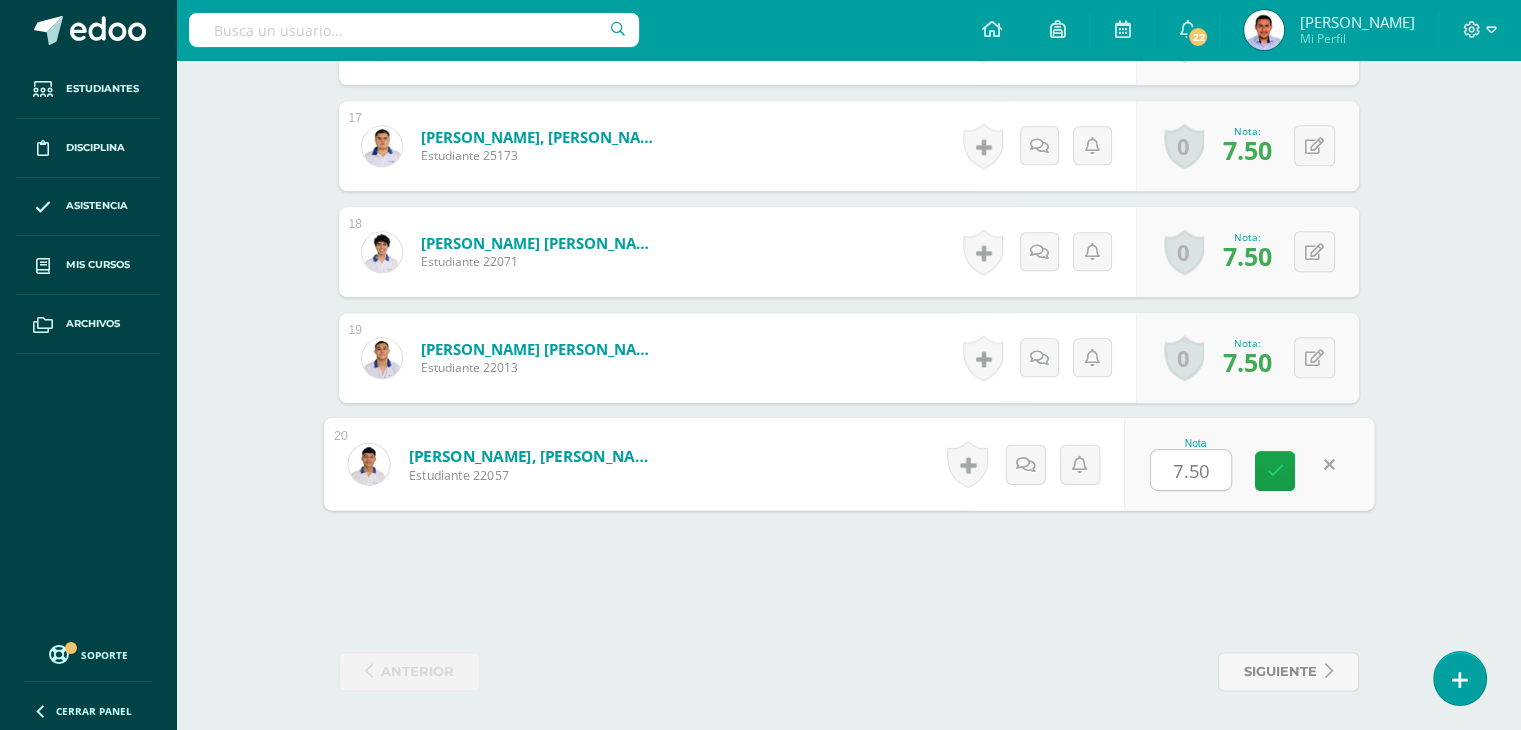 type on "5" 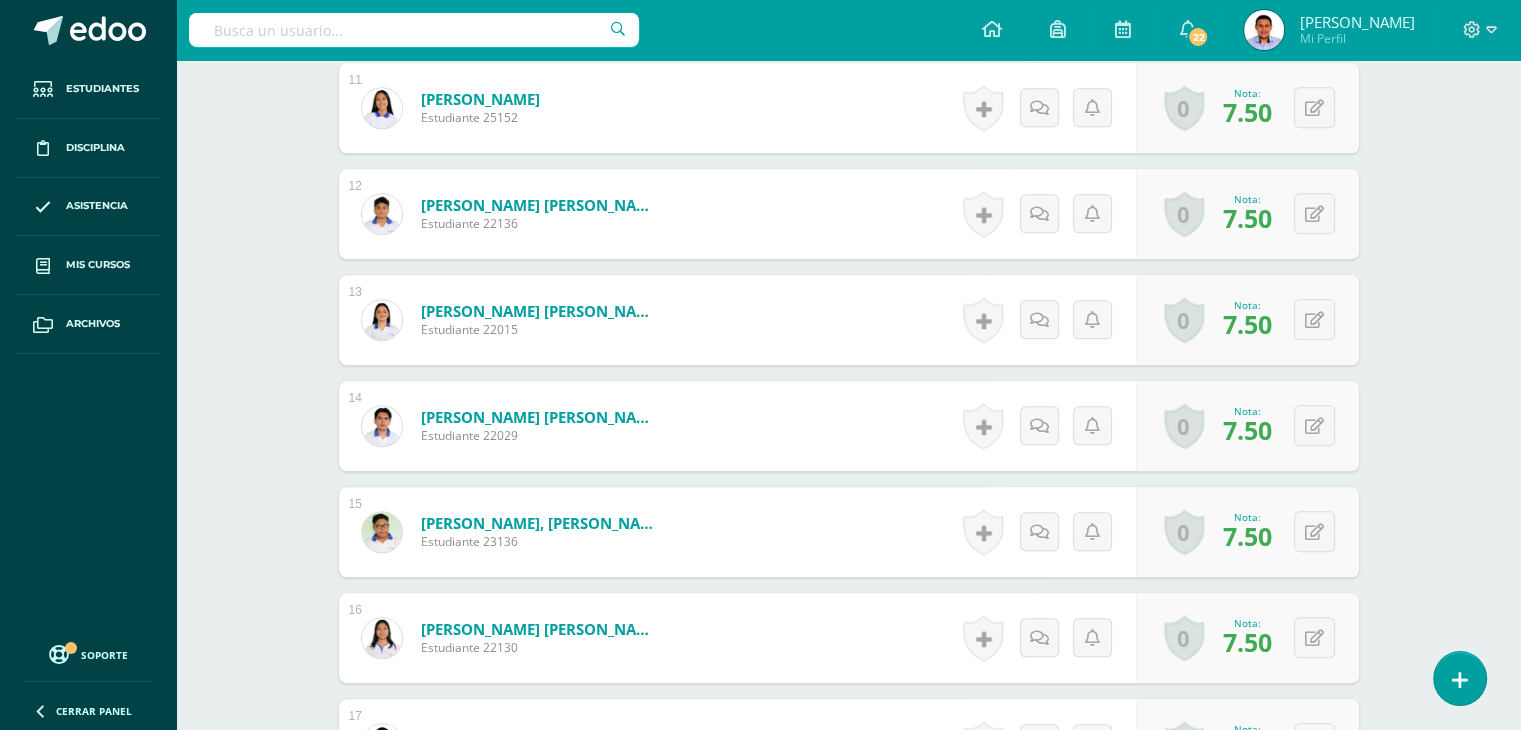 scroll, scrollTop: 1892, scrollLeft: 0, axis: vertical 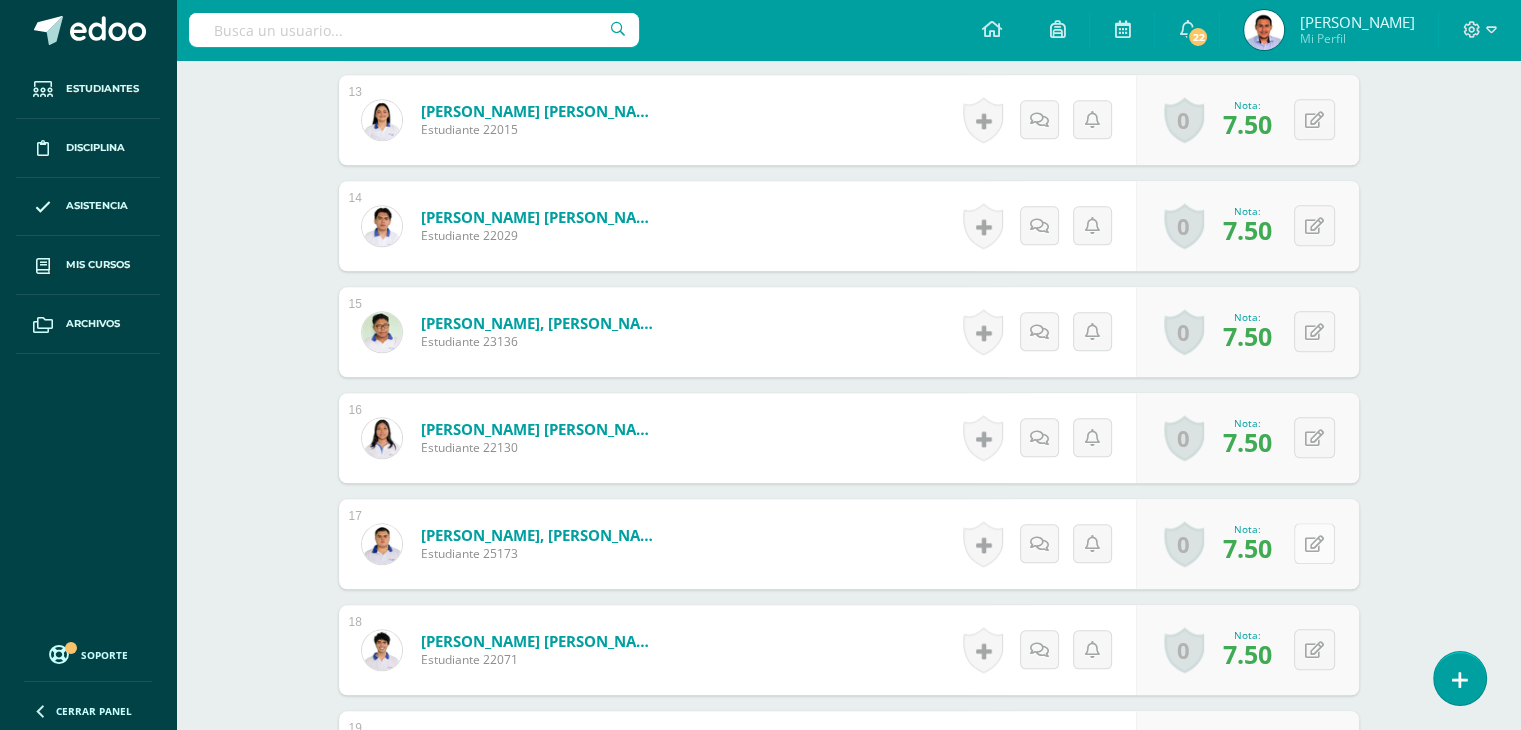 click at bounding box center [1314, 544] 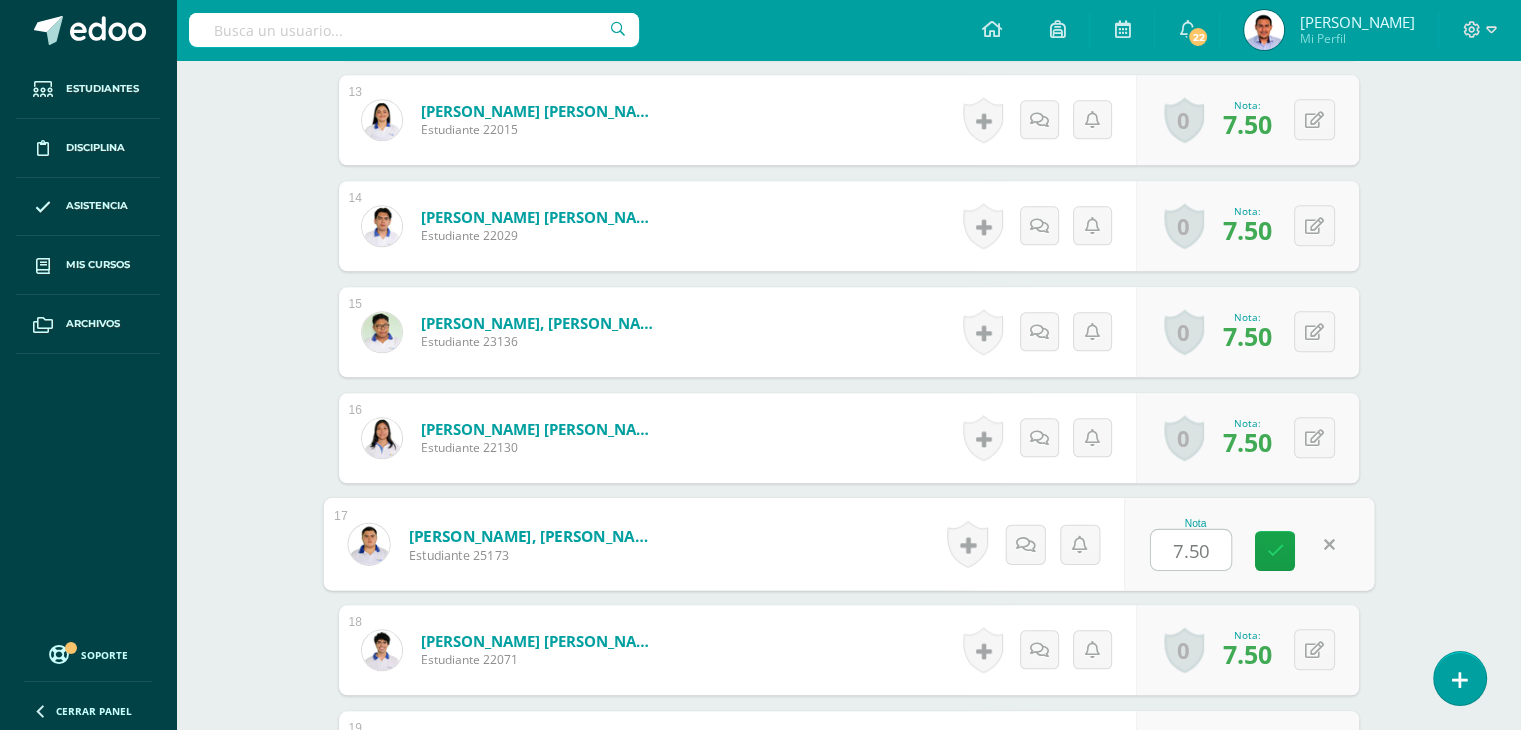 type on "5" 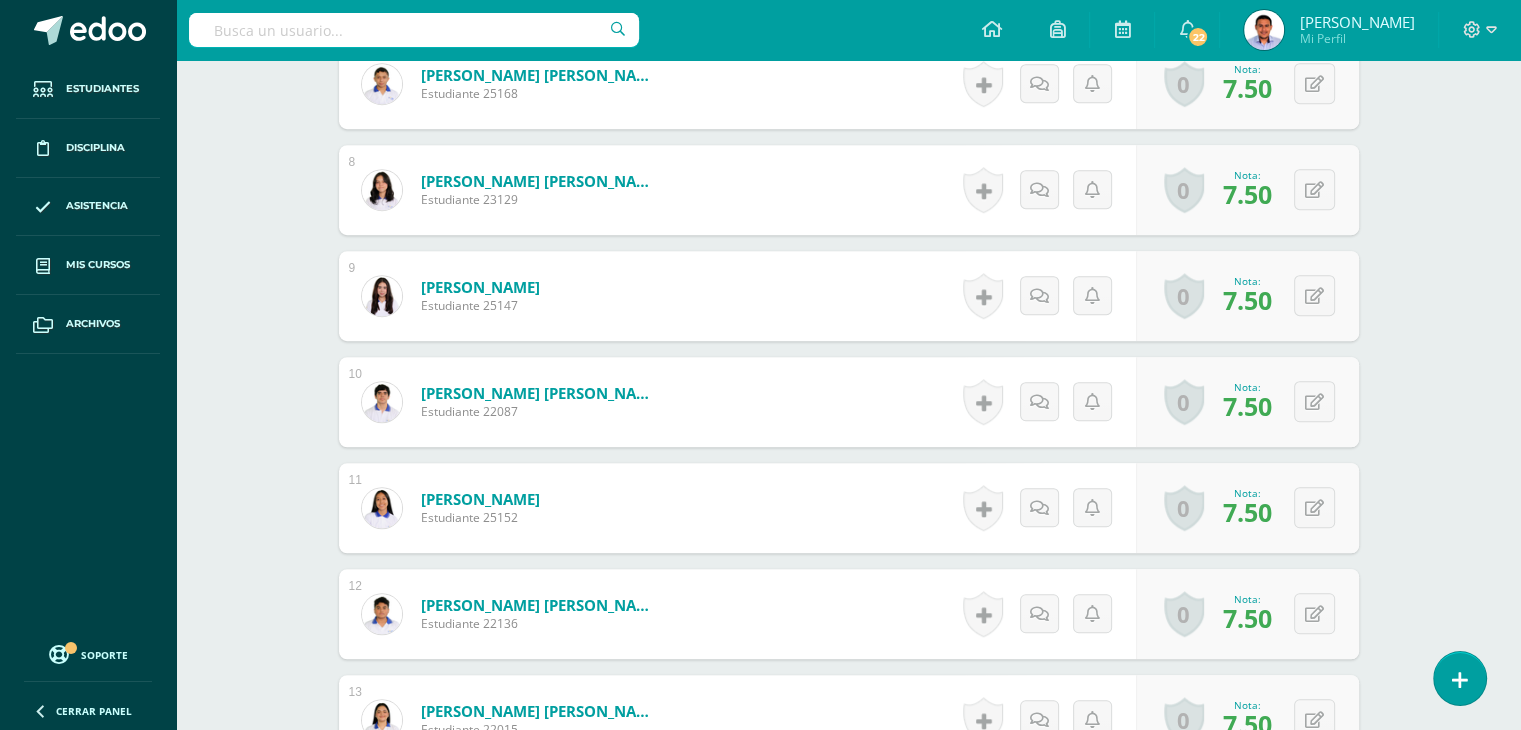scroll, scrollTop: 992, scrollLeft: 0, axis: vertical 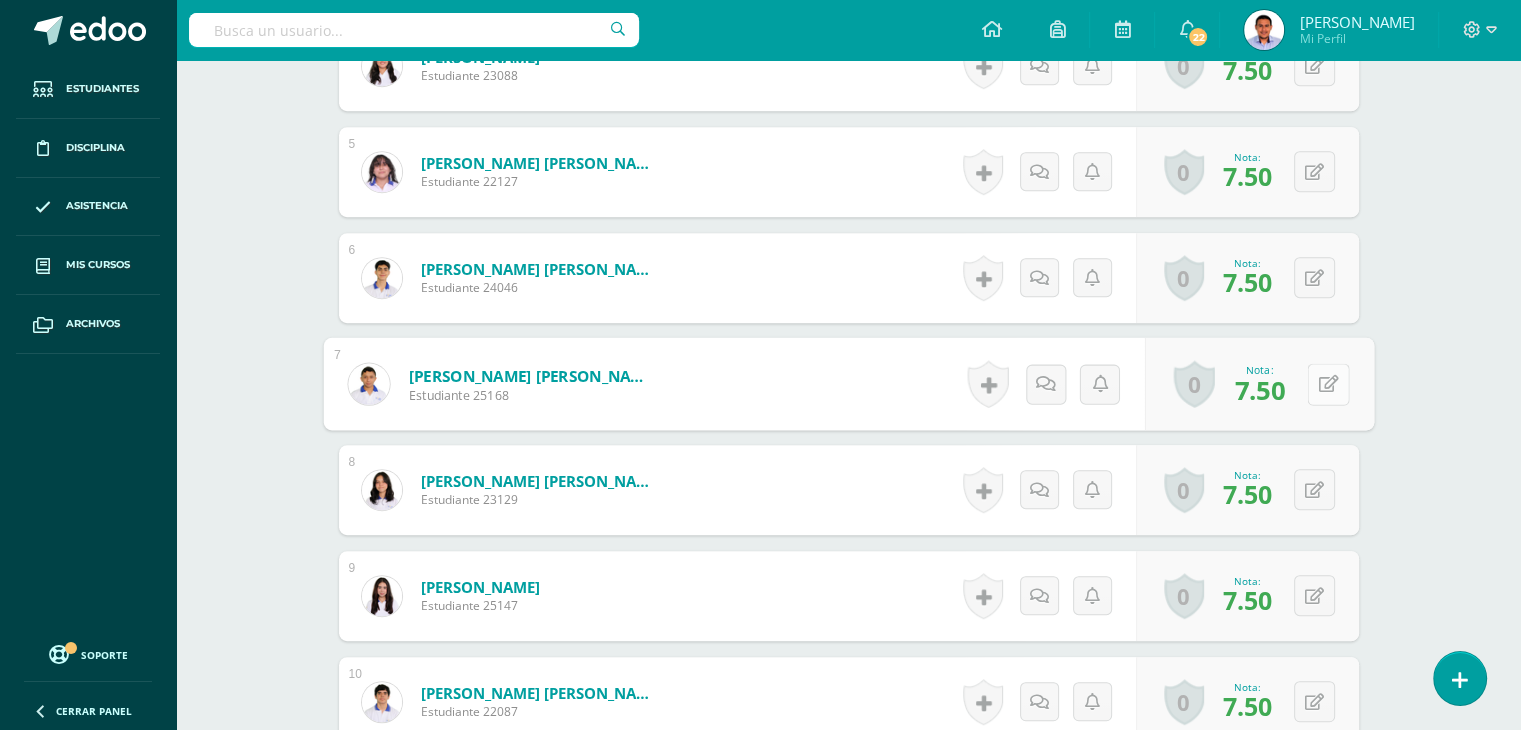 click at bounding box center [1328, 384] 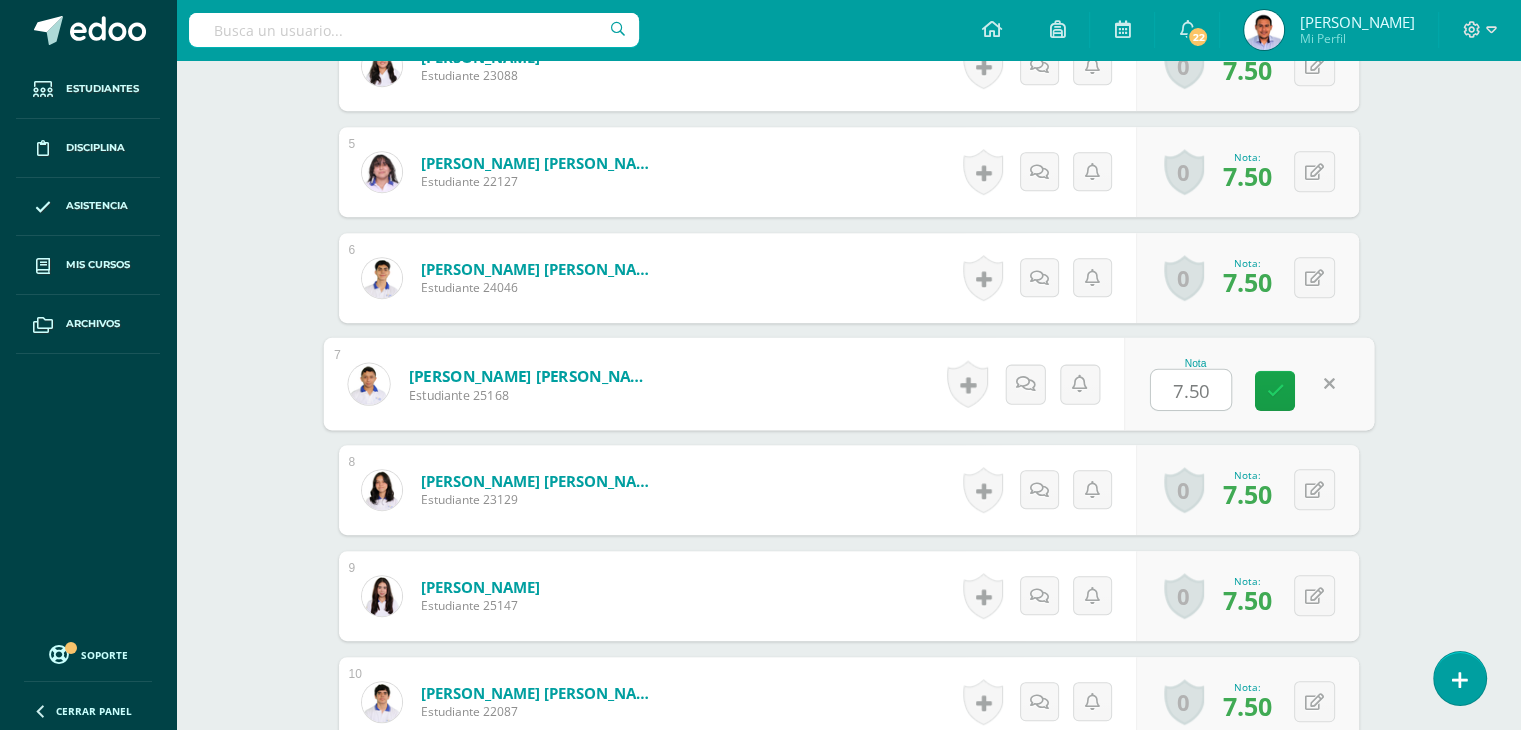 type on "5" 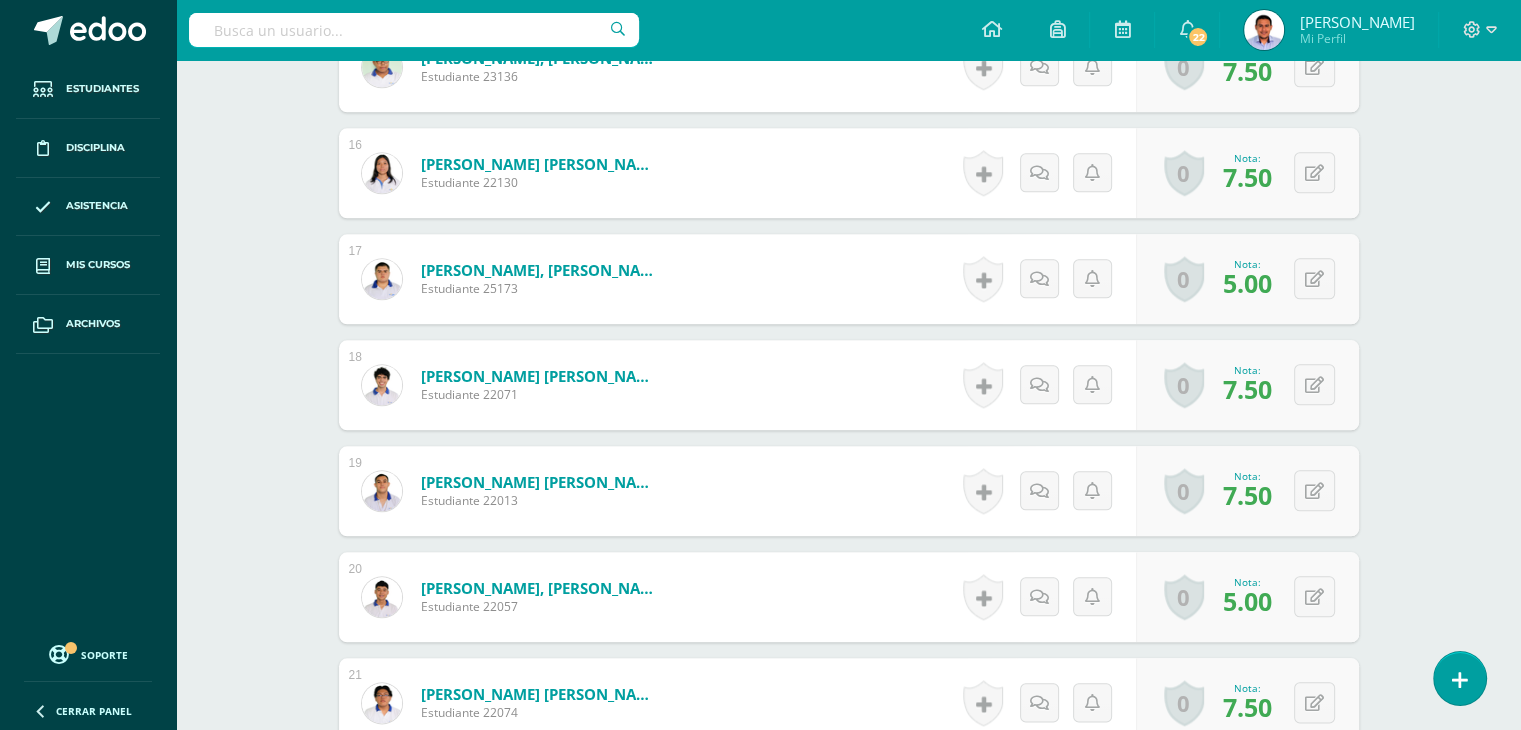 scroll, scrollTop: 2192, scrollLeft: 0, axis: vertical 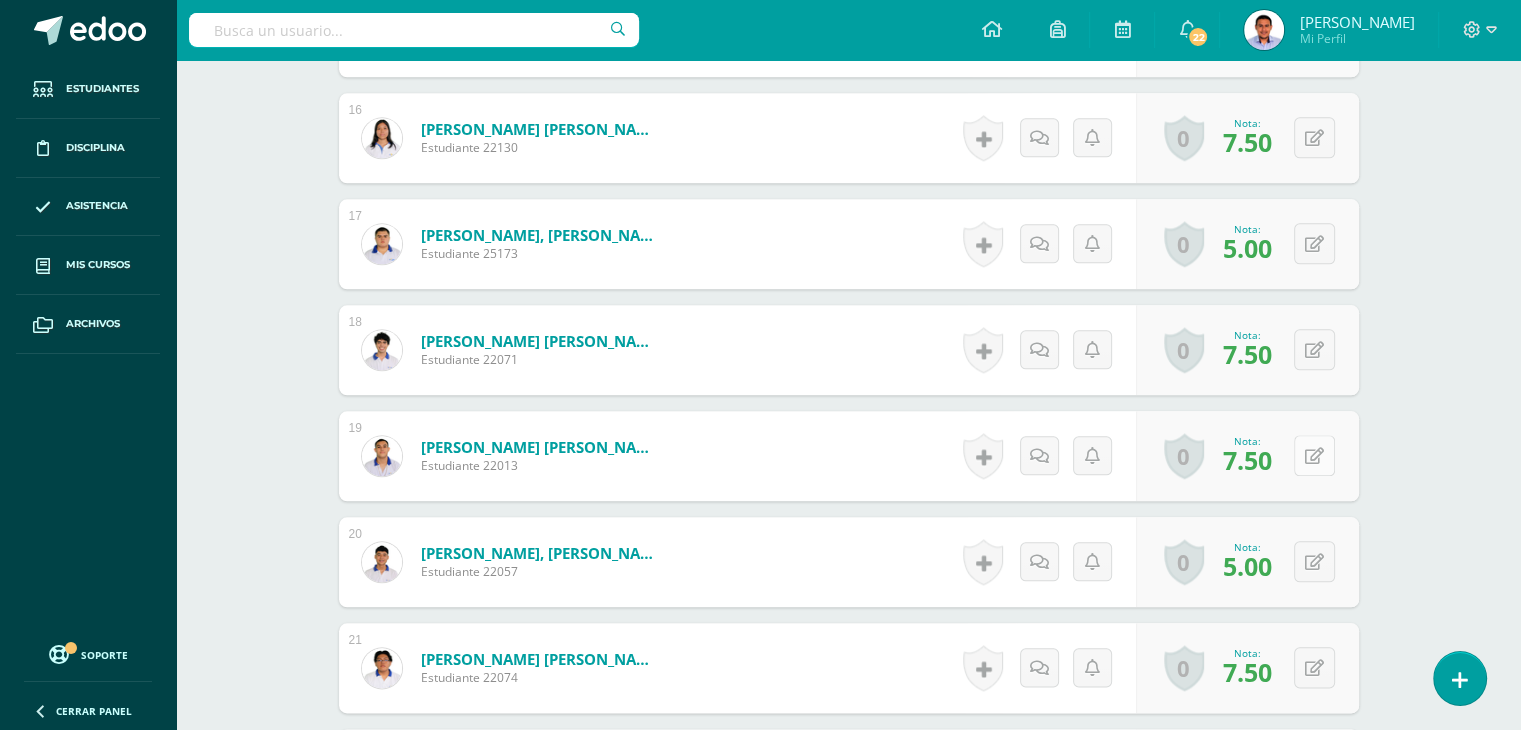click at bounding box center (1314, 456) 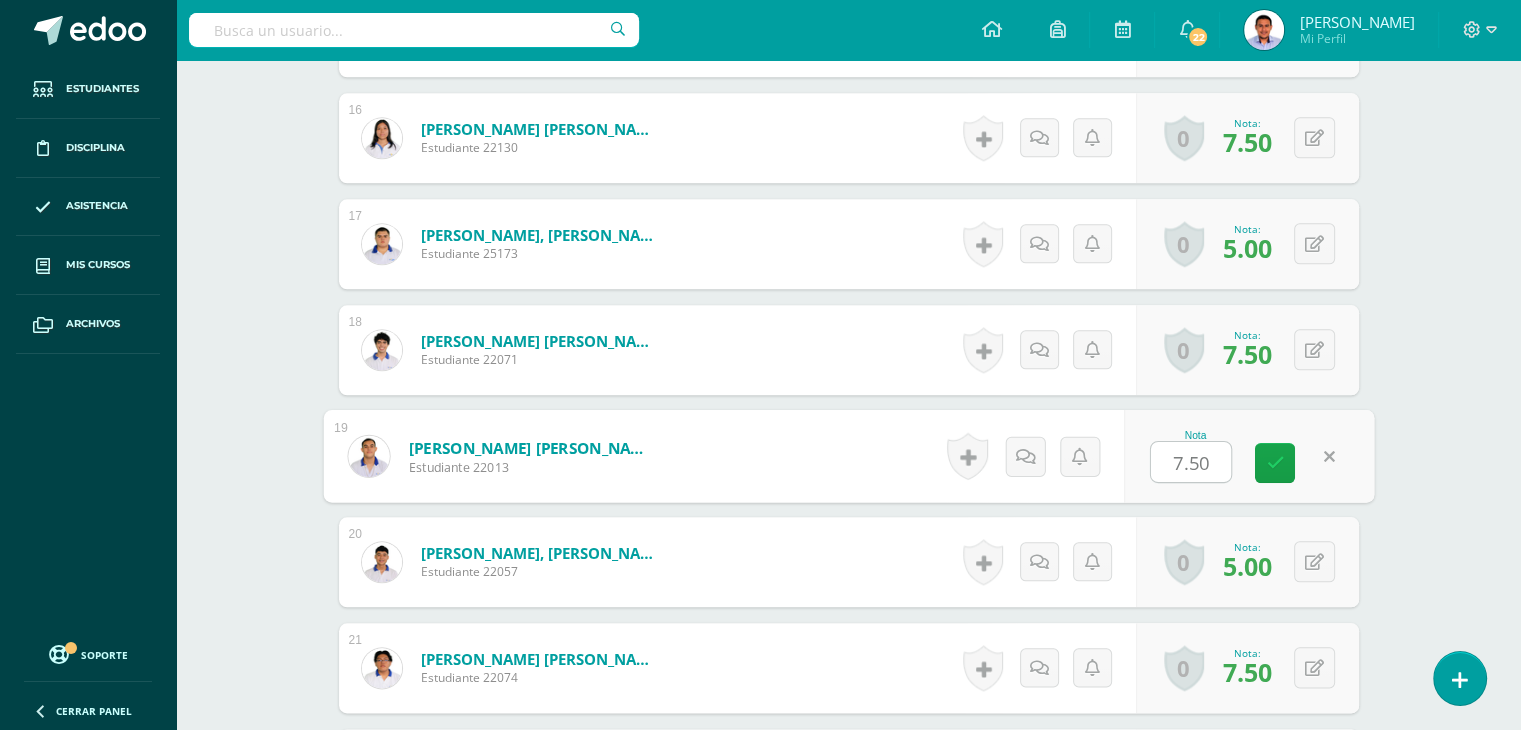 type on "5" 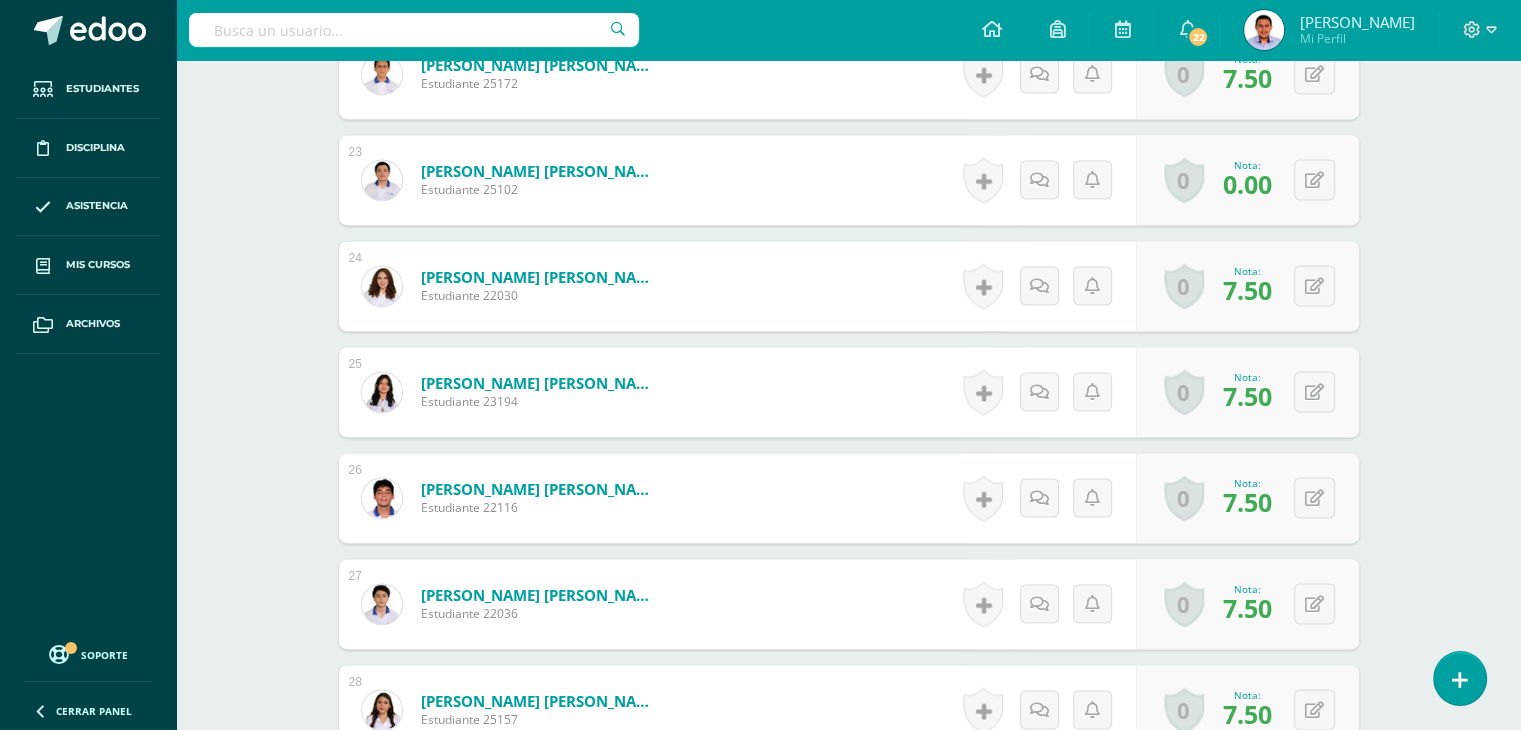 scroll, scrollTop: 2992, scrollLeft: 0, axis: vertical 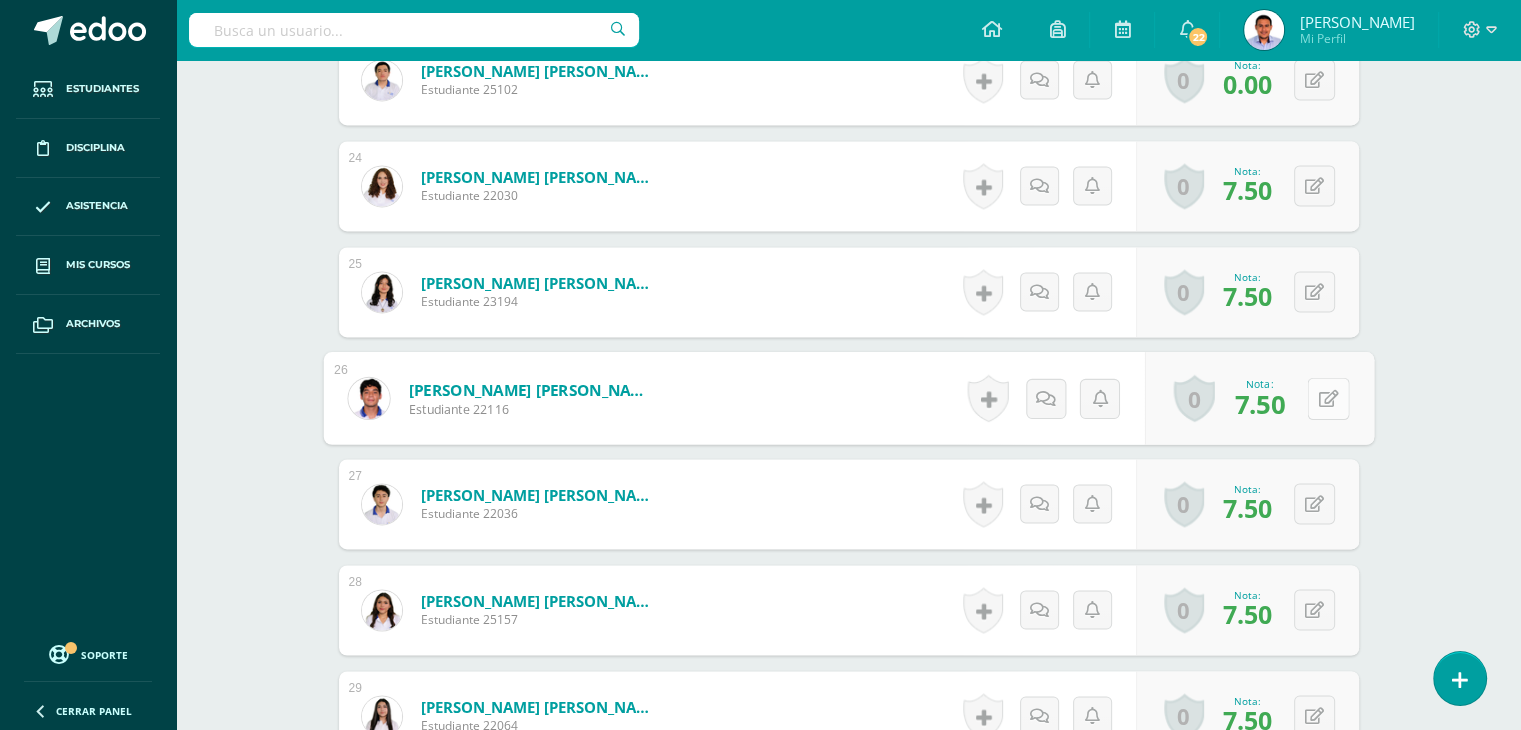 click at bounding box center (1328, 397) 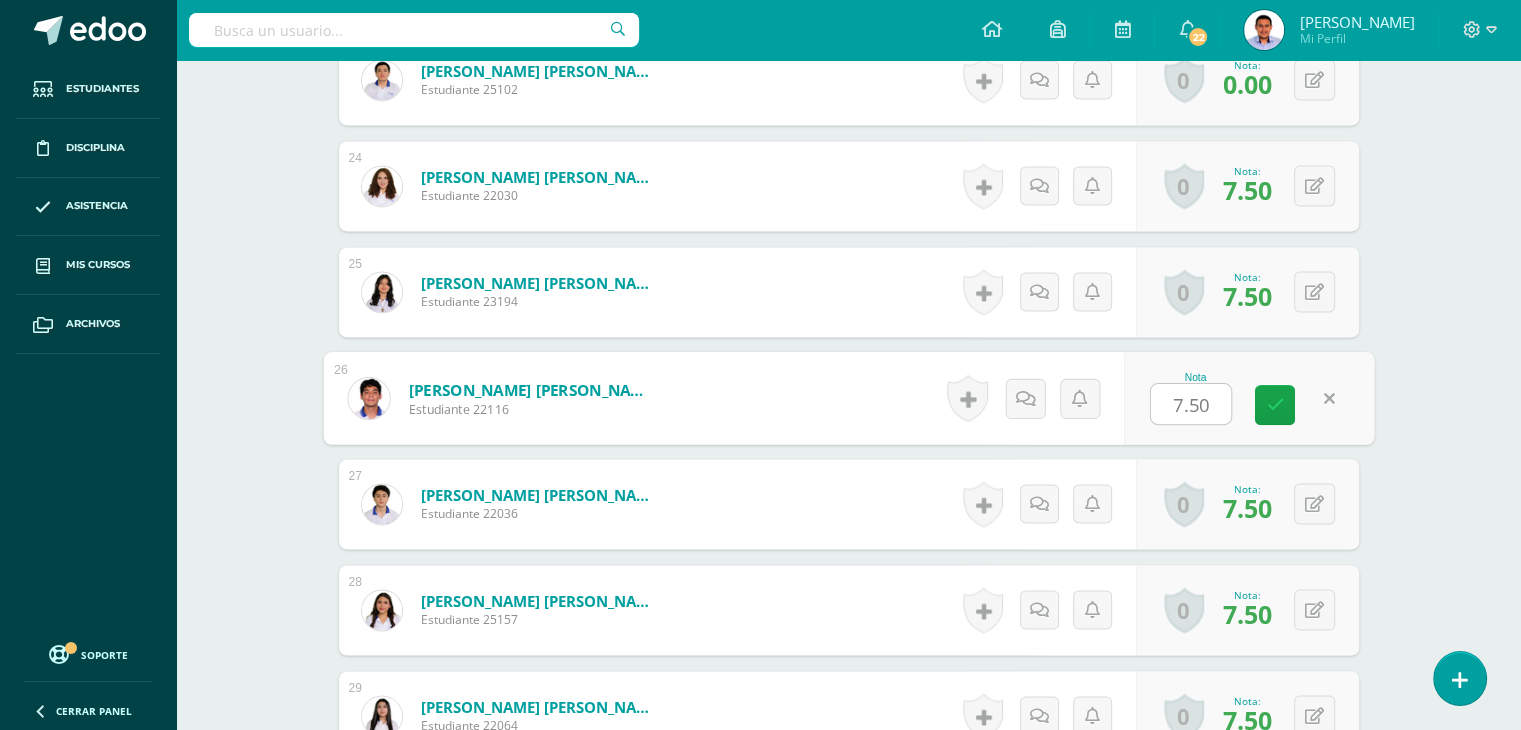type on "5" 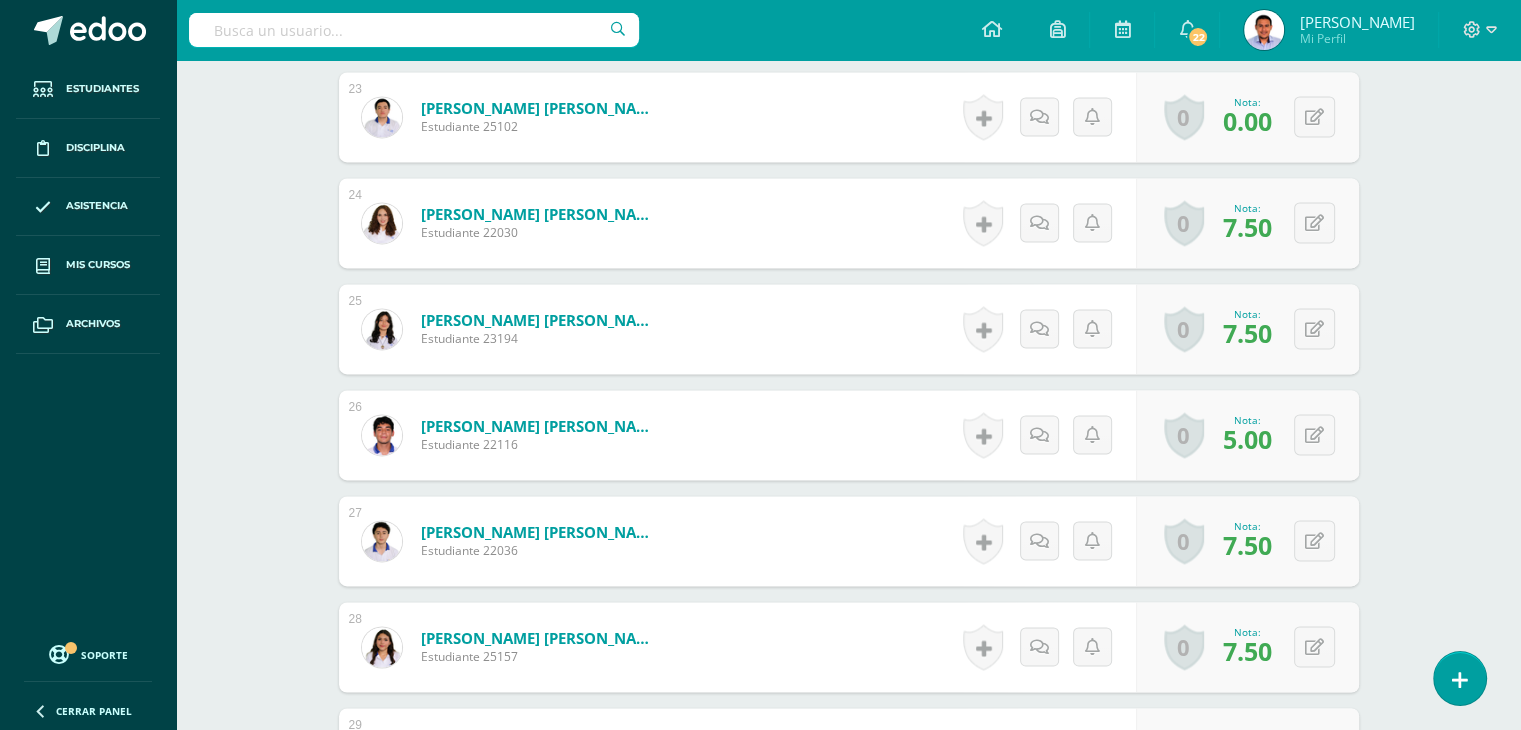 scroll, scrollTop: 3057, scrollLeft: 0, axis: vertical 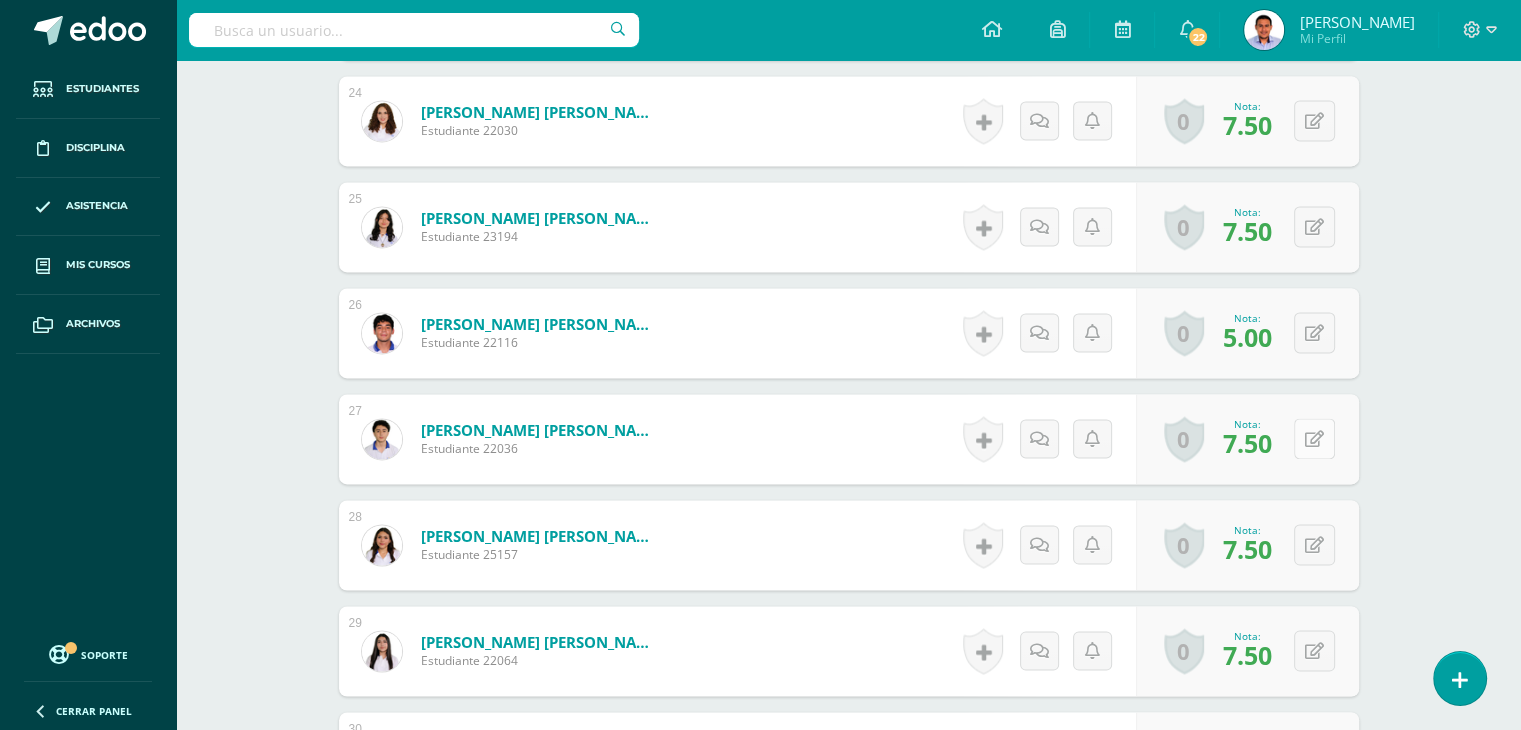 click at bounding box center [1314, 438] 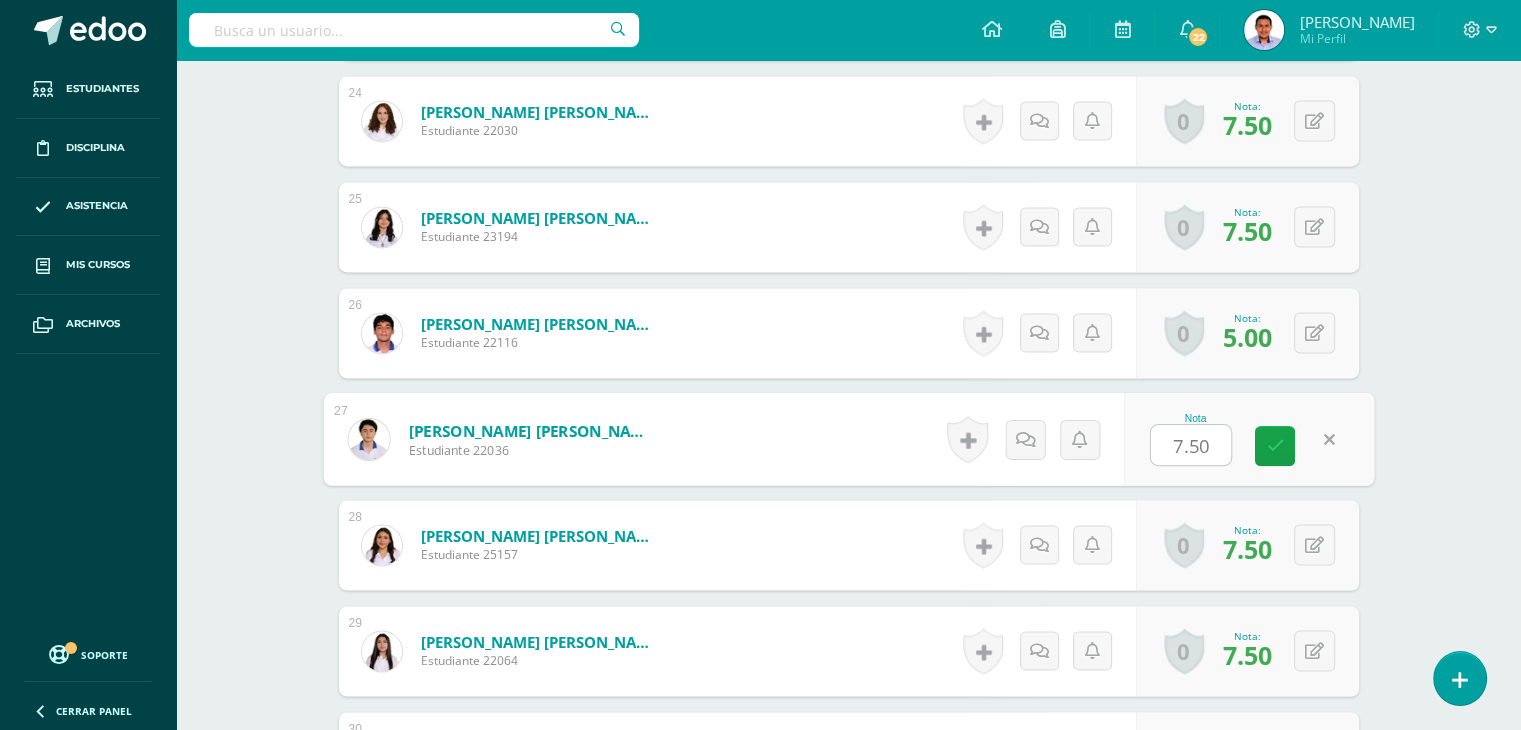 type on "5" 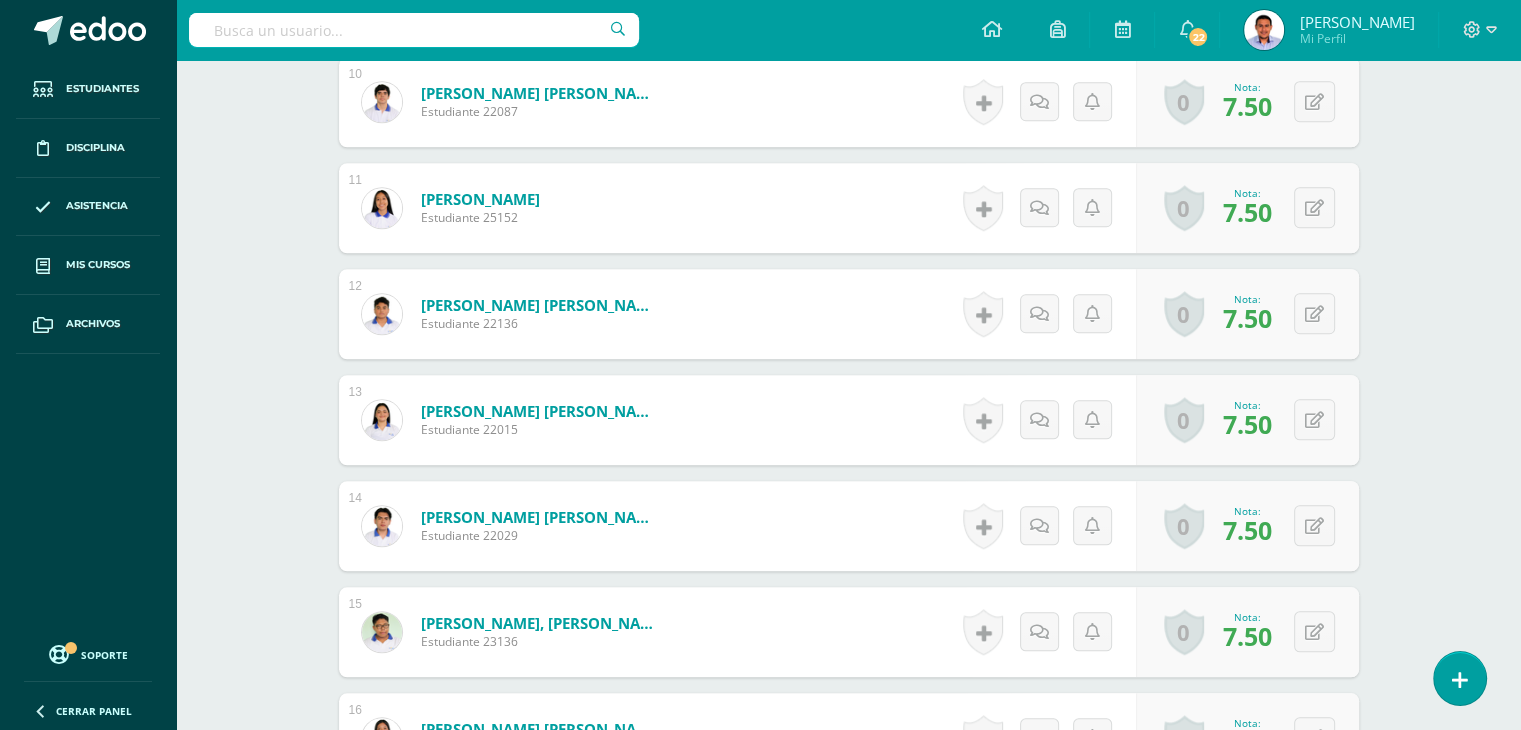 scroll, scrollTop: 1557, scrollLeft: 0, axis: vertical 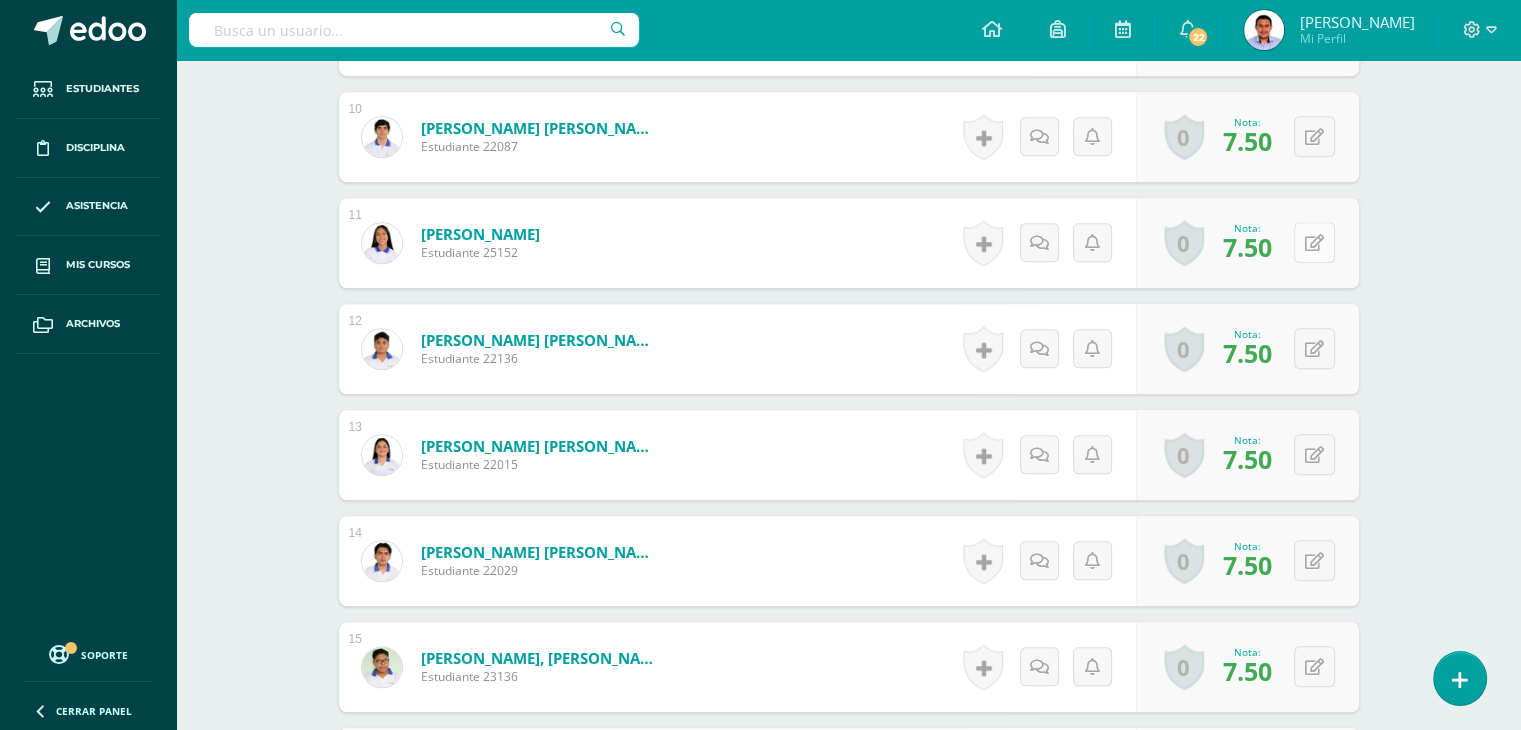click at bounding box center (1314, 242) 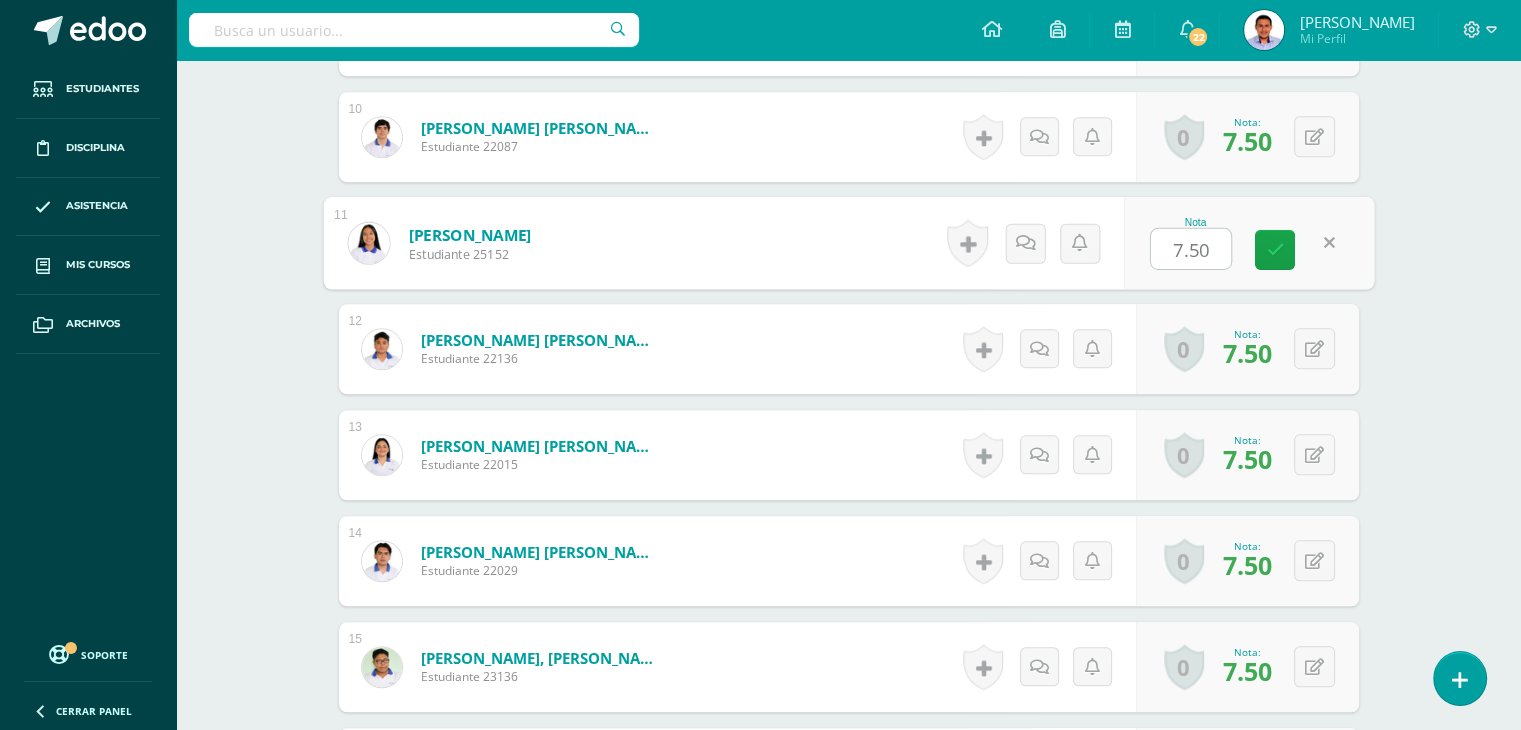 type on "5" 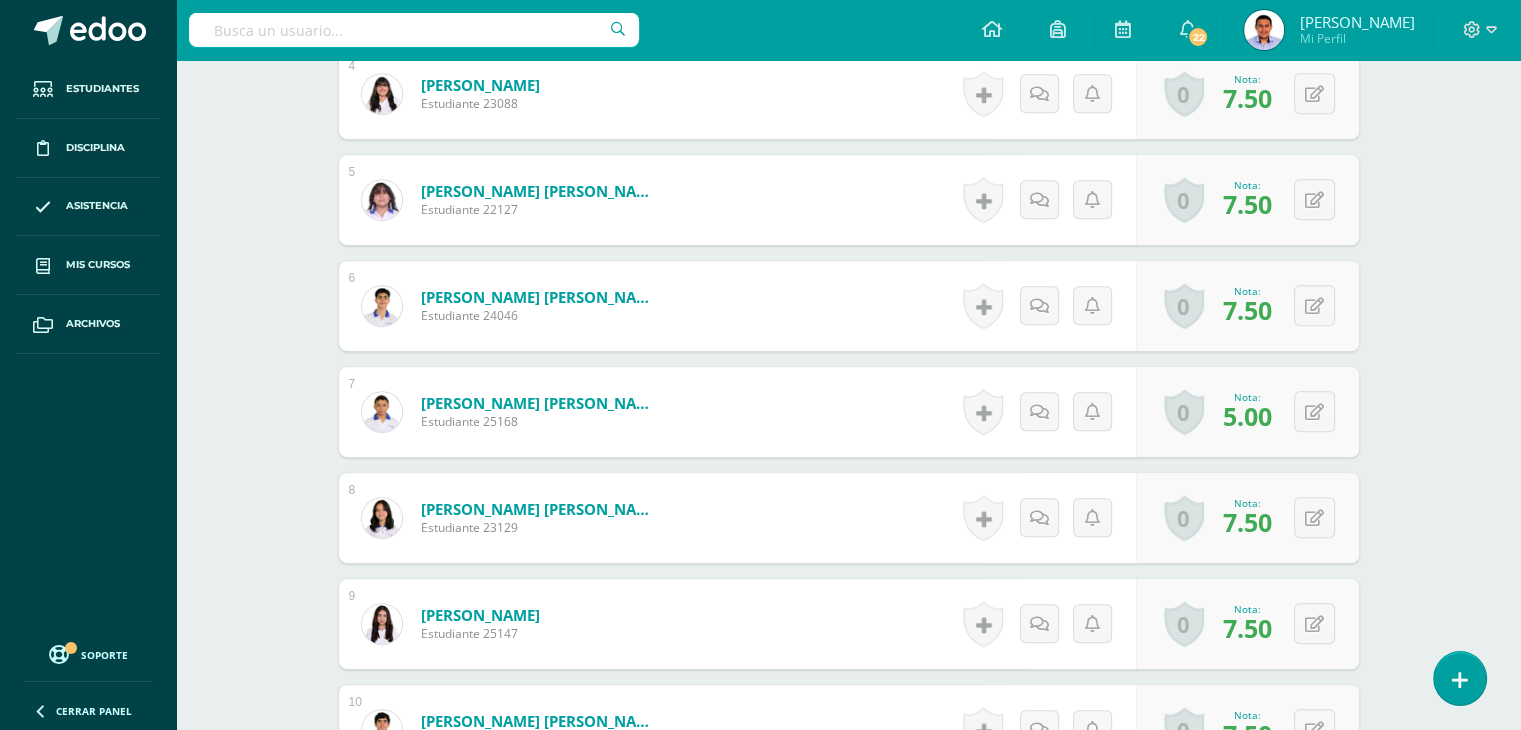 scroll, scrollTop: 957, scrollLeft: 0, axis: vertical 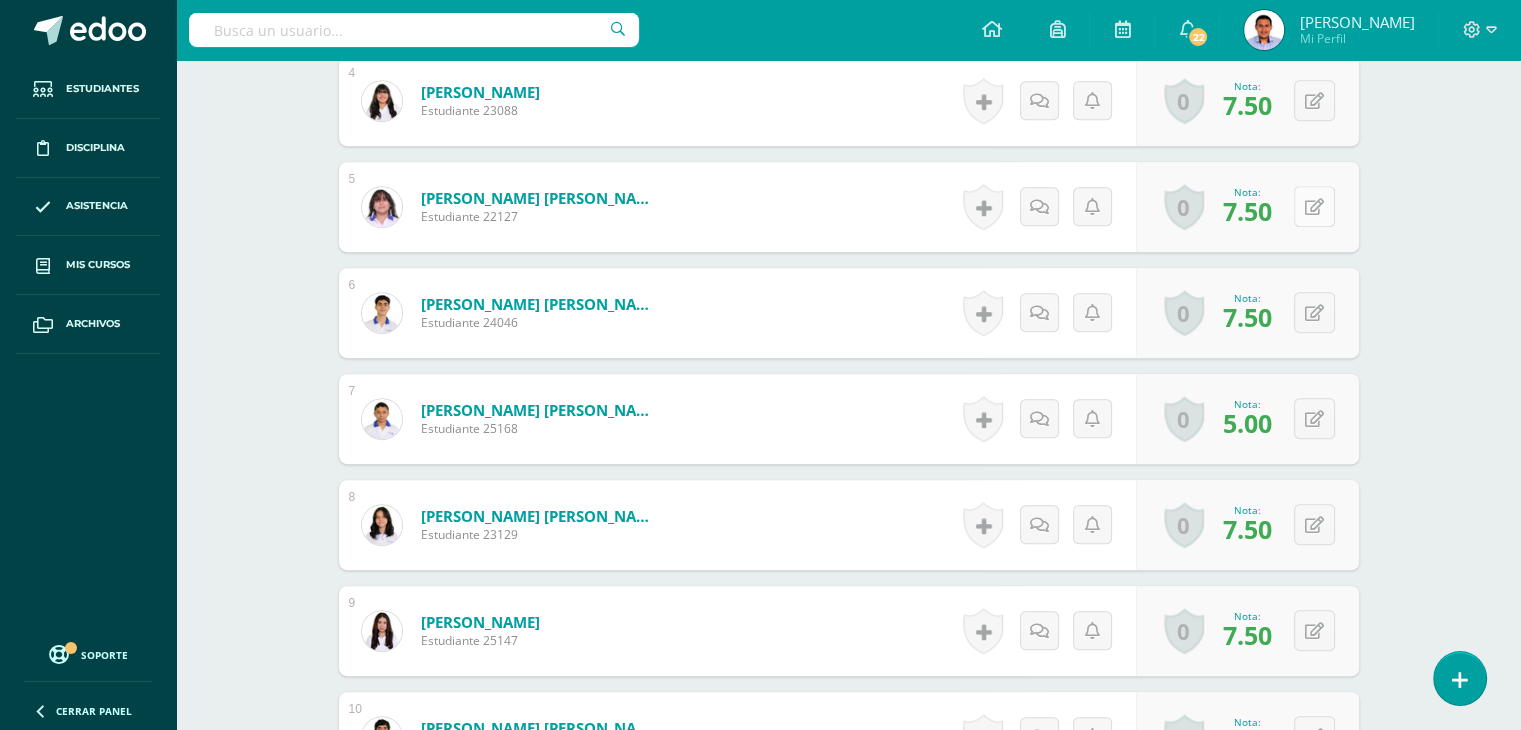 click at bounding box center (1314, 206) 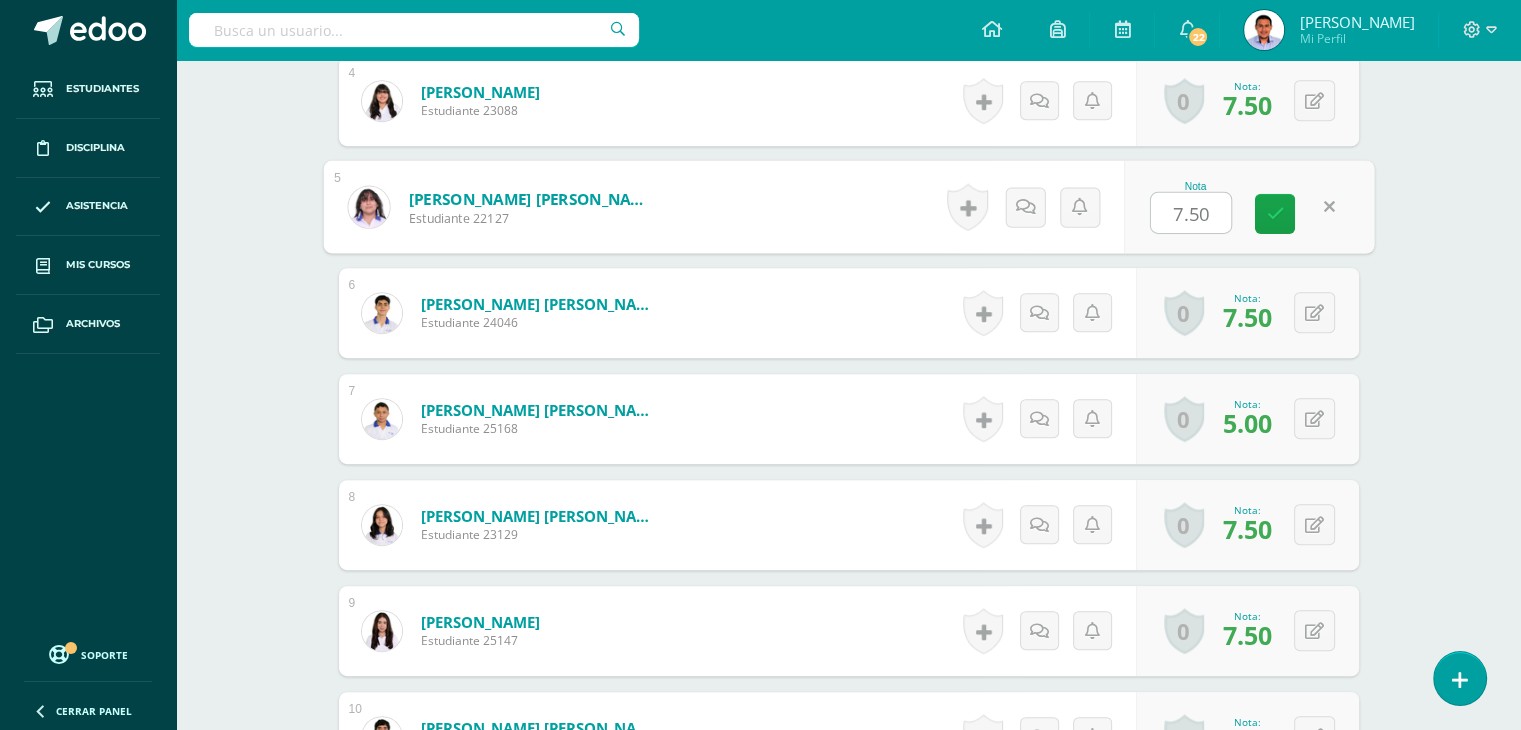 type on "5" 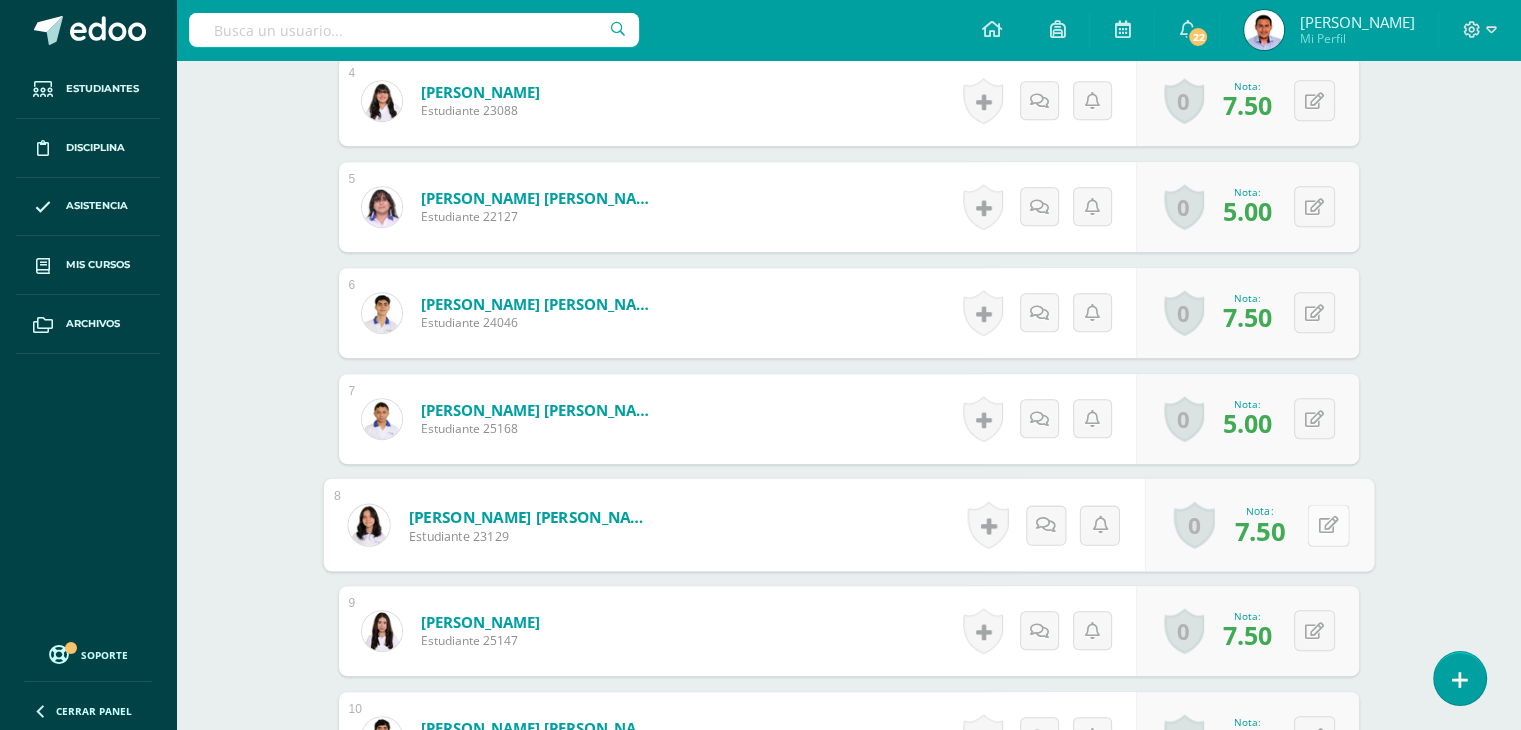 click at bounding box center (1328, 525) 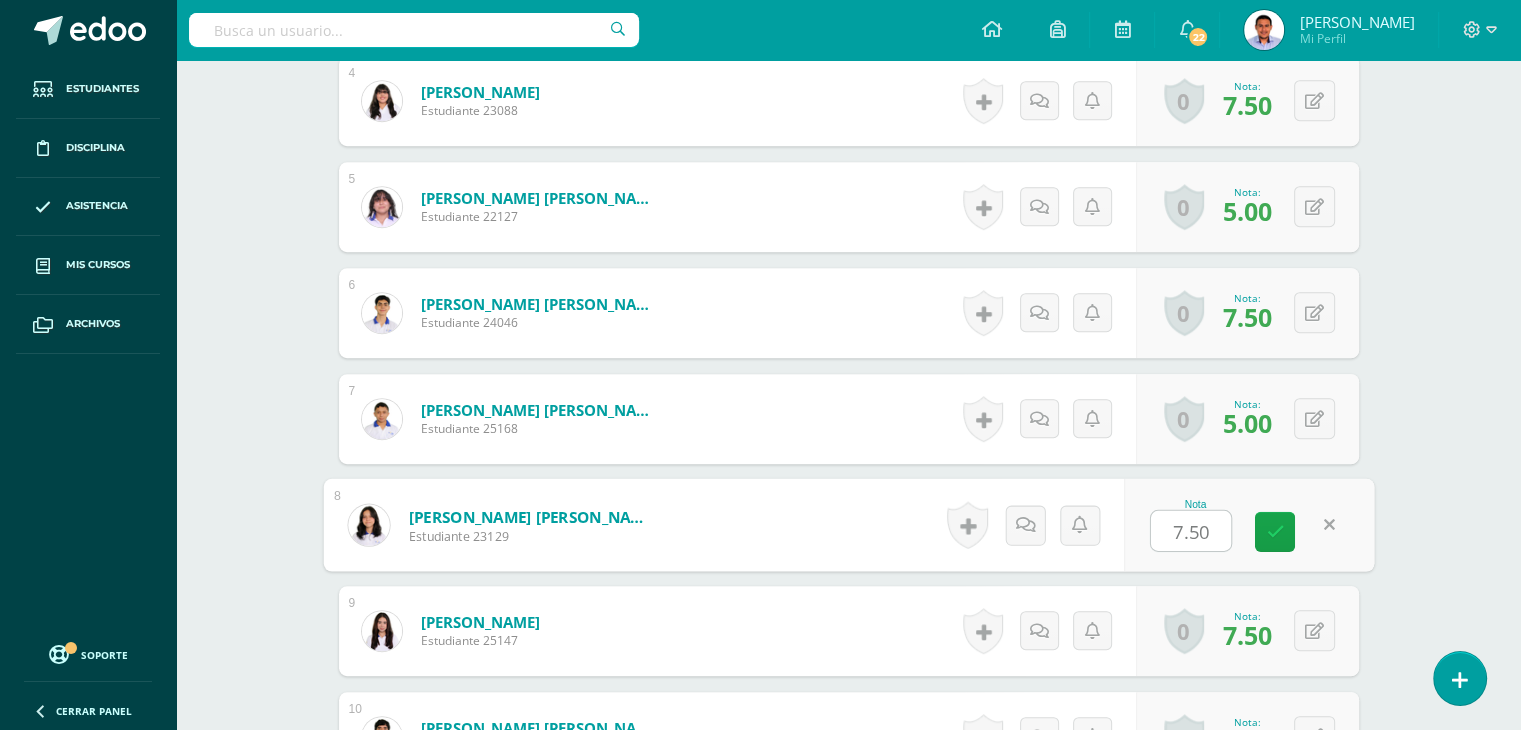 type on "5" 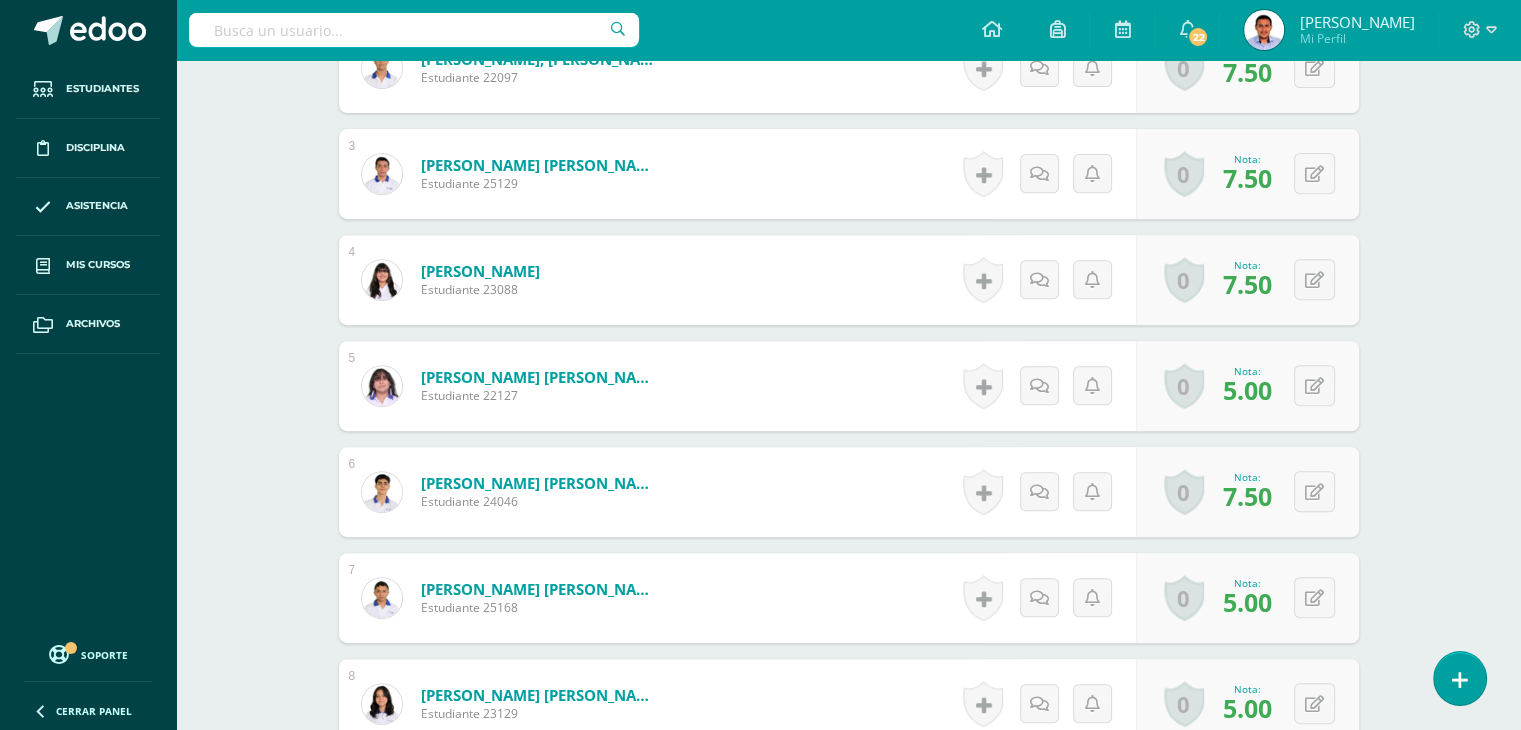 scroll, scrollTop: 457, scrollLeft: 0, axis: vertical 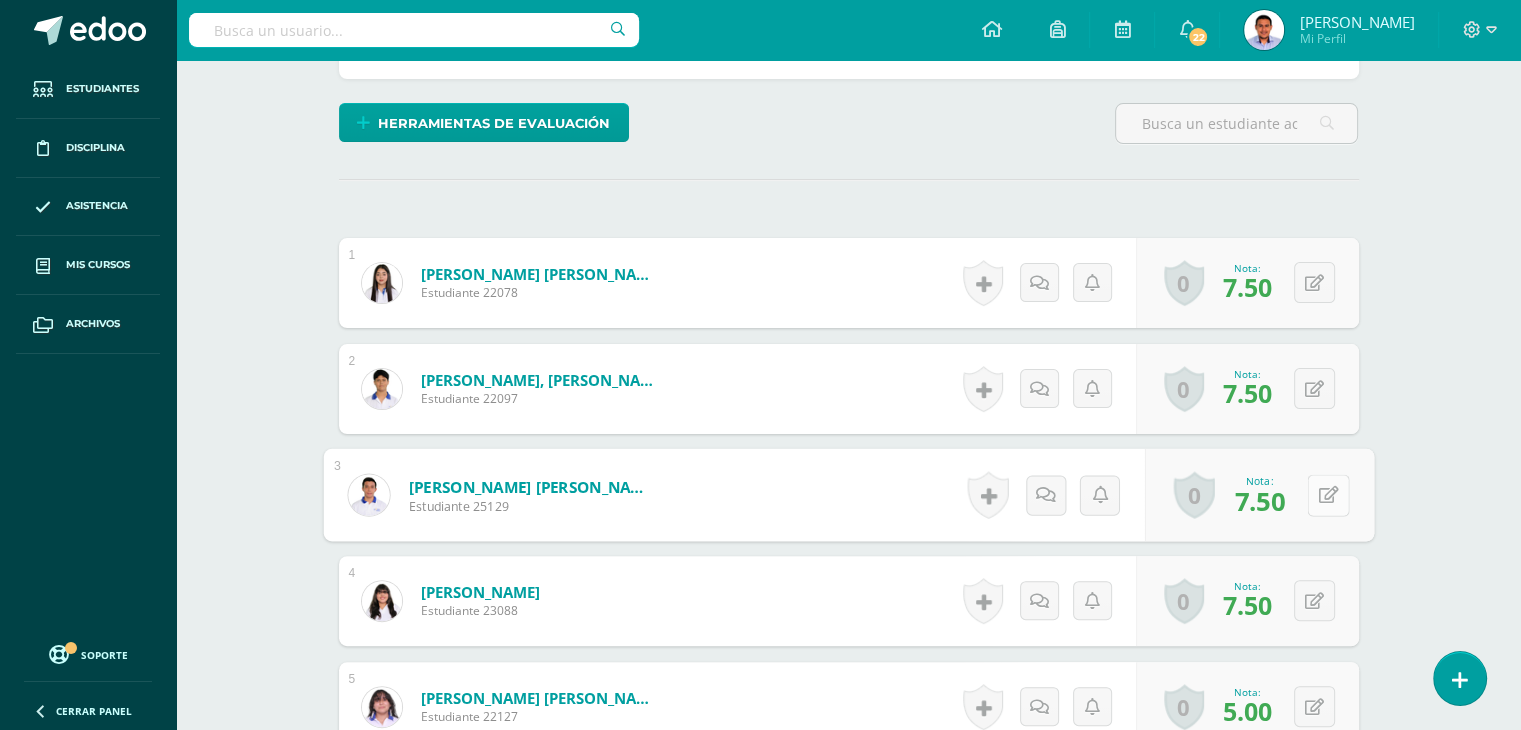 click at bounding box center [1328, 495] 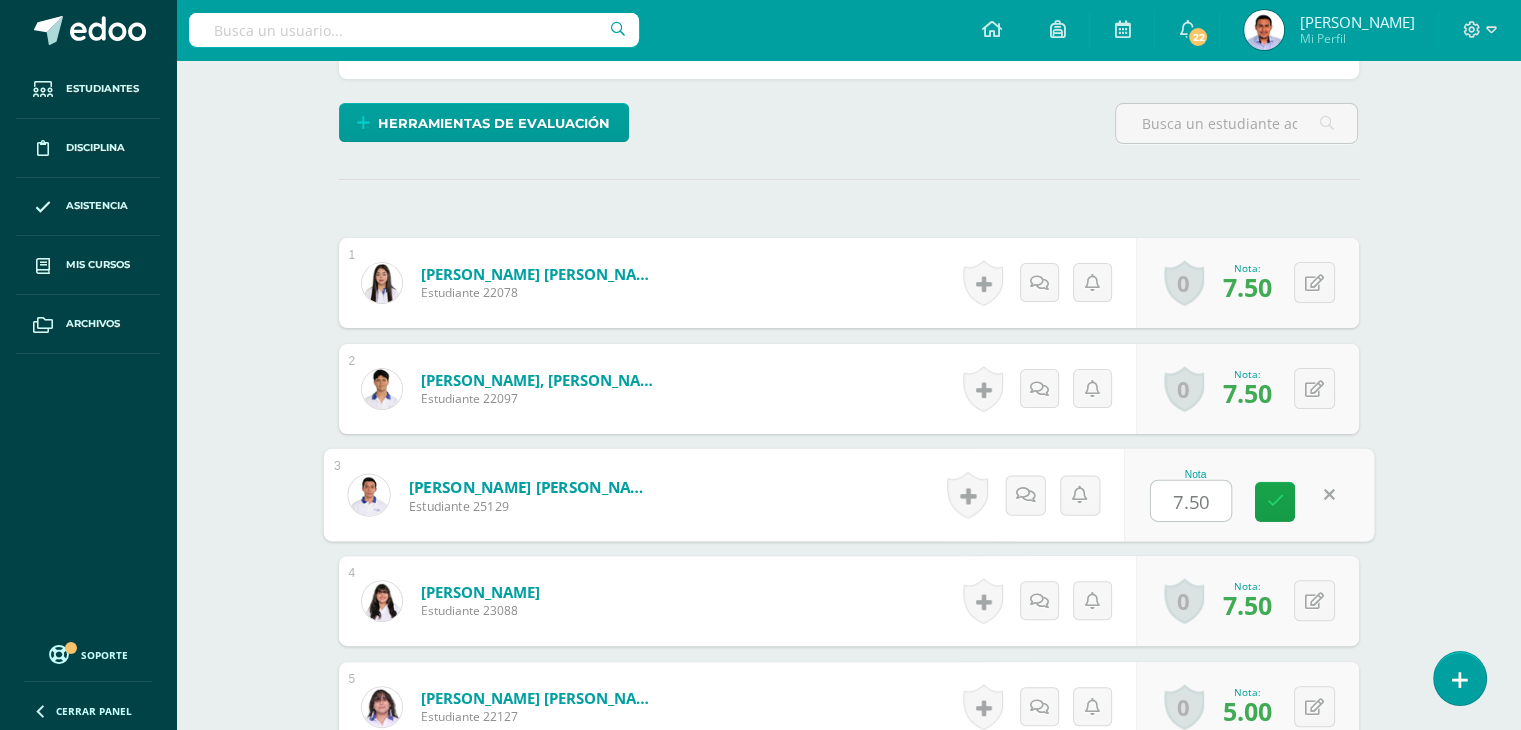 type on "5" 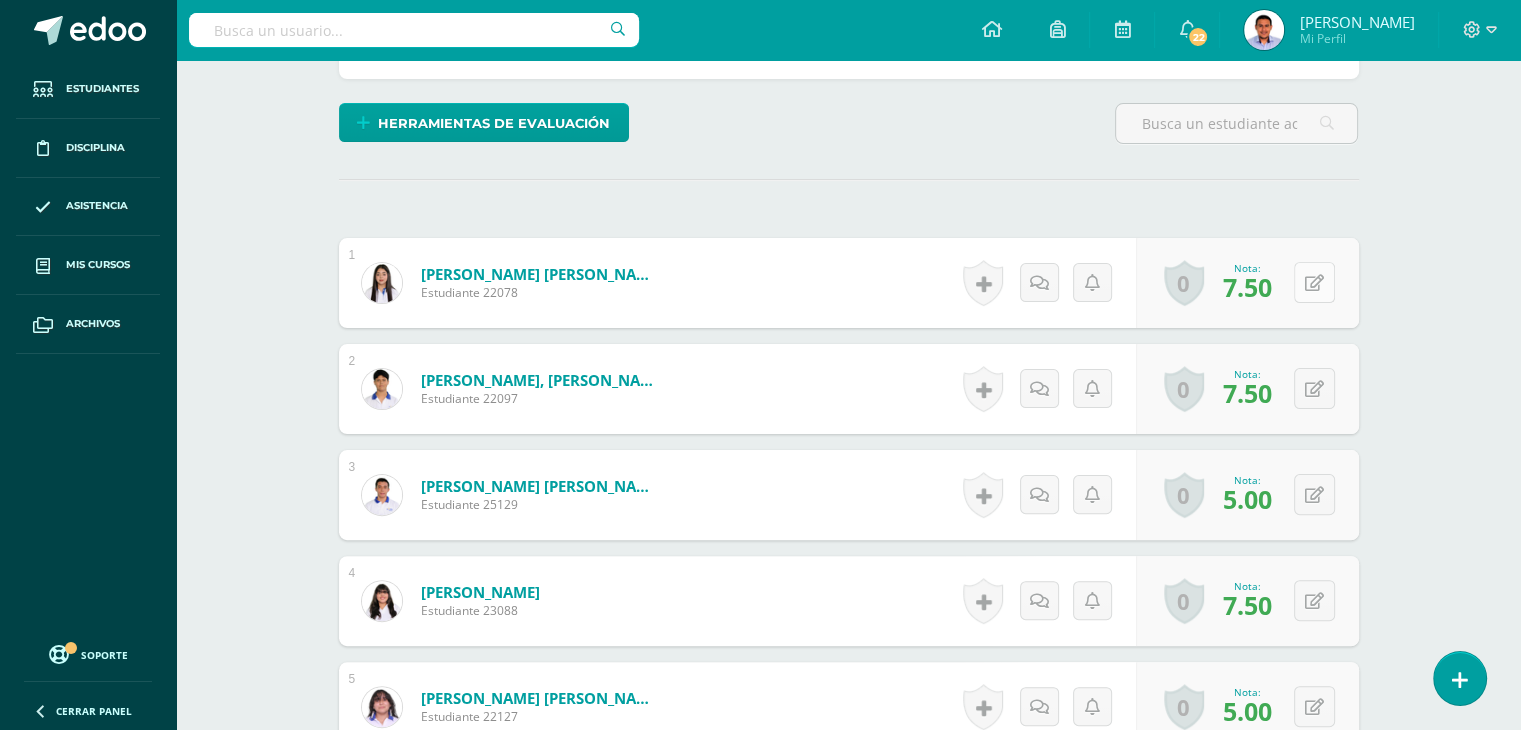 click at bounding box center [1314, 283] 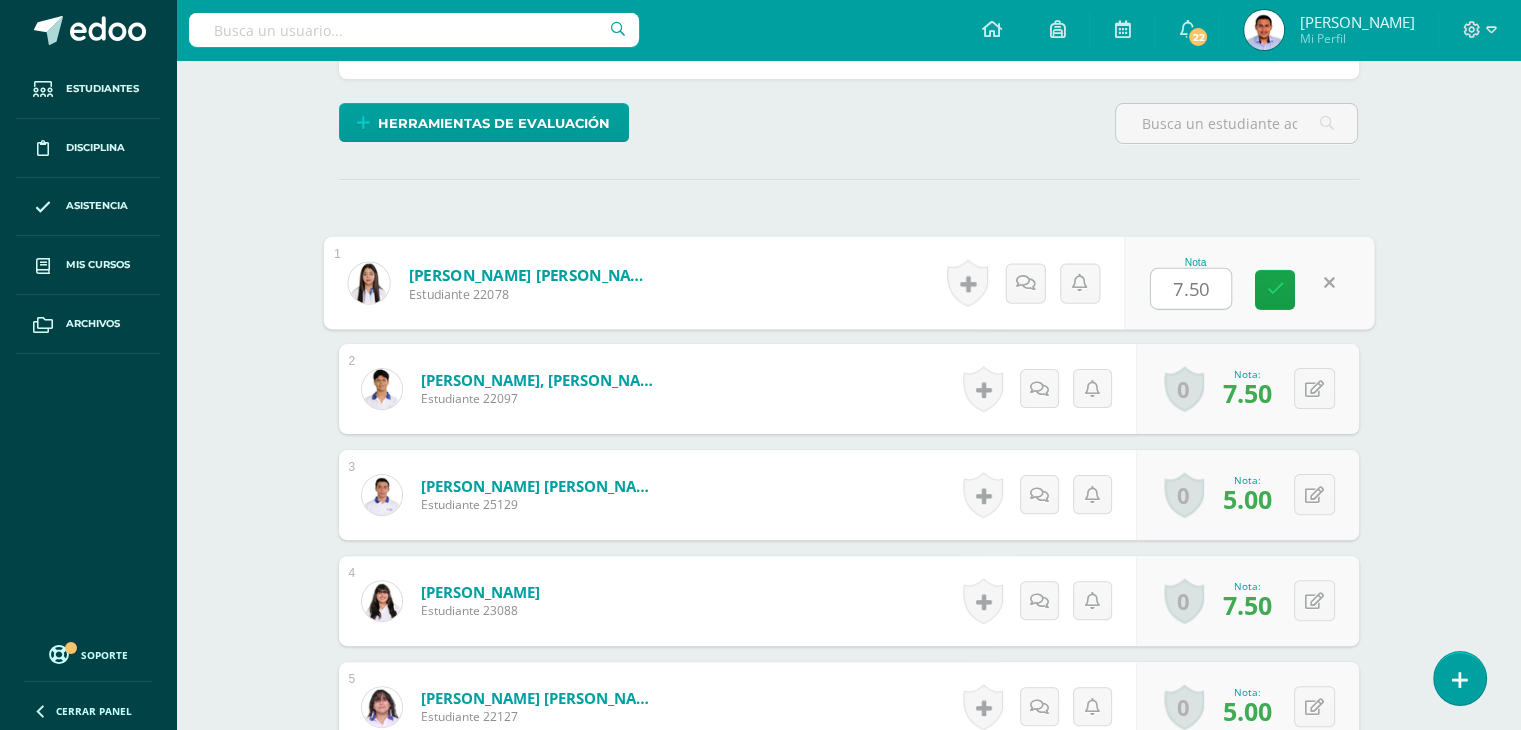 type on "5" 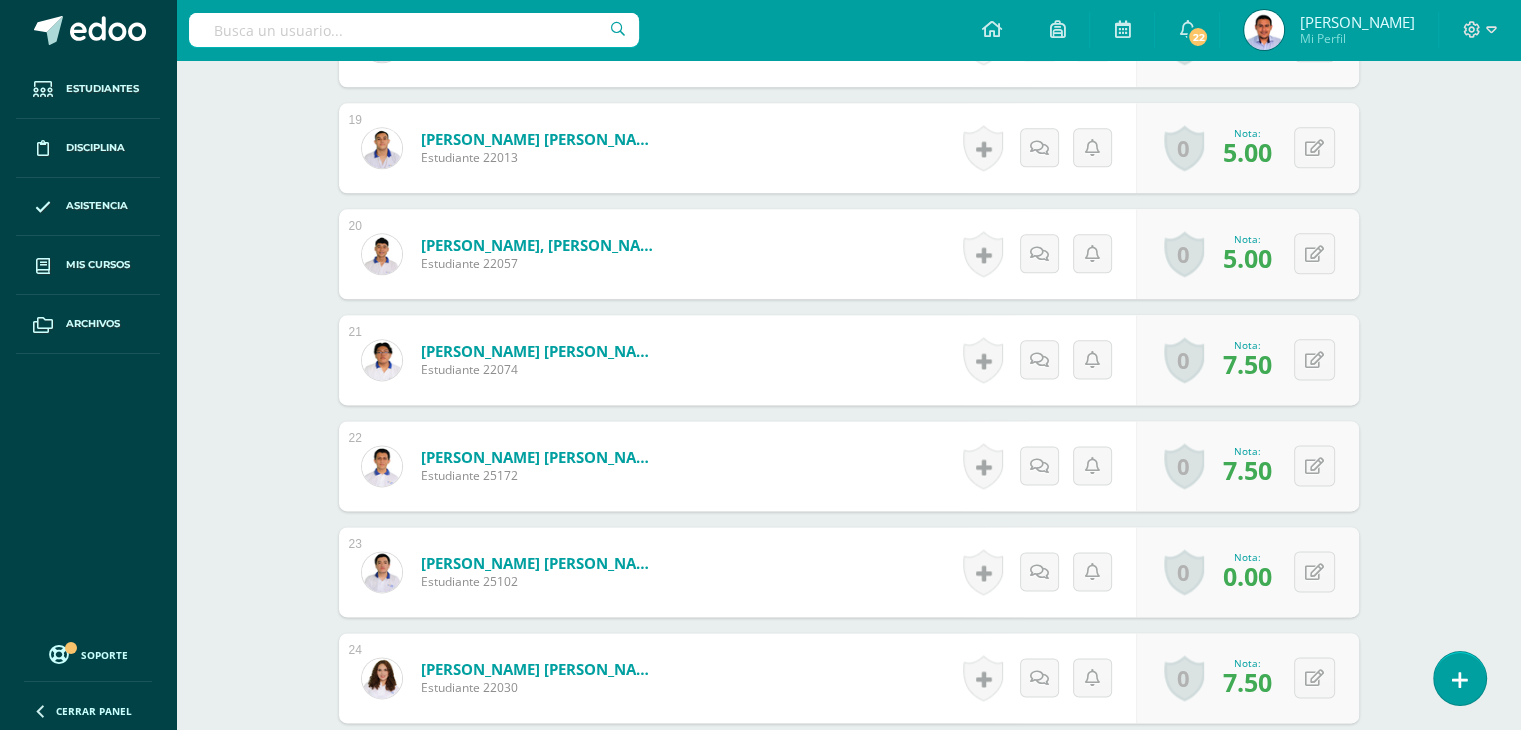 scroll, scrollTop: 2757, scrollLeft: 0, axis: vertical 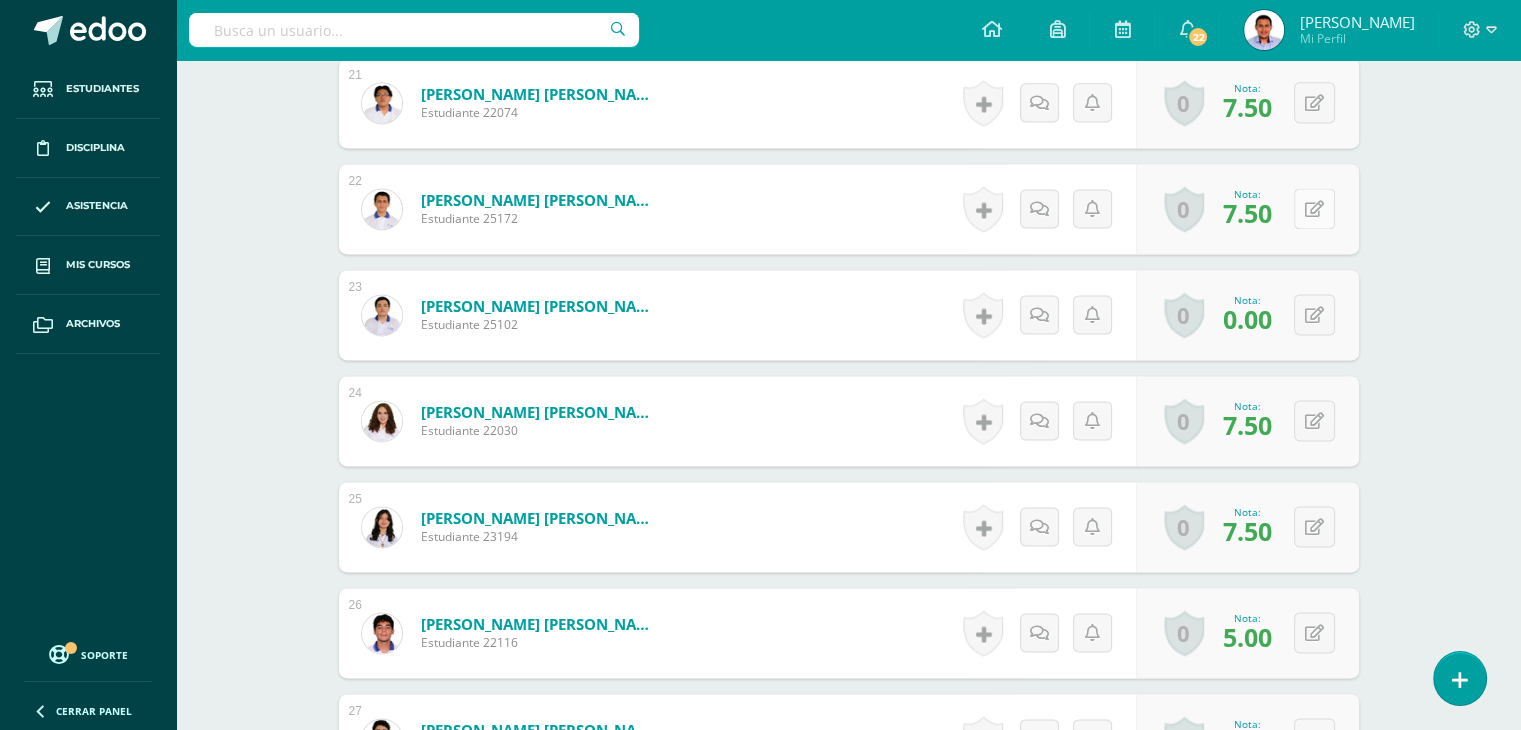 click at bounding box center [1314, 209] 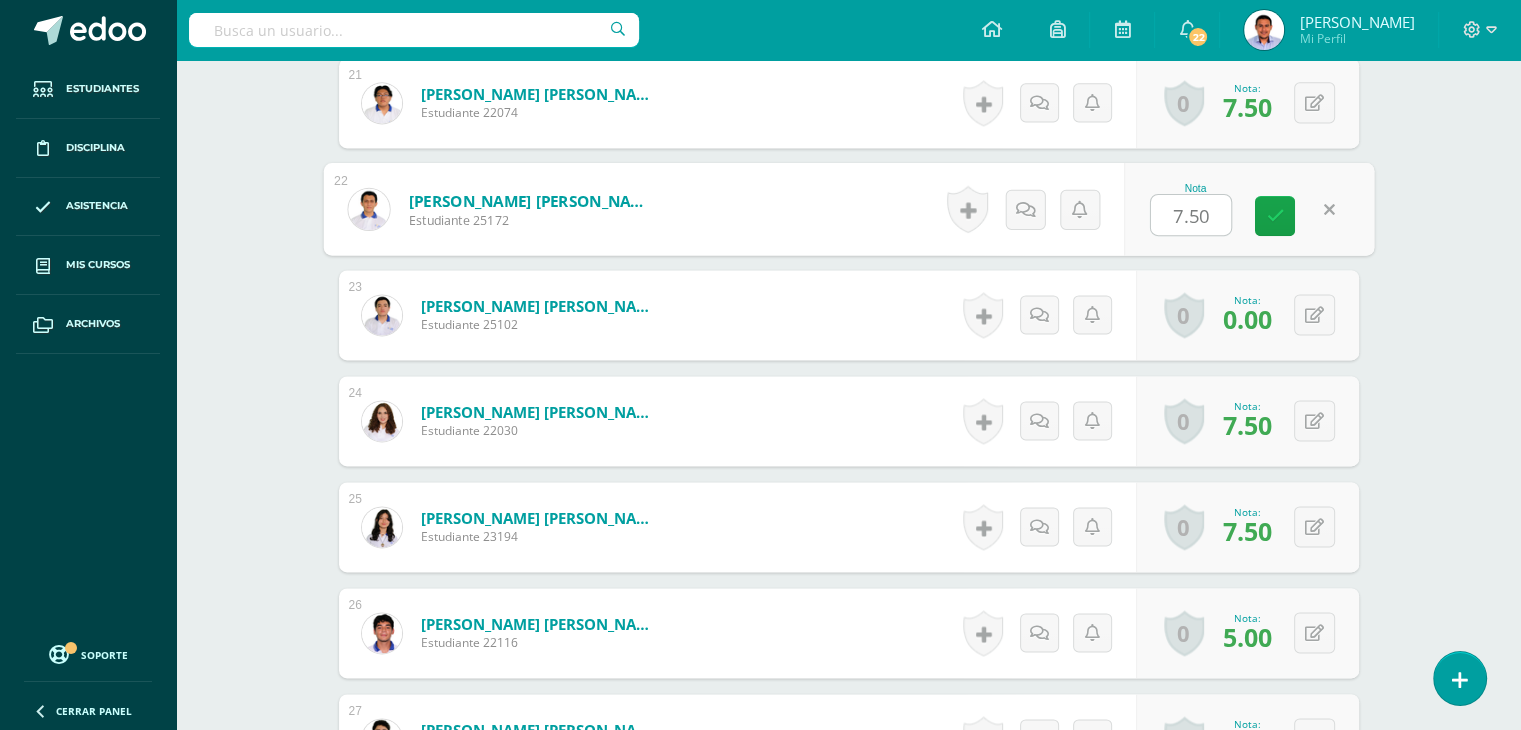 type on "5" 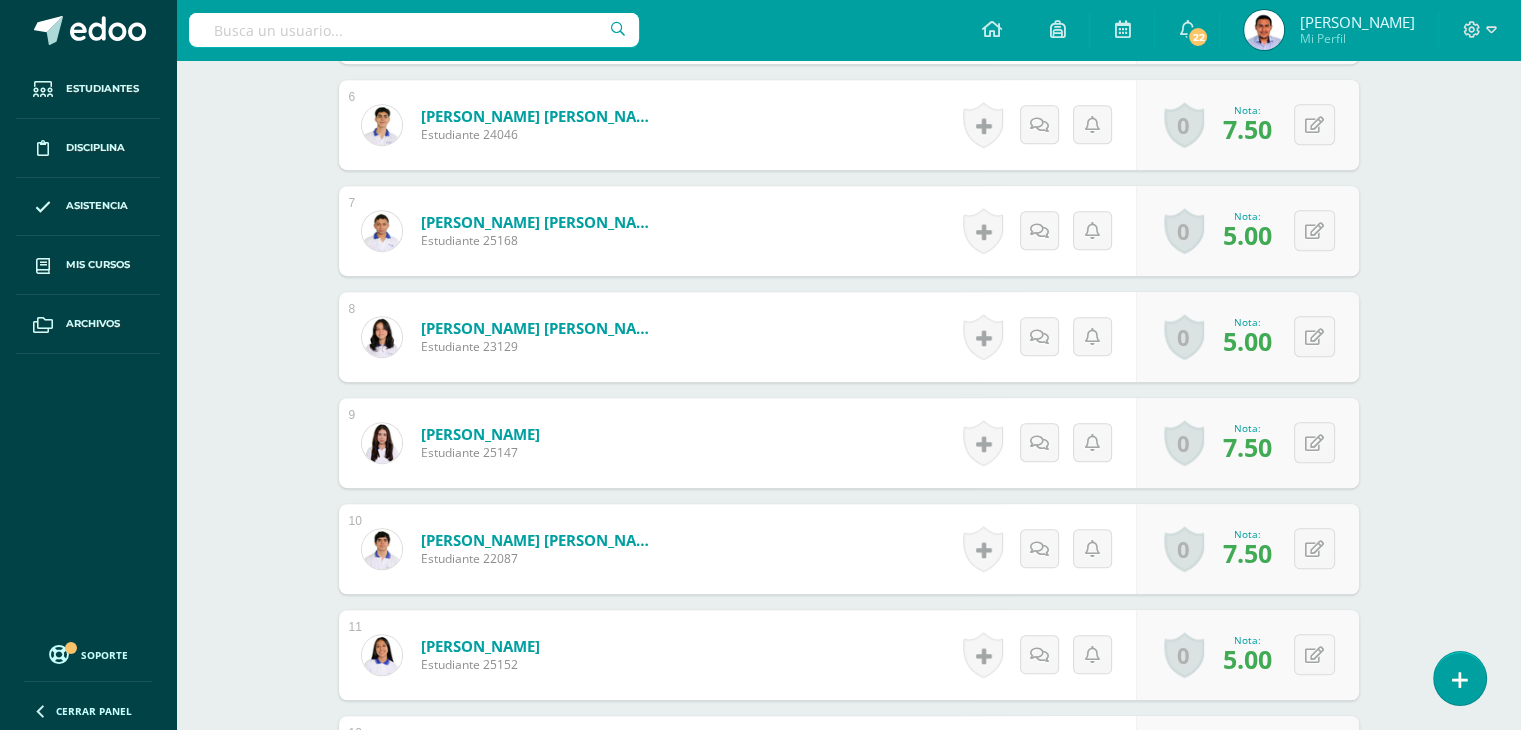 scroll, scrollTop: 857, scrollLeft: 0, axis: vertical 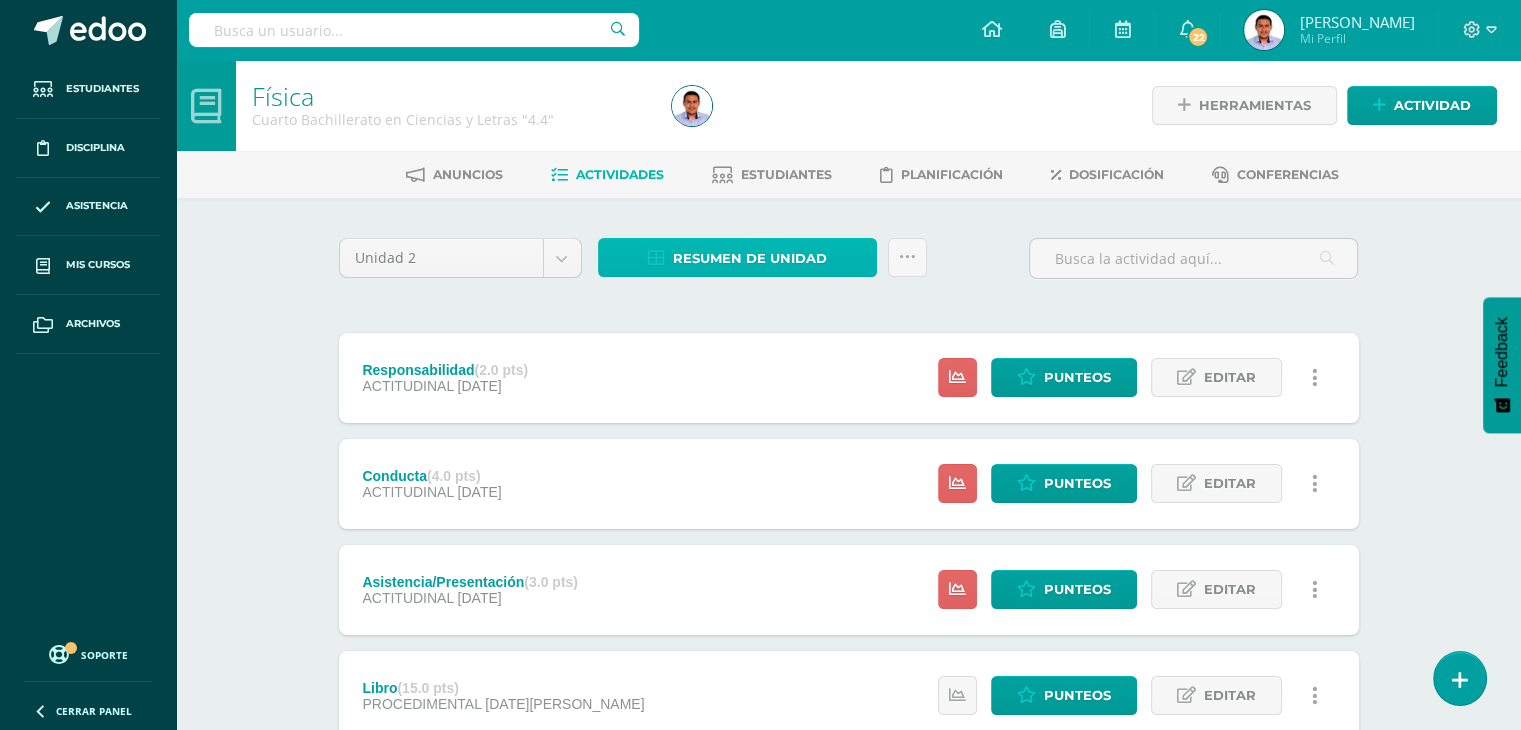 click on "Resumen de unidad" at bounding box center (750, 258) 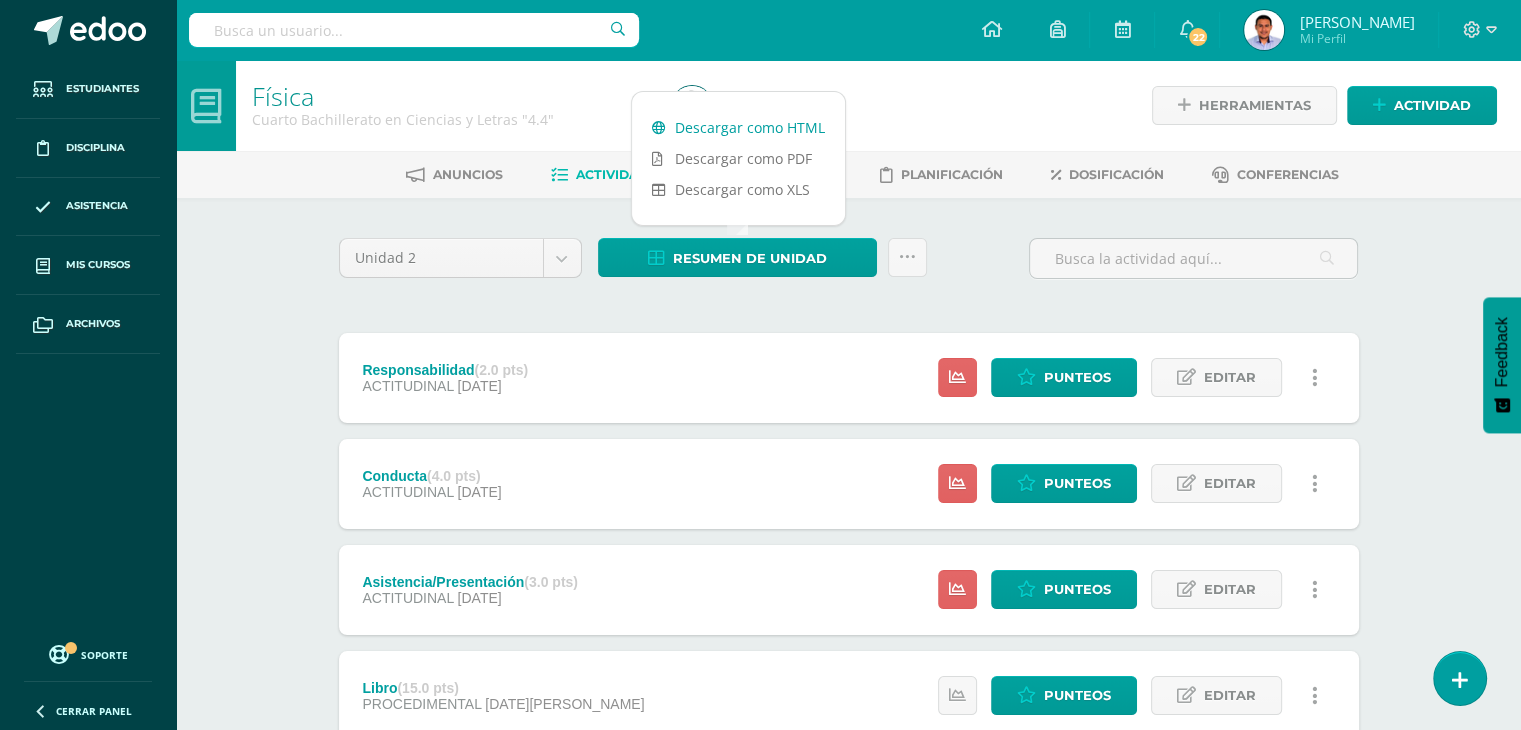 click on "Descargar como HTML" at bounding box center (738, 127) 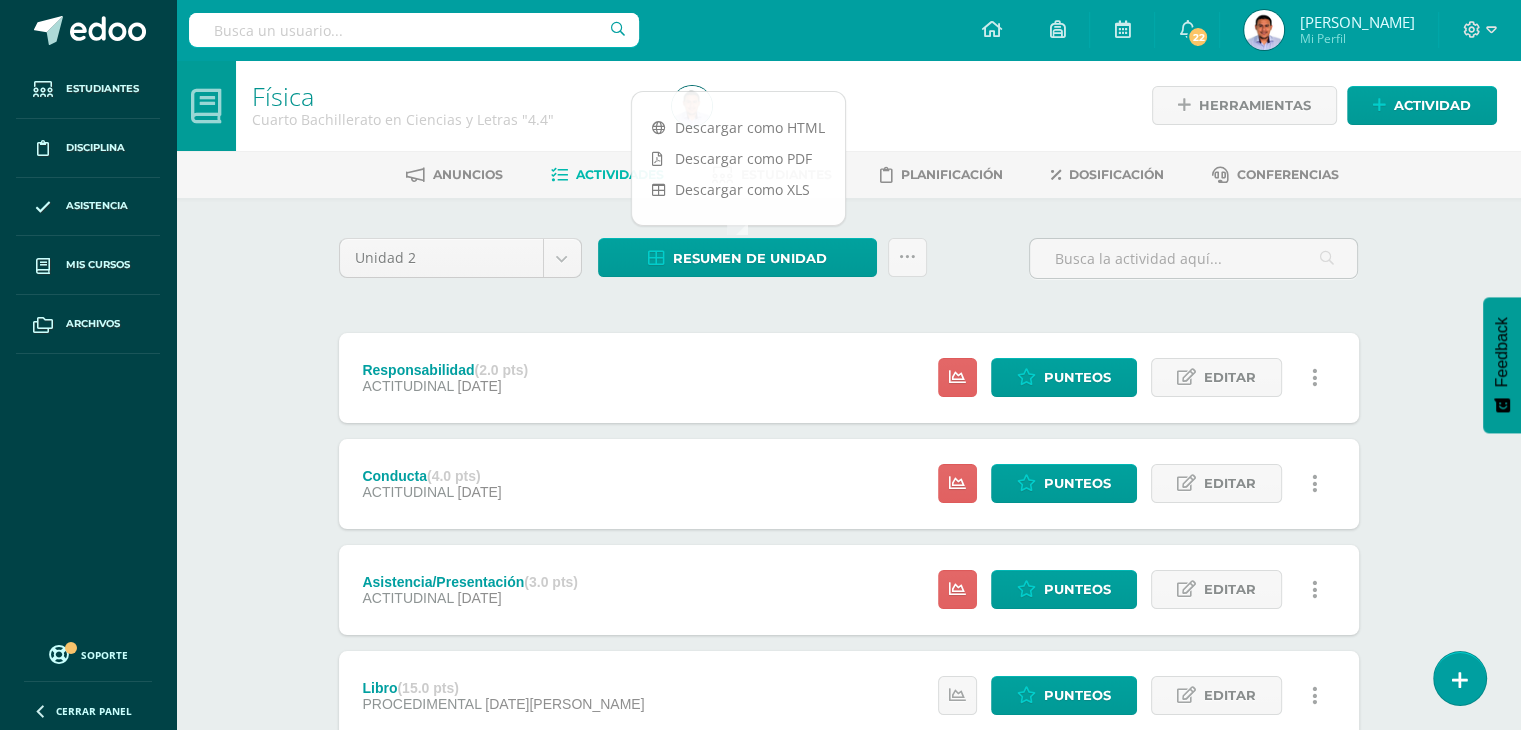 click on "Unidad 2                             Unidad 1 Unidad 2 Unidad 3 Resumen de unidad
Subir actividades en masa
Enviar punteos a revision
Historial de actividad
¿Estás seguro que deseas  Enviar a revisión  las notas de este curso?
Esta acción  enviará una notificación a tu supervisor y no podrás eliminar o cambiar tus notas.  Esta acción no podrá ser revertida a menos que se te conceda permiso
Cancelar
Enviar a revisión
Creación  y  Calificación   en masa.
Para poder crear actividades y calificar las mismas
deberás subir
un archivo Excel
en el cual incluyas las
Descargar Formato de Excel Cargar formato" at bounding box center (849, 266) 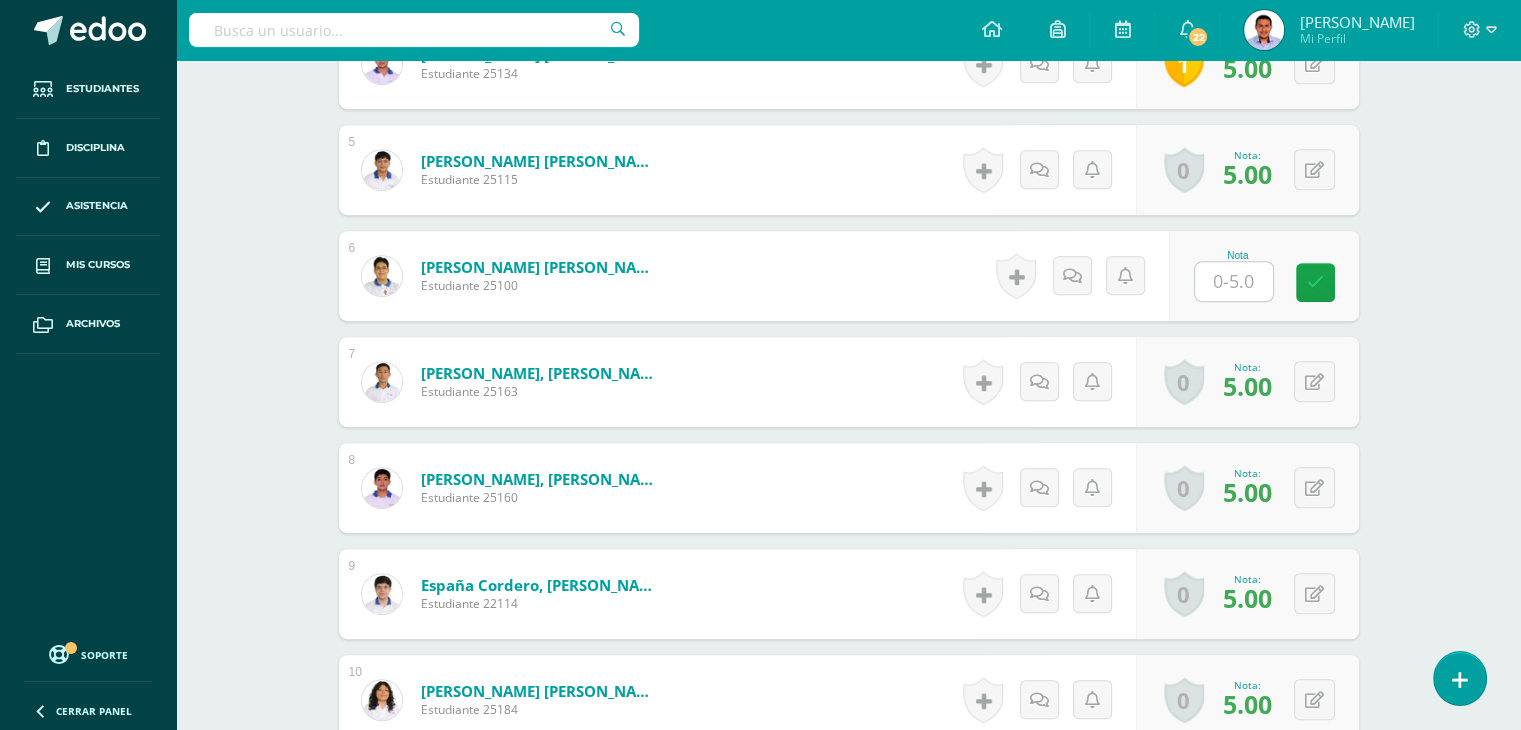 scroll, scrollTop: 1000, scrollLeft: 0, axis: vertical 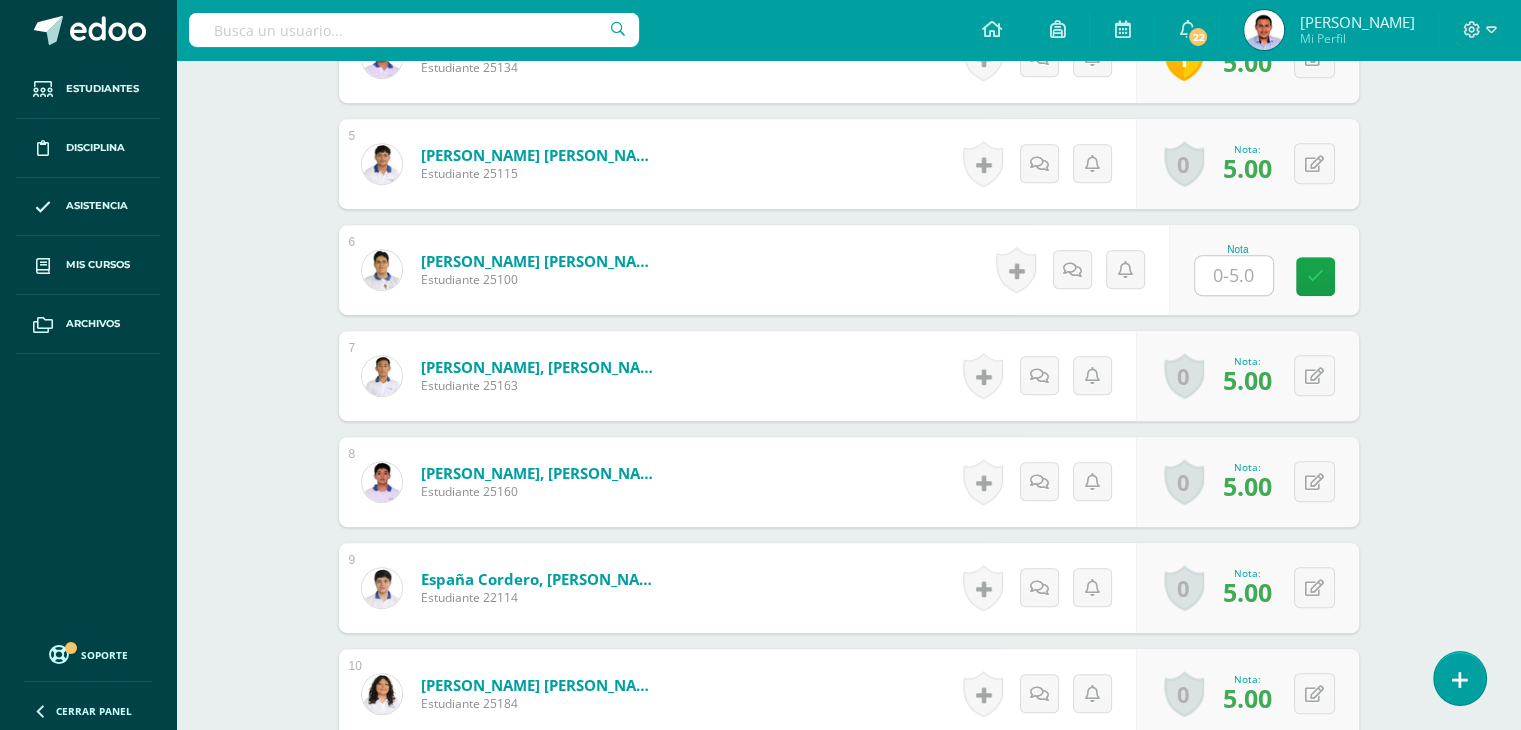 click at bounding box center (1234, 275) 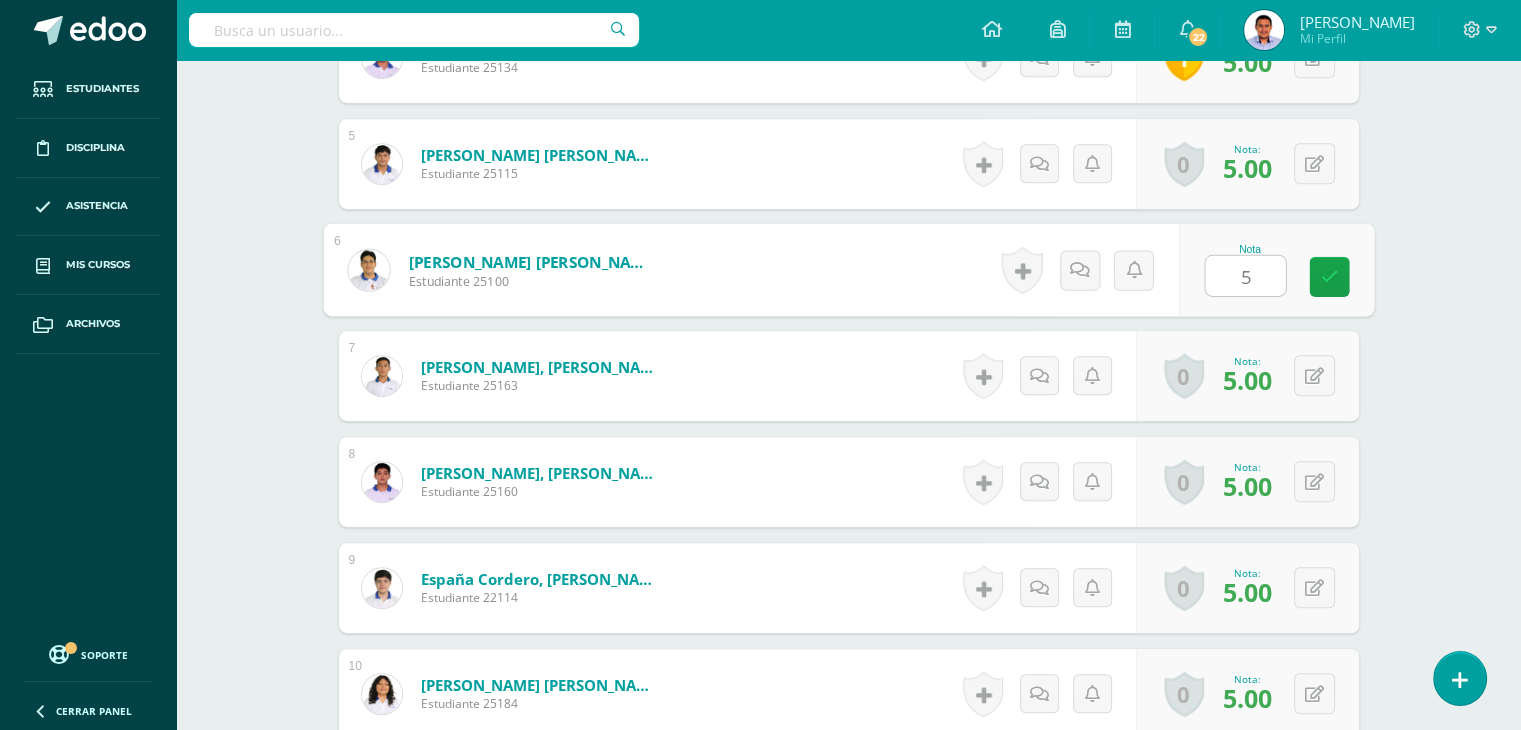 type on "5" 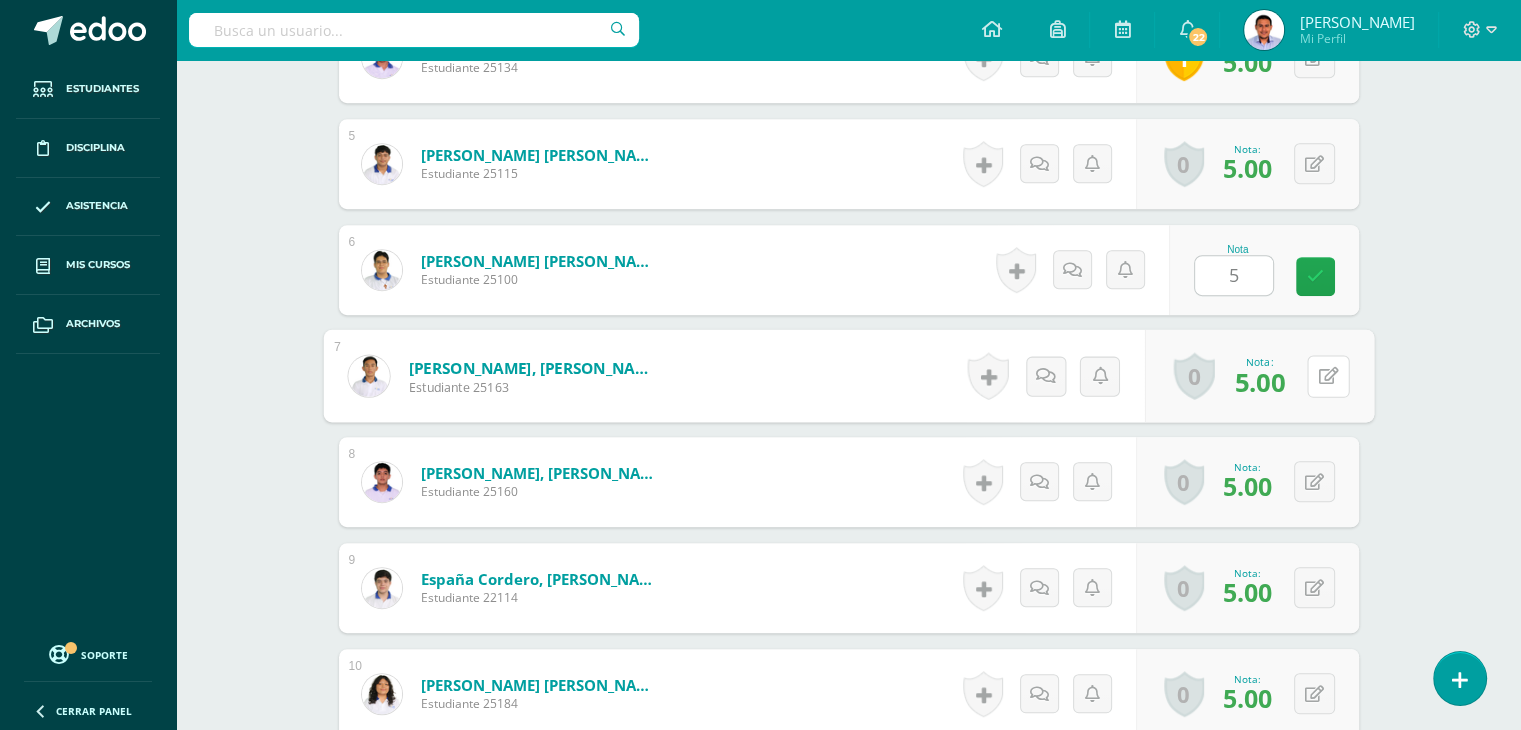 type 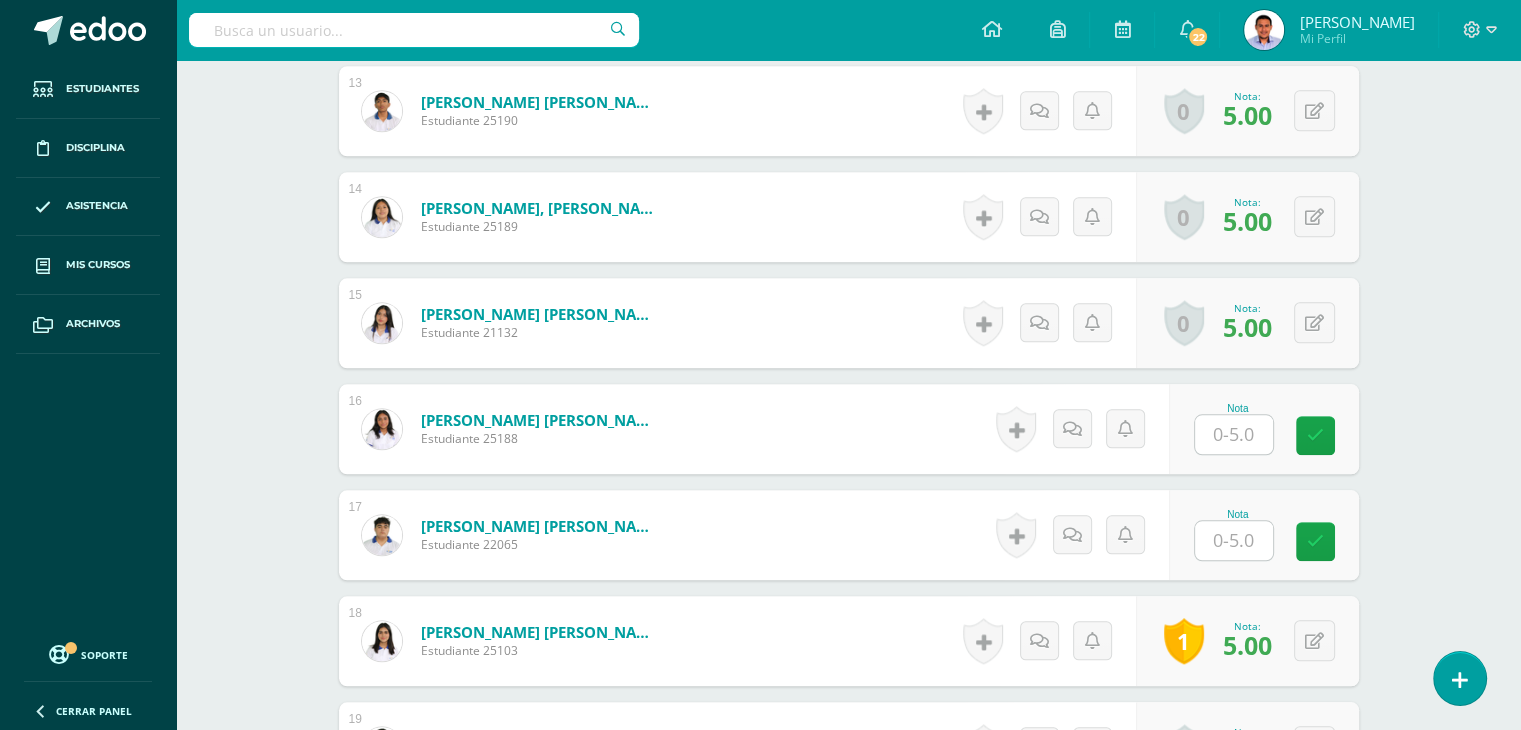 scroll, scrollTop: 2201, scrollLeft: 0, axis: vertical 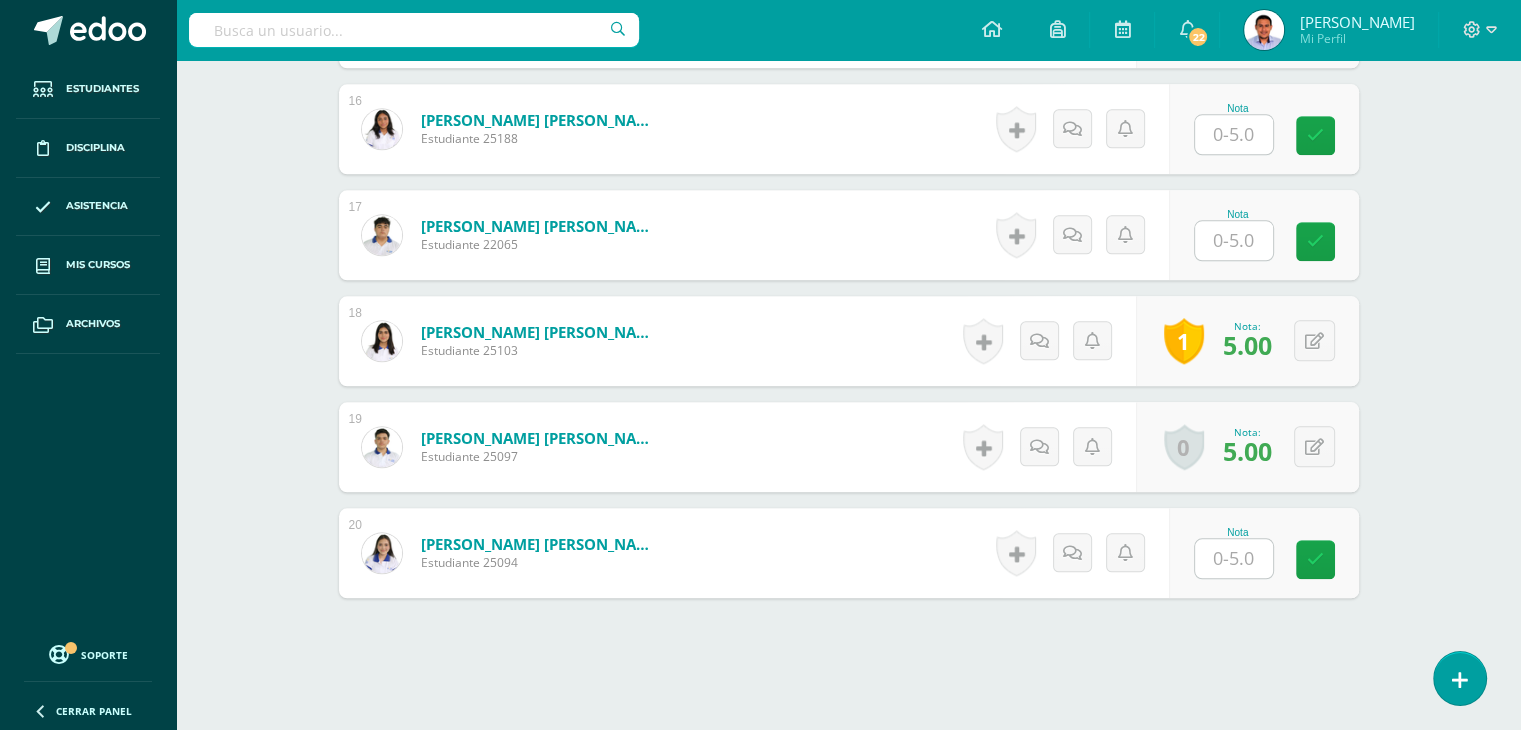 click at bounding box center (1234, 134) 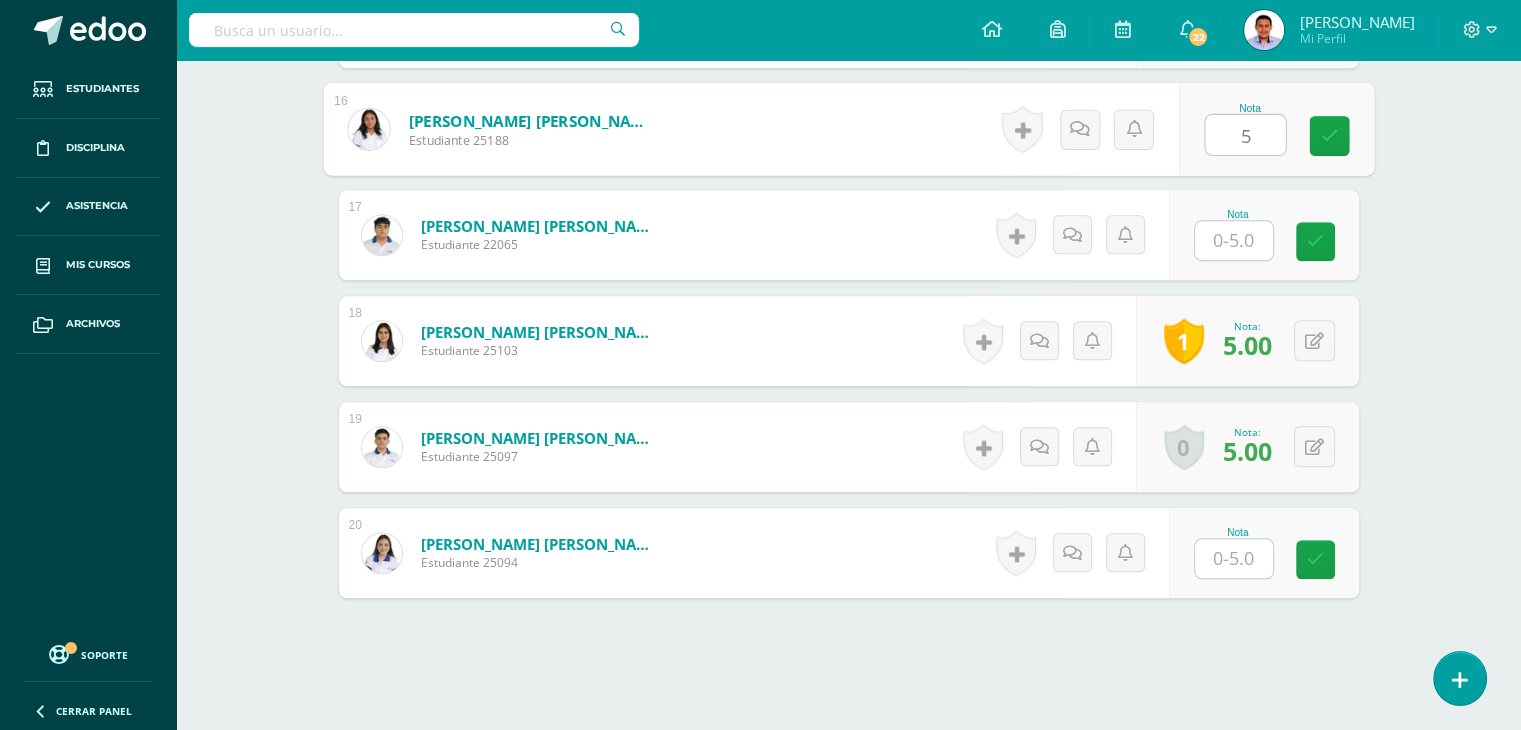 type on "5" 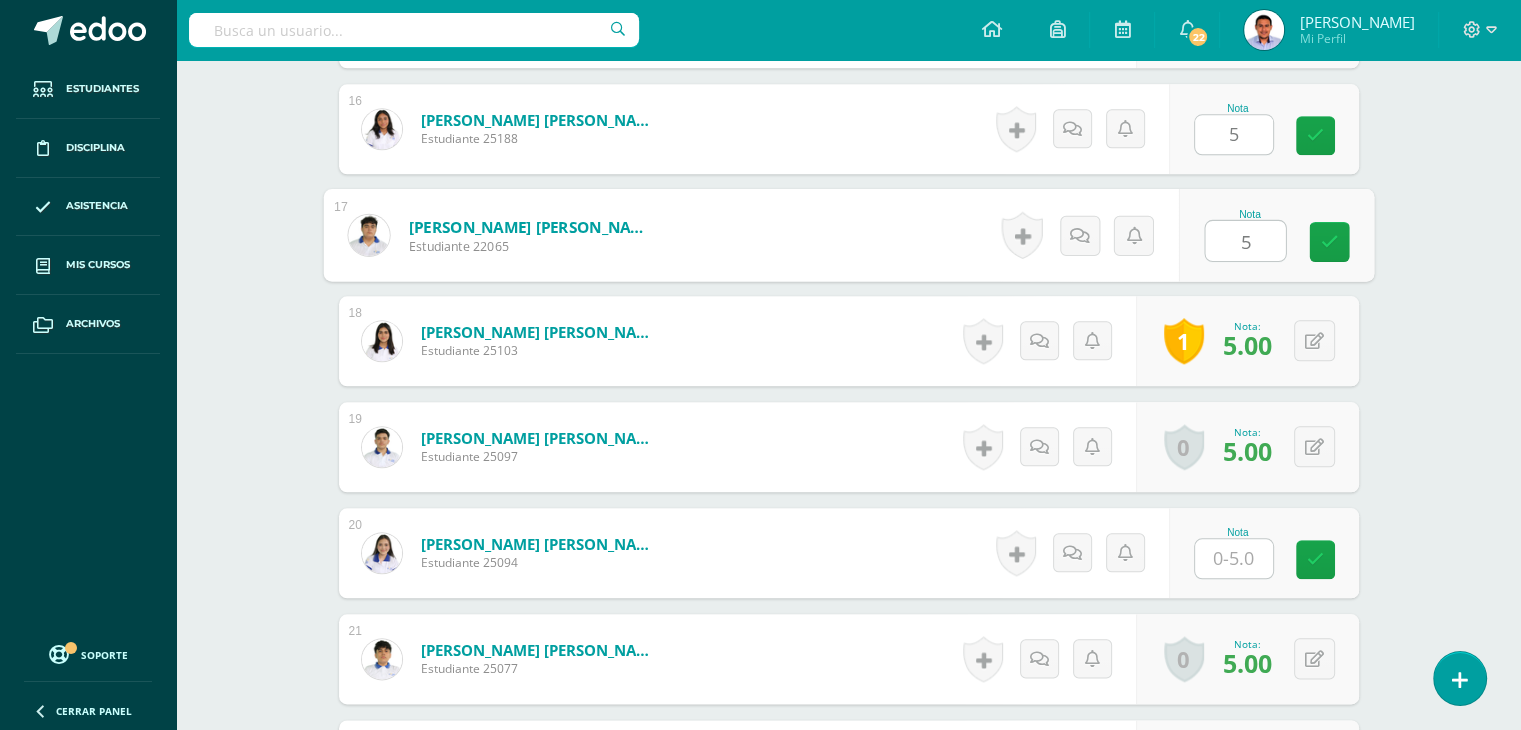 type on "5" 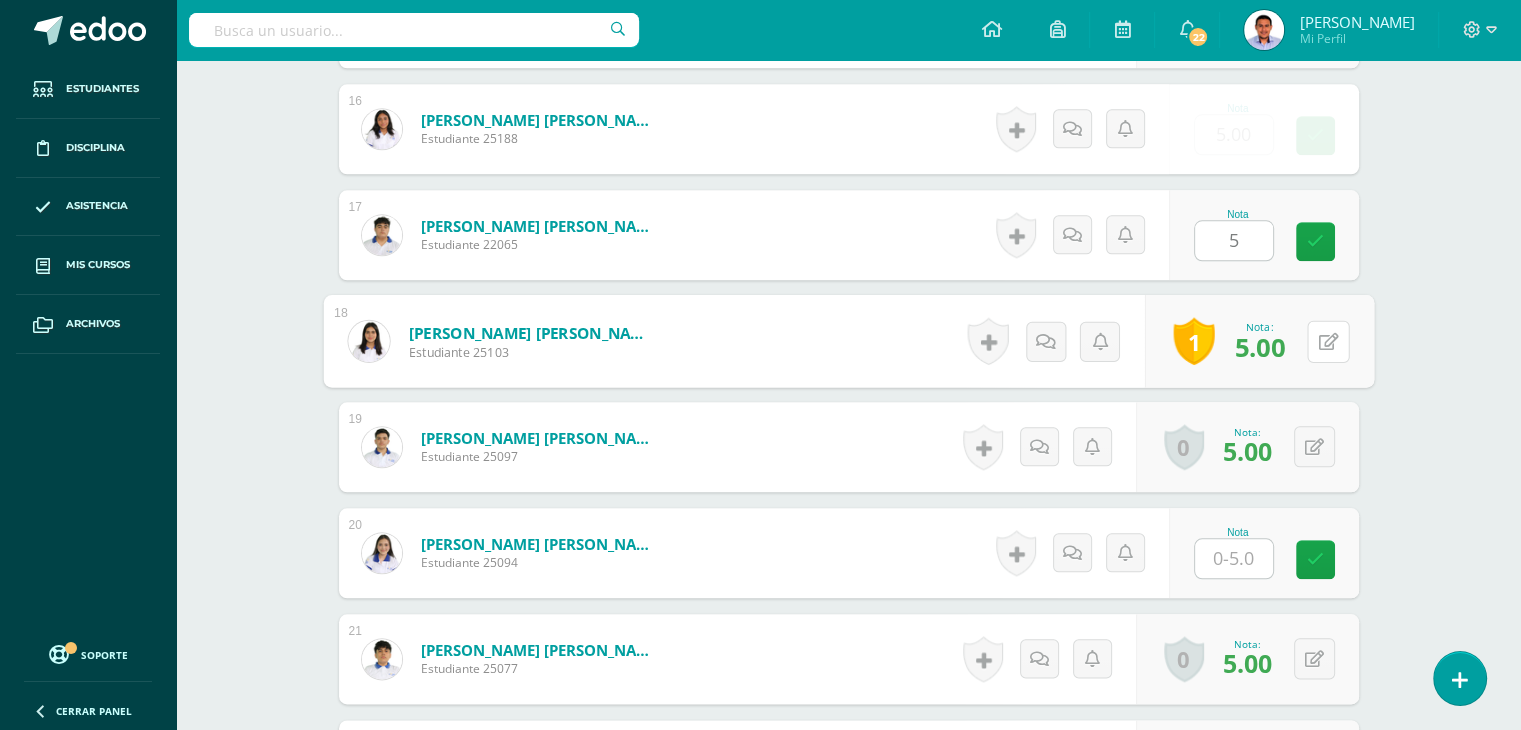 type 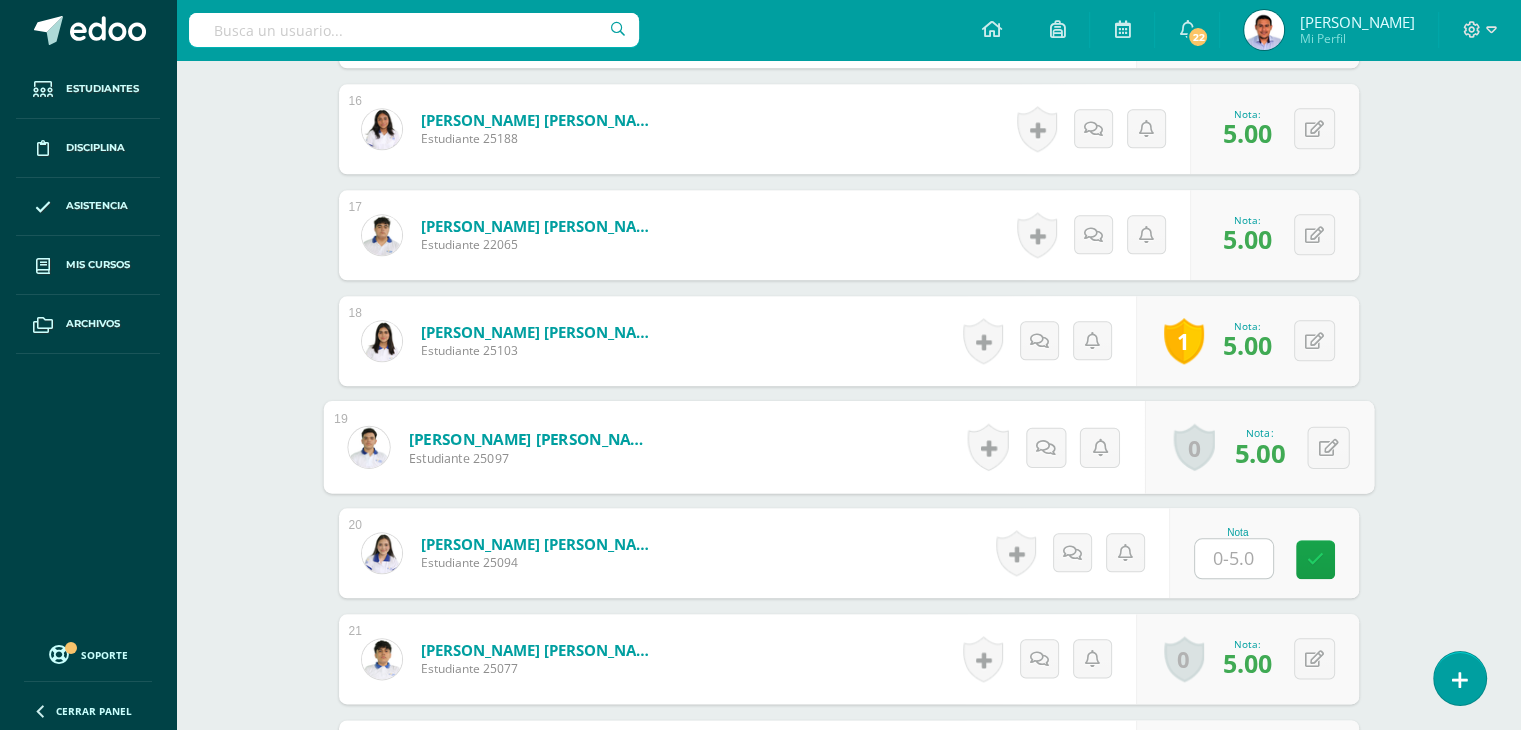 scroll, scrollTop: 2202, scrollLeft: 0, axis: vertical 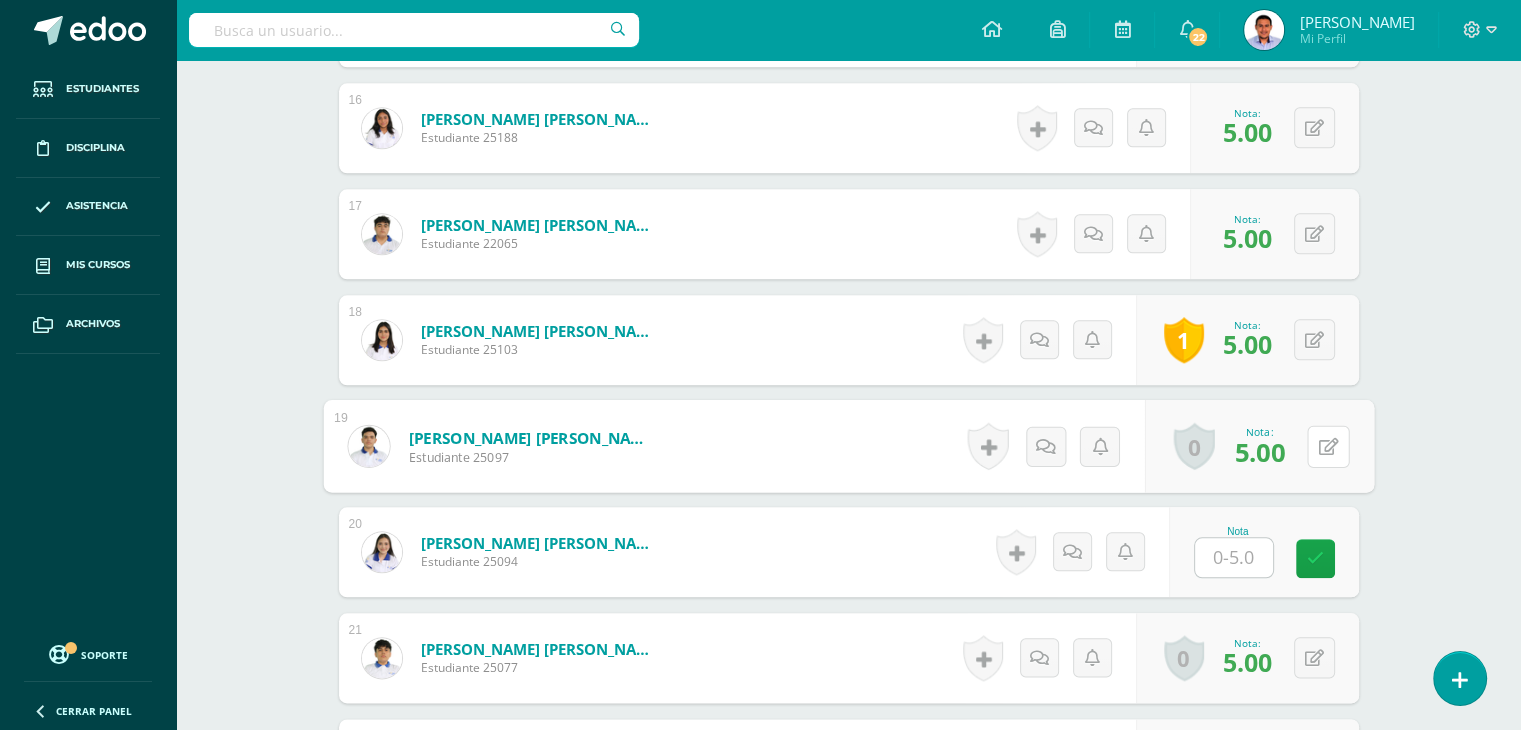 type 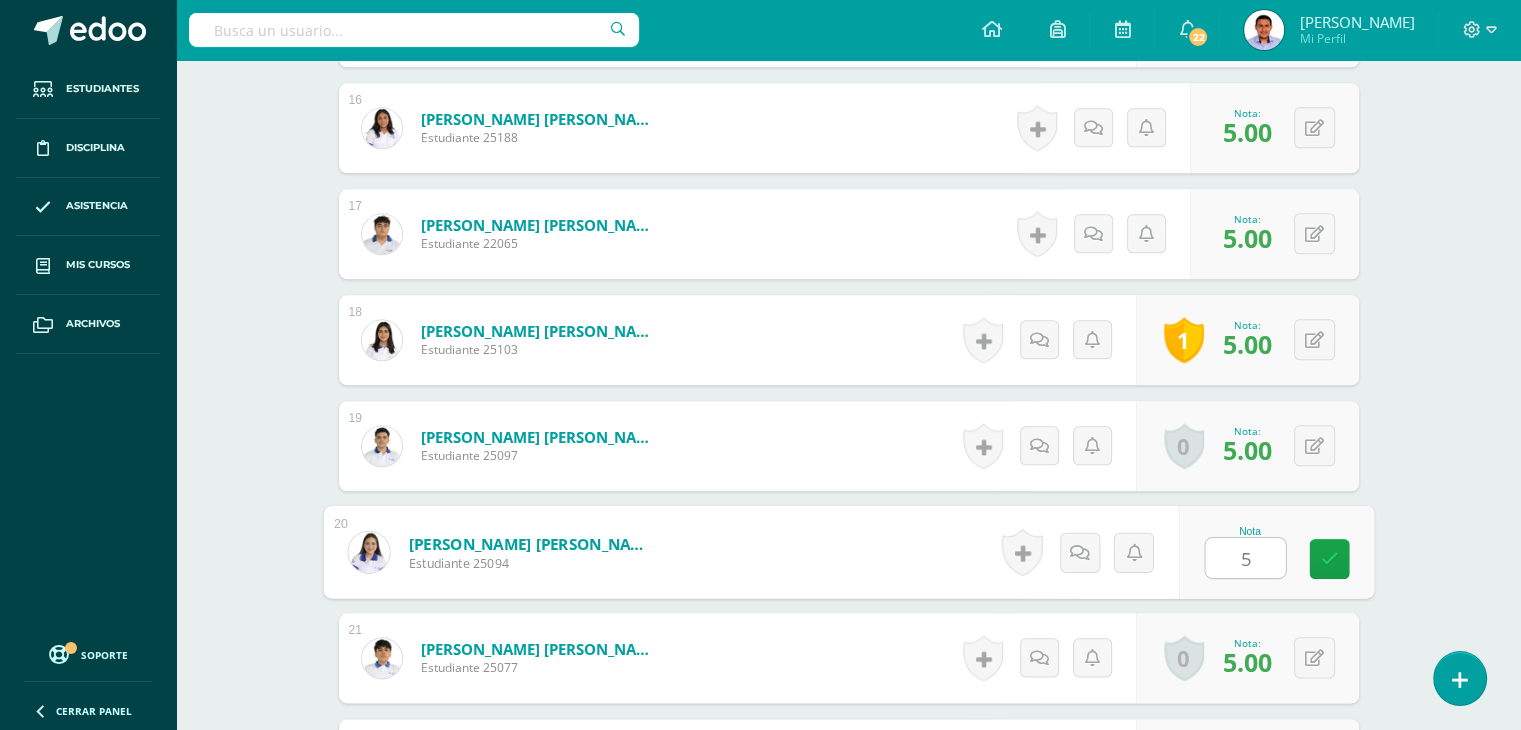 type on "5" 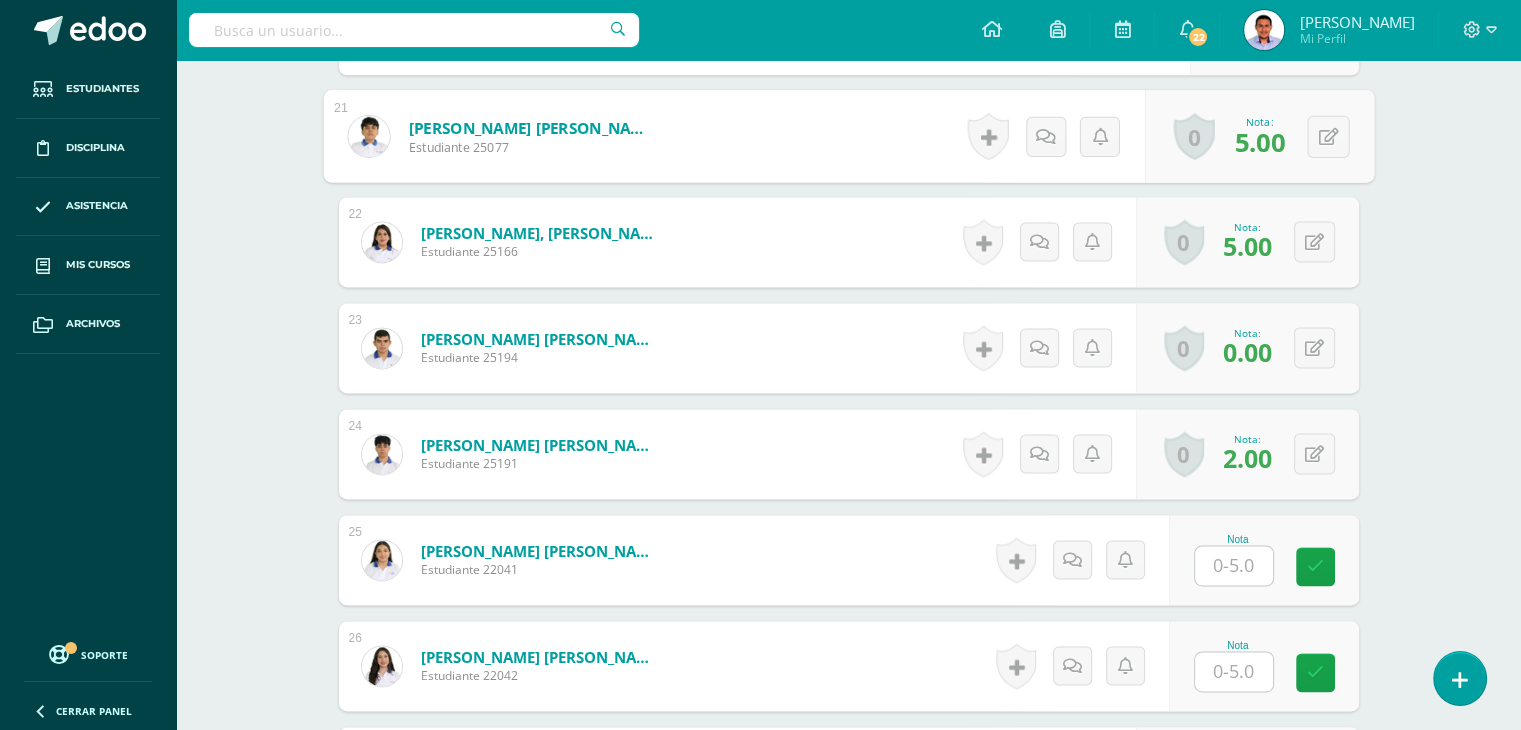 scroll, scrollTop: 2902, scrollLeft: 0, axis: vertical 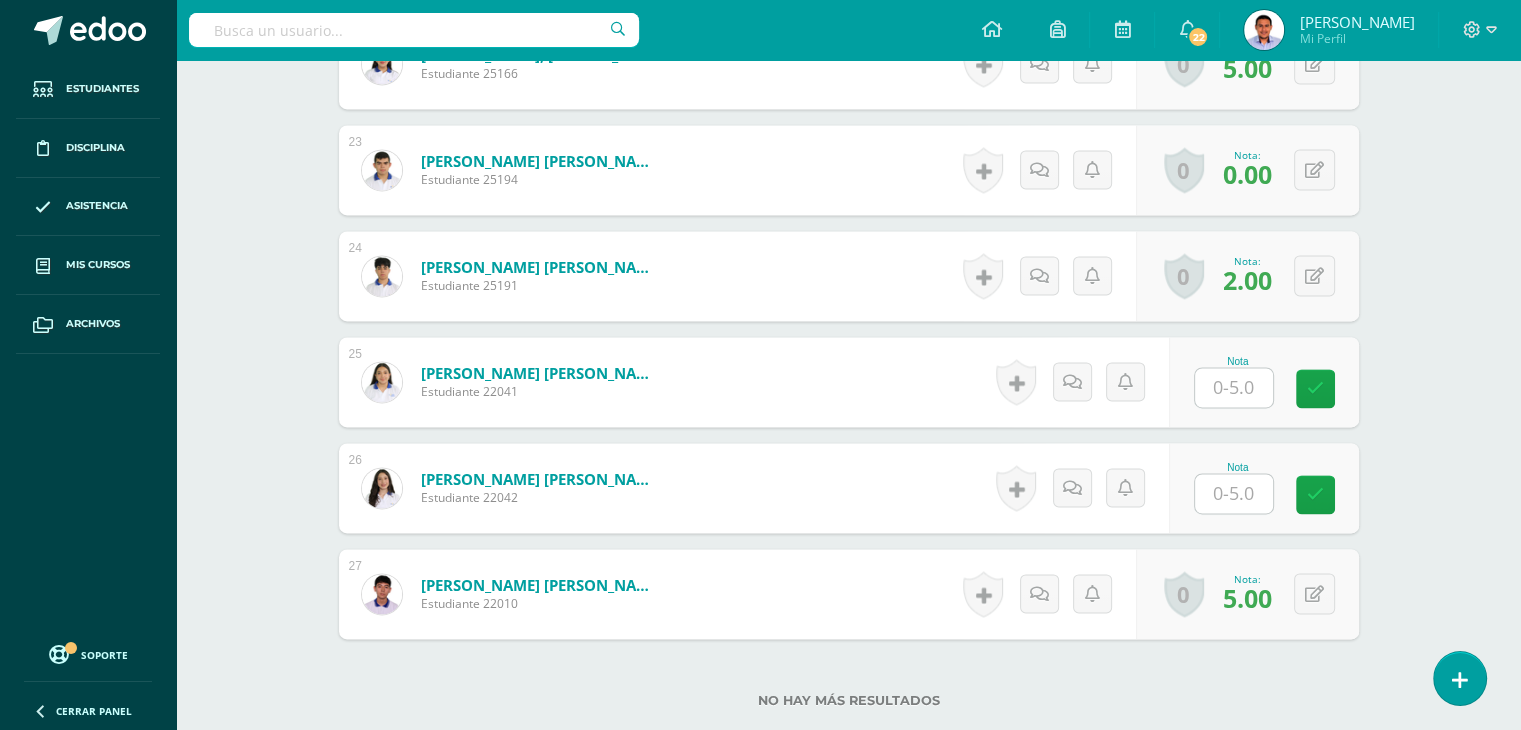 click on "Nota" at bounding box center [1264, 382] 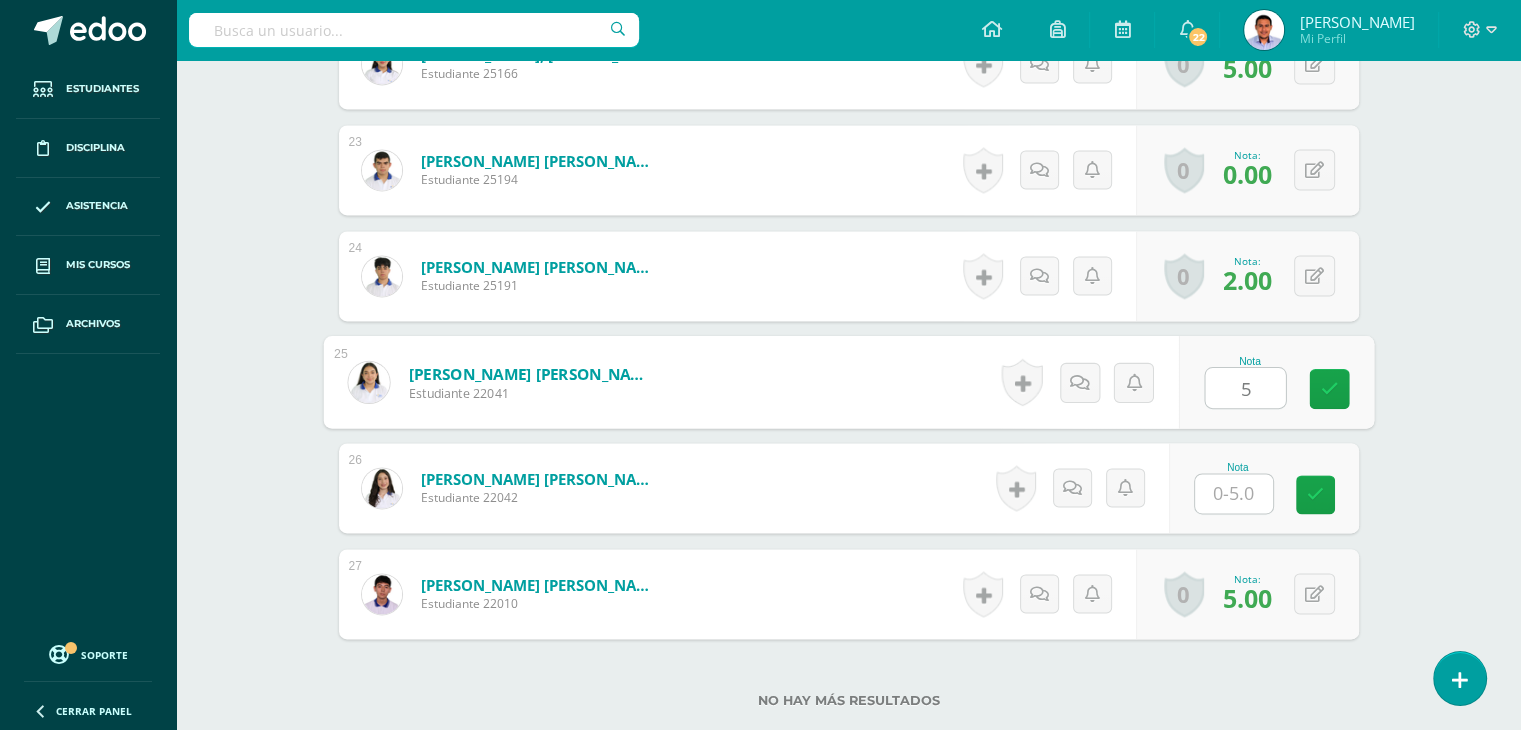 type on "5" 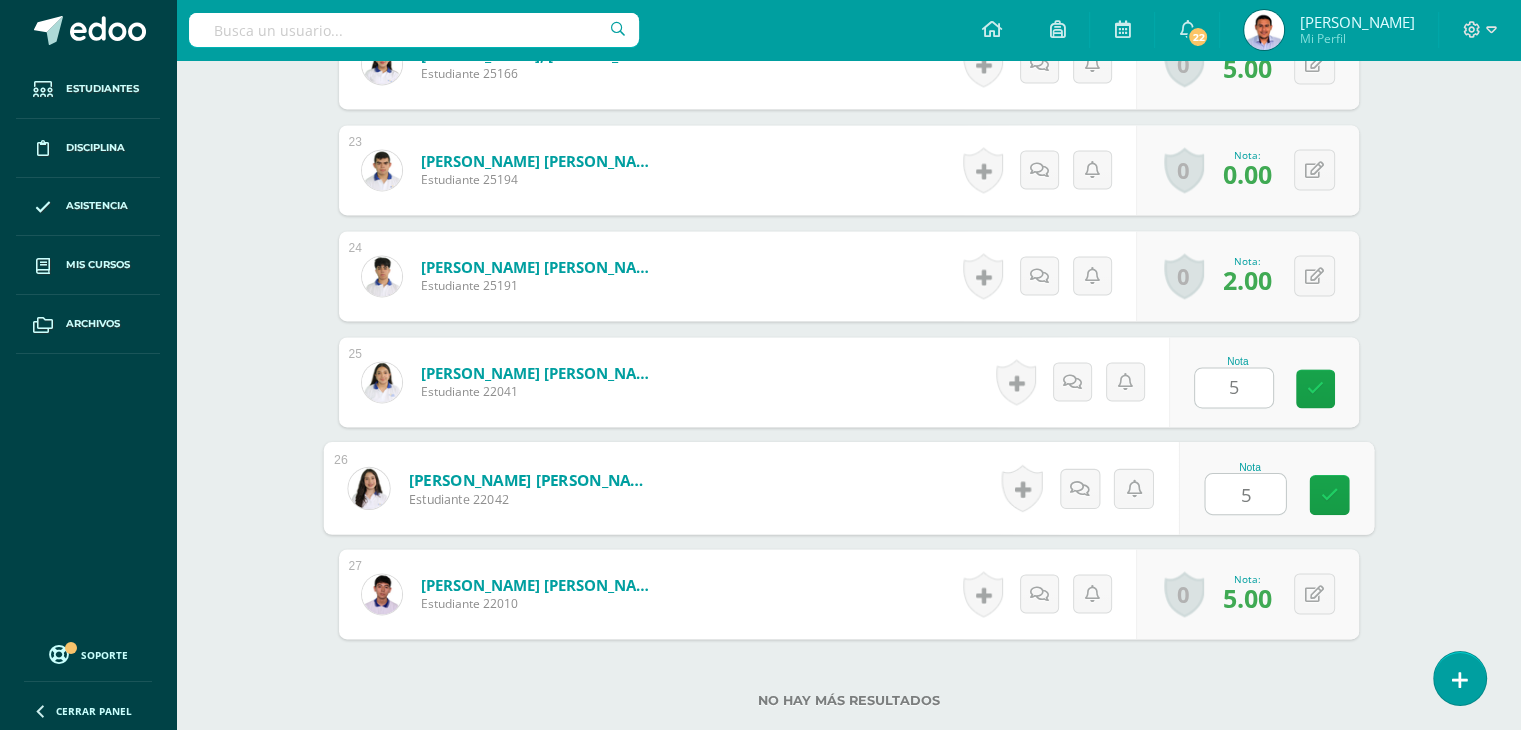 type on "5" 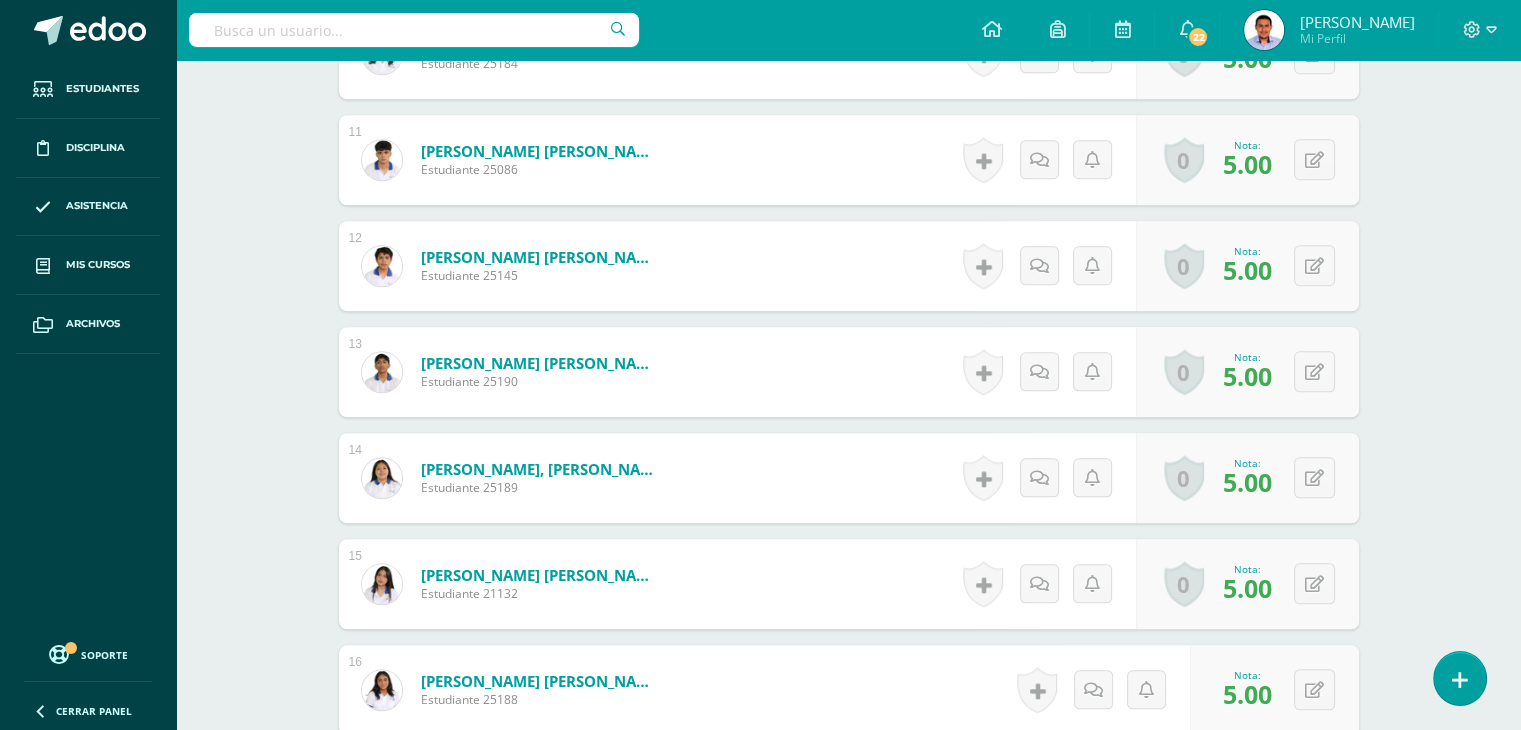 scroll, scrollTop: 1140, scrollLeft: 0, axis: vertical 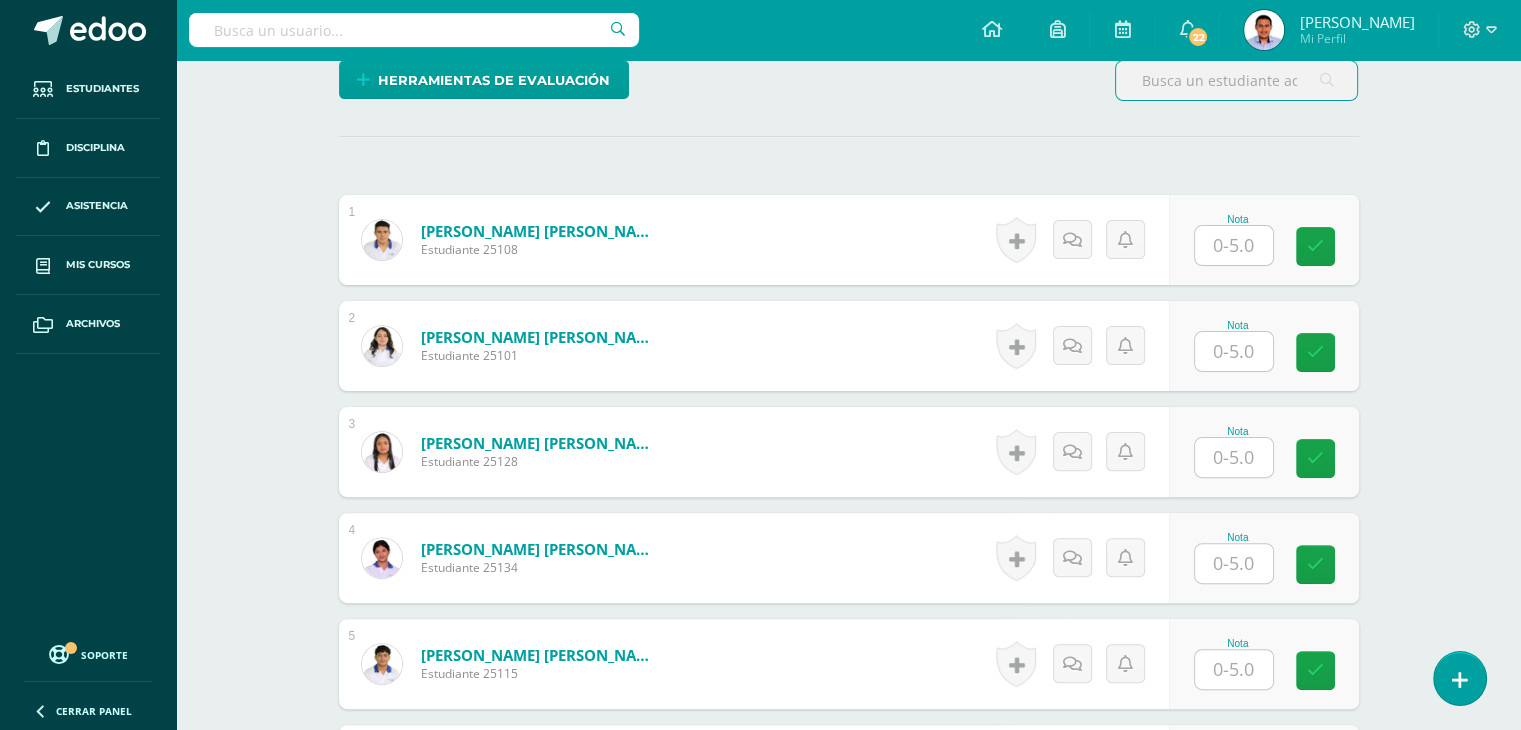 click at bounding box center [1234, 245] 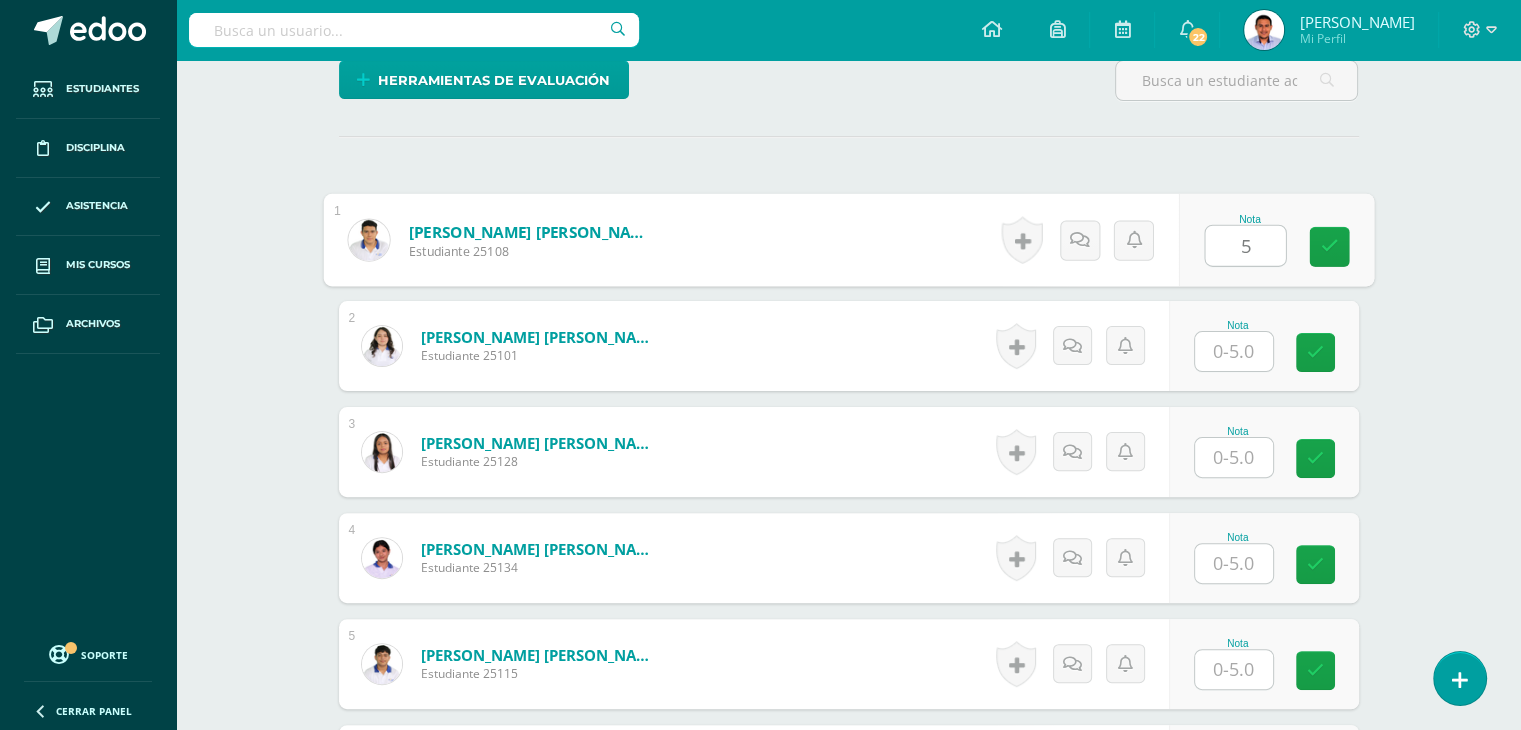 type on "5" 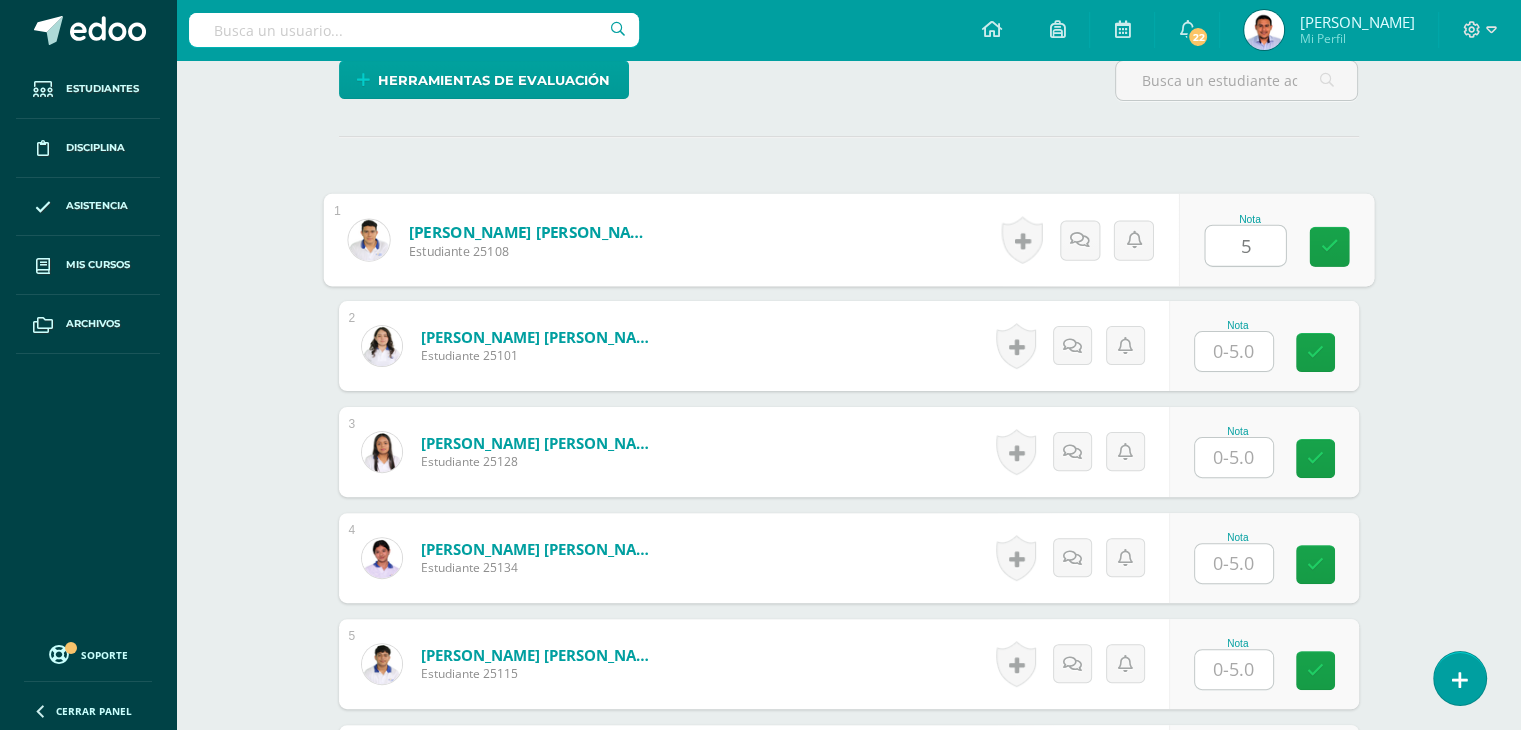 scroll, scrollTop: 501, scrollLeft: 0, axis: vertical 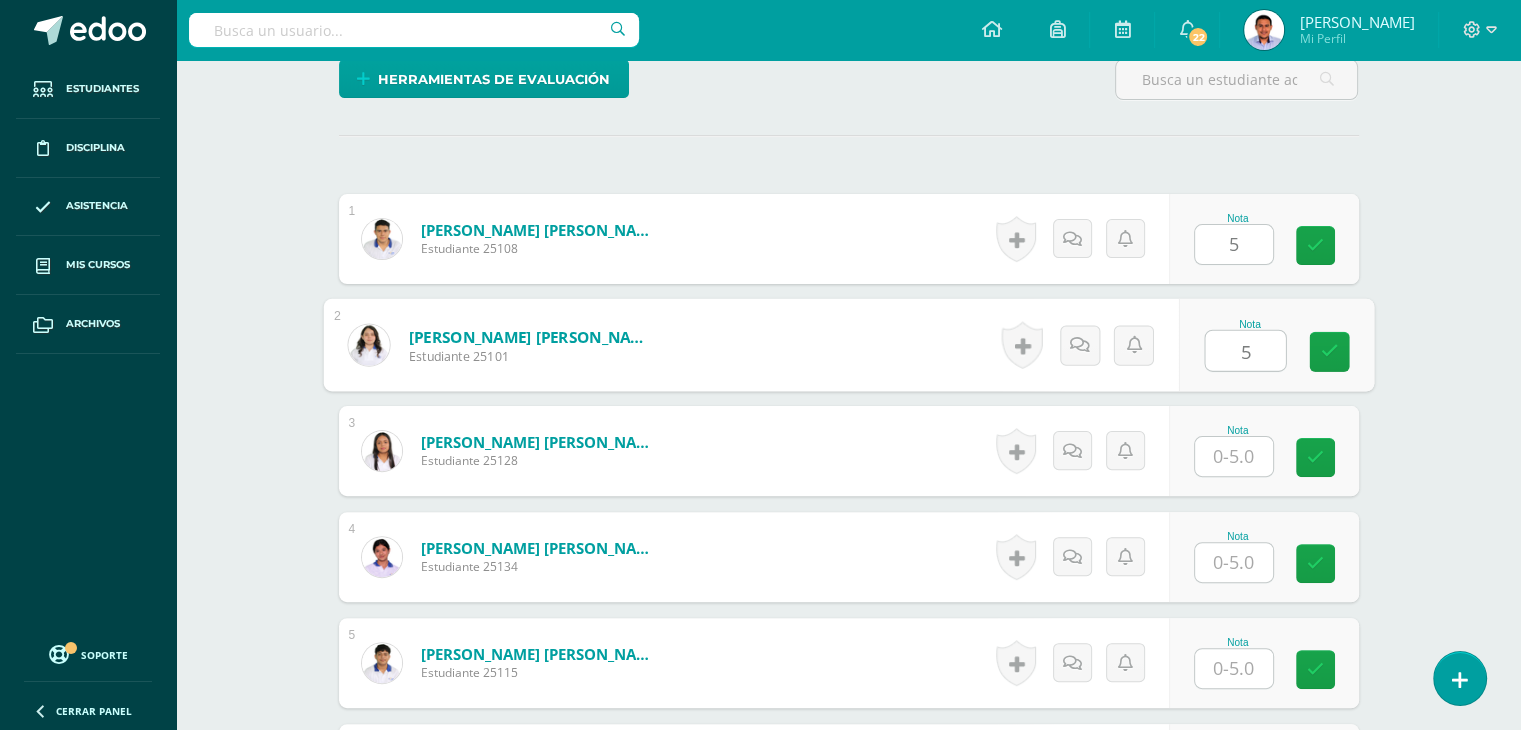type on "5" 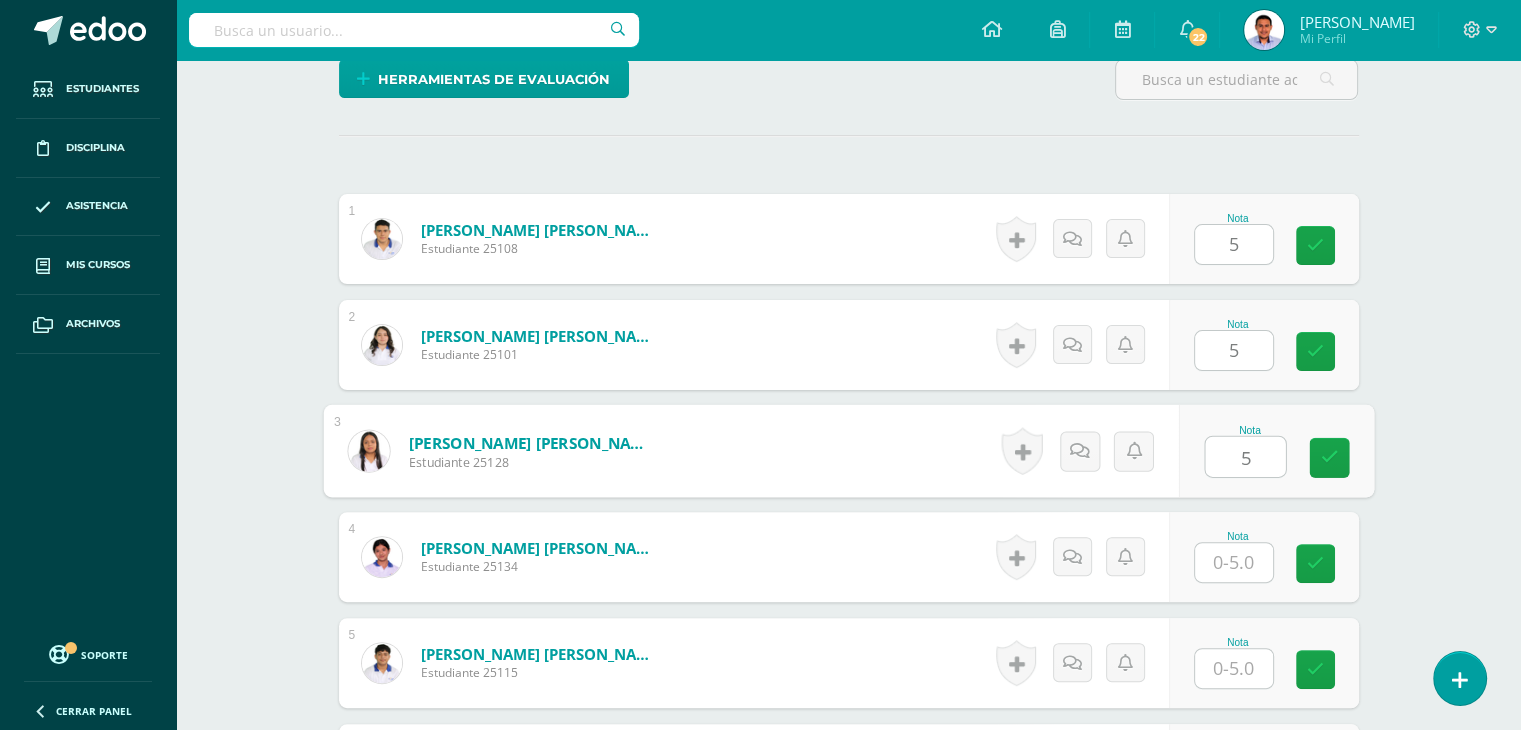 type on "5" 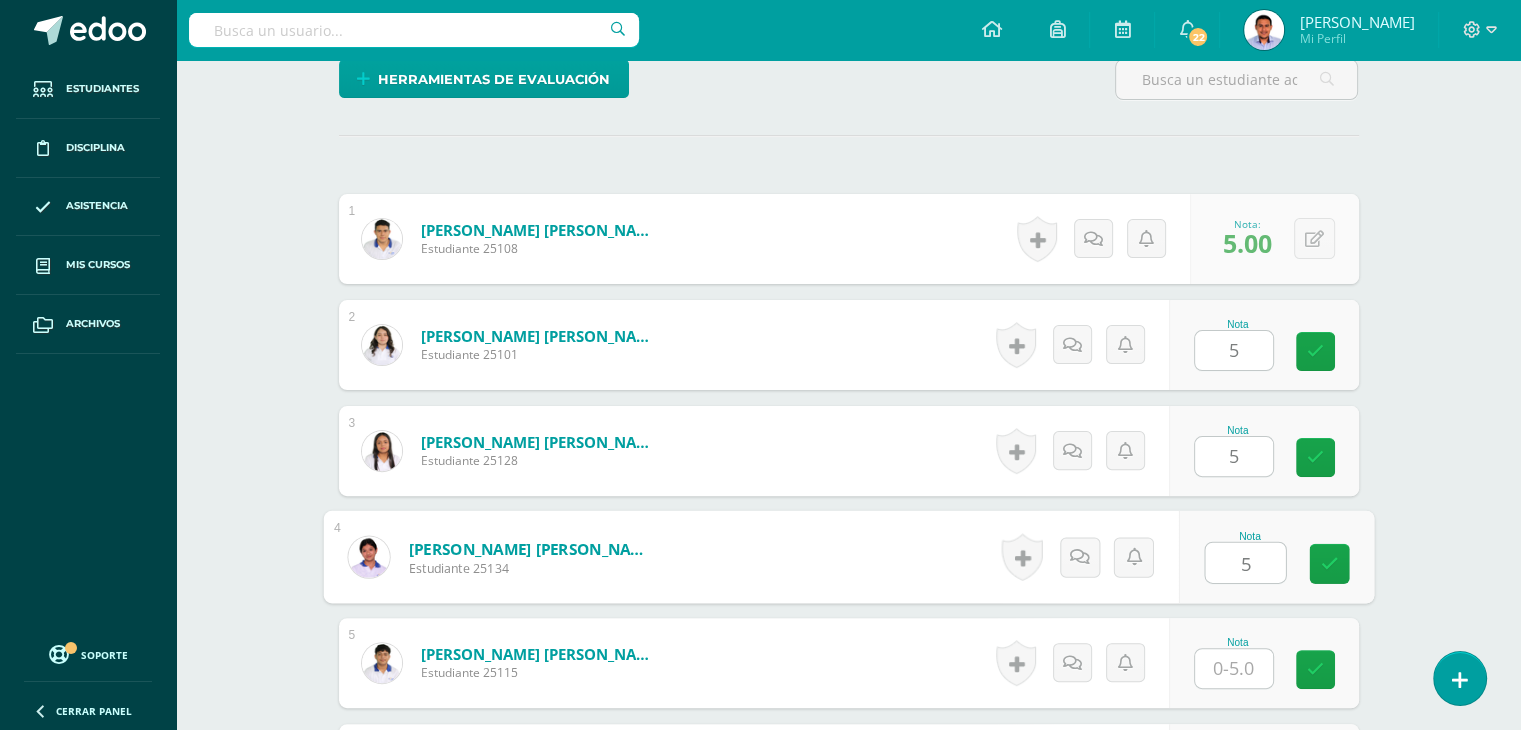 type on "5" 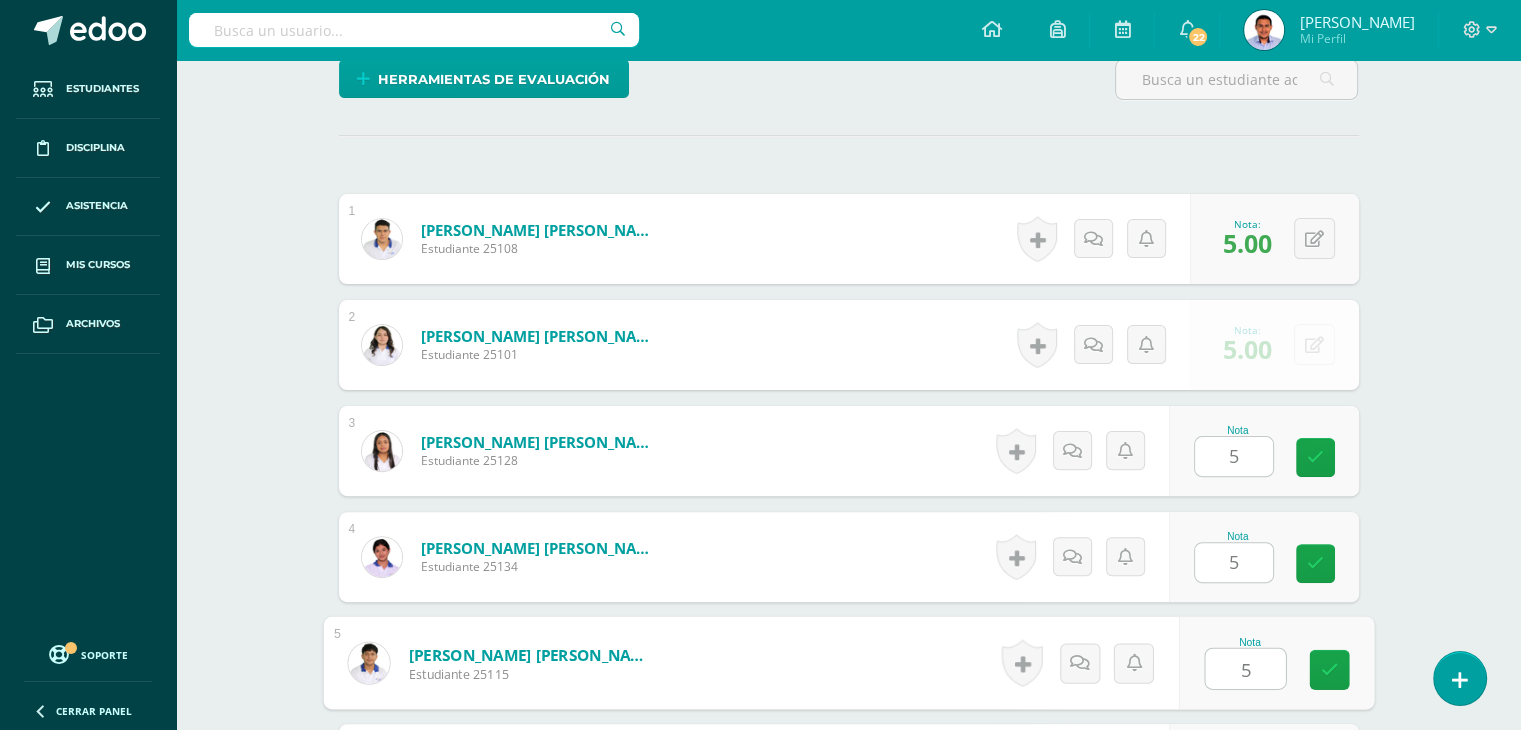 type on "5" 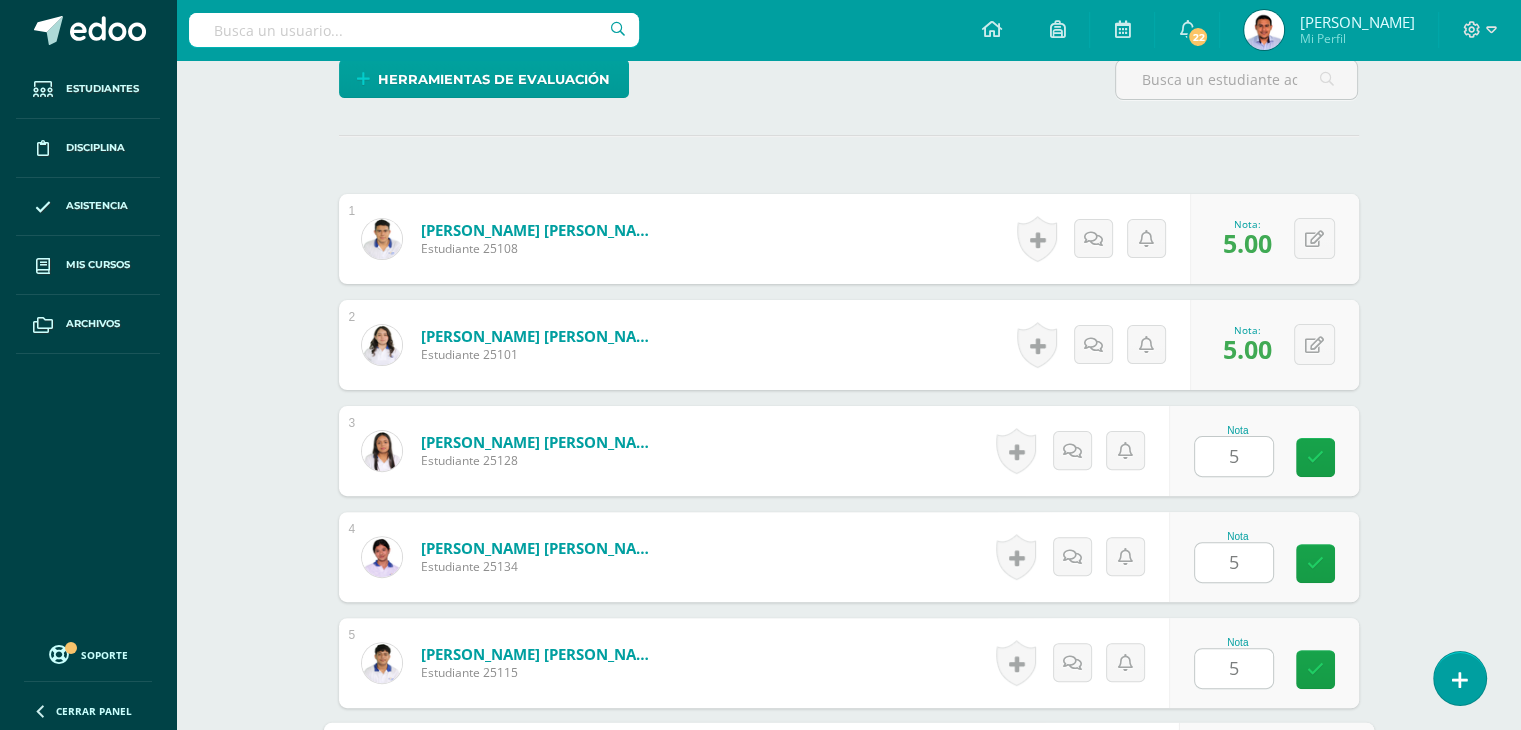 scroll, scrollTop: 908, scrollLeft: 0, axis: vertical 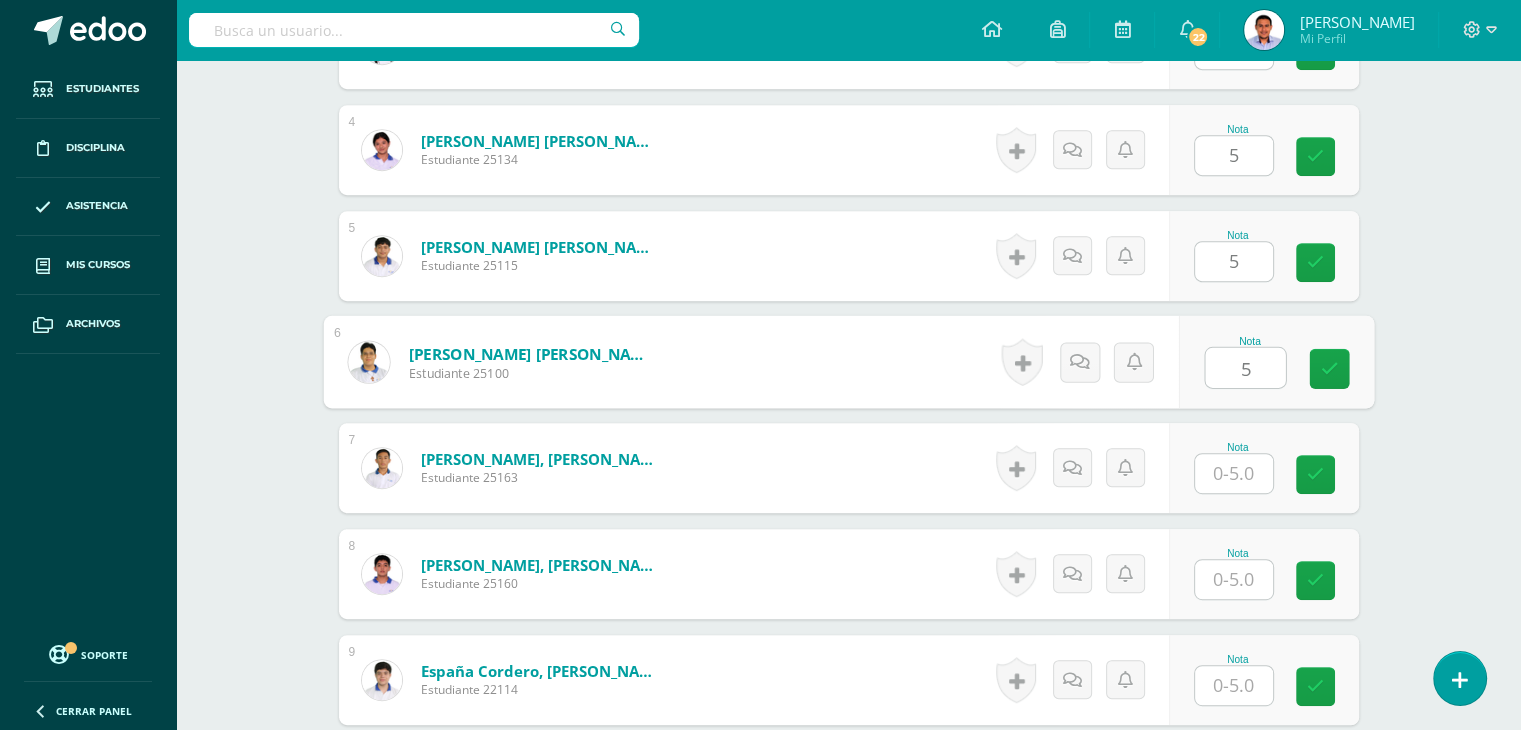 type on "5" 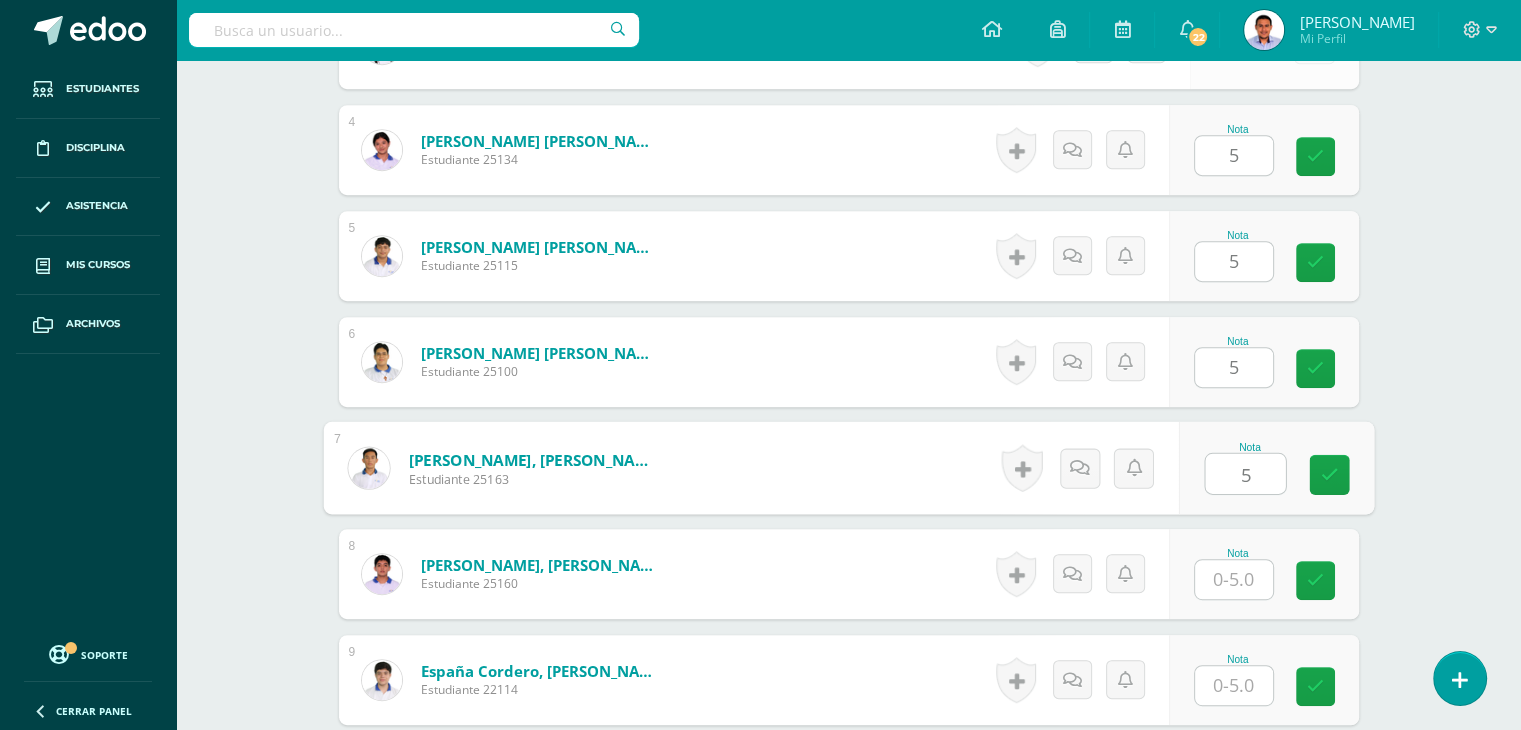 type on "5" 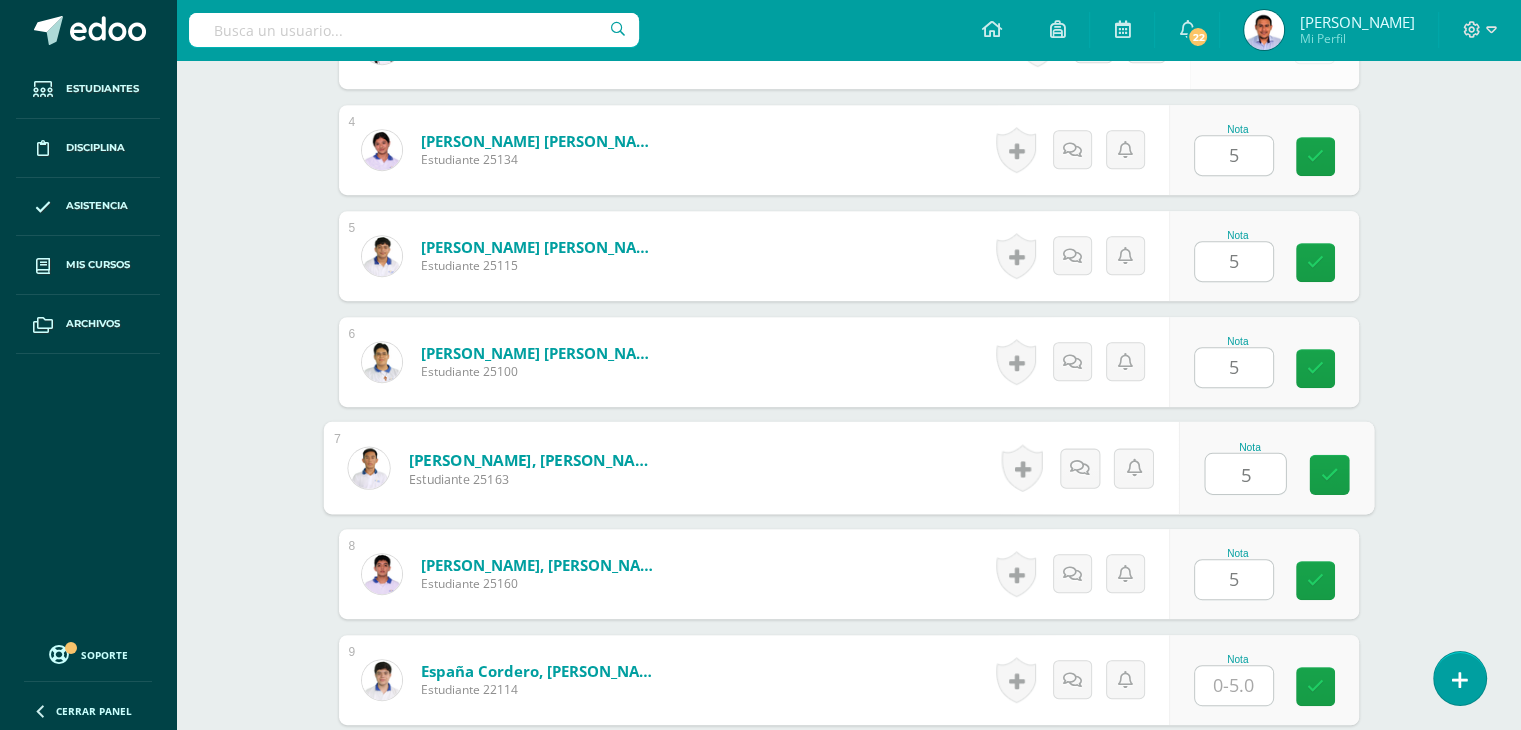 type on "5" 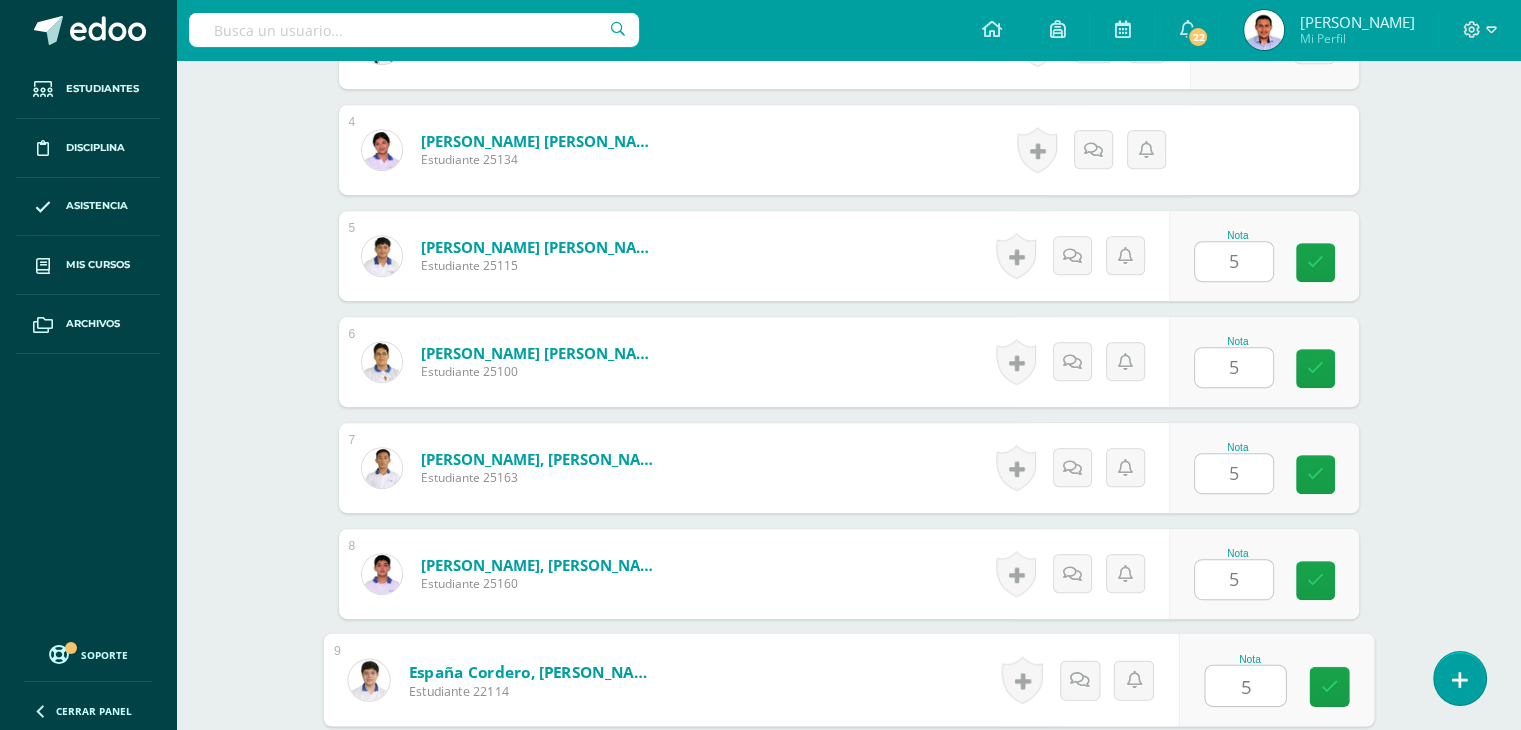 type on "5" 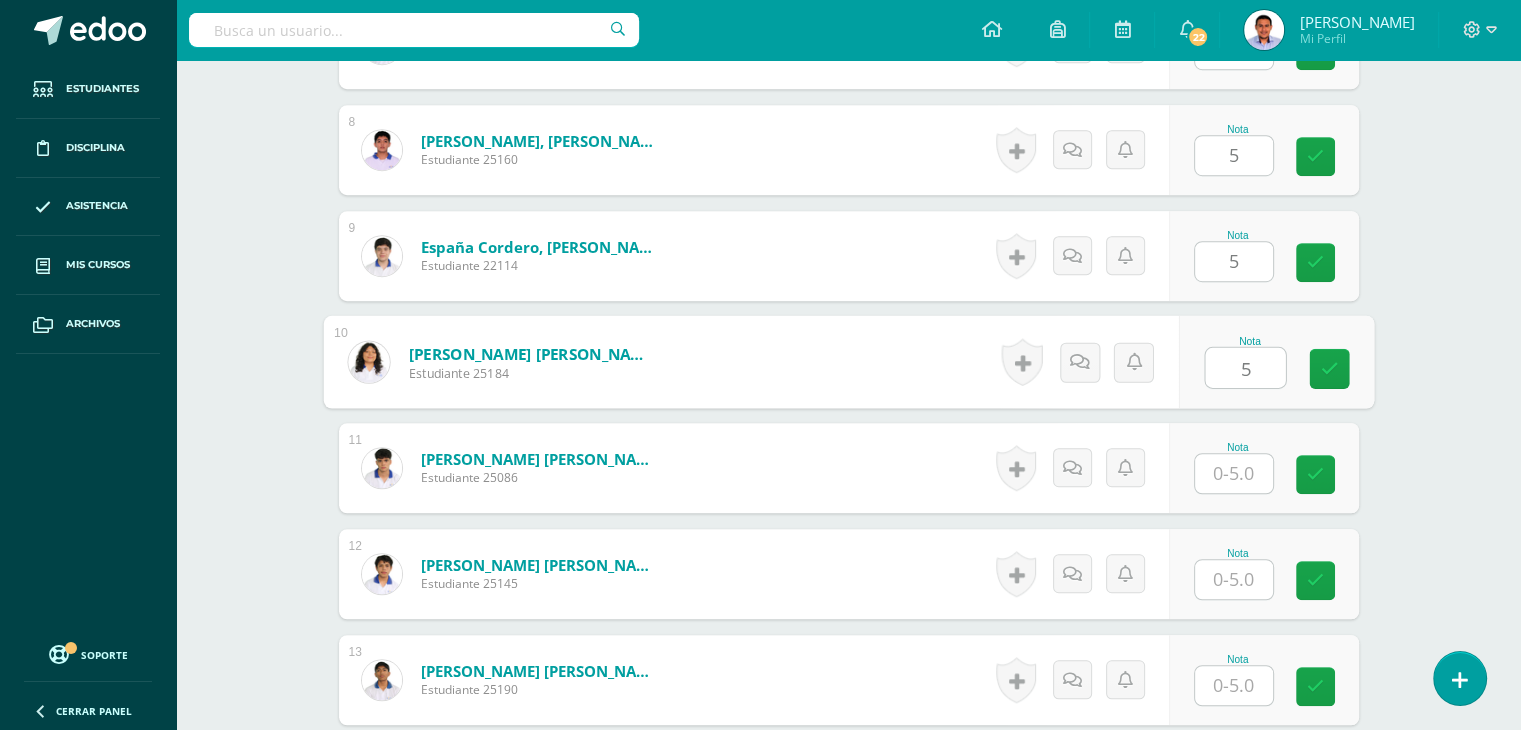 type on "5" 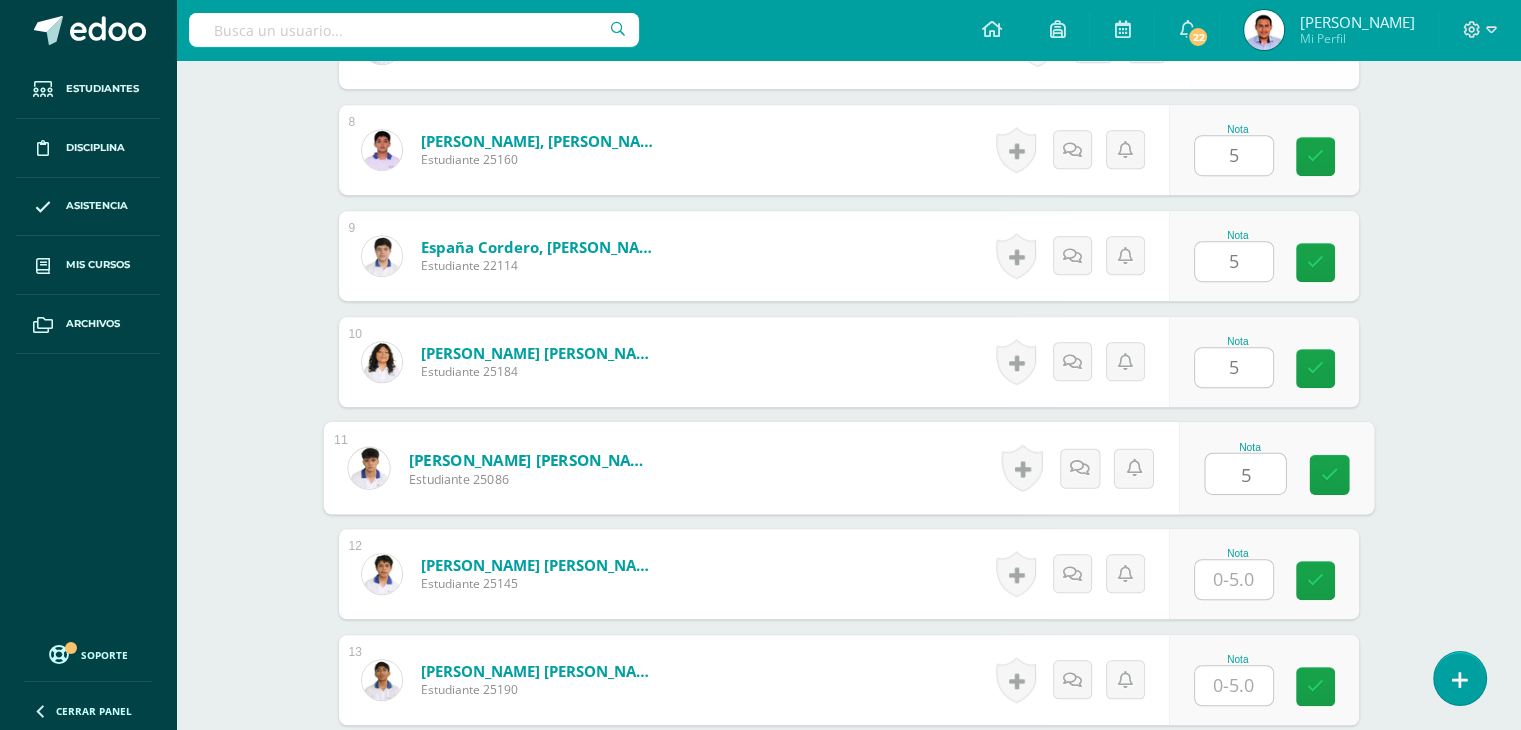 type on "5" 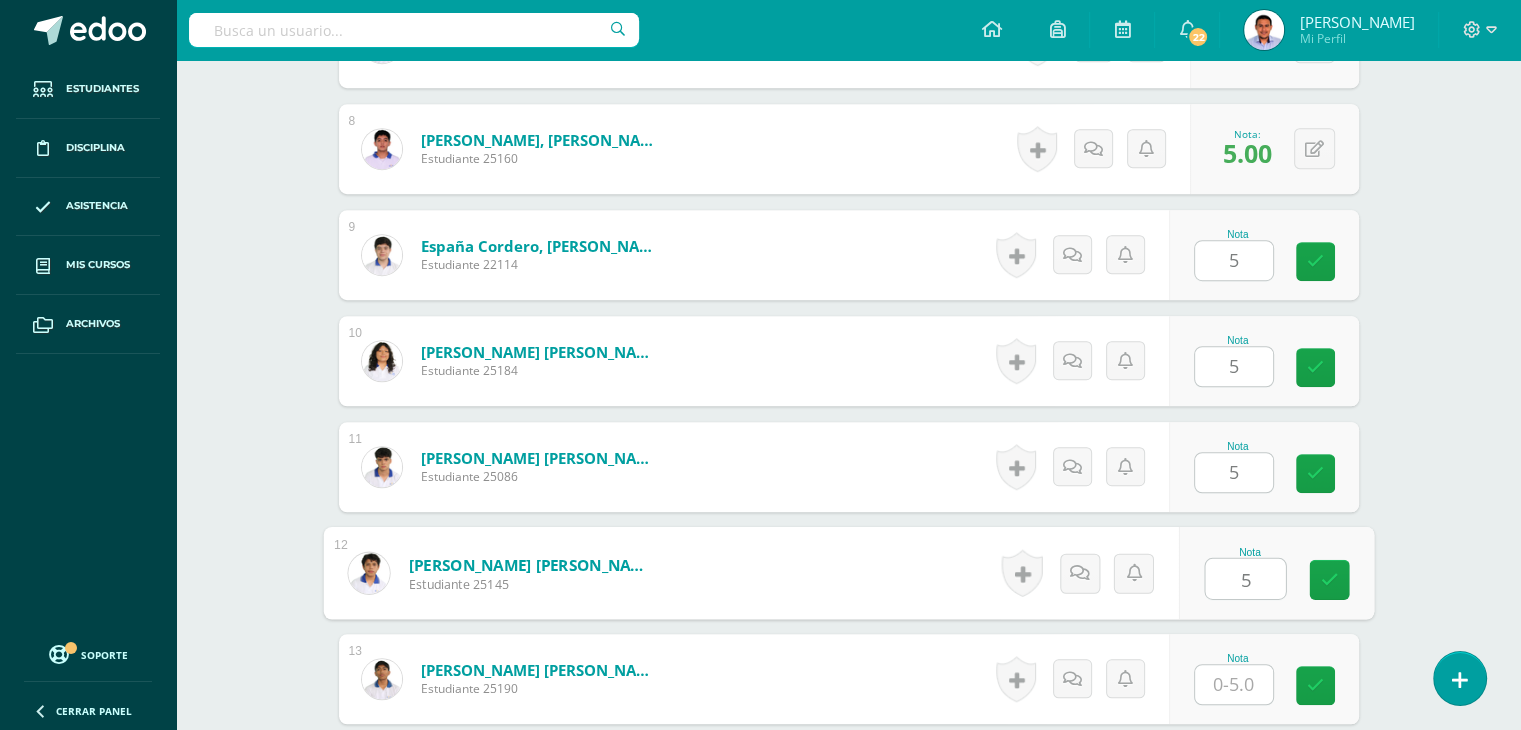 type on "5" 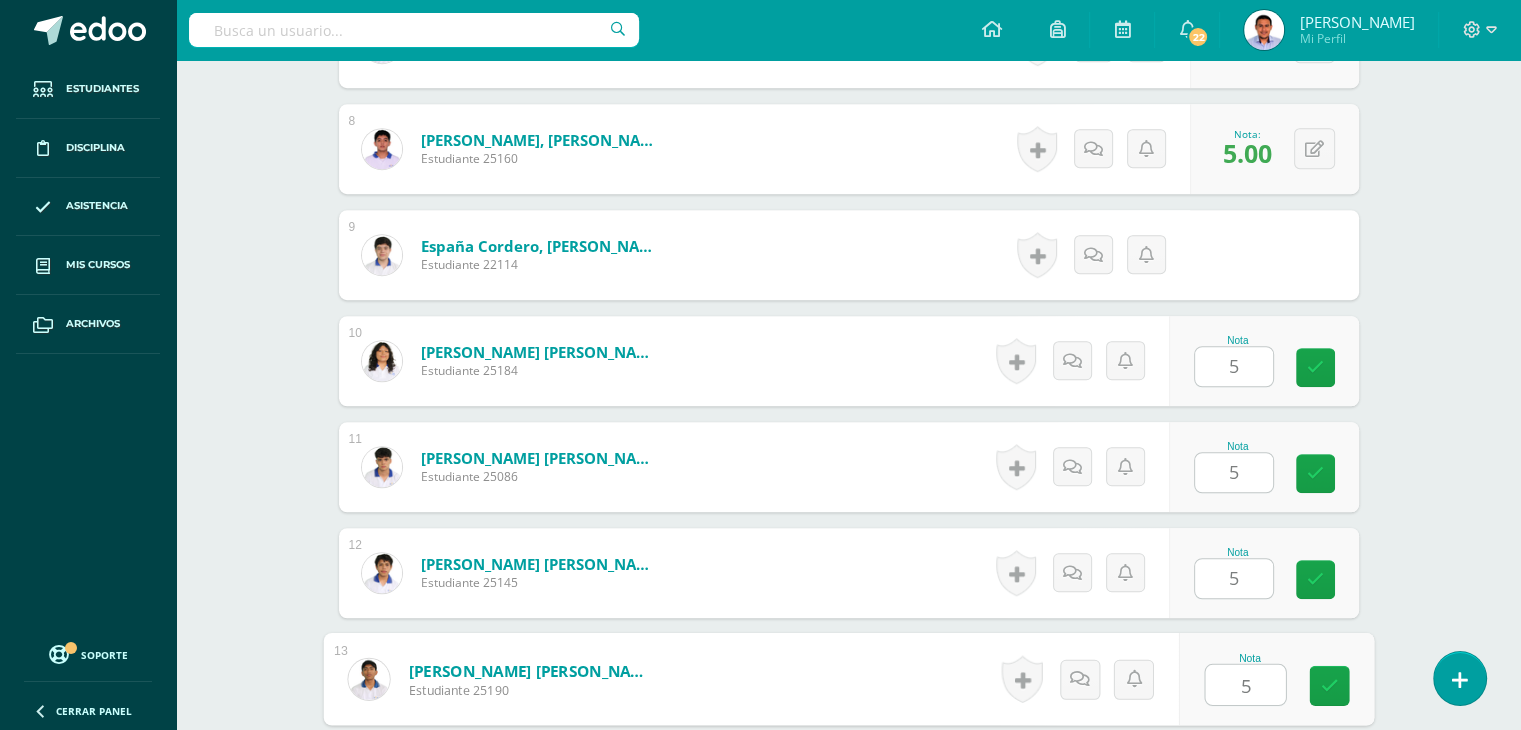 type on "5" 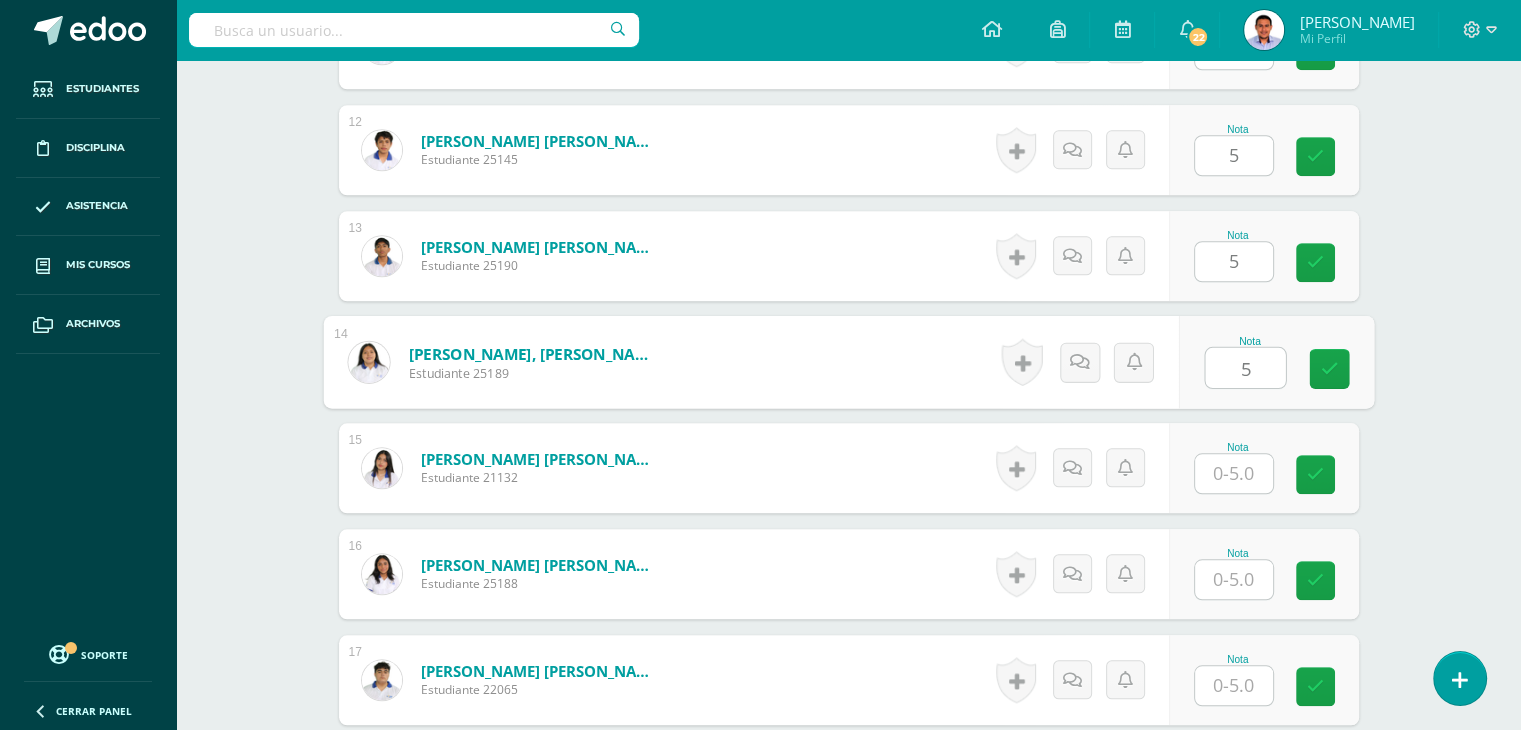 type on "5" 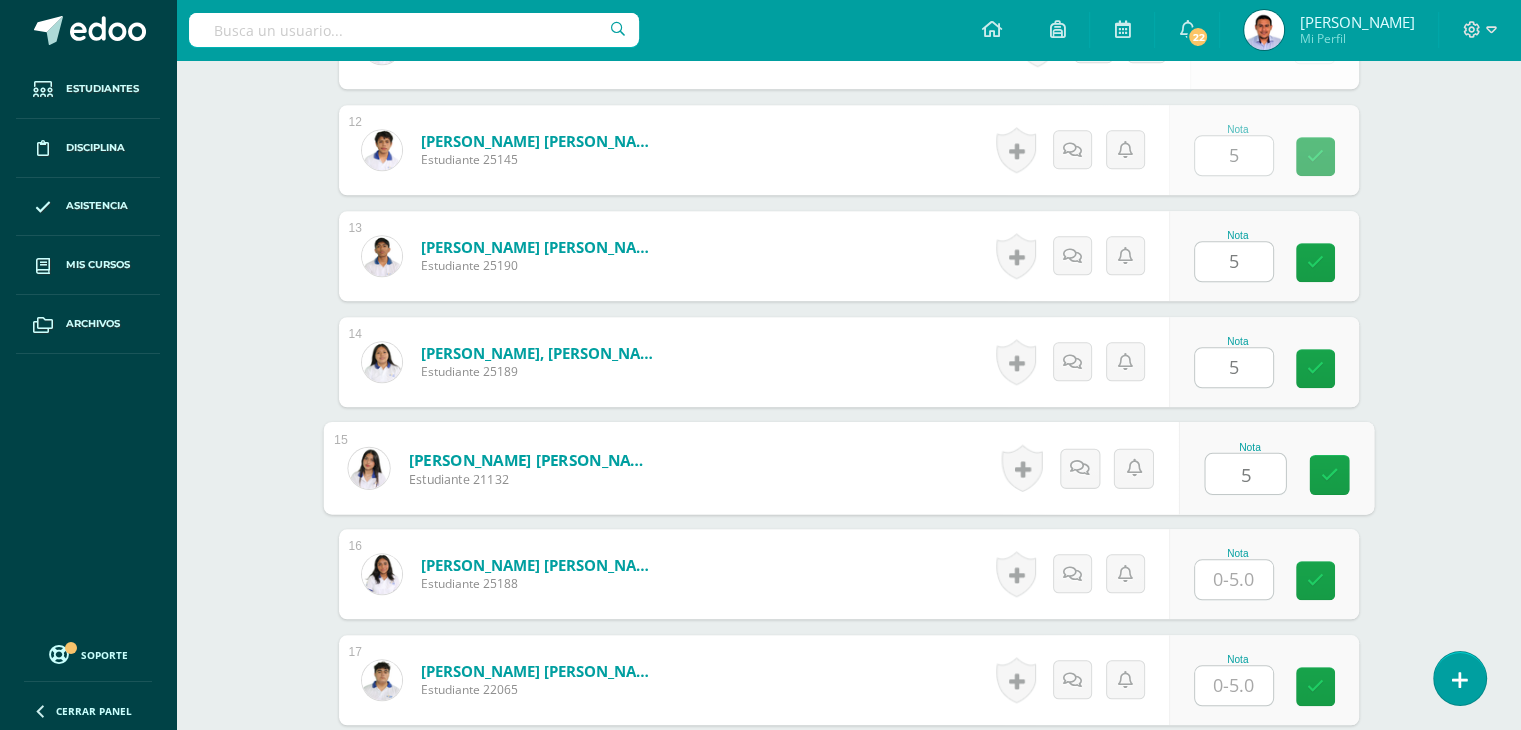 type on "5" 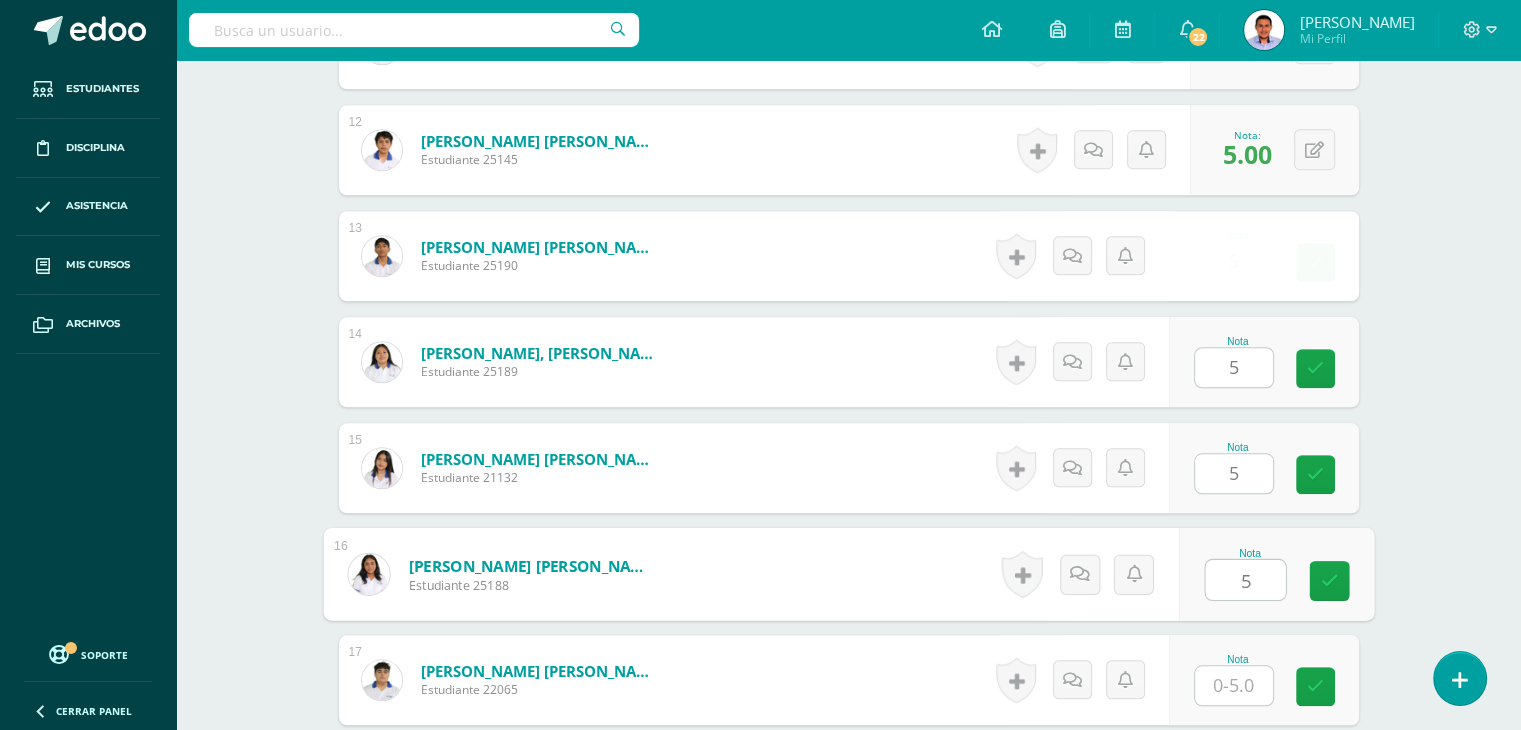 type on "5" 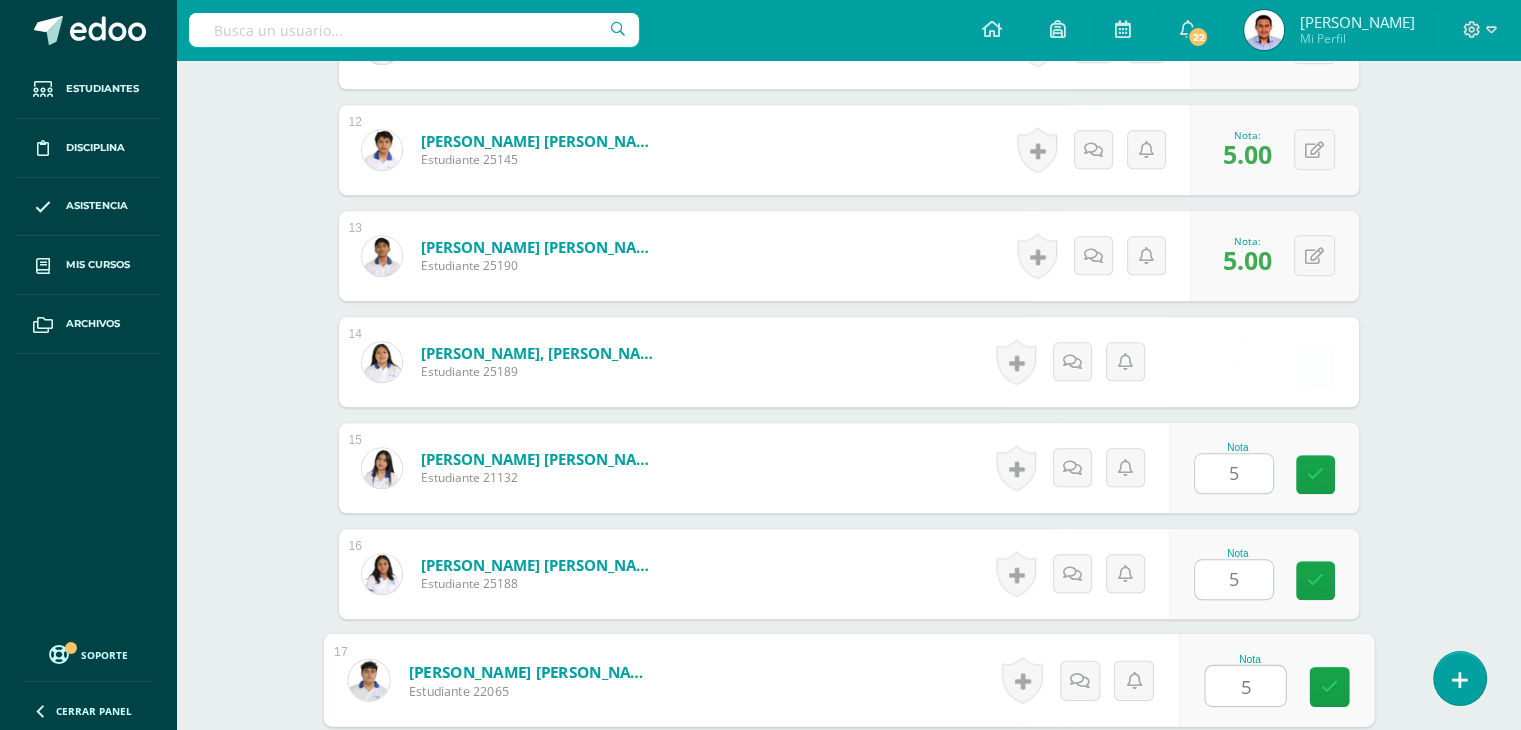 type on "5" 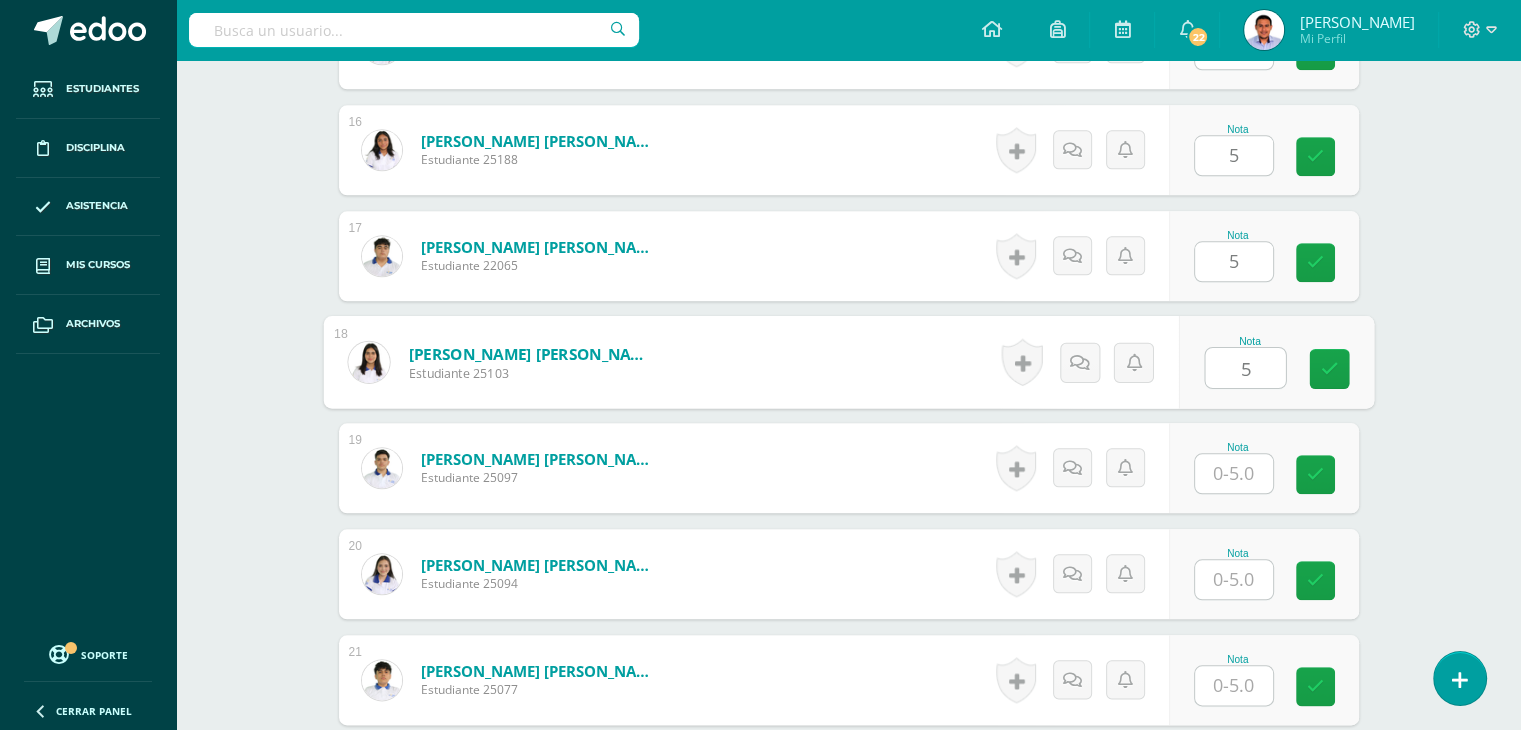 type on "5" 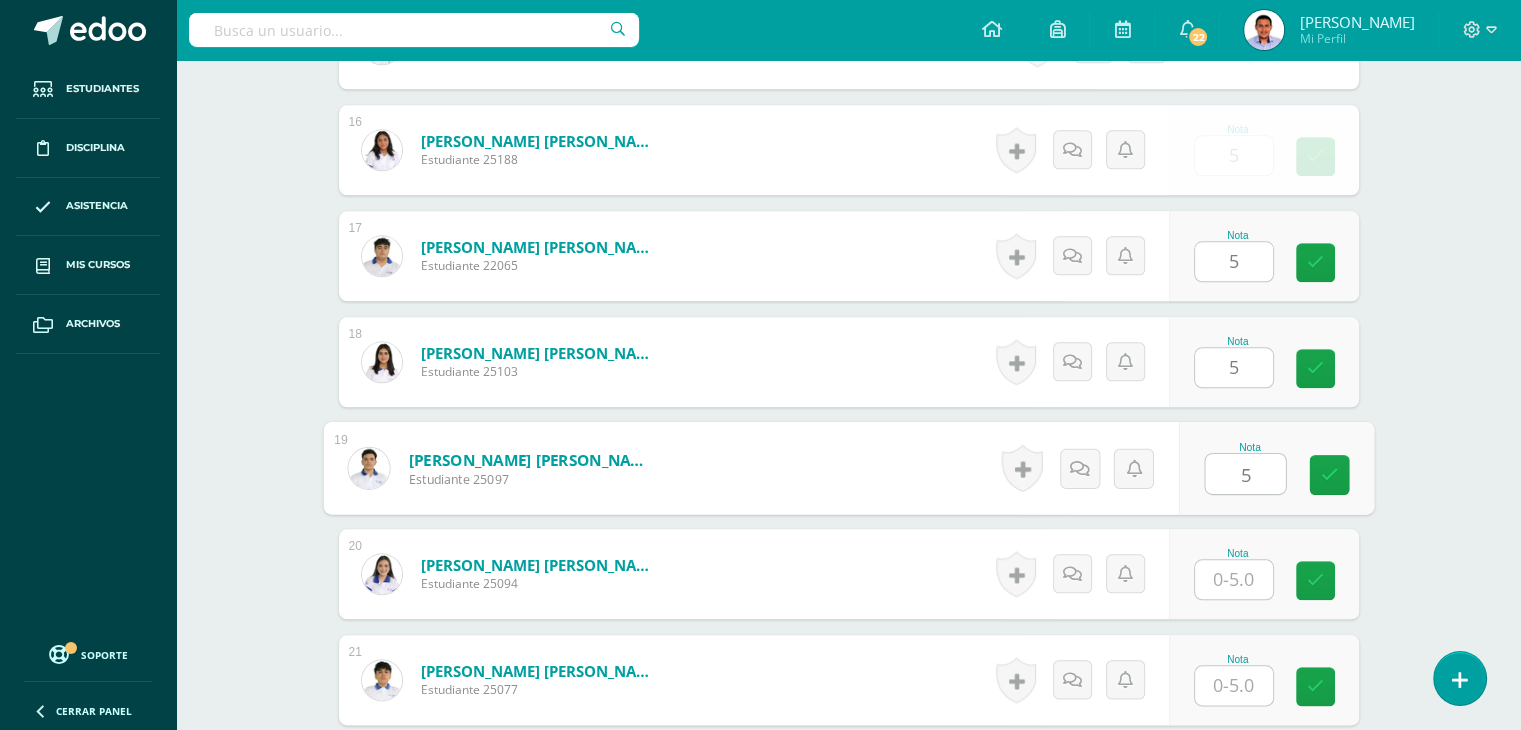 type on "5" 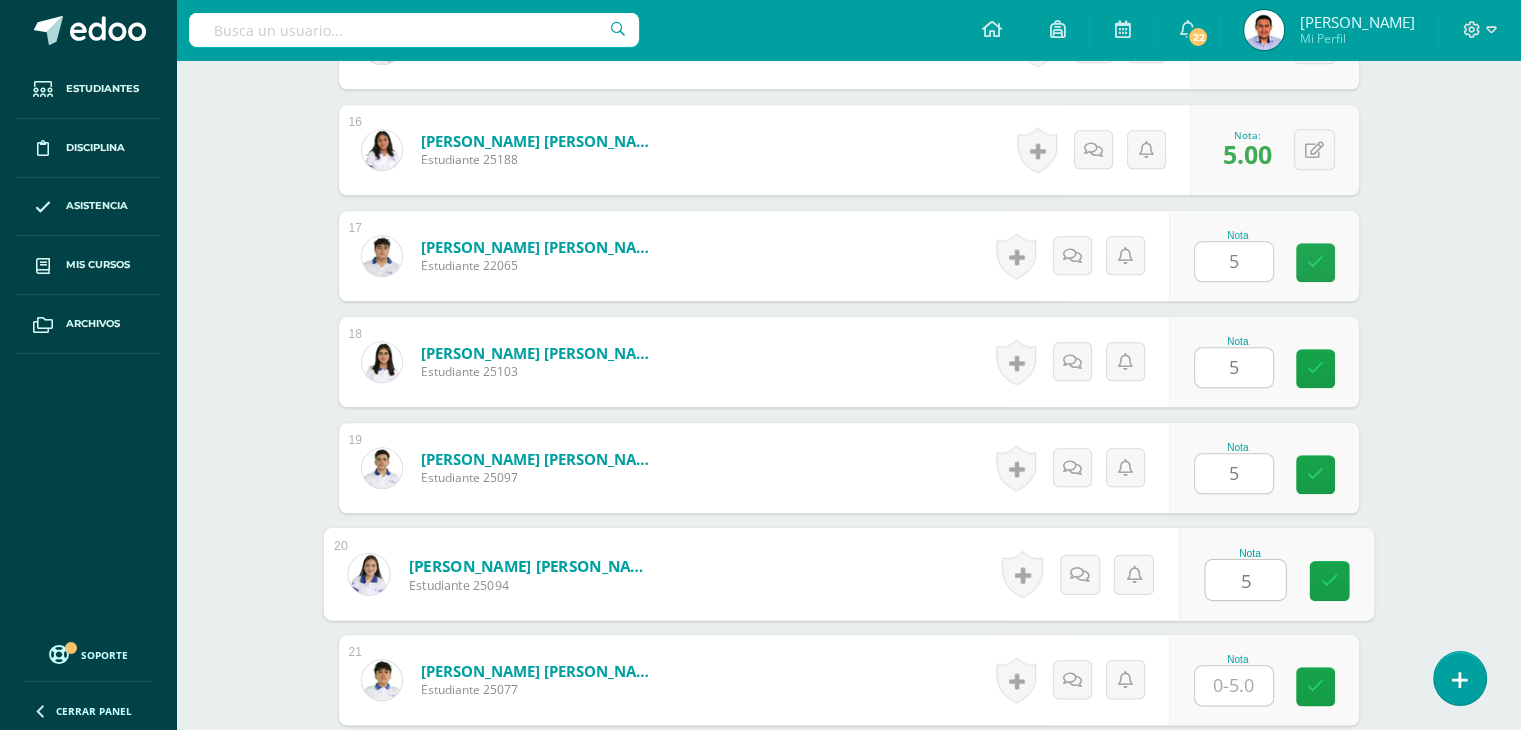 type on "5" 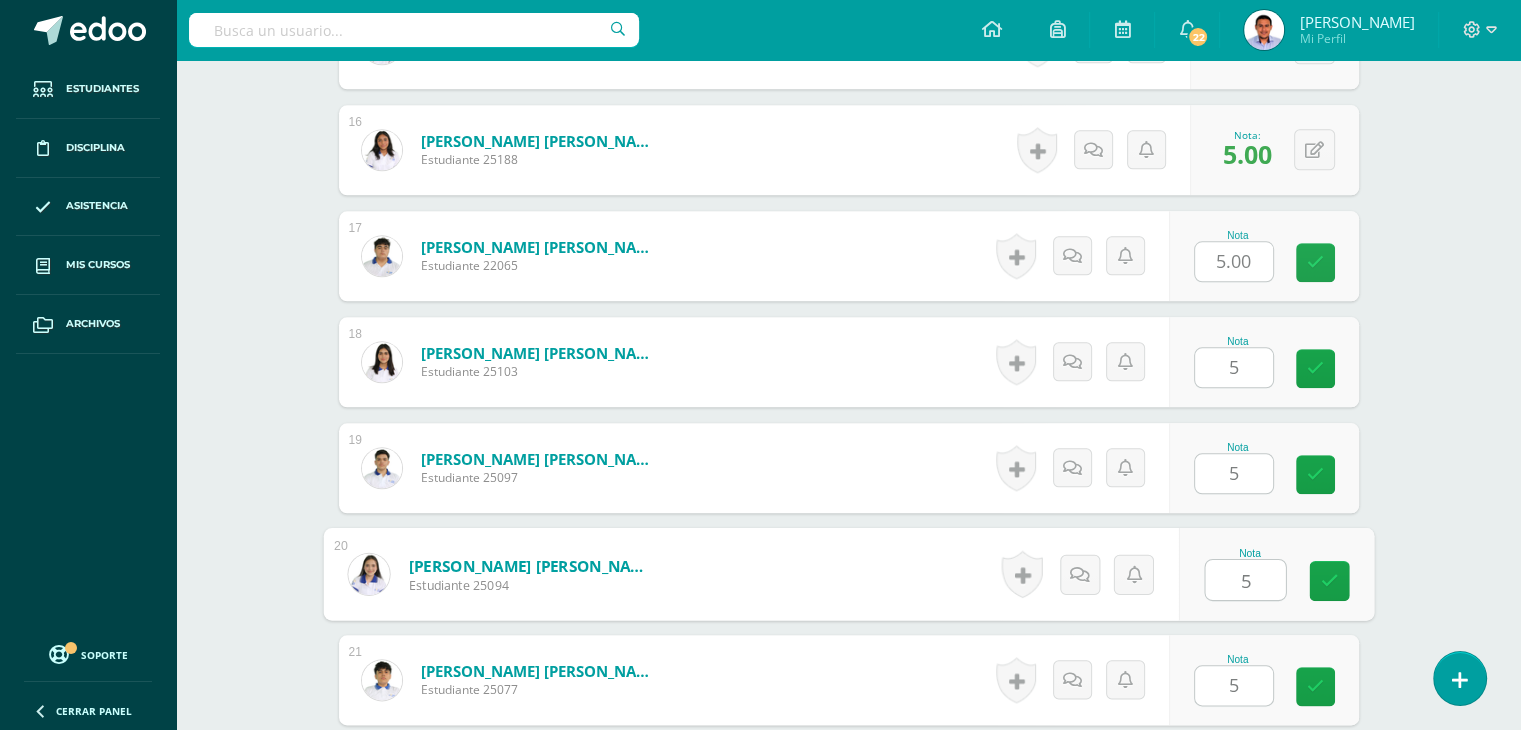 type on "5" 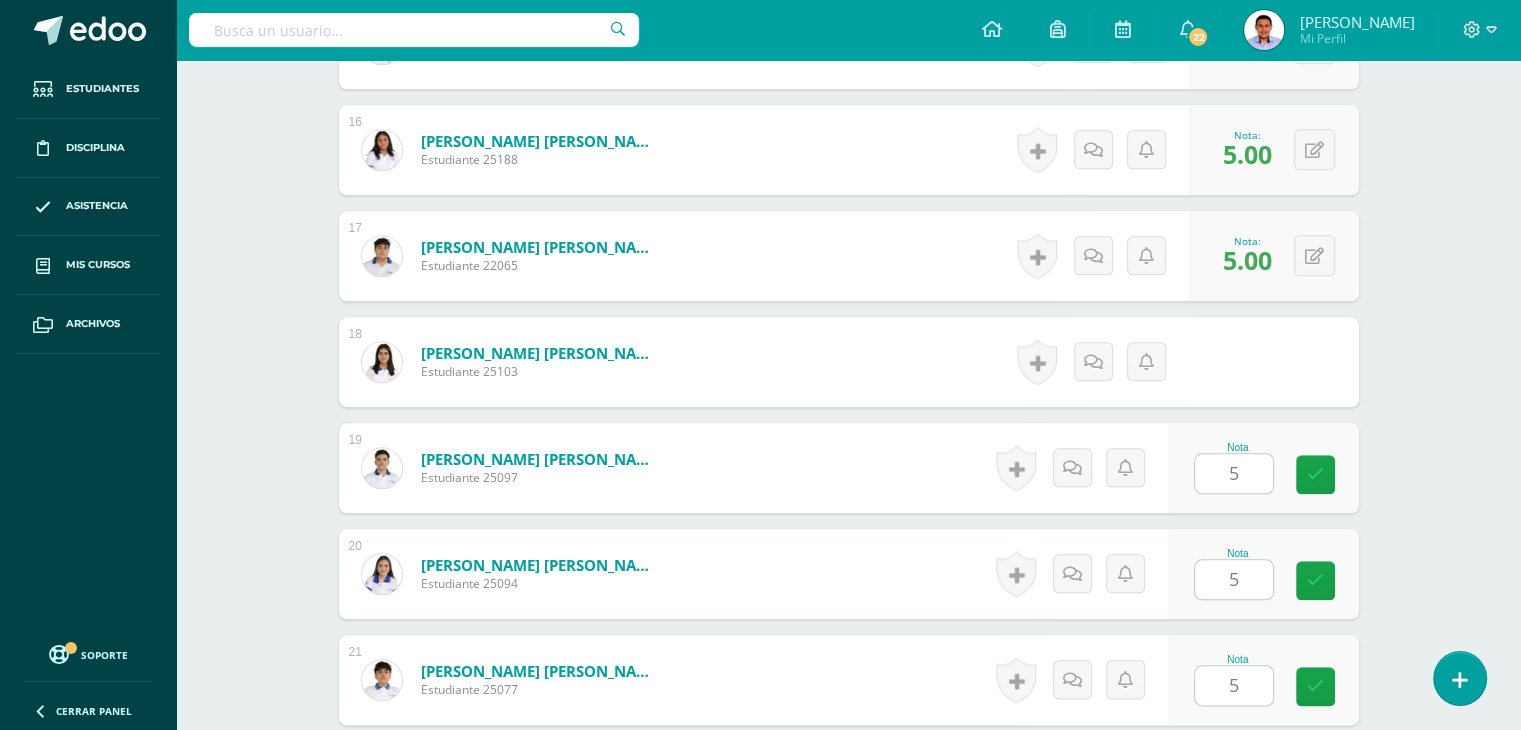 type on "5" 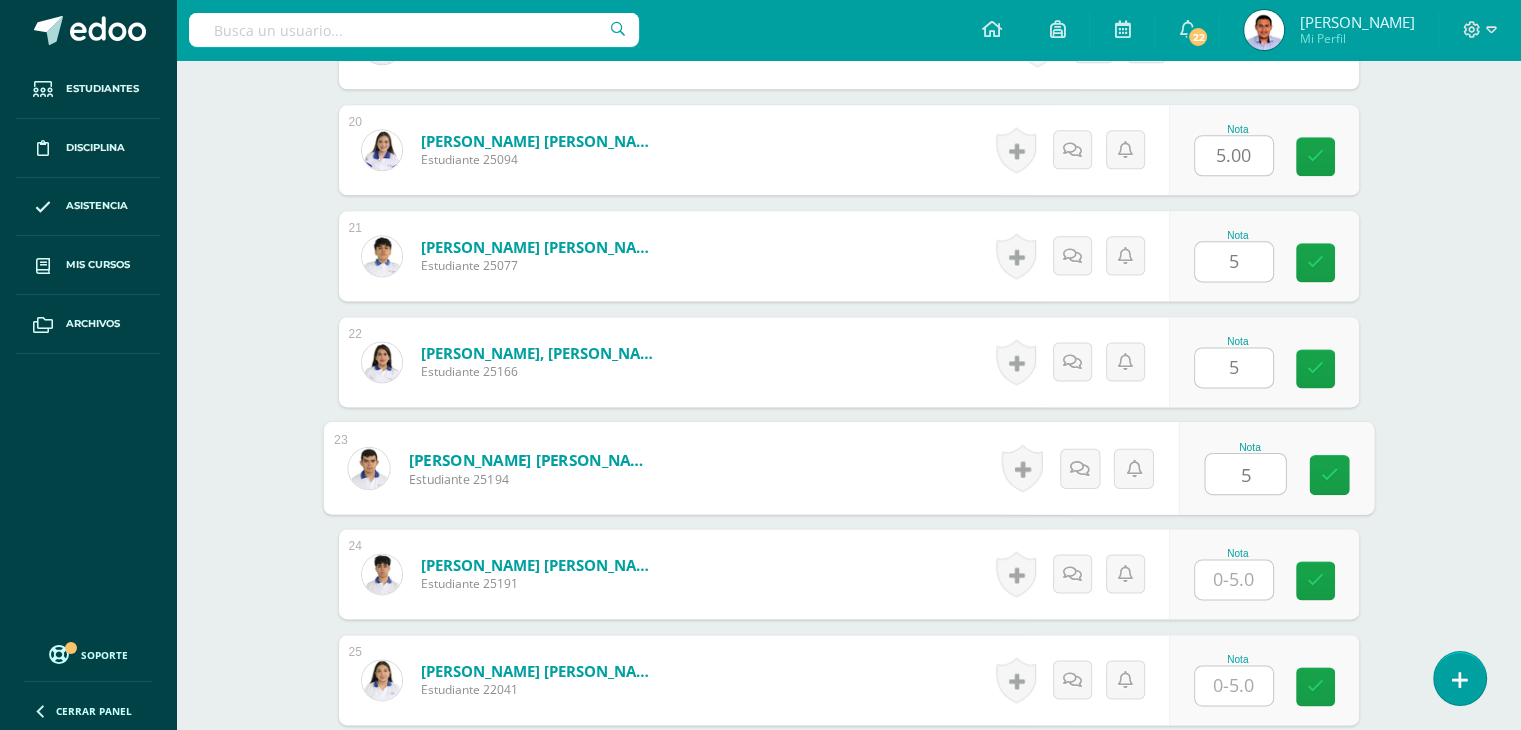 type on "5" 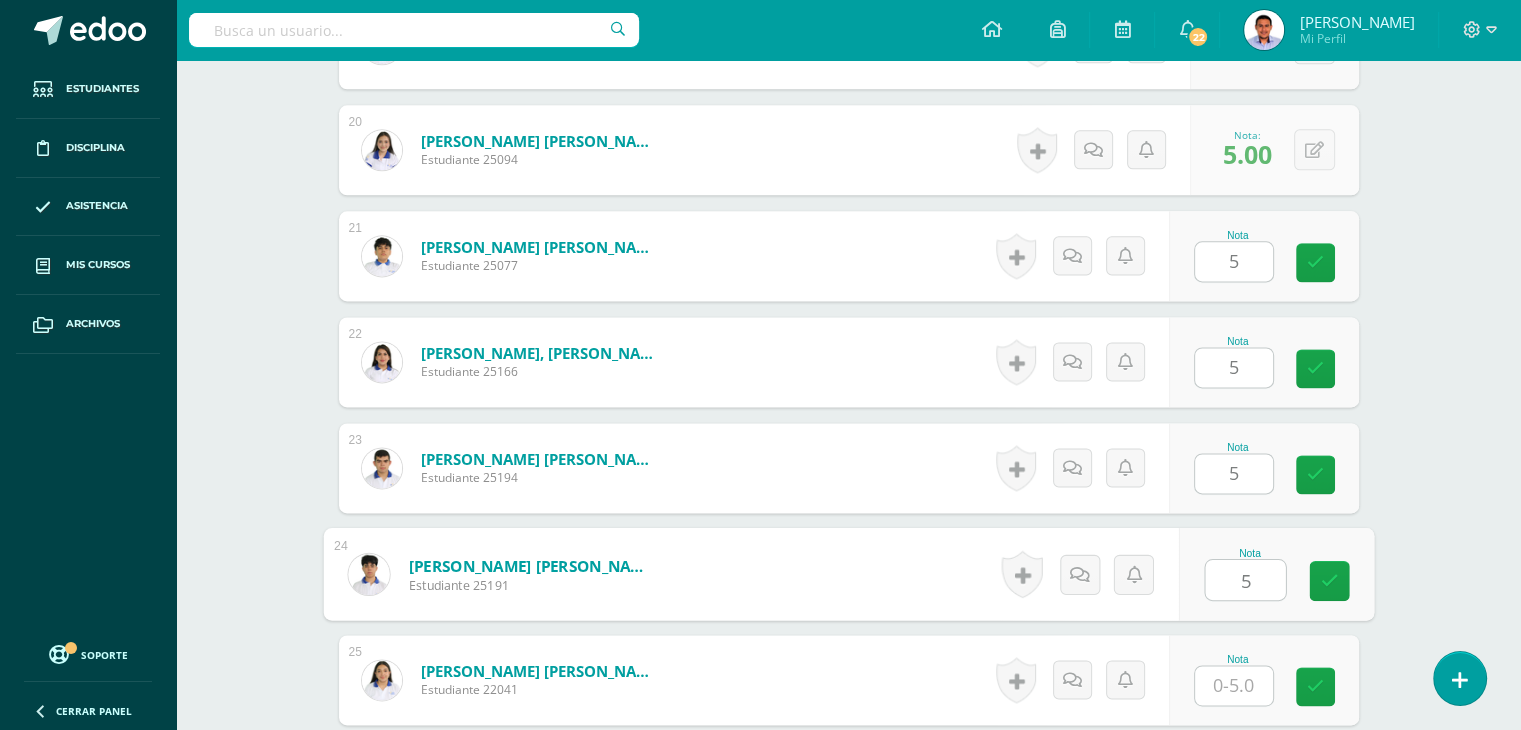type on "5" 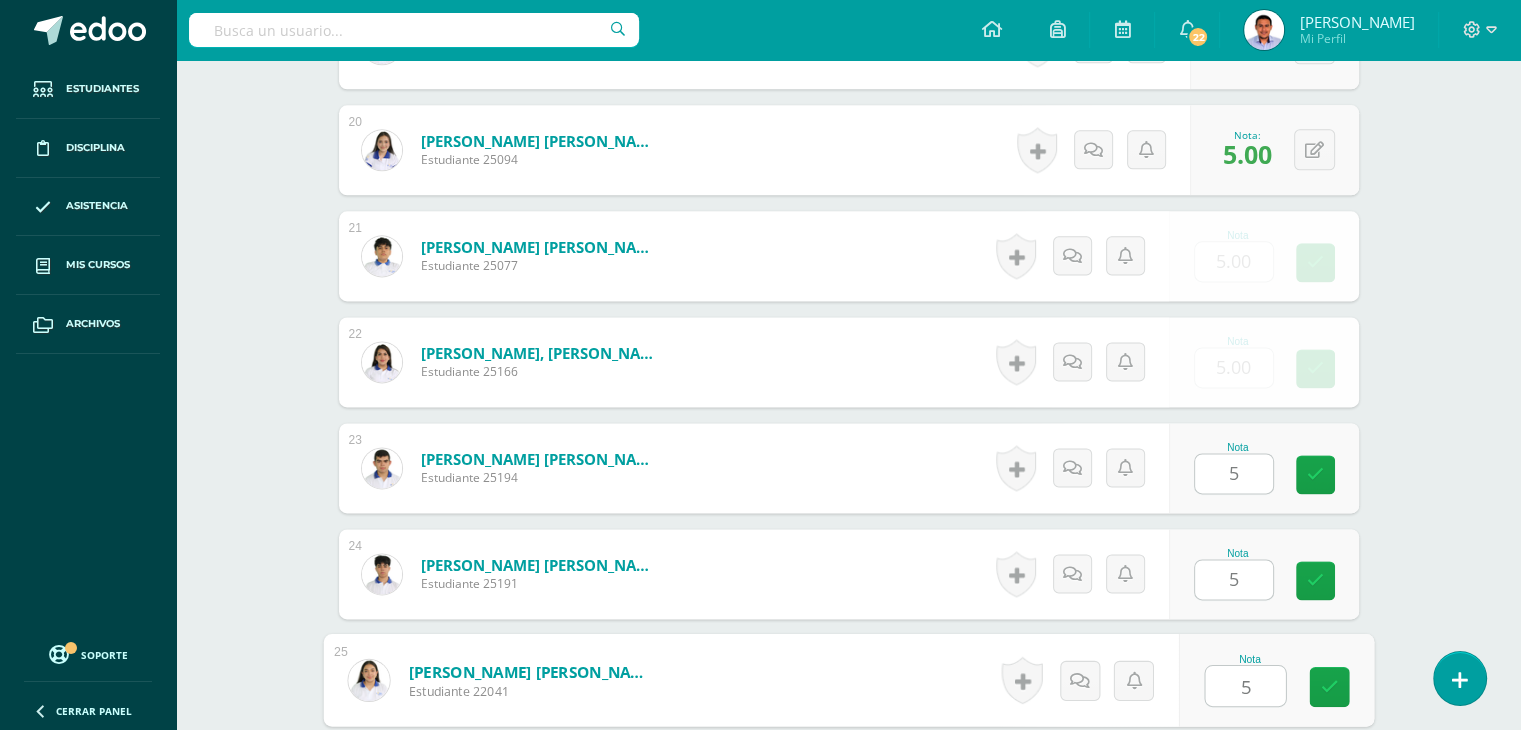 type on "5" 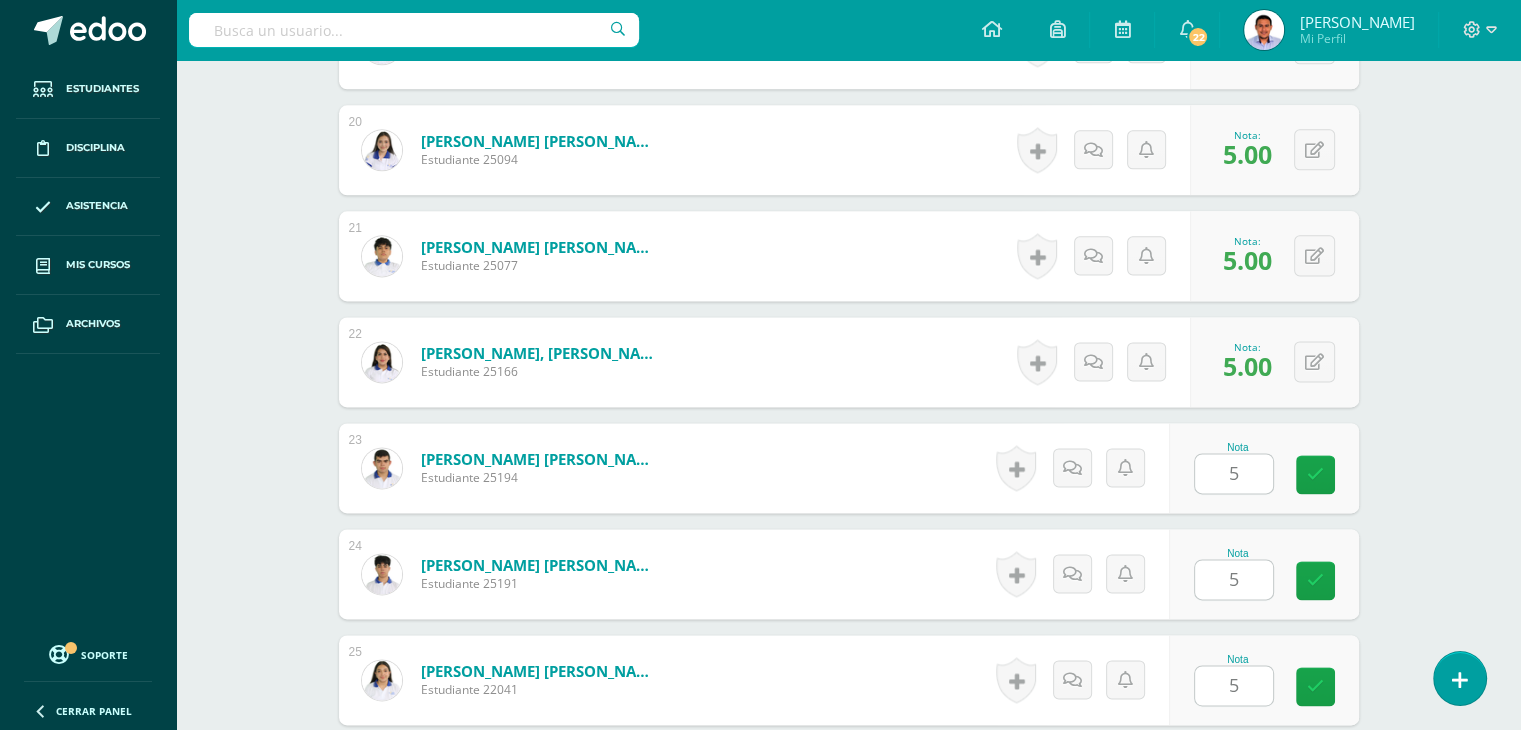 scroll, scrollTop: 3028, scrollLeft: 0, axis: vertical 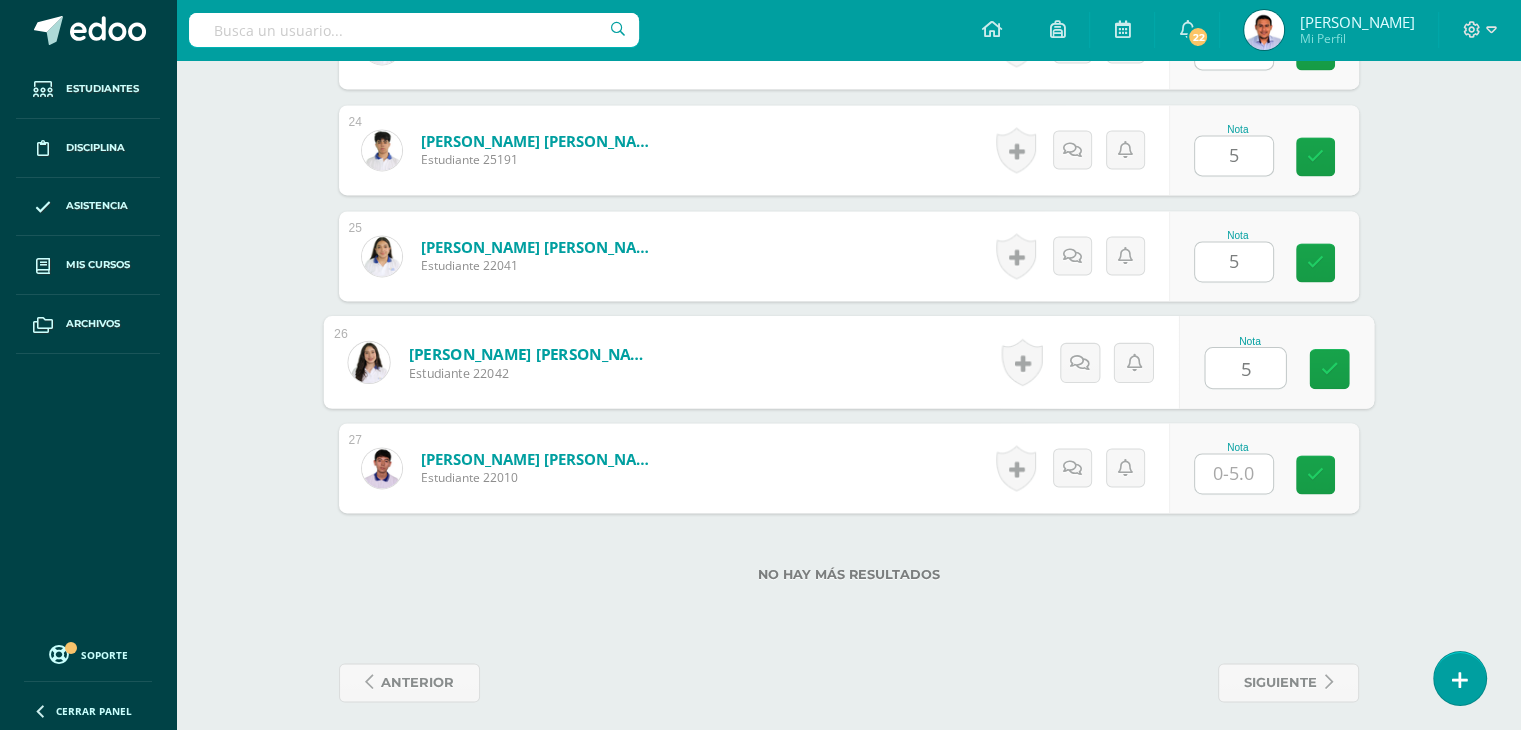 type on "5" 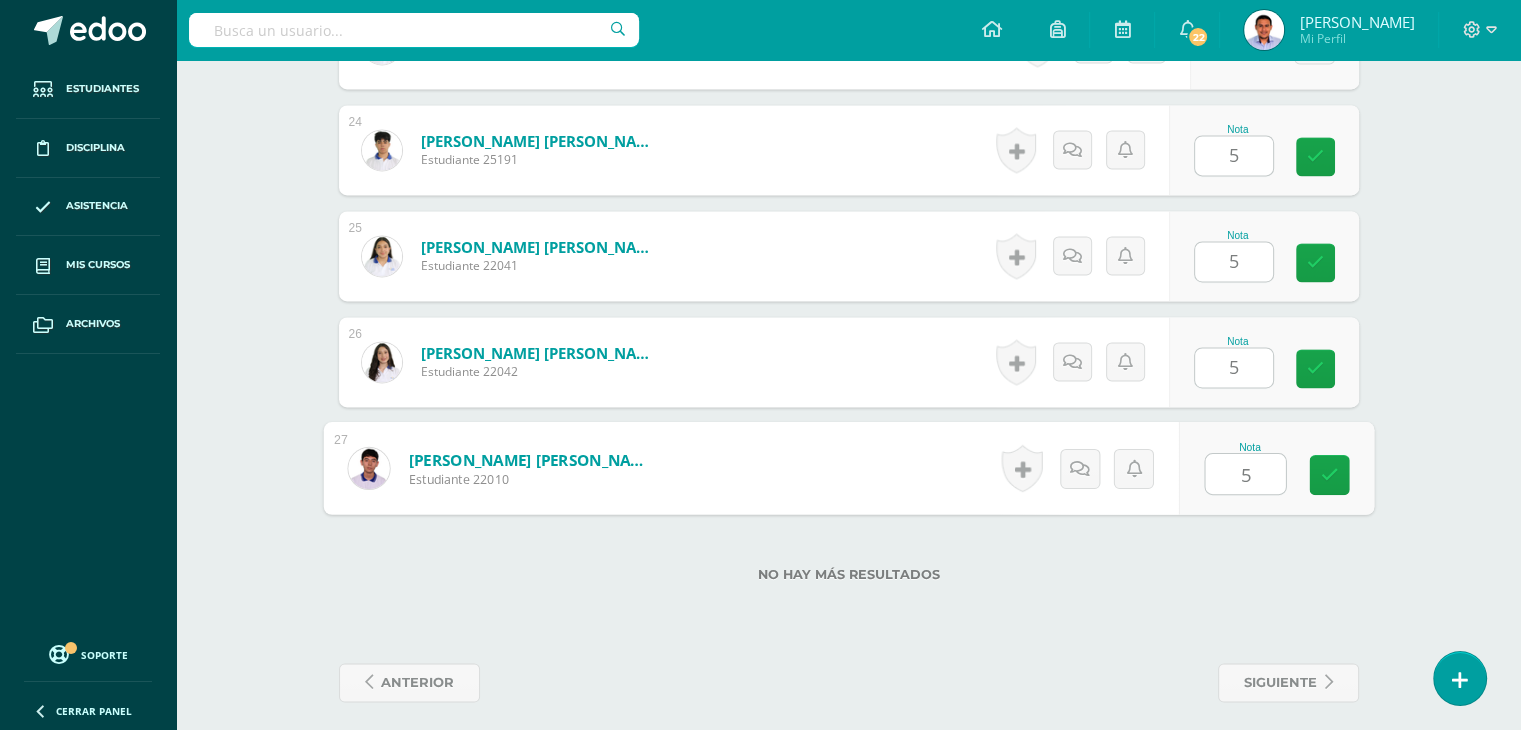 type on "5" 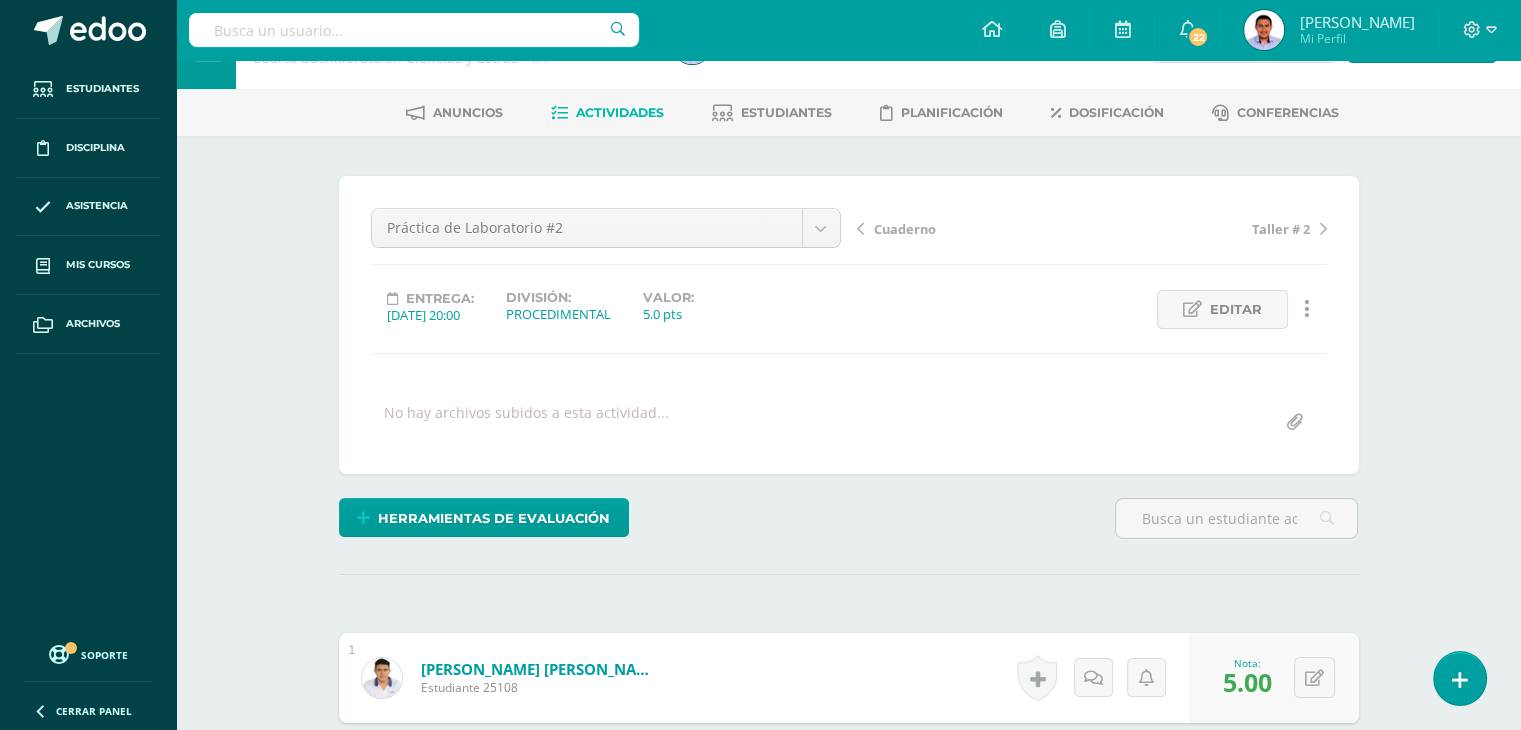scroll, scrollTop: 0, scrollLeft: 0, axis: both 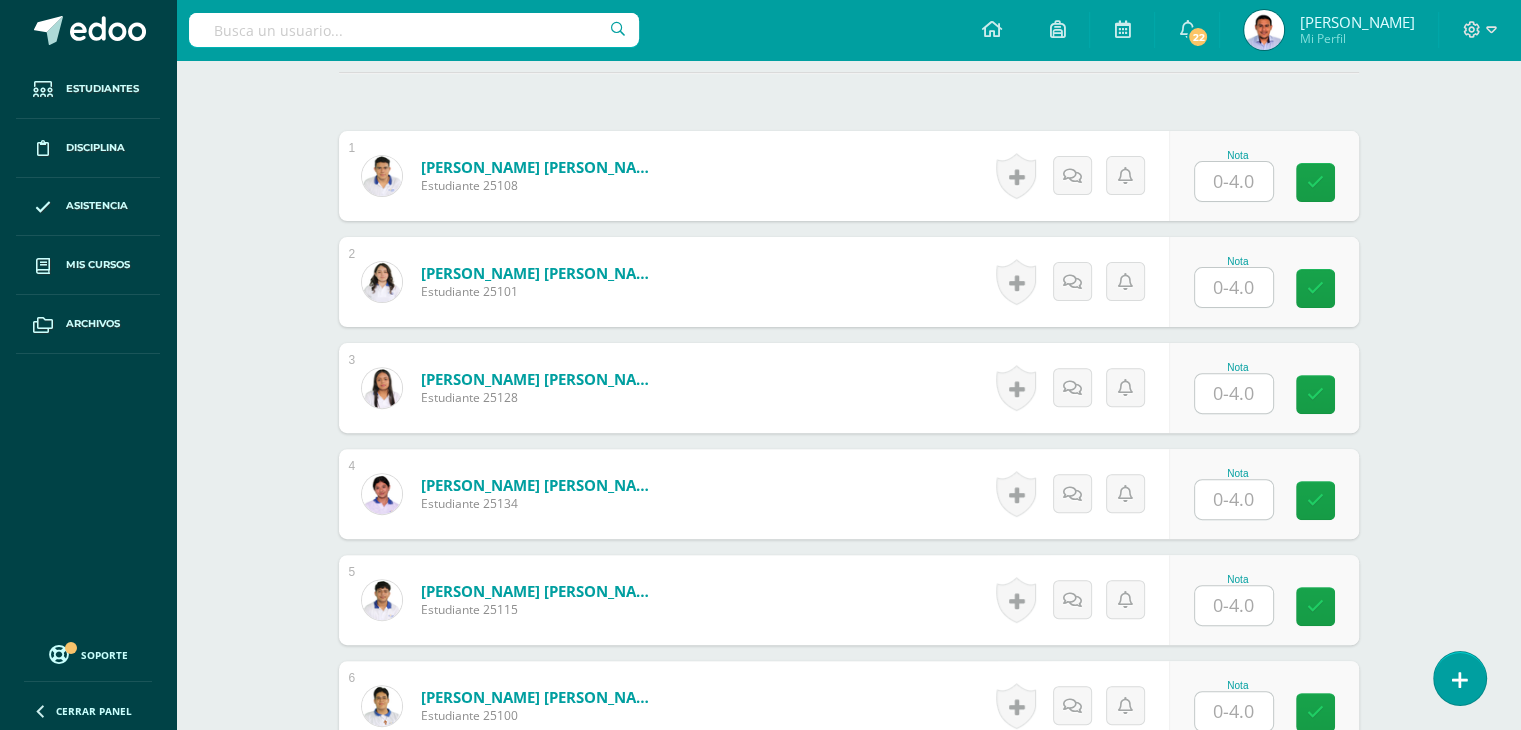 click at bounding box center [1234, 181] 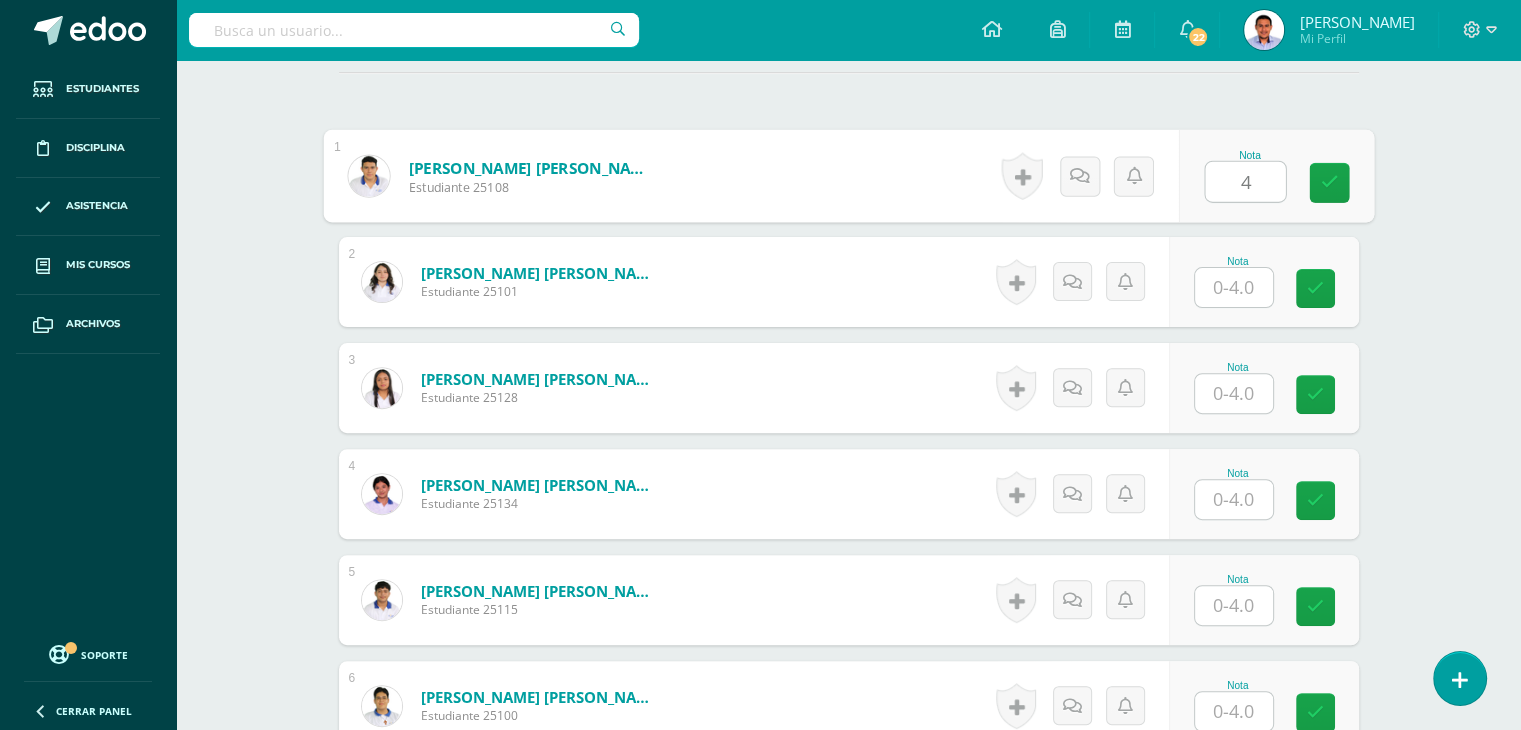 type on "4" 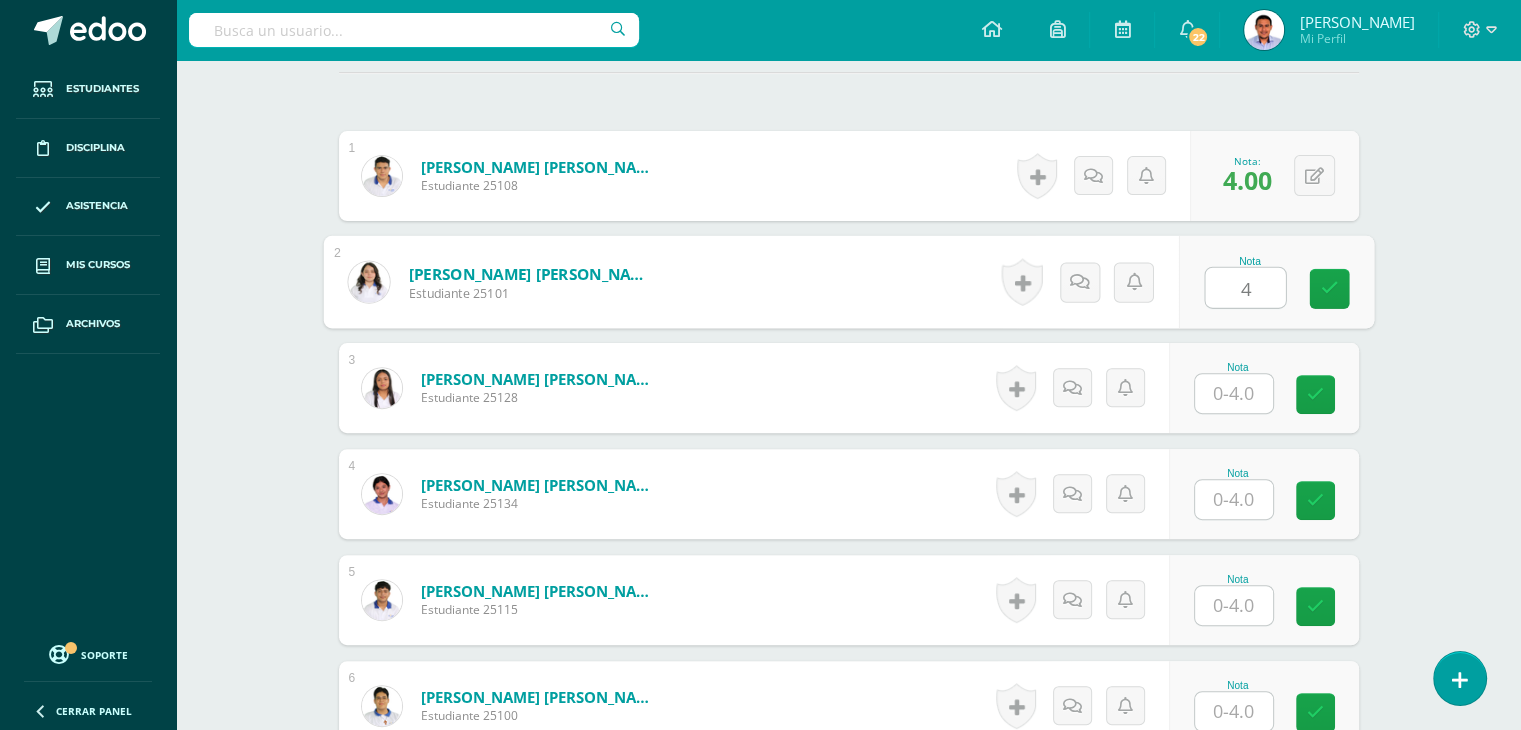 type on "4" 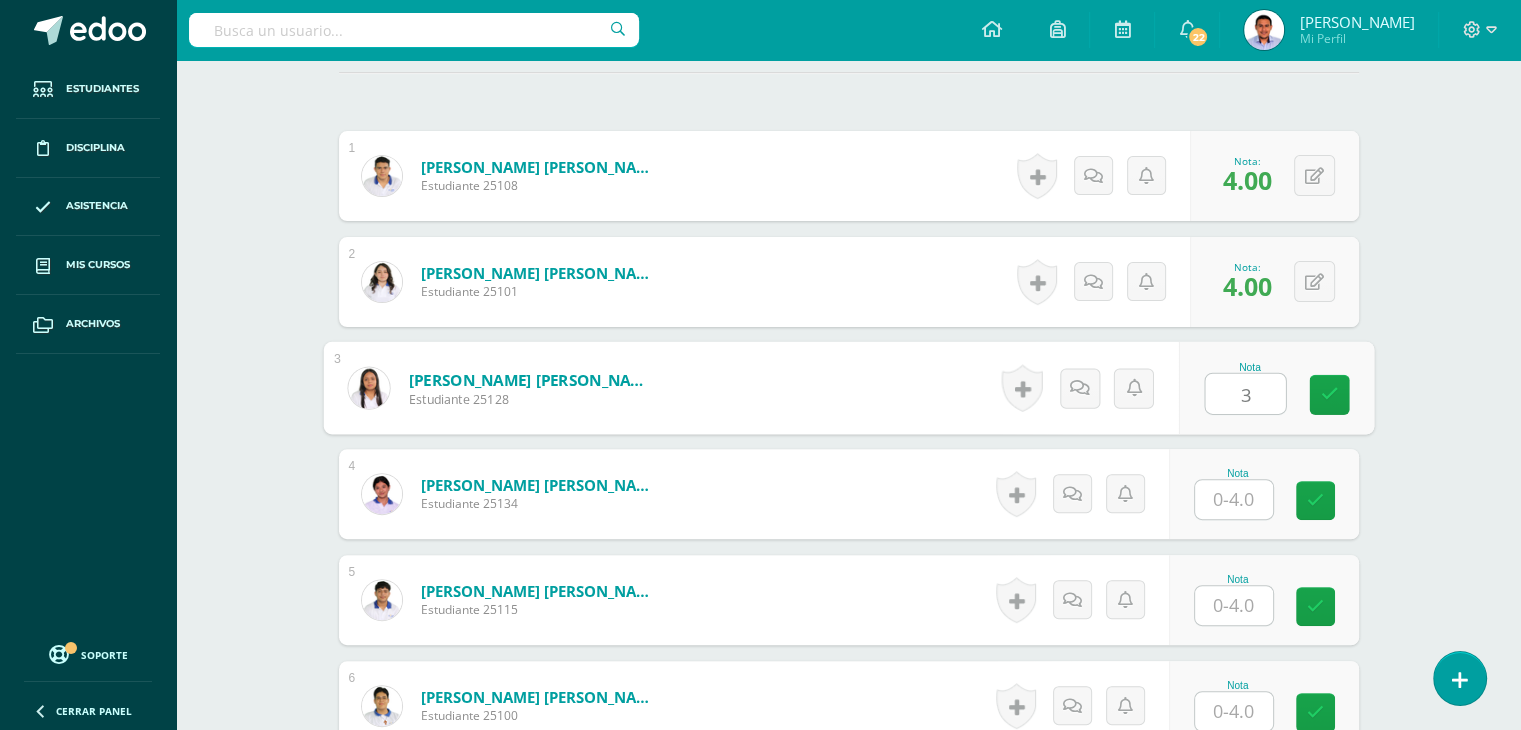 type on "3" 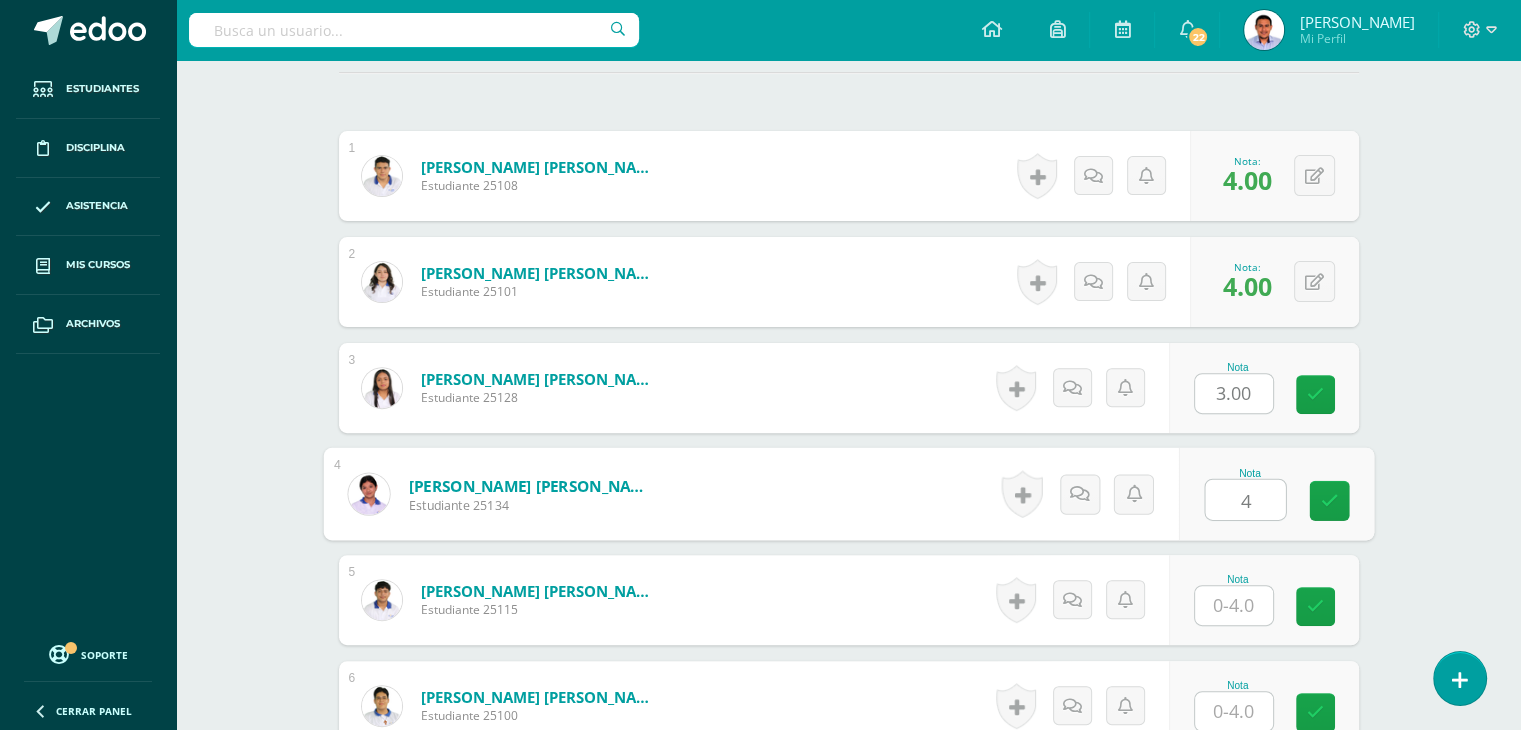 type on "4" 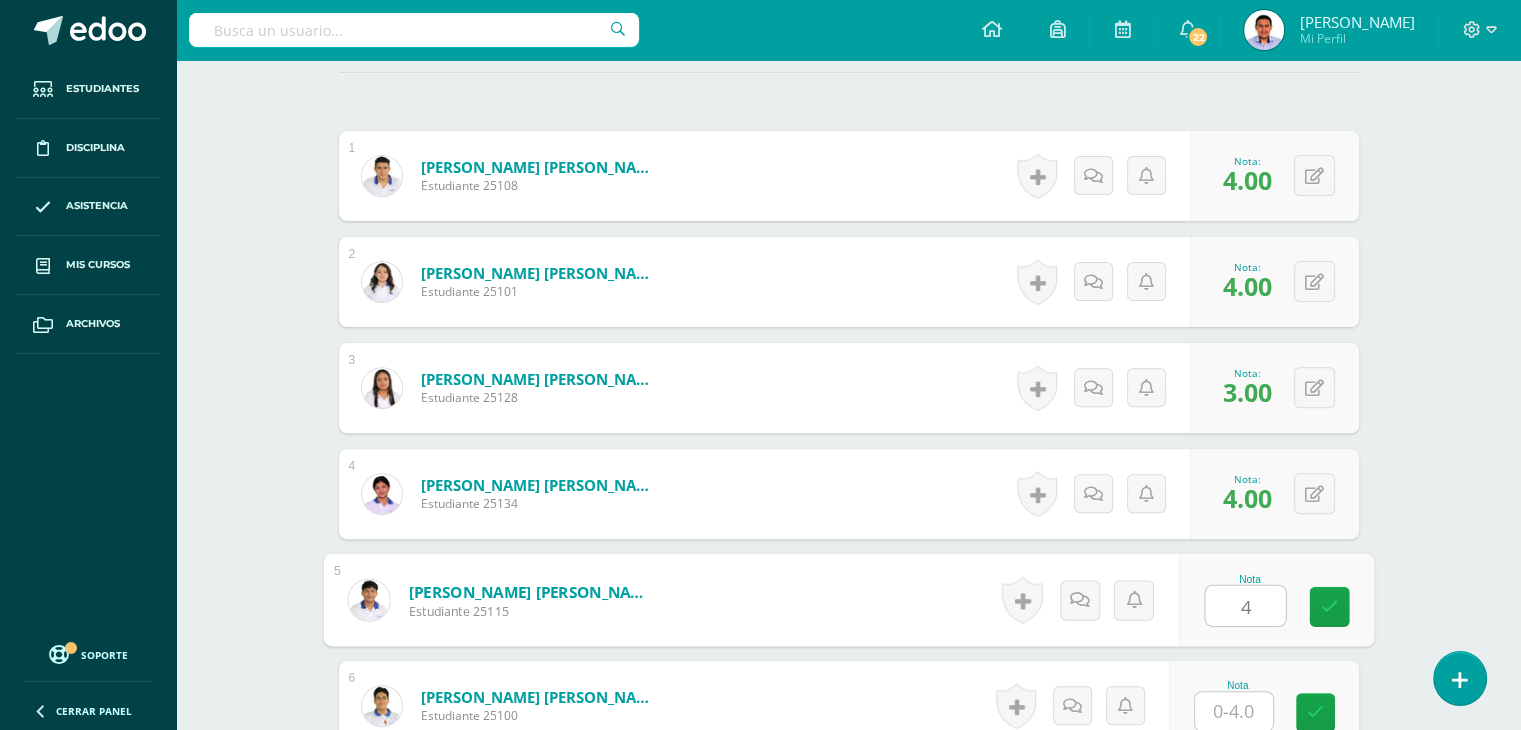 type on "4" 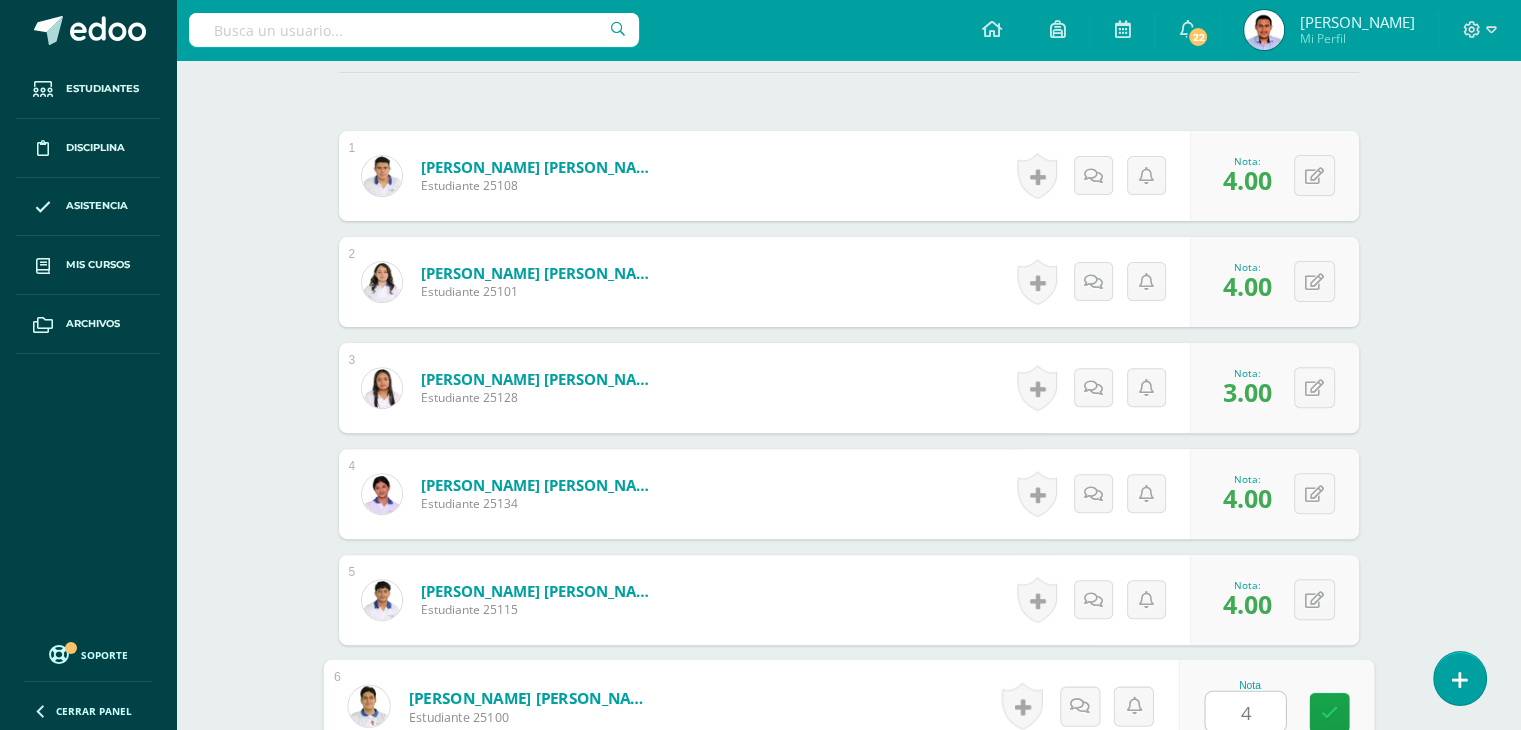 type on "4" 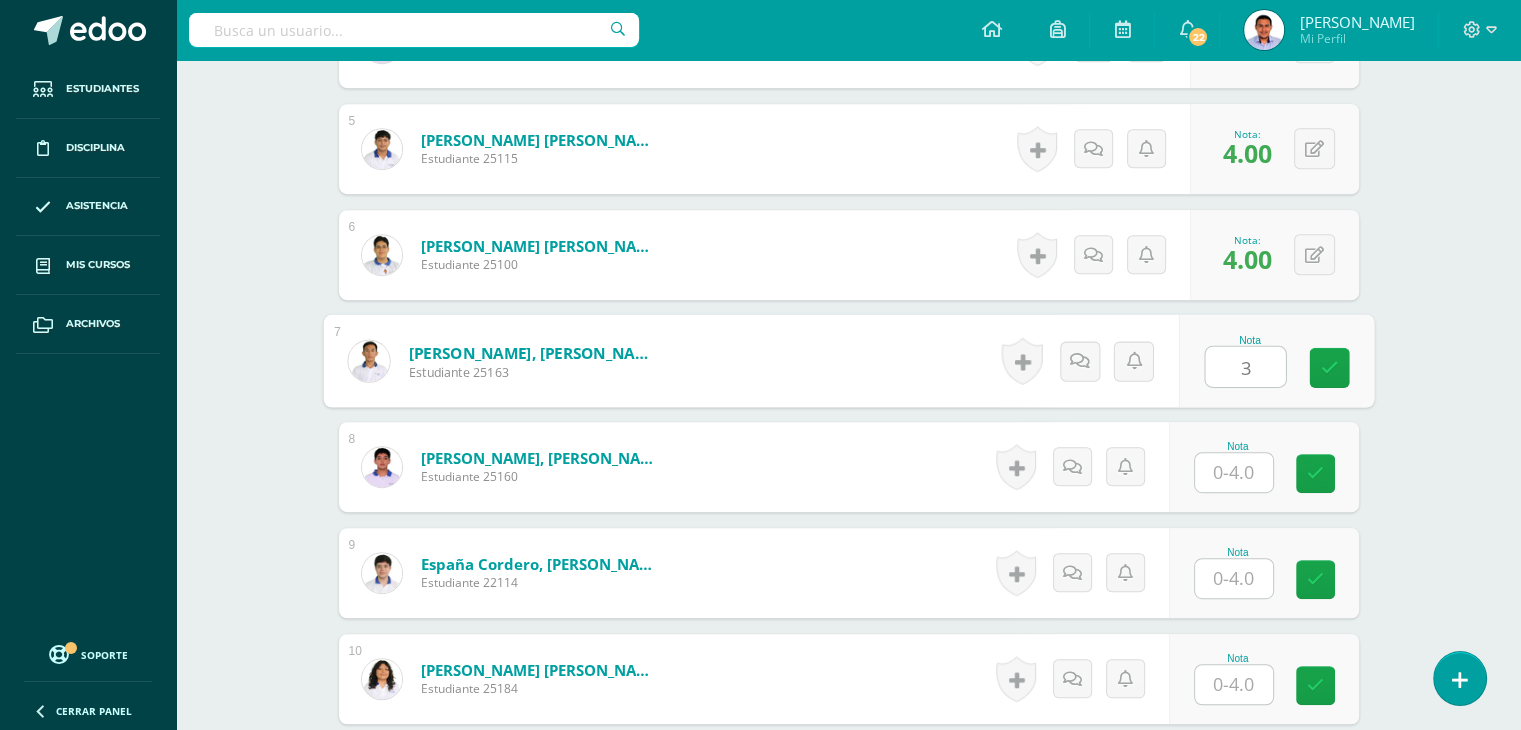 type on "3" 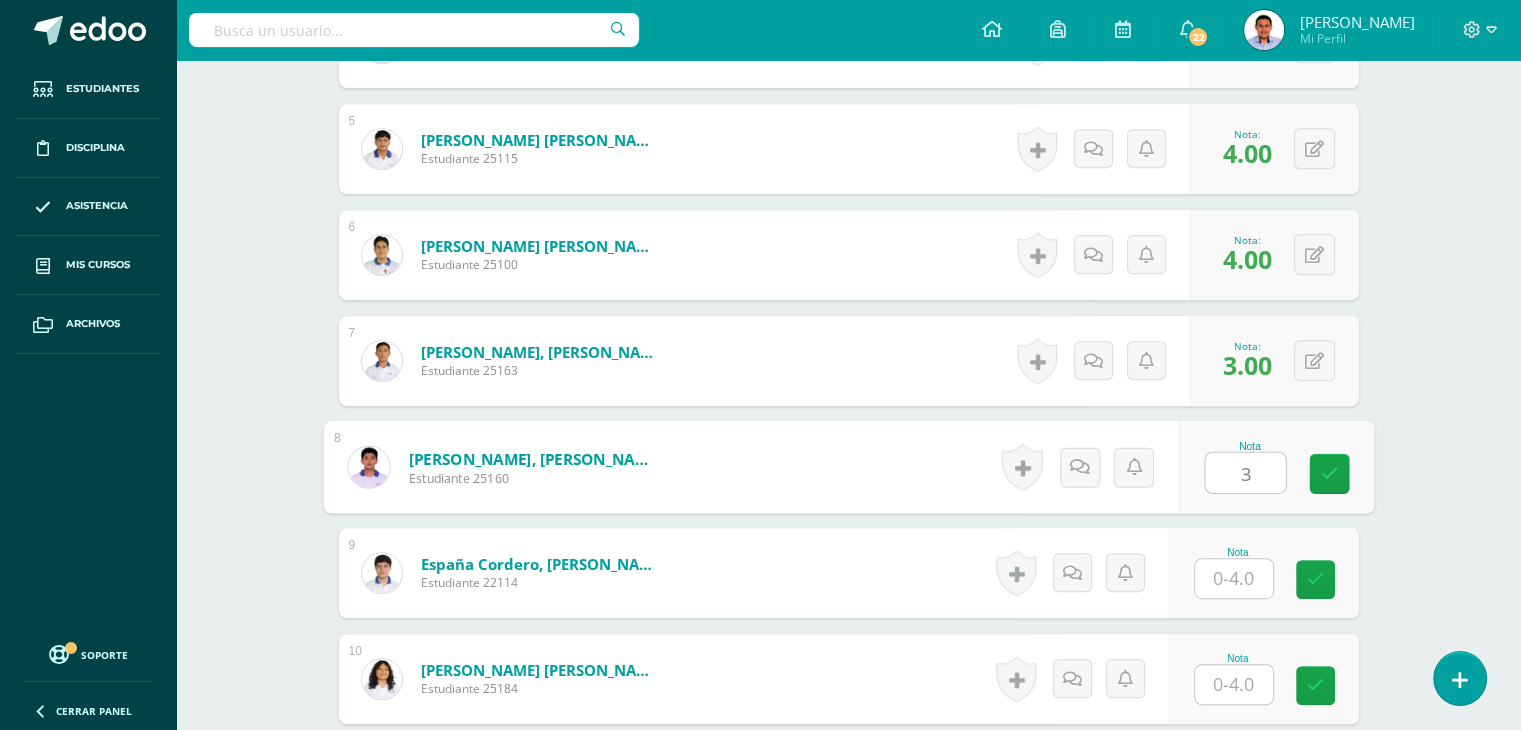 type on "3" 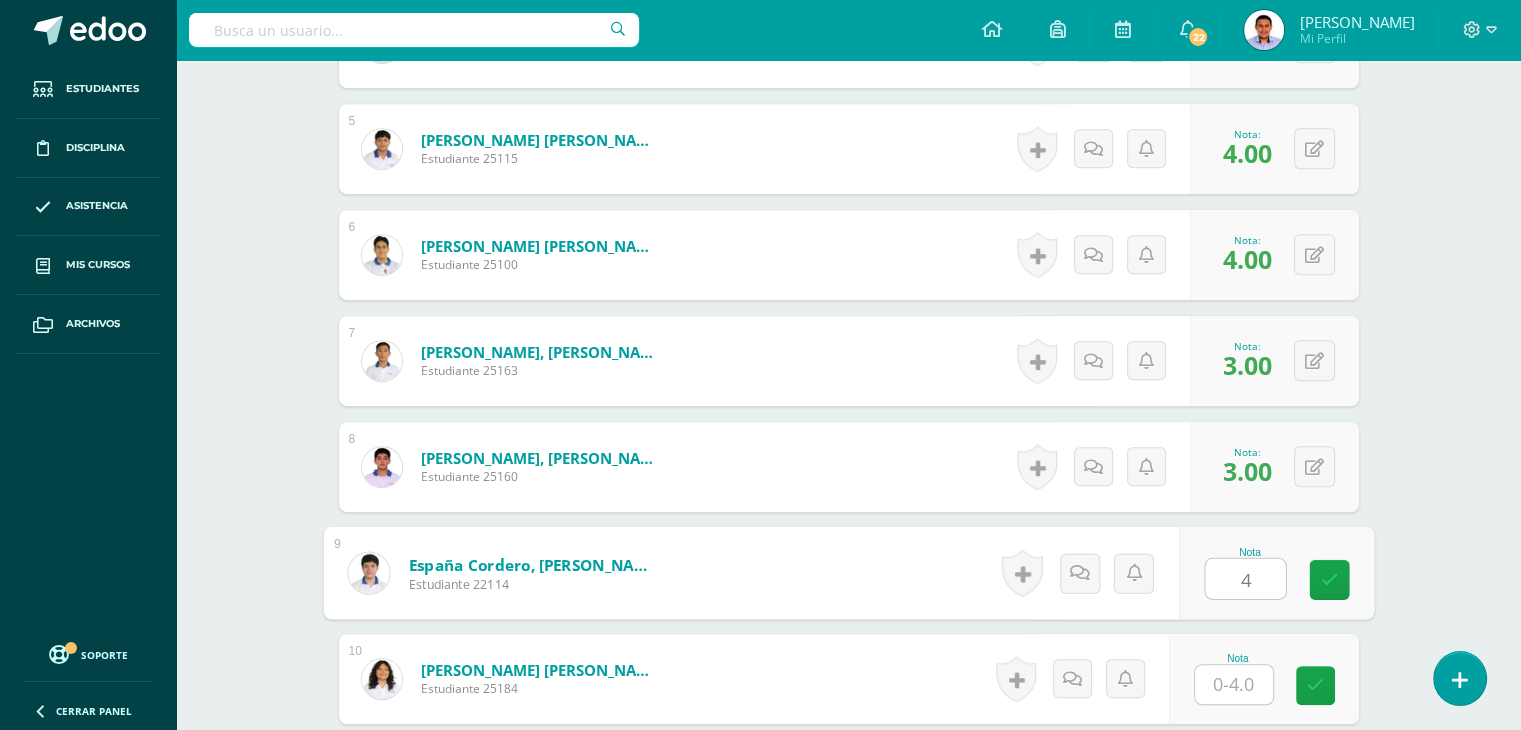 type on "4" 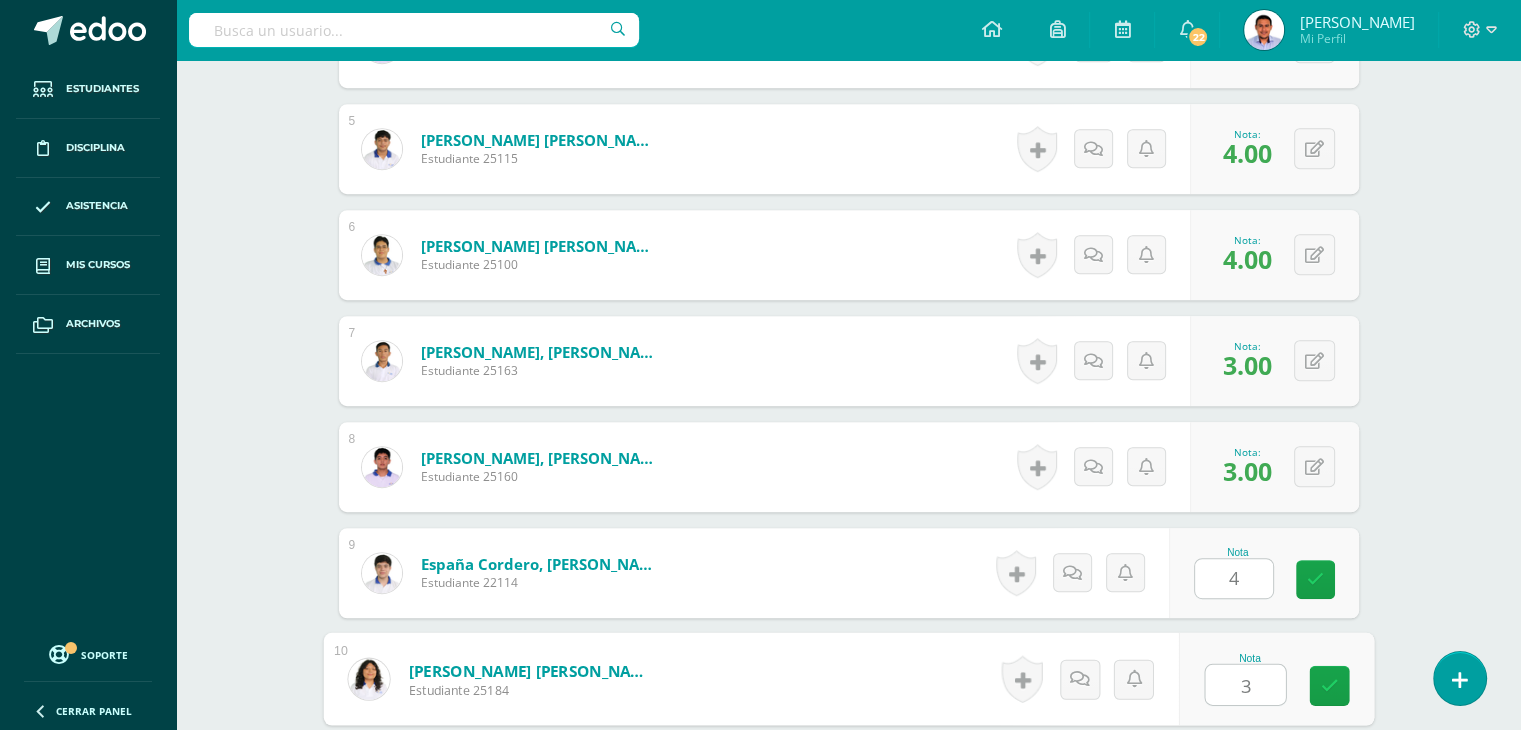 type on "3" 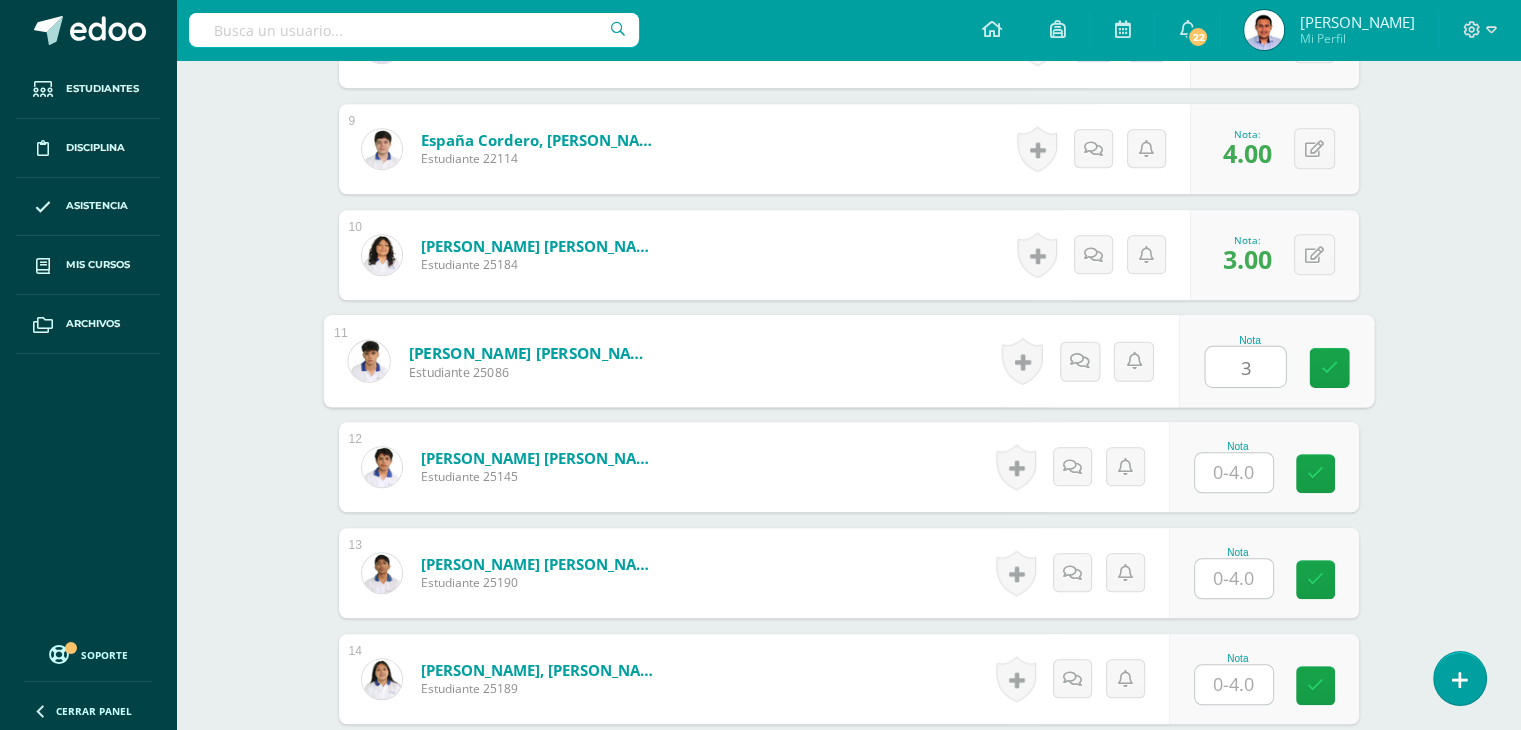 type on "3" 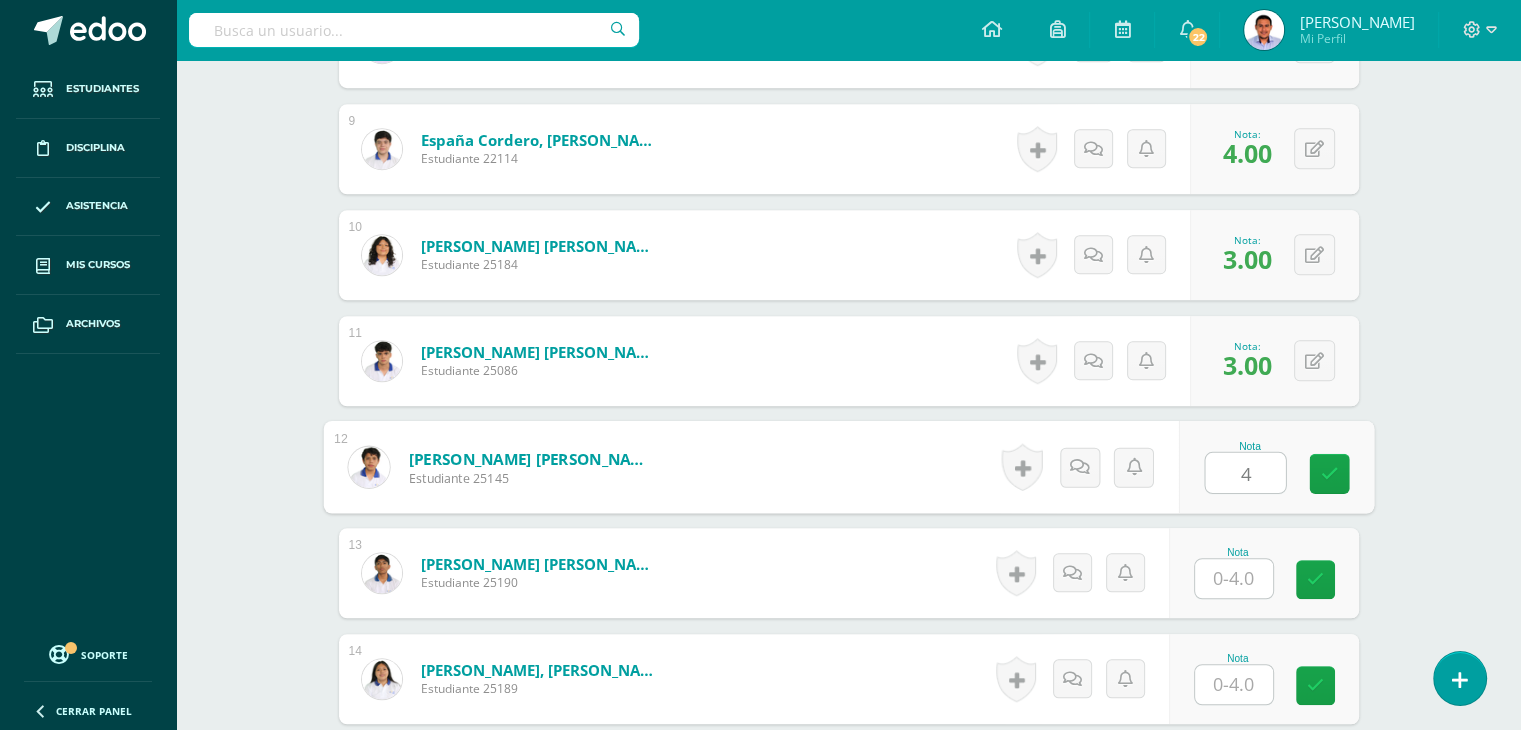type on "4" 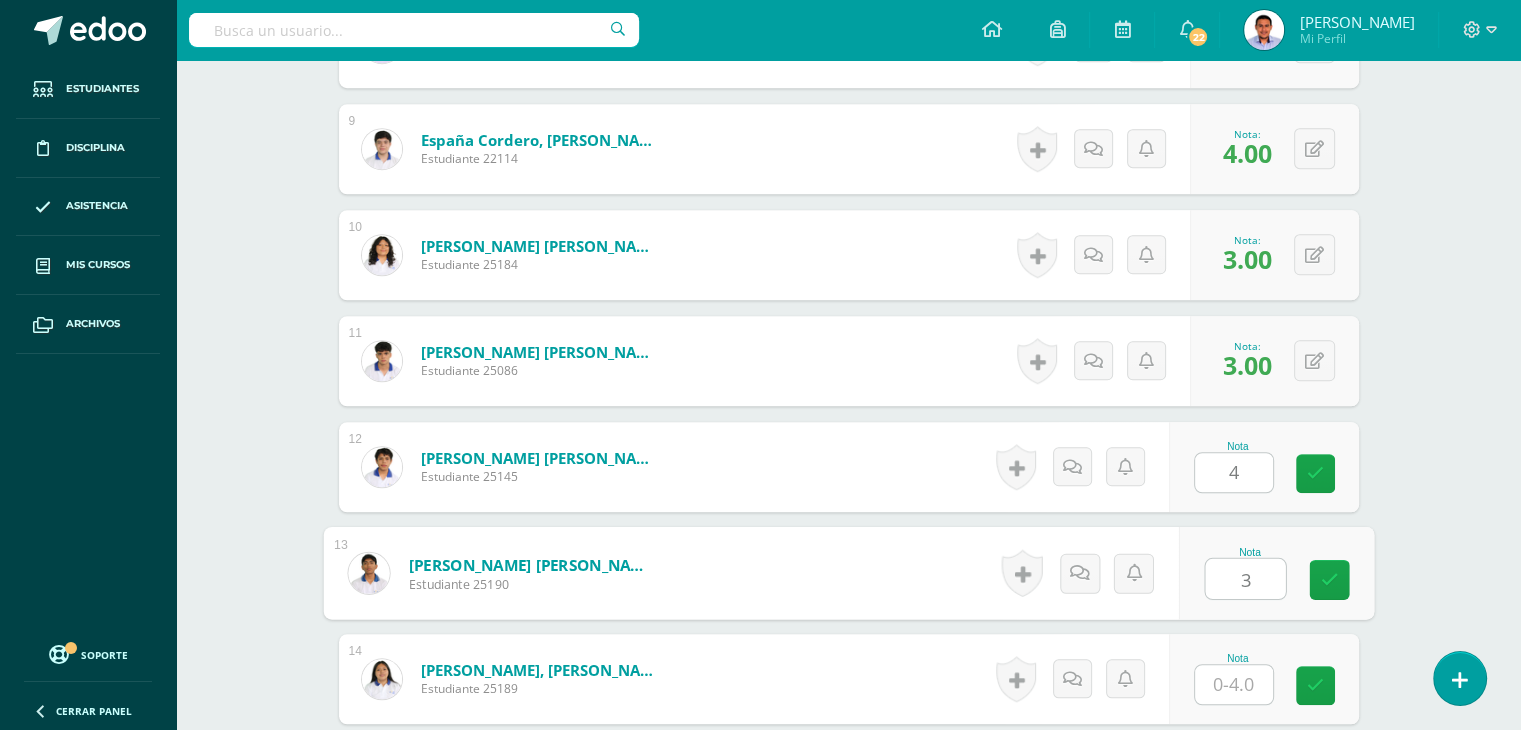 type on "3" 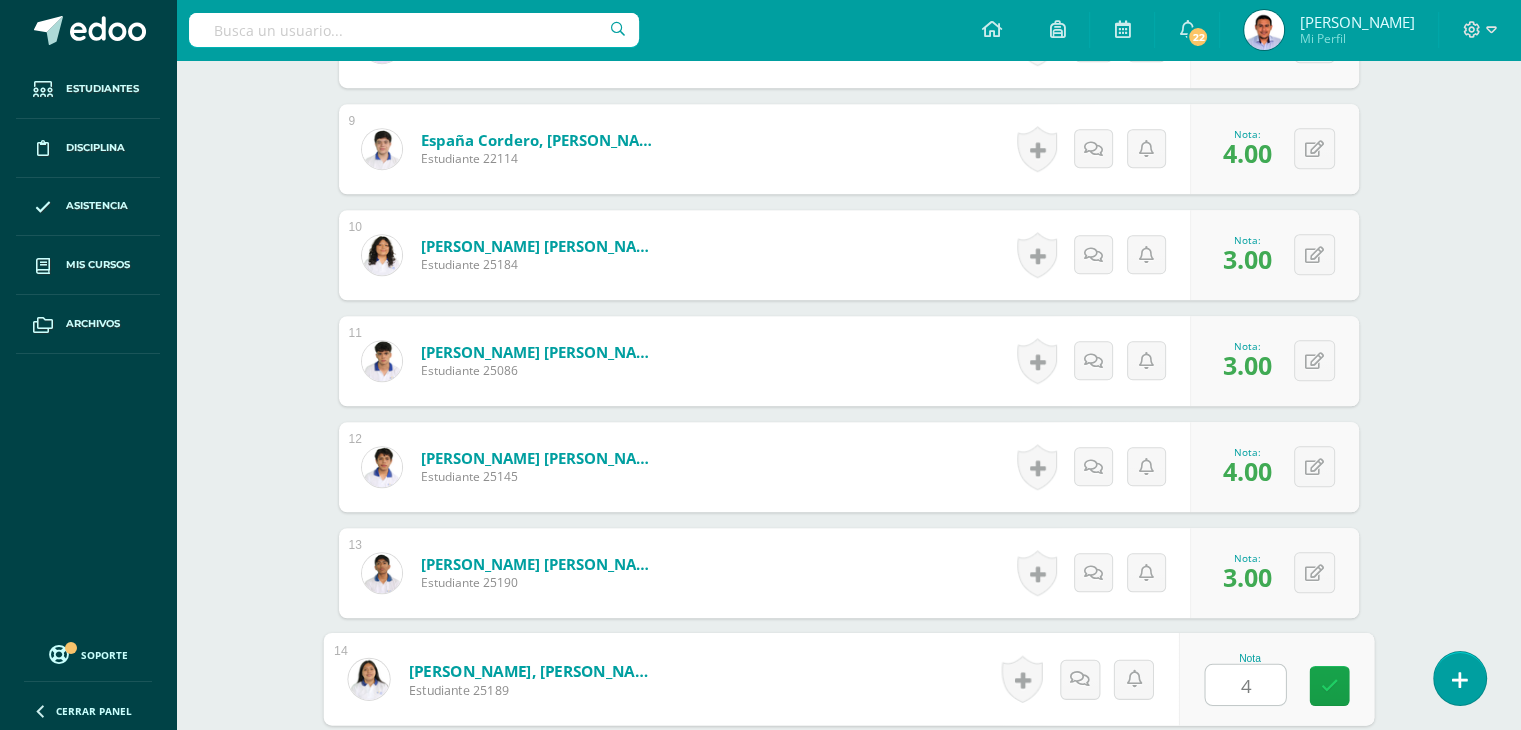 type on "4" 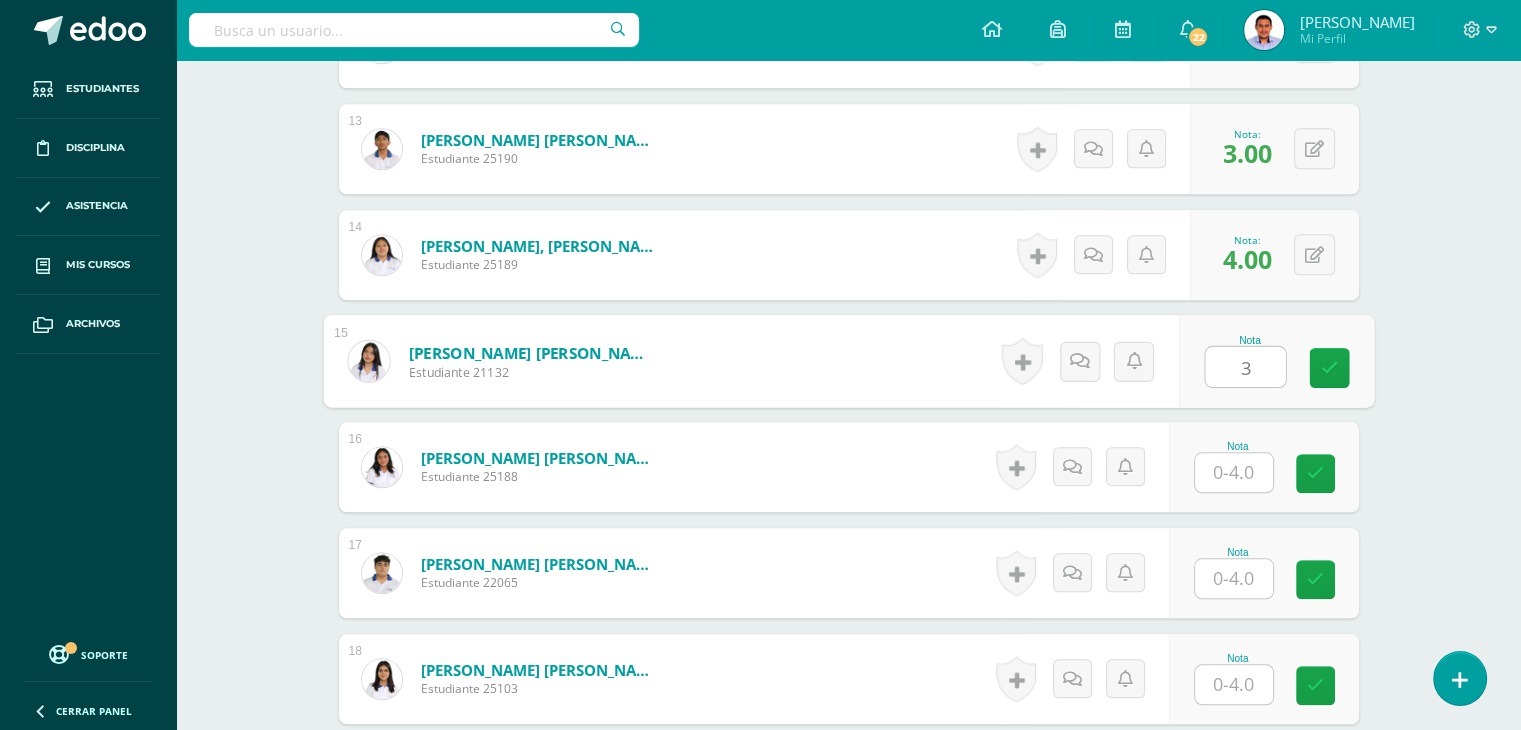 type on "3" 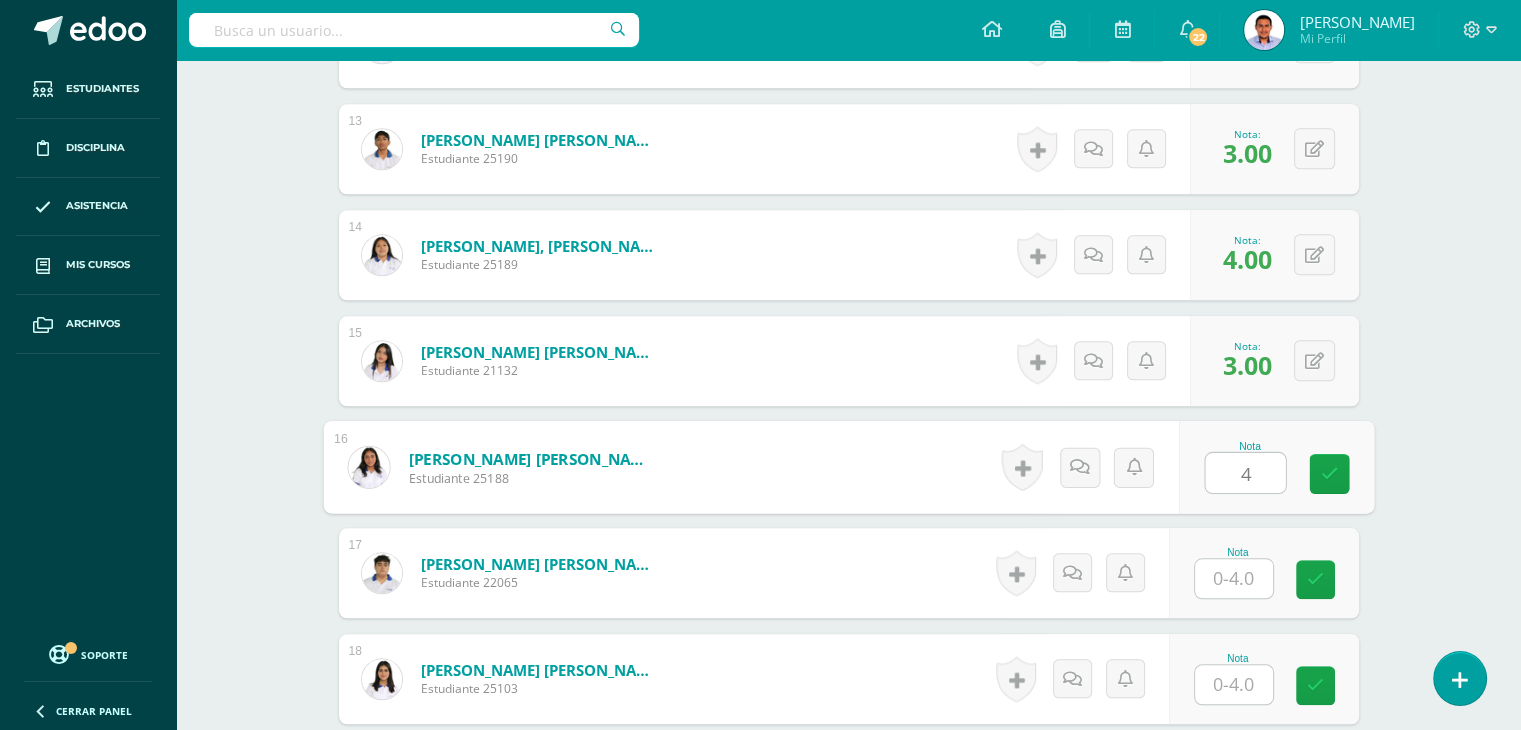 type on "4" 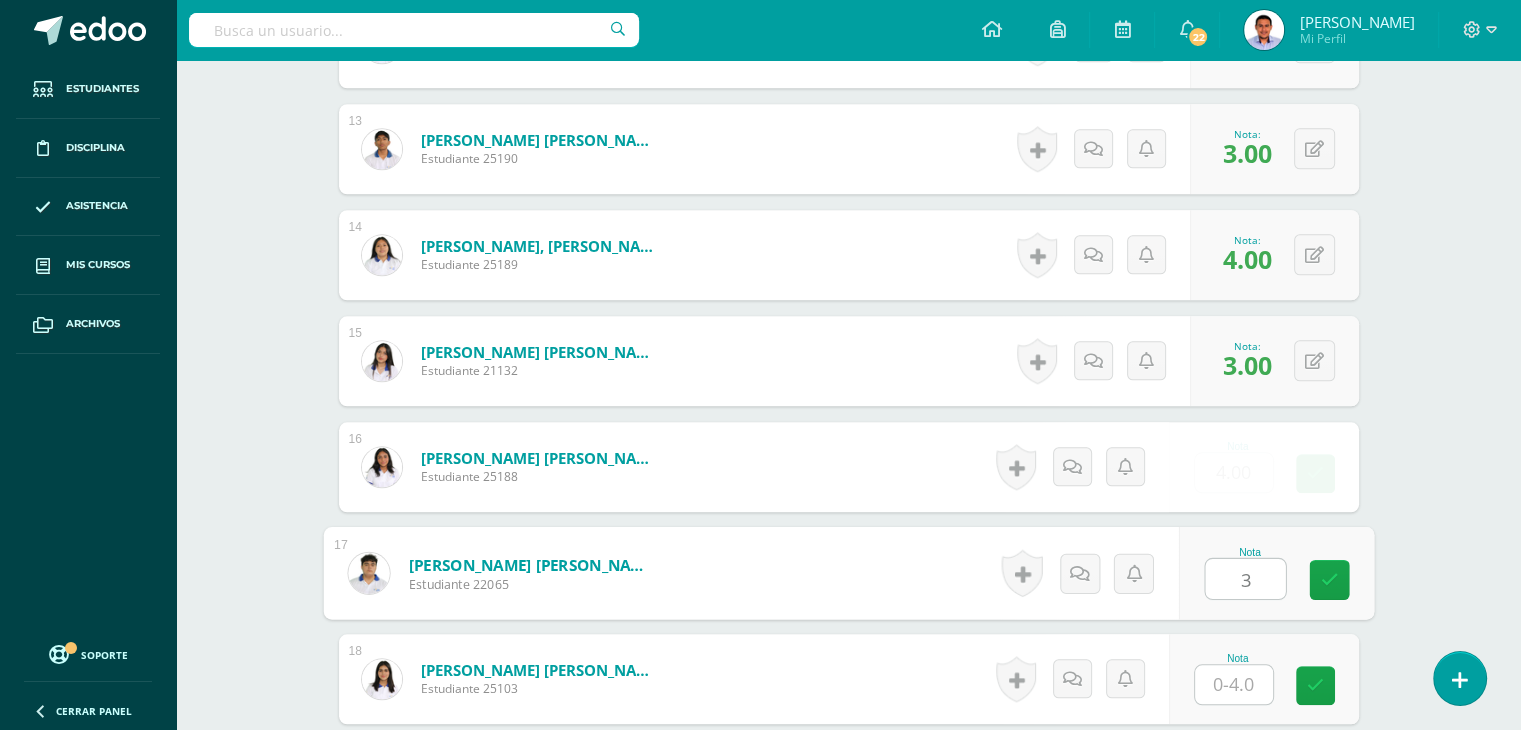 type on "3" 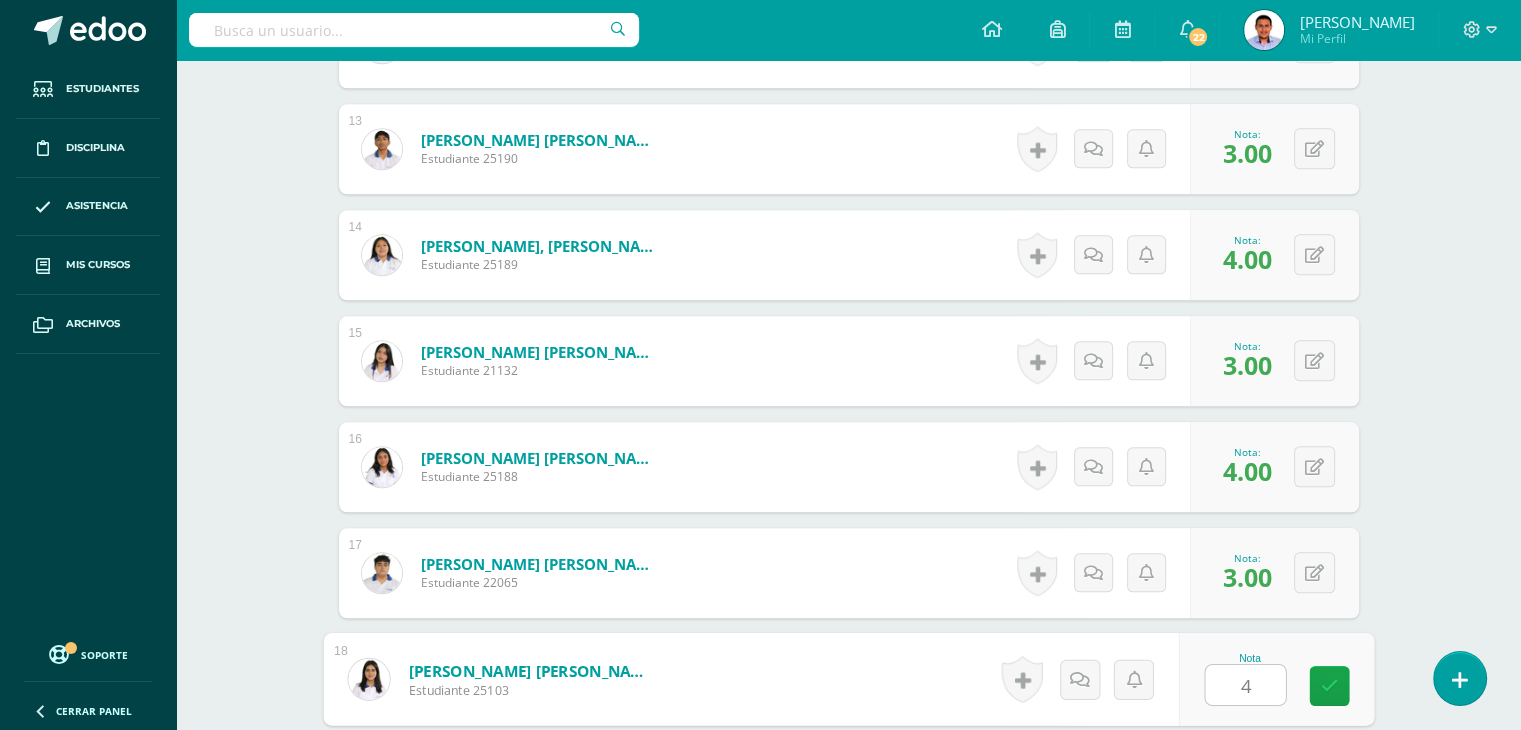 type on "4" 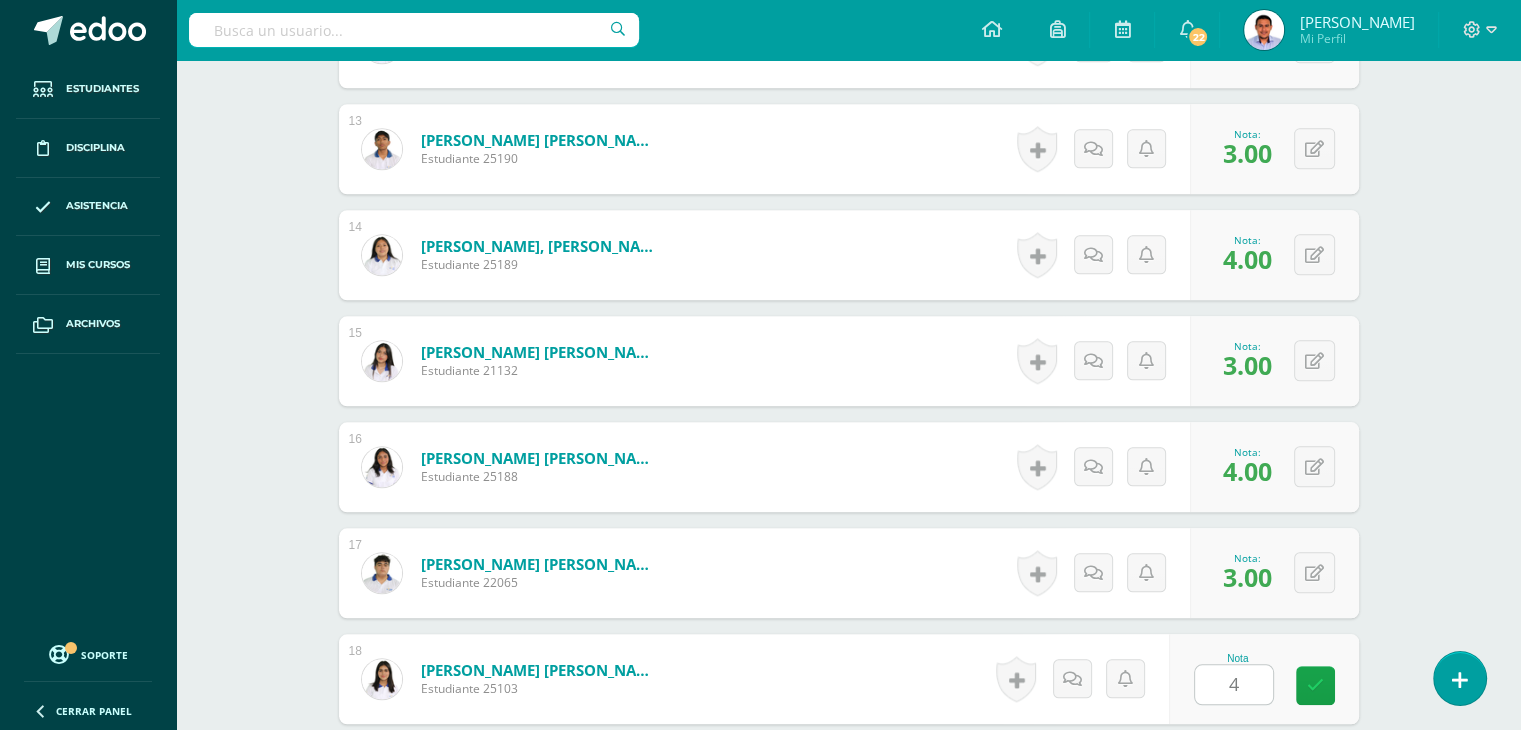 scroll, scrollTop: 2325, scrollLeft: 0, axis: vertical 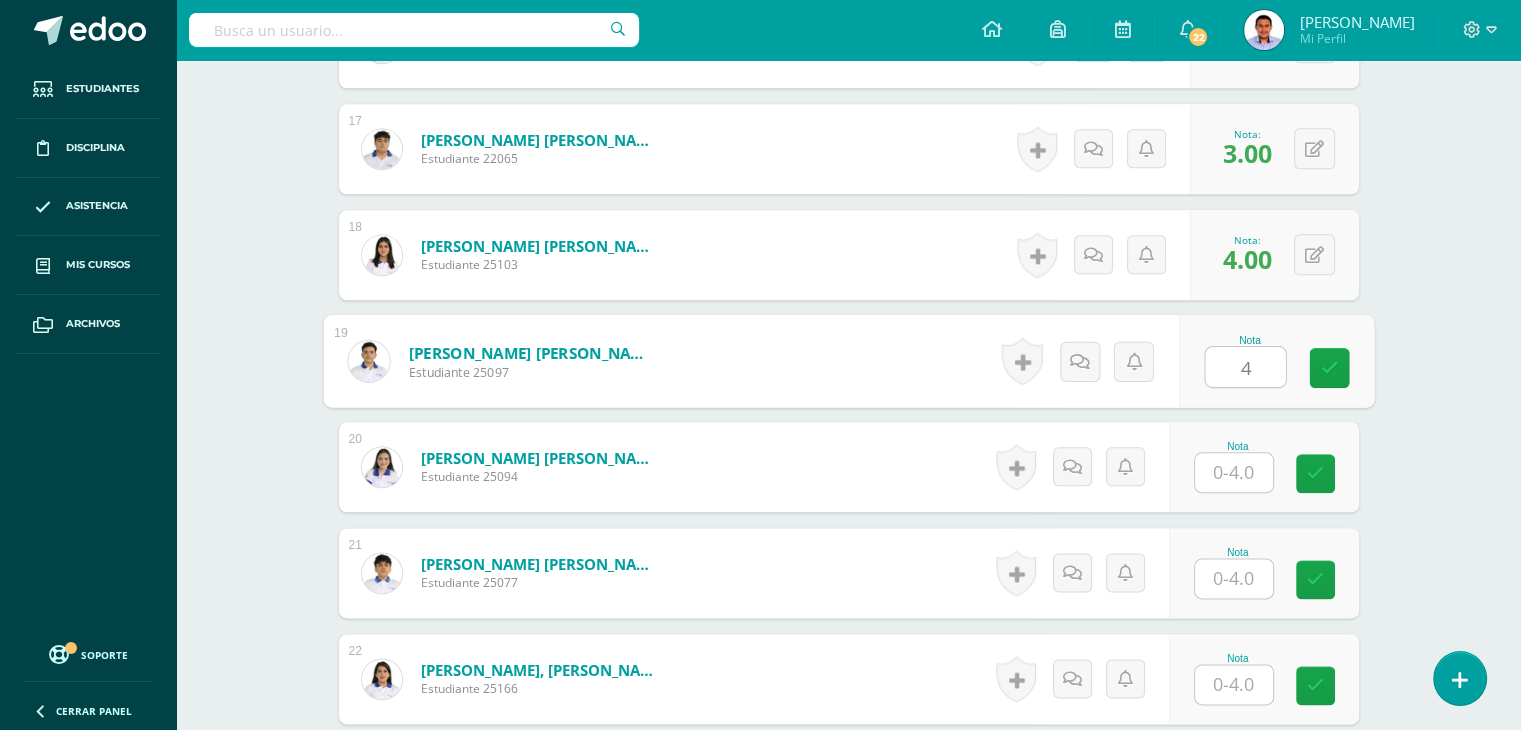 type on "4" 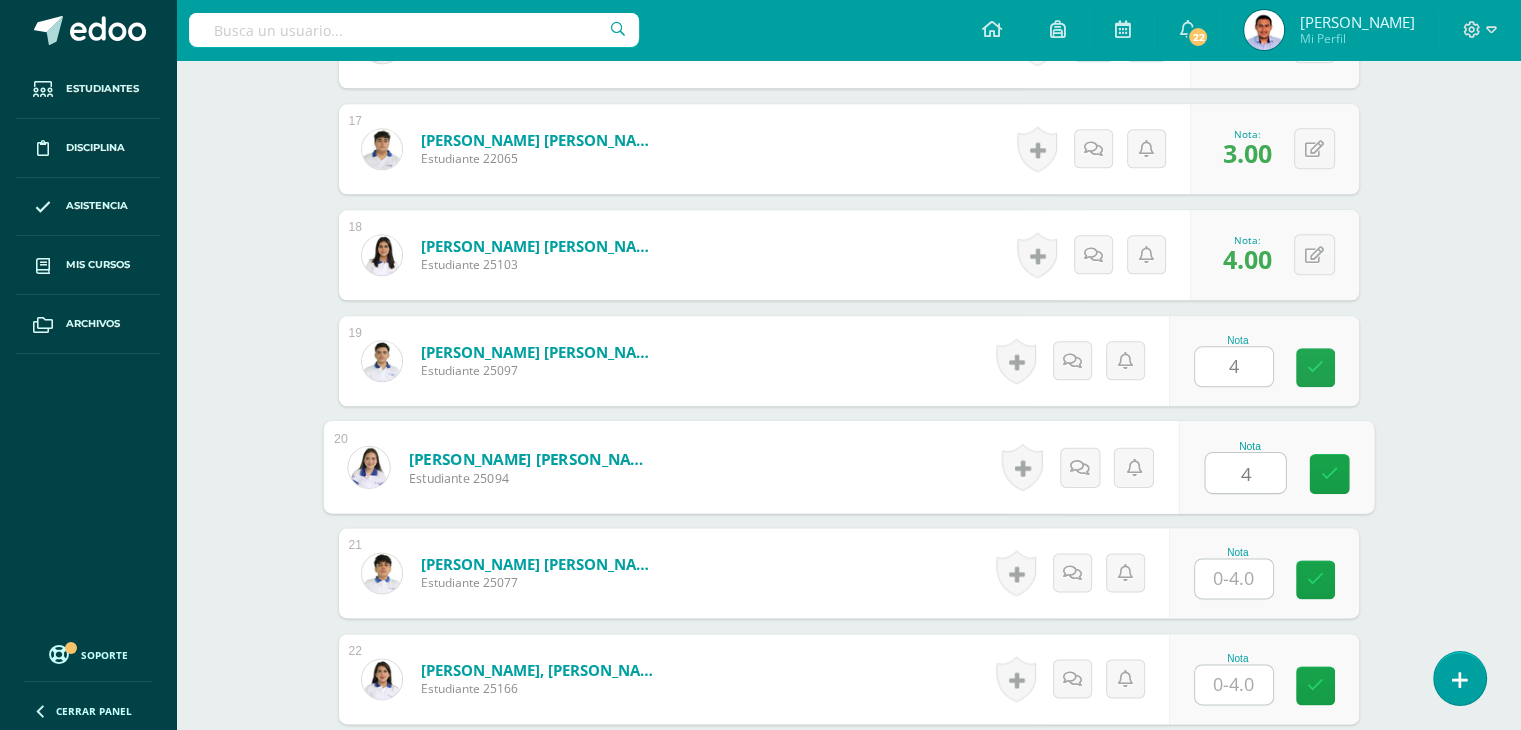 type on "4" 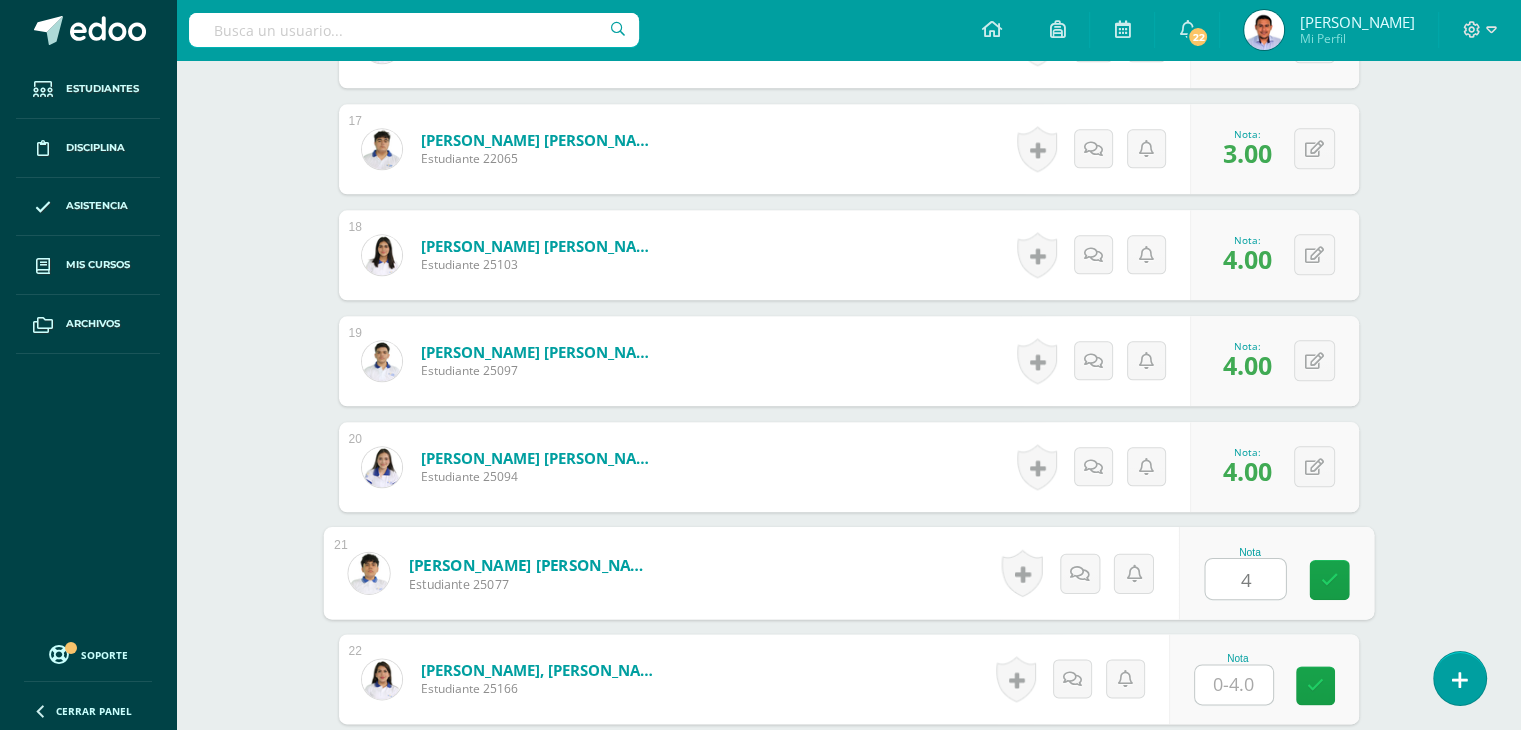 type on "4" 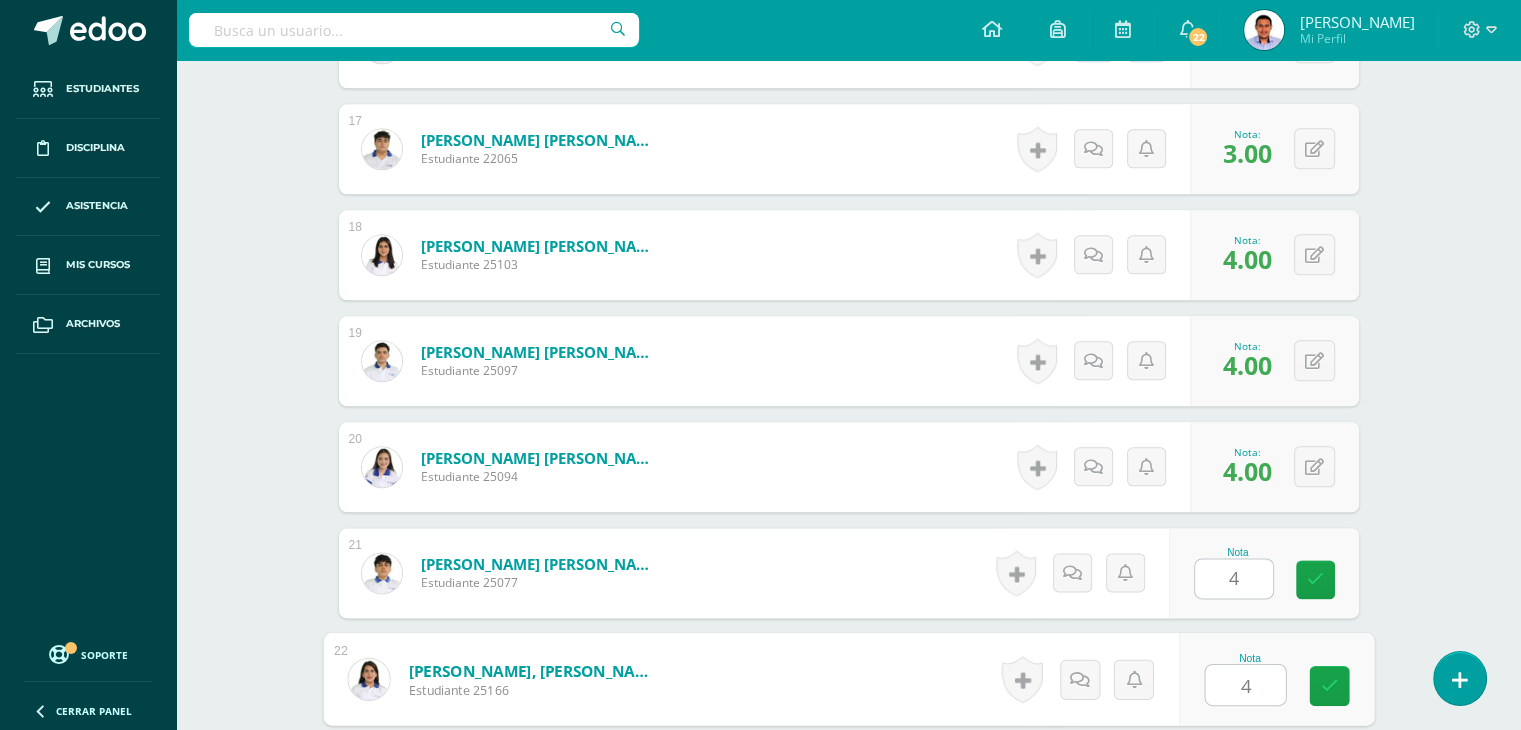type on "4" 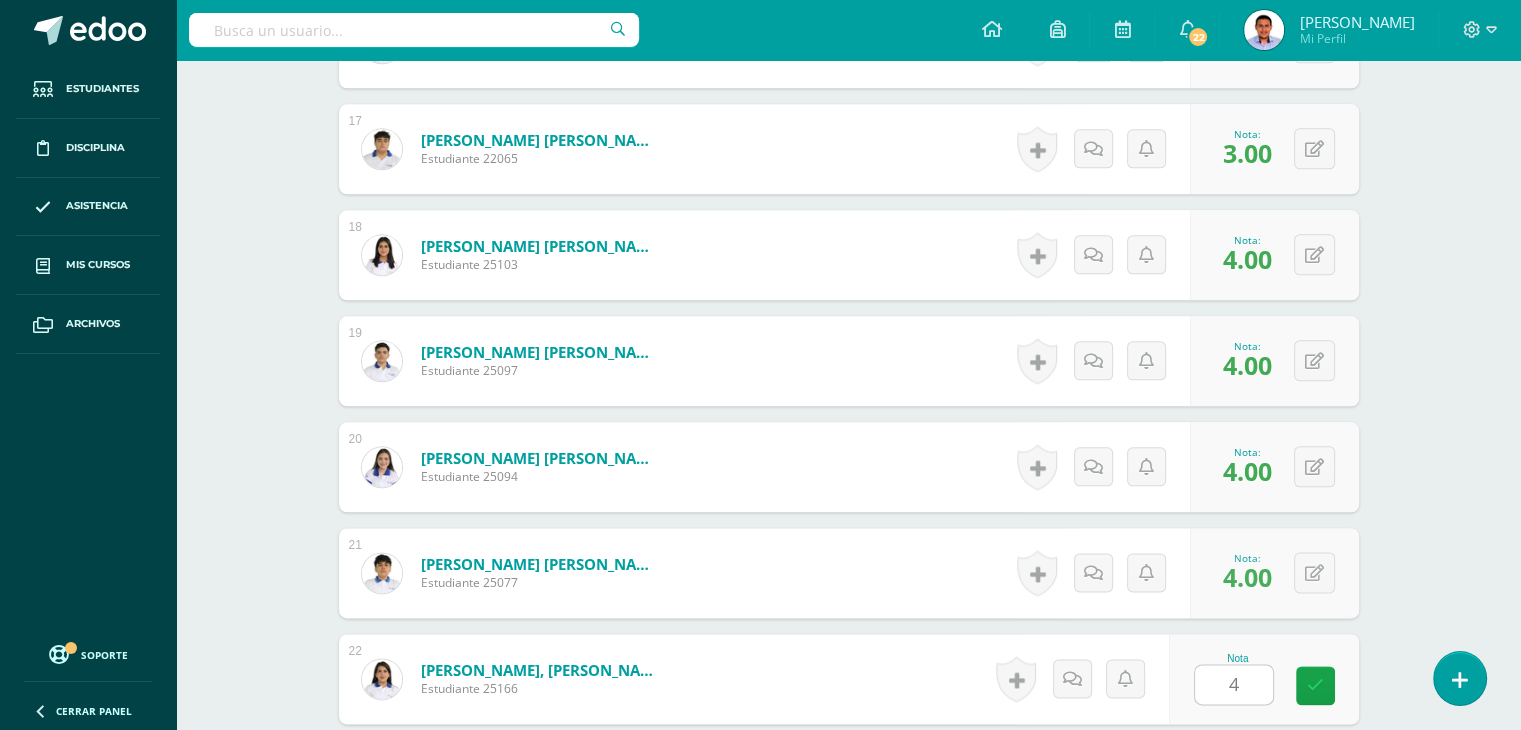 scroll, scrollTop: 2749, scrollLeft: 0, axis: vertical 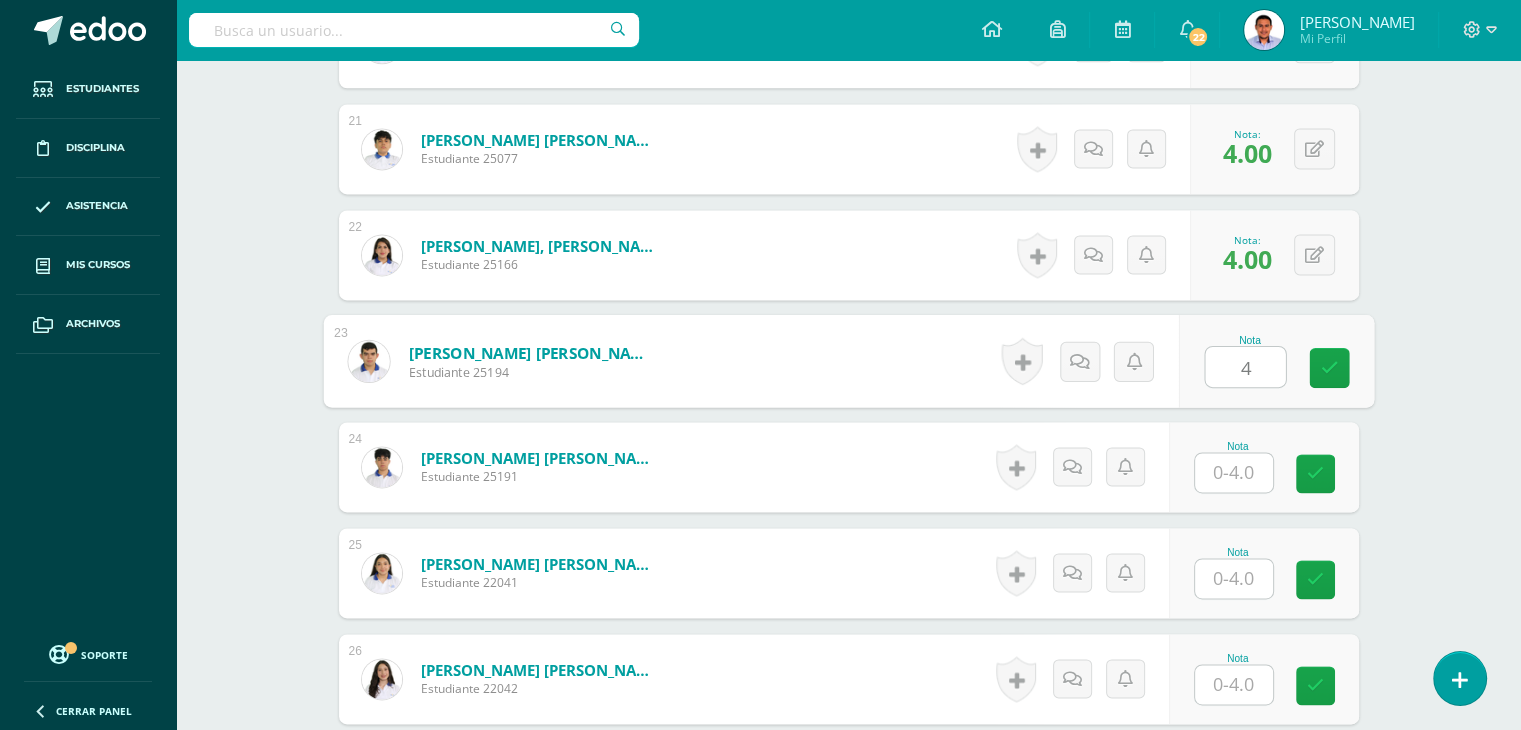 type on "4" 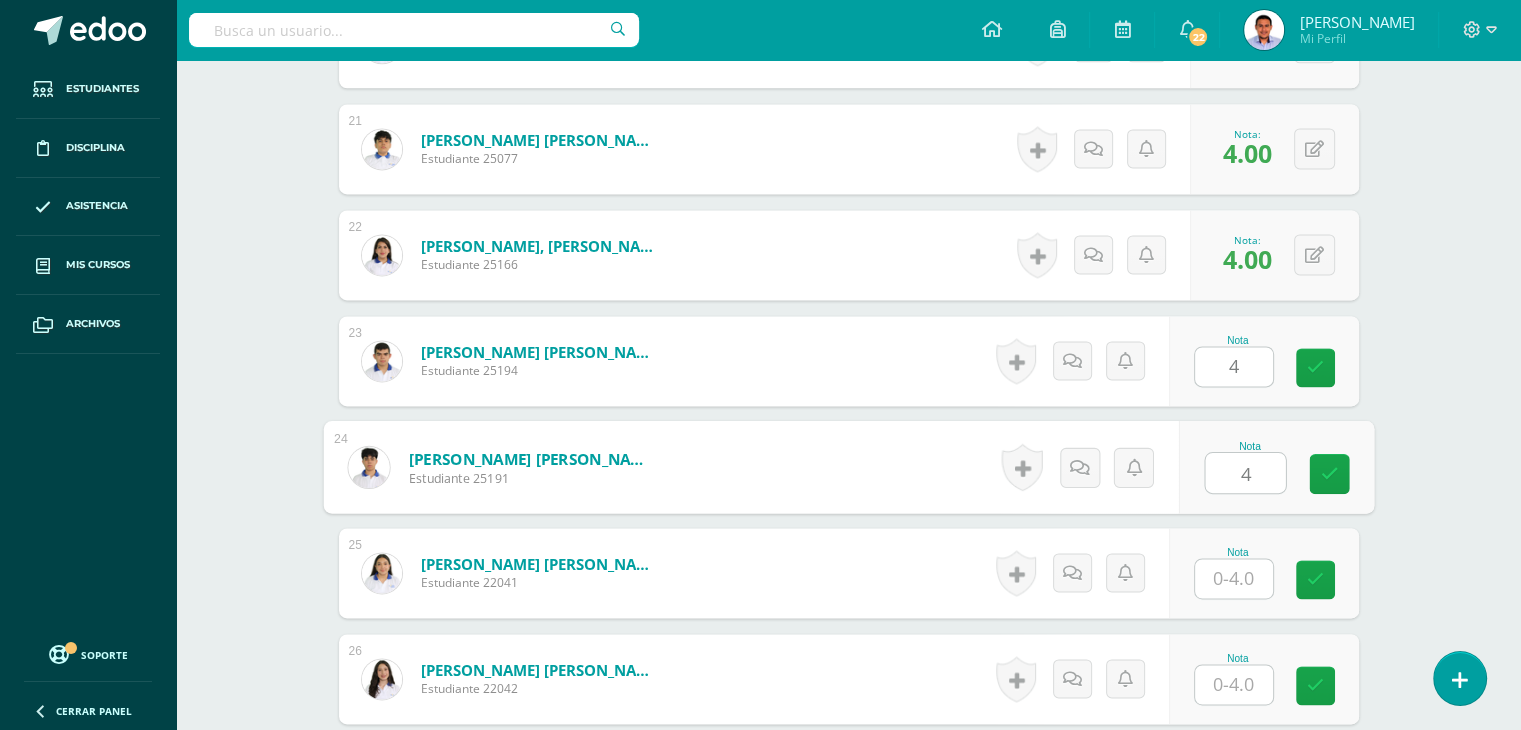 type on "4" 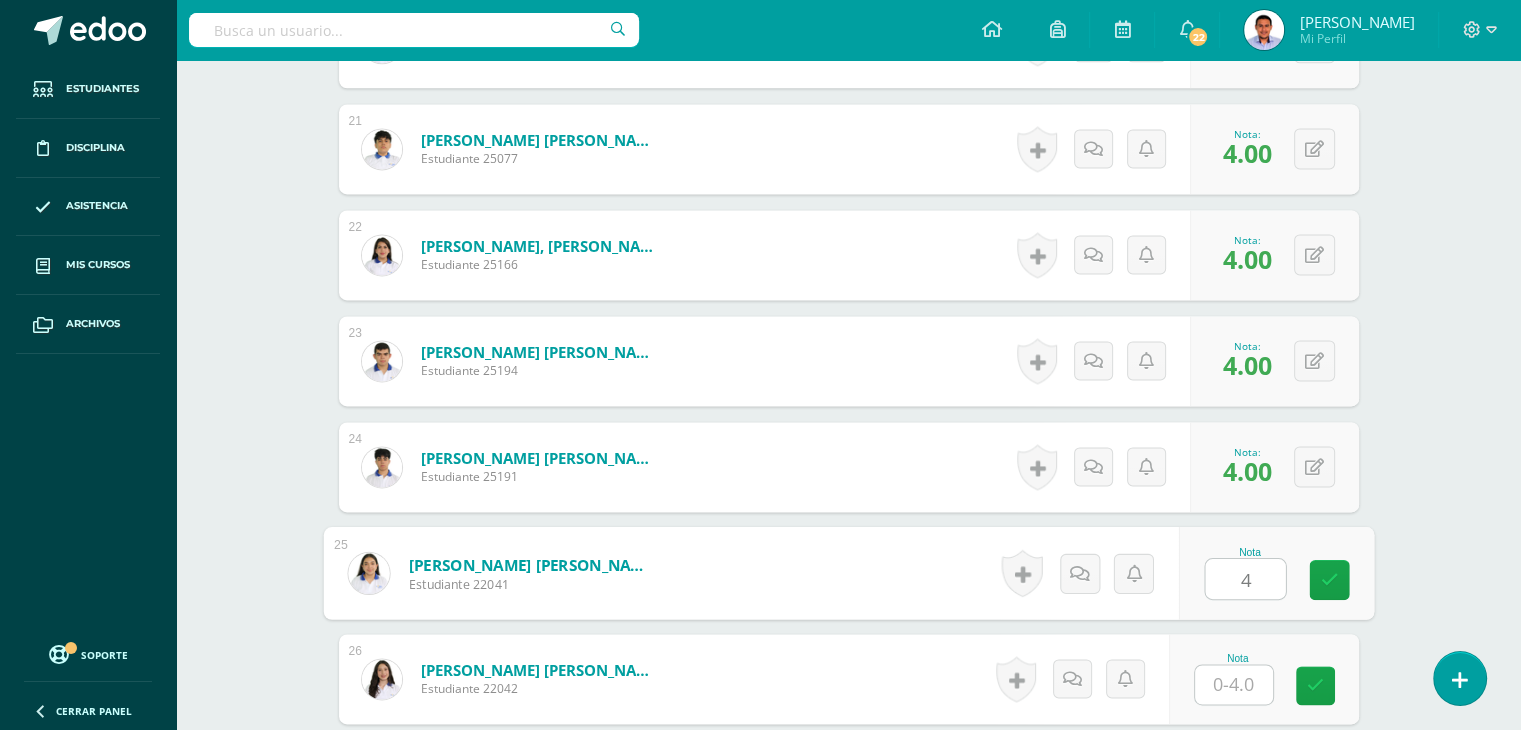 type on "4" 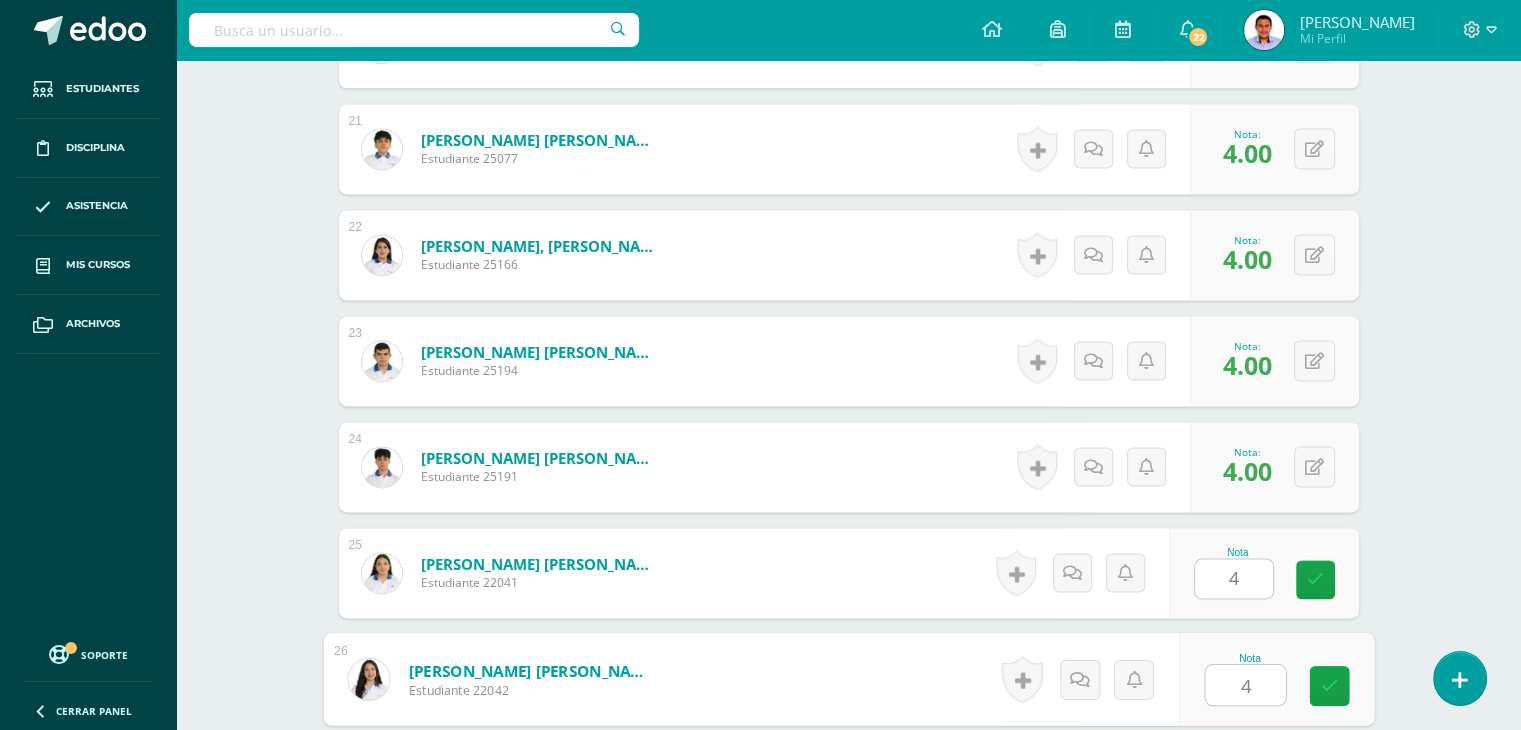 type on "4" 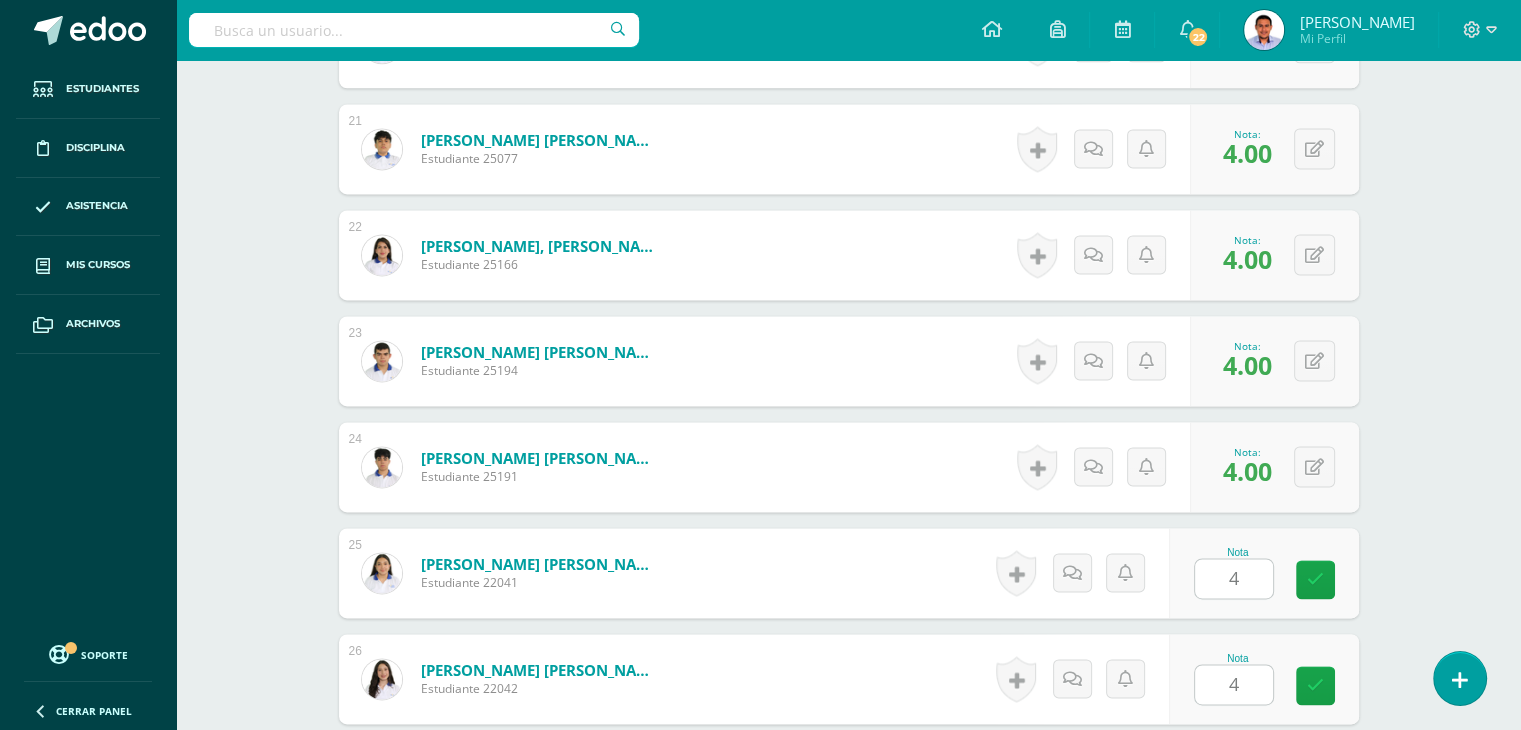scroll, scrollTop: 3078, scrollLeft: 0, axis: vertical 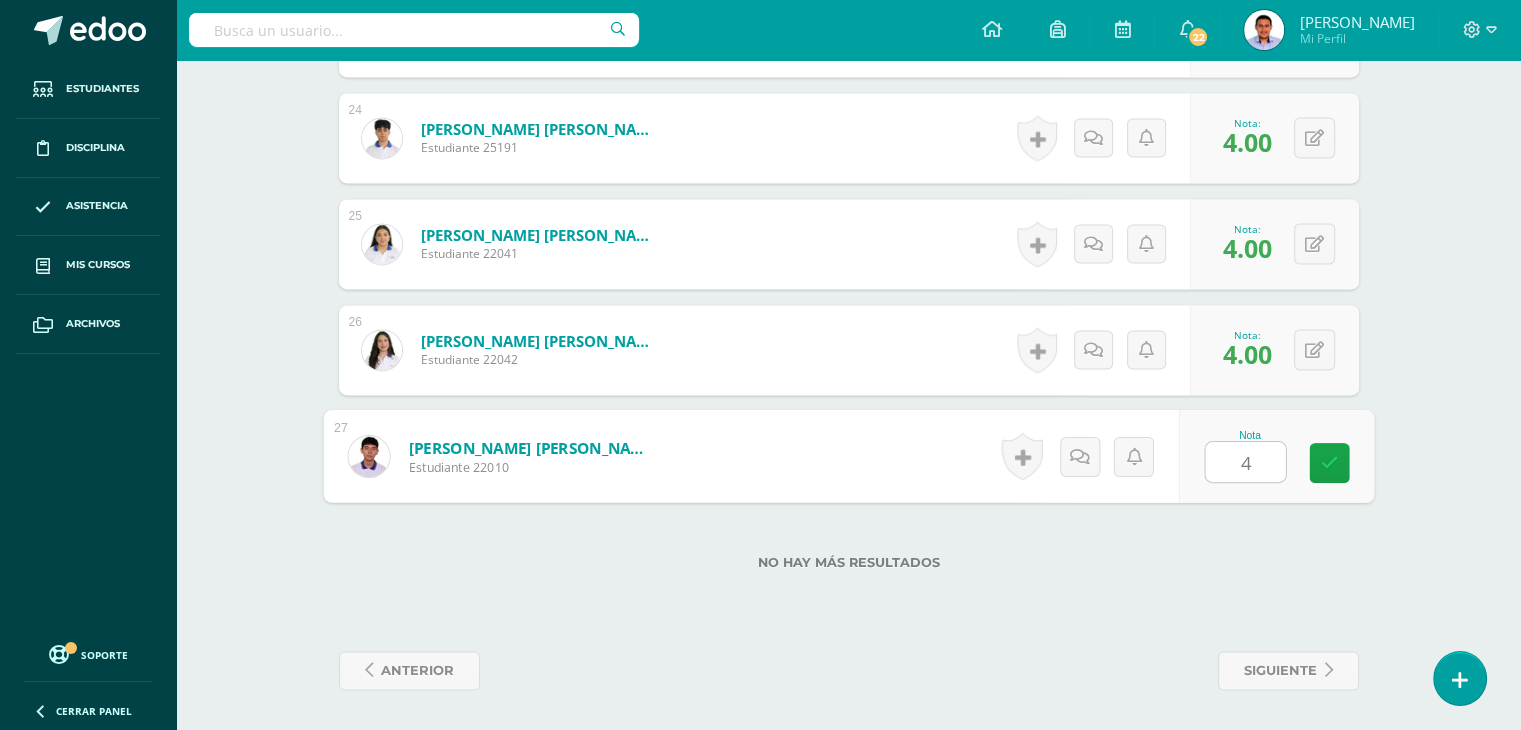 type on "4" 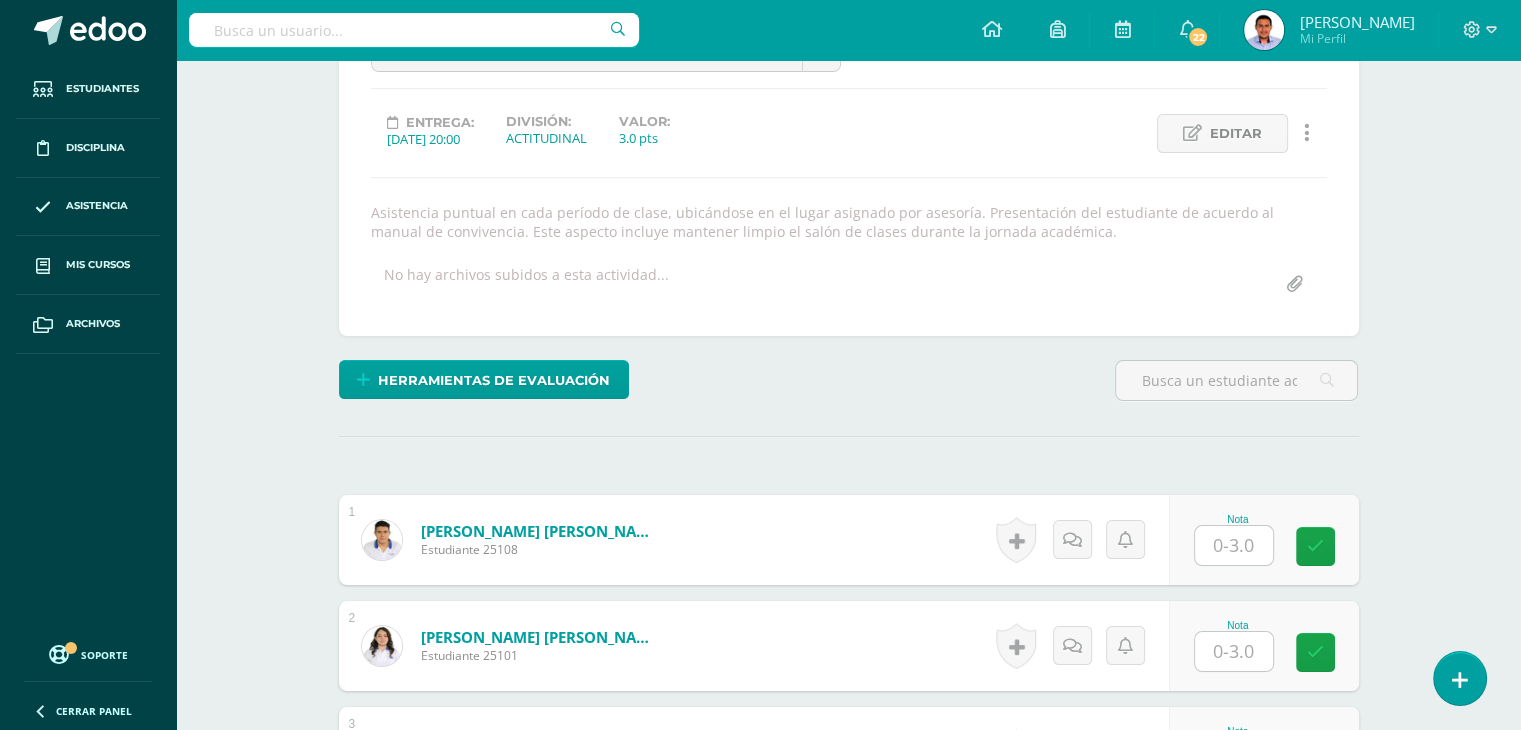 scroll, scrollTop: 438, scrollLeft: 0, axis: vertical 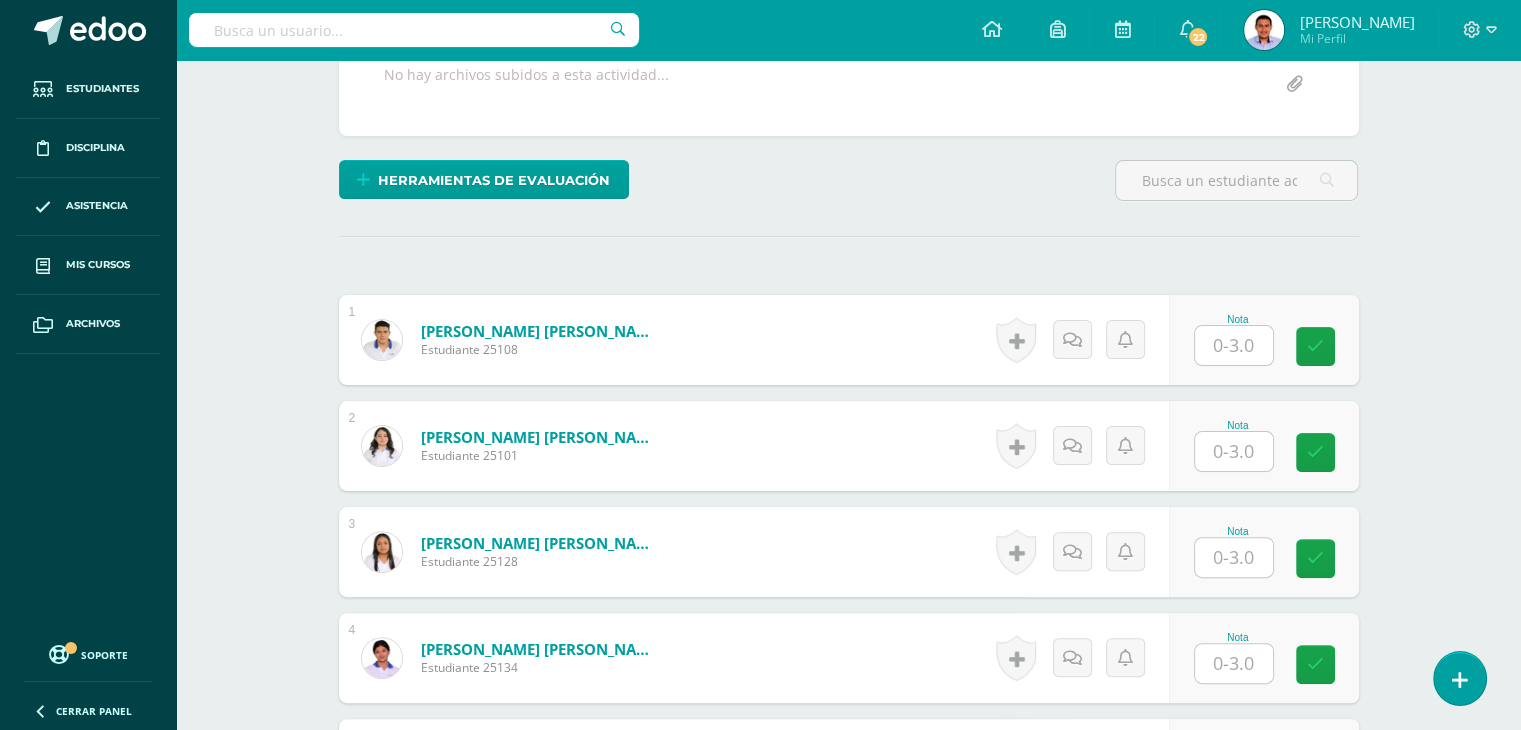 click at bounding box center [1234, 345] 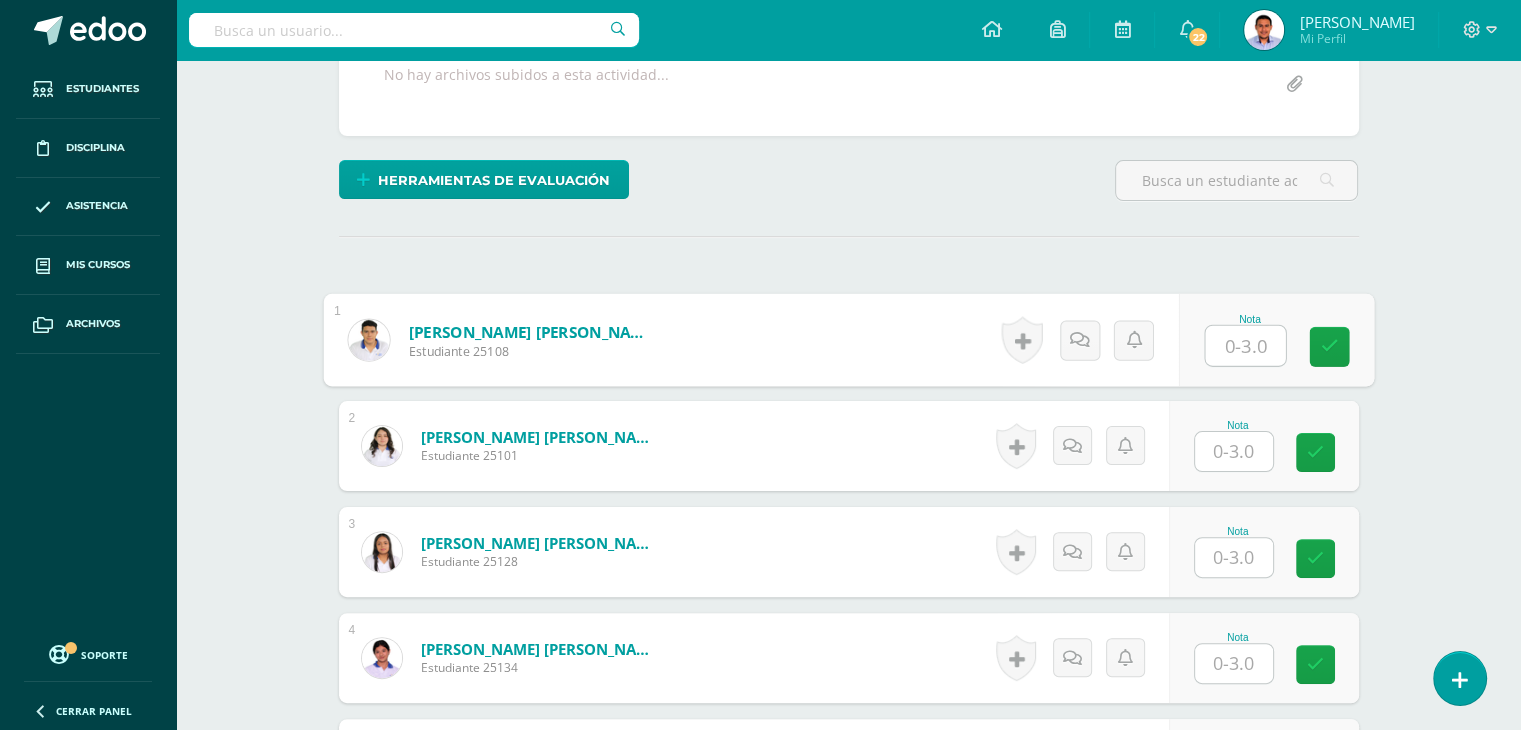 scroll, scrollTop: 439, scrollLeft: 0, axis: vertical 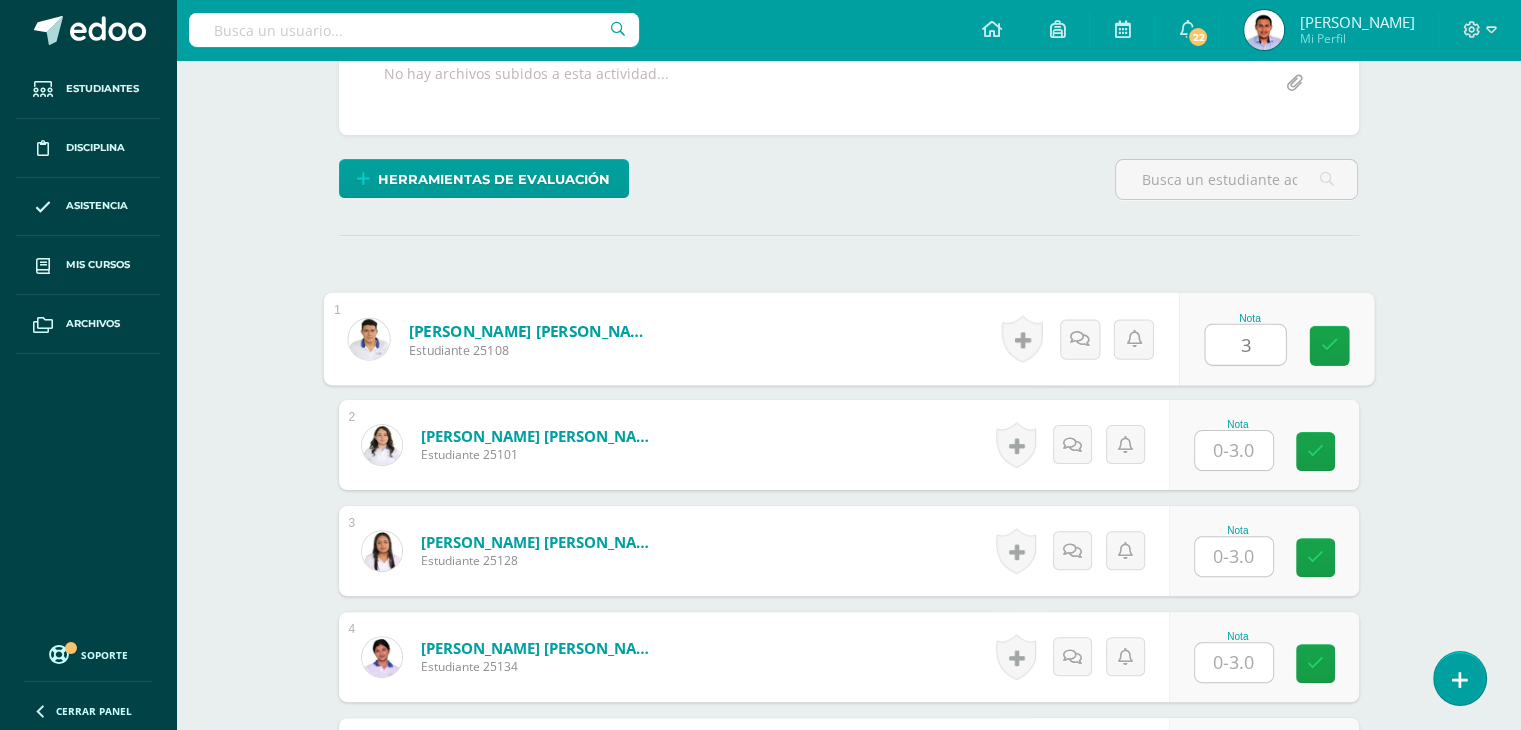 type on "3" 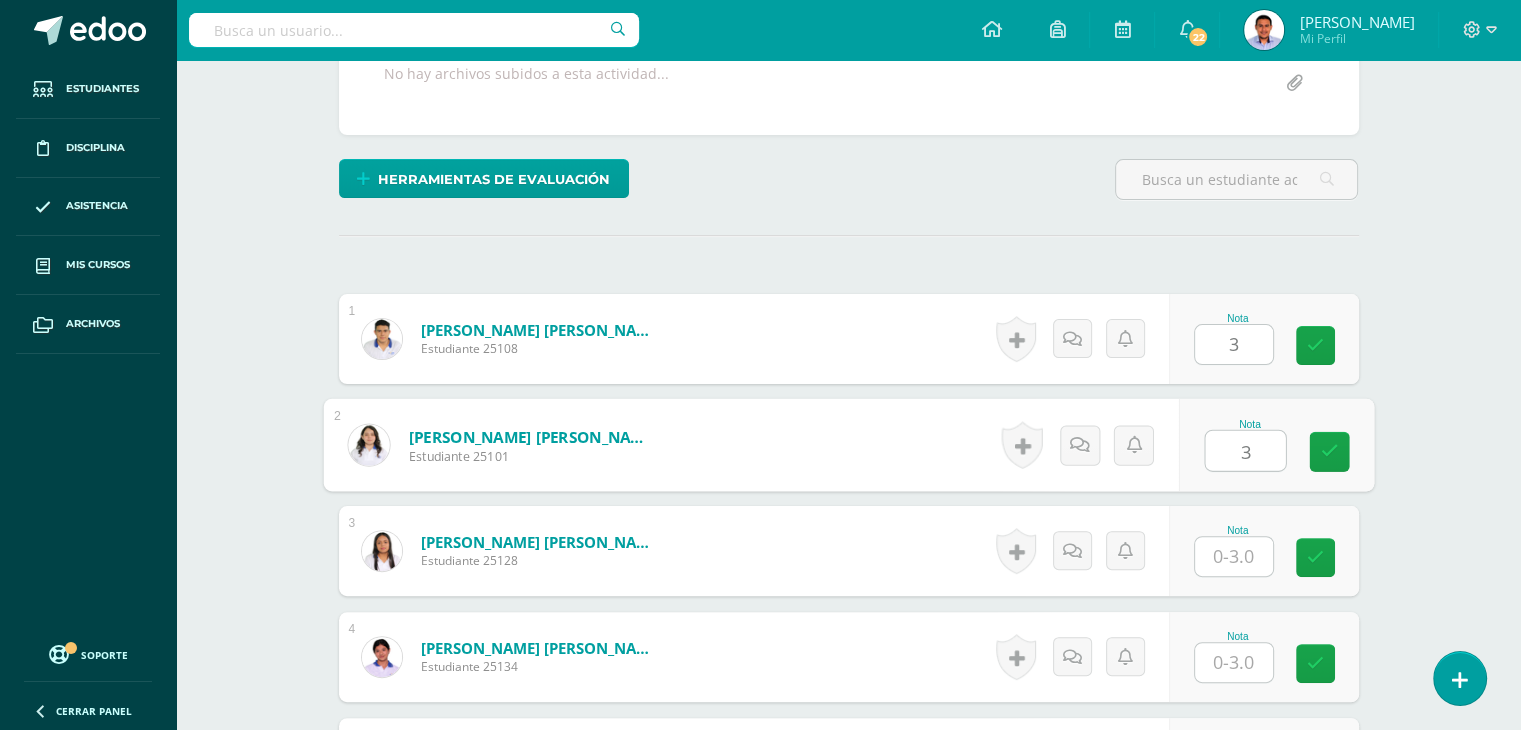 type on "3" 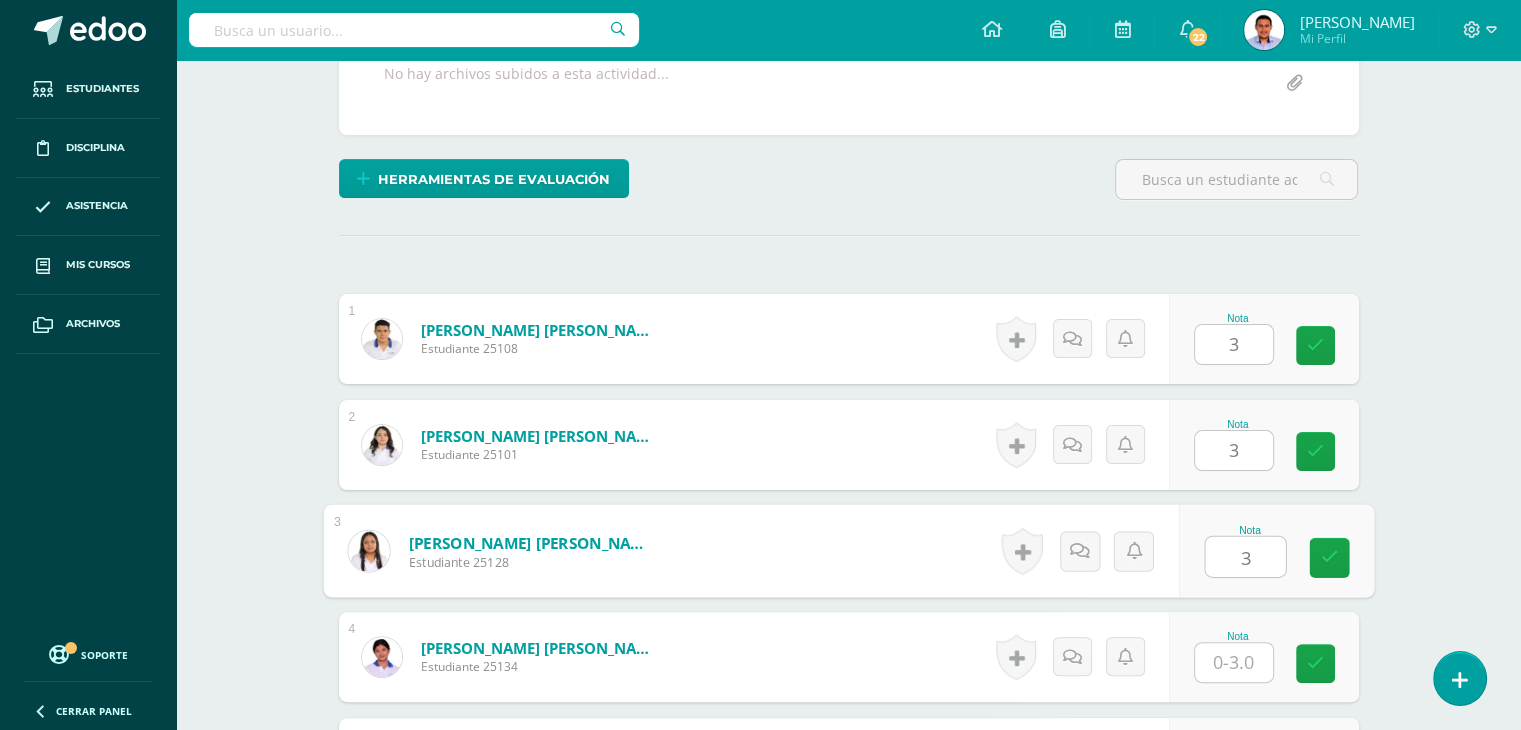 type on "3" 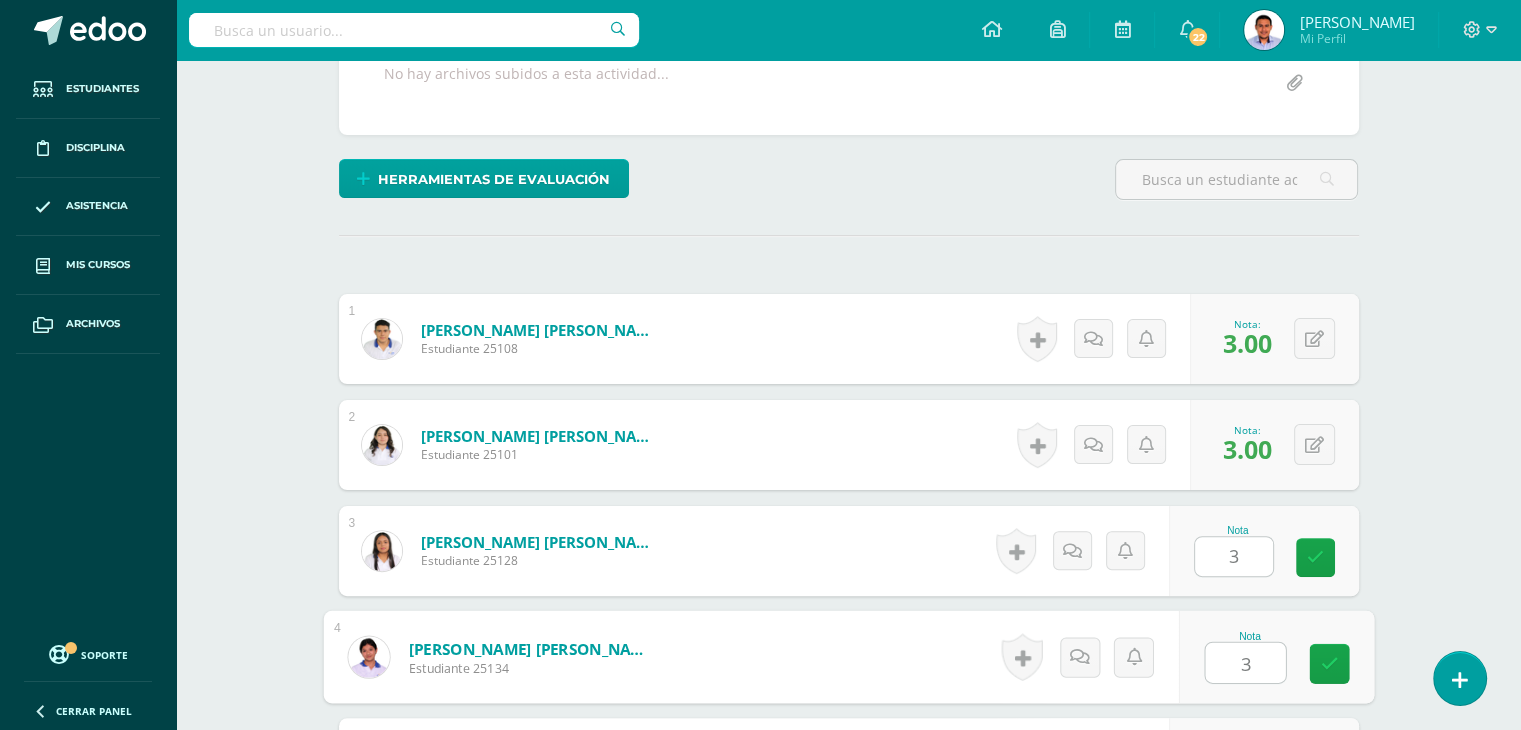 type on "3" 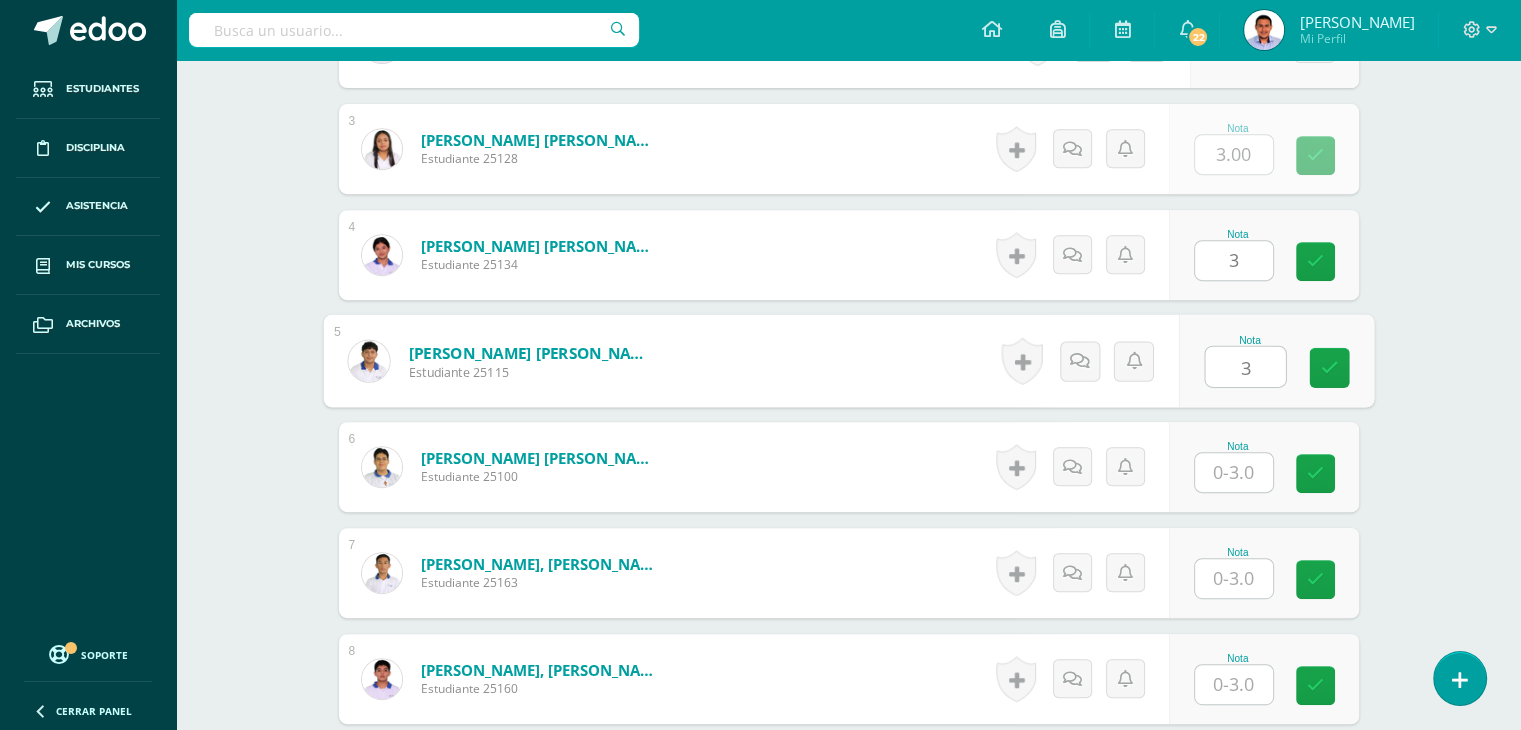 type on "3" 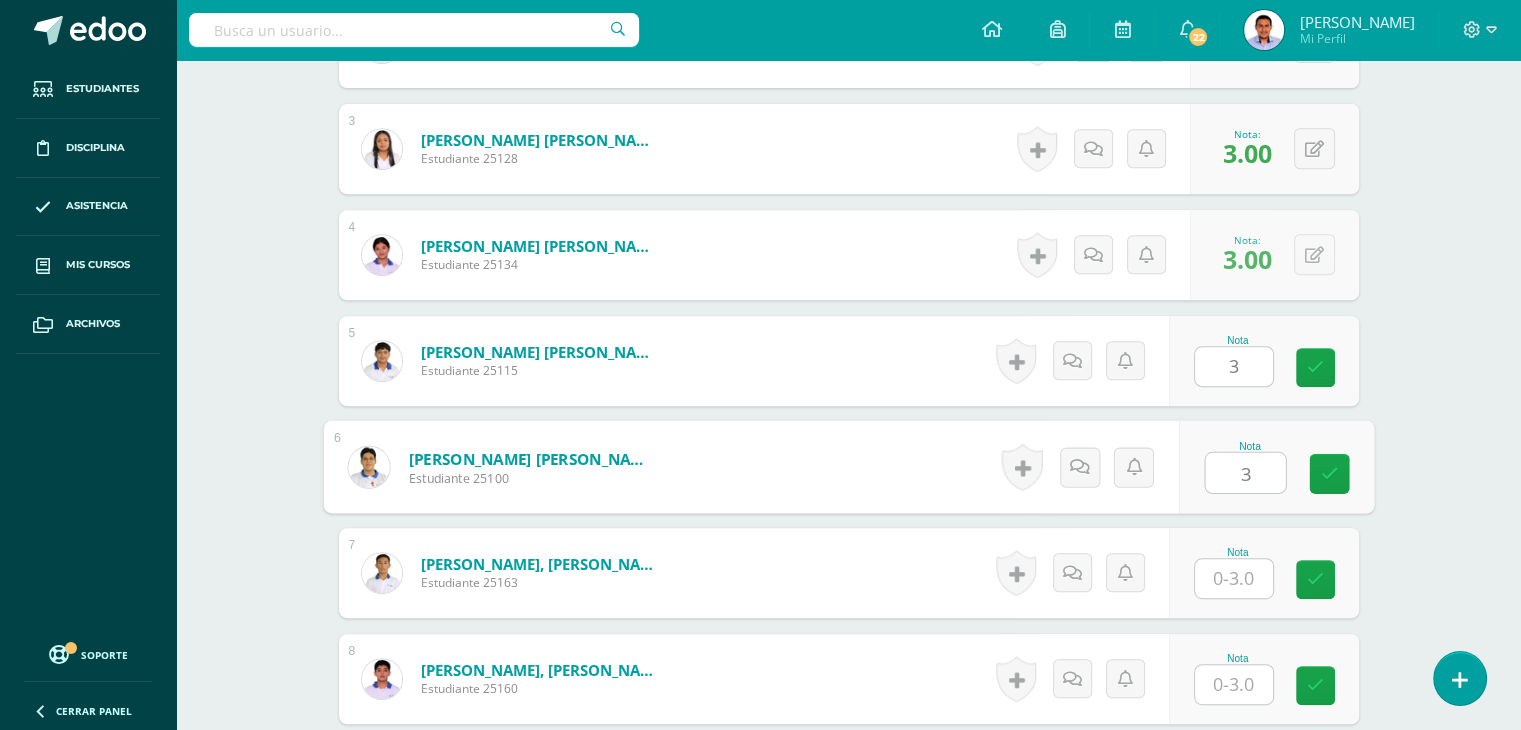 type on "3" 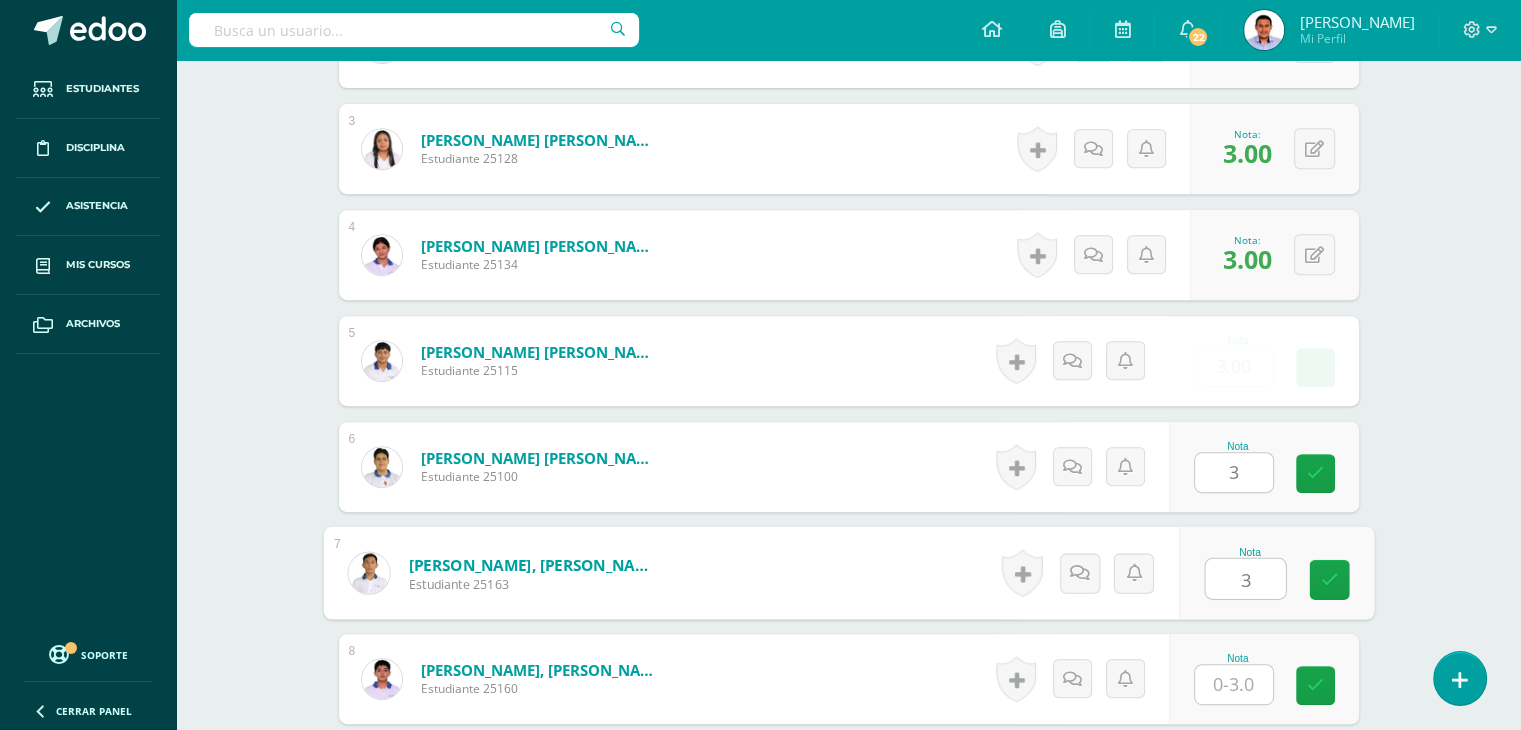 type on "3" 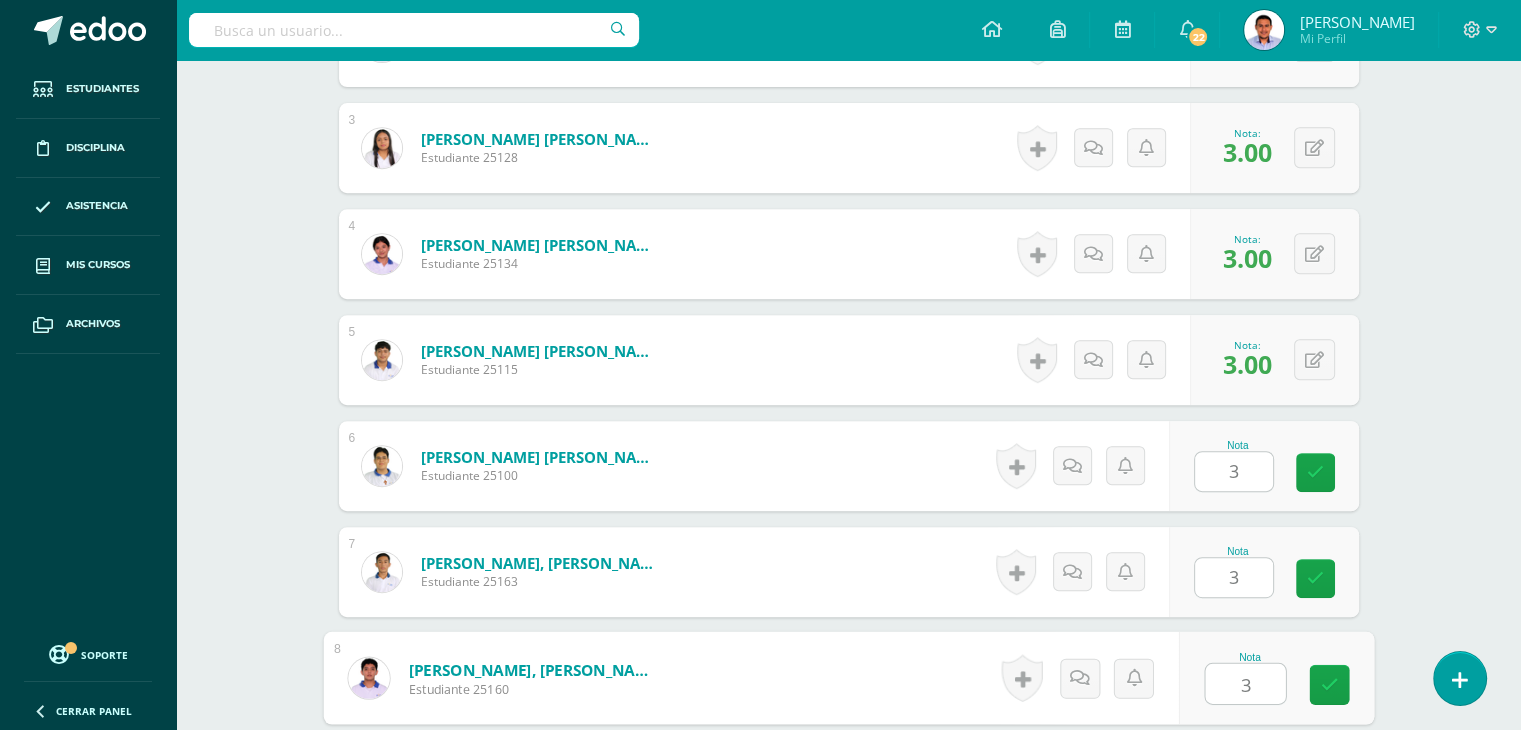 type on "3" 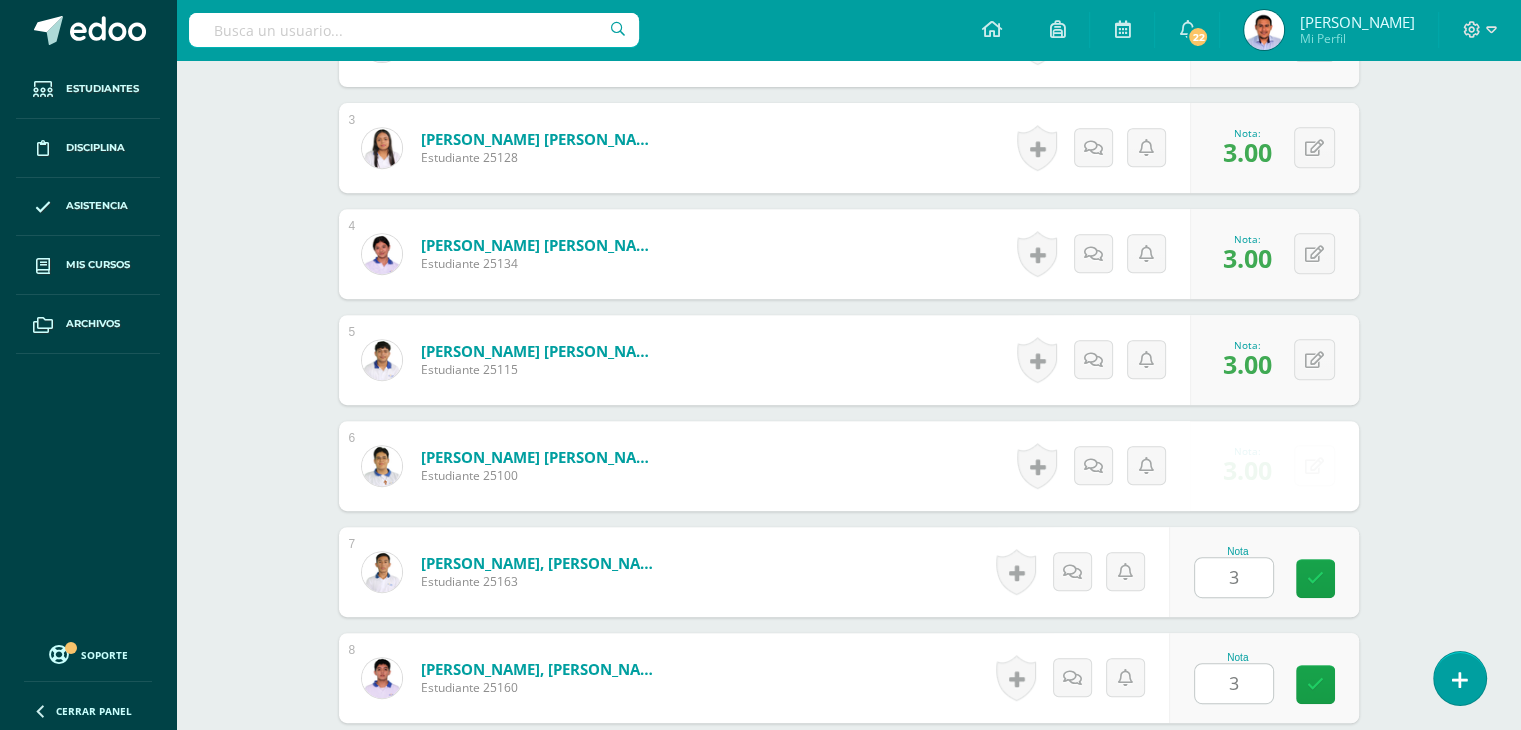 scroll, scrollTop: 1265, scrollLeft: 0, axis: vertical 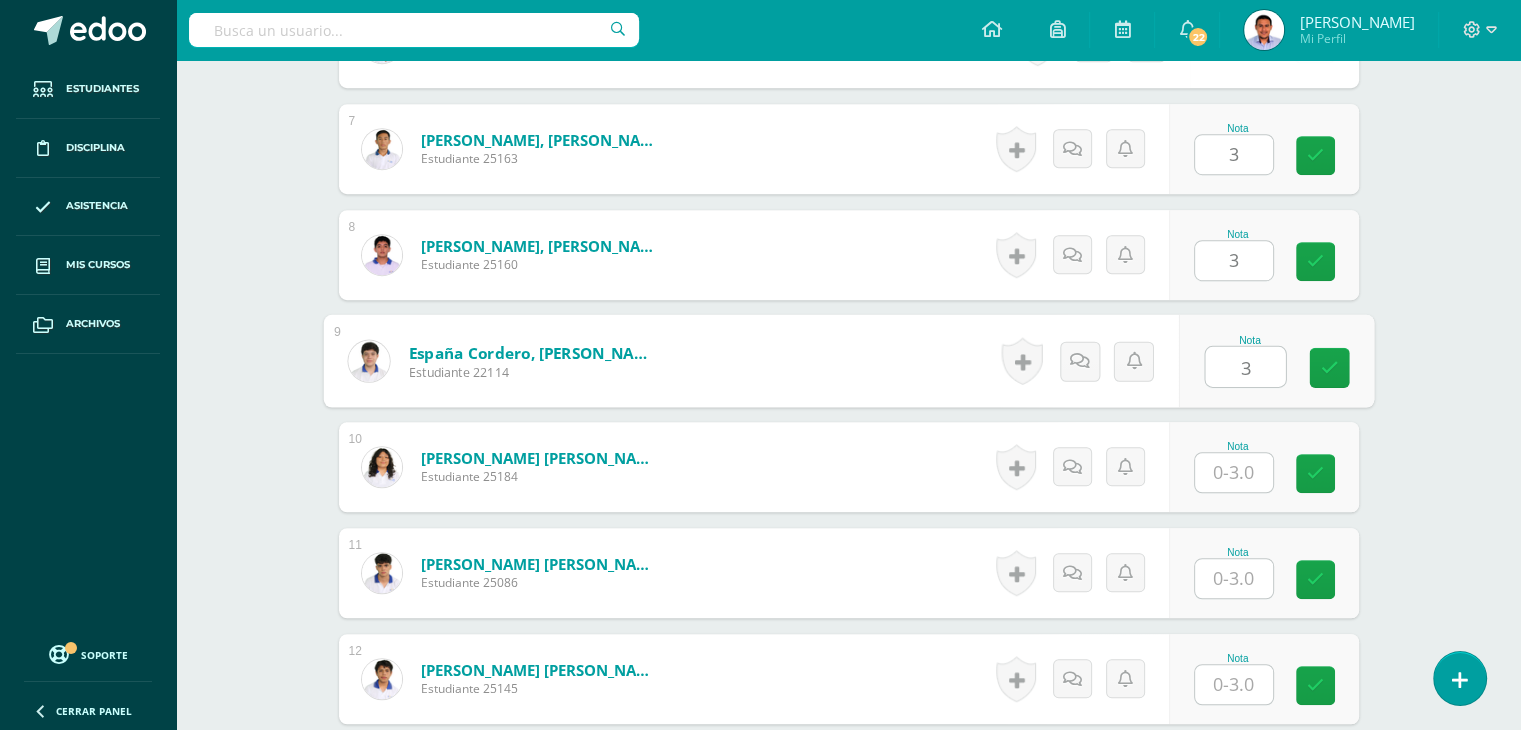 type on "3" 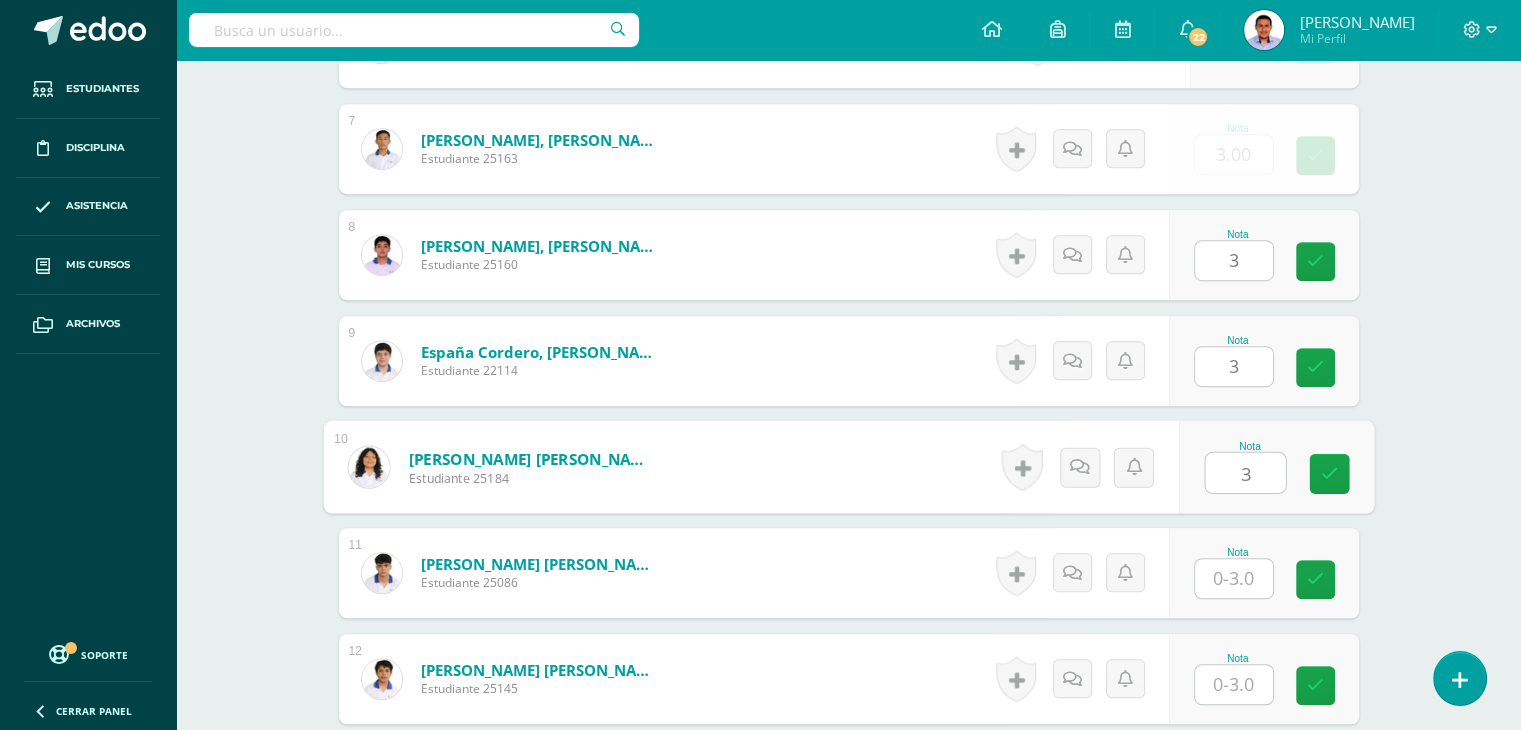 type on "3" 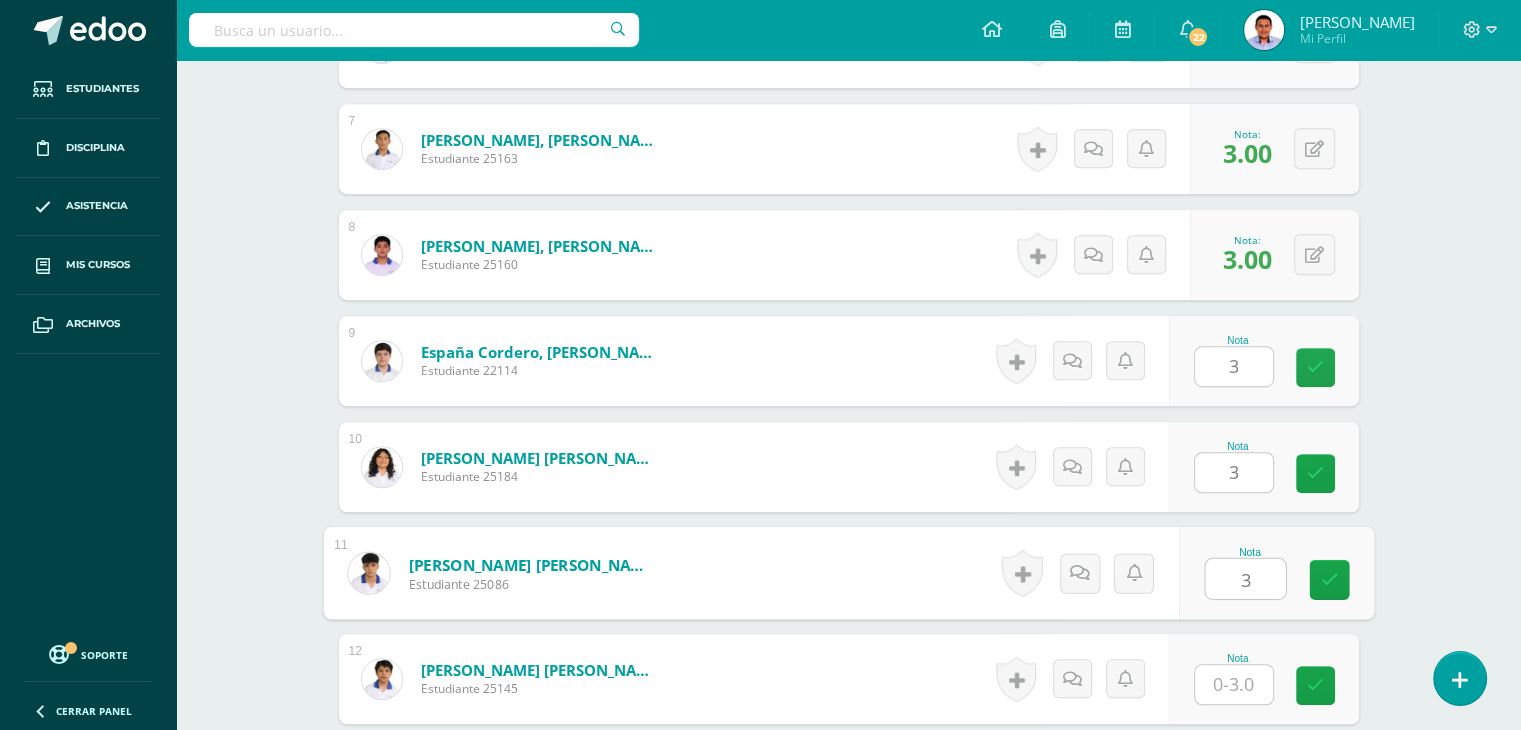 type on "3" 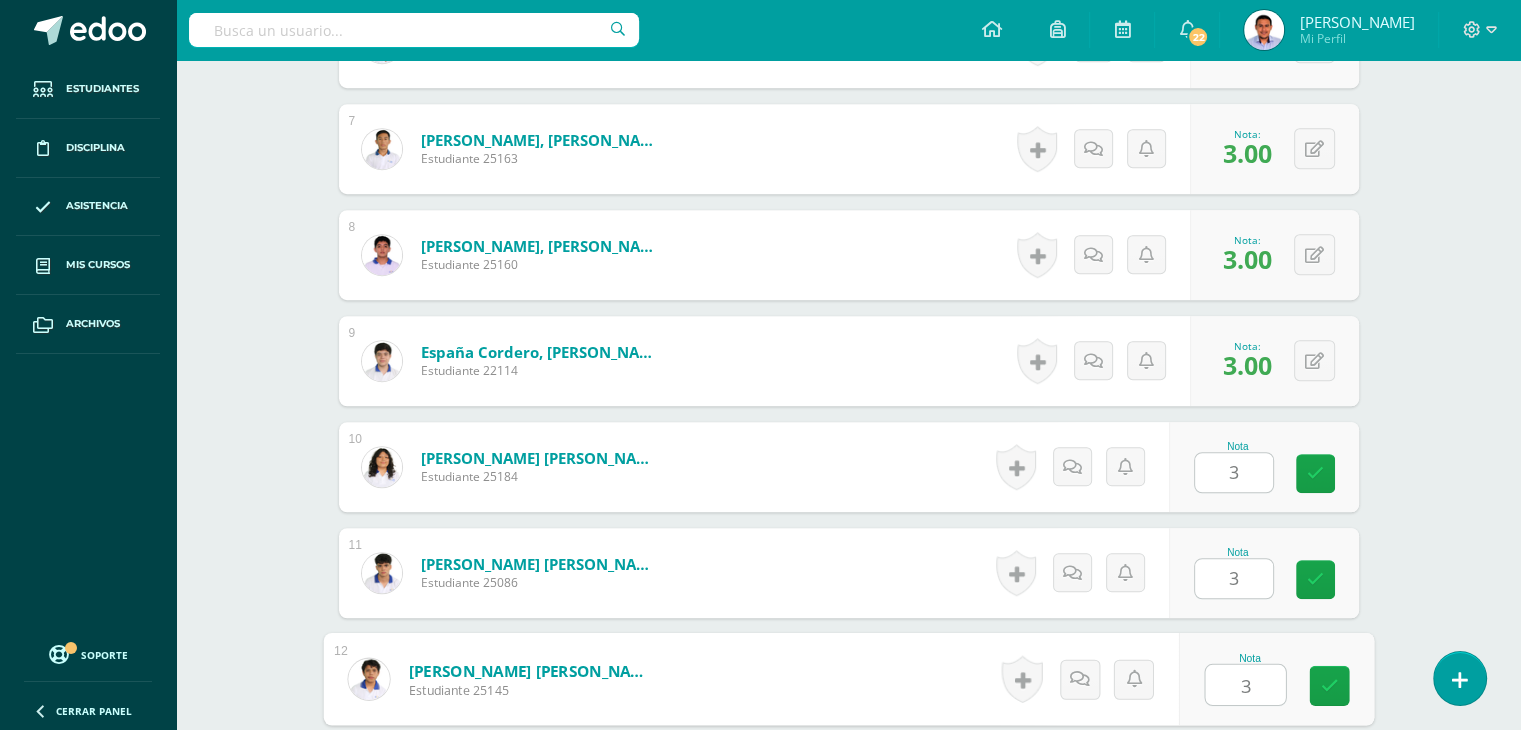 type on "3" 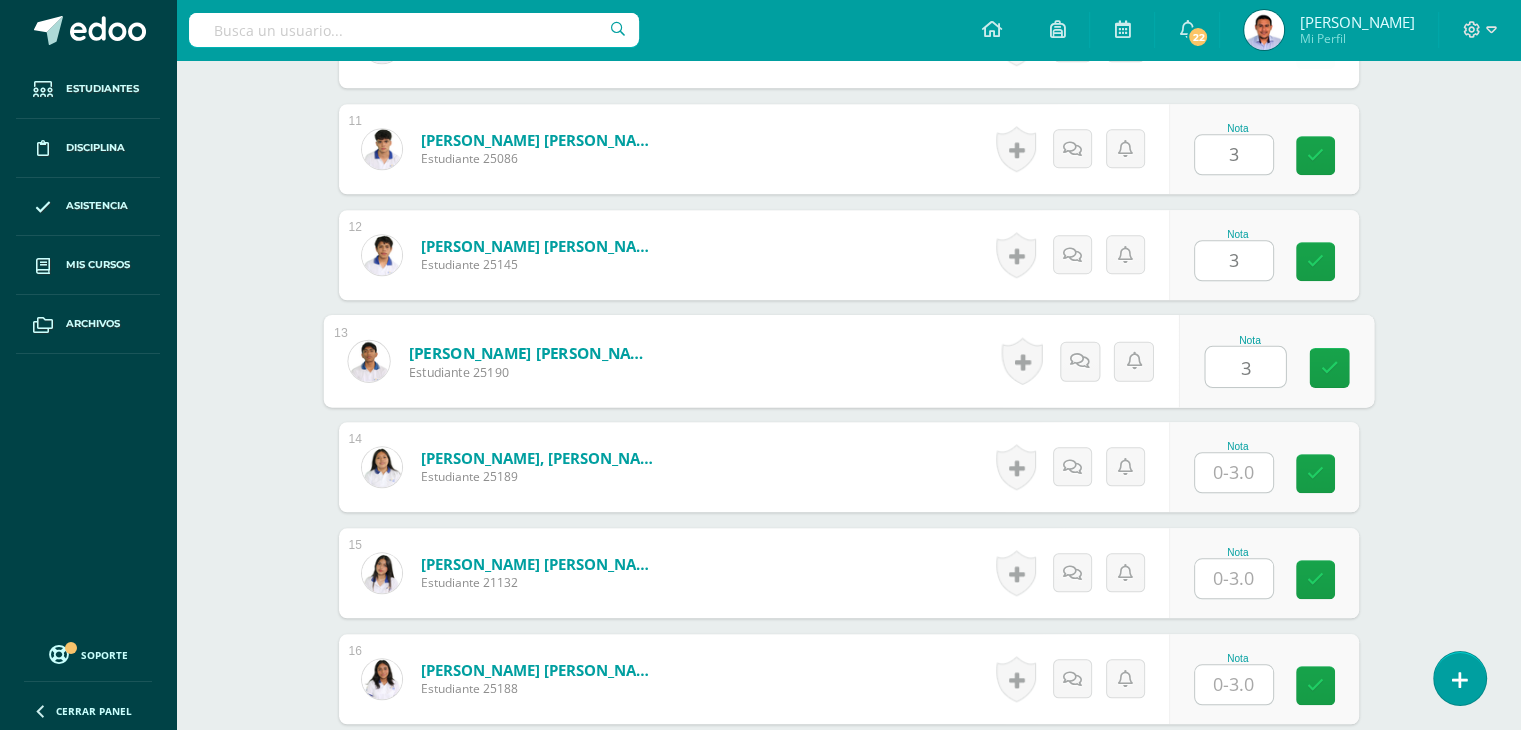 type on "3" 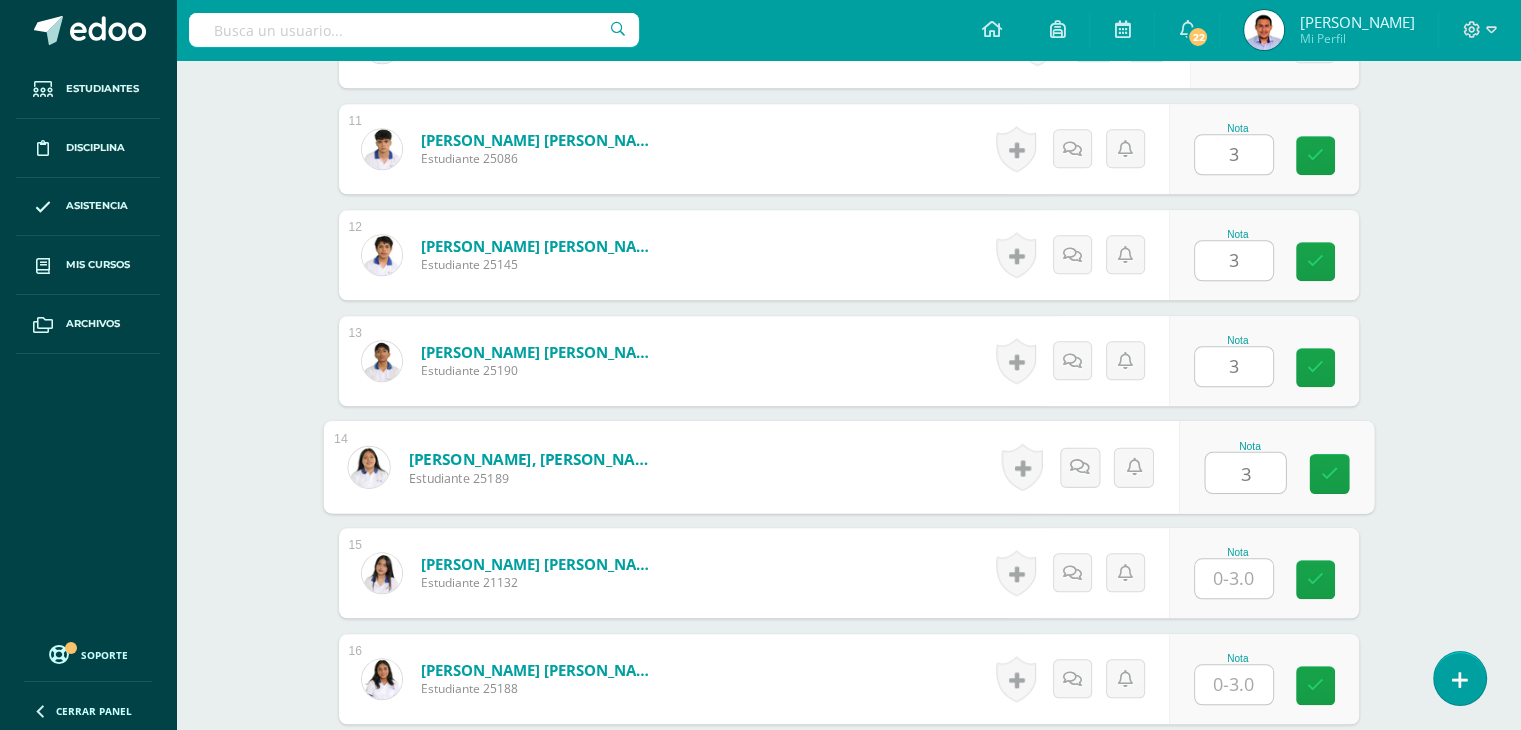 type on "3" 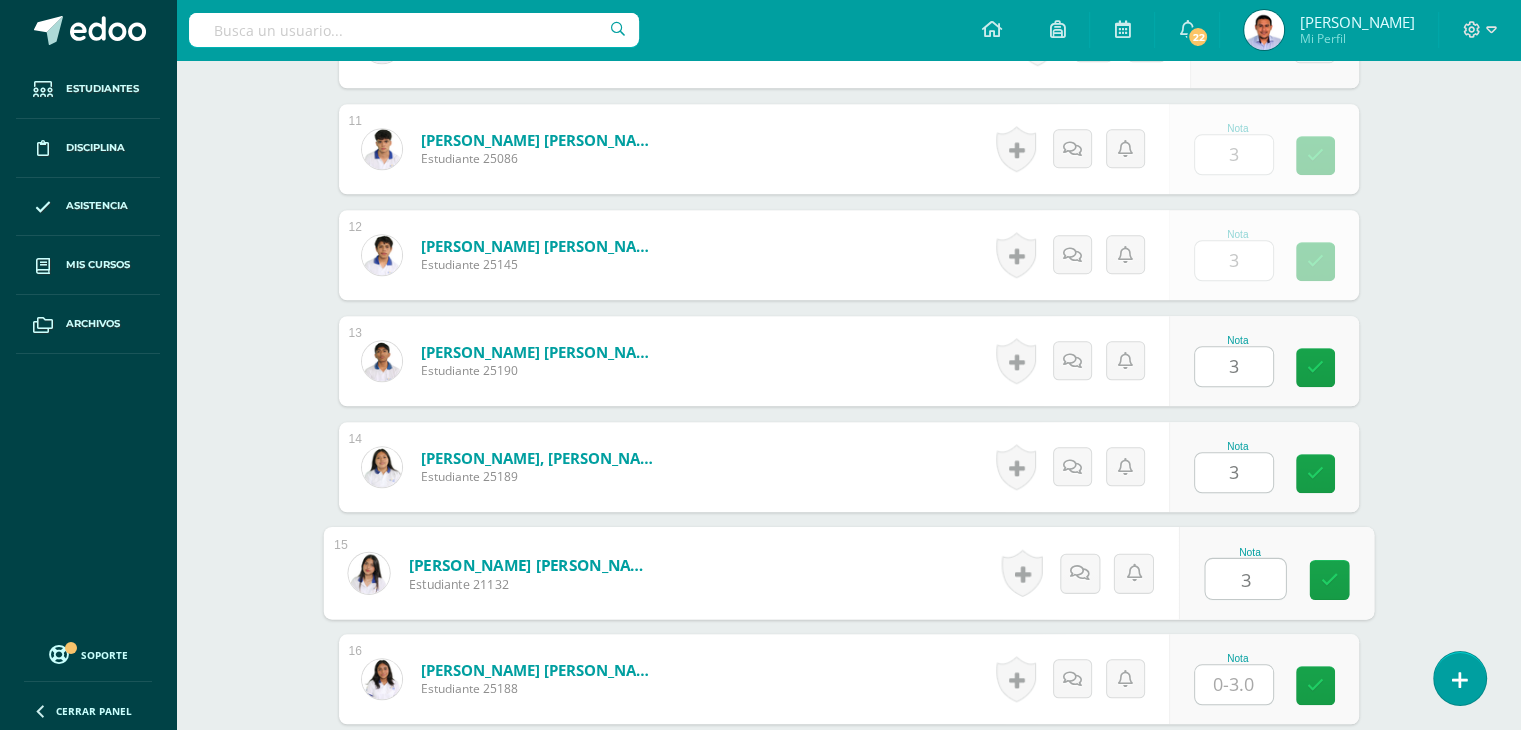 type on "3" 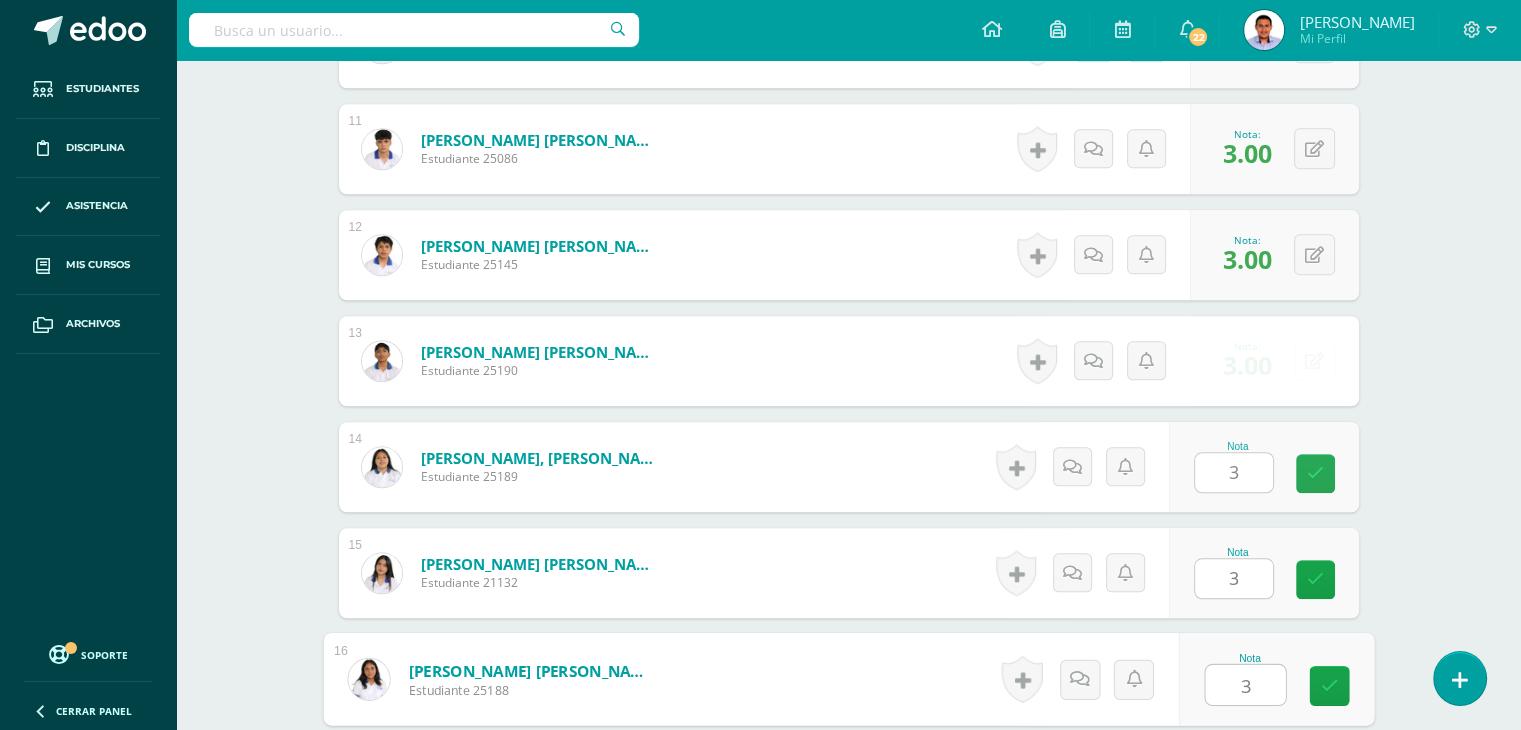 type on "3" 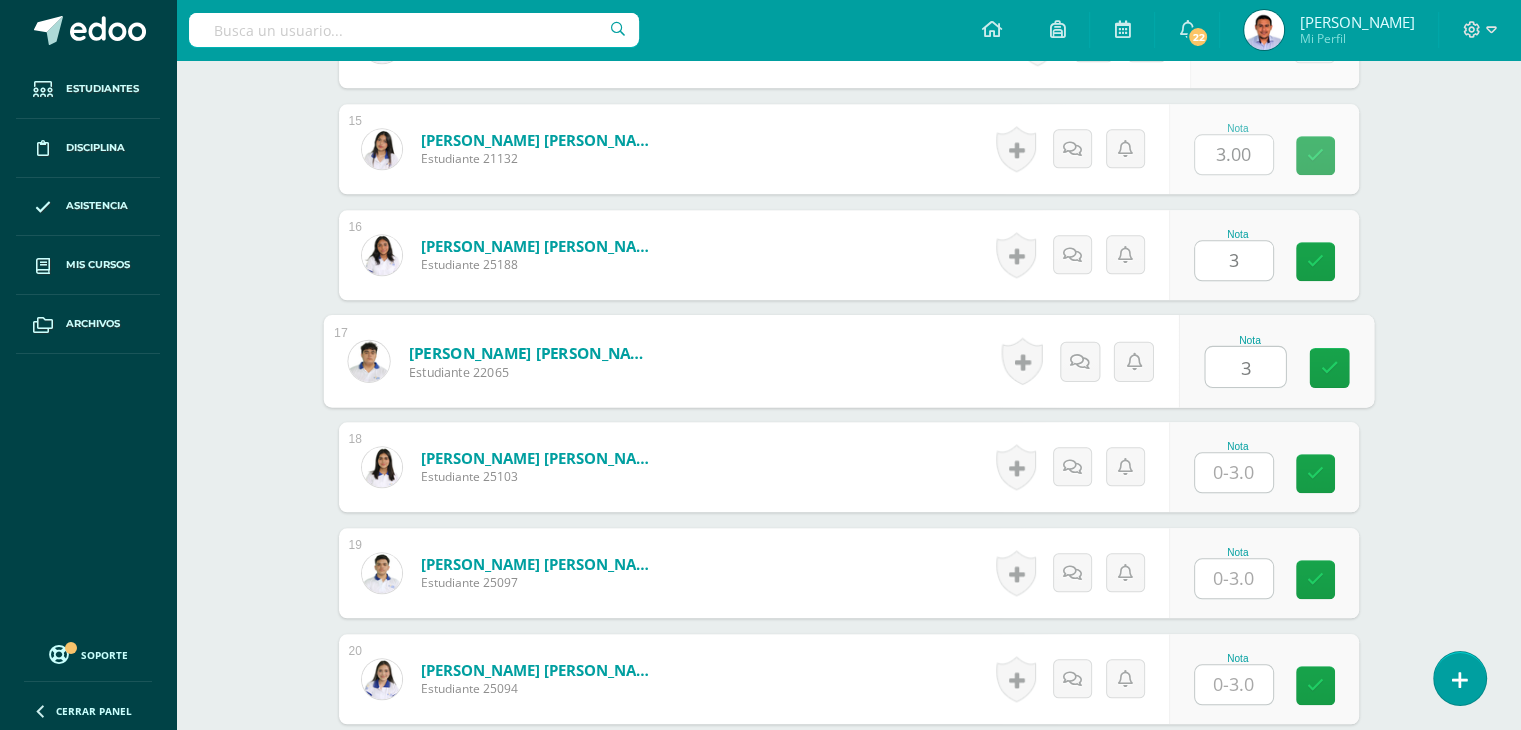type on "3" 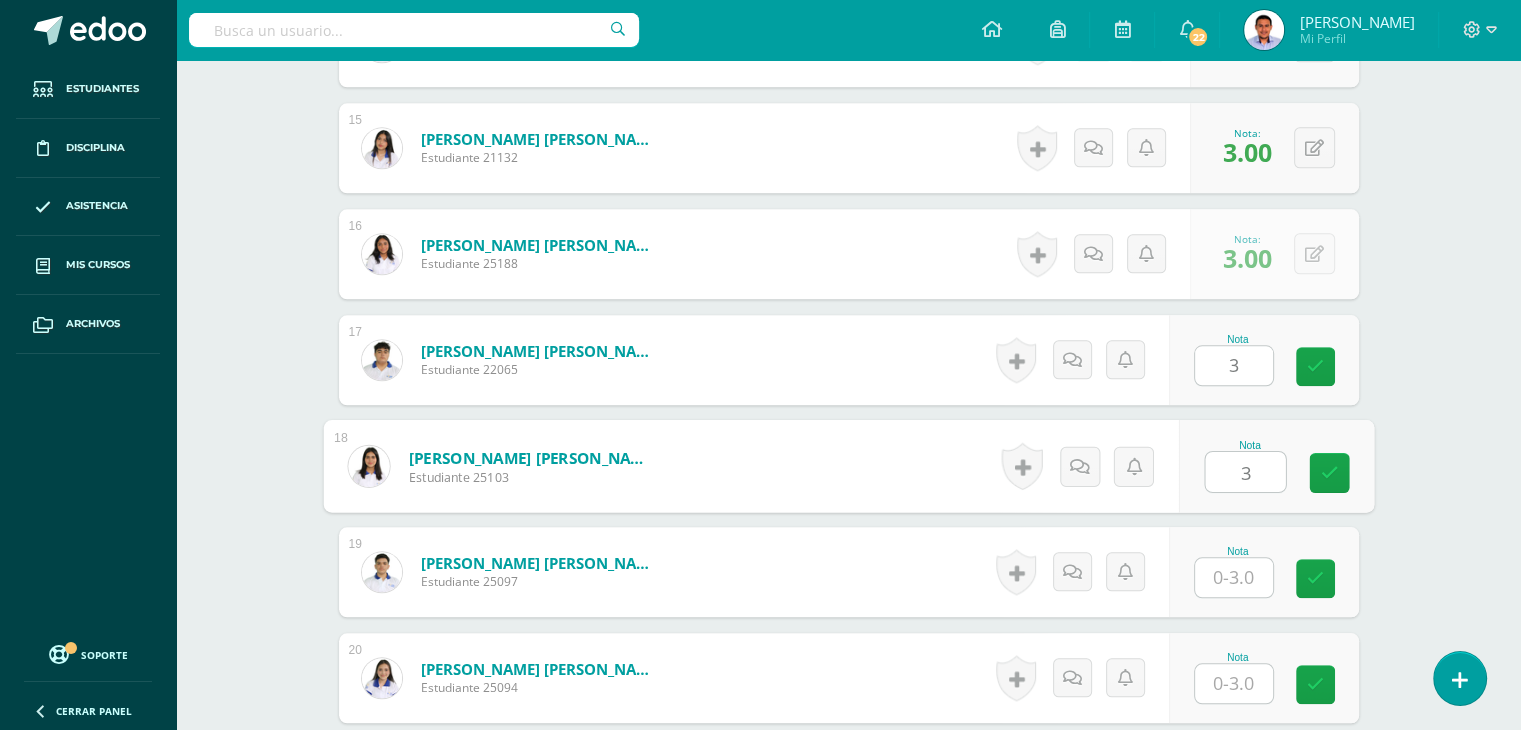 type on "3" 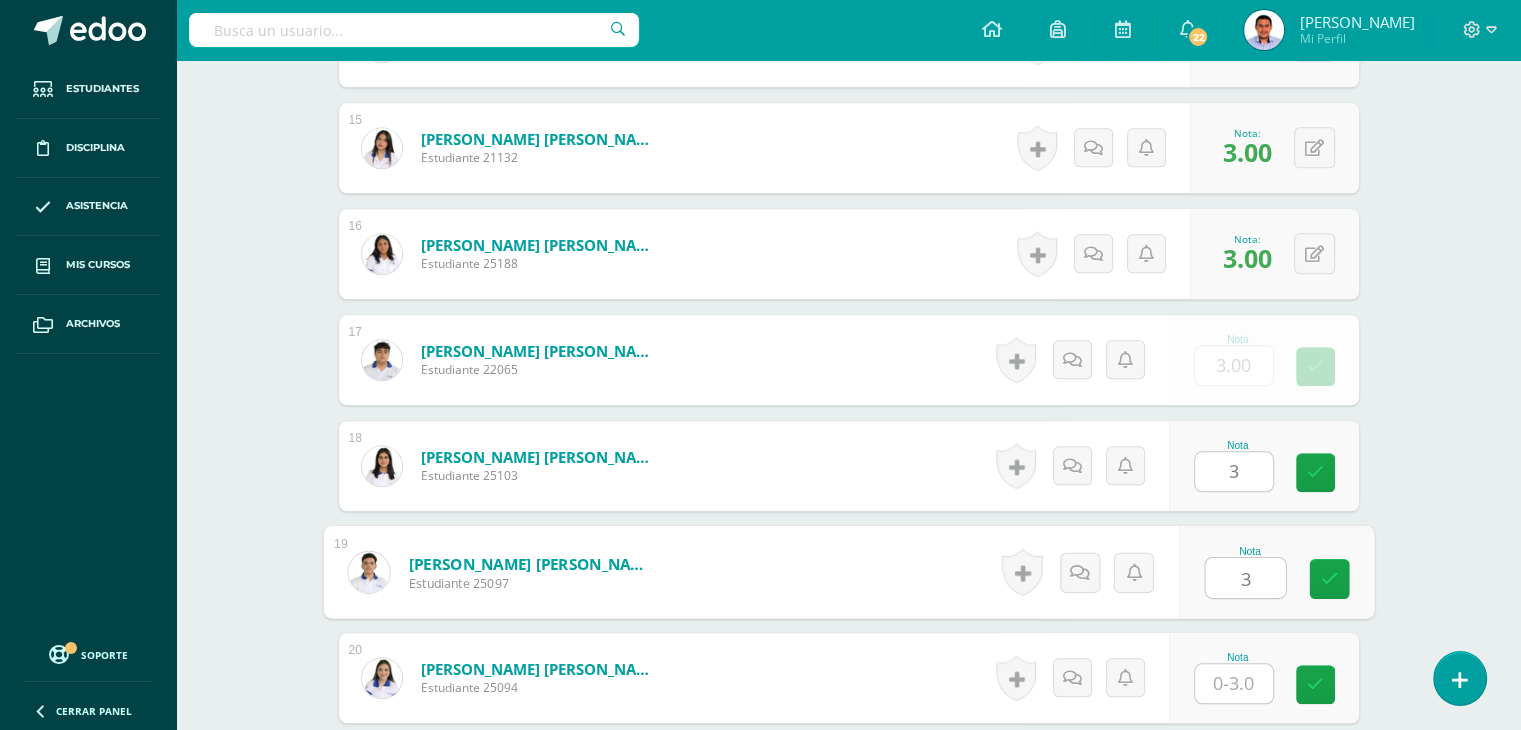 type on "3" 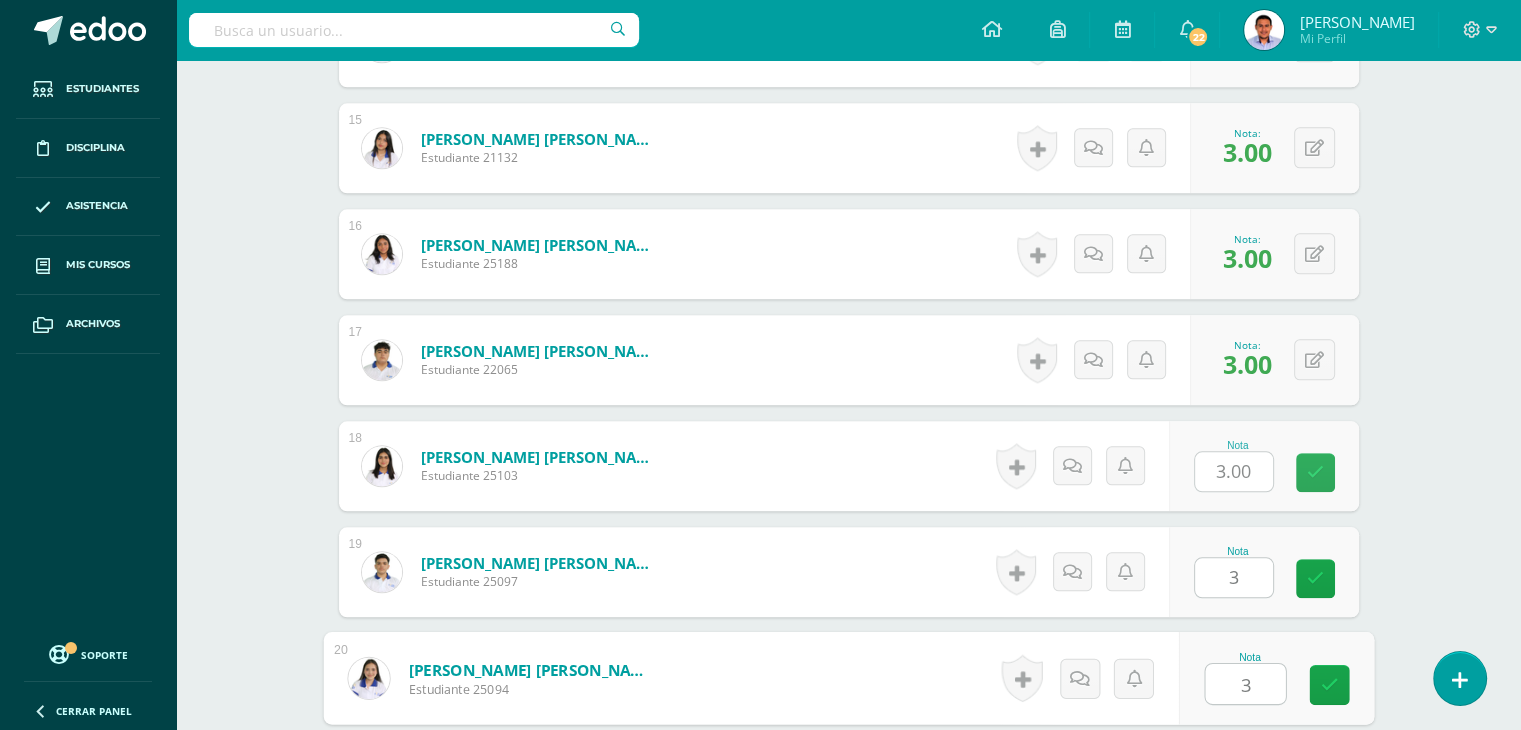 type on "3" 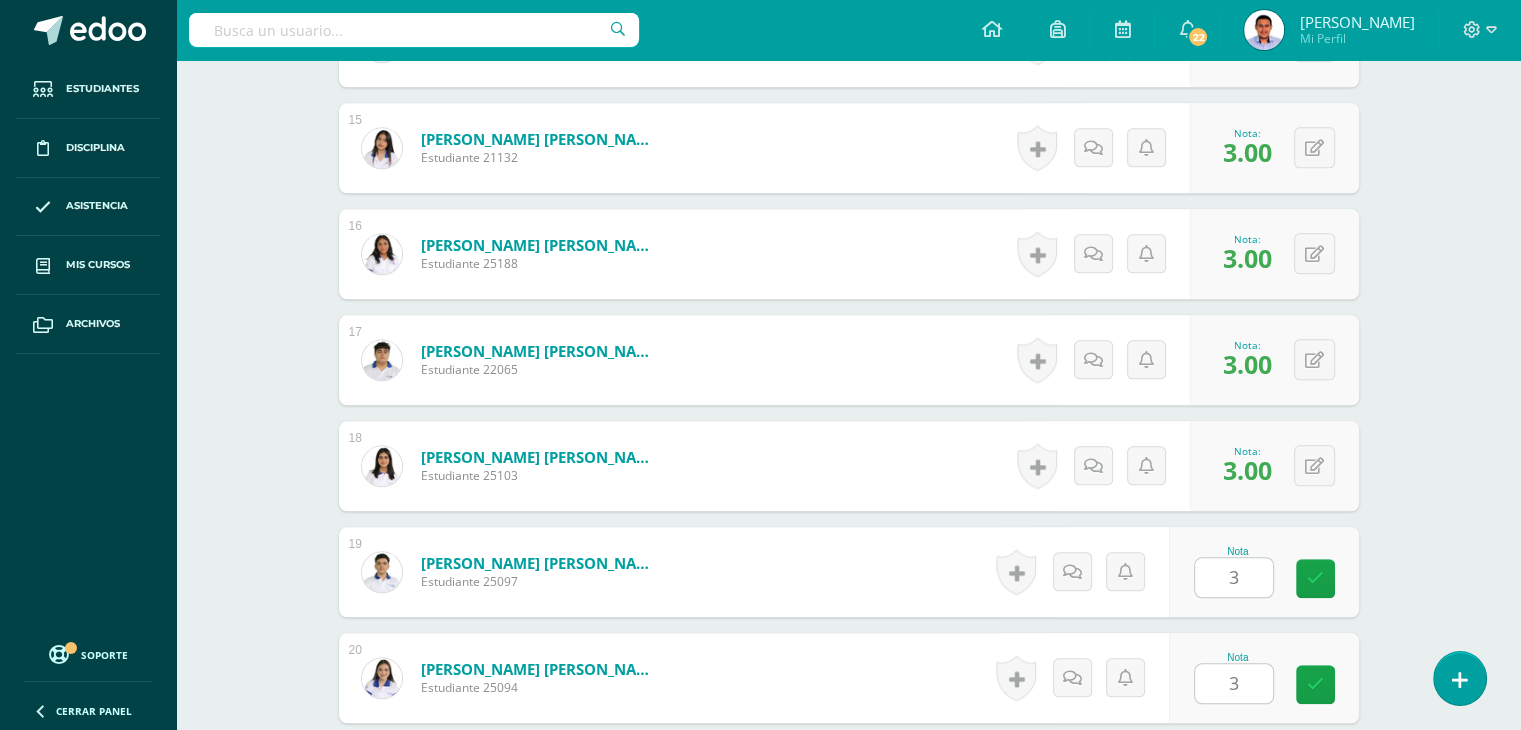 scroll, scrollTop: 2537, scrollLeft: 0, axis: vertical 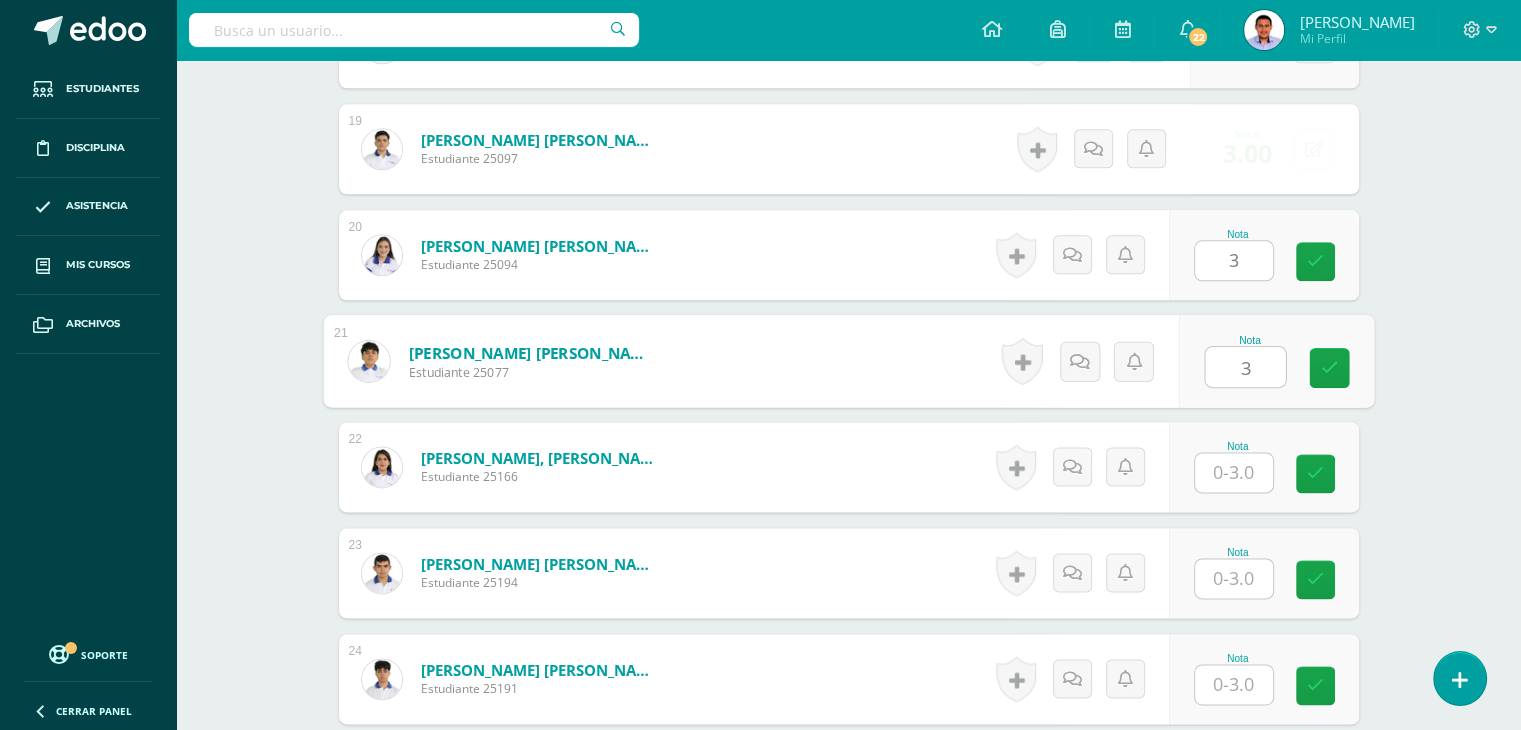 type on "3" 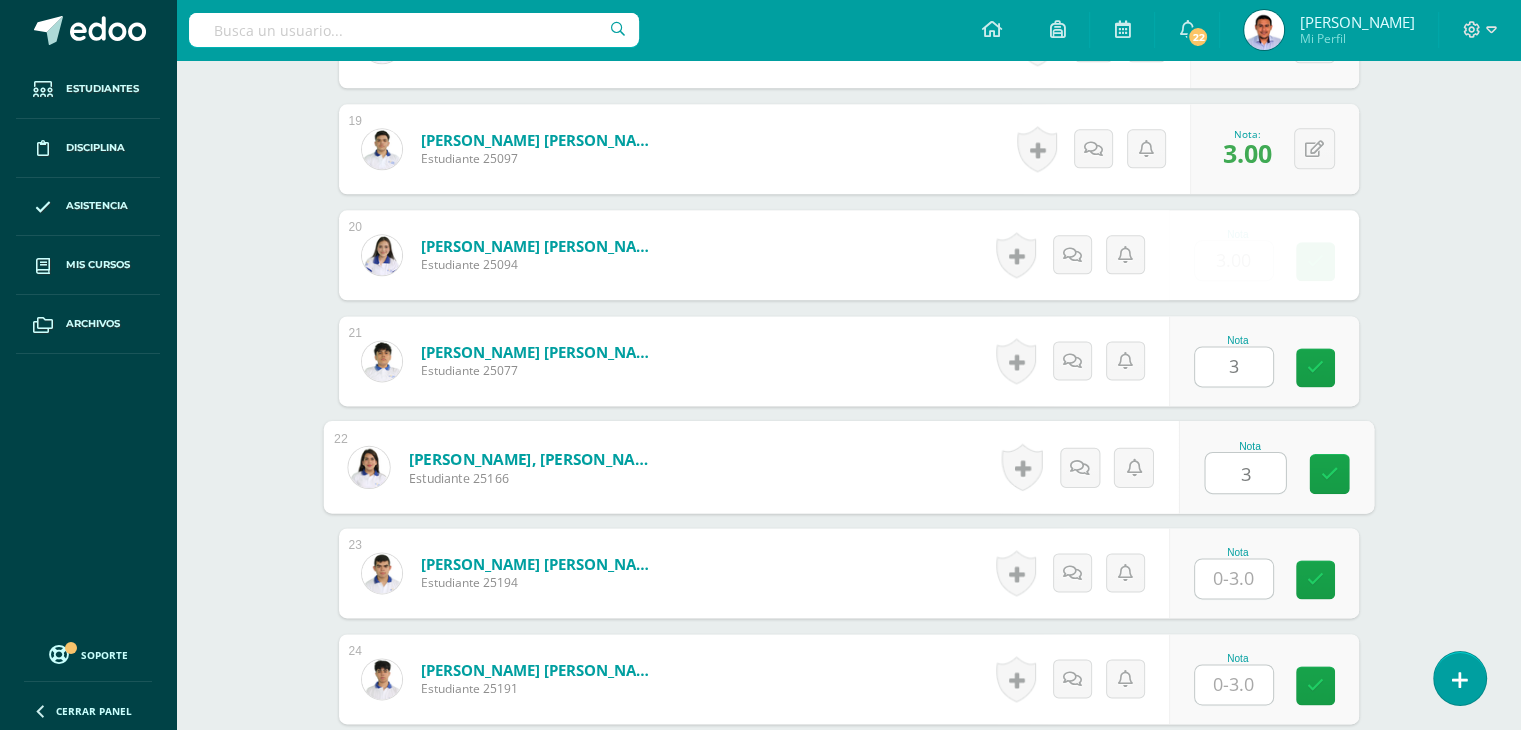 type on "3" 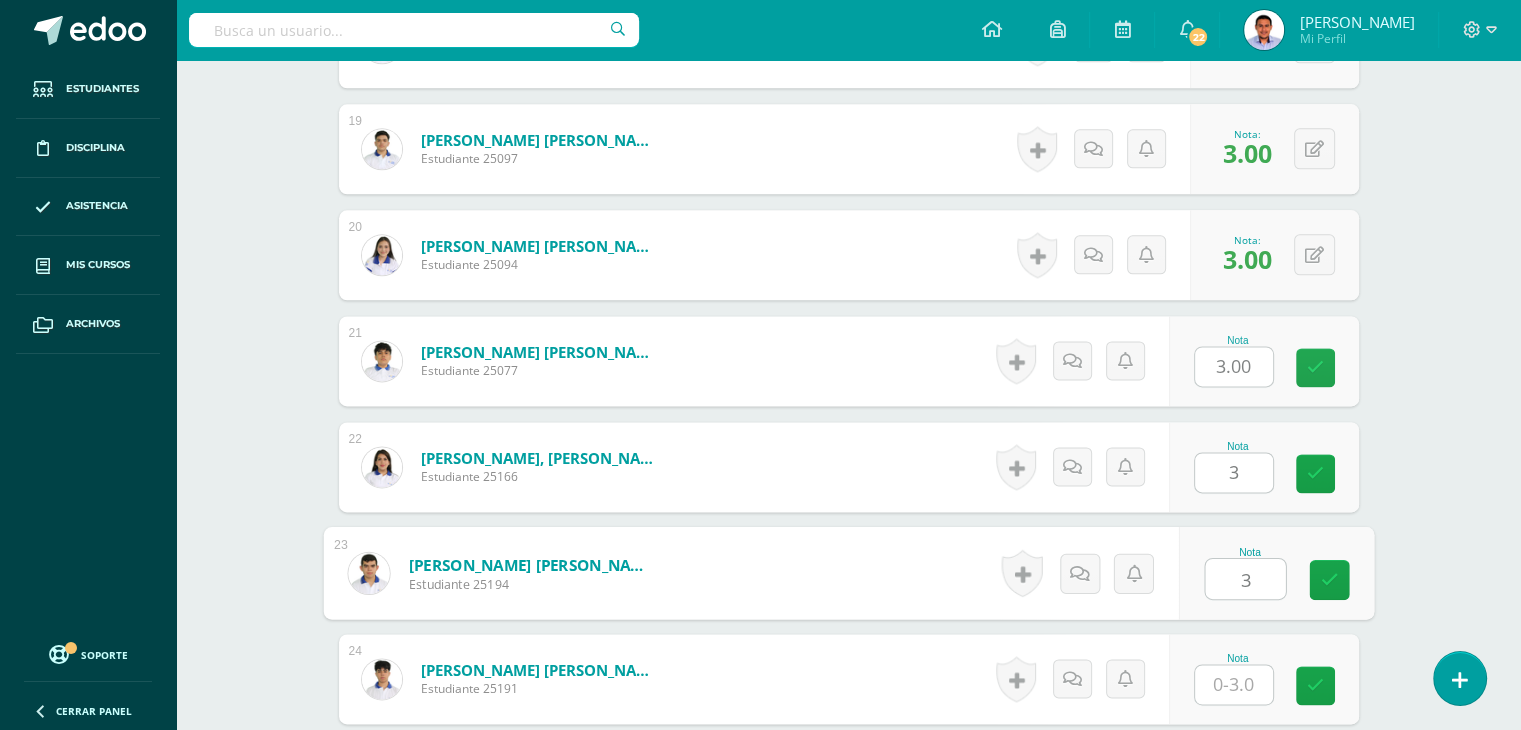 type on "3" 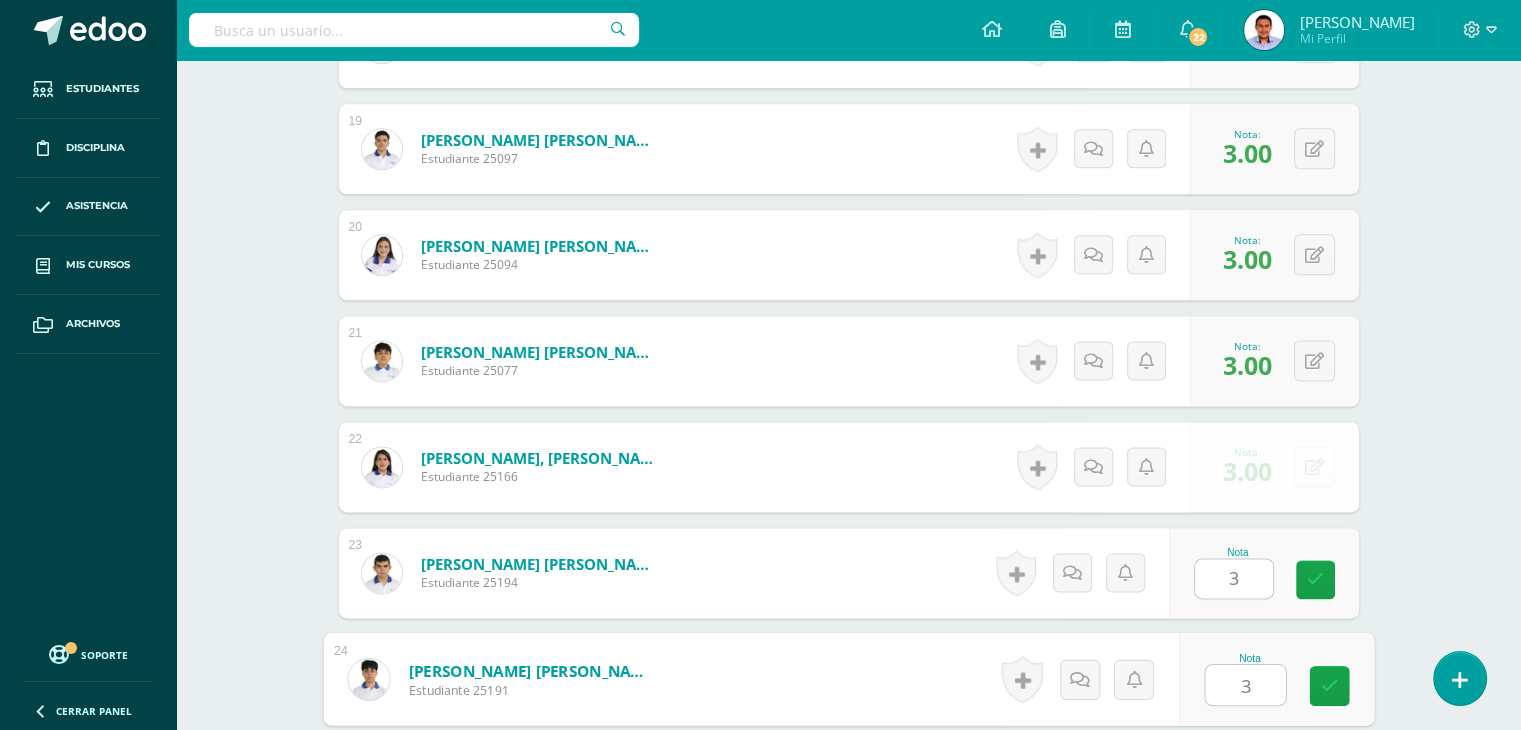 type on "3" 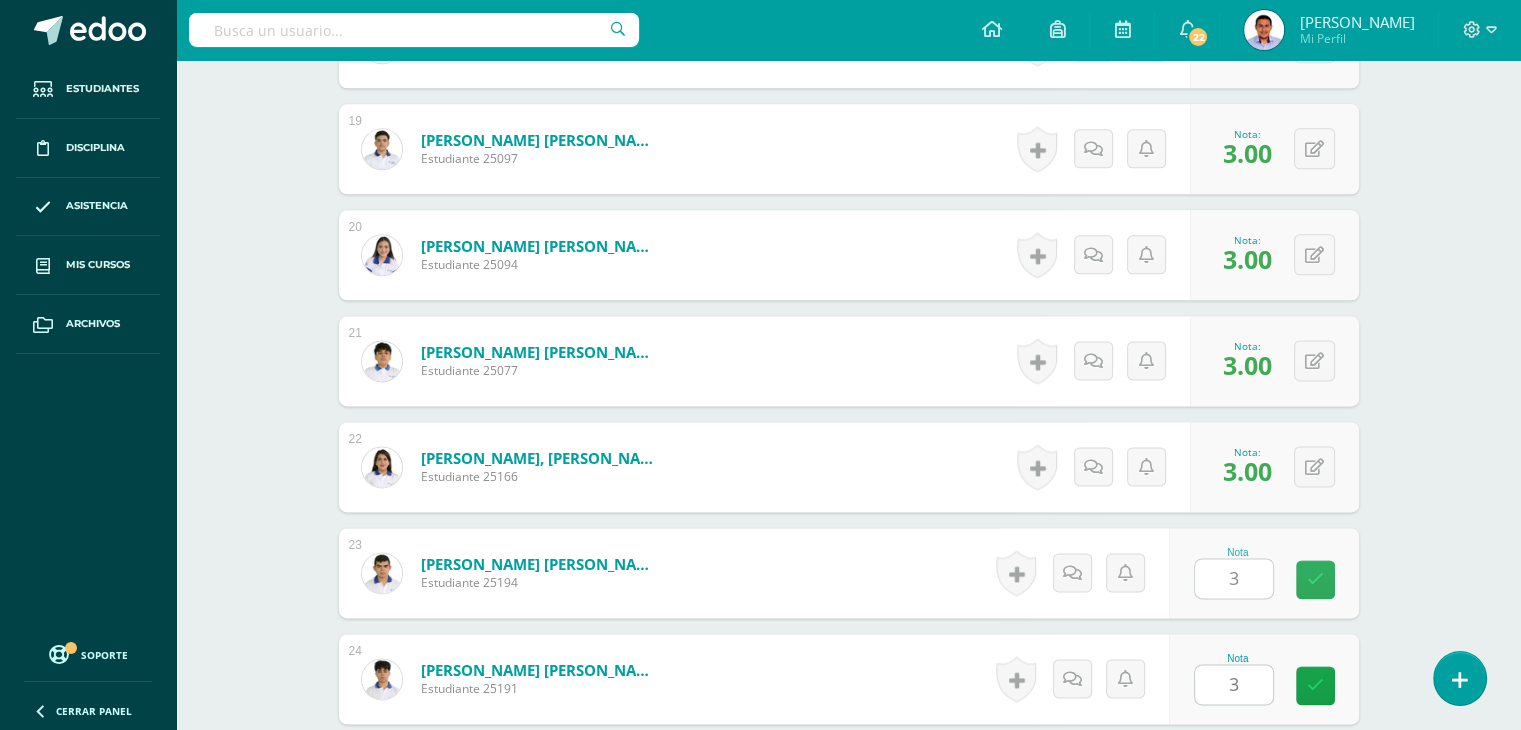 scroll, scrollTop: 2961, scrollLeft: 0, axis: vertical 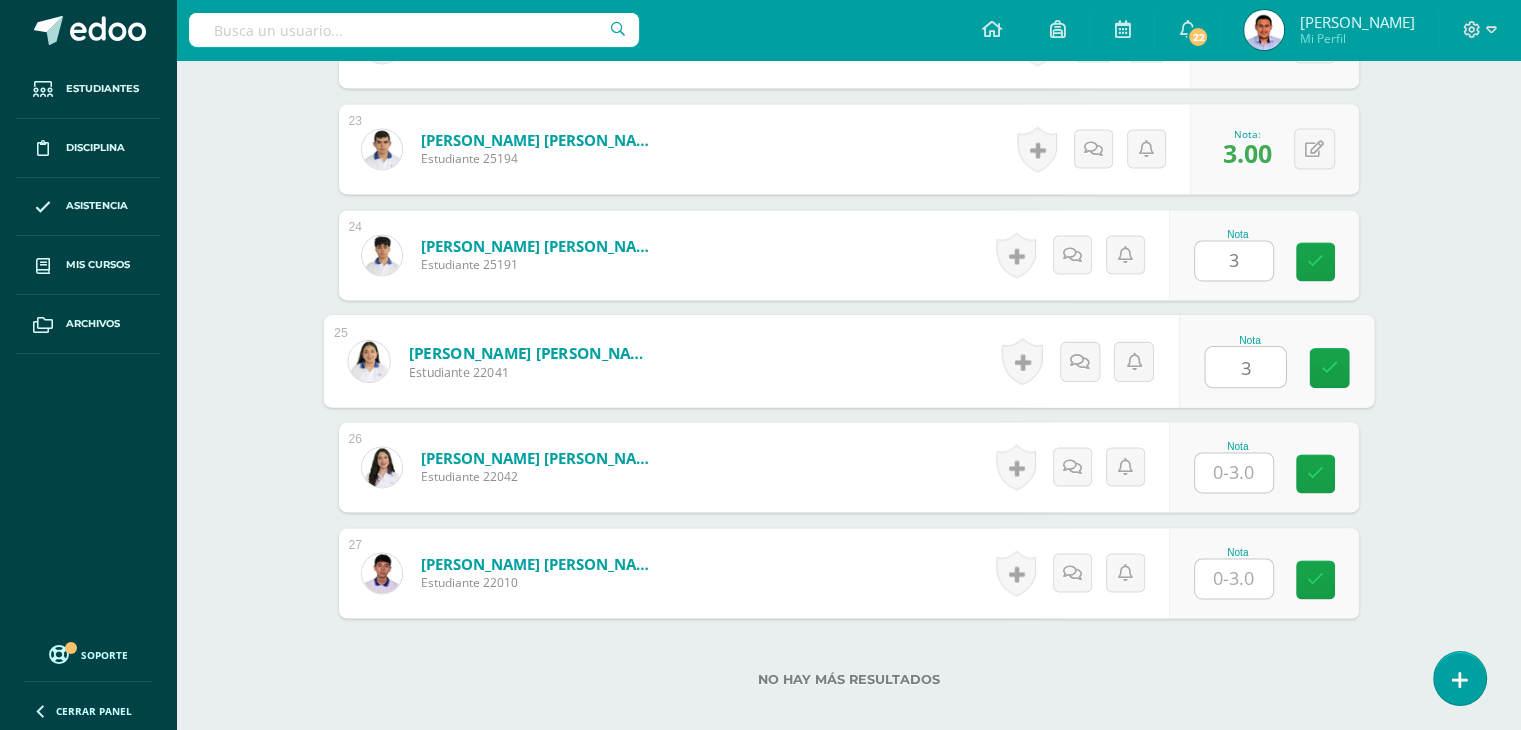 type on "3" 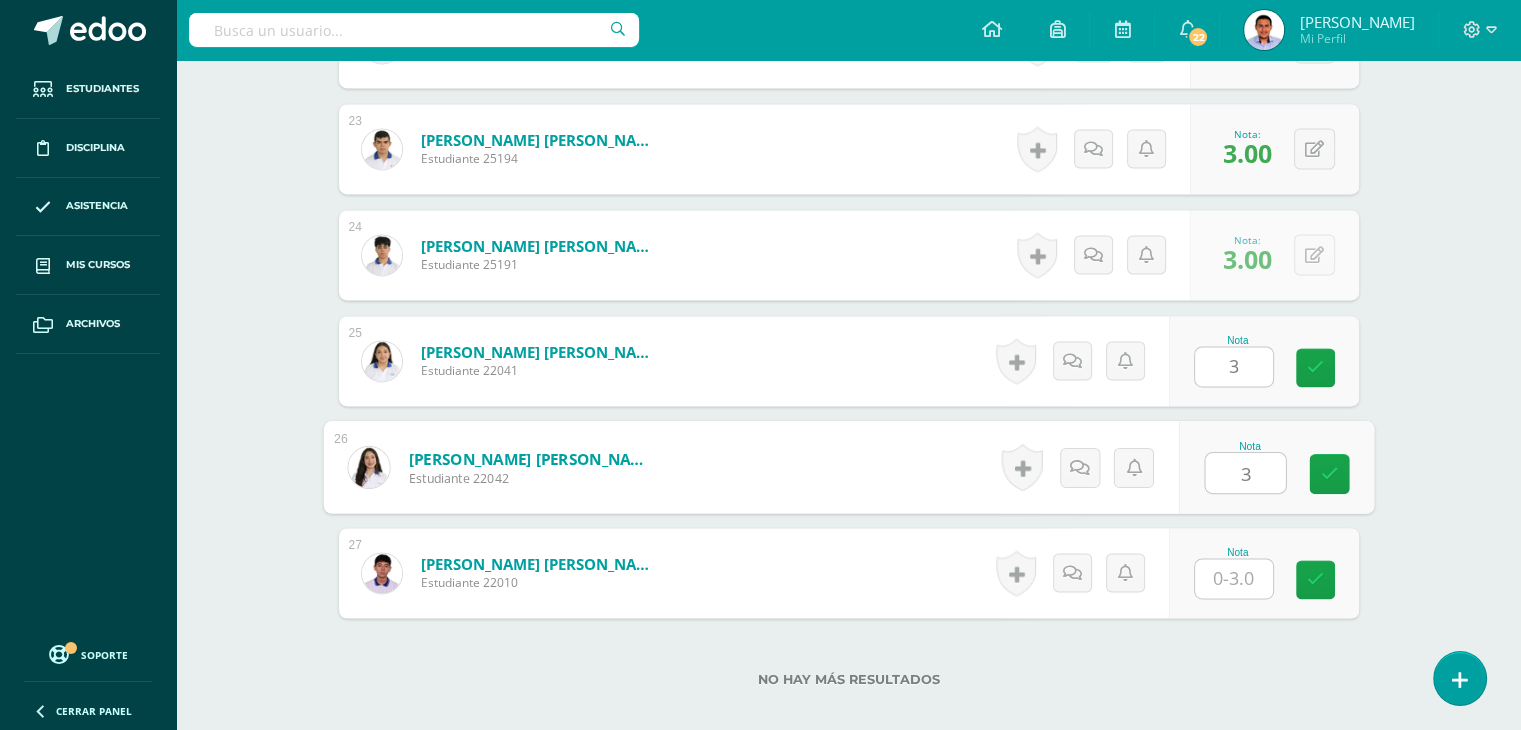 type on "3" 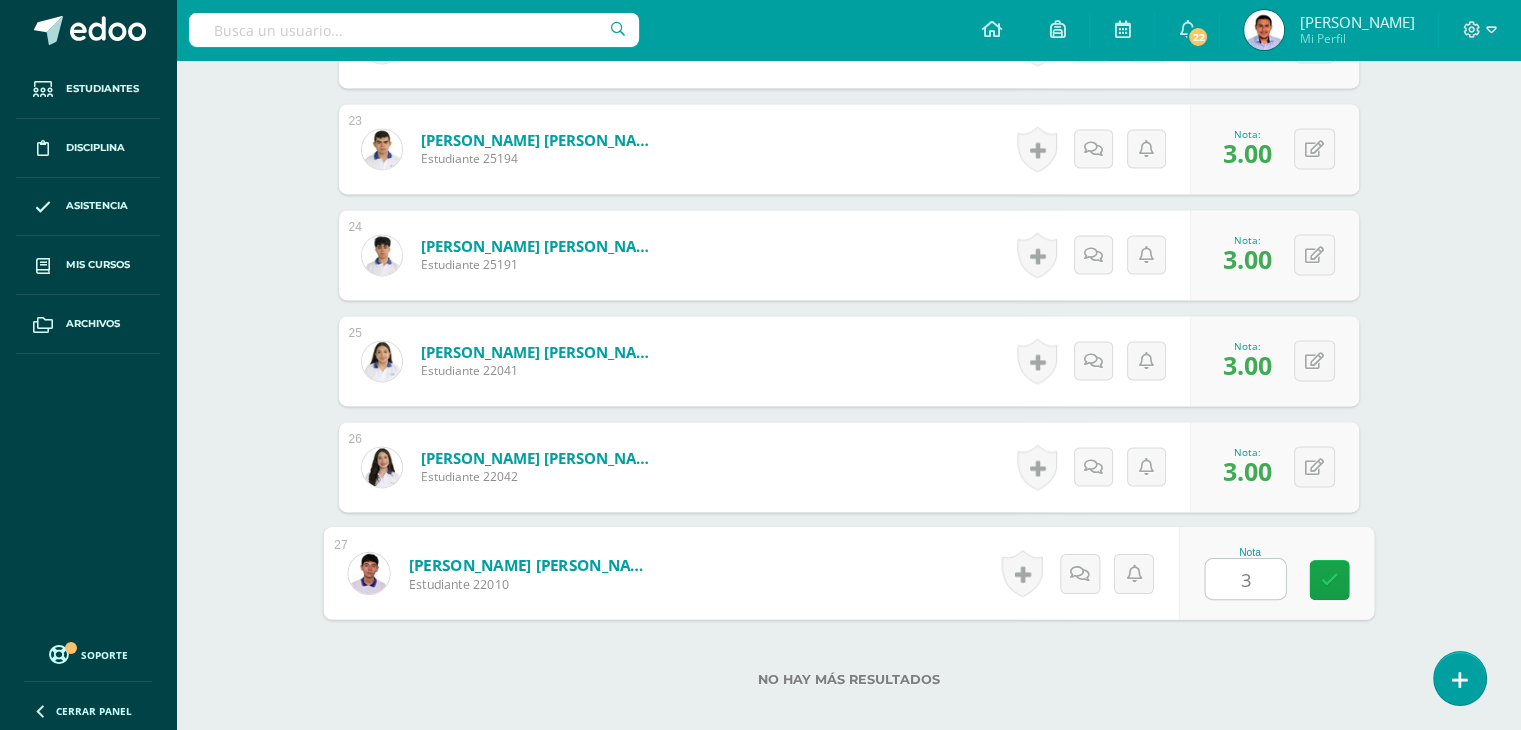 type on "3" 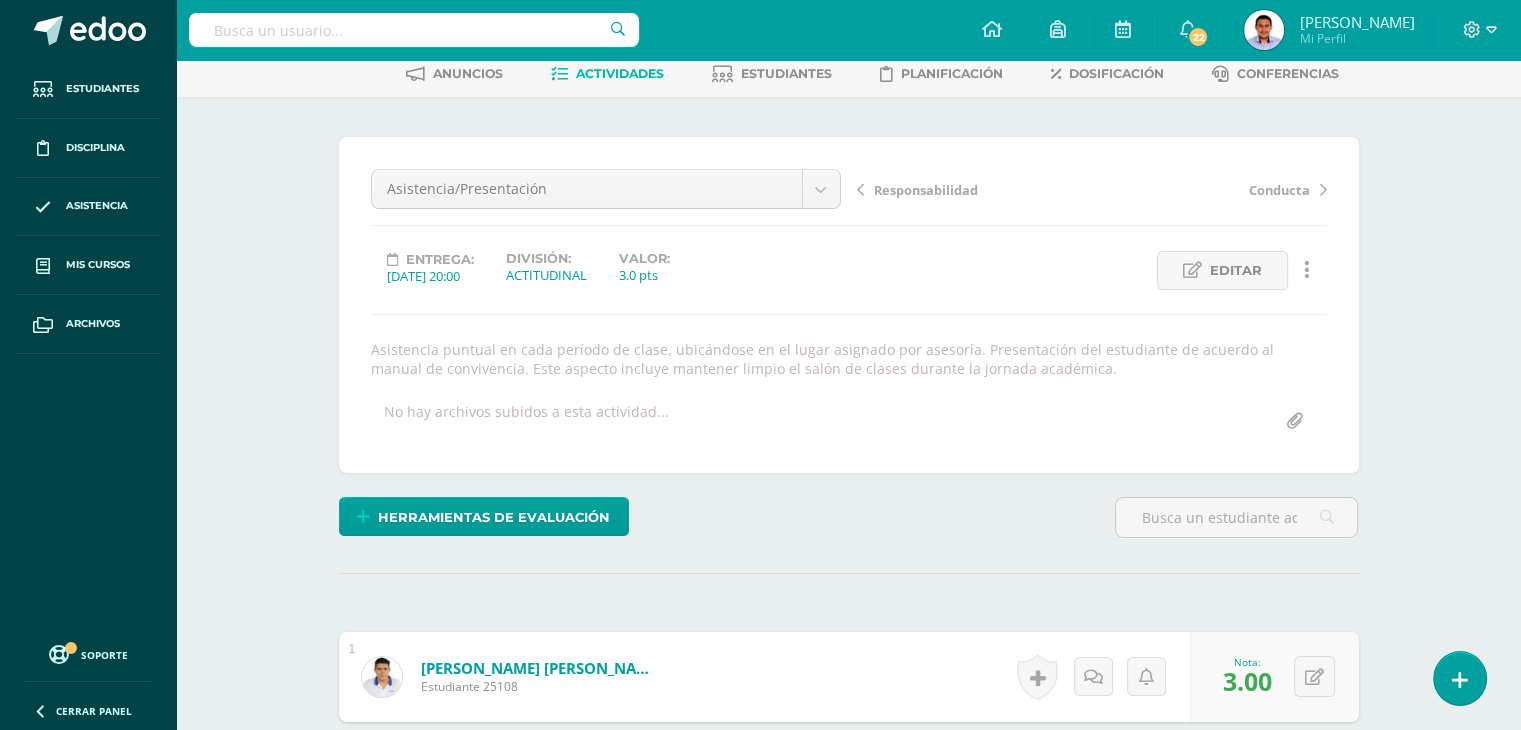 scroll, scrollTop: 0, scrollLeft: 0, axis: both 